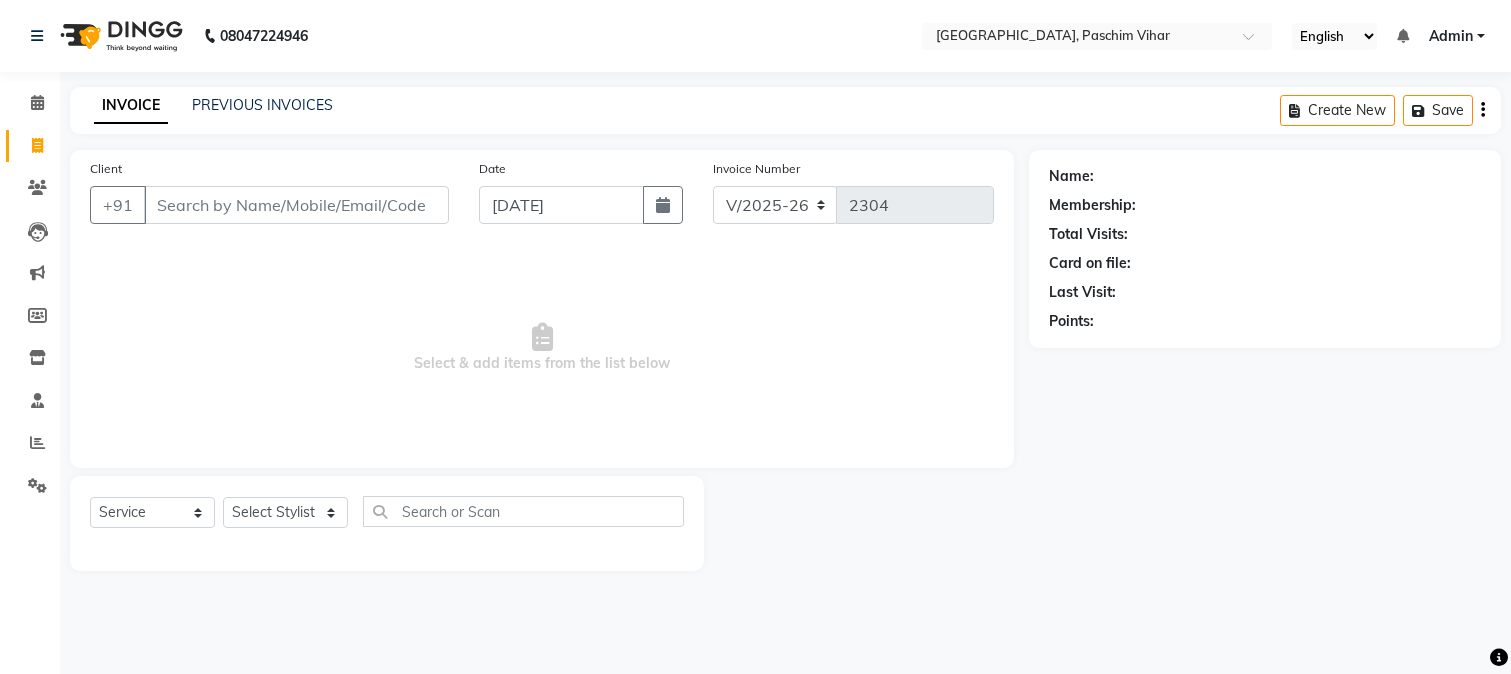 select on "223" 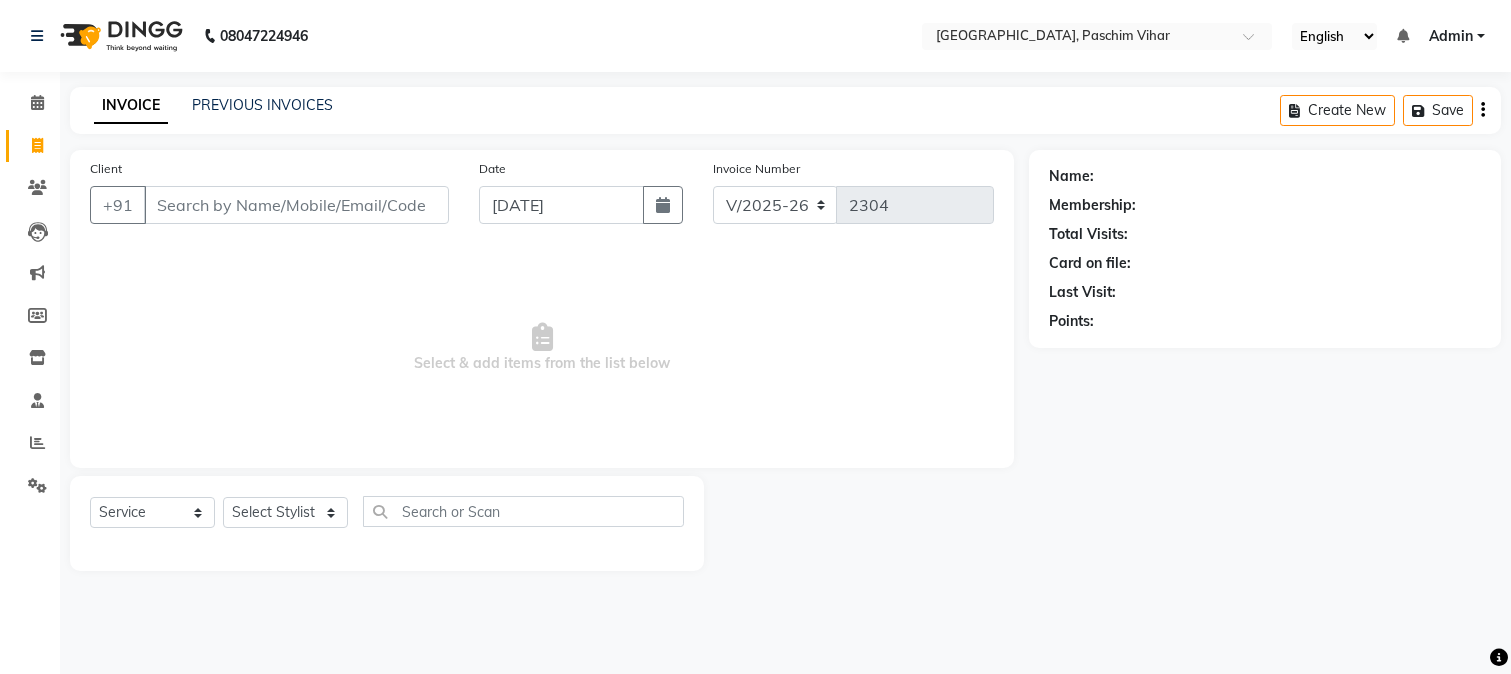 scroll, scrollTop: 0, scrollLeft: 0, axis: both 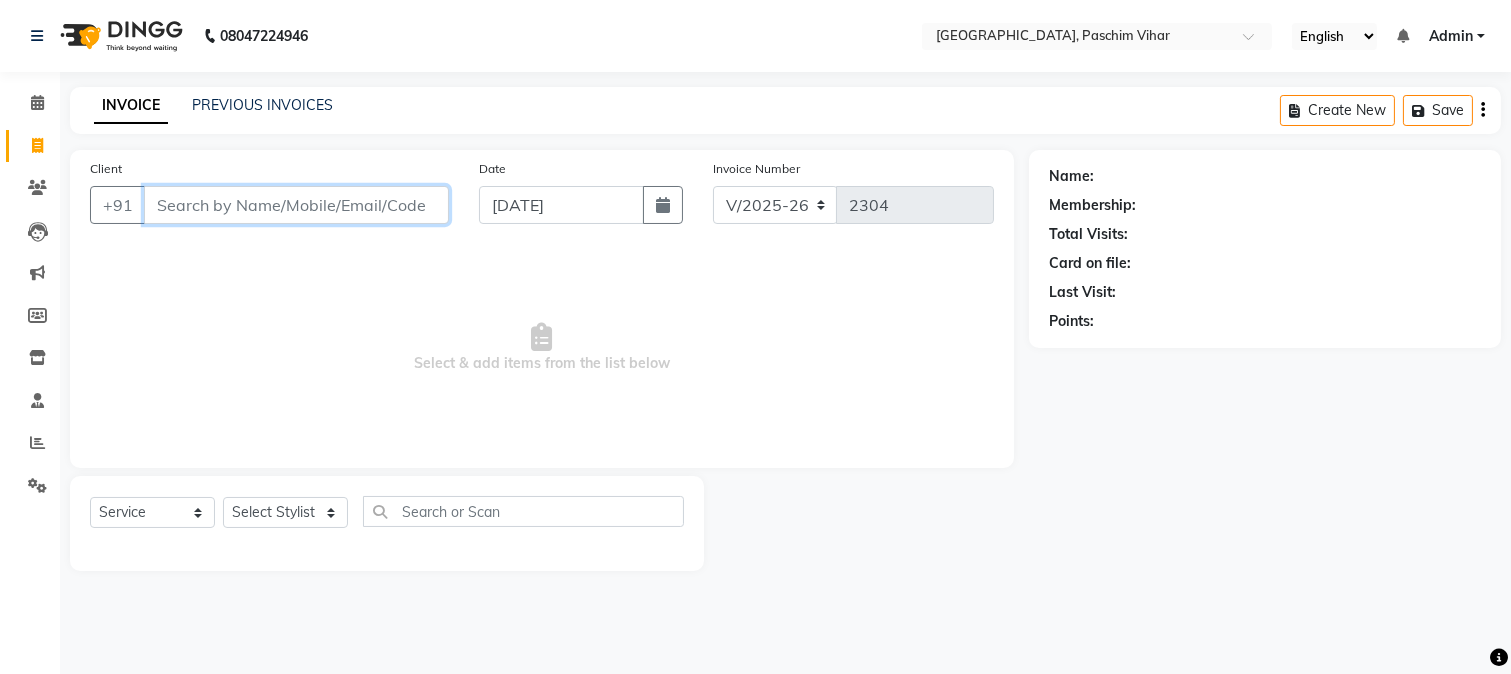 click on "Client" at bounding box center [296, 205] 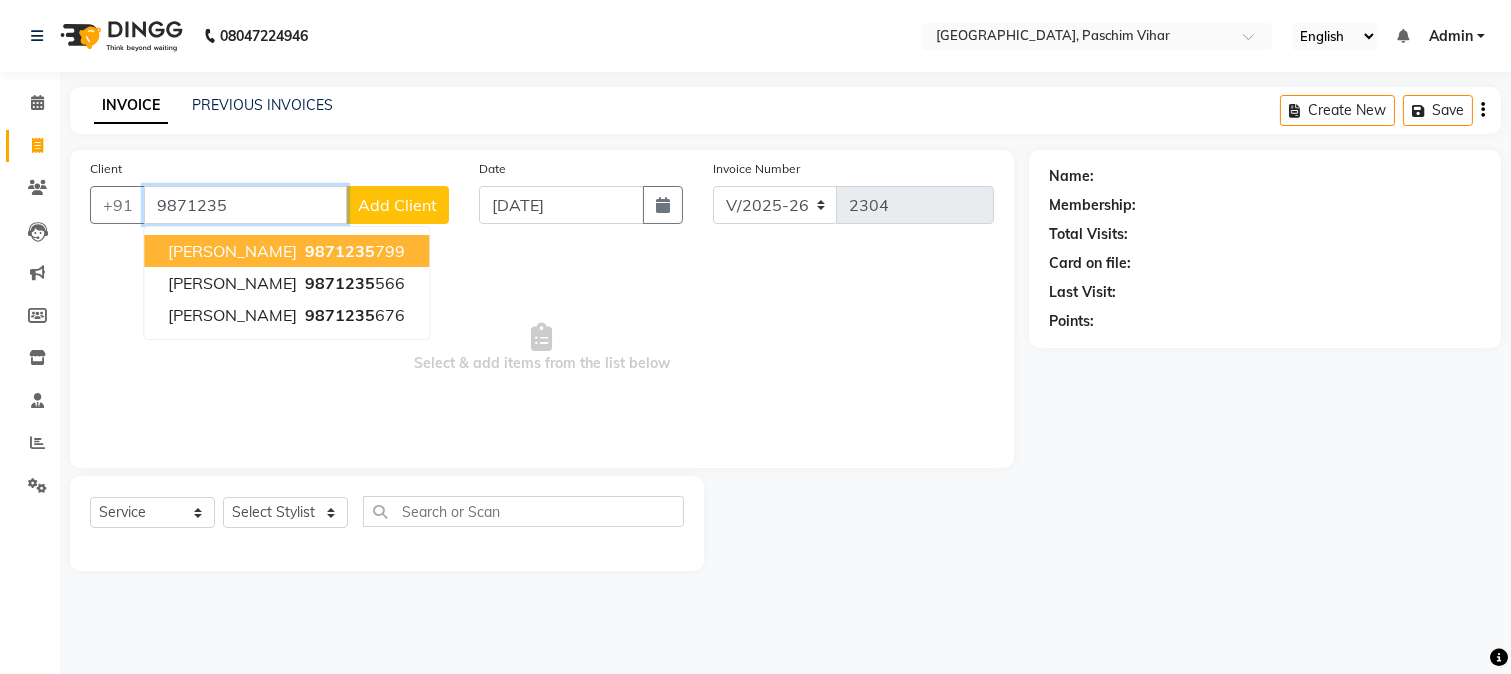 click on "9871235" at bounding box center [340, 251] 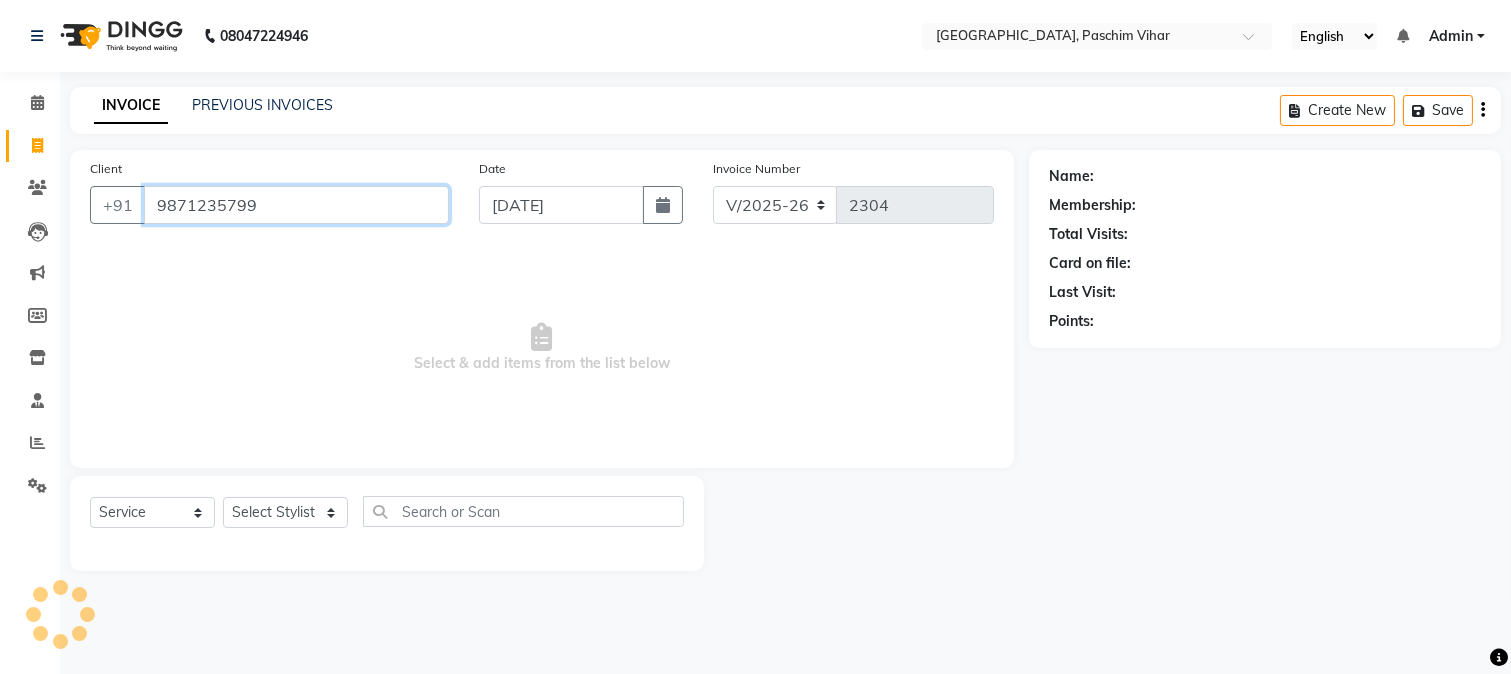 type on "9871235799" 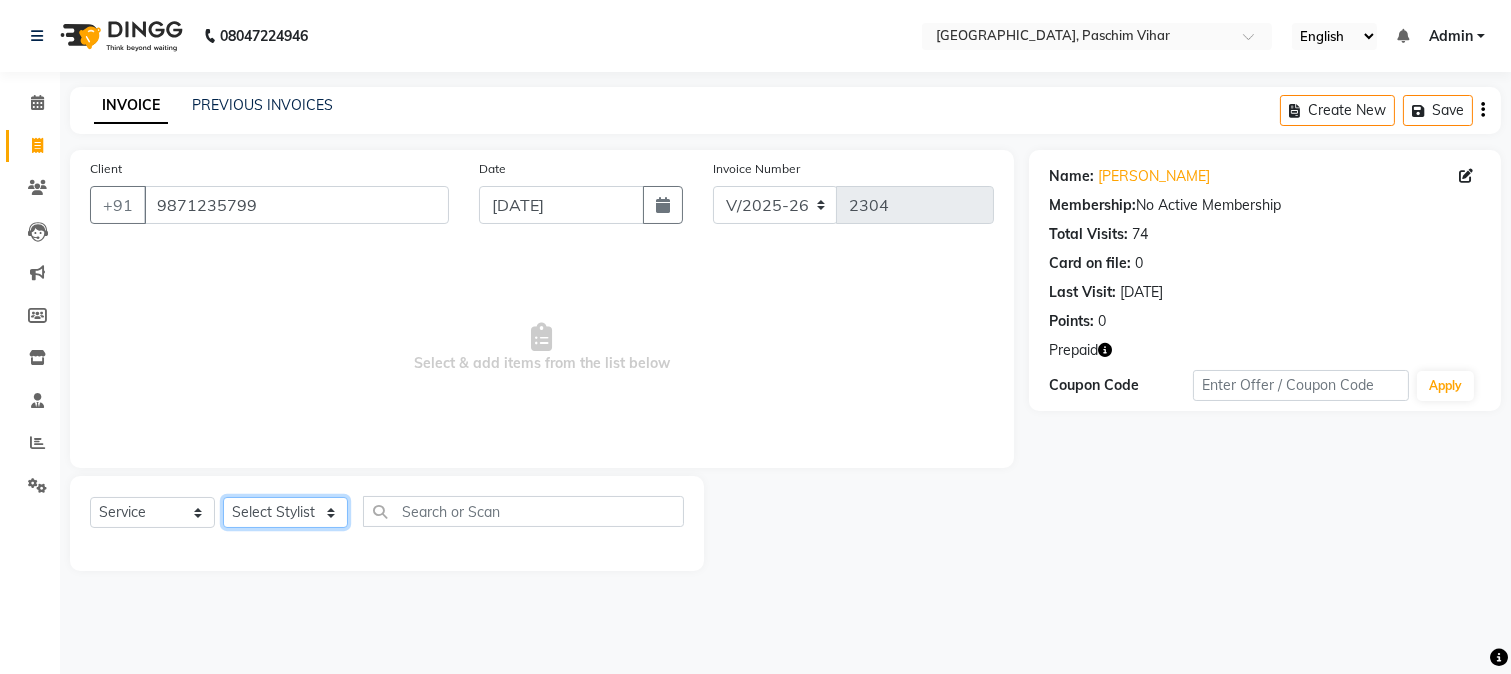 click on "Select Stylist Akash Anu Arun Gaurav  [PERSON_NAME] [PERSON_NAME] [PERSON_NAME] [PERSON_NAME] [DATE][PERSON_NAME] [PERSON_NAME] [PERSON_NAME] [PERSON_NAME] Shakel [PERSON_NAME] [PERSON_NAME] [PERSON_NAME]" 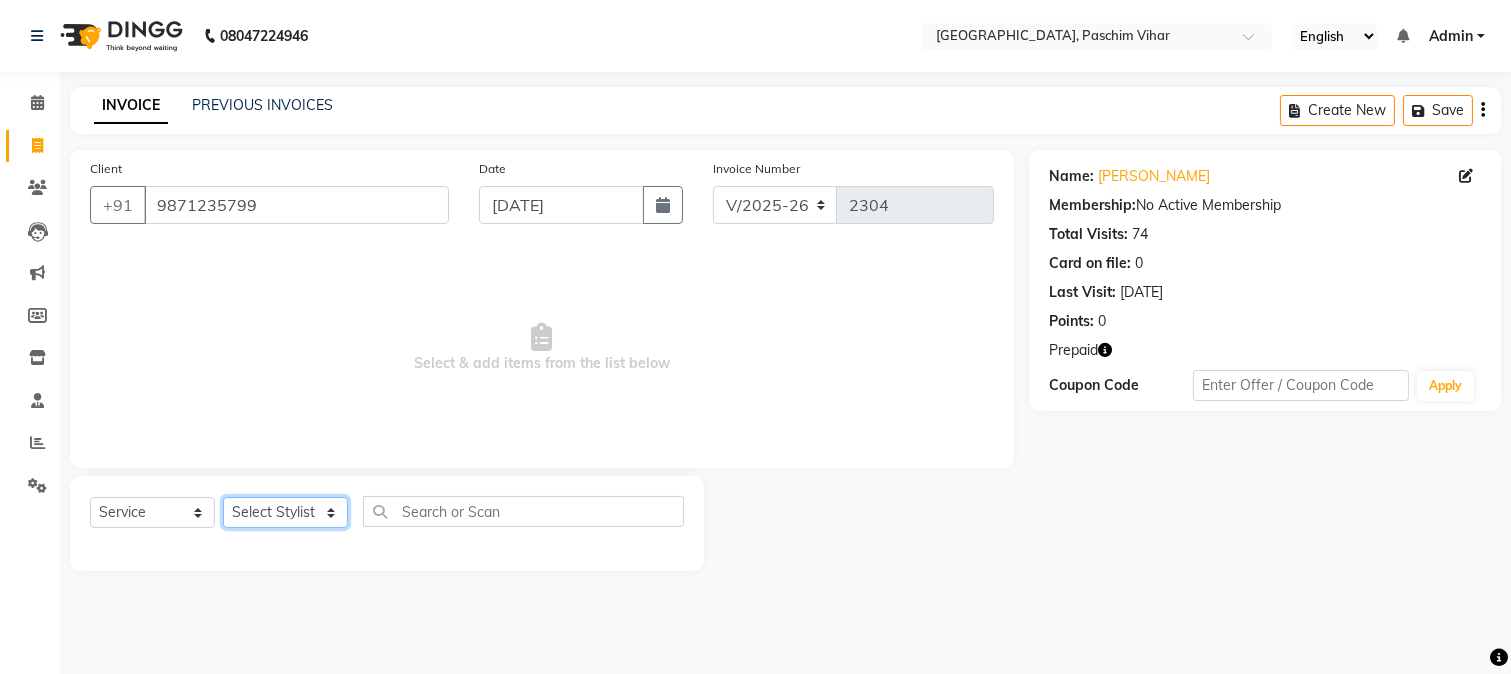 select on "6559" 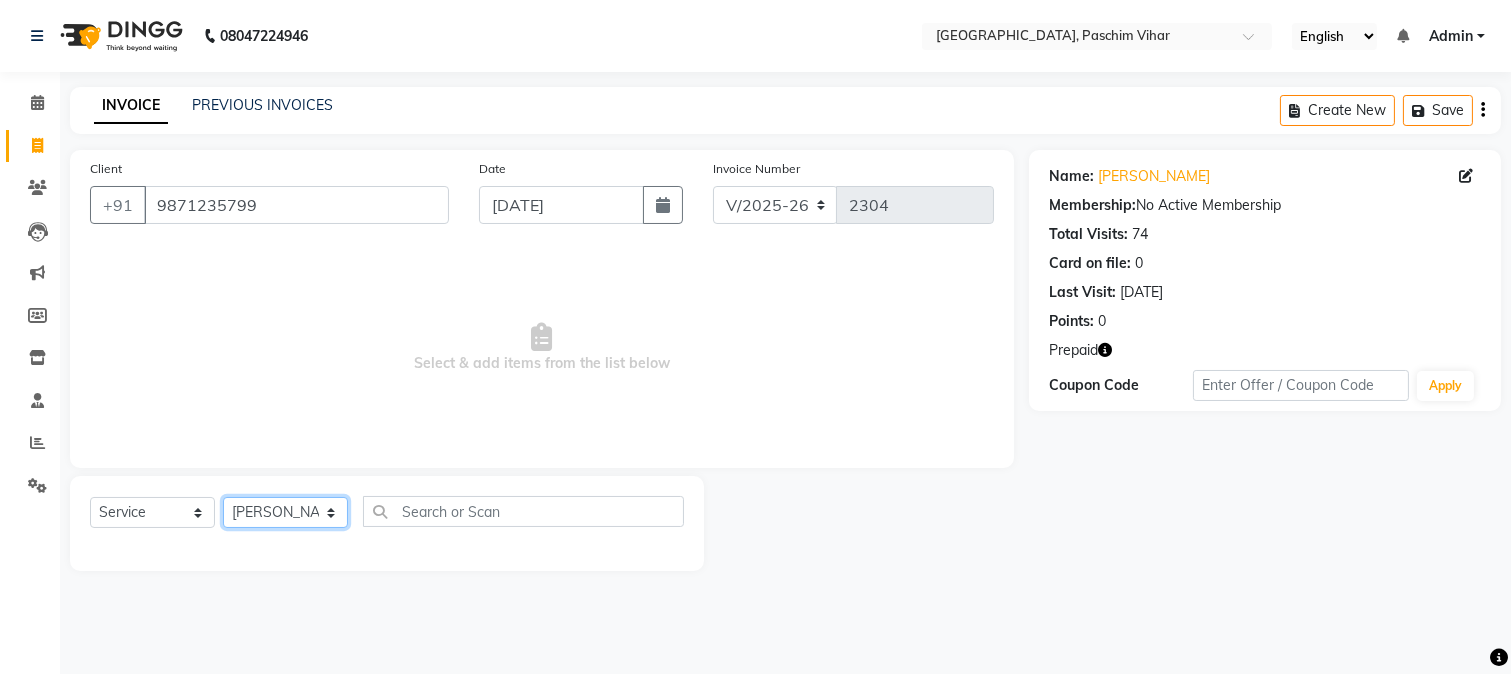 click on "Select Stylist Akash Anu Arun Gaurav  [PERSON_NAME] [PERSON_NAME] [PERSON_NAME] [PERSON_NAME] [DATE][PERSON_NAME] [PERSON_NAME] [PERSON_NAME] [PERSON_NAME] Shakel [PERSON_NAME] [PERSON_NAME] [PERSON_NAME]" 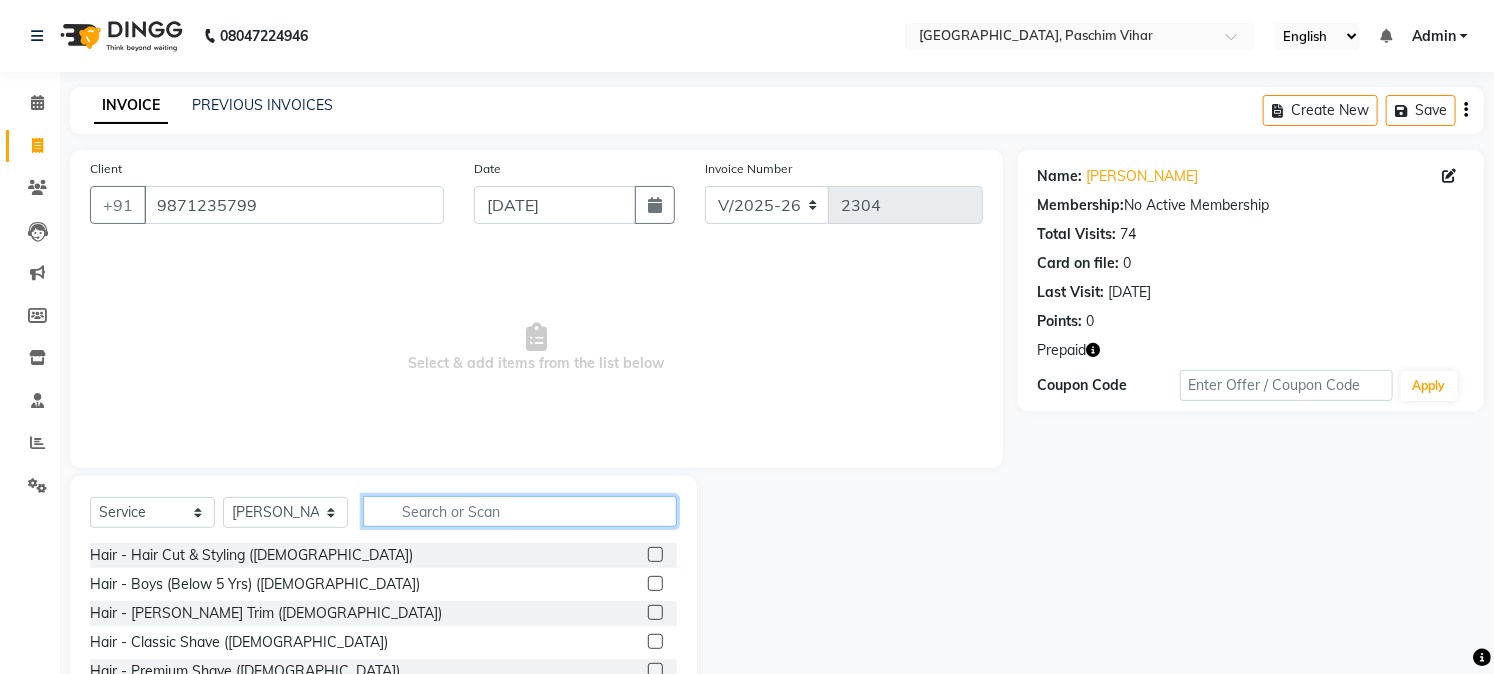 click 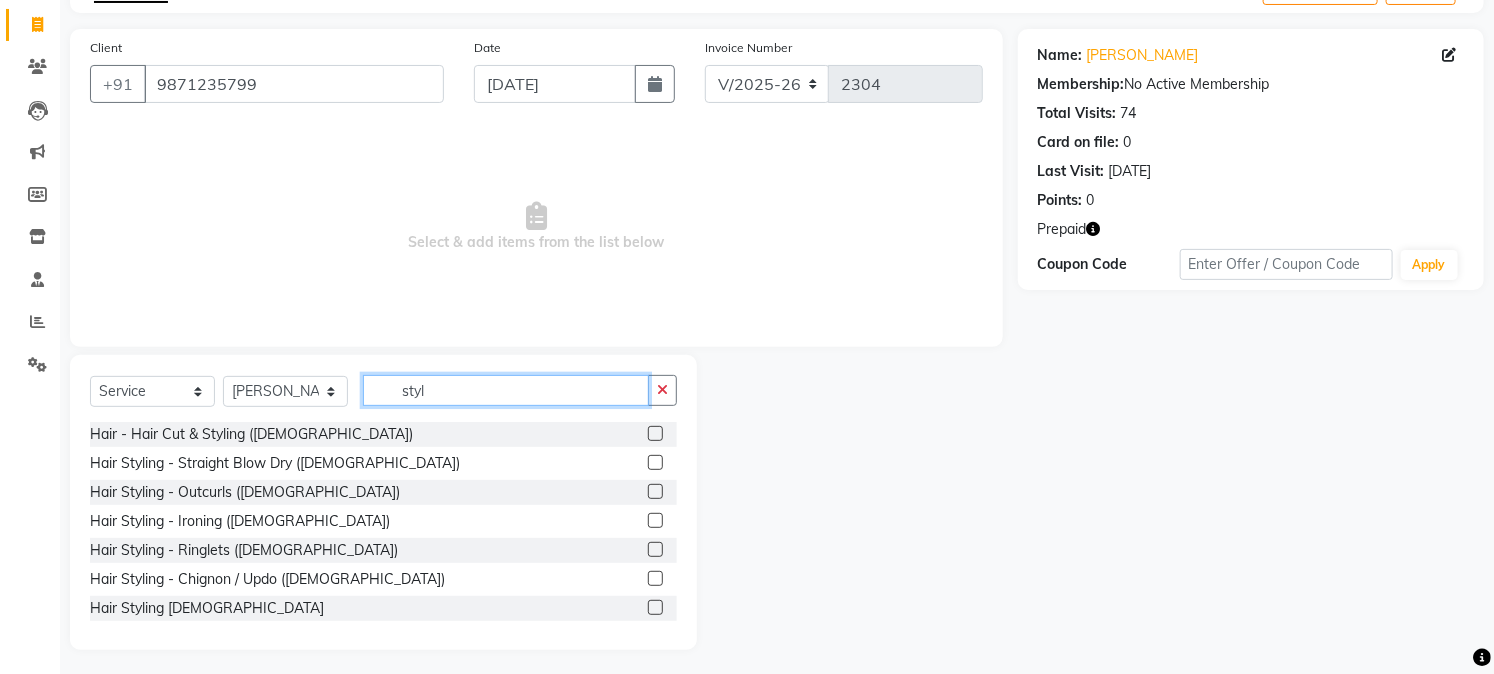 scroll, scrollTop: 126, scrollLeft: 0, axis: vertical 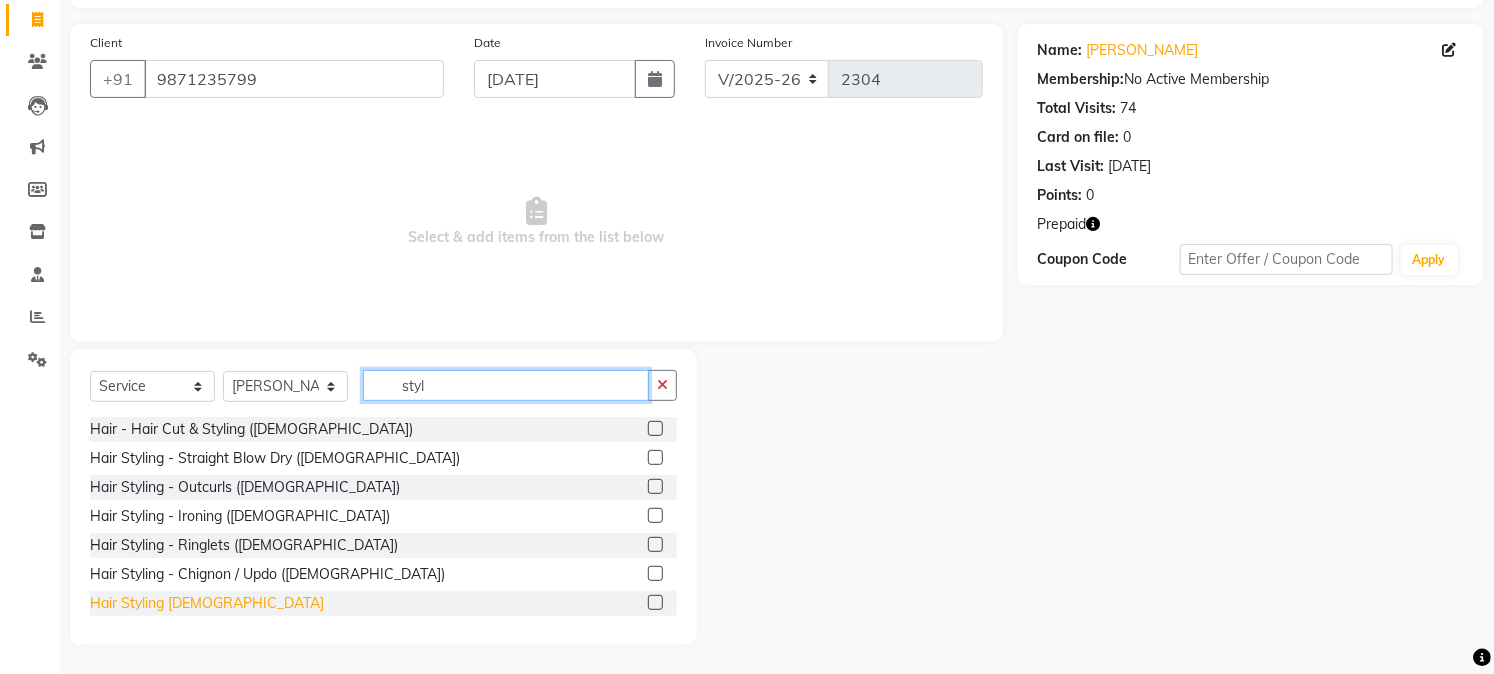 type on "styl" 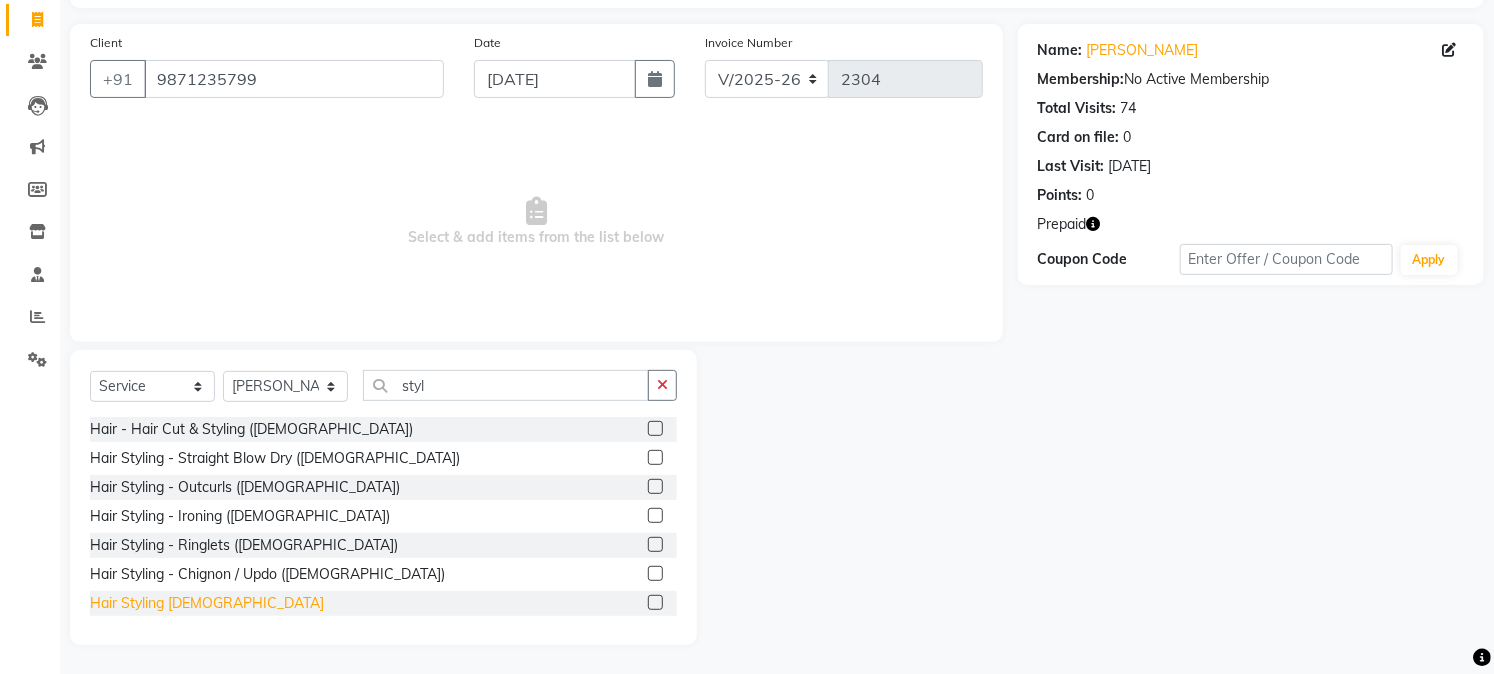 click on "Hair Styling [DEMOGRAPHIC_DATA]" 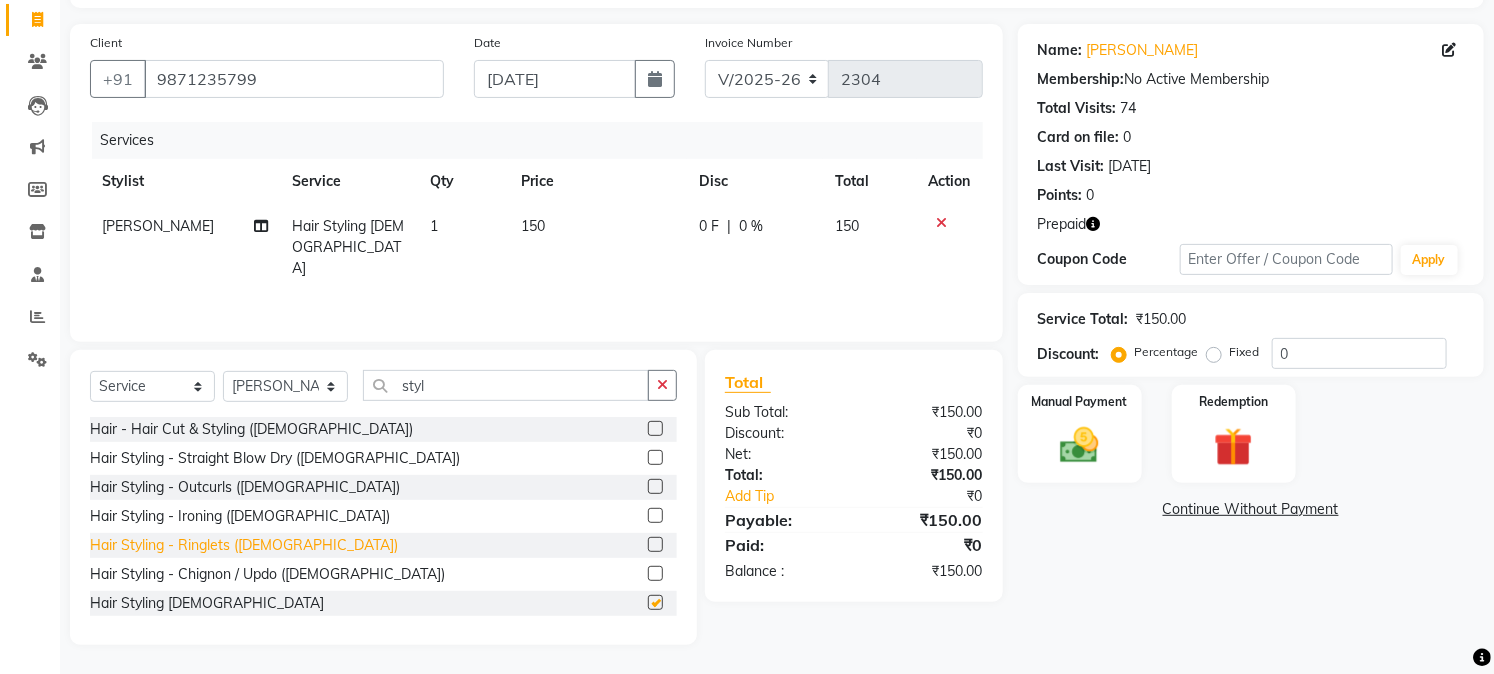 checkbox on "false" 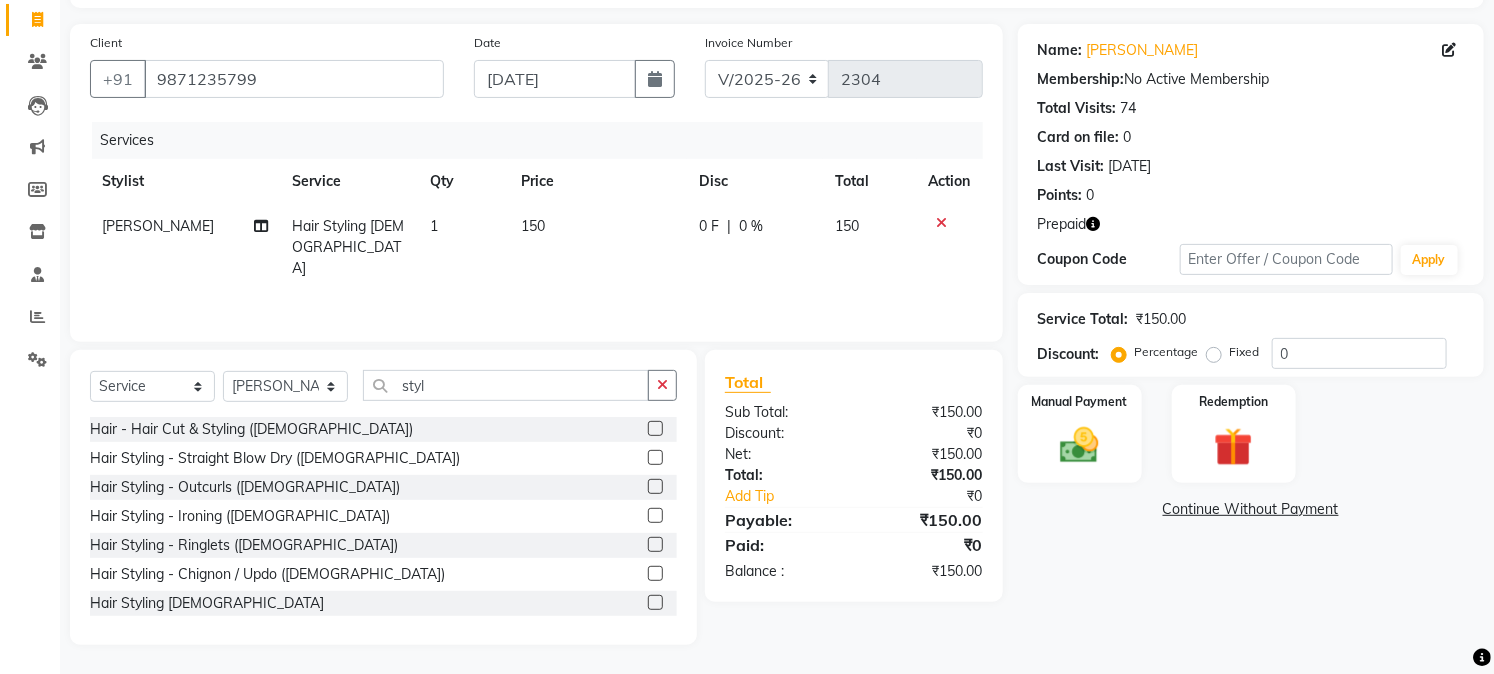 click on "150" 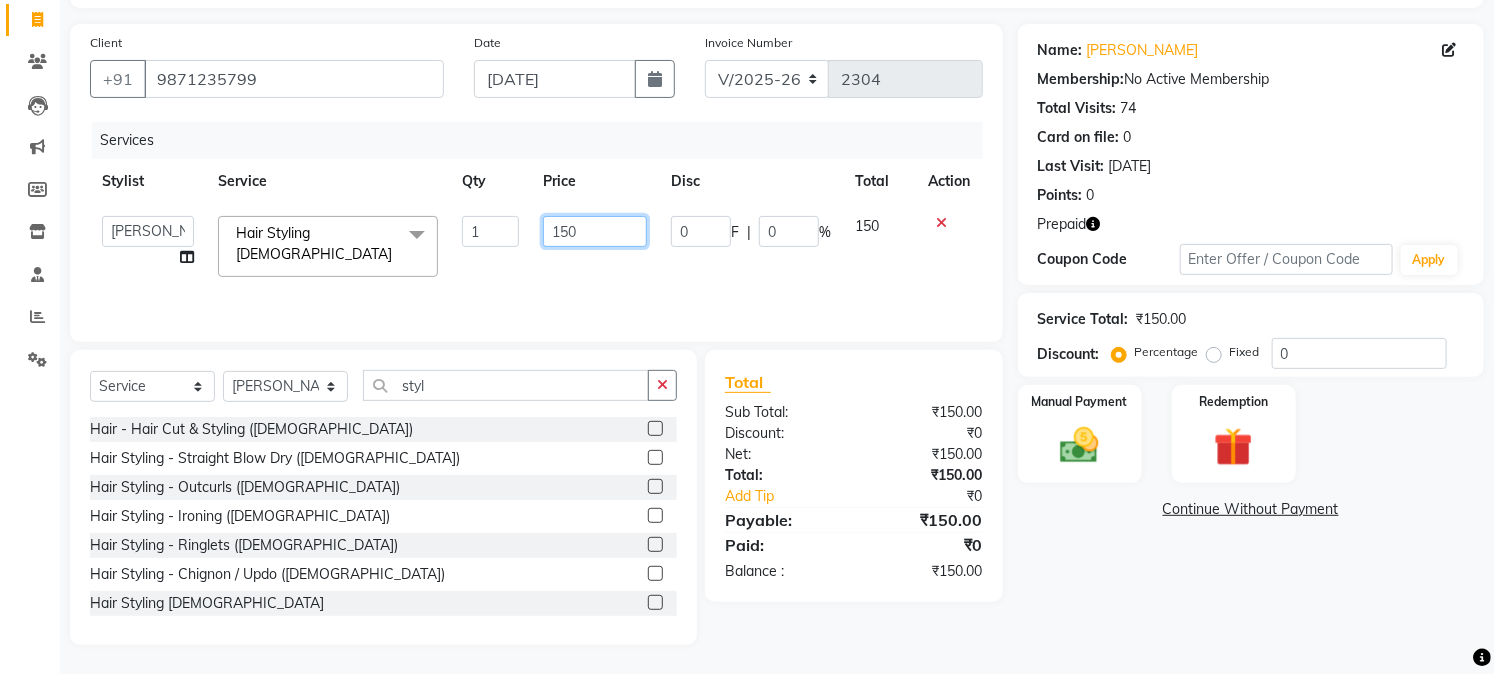 click on "150" 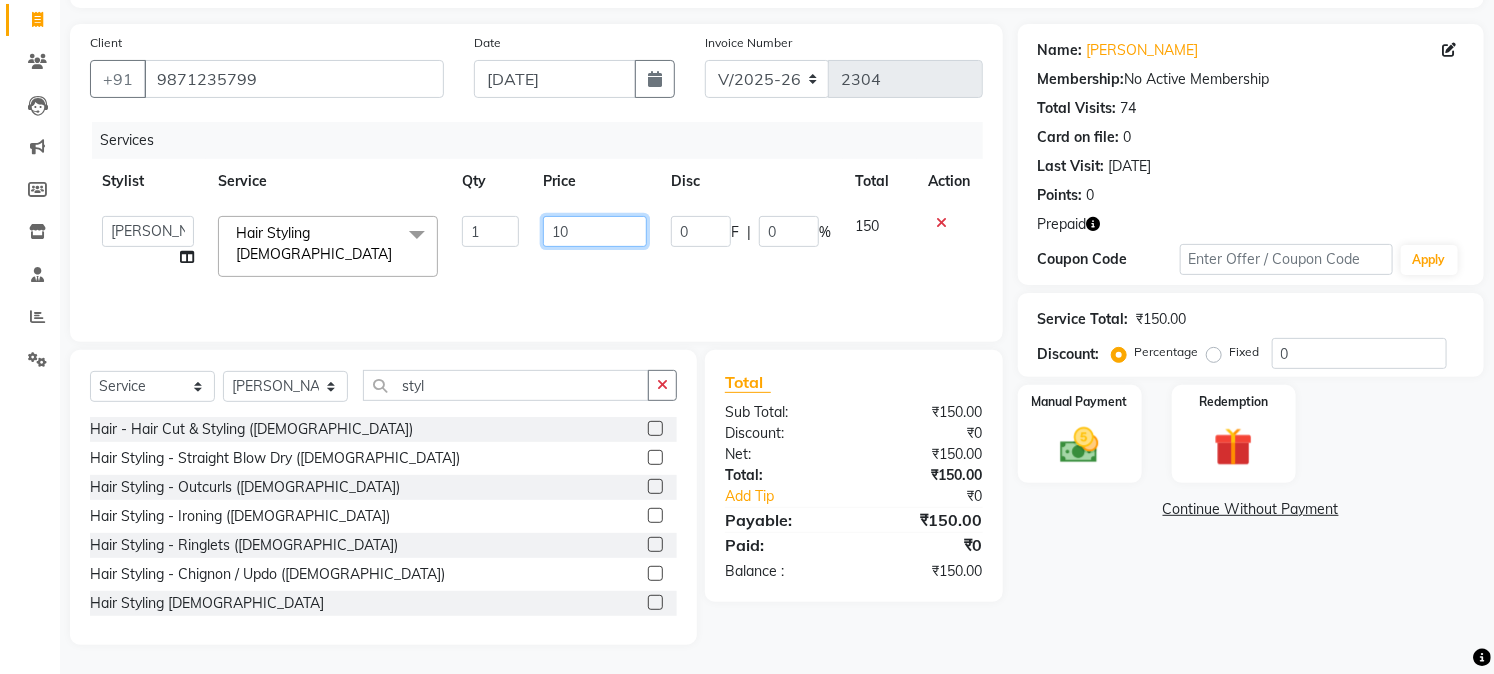 type on "100" 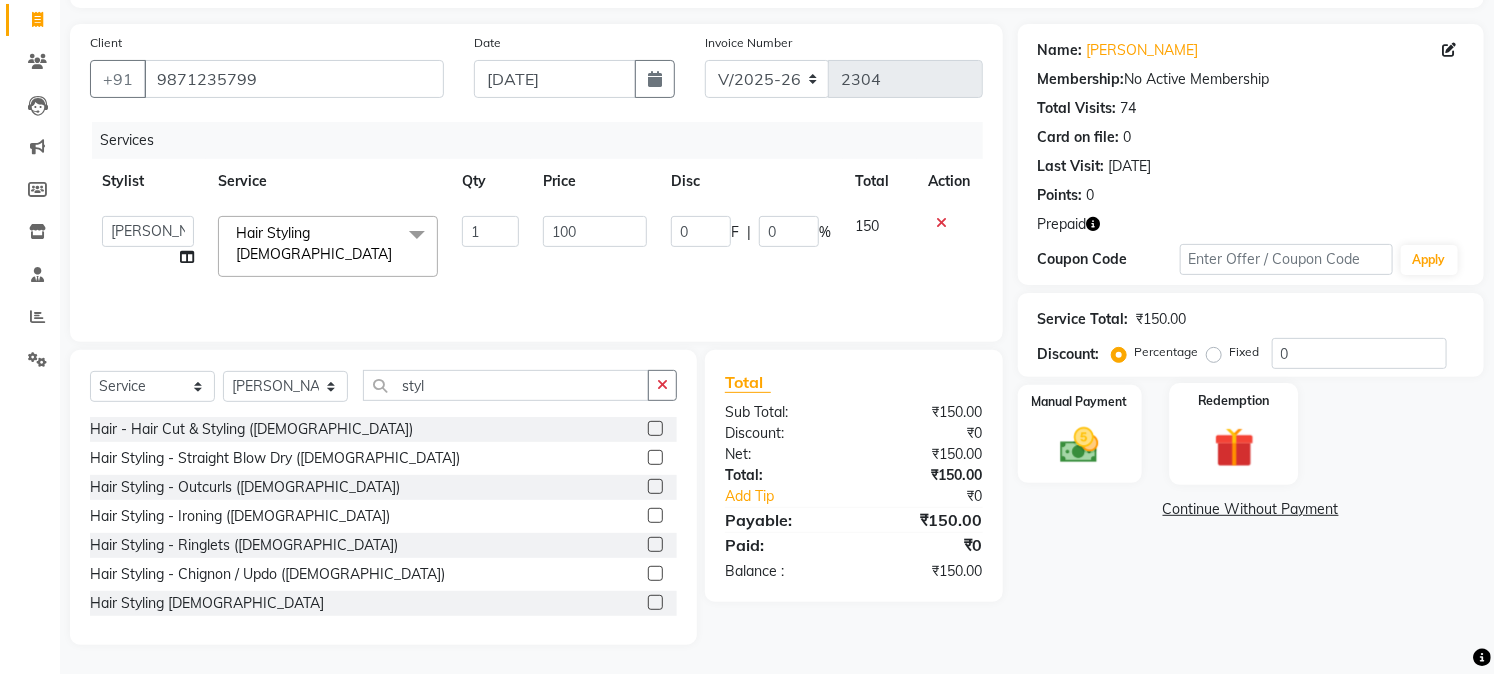 click 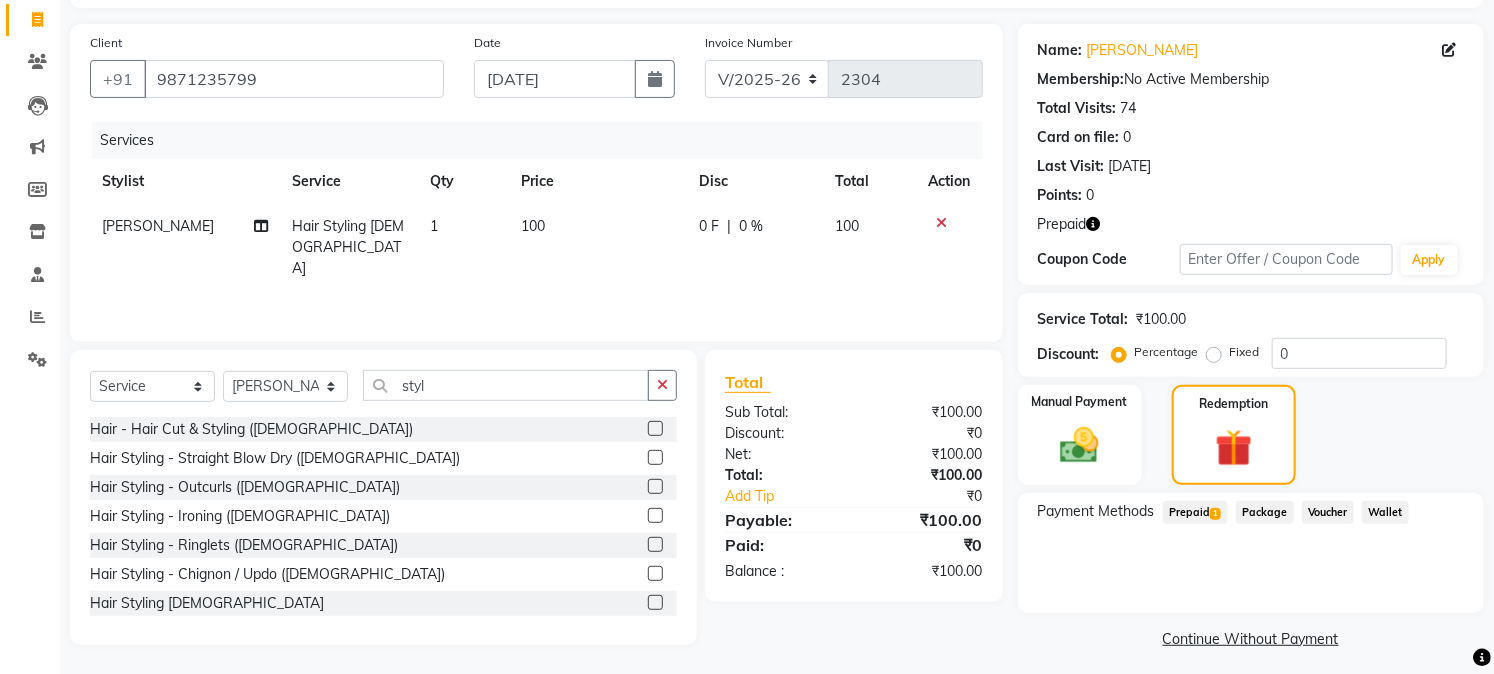 click on "Prepaid  1" 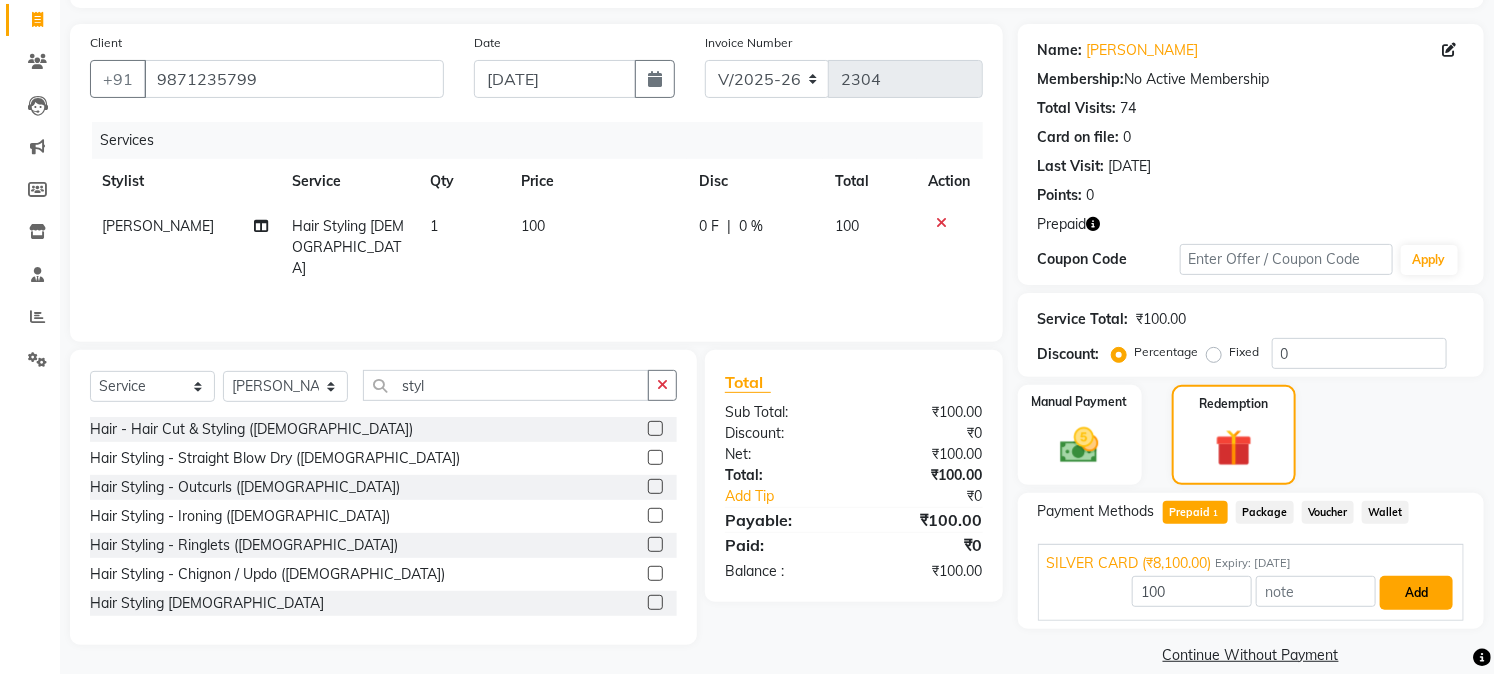 click on "Add" at bounding box center [1416, 593] 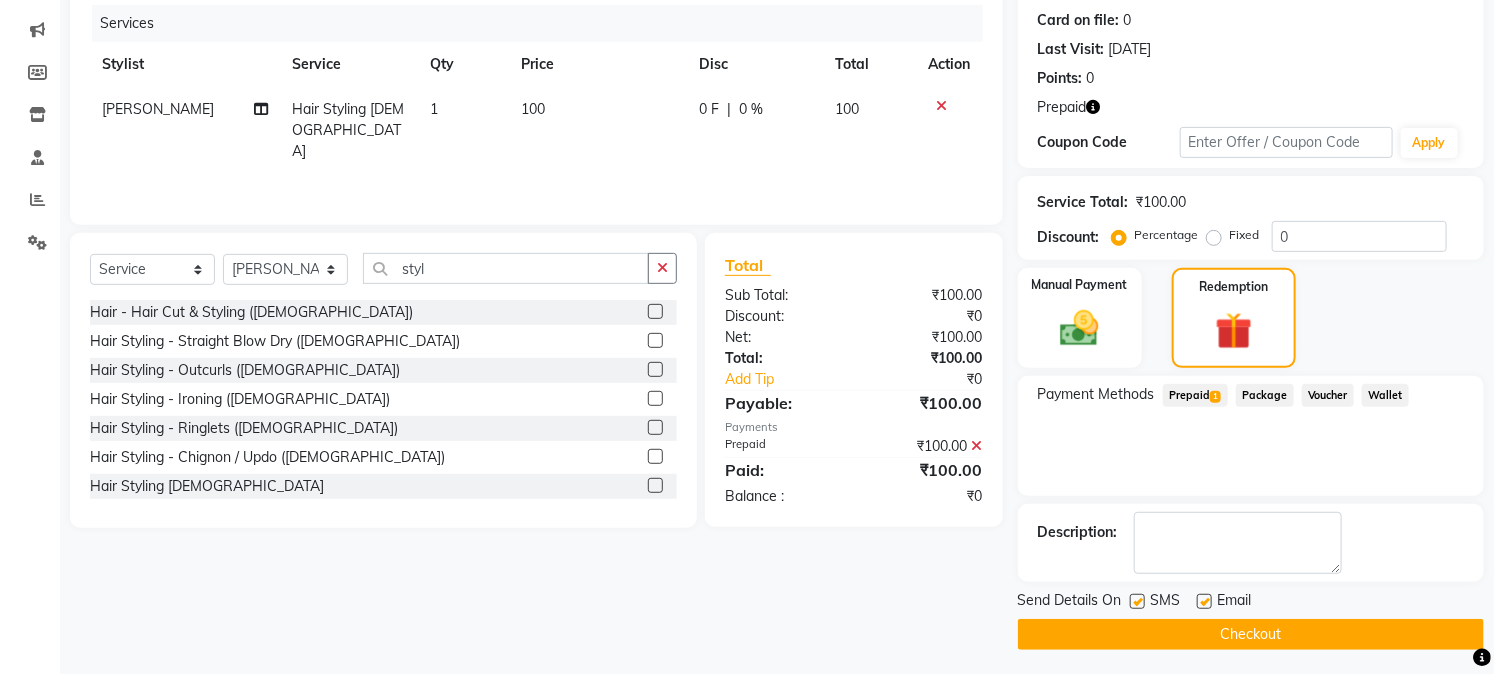 scroll, scrollTop: 247, scrollLeft: 0, axis: vertical 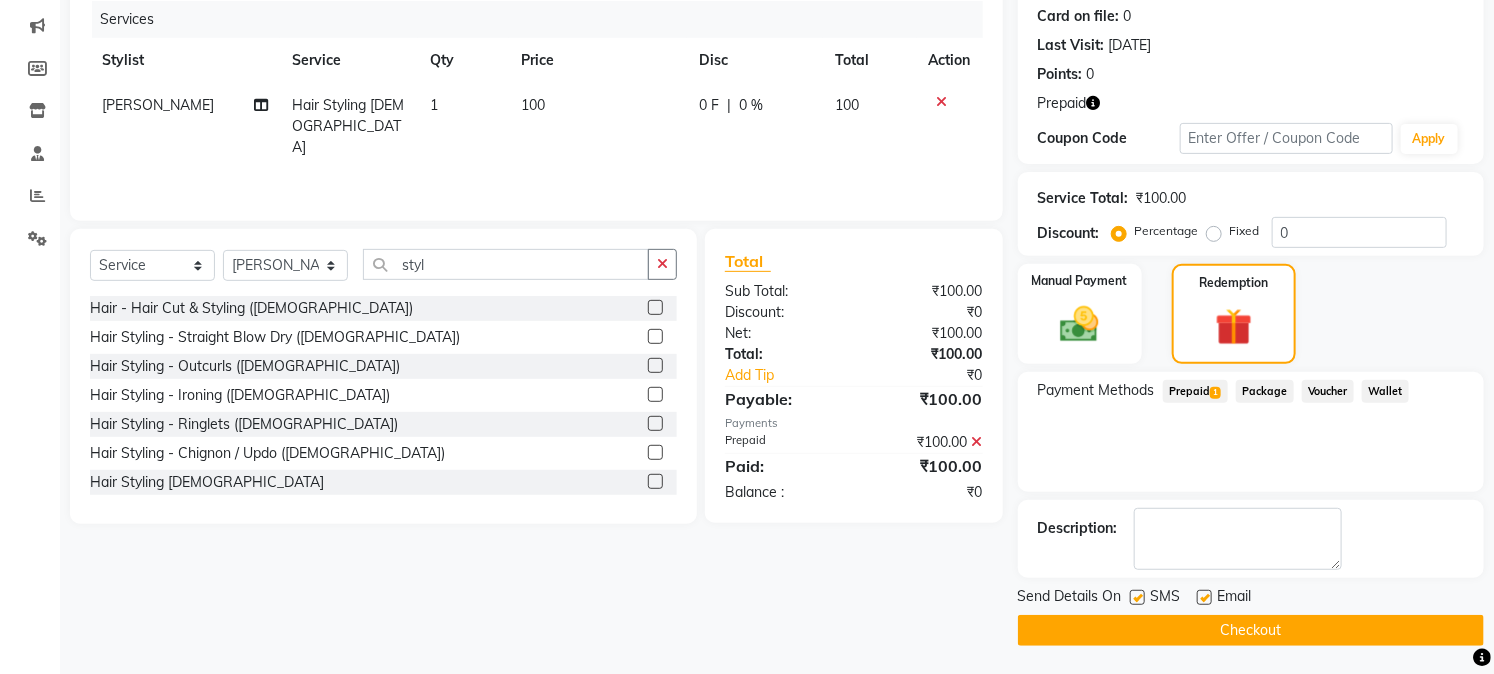 click on "Checkout" 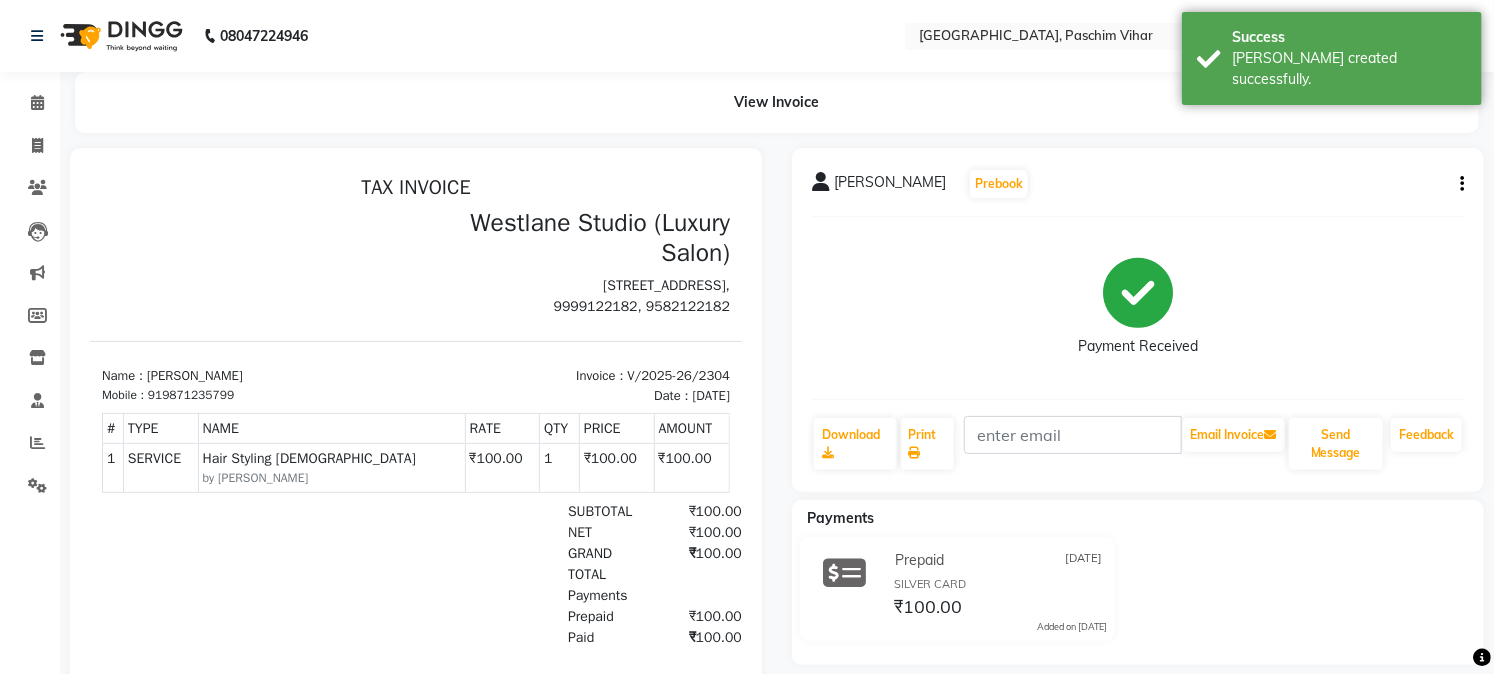 scroll, scrollTop: 0, scrollLeft: 0, axis: both 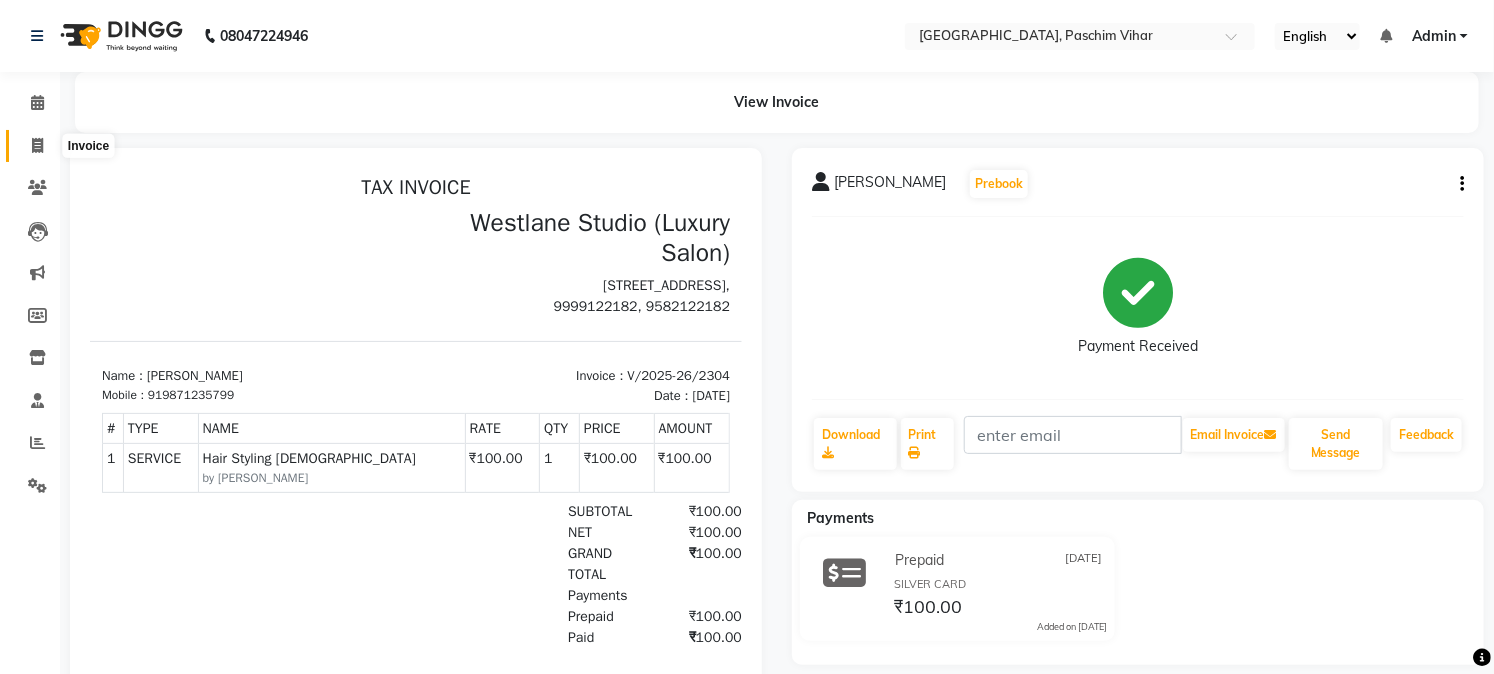 click 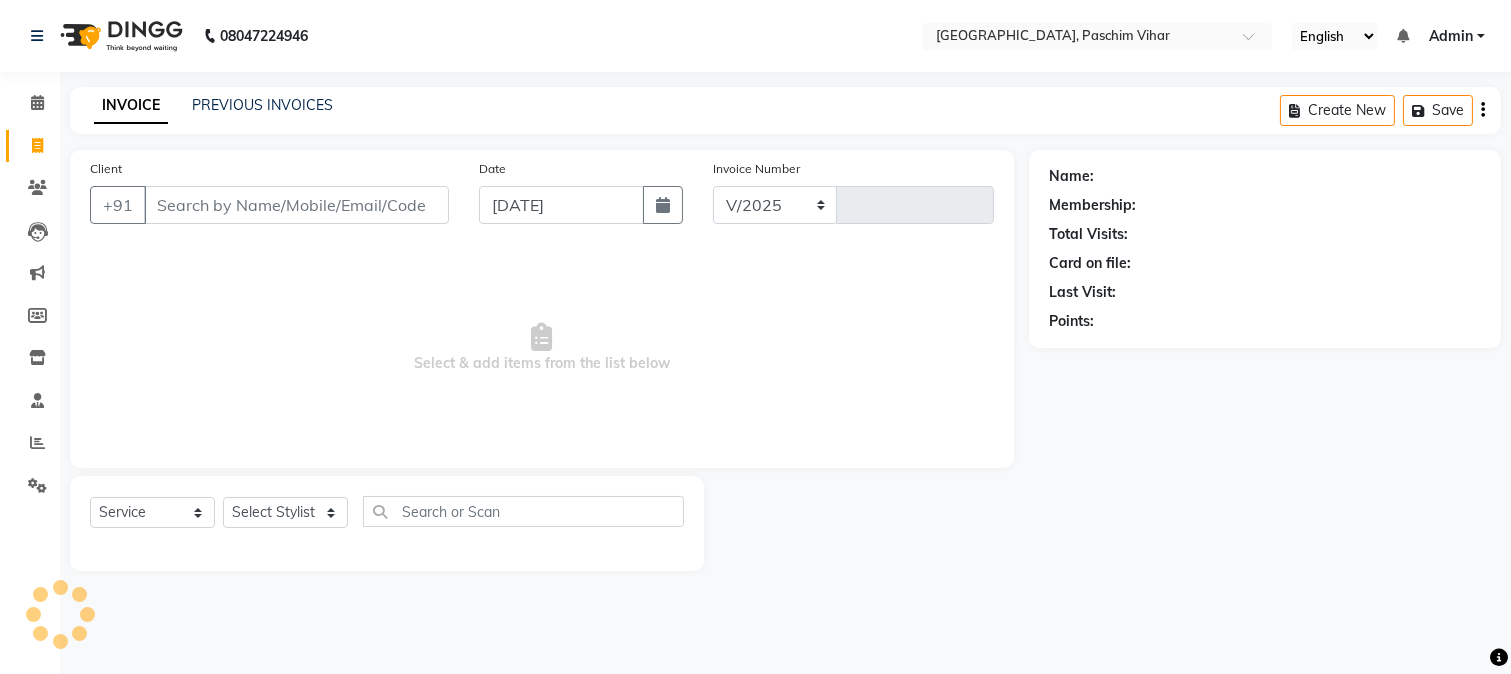select on "223" 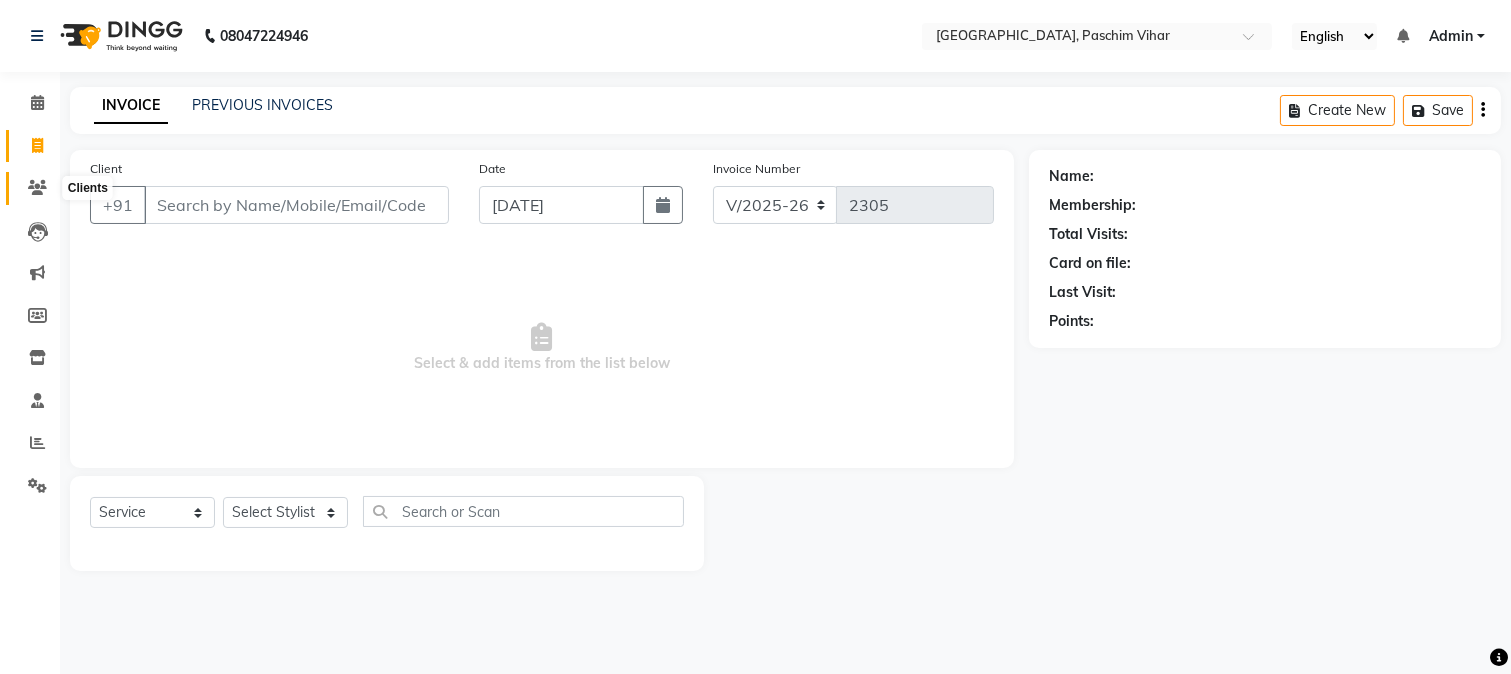click 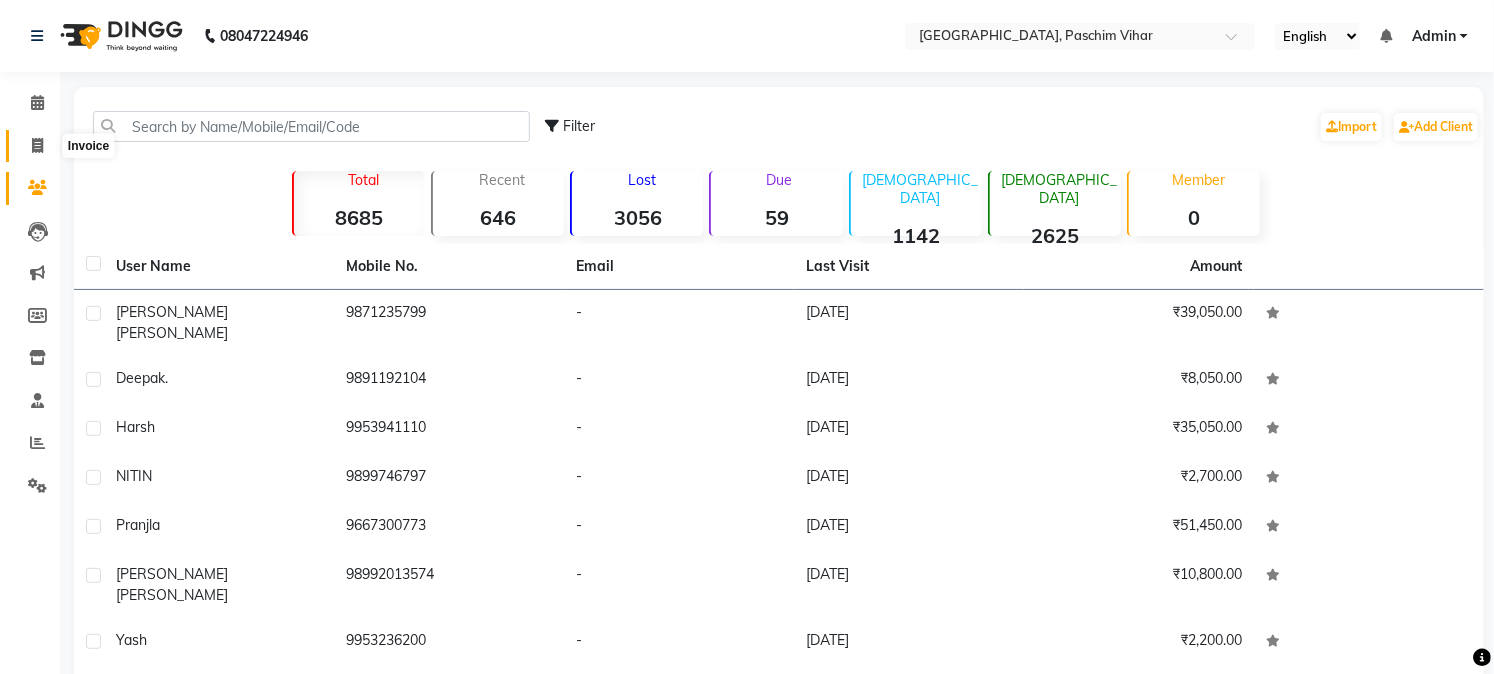 click 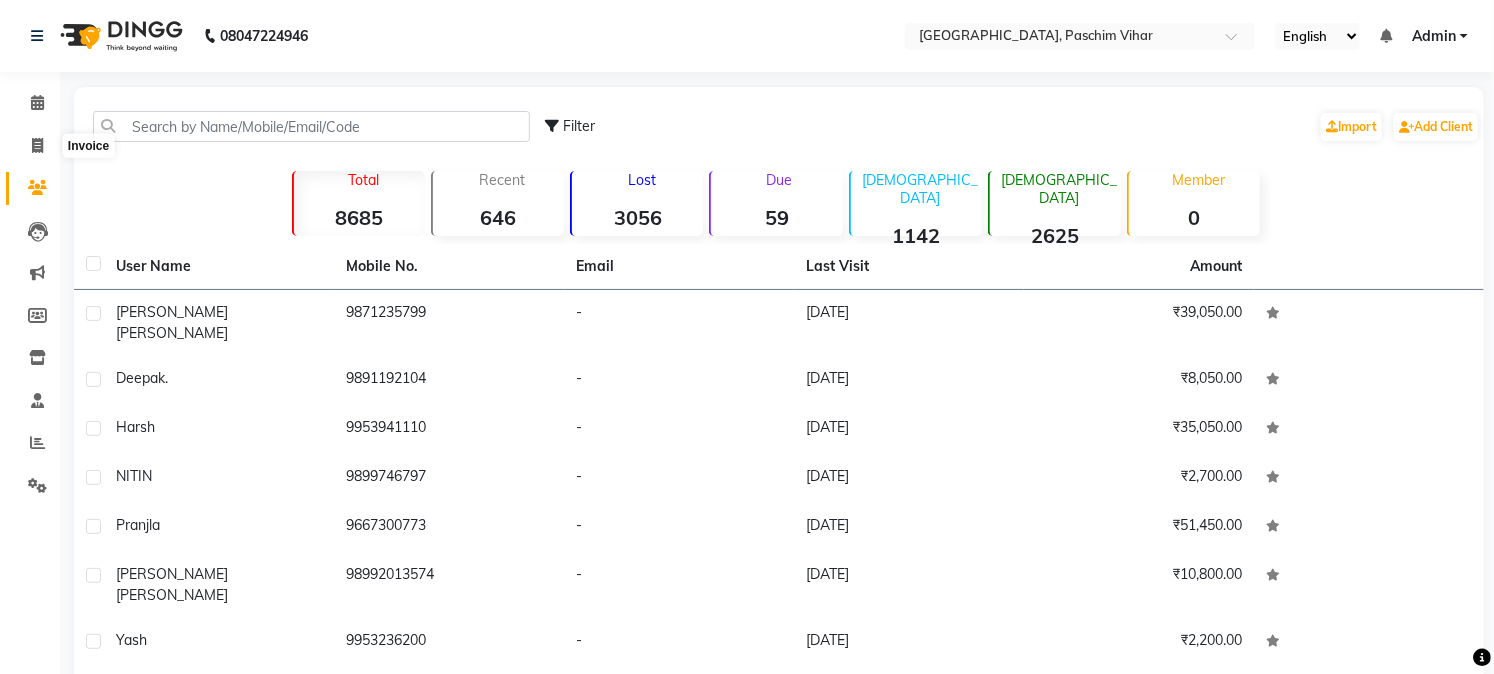 select on "service" 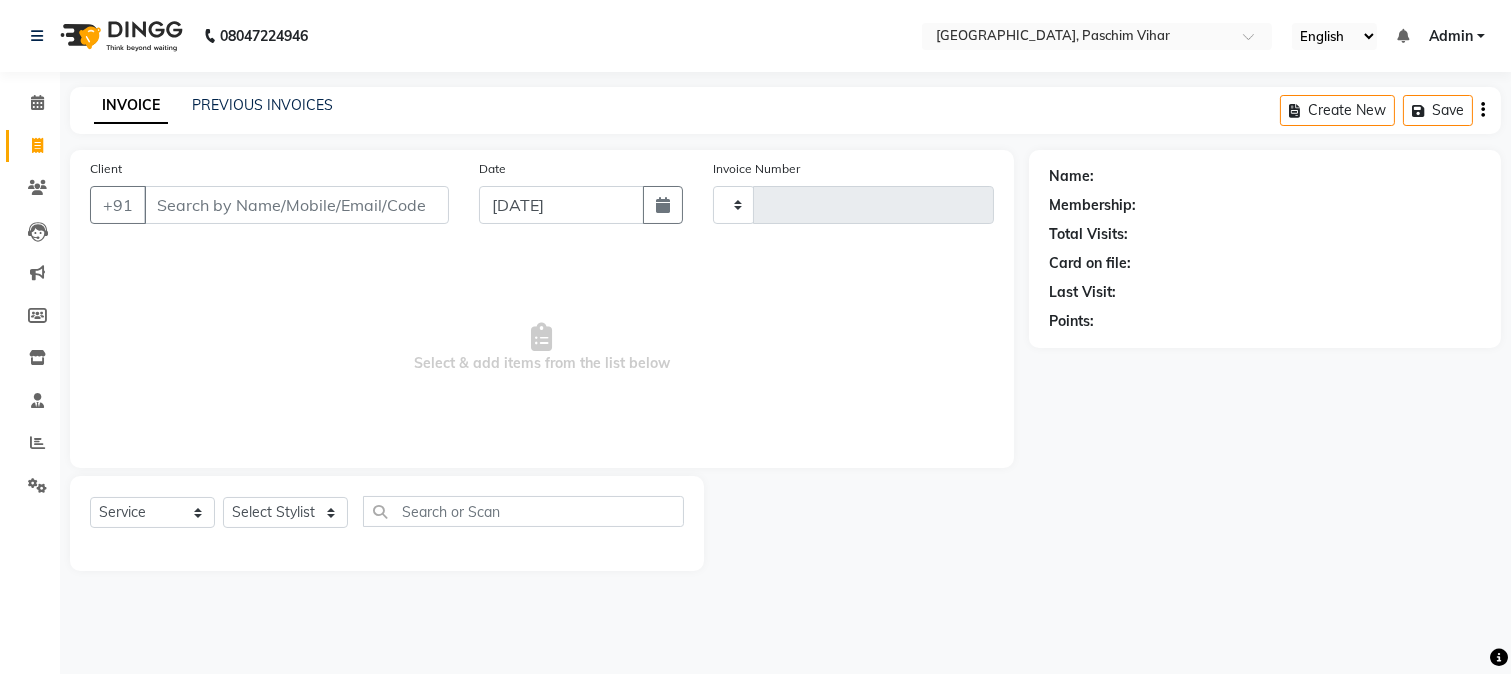 type on "2305" 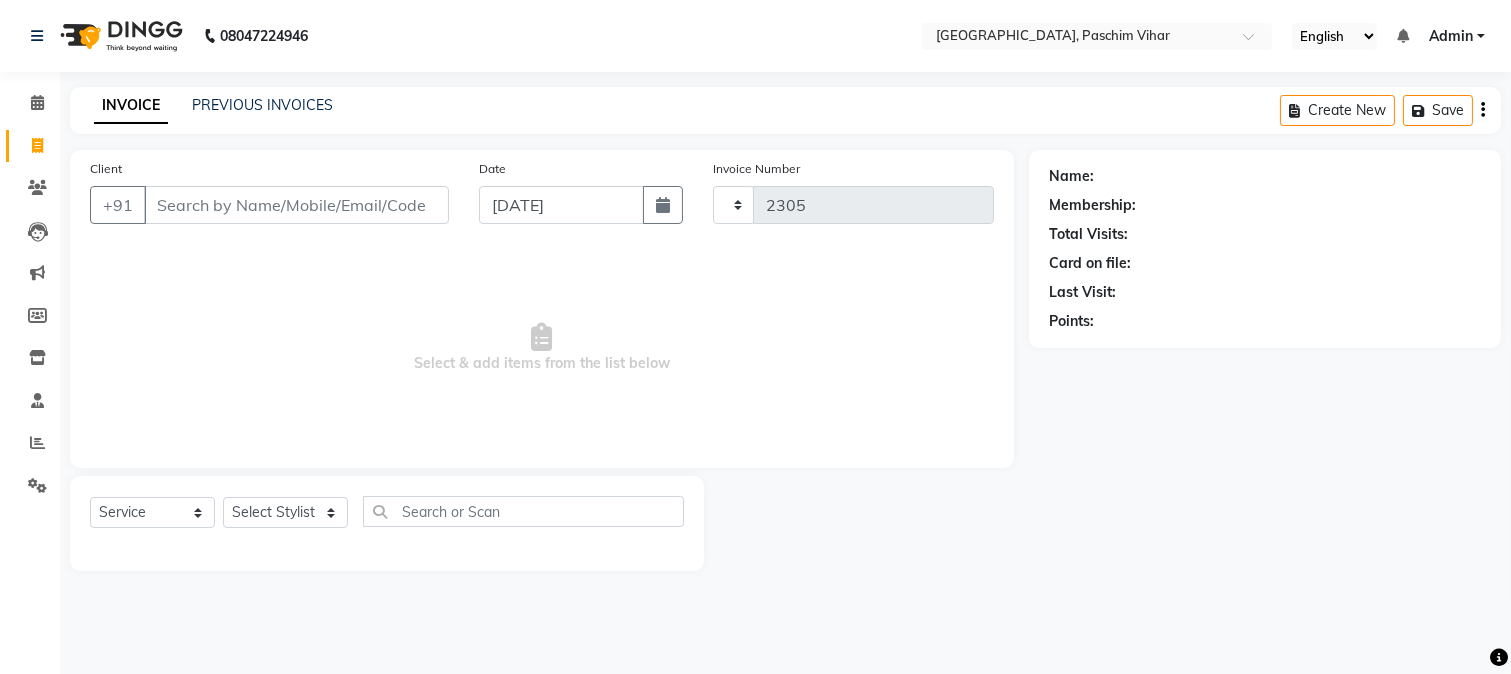 select on "223" 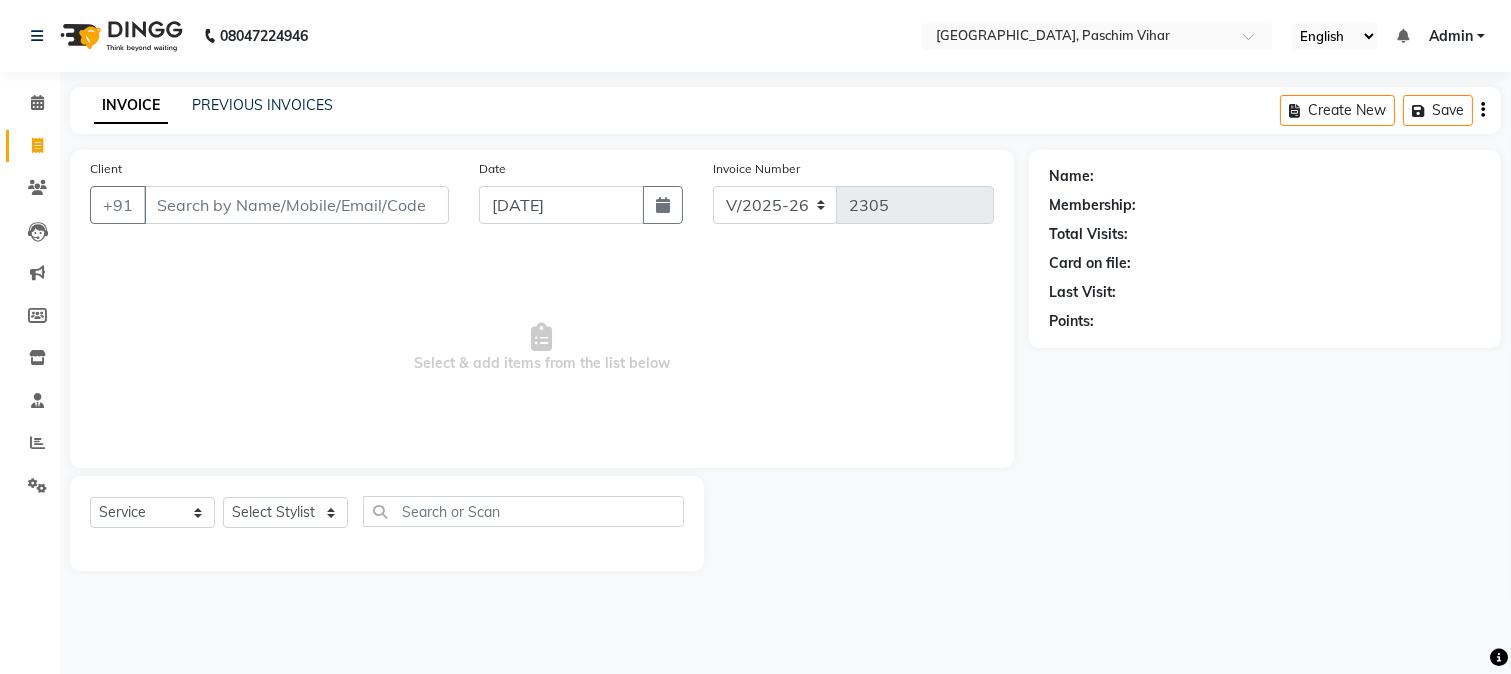 click on "Client" at bounding box center [296, 205] 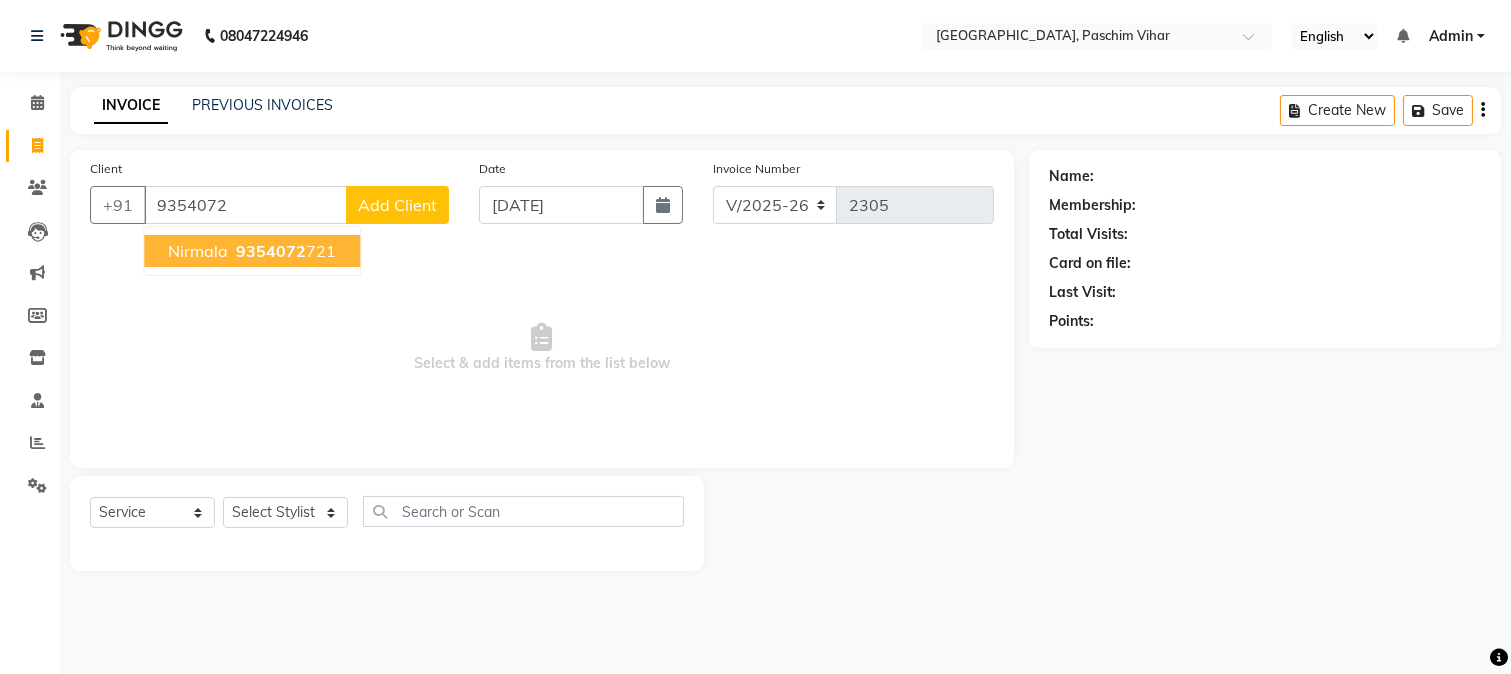 click on "9354072" at bounding box center (271, 251) 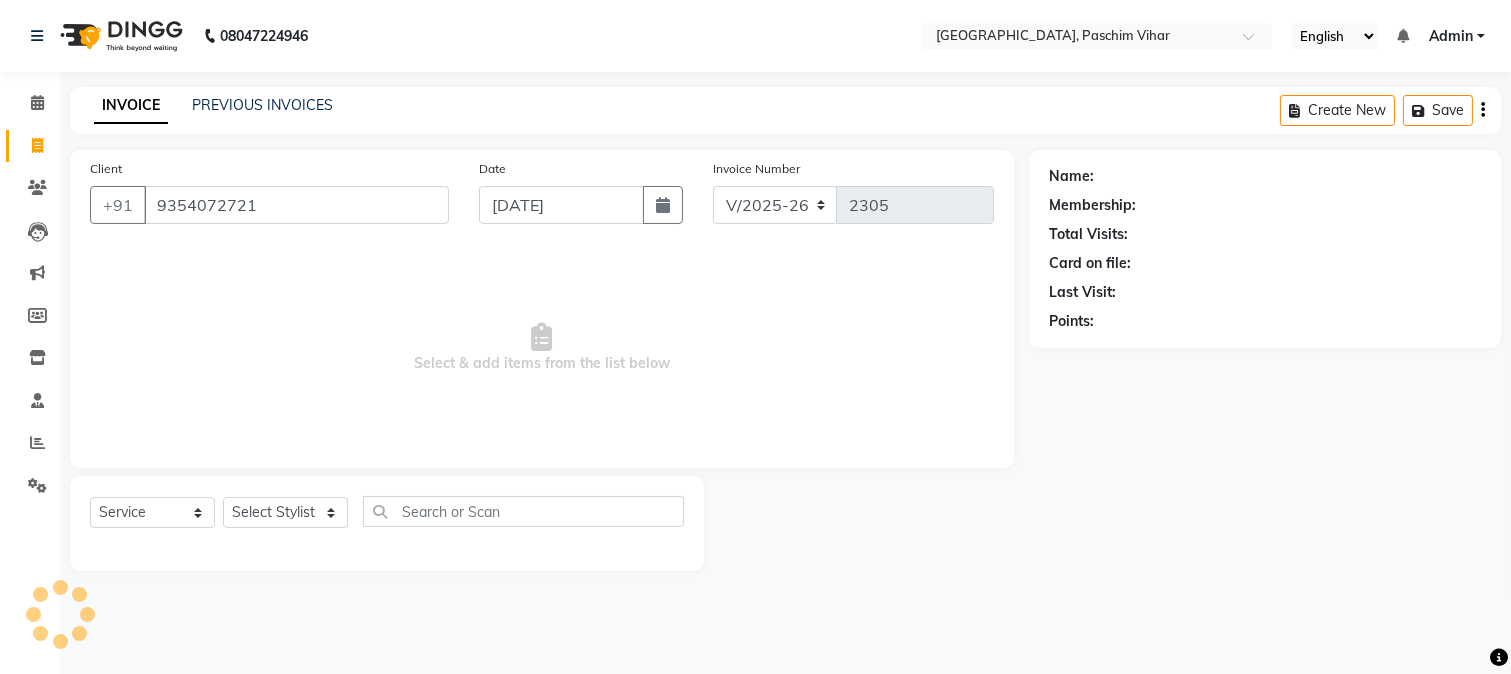 type on "9354072721" 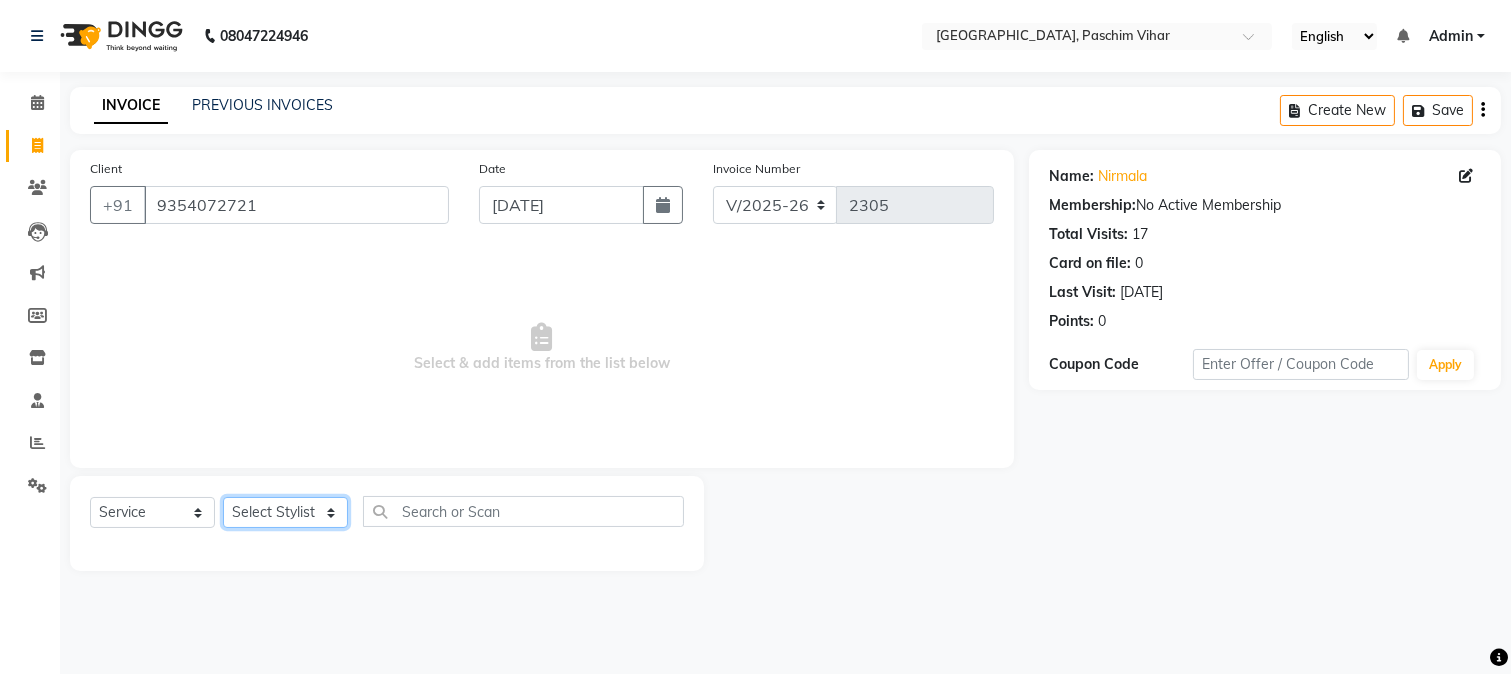 click on "Select Stylist Akash Anu Arun Gaurav  [PERSON_NAME] [PERSON_NAME] [PERSON_NAME] [PERSON_NAME] [DATE][PERSON_NAME] [PERSON_NAME] [PERSON_NAME] [PERSON_NAME] Shakel [PERSON_NAME] [PERSON_NAME] [PERSON_NAME]" 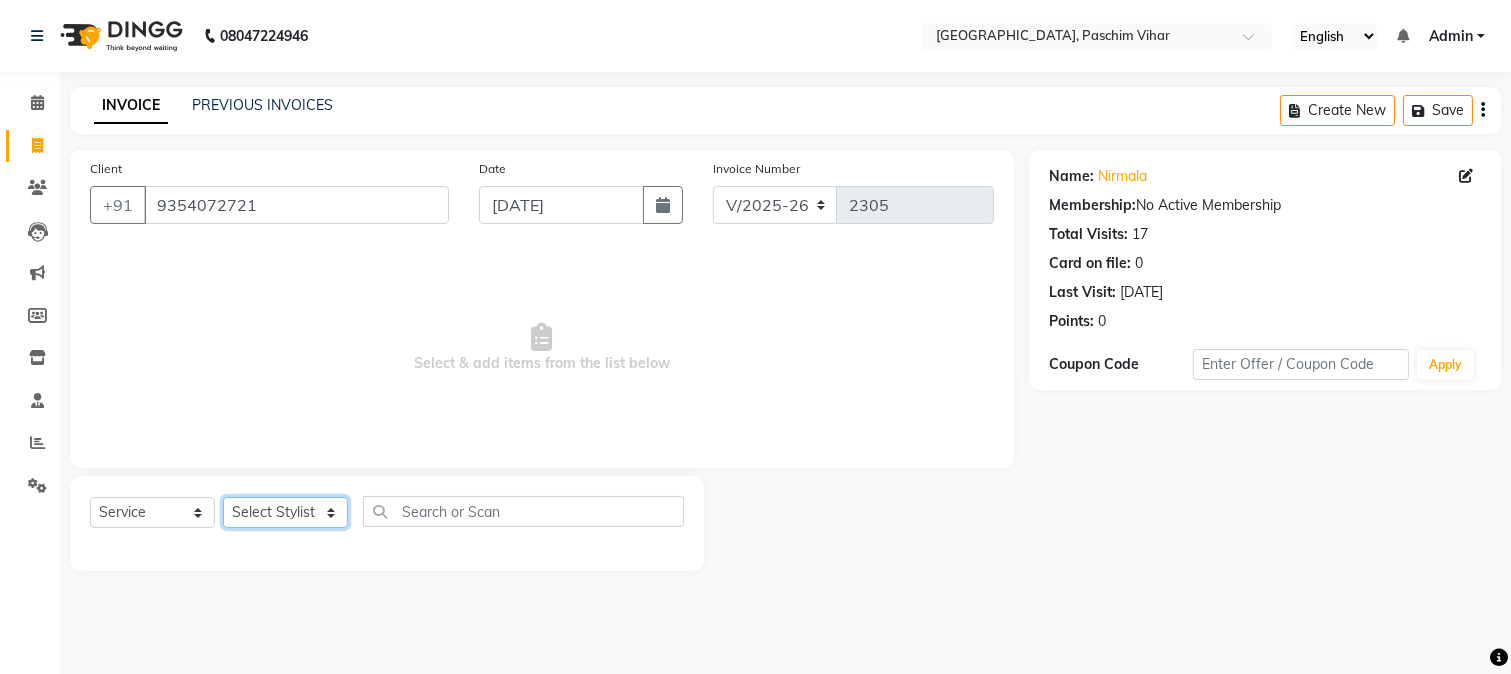 select on "13723" 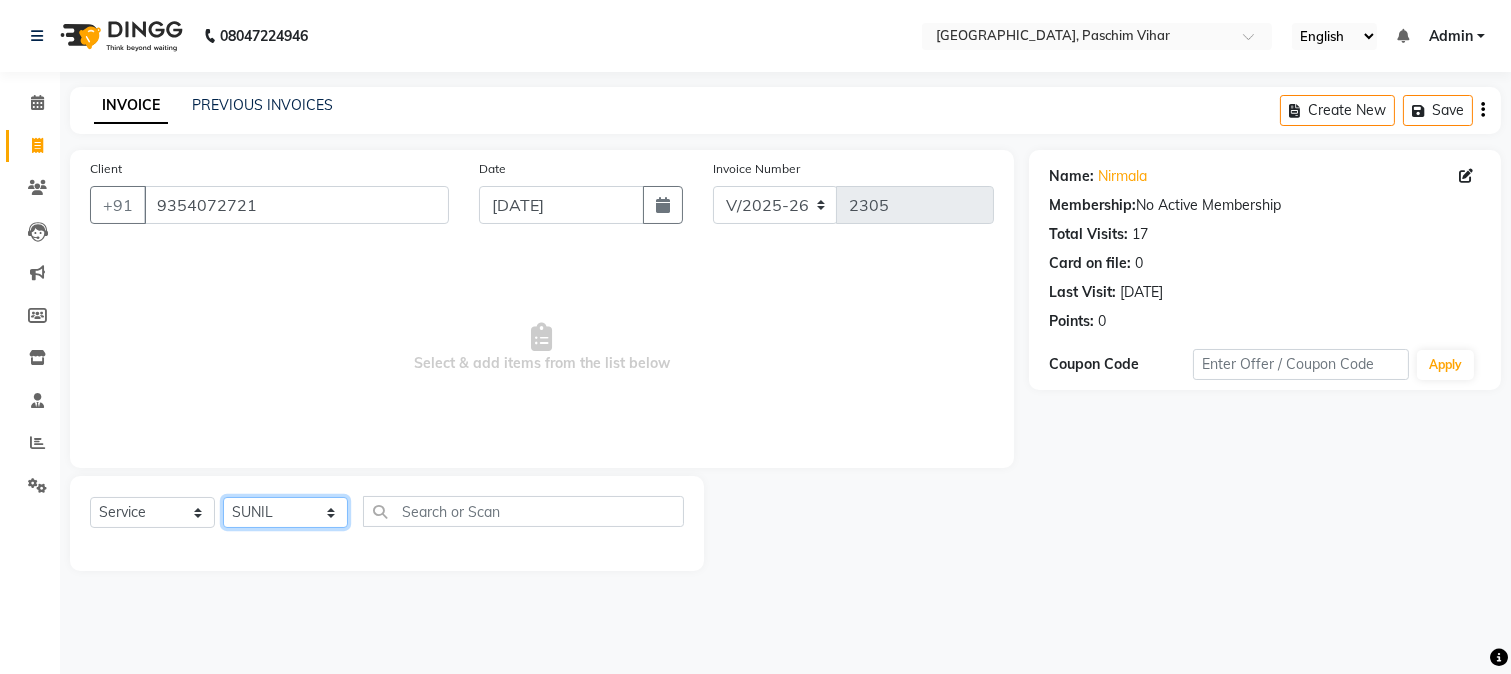 click on "Select Stylist Akash Anu Arun Gaurav  [PERSON_NAME] [PERSON_NAME] [PERSON_NAME] [PERSON_NAME] [DATE][PERSON_NAME] [PERSON_NAME] [PERSON_NAME] [PERSON_NAME] Shakel [PERSON_NAME] [PERSON_NAME] [PERSON_NAME]" 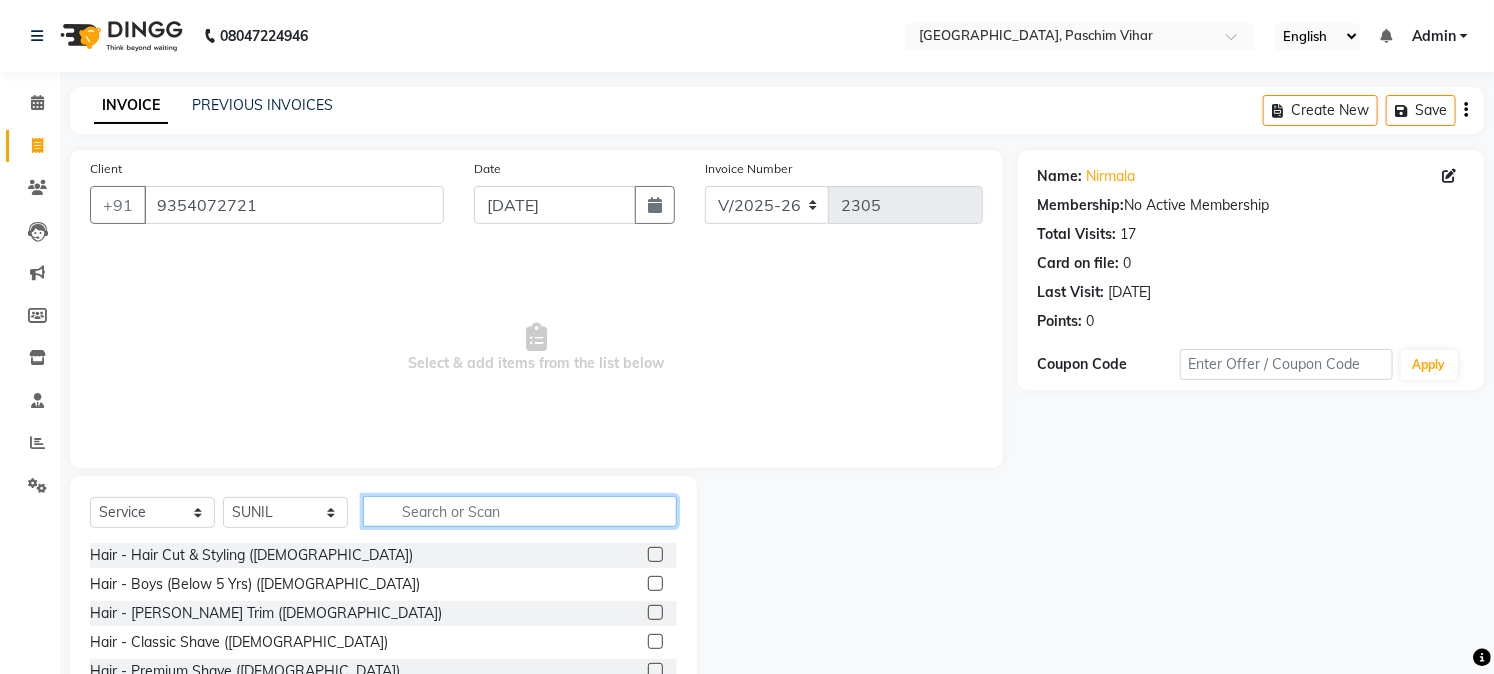 click 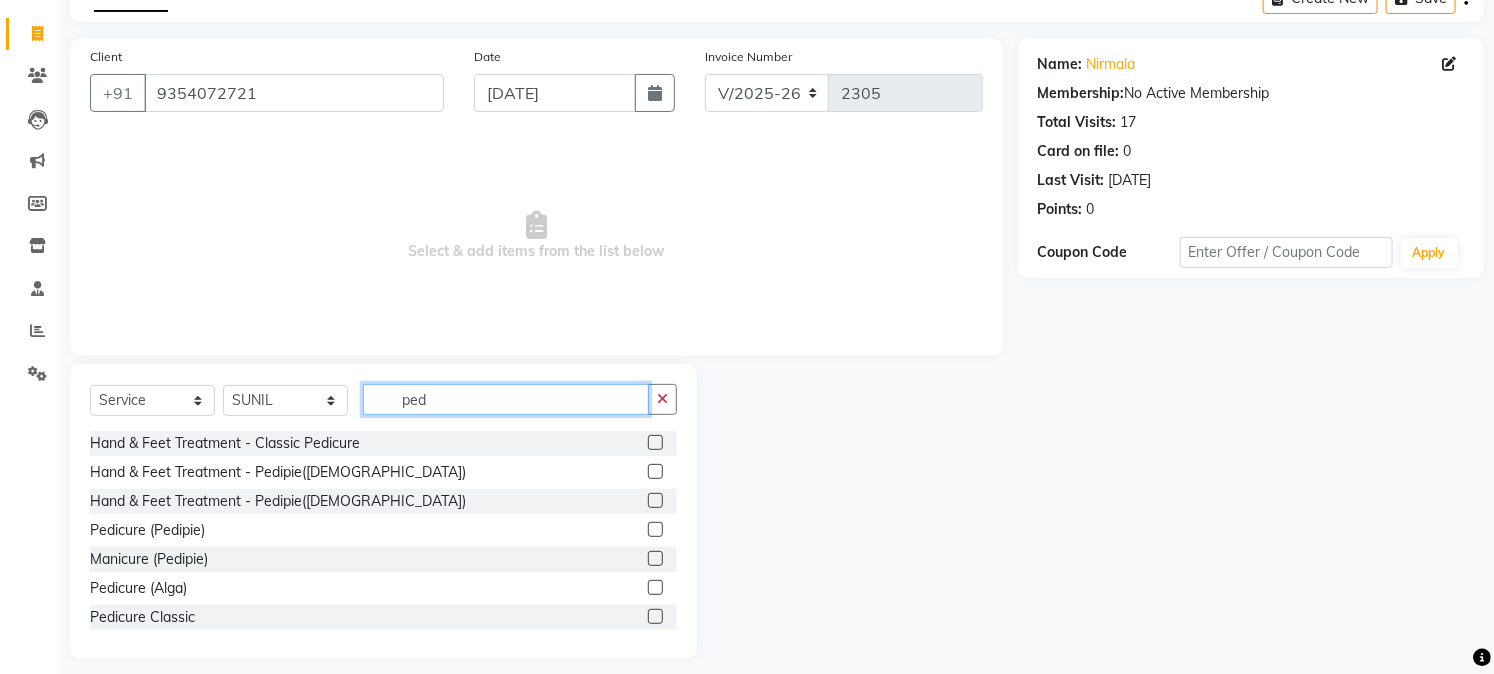 scroll, scrollTop: 126, scrollLeft: 0, axis: vertical 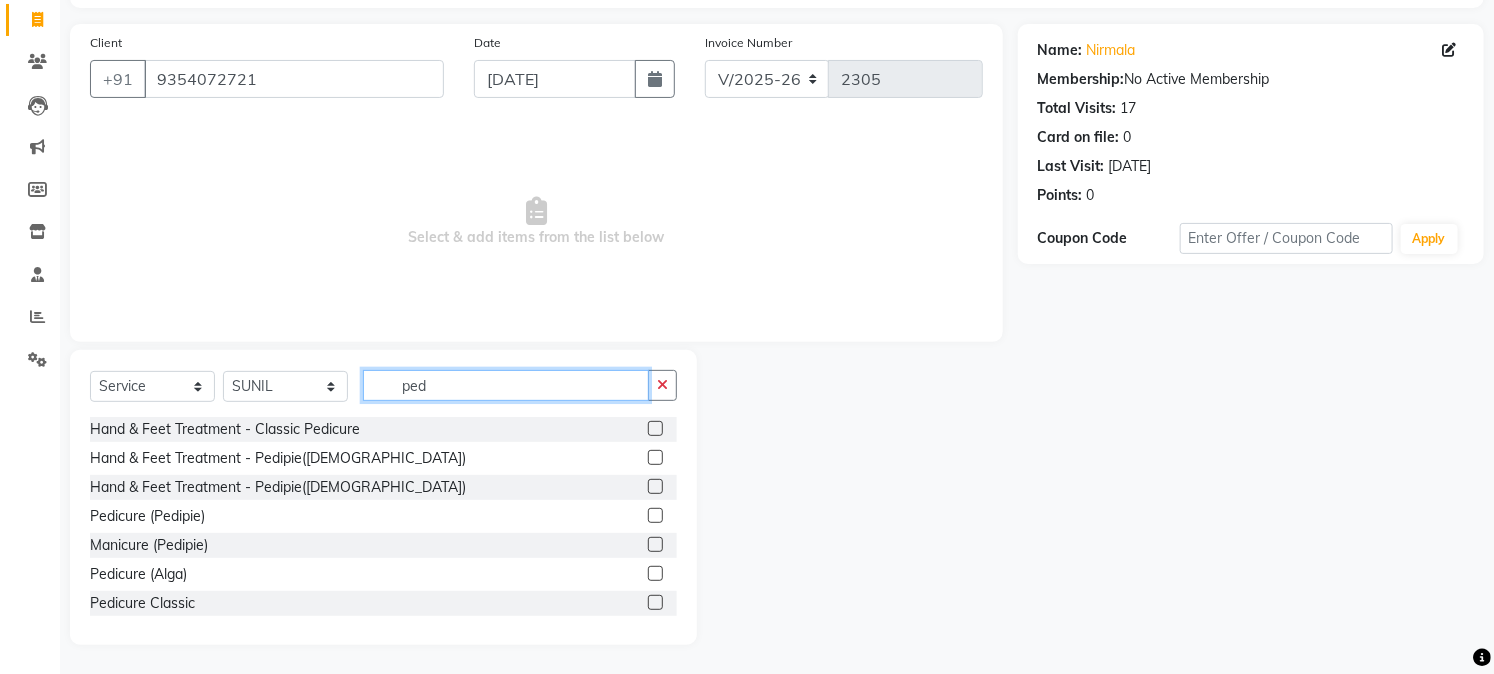 type on "ped" 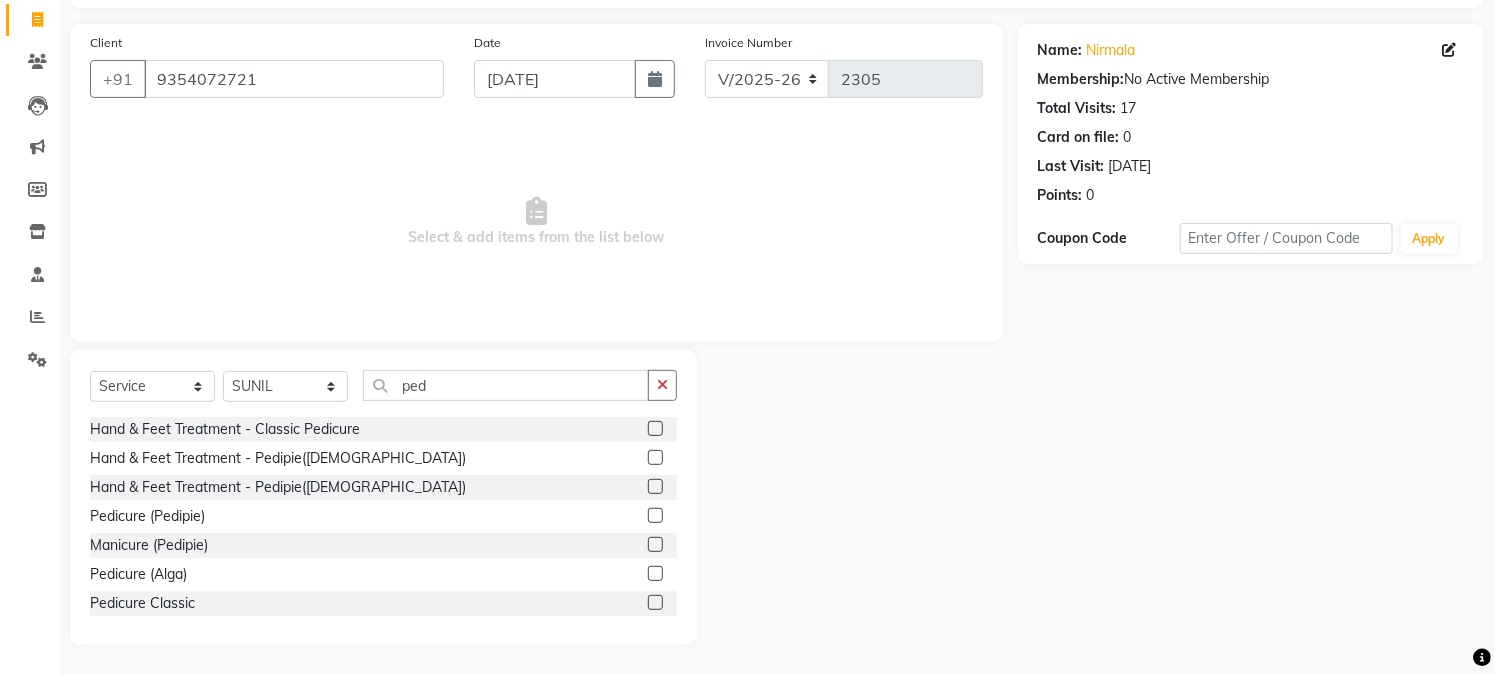 click 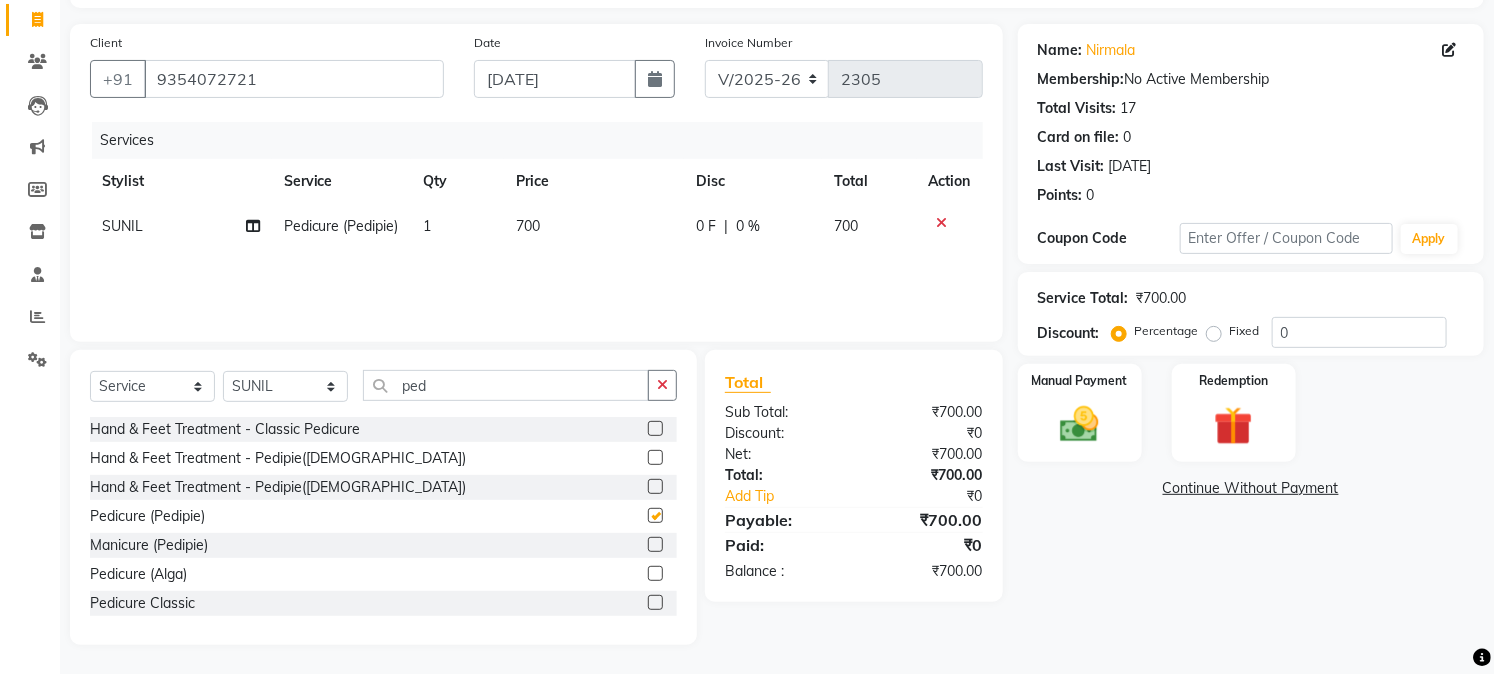 checkbox on "false" 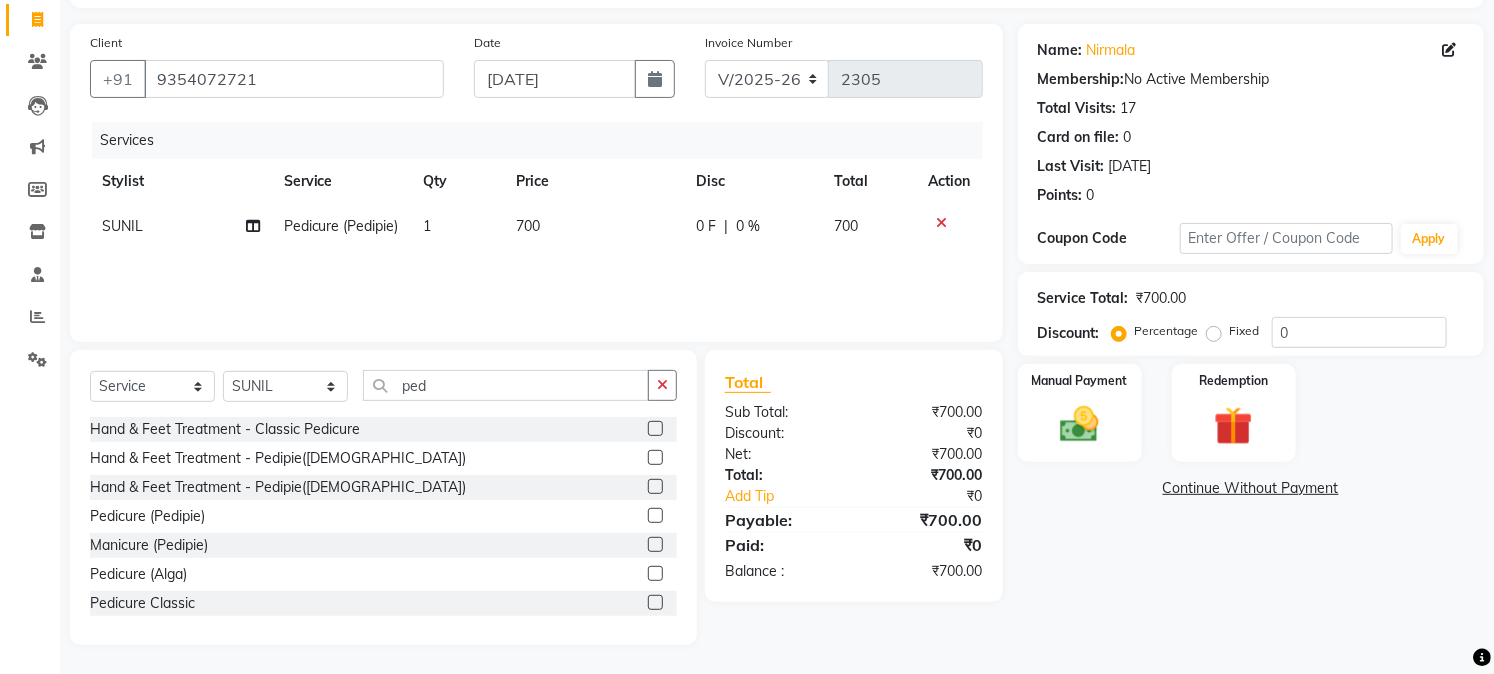 click on "700" 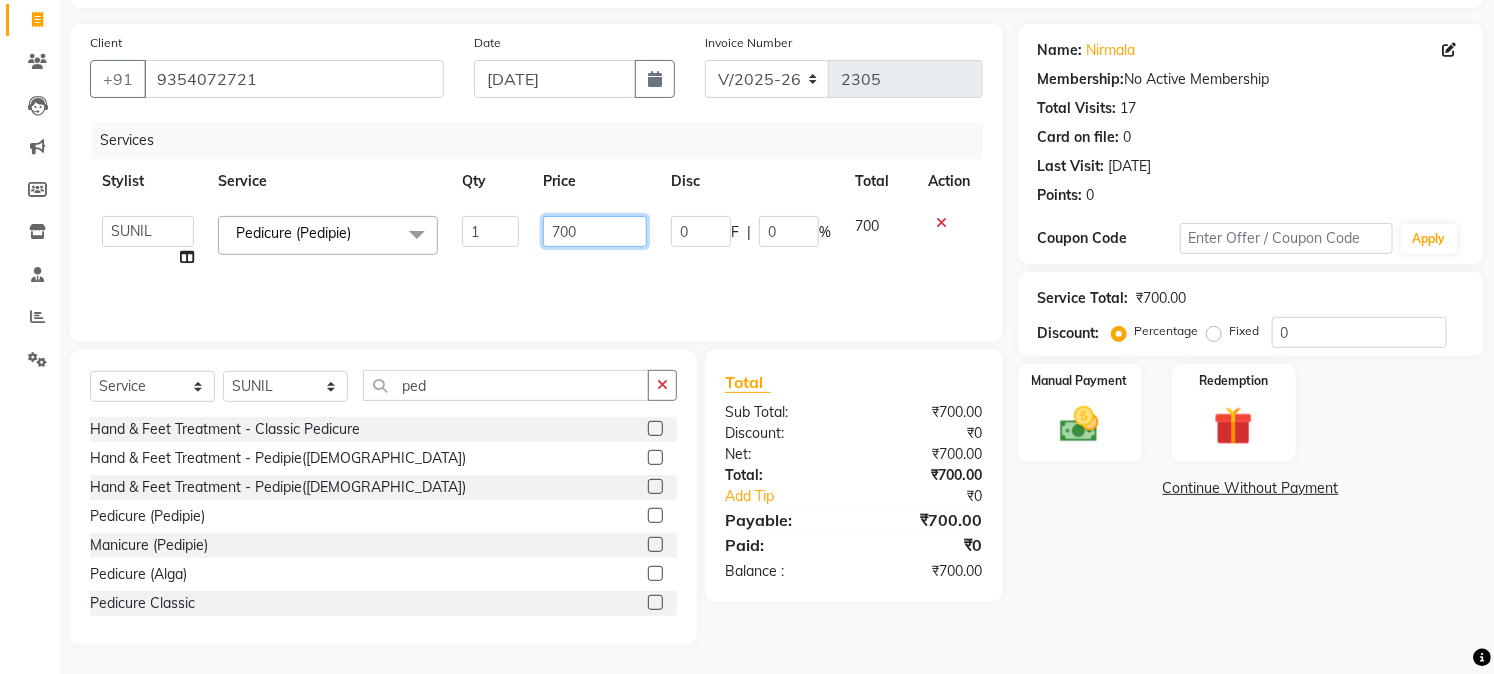 click on "700" 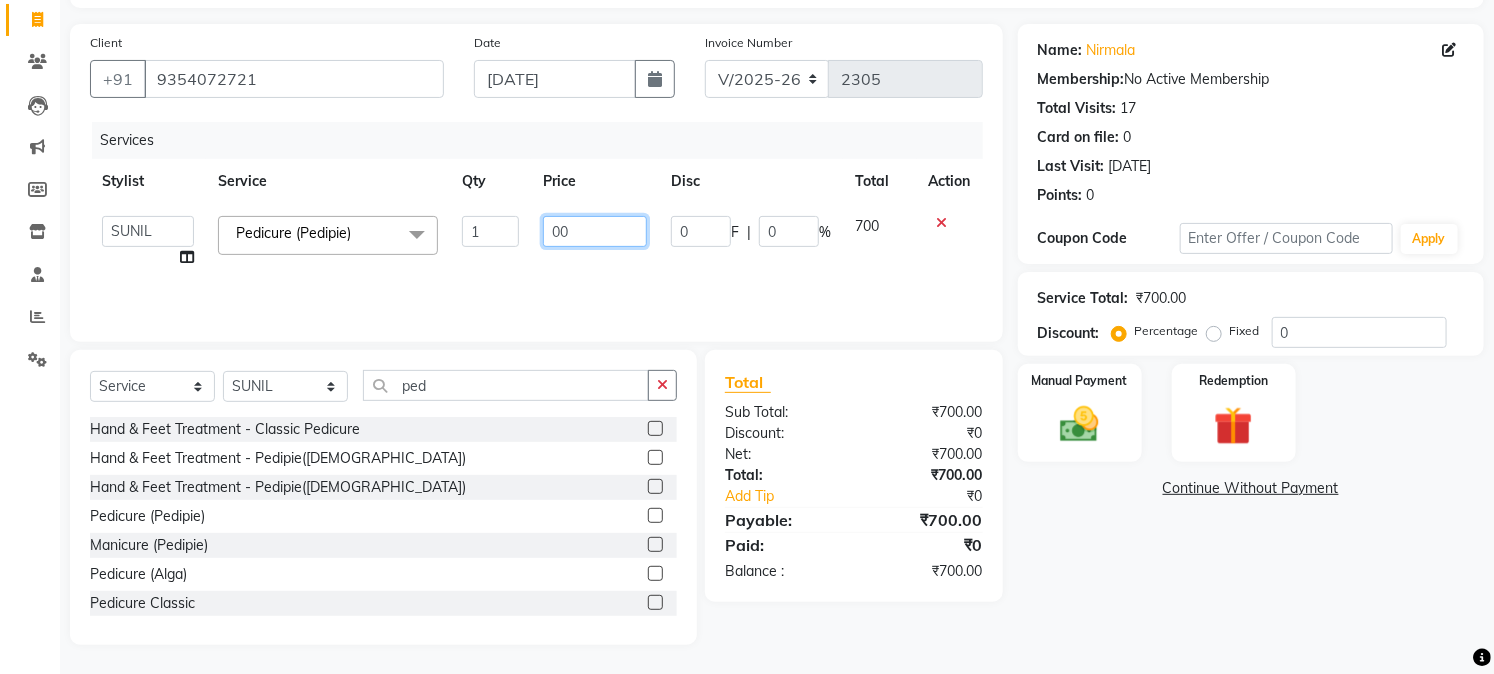 type on "600" 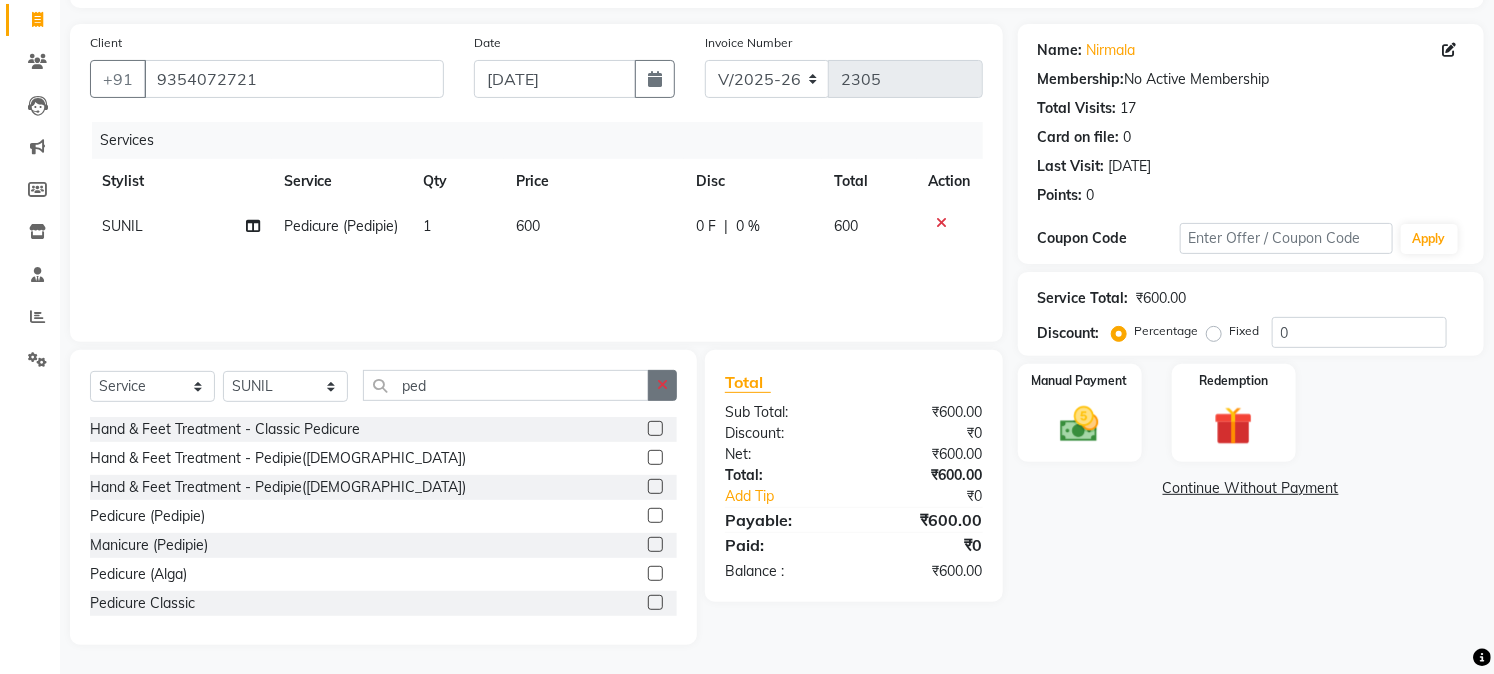 click 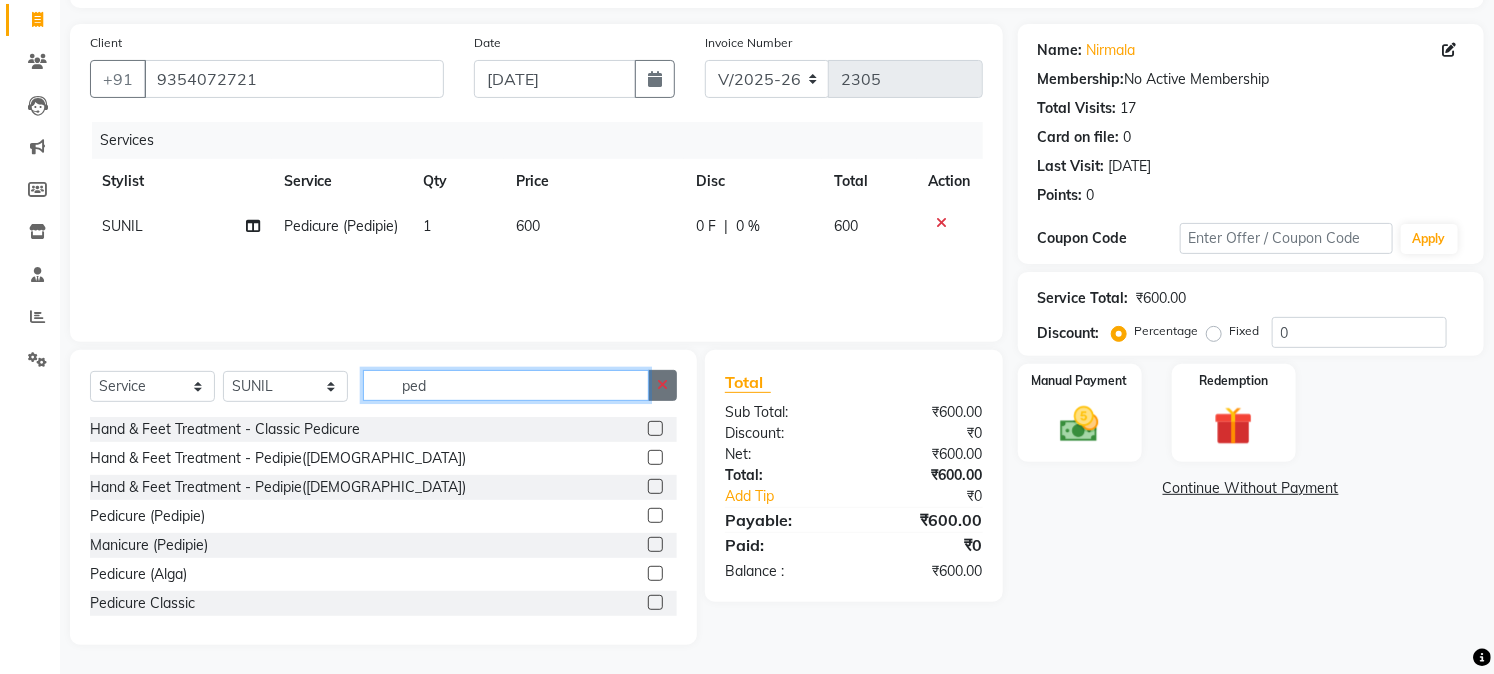 type 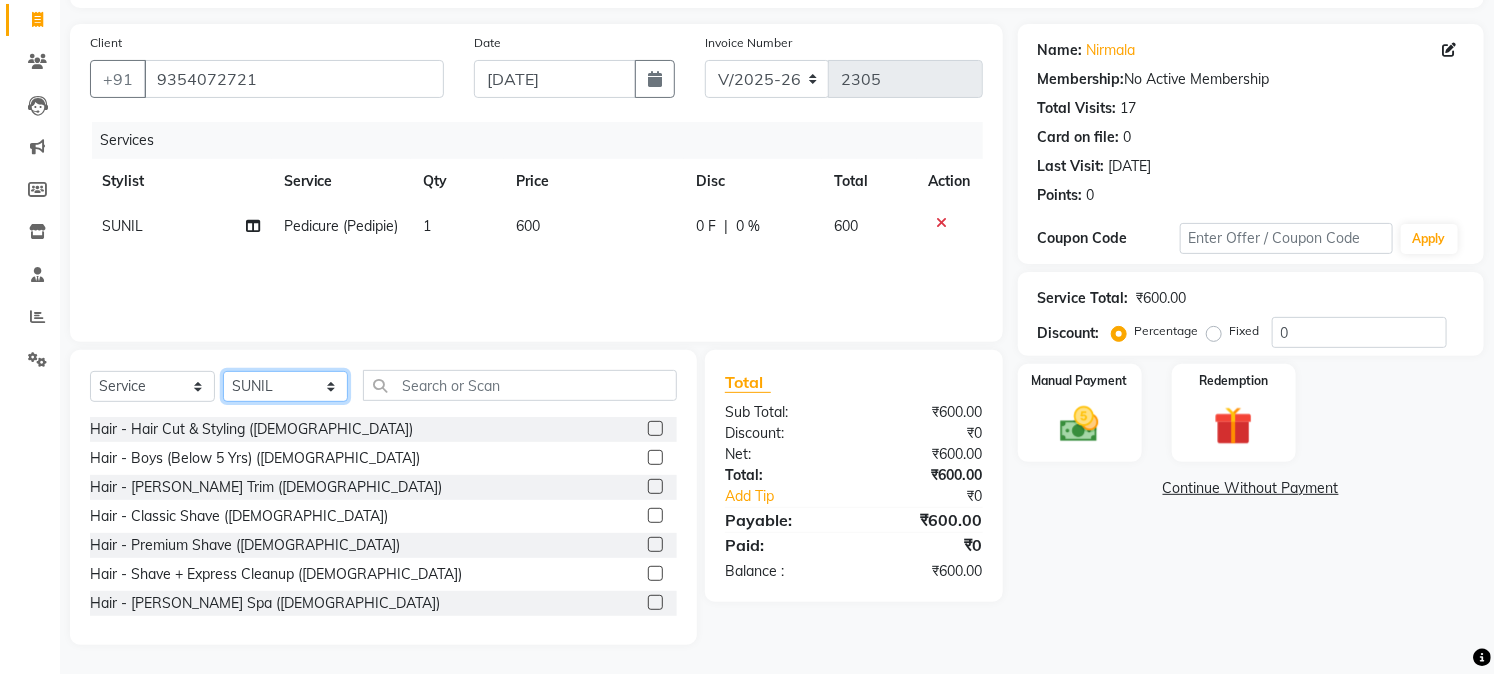 drag, startPoint x: 312, startPoint y: 386, endPoint x: 295, endPoint y: 372, distance: 22.022715 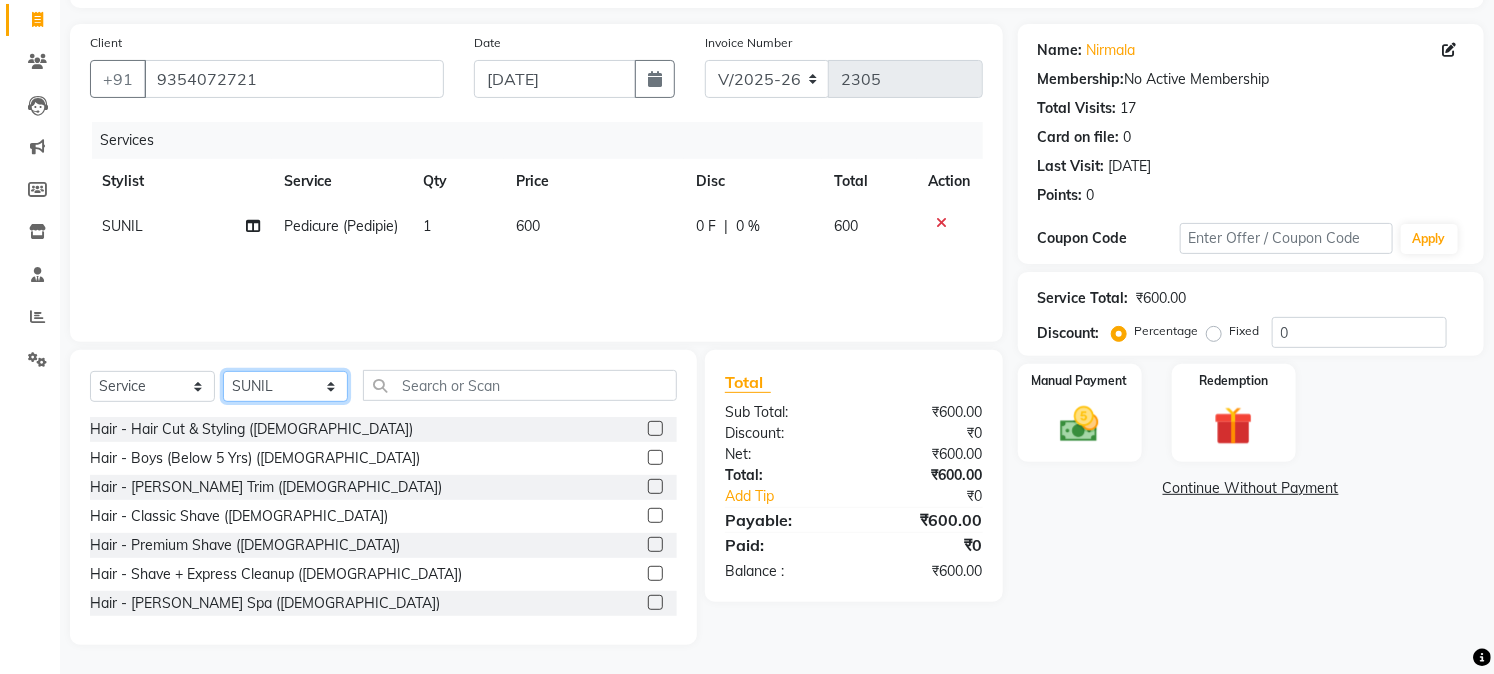 select on "14818" 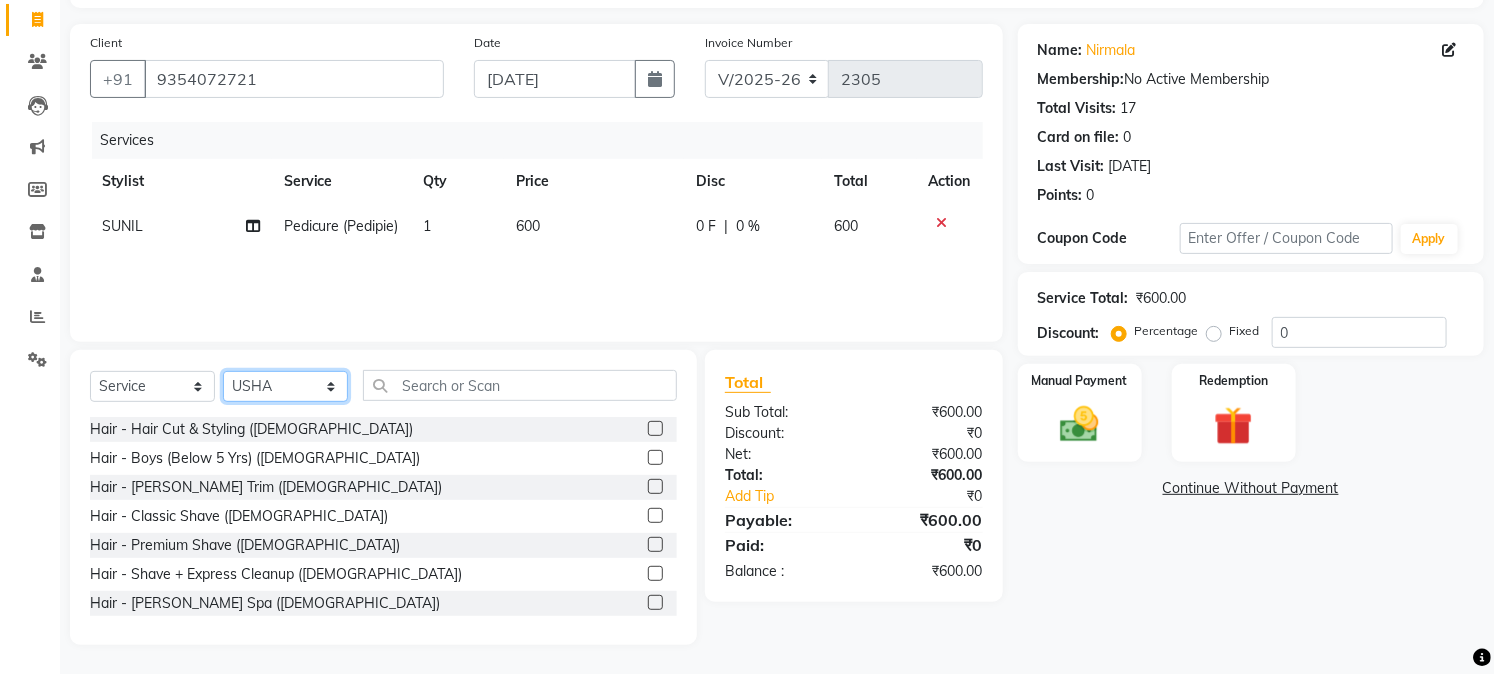 click on "Select Stylist Akash Anu Arun Gaurav  [PERSON_NAME] [PERSON_NAME] [PERSON_NAME] [PERSON_NAME] [DATE][PERSON_NAME] [PERSON_NAME] [PERSON_NAME] [PERSON_NAME] Shakel [PERSON_NAME] [PERSON_NAME] [PERSON_NAME]" 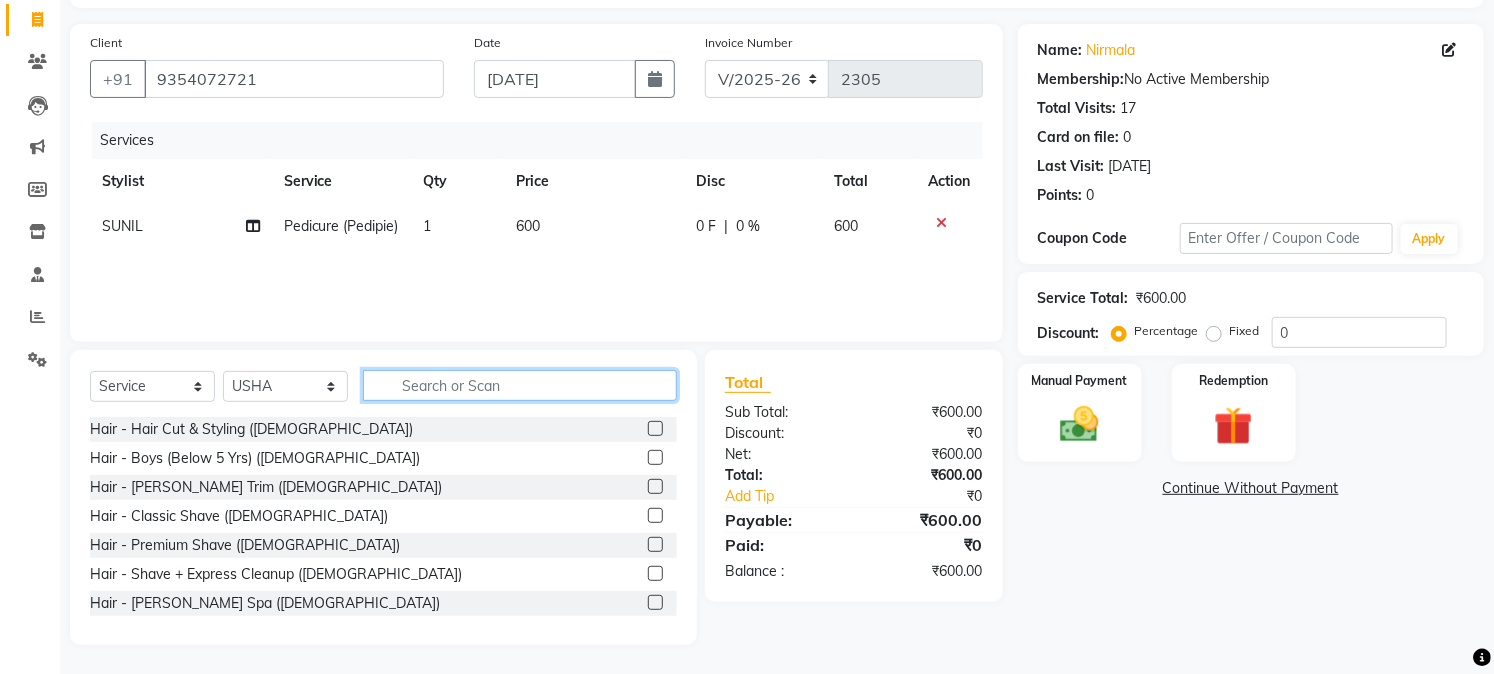 click 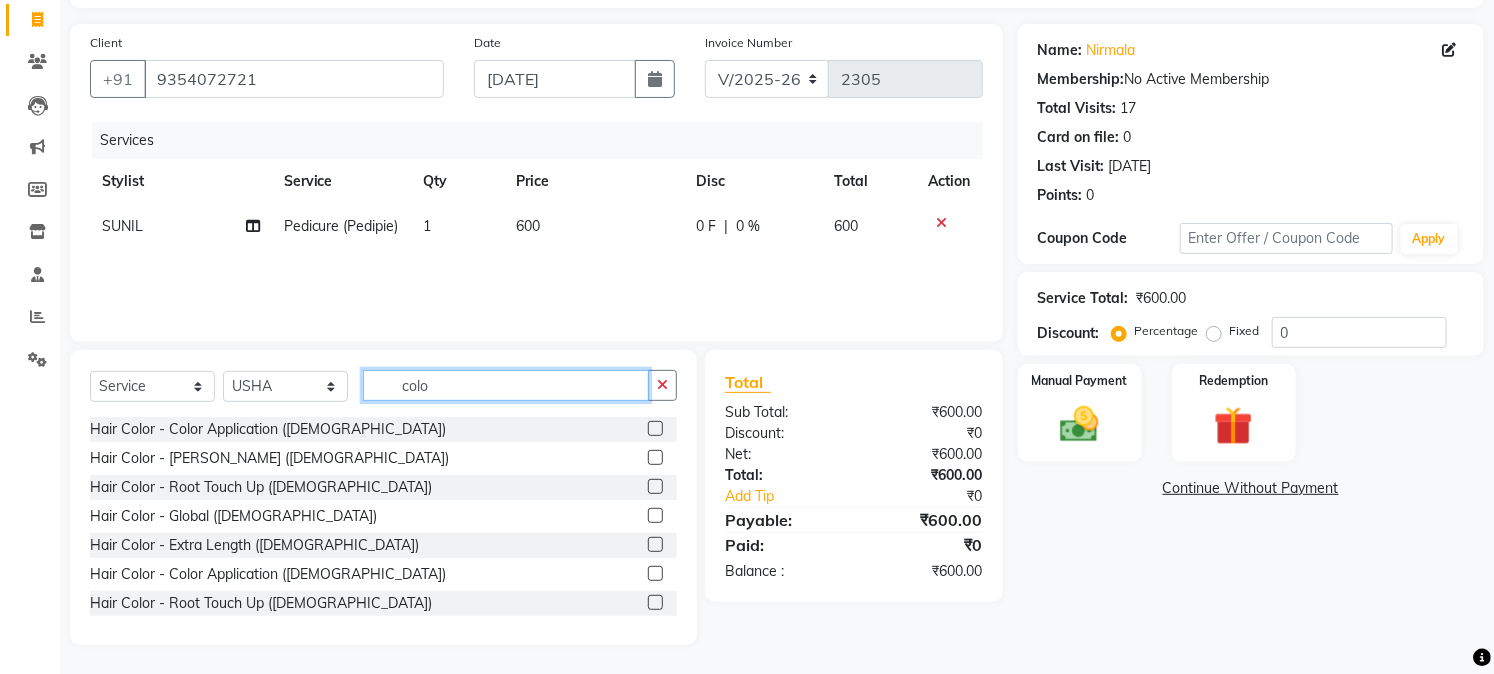 type on "colo" 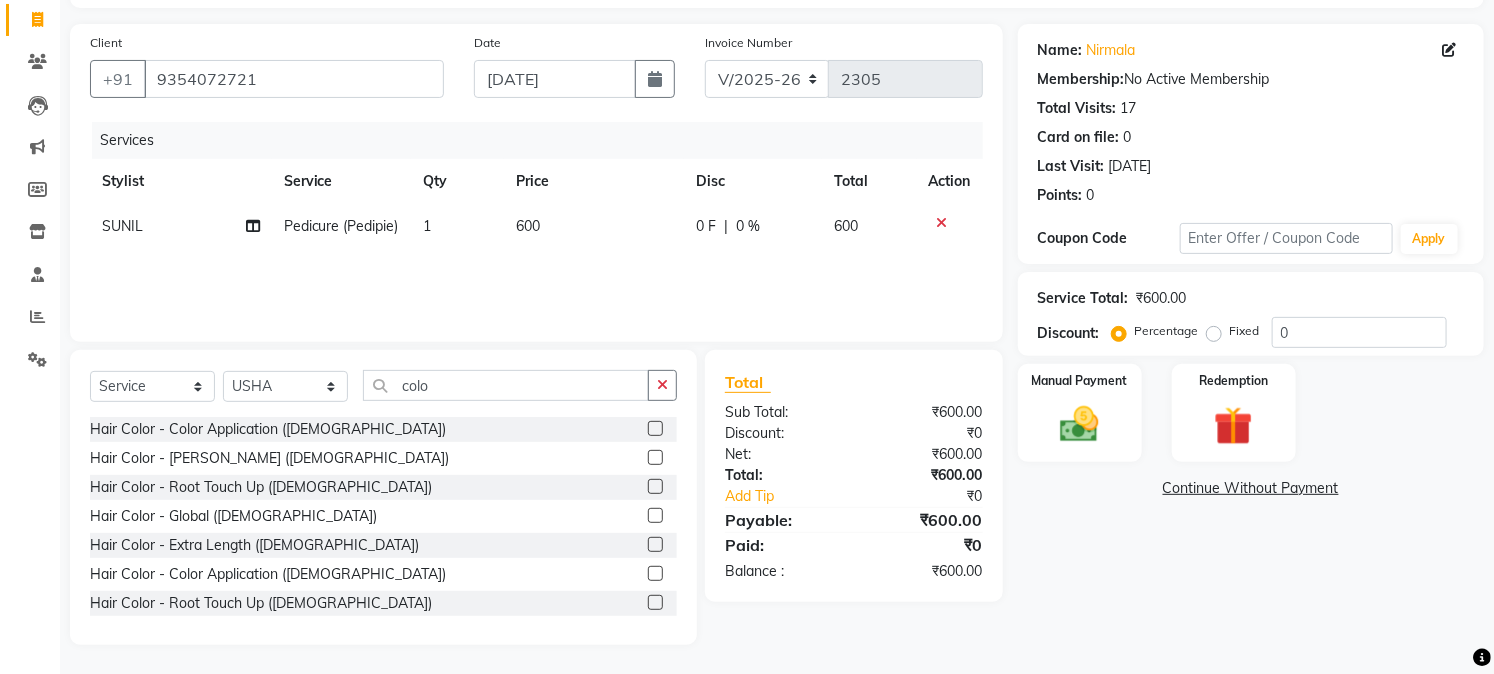 click 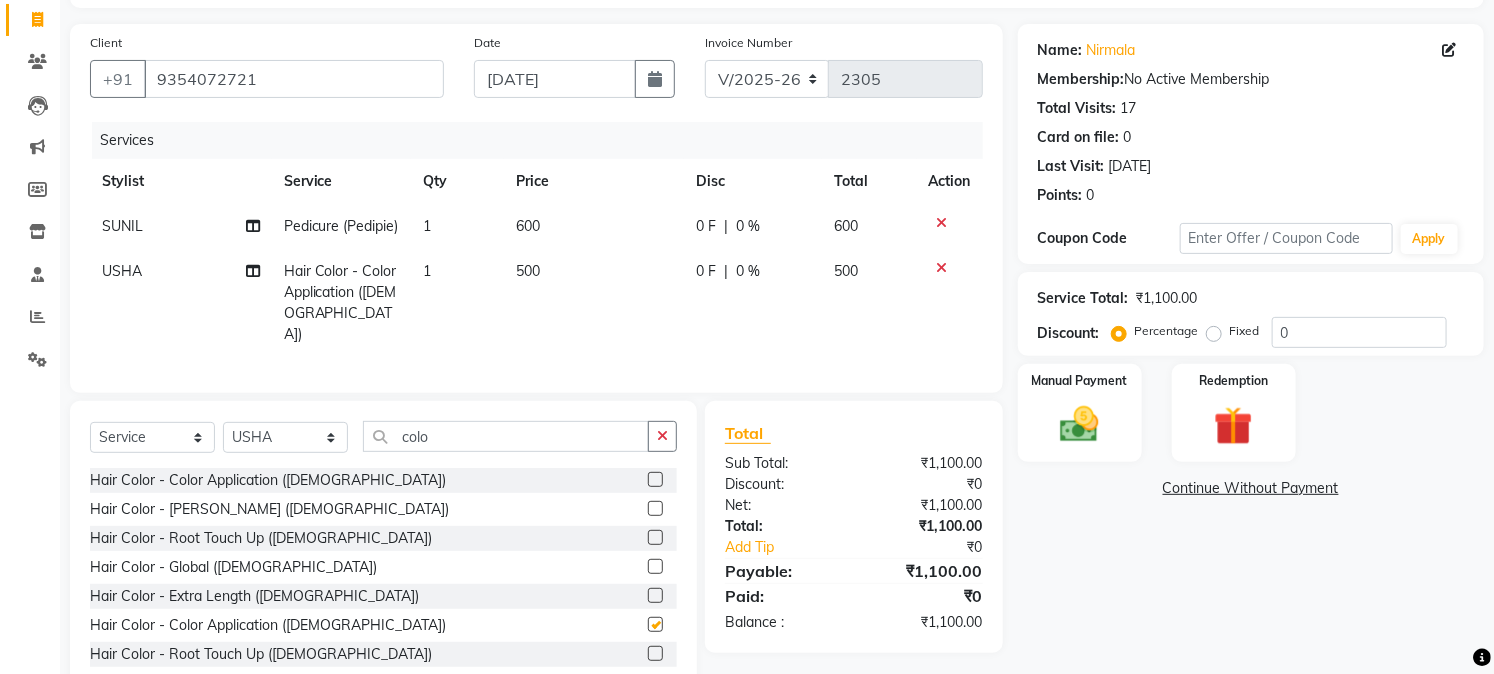 checkbox on "false" 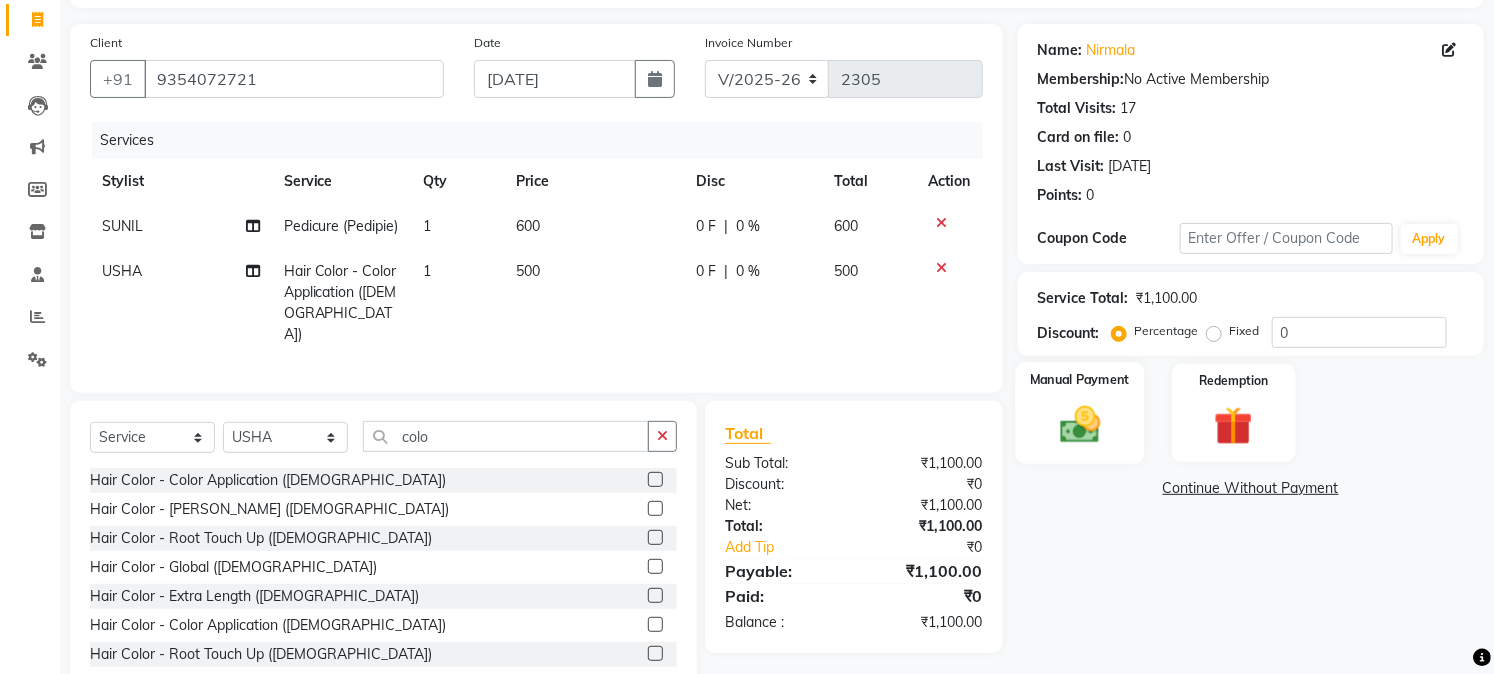 click 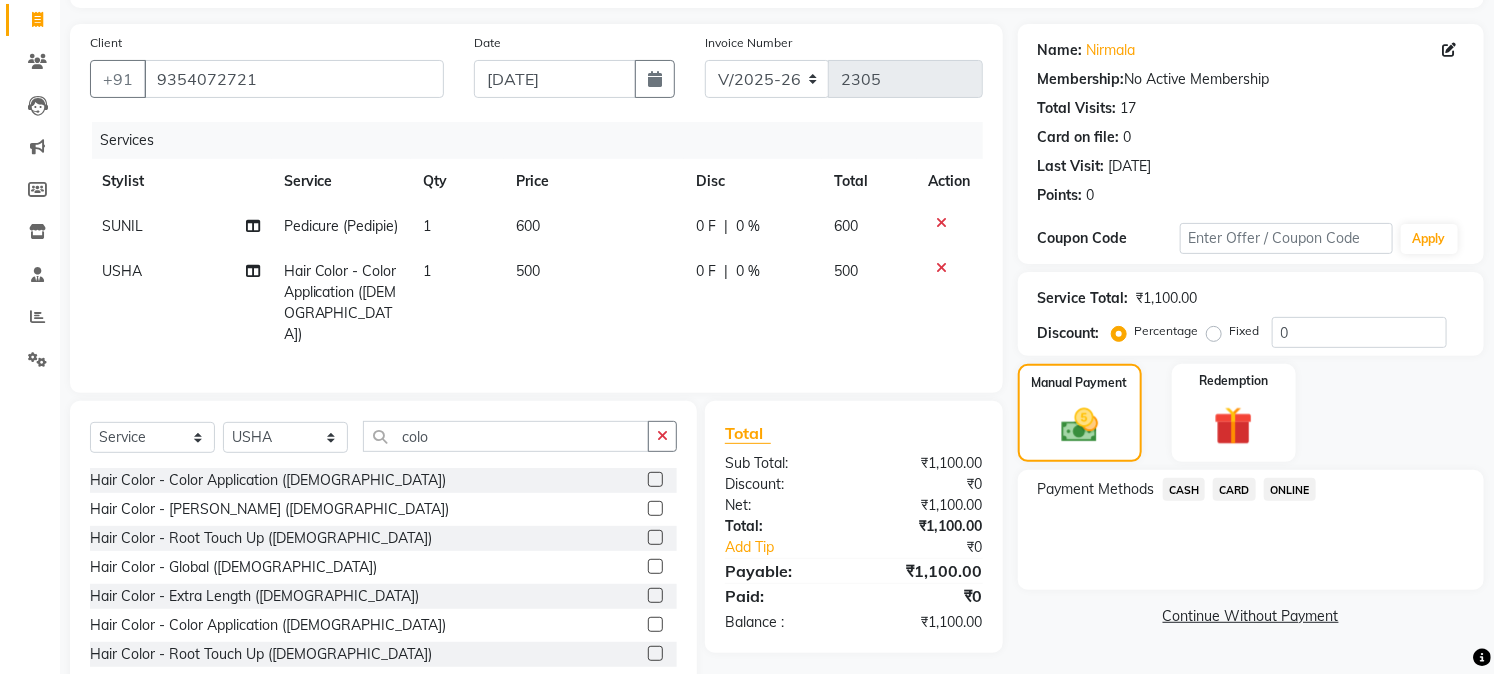 click on "CASH" 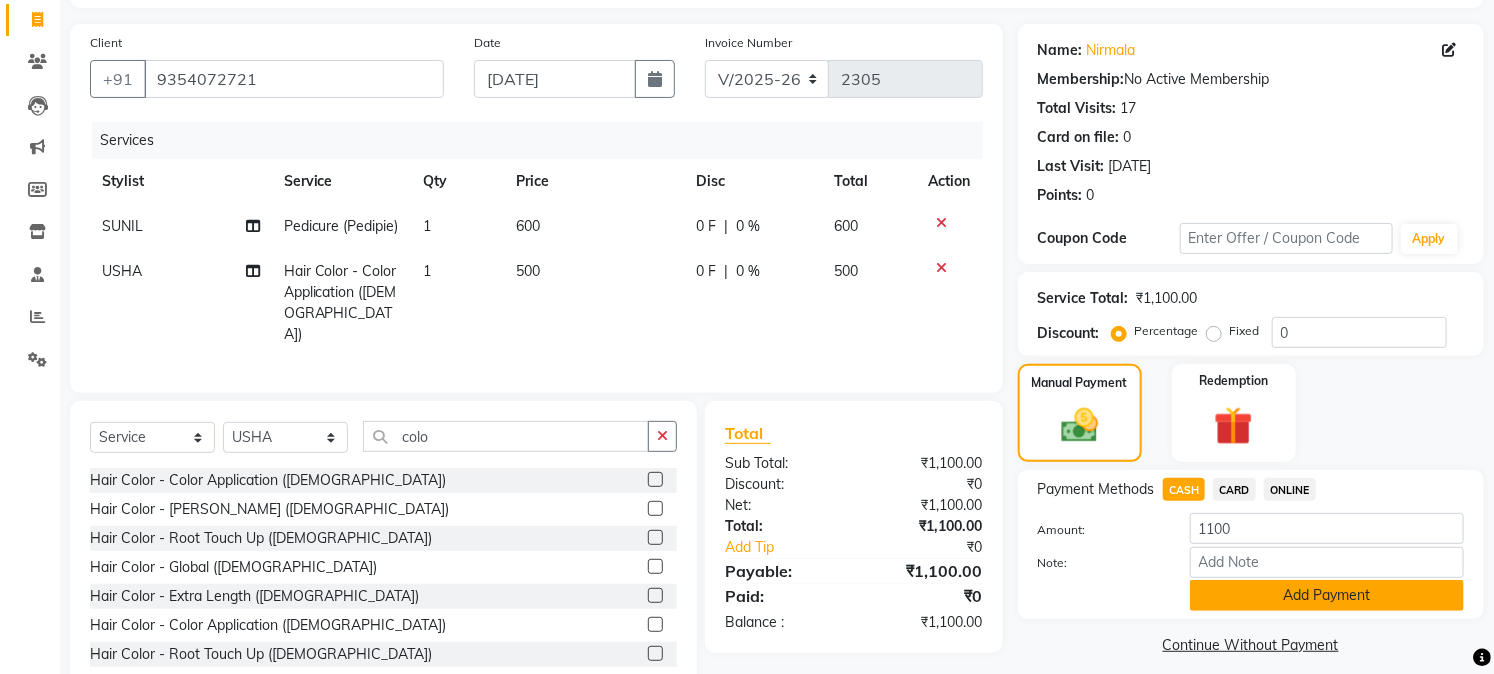 click on "Add Payment" 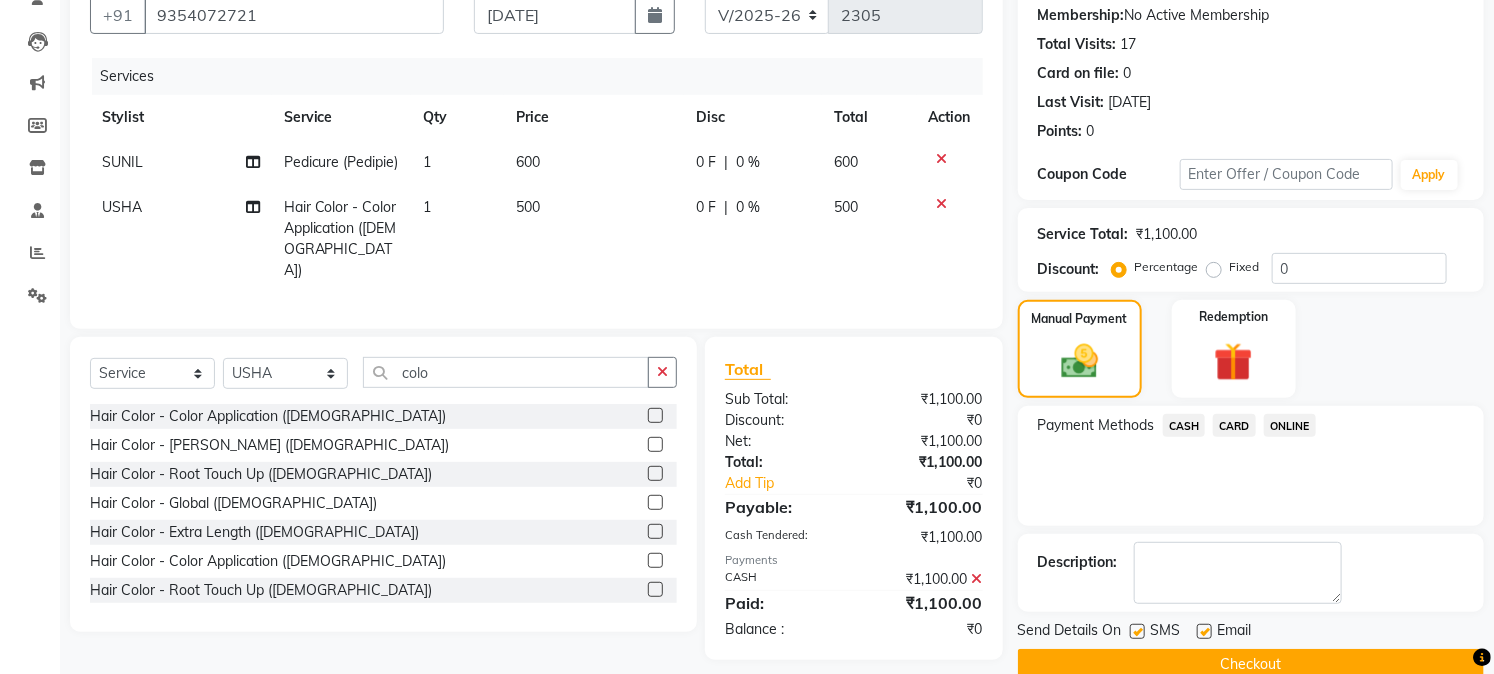 scroll, scrollTop: 225, scrollLeft: 0, axis: vertical 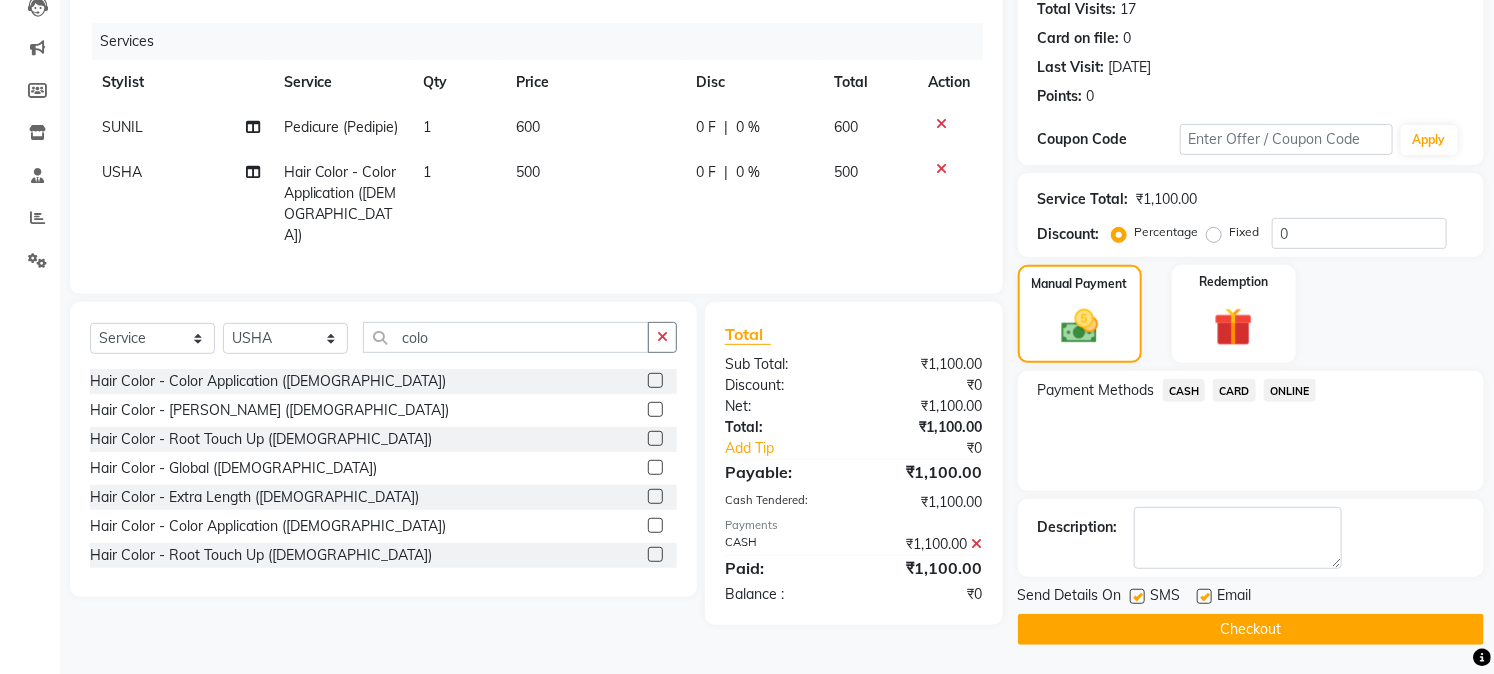 click on "Checkout" 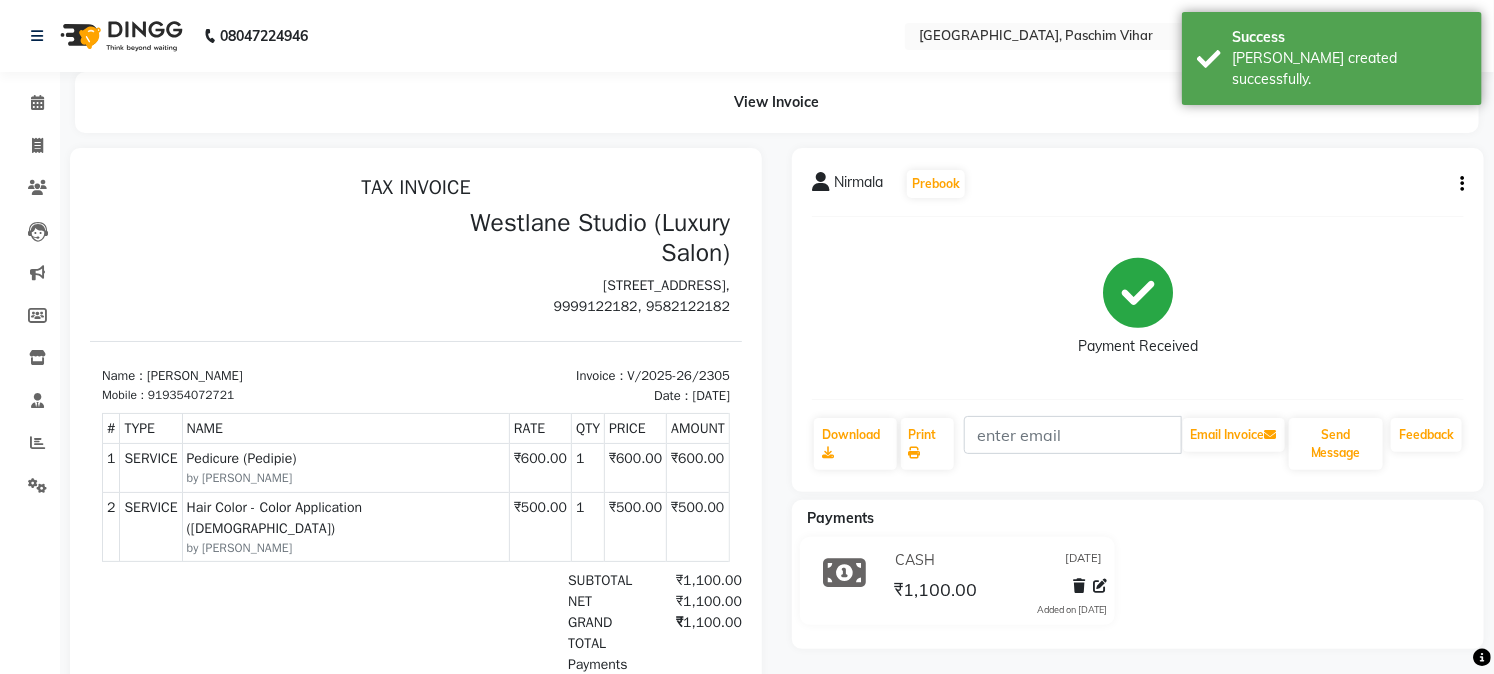 scroll, scrollTop: 0, scrollLeft: 0, axis: both 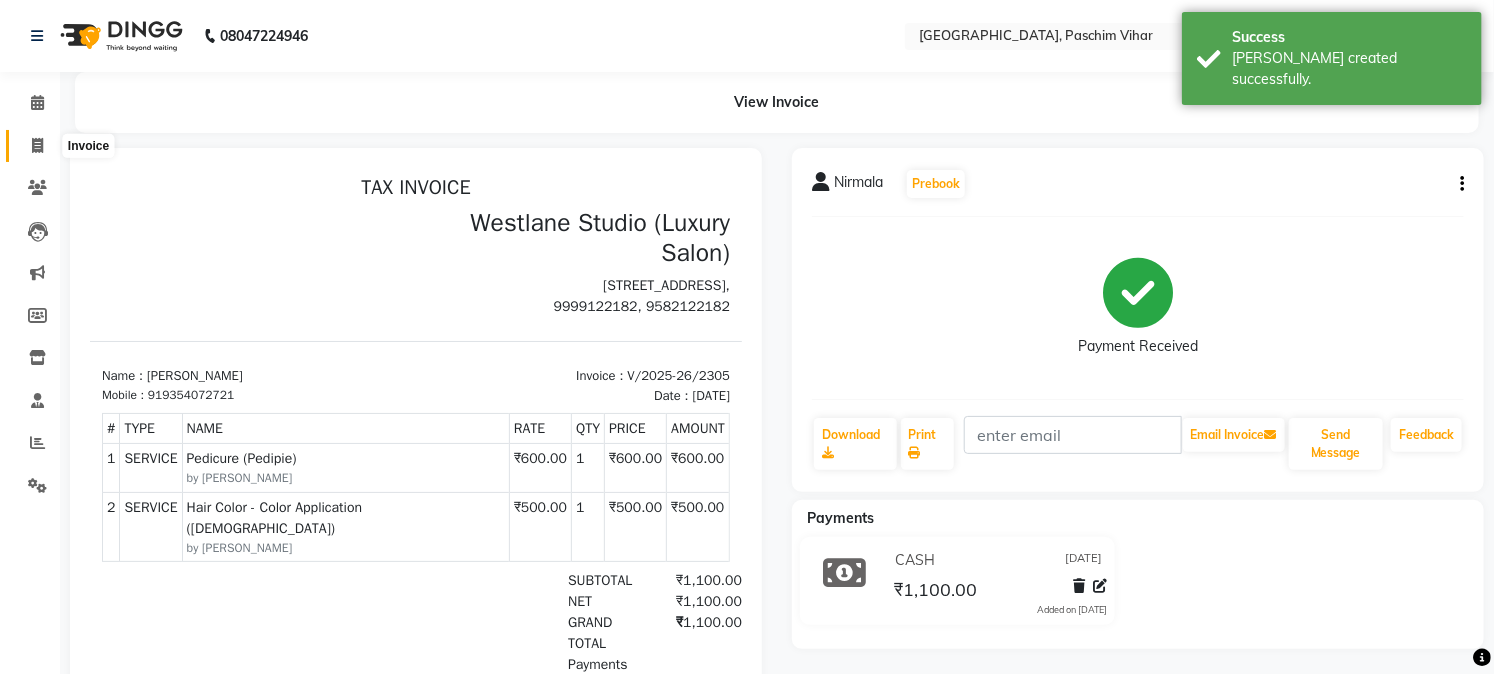 click 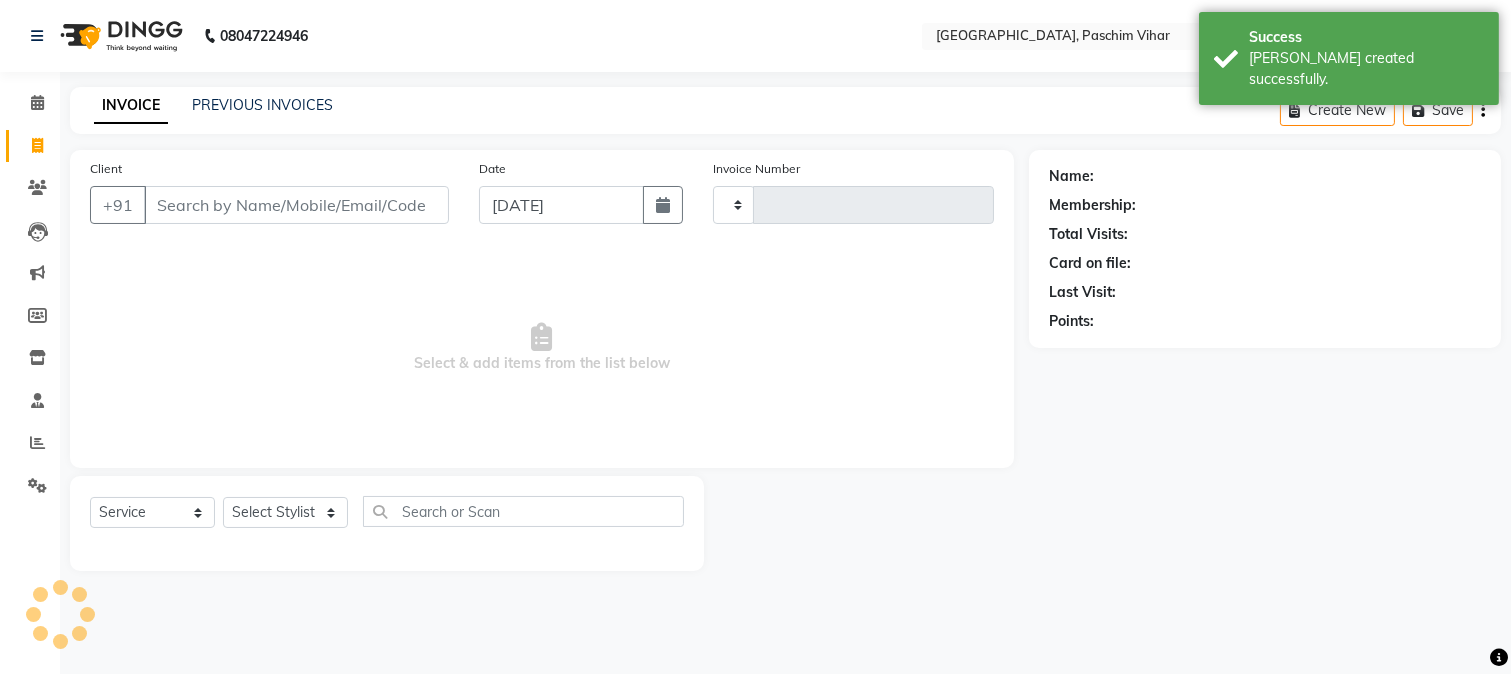 type on "2306" 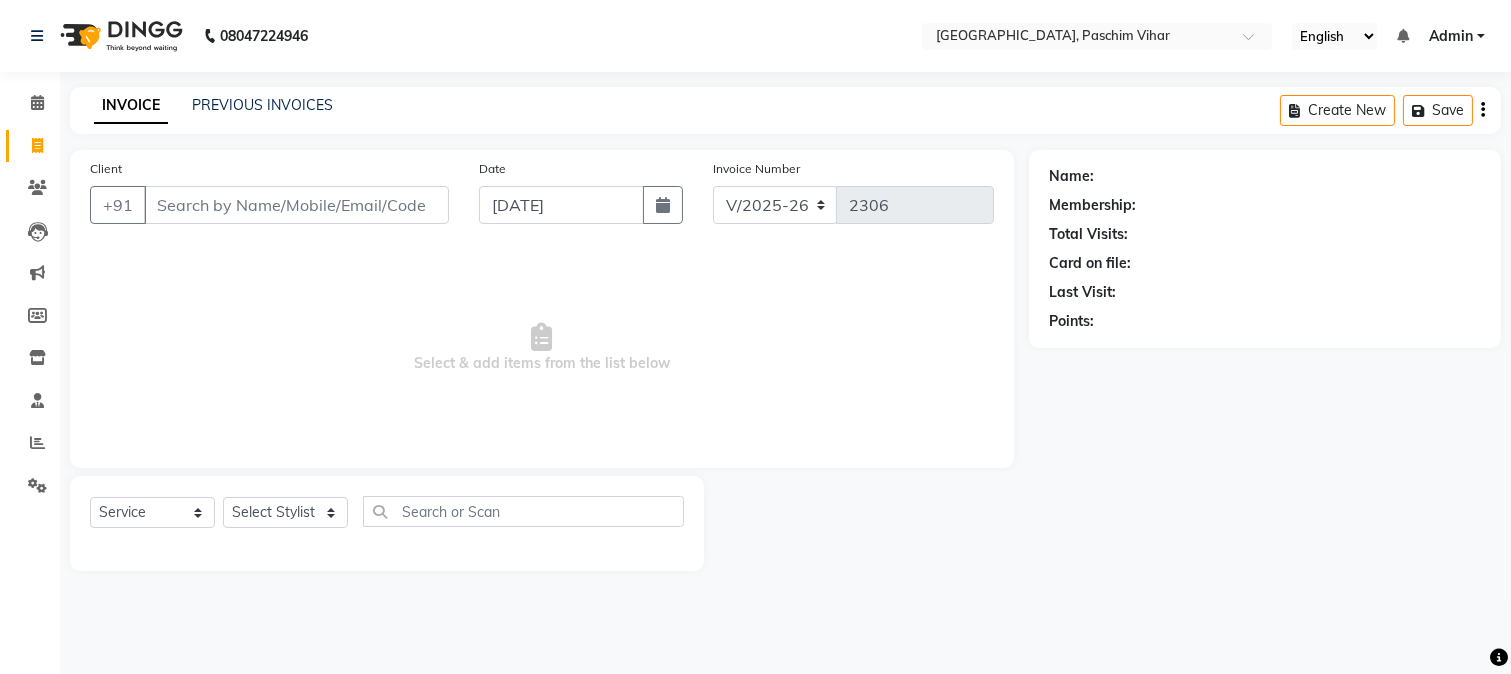 click on "Client" at bounding box center [296, 205] 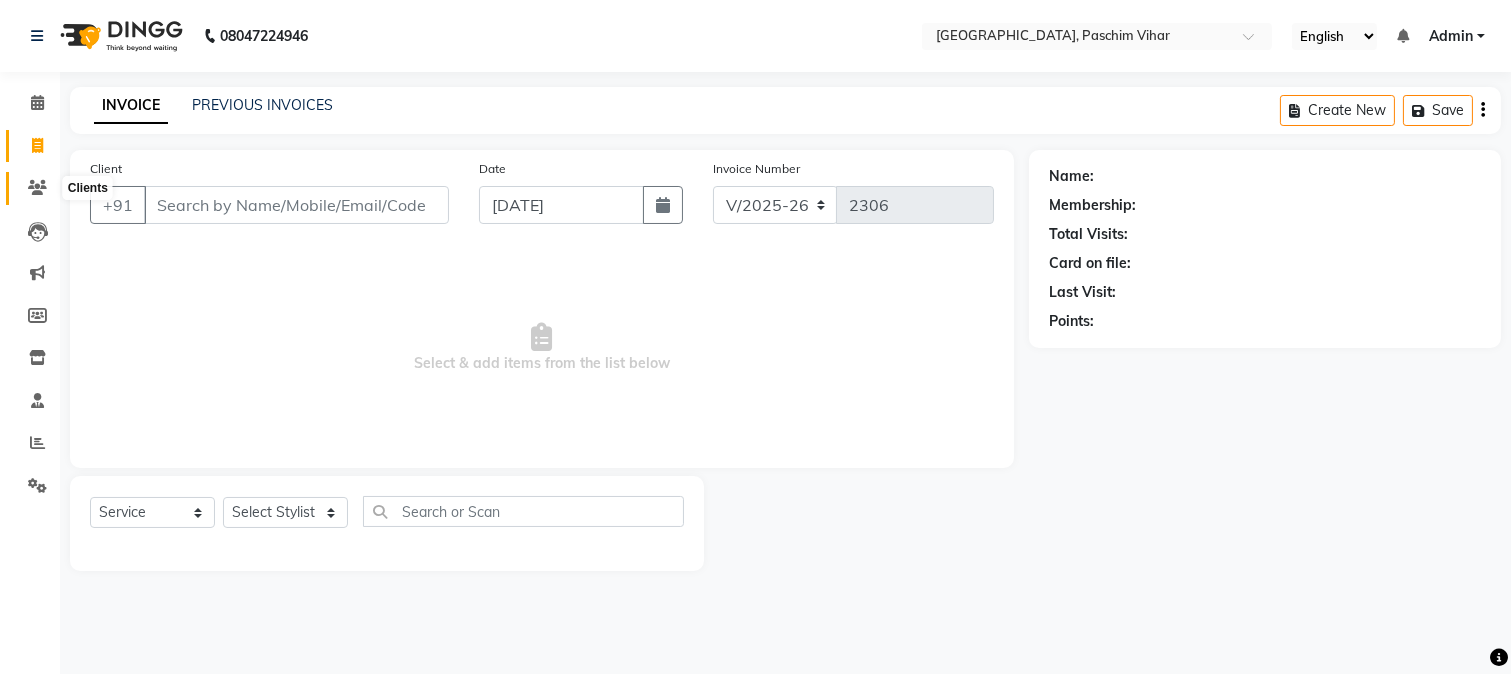 click 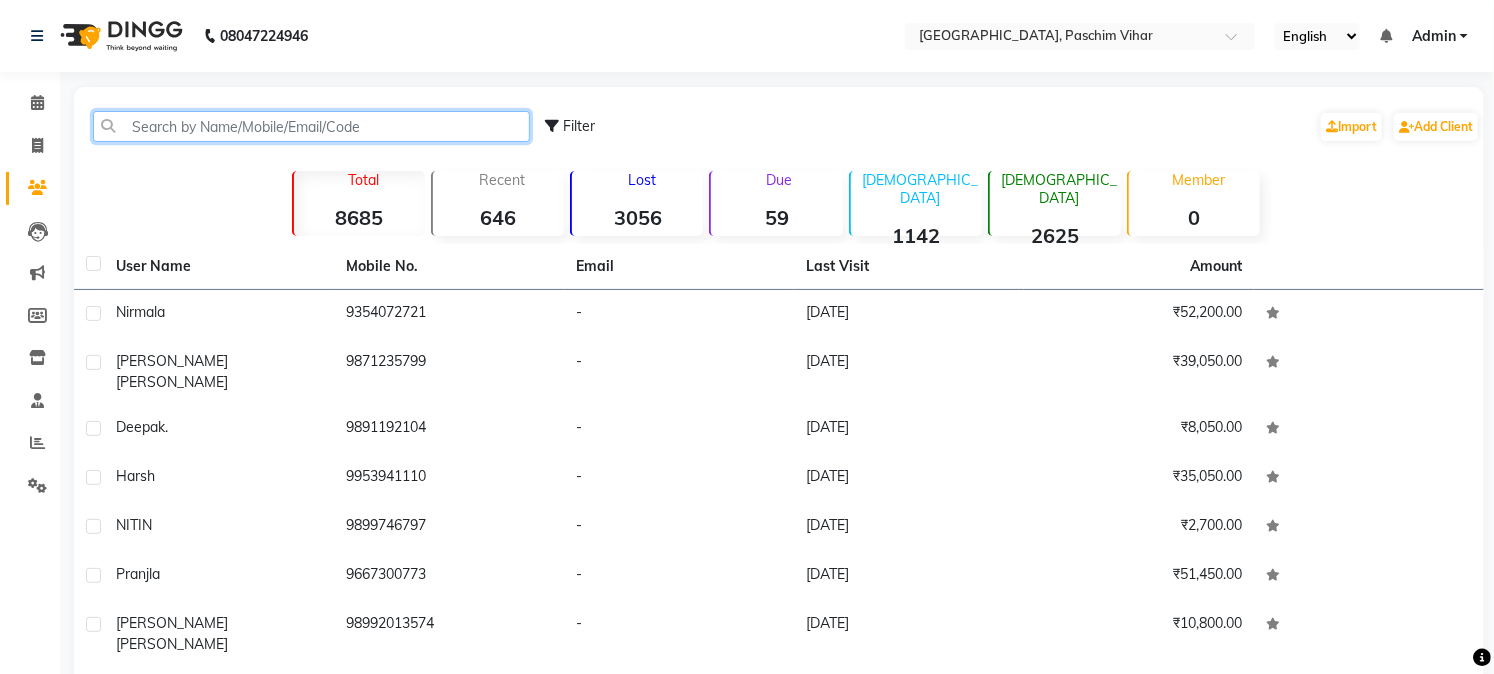 click 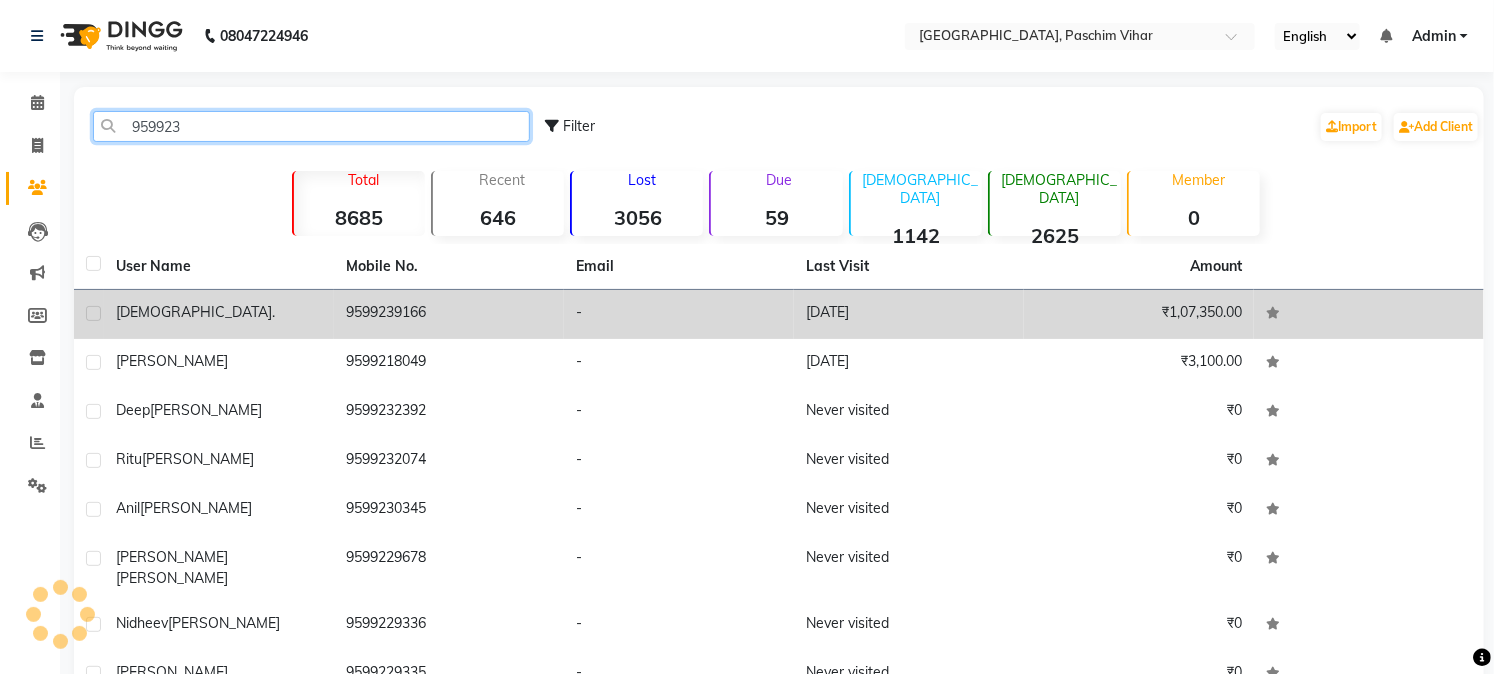 type on "959923" 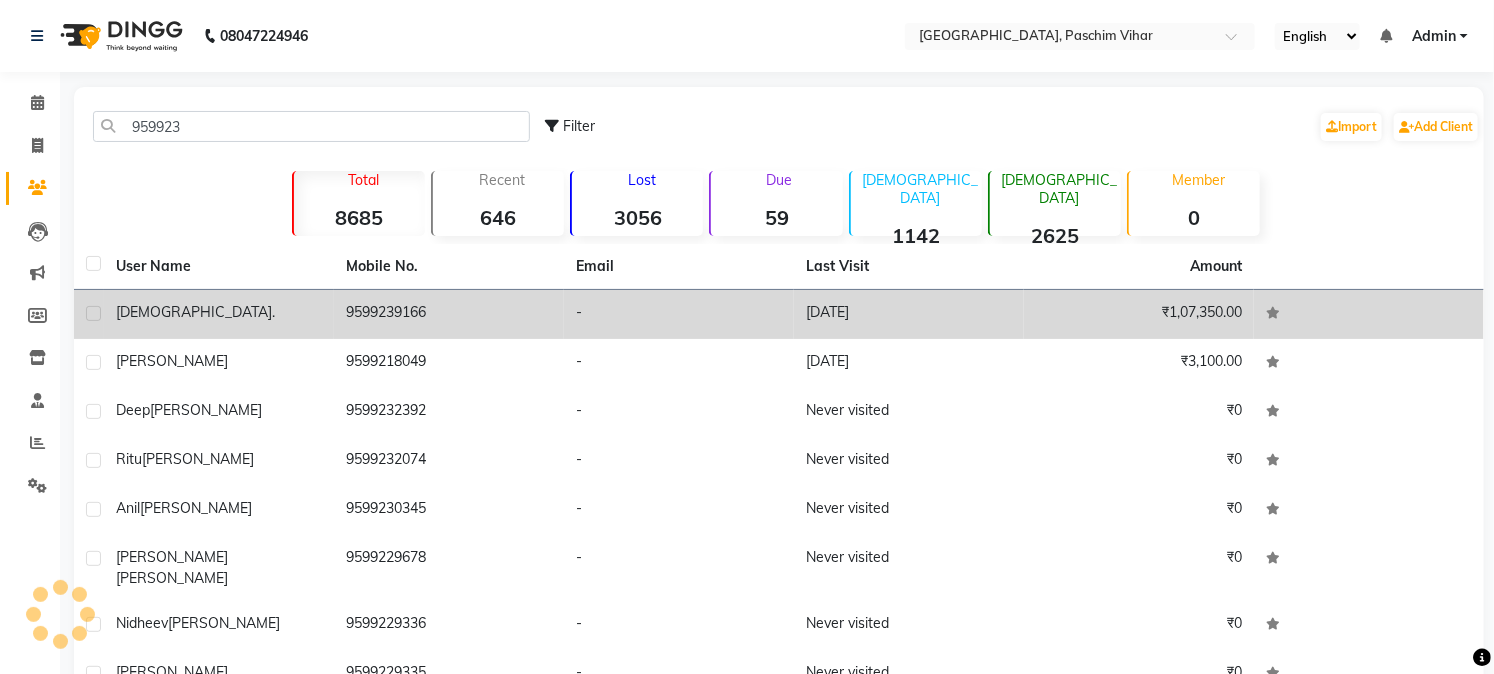 click on "9599239166" 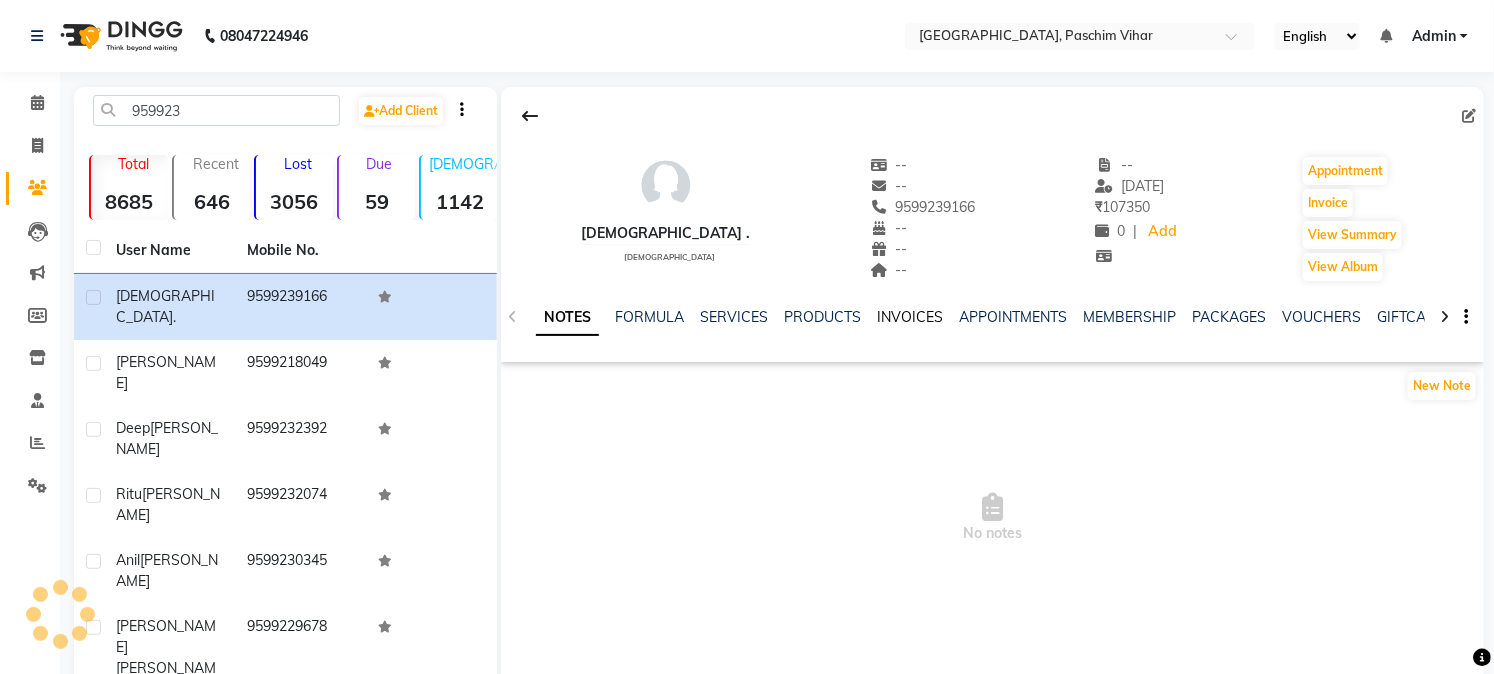 click on "INVOICES" 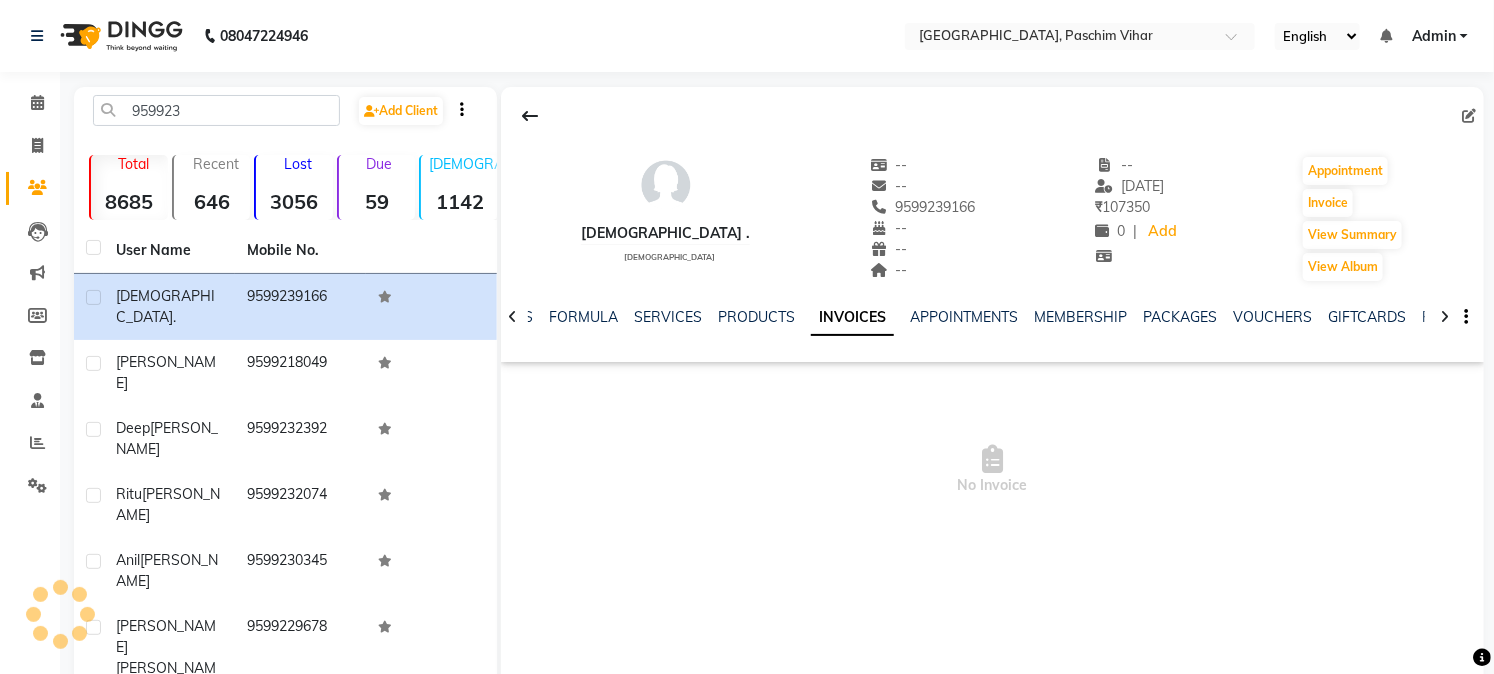 click on "INVOICES" 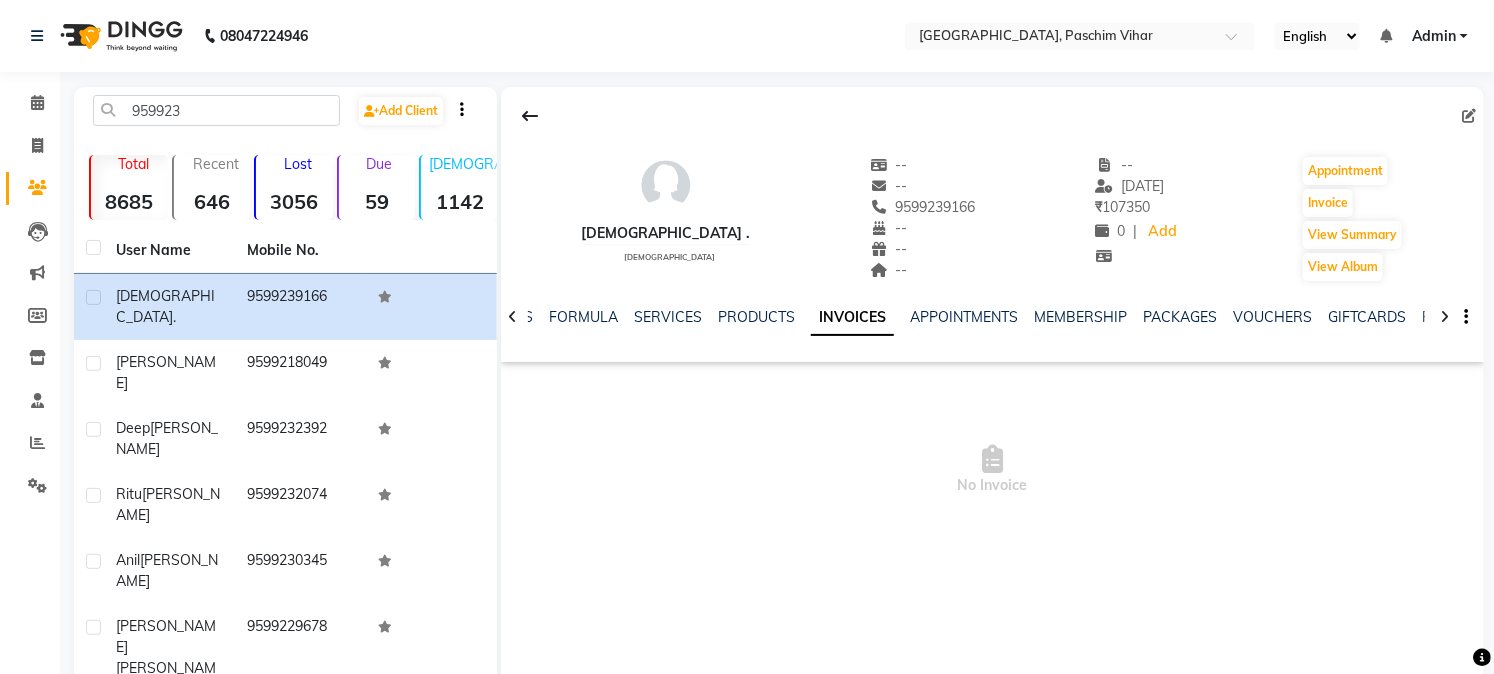 click on "INVOICES" 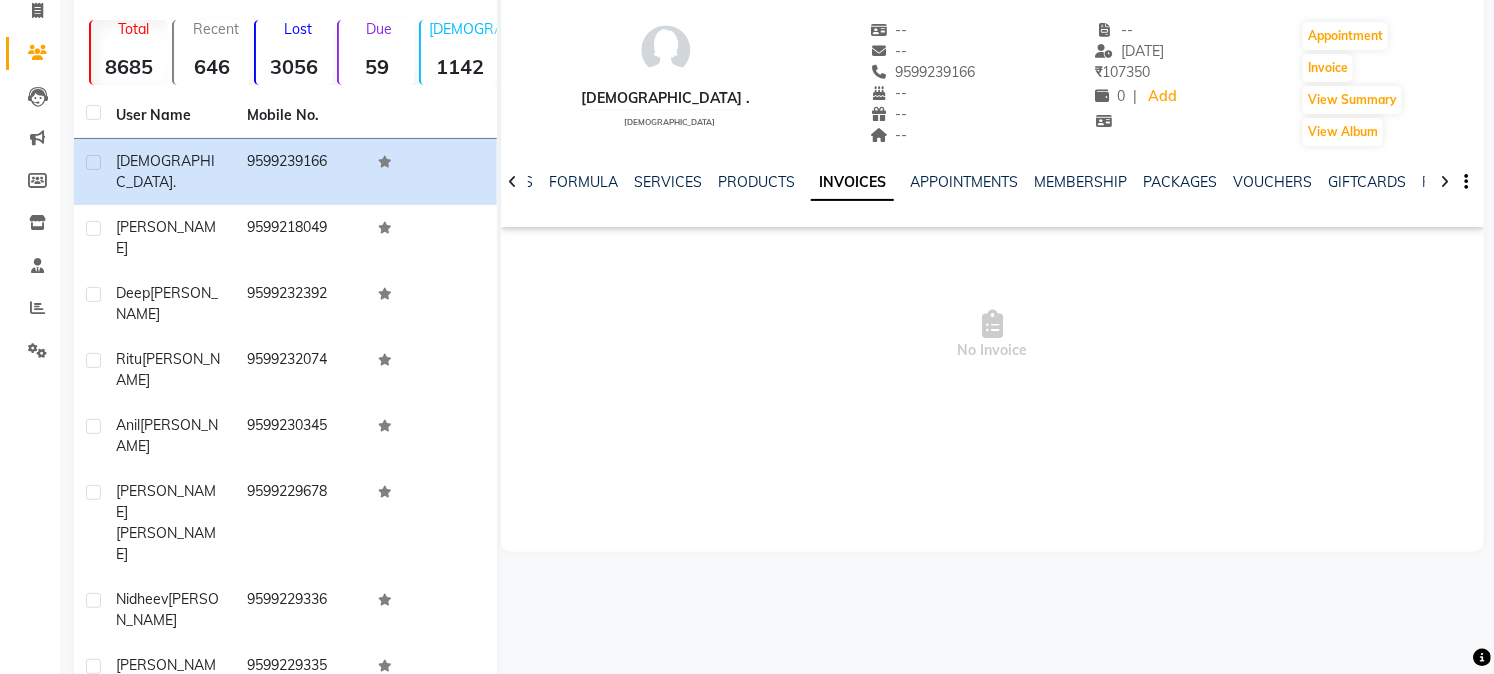 scroll, scrollTop: 0, scrollLeft: 0, axis: both 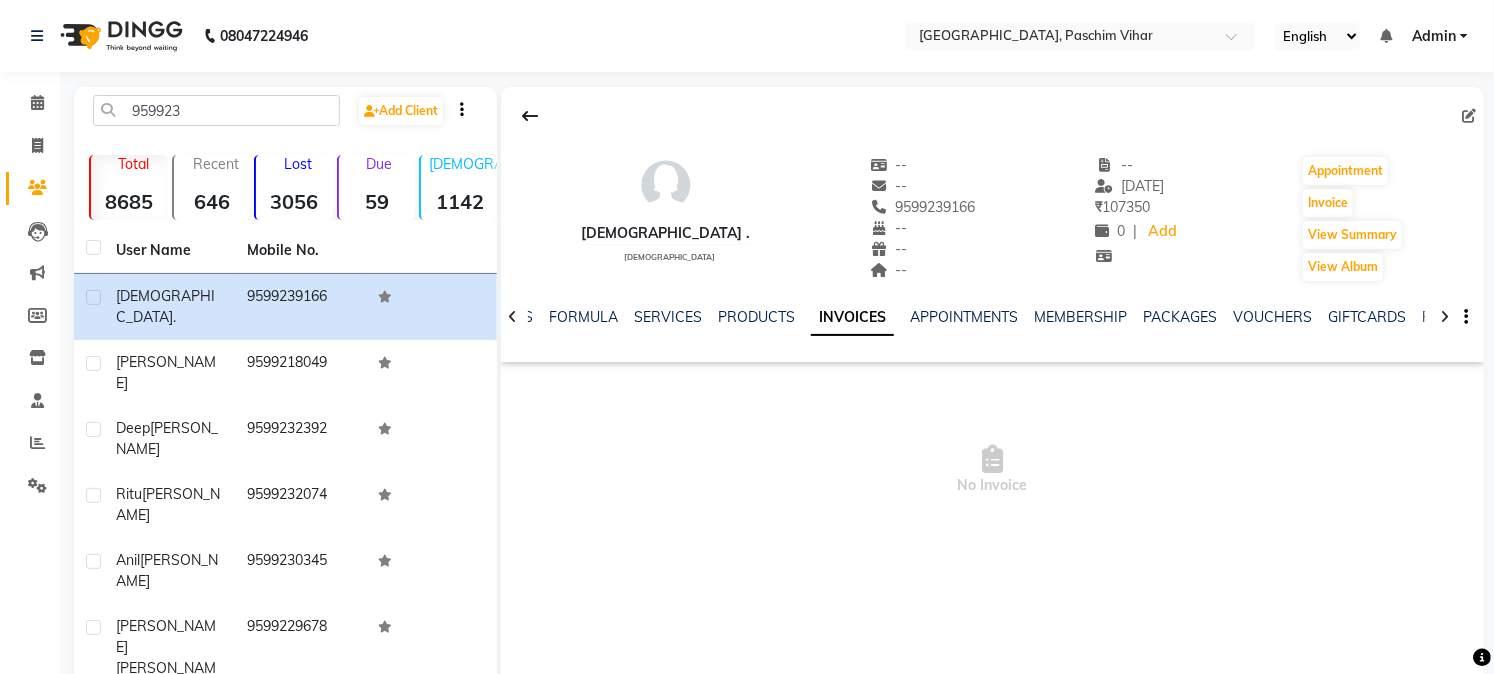 click on "INVOICES" 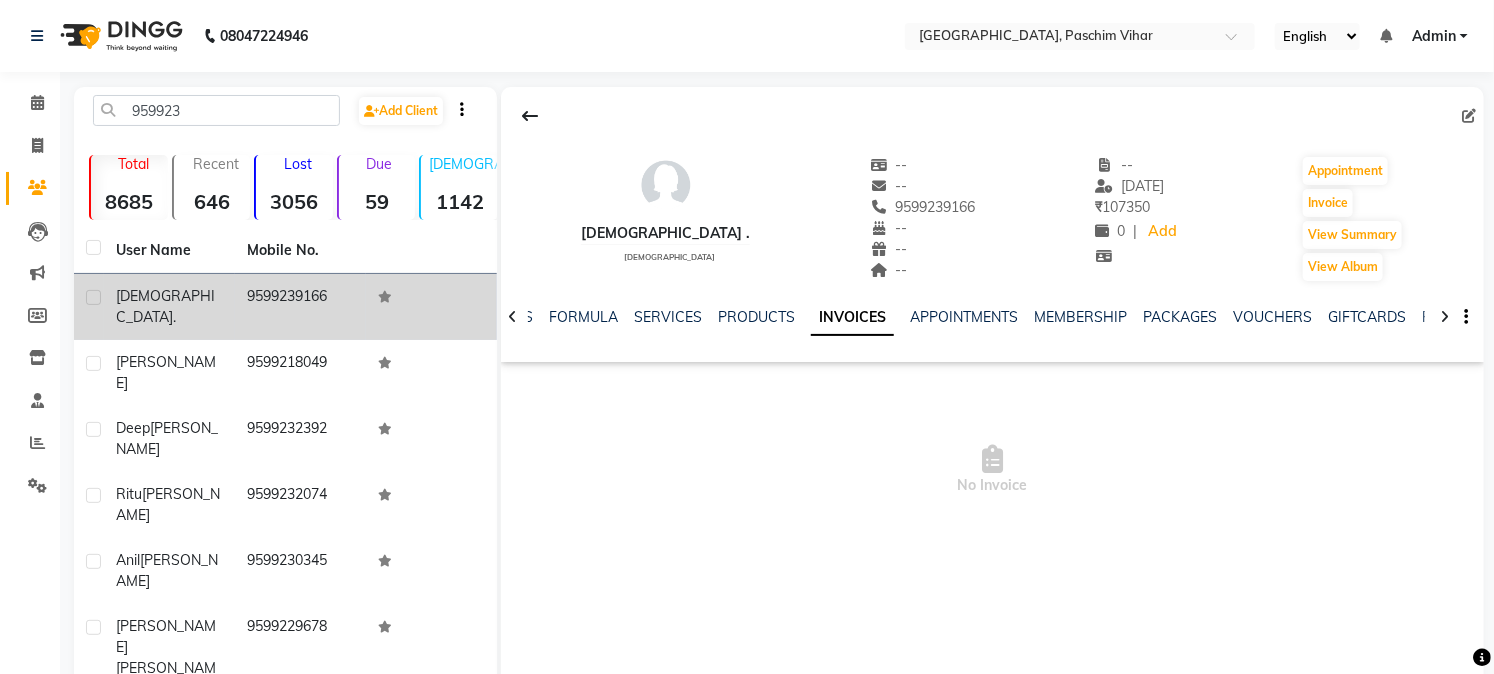 click on "9599239166" 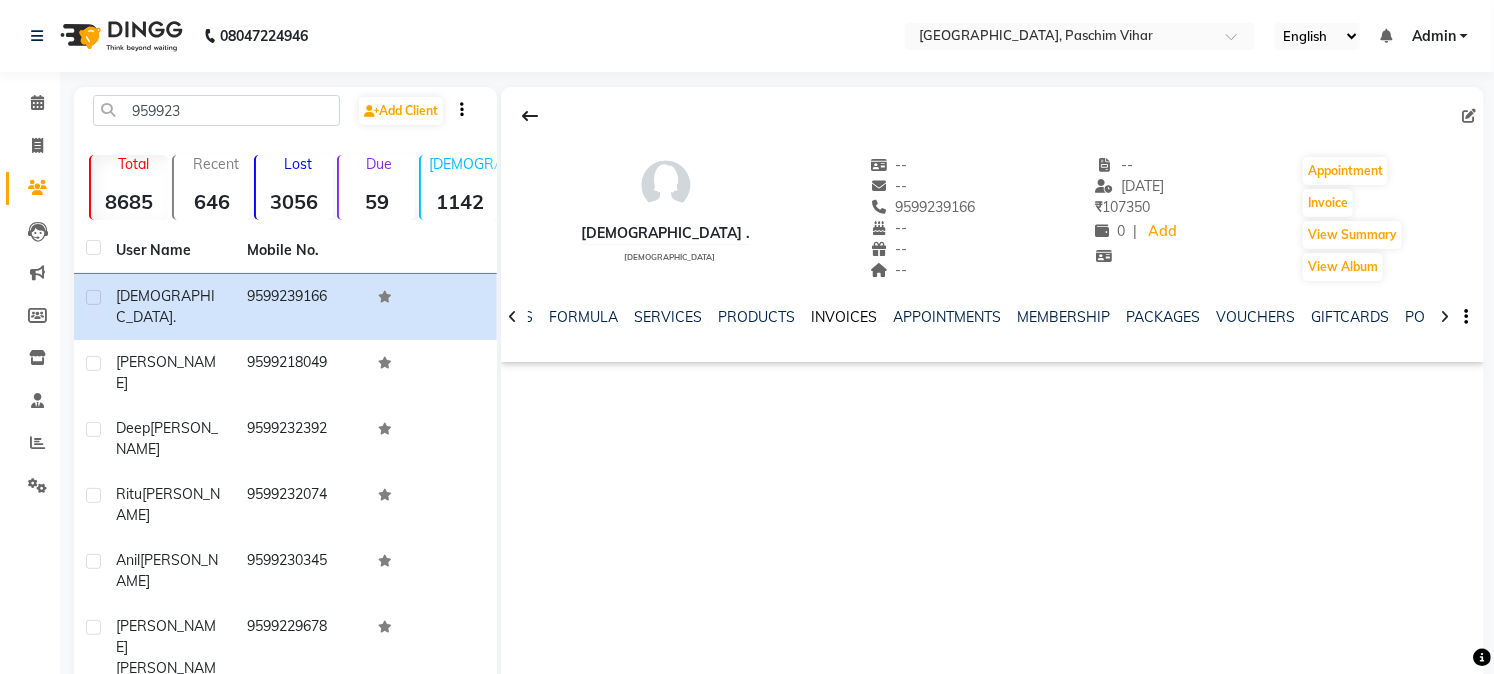 click on "INVOICES" 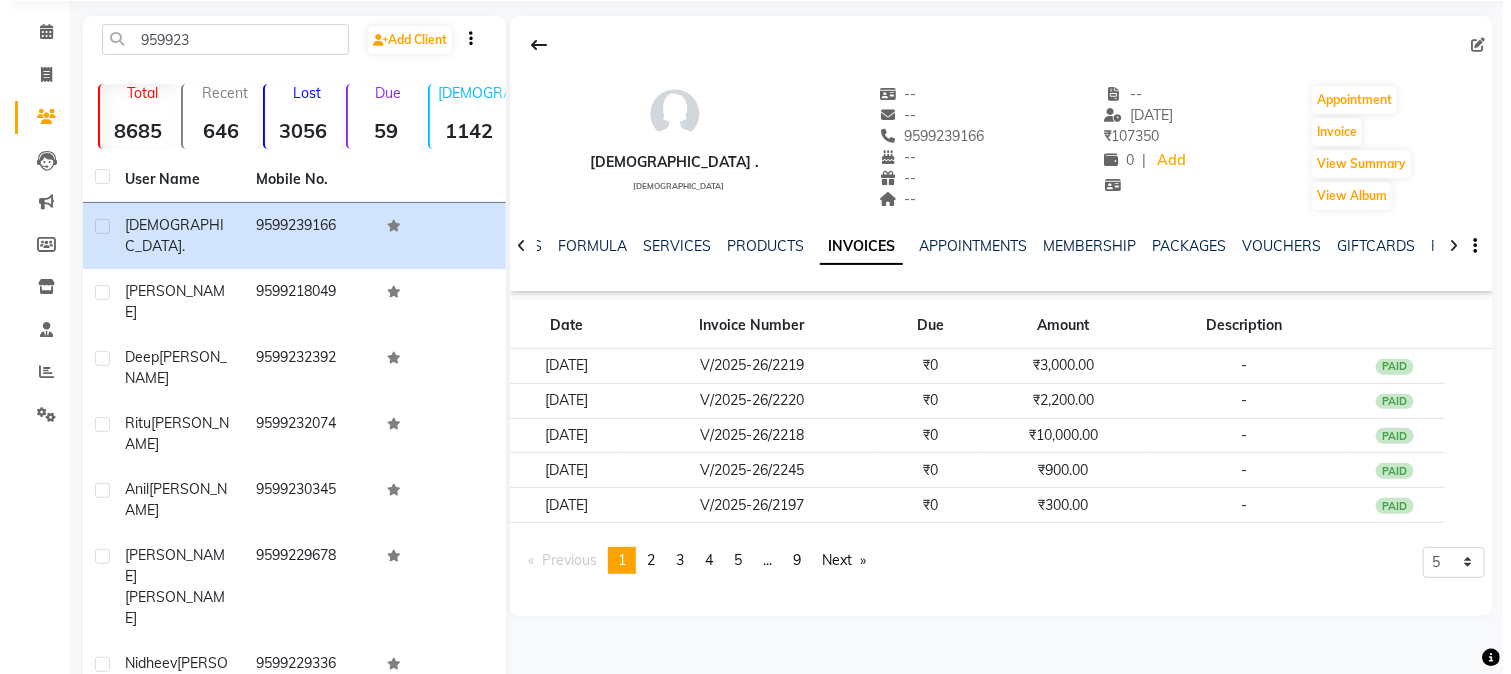 scroll, scrollTop: 111, scrollLeft: 0, axis: vertical 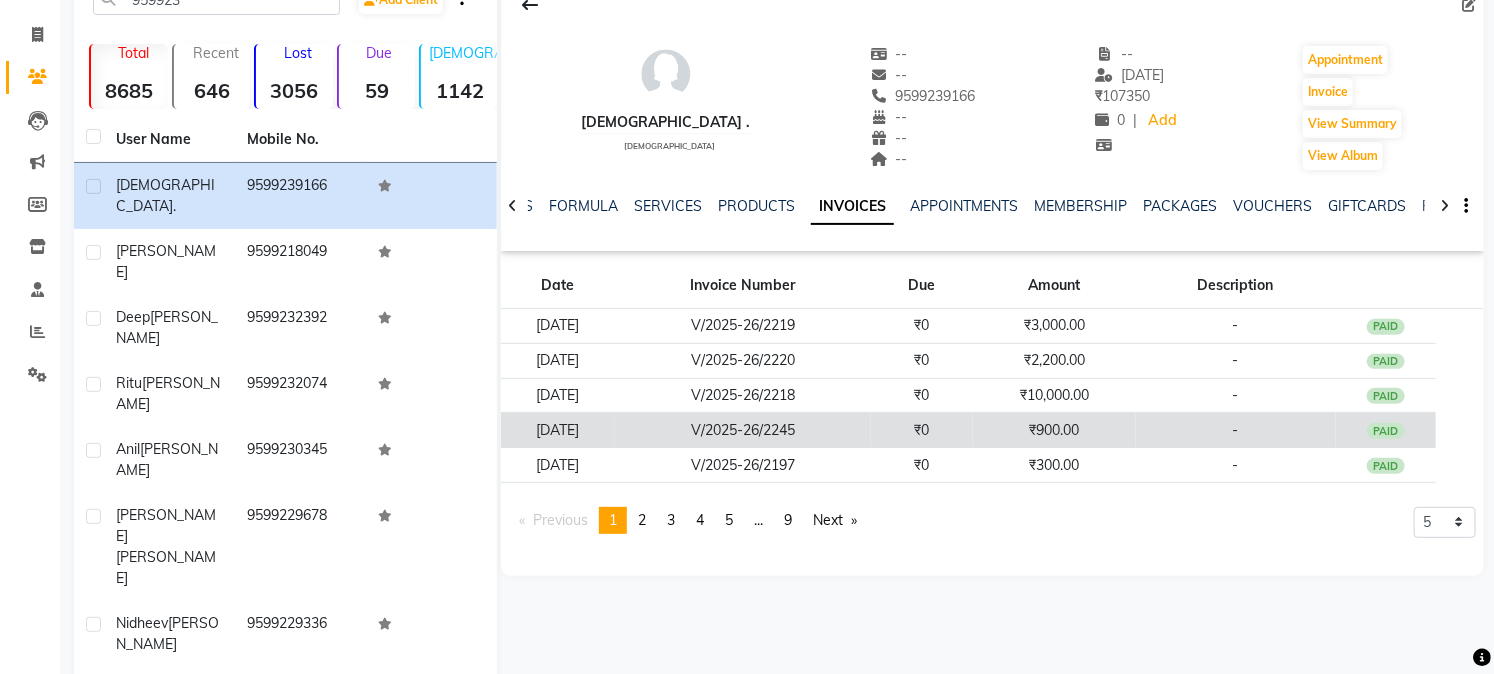 click on "V/2025-26/2245" 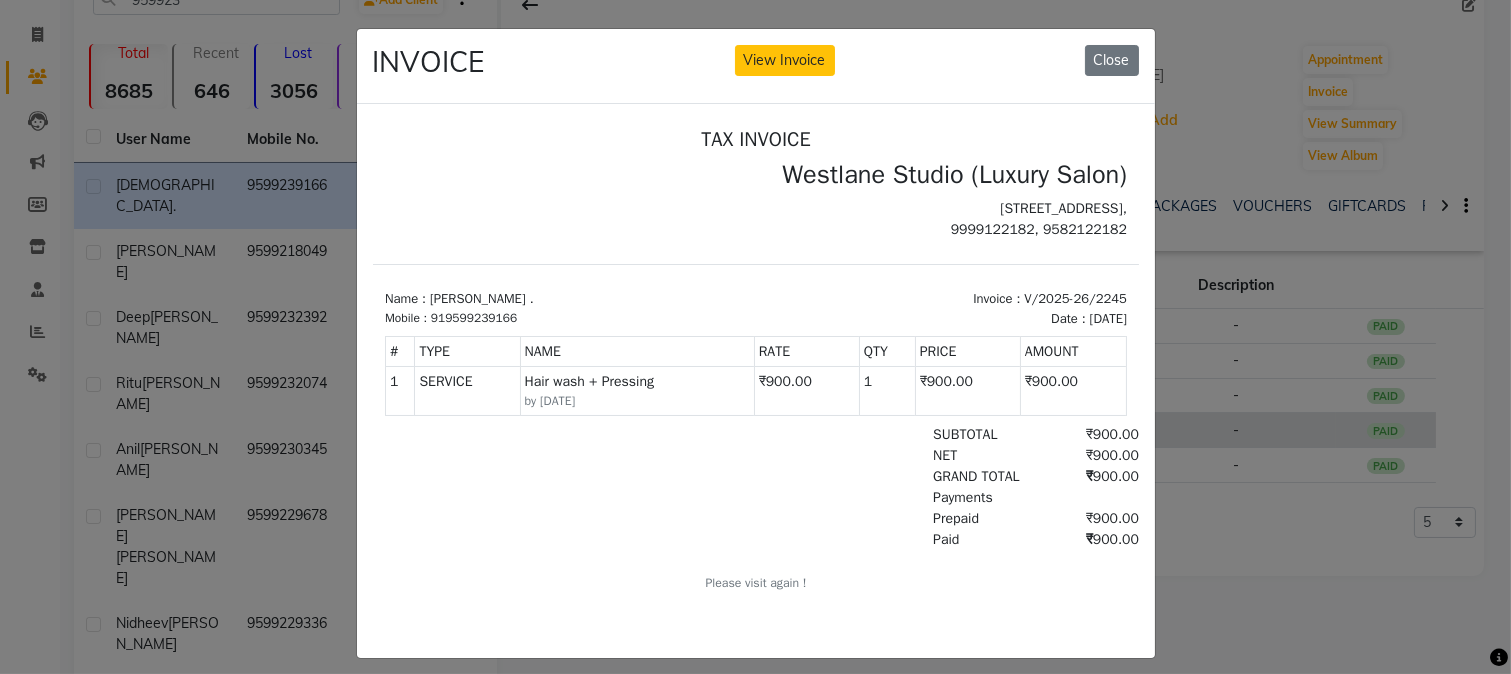 scroll, scrollTop: 0, scrollLeft: 0, axis: both 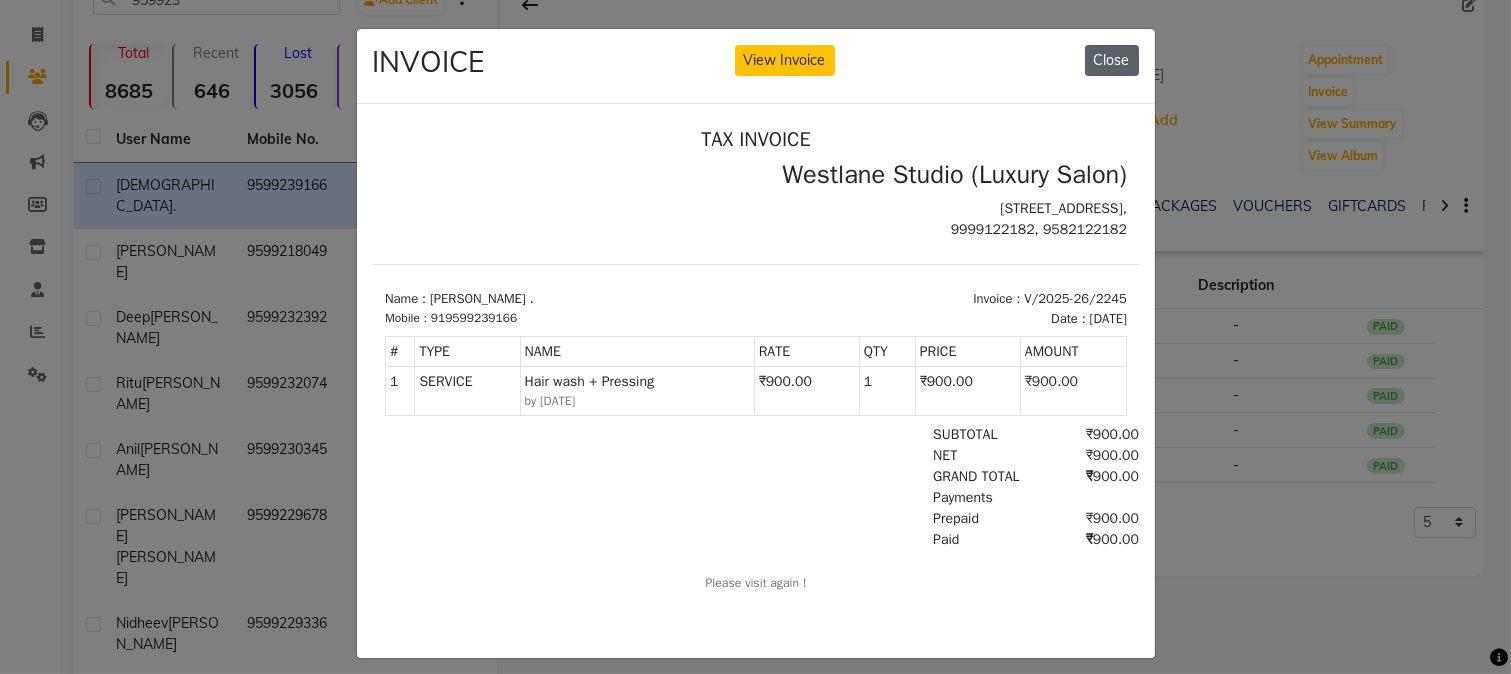 click on "Close" 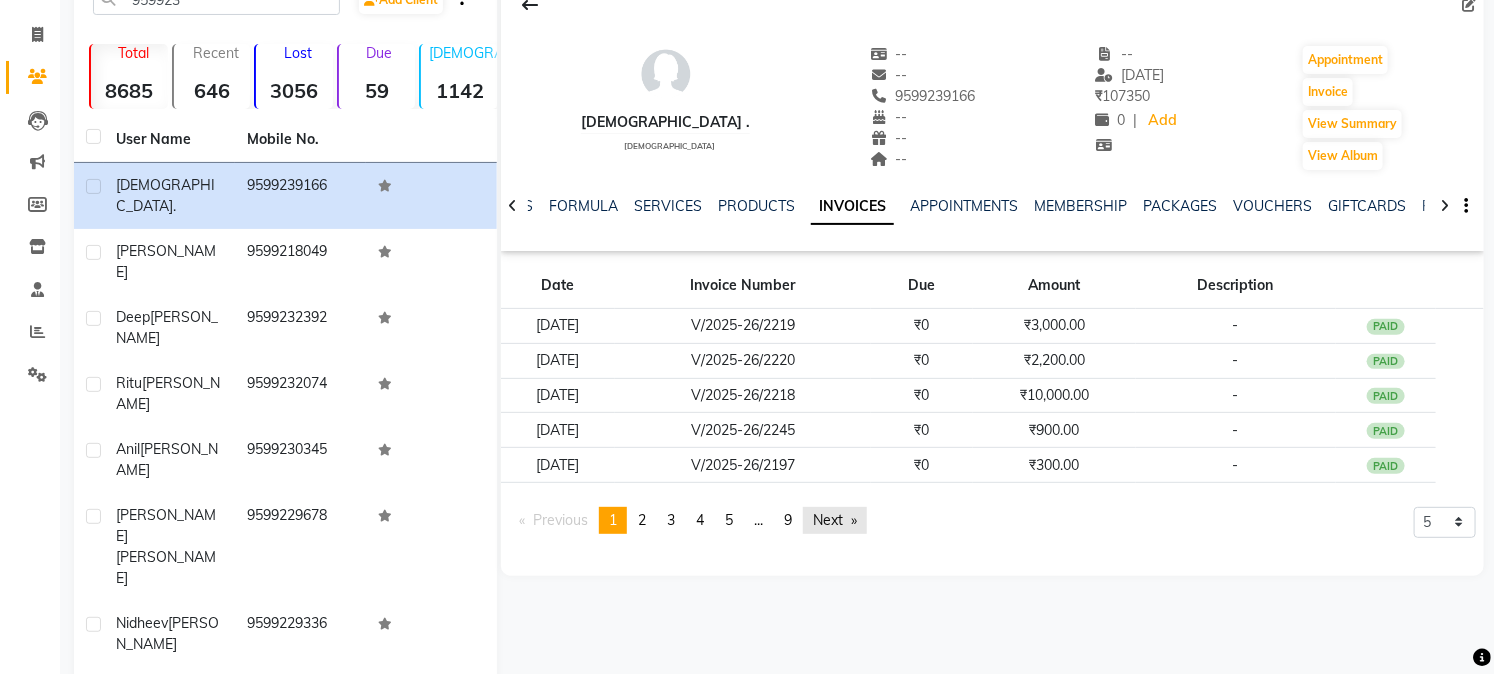 click on "Next  page" 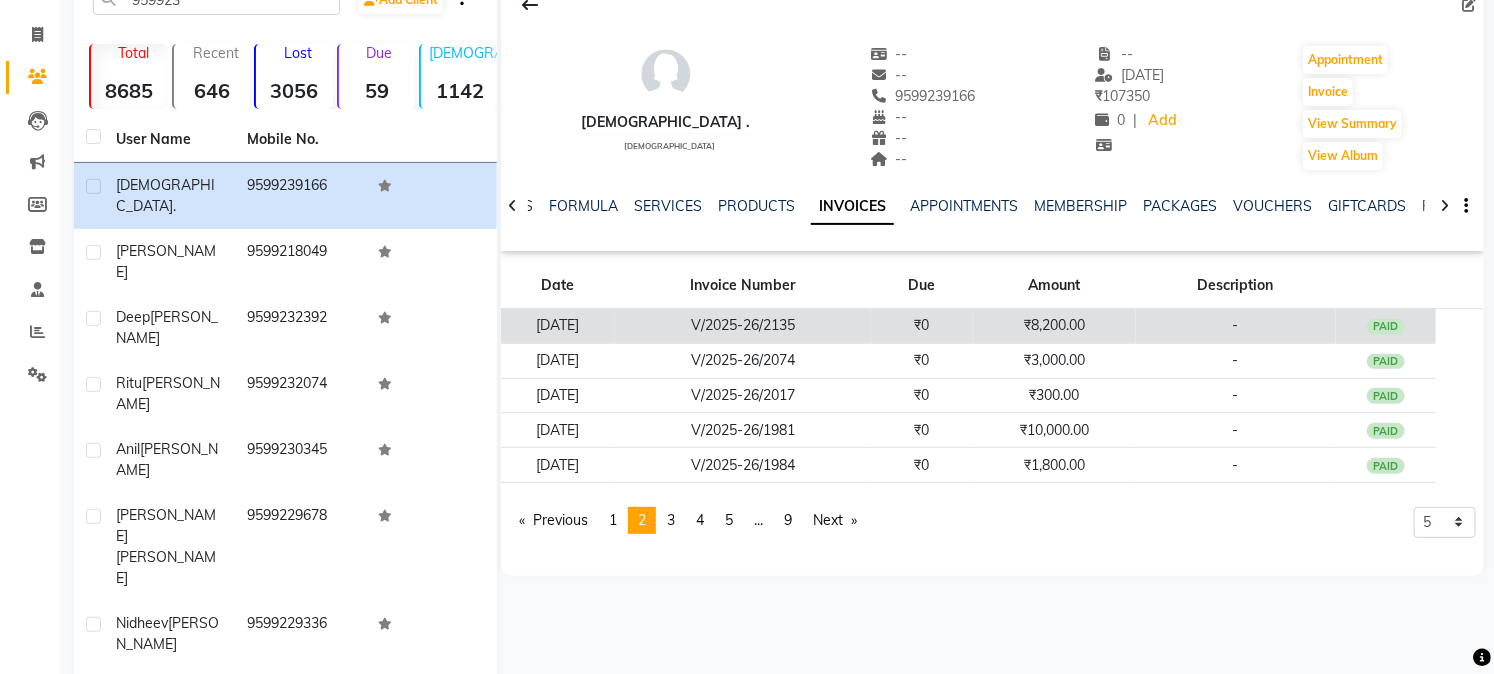 click on "V/2025-26/2135" 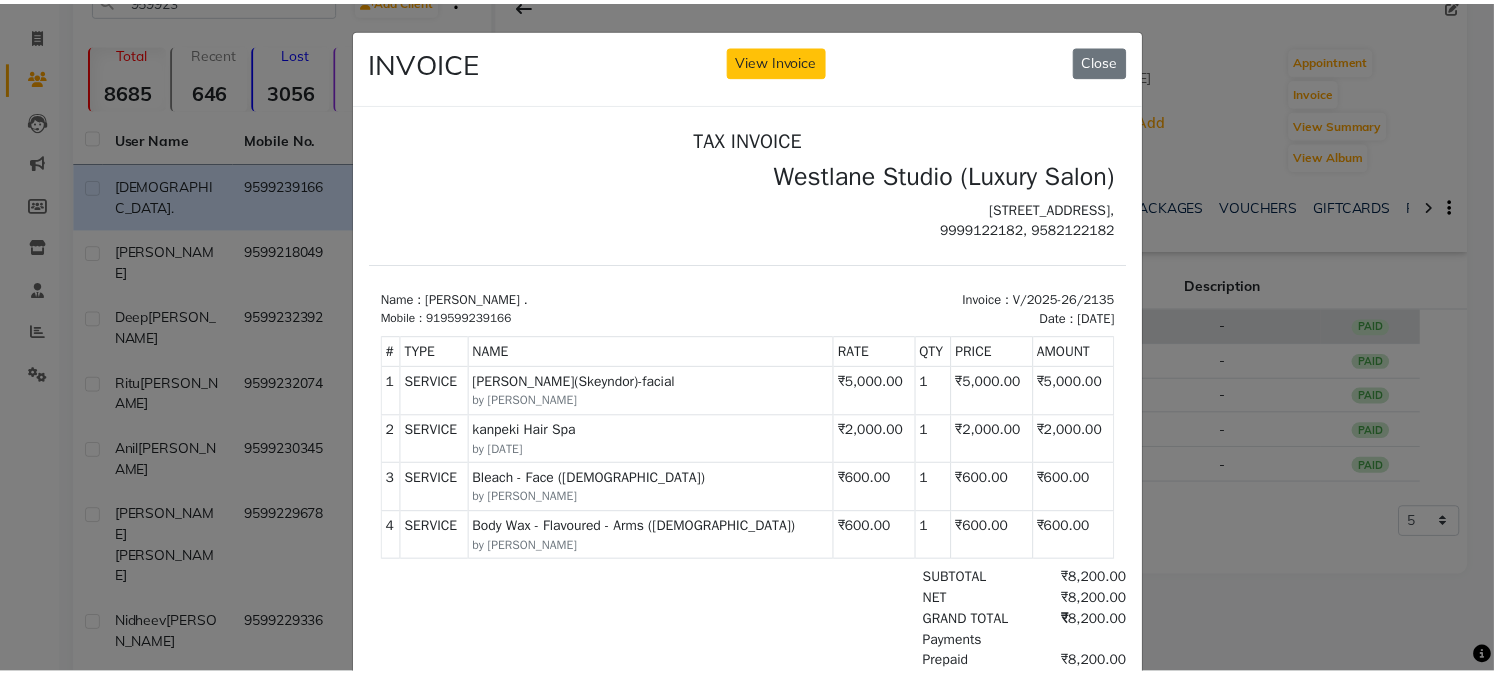 scroll, scrollTop: 0, scrollLeft: 0, axis: both 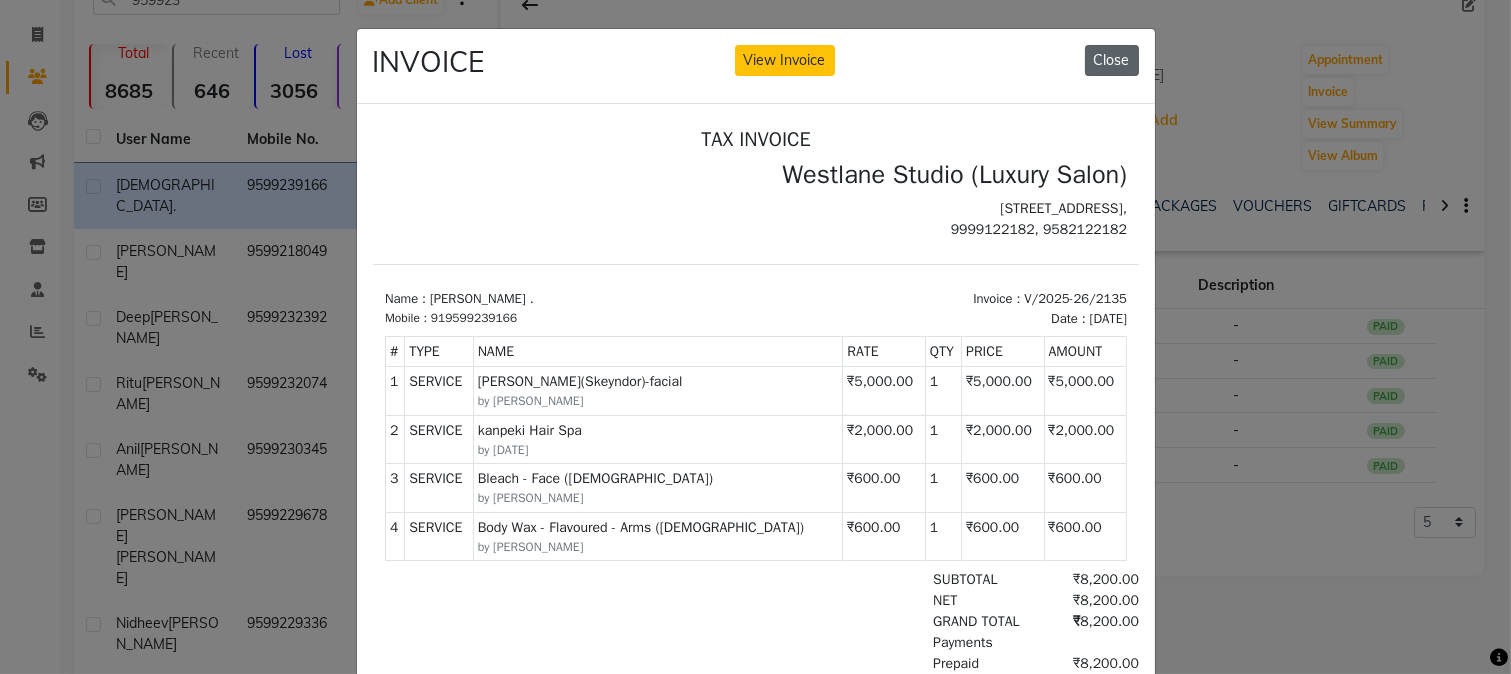 click on "Close" 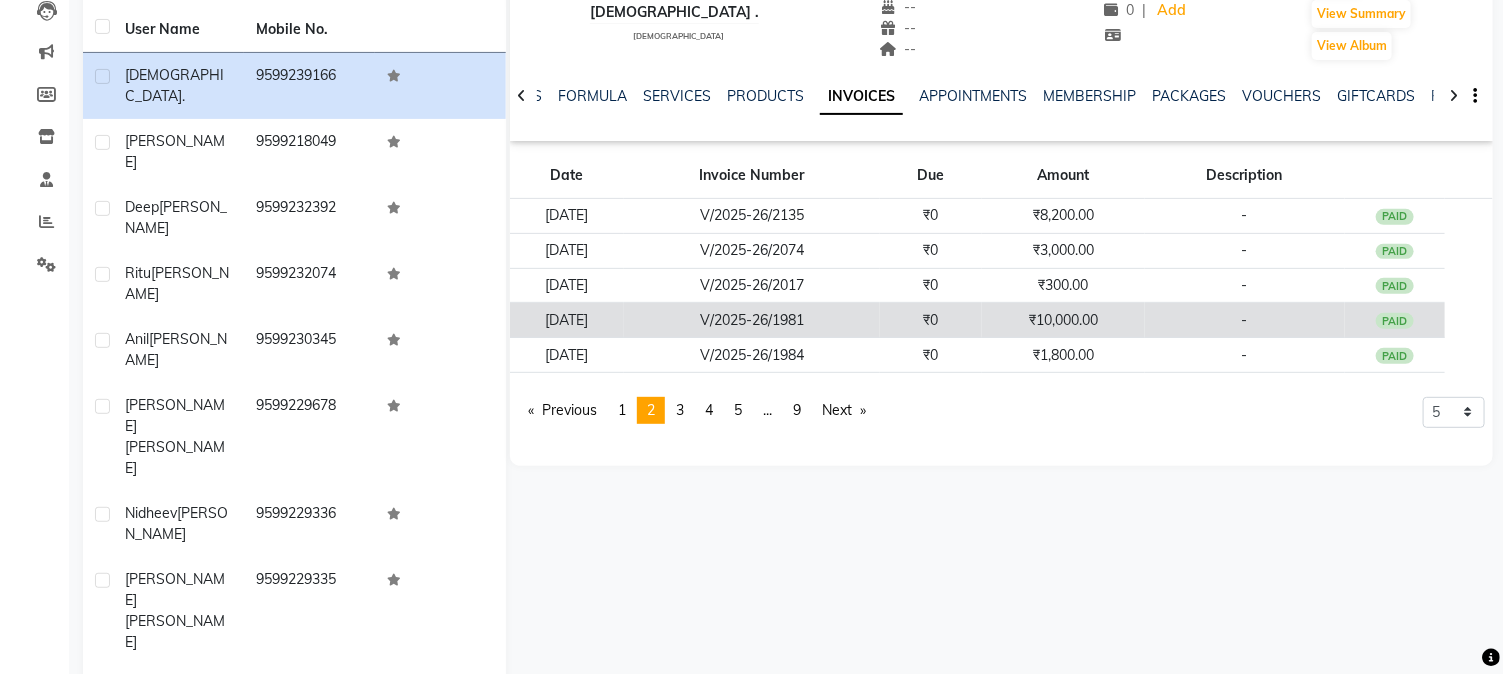scroll, scrollTop: 222, scrollLeft: 0, axis: vertical 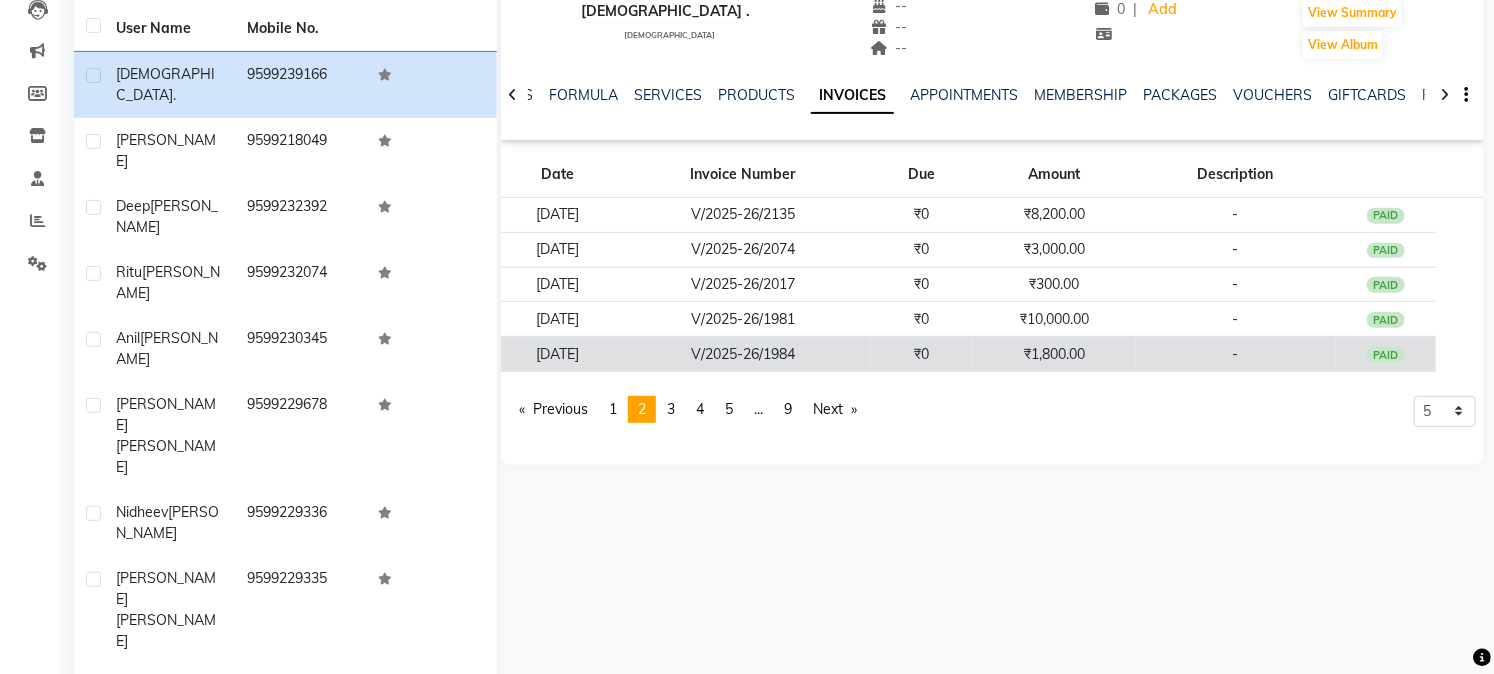 click on "₹1,800.00" 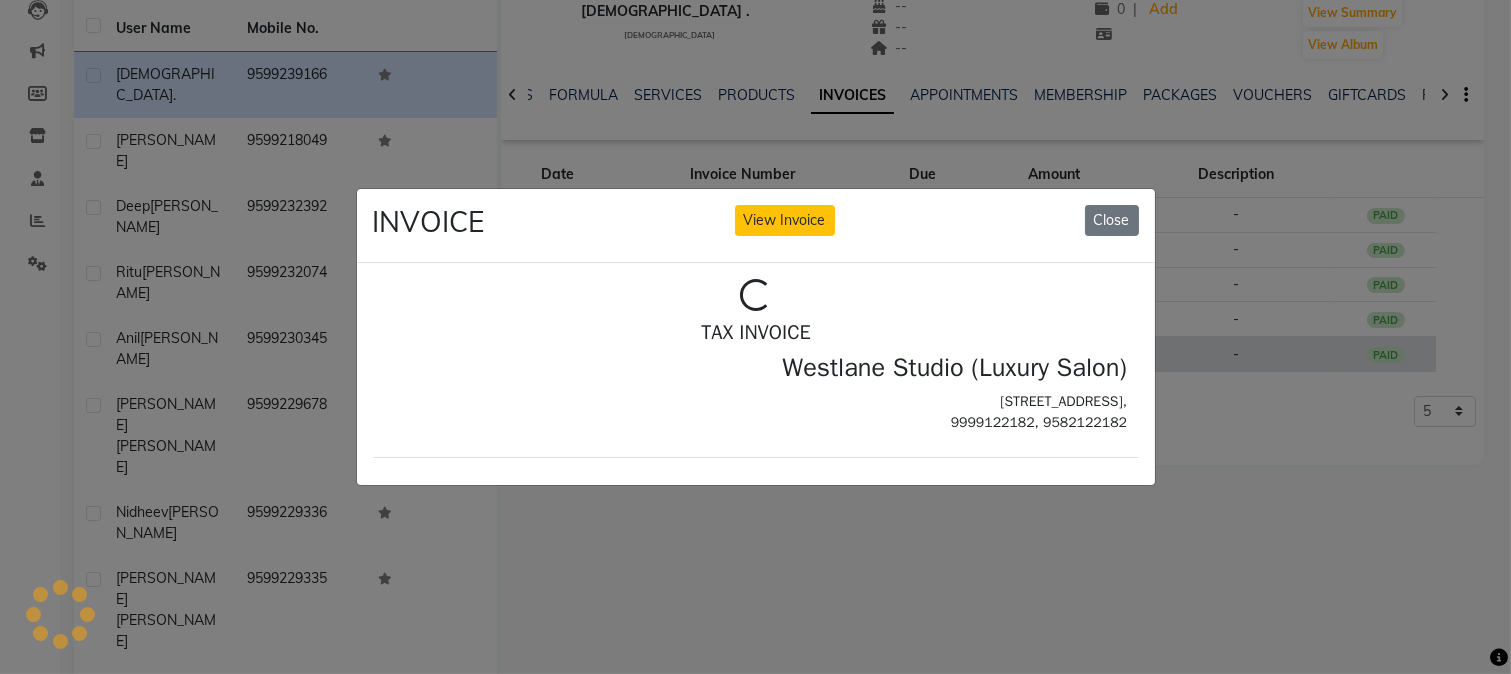 scroll, scrollTop: 0, scrollLeft: 0, axis: both 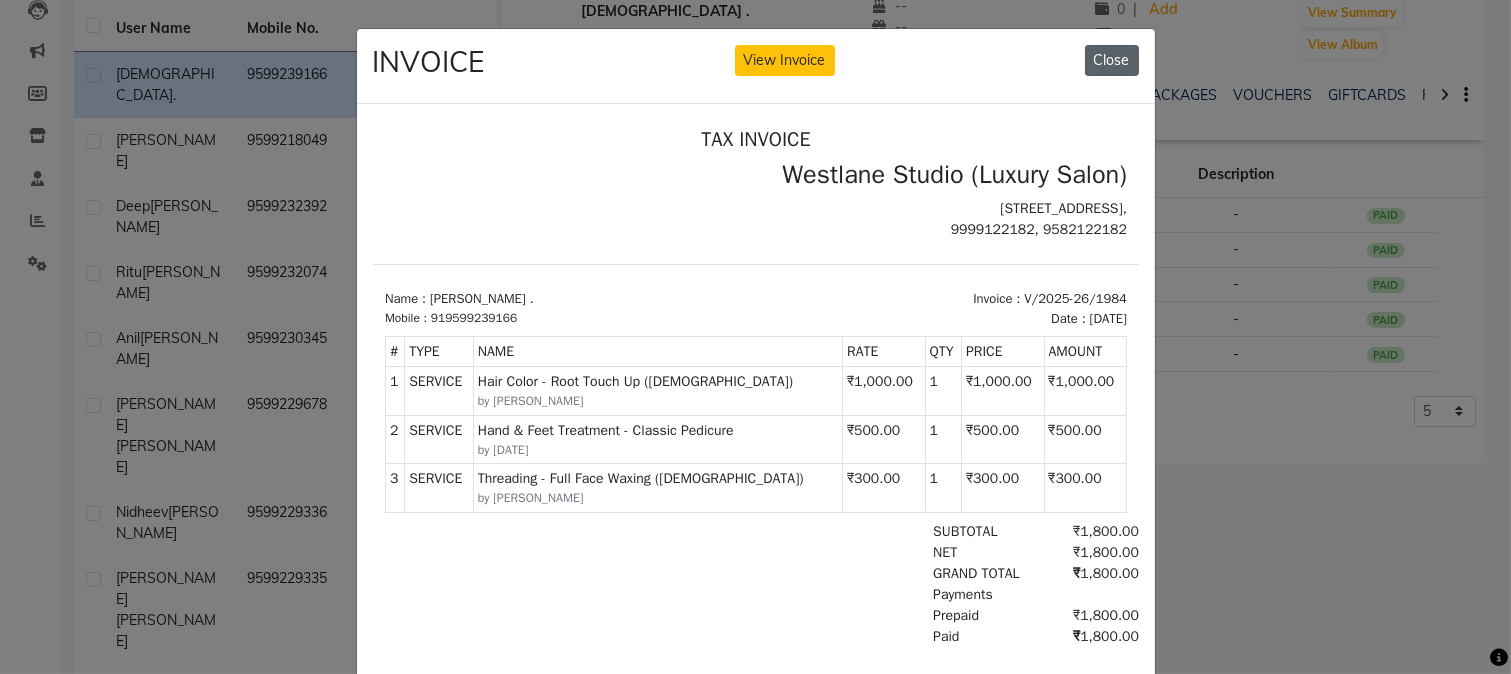 click on "Close" 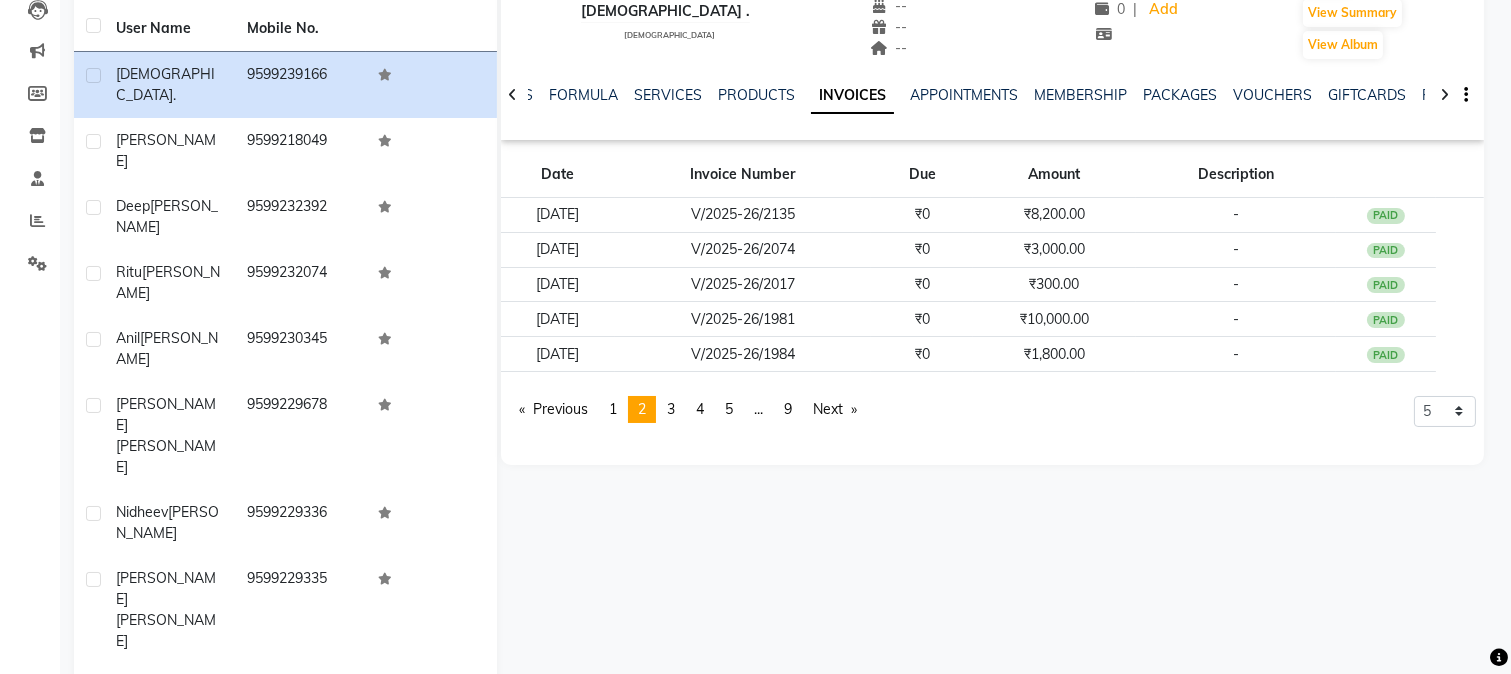 scroll, scrollTop: 208, scrollLeft: 0, axis: vertical 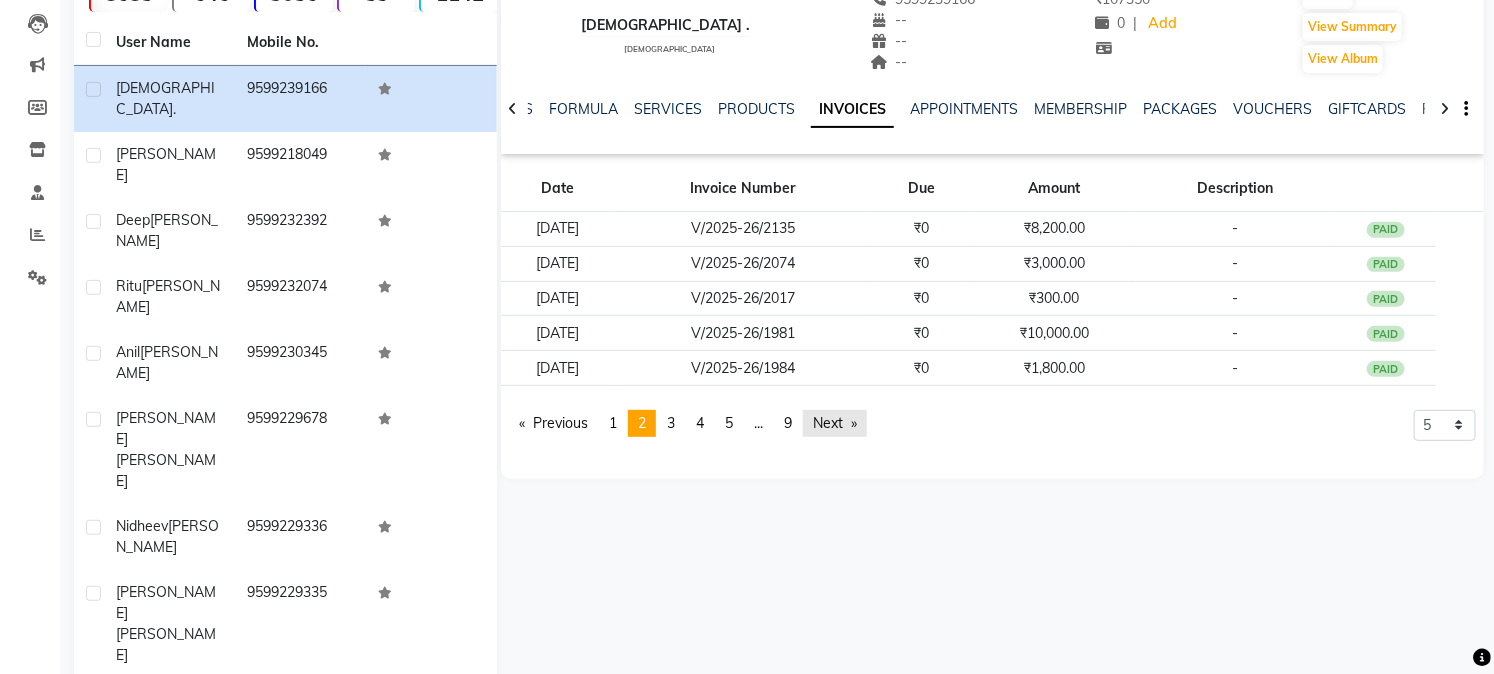 click on "Next  page" 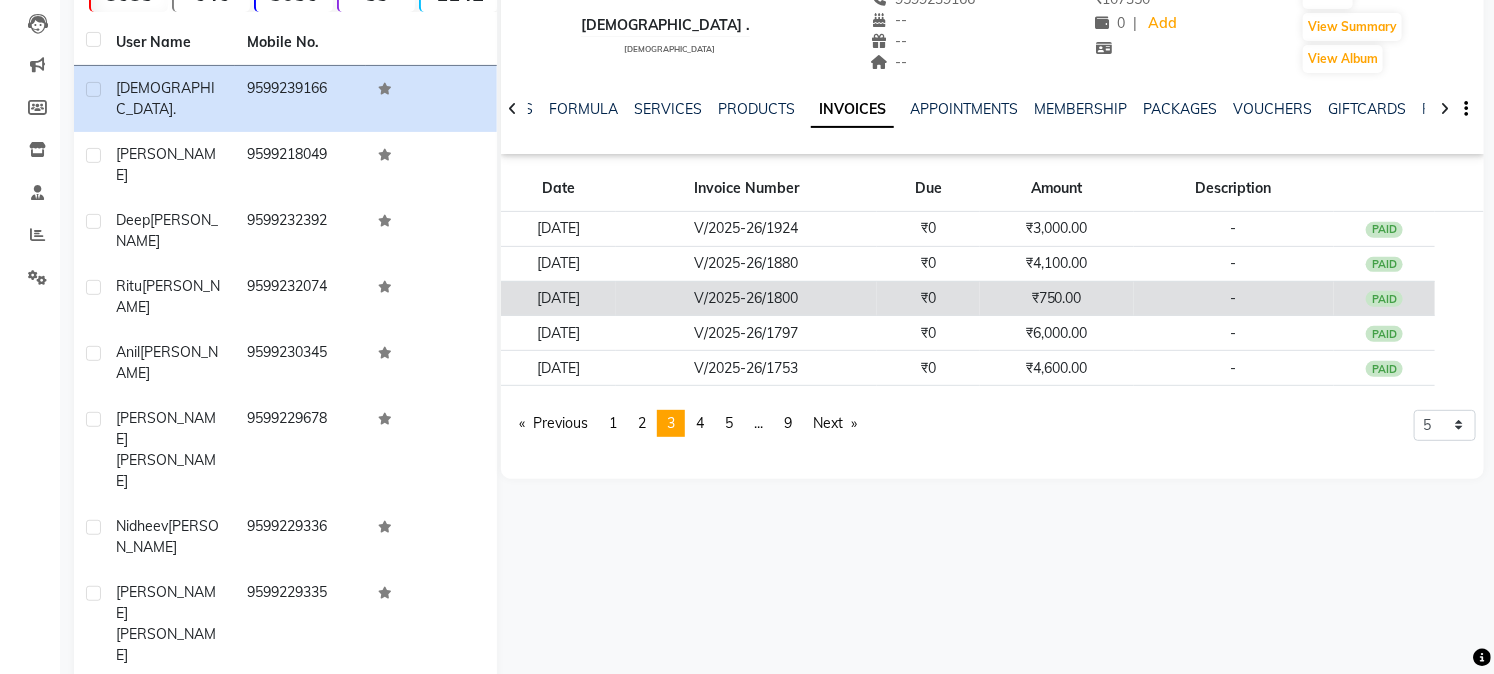 click on "V/2025-26/1800" 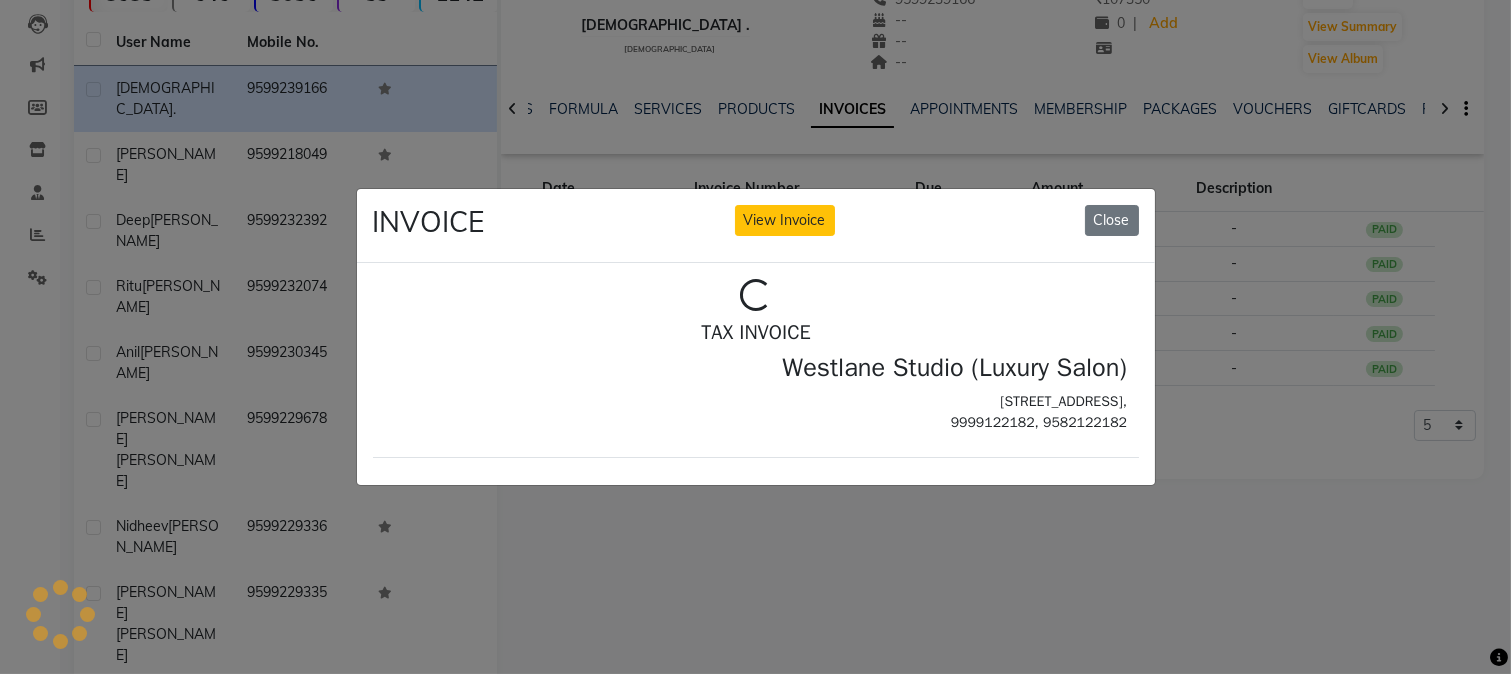 scroll, scrollTop: 0, scrollLeft: 0, axis: both 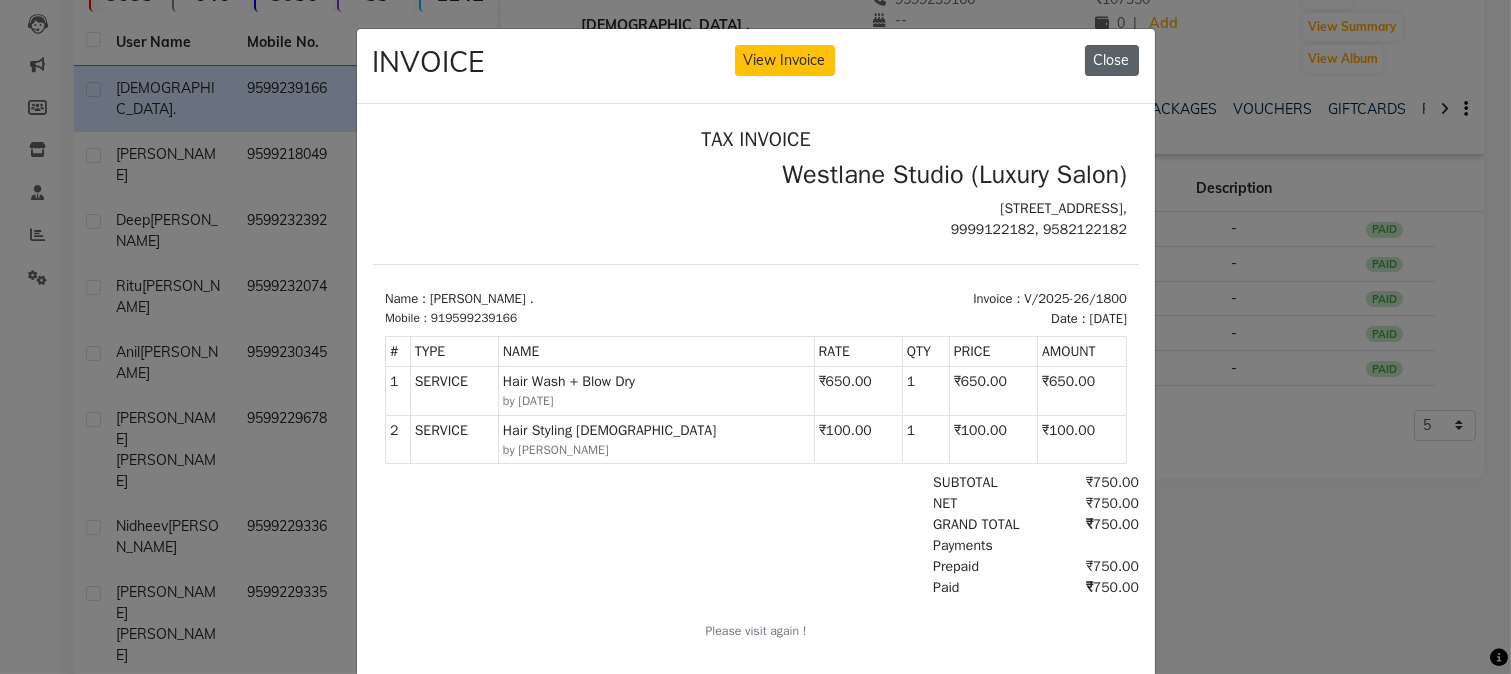 click on "Close" 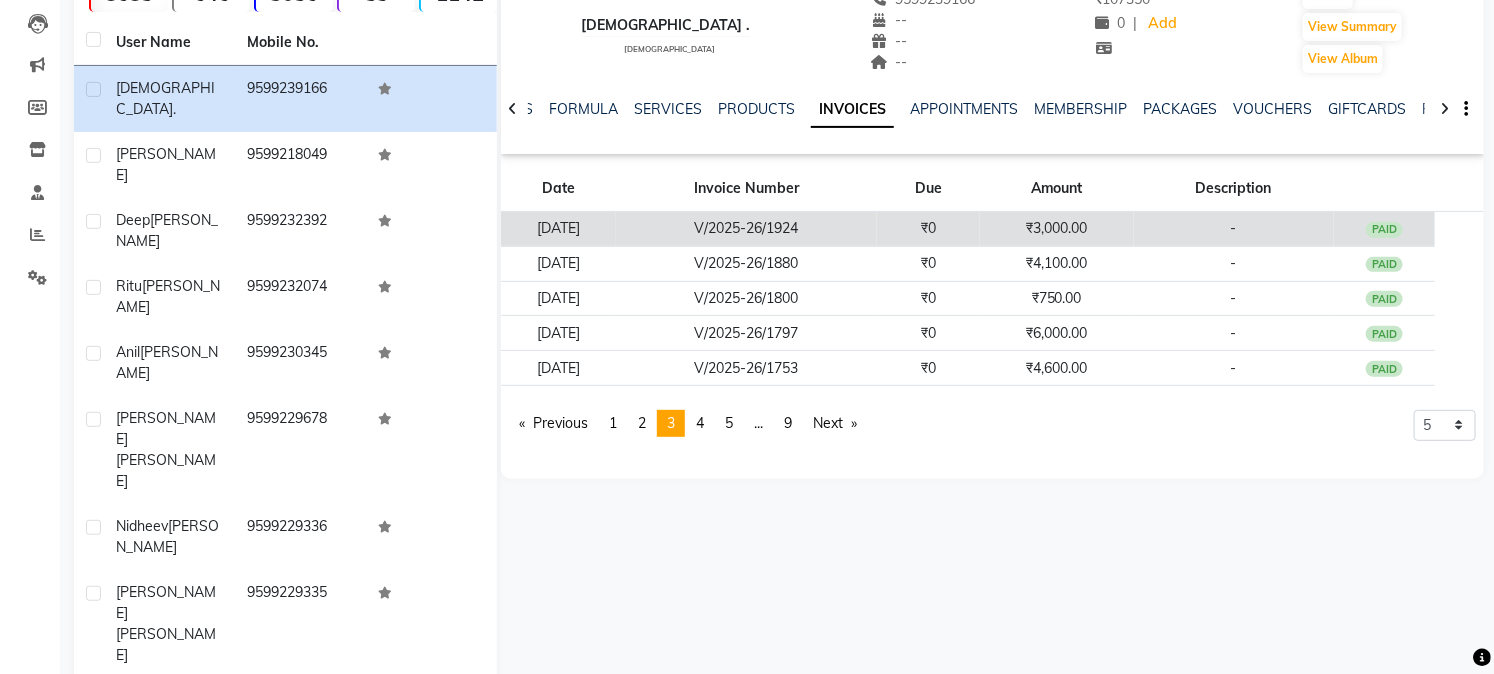 click on "₹0" 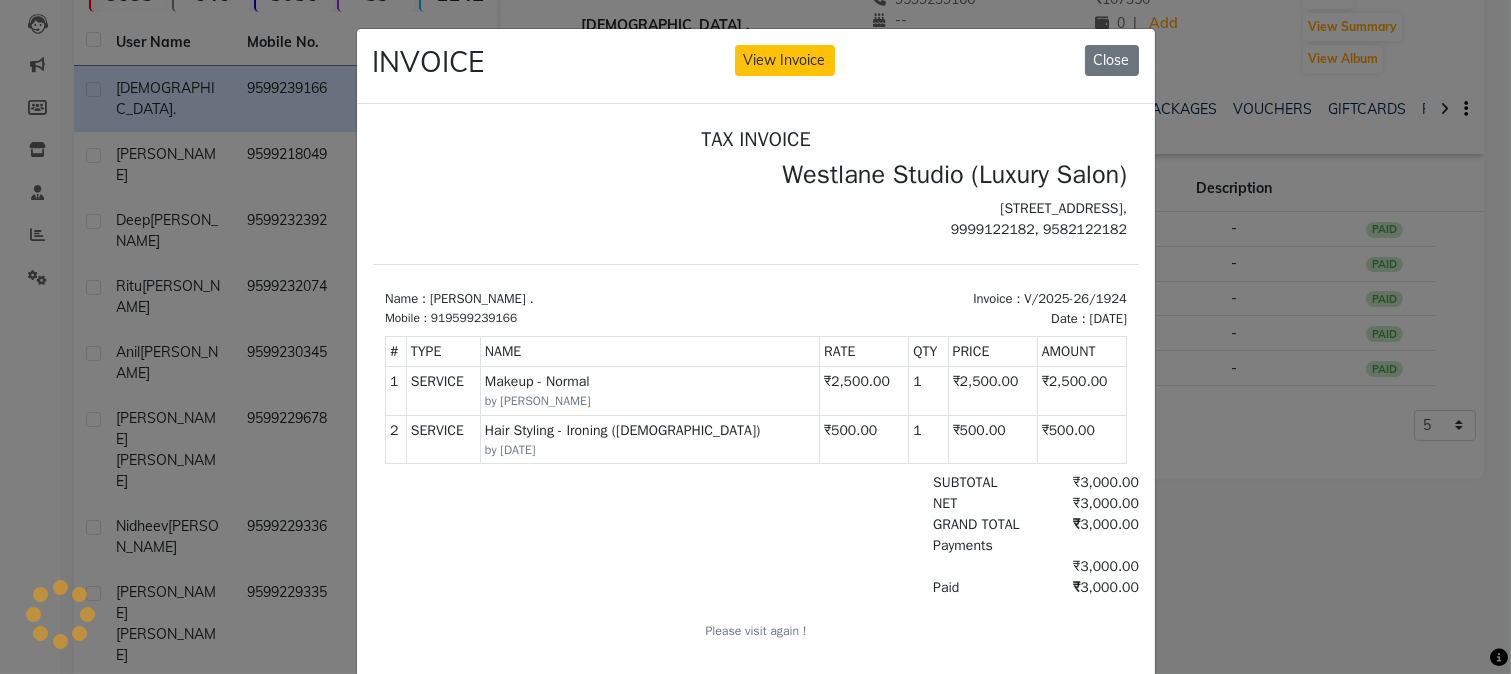 scroll, scrollTop: 0, scrollLeft: 0, axis: both 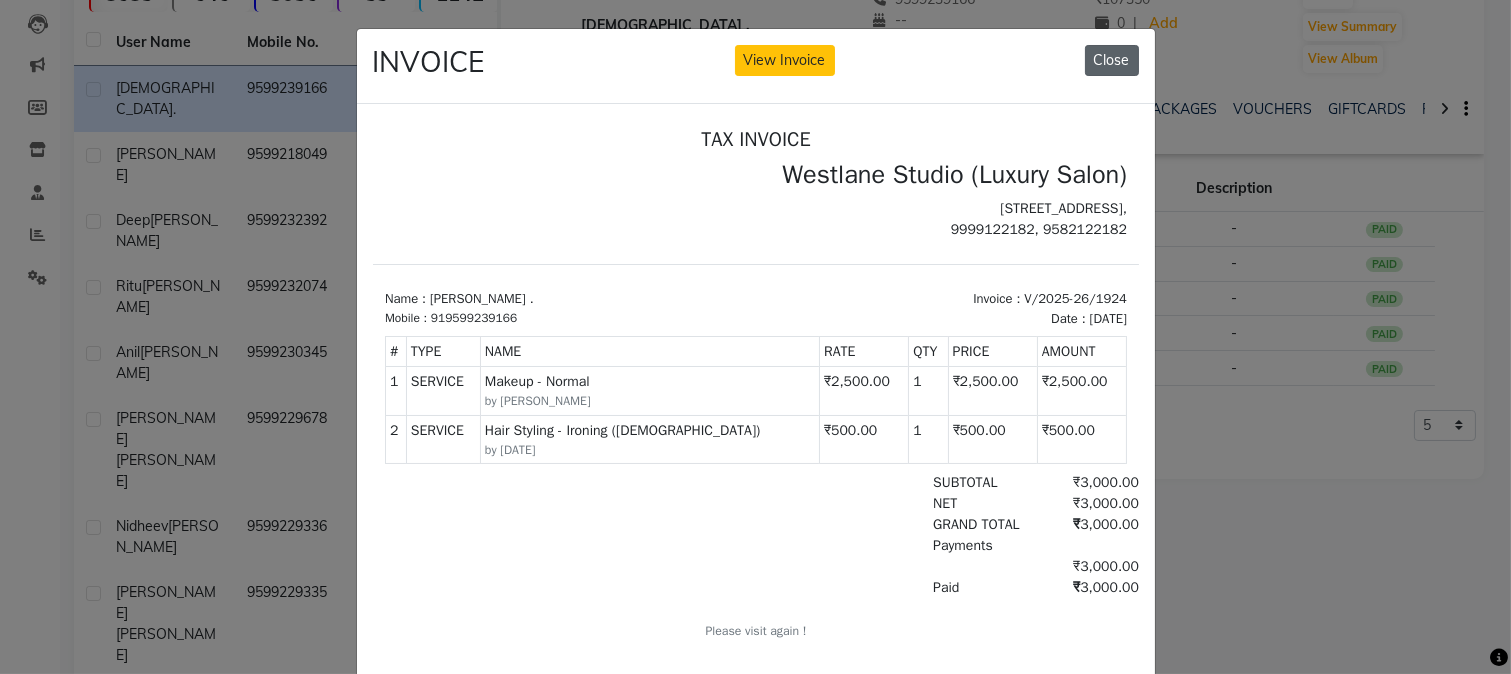 click on "Close" 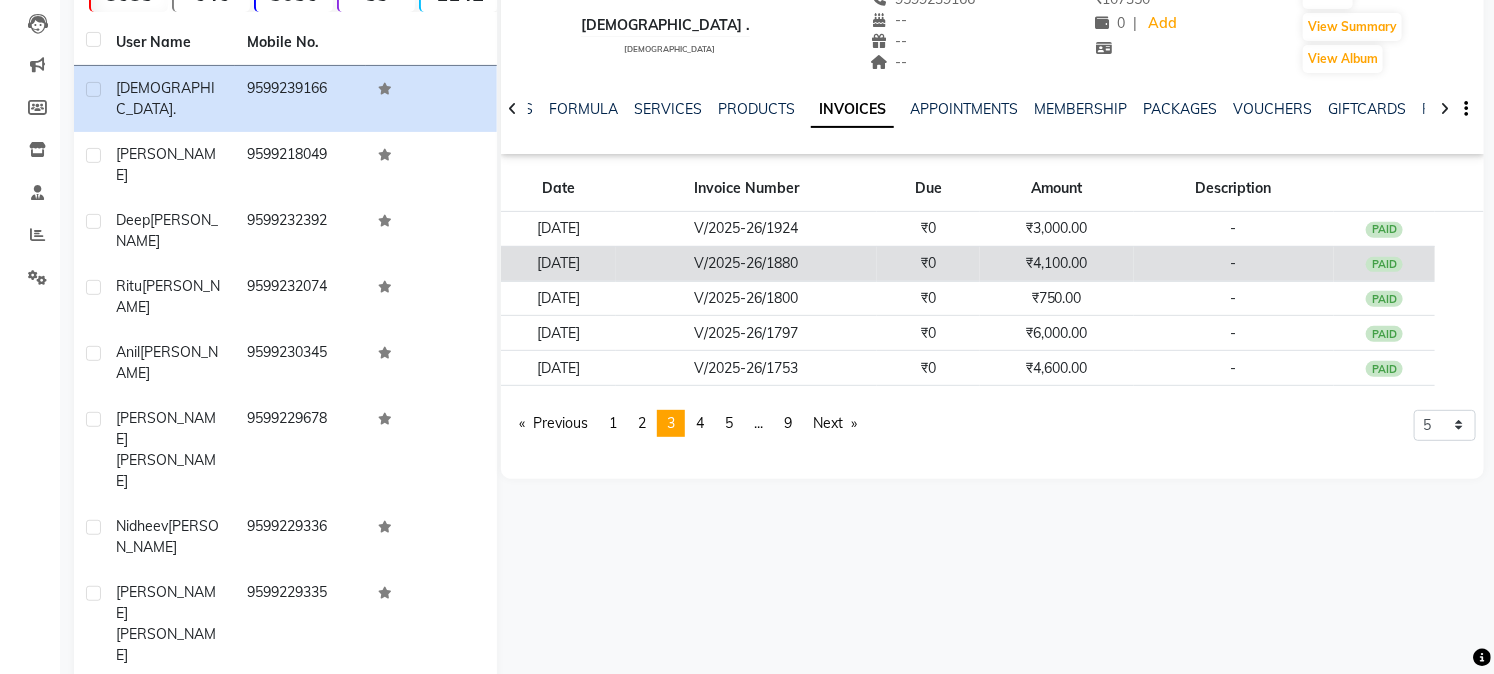 click on "V/2025-26/1880" 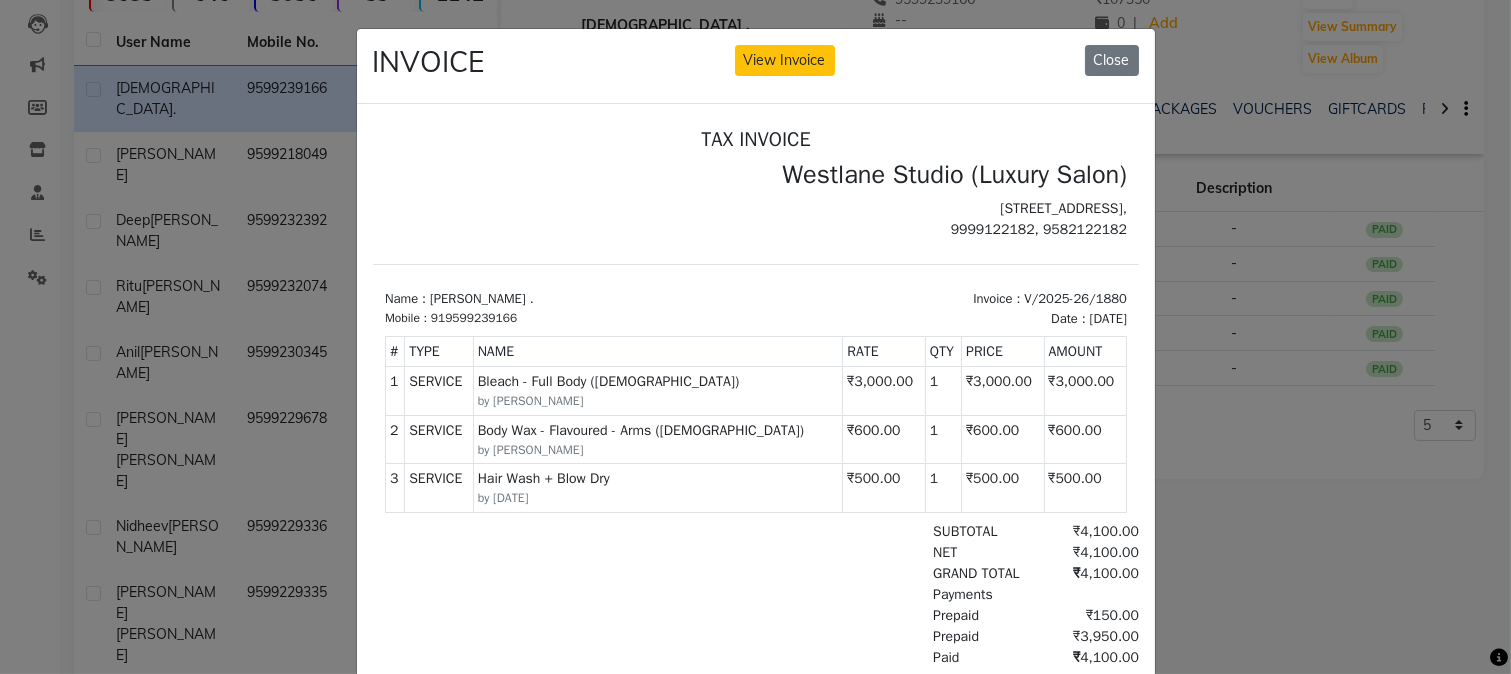scroll, scrollTop: 0, scrollLeft: 0, axis: both 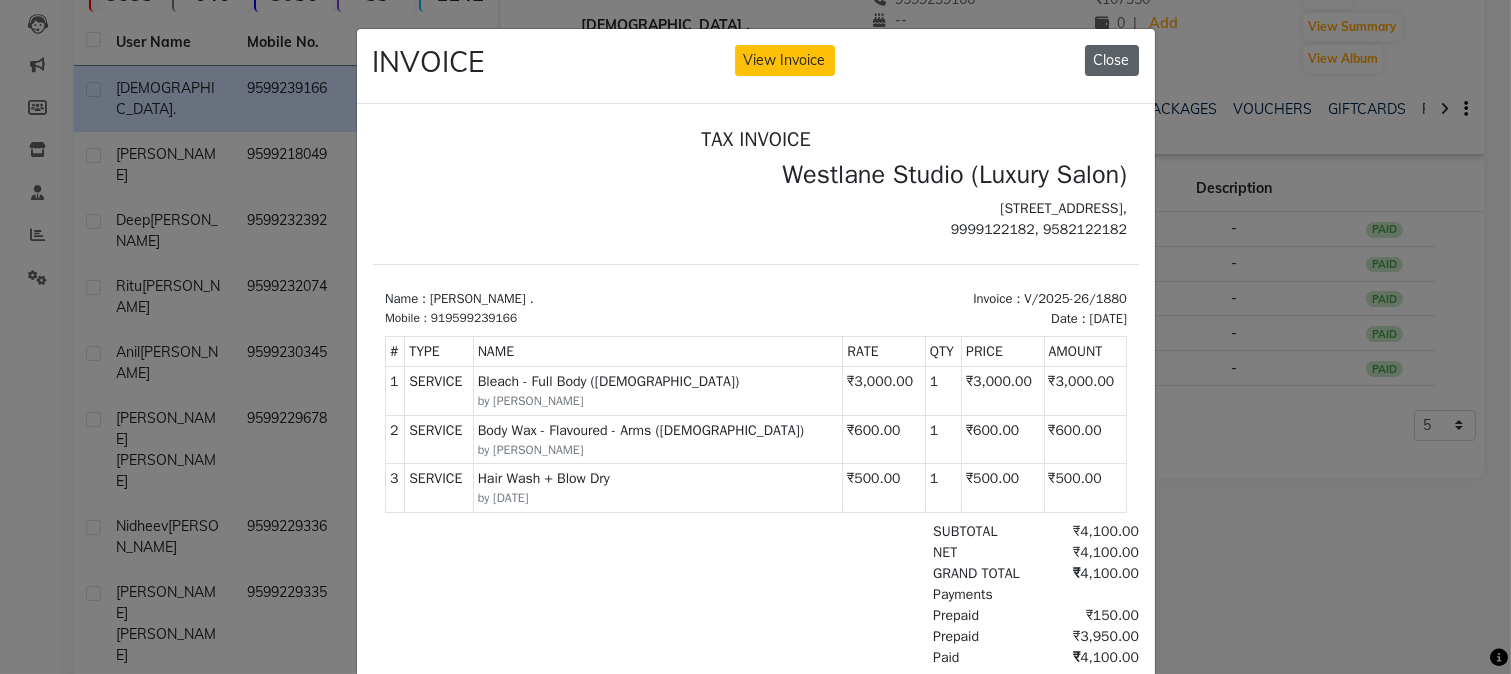 click on "Close" 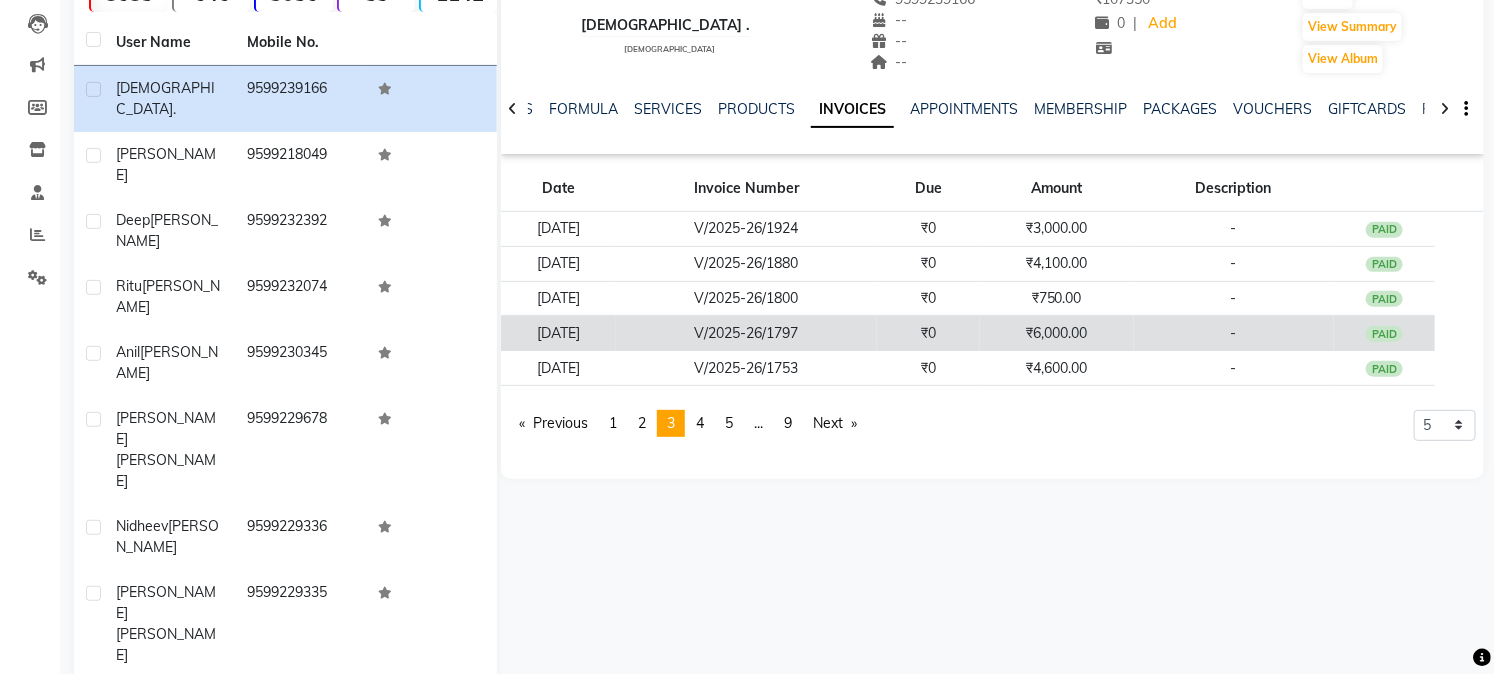 click on "V/2025-26/1797" 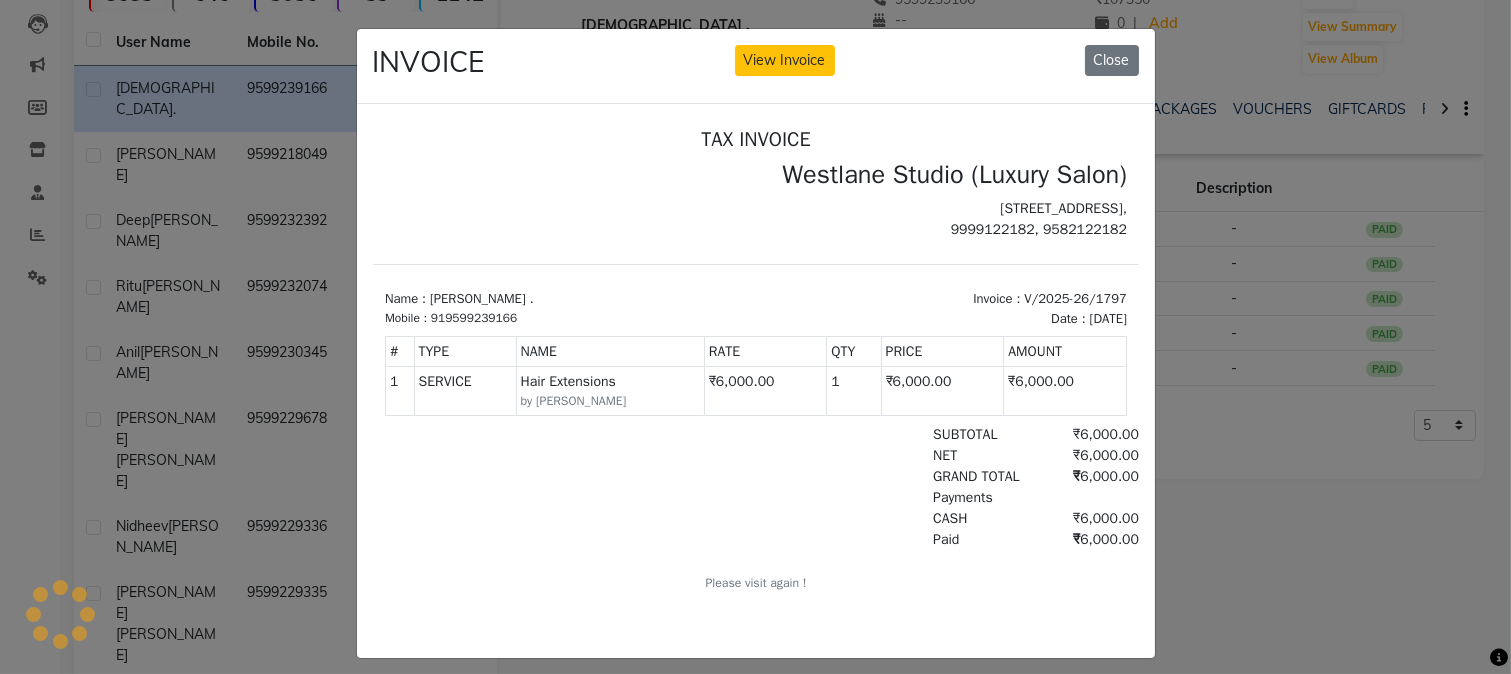 scroll, scrollTop: 0, scrollLeft: 0, axis: both 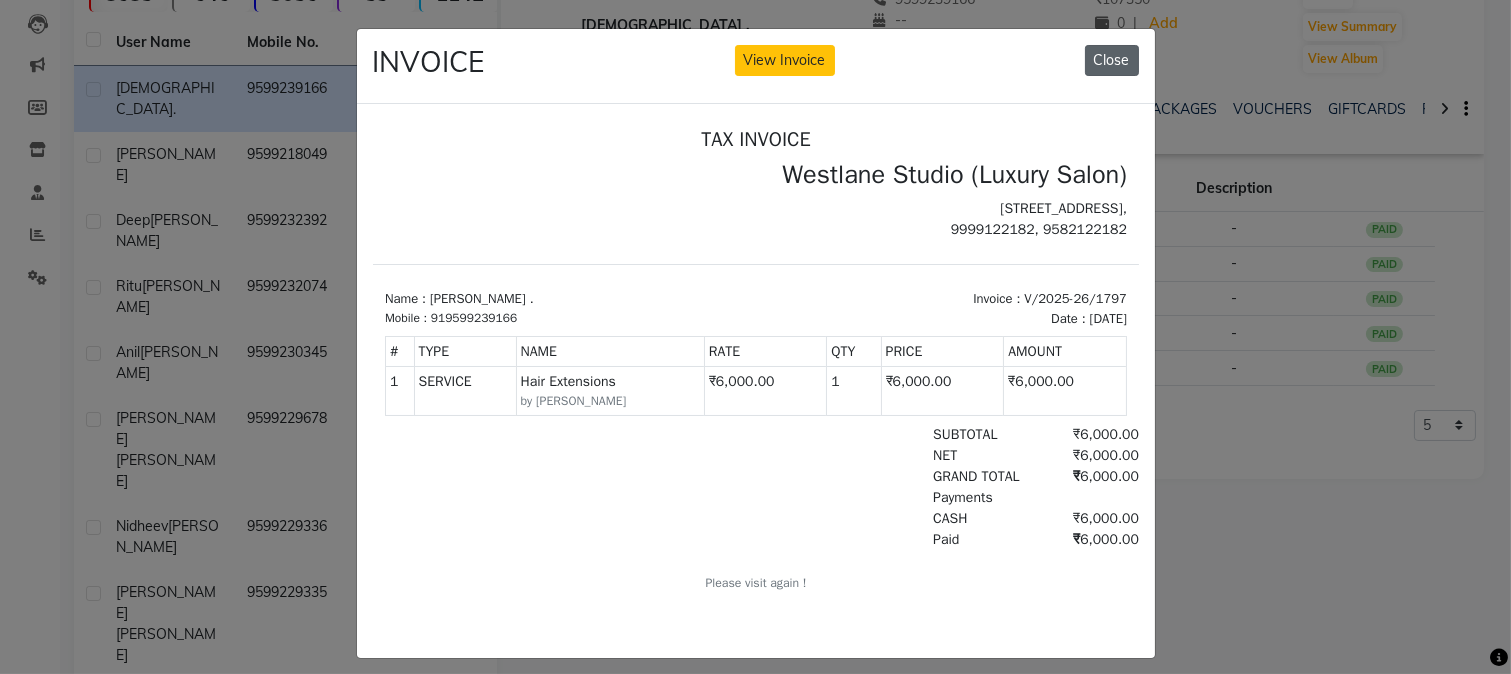 click on "Close" 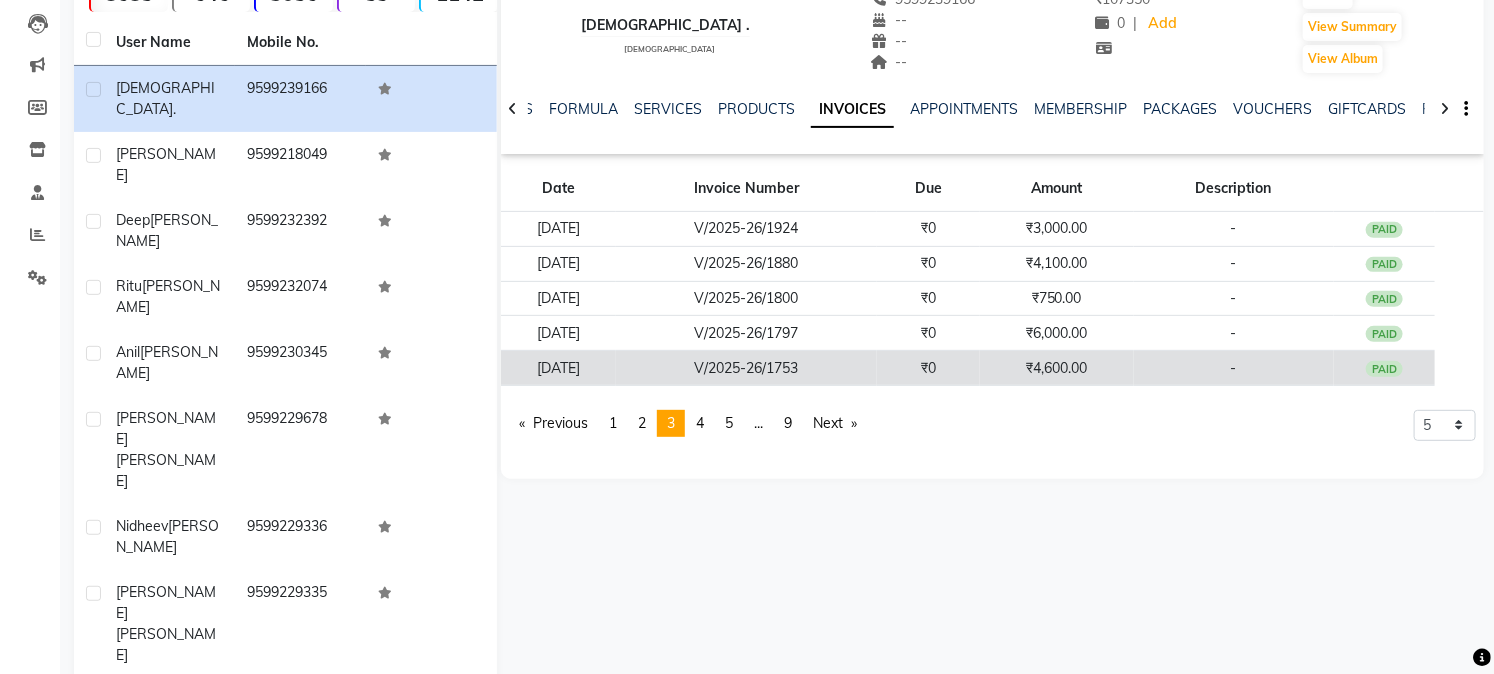 click on "V/2025-26/1753" 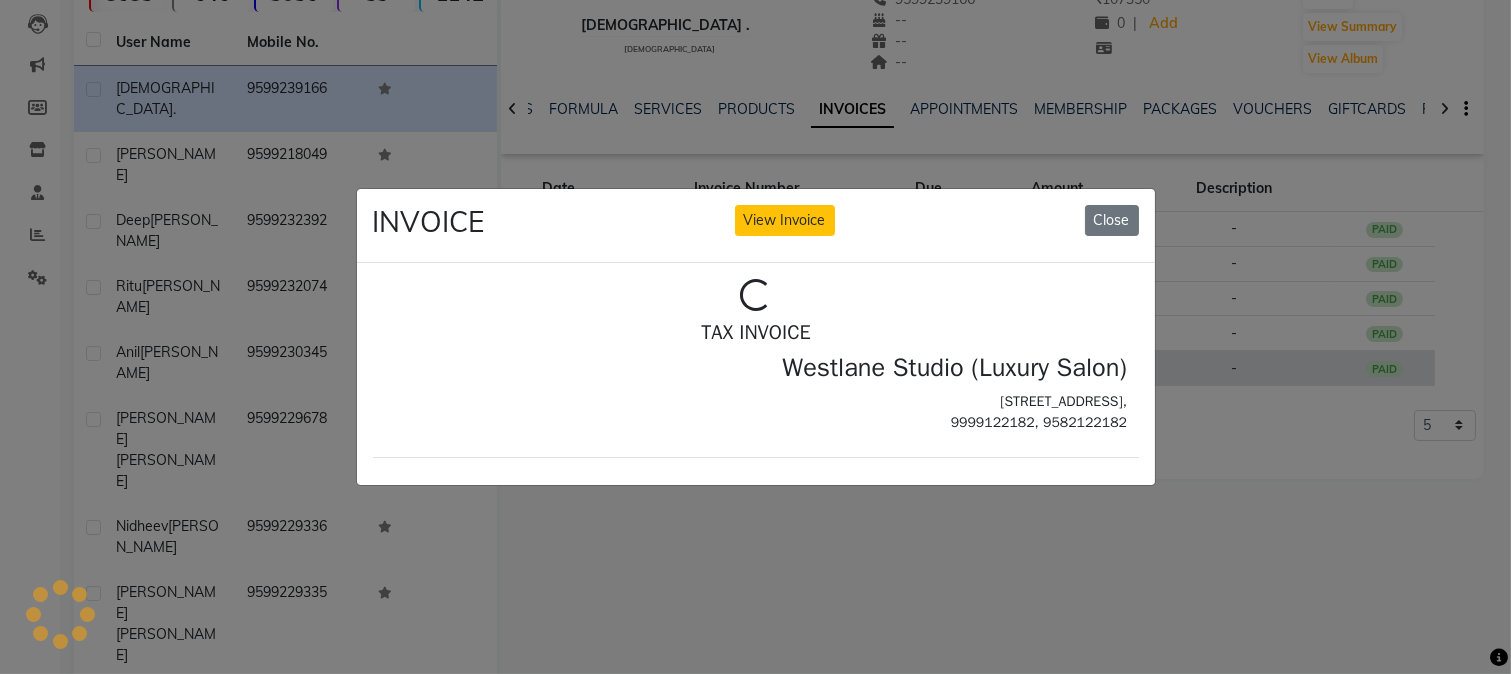 scroll, scrollTop: 0, scrollLeft: 0, axis: both 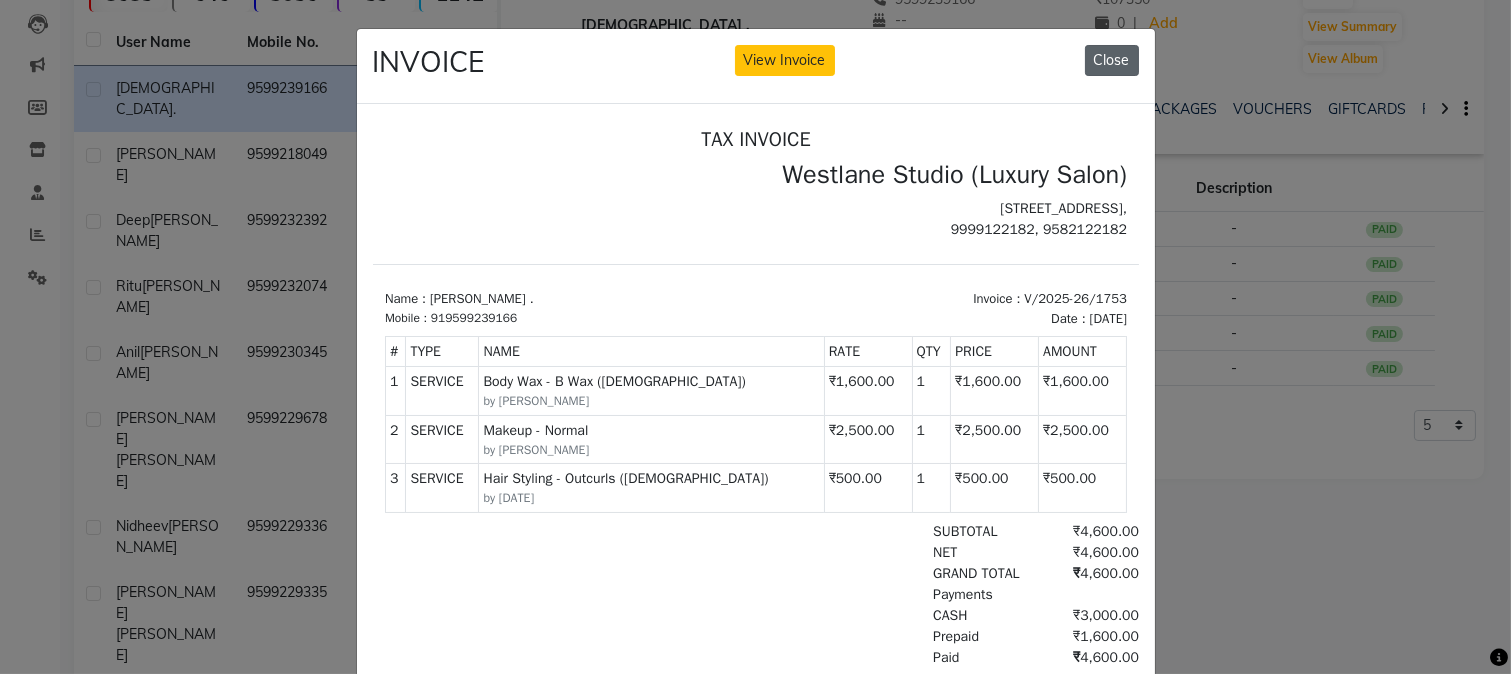 click on "Close" 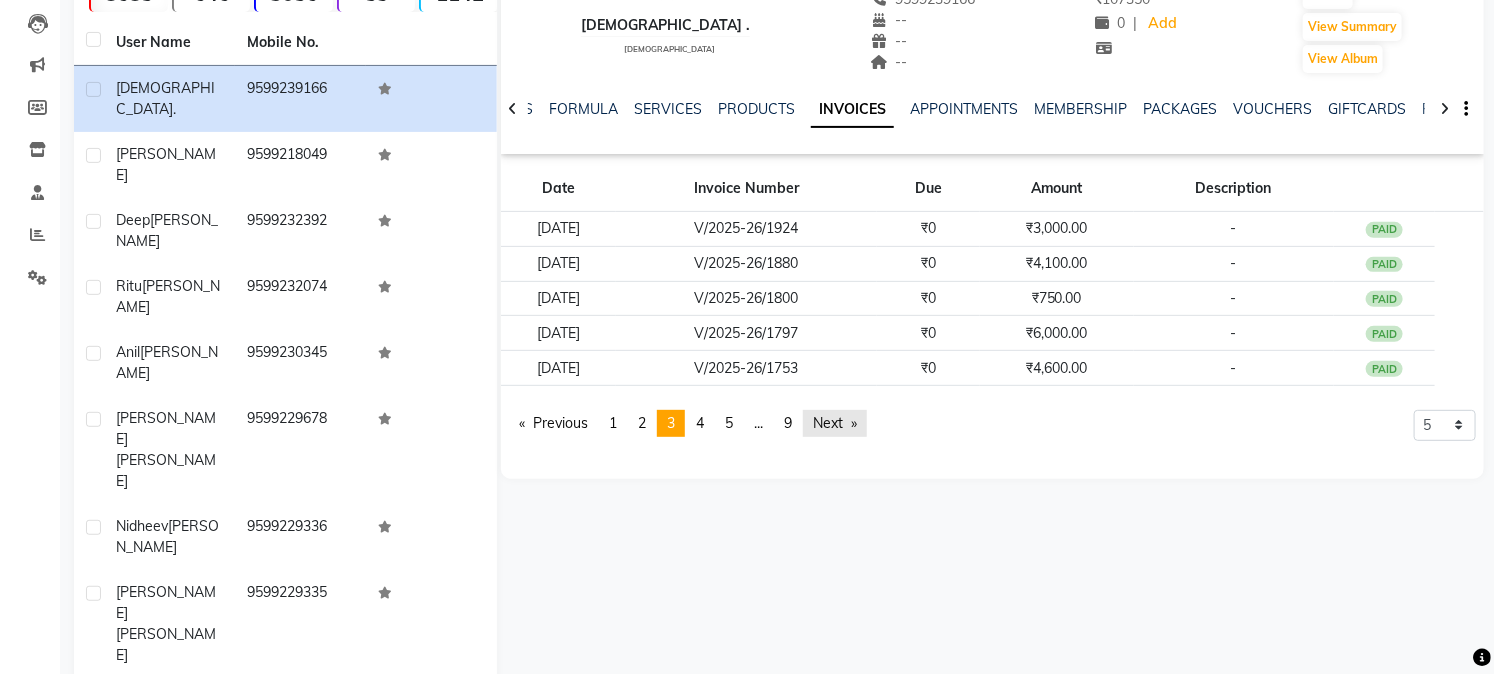 click on "Next  page" 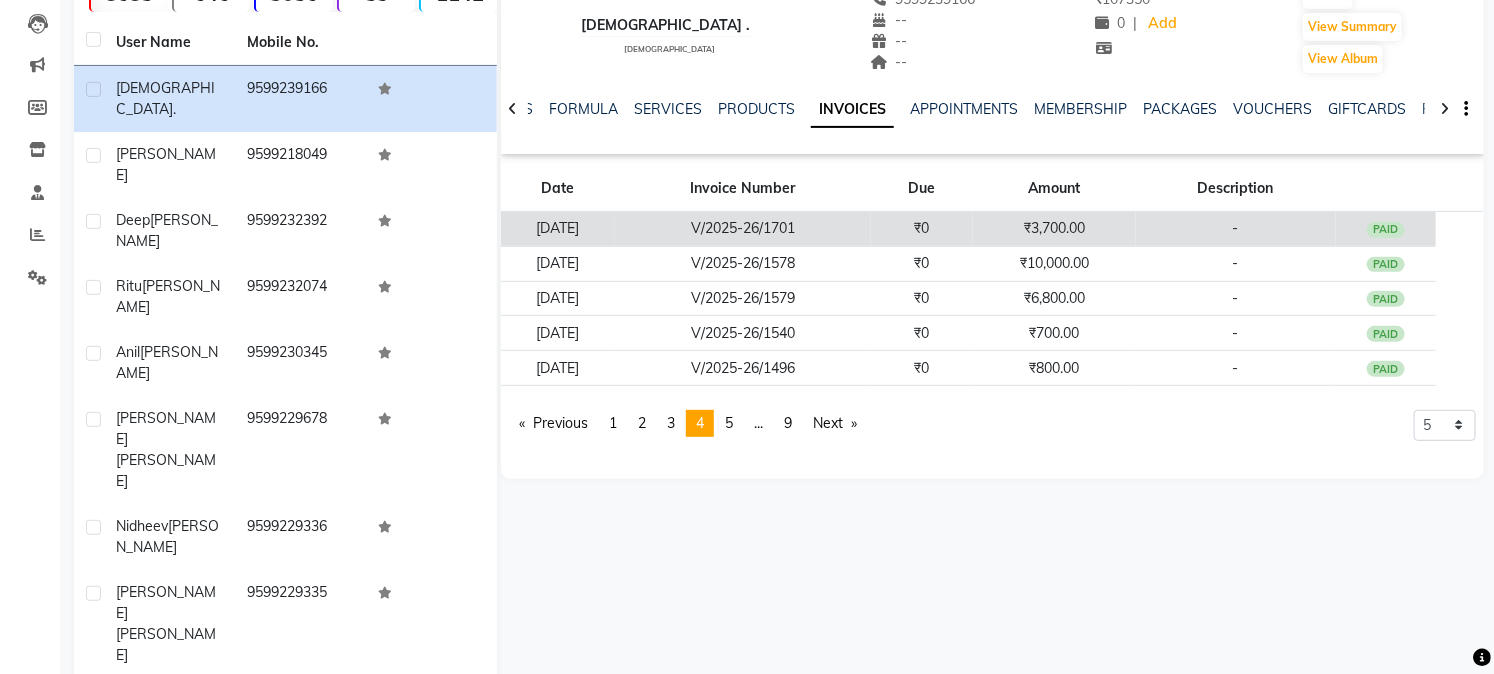 click on "V/2025-26/1701" 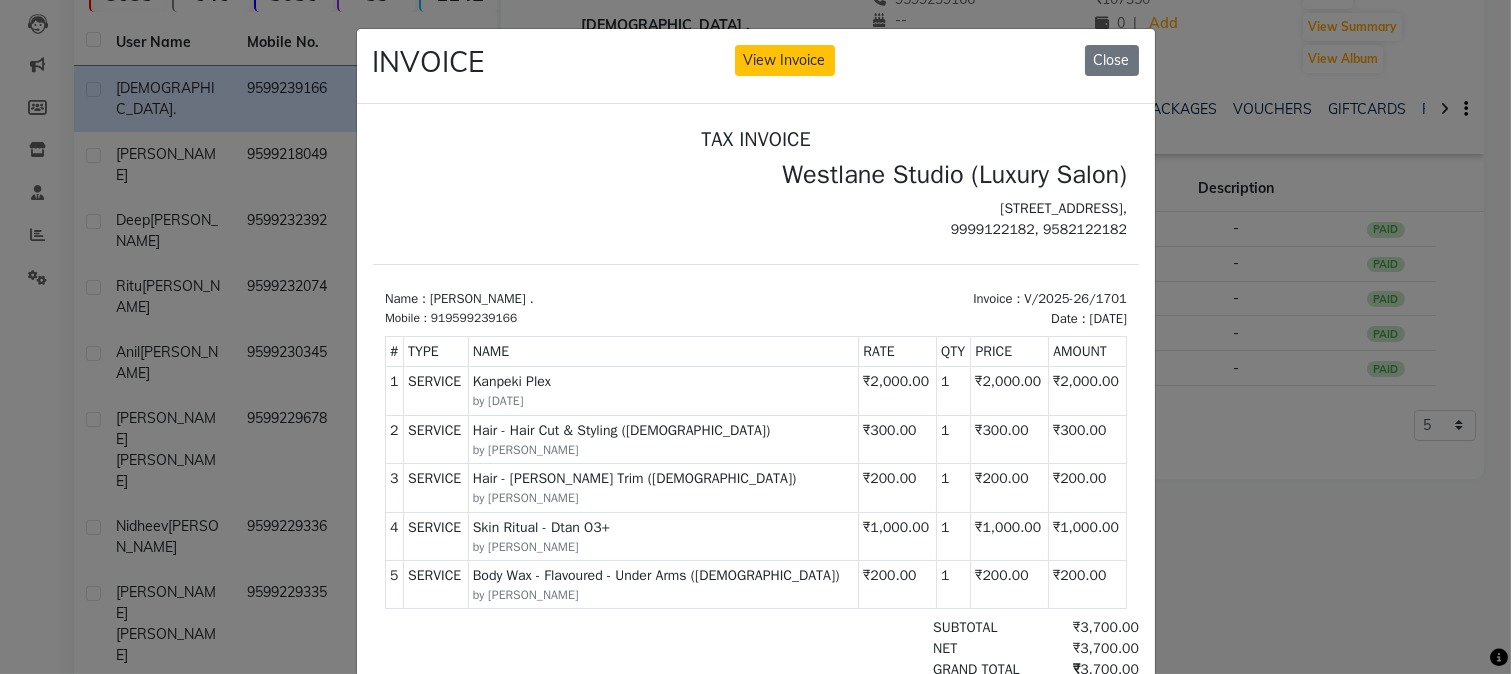 scroll, scrollTop: 7, scrollLeft: 0, axis: vertical 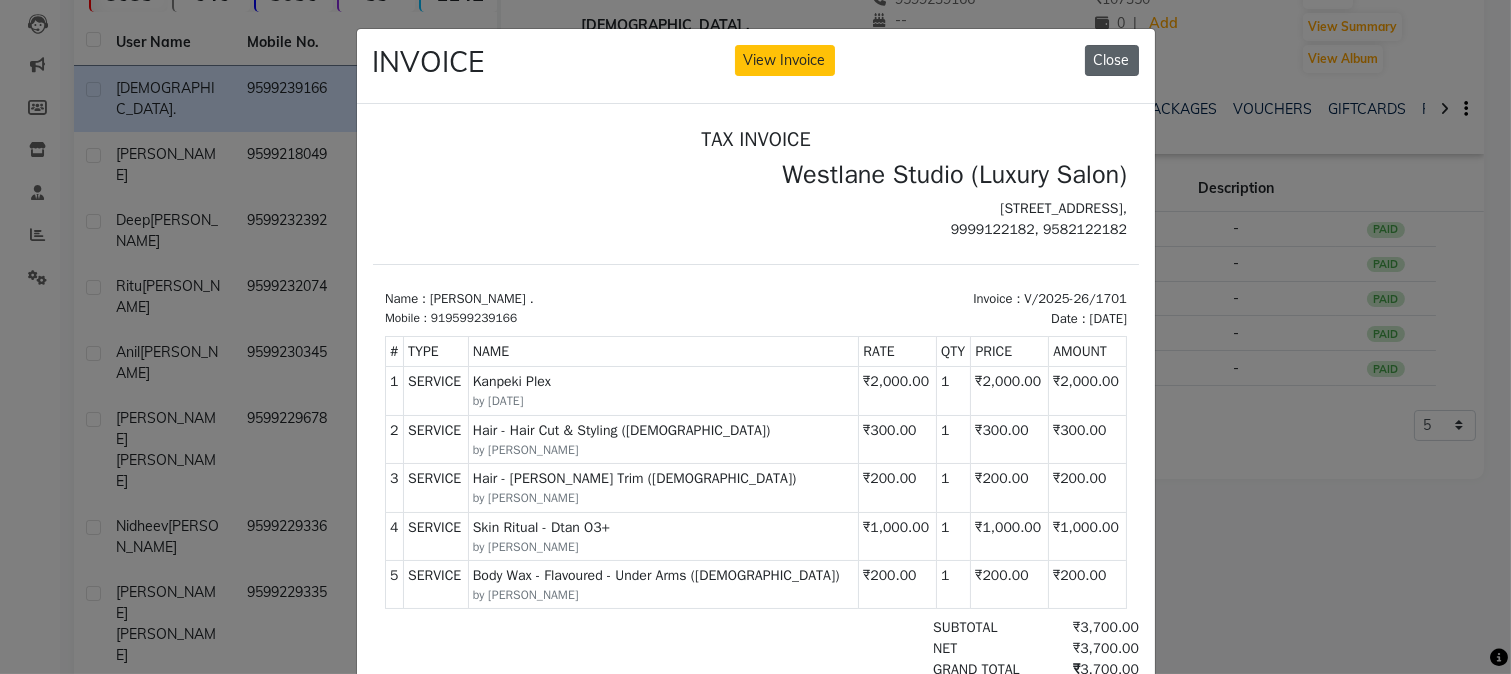click on "Close" 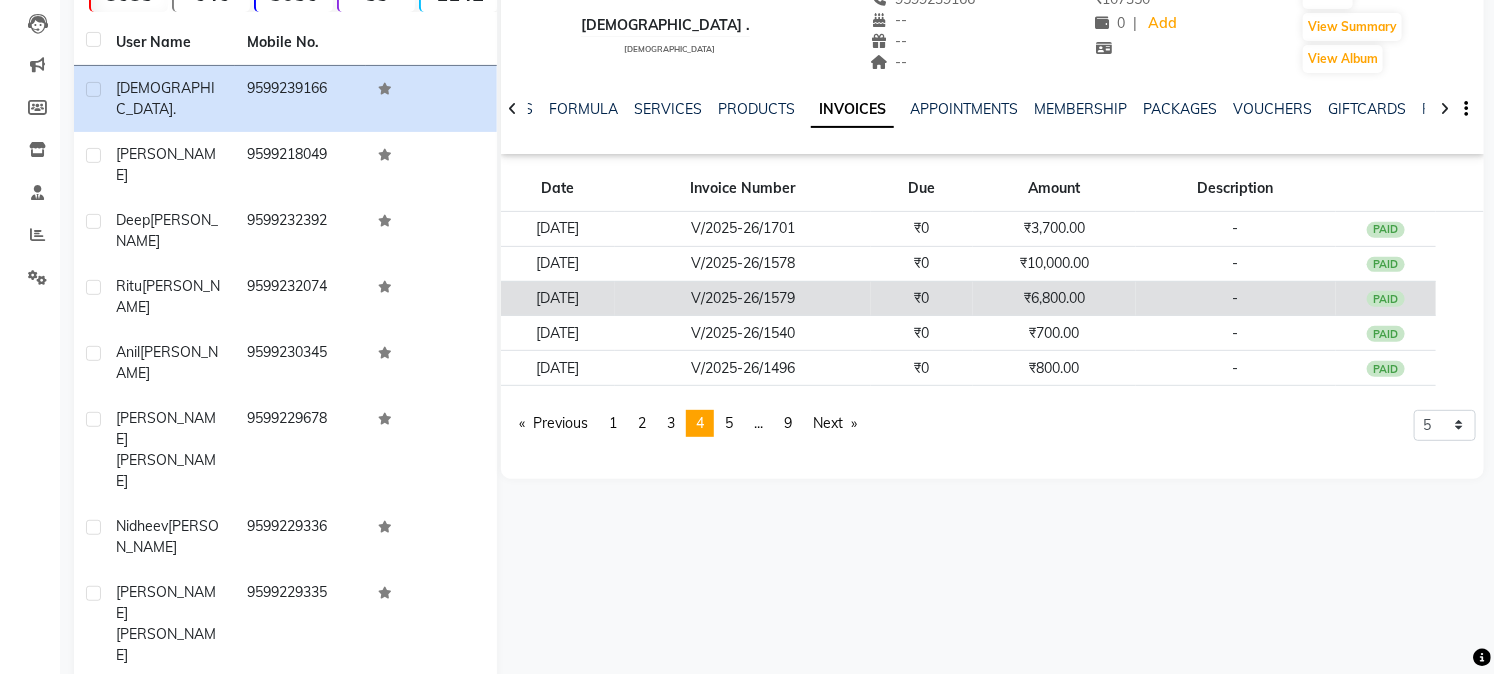 click on "₹6,800.00" 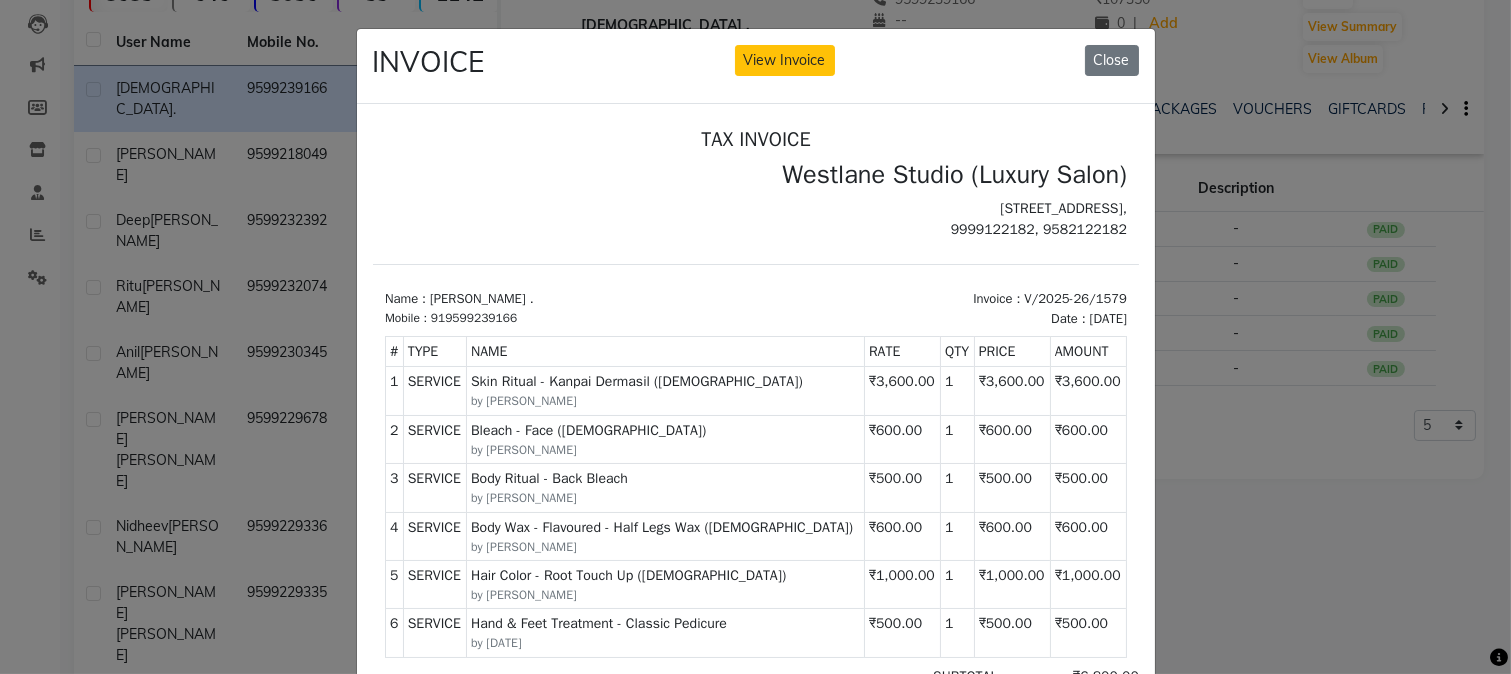 scroll, scrollTop: 7, scrollLeft: 0, axis: vertical 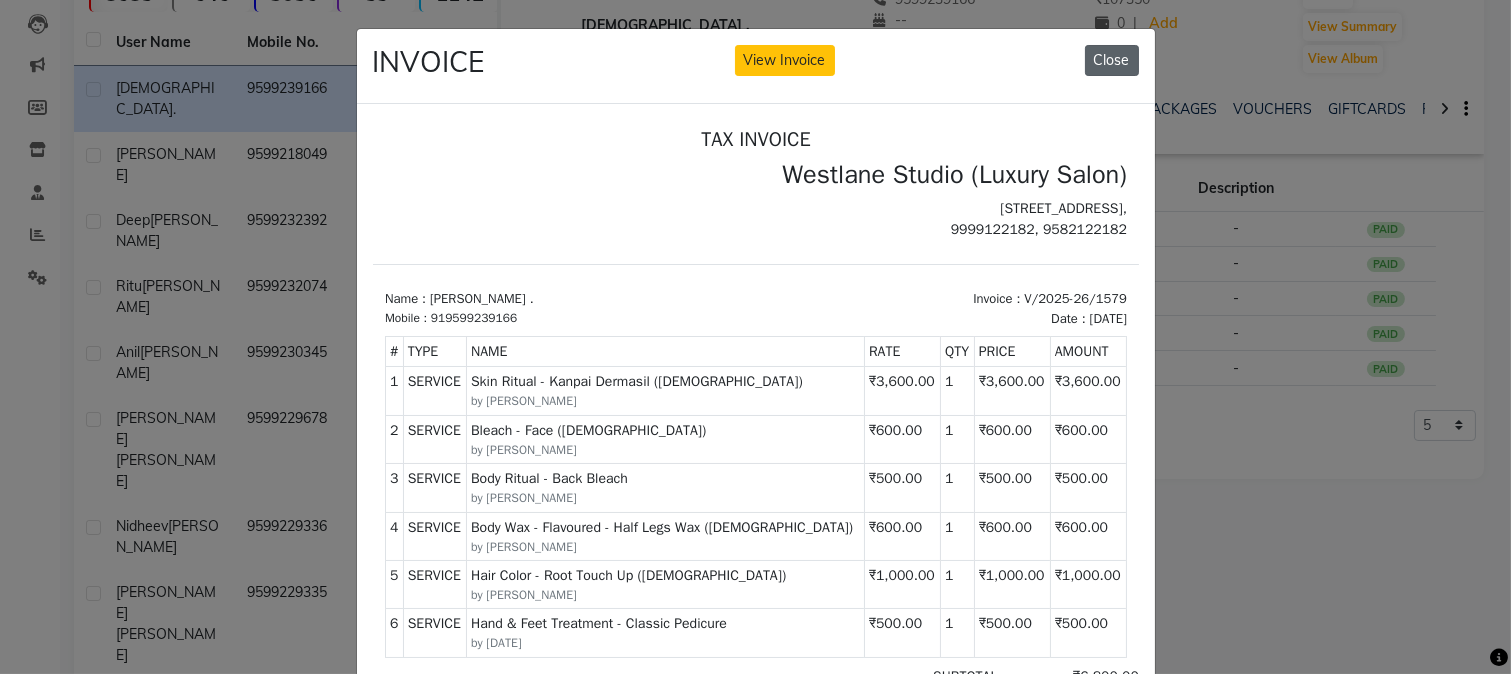 click on "Close" 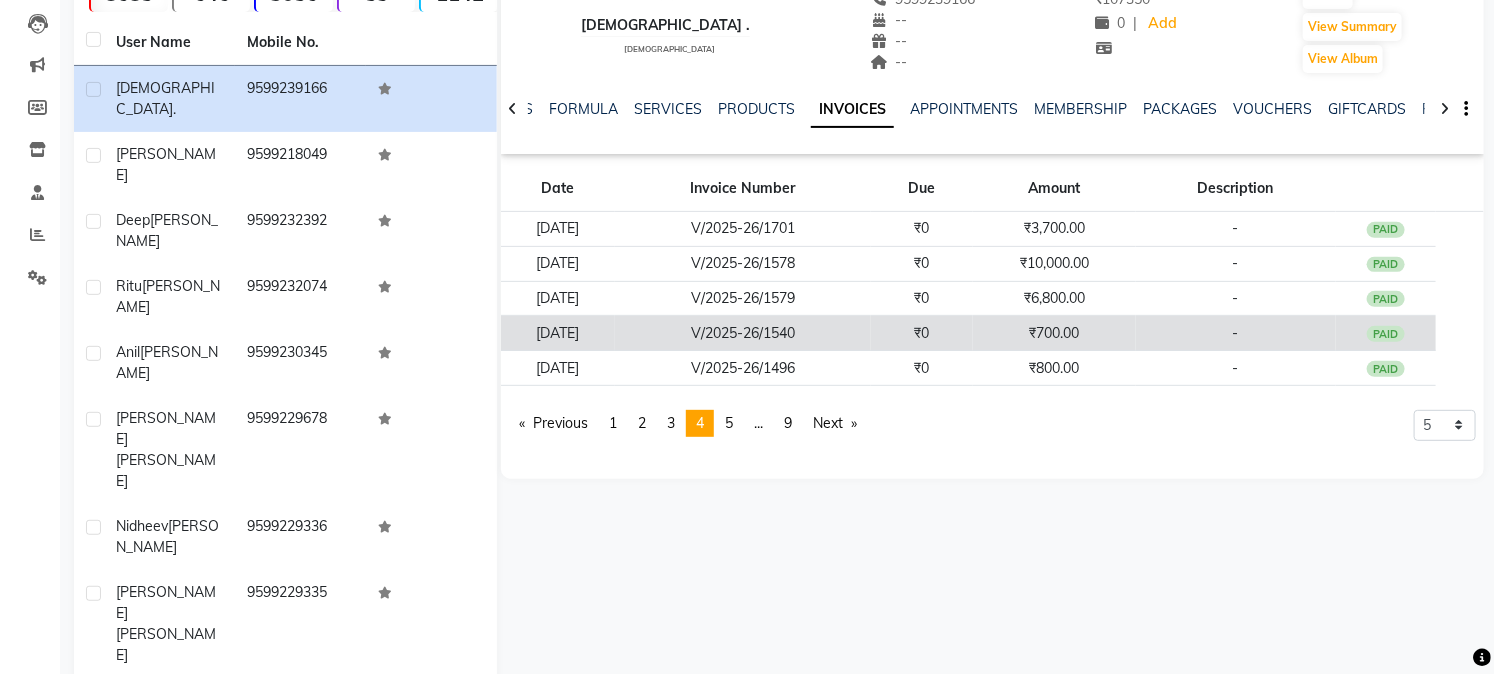 click on "₹0" 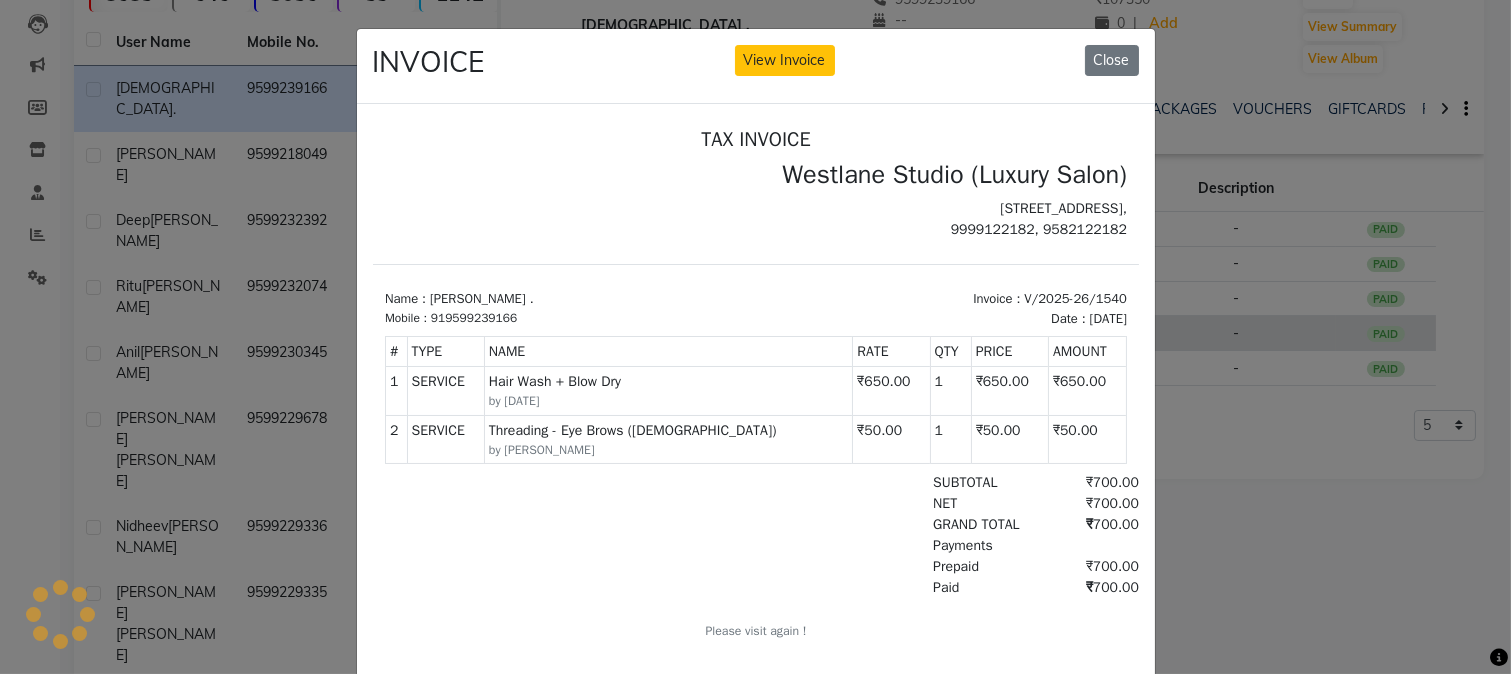 scroll, scrollTop: 0, scrollLeft: 0, axis: both 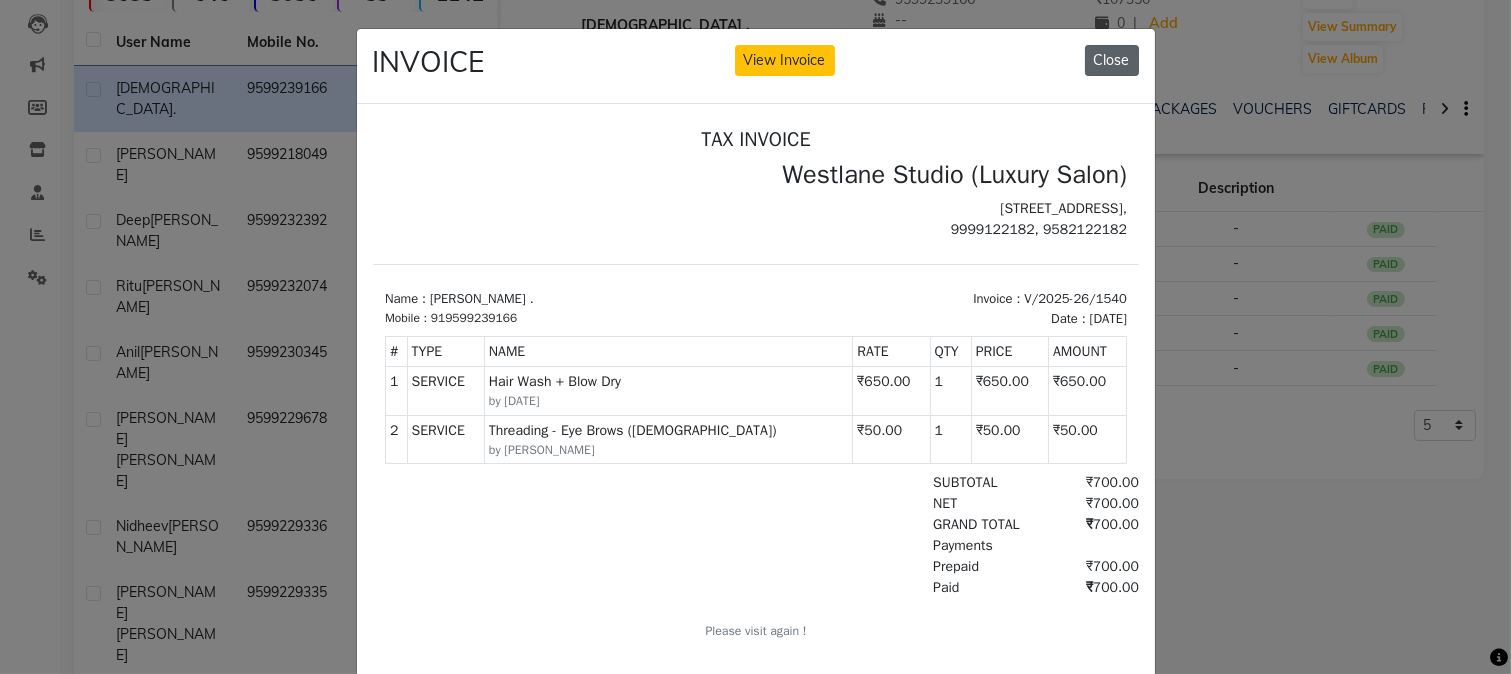 drag, startPoint x: 1107, startPoint y: 72, endPoint x: 724, endPoint y: 46, distance: 383.8815 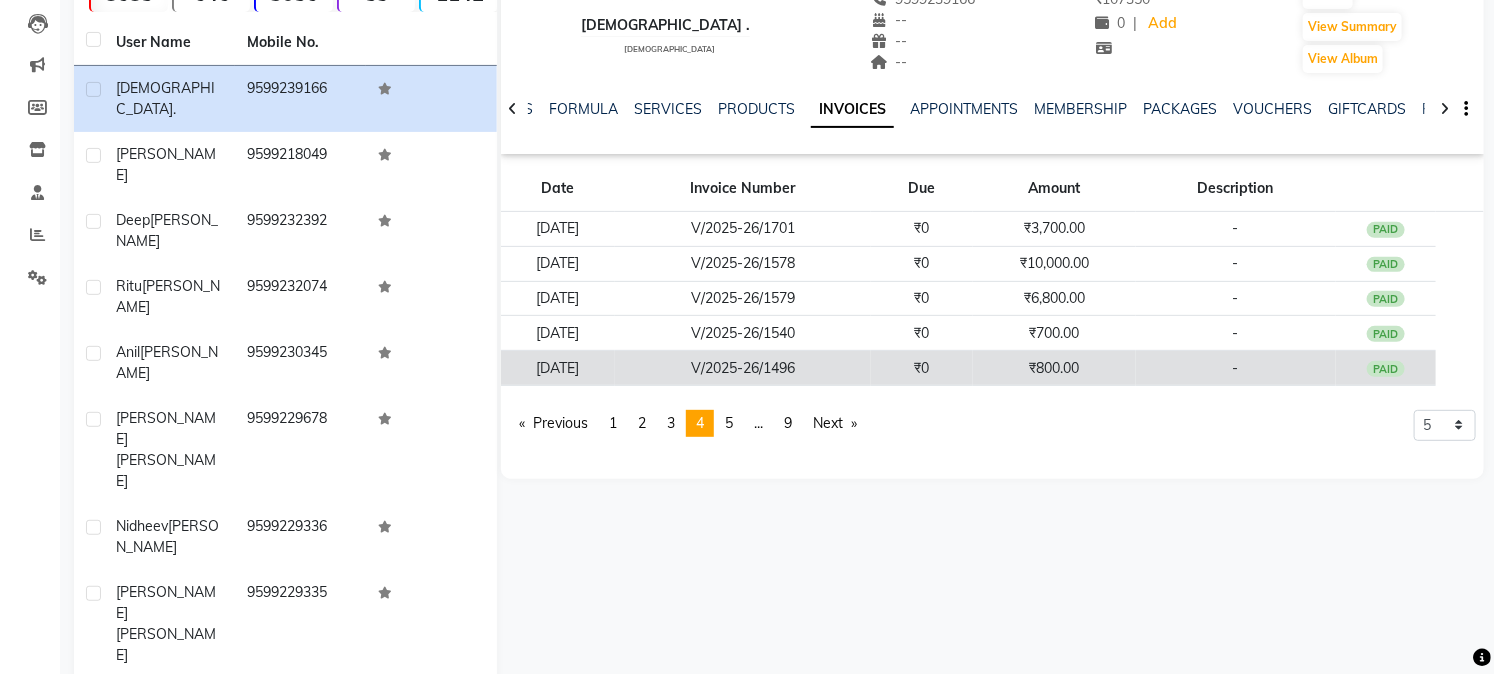click on "₹800.00" 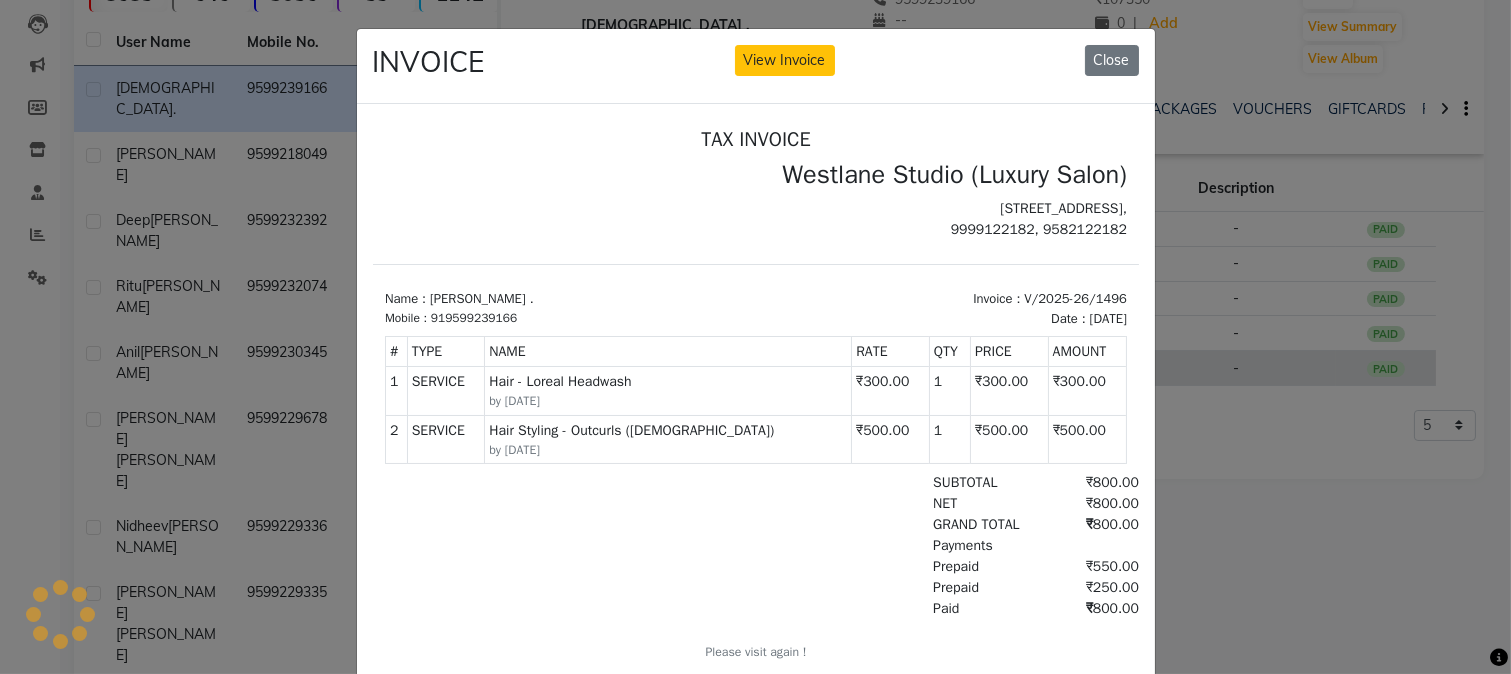 scroll, scrollTop: 0, scrollLeft: 0, axis: both 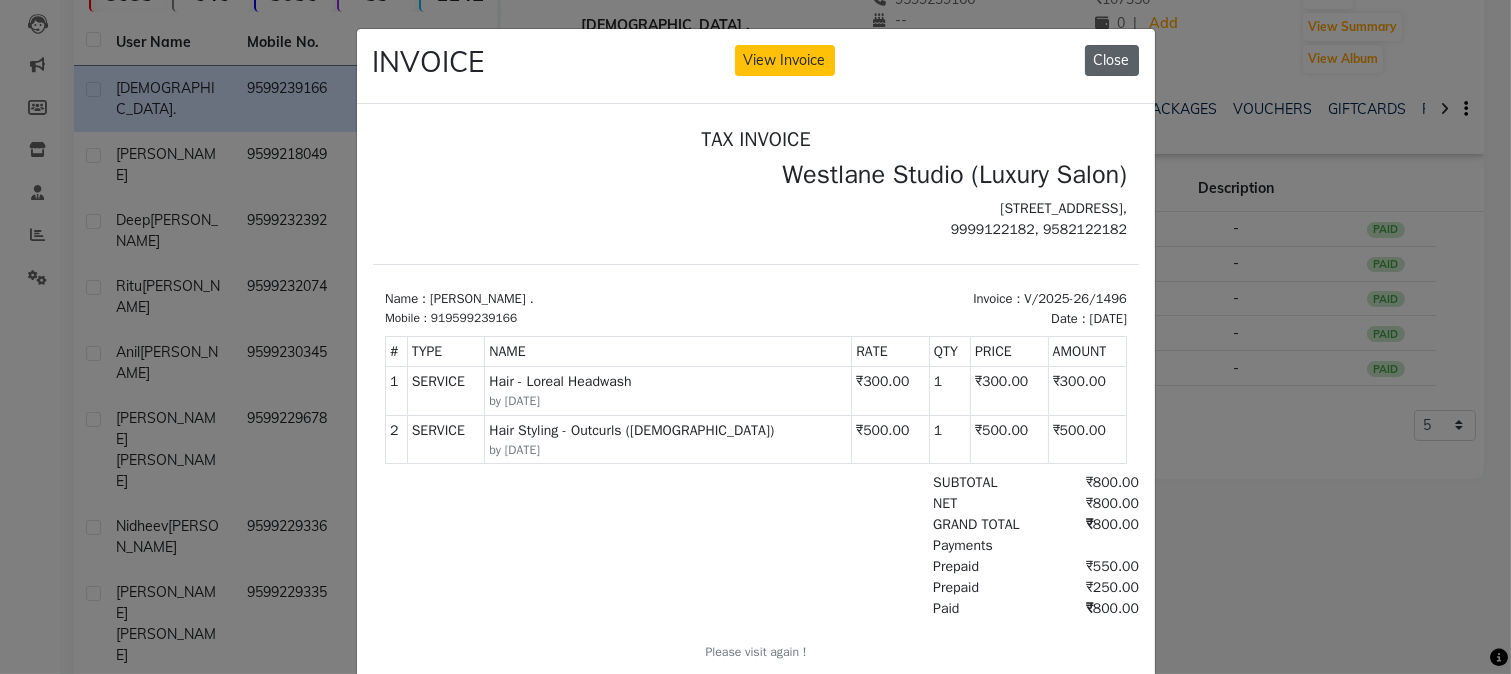 click on "Close" 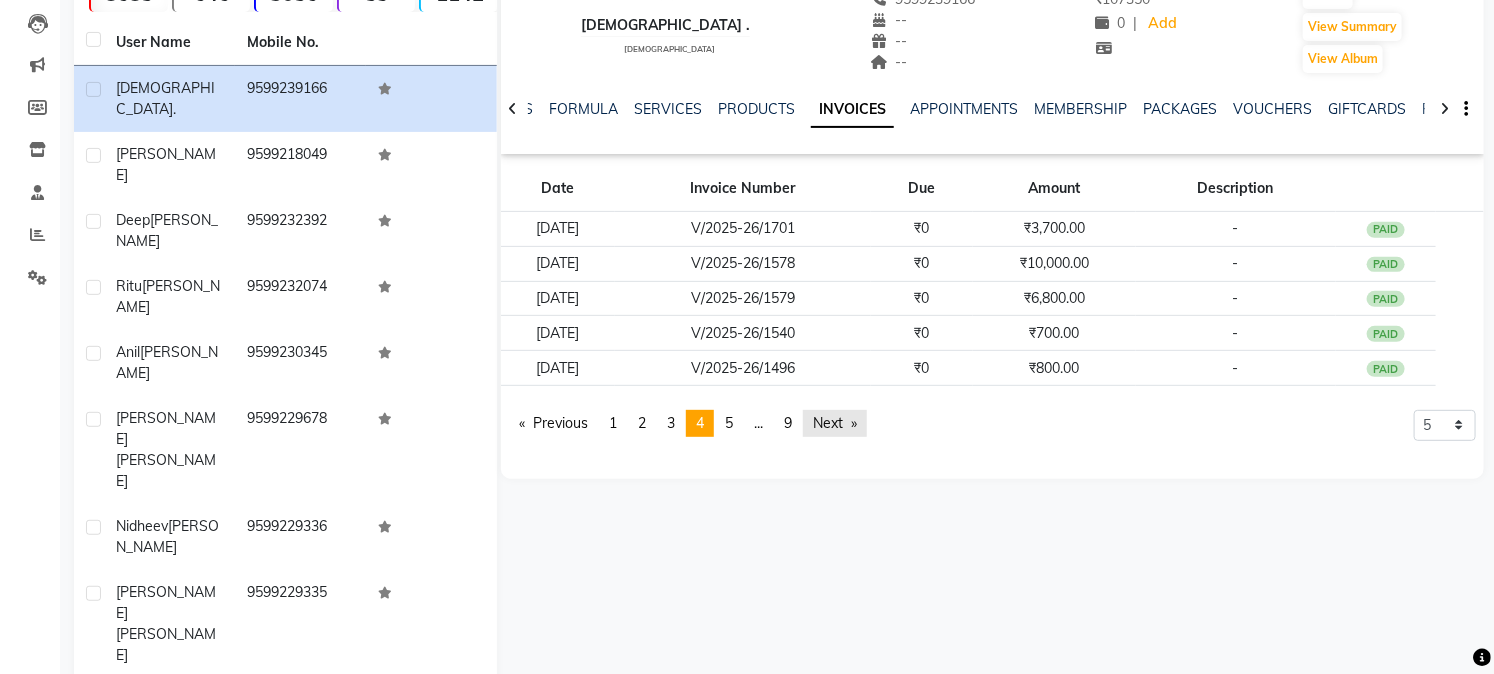 click on "Next  page" 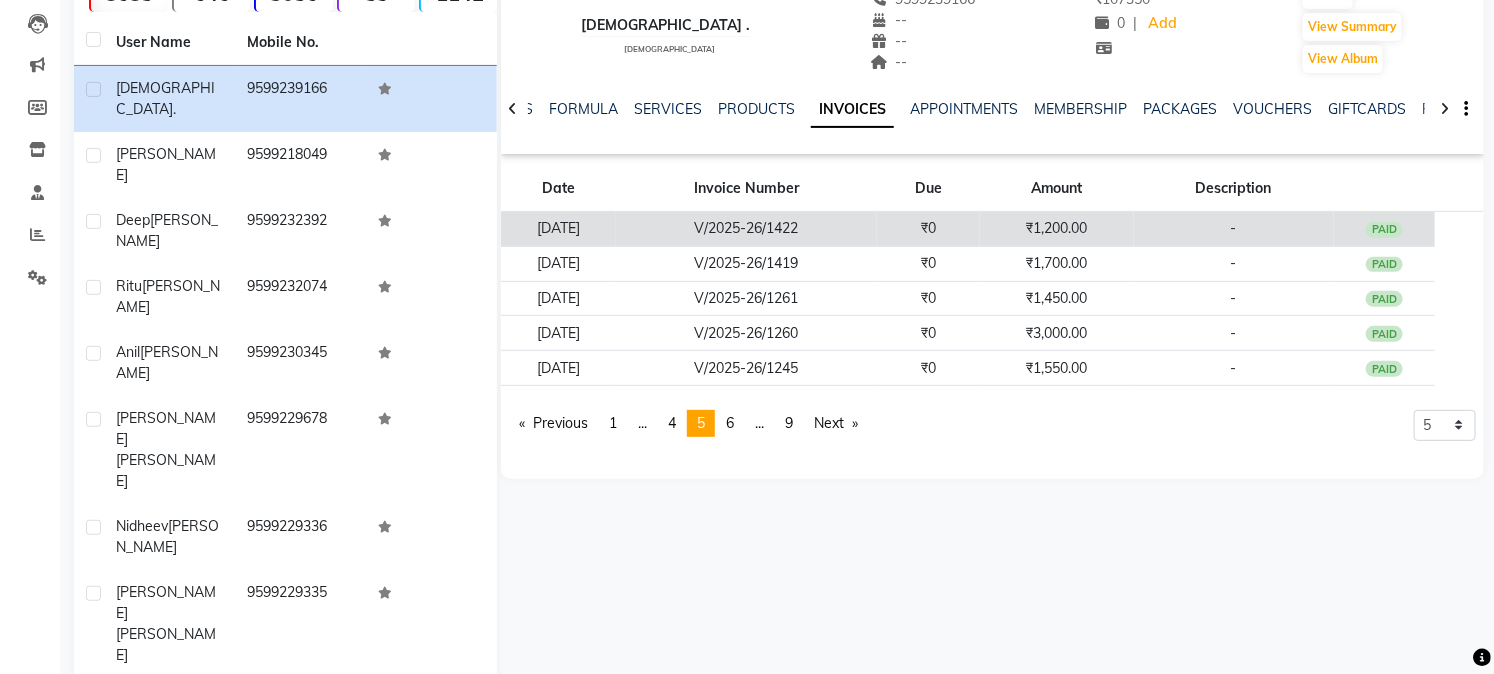 click on "V/2025-26/1422" 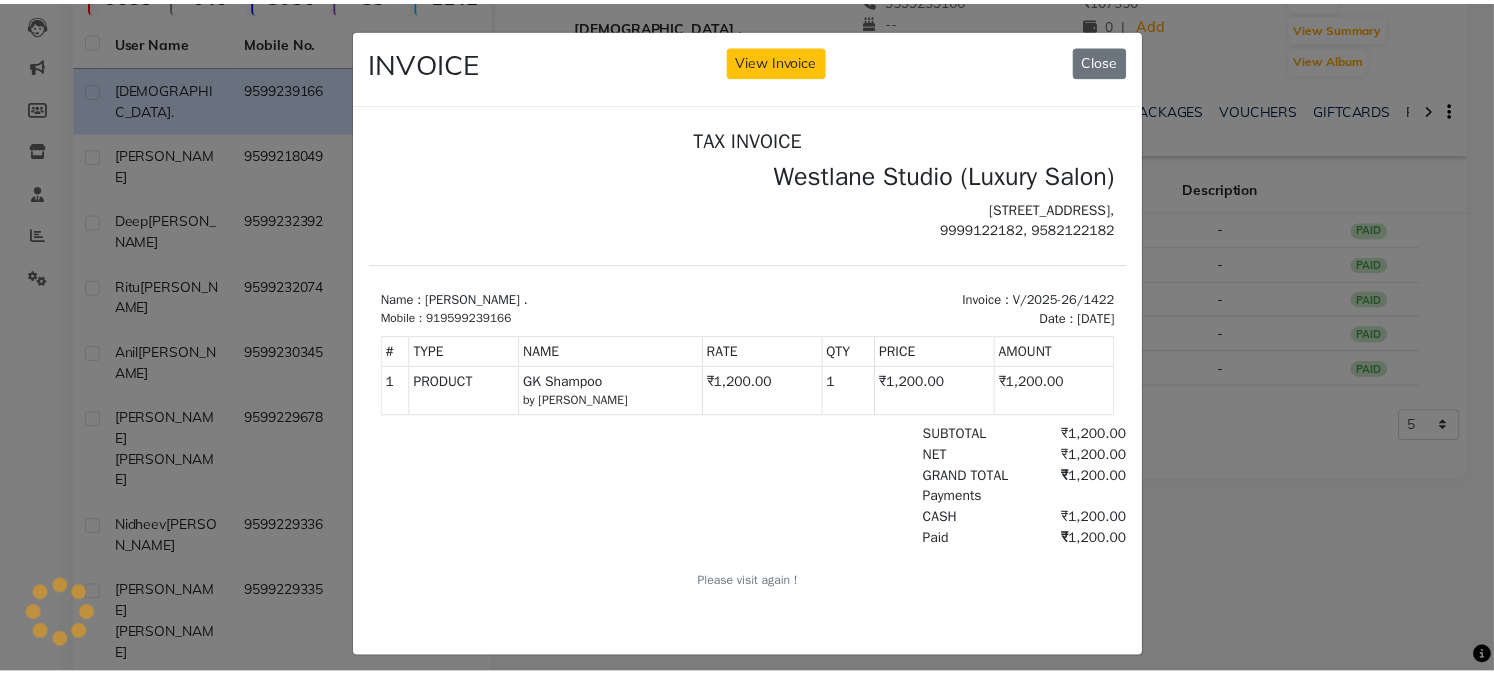 scroll, scrollTop: 0, scrollLeft: 0, axis: both 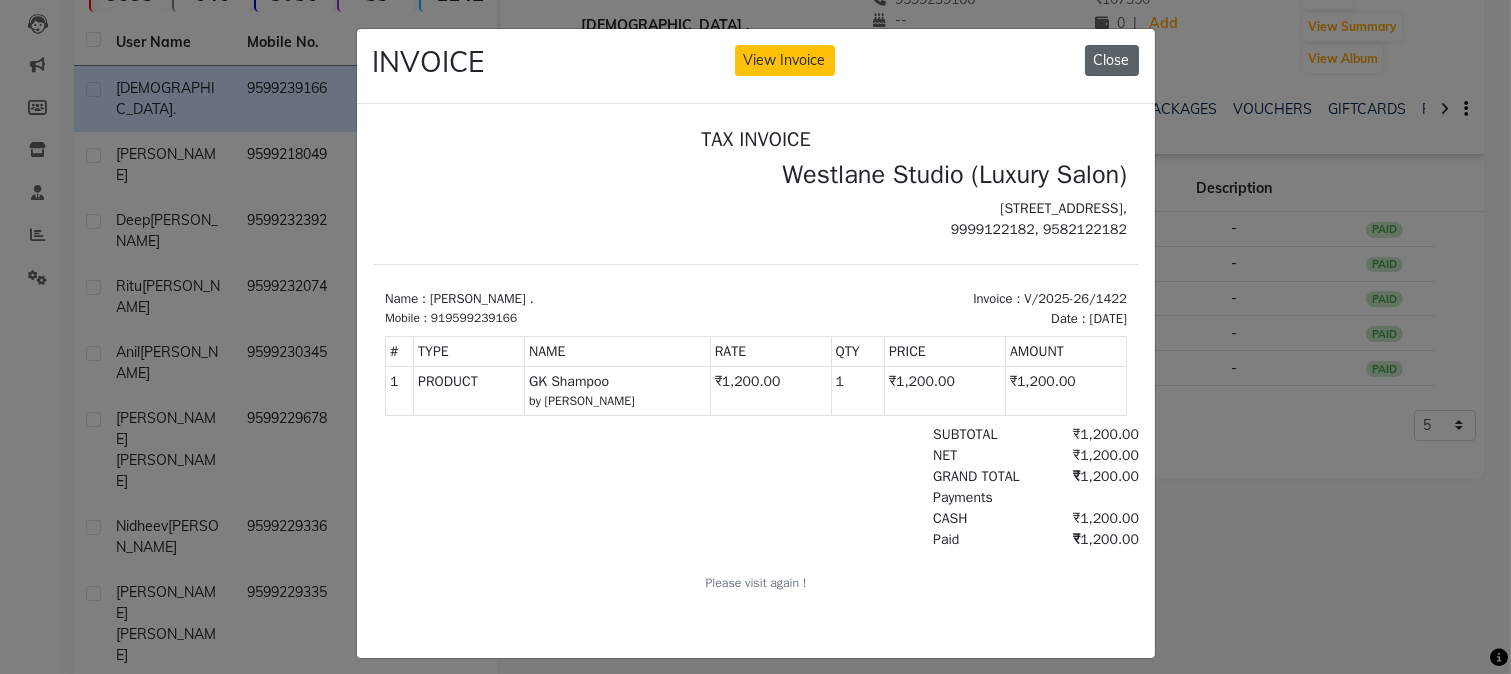click on "Close" 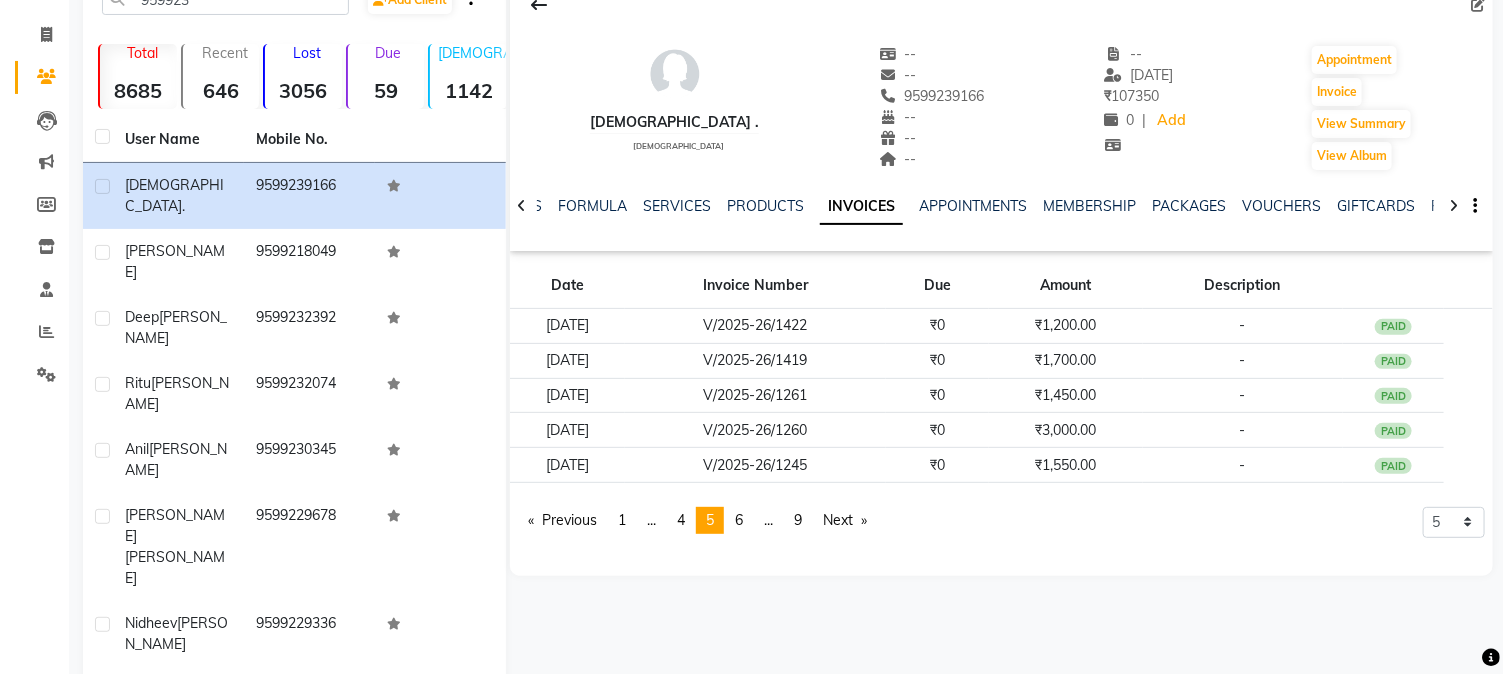 scroll, scrollTop: 0, scrollLeft: 0, axis: both 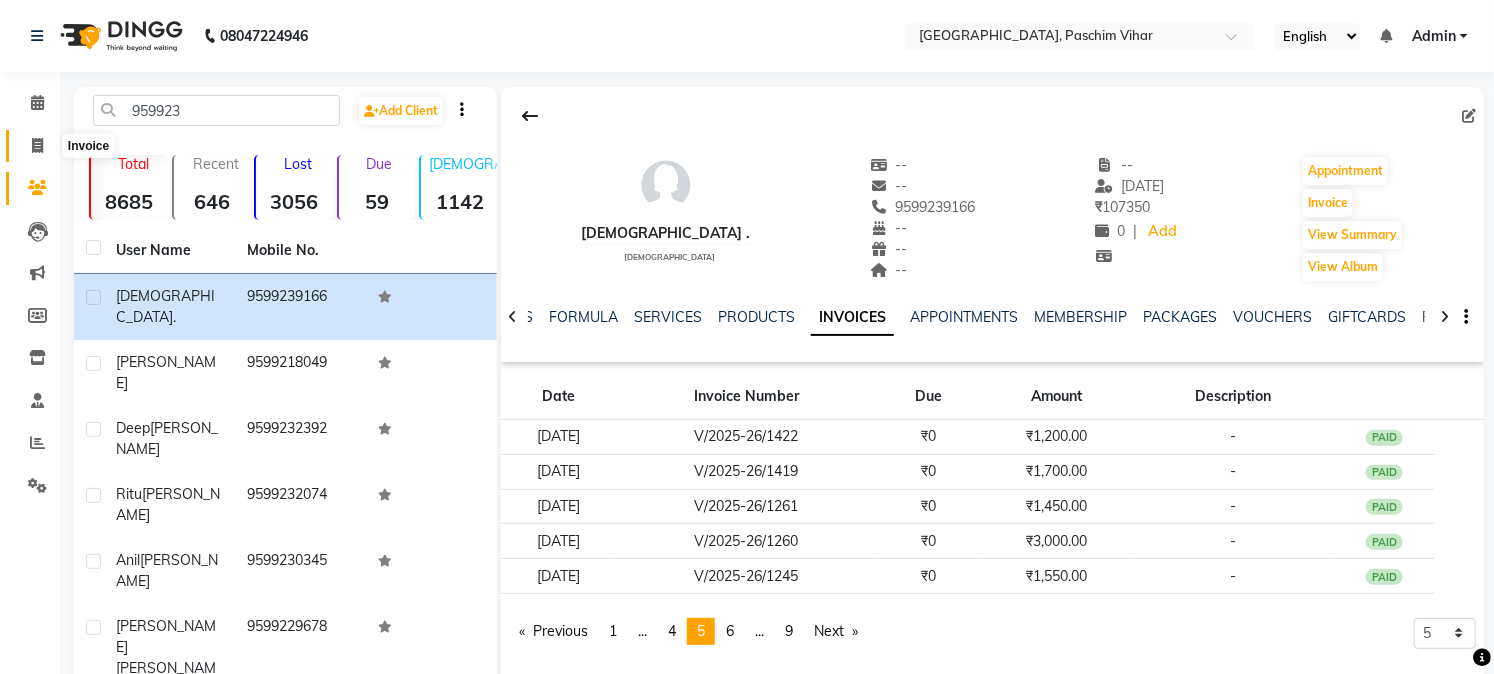 click 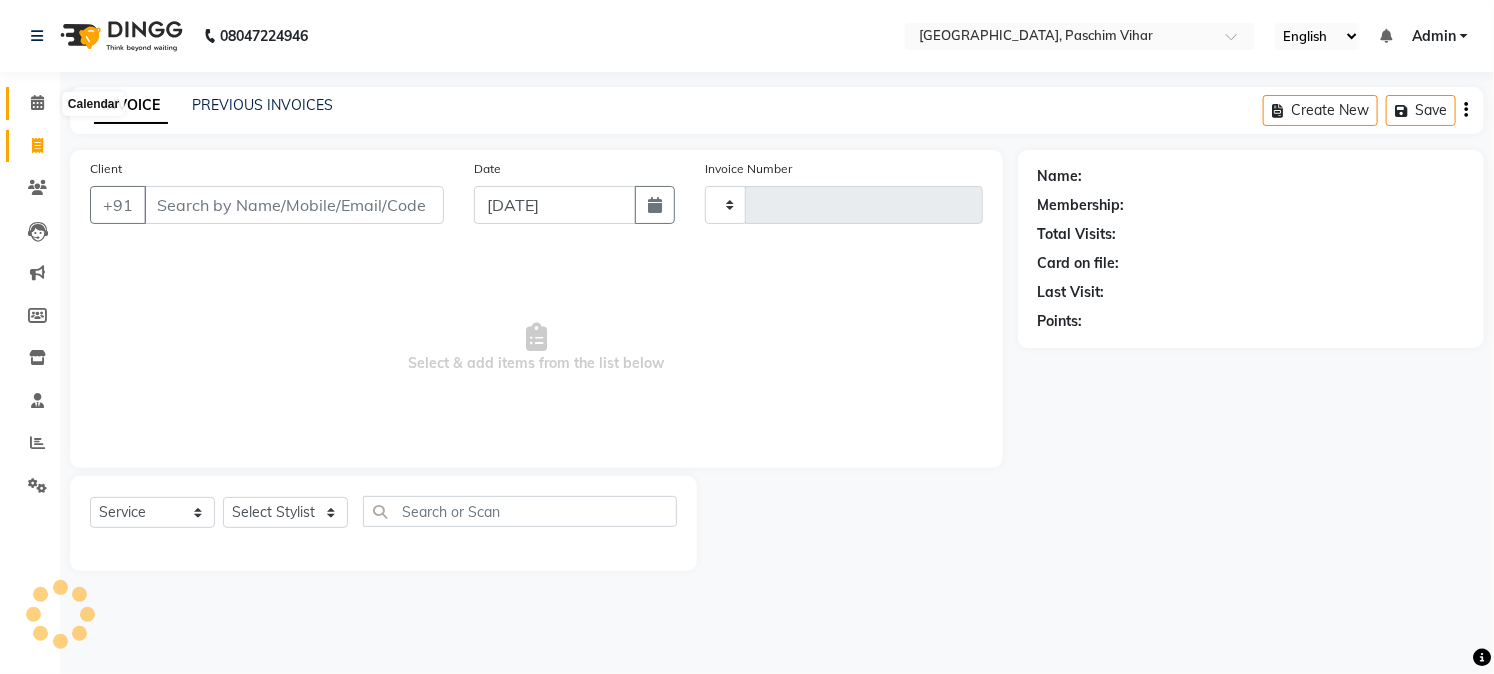 click 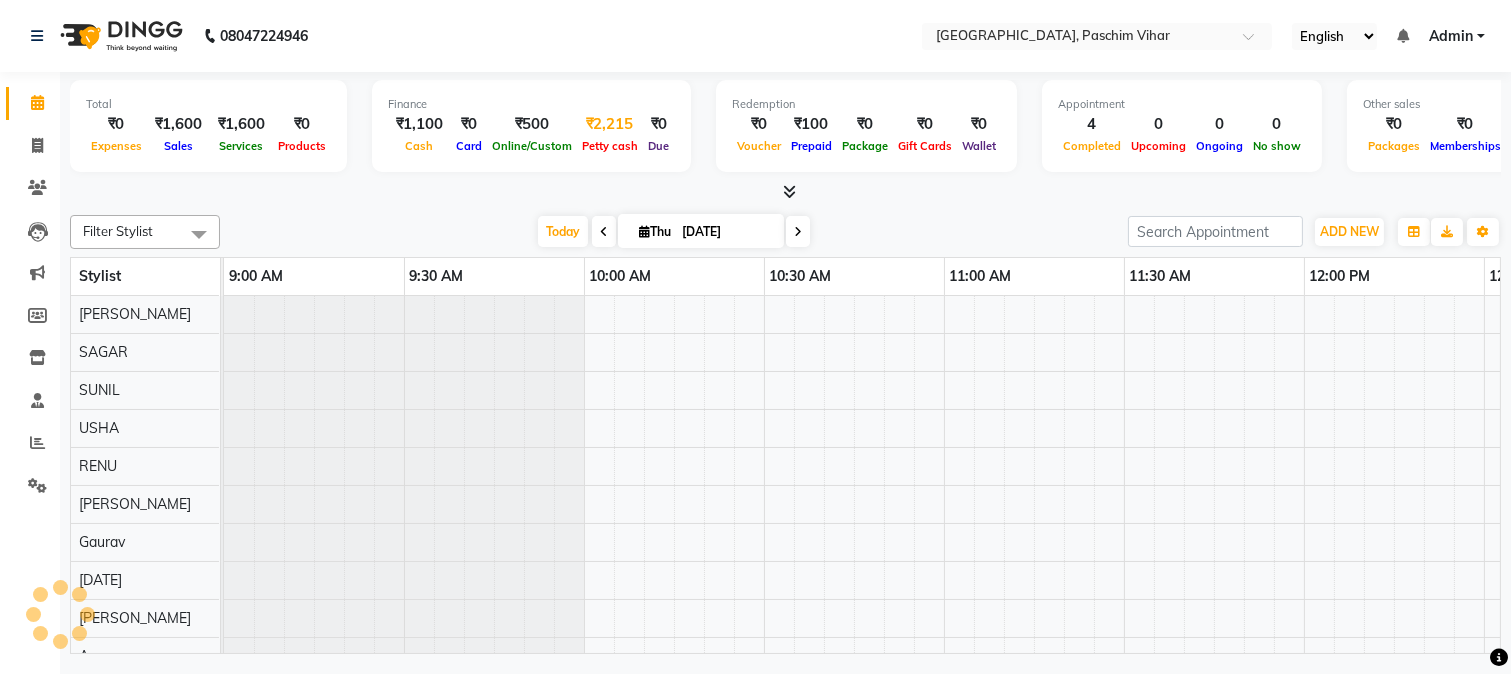 scroll, scrollTop: 0, scrollLeft: 2161, axis: horizontal 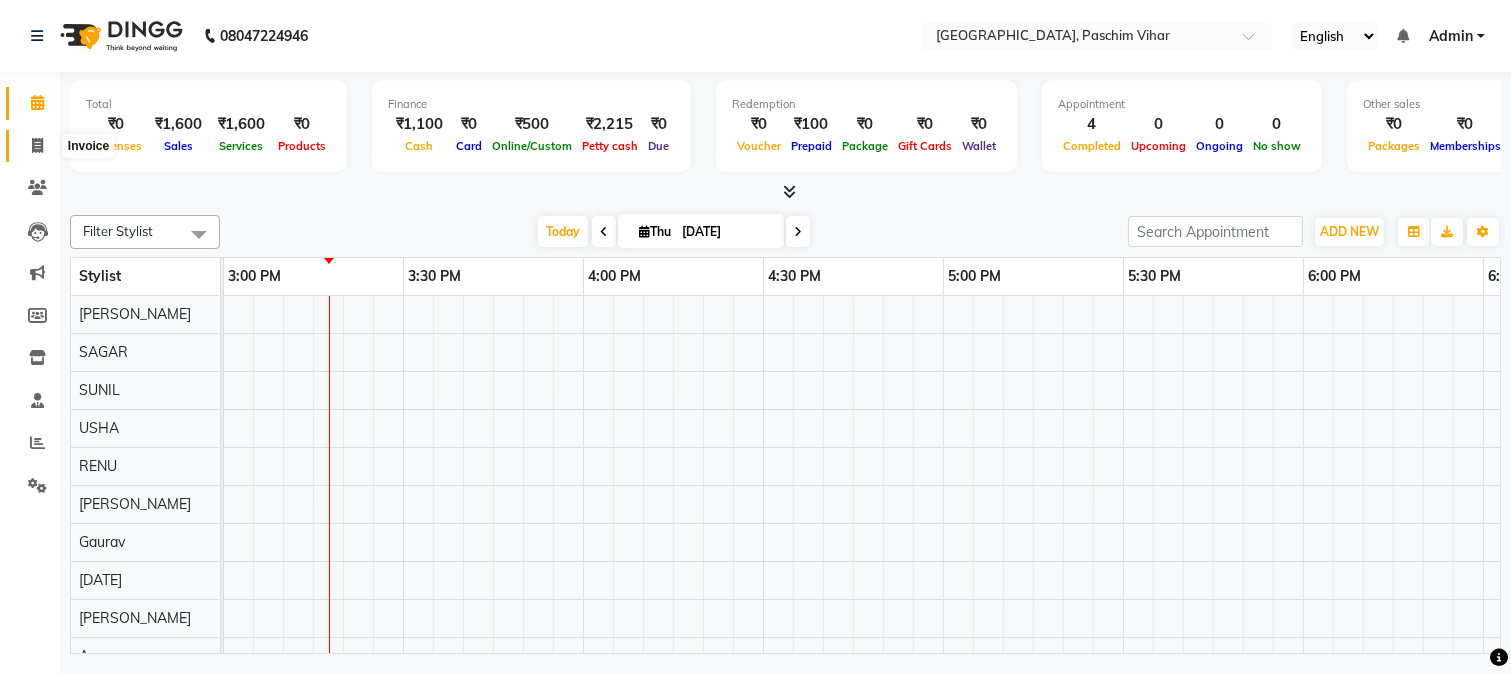 click 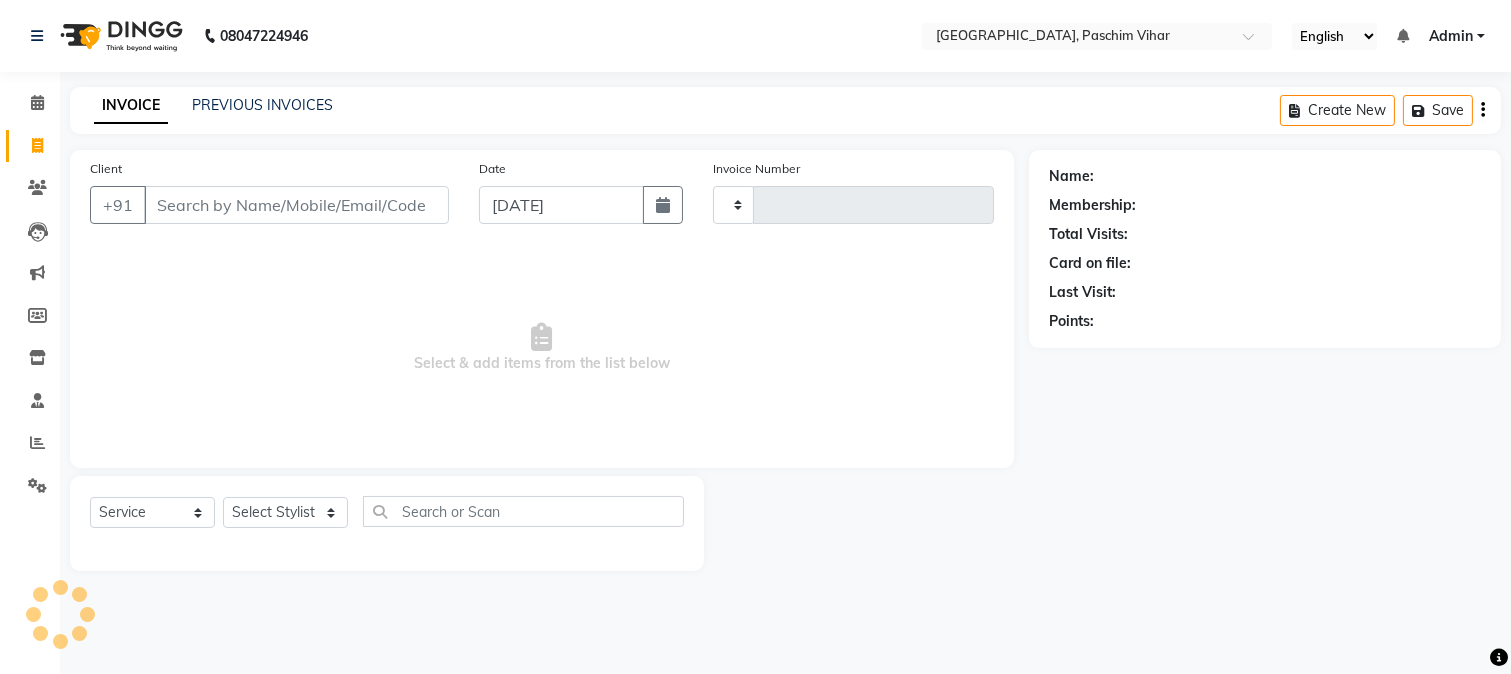 type on "2306" 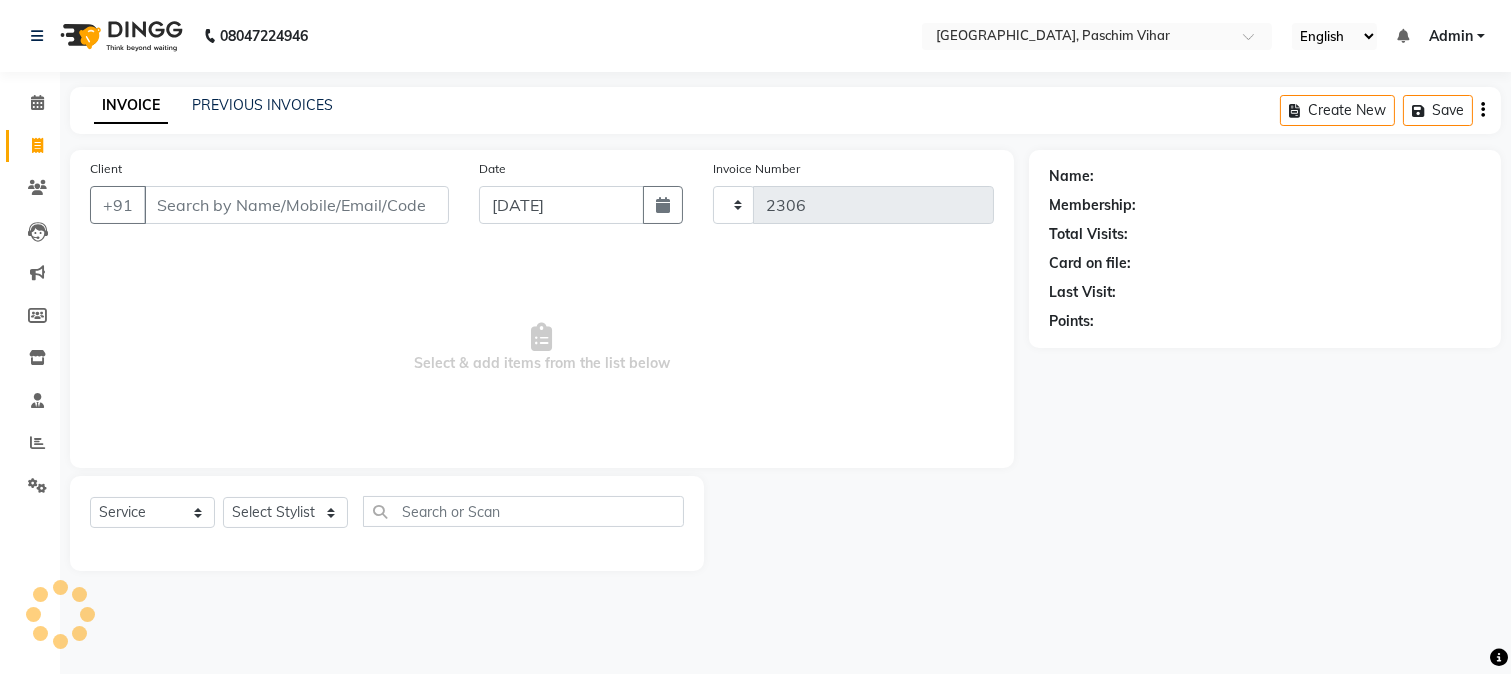 select on "223" 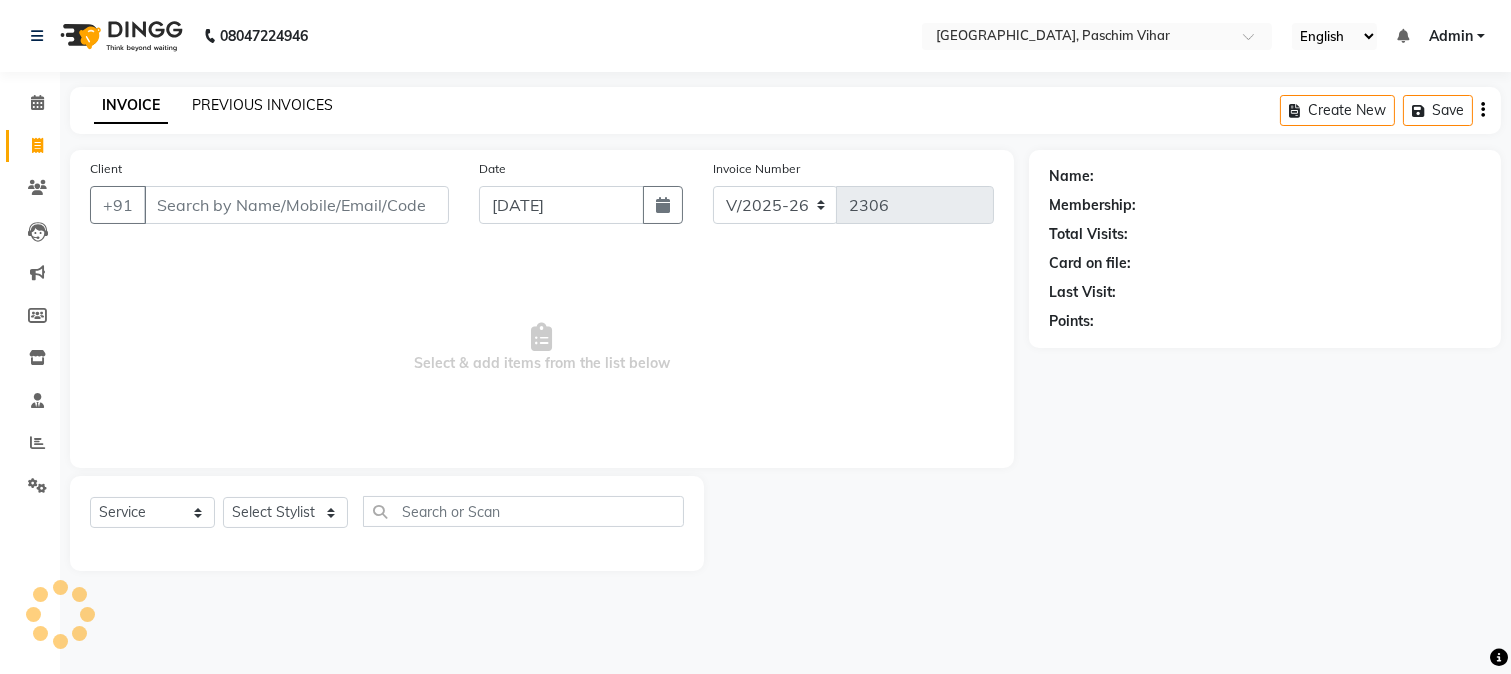 click on "PREVIOUS INVOICES" 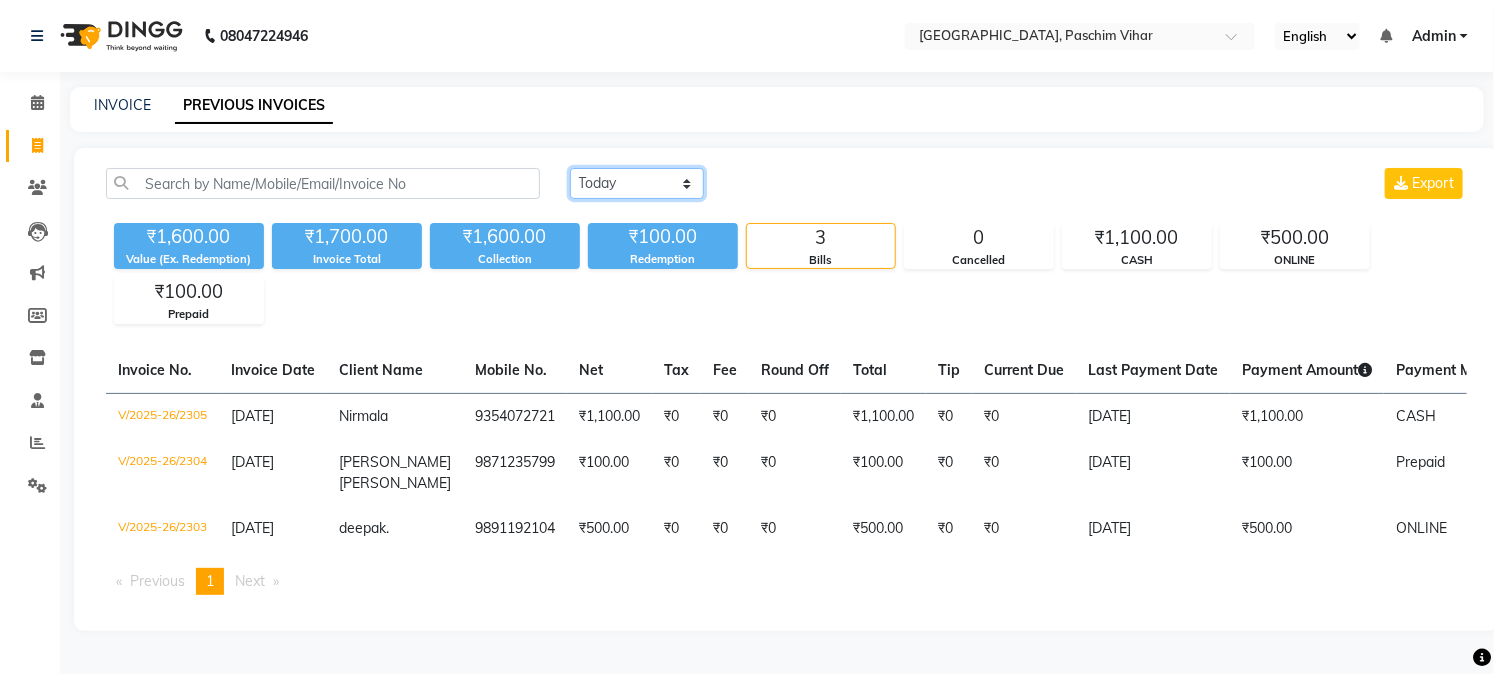 click on "Today Yesterday Custom Range" 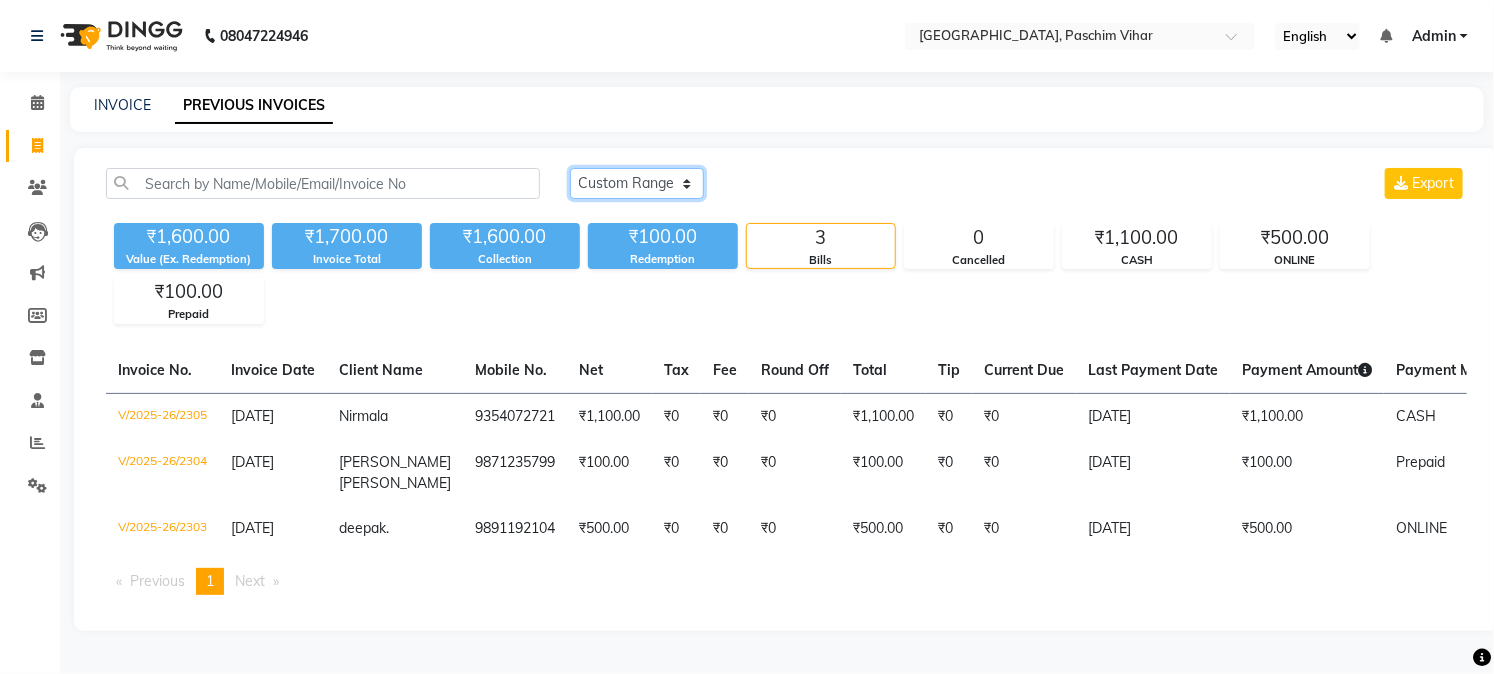 click on "Today Yesterday Custom Range" 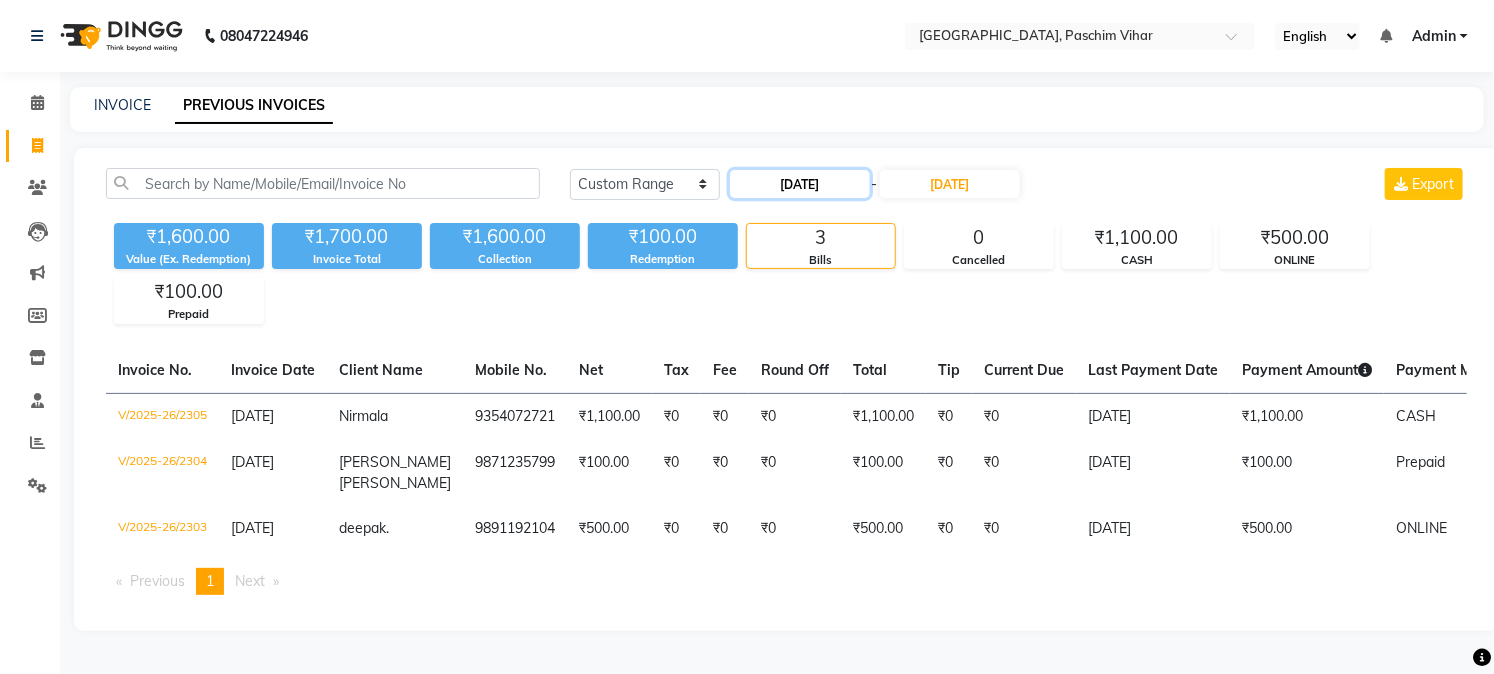 click on "[DATE]" 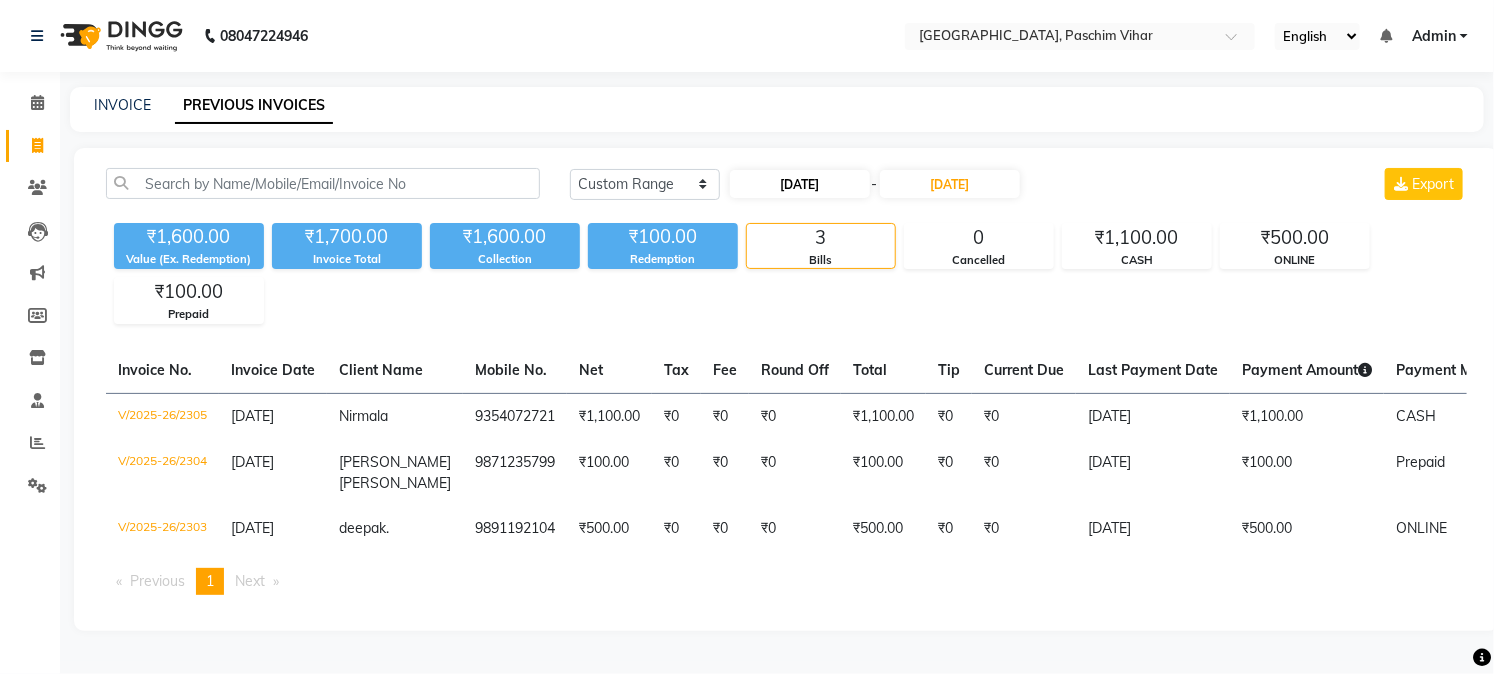 select on "7" 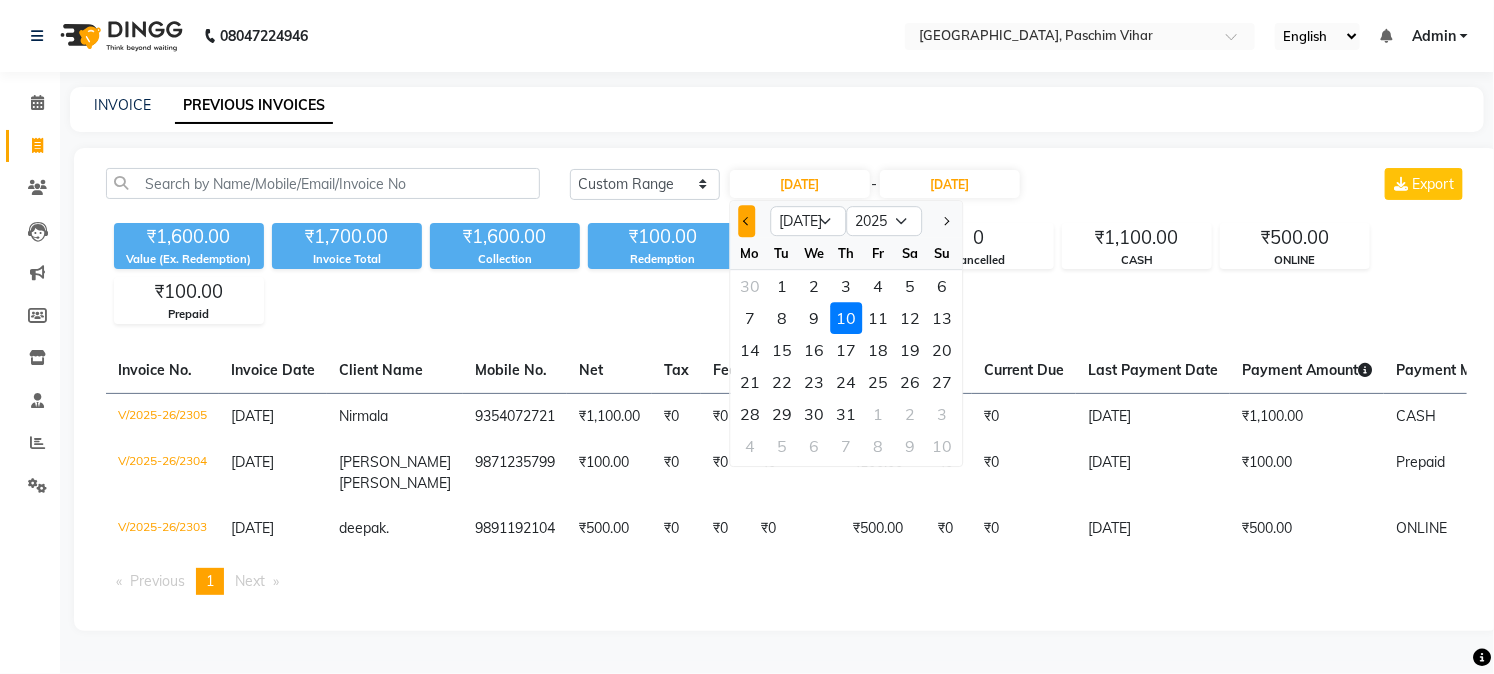 click 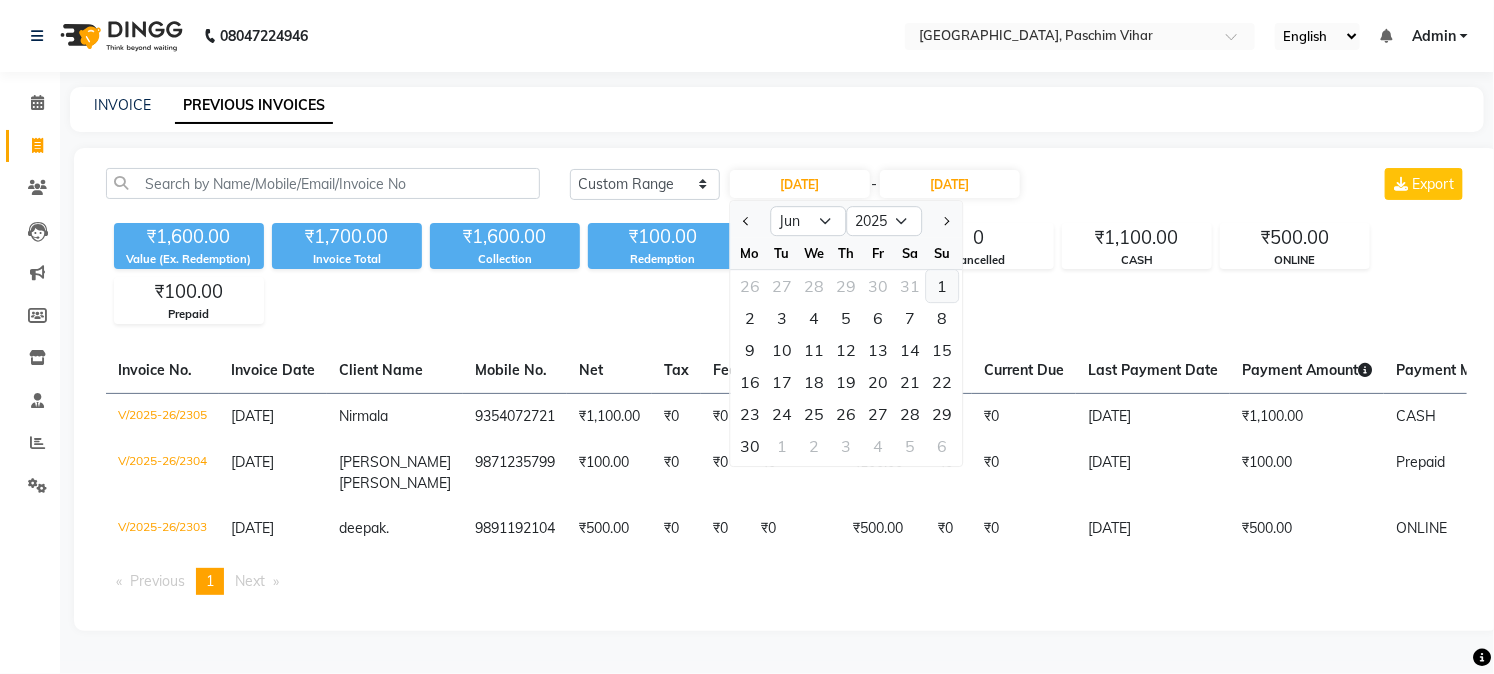 click on "1" 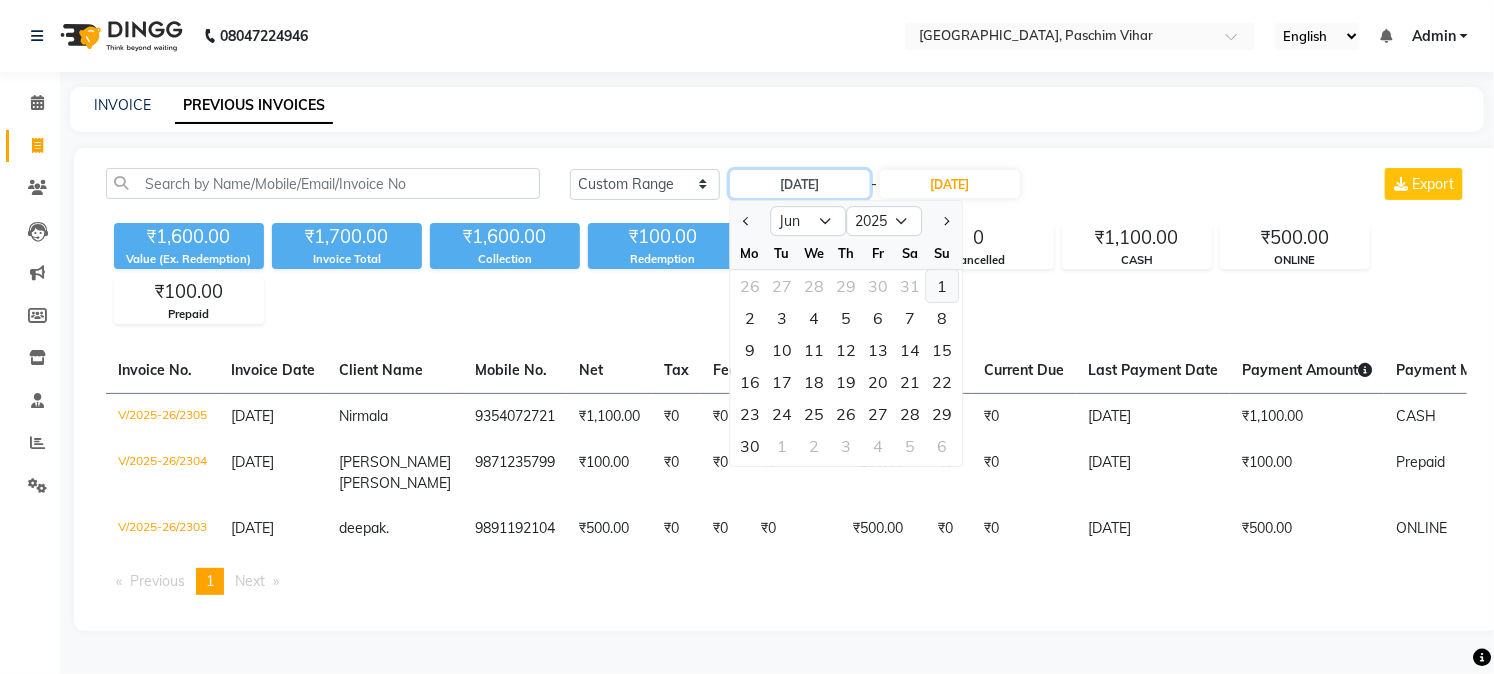 type on "01-06-2025" 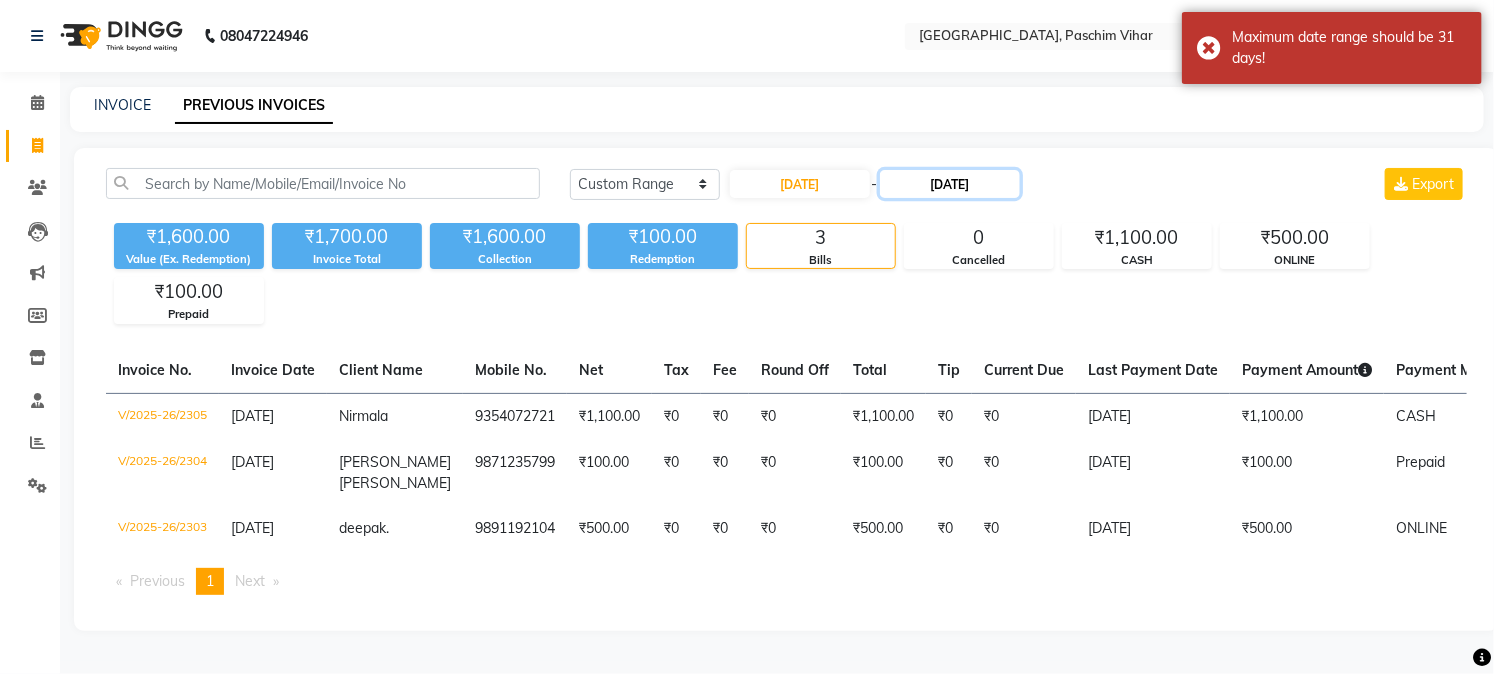 click on "[DATE]" 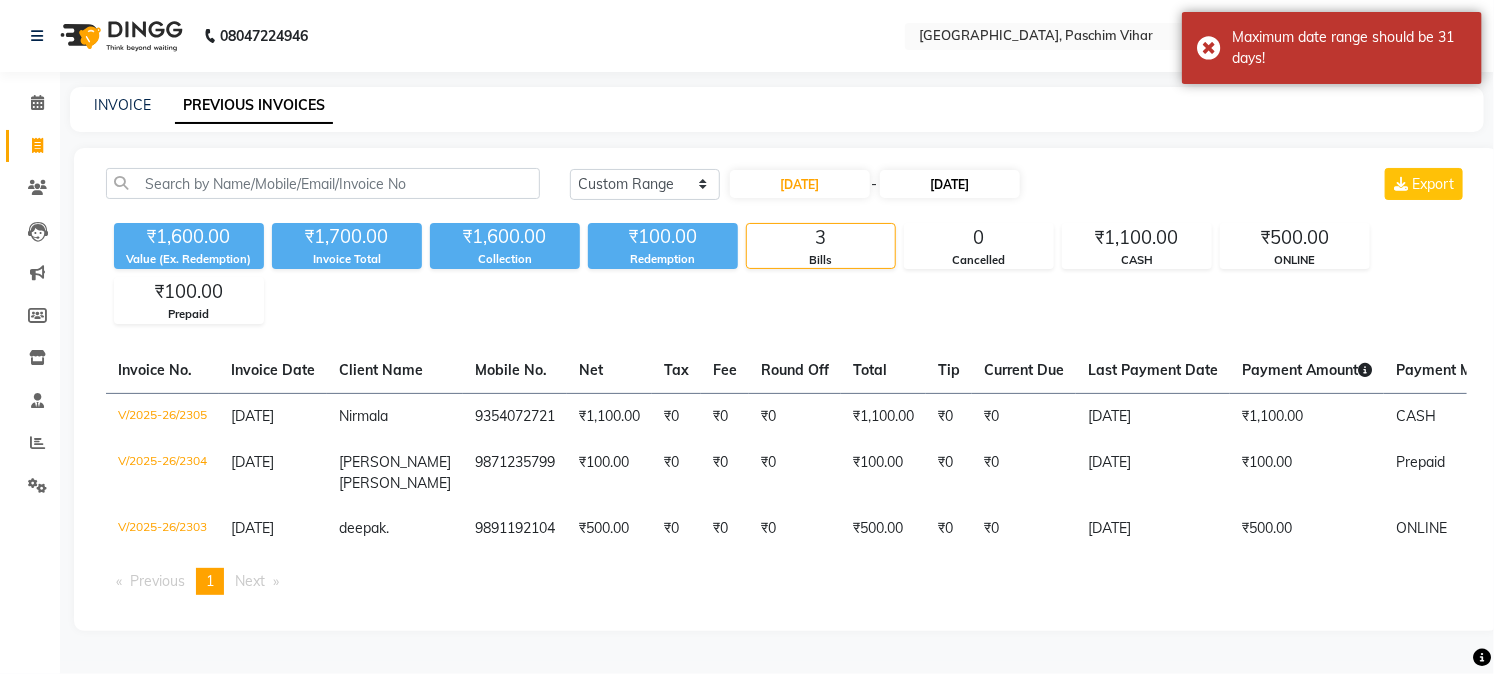 select on "7" 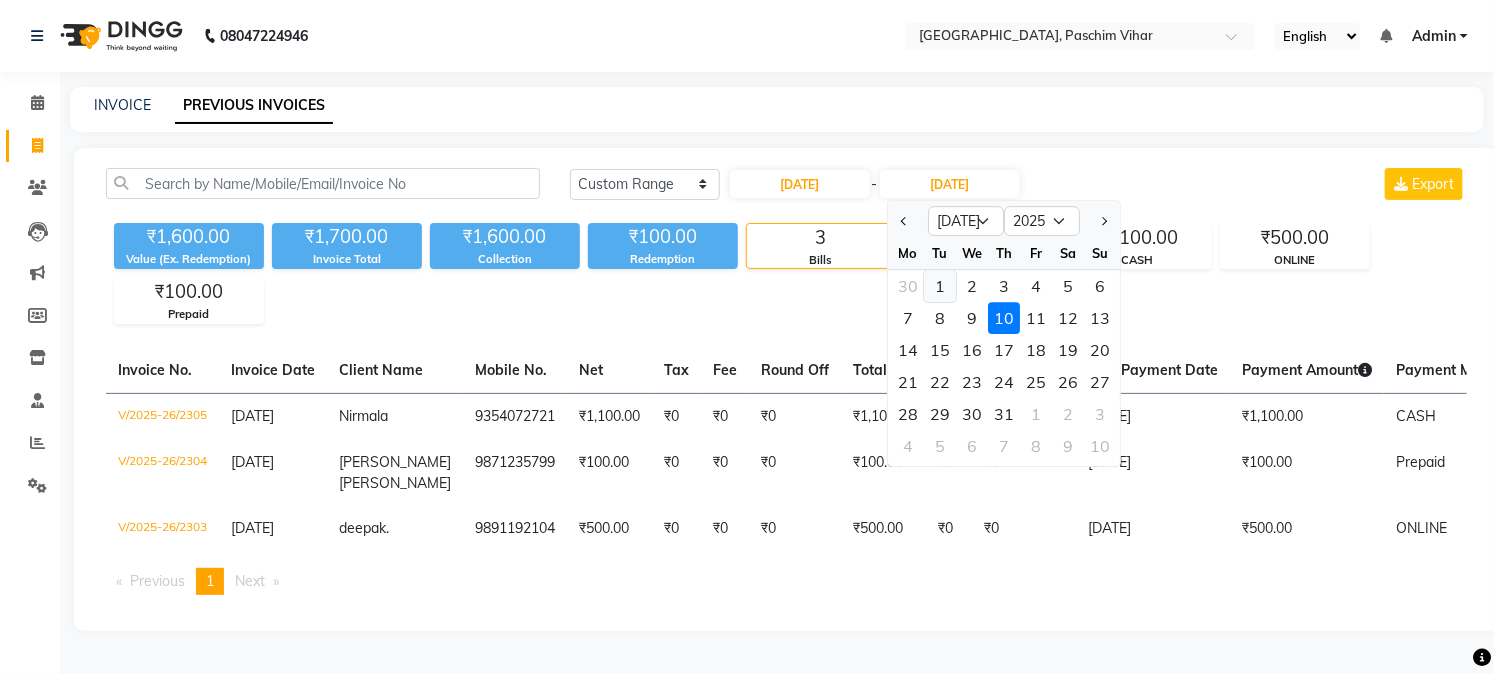 click on "1" 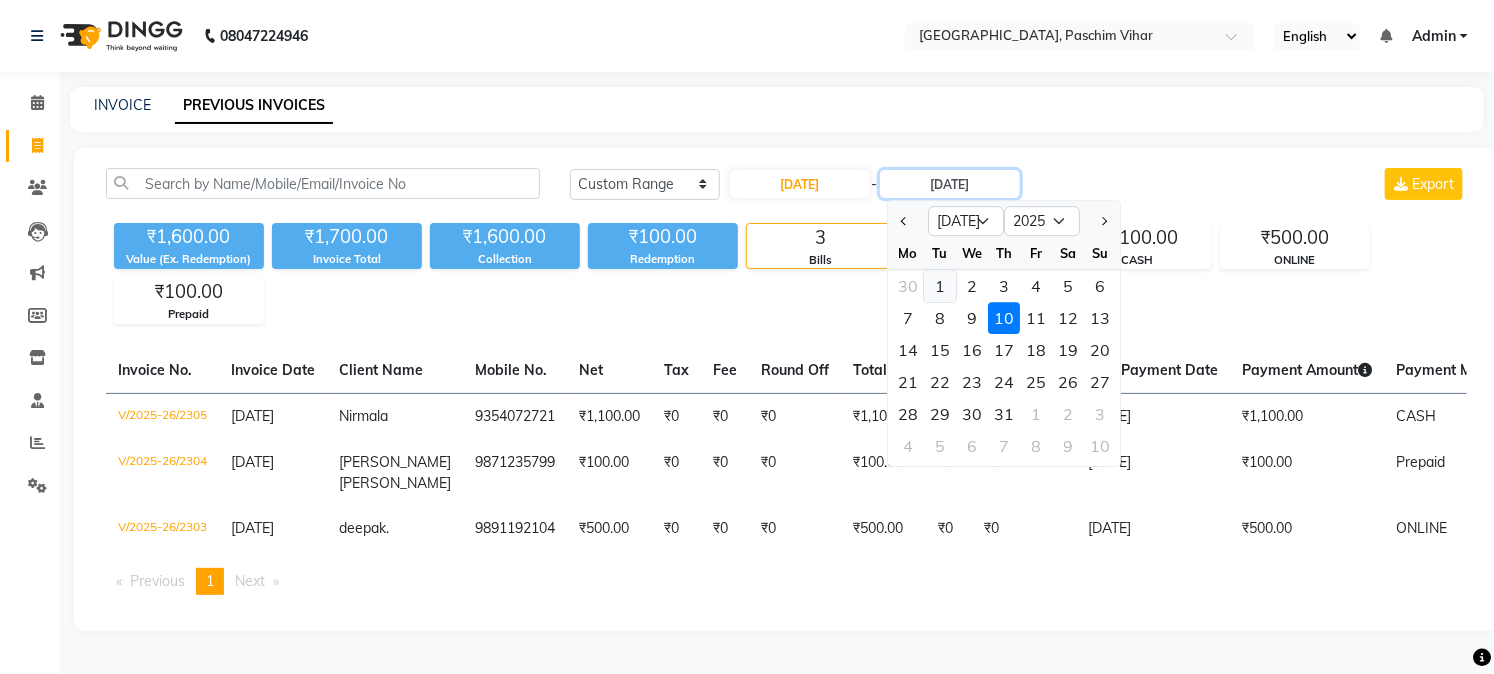 type on "01-07-2025" 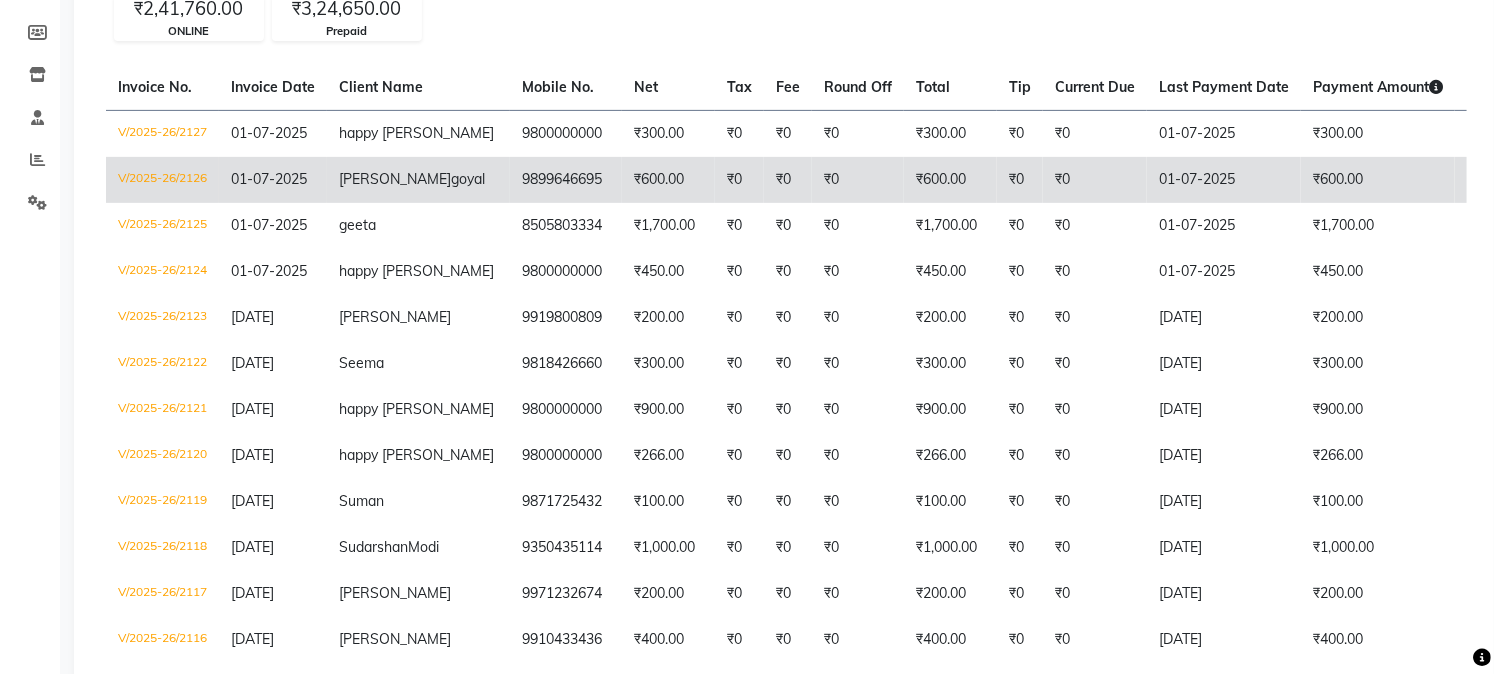 scroll, scrollTop: 0, scrollLeft: 0, axis: both 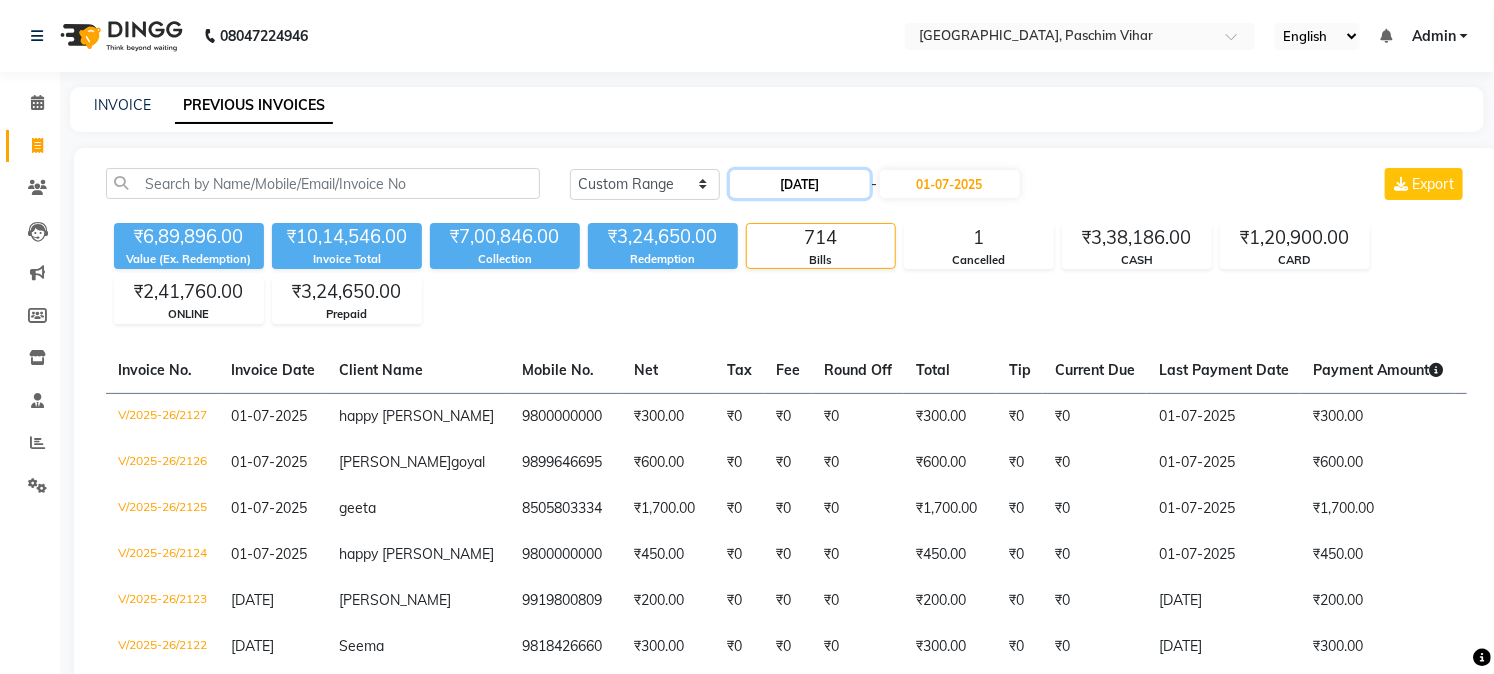 click on "01-06-2025" 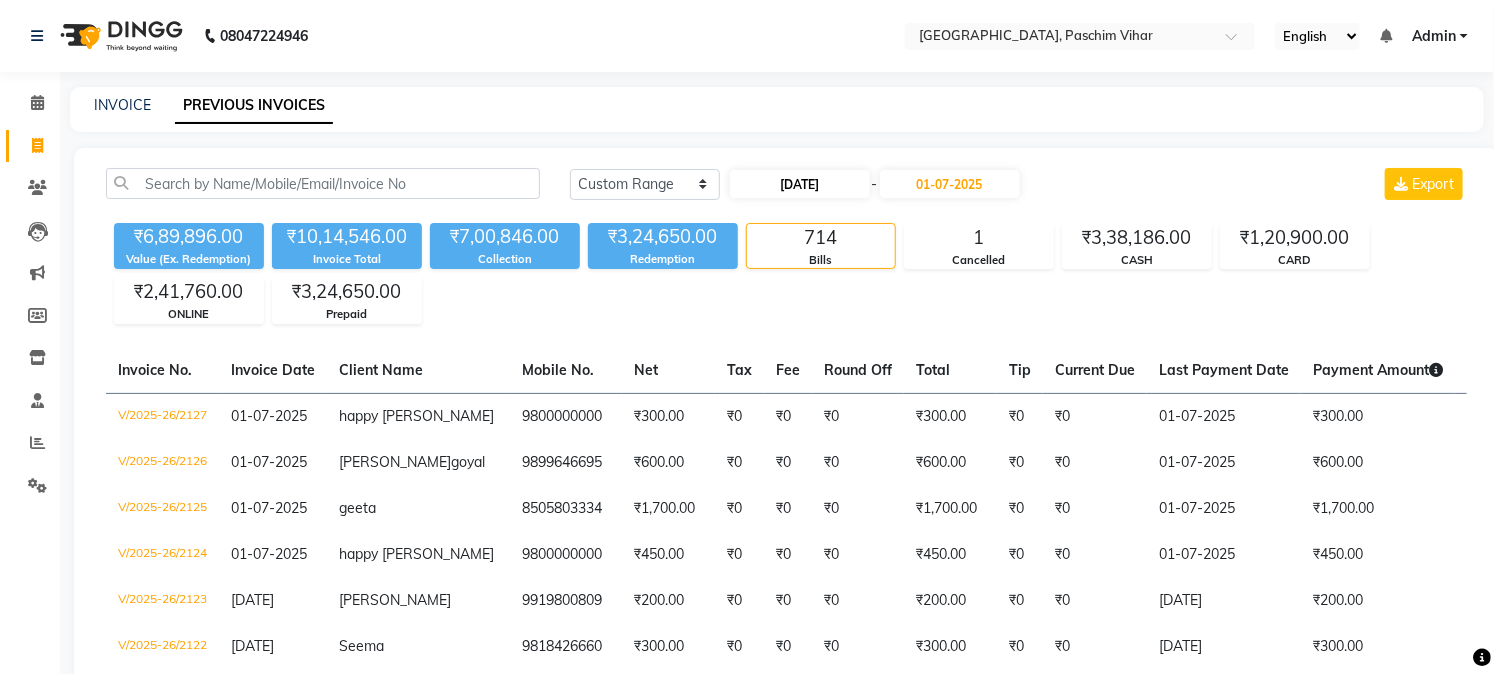 select on "6" 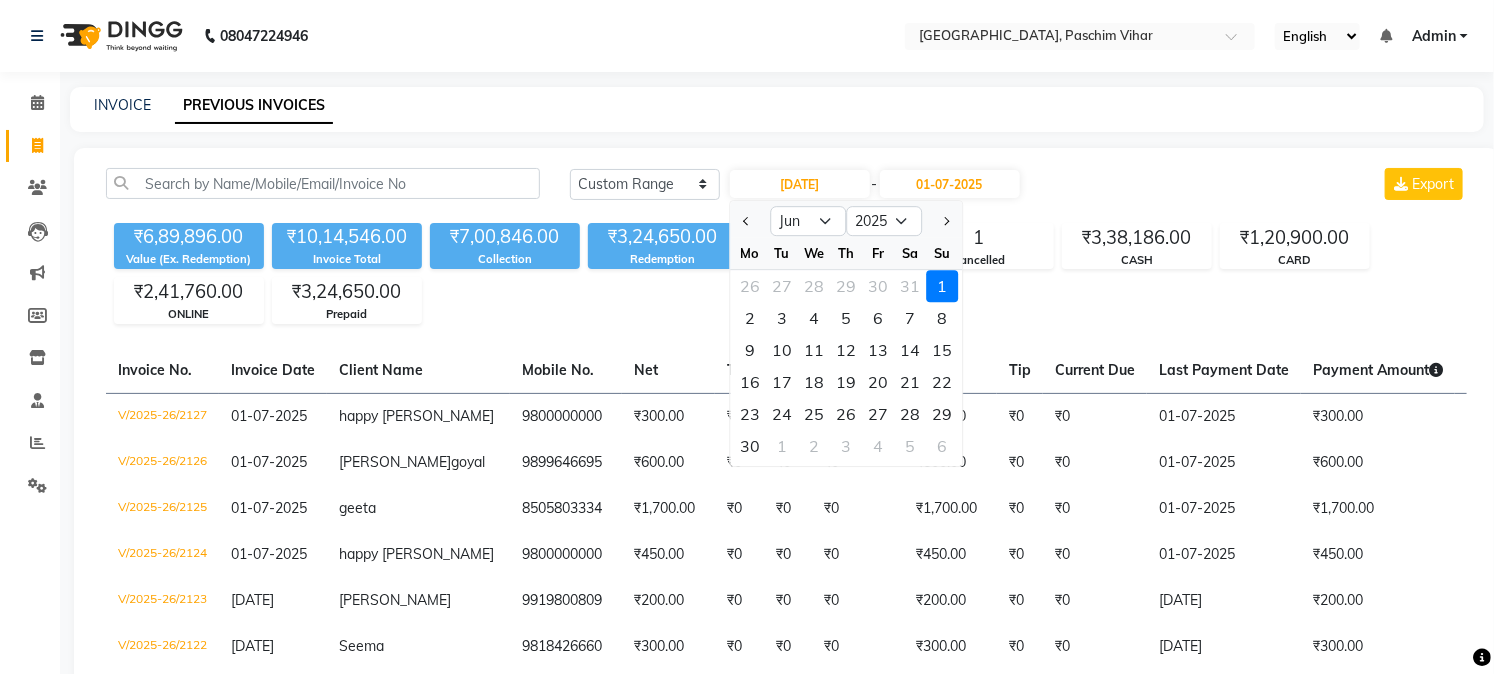 click on "1" 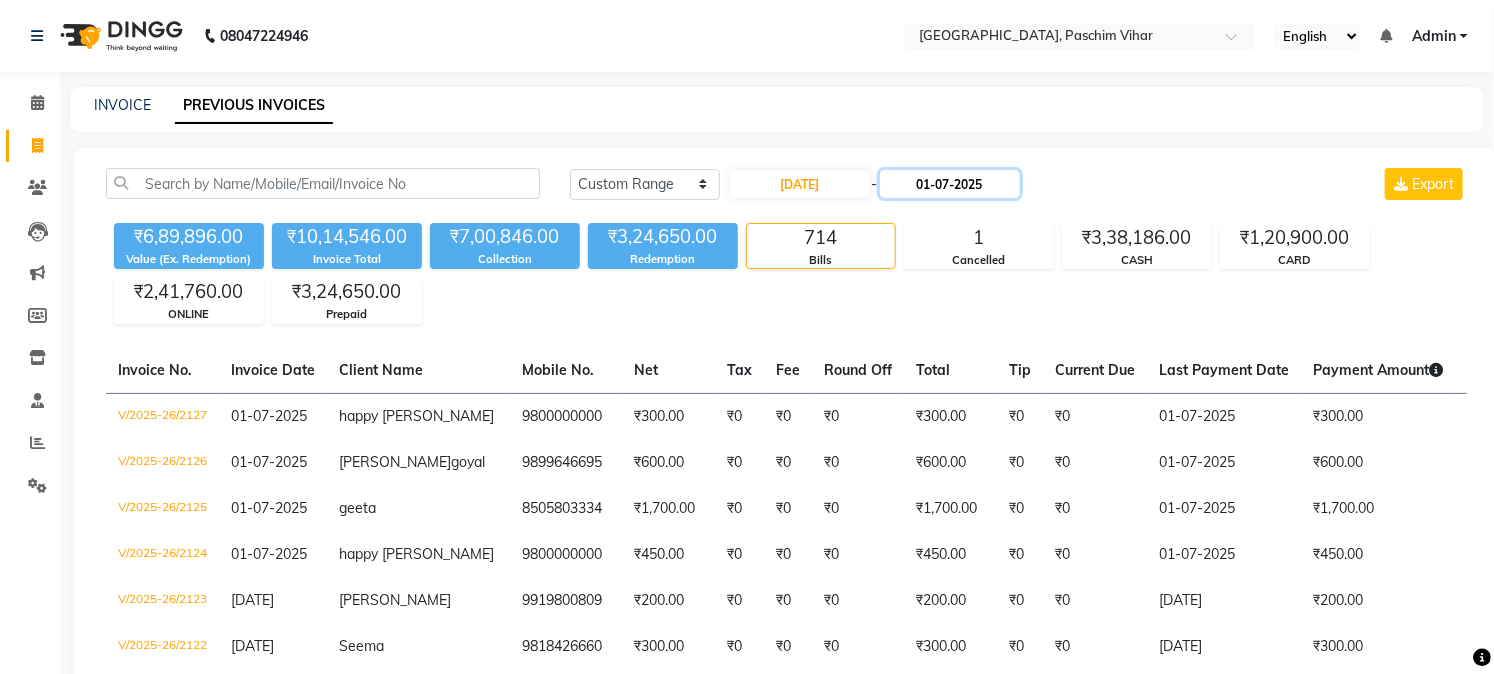 click on "01-07-2025" 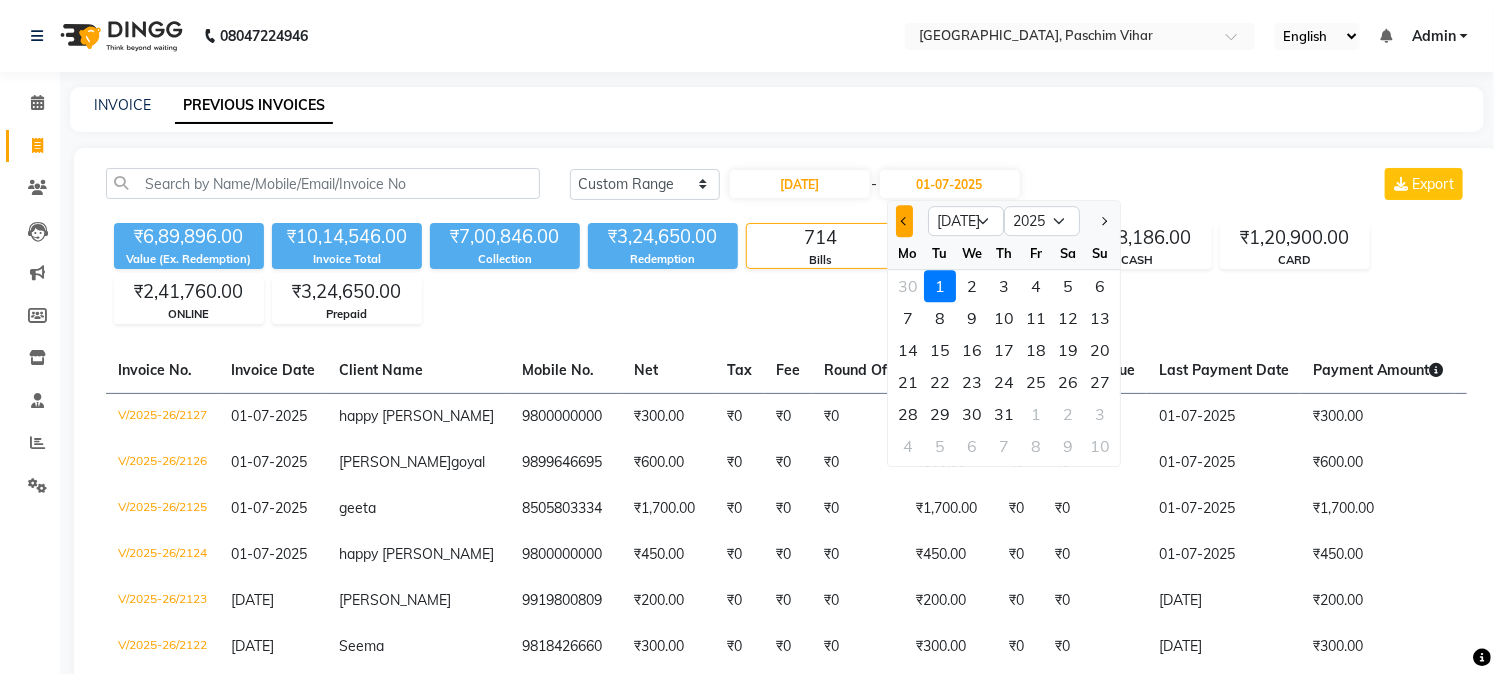 click 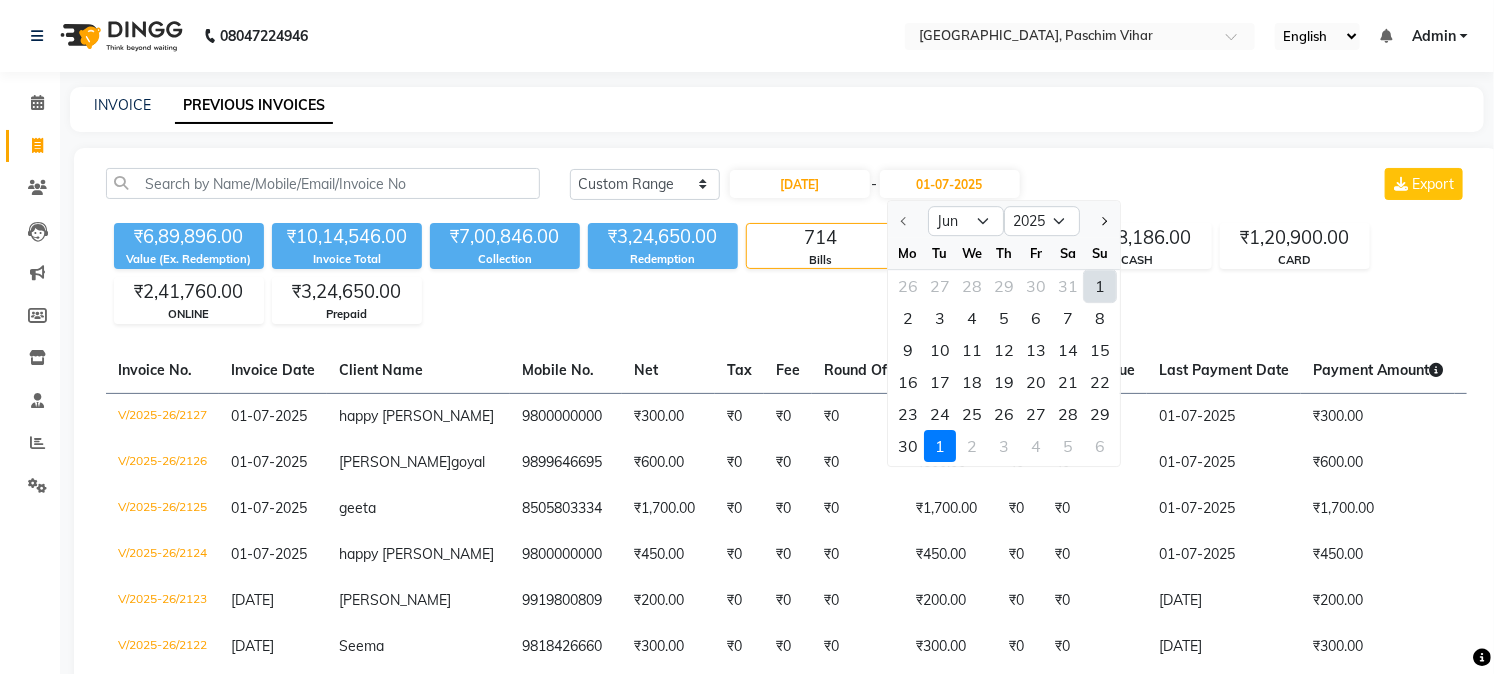 click on "1" 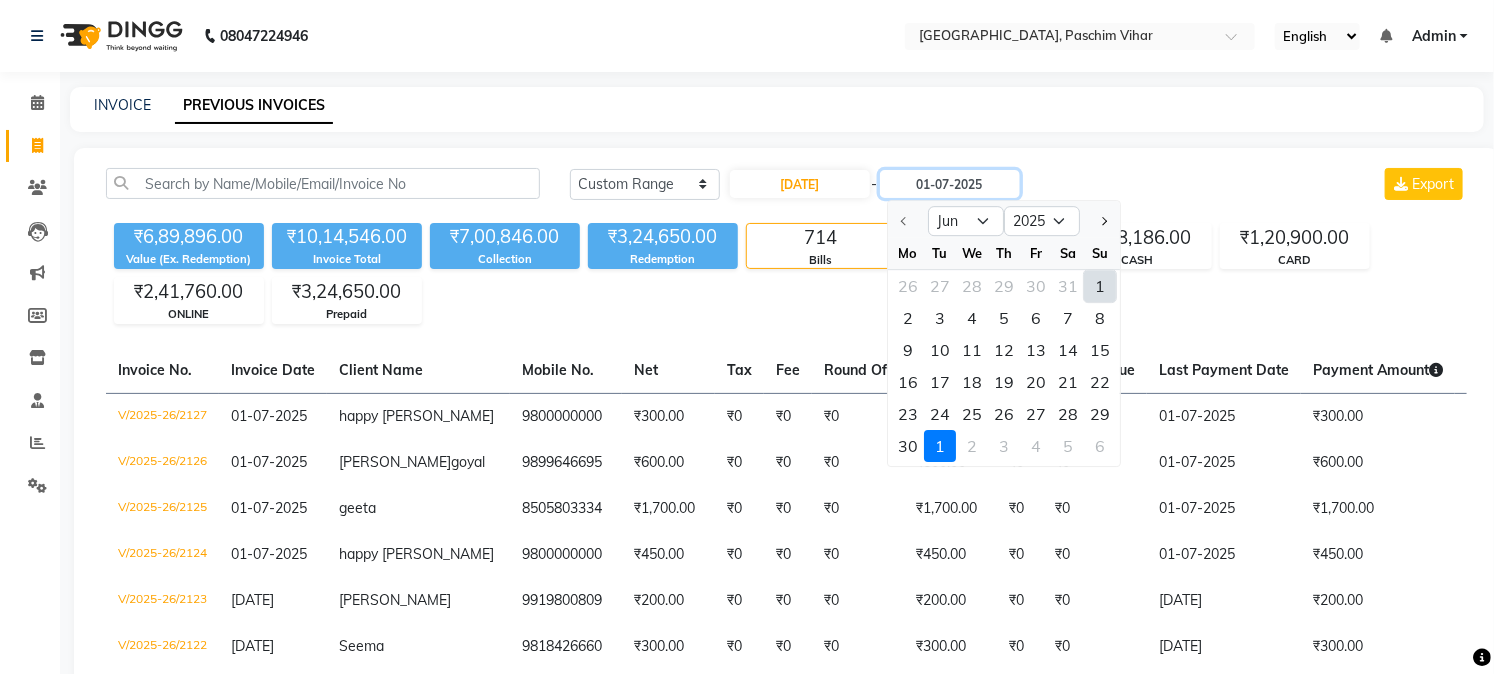 type on "01-06-2025" 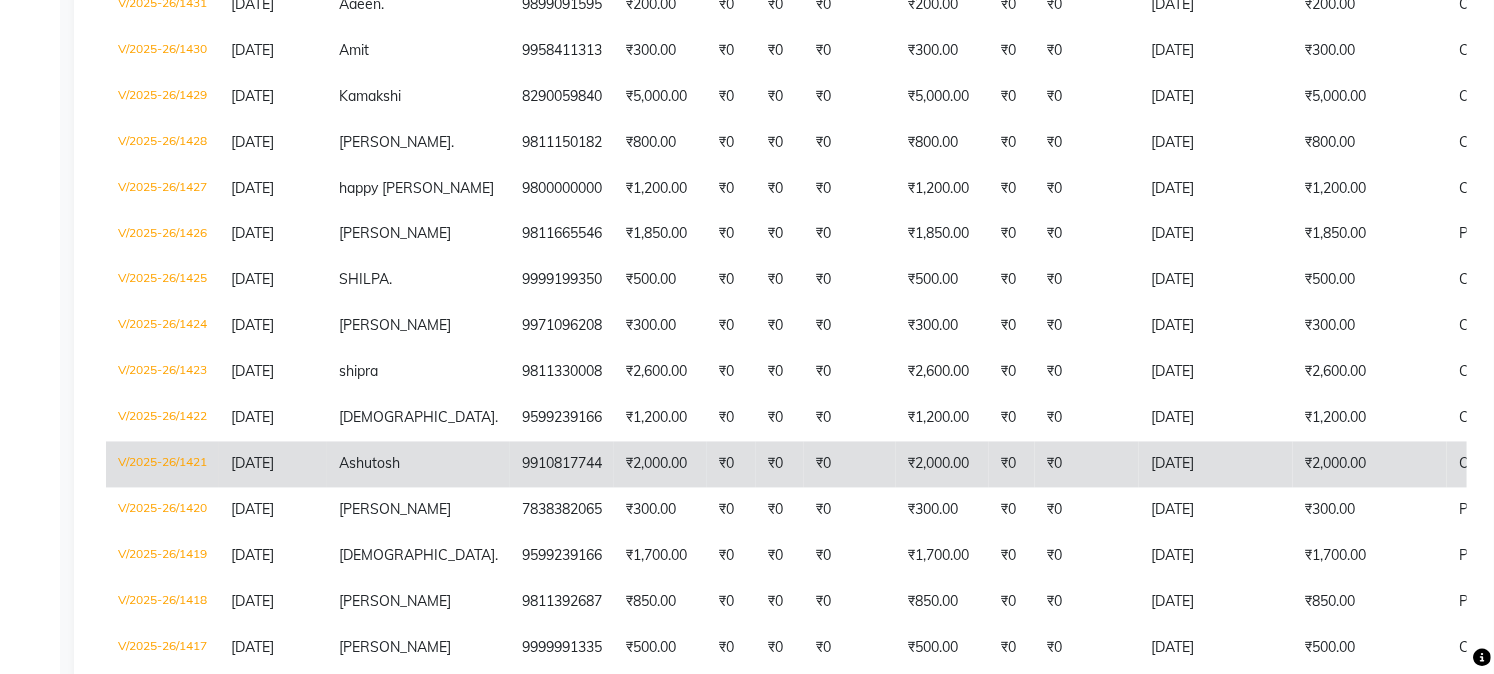scroll, scrollTop: 1778, scrollLeft: 0, axis: vertical 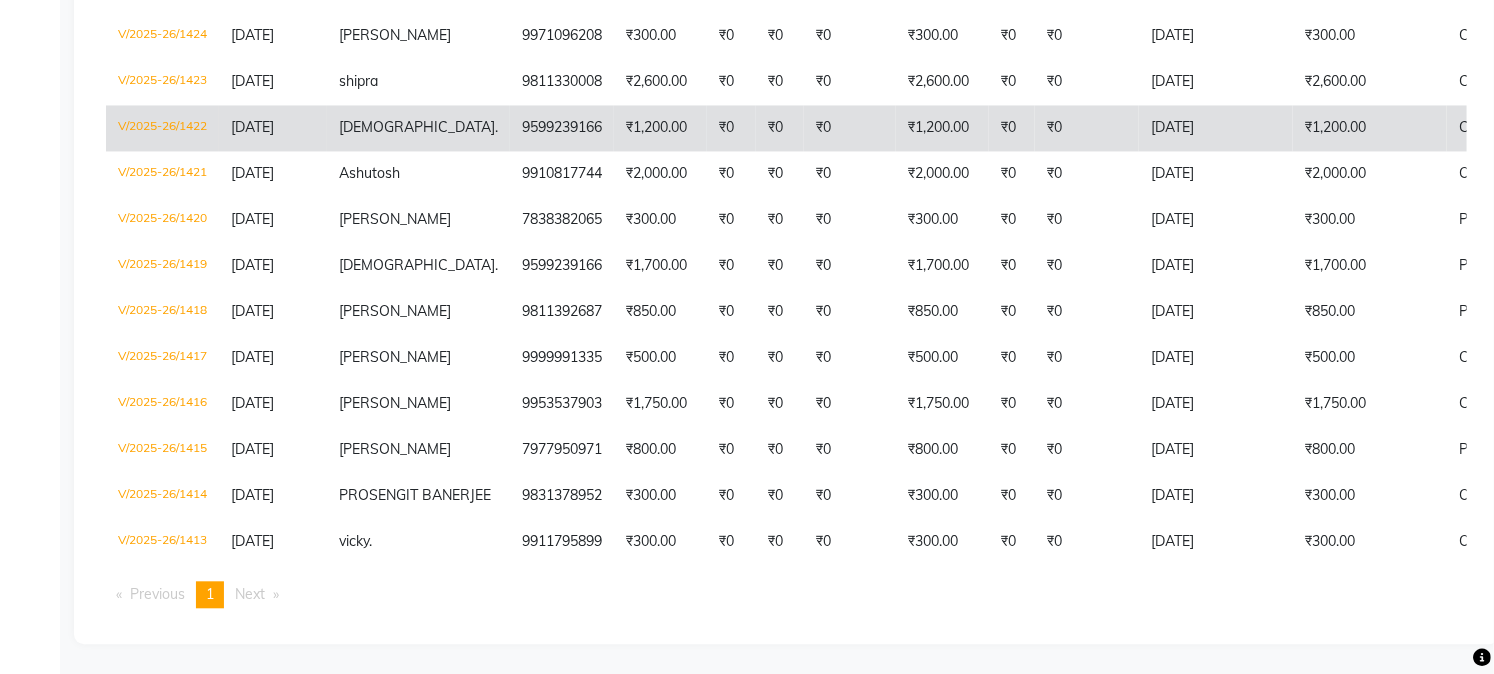click on "₹1,200.00" 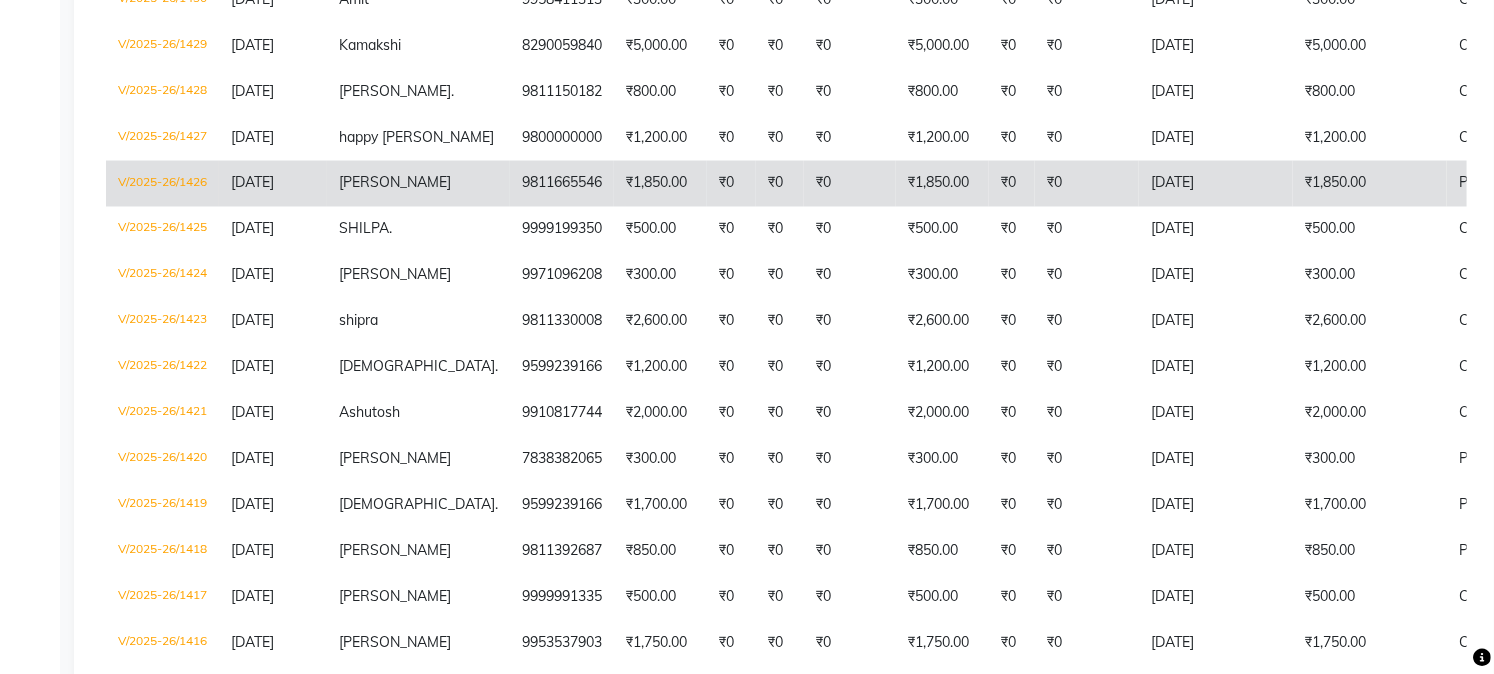 scroll, scrollTop: 1445, scrollLeft: 0, axis: vertical 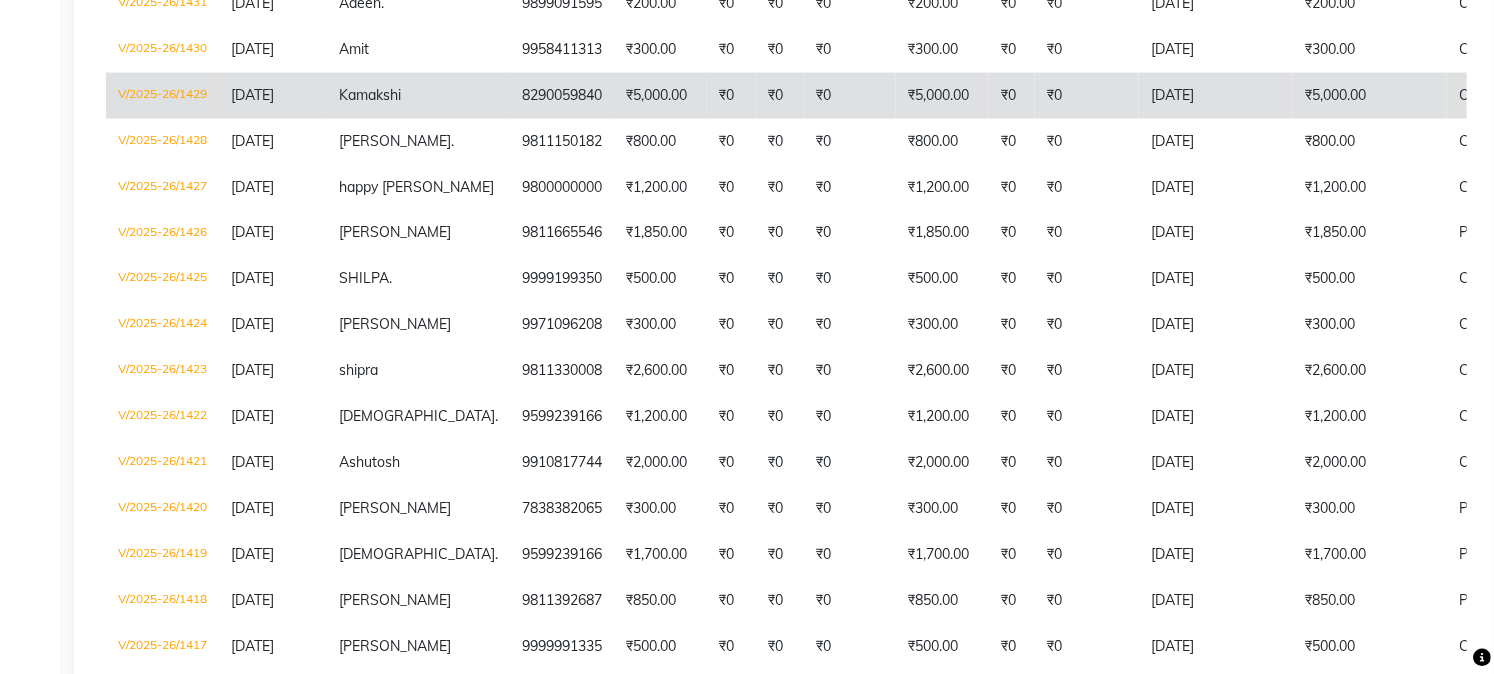 click on "8290059840" 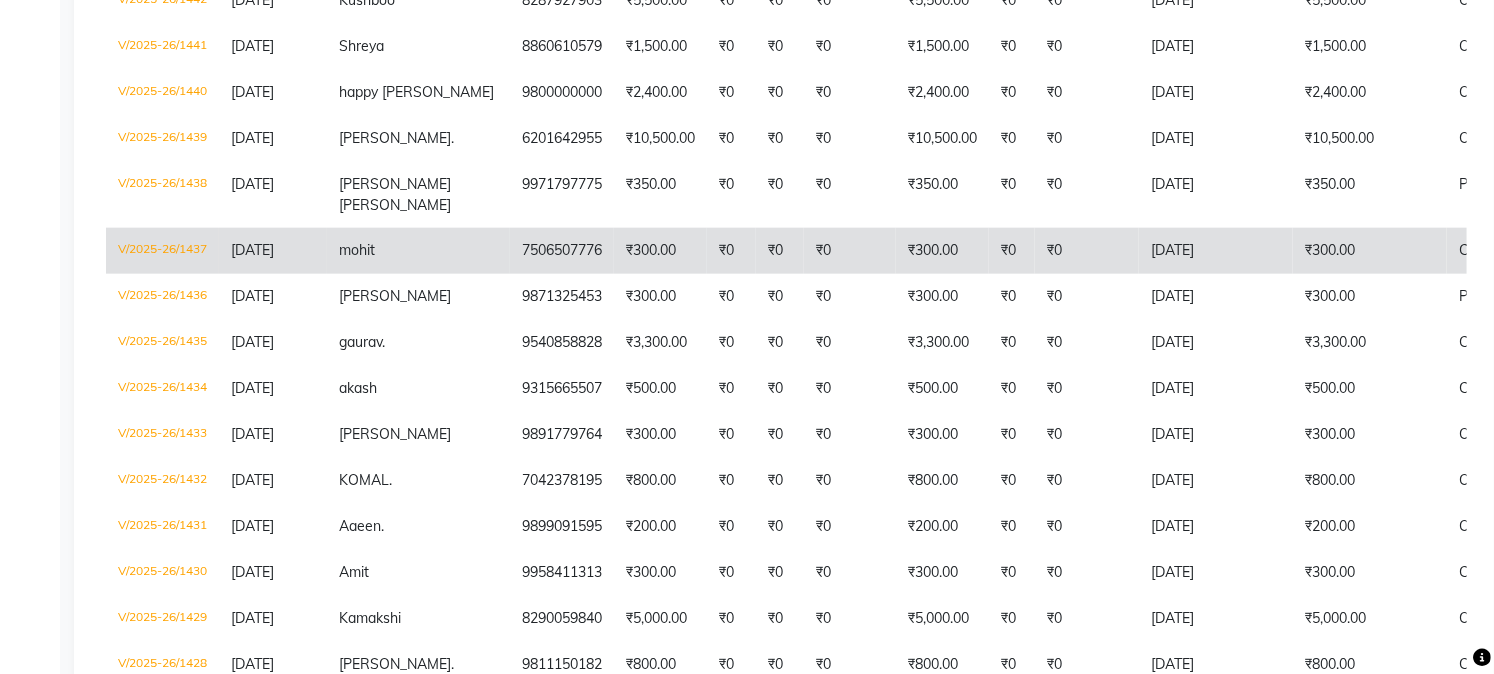 scroll, scrollTop: 890, scrollLeft: 0, axis: vertical 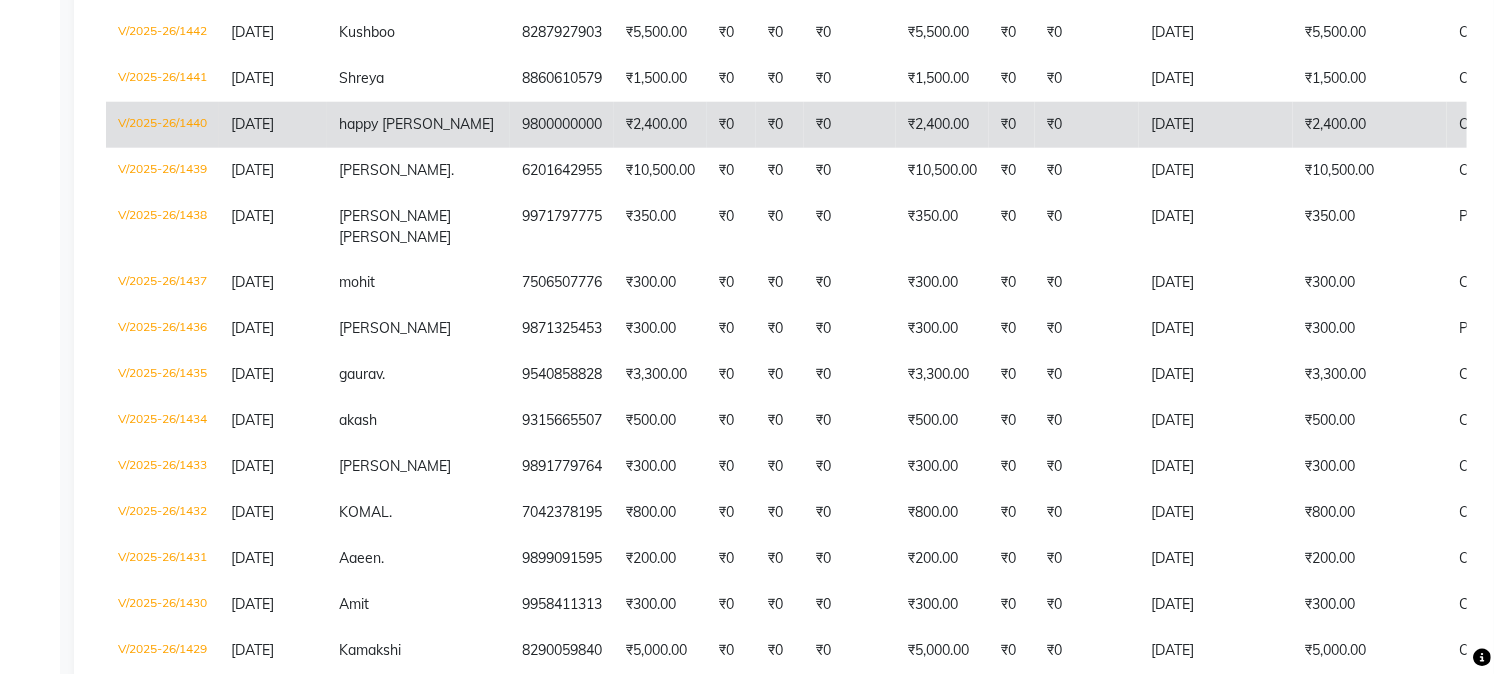 click on "9800000000" 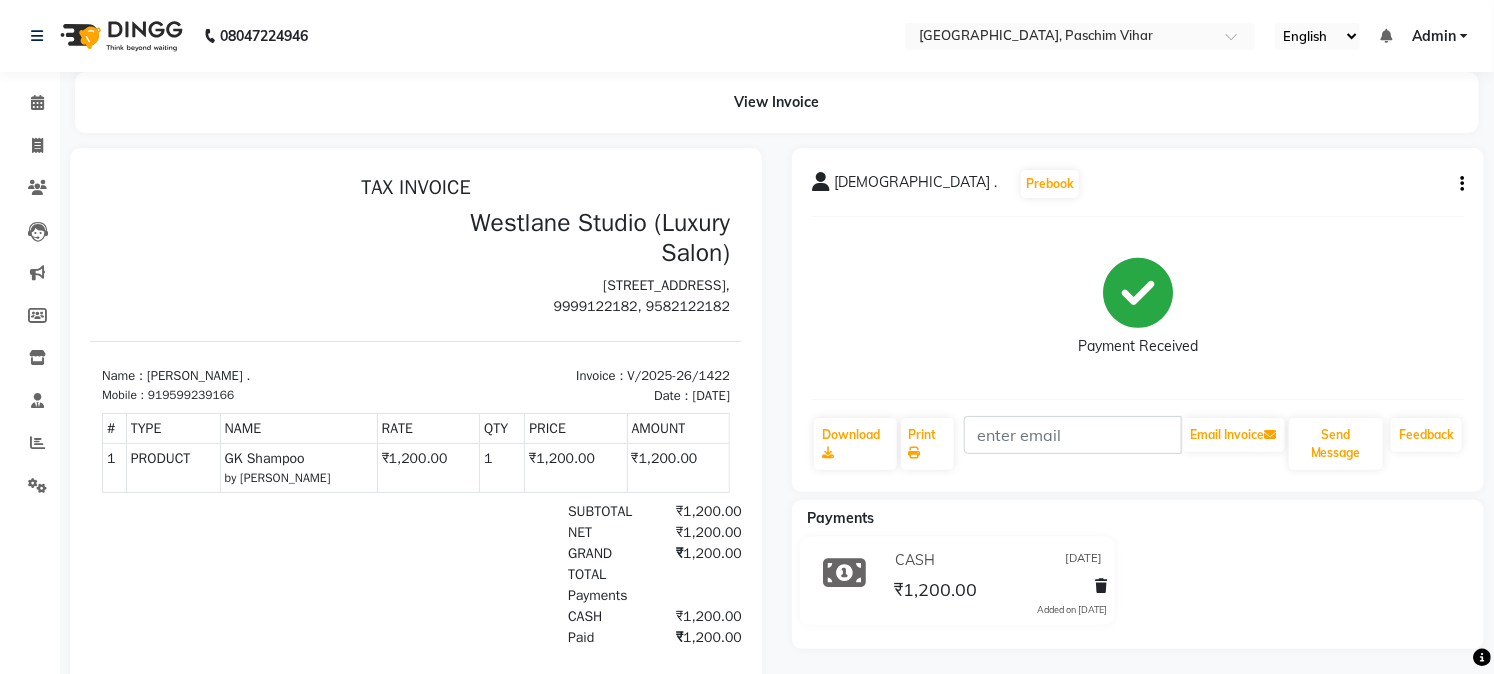 scroll, scrollTop: 0, scrollLeft: 0, axis: both 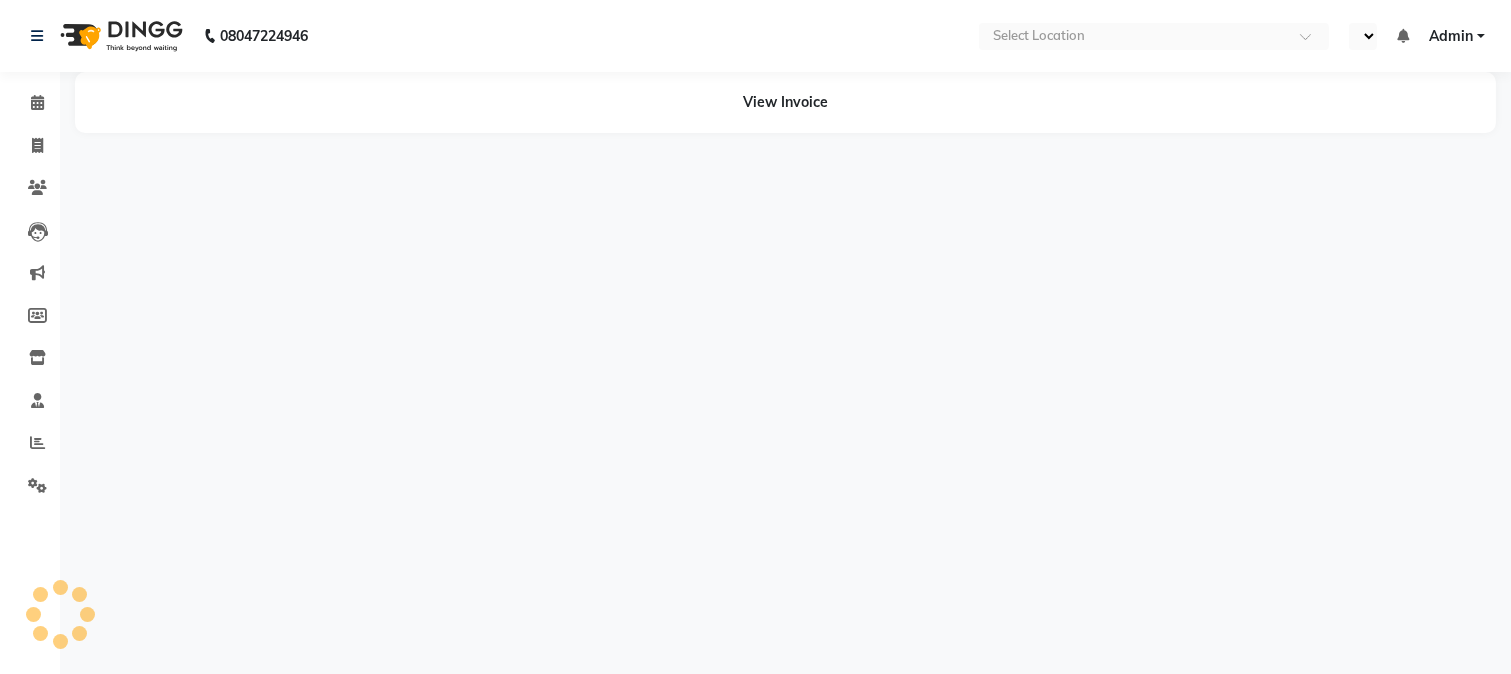 select on "en" 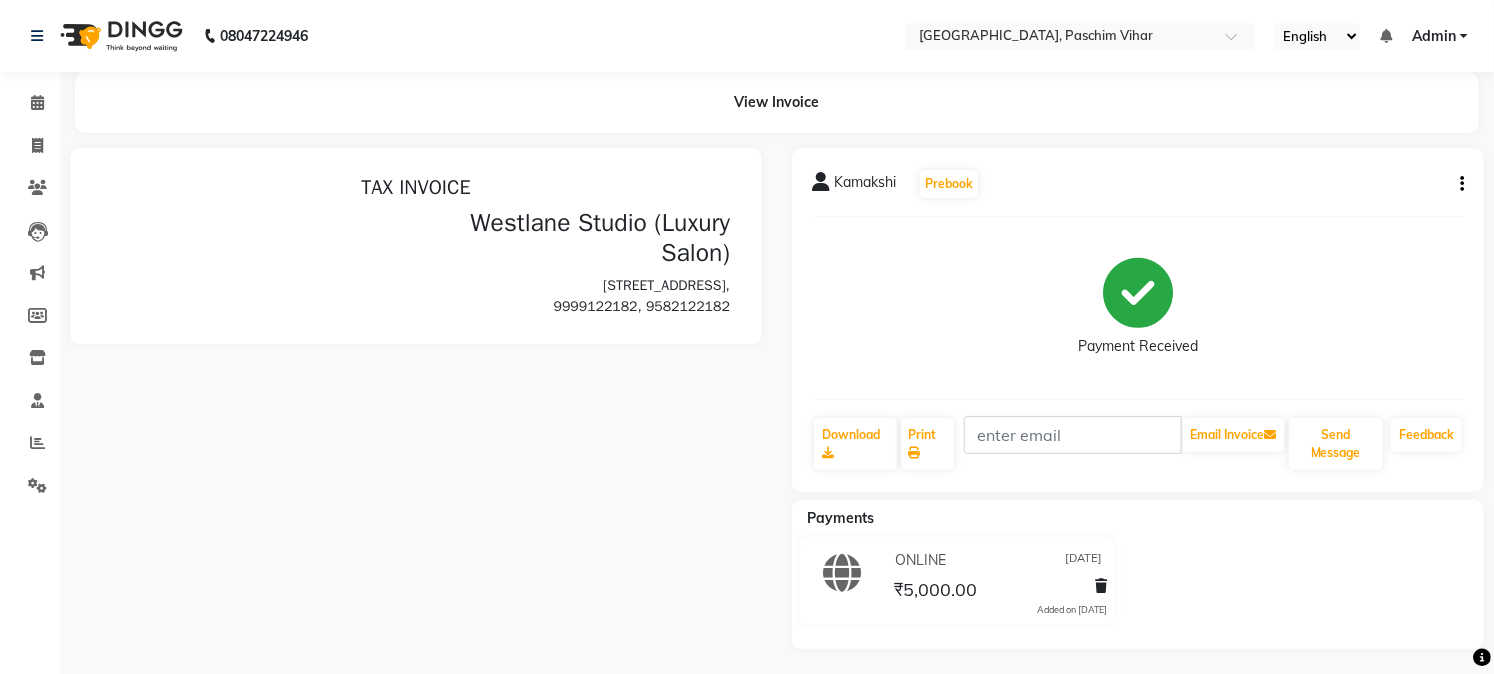 scroll, scrollTop: 0, scrollLeft: 0, axis: both 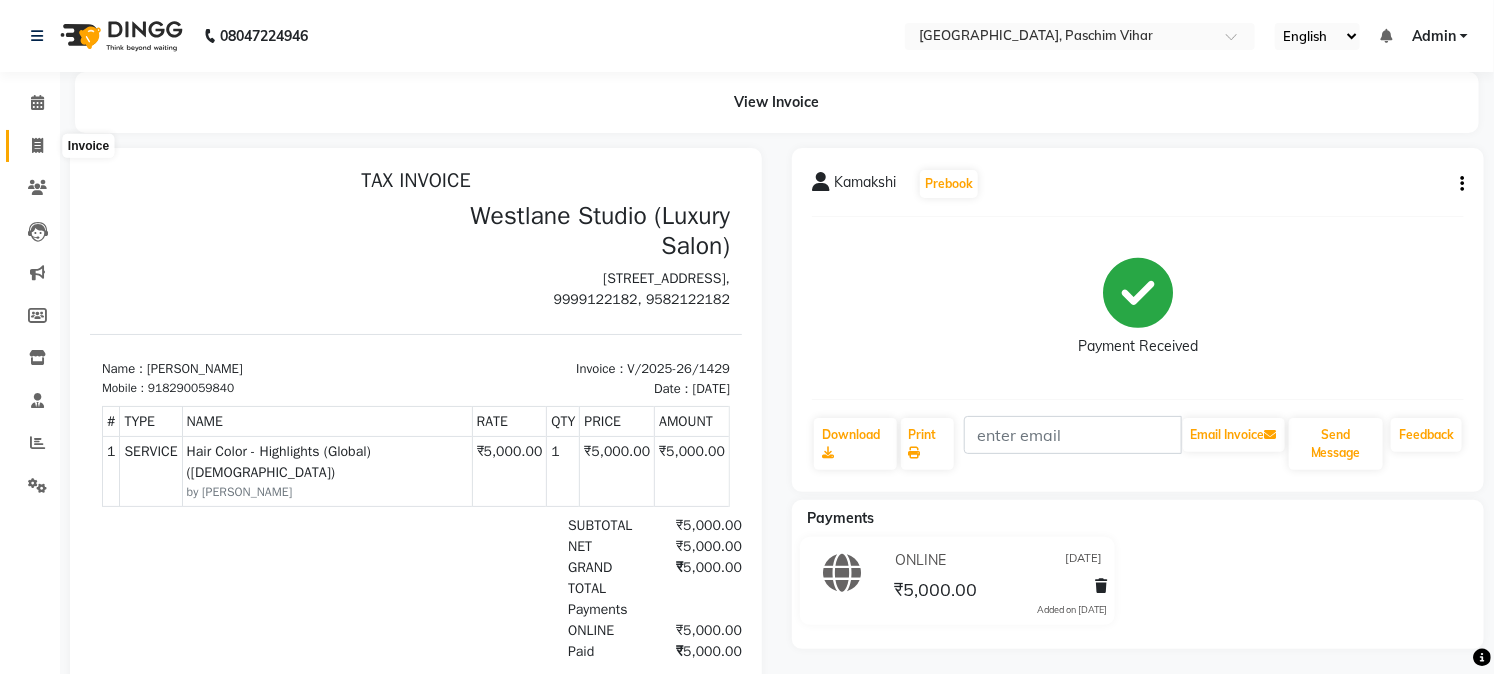click 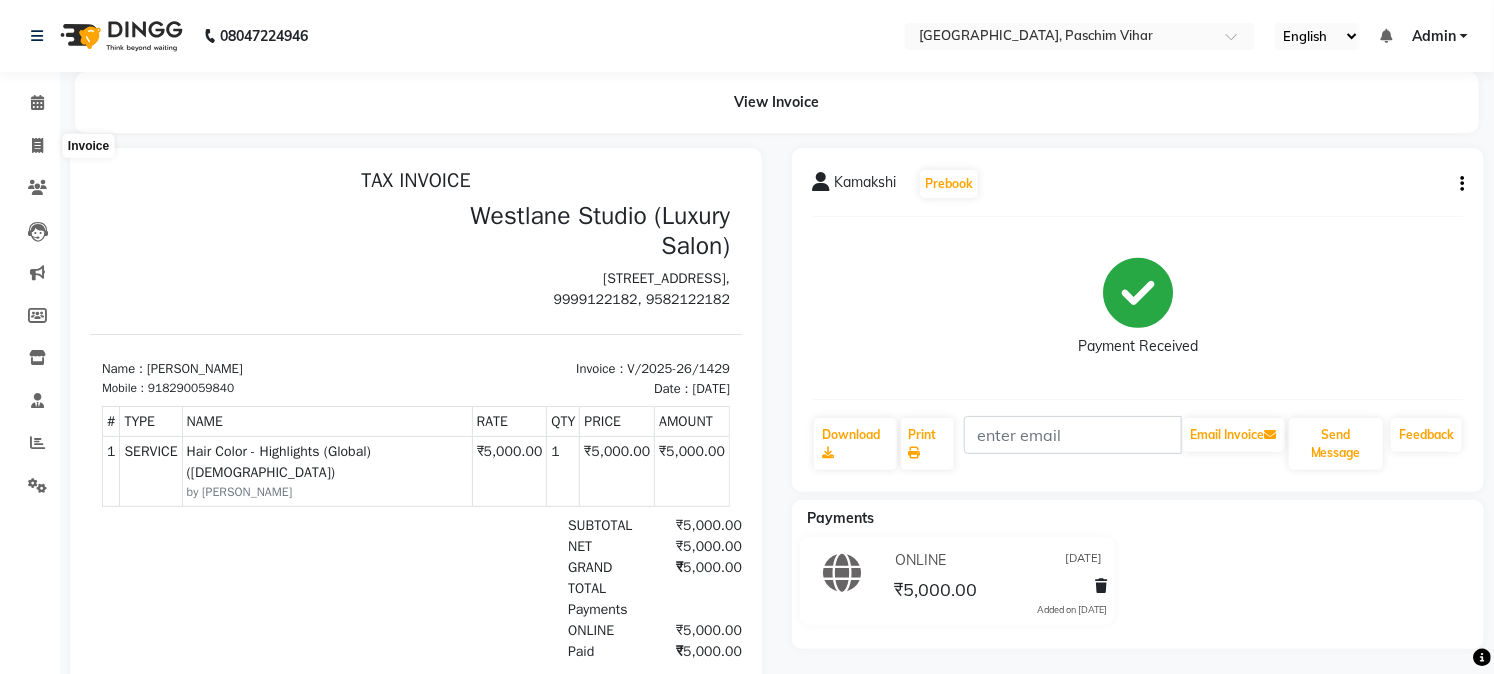 select on "223" 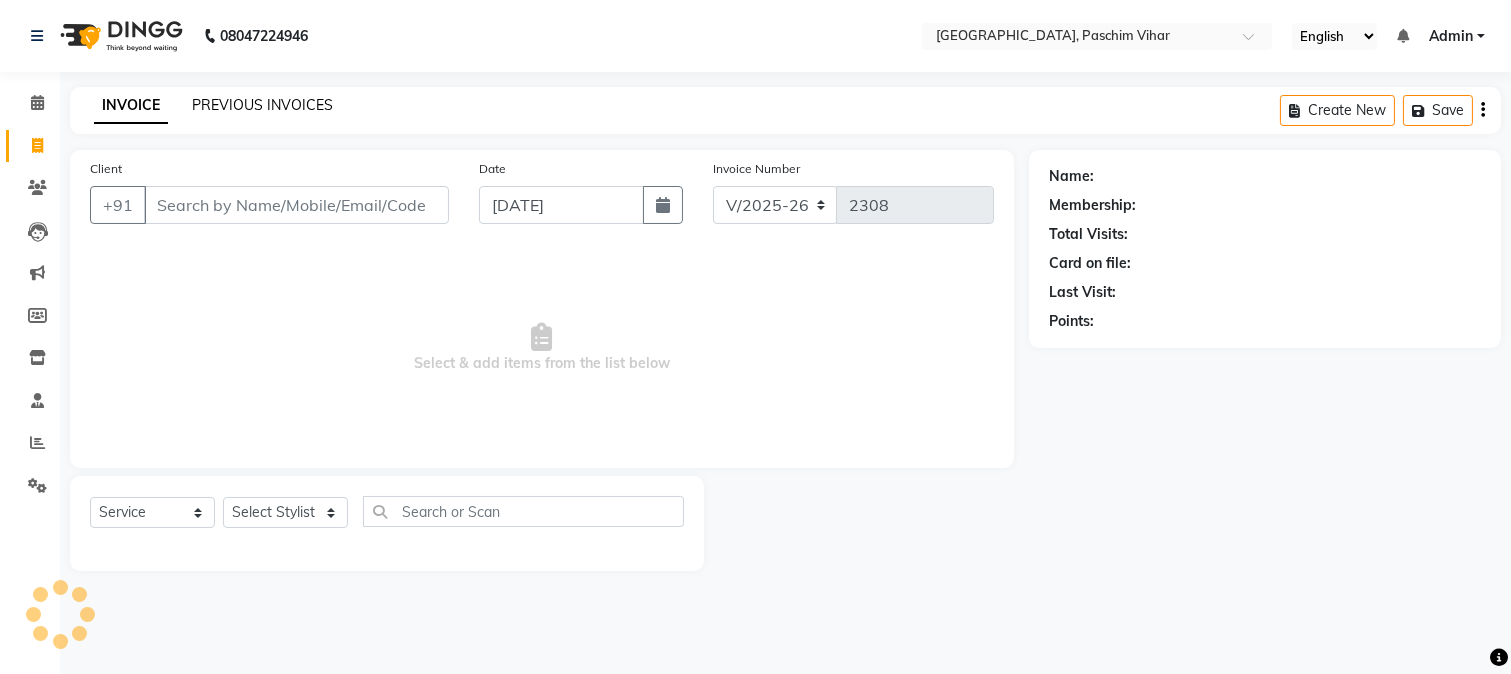 click on "PREVIOUS INVOICES" 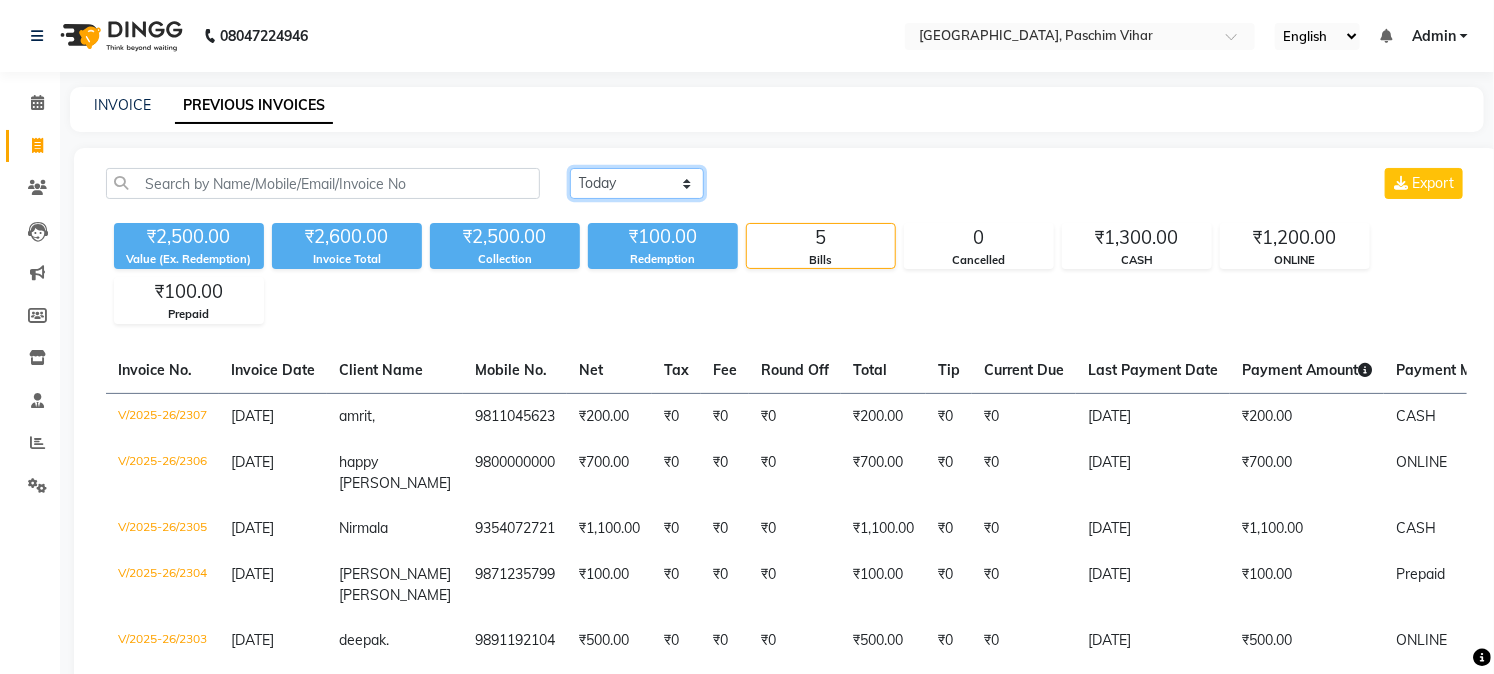 click on "[DATE] [DATE] Custom Range" 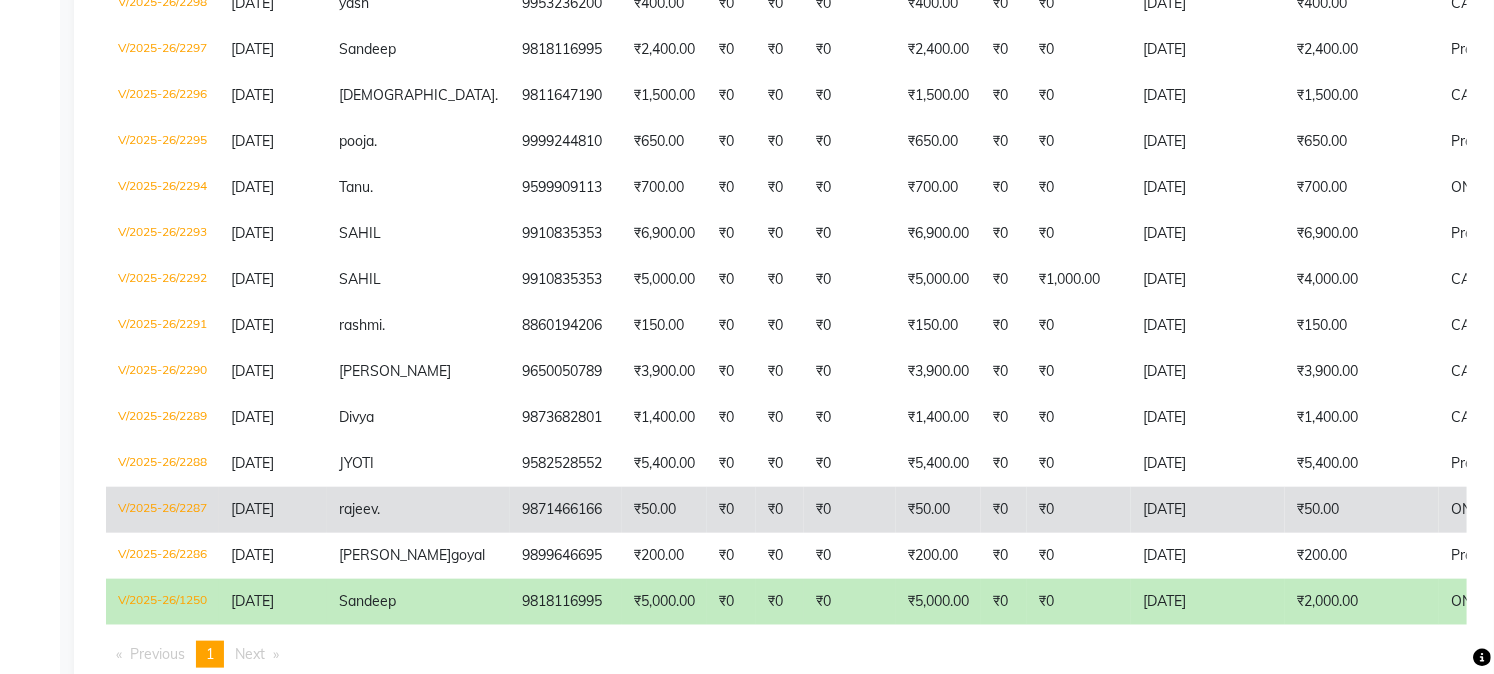 scroll, scrollTop: 650, scrollLeft: 0, axis: vertical 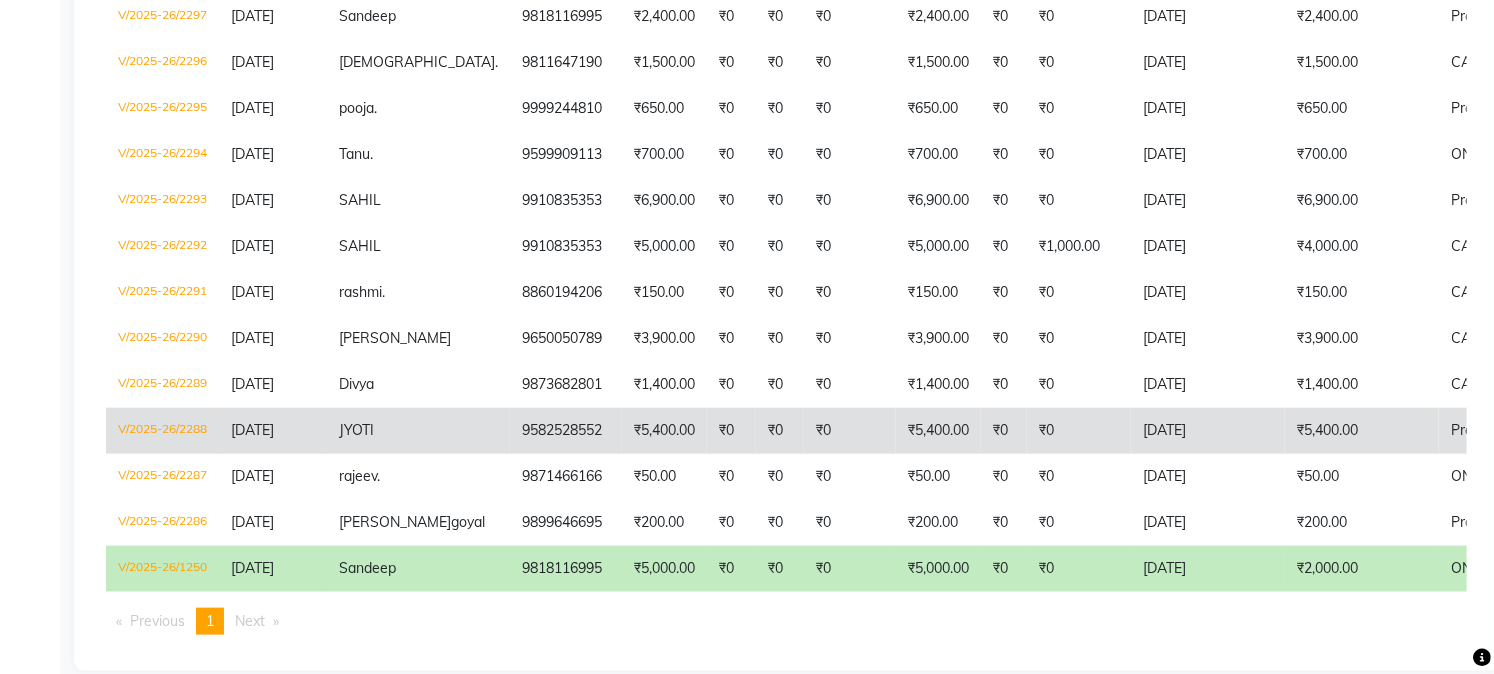 click on "9582528552" 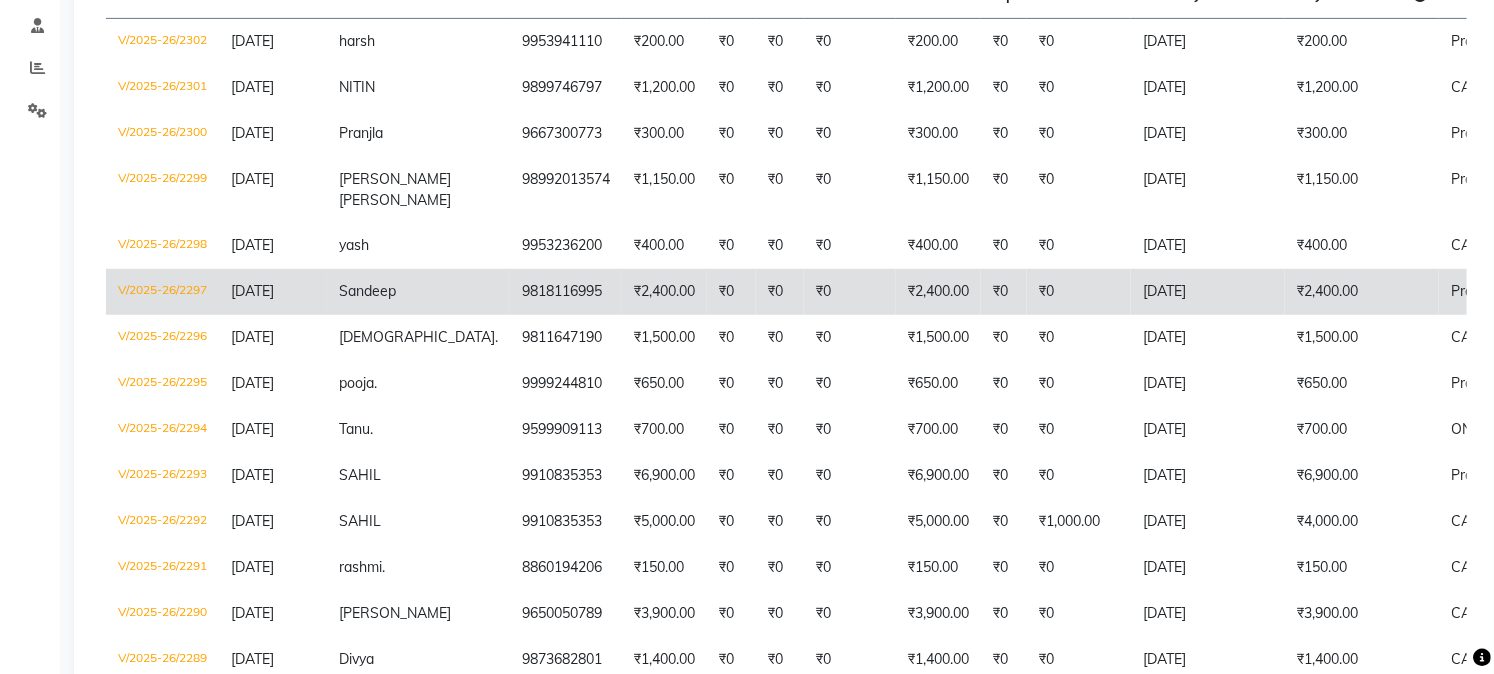 scroll, scrollTop: 427, scrollLeft: 0, axis: vertical 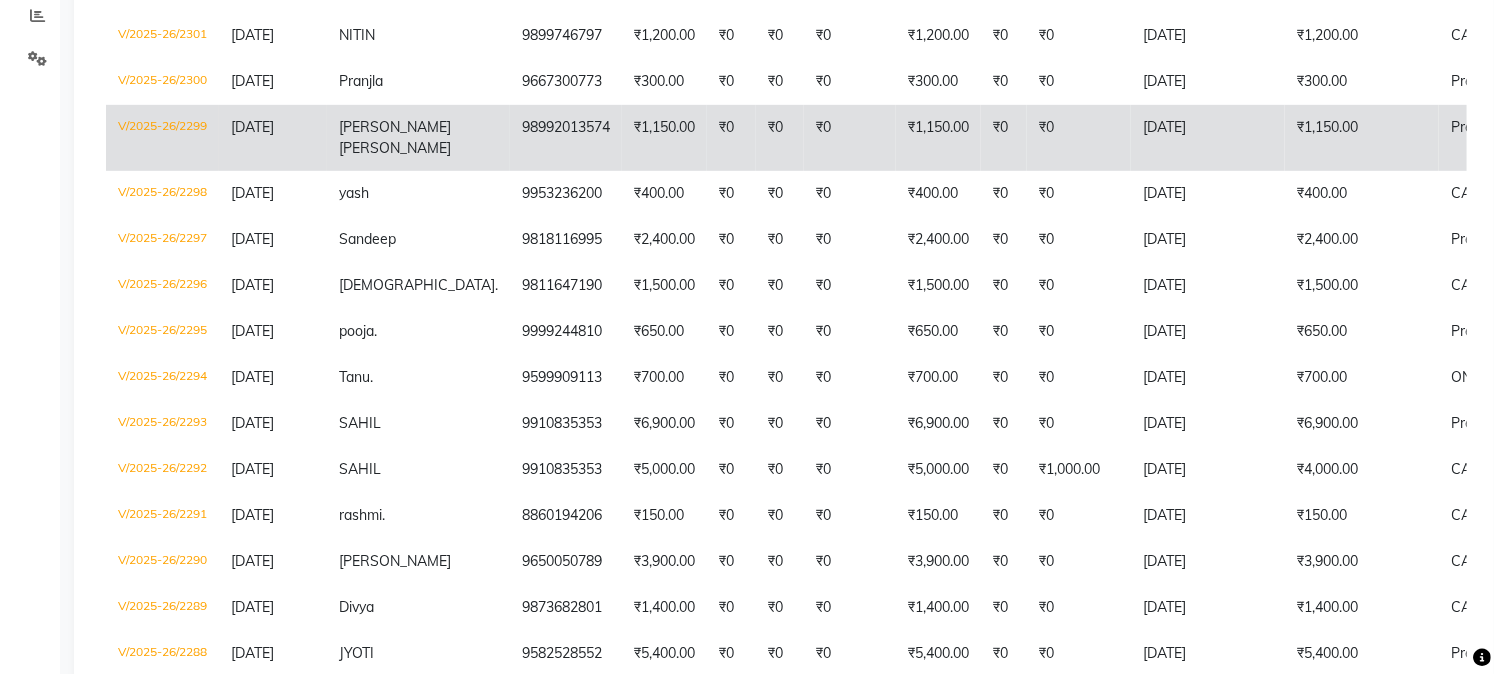 click on "98992013574" 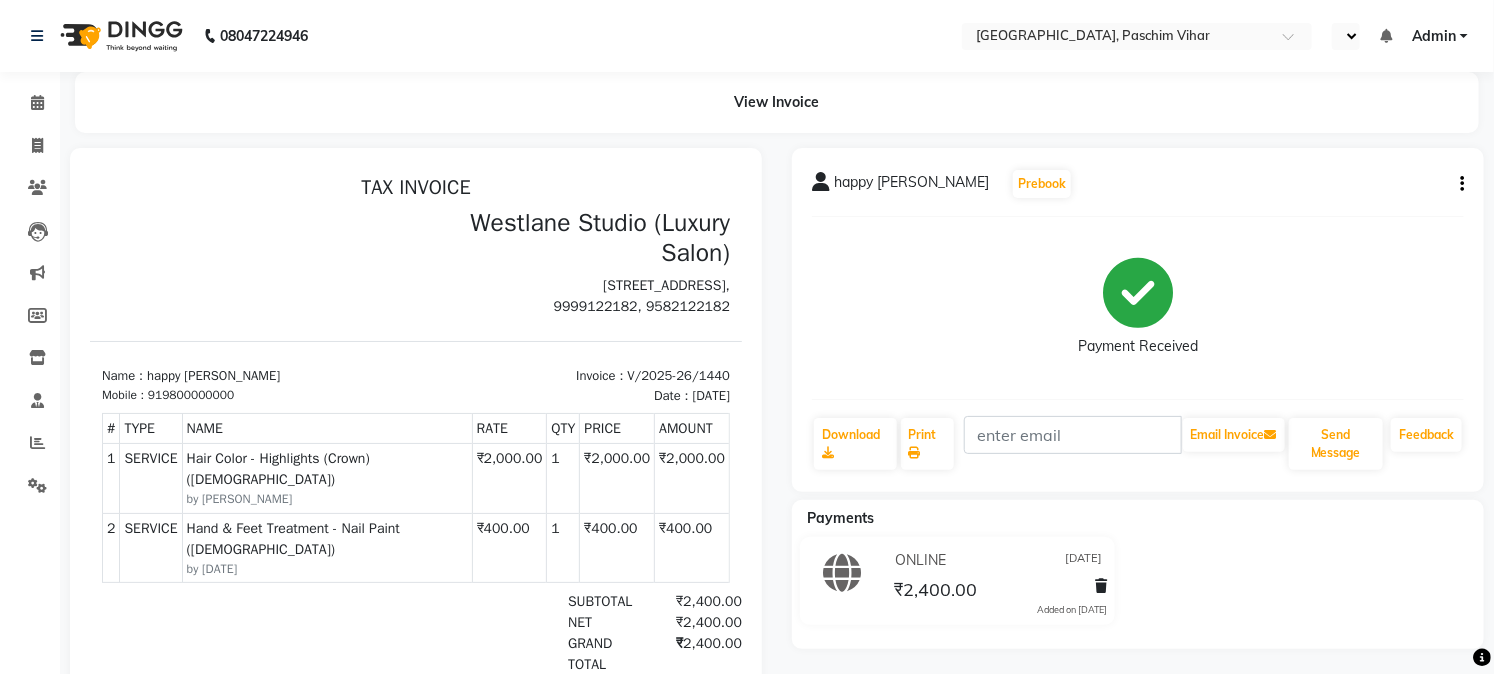scroll, scrollTop: 0, scrollLeft: 0, axis: both 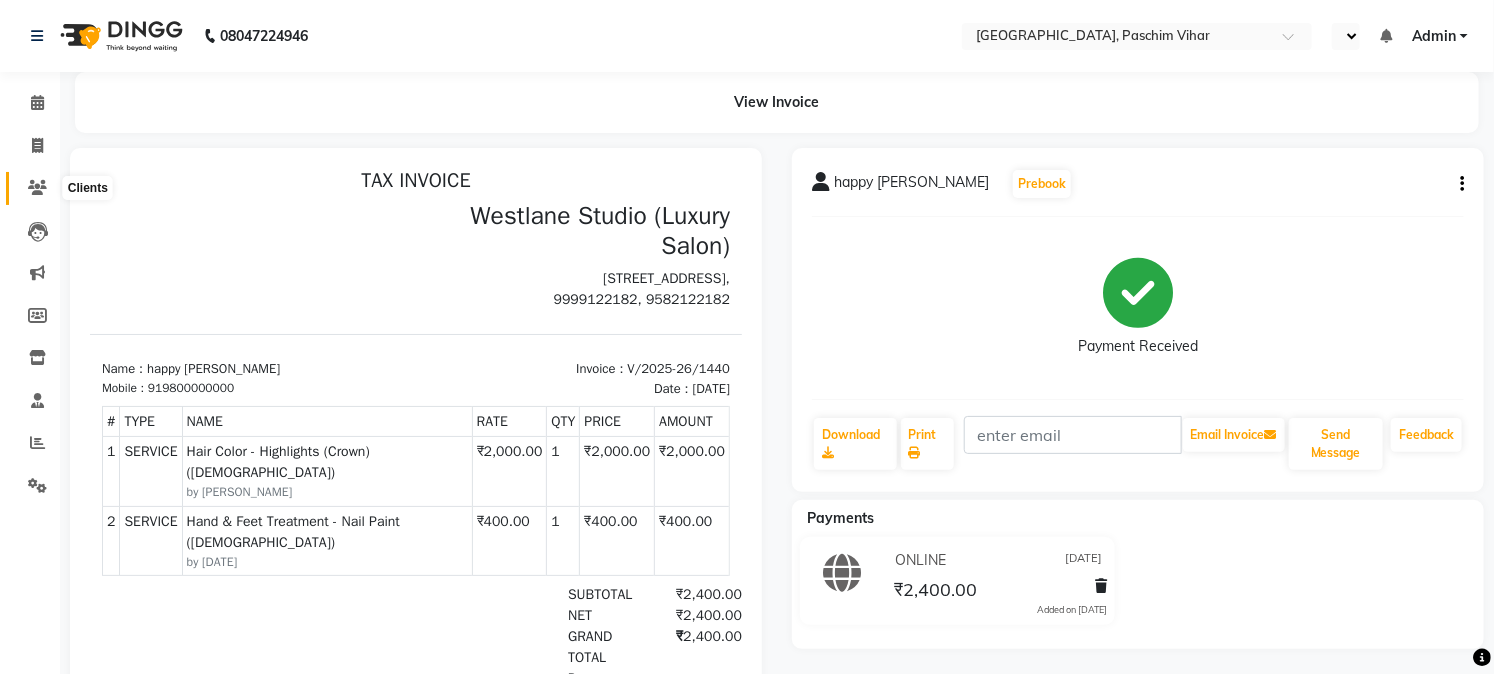 click 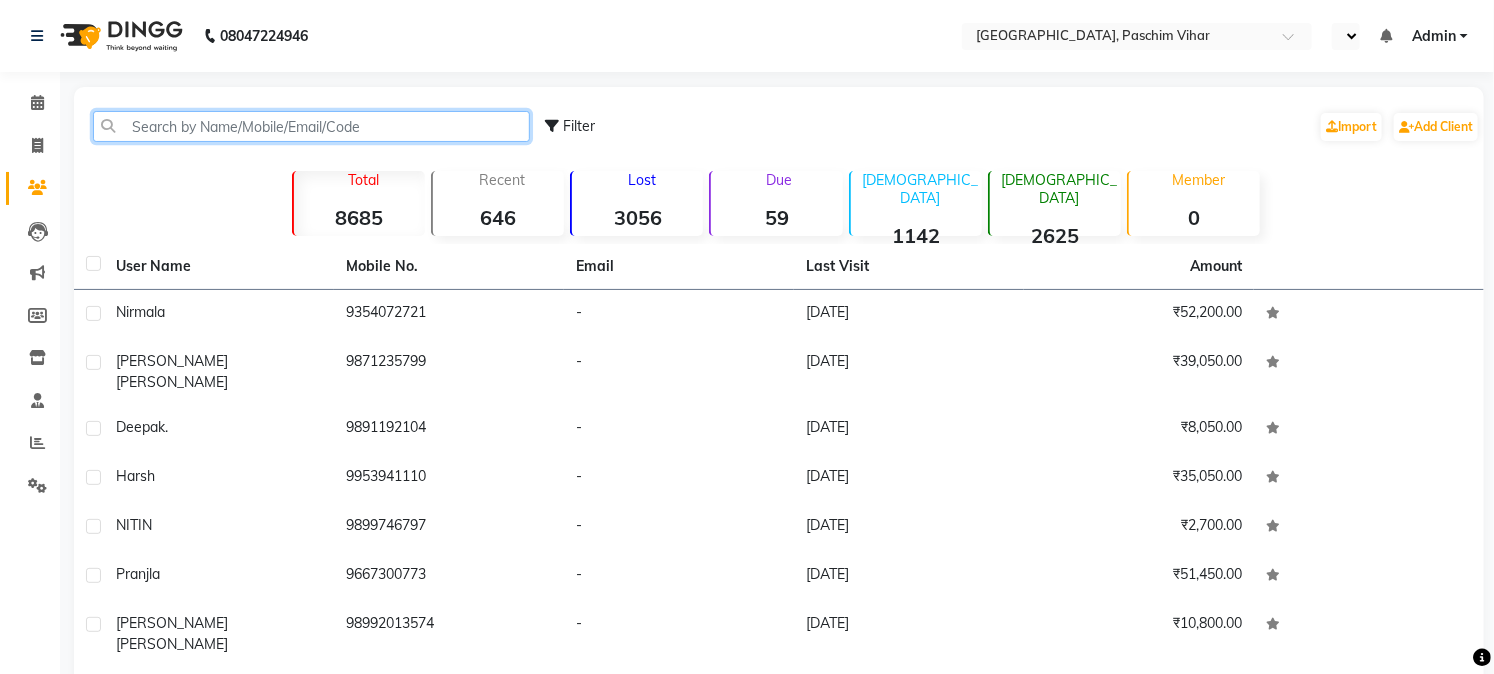 click 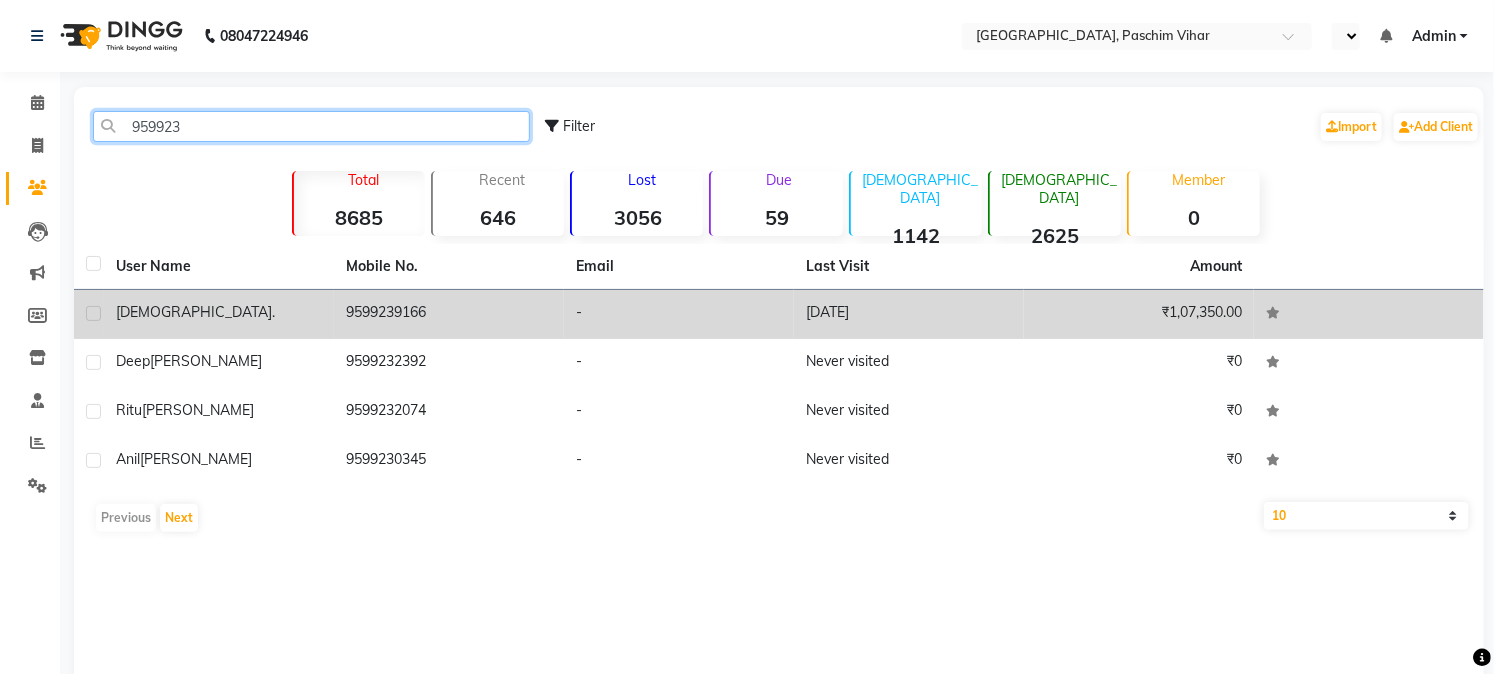 type on "959923" 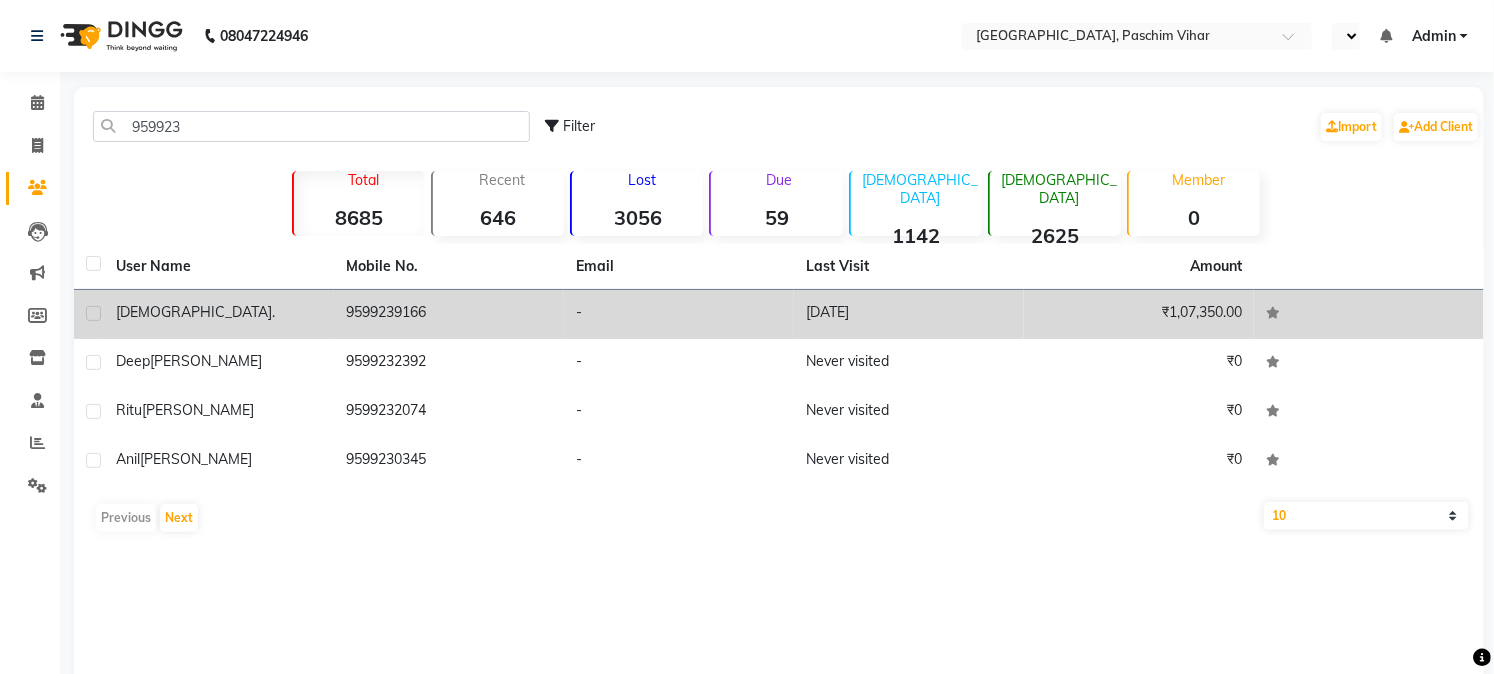 click on "9599239166" 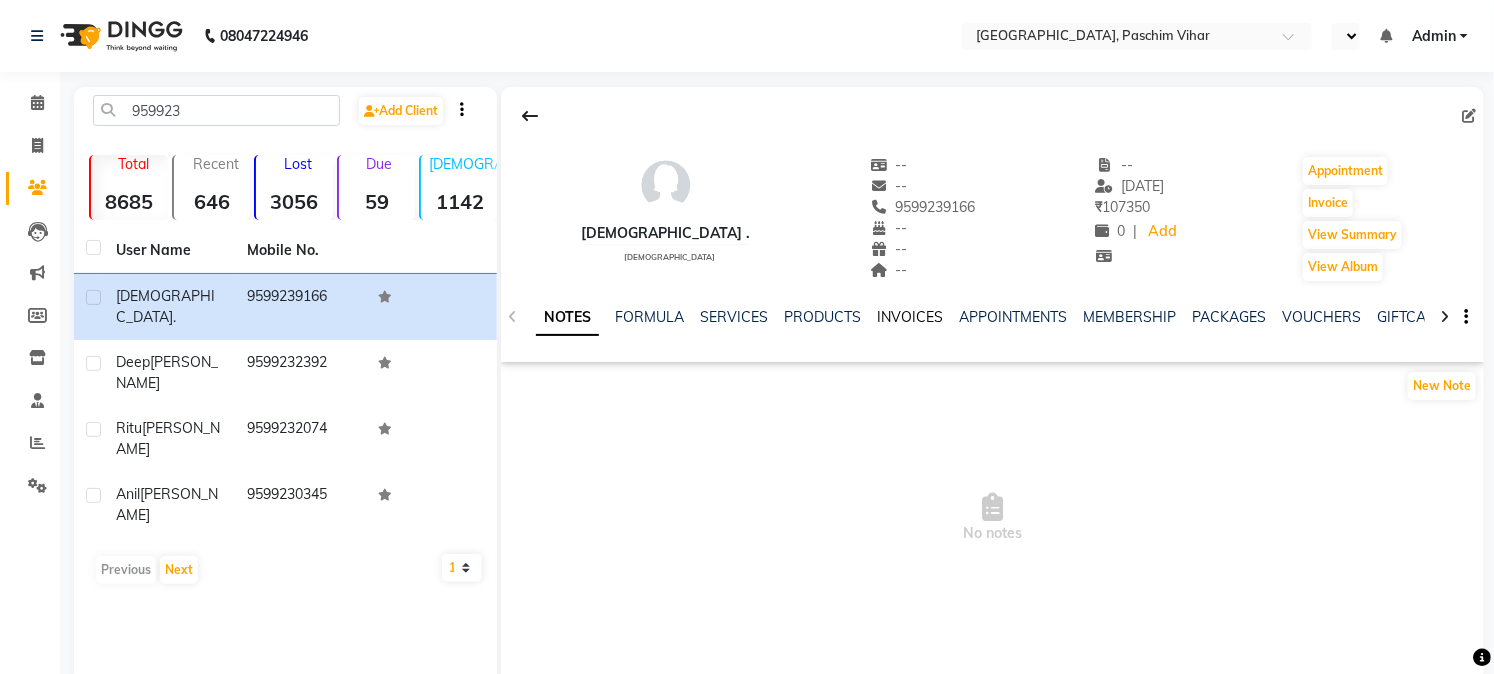 click on "INVOICES" 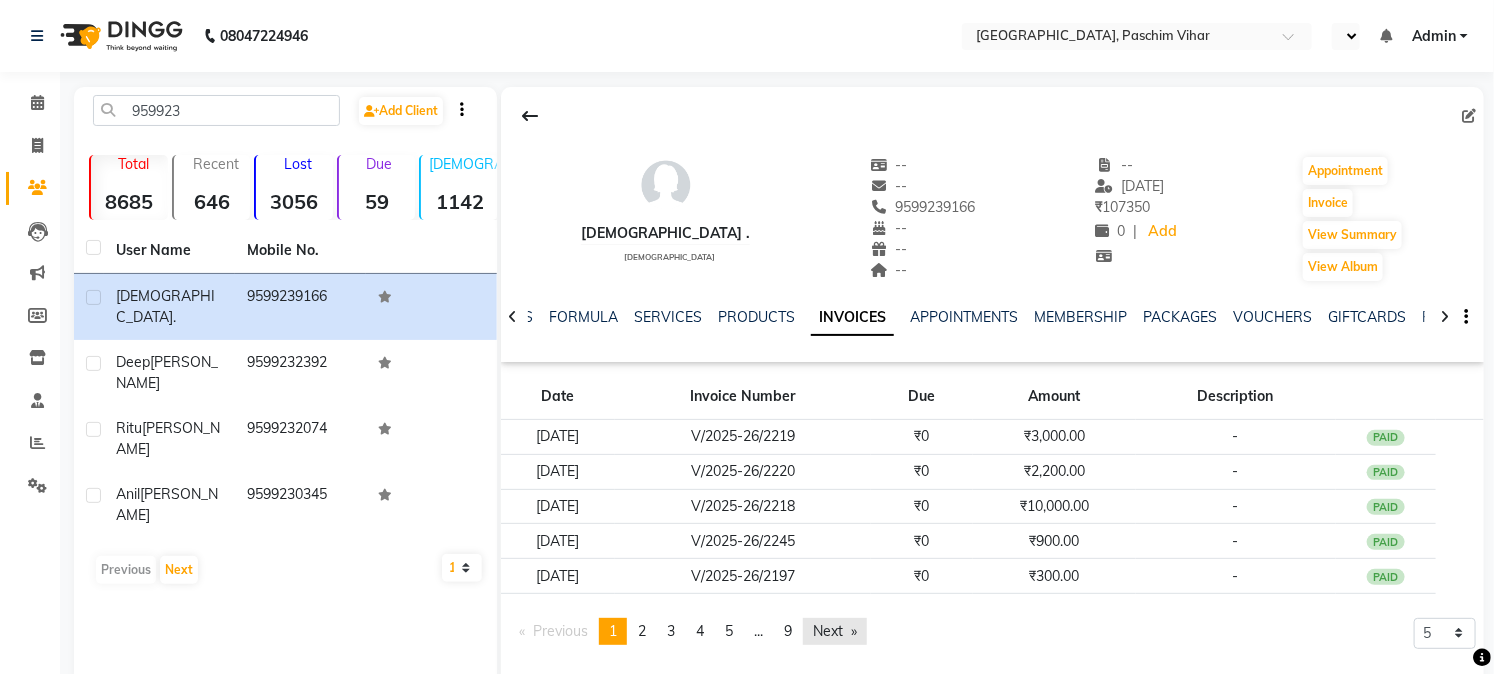 click on "Next  page" 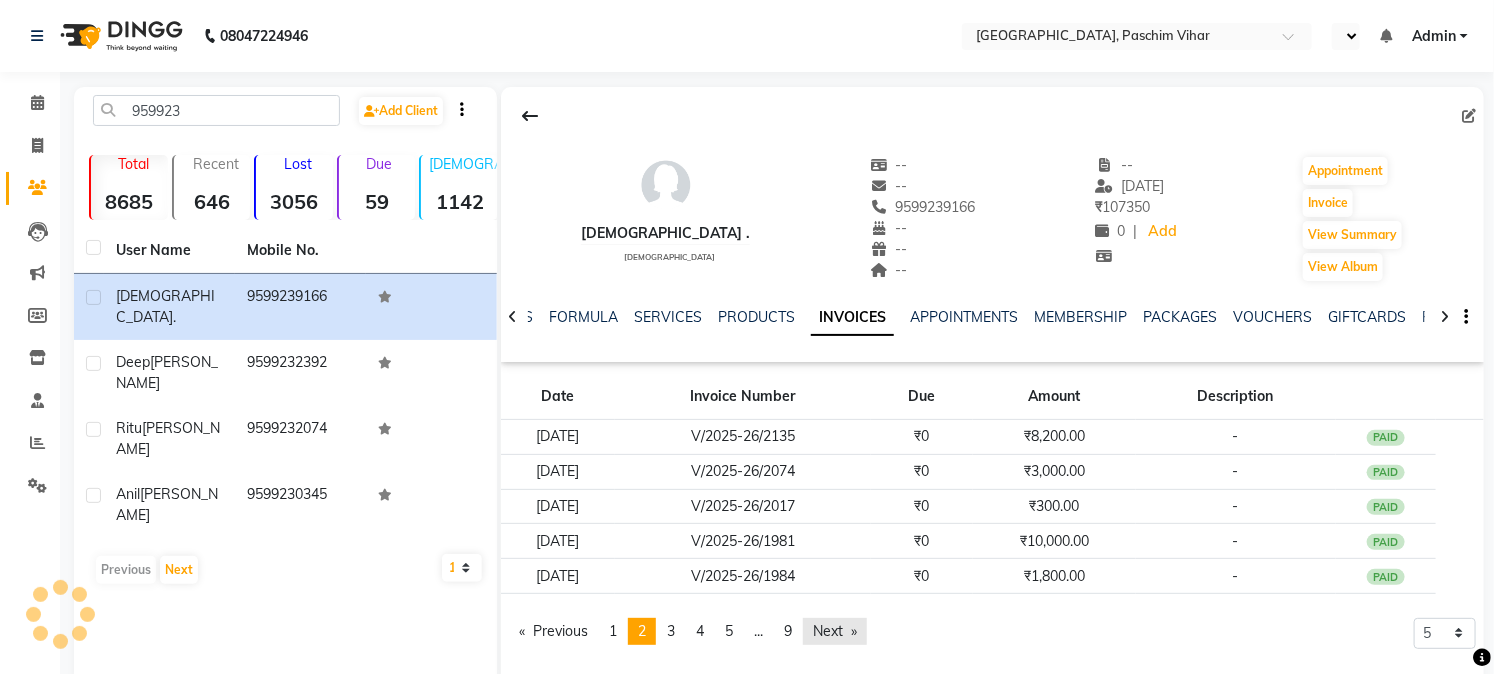 click on "Next  page" 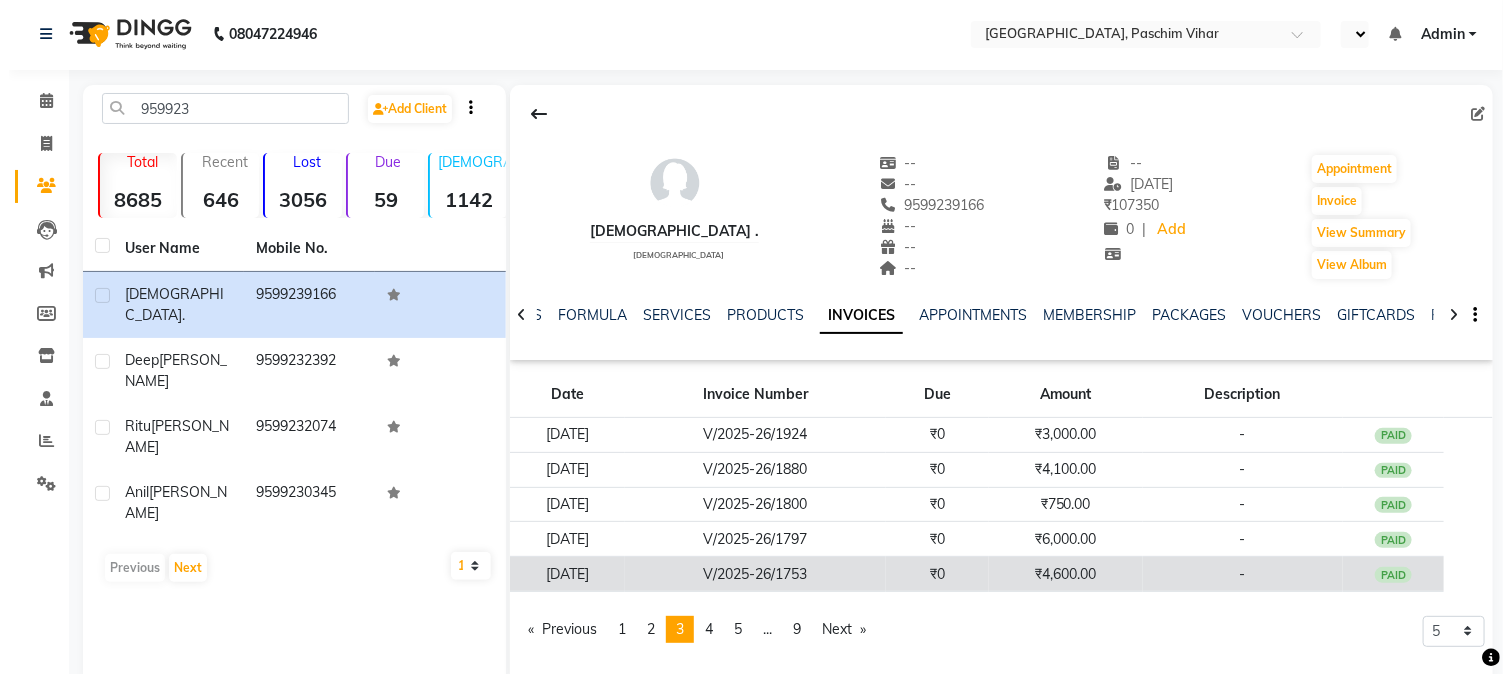 scroll, scrollTop: 42, scrollLeft: 0, axis: vertical 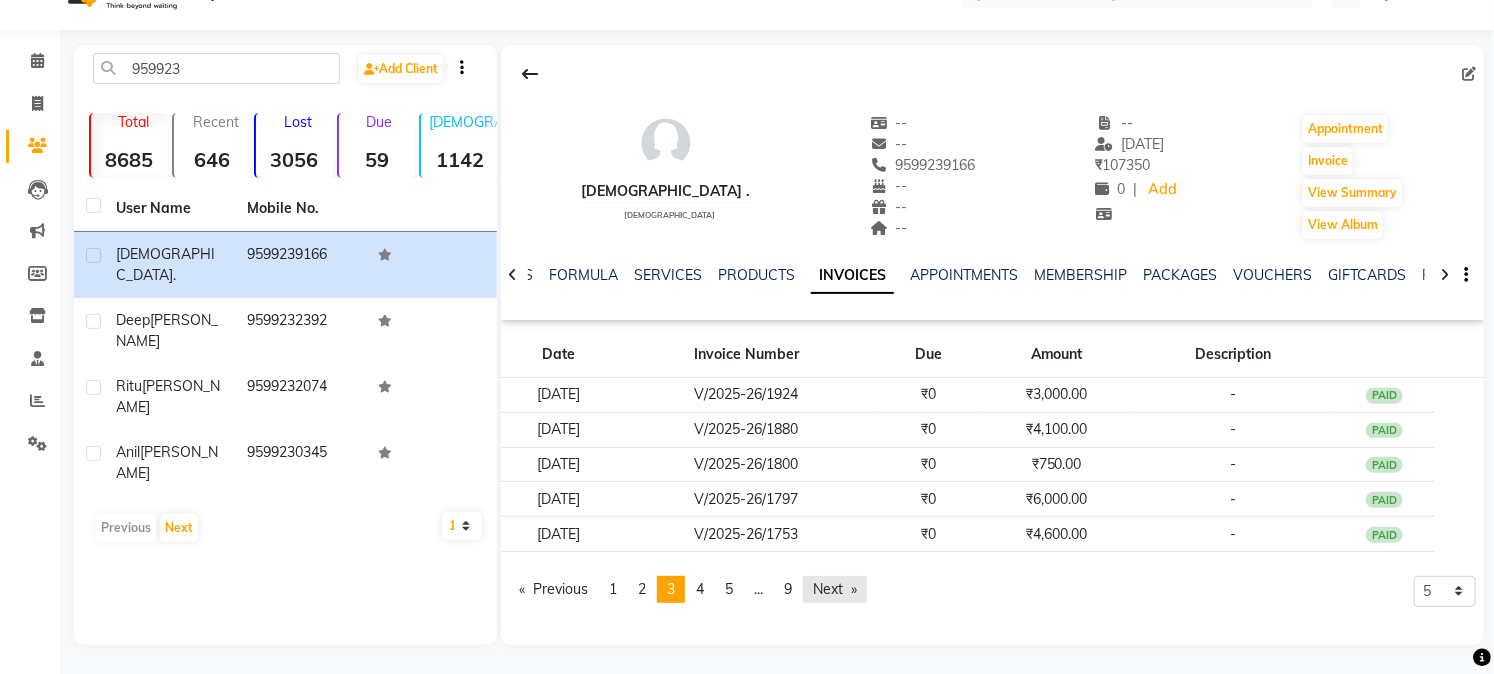 click on "Next  page" 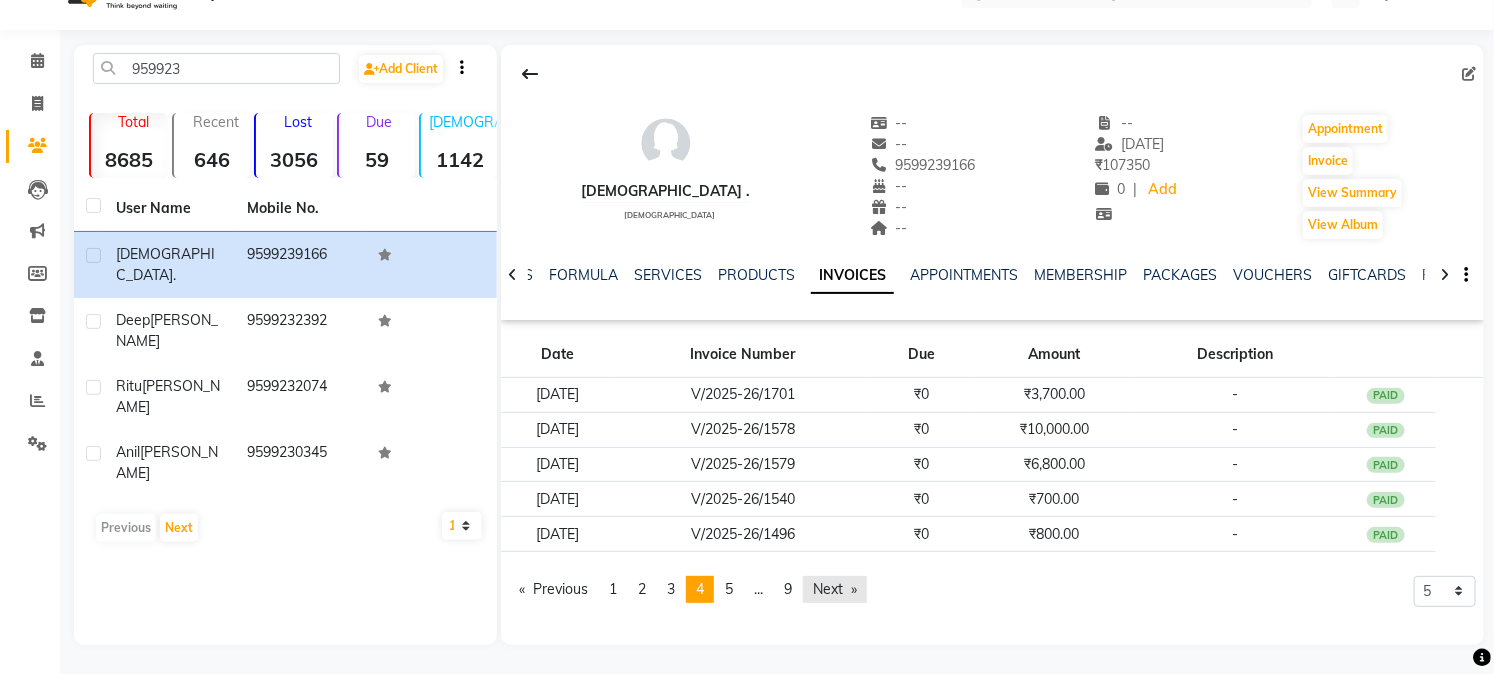 click on "Next  page" 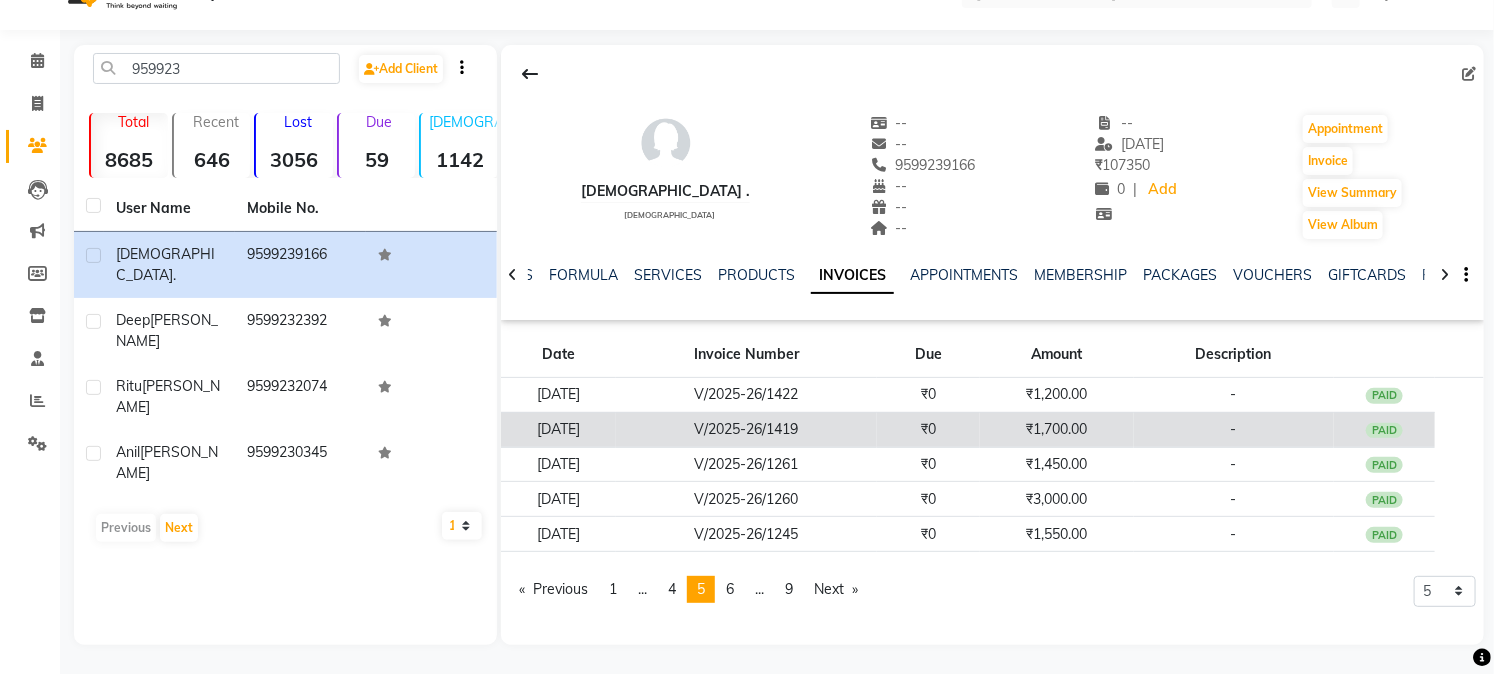click on "V/2025-26/1419" 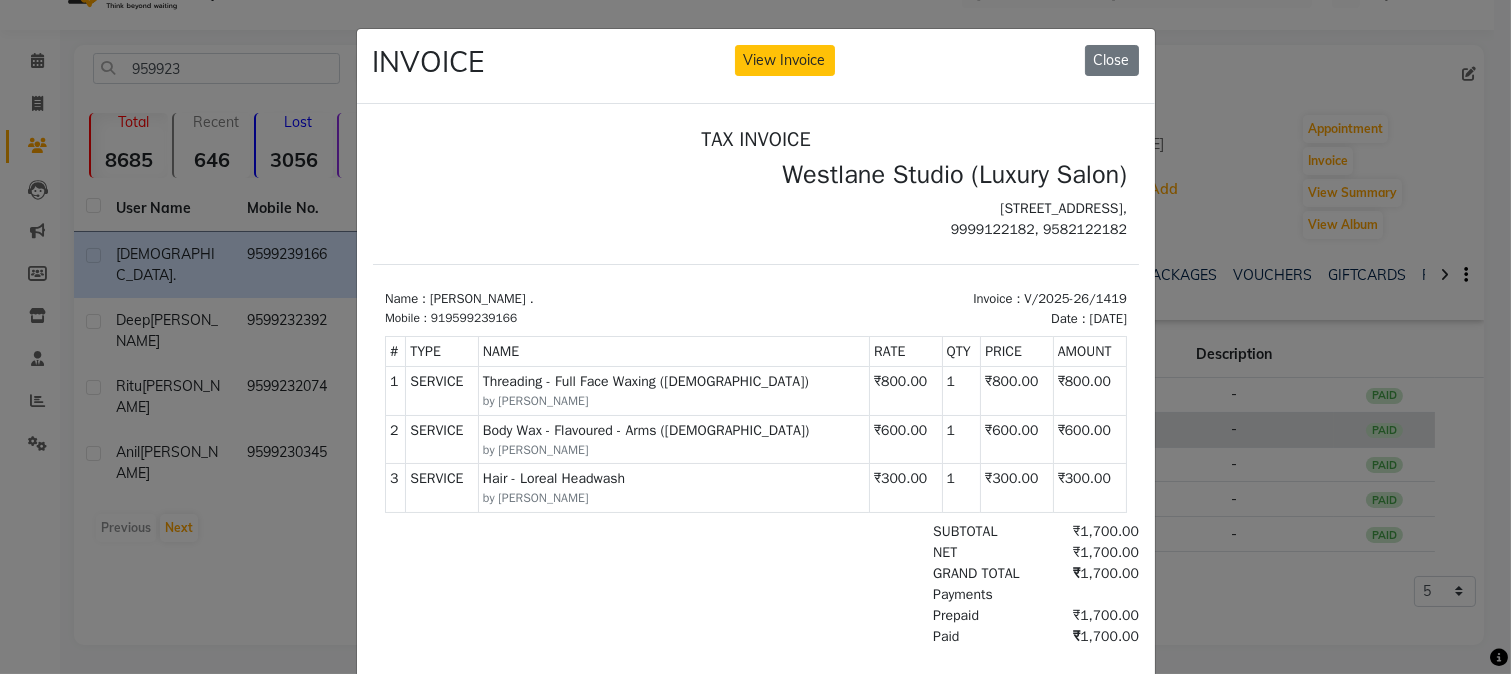 scroll, scrollTop: 0, scrollLeft: 0, axis: both 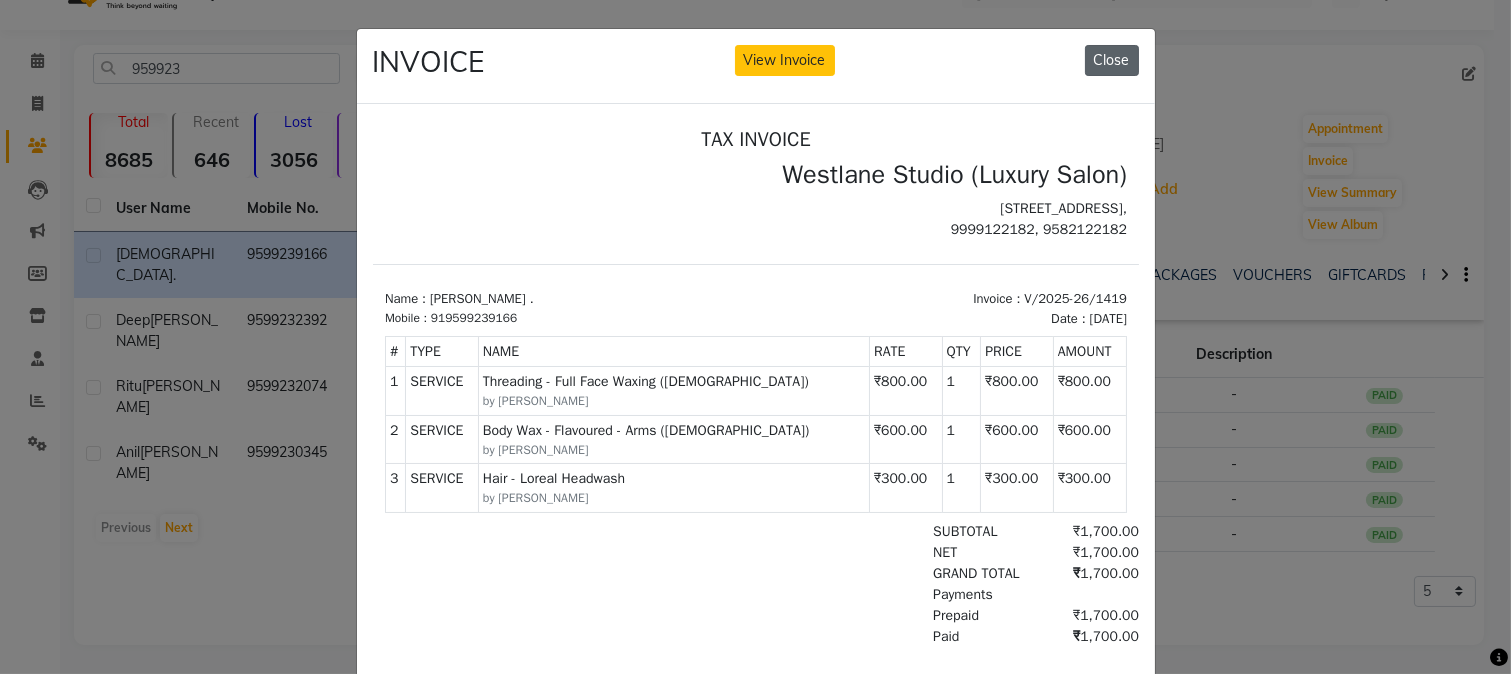 click on "Close" 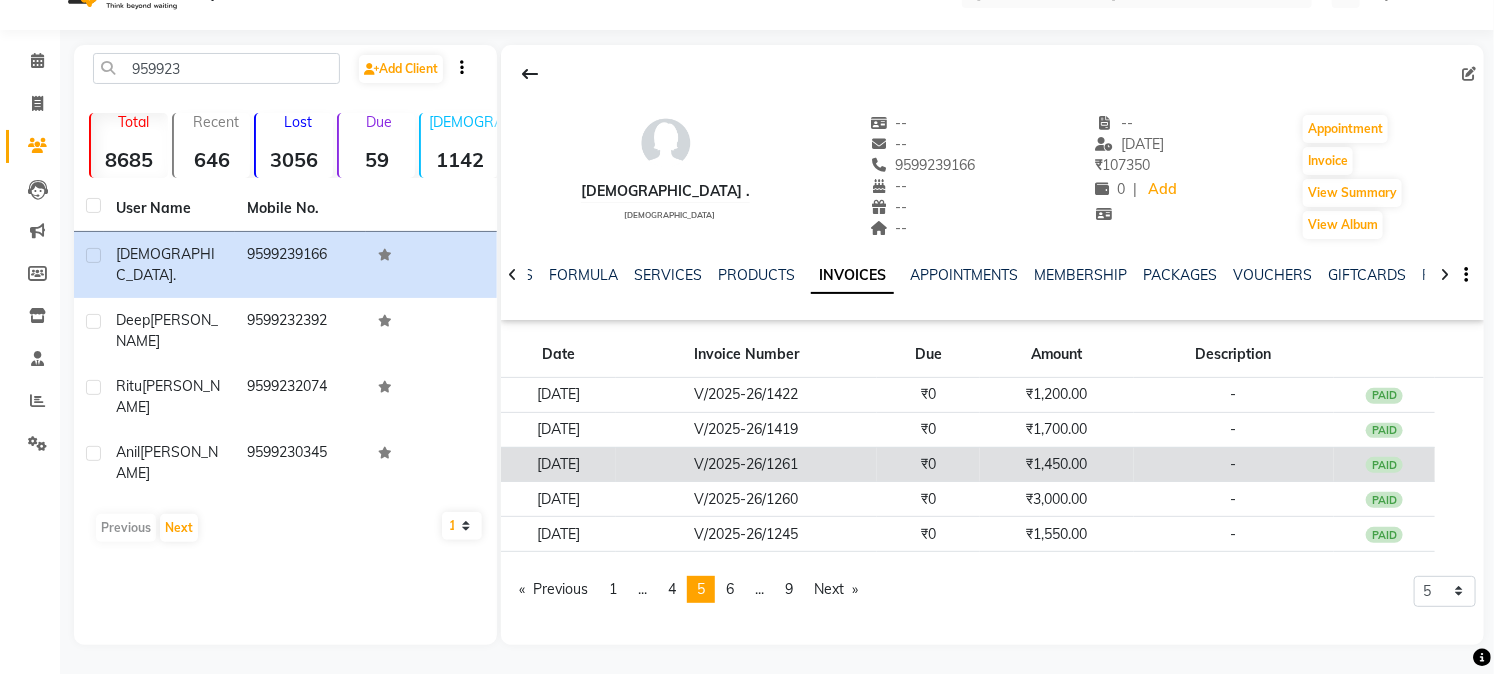 click on "₹1,450.00" 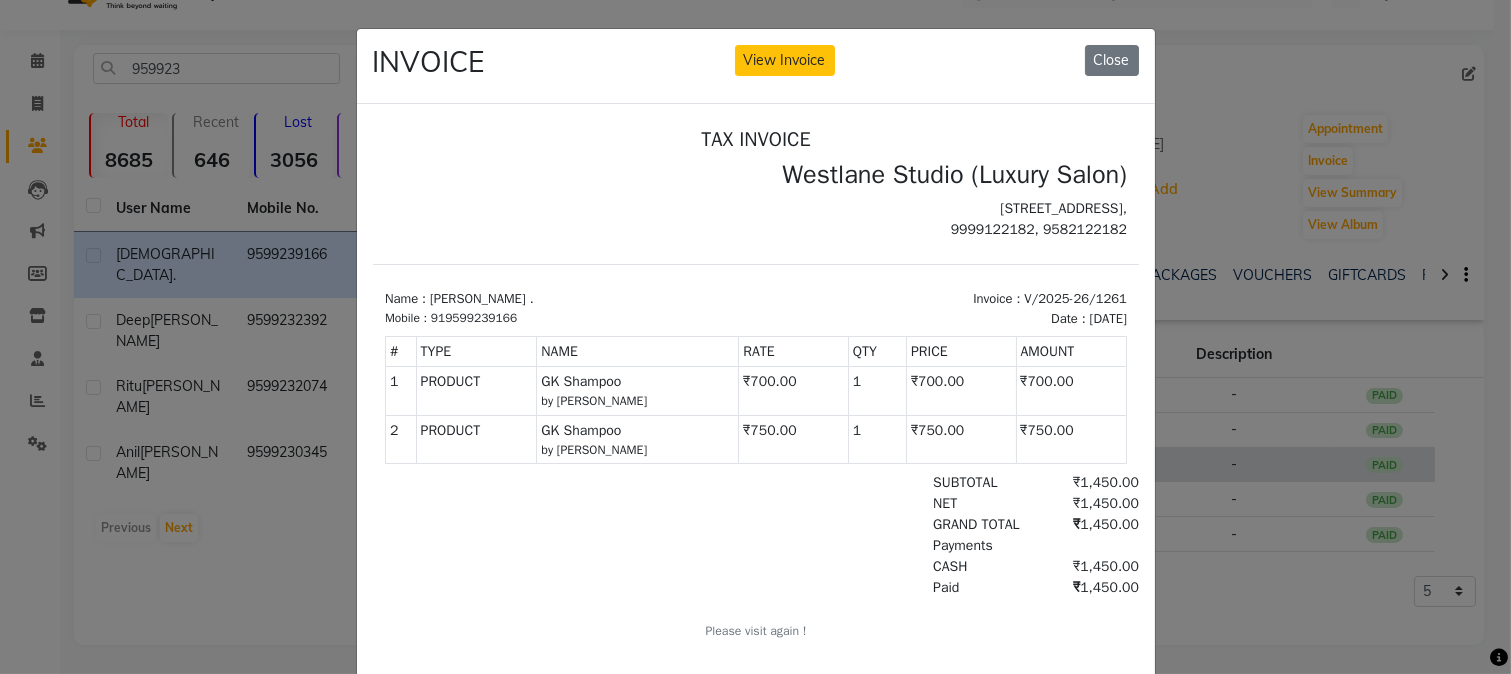scroll, scrollTop: 0, scrollLeft: 0, axis: both 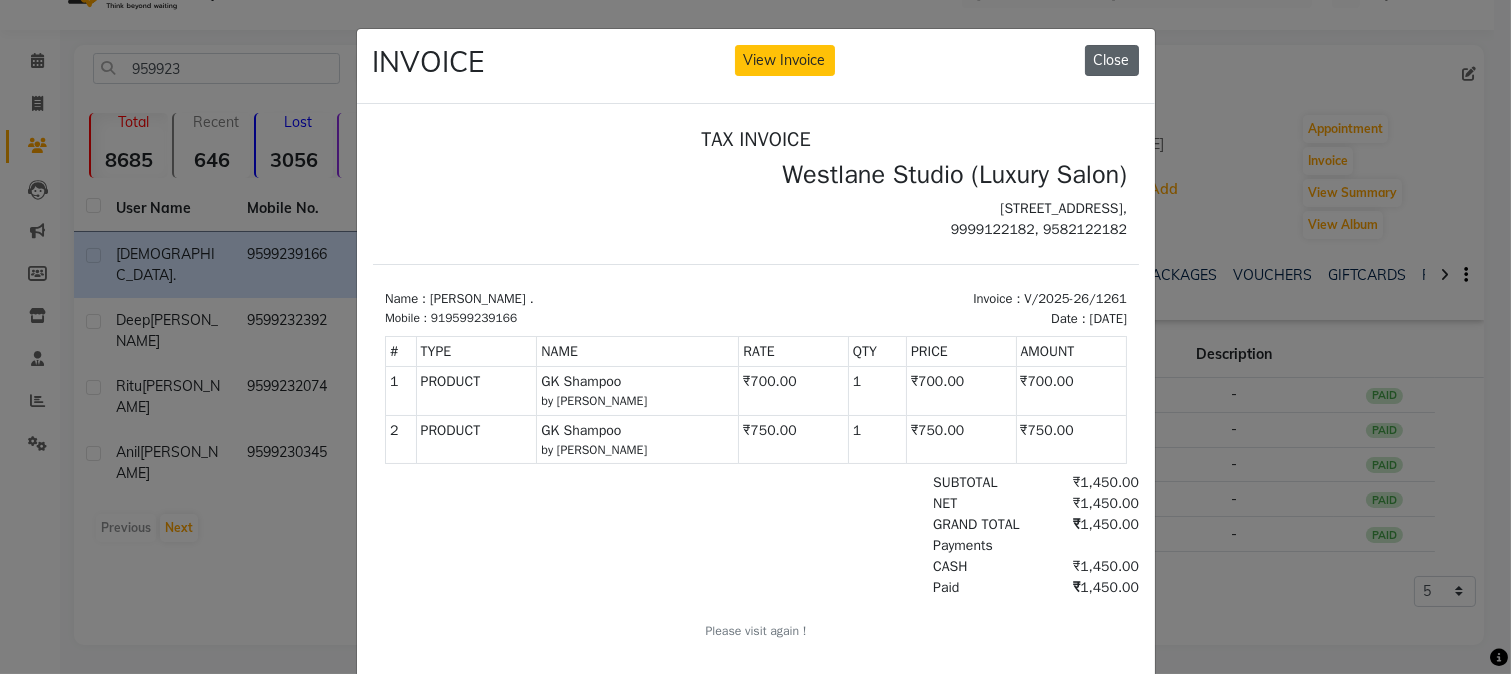 click on "Close" 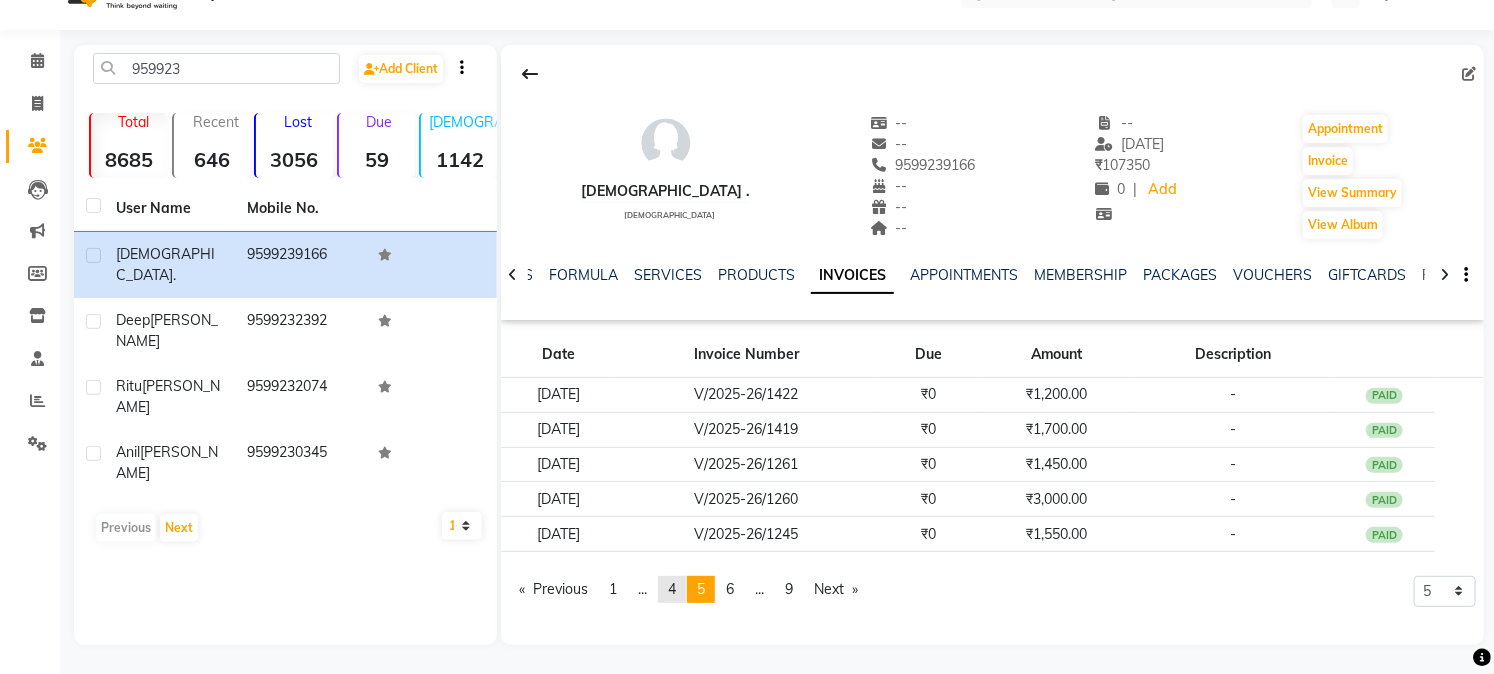 click on "4" 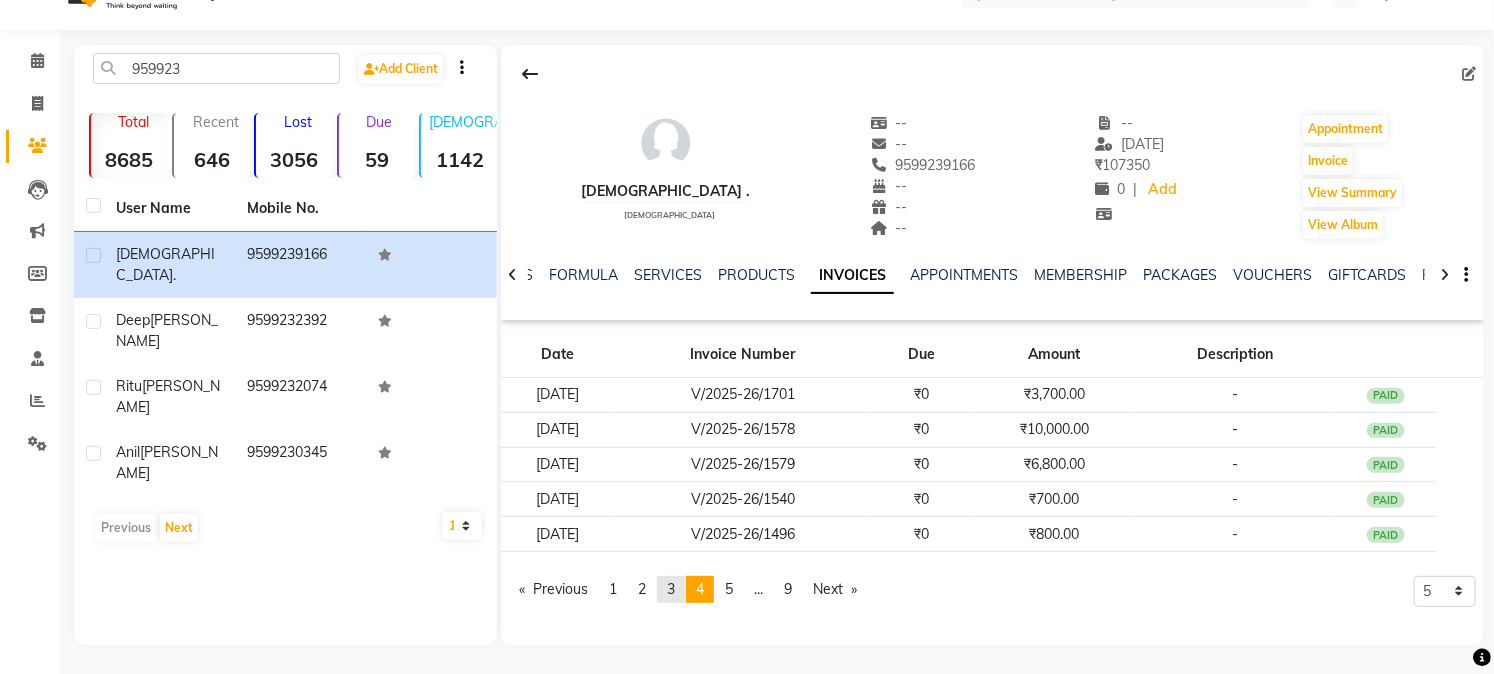 click on "3" 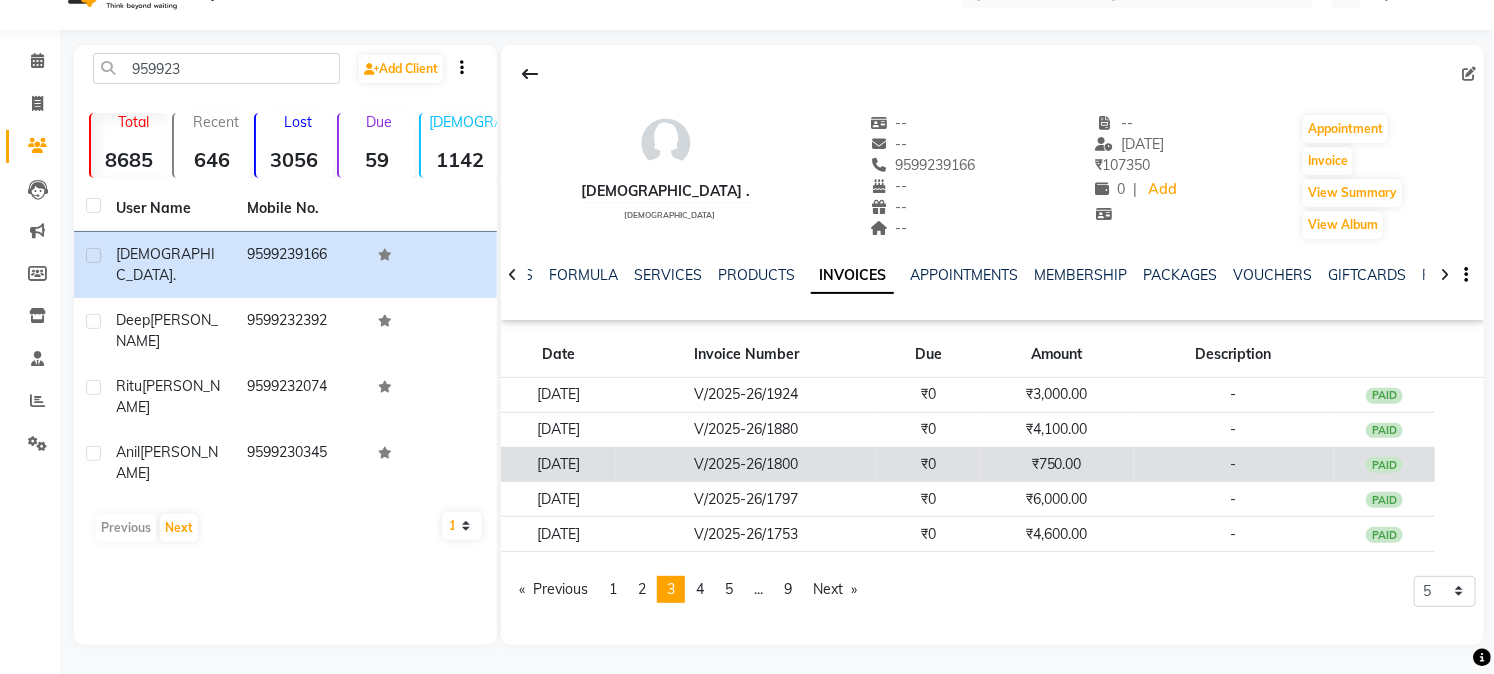 click on "V/2025-26/1800" 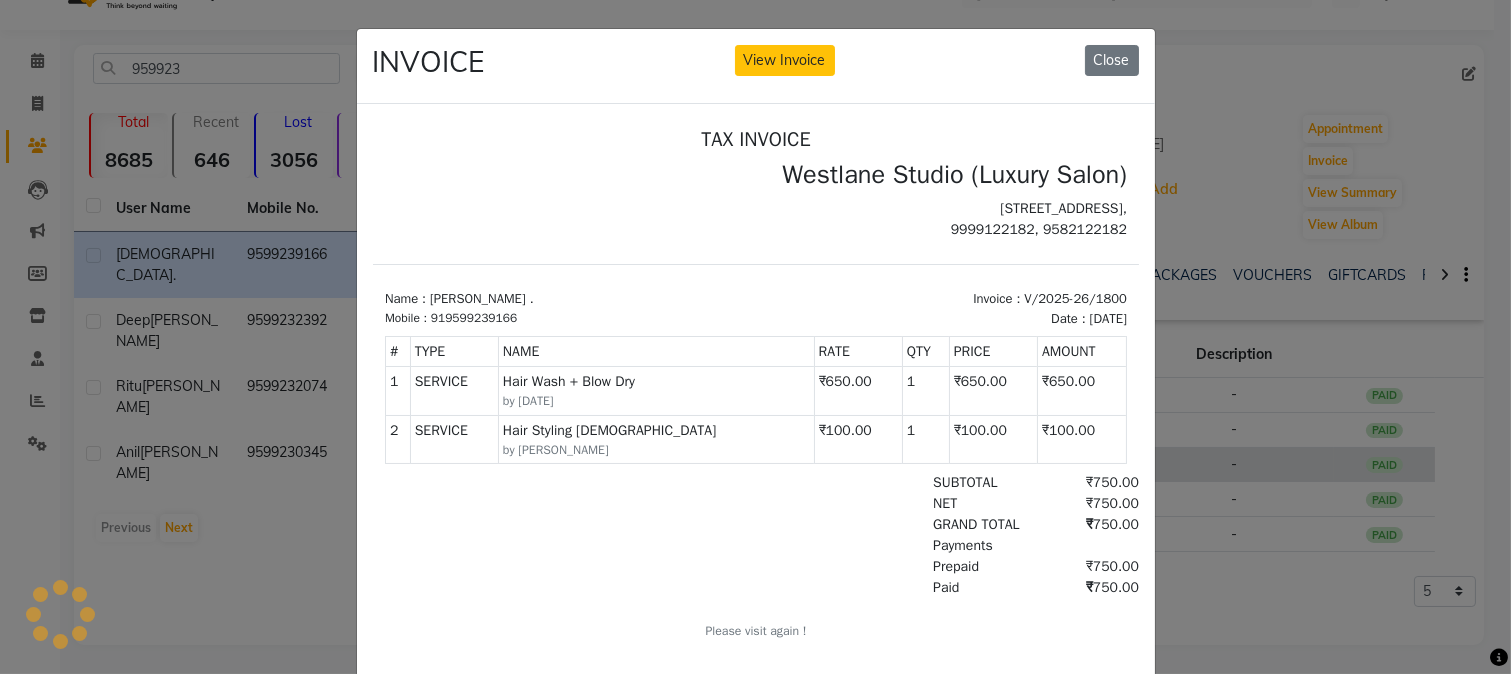 scroll, scrollTop: 0, scrollLeft: 0, axis: both 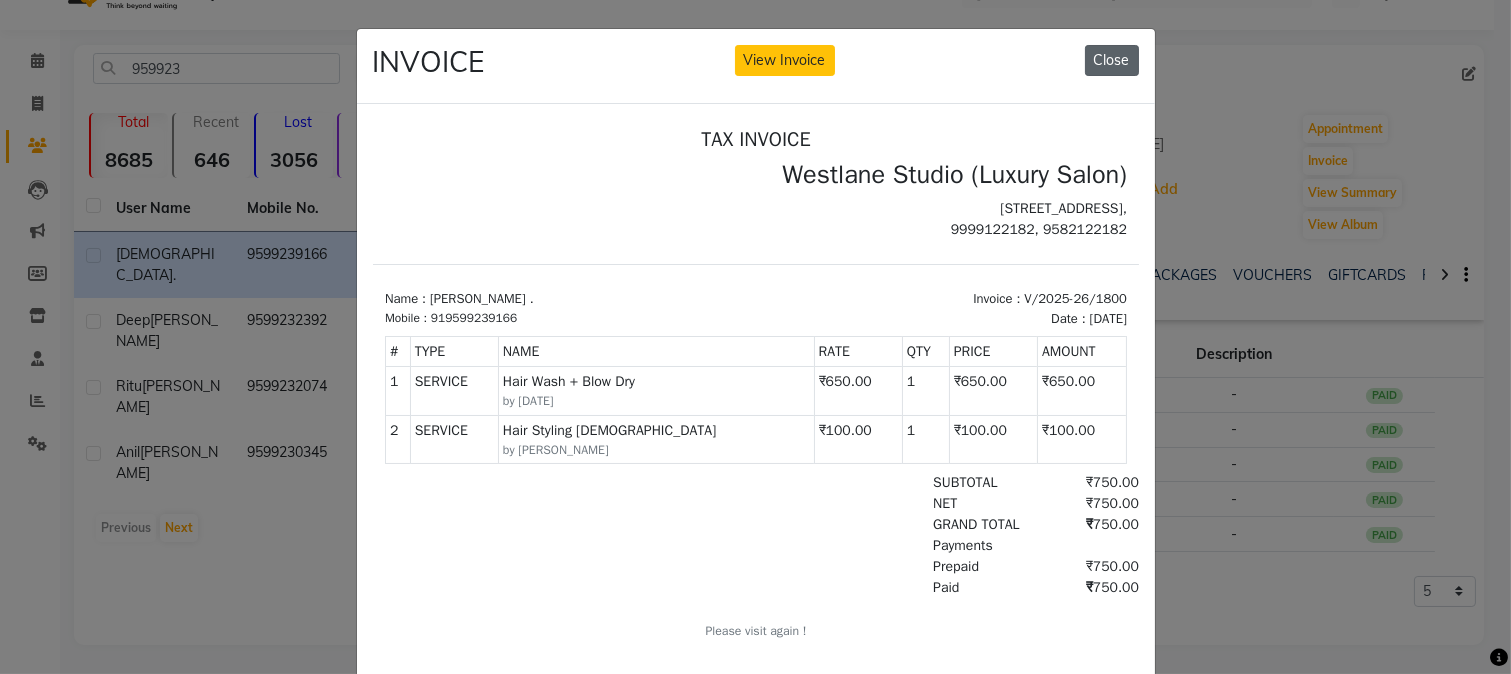 click on "Close" 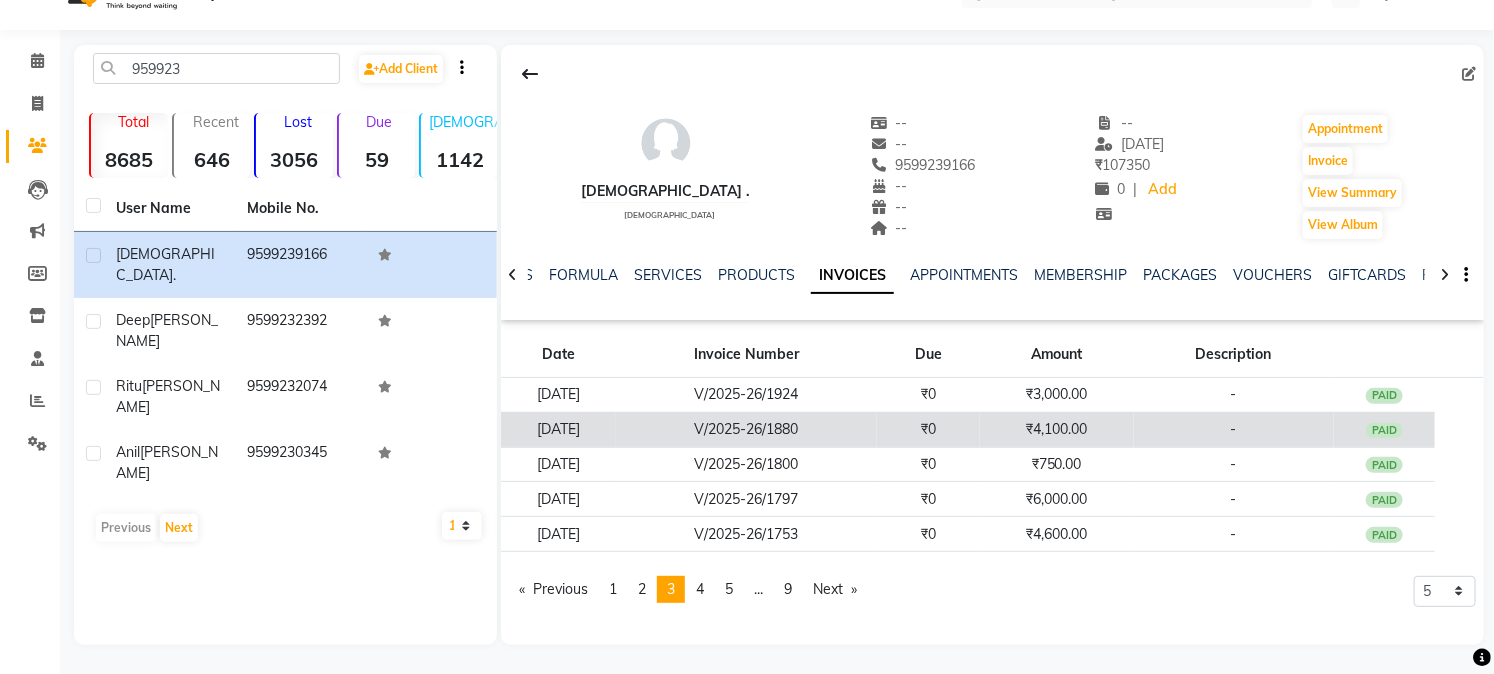 click on "V/2025-26/1880" 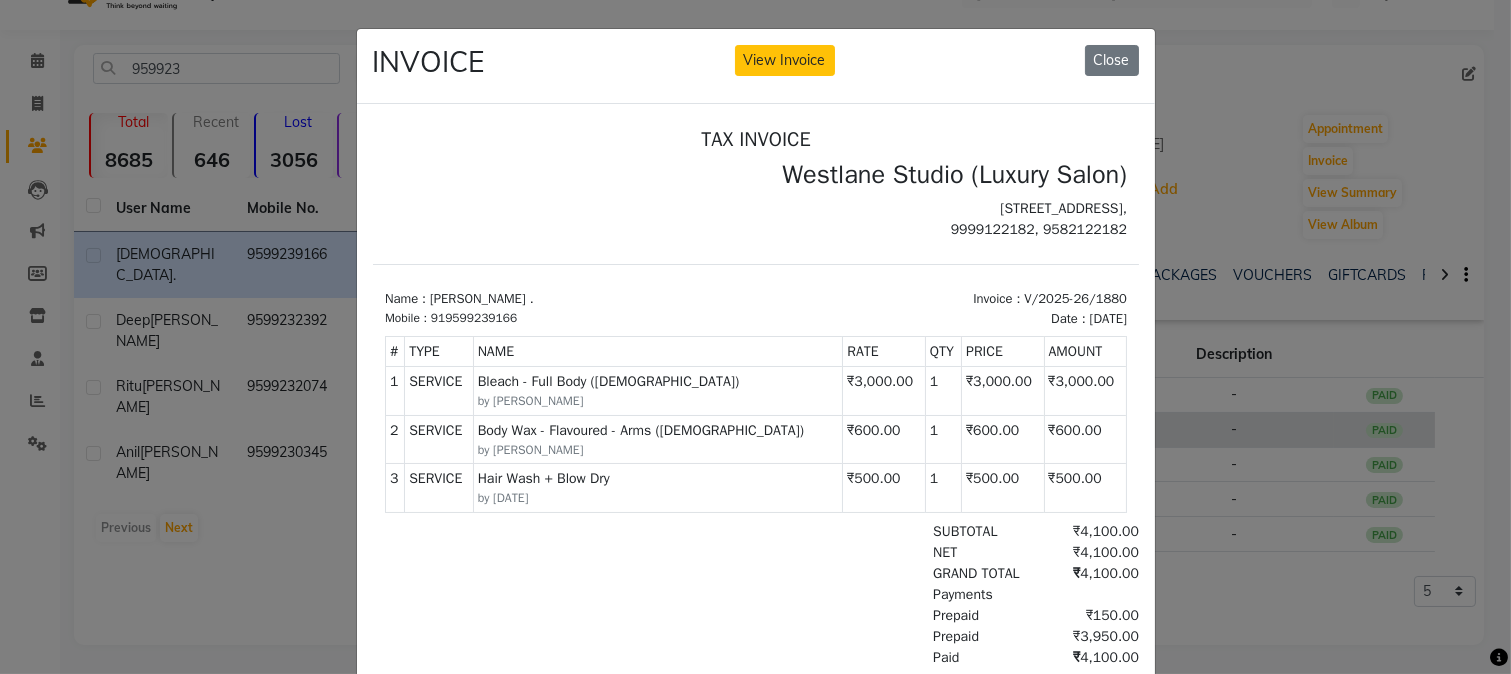 scroll, scrollTop: 0, scrollLeft: 0, axis: both 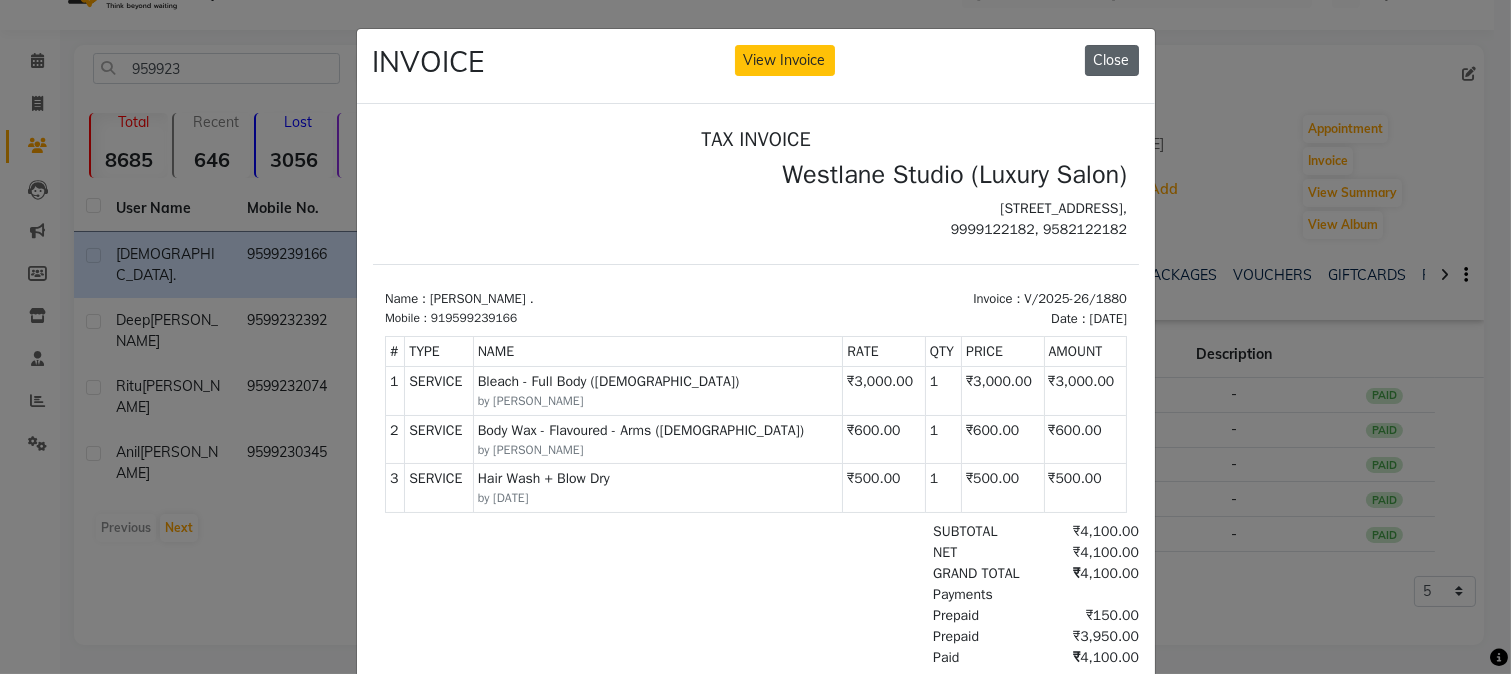 drag, startPoint x: 1090, startPoint y: 63, endPoint x: 671, endPoint y: 80, distance: 419.34473 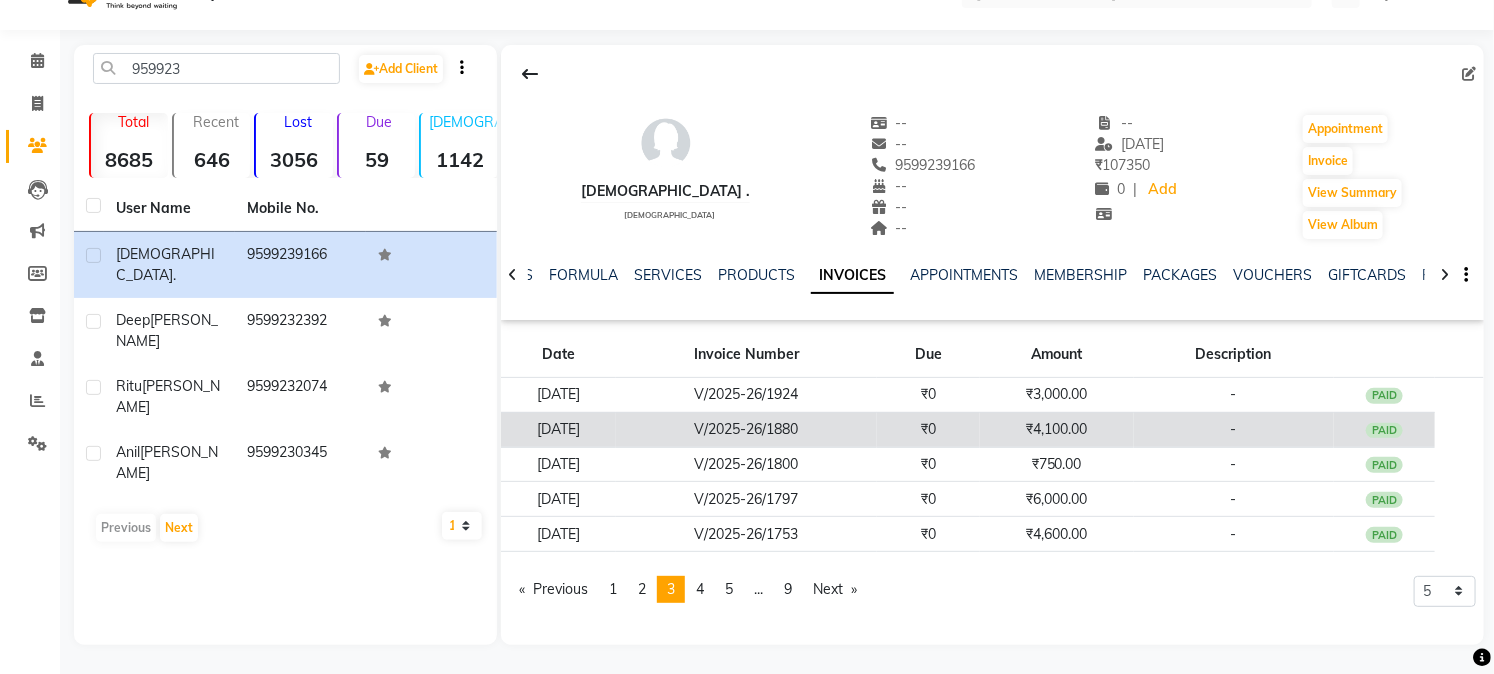 click on "V/2025-26/1880" 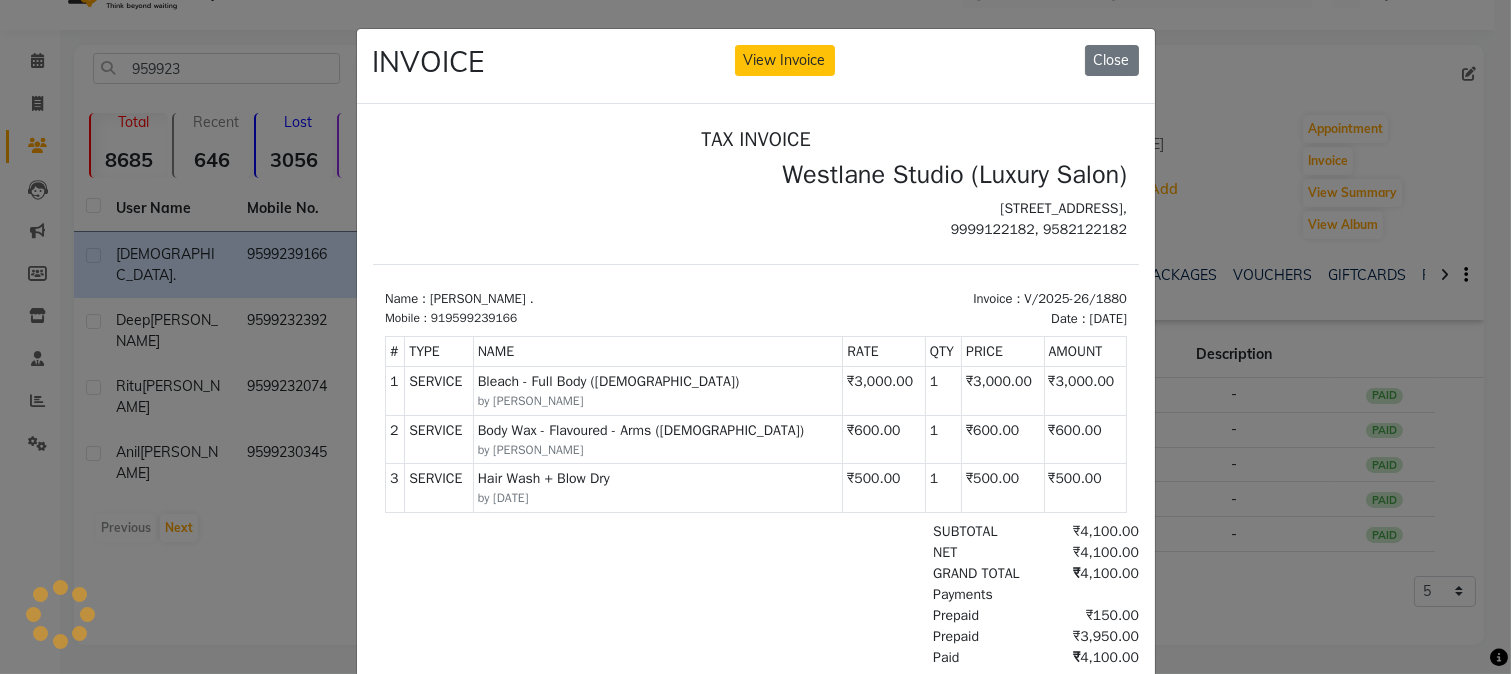scroll, scrollTop: 0, scrollLeft: 0, axis: both 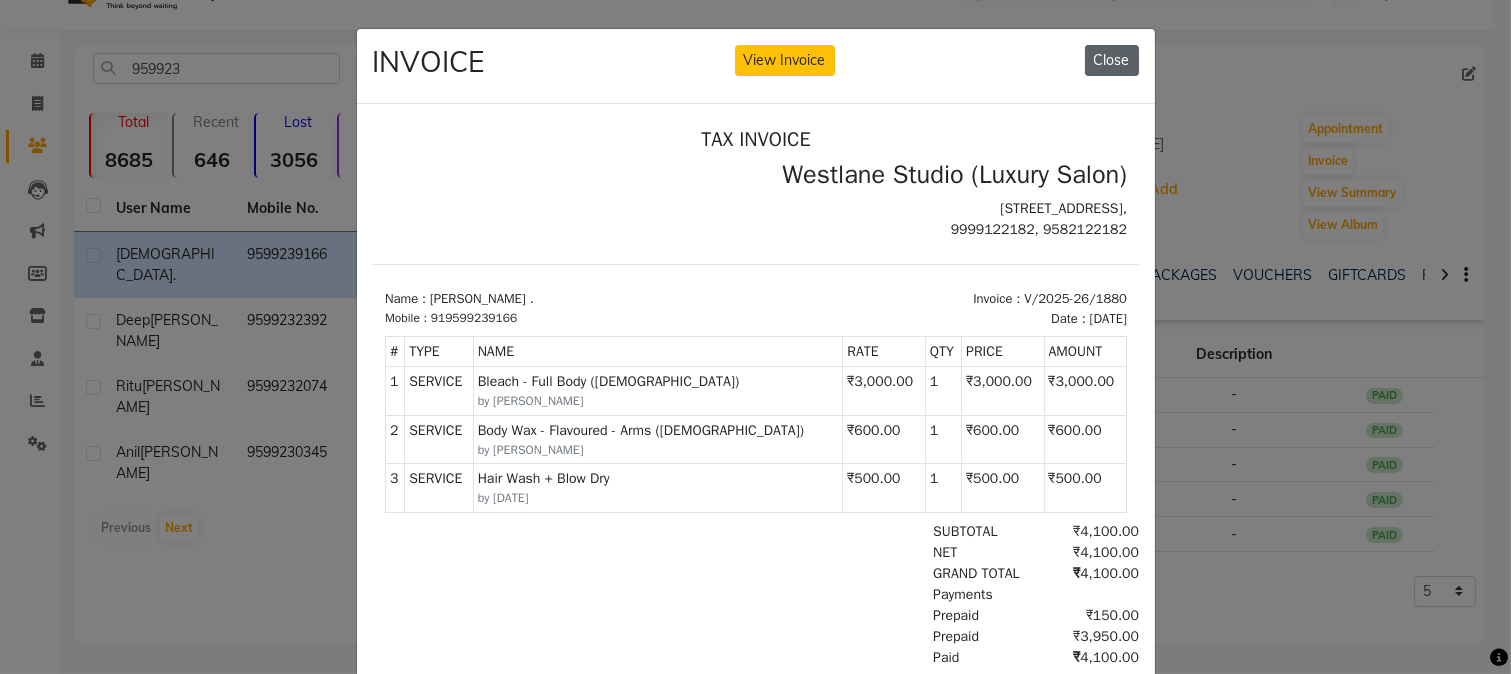 click on "Close" 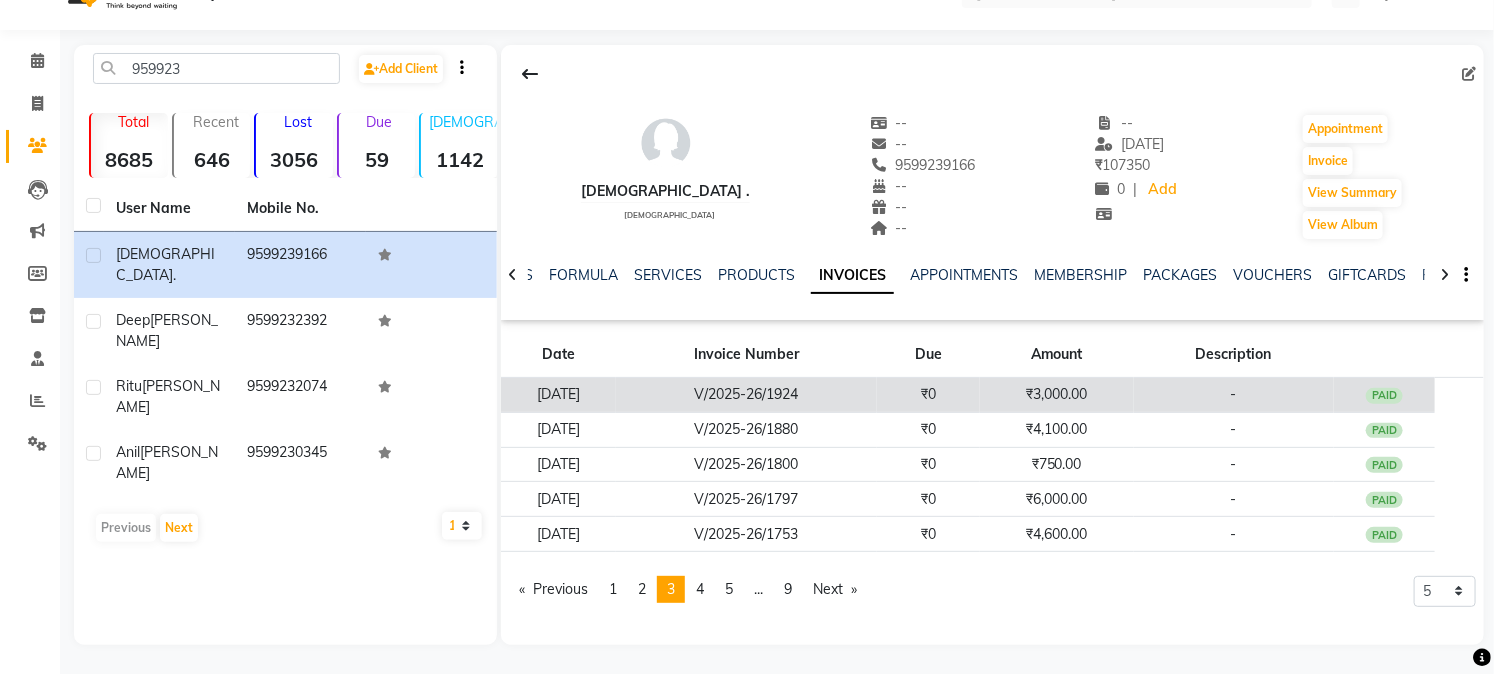 click on "V/2025-26/1924" 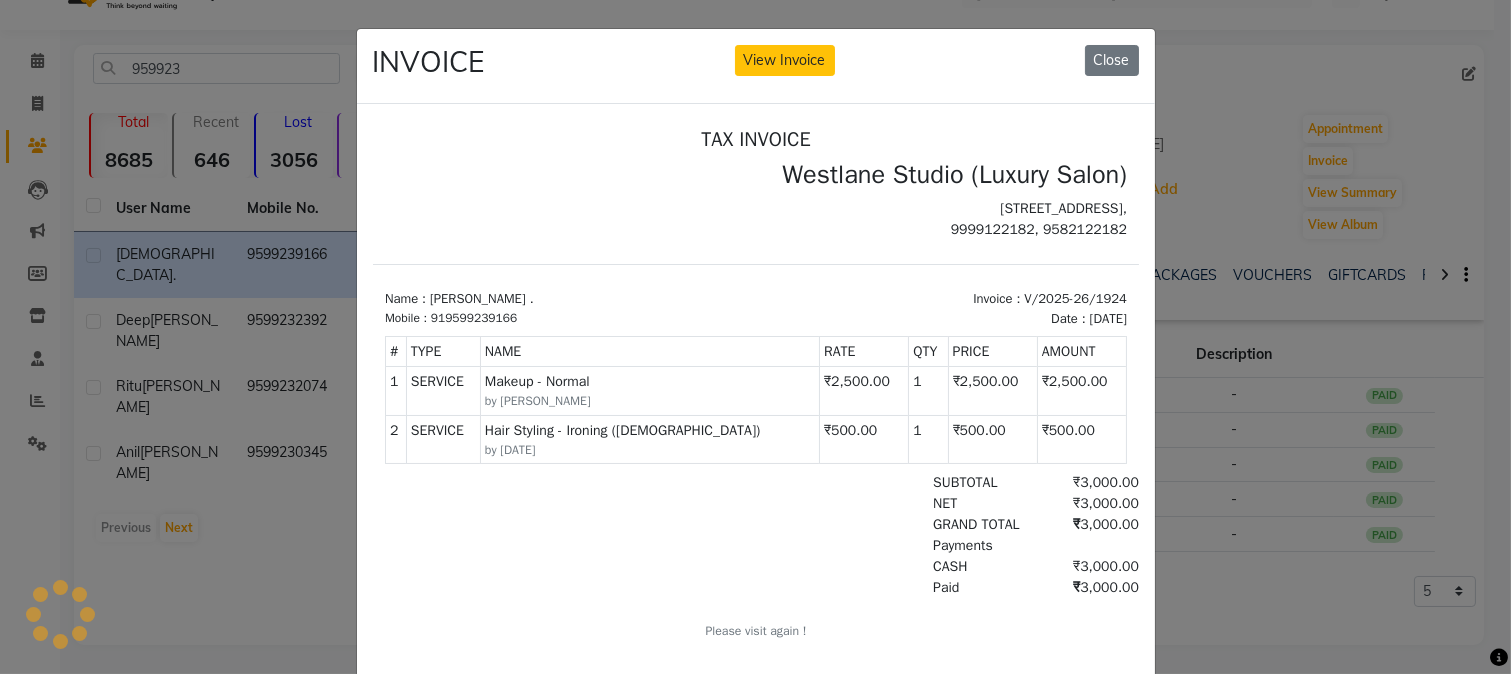 scroll, scrollTop: 0, scrollLeft: 0, axis: both 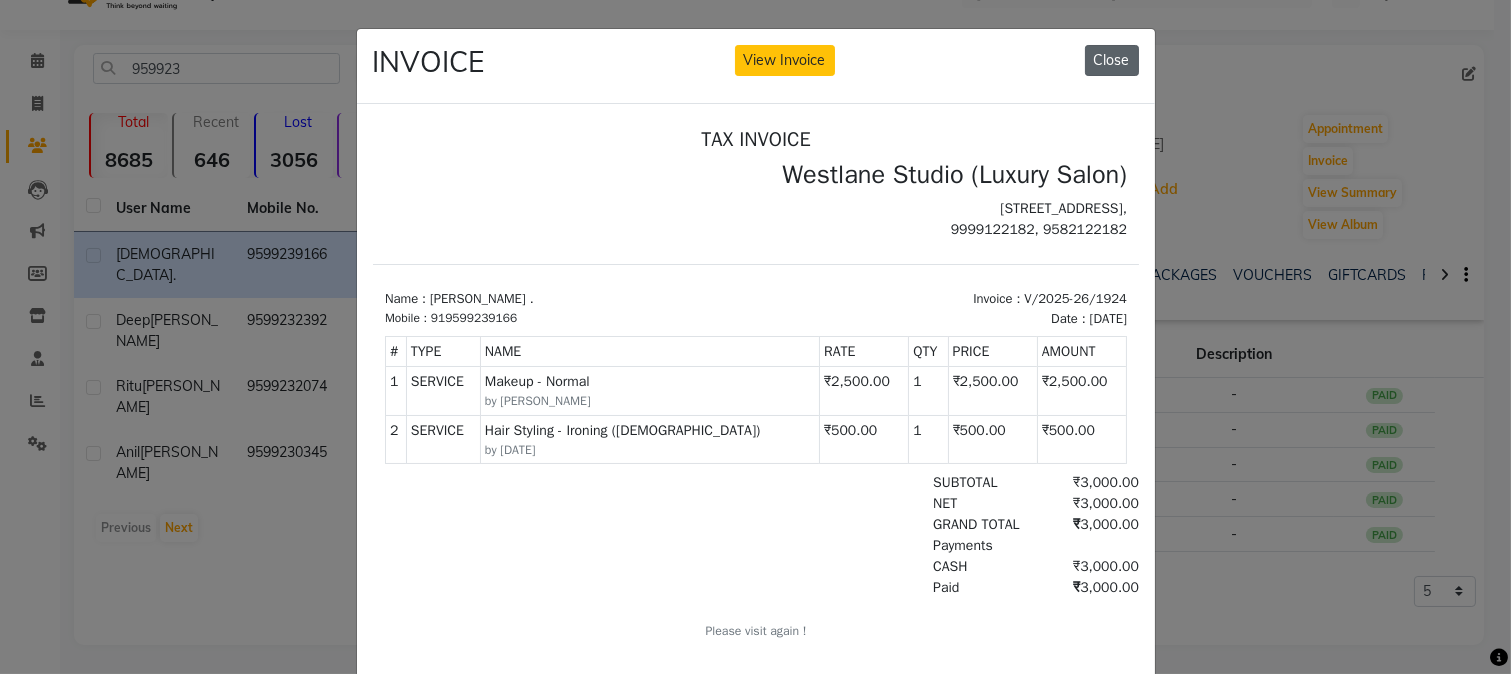 click on "Close" 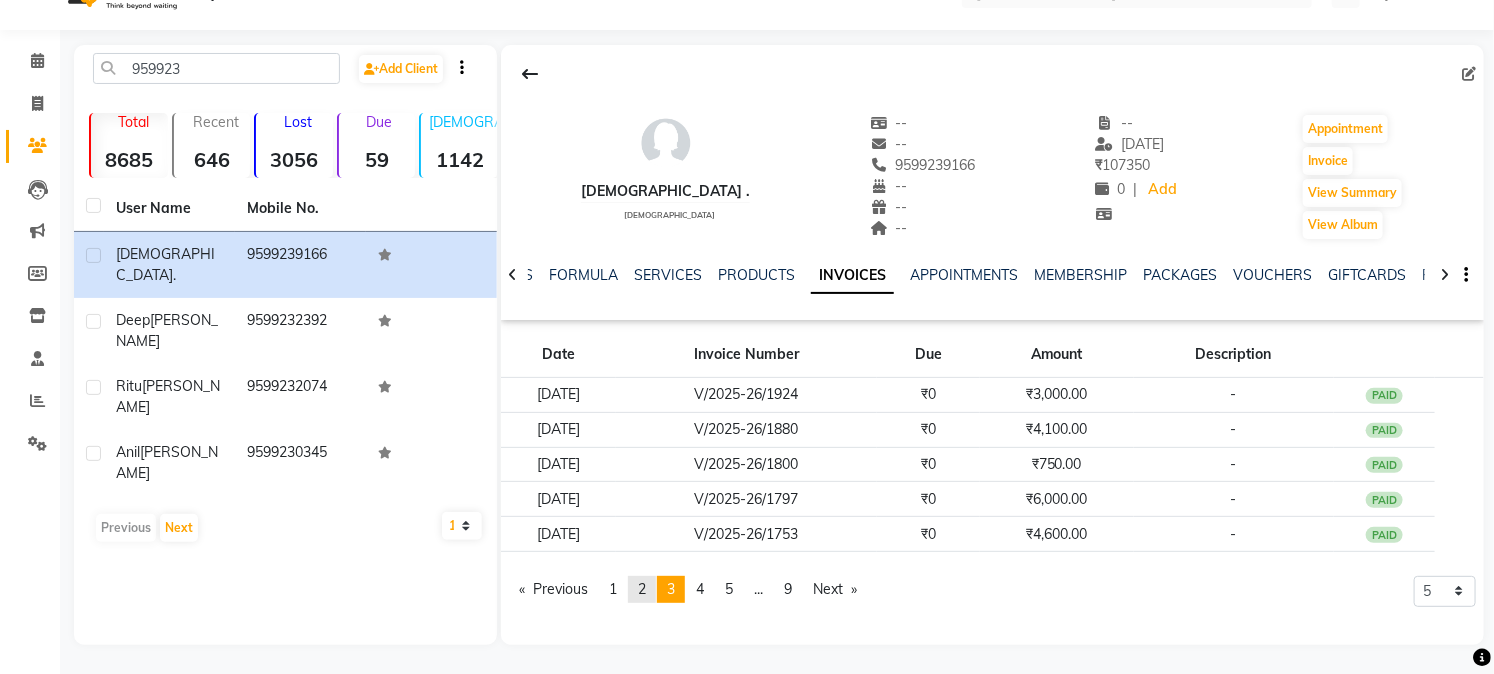 click on "2" 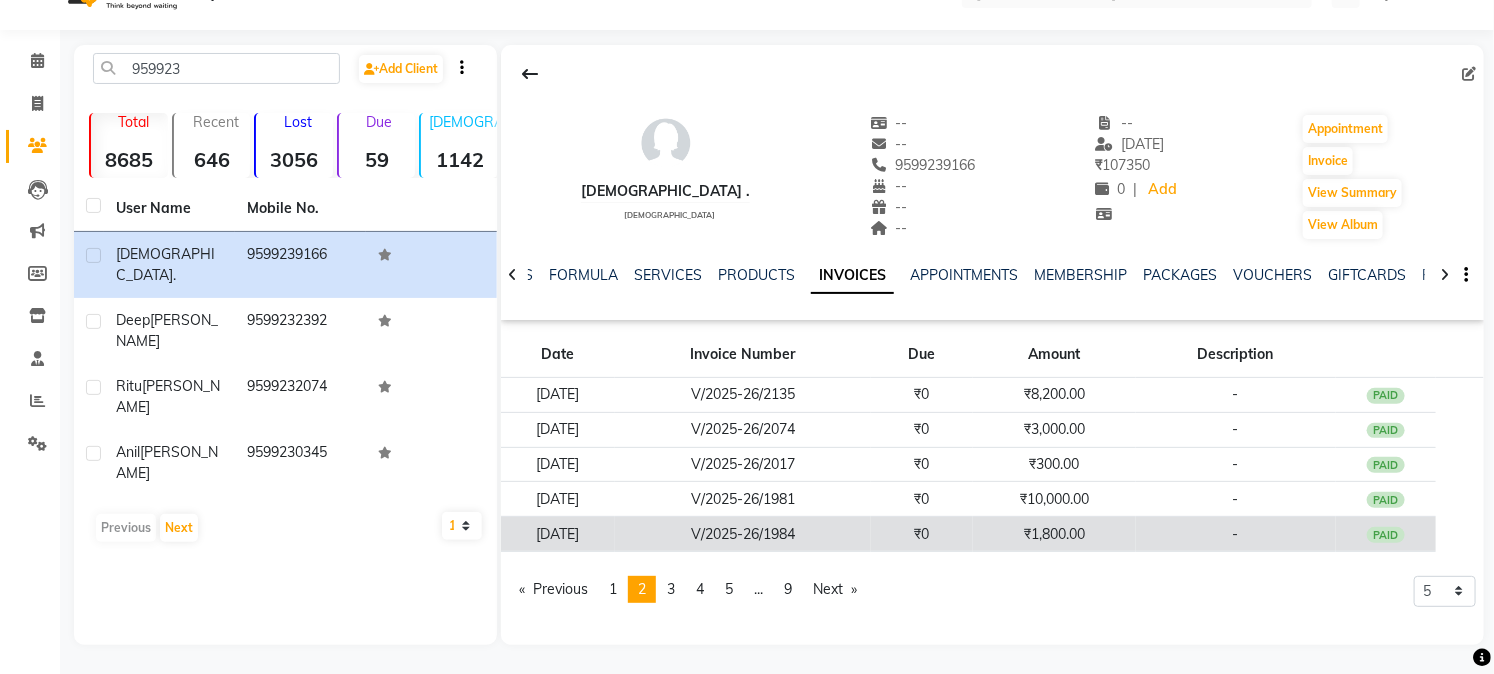 click on "₹0" 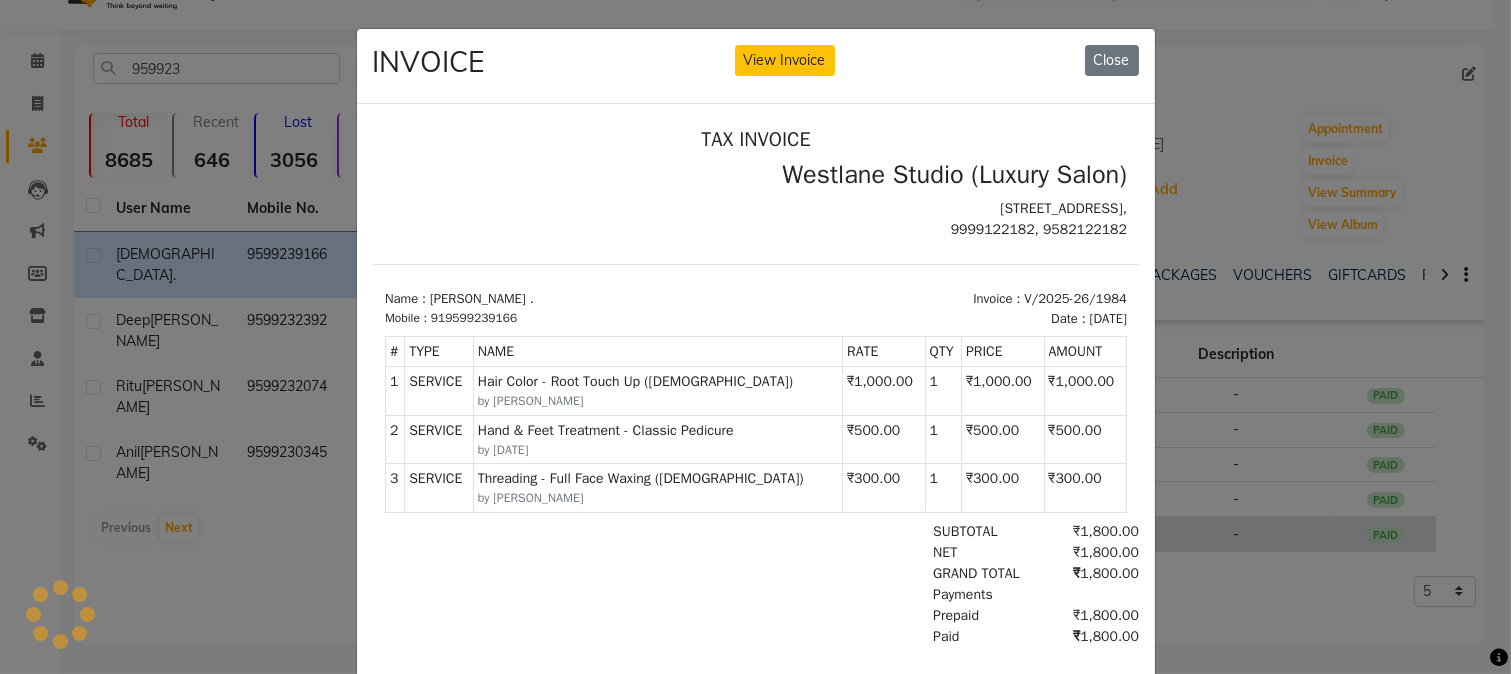 scroll, scrollTop: 0, scrollLeft: 0, axis: both 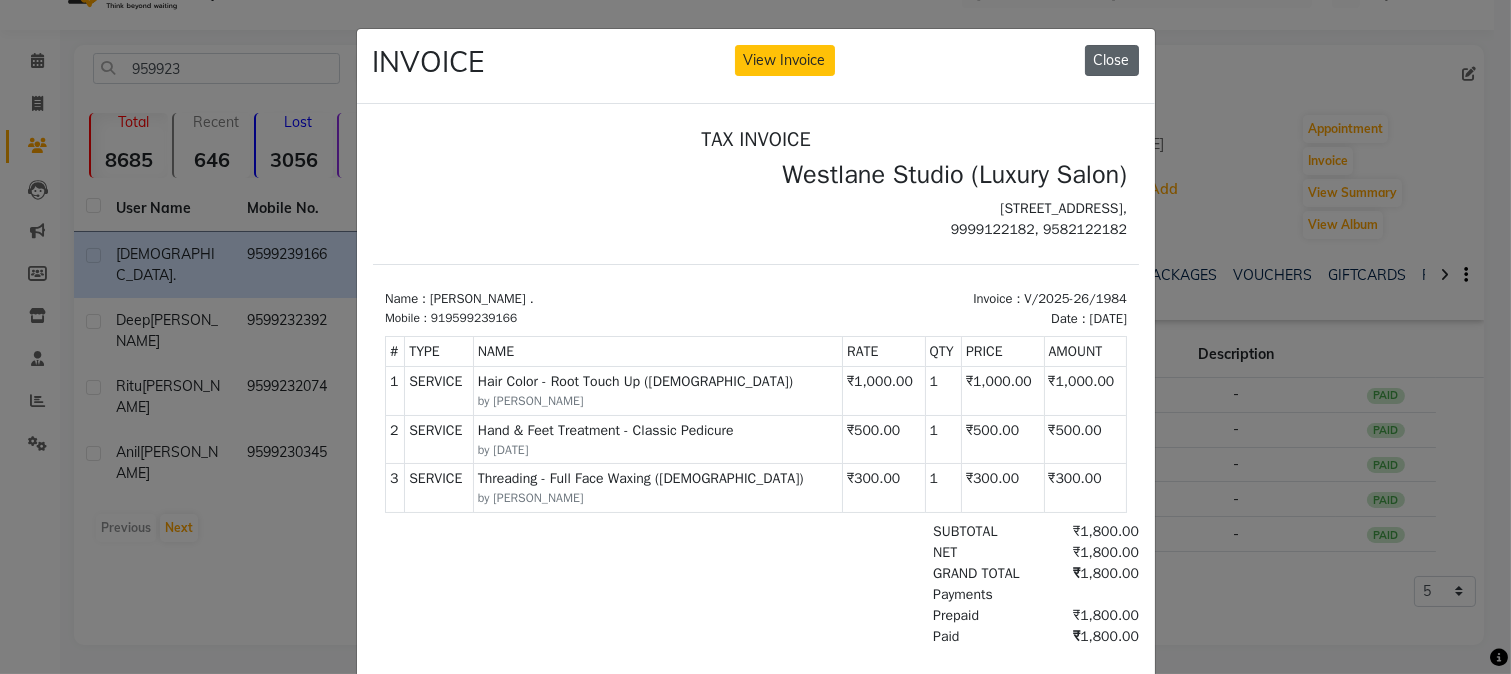 drag, startPoint x: 1094, startPoint y: 68, endPoint x: 712, endPoint y: 19, distance: 385.12985 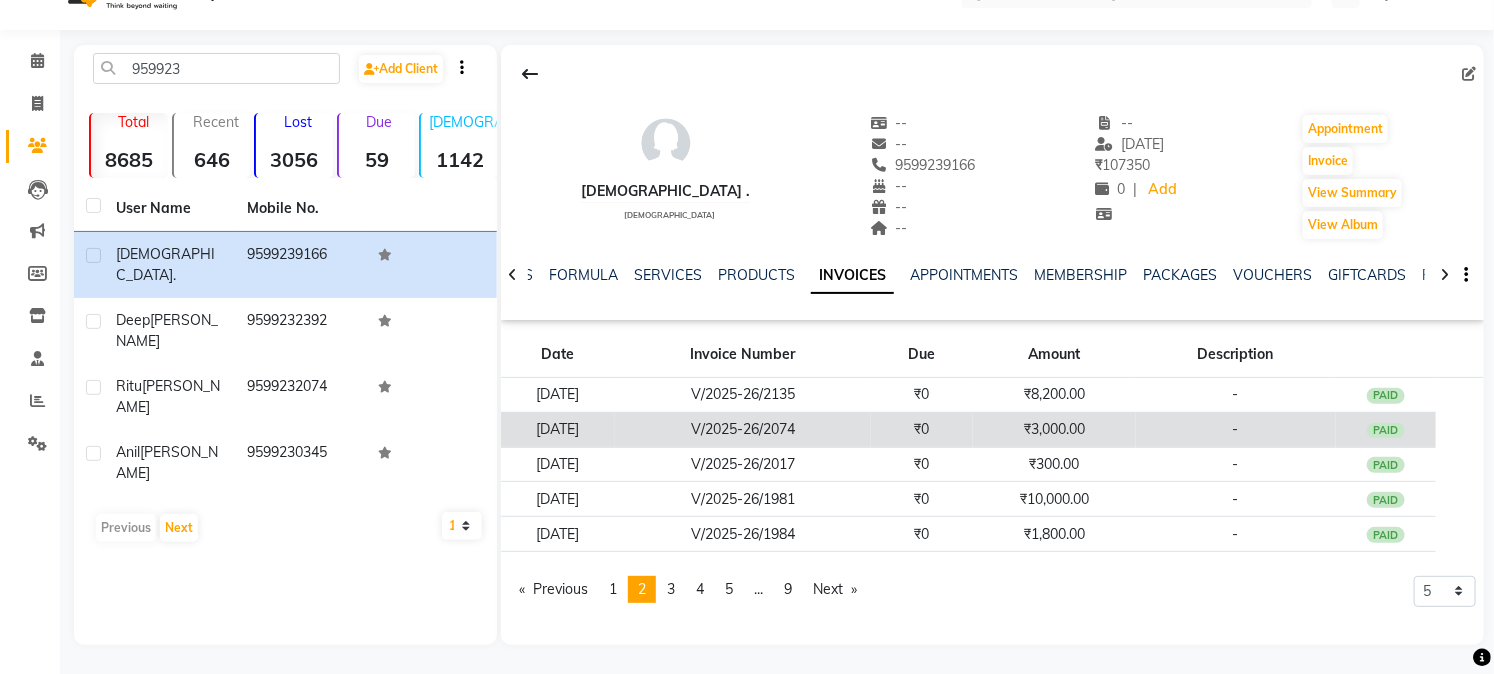 click on "₹0" 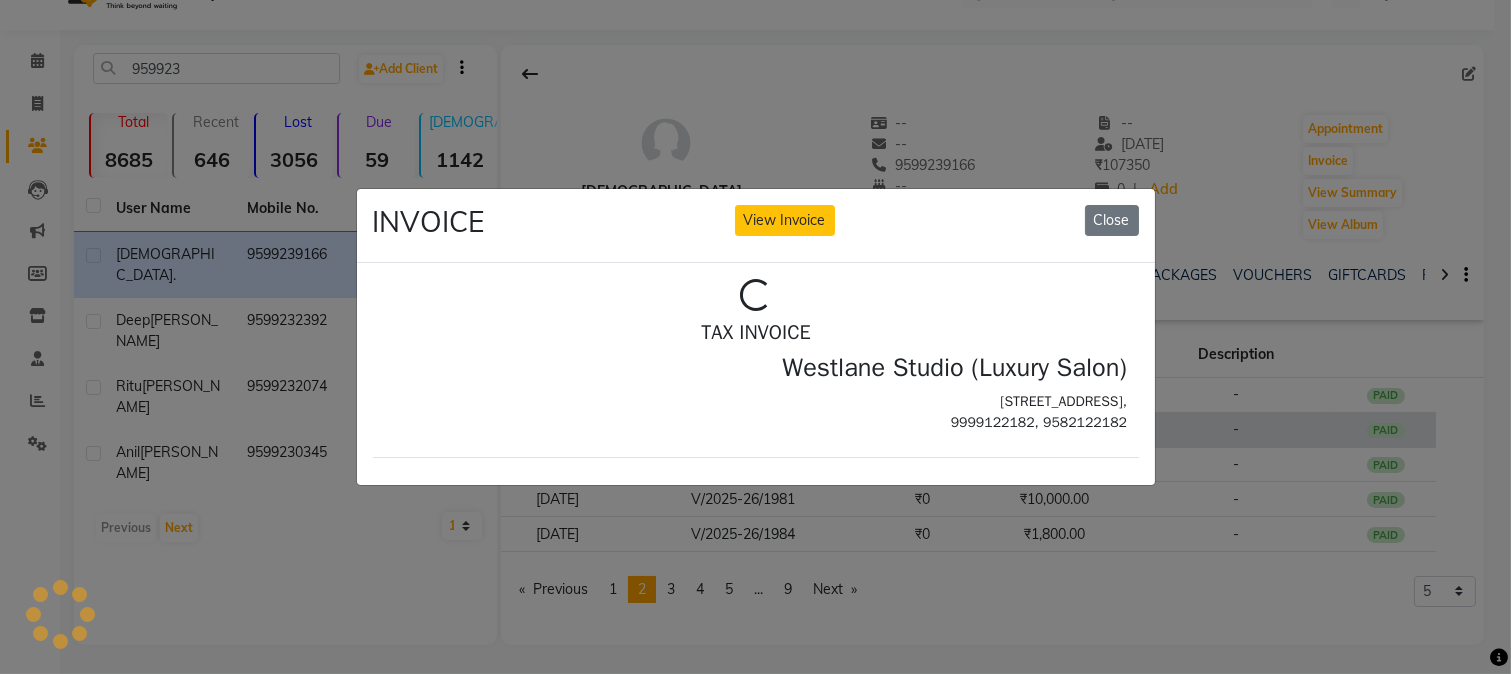 scroll, scrollTop: 0, scrollLeft: 0, axis: both 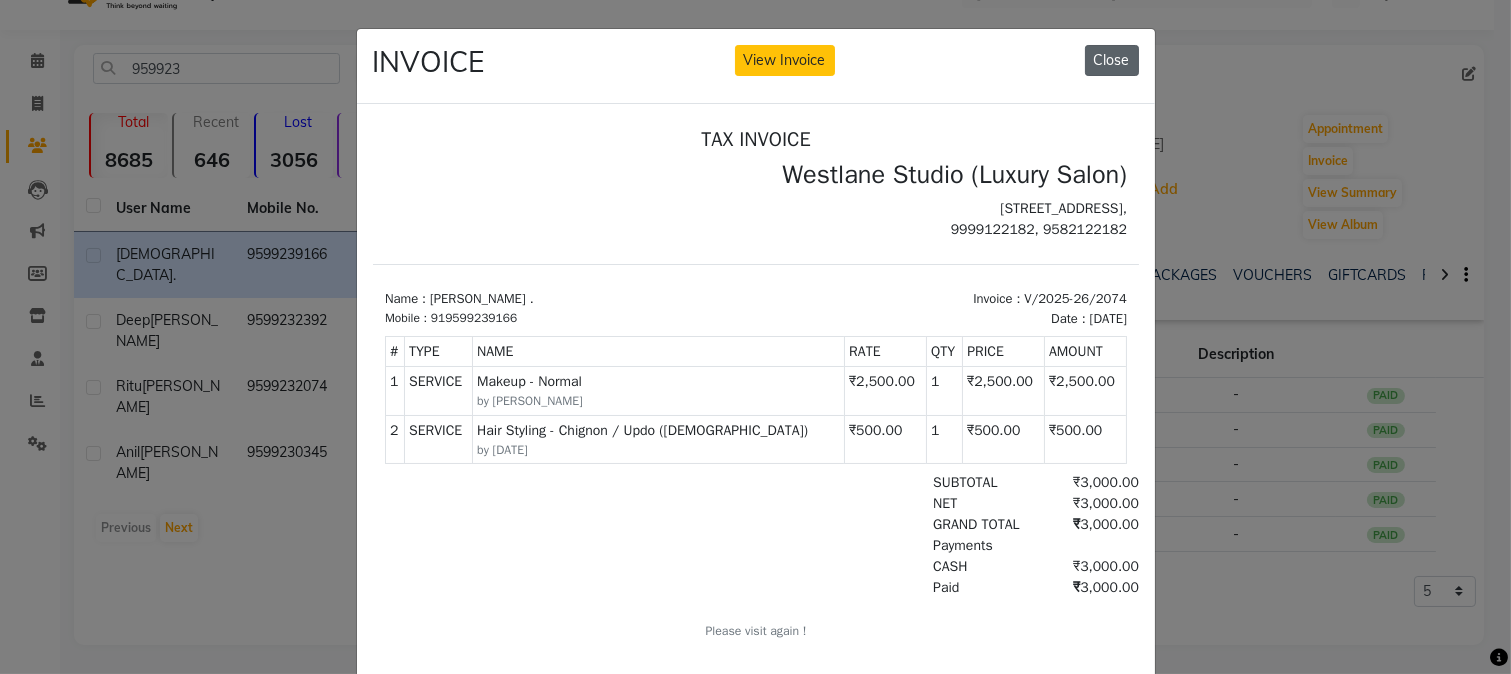 click on "Close" 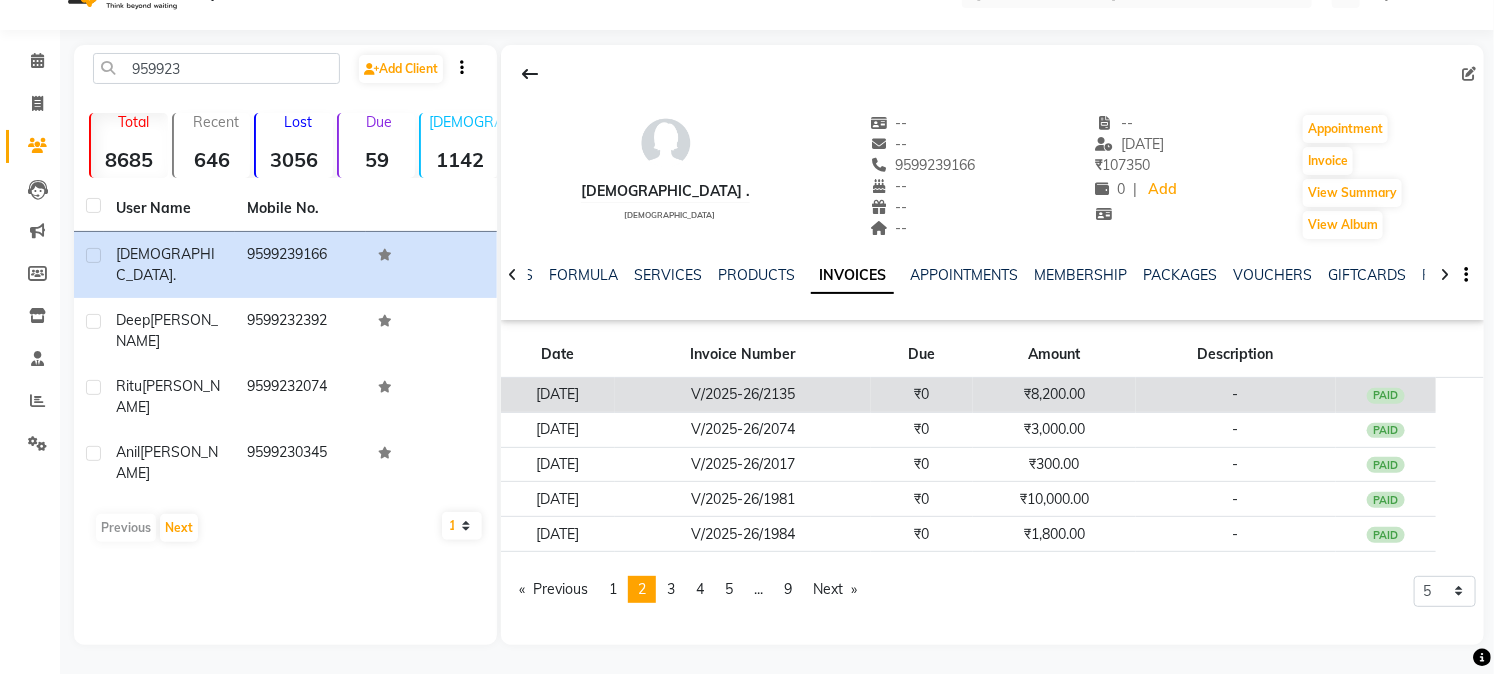 click on "₹8,200.00" 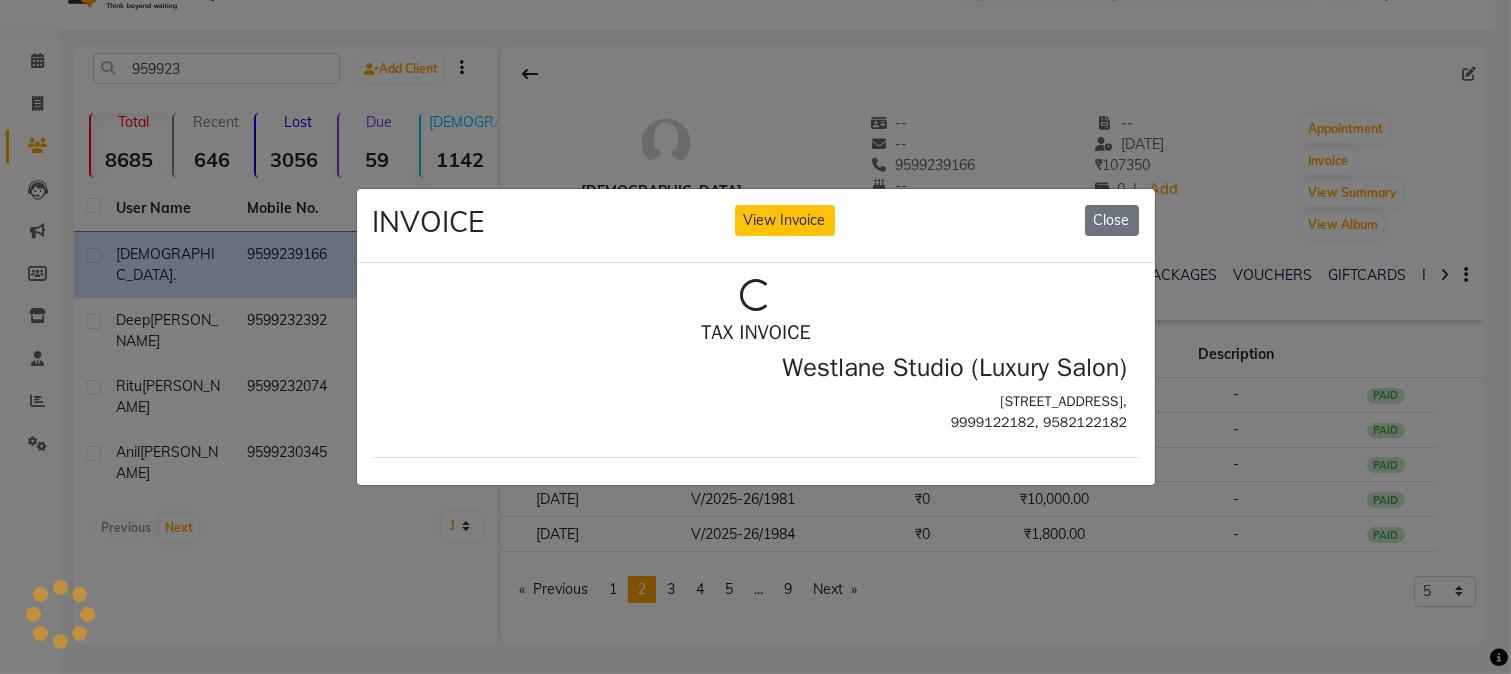 scroll, scrollTop: 0, scrollLeft: 0, axis: both 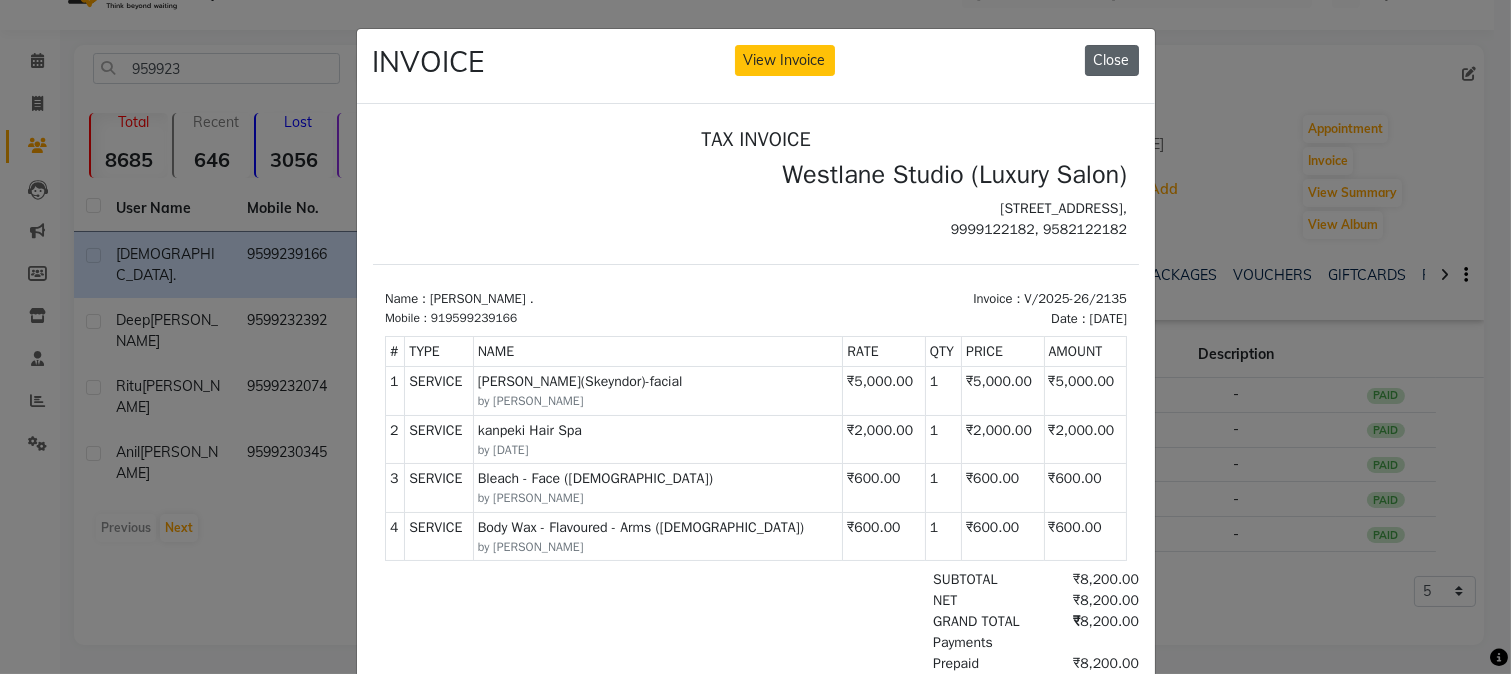 drag, startPoint x: 1088, startPoint y: 71, endPoint x: 693, endPoint y: 34, distance: 396.72913 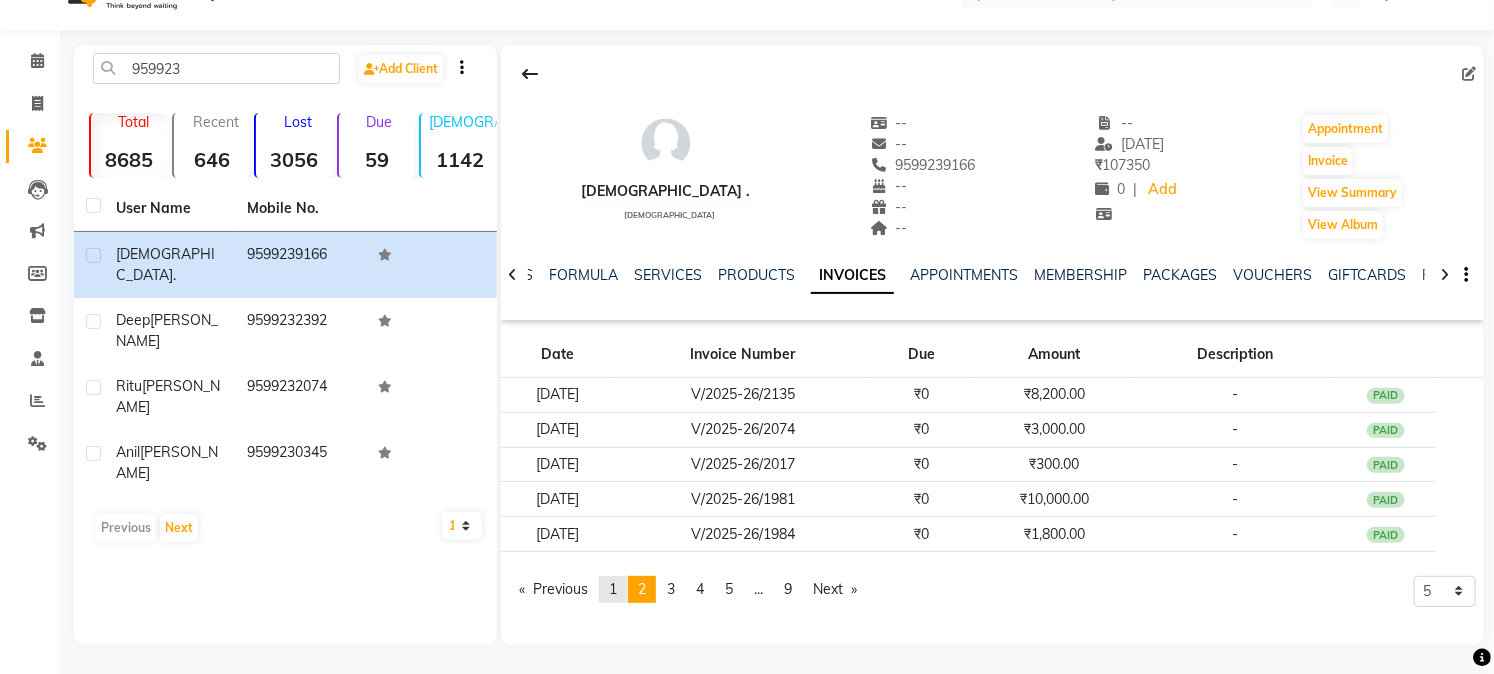 click on "1" 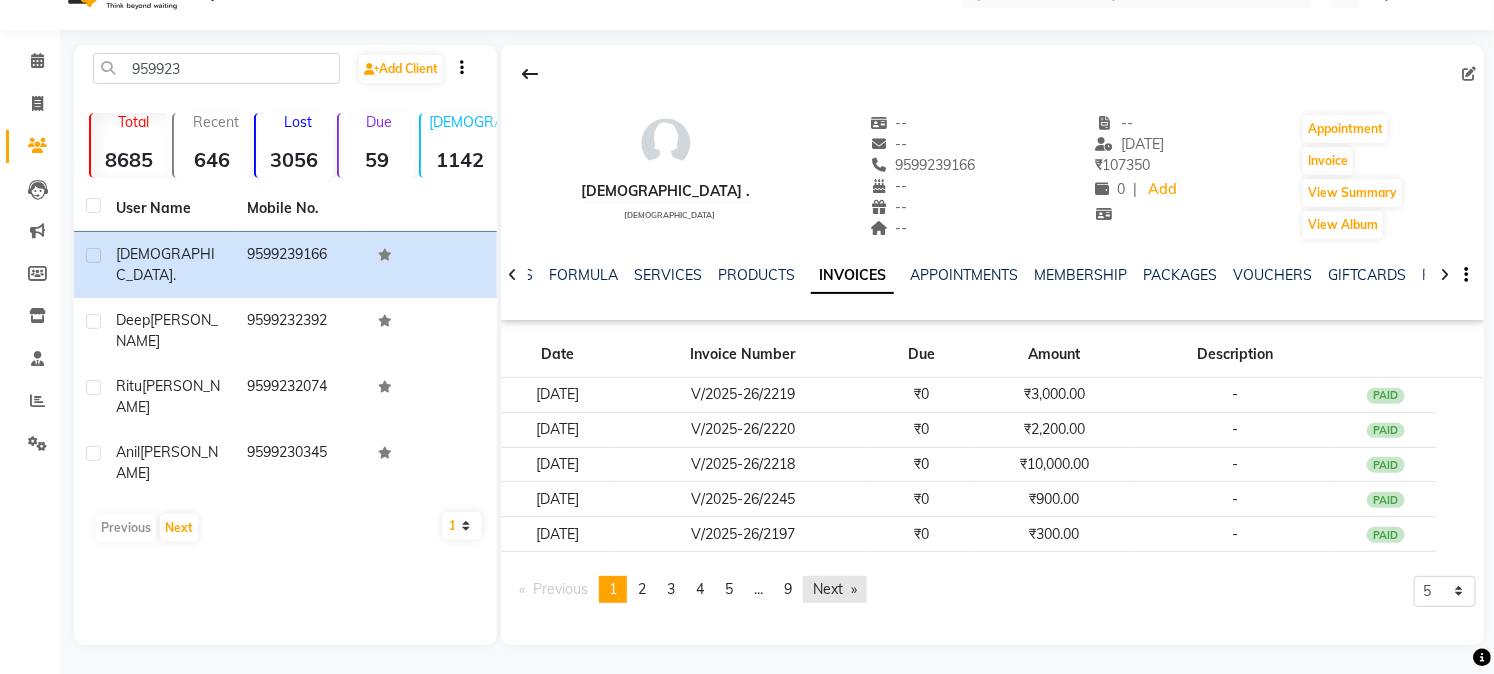 click on "Next  page" 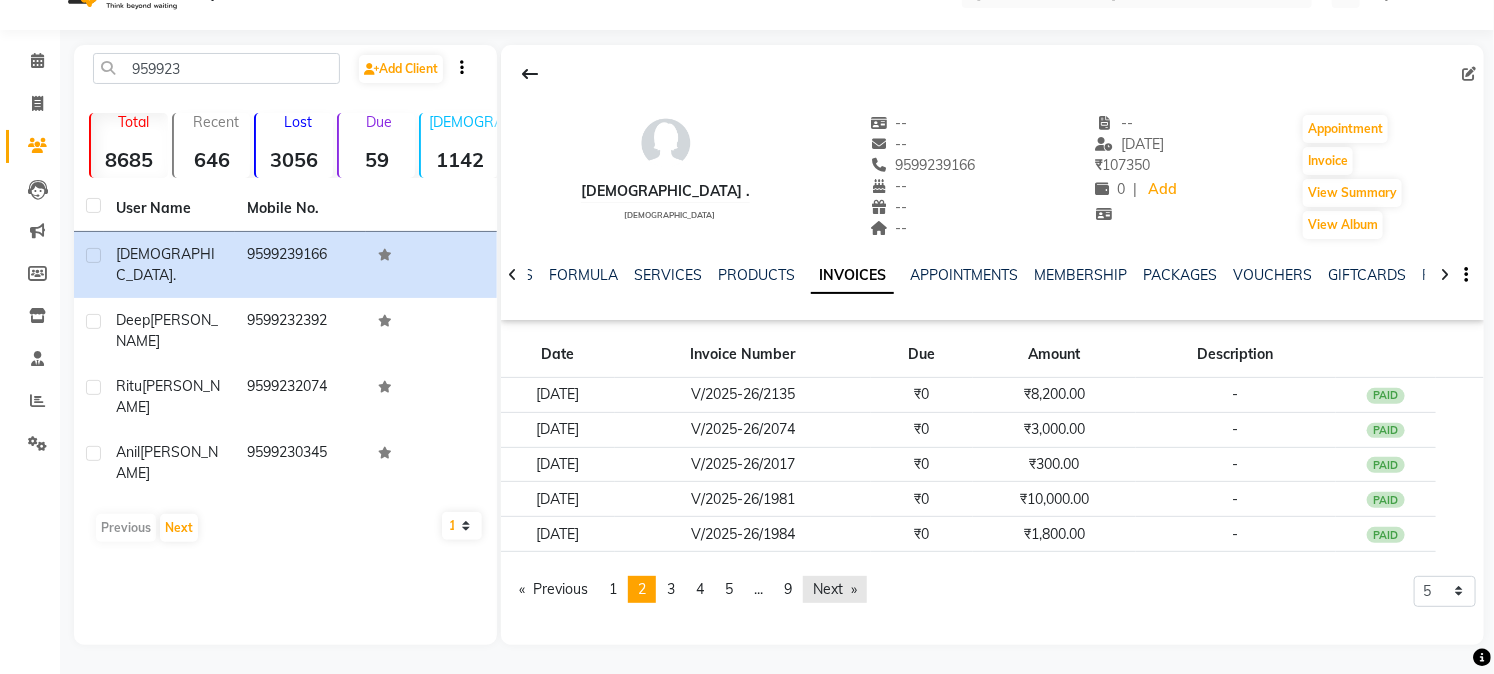click on "Next  page" 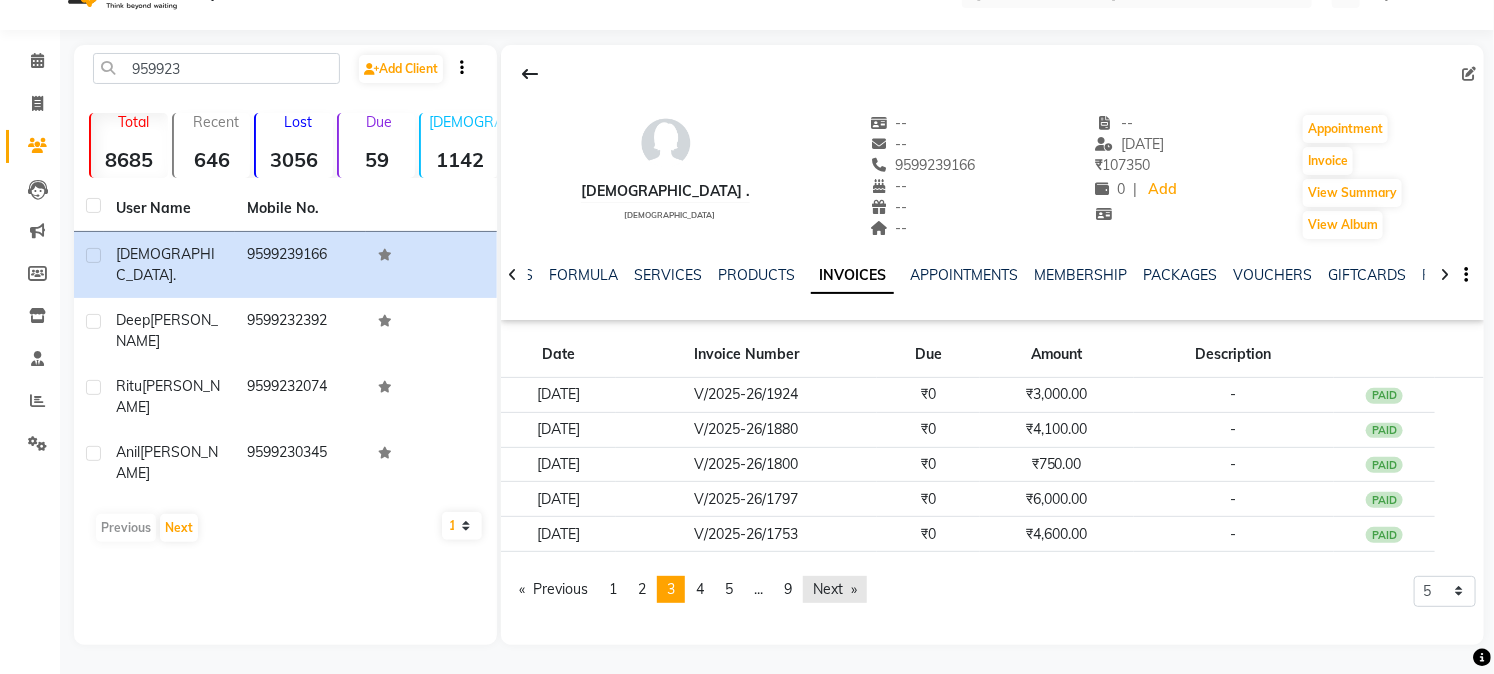 click on "Next  page" 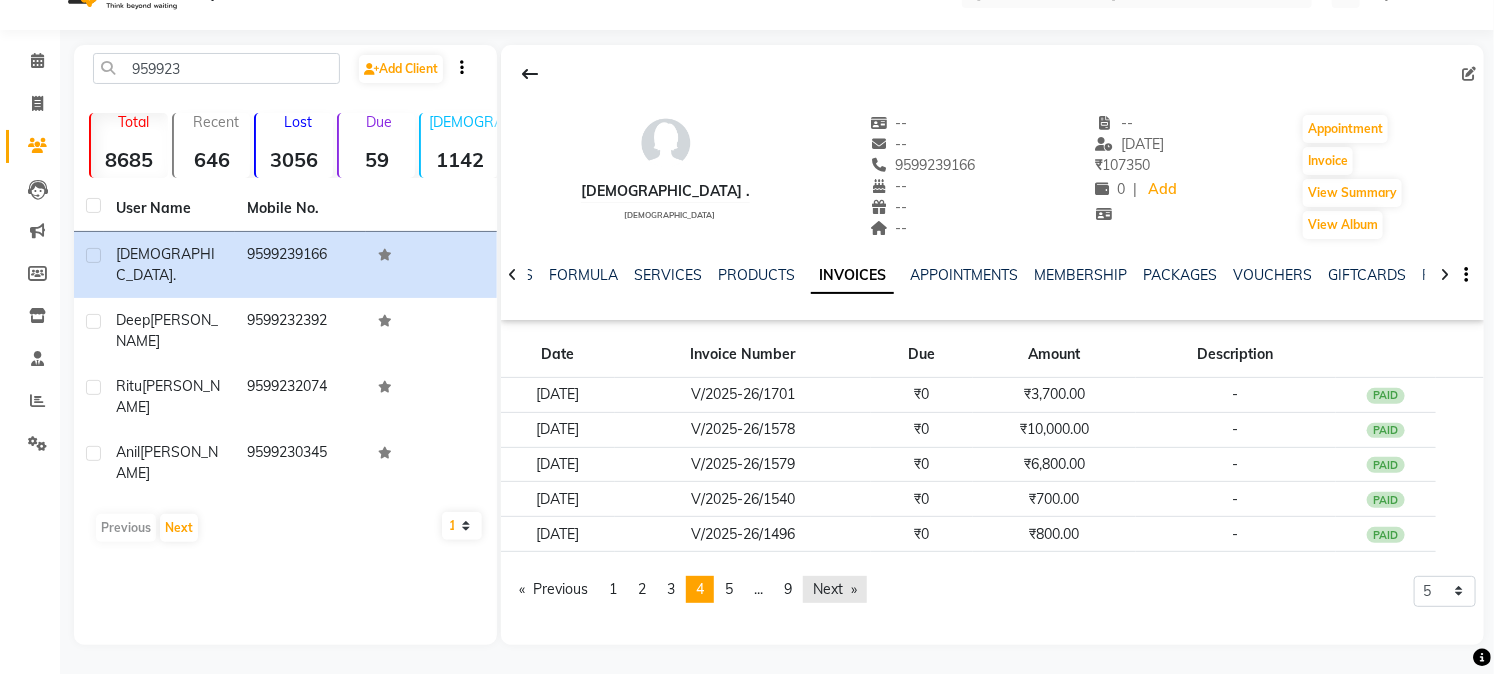 click on "Next  page" 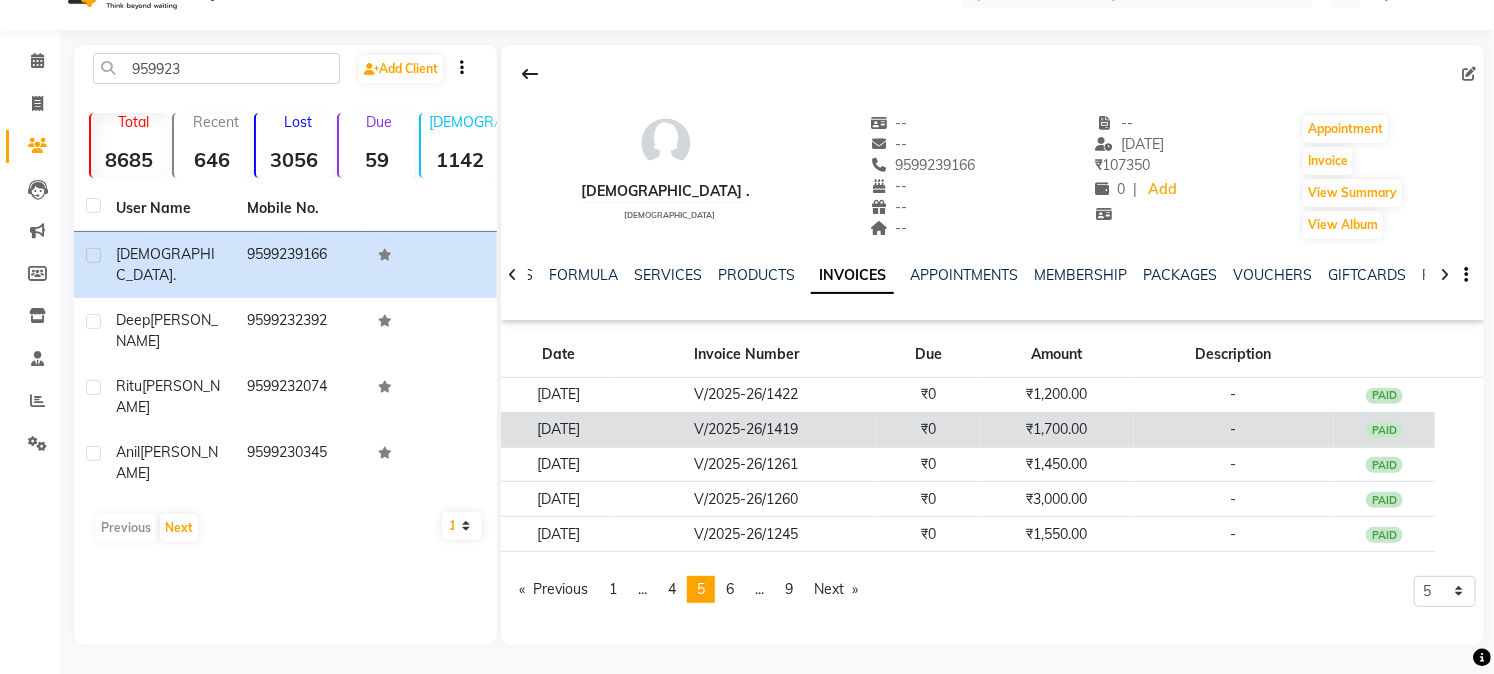 click on "V/2025-26/1419" 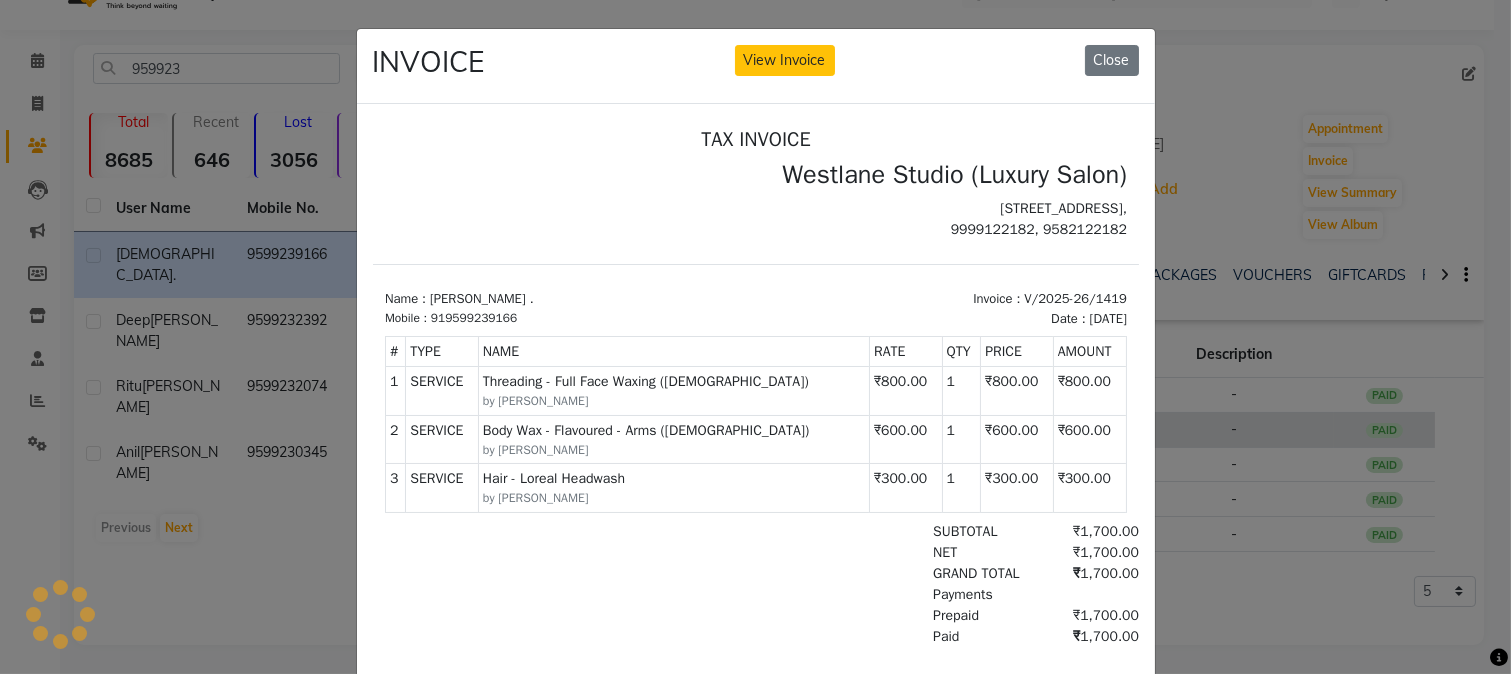 scroll, scrollTop: 0, scrollLeft: 0, axis: both 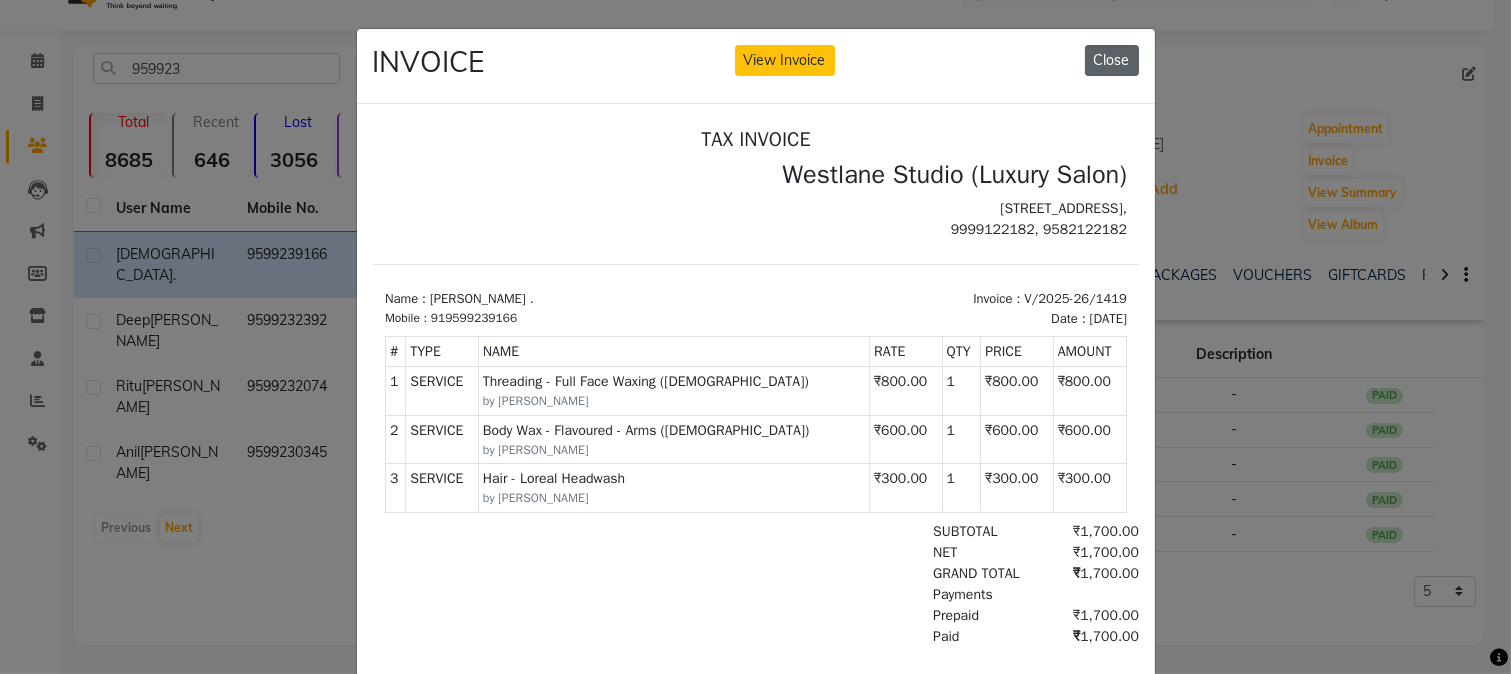 click on "Close" 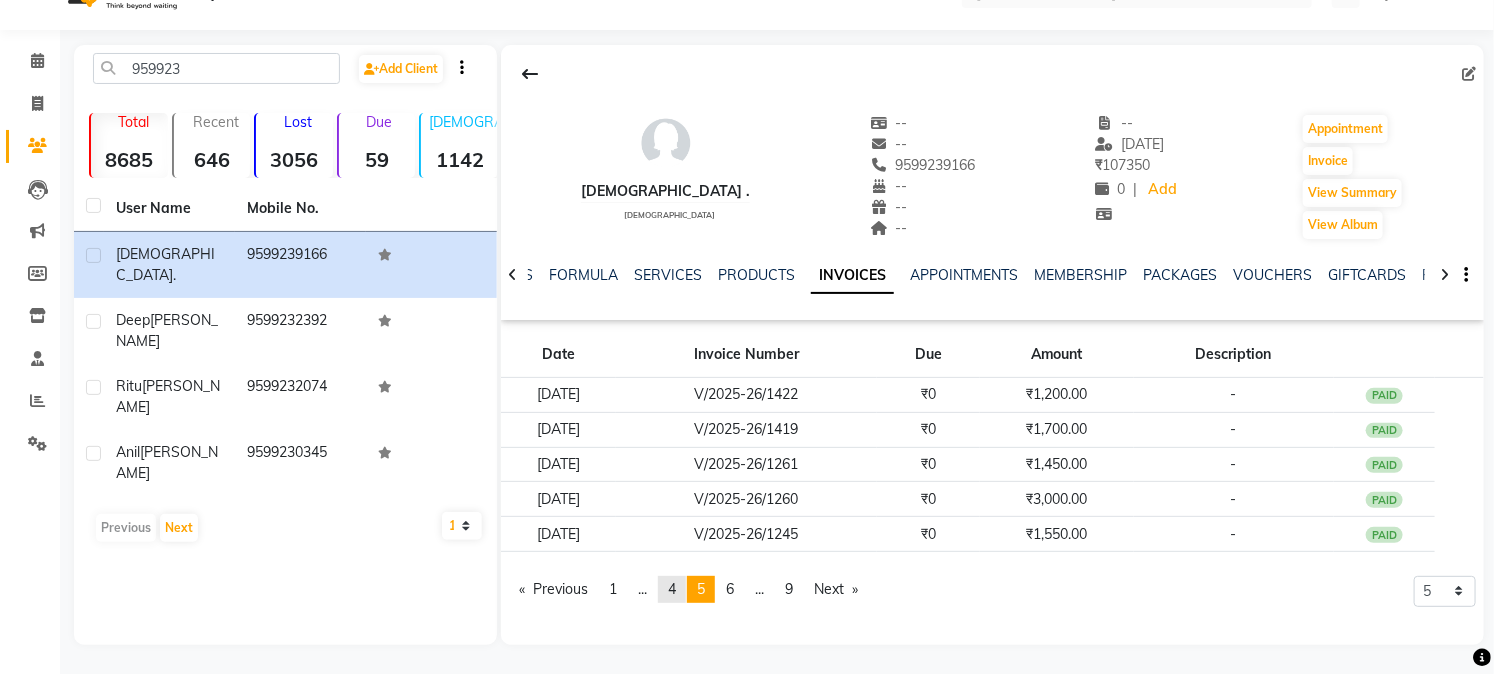 click on "4" 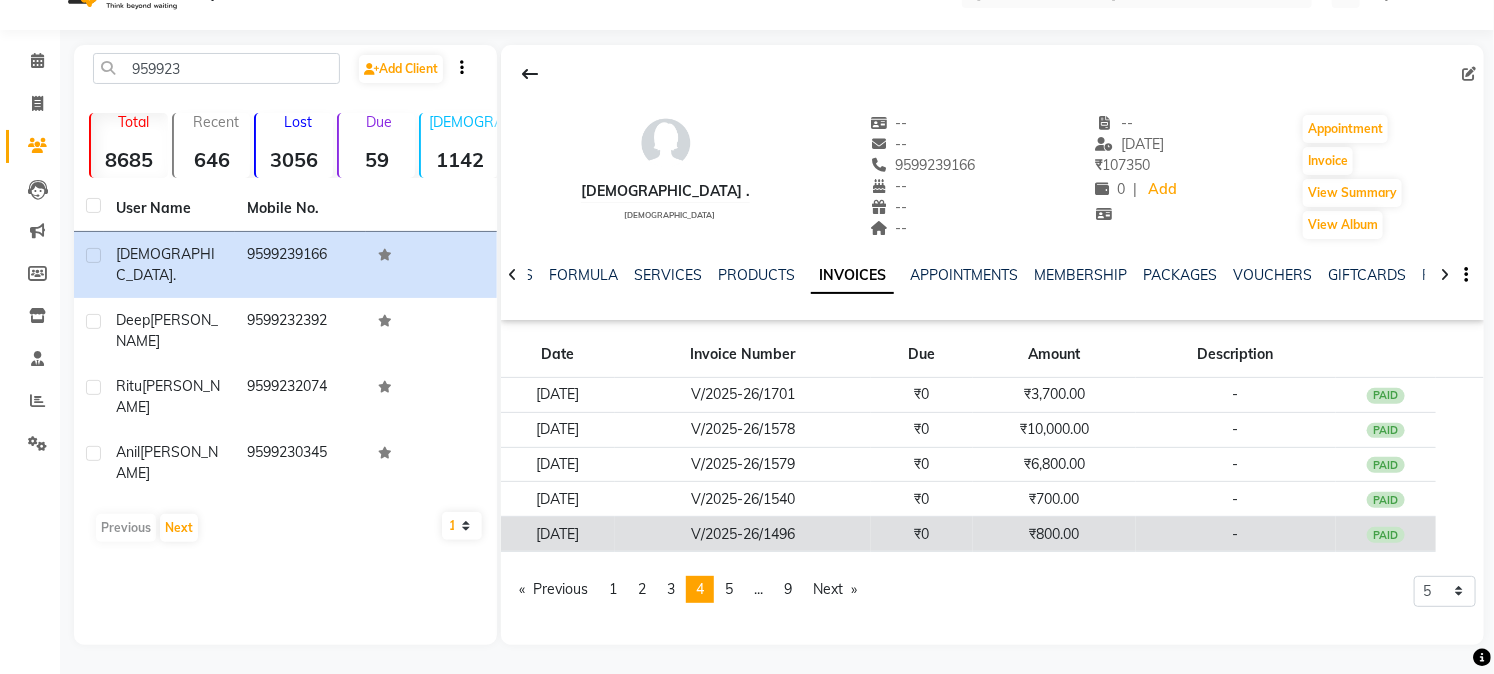 click on "V/2025-26/1496" 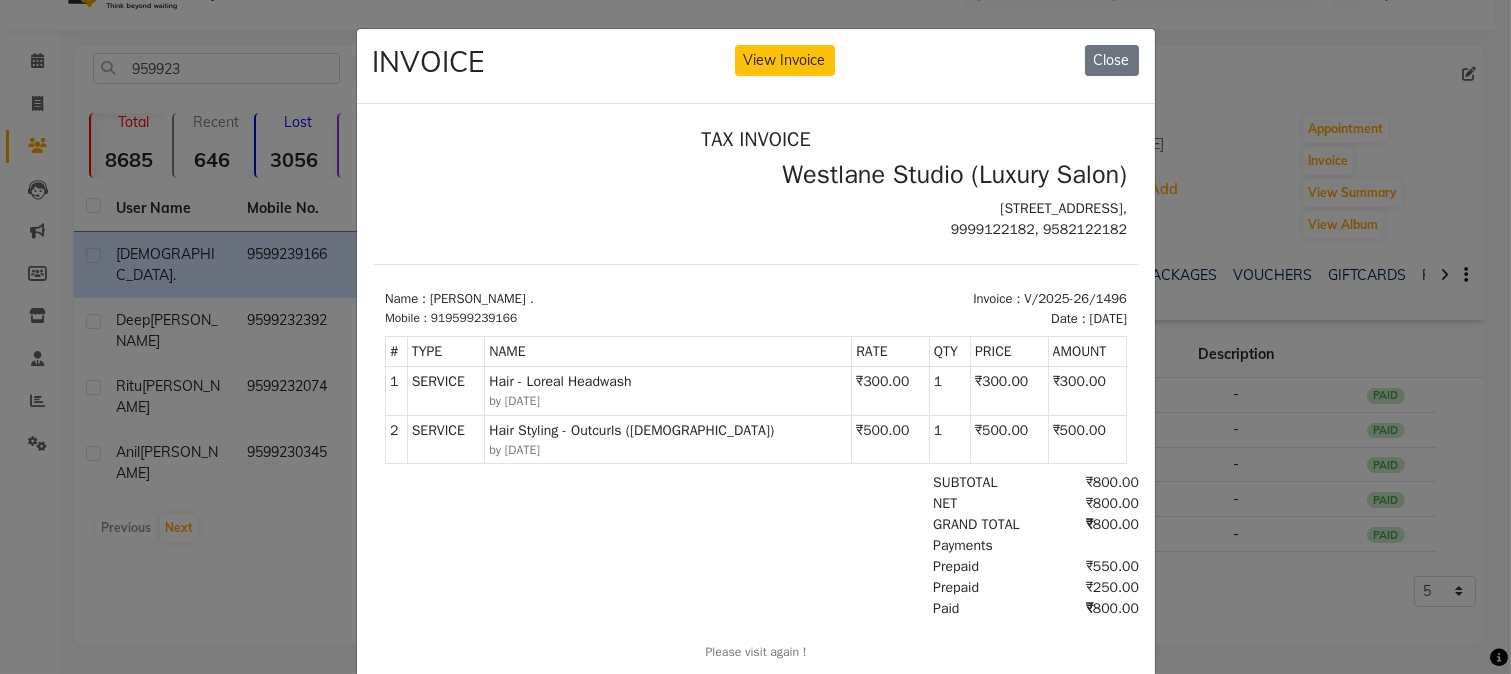 scroll, scrollTop: 0, scrollLeft: 0, axis: both 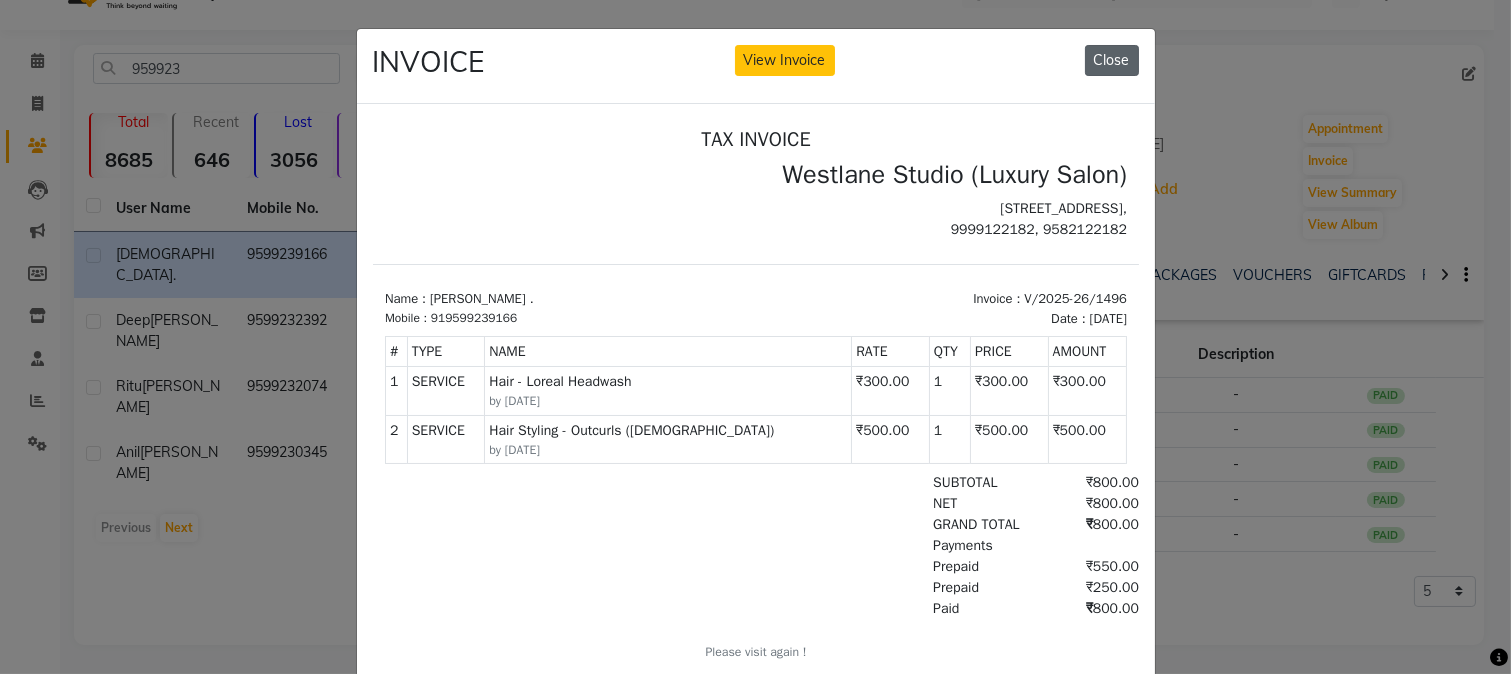 click on "Close" 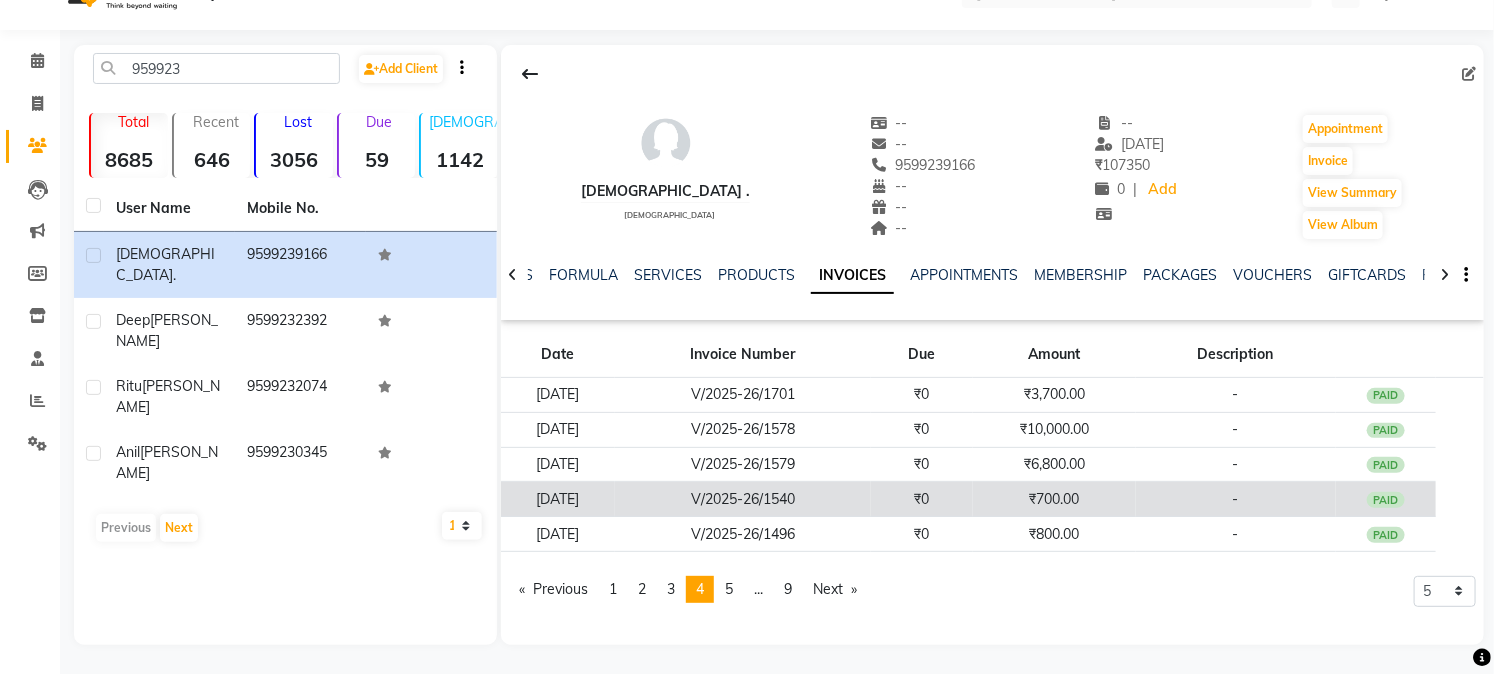 click on "V/2025-26/1540" 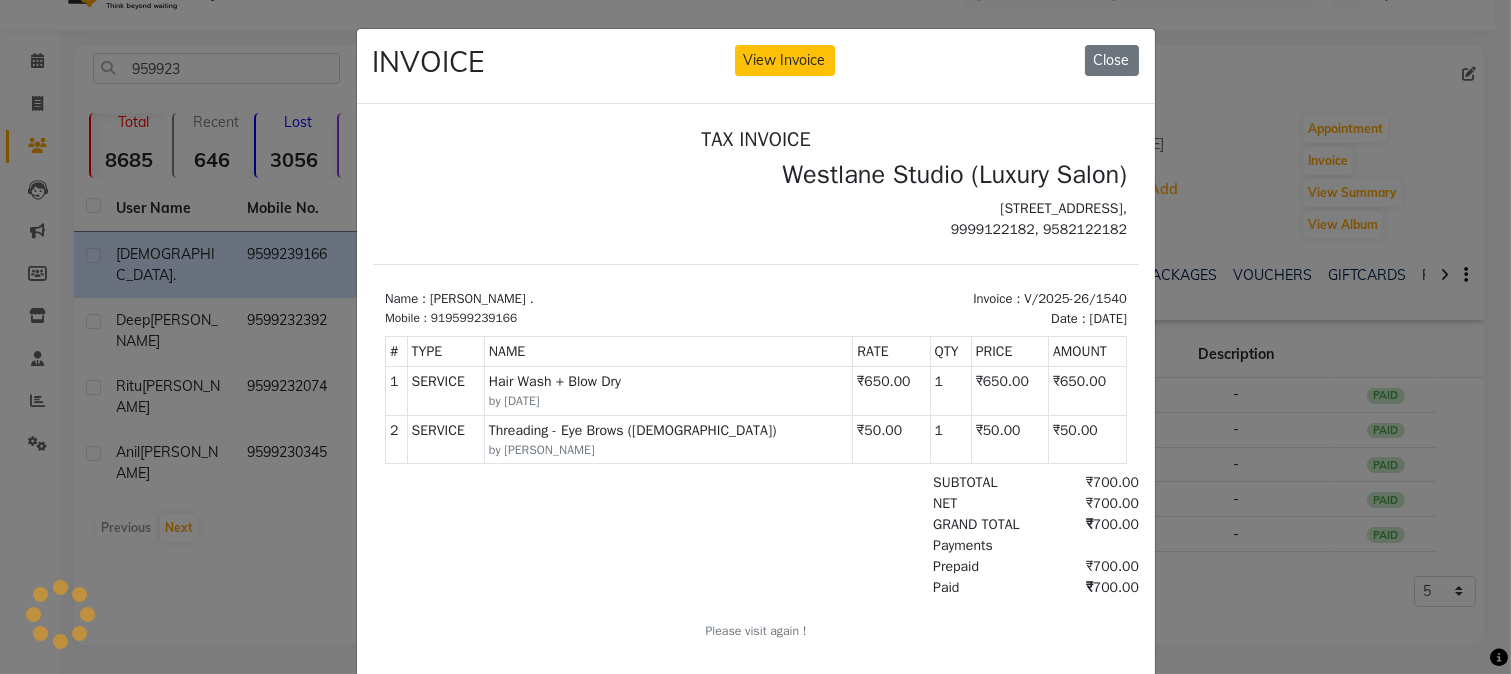 scroll, scrollTop: 0, scrollLeft: 0, axis: both 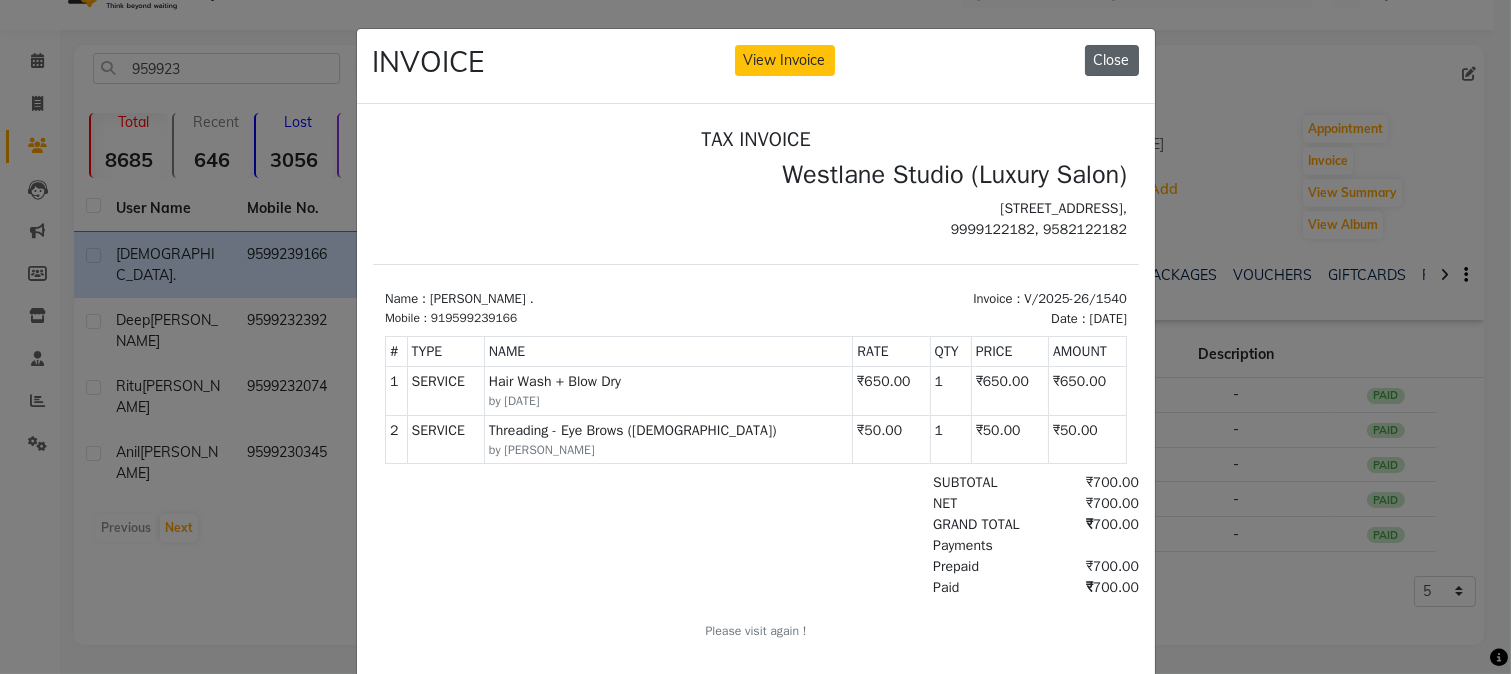 click on "Close" 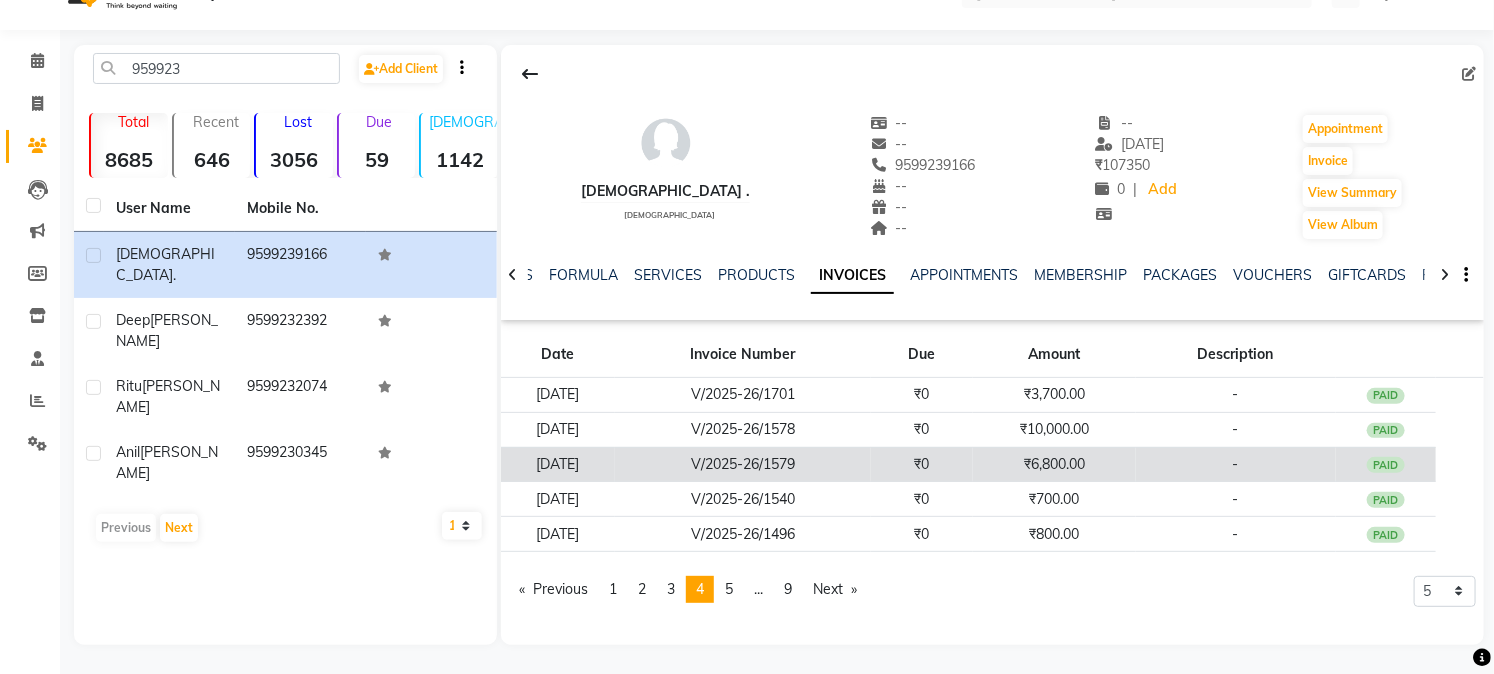 click on "V/2025-26/1579" 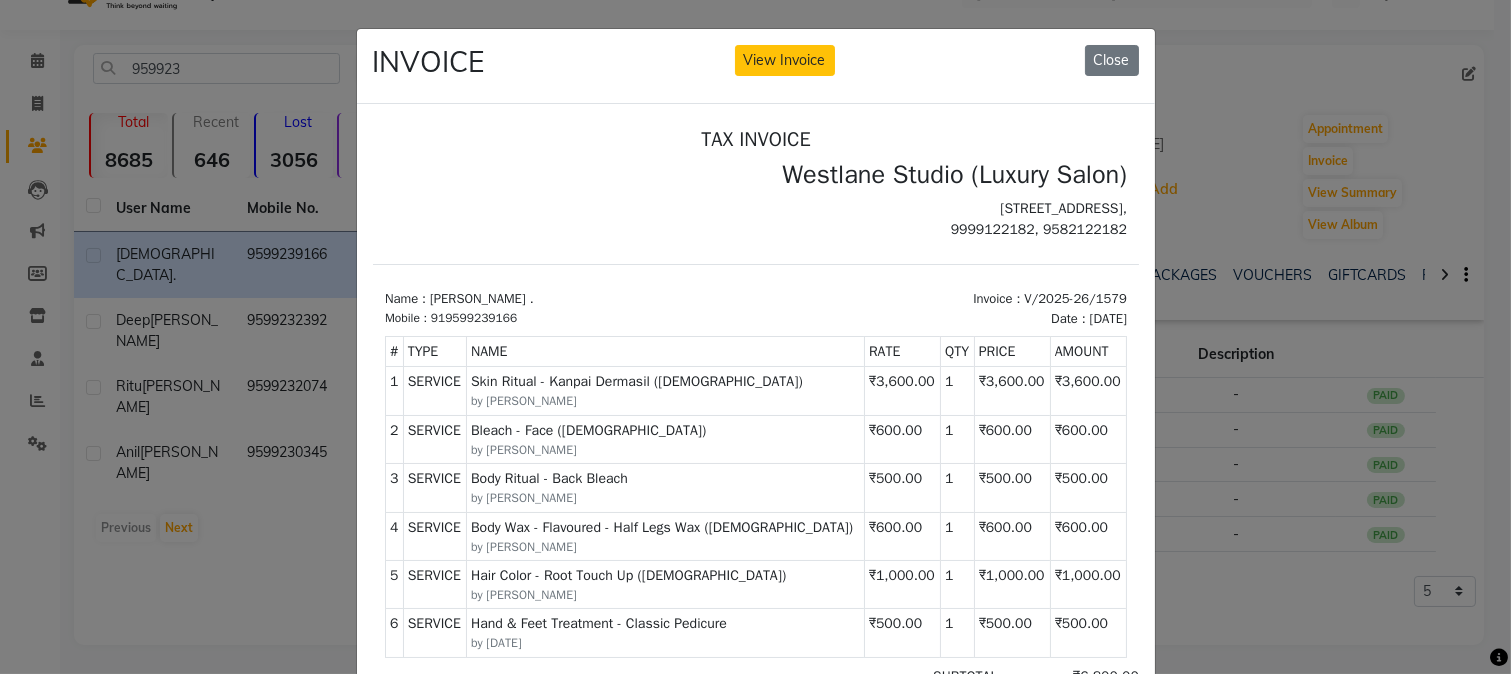 scroll, scrollTop: 7, scrollLeft: 0, axis: vertical 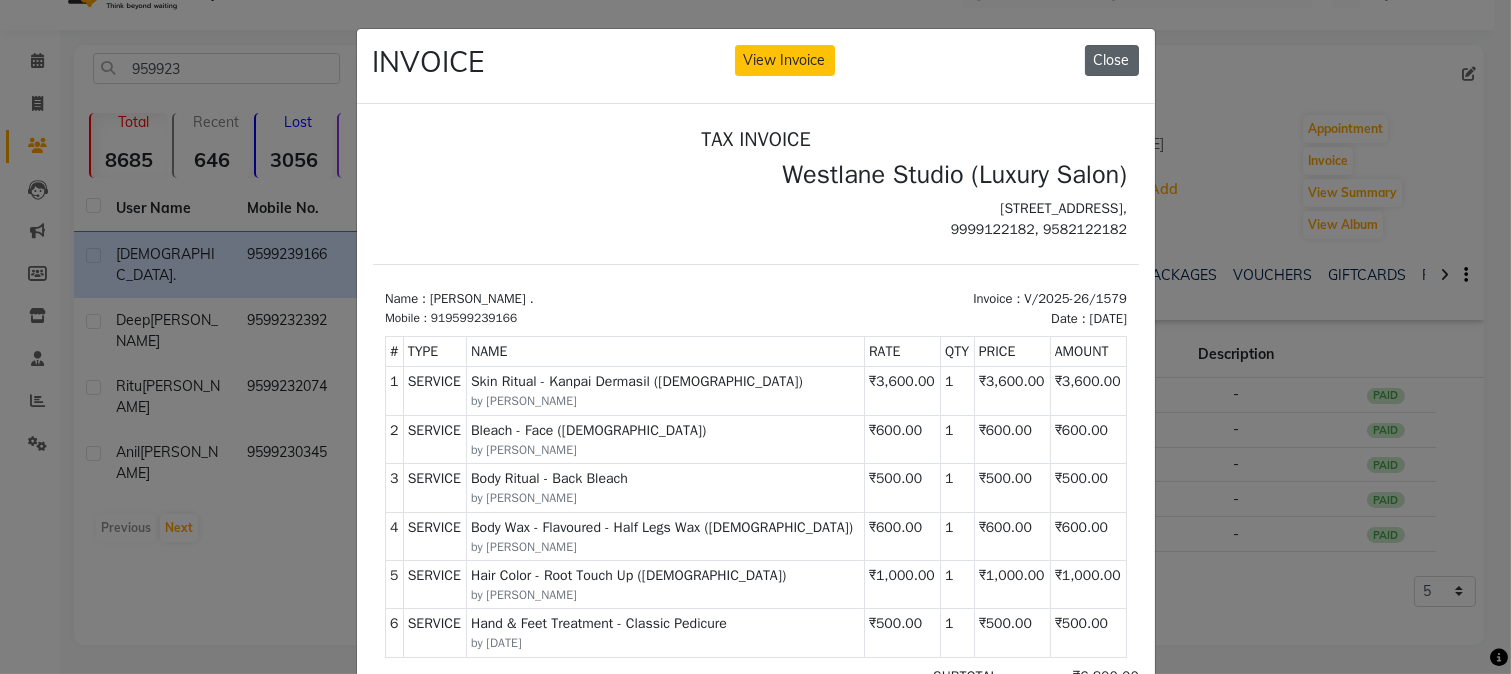 click on "Close" 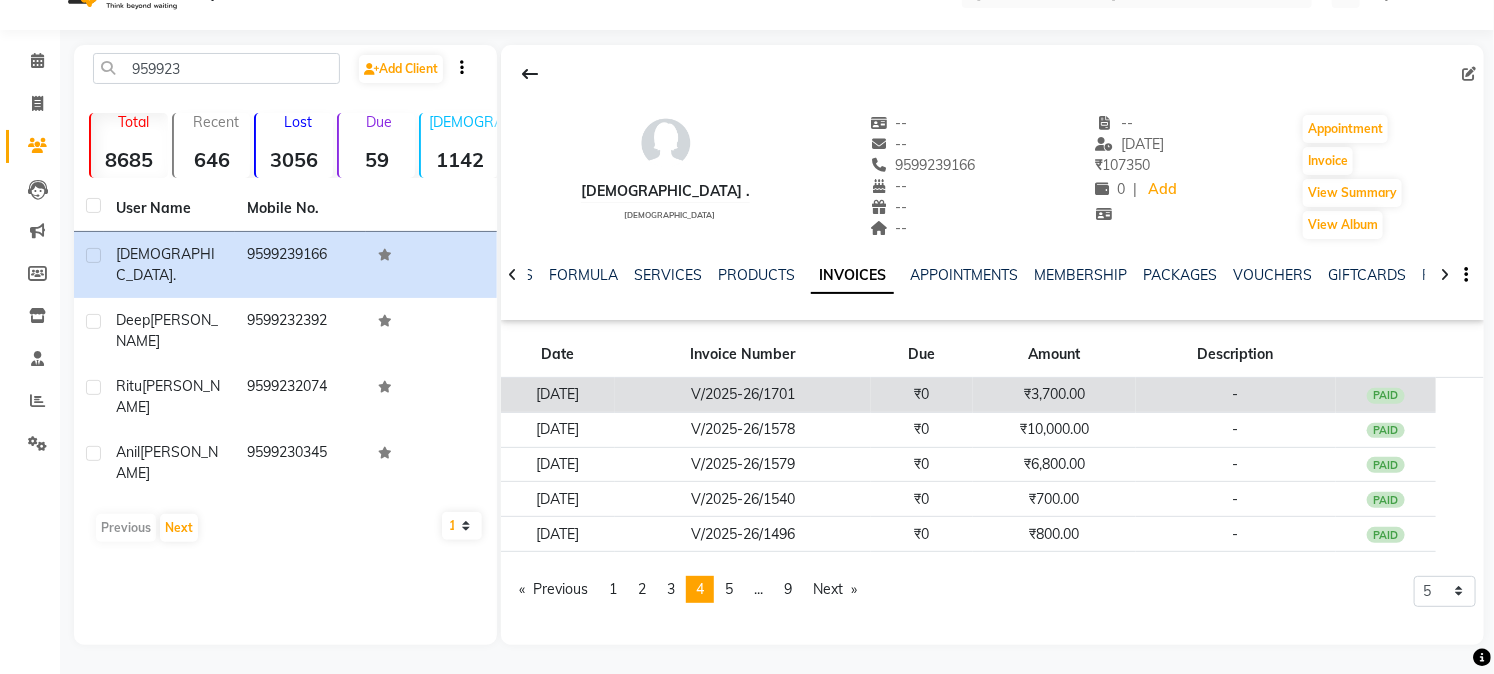 click on "V/2025-26/1701" 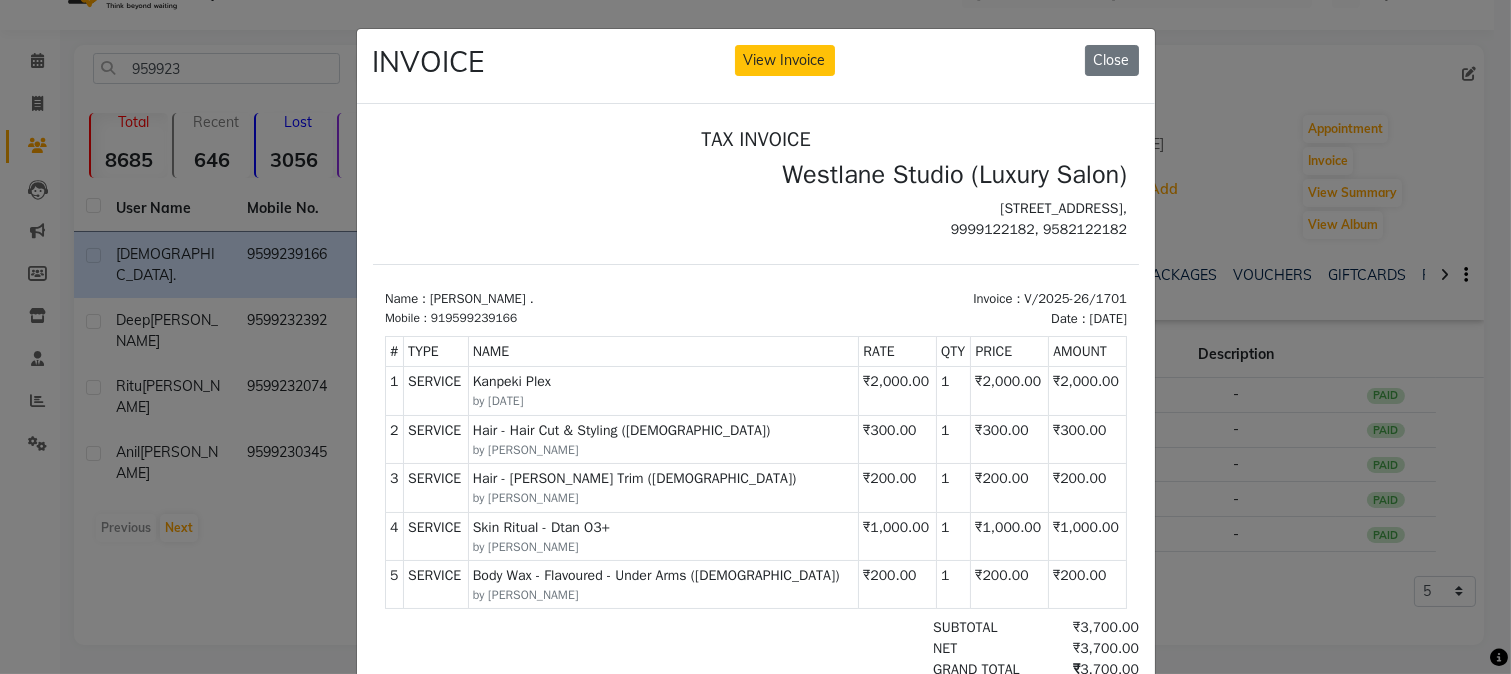 scroll, scrollTop: 7, scrollLeft: 0, axis: vertical 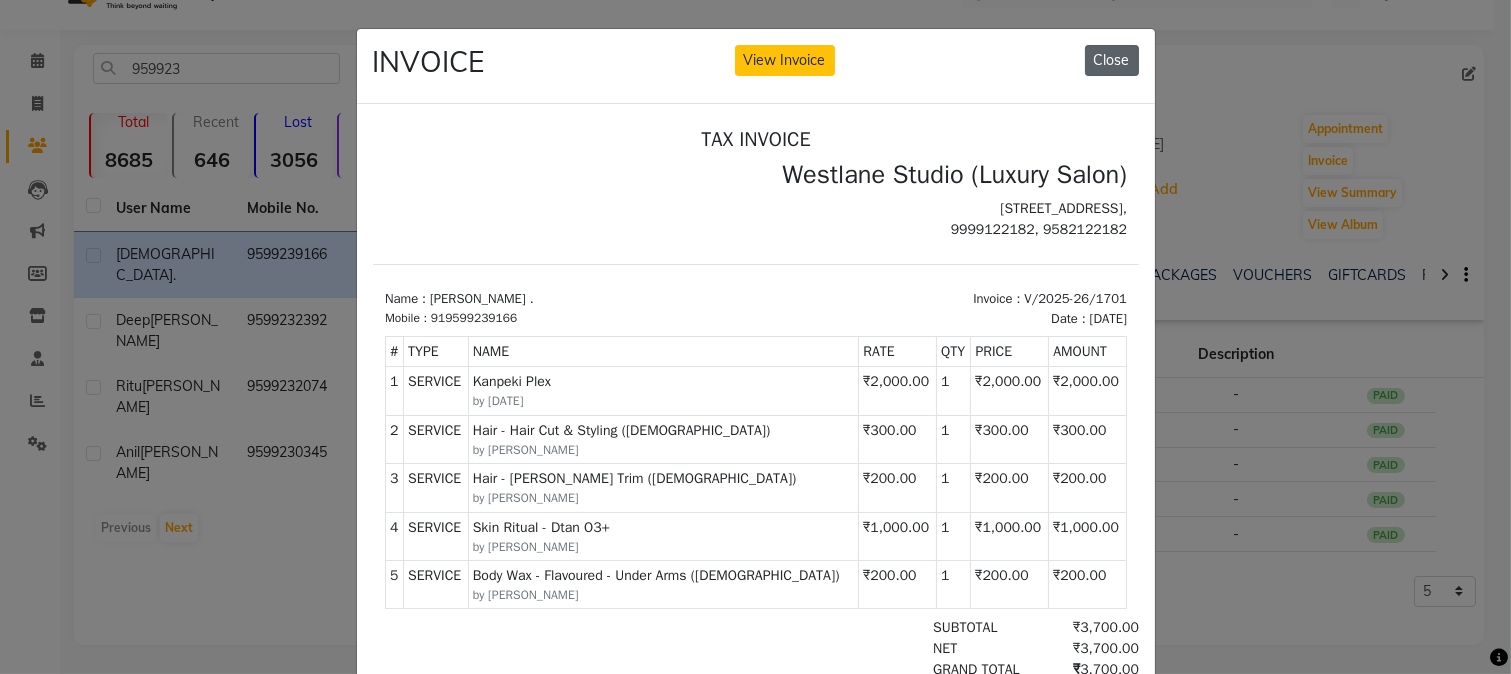 click on "Close" 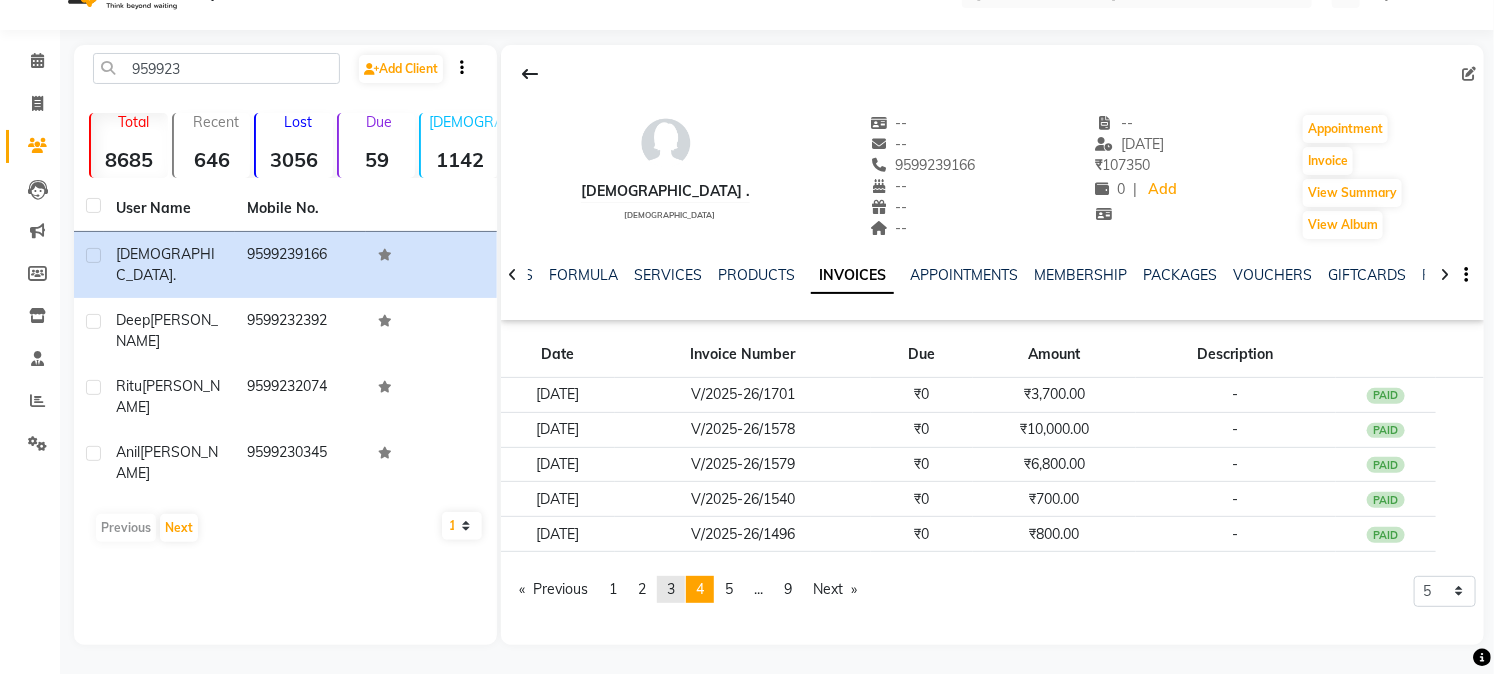 click on "3" 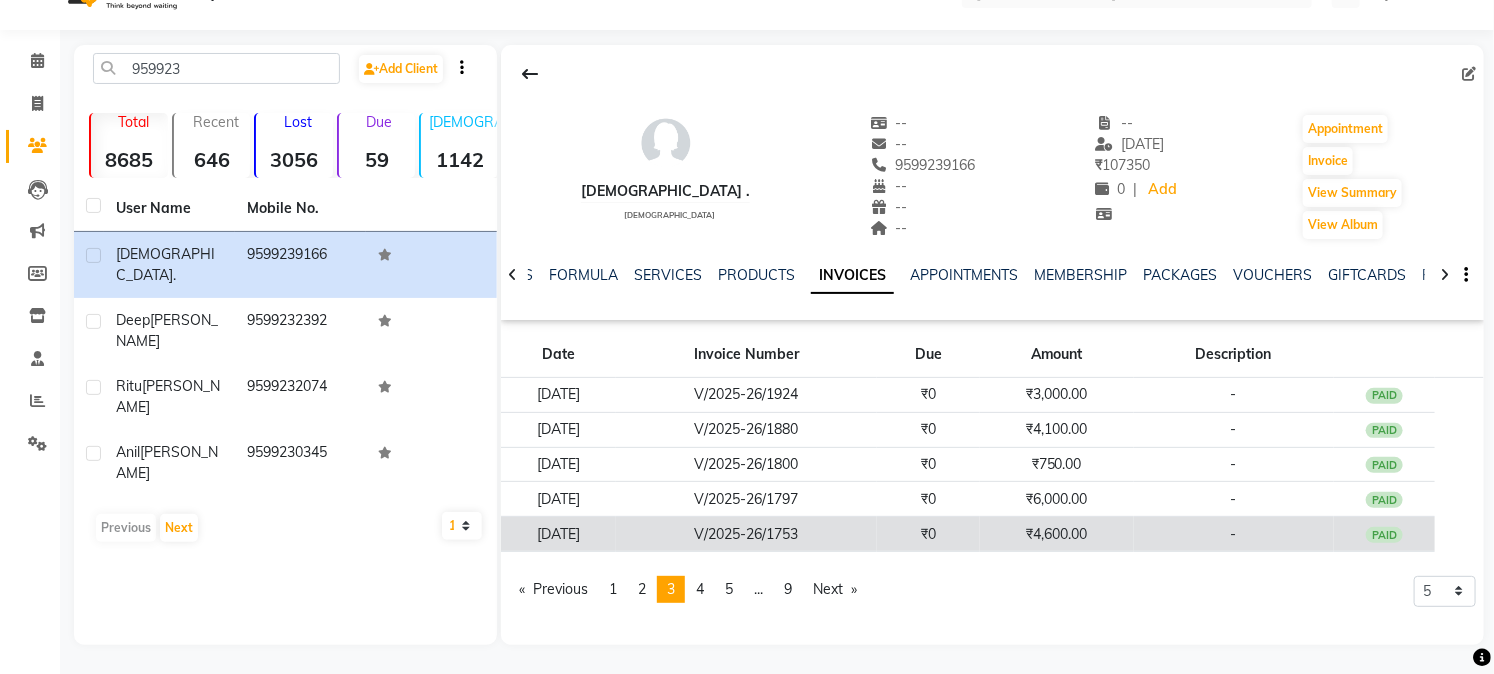 click on "V/2025-26/1753" 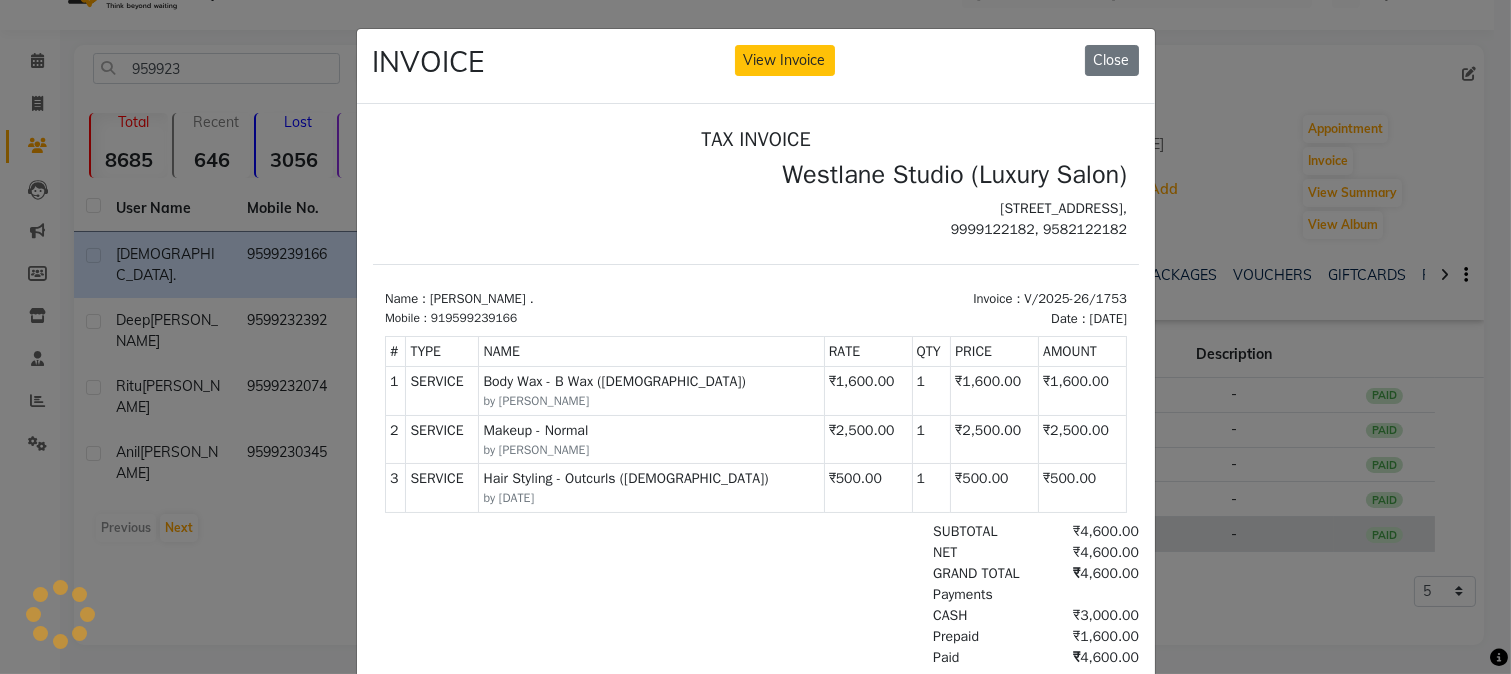 scroll, scrollTop: 0, scrollLeft: 0, axis: both 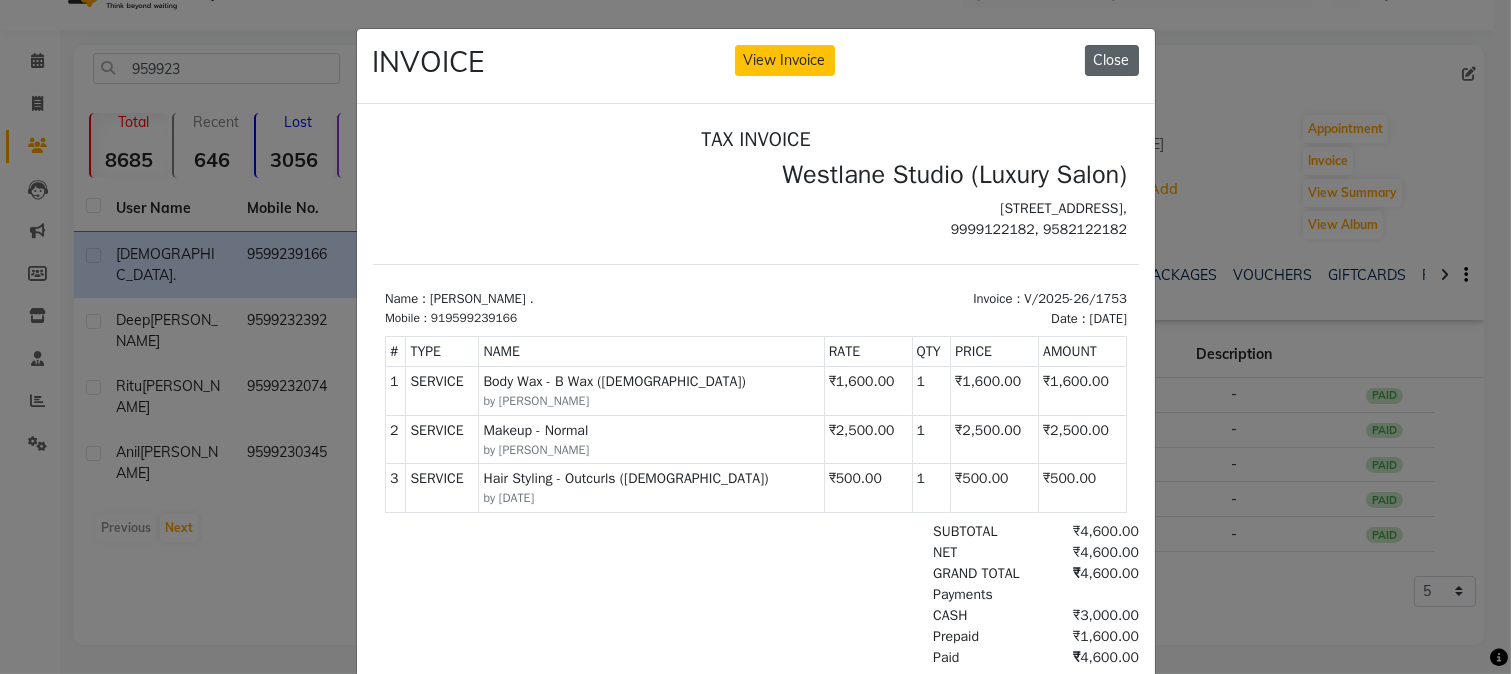 click on "Close" 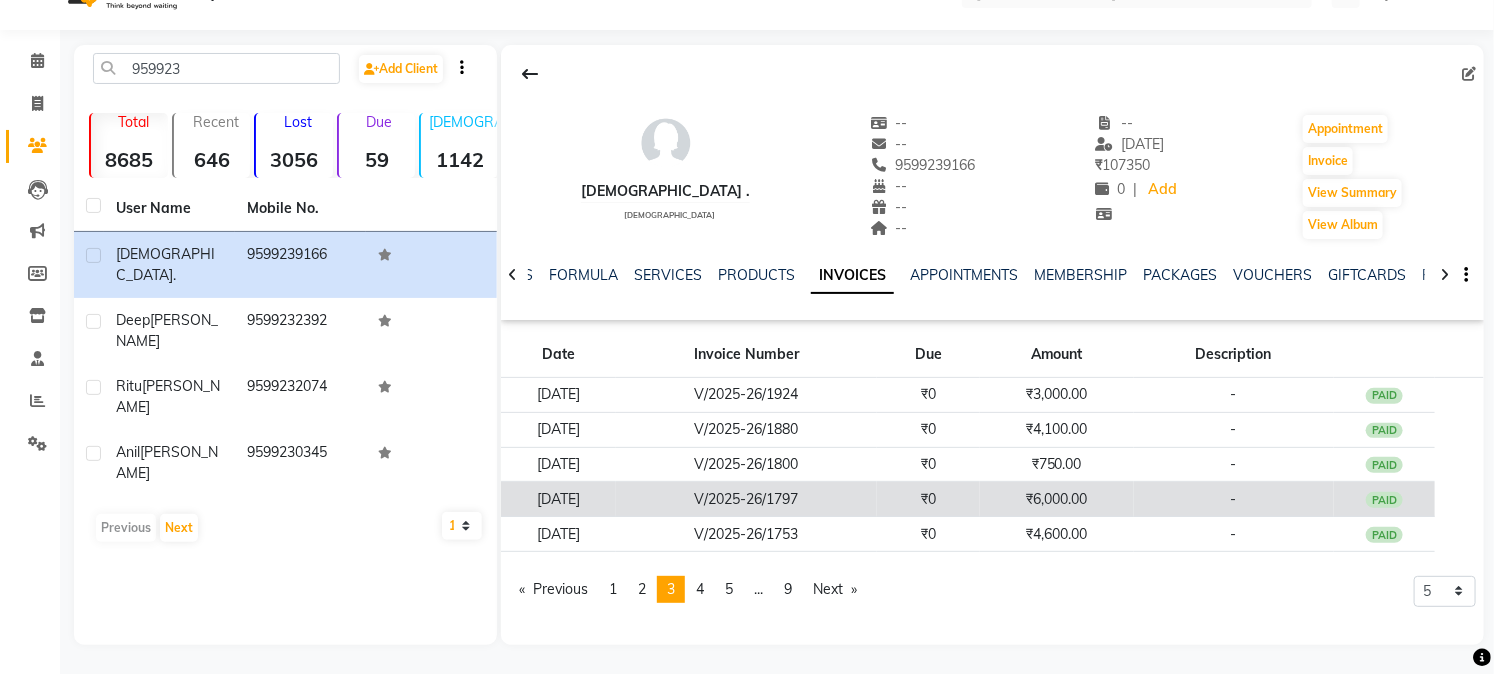 click on "₹0" 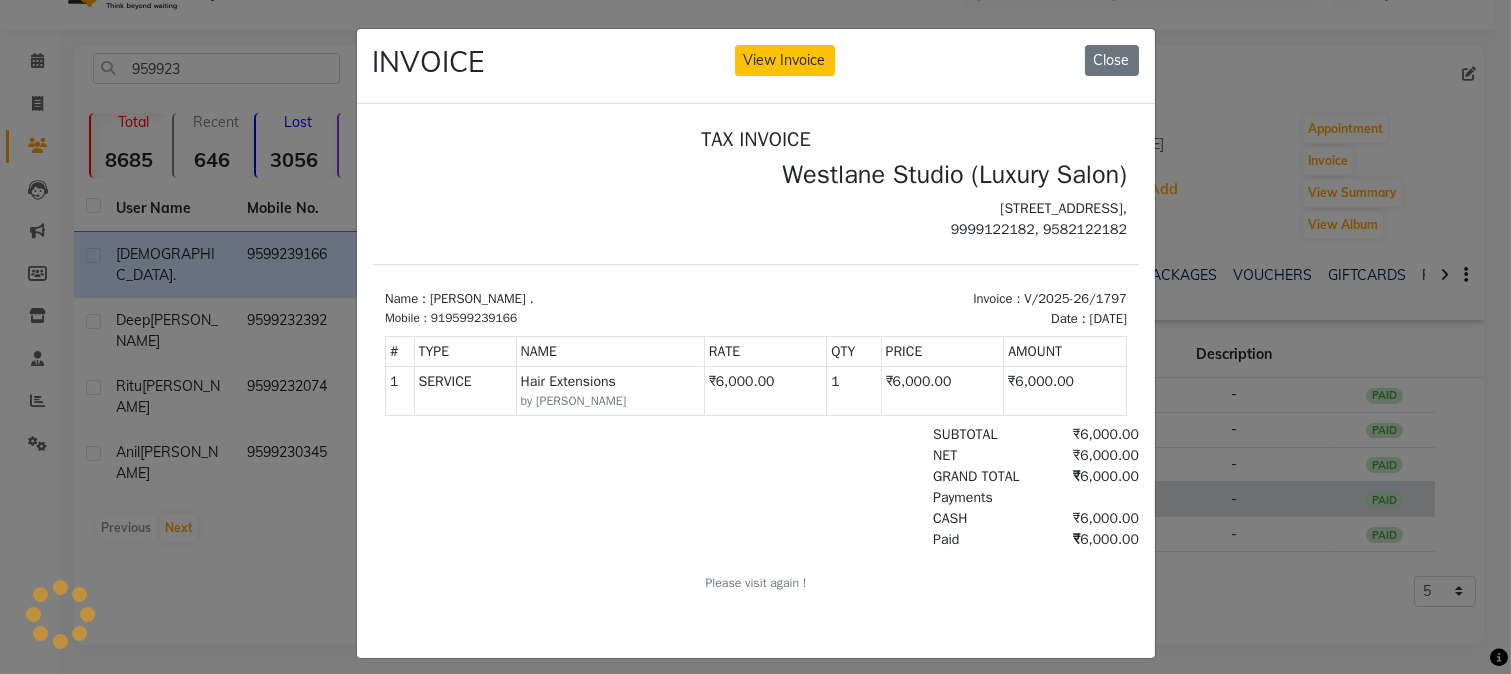 scroll, scrollTop: 0, scrollLeft: 0, axis: both 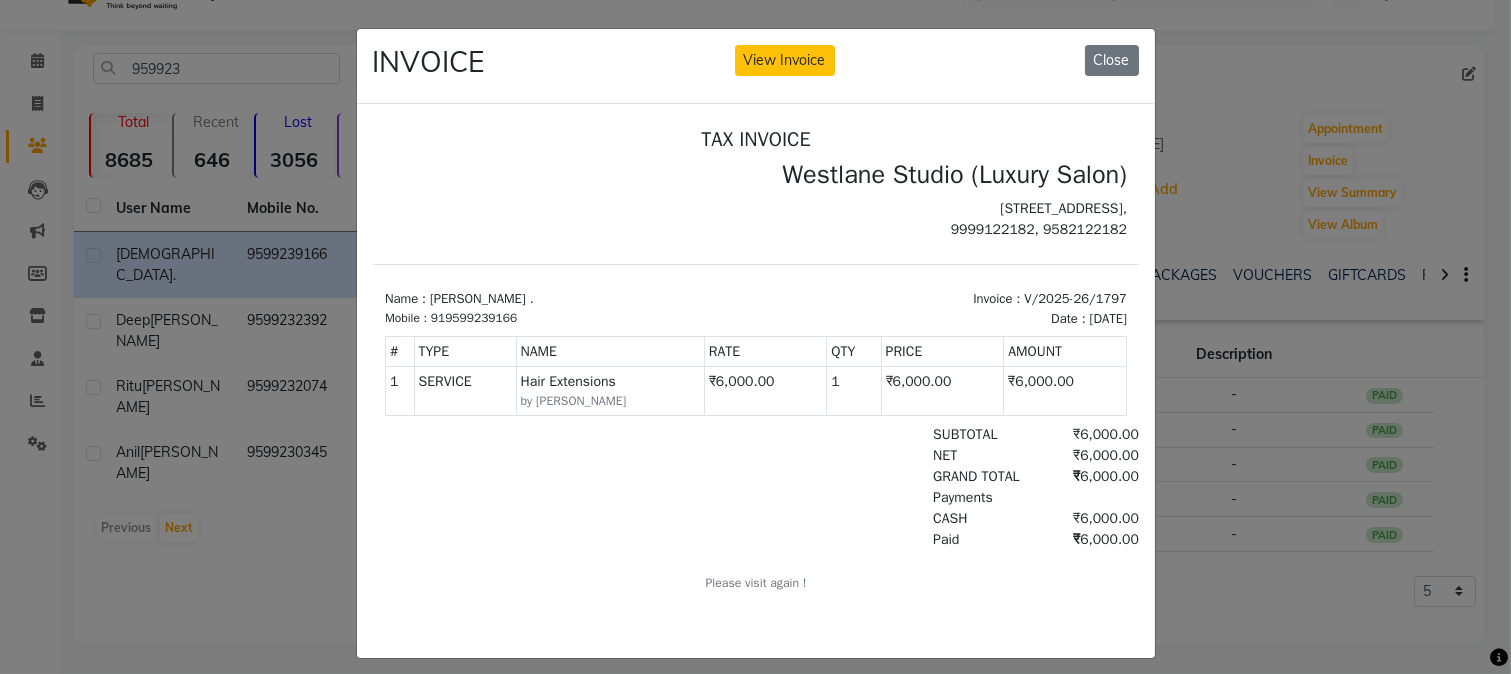 click on "INVOICE View Invoice Close" 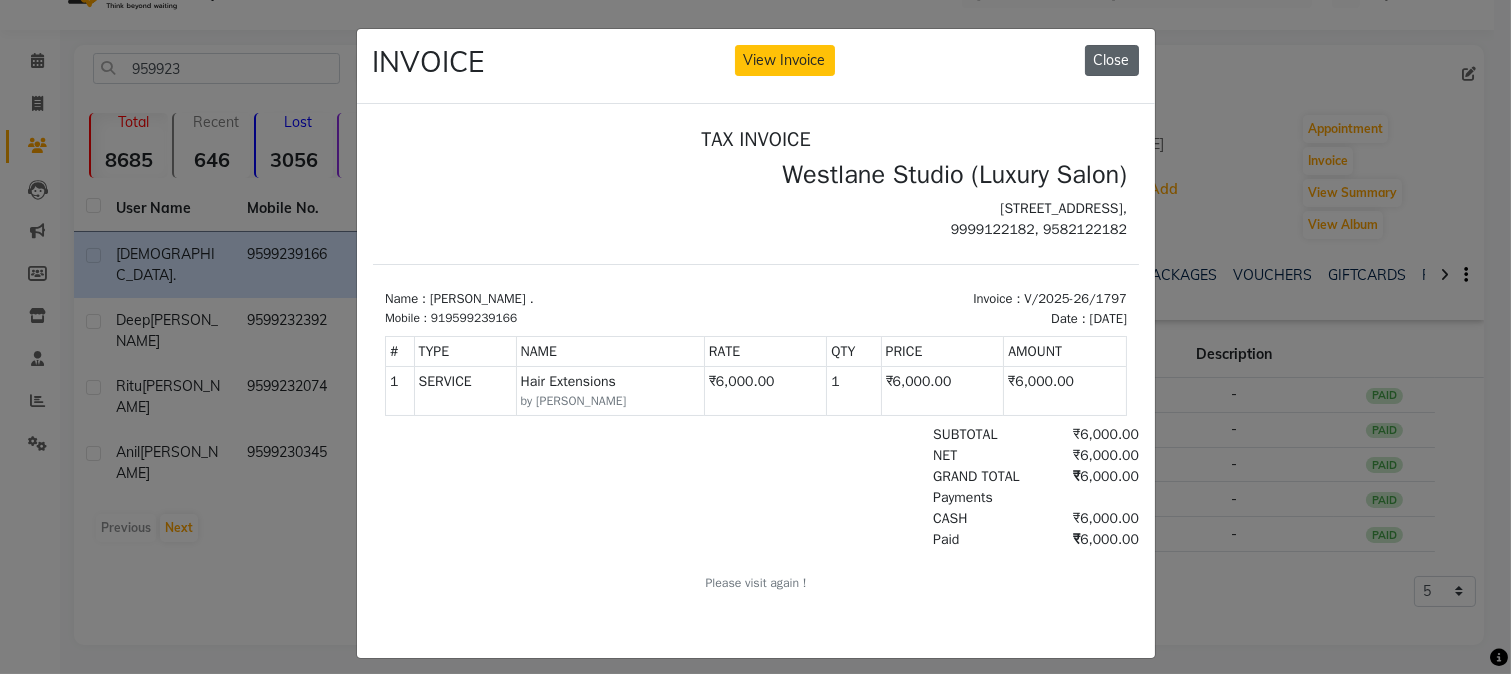 click on "Close" 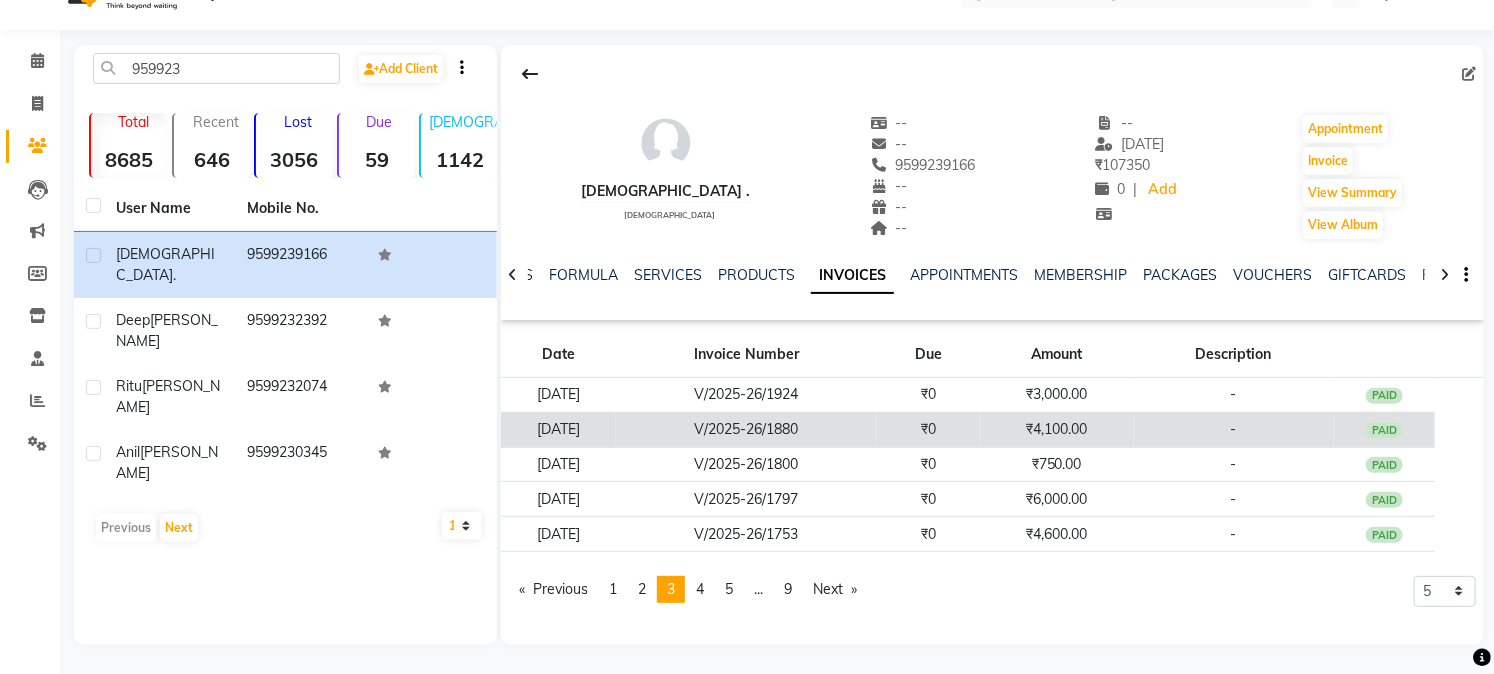 click on "V/2025-26/1880" 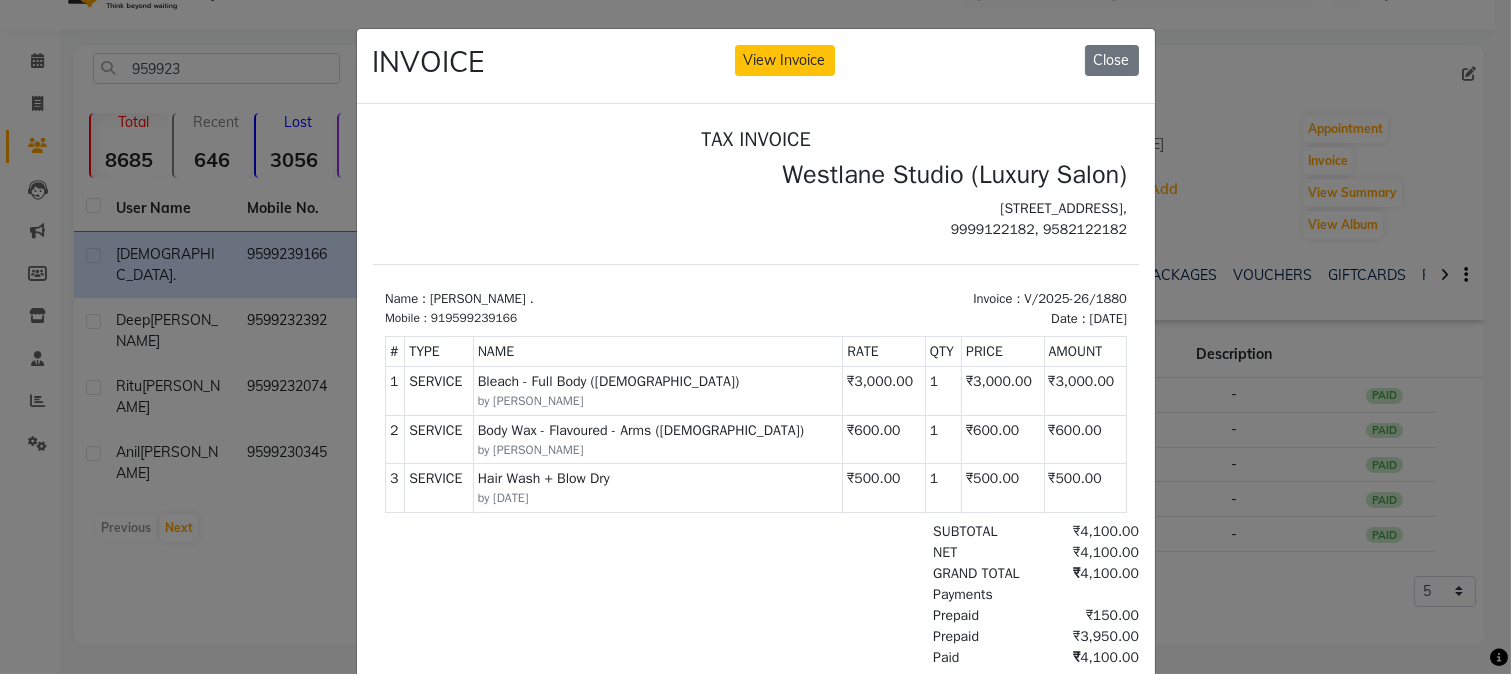 scroll, scrollTop: 6, scrollLeft: 0, axis: vertical 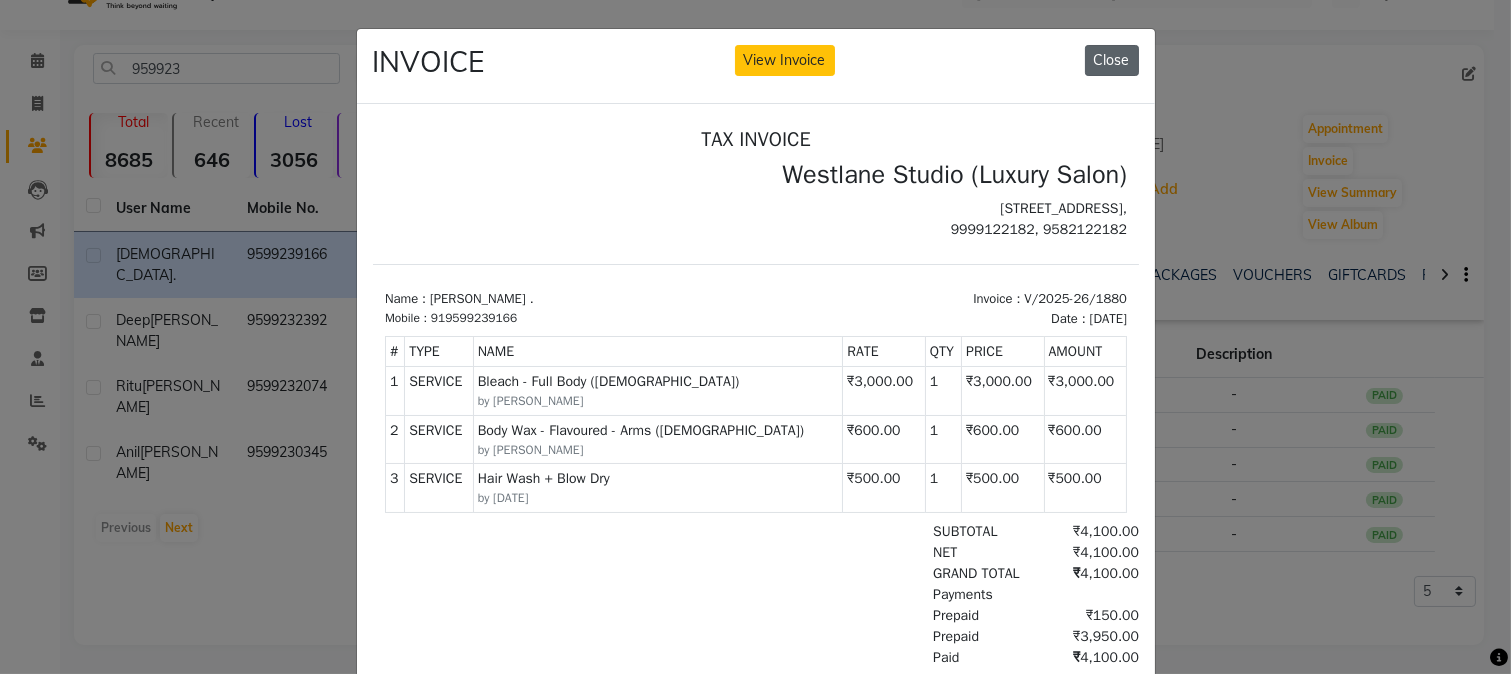 drag, startPoint x: 1098, startPoint y: 60, endPoint x: 686, endPoint y: 23, distance: 413.65808 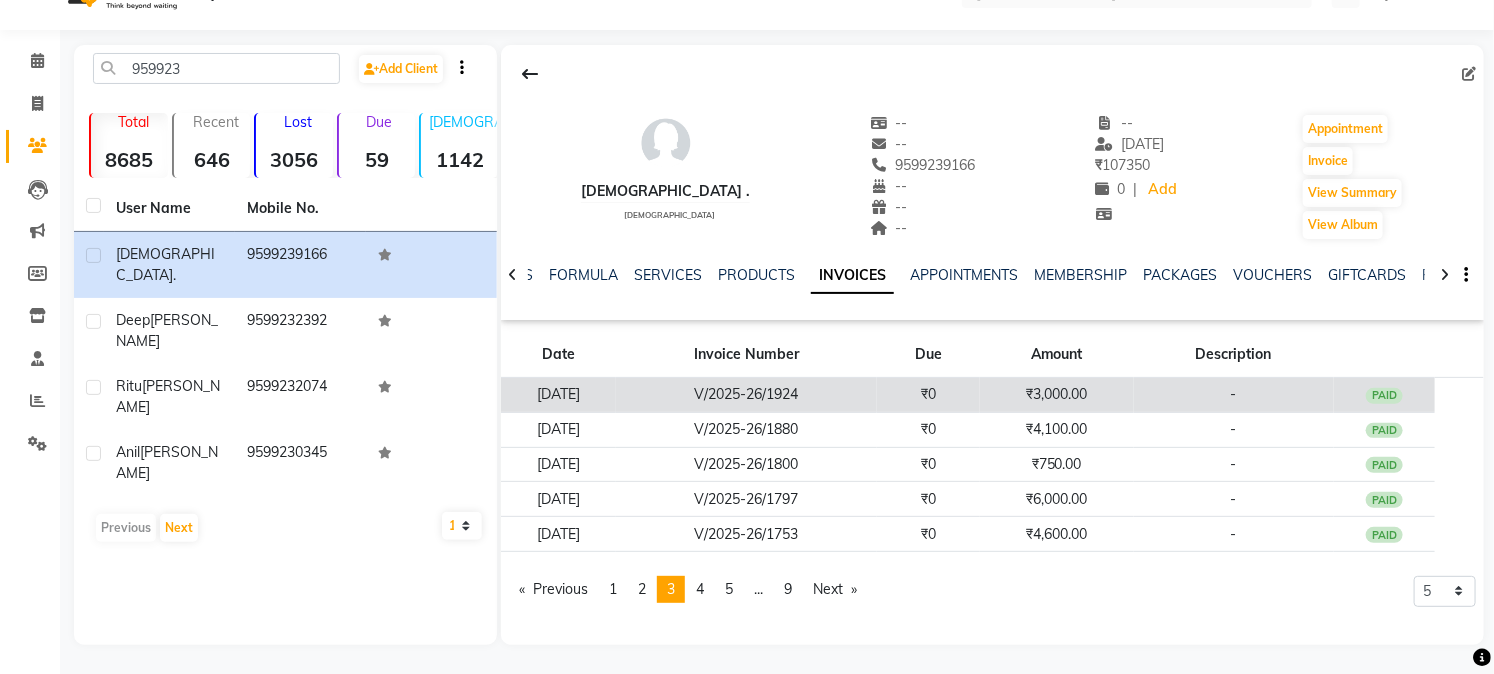 click on "V/2025-26/1924" 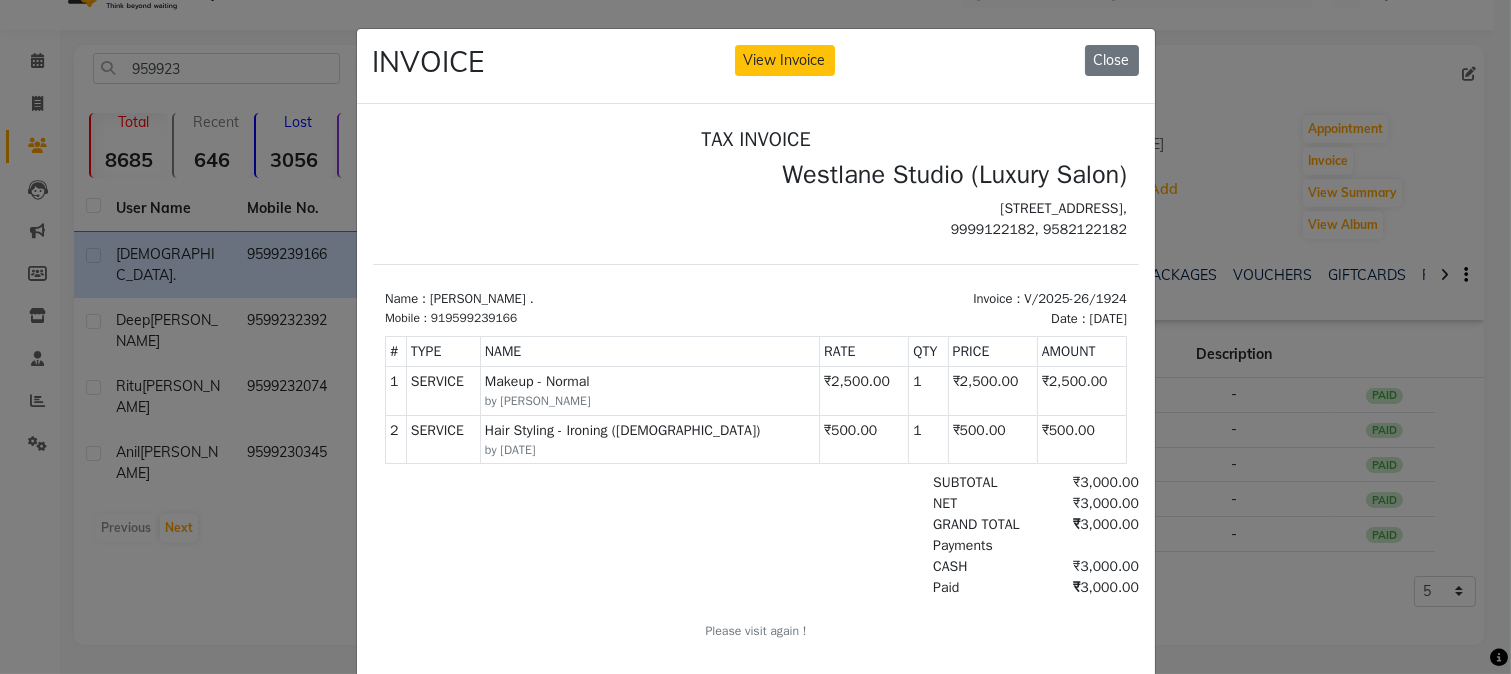 scroll, scrollTop: 0, scrollLeft: 0, axis: both 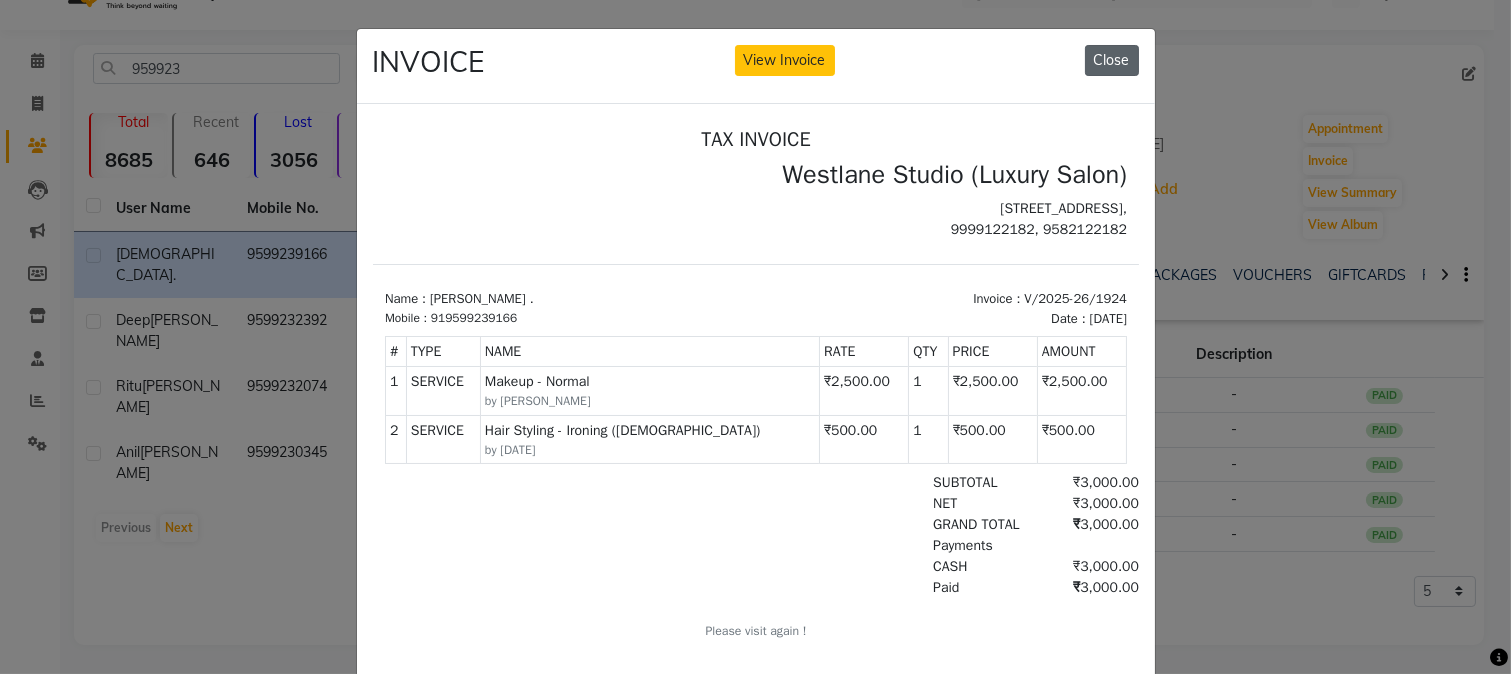 click on "Close" 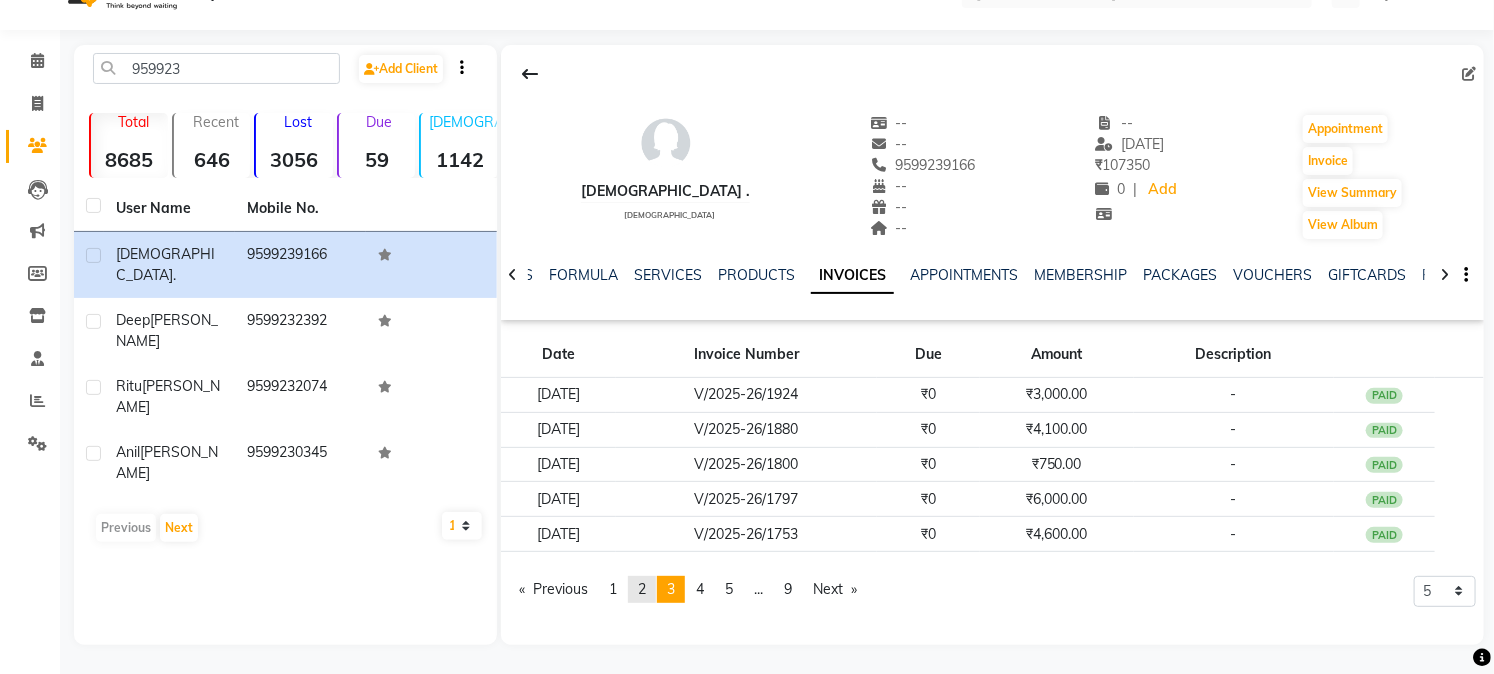 click on "2" 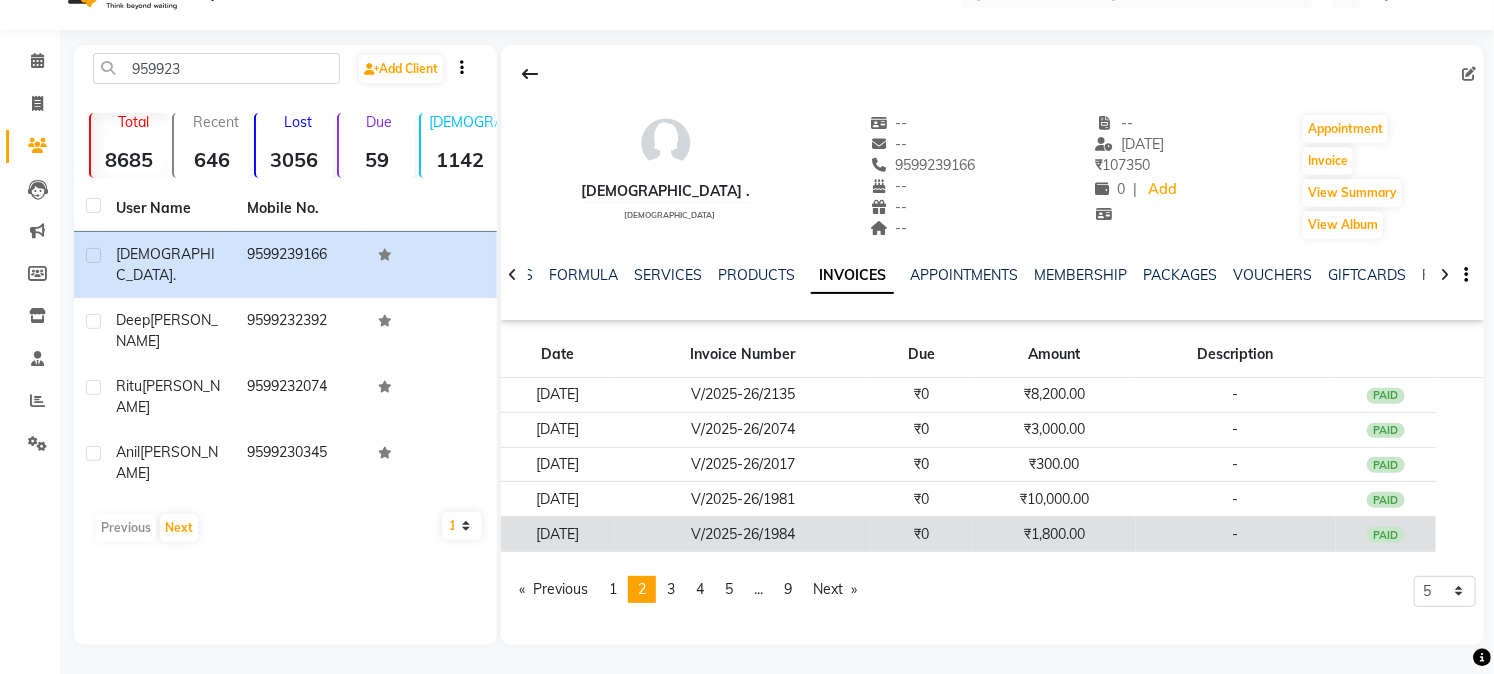 click on "V/2025-26/1984" 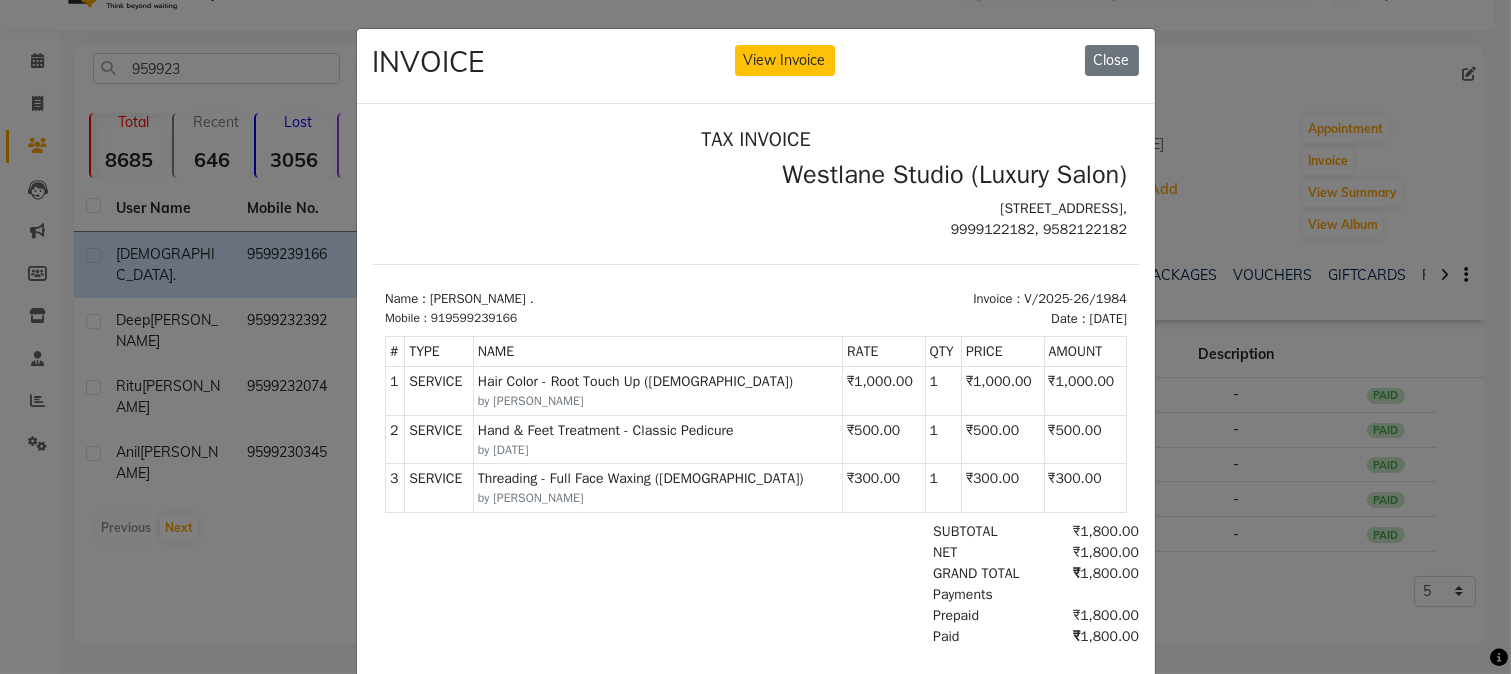 scroll, scrollTop: 7, scrollLeft: 0, axis: vertical 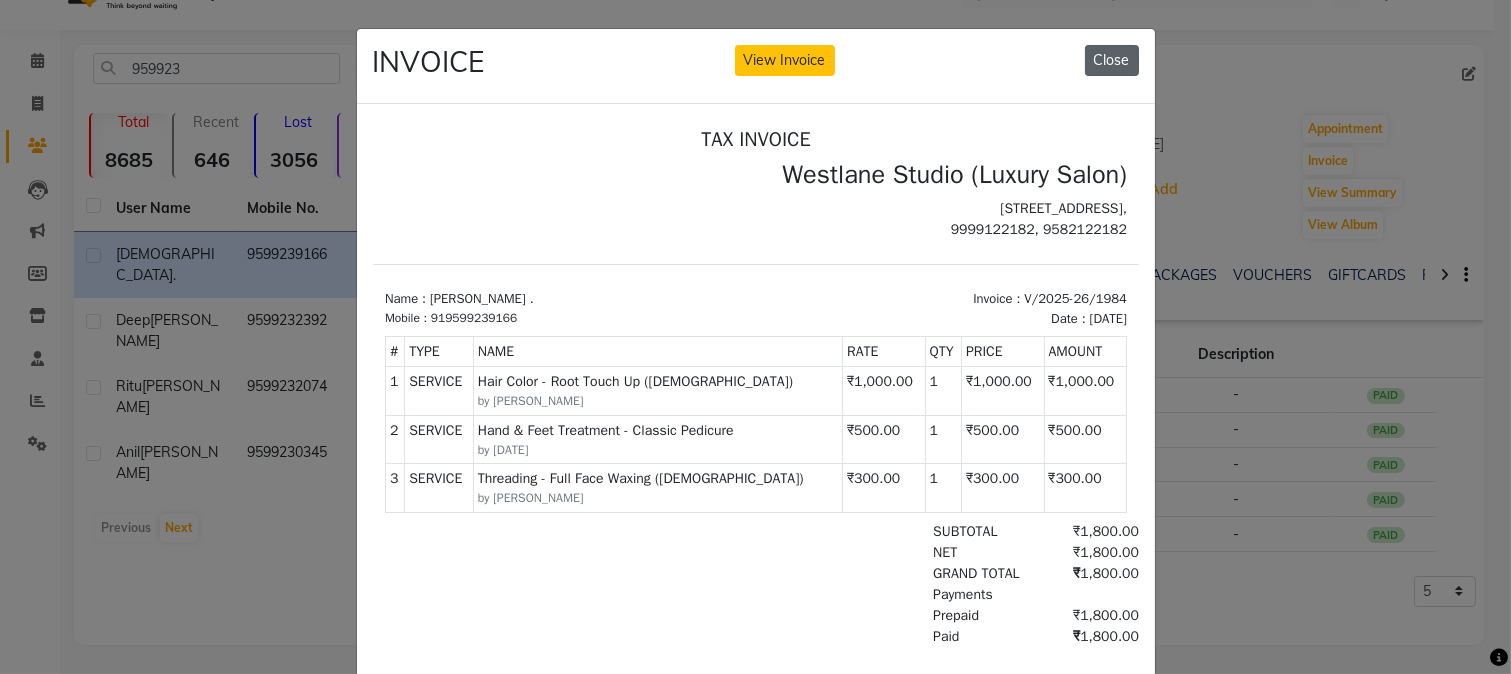 click on "Close" 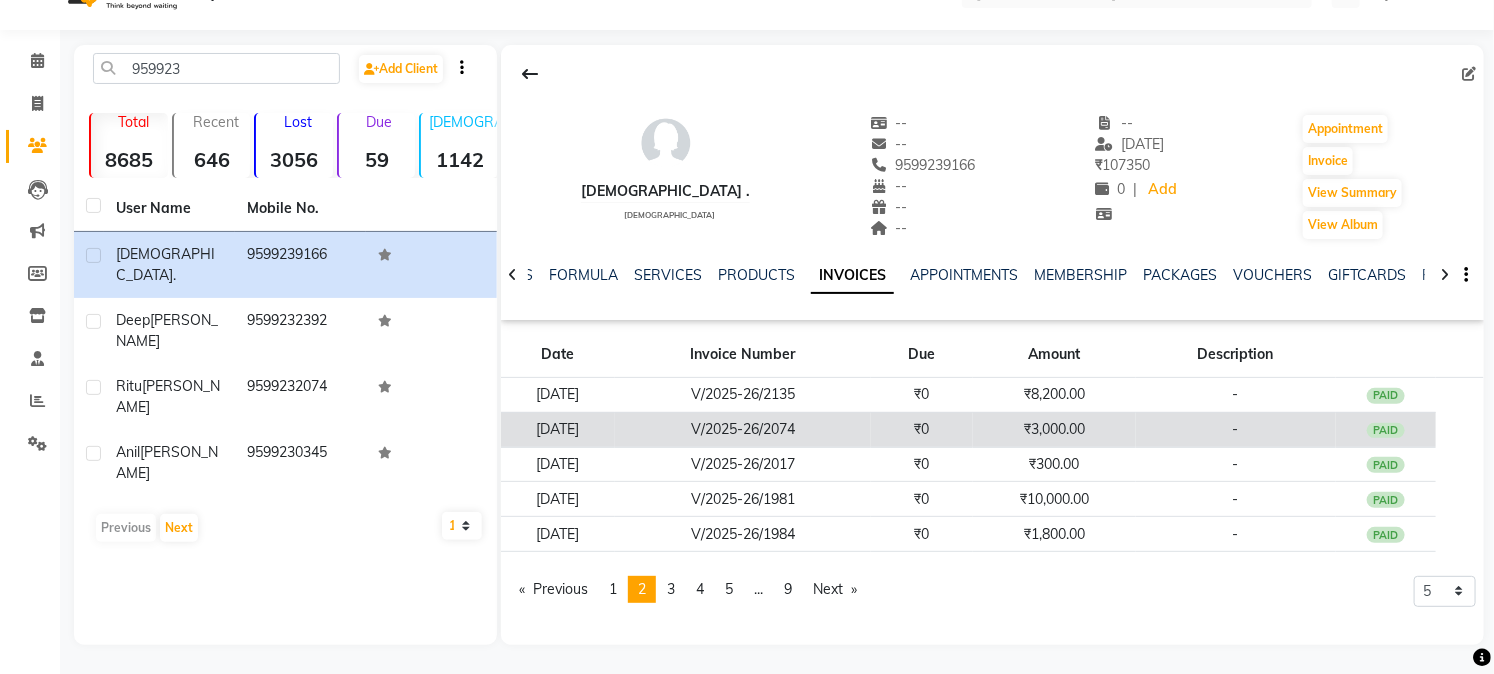 click on "V/2025-26/2074" 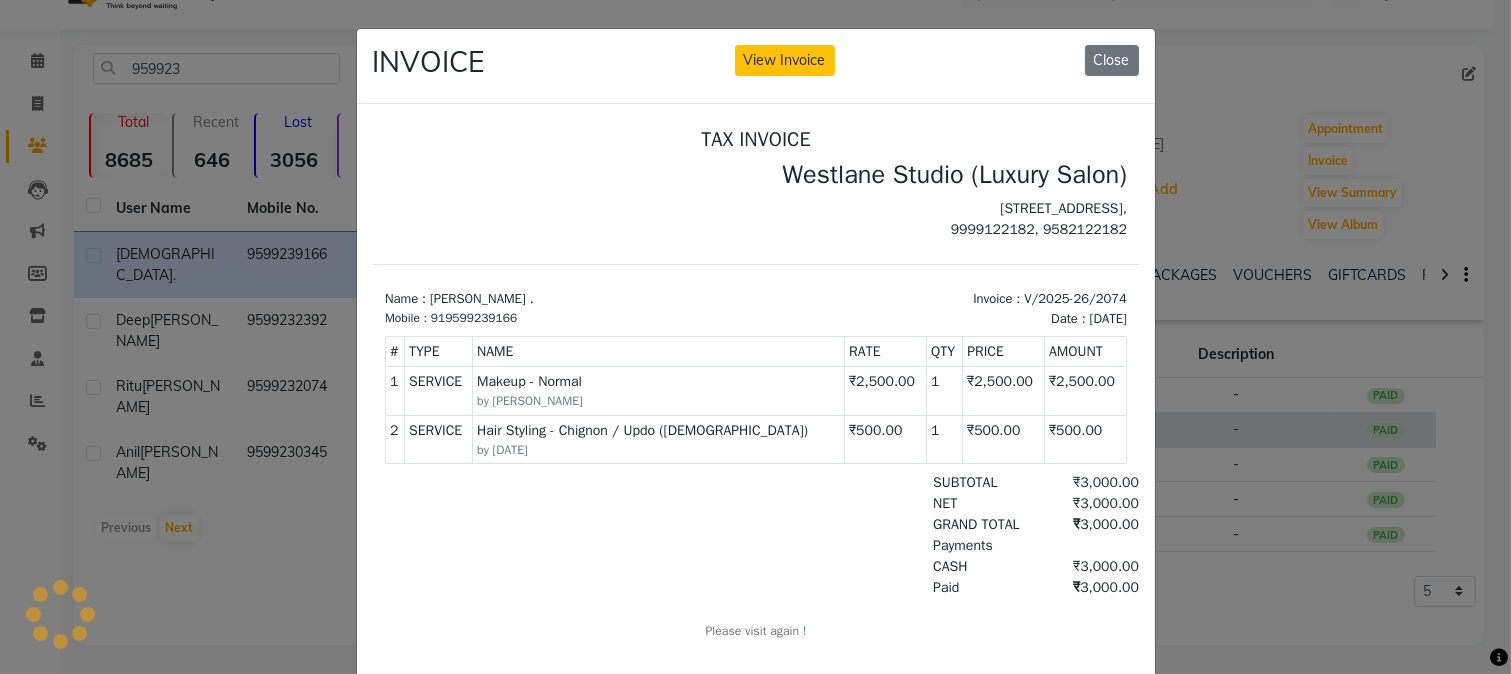 scroll, scrollTop: 0, scrollLeft: 0, axis: both 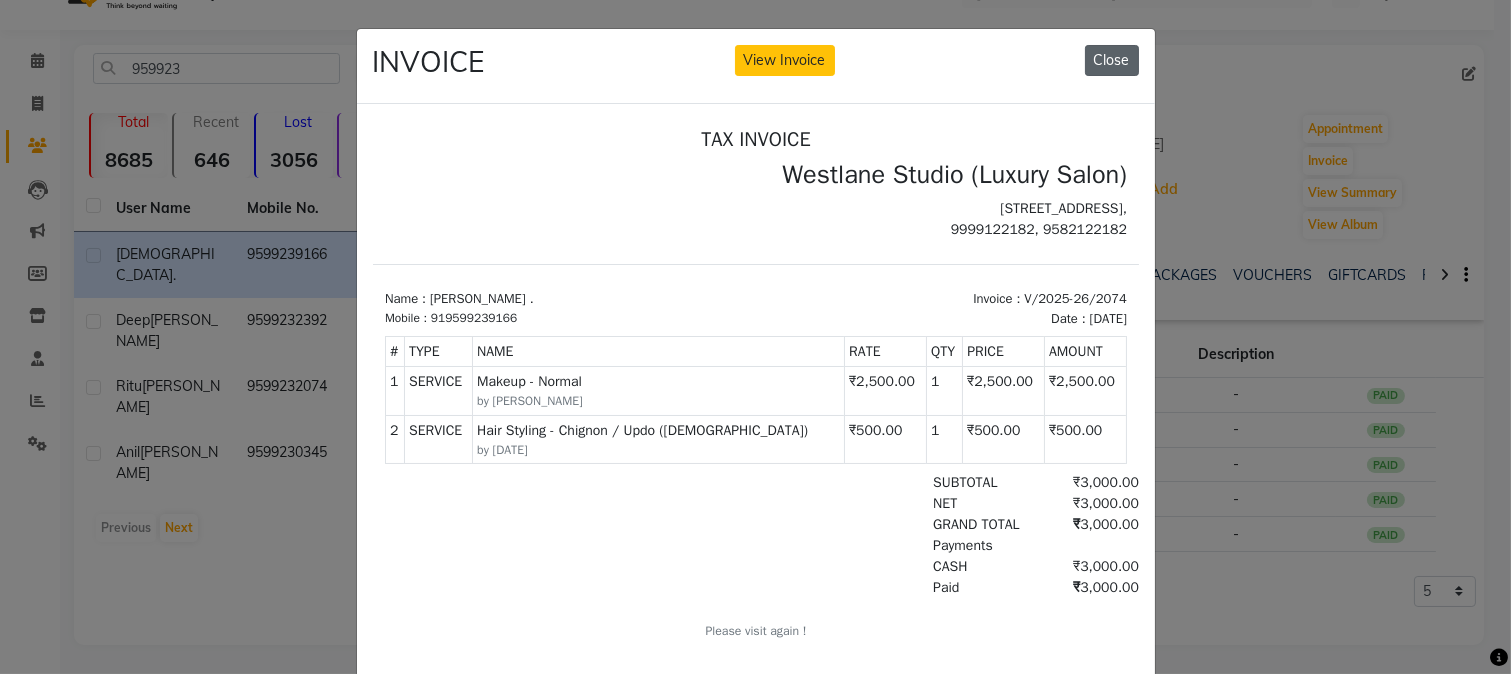click on "Close" 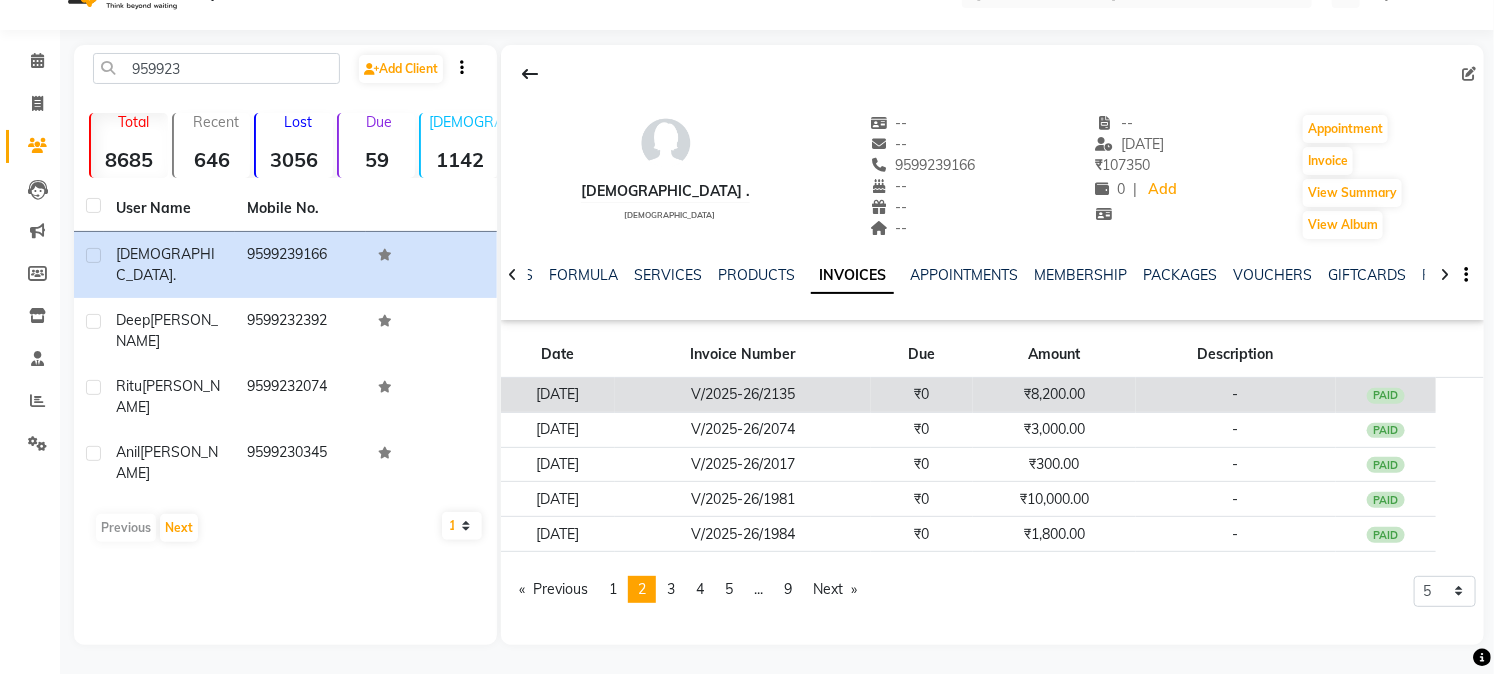 click on "V/2025-26/2135" 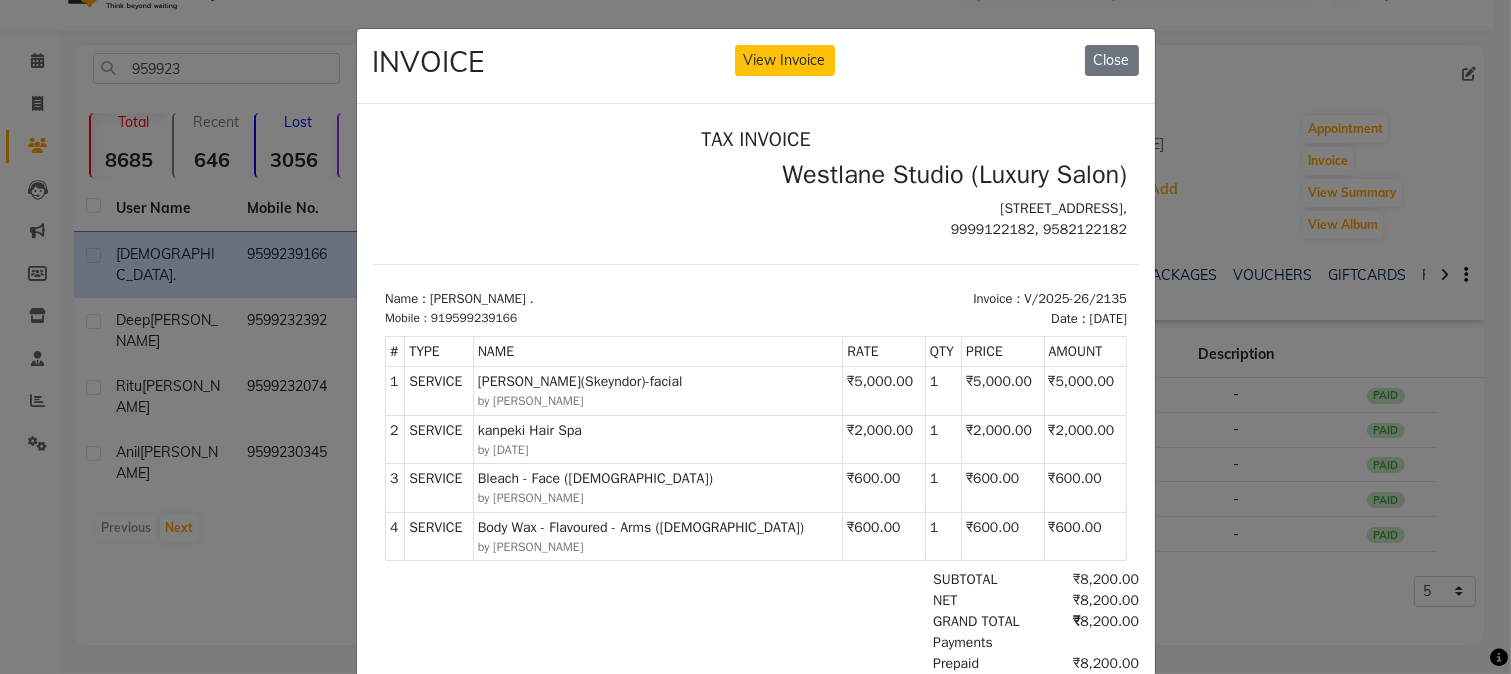 scroll, scrollTop: 7, scrollLeft: 0, axis: vertical 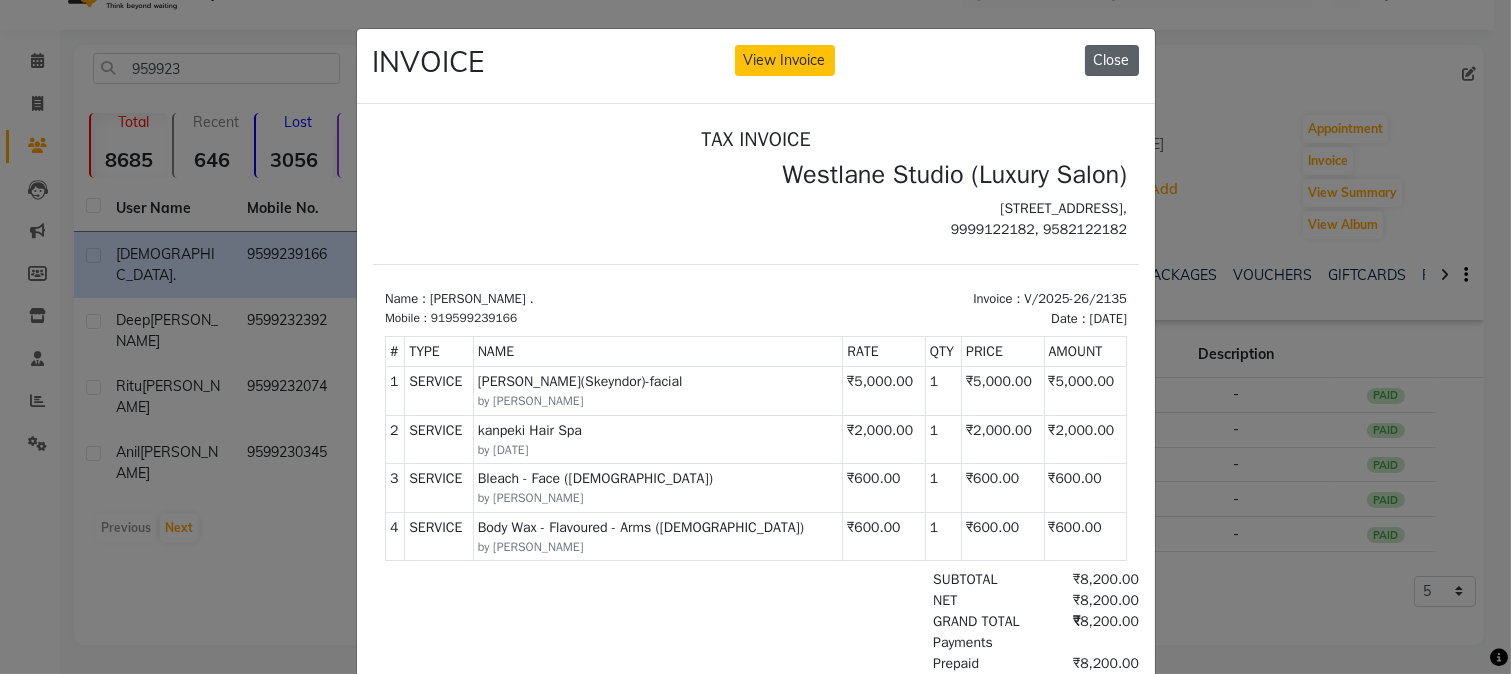 drag, startPoint x: 1108, startPoint y: 50, endPoint x: 645, endPoint y: 90, distance: 464.72464 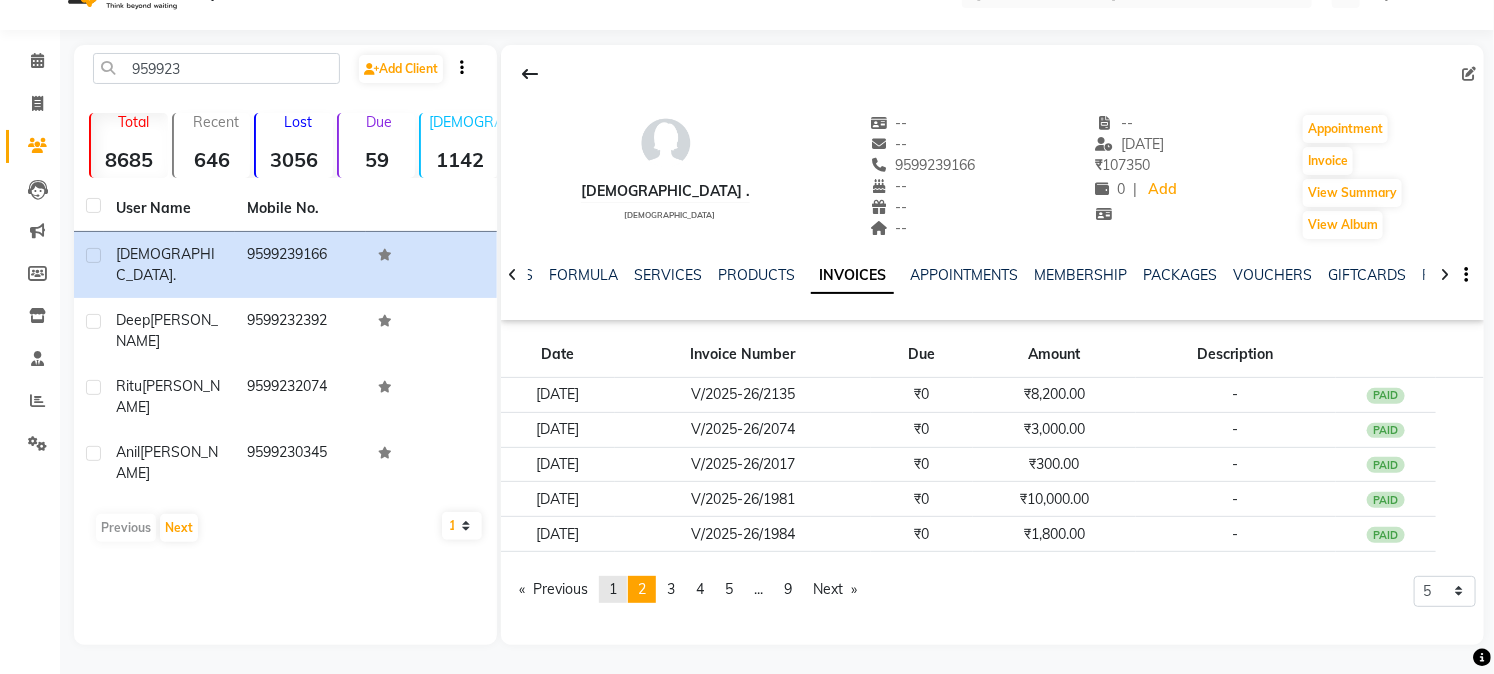 click on "page  1" 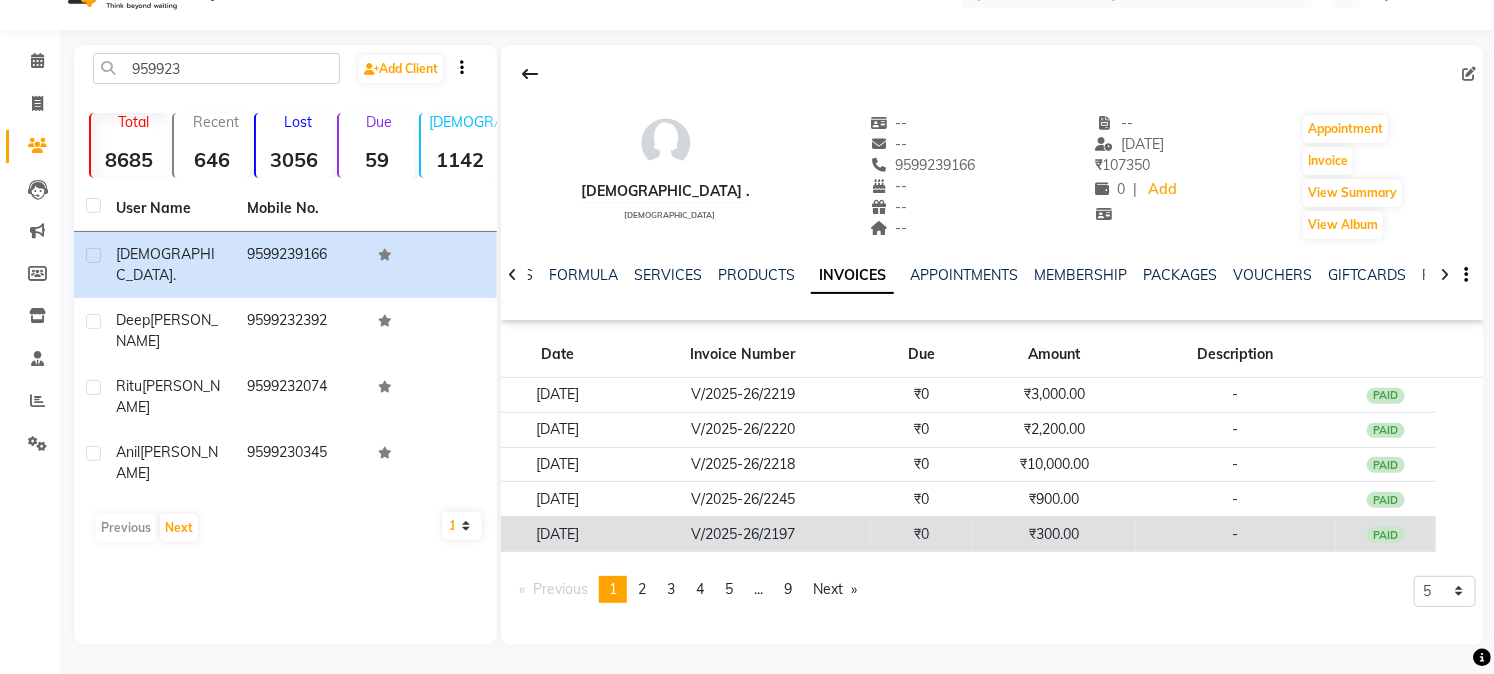 click on "V/2025-26/2197" 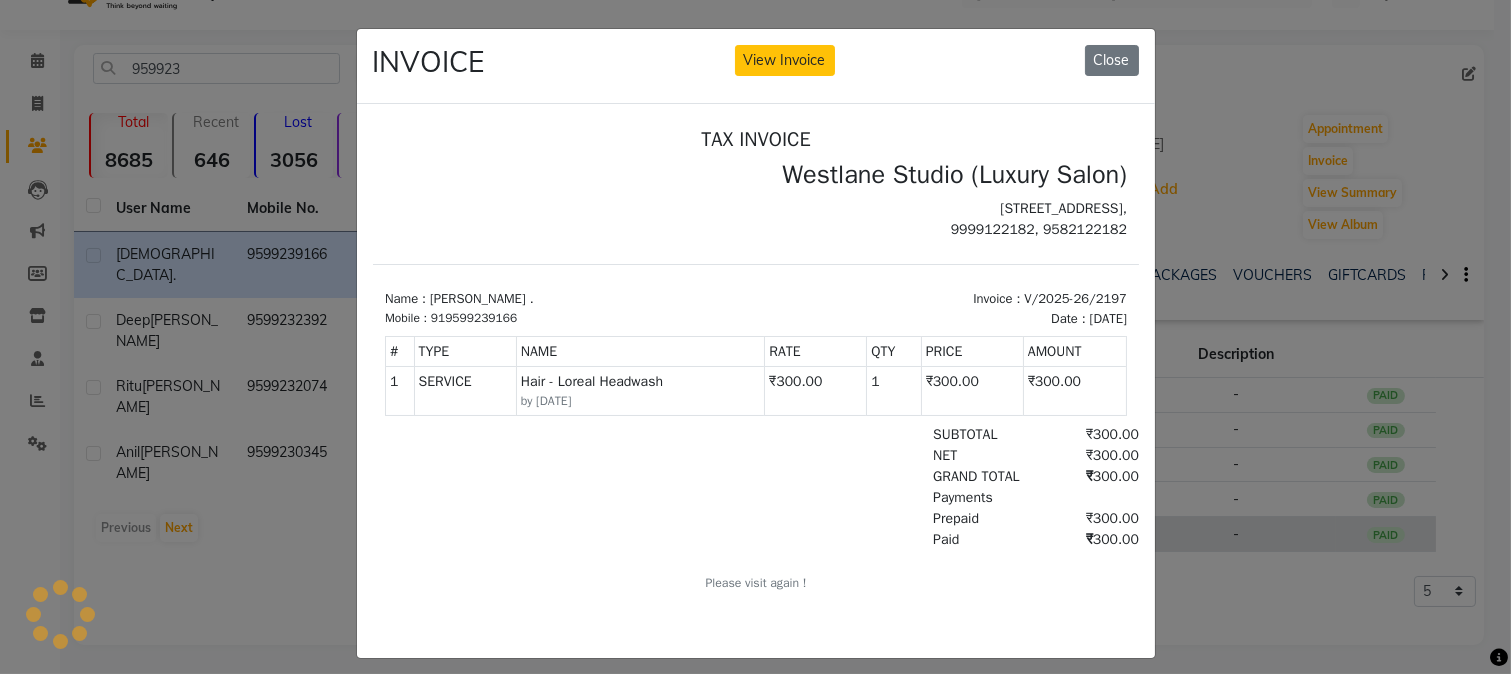 scroll, scrollTop: 0, scrollLeft: 0, axis: both 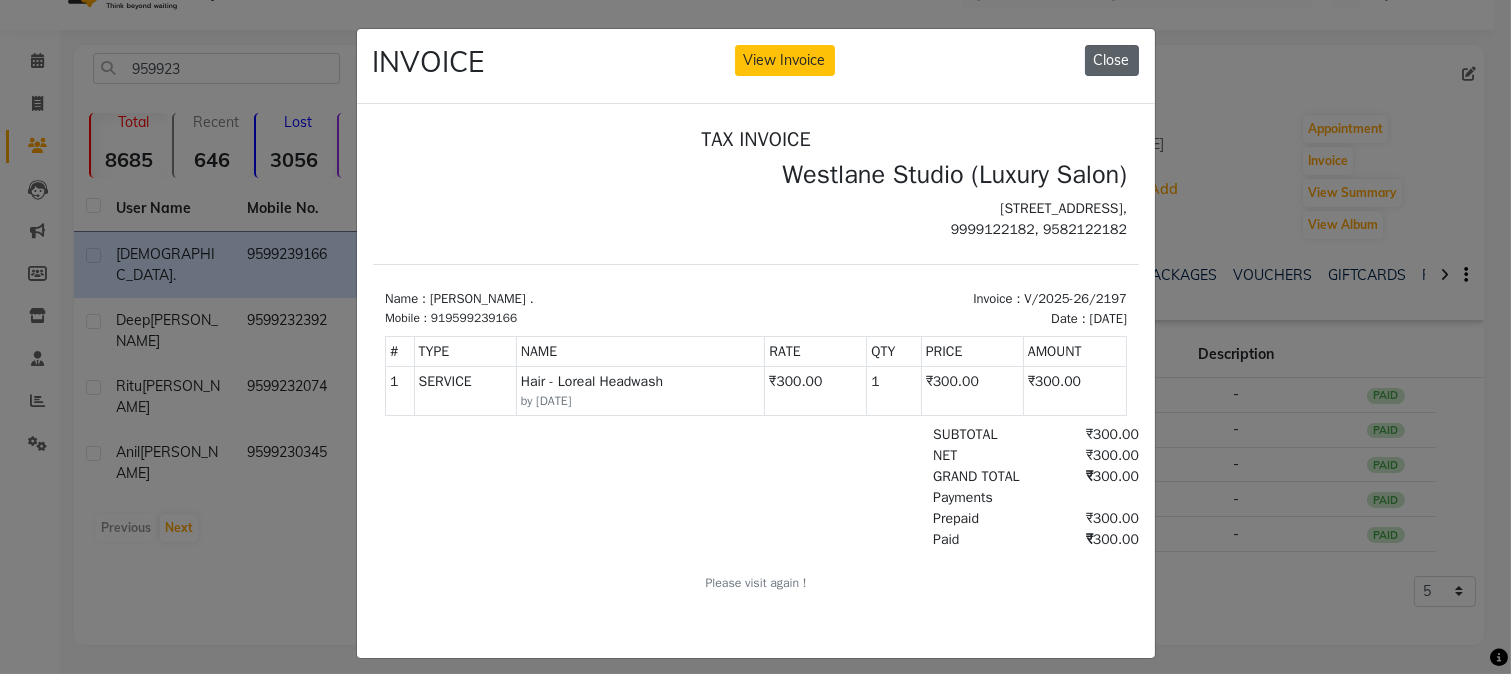 drag, startPoint x: 1117, startPoint y: 64, endPoint x: 742, endPoint y: 14, distance: 378.31863 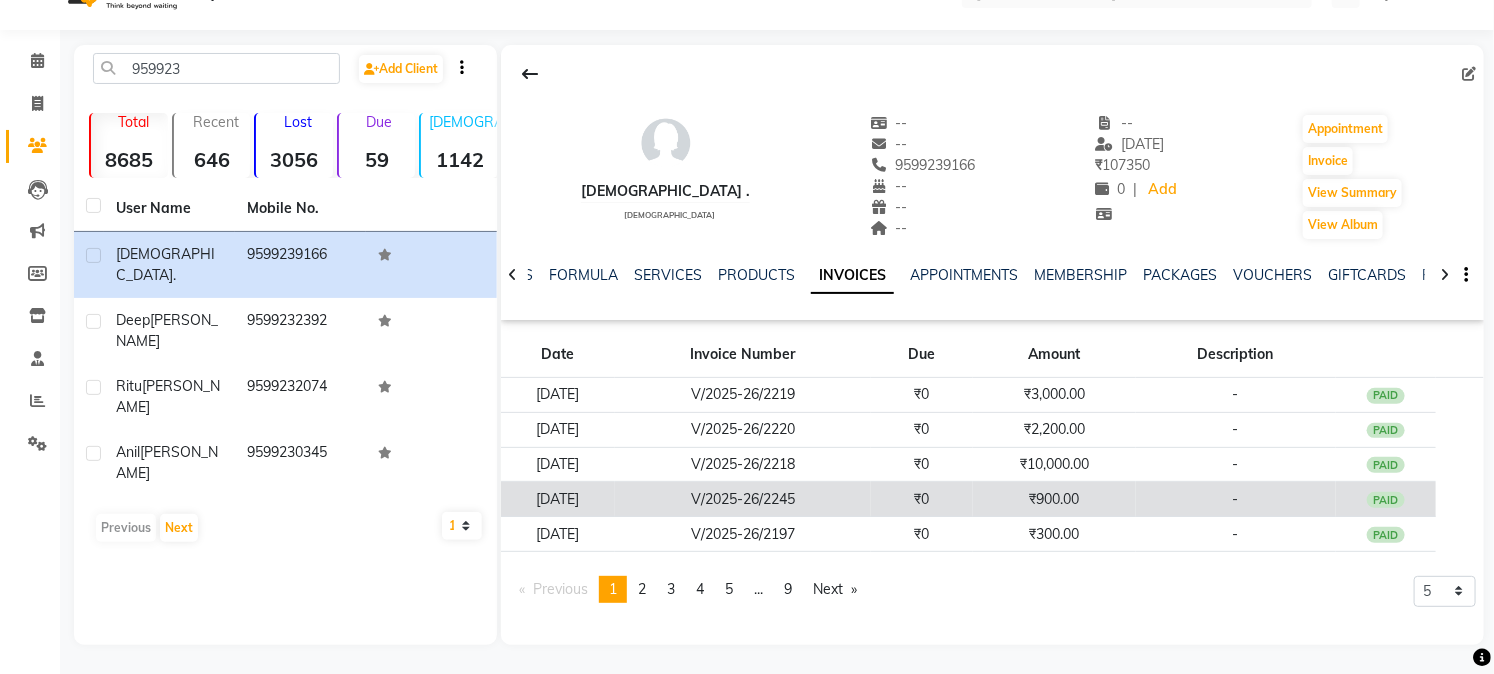 click on "₹900.00" 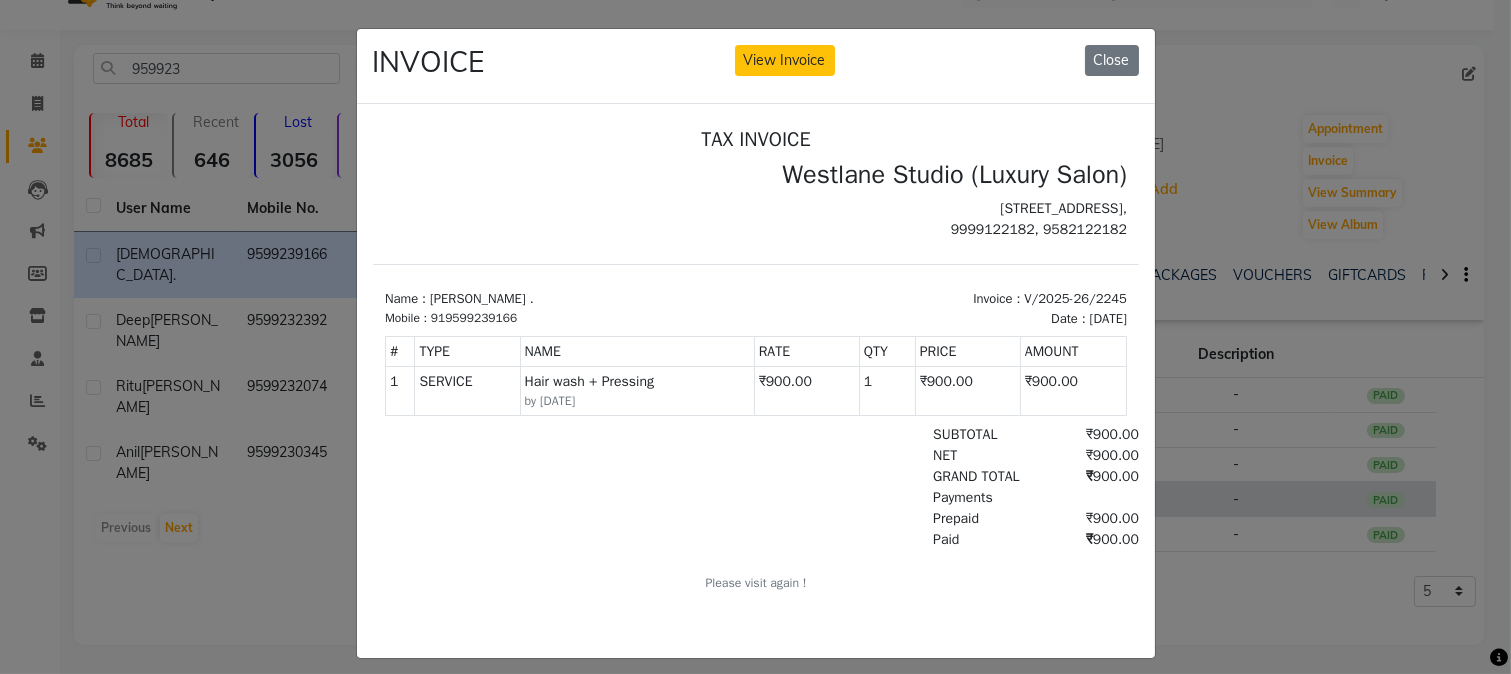 scroll, scrollTop: 0, scrollLeft: 0, axis: both 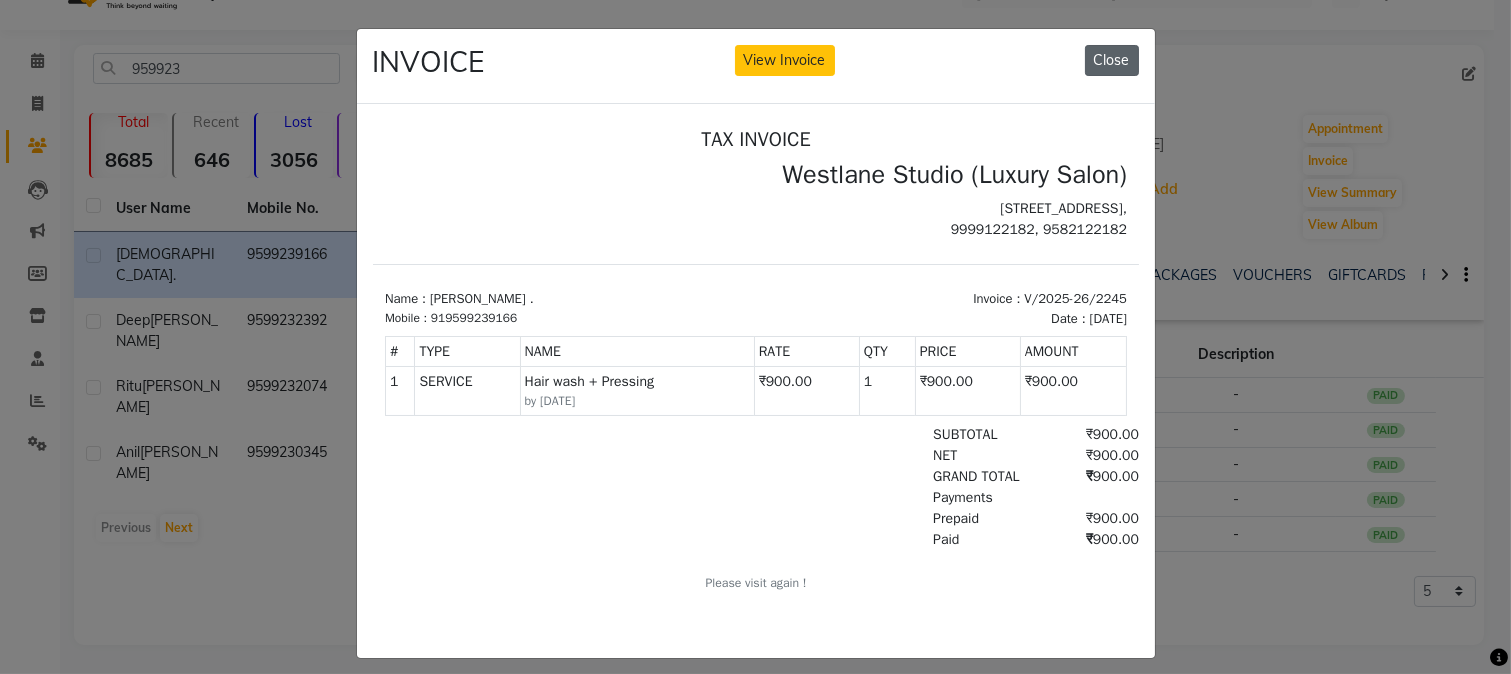 drag, startPoint x: 1117, startPoint y: 58, endPoint x: 707, endPoint y: 141, distance: 418.31686 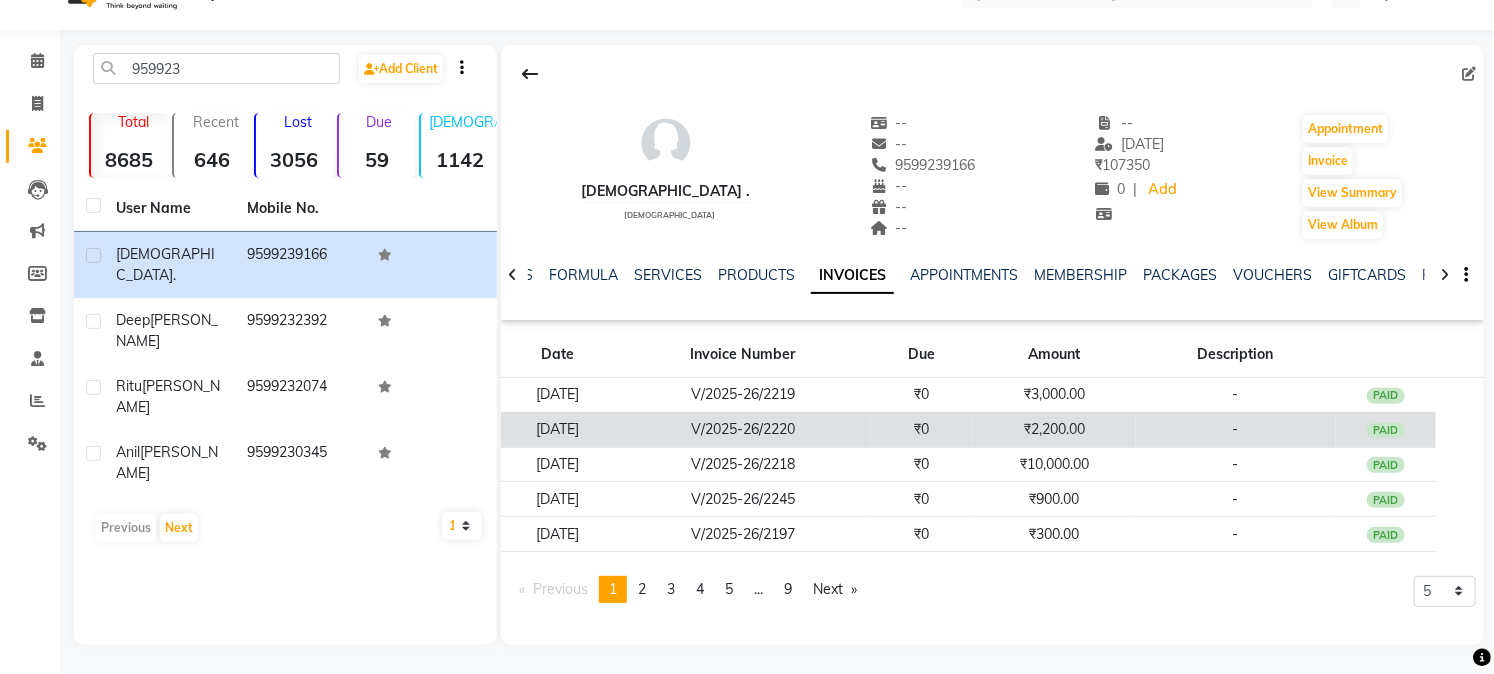 click on "₹0" 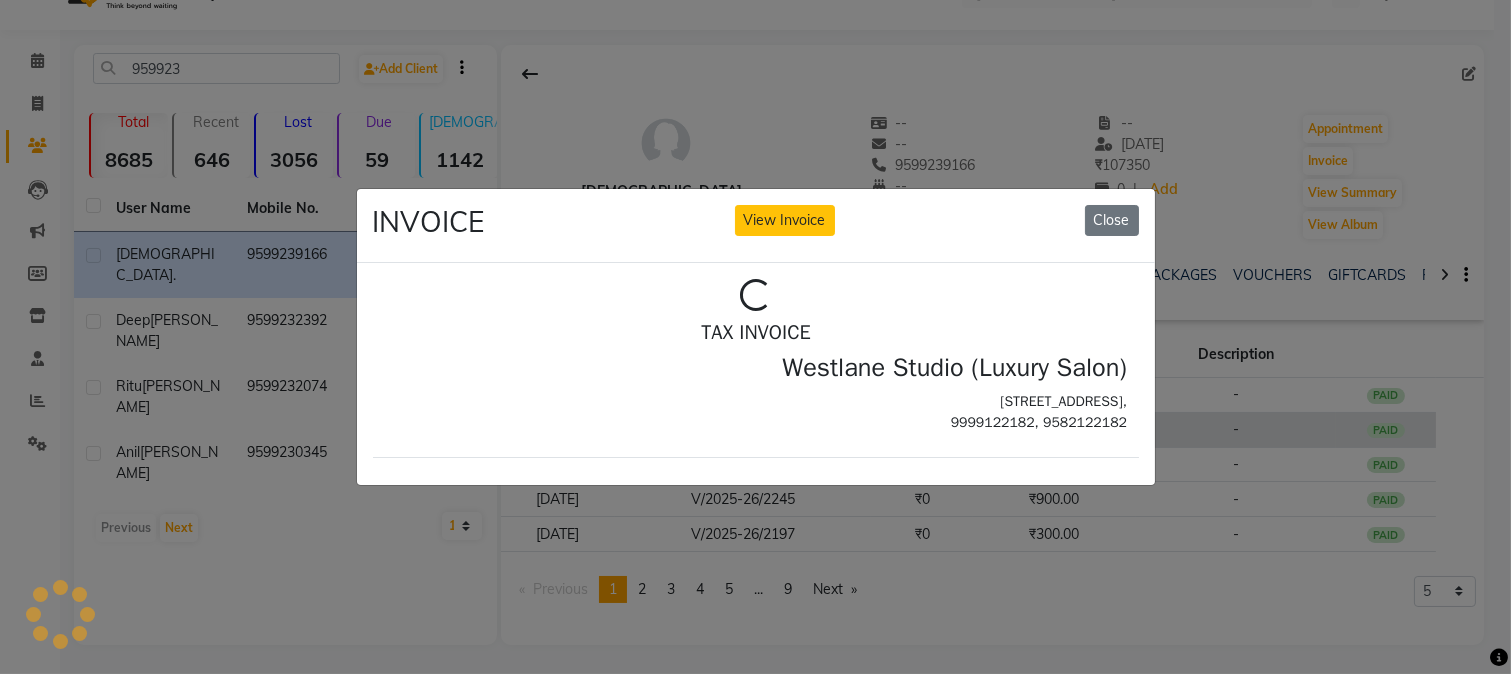 scroll, scrollTop: 0, scrollLeft: 0, axis: both 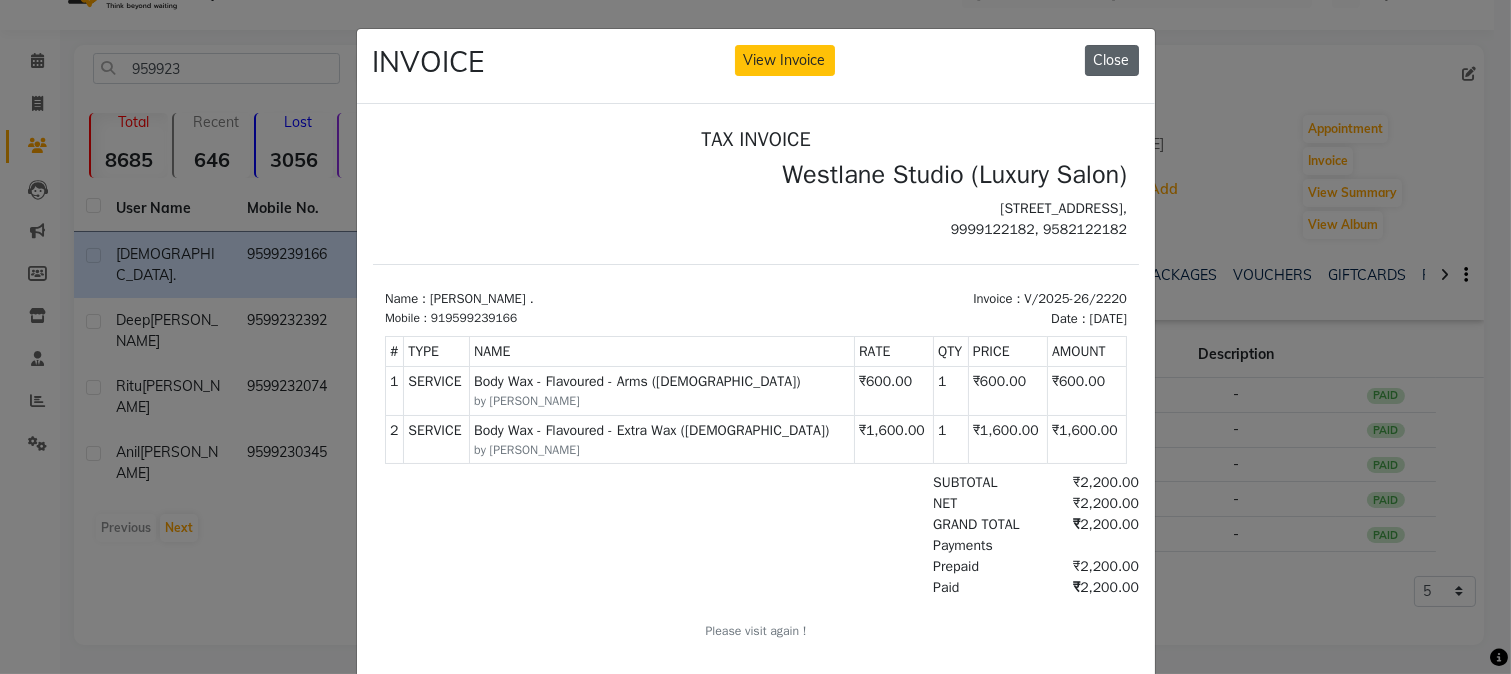 click on "Close" 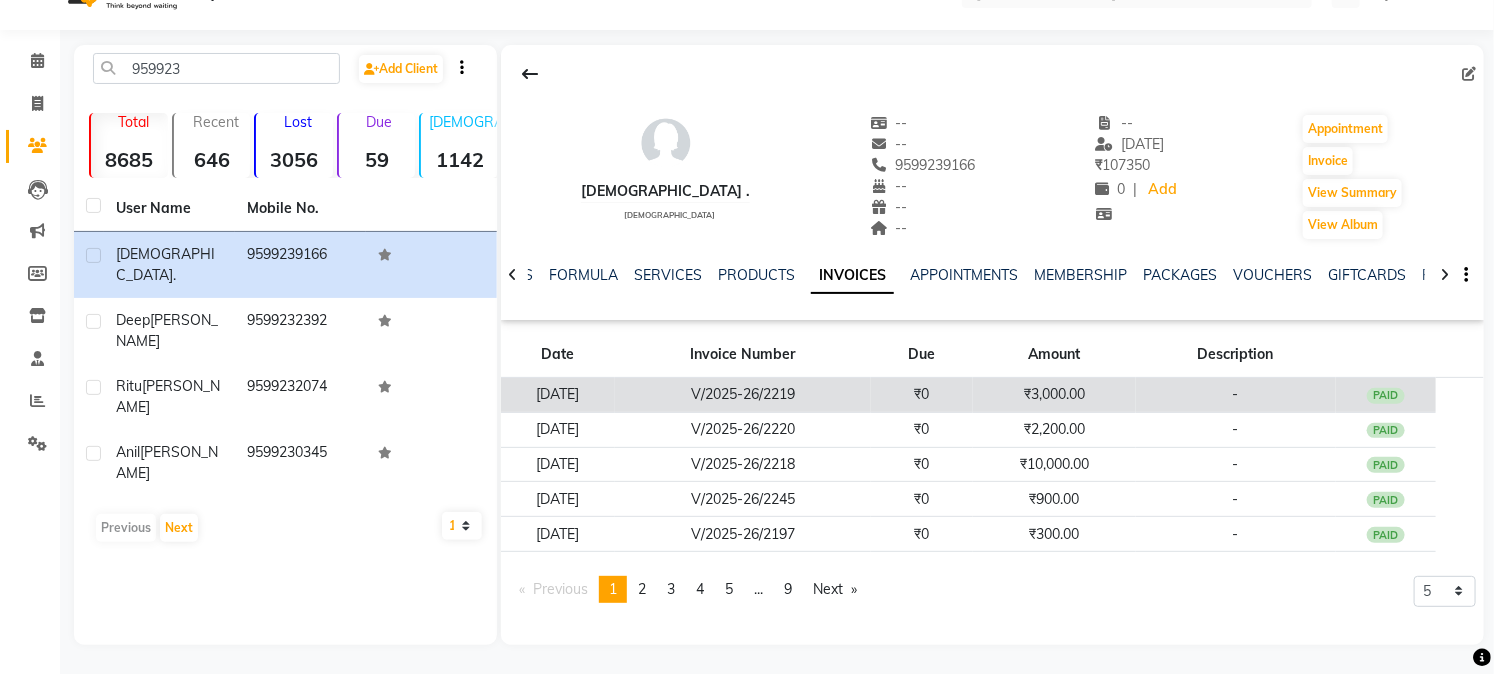 click on "₹3,000.00" 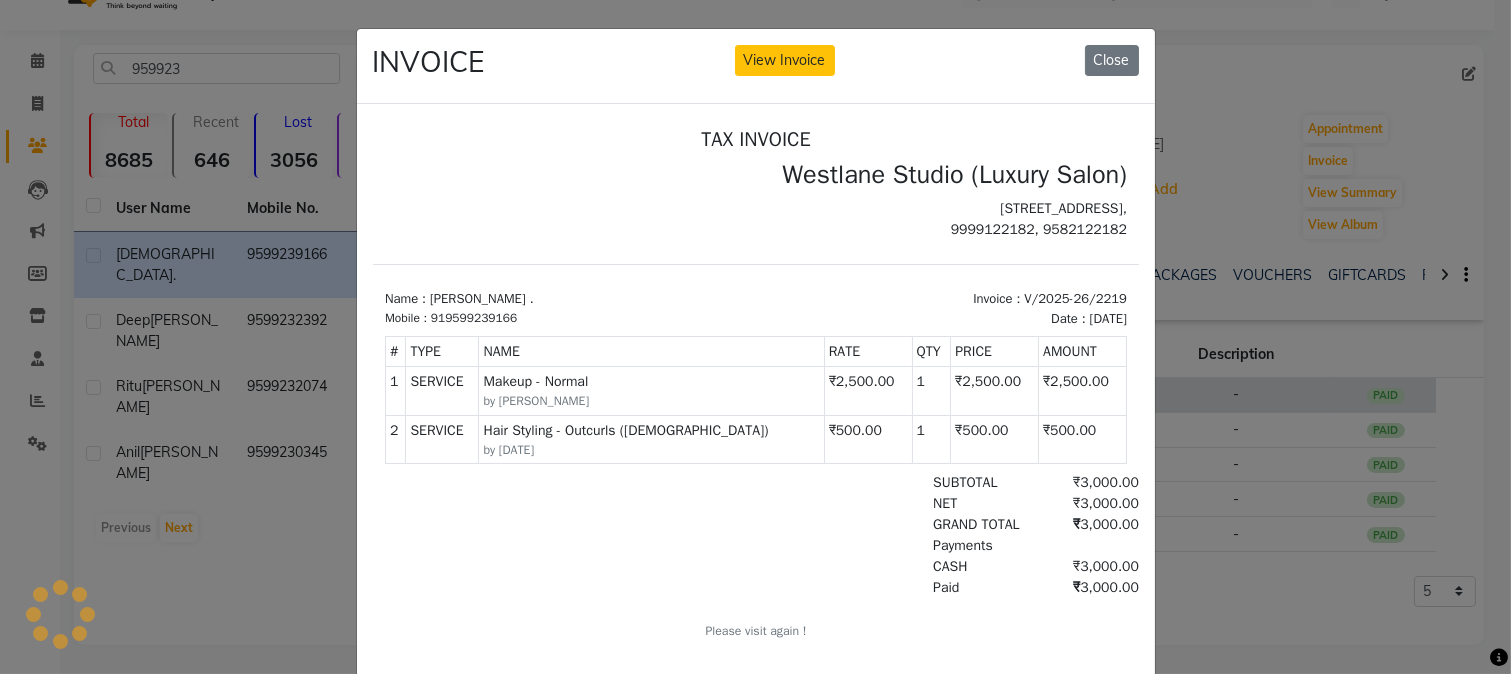 scroll, scrollTop: 0, scrollLeft: 0, axis: both 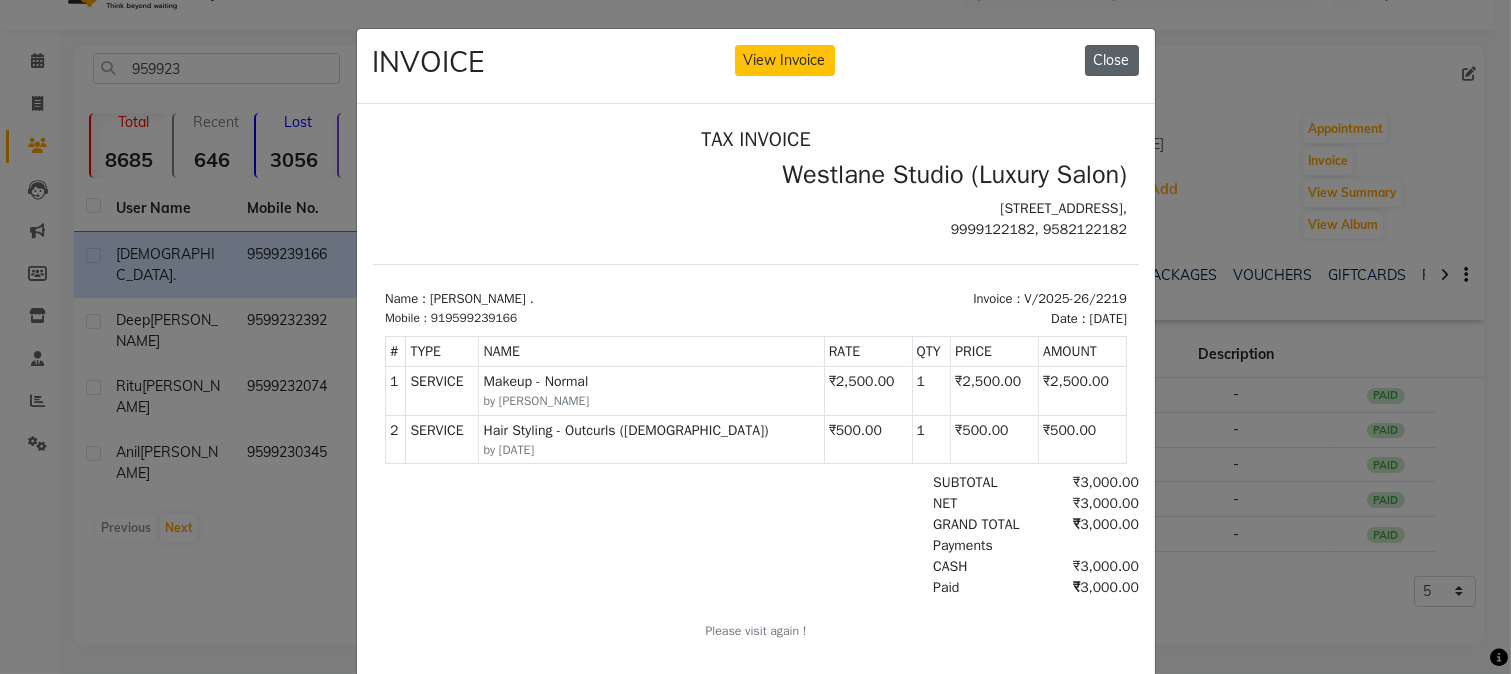 click on "Close" 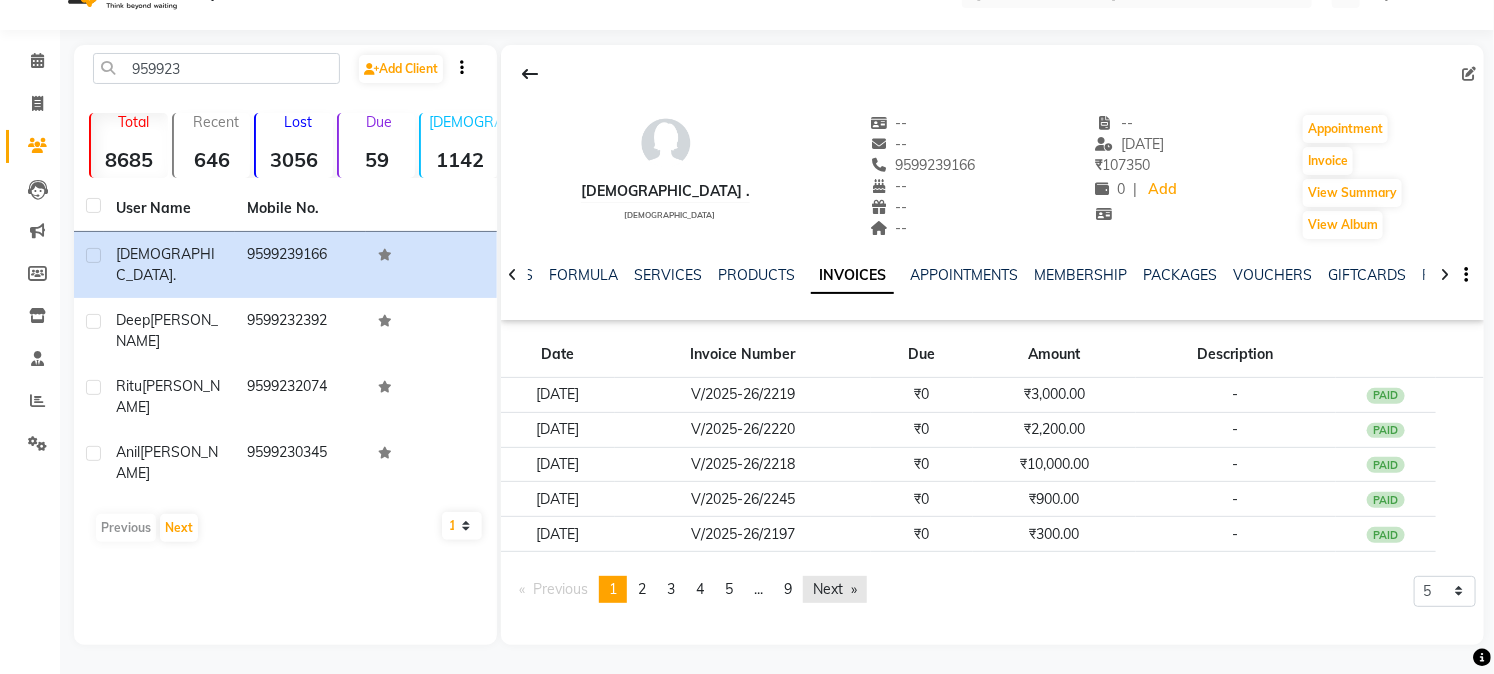 click on "Next  page" 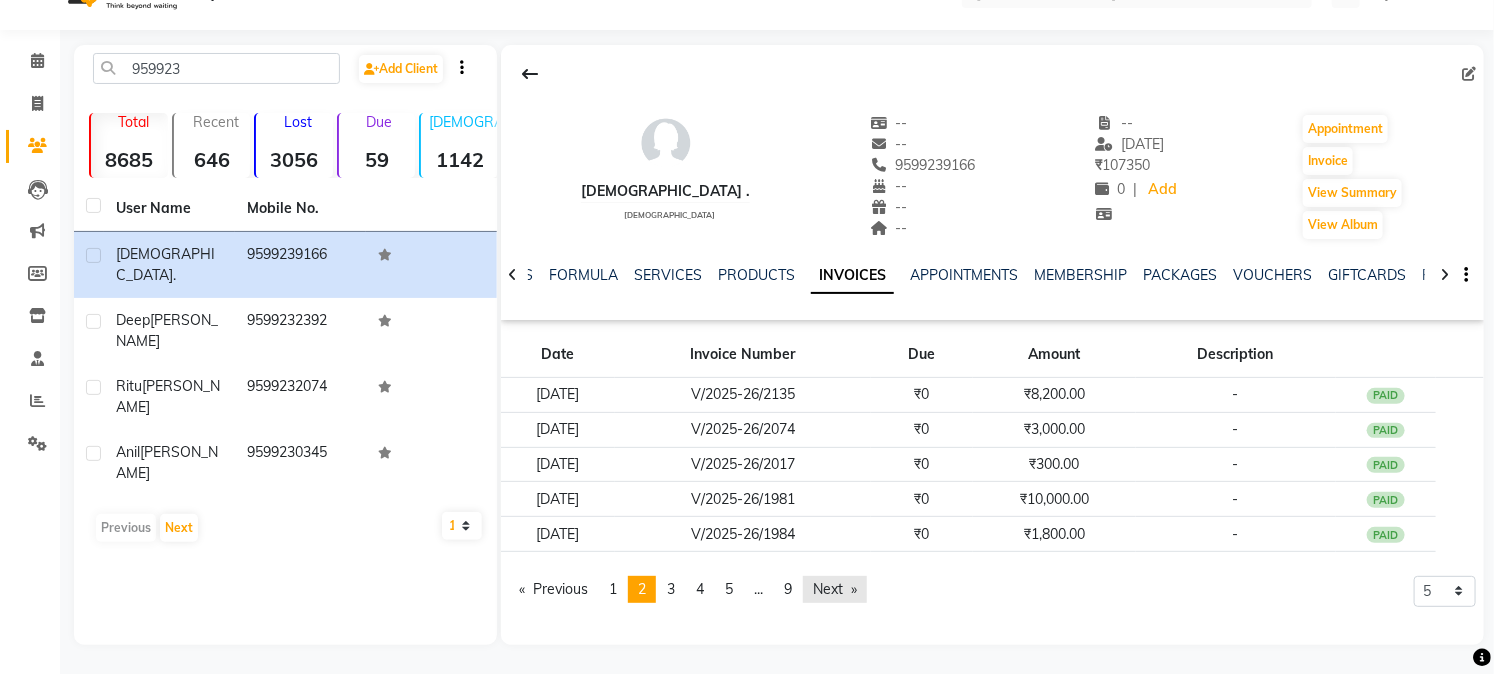 click on "Next  page" 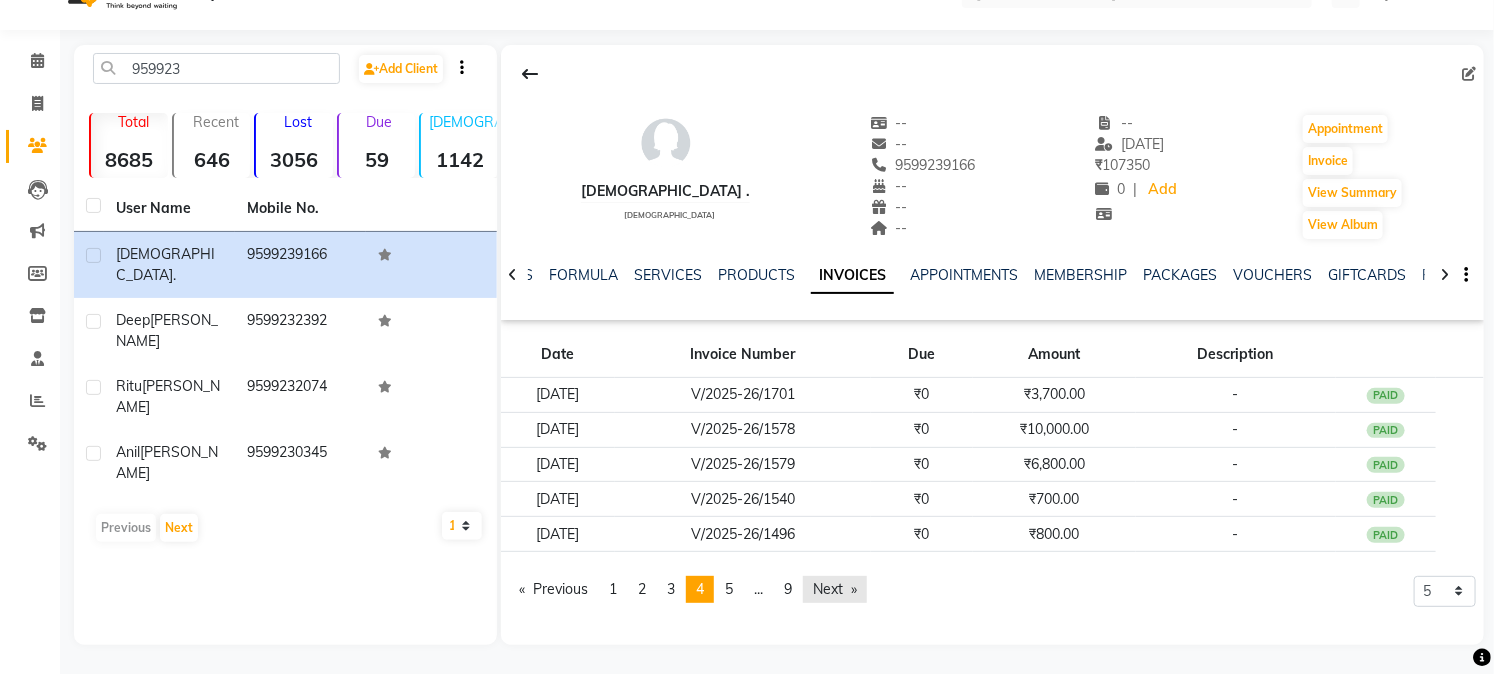 click on "Next  page" 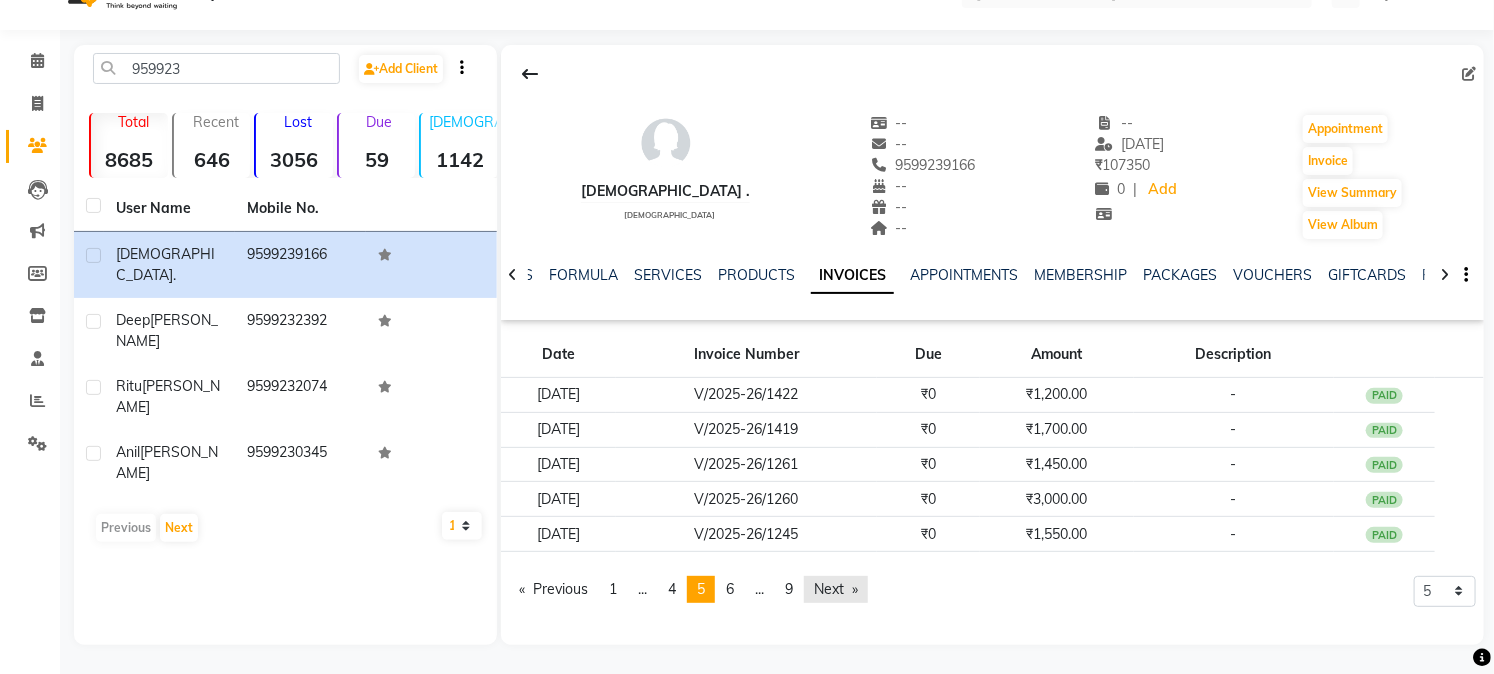 click on "Next  page" 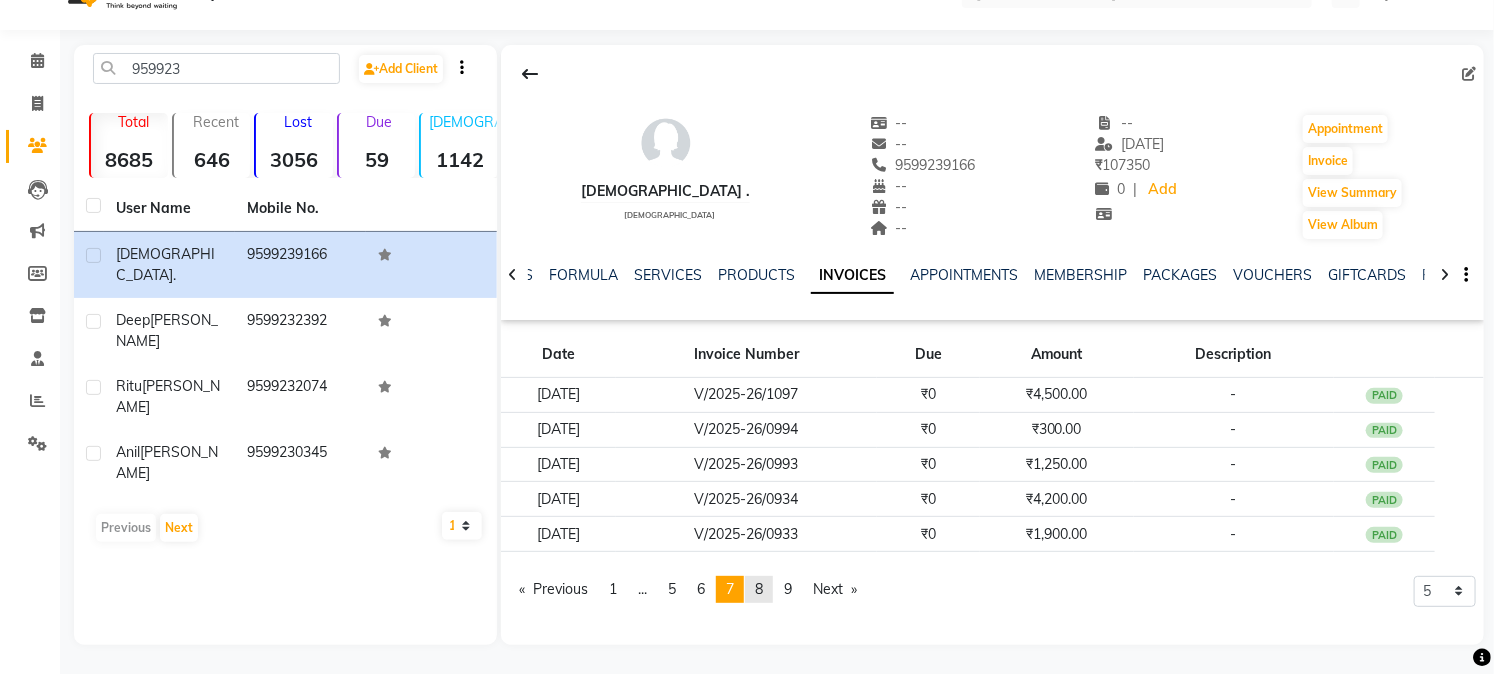 click on "page  8" 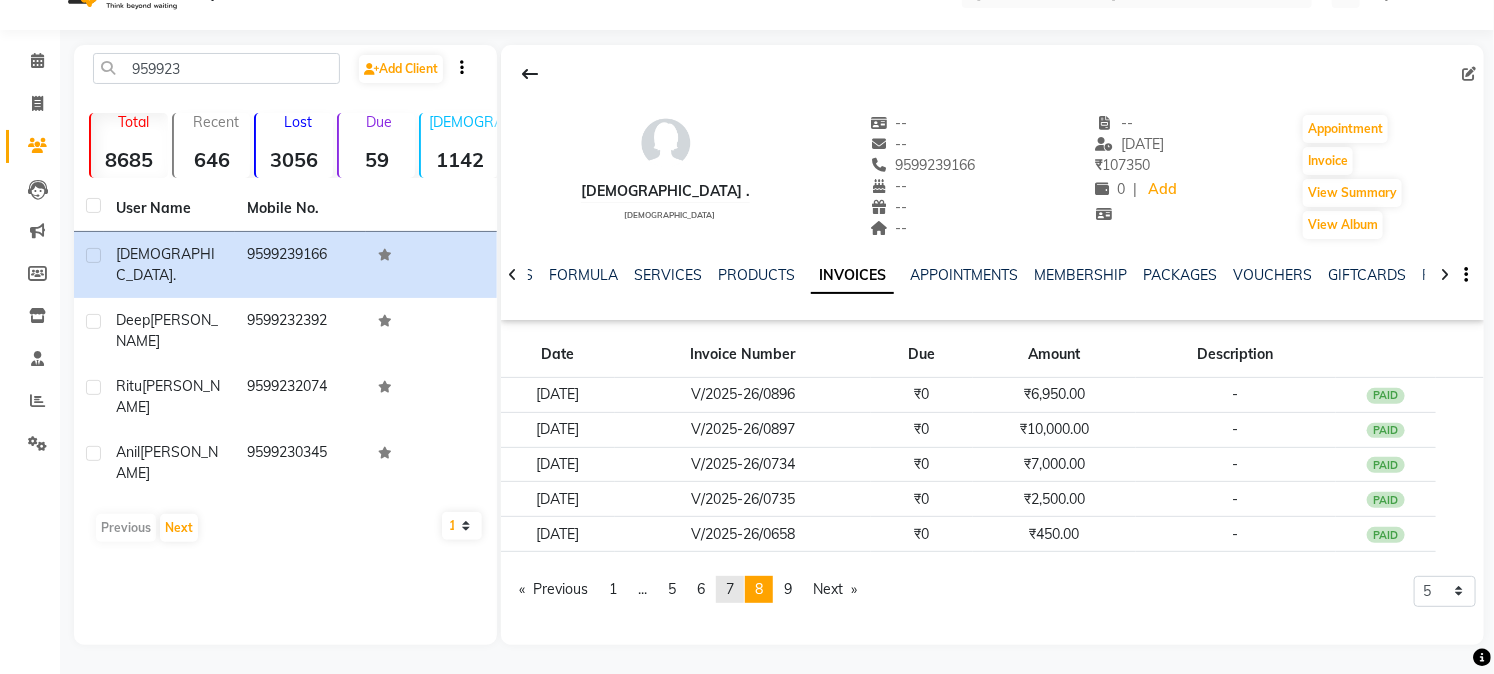 click on "7" 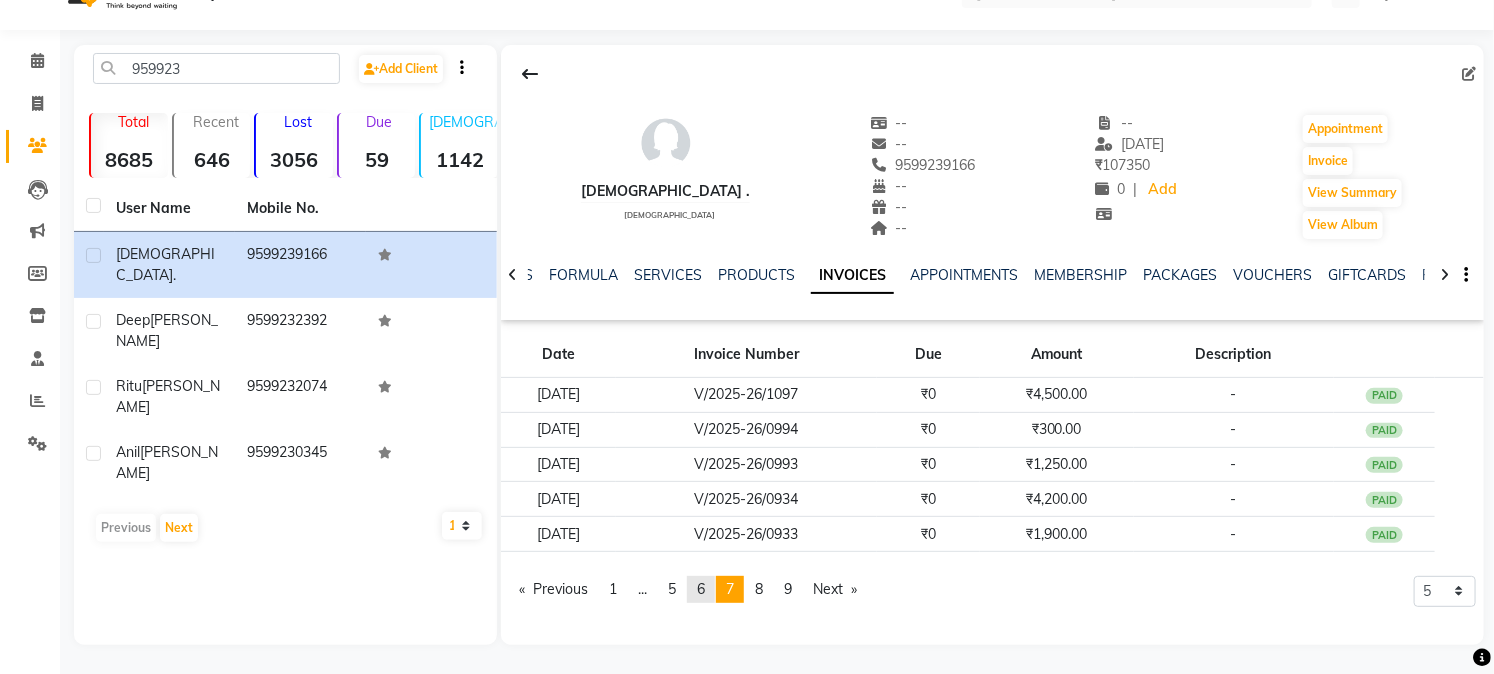 click on "page  6" 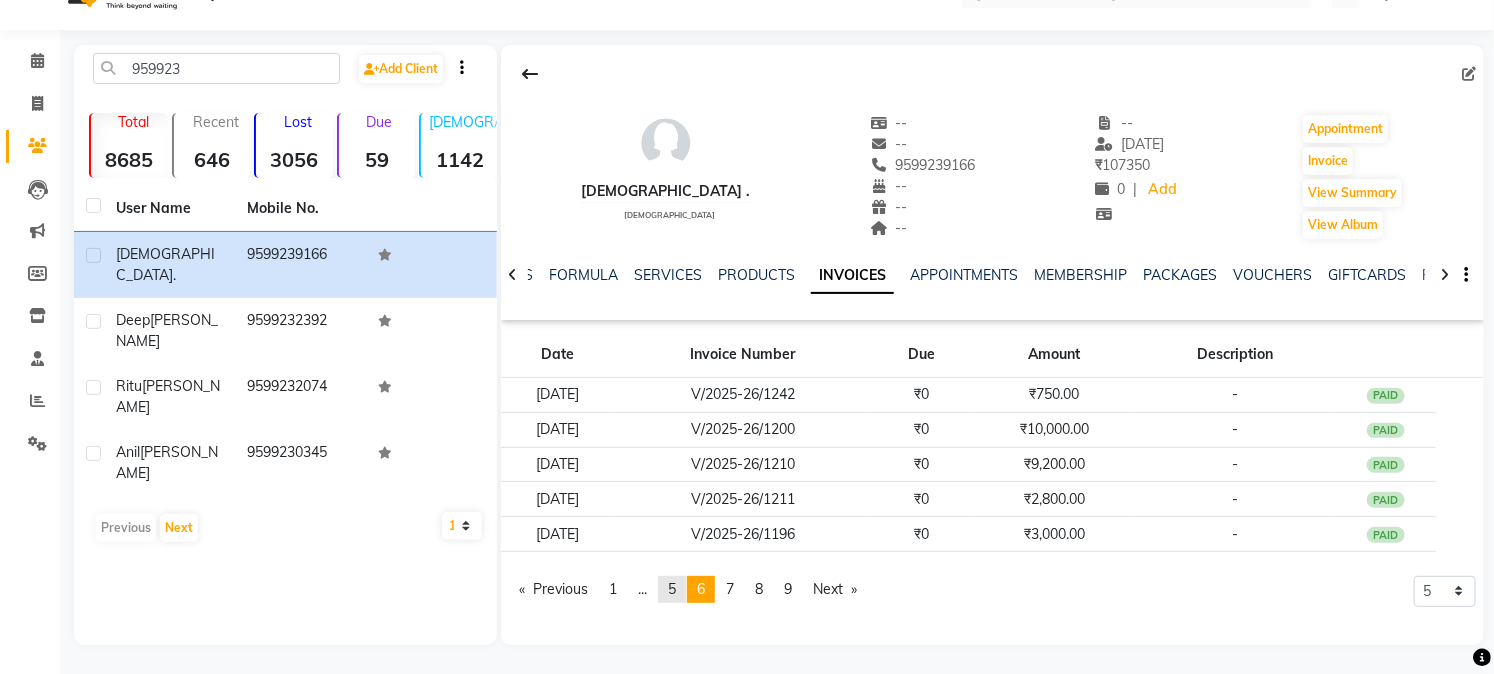 click on "5" 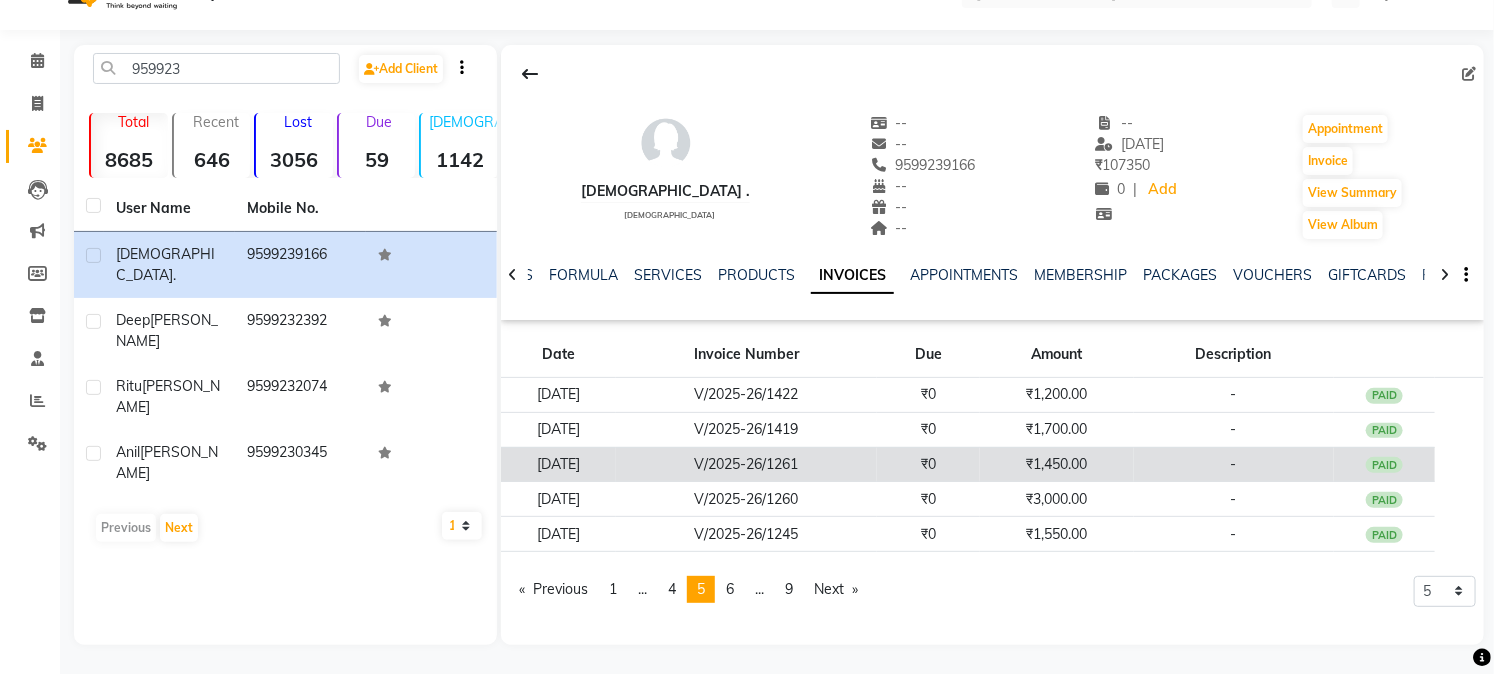 click on "₹0" 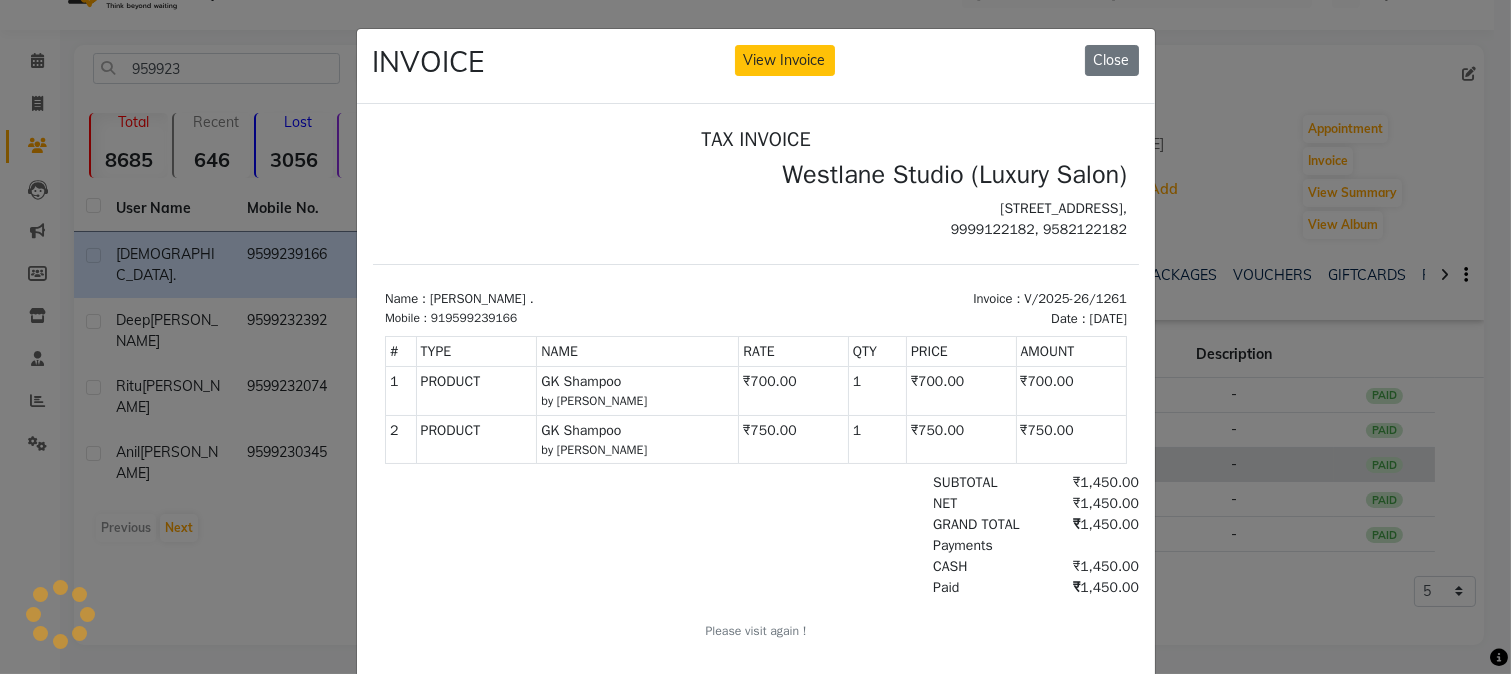 scroll, scrollTop: 0, scrollLeft: 0, axis: both 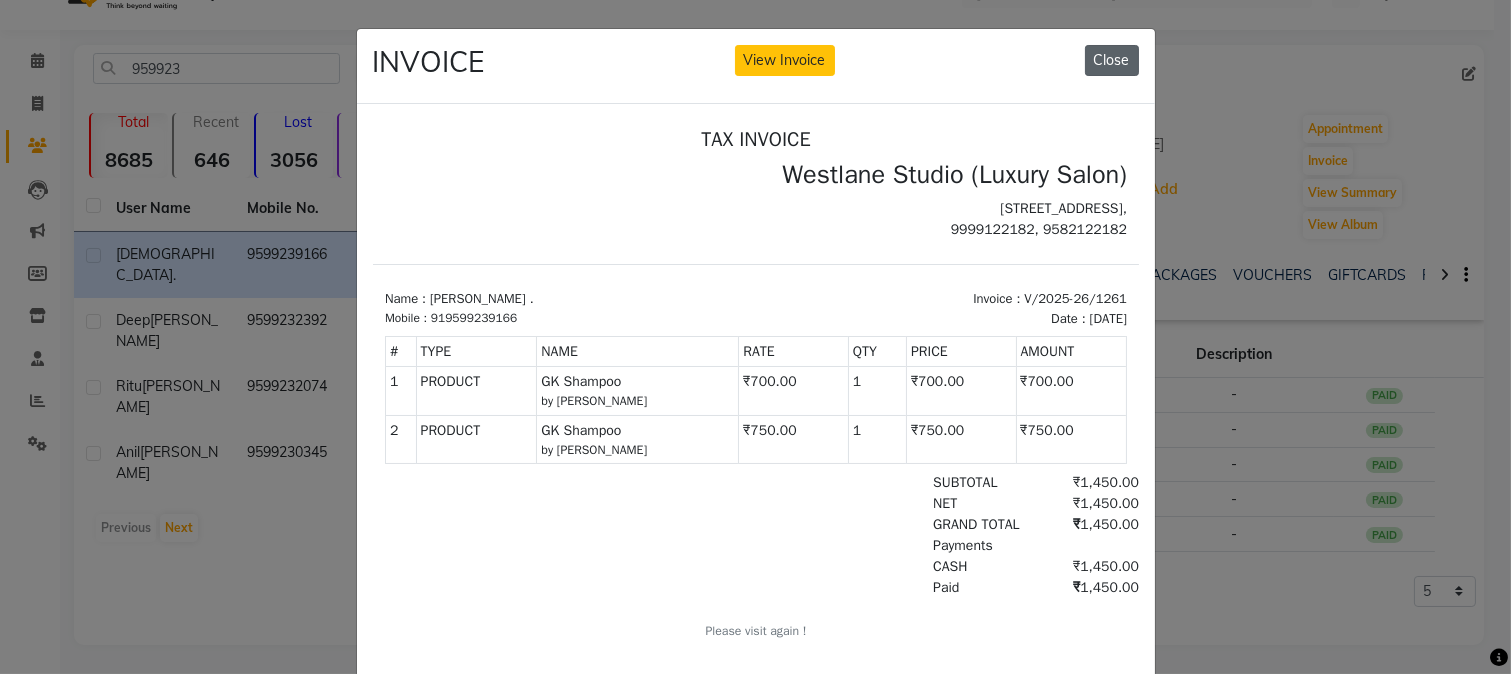 click on "Close" 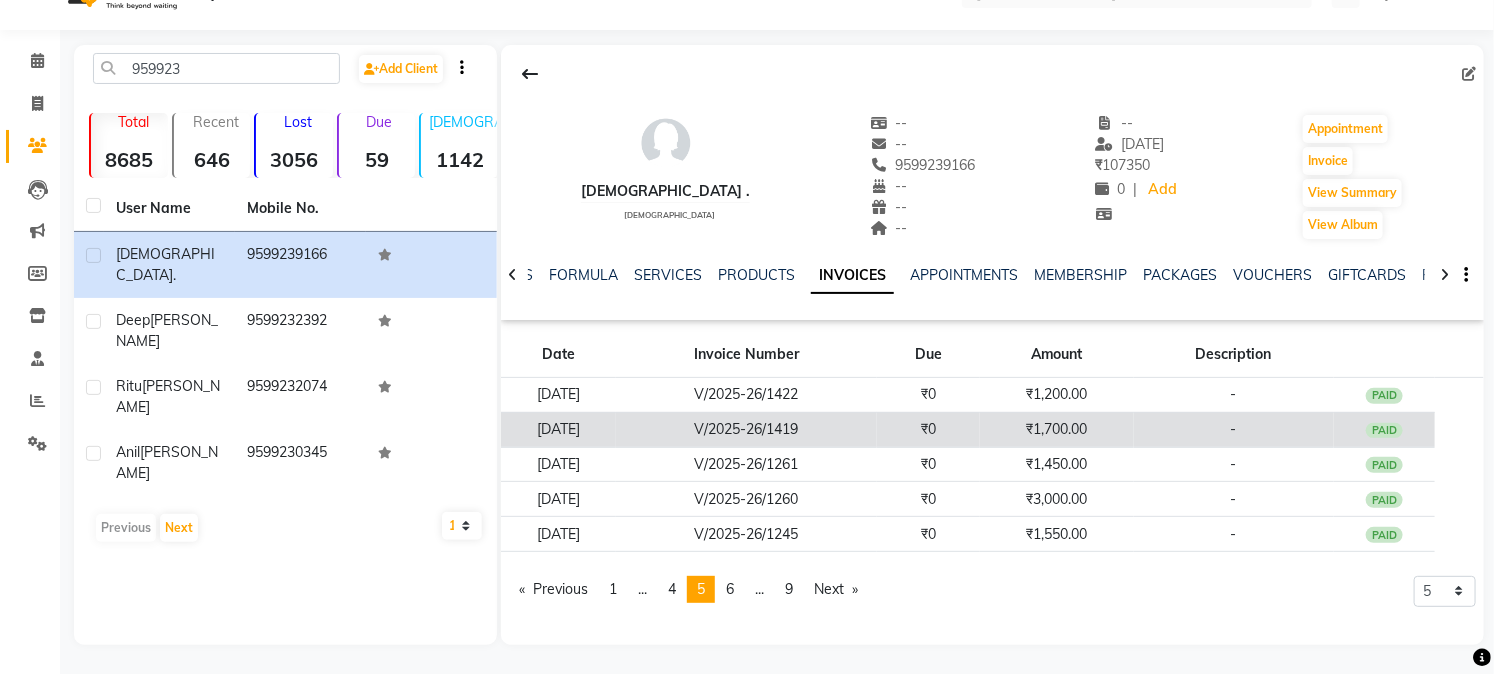 click on "₹0" 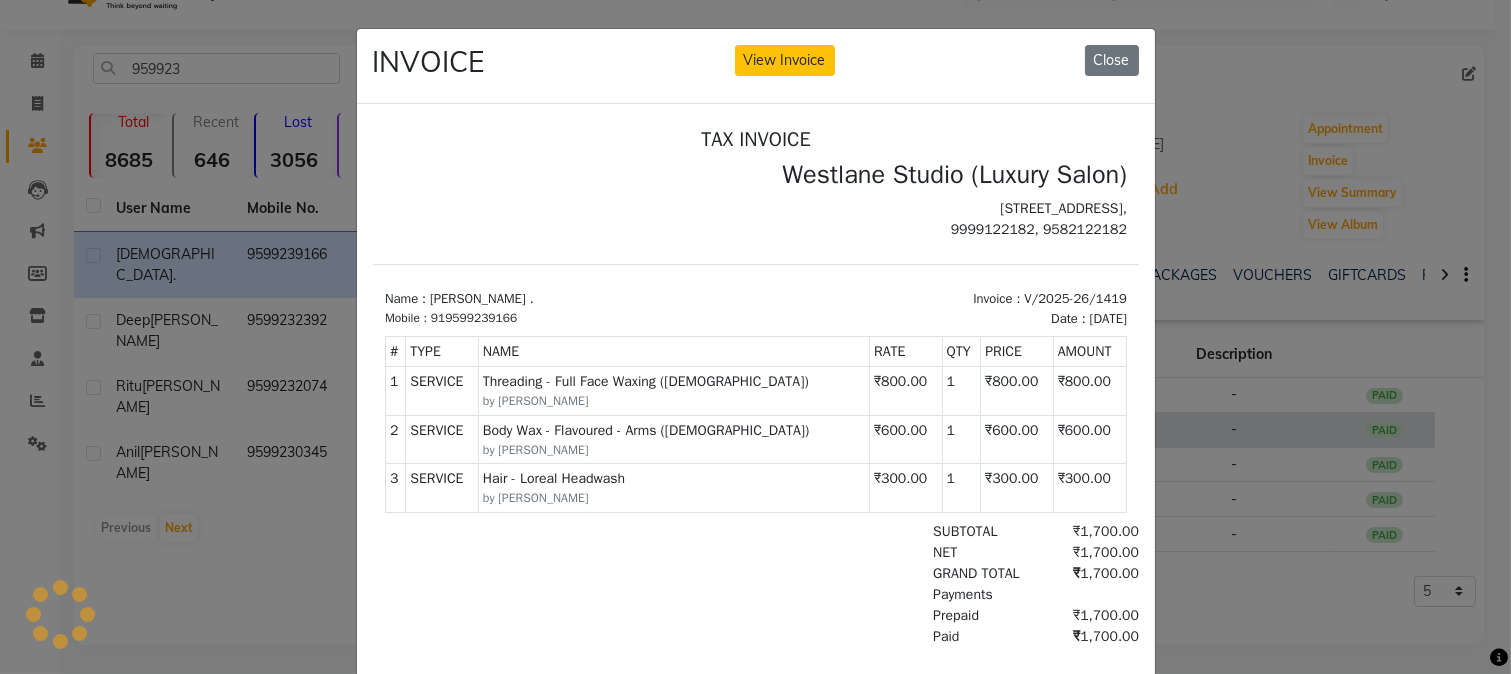 scroll, scrollTop: 0, scrollLeft: 0, axis: both 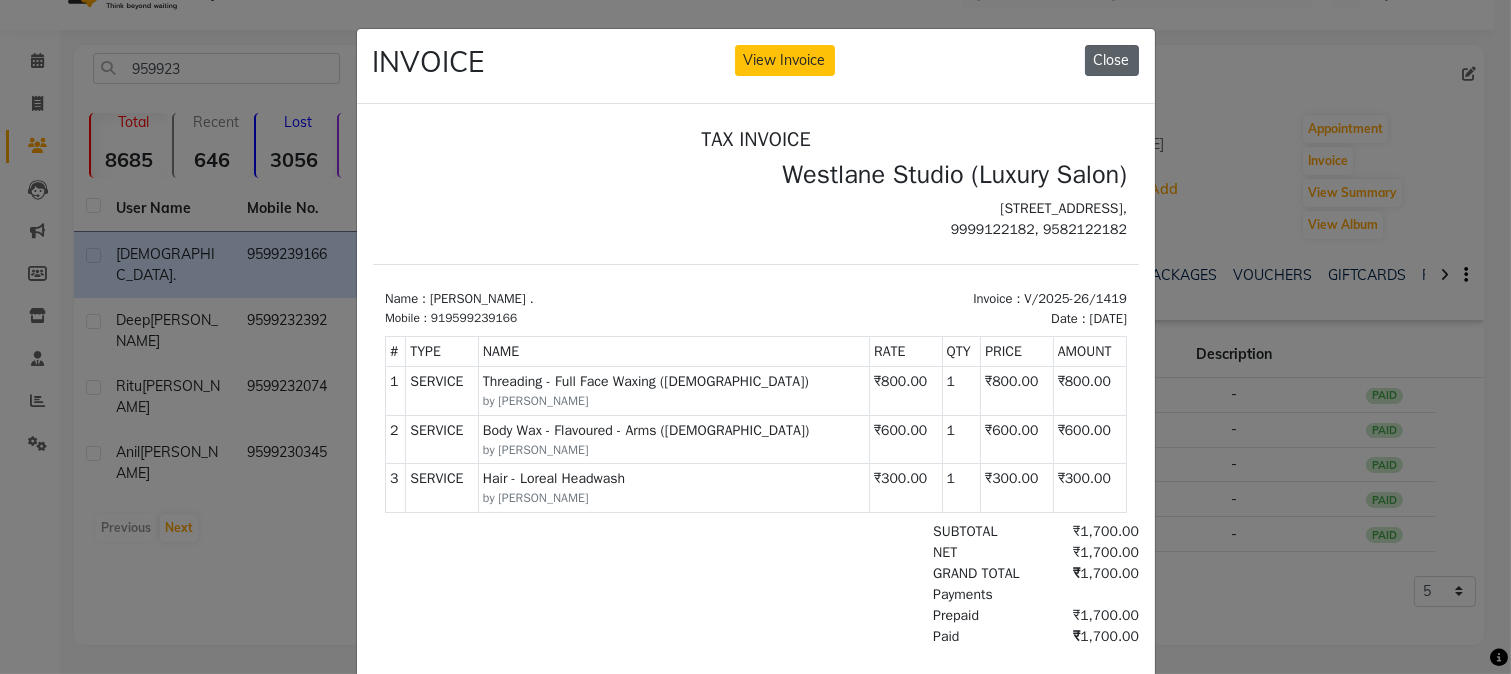 click on "Close" 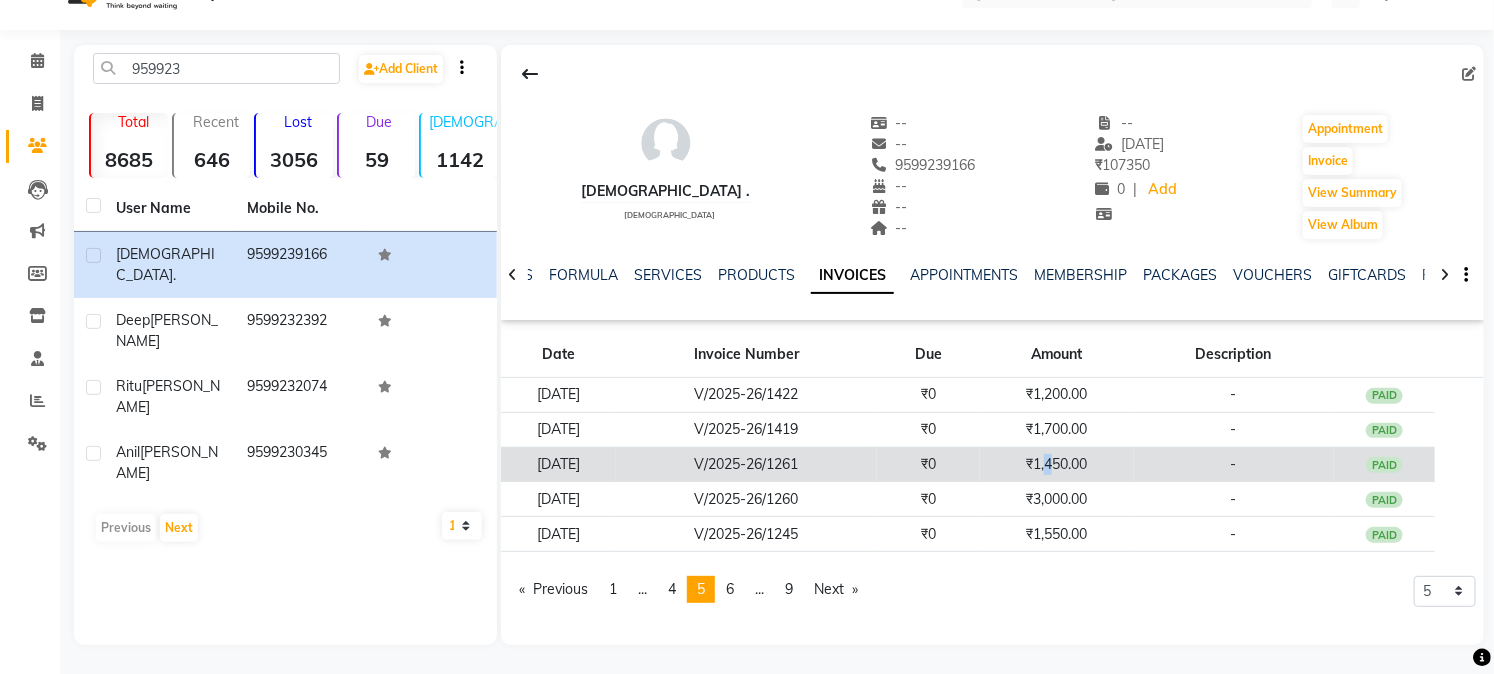 click on "₹1,450.00" 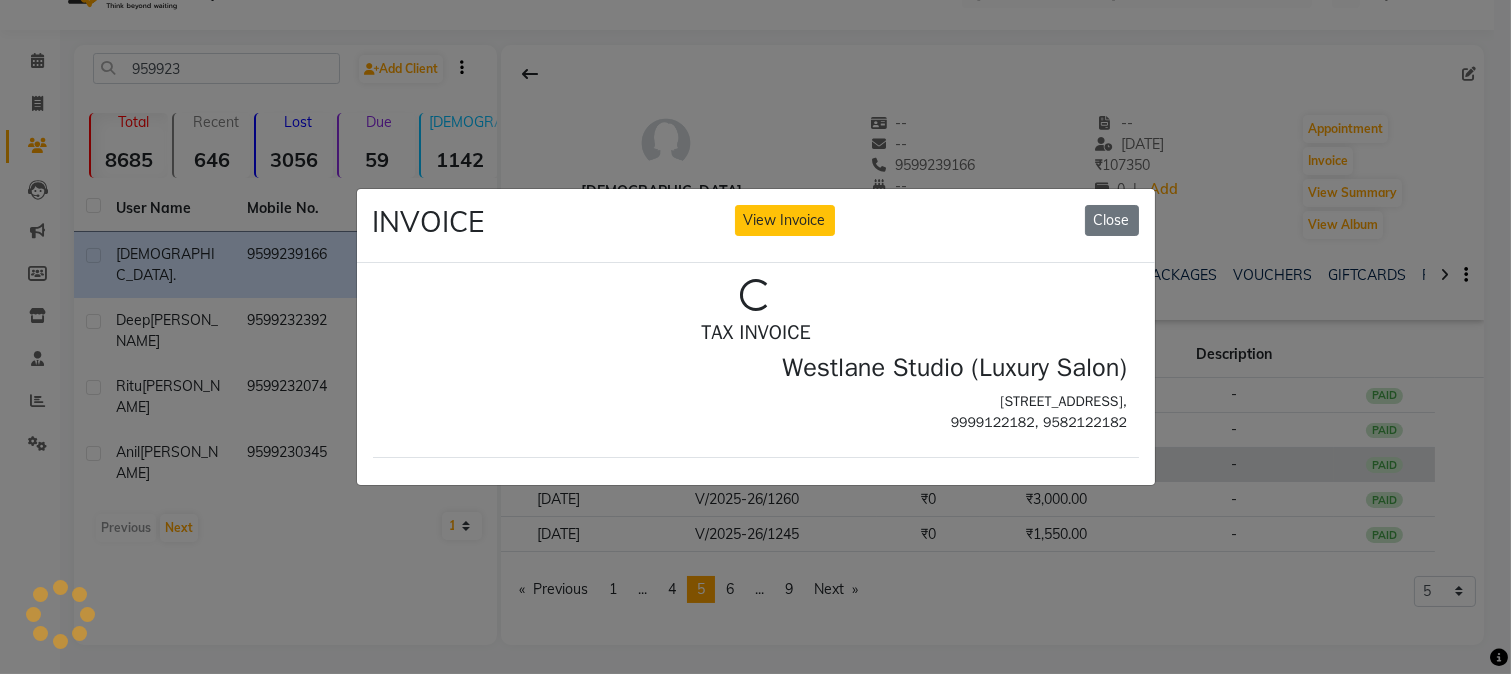 scroll, scrollTop: 0, scrollLeft: 0, axis: both 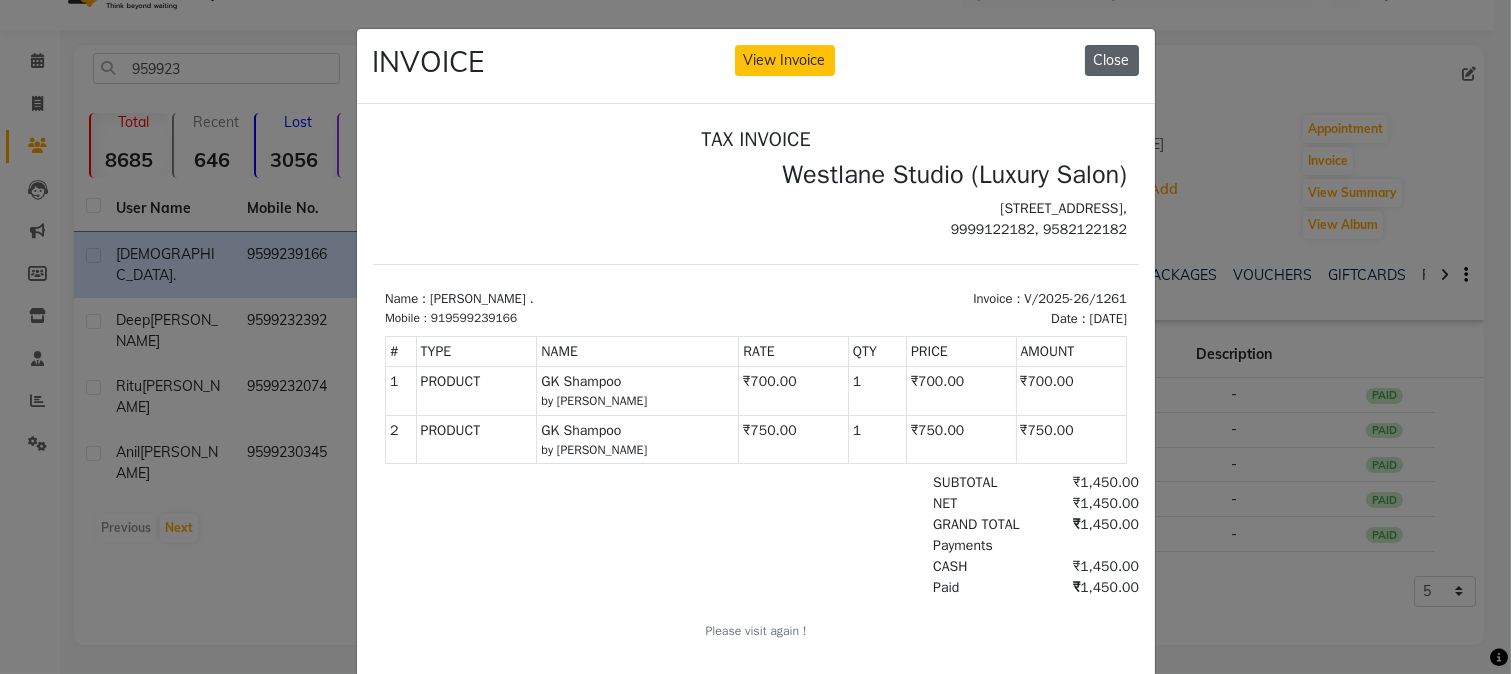 click on "Close" 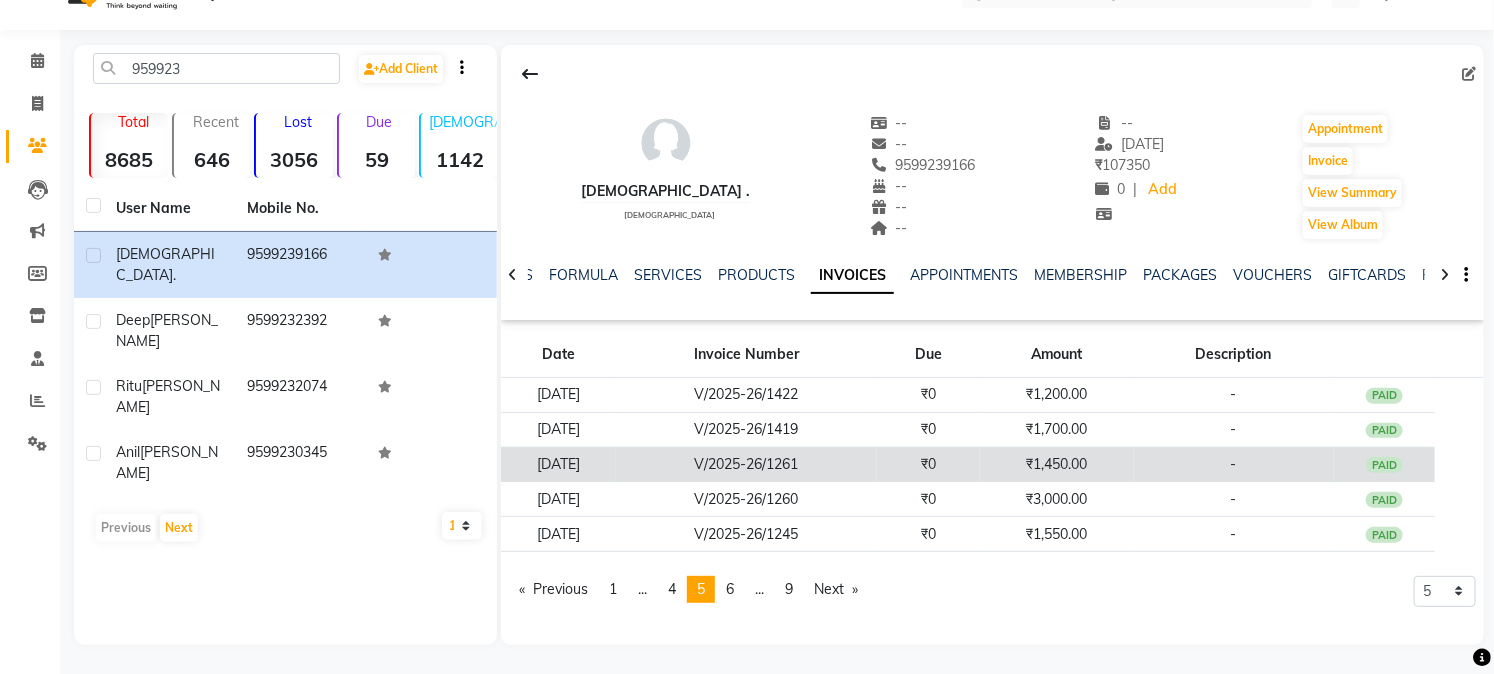 click on "₹1,450.00" 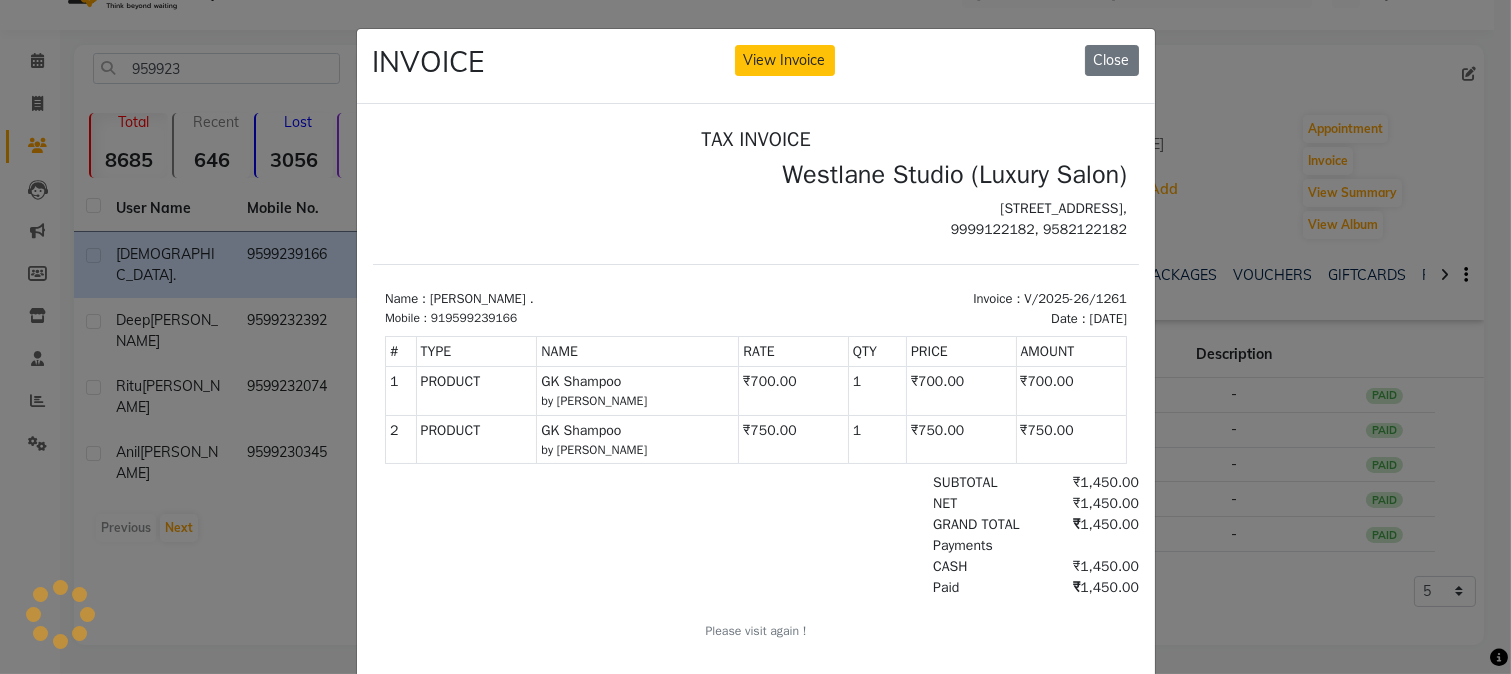 scroll, scrollTop: 0, scrollLeft: 0, axis: both 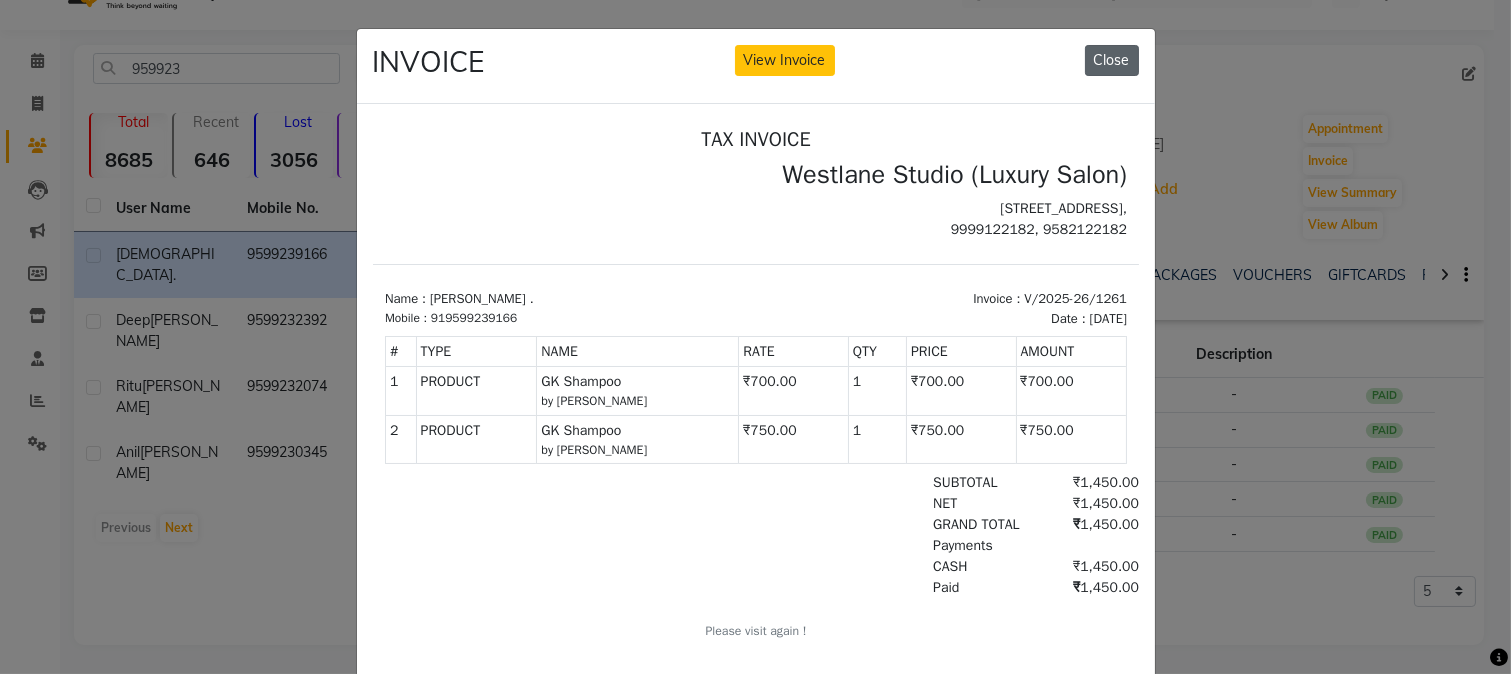 click on "Close" 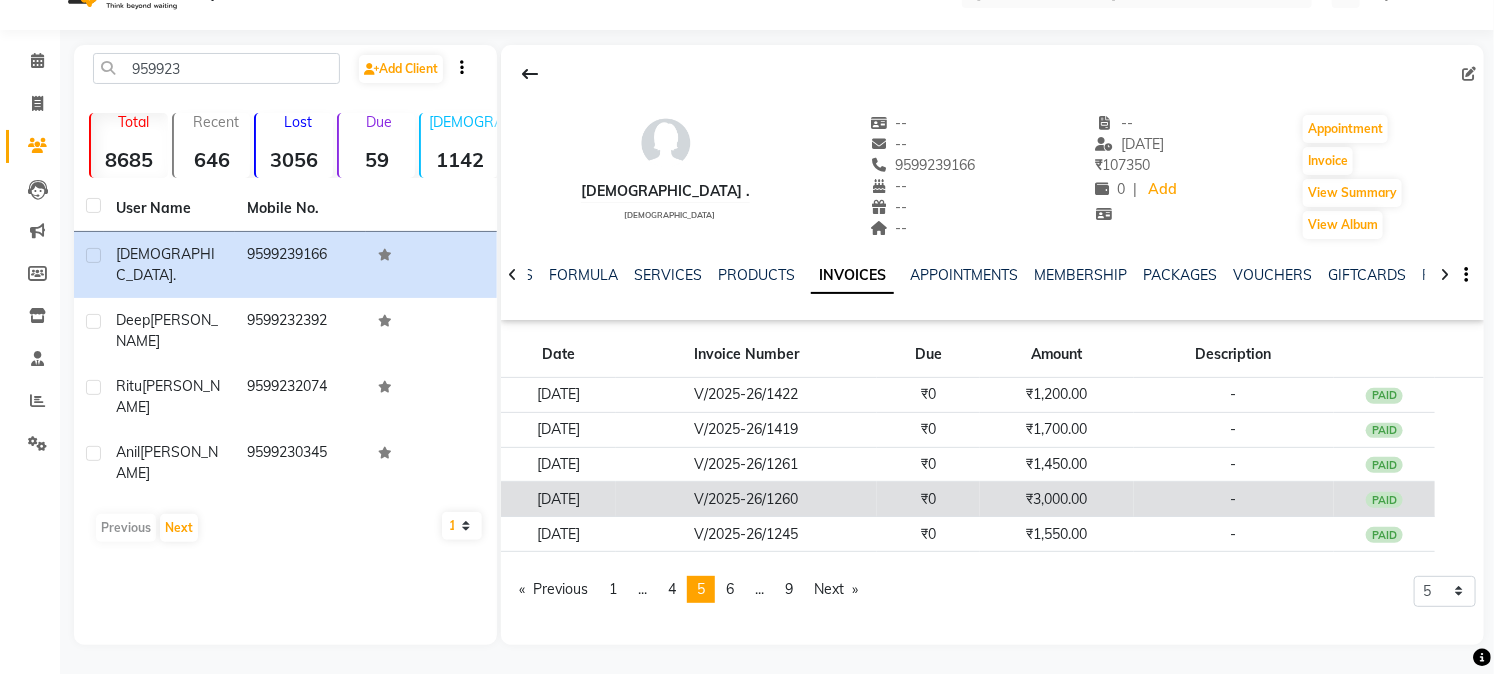 click on "₹3,000.00" 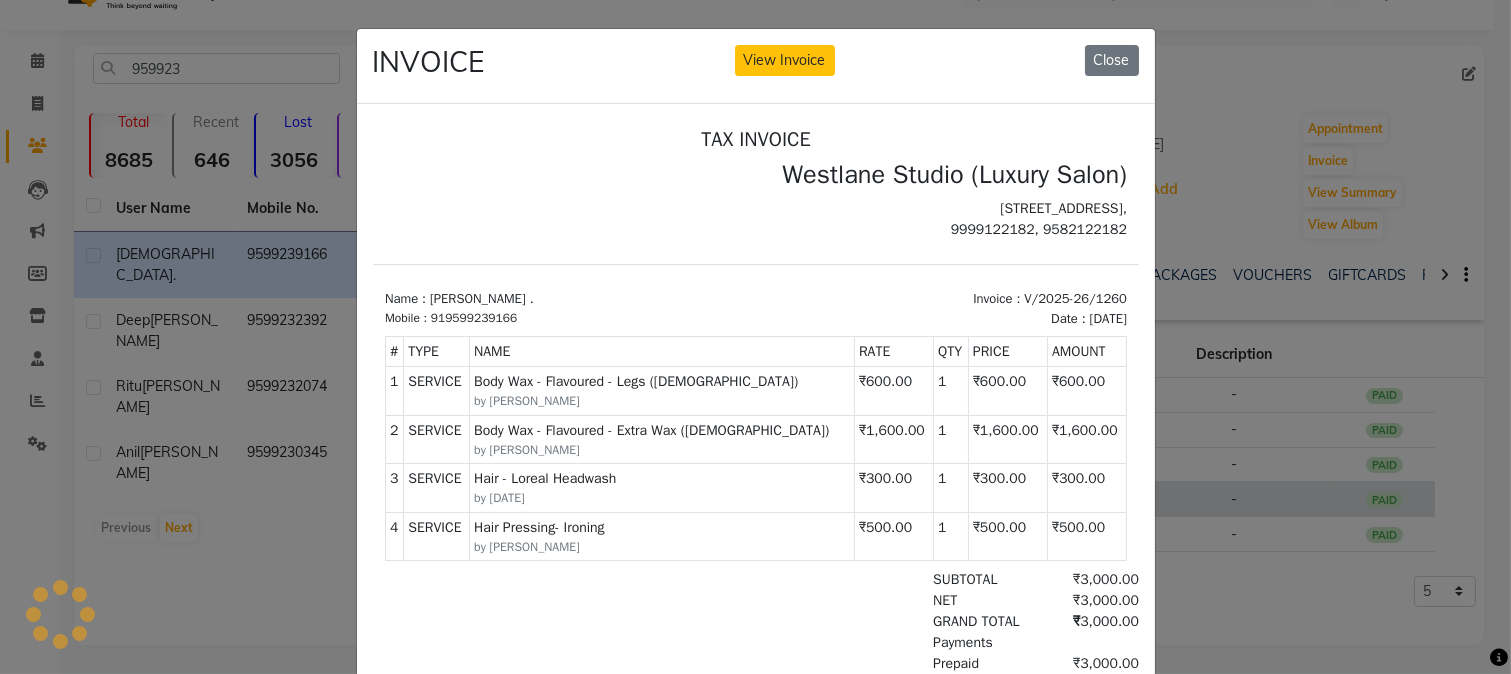 scroll, scrollTop: 0, scrollLeft: 0, axis: both 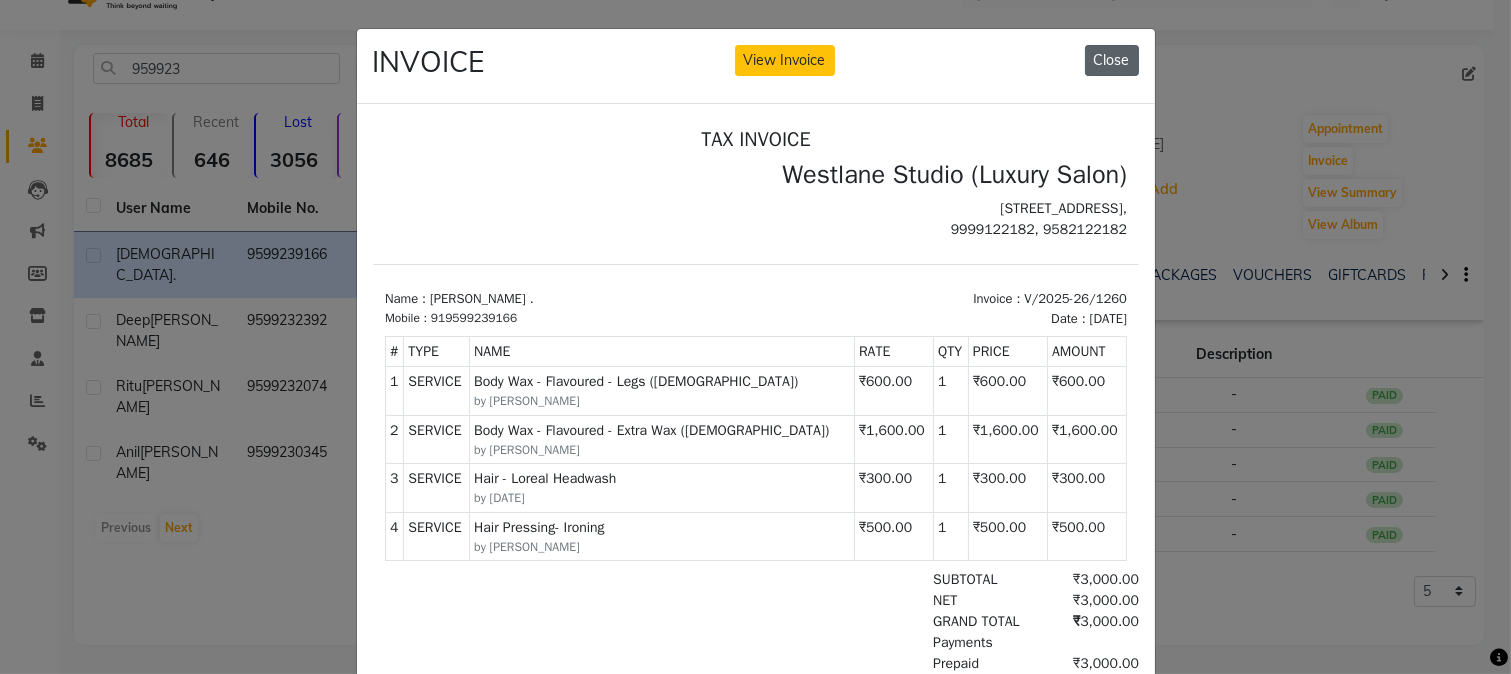 click on "Close" 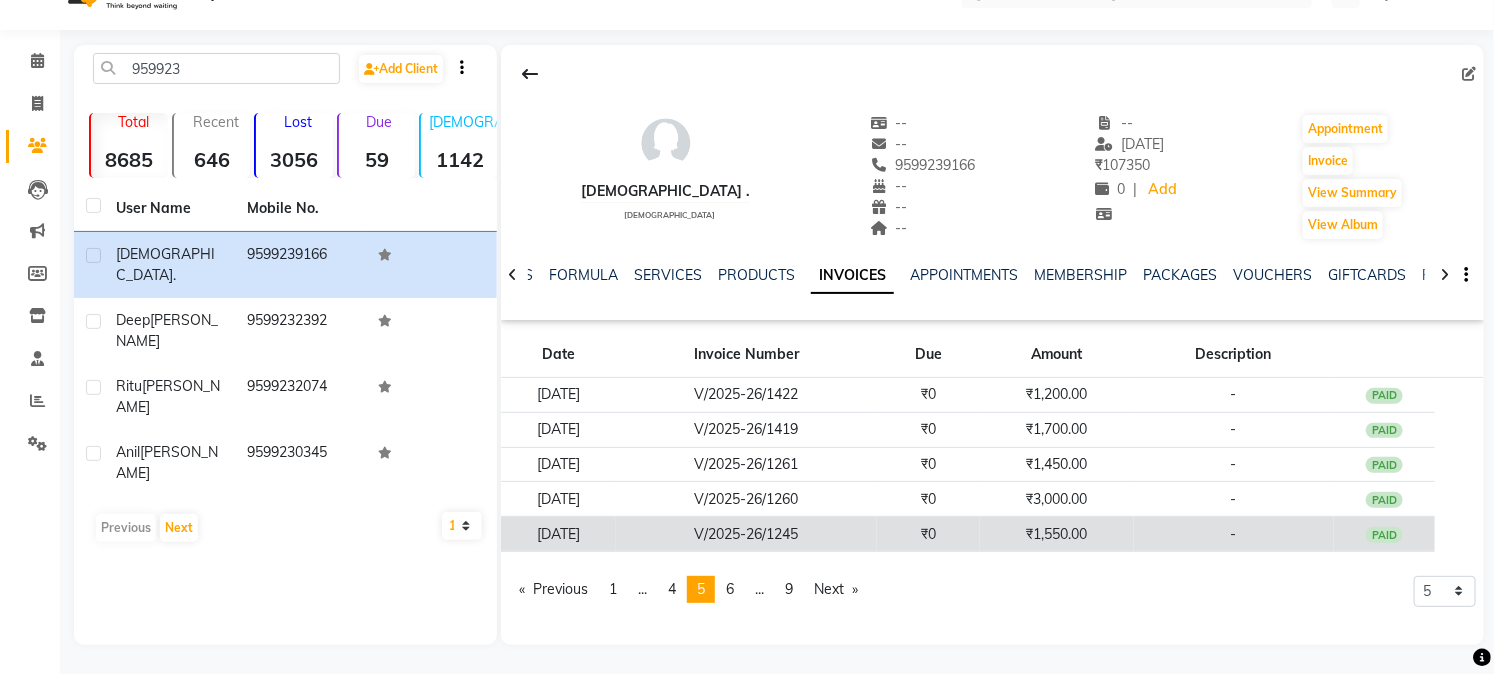 click on "₹1,550.00" 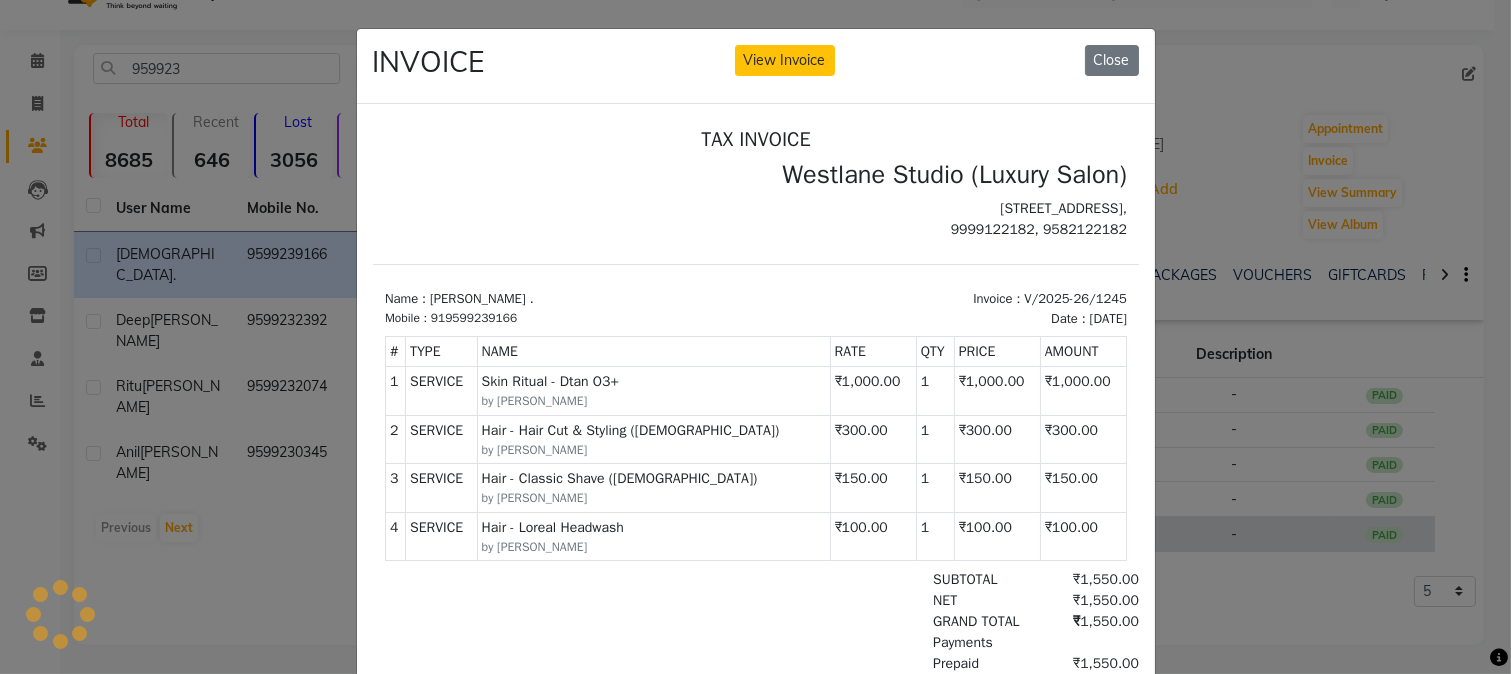 scroll, scrollTop: 0, scrollLeft: 0, axis: both 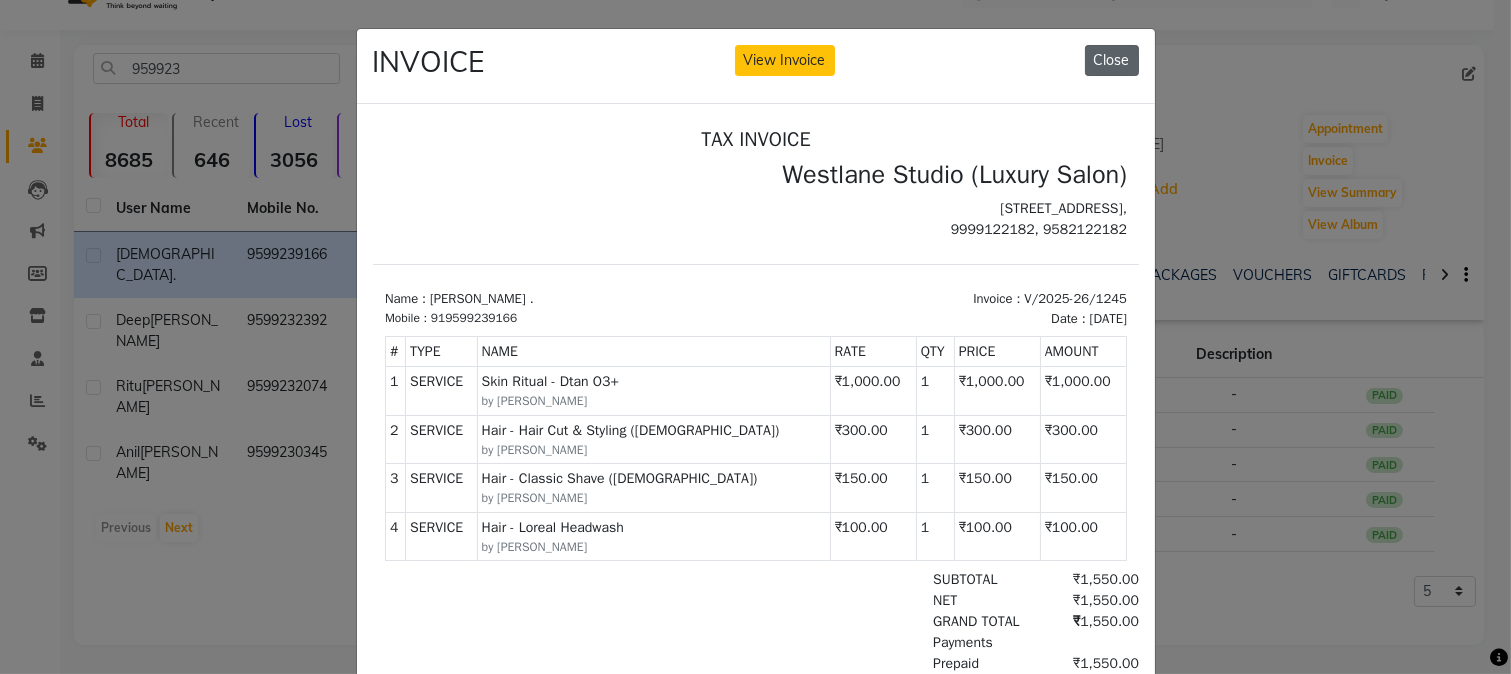 click on "Close" 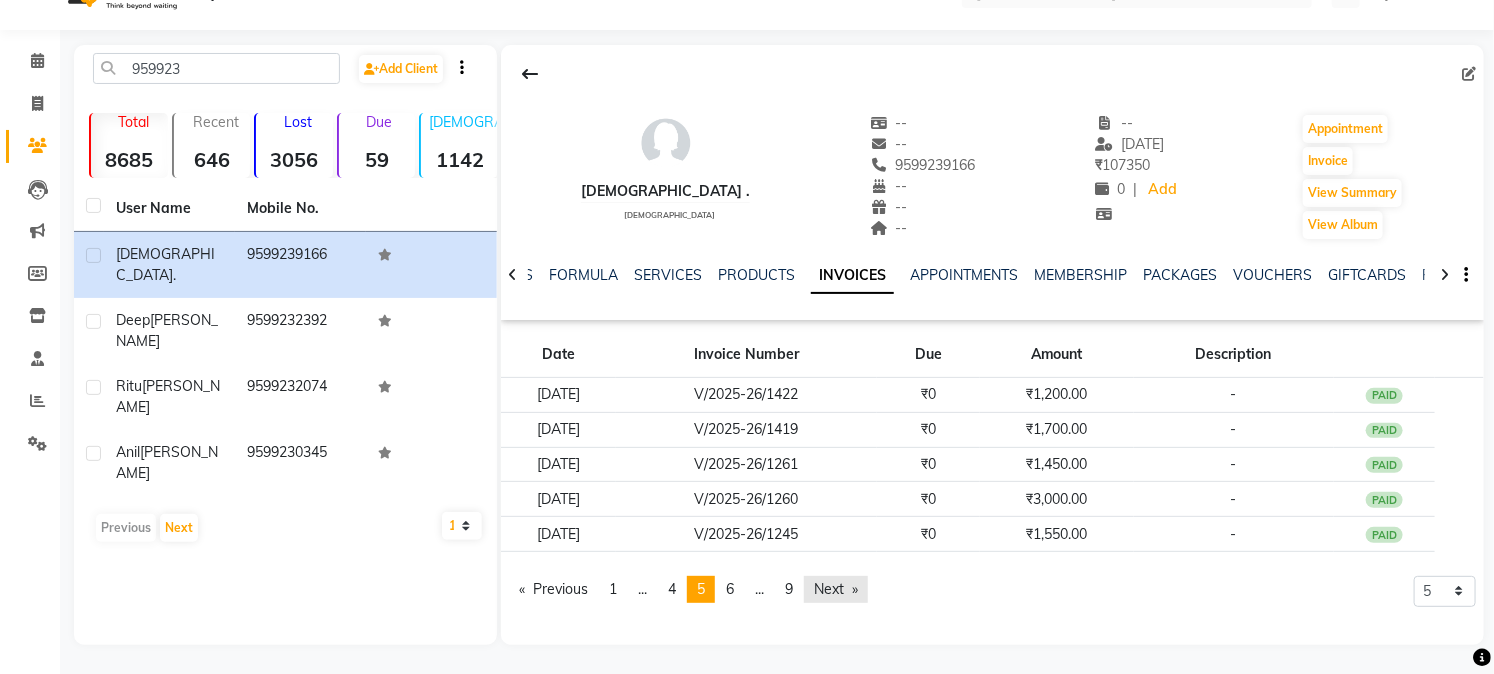 click on "Next  page" 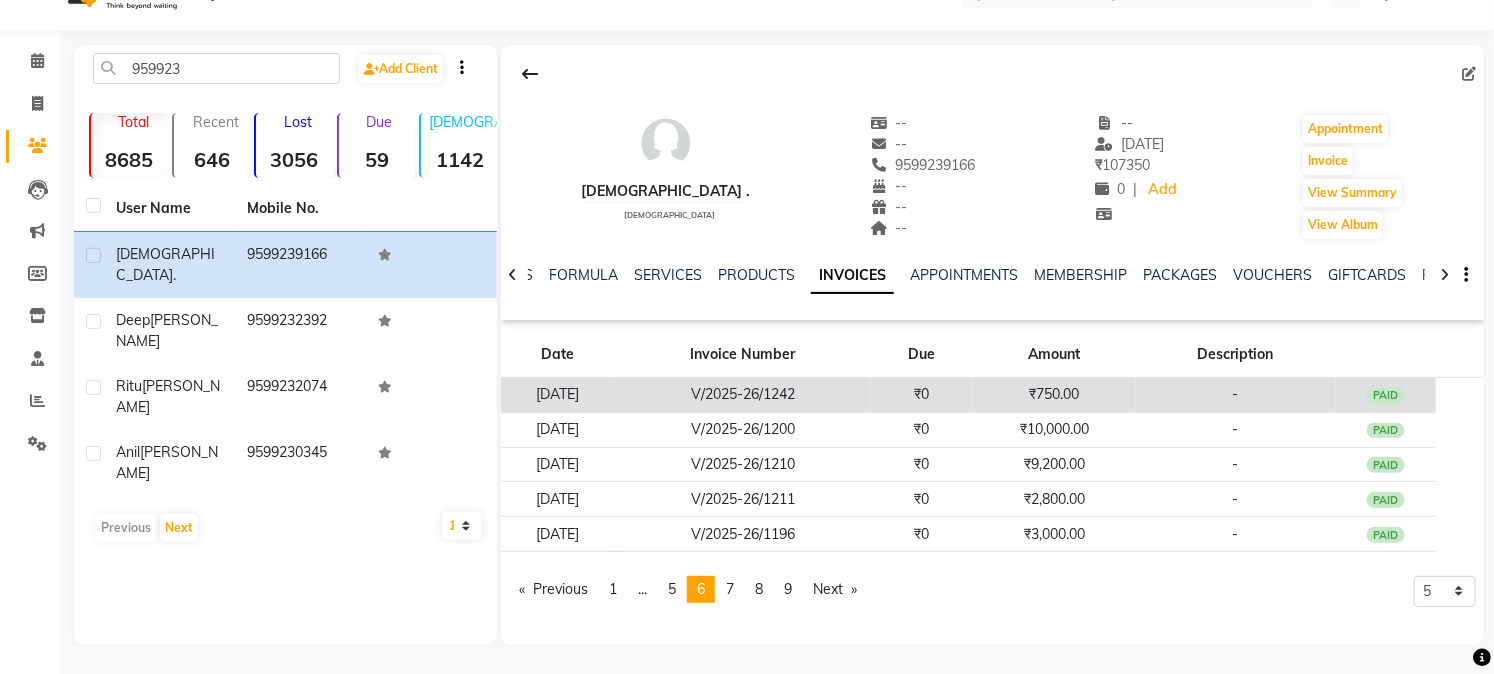 click on "₹0" 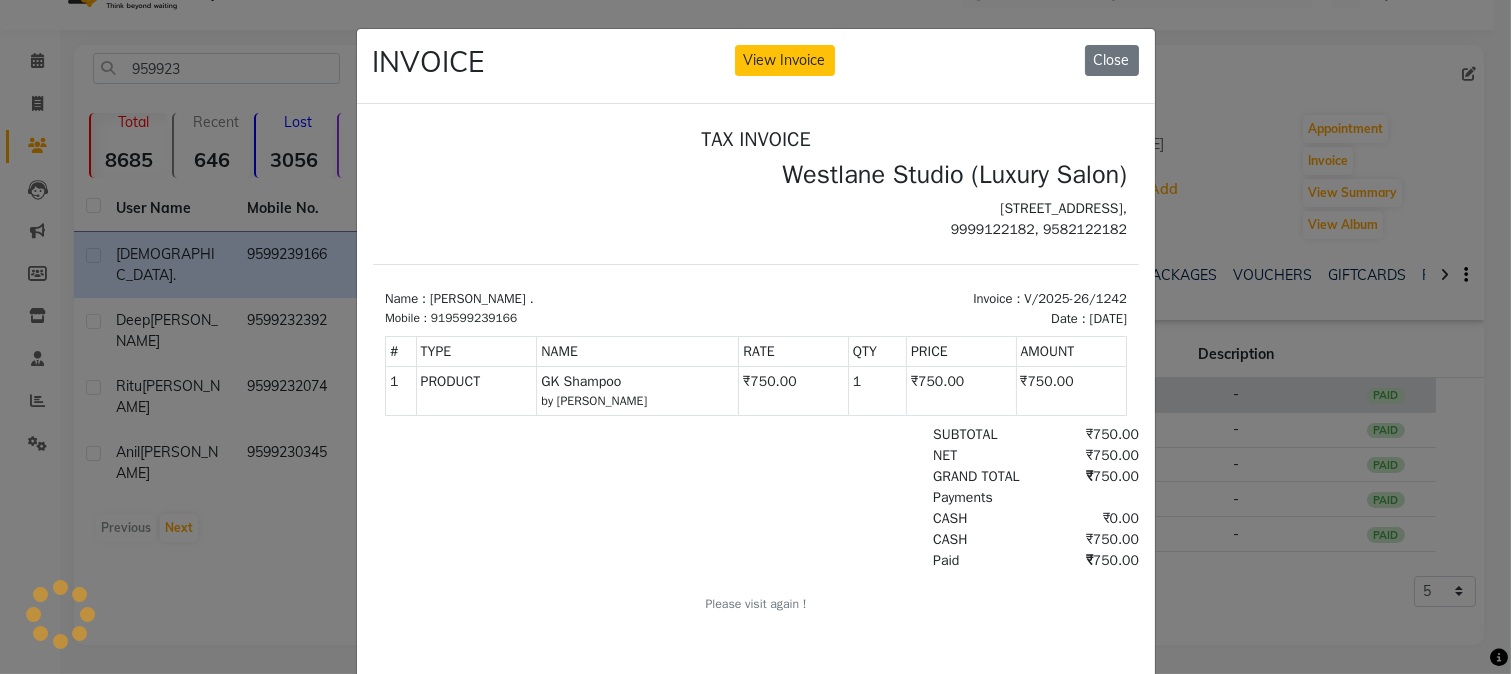 scroll, scrollTop: 0, scrollLeft: 0, axis: both 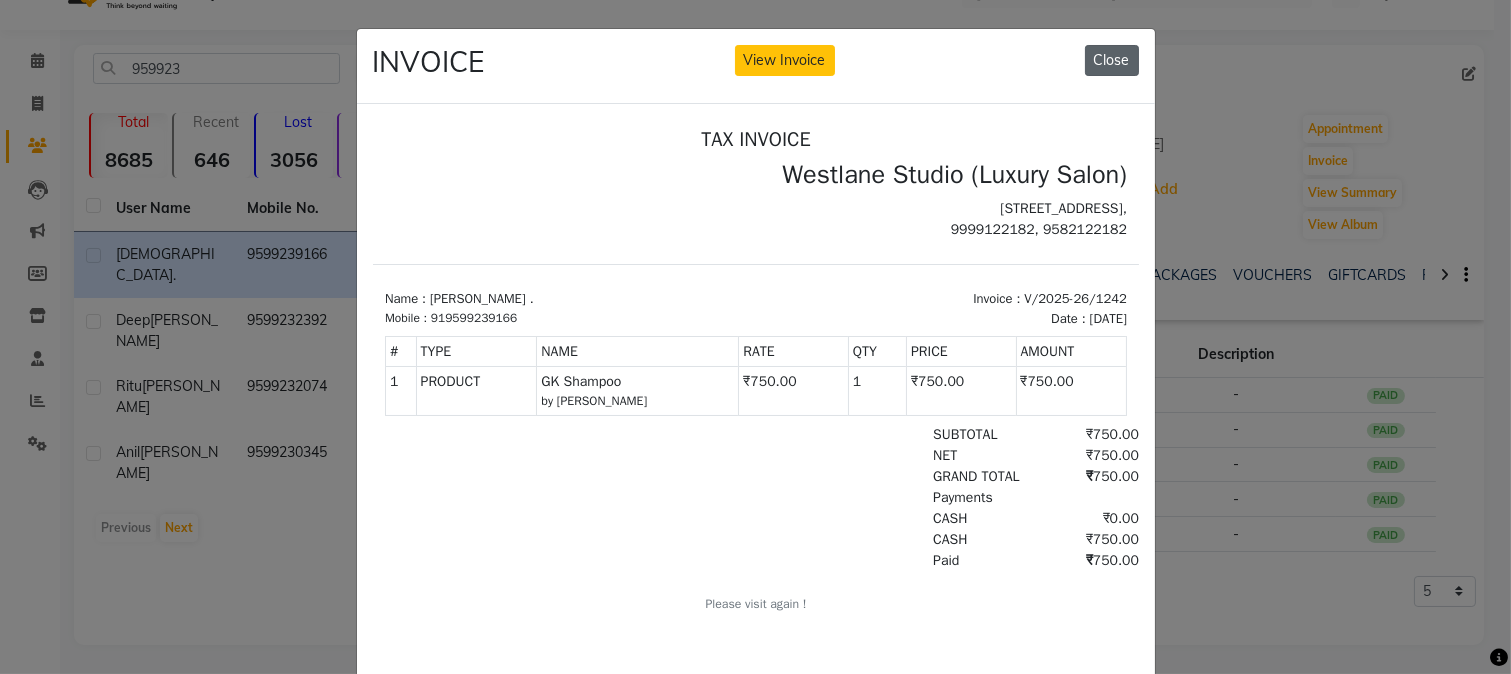 click on "Close" 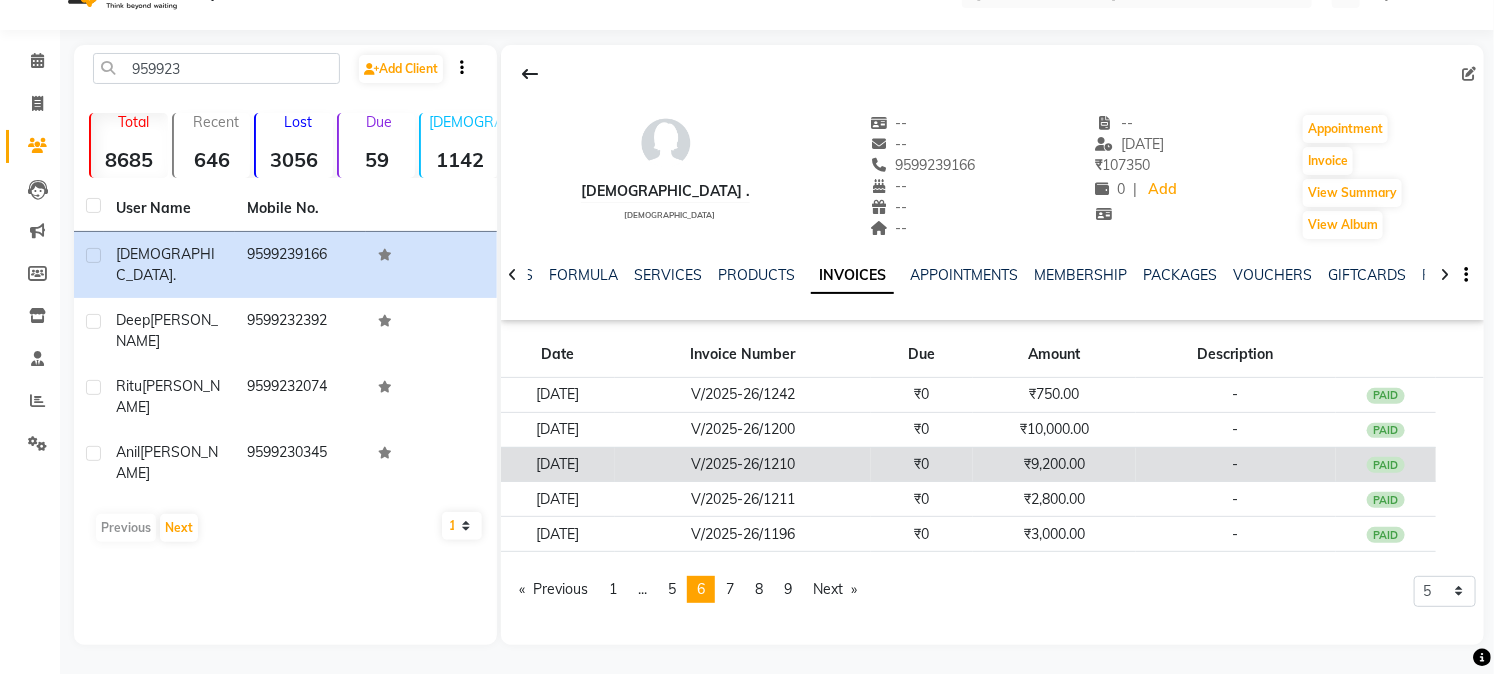 click on "₹9,200.00" 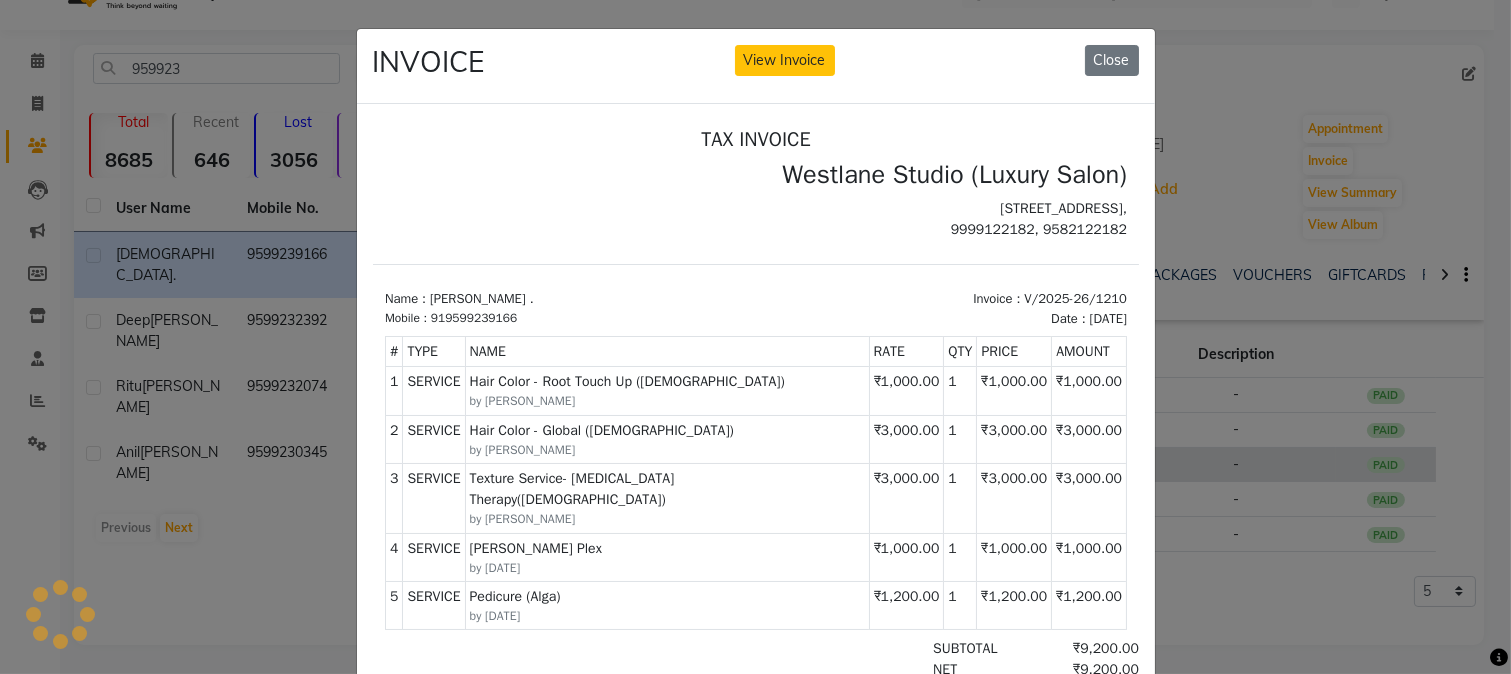 scroll, scrollTop: 0, scrollLeft: 0, axis: both 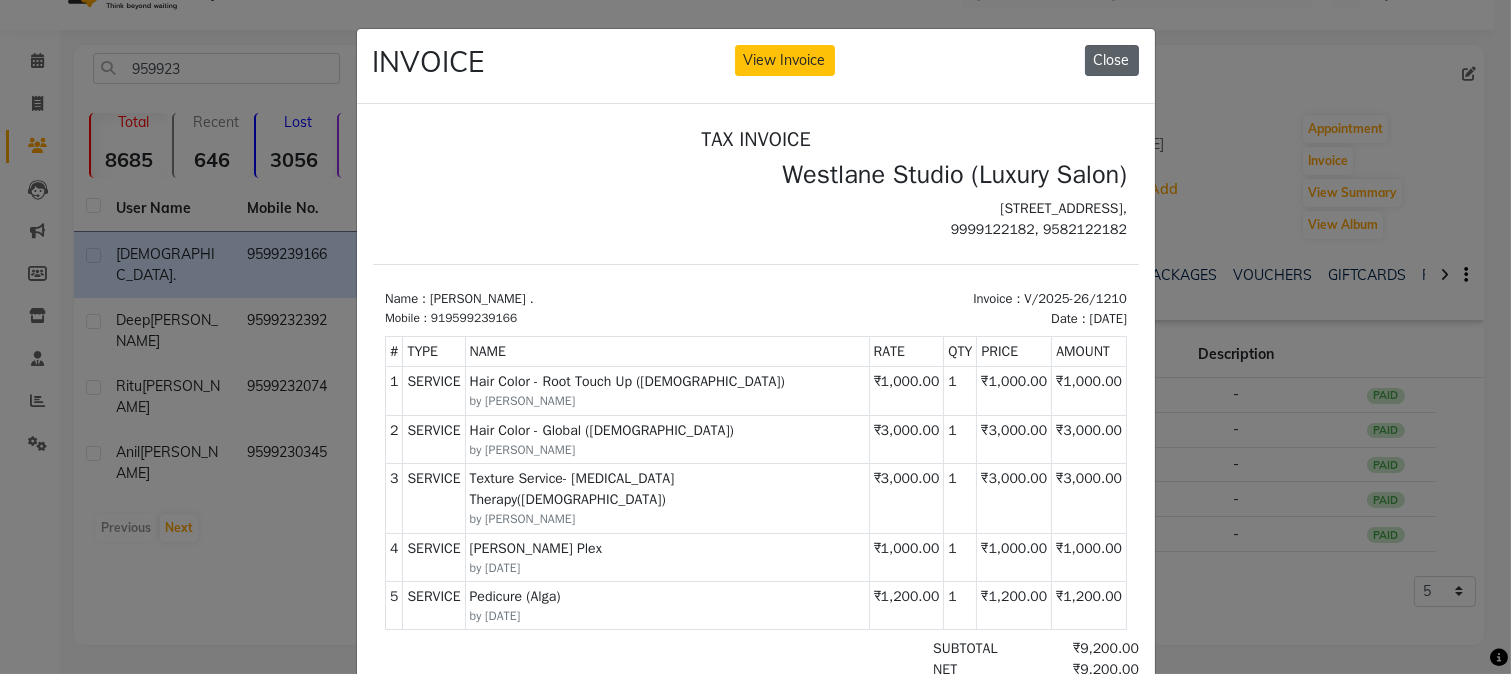 click on "Close" 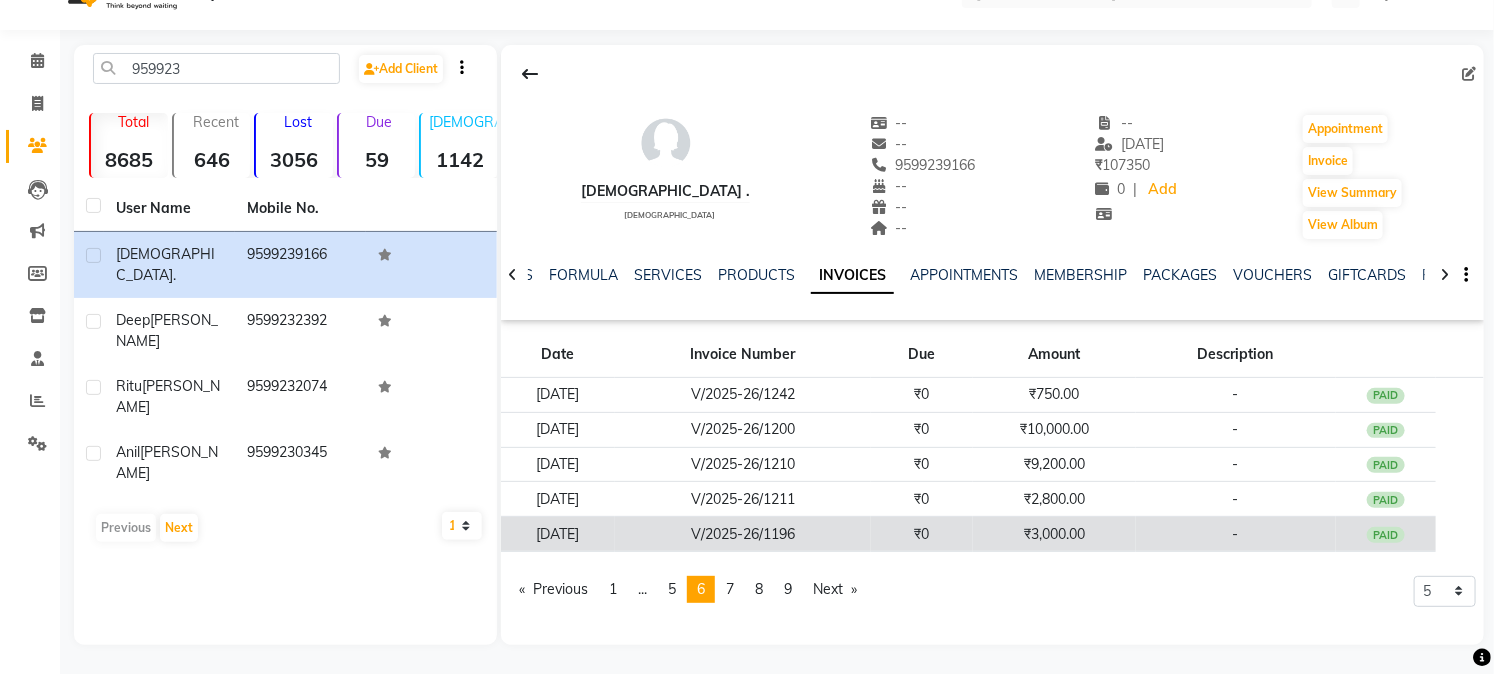 click on "₹3,000.00" 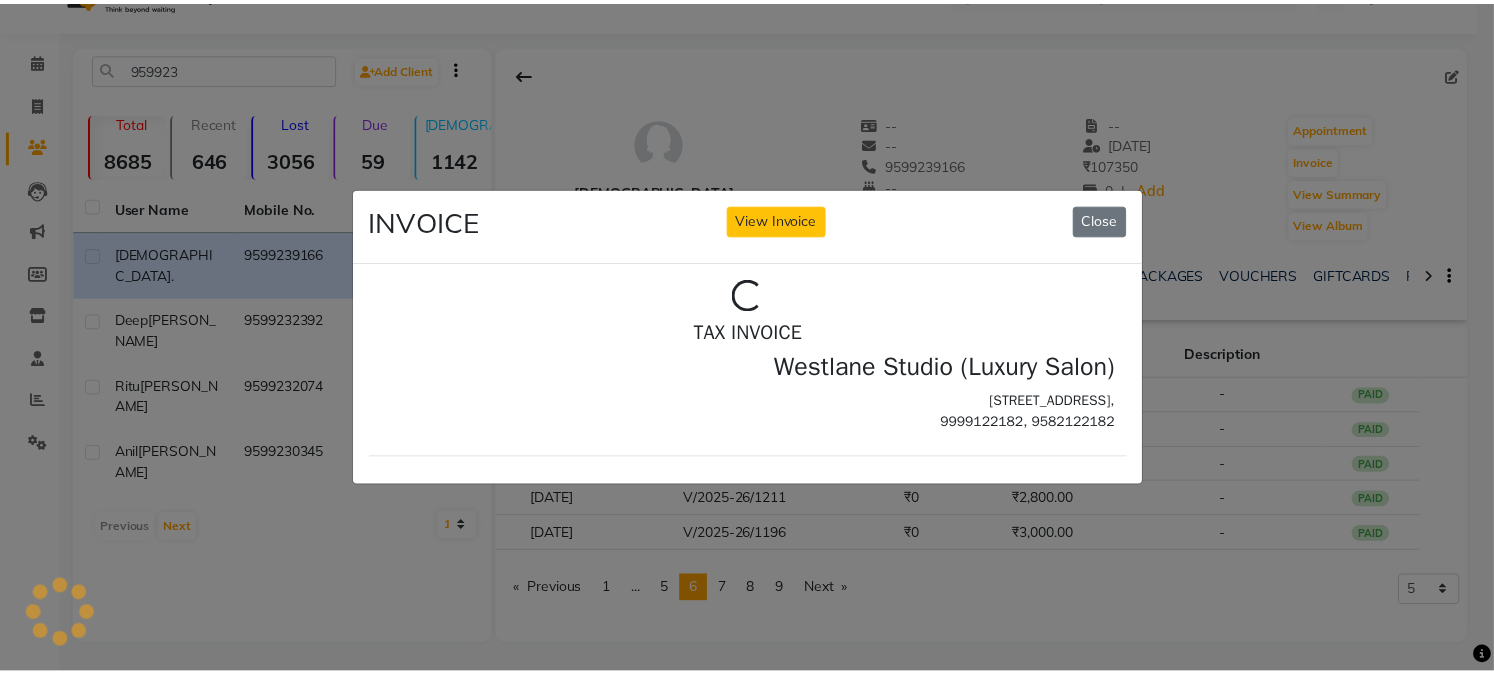 scroll, scrollTop: 0, scrollLeft: 0, axis: both 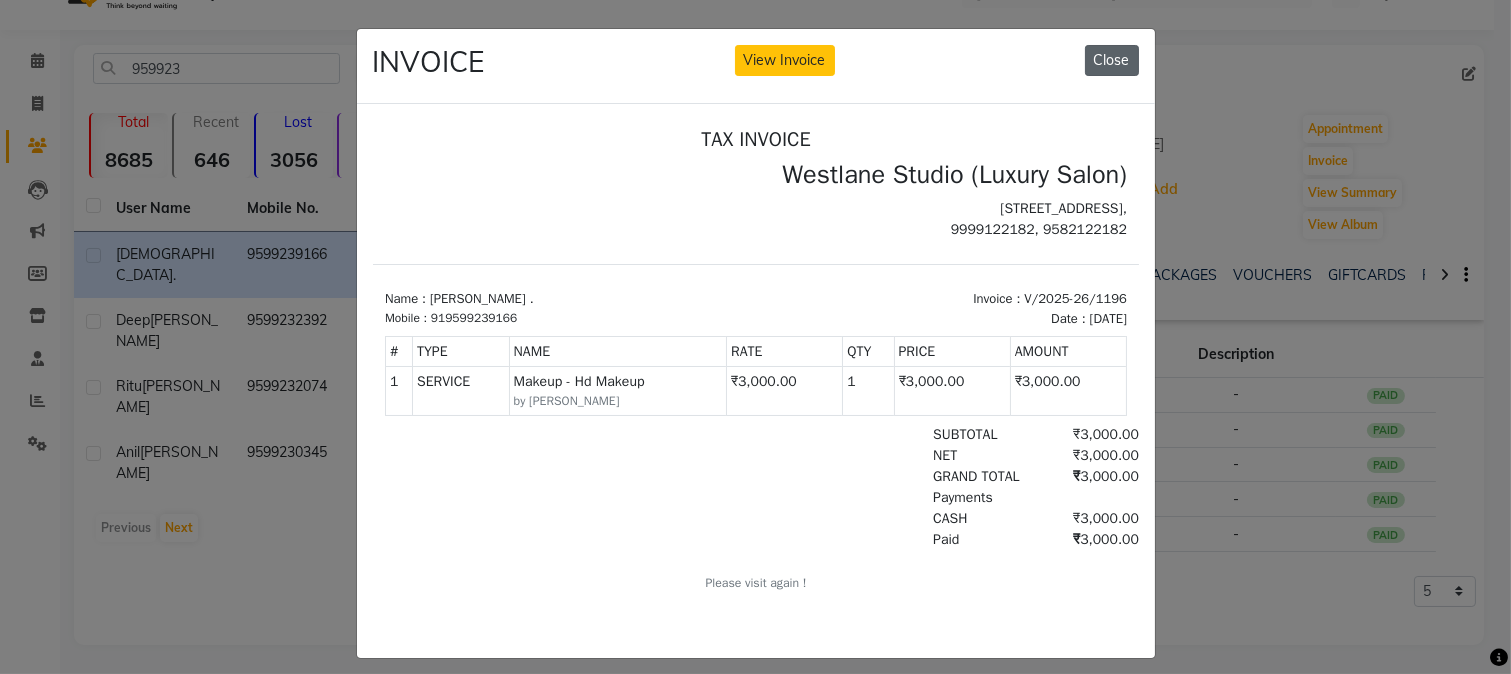 click on "Close" 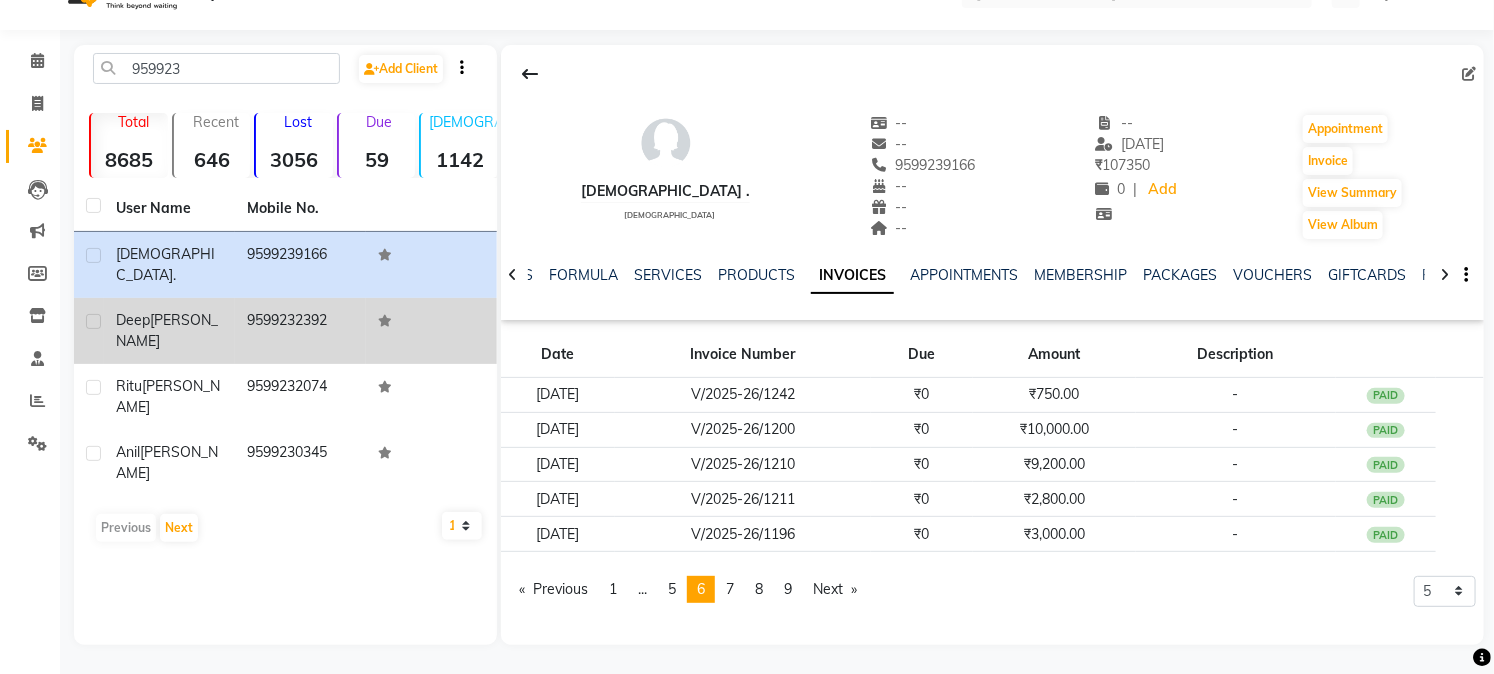 scroll, scrollTop: 0, scrollLeft: 0, axis: both 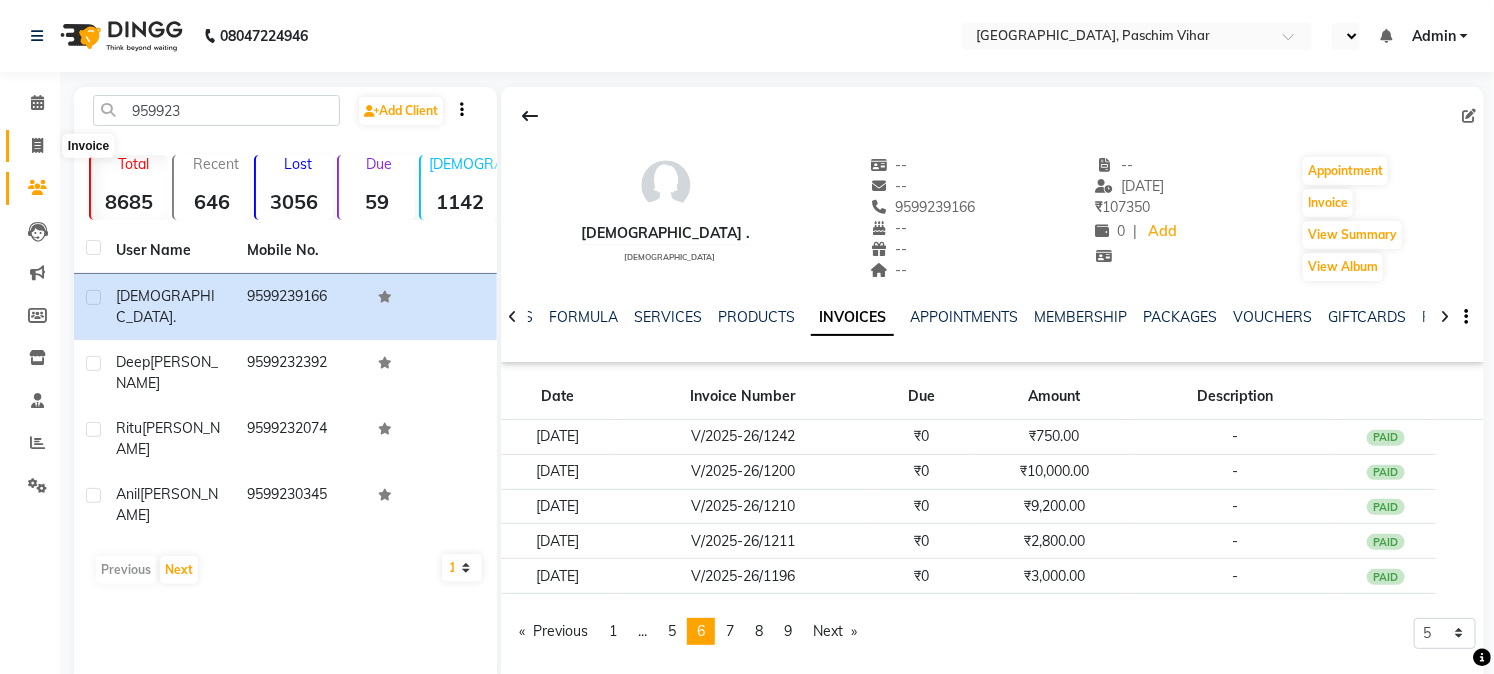 click 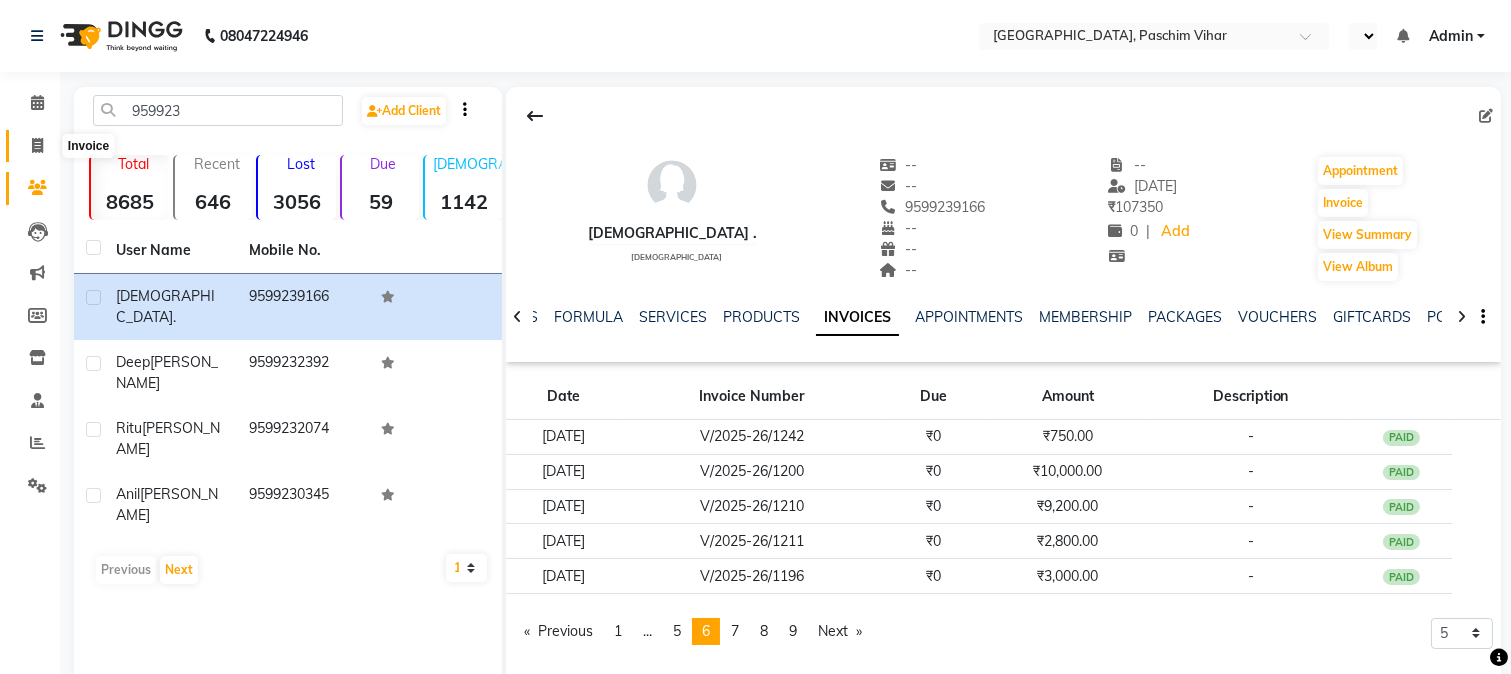 select on "service" 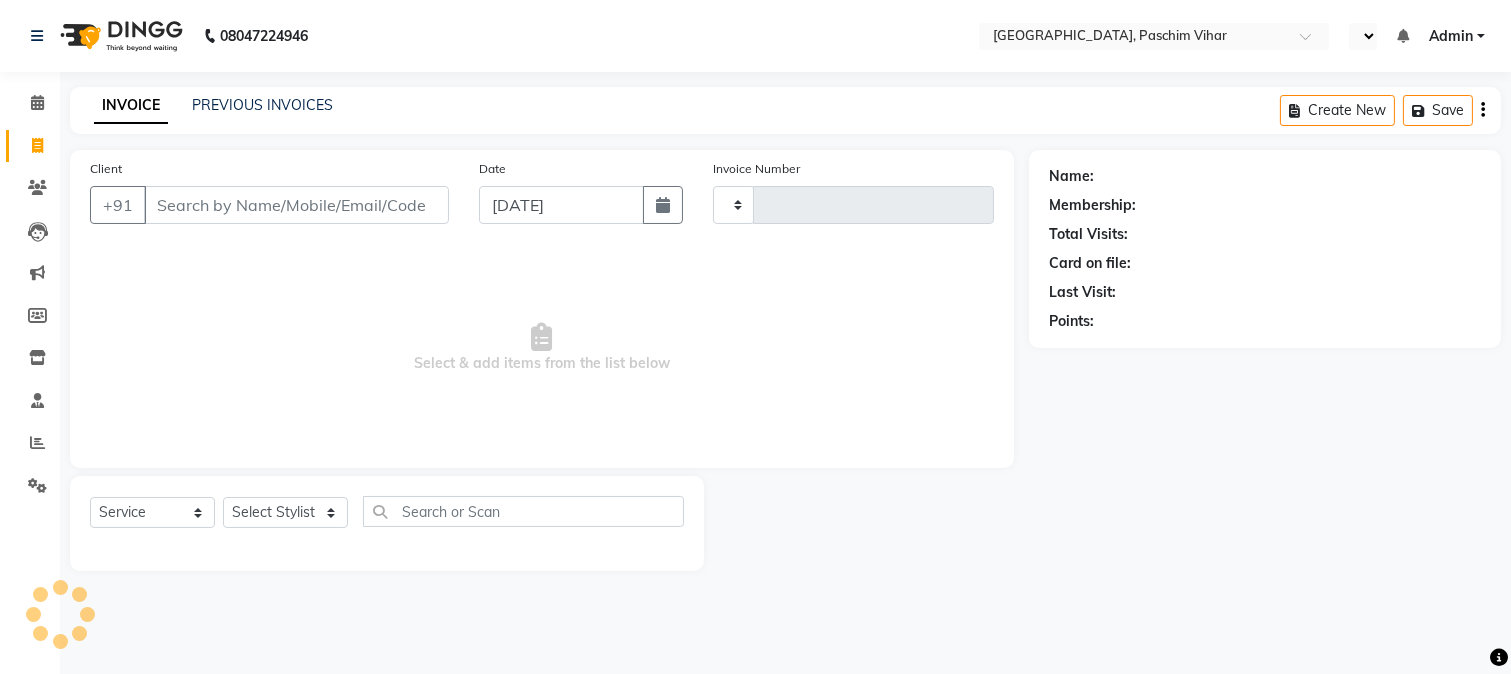 type on "2308" 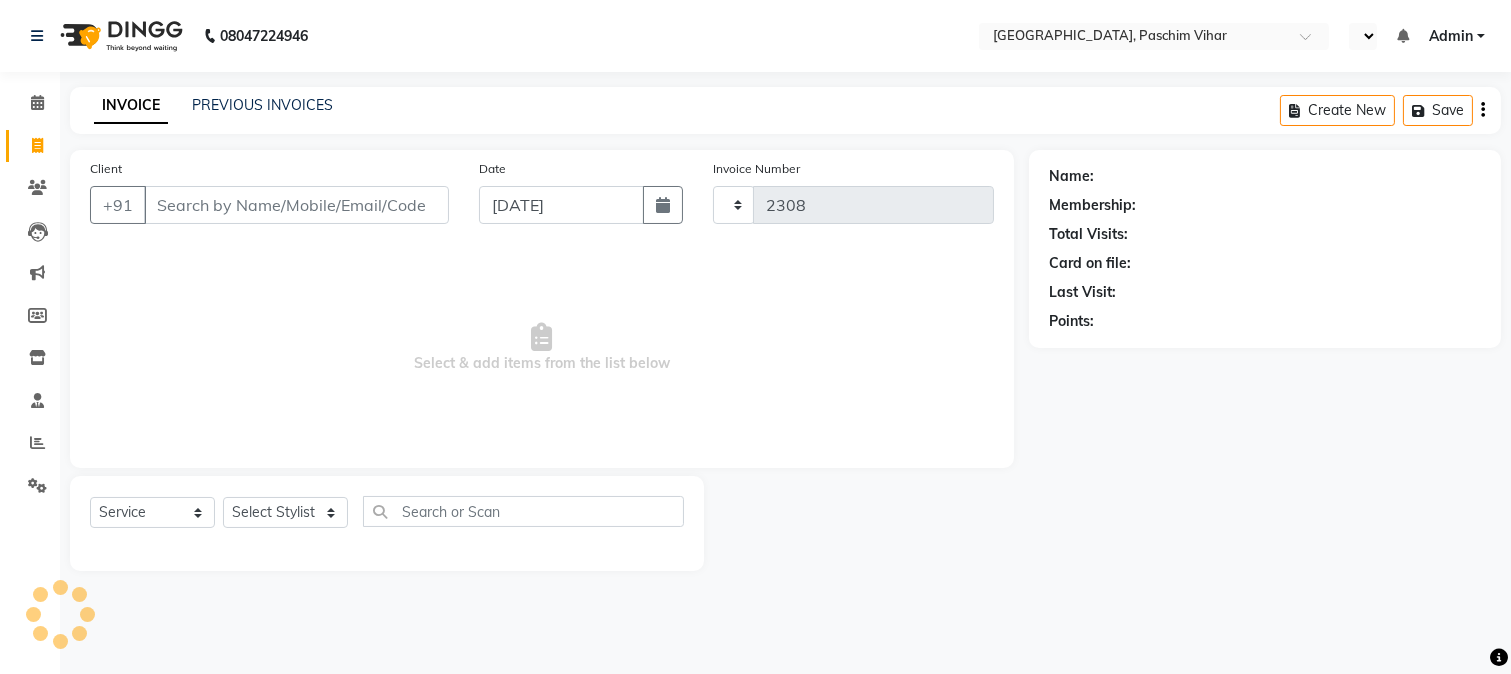 select on "223" 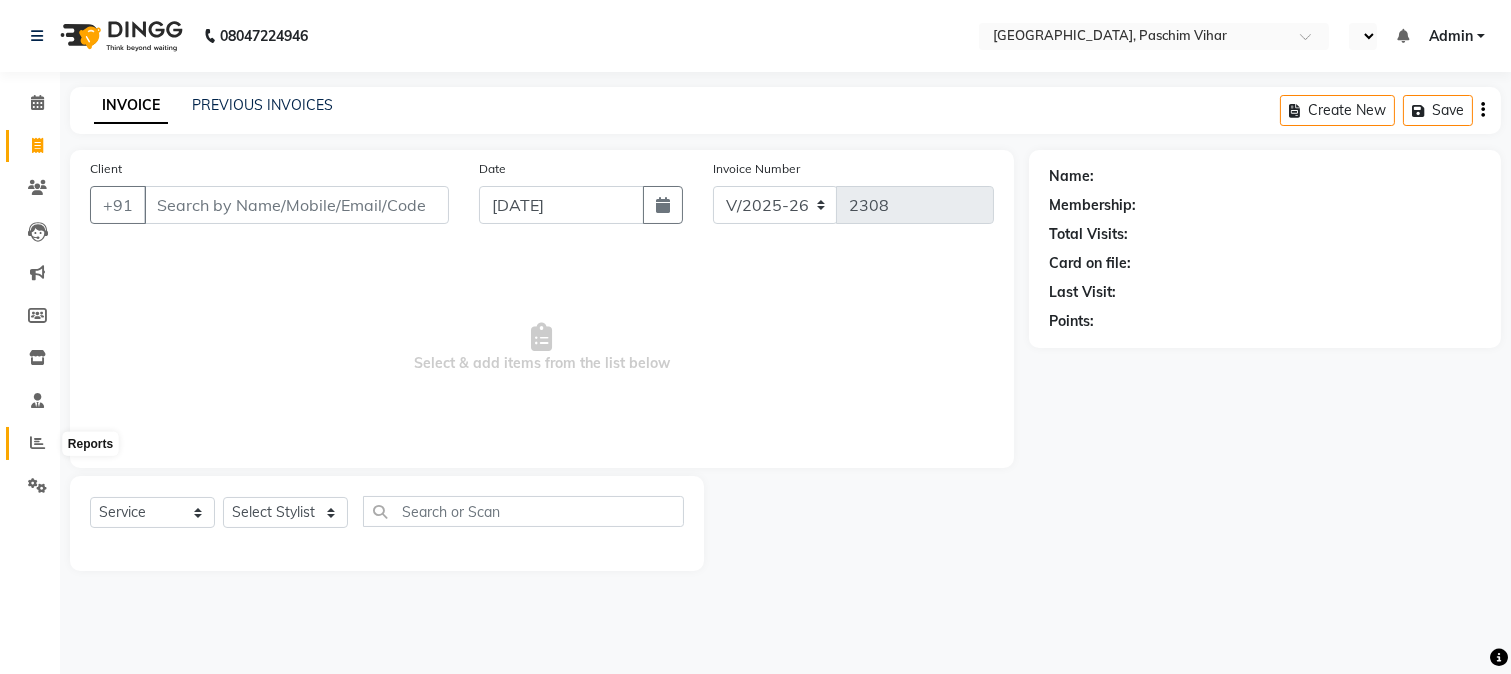 click 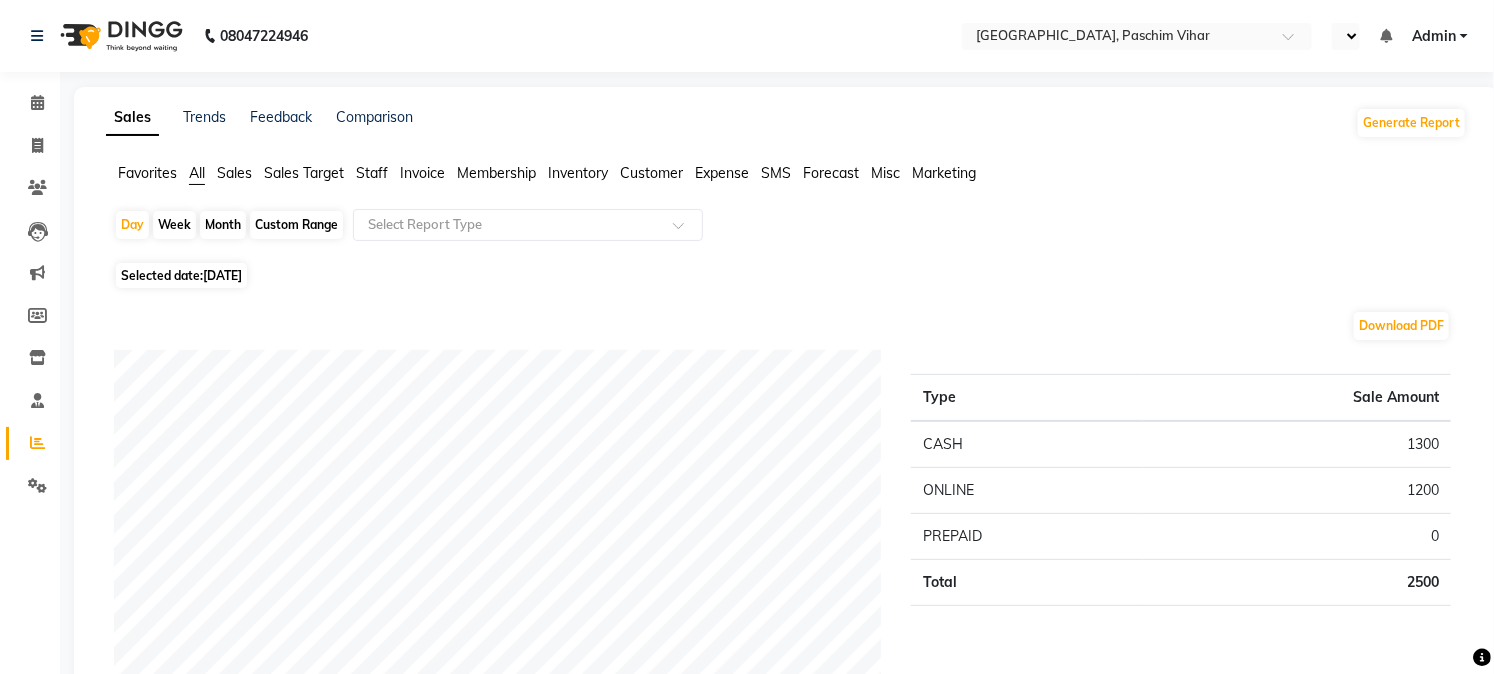 click on "Custom Range" 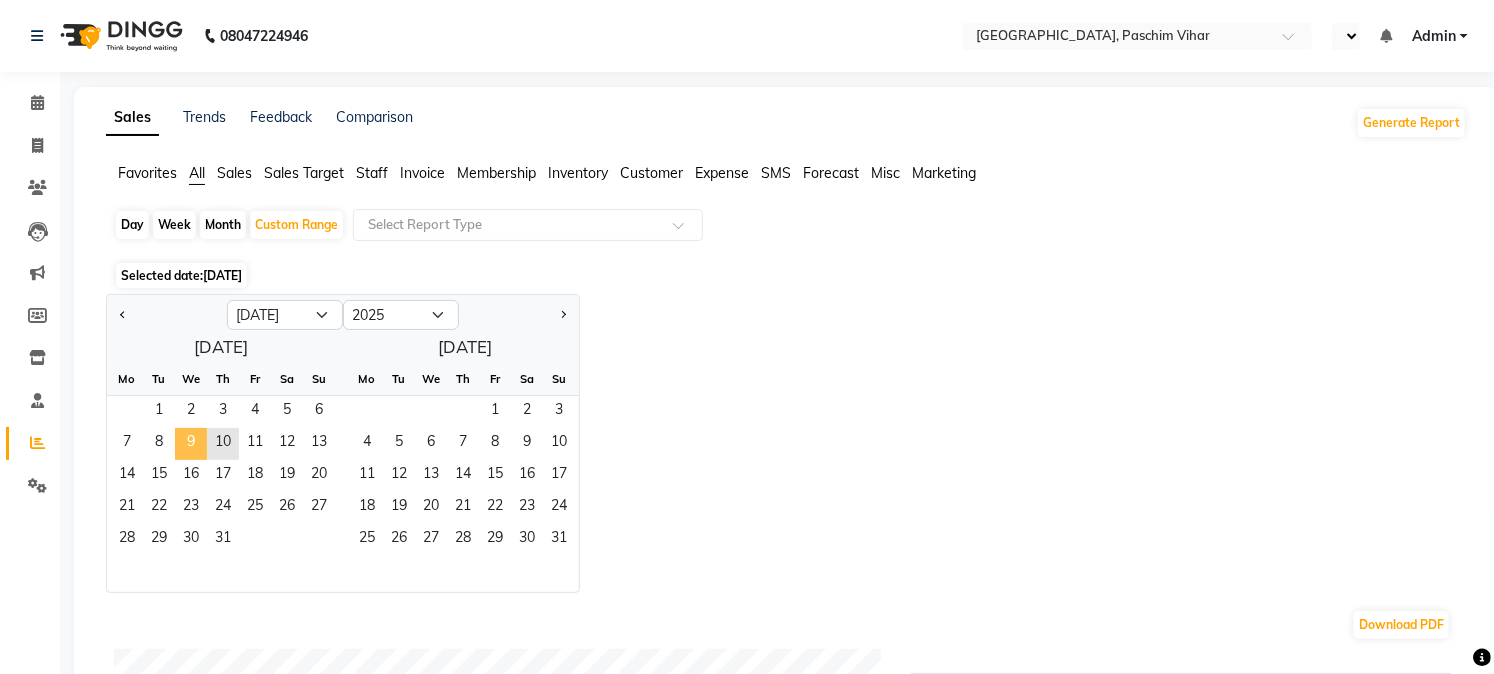 click on "9" 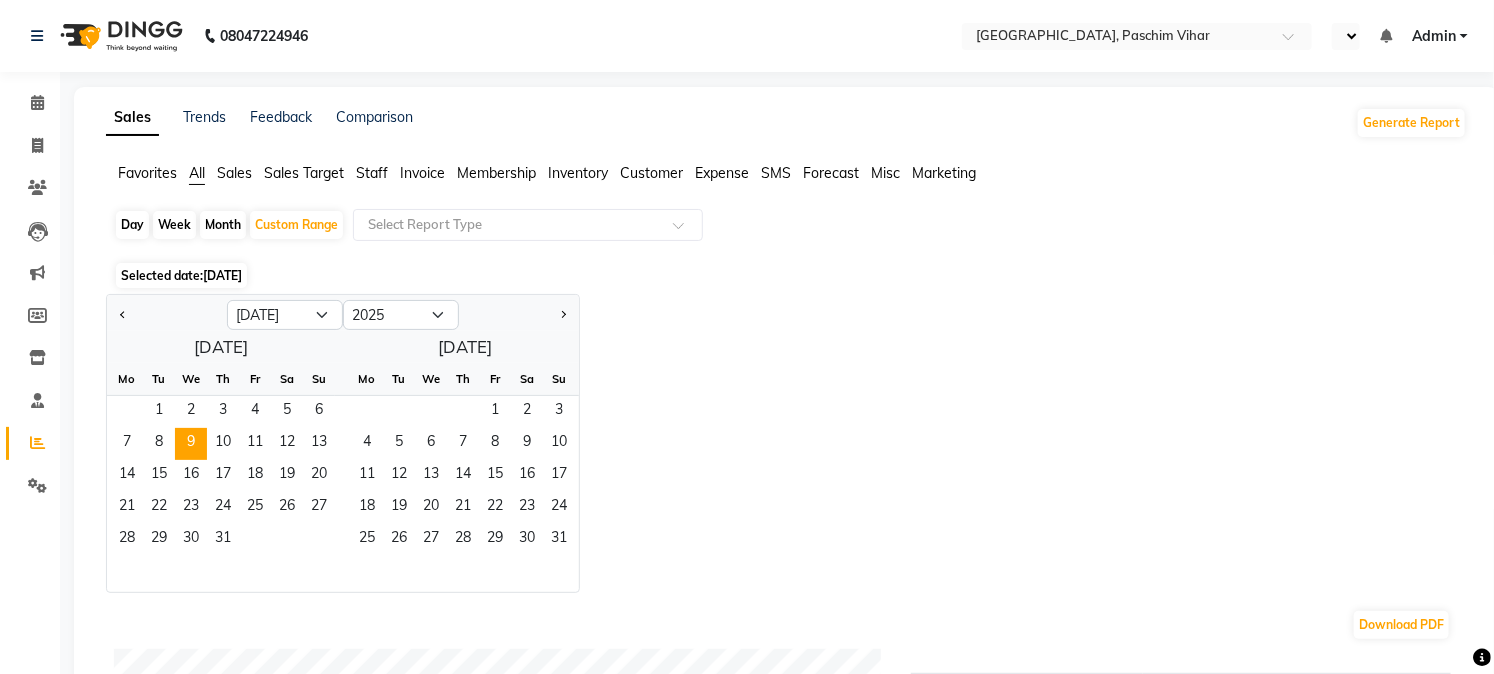 click on "Staff" 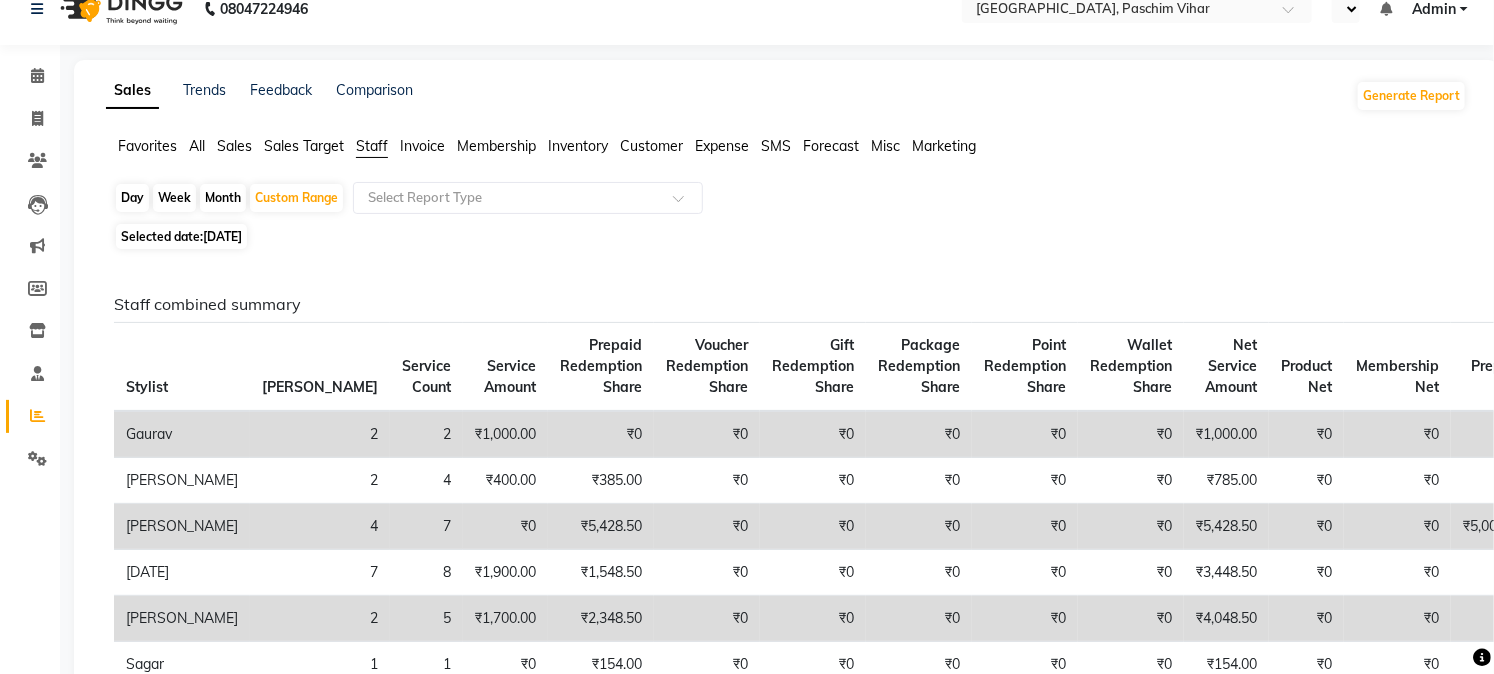 scroll, scrollTop: 0, scrollLeft: 0, axis: both 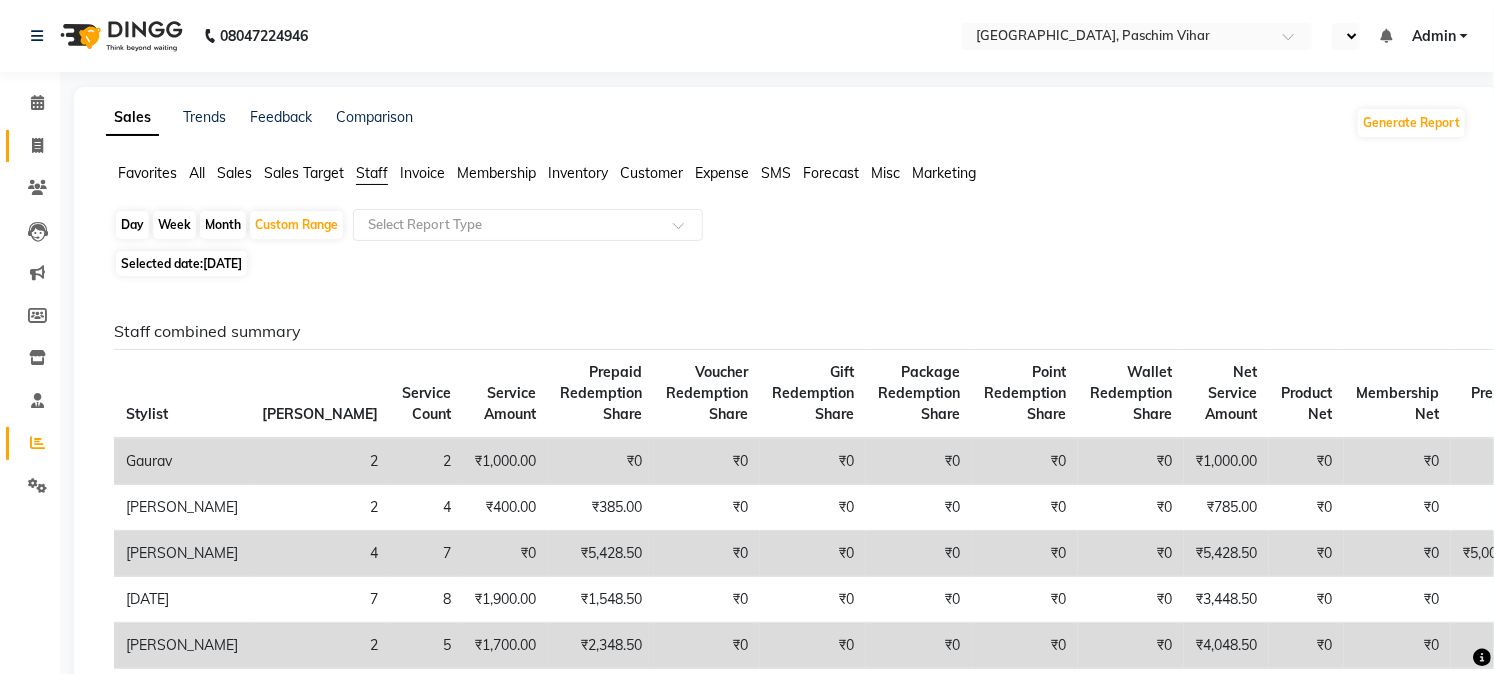 click 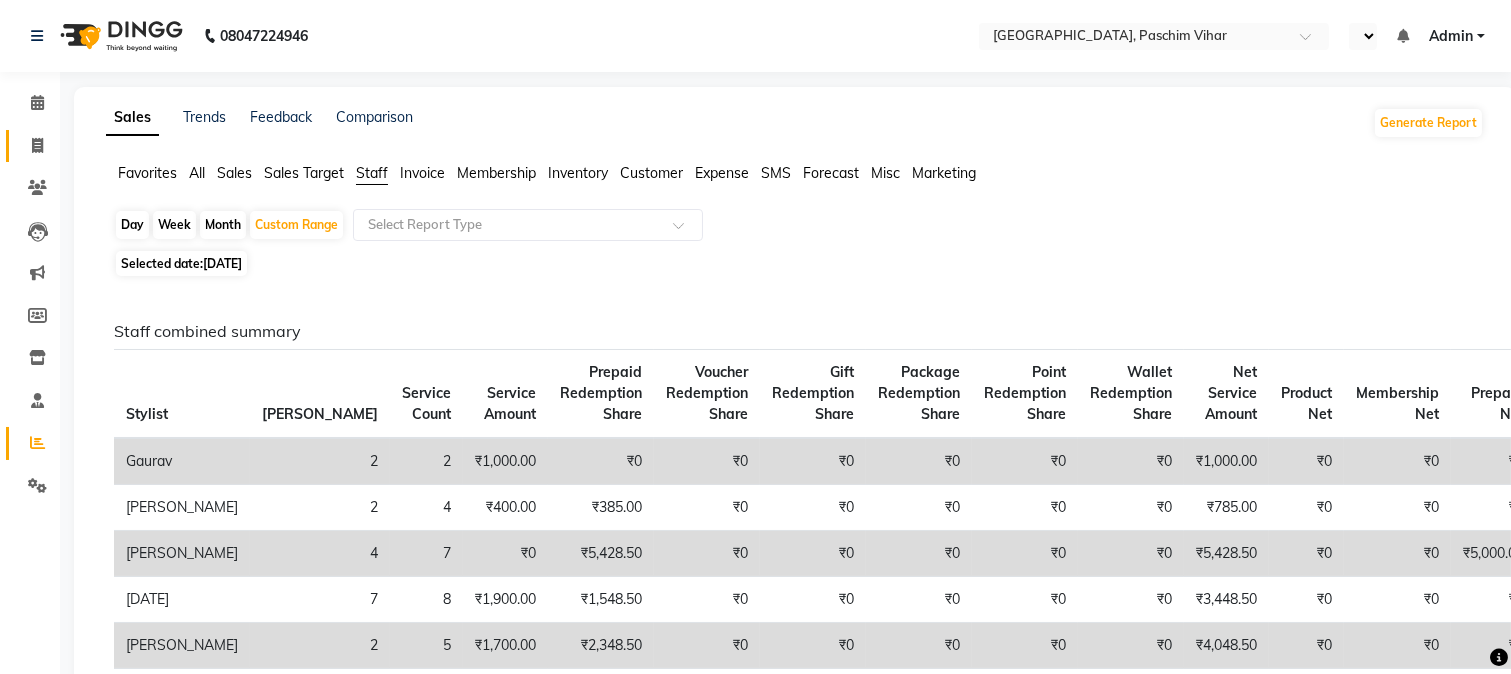 select on "service" 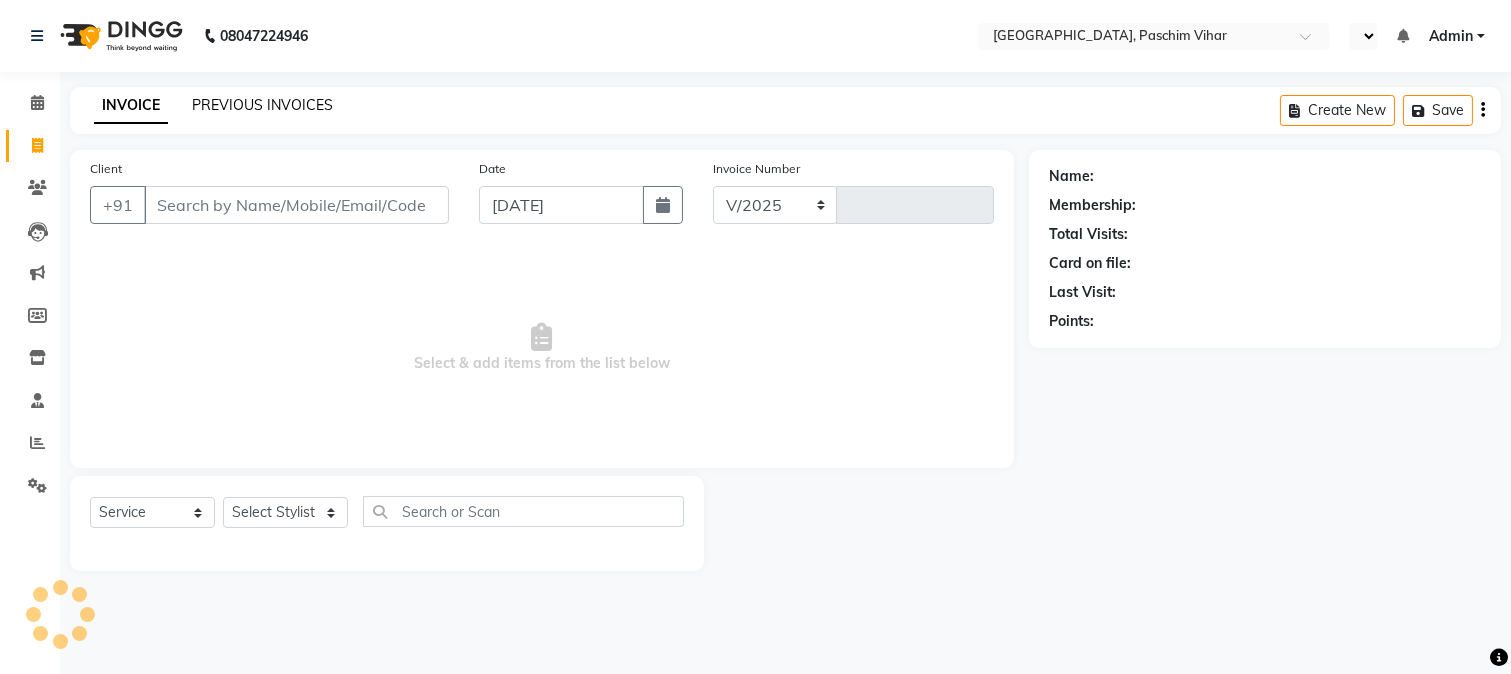 select on "223" 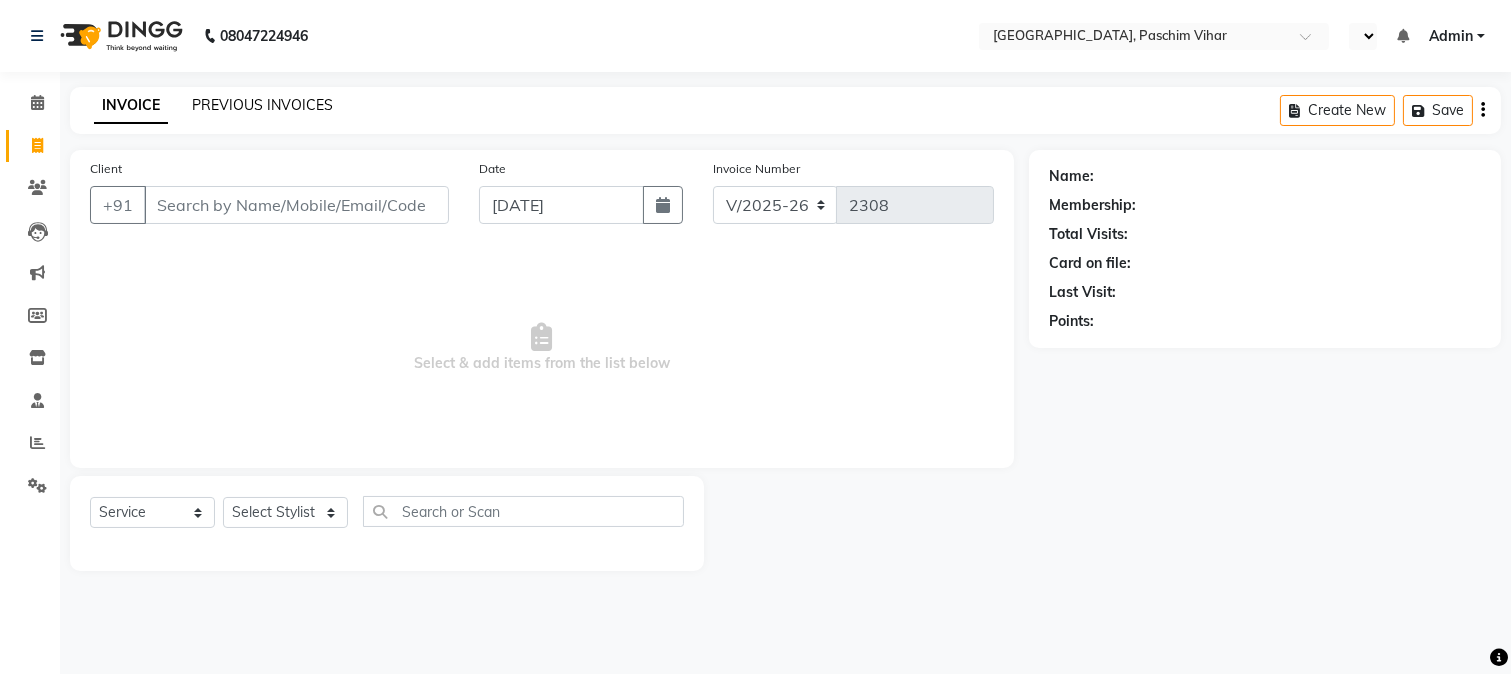 click on "PREVIOUS INVOICES" 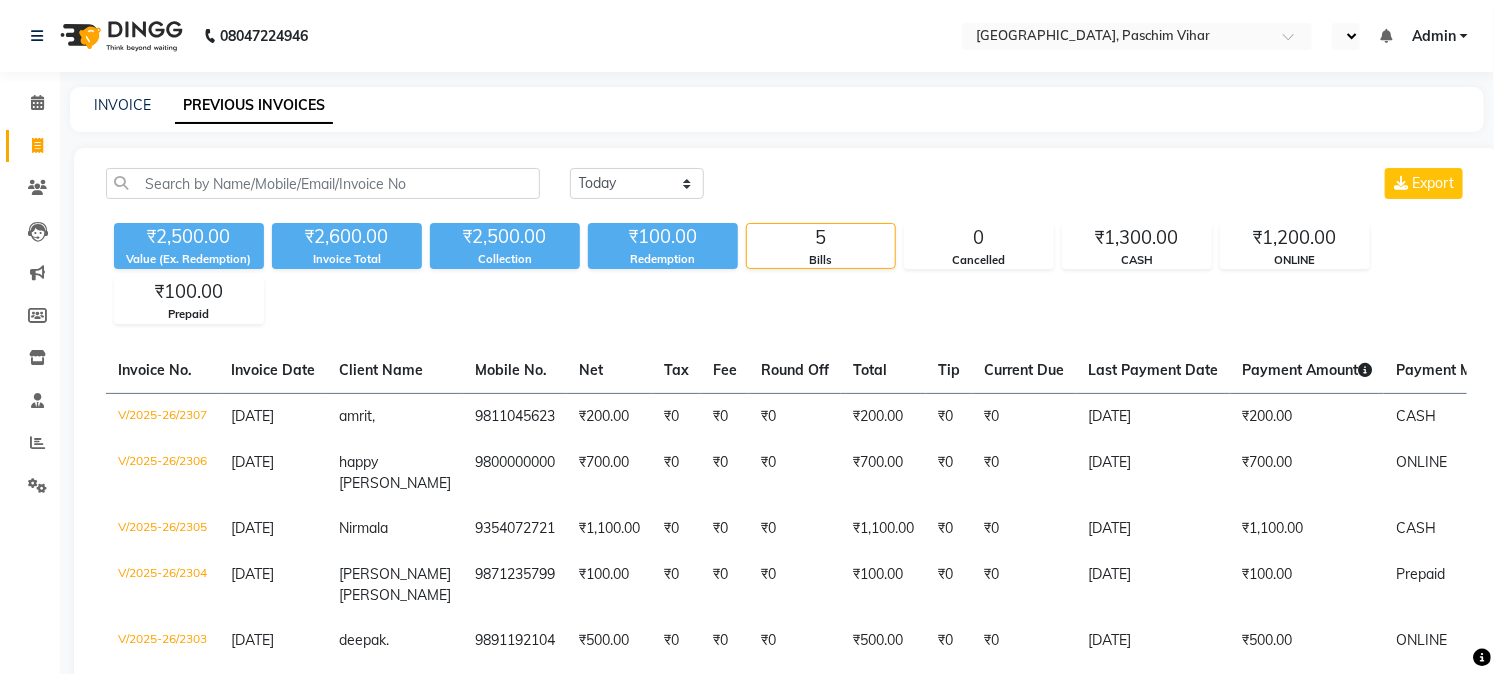click 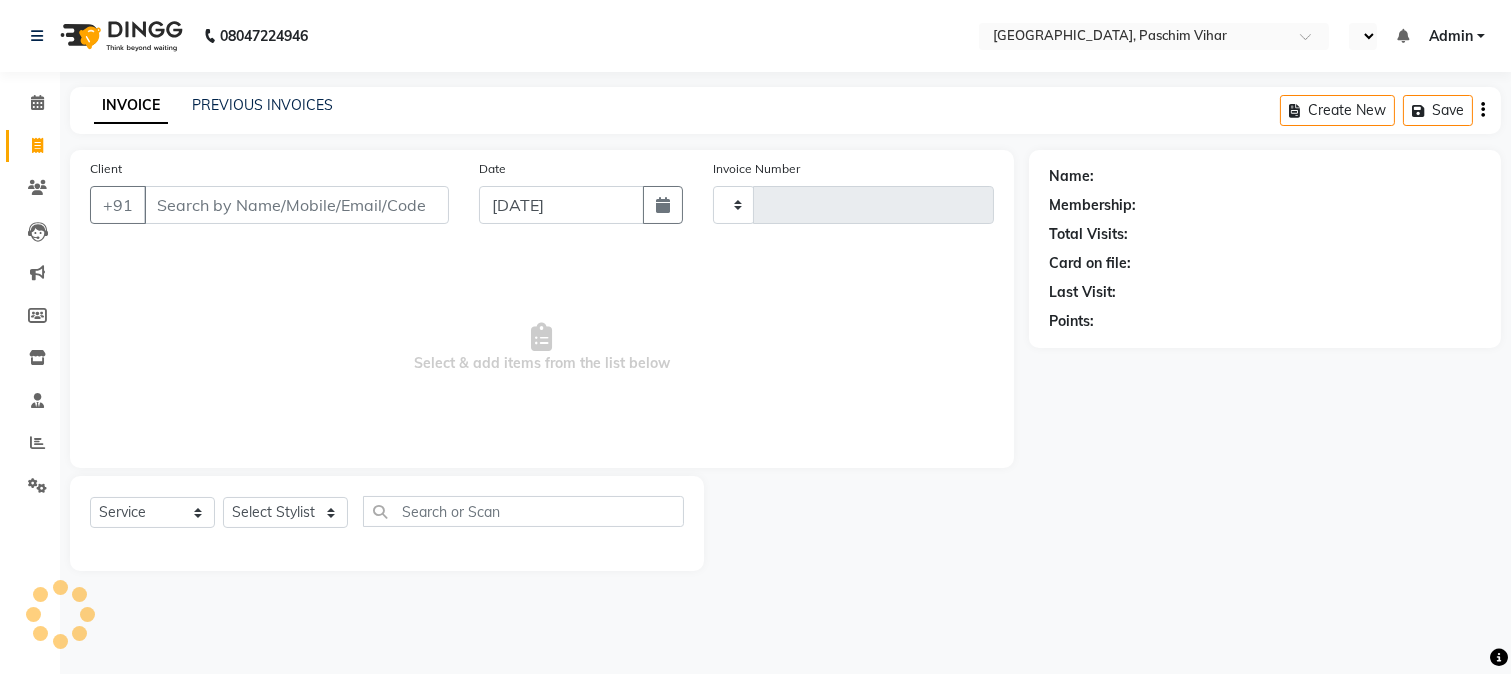 type on "2308" 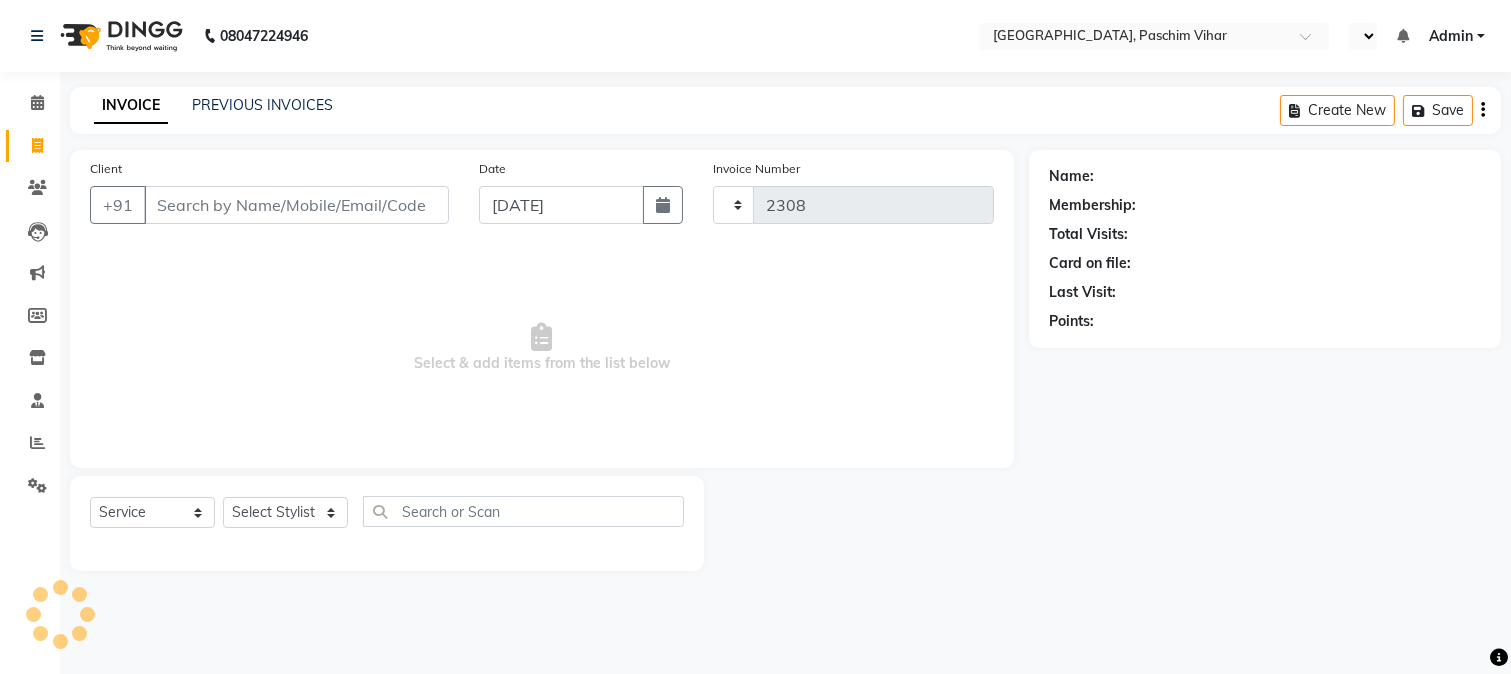 select on "223" 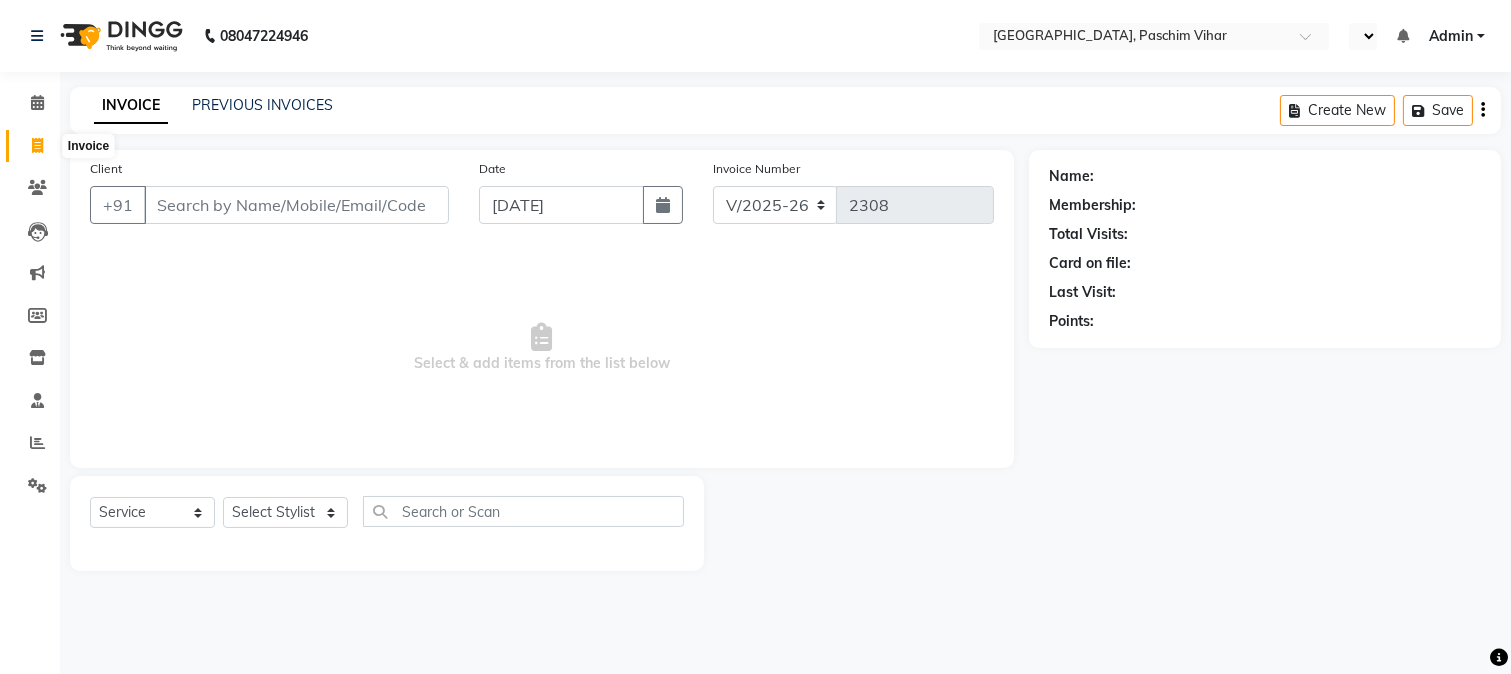 click 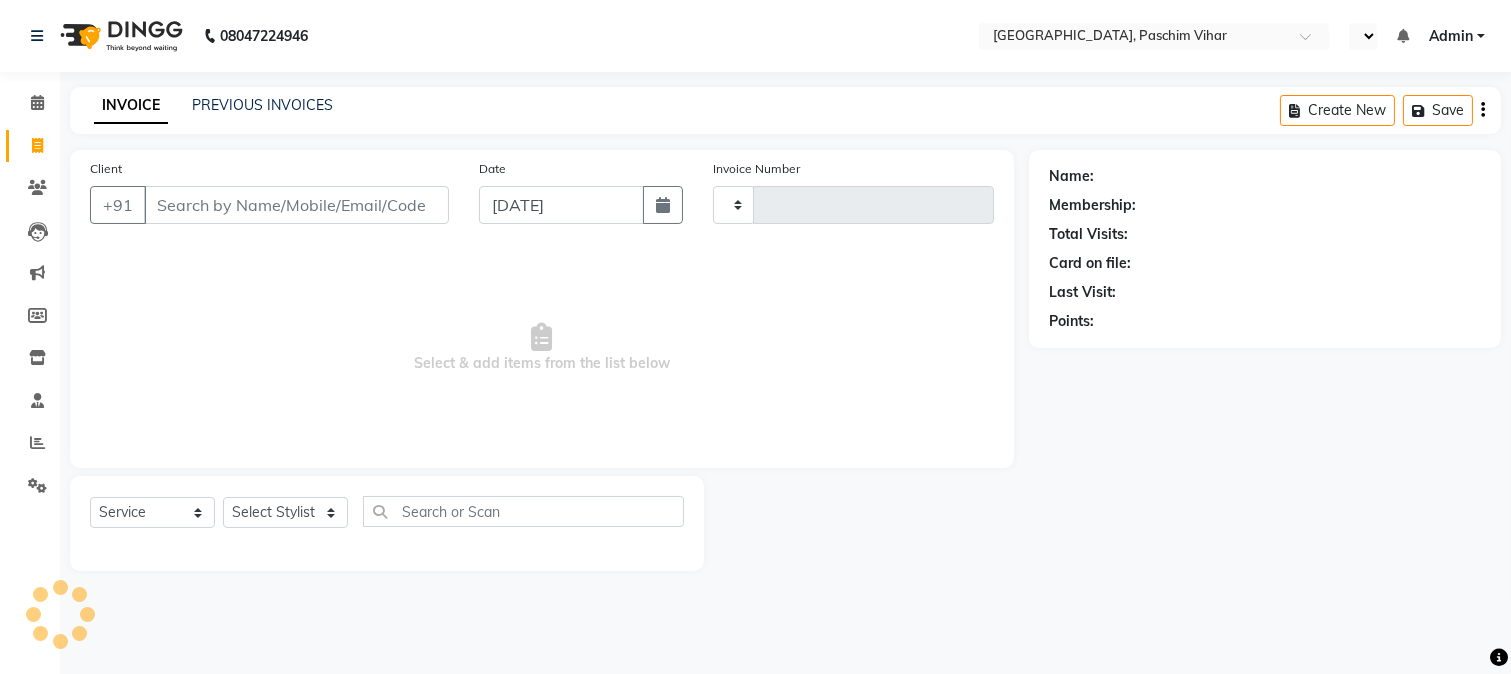type on "2308" 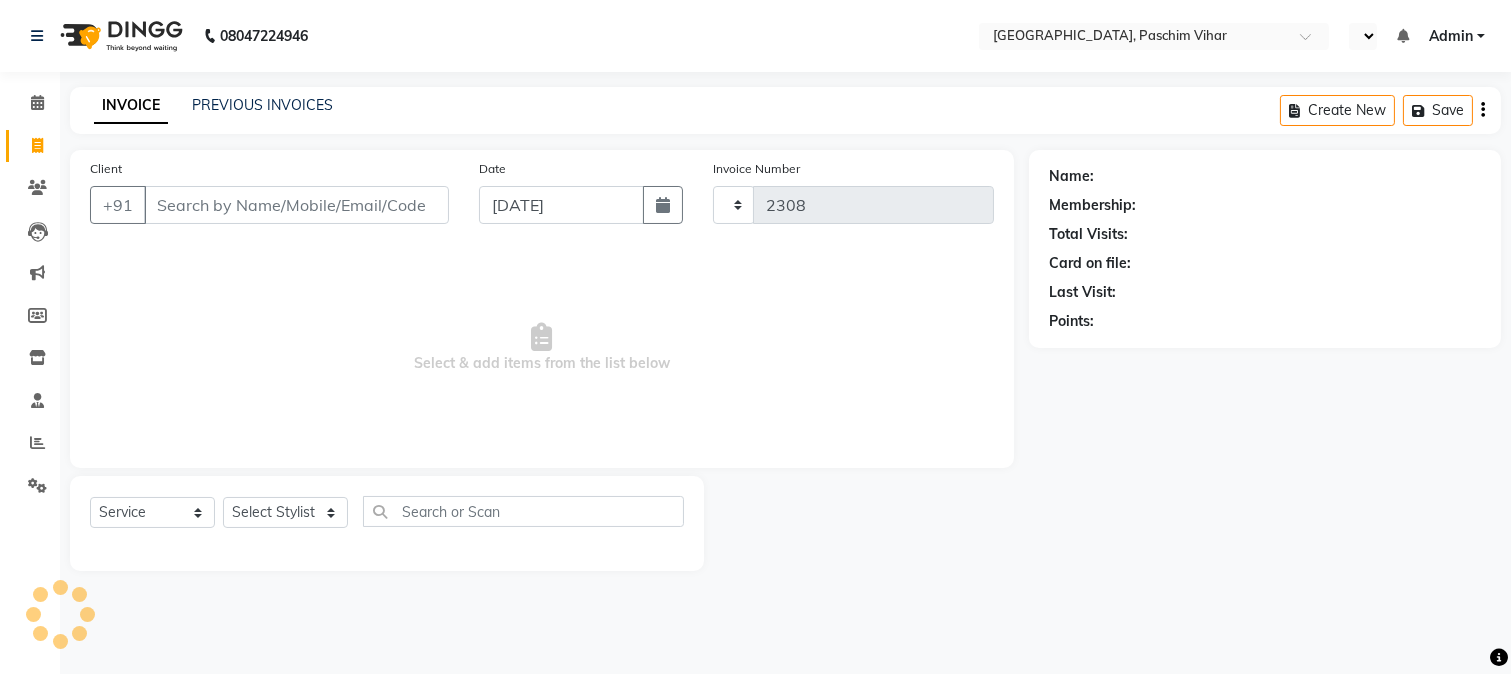select on "223" 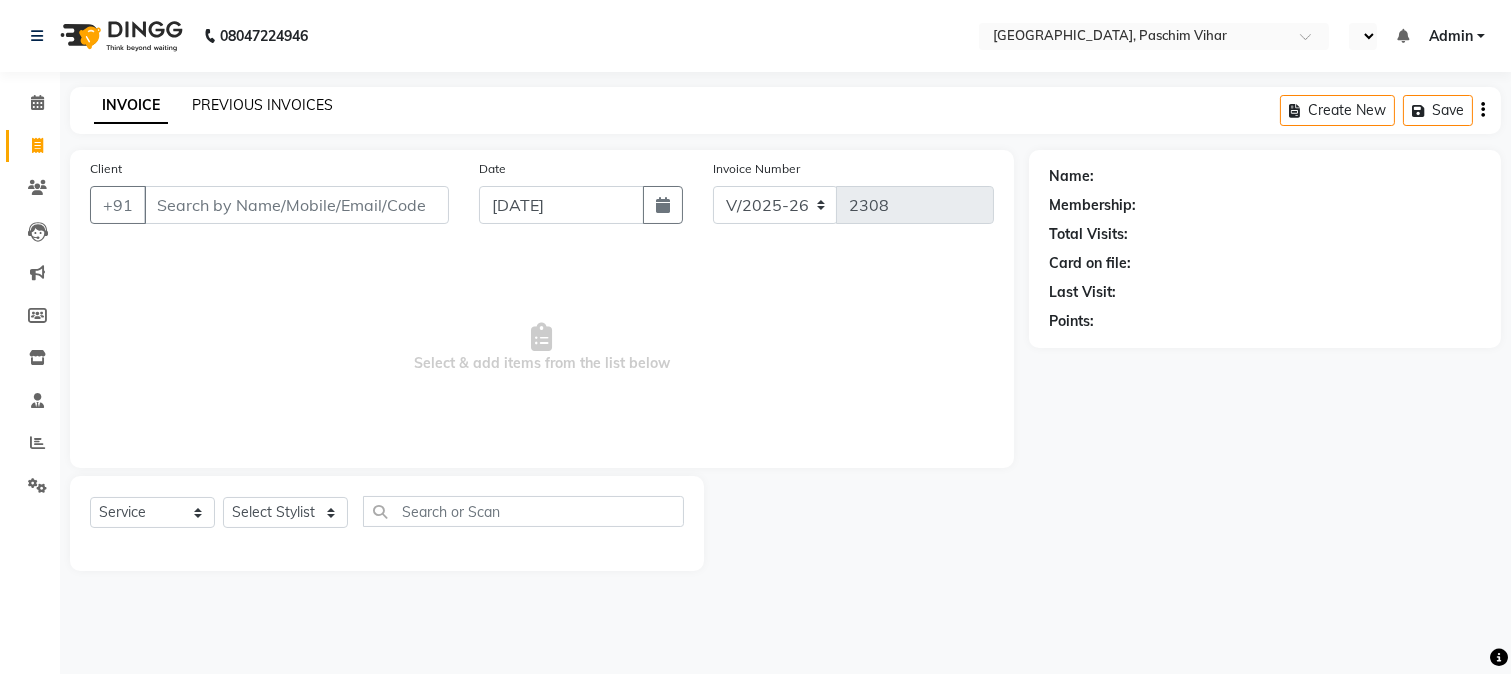 click on "PREVIOUS INVOICES" 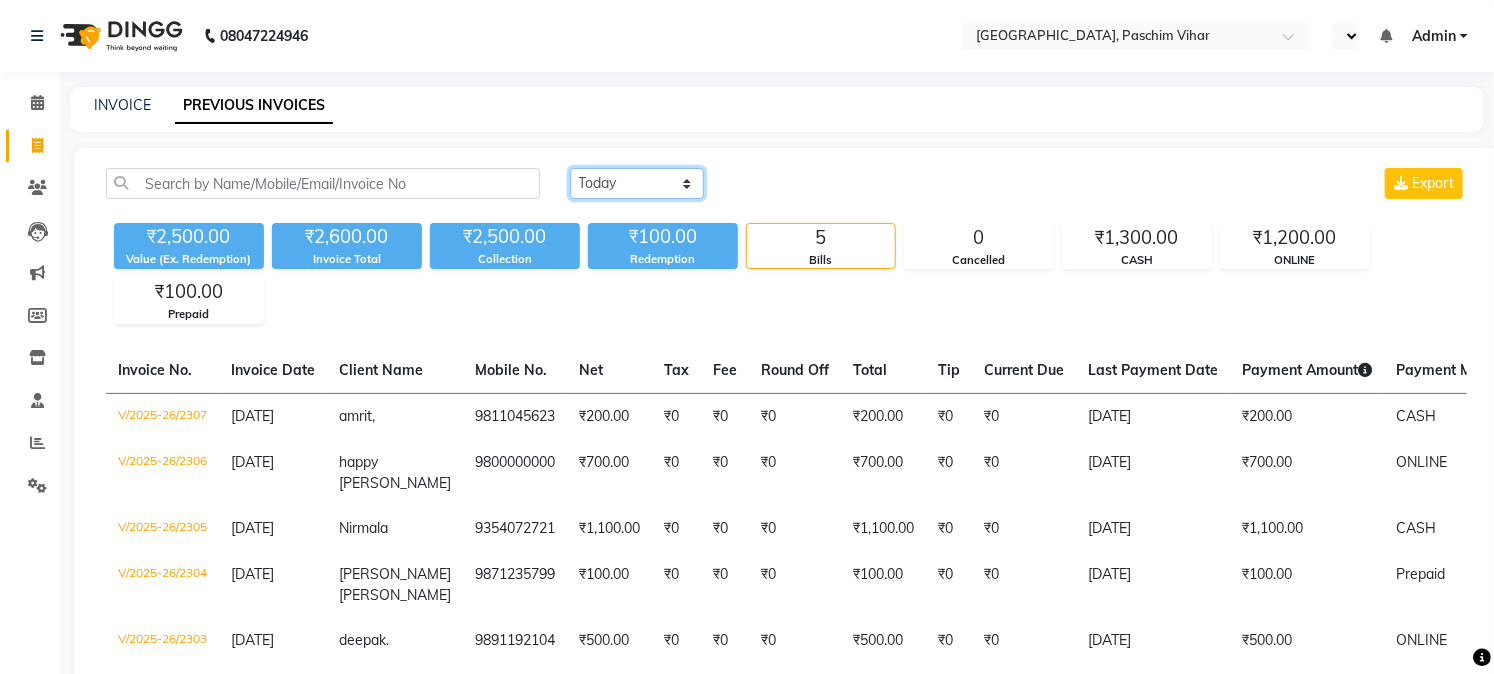 click on "Today Yesterday Custom Range" 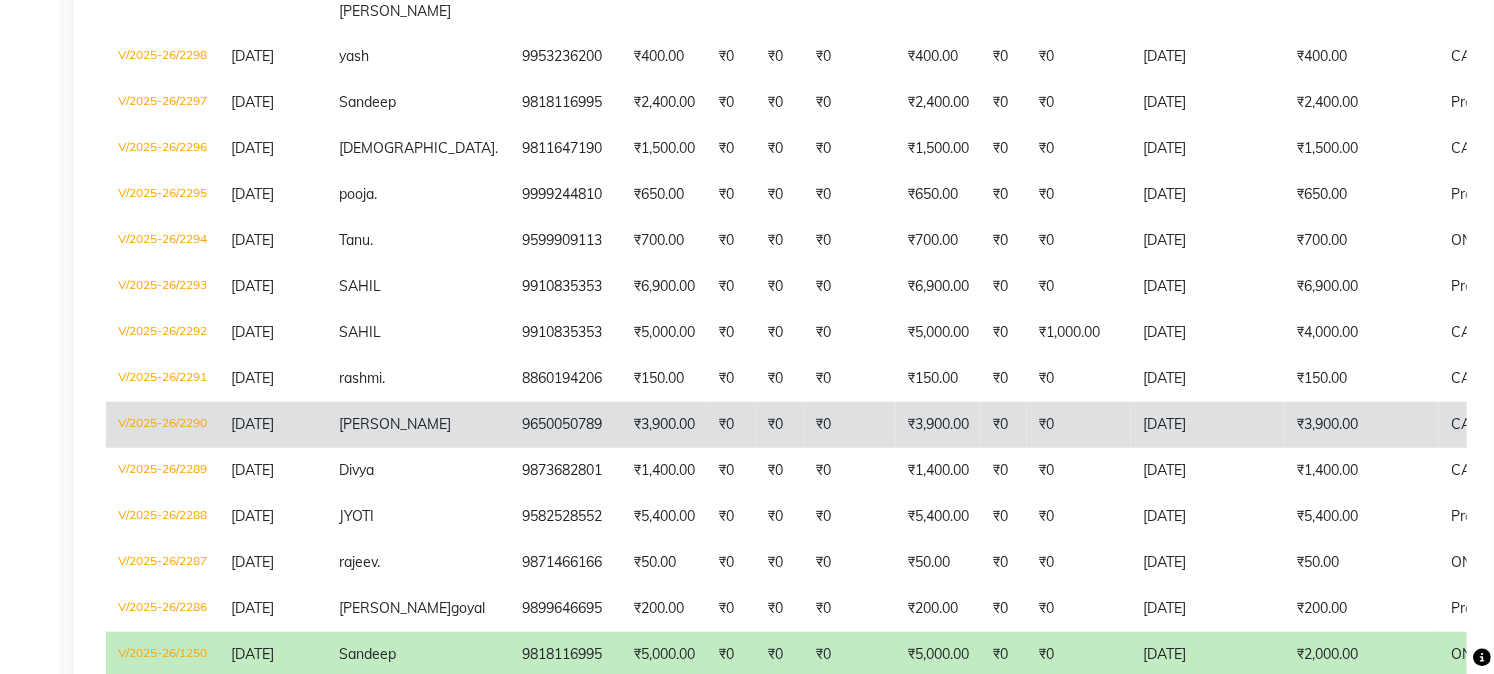 scroll, scrollTop: 616, scrollLeft: 0, axis: vertical 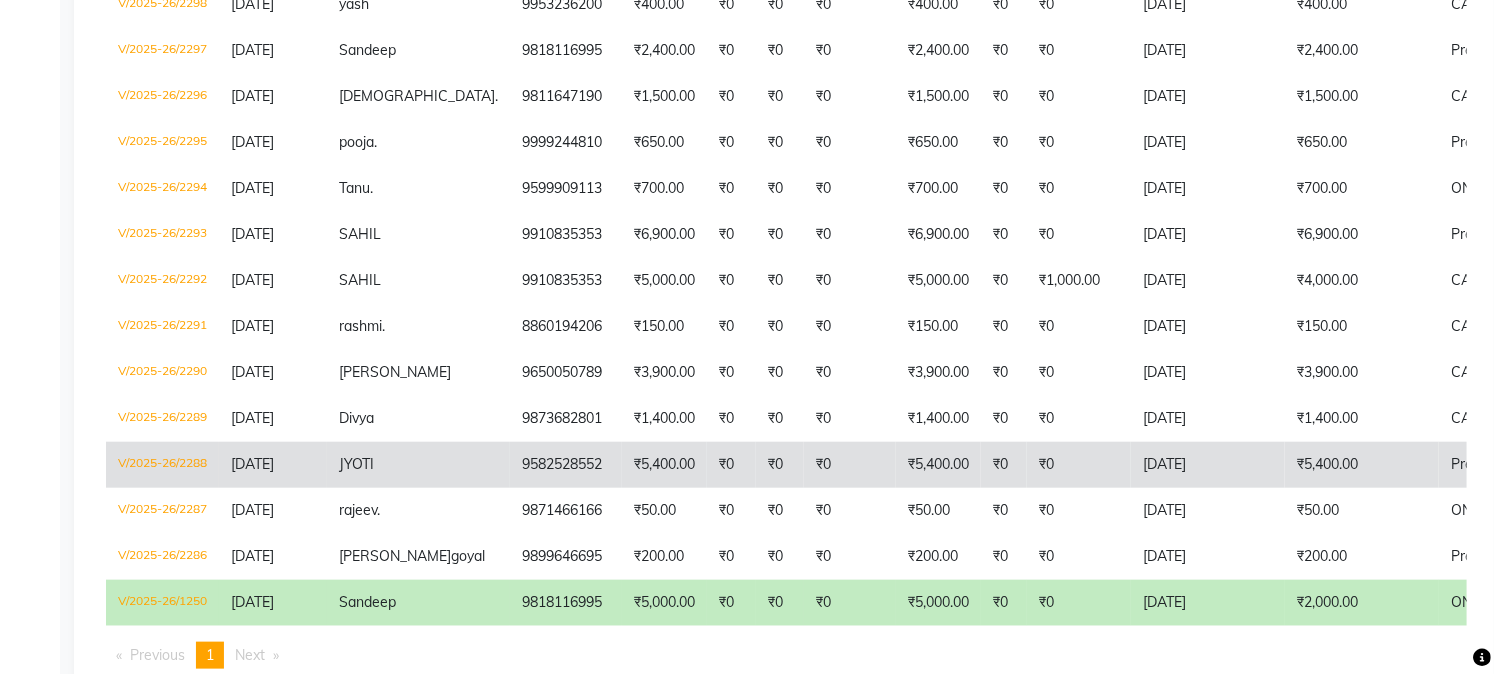 click on "9582528552" 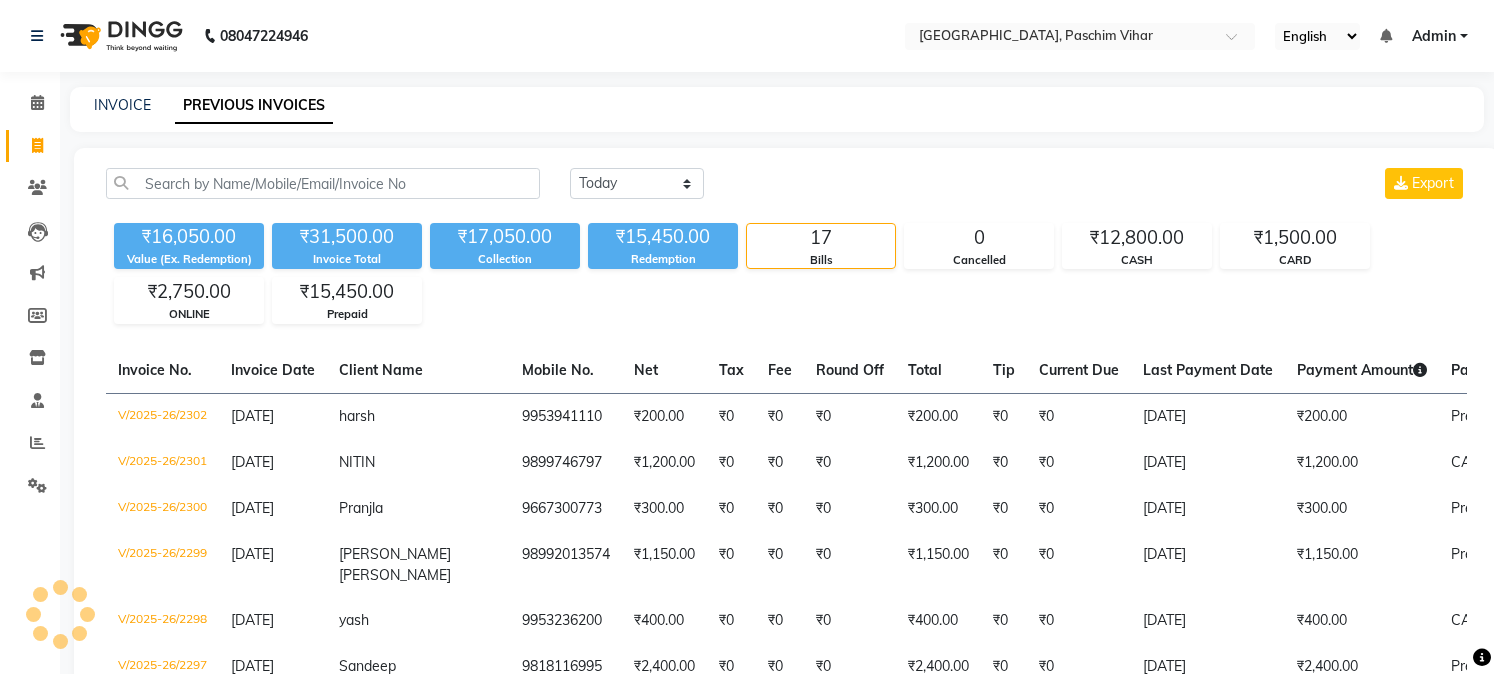 select on "[DATE]" 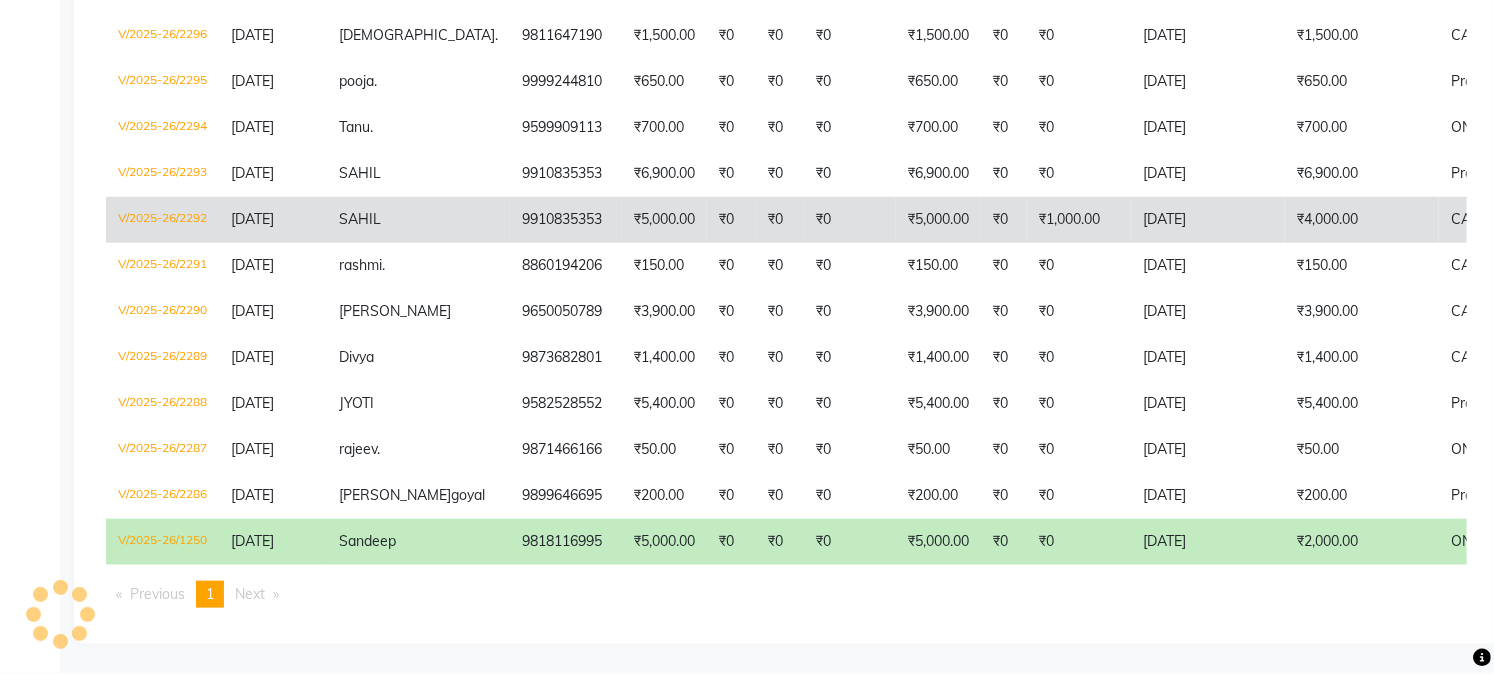 scroll, scrollTop: 727, scrollLeft: 0, axis: vertical 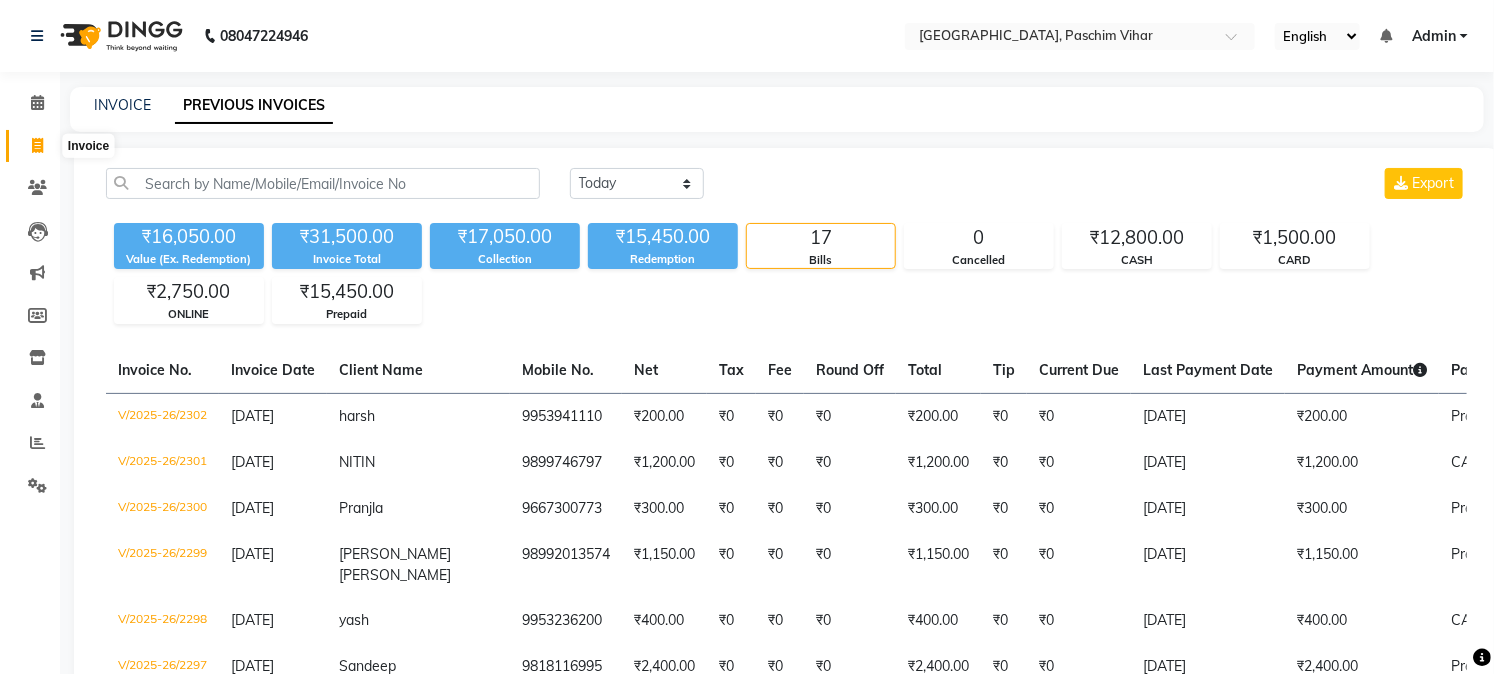 click 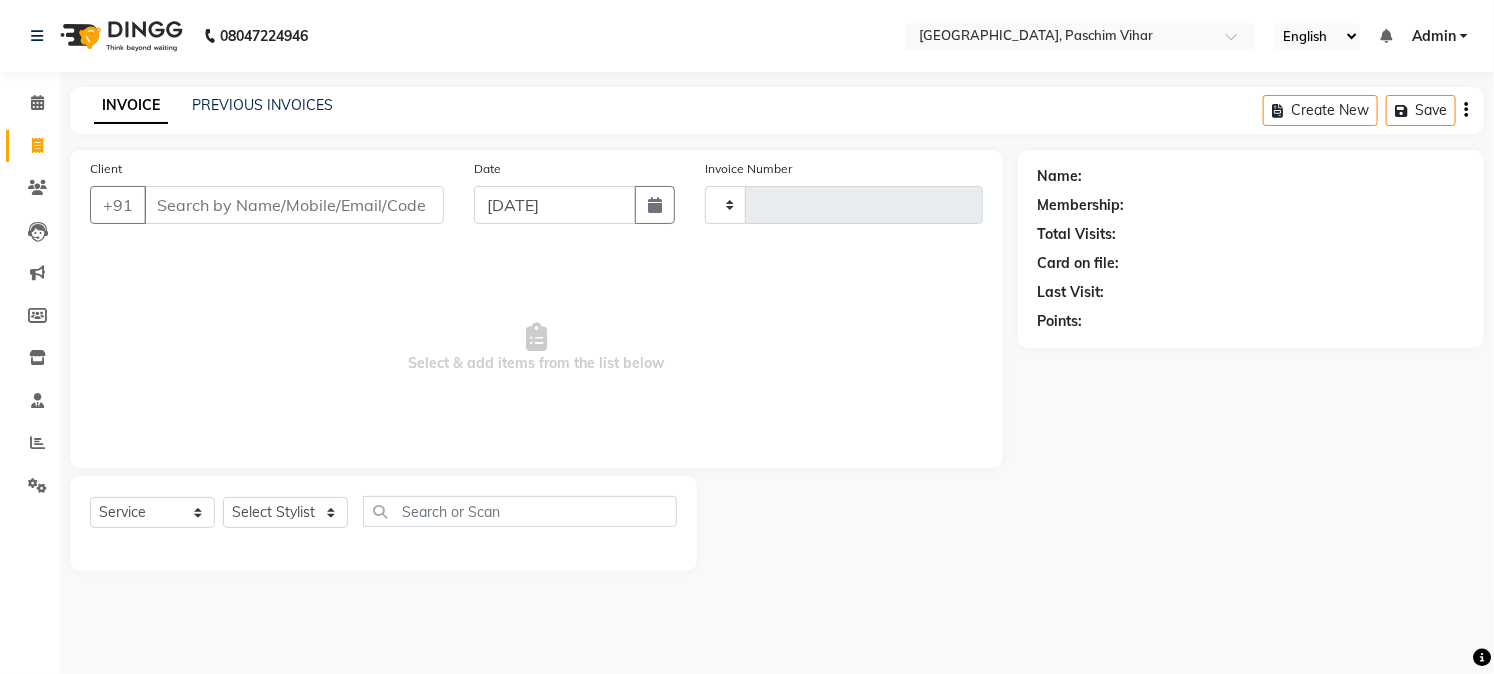 type on "2306" 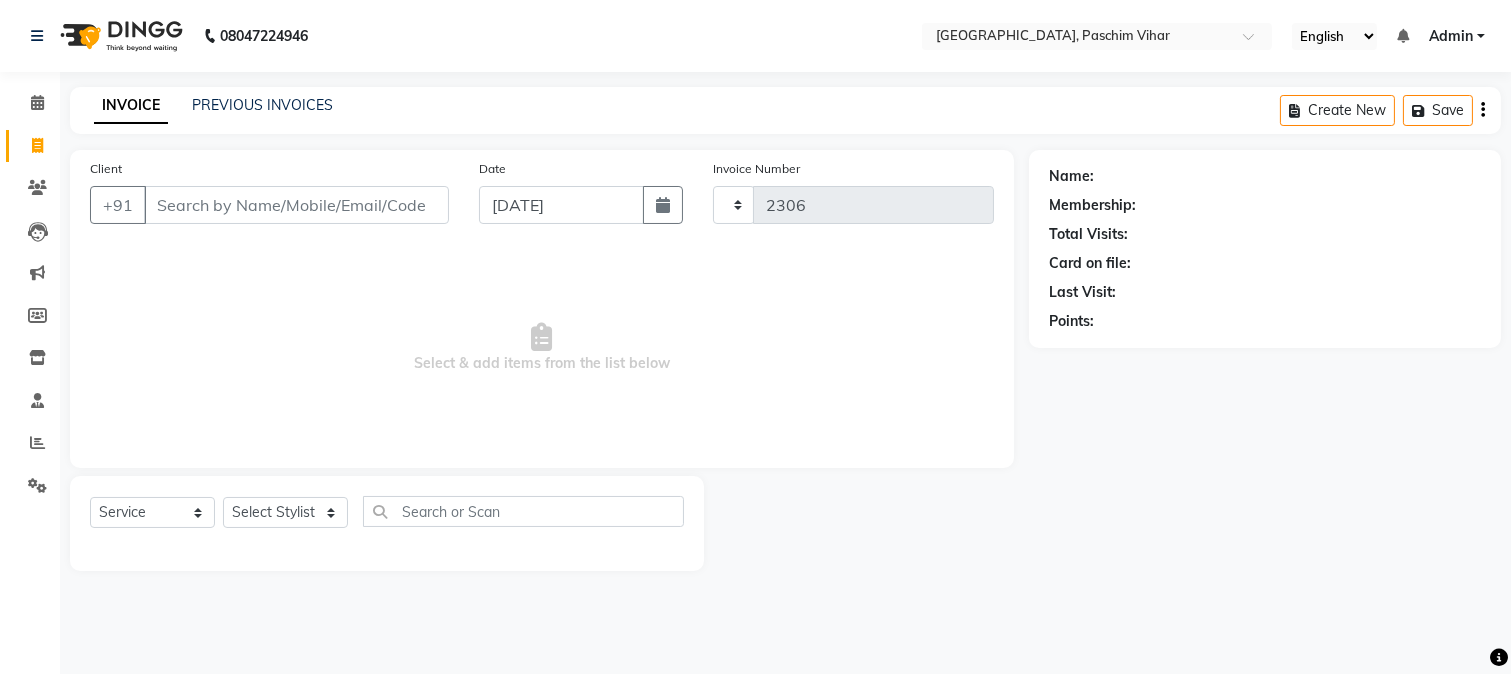 select on "223" 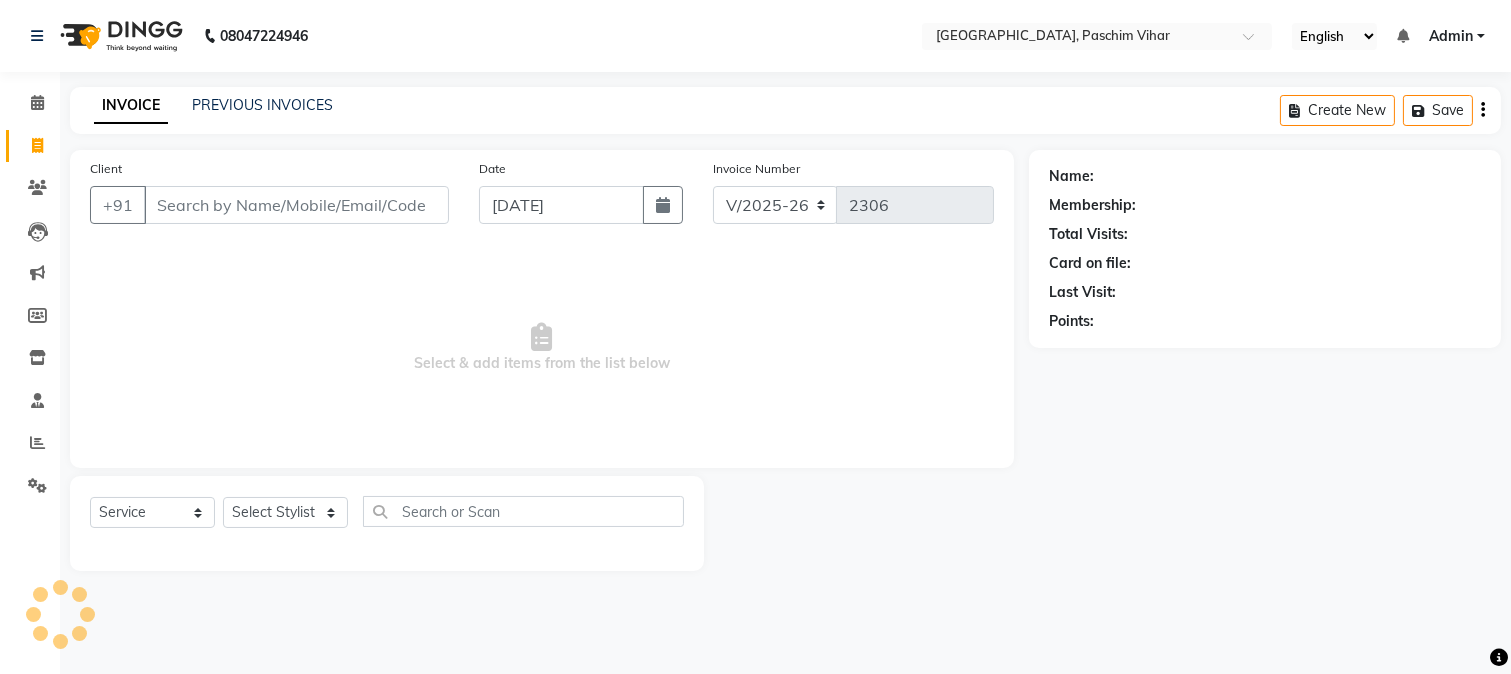 click on "Client" at bounding box center [296, 205] 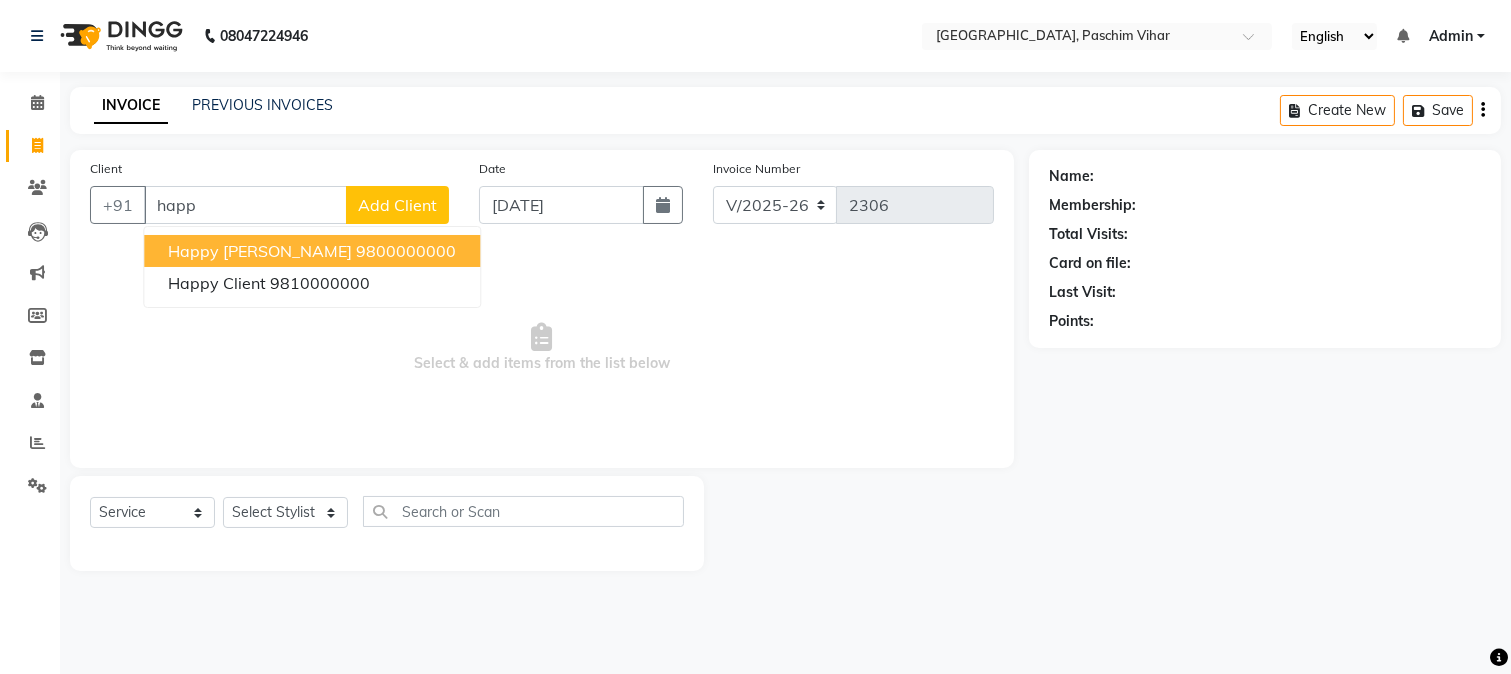 drag, startPoint x: 292, startPoint y: 248, endPoint x: 295, endPoint y: 262, distance: 14.3178215 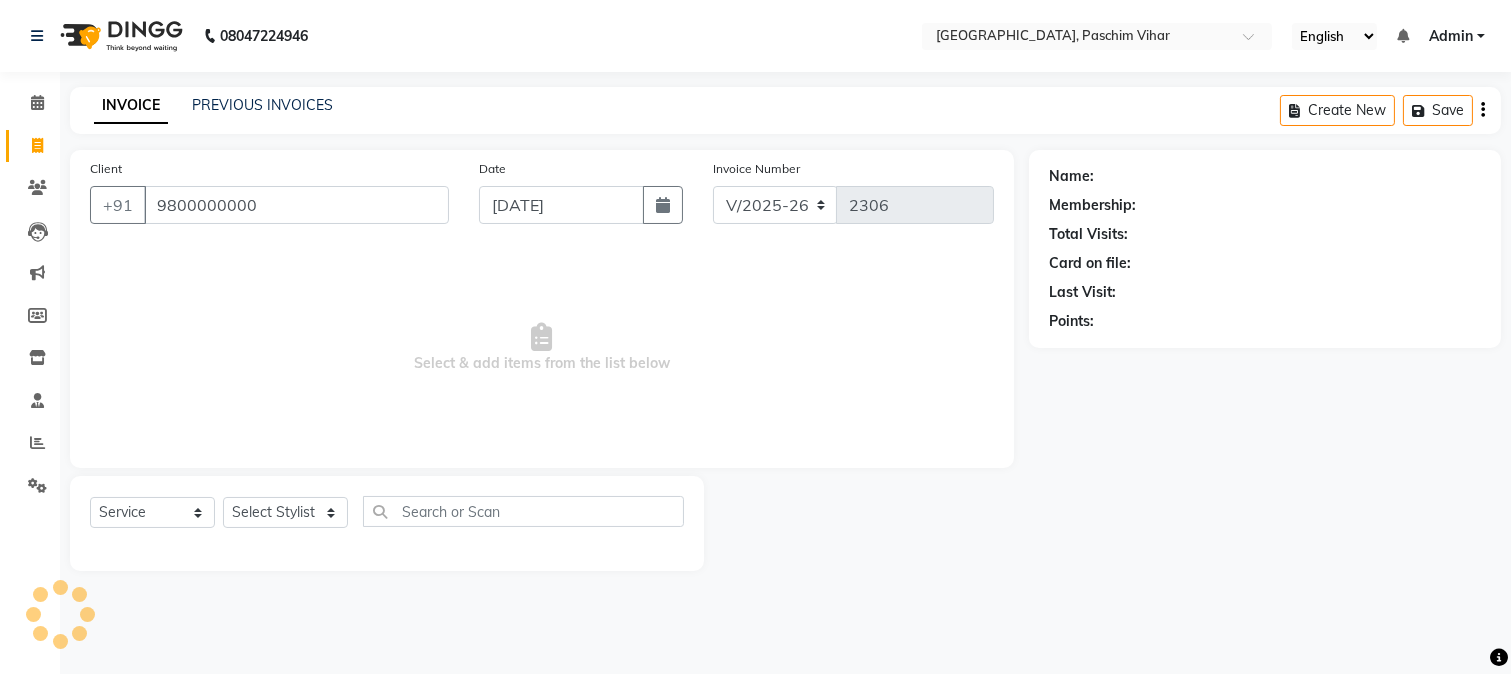 type on "9800000000" 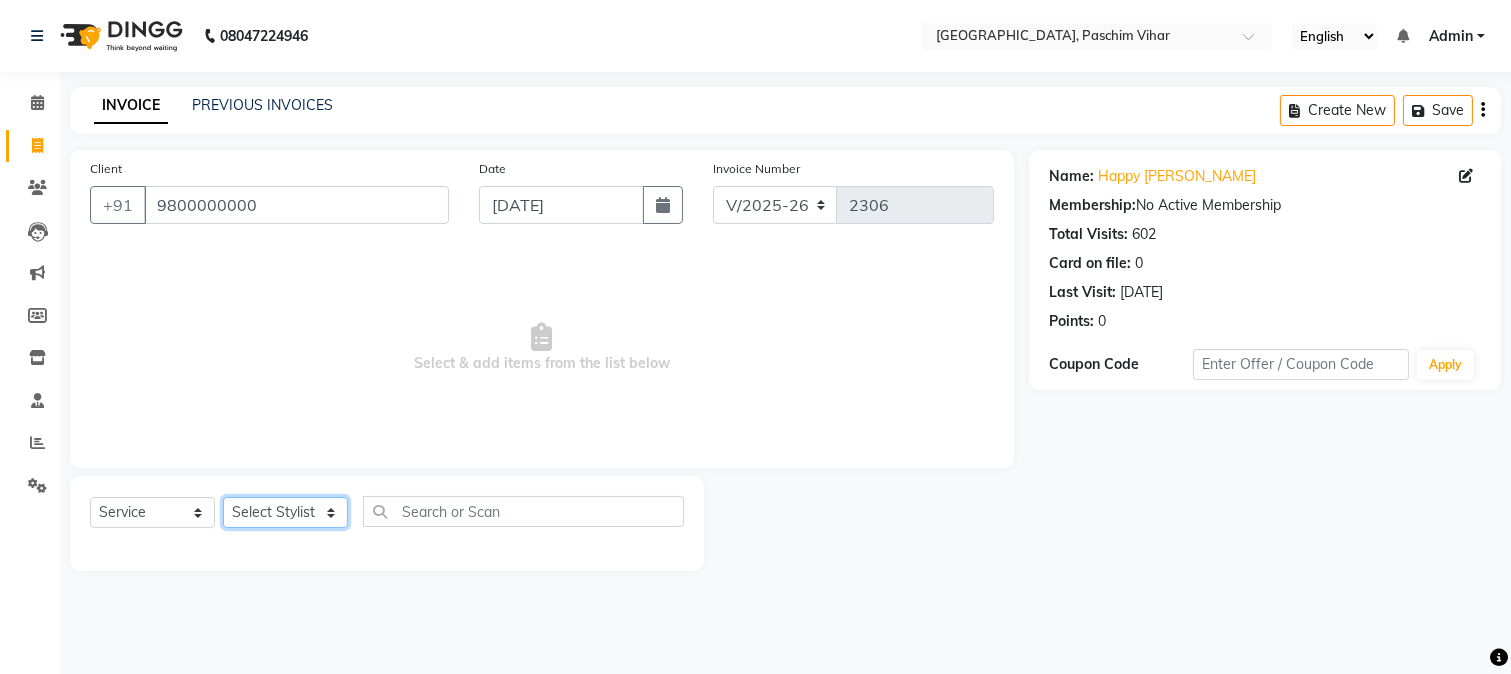 click on "Select Stylist Akash Anu Arun Gaurav  GULFAM jeeshan MANISH NADEEM ALI Nitin Sajwan Raja  Ranjeet RENU RIDHIMA BHATIA Rohit SAGAR Shakel SOHEIL Sonam SUNIL USHA" 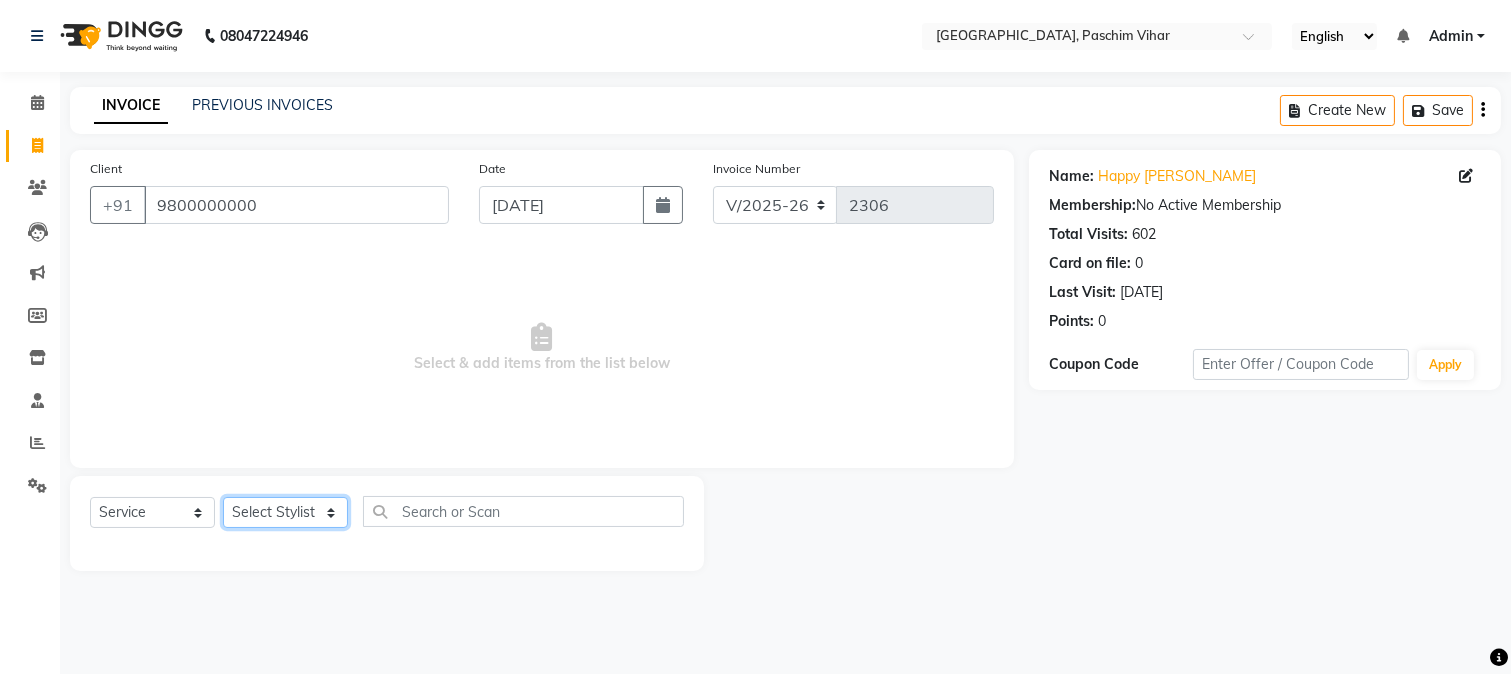 select on "82365" 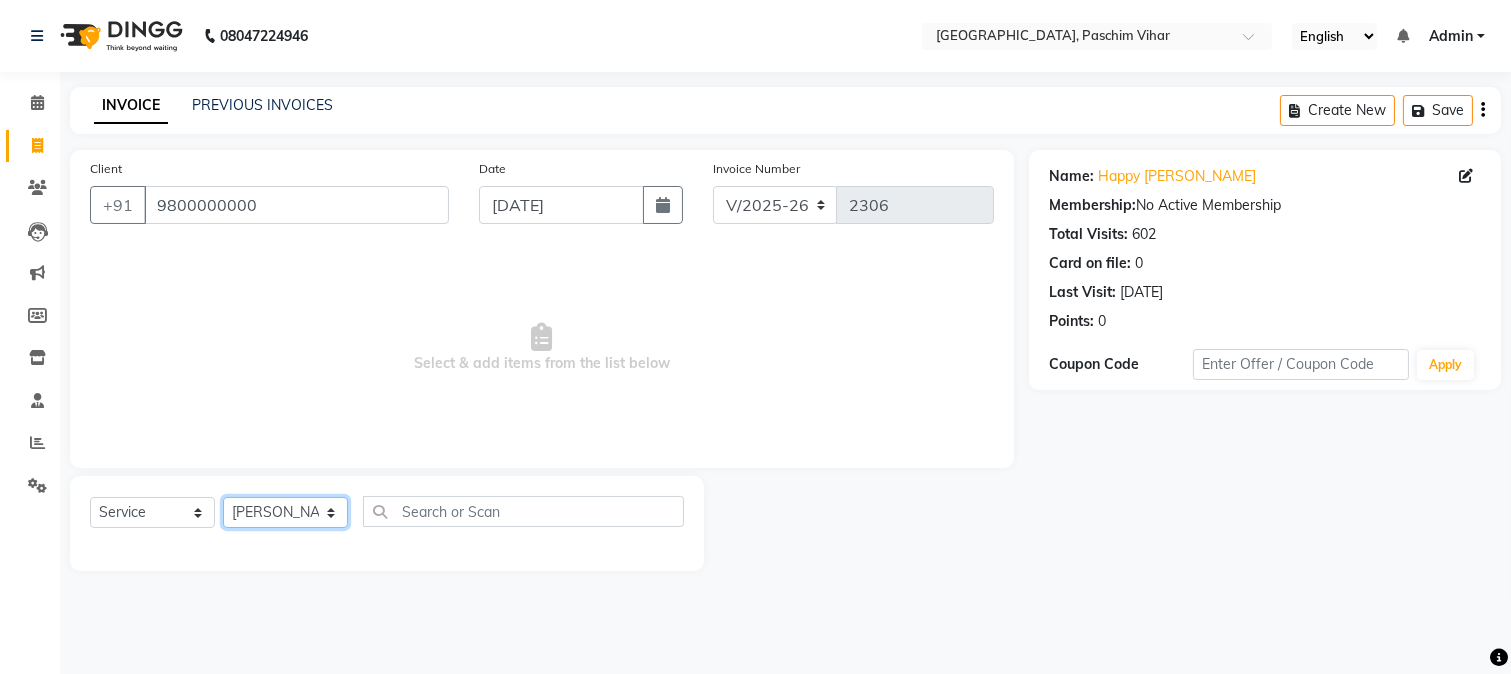 click on "Select Stylist Akash Anu Arun Gaurav  GULFAM jeeshan MANISH NADEEM ALI Nitin Sajwan Raja  Ranjeet RENU RIDHIMA BHATIA Rohit SAGAR Shakel SOHEIL Sonam SUNIL USHA" 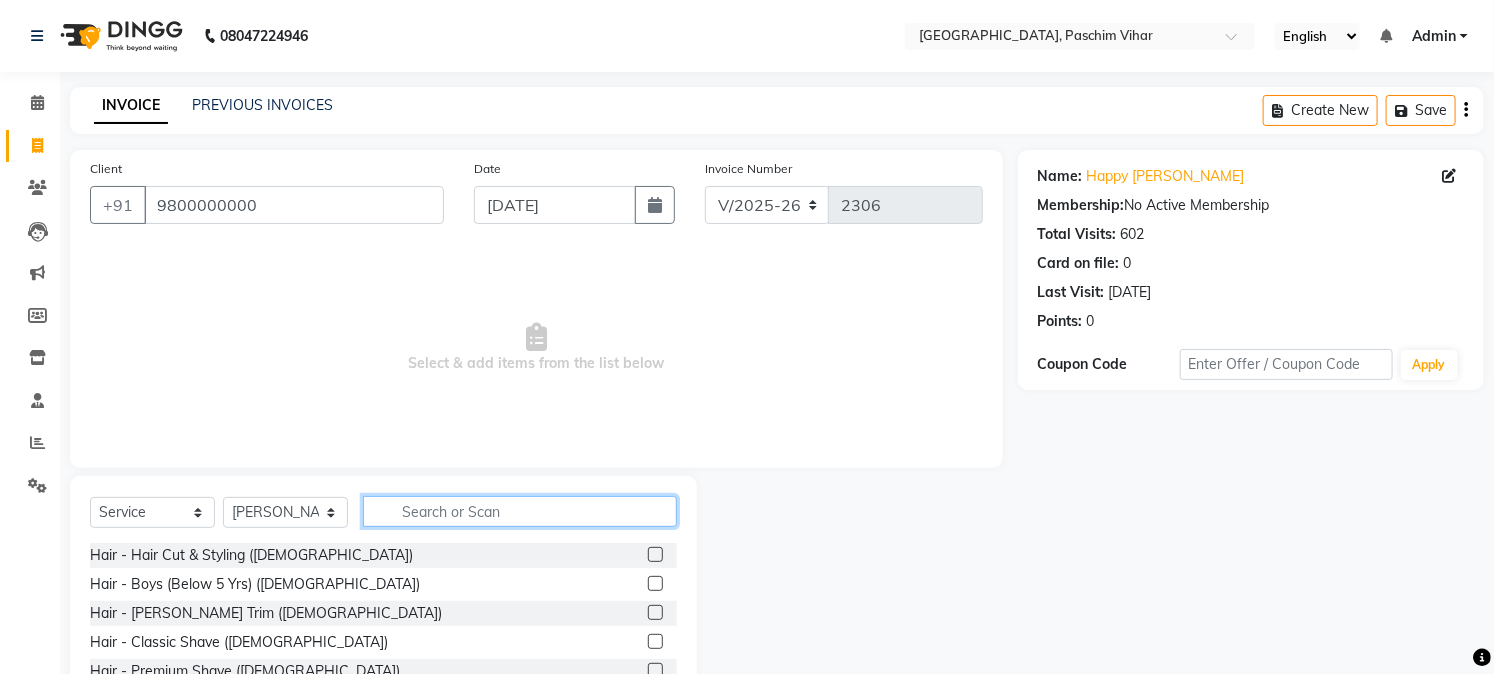 click 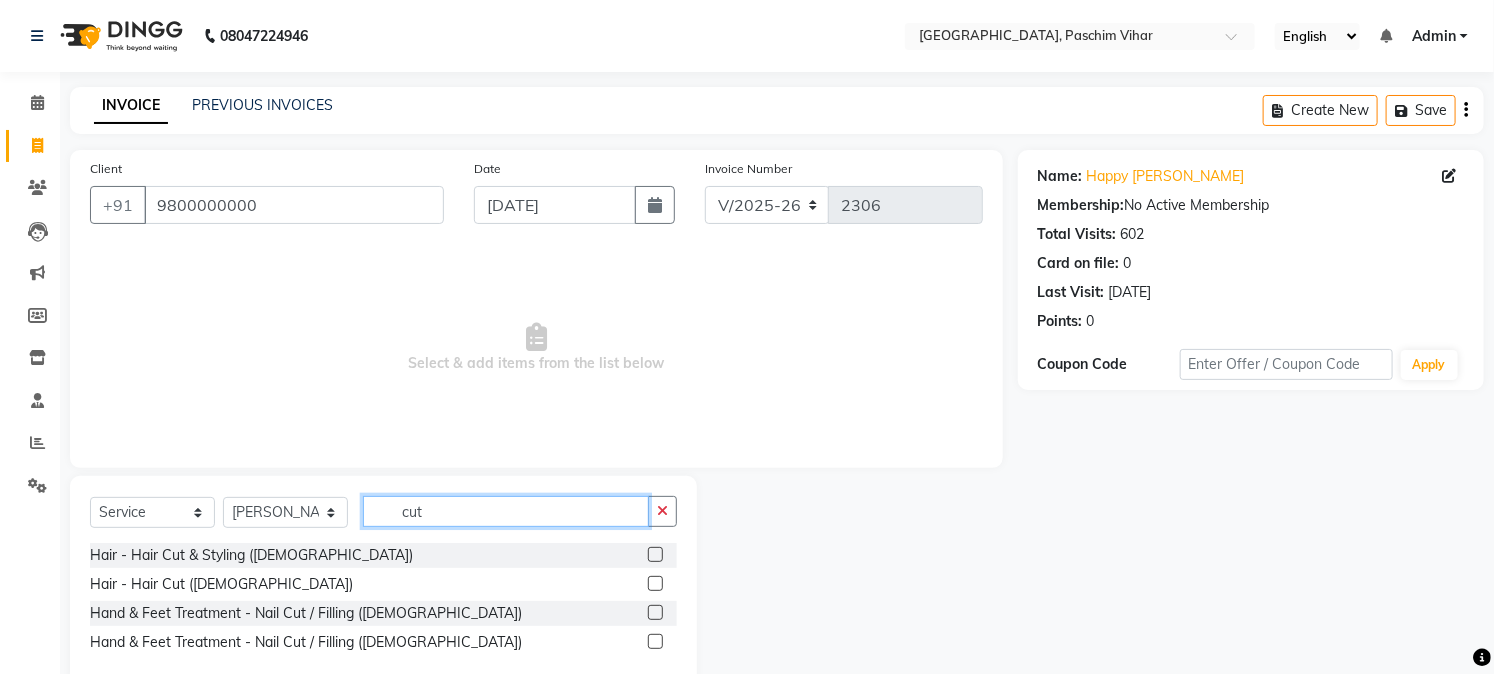 type on "cut" 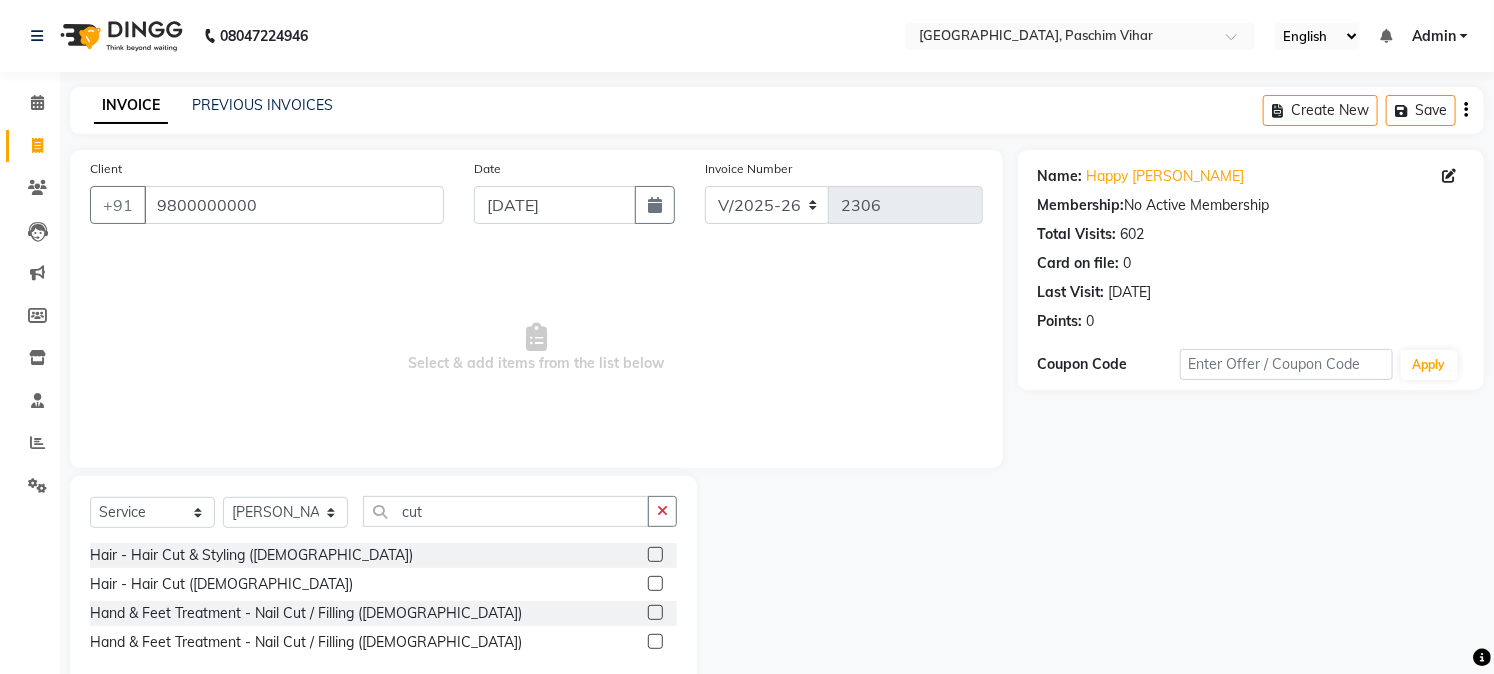 click 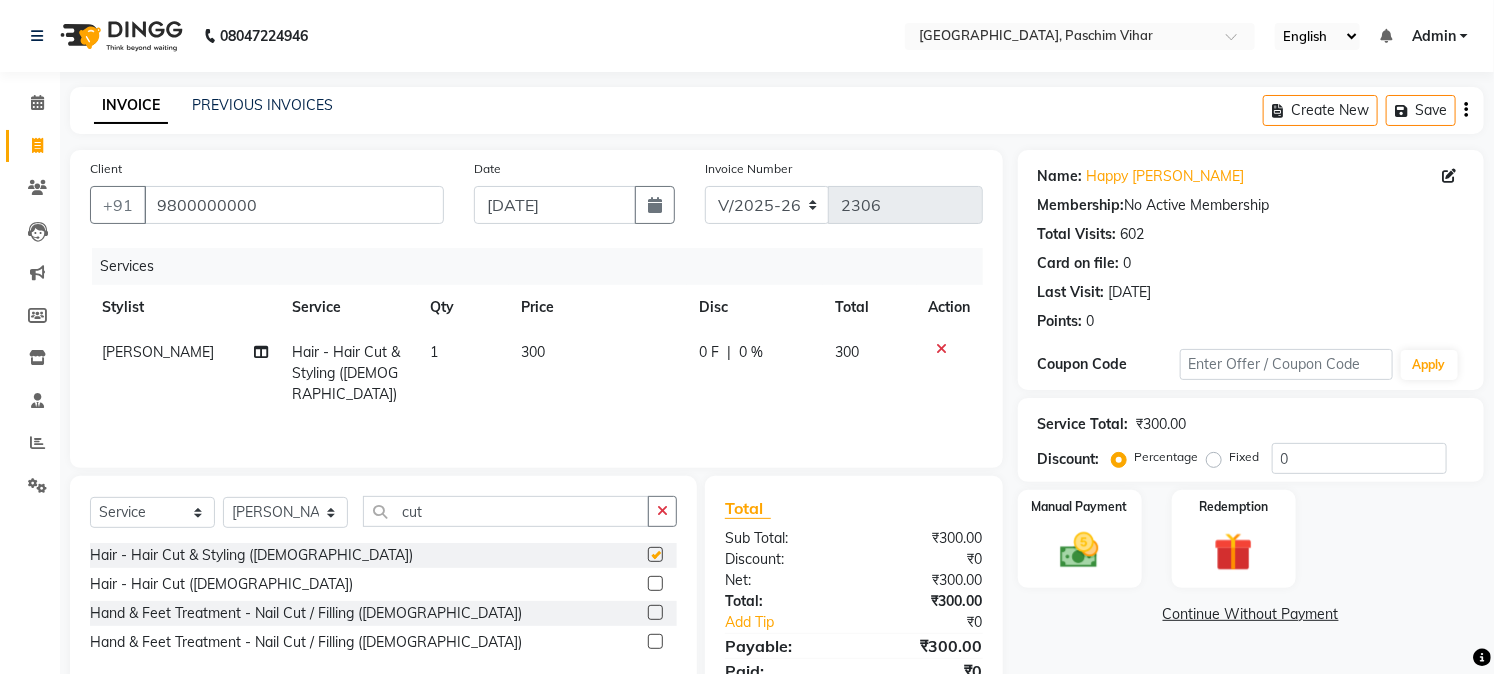 checkbox on "false" 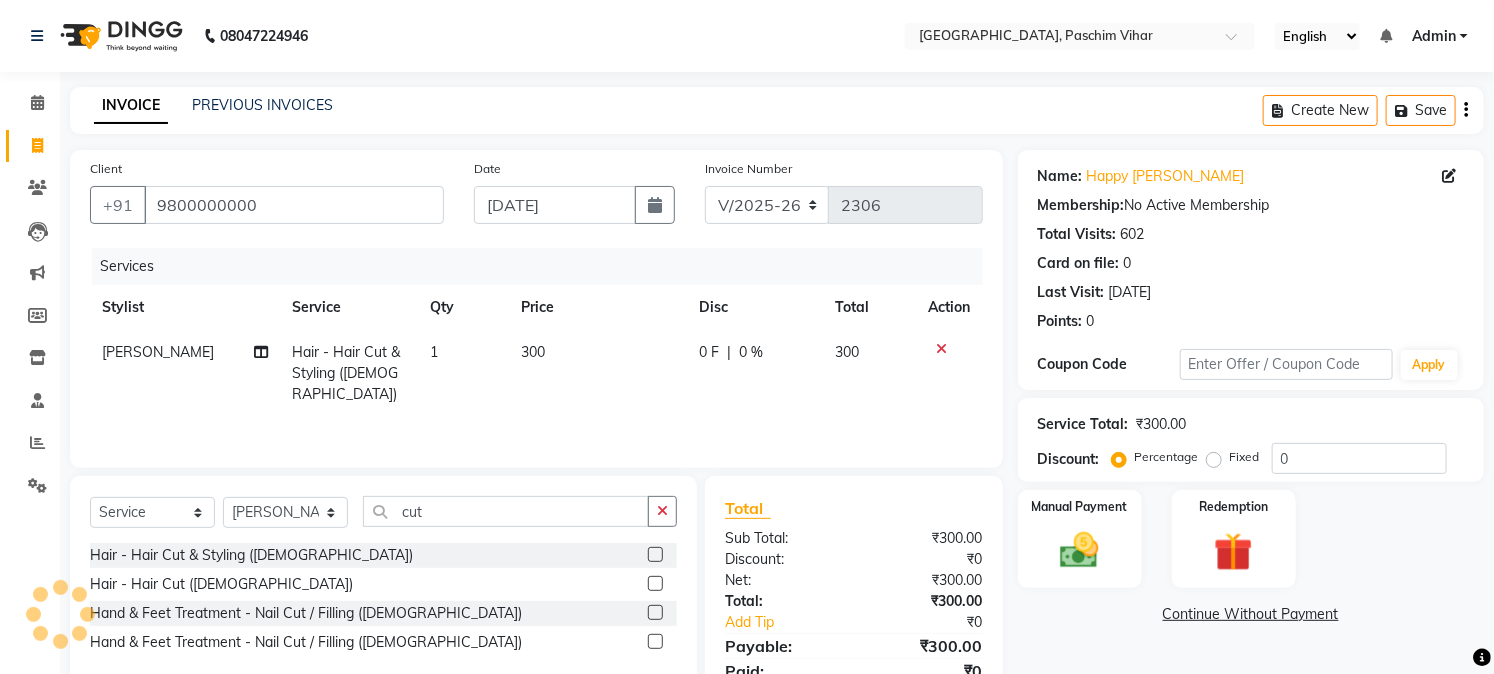scroll, scrollTop: 84, scrollLeft: 0, axis: vertical 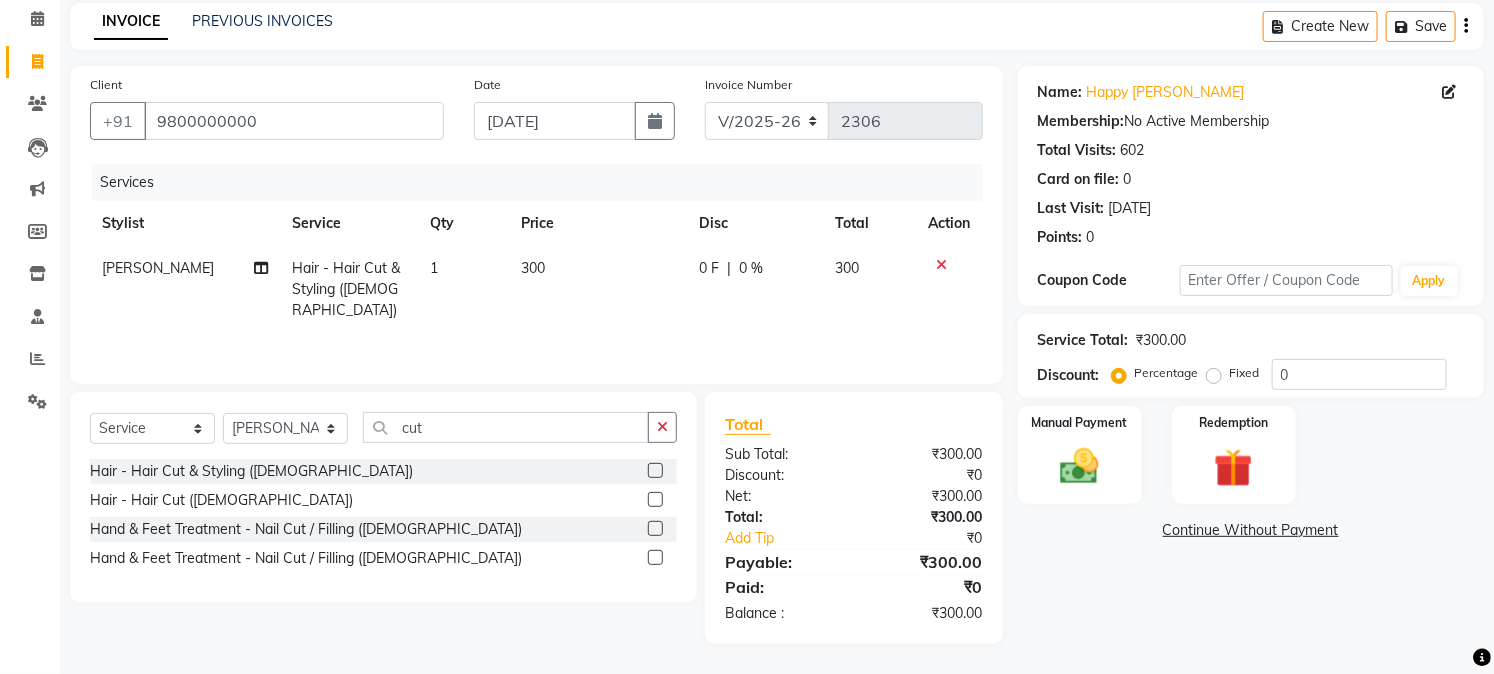 click on "300" 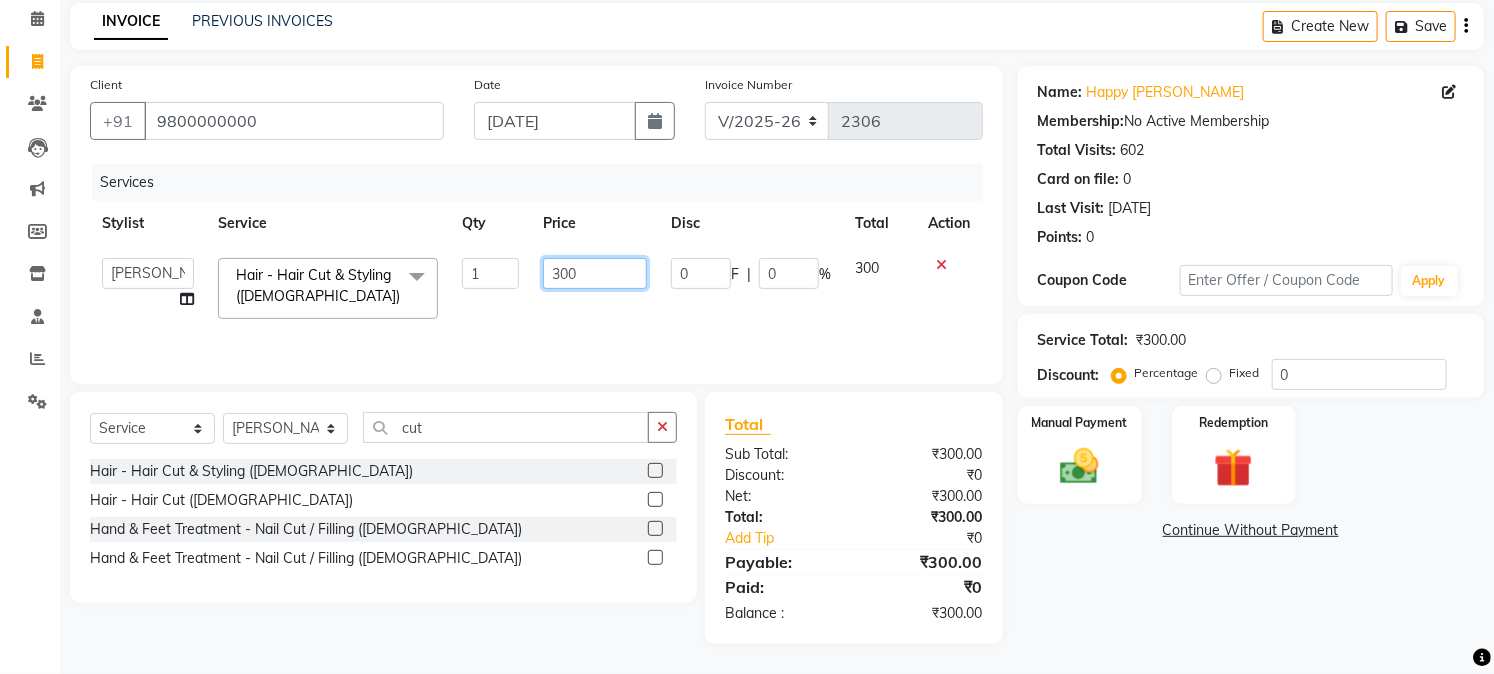 click on "300" 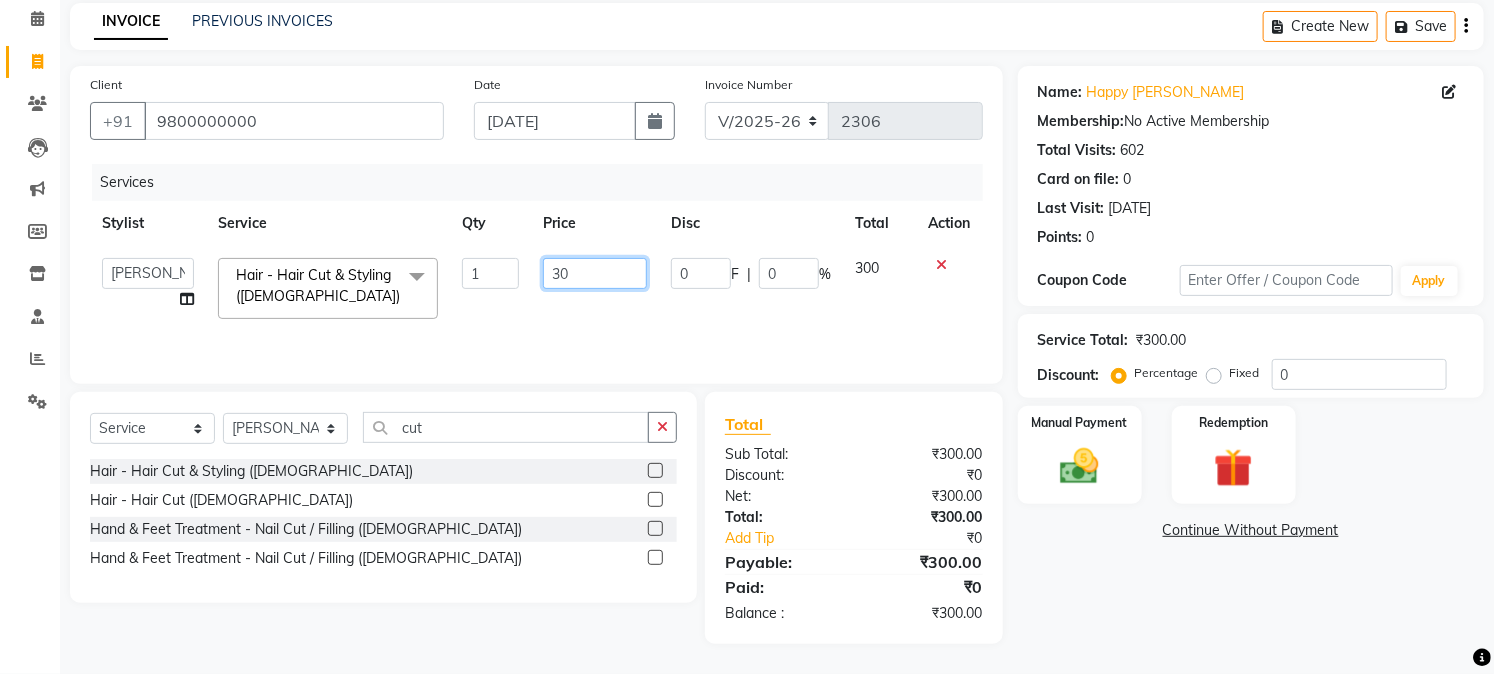 type on "3" 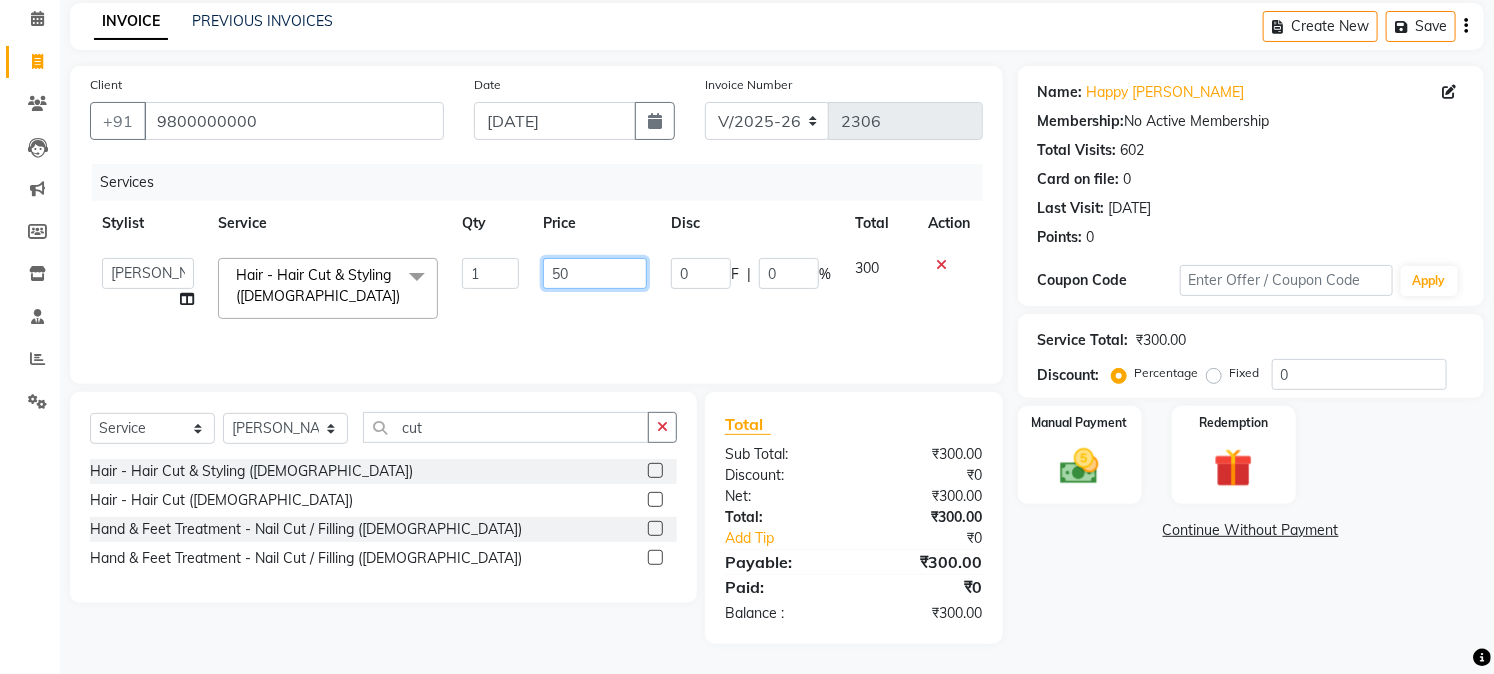 type on "500" 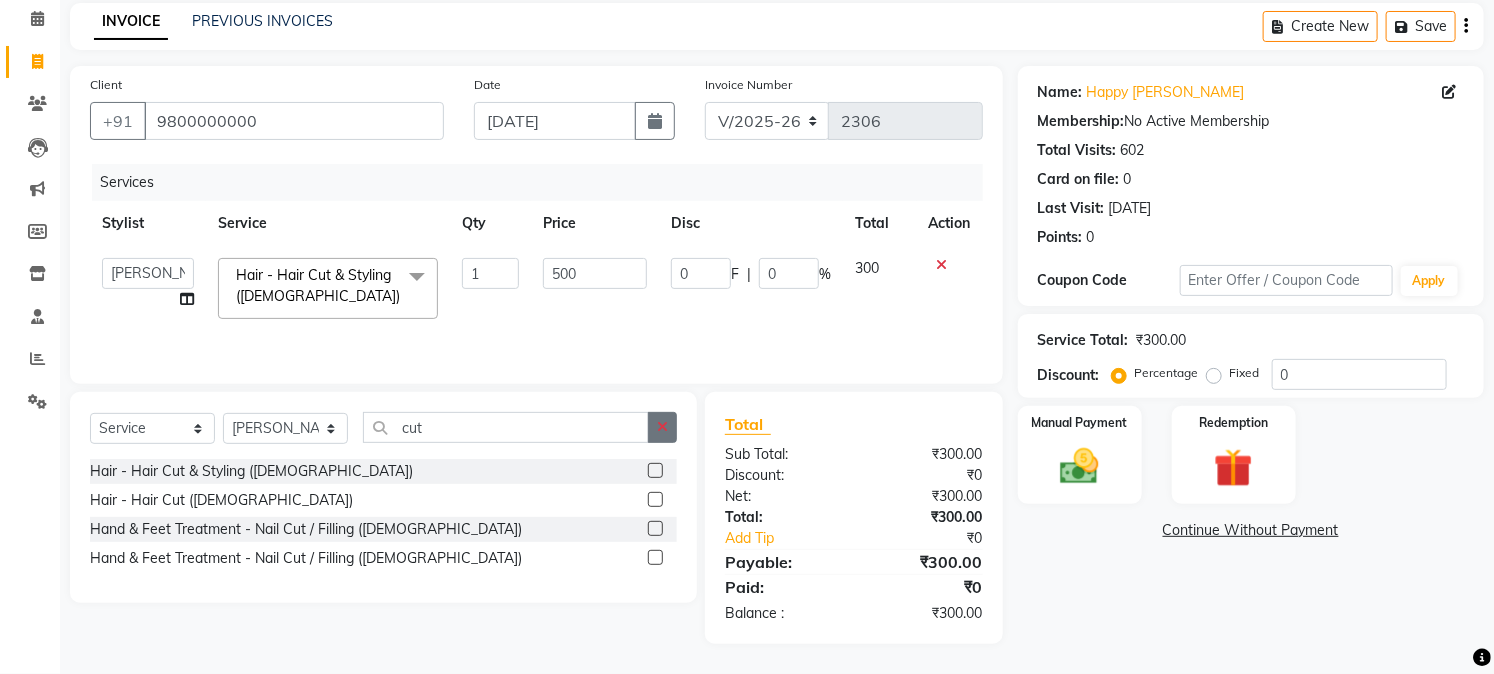 click 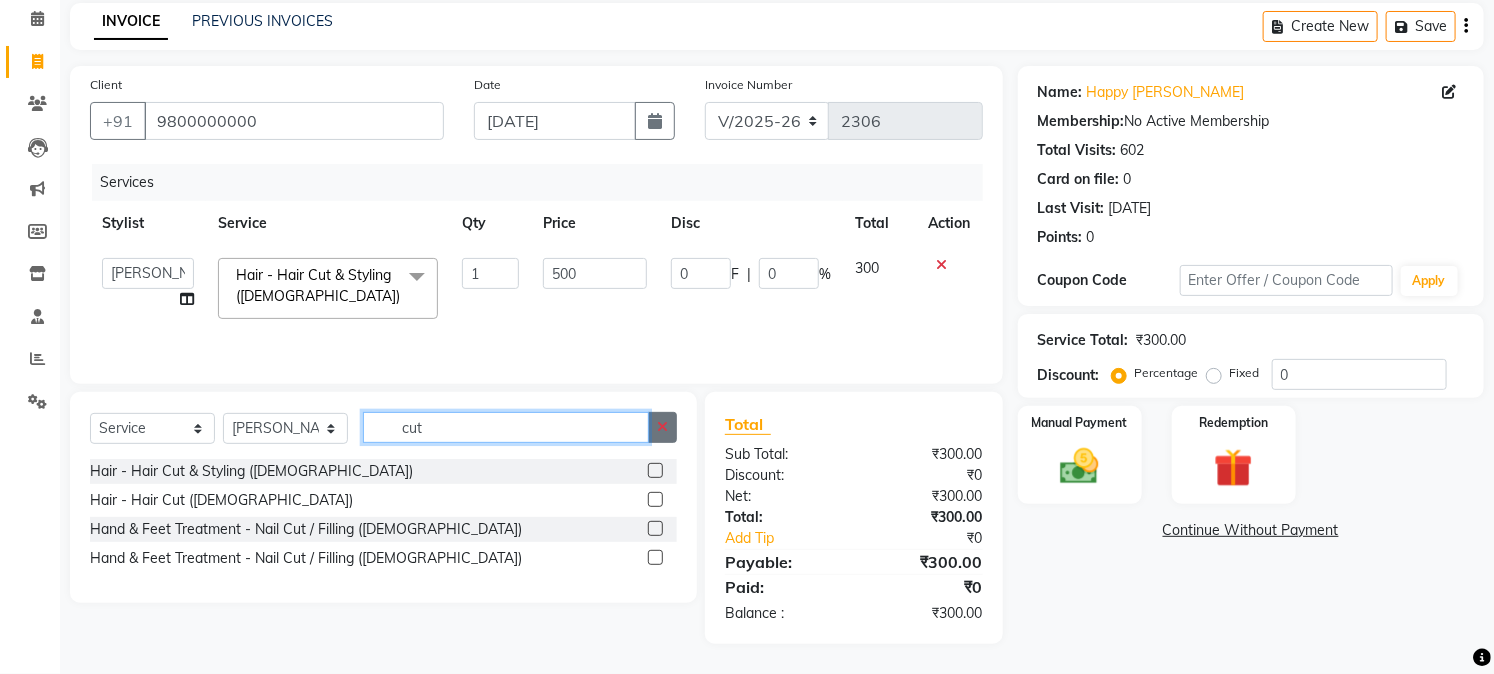 type 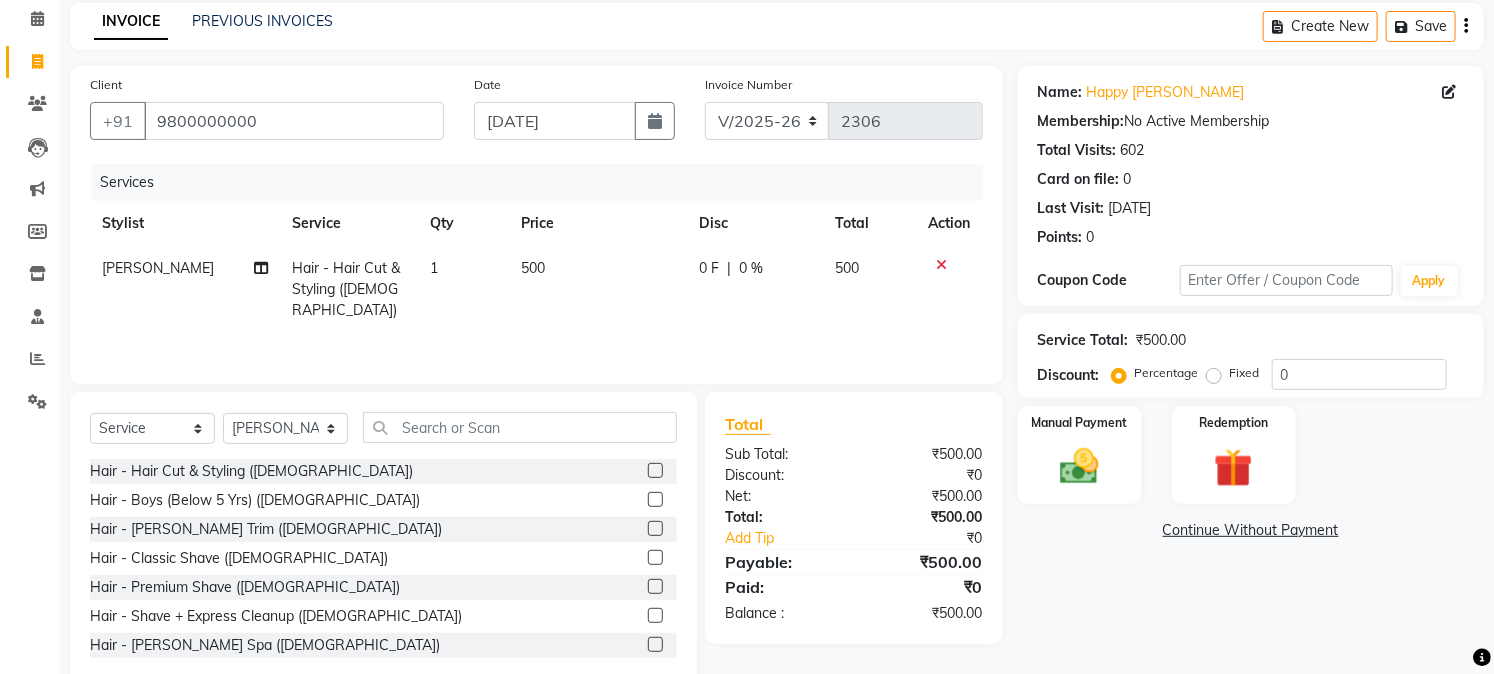 click 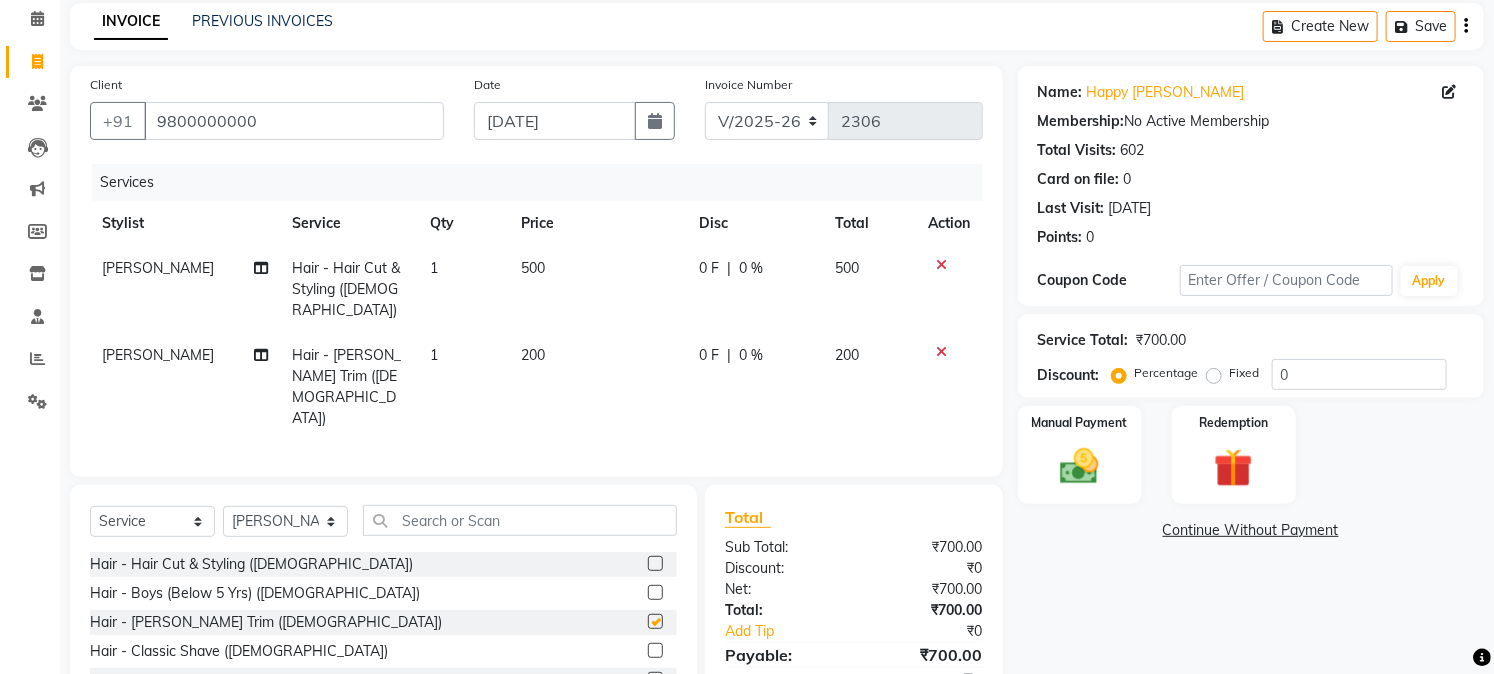 checkbox on "false" 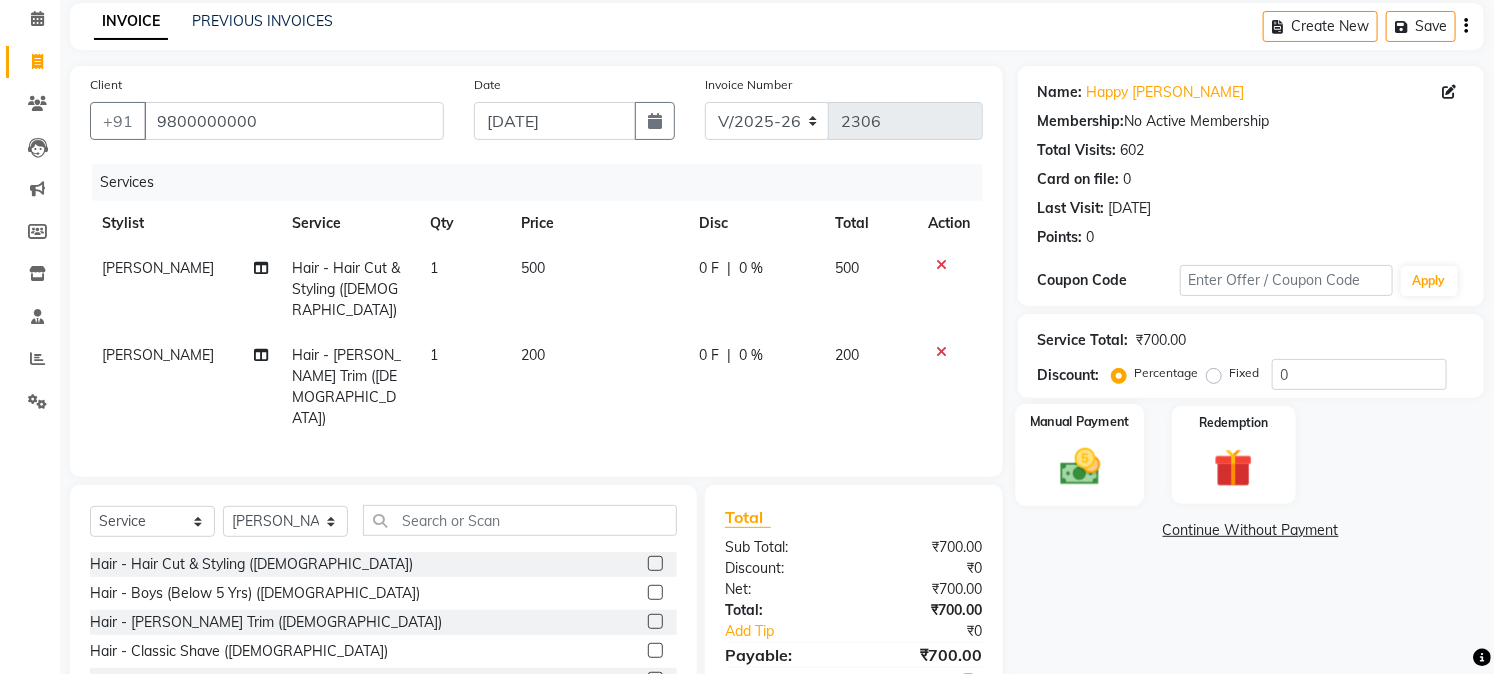 click 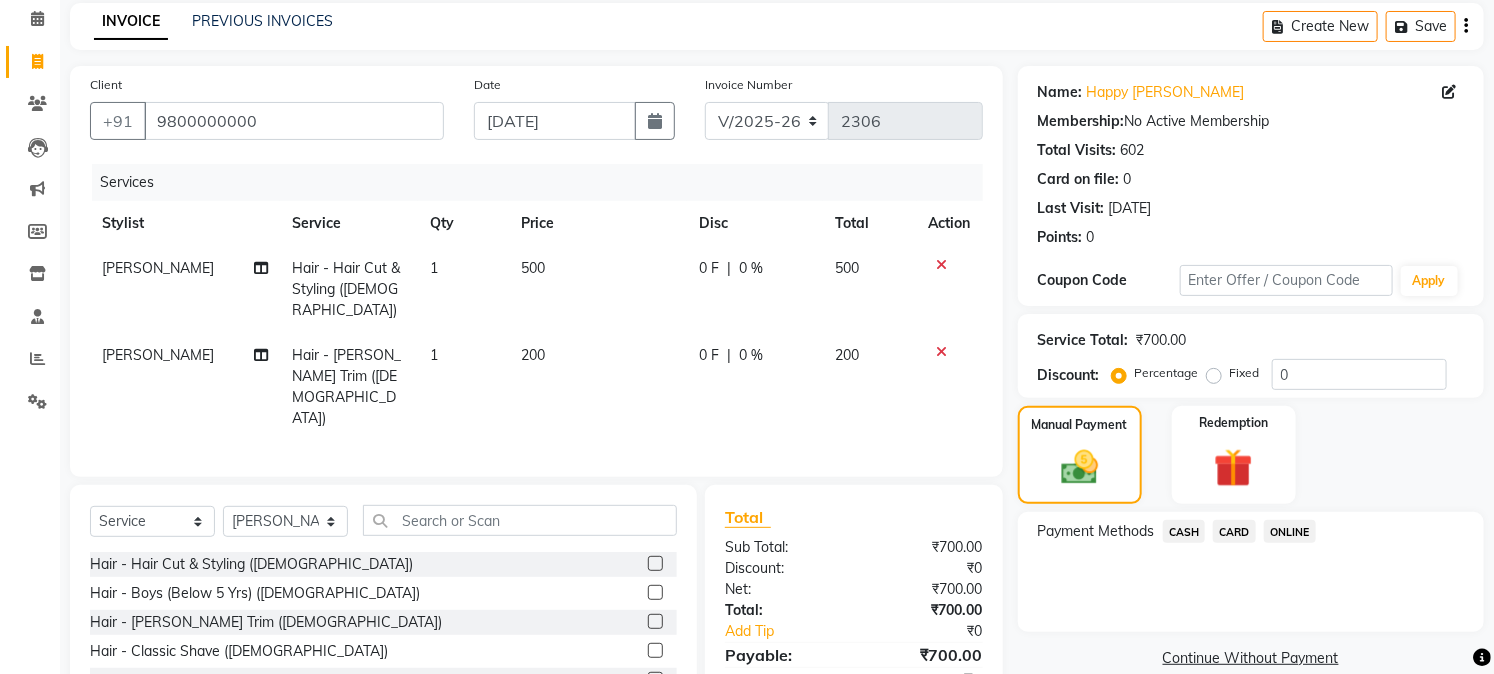 click on "ONLINE" 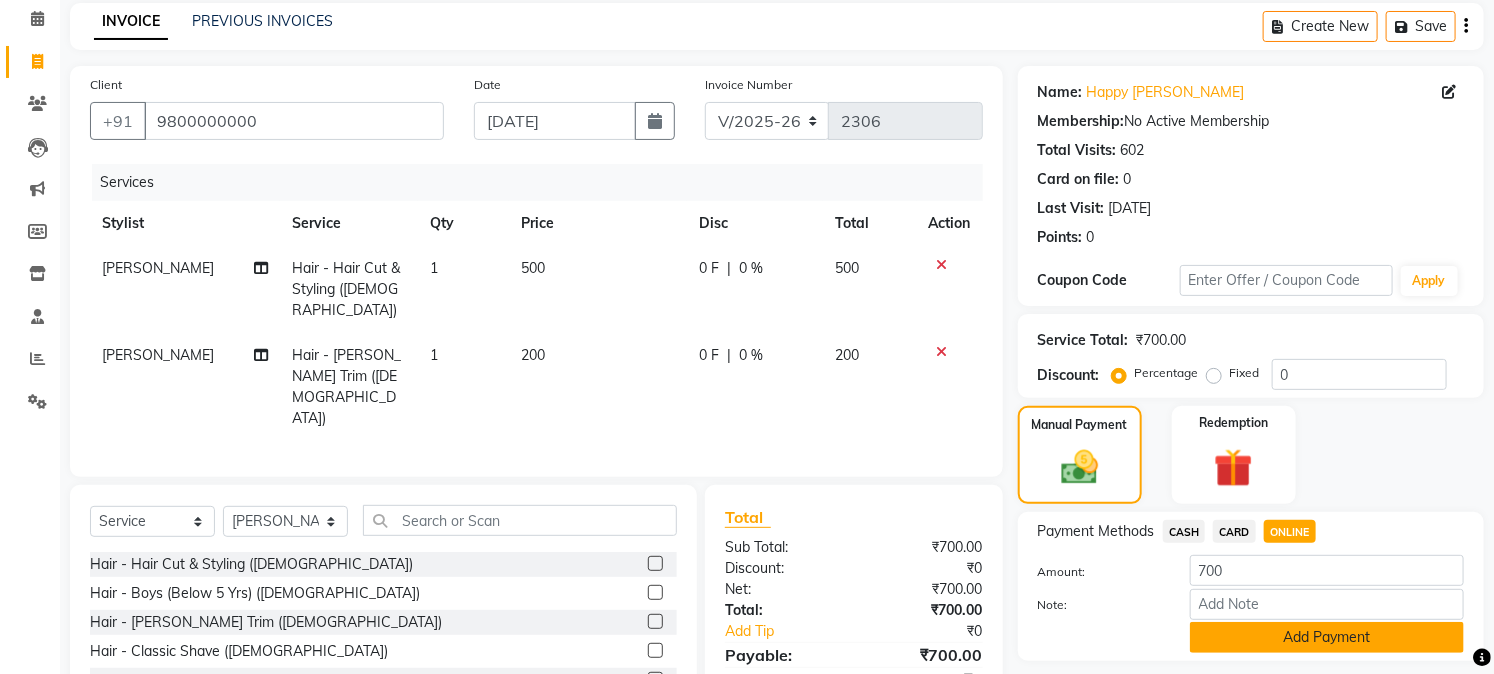 click on "Add Payment" 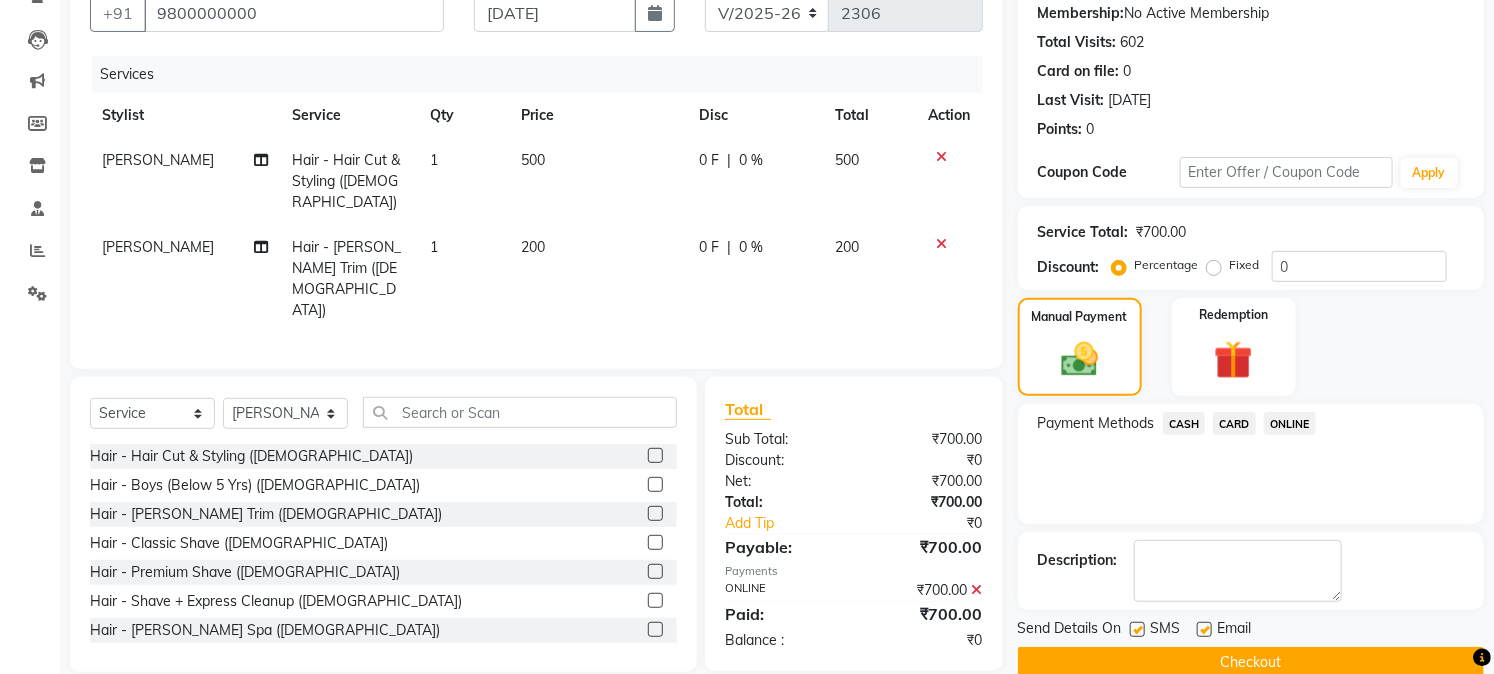 scroll, scrollTop: 225, scrollLeft: 0, axis: vertical 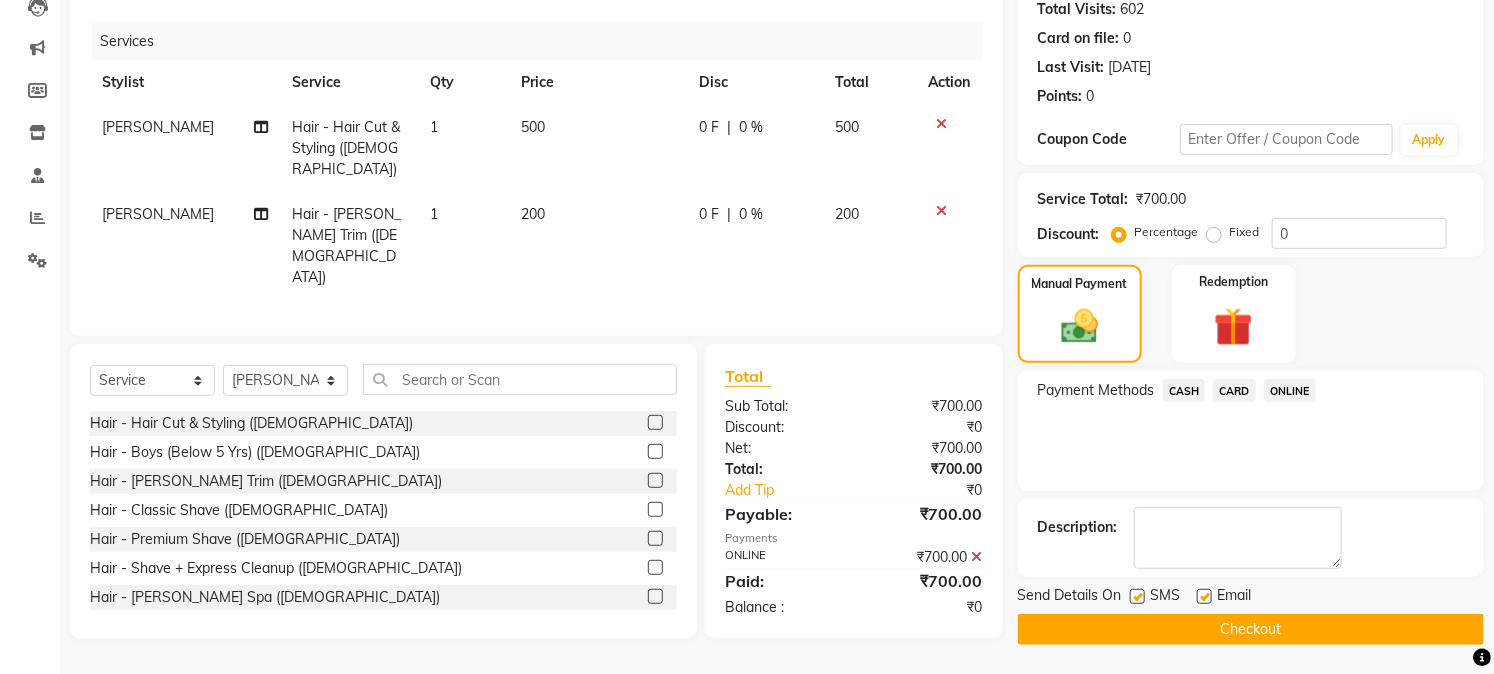click on "Checkout" 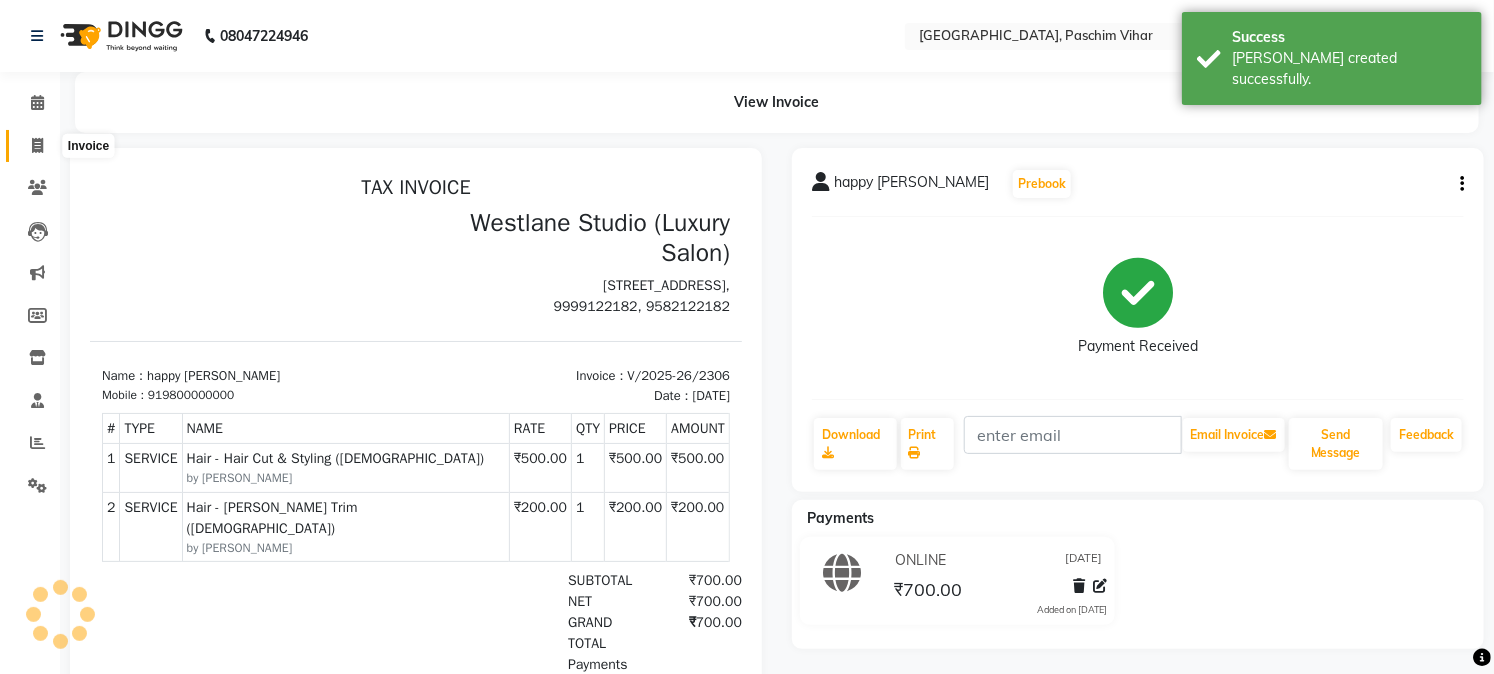 scroll, scrollTop: 0, scrollLeft: 0, axis: both 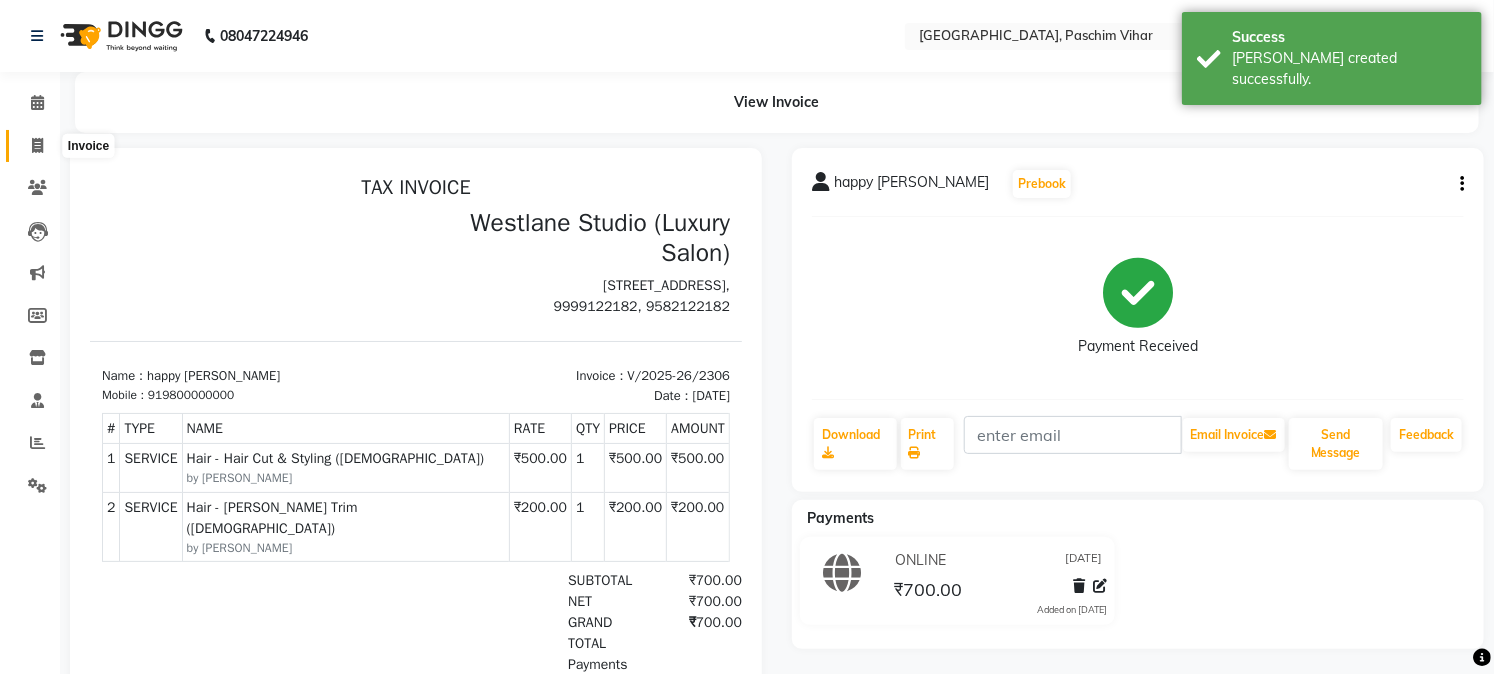 click 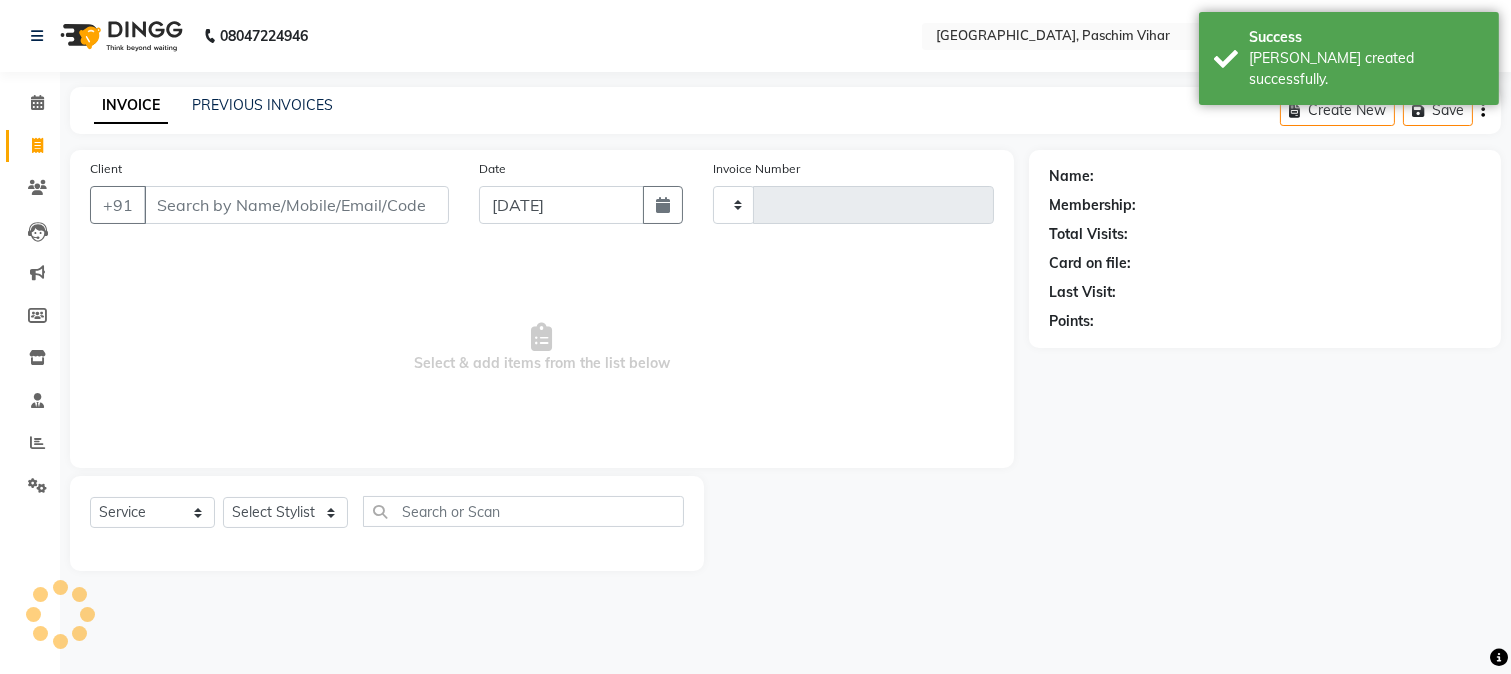 type on "2307" 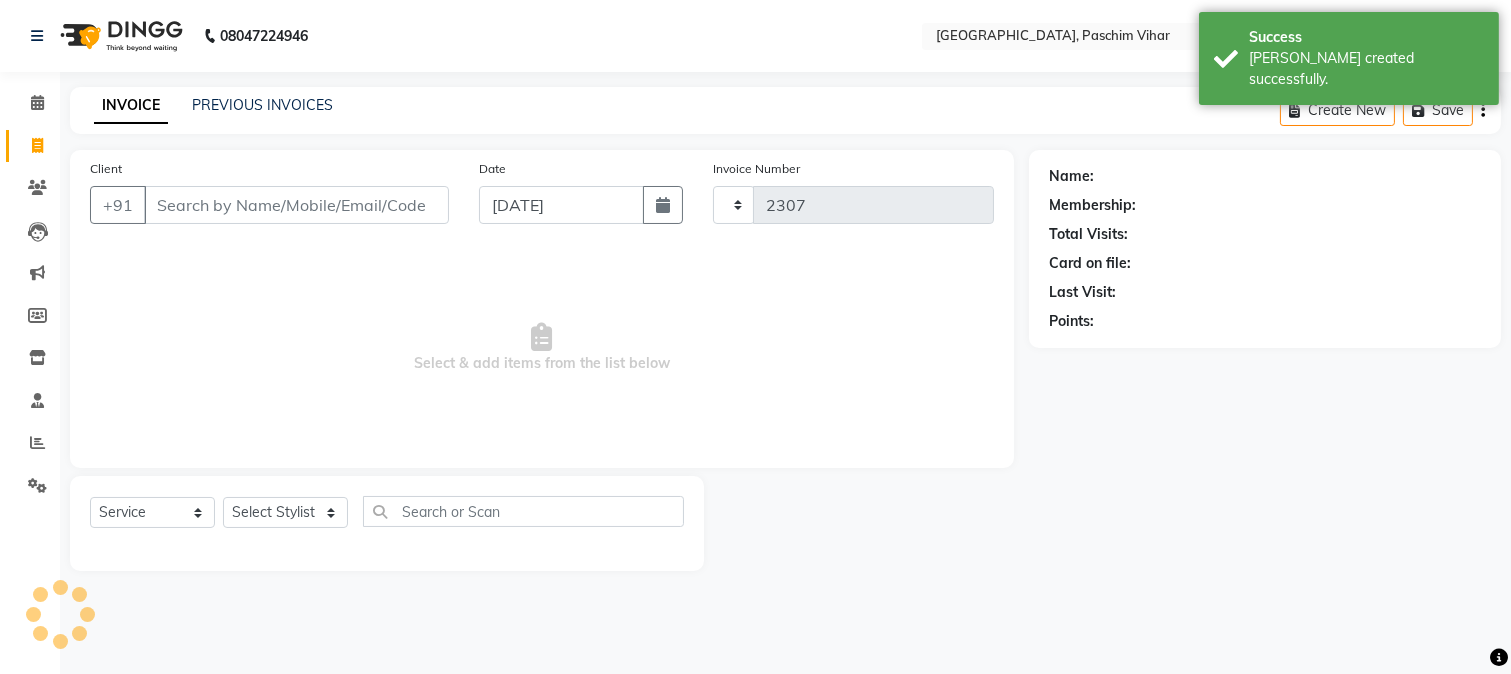 select on "223" 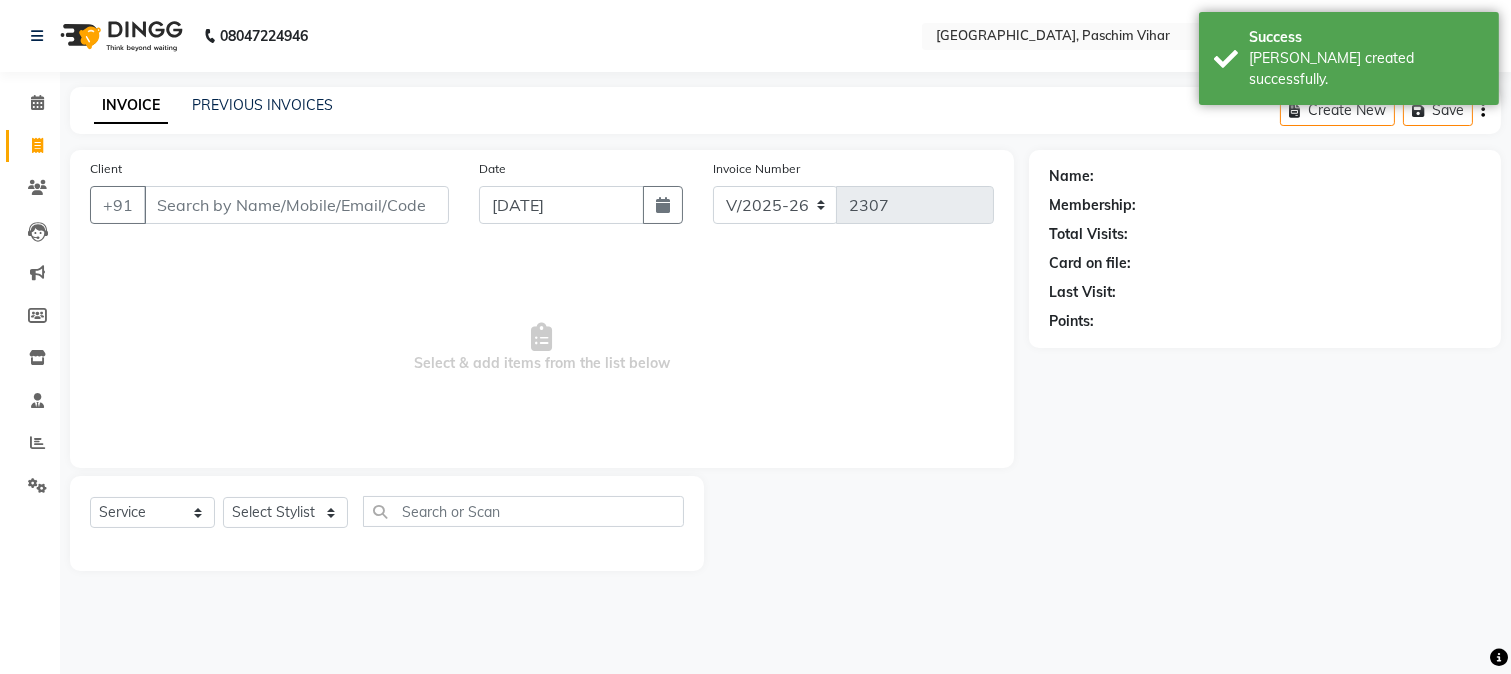 click on "Client" at bounding box center [296, 205] 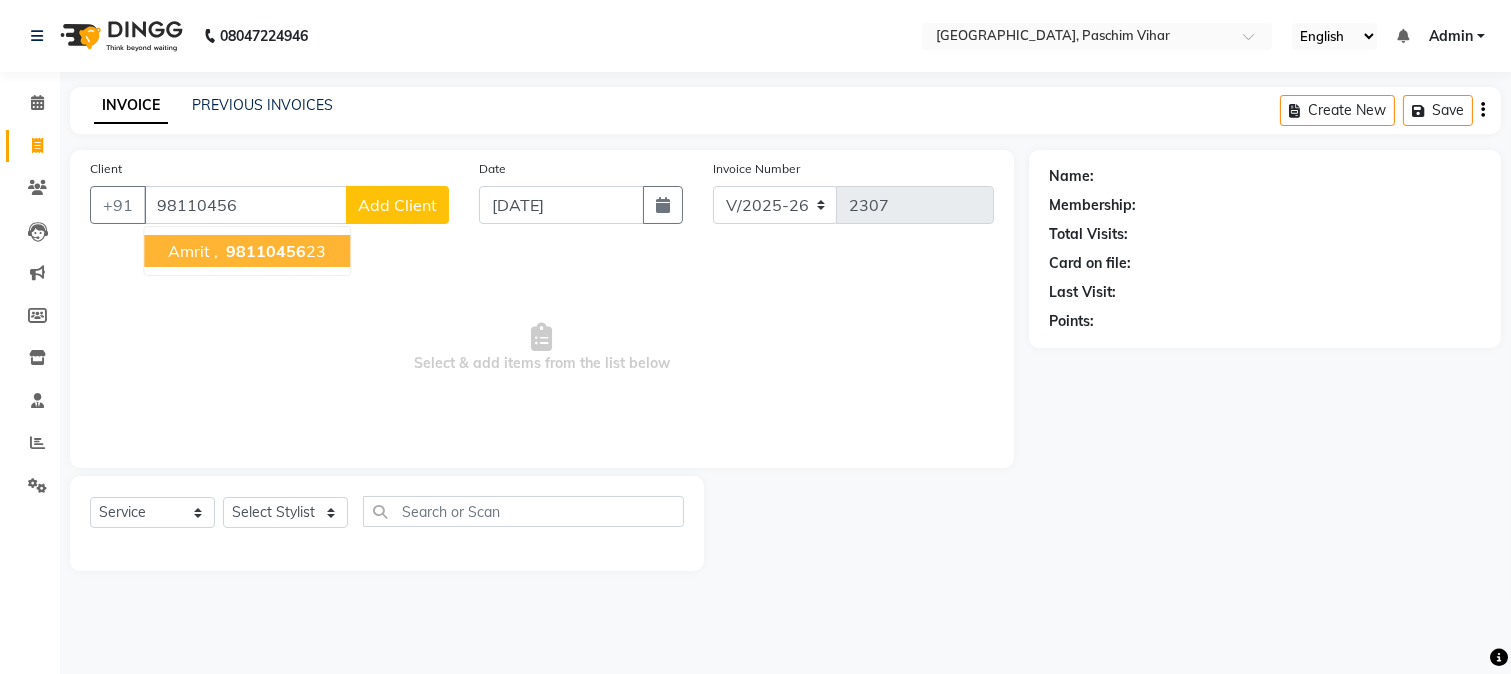 click on "98110456" at bounding box center [266, 251] 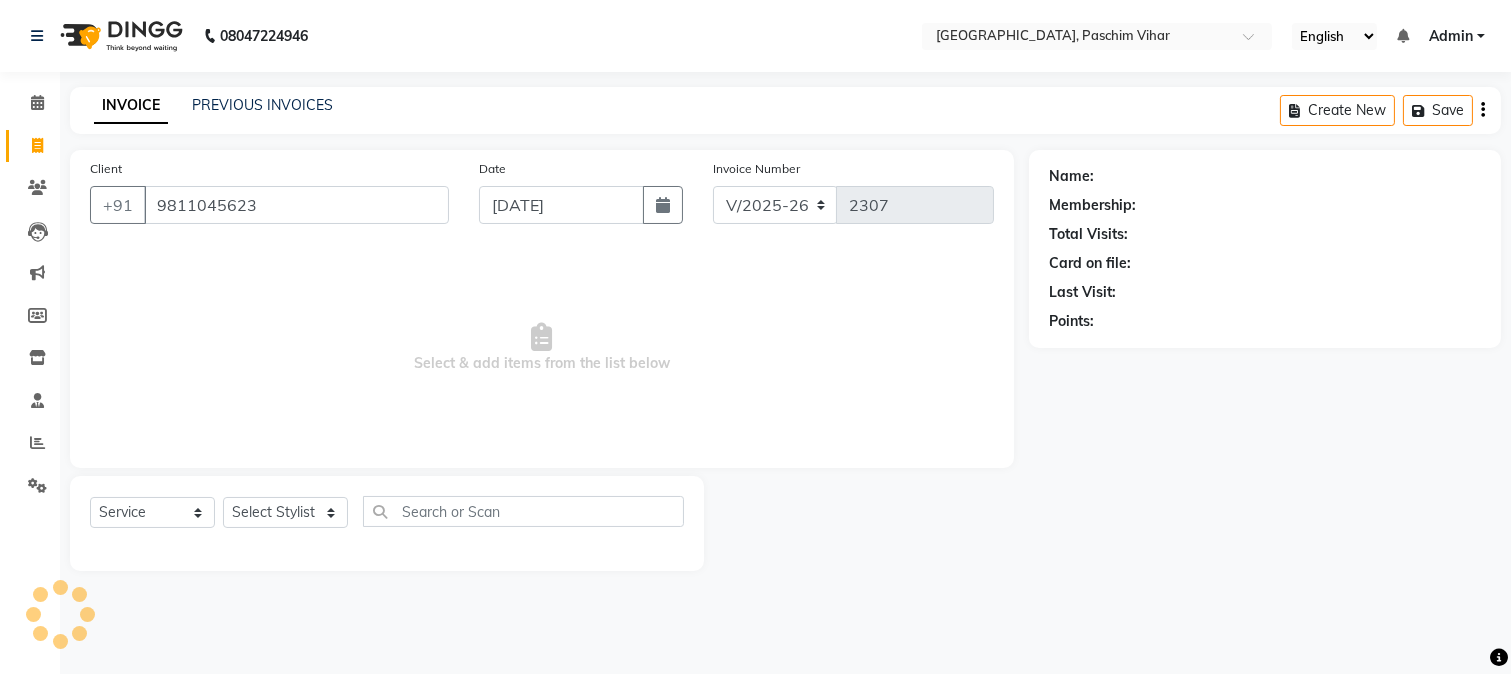 type on "9811045623" 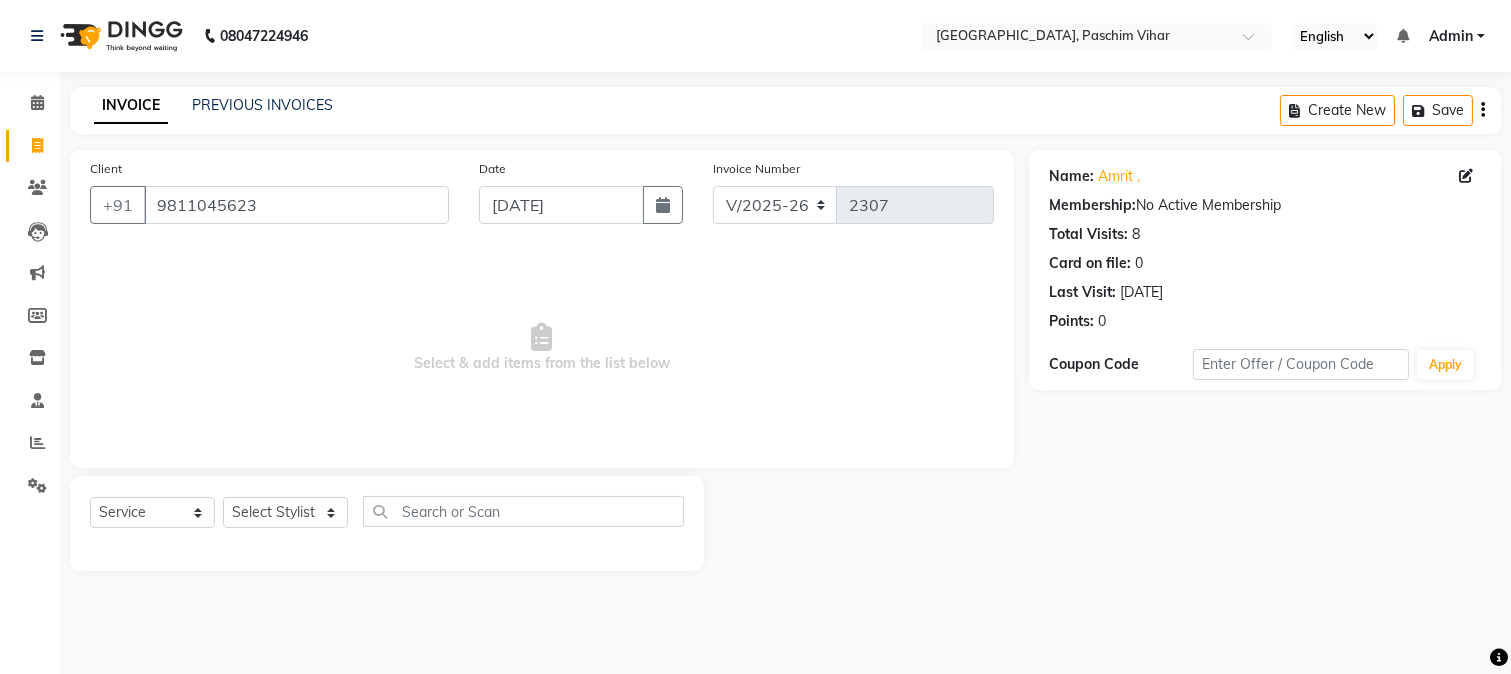 click on "Select  Service  Product  Membership  Package Voucher Prepaid Gift Card  Select Stylist Akash Anu Arun Gaurav  GULFAM jeeshan MANISH NADEEM ALI Nitin Sajwan Raja  Ranjeet RENU RIDHIMA BHATIA Rohit SAGAR Shakel SOHEIL Sonam SUNIL USHA" 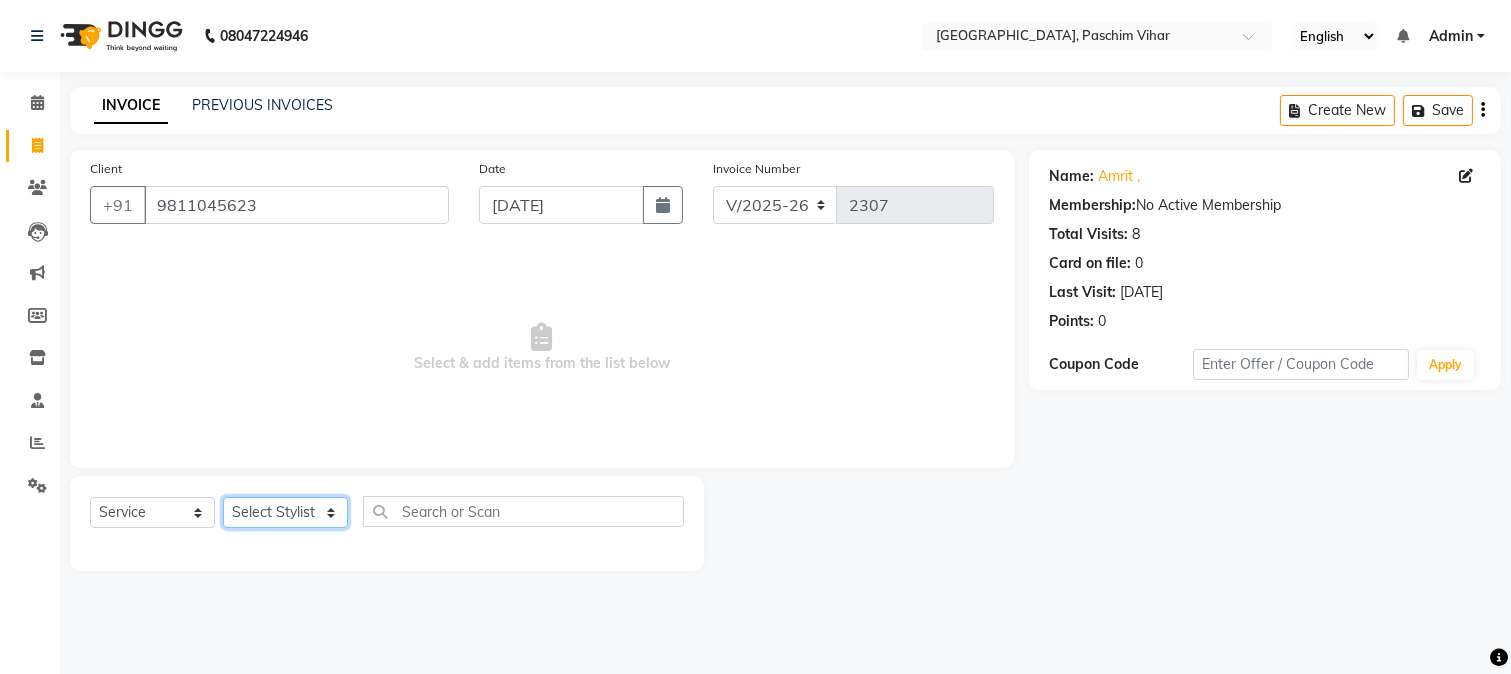 click on "Select Stylist Akash Anu Arun Gaurav  [PERSON_NAME] [PERSON_NAME] [PERSON_NAME] [PERSON_NAME] [DATE][PERSON_NAME] [PERSON_NAME] [PERSON_NAME] [PERSON_NAME] Shakel [PERSON_NAME] [PERSON_NAME] [PERSON_NAME]" 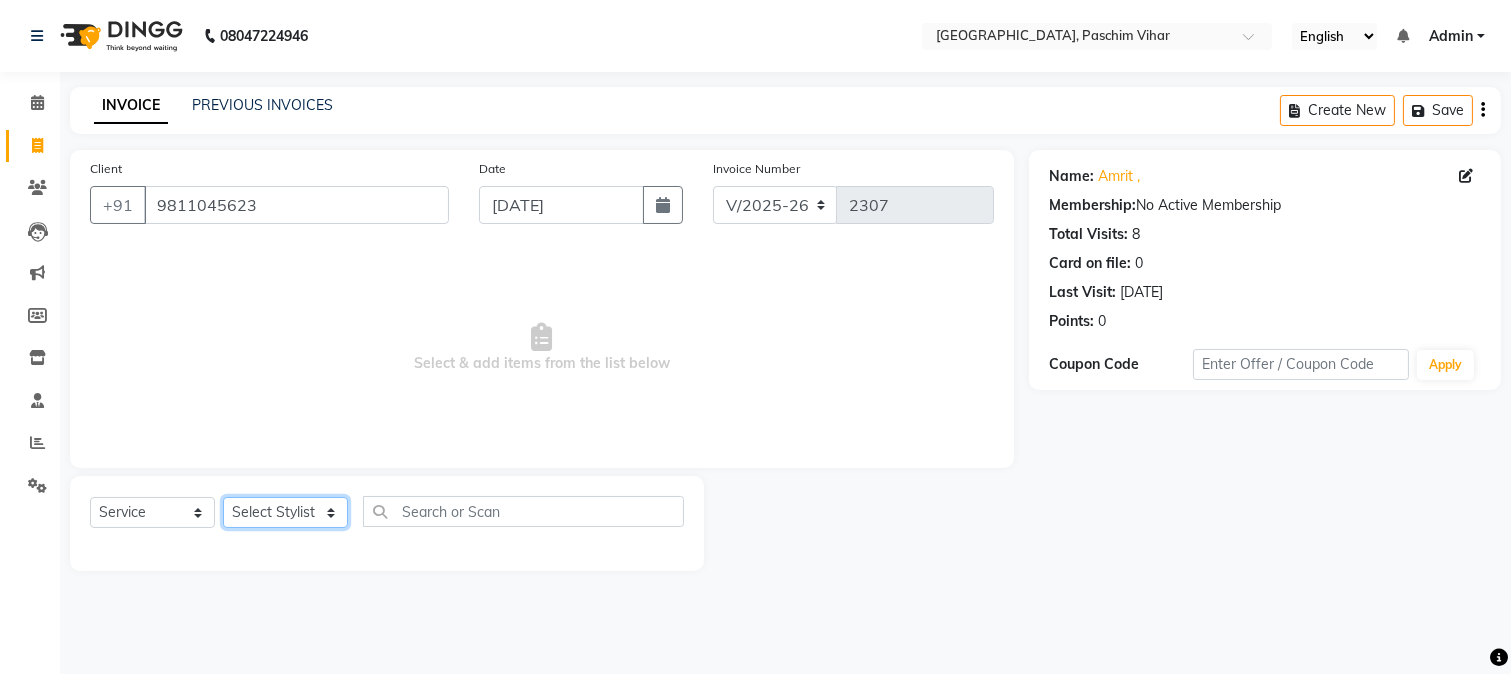 select on "6559" 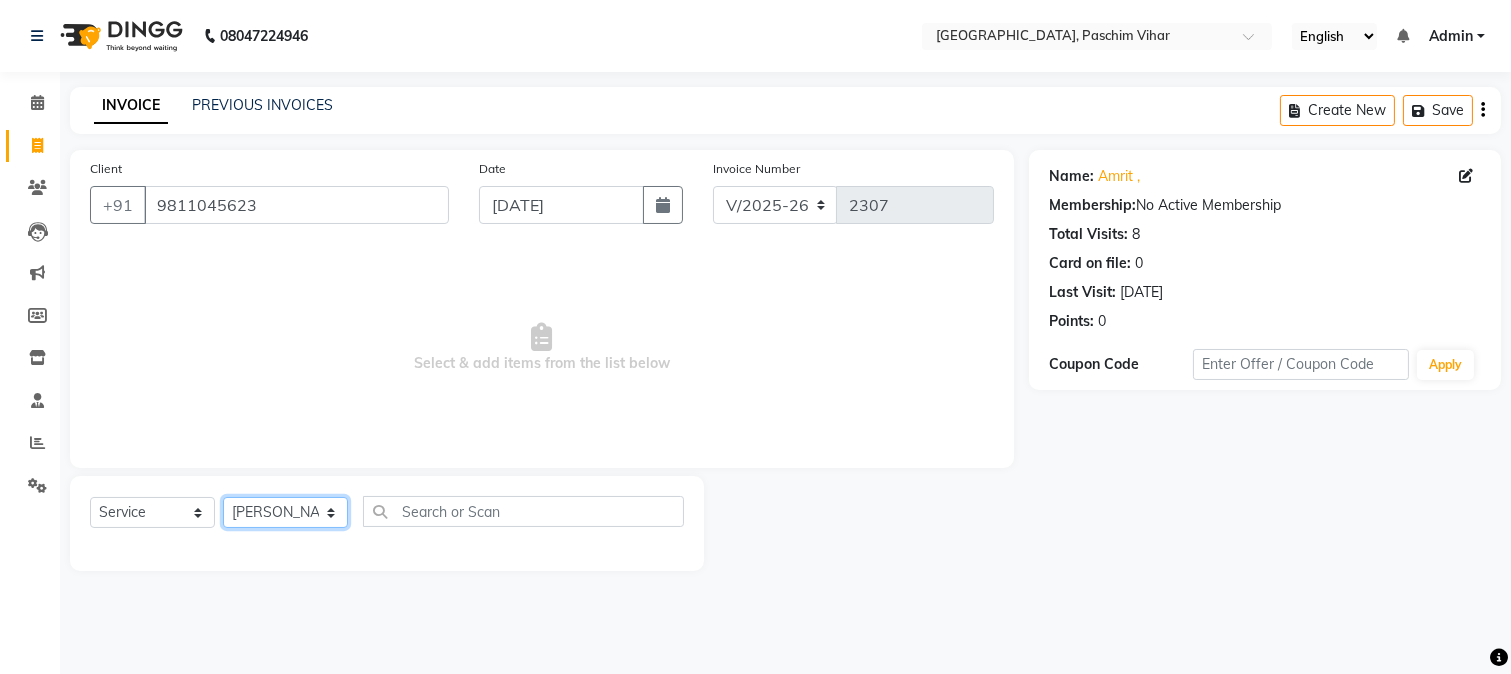 click on "Select Stylist Akash Anu Arun Gaurav  [PERSON_NAME] [PERSON_NAME] [PERSON_NAME] [PERSON_NAME] [DATE][PERSON_NAME] [PERSON_NAME] [PERSON_NAME] [PERSON_NAME] Shakel [PERSON_NAME] [PERSON_NAME] [PERSON_NAME]" 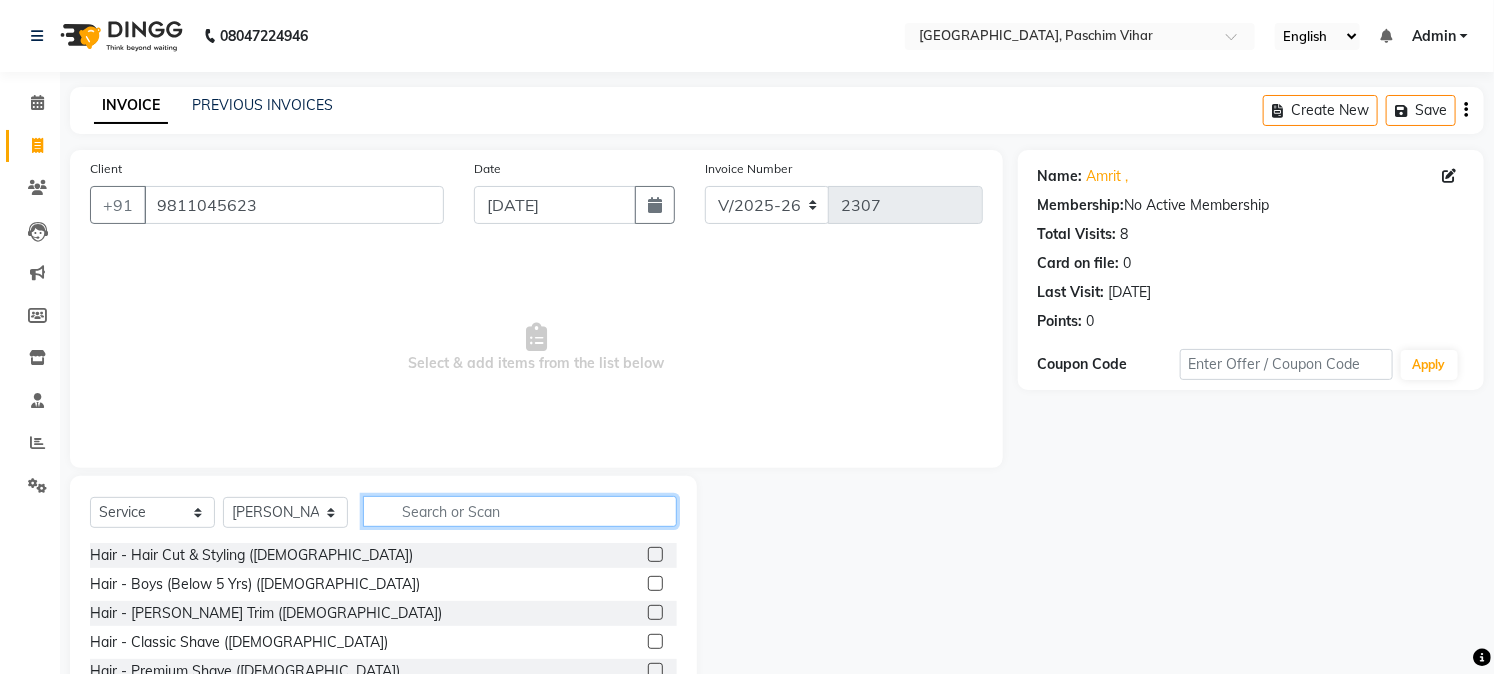 click 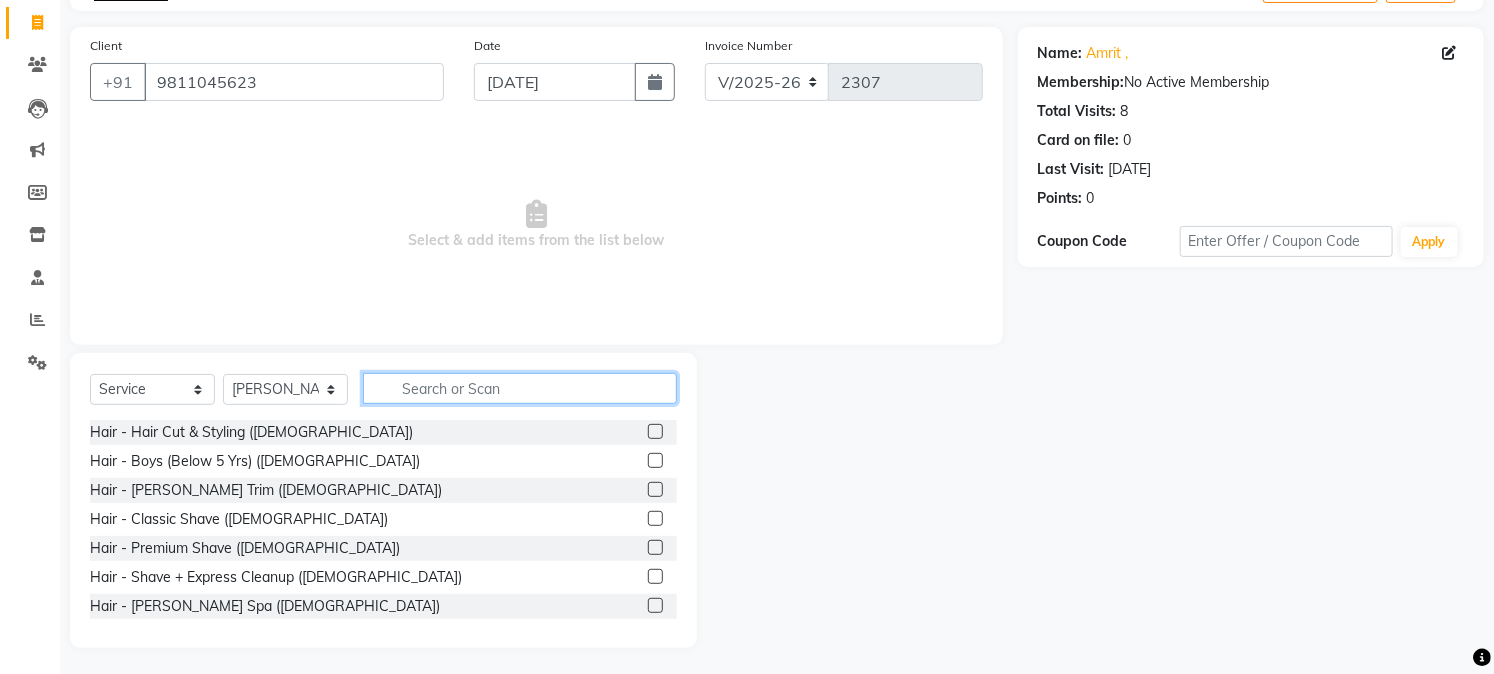 scroll, scrollTop: 126, scrollLeft: 0, axis: vertical 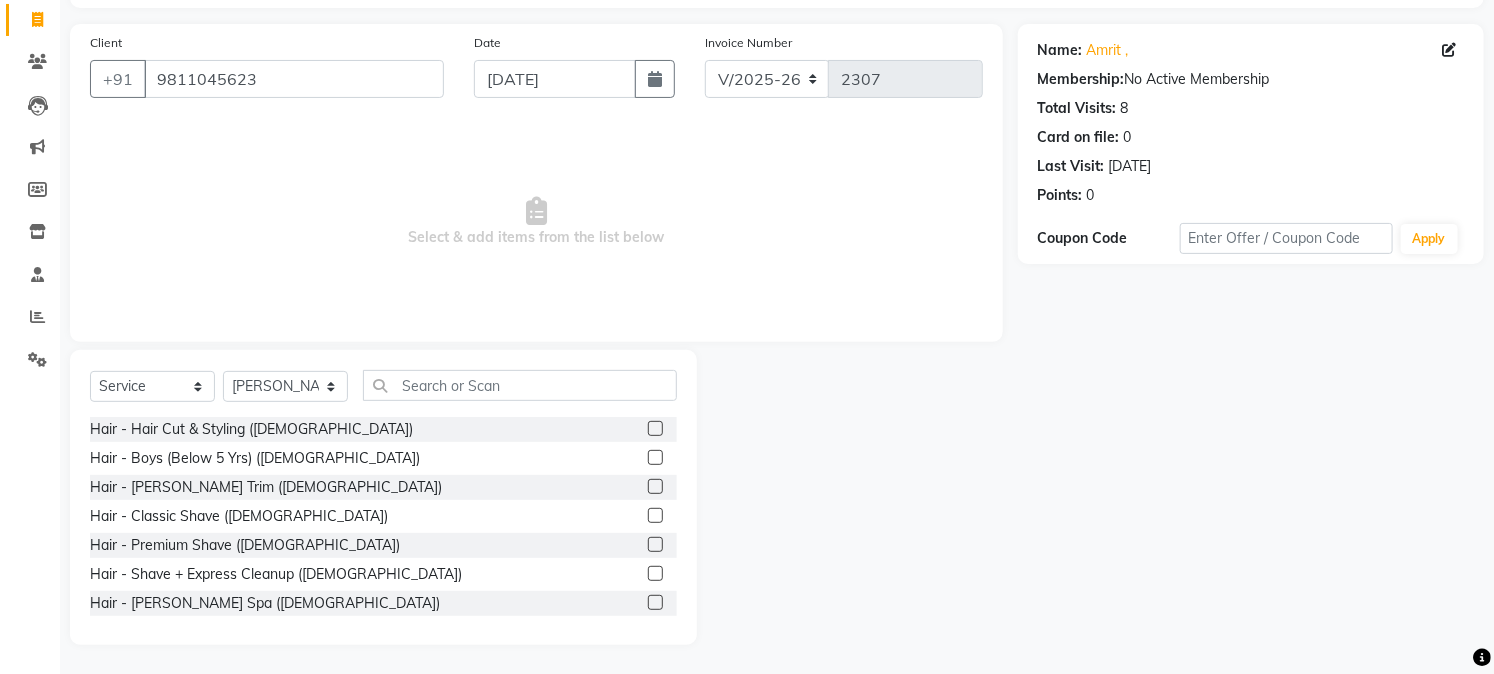 click 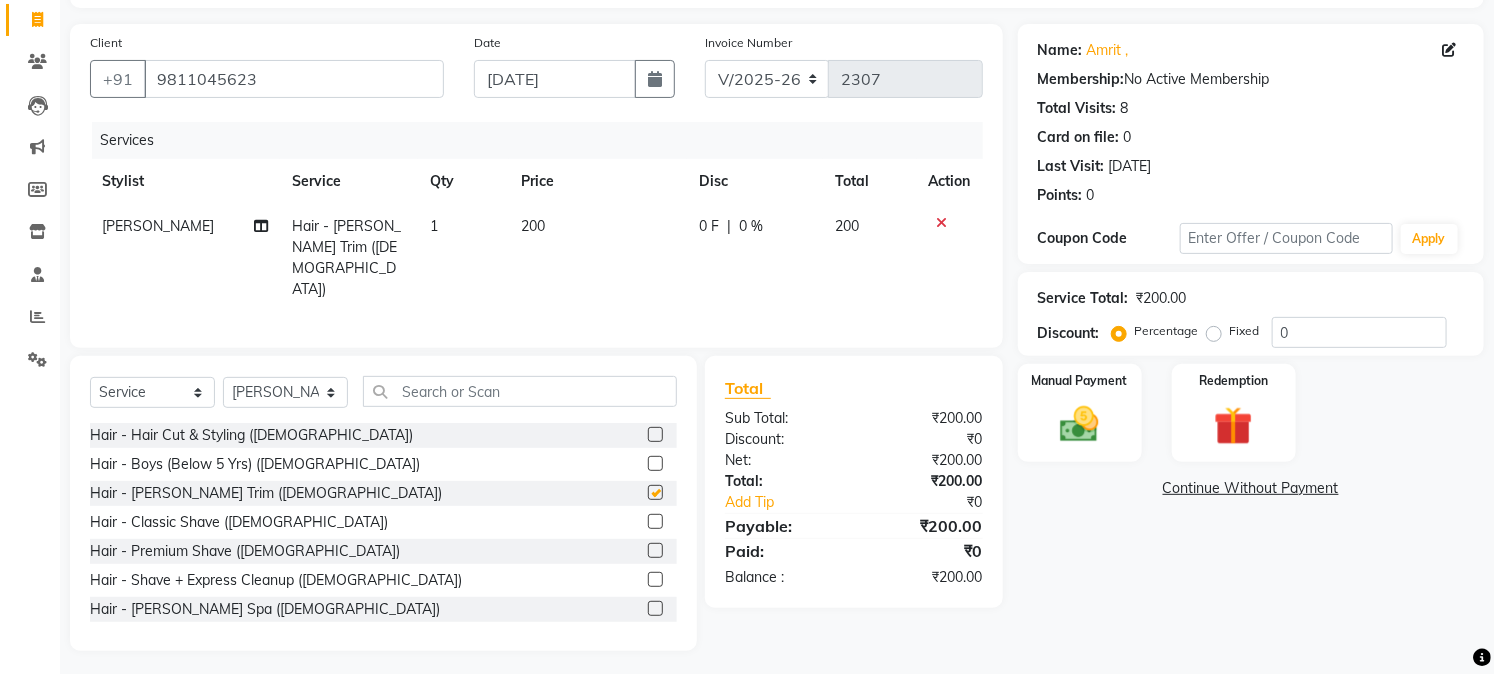 checkbox on "false" 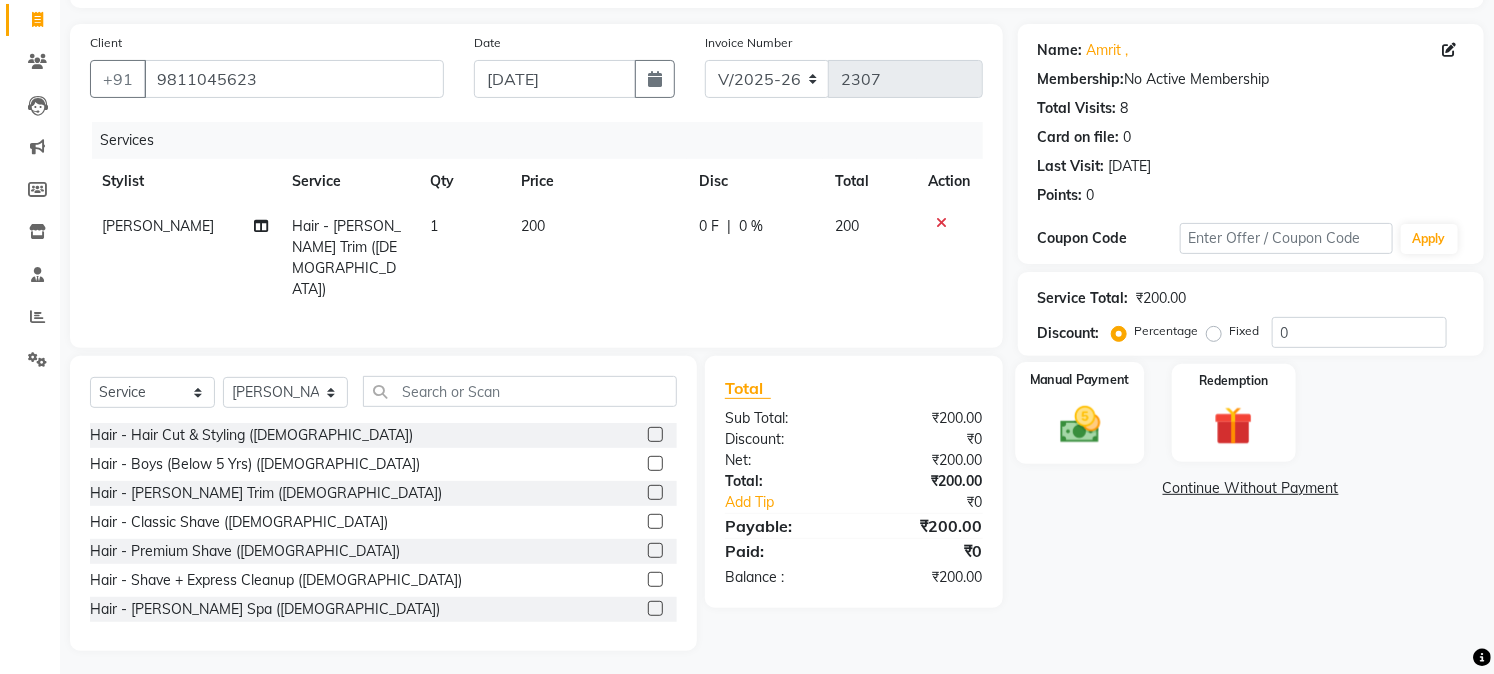 click 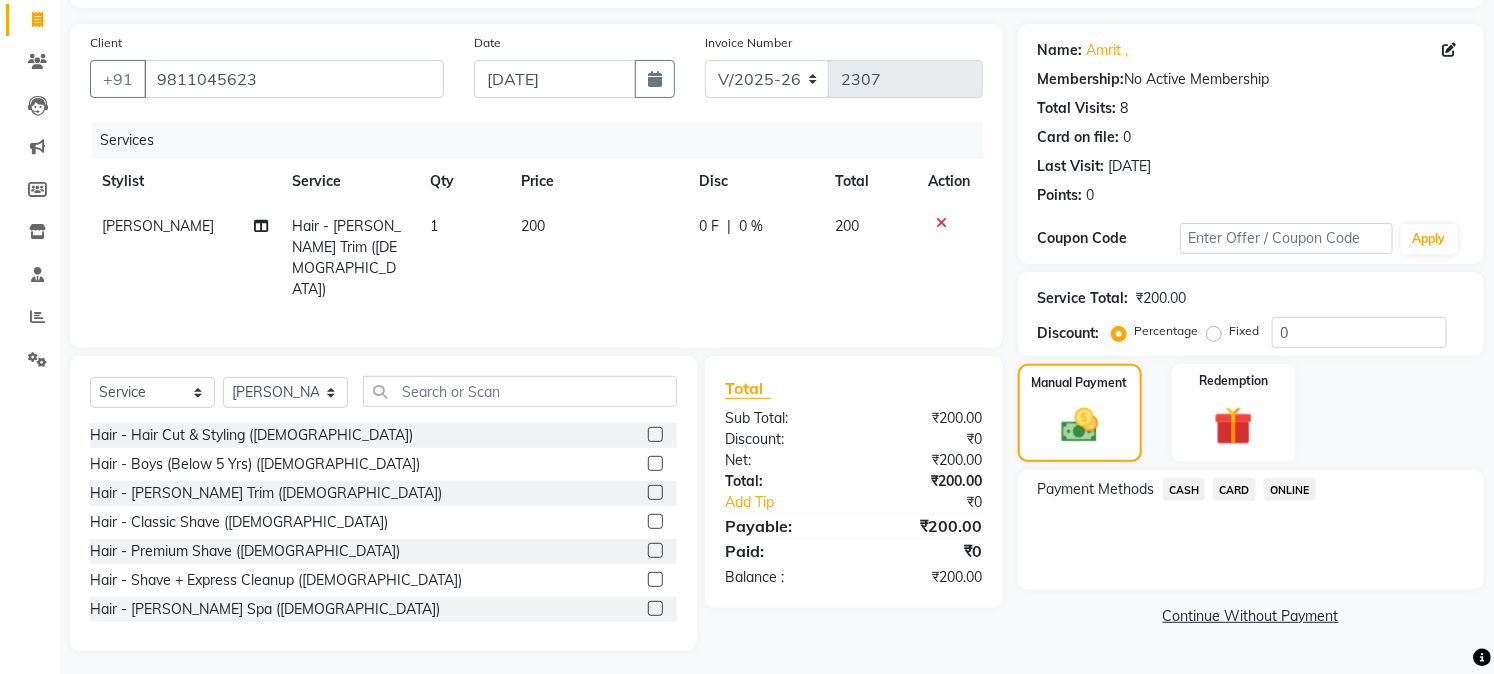 click on "CASH" 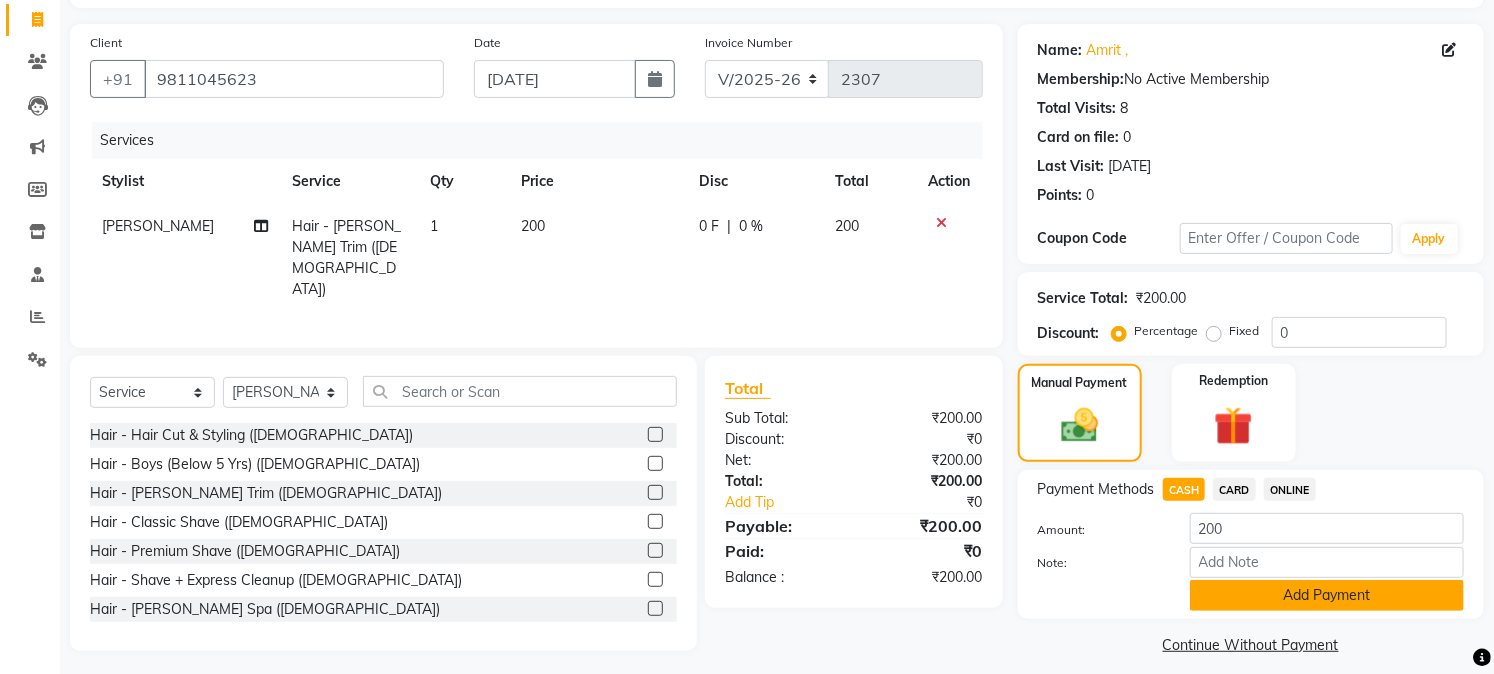 click on "Add Payment" 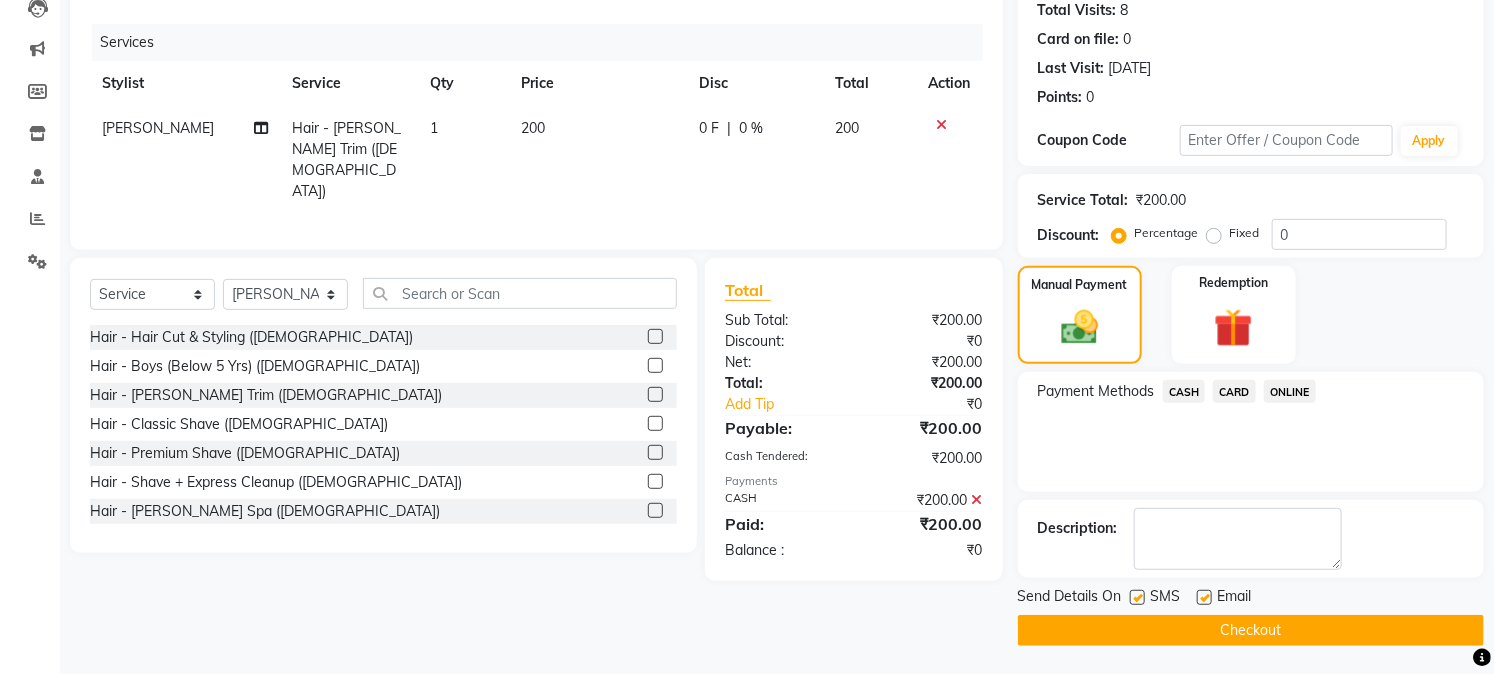 scroll, scrollTop: 225, scrollLeft: 0, axis: vertical 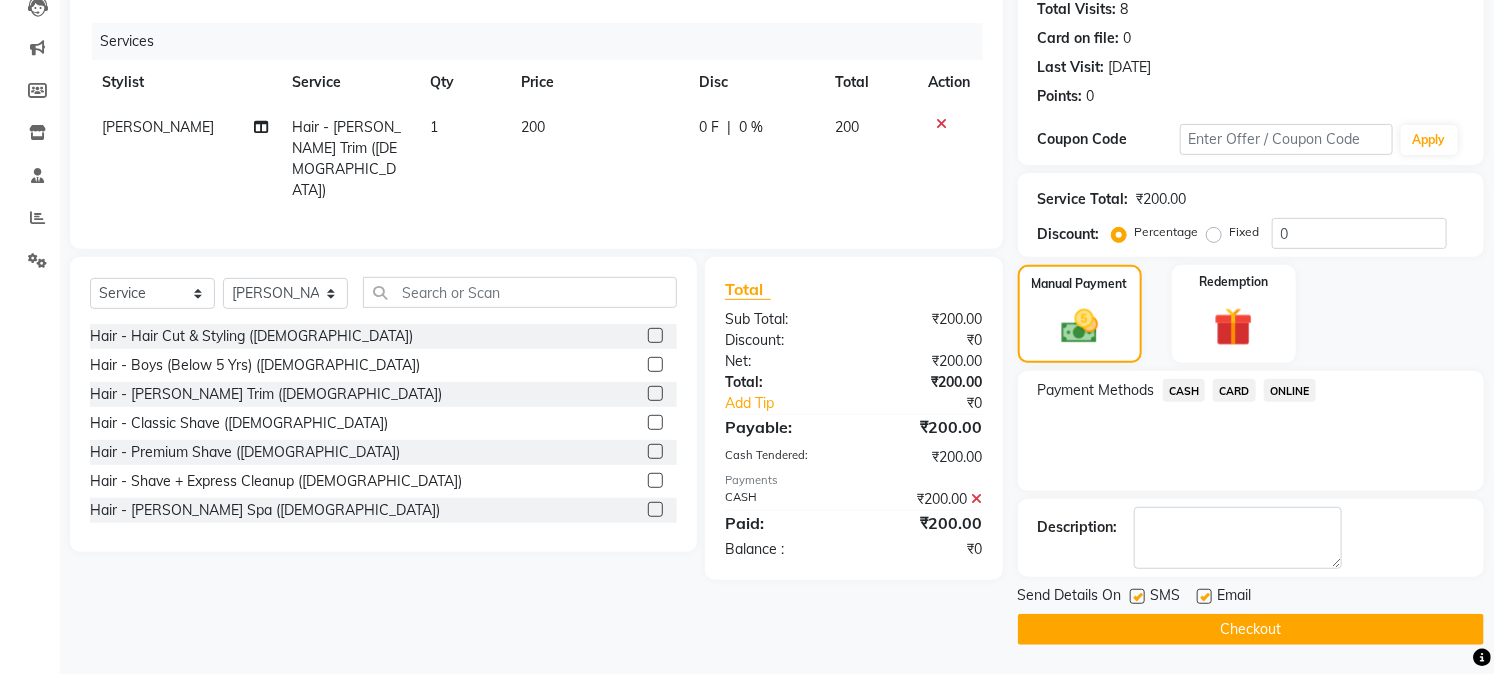 click on "Checkout" 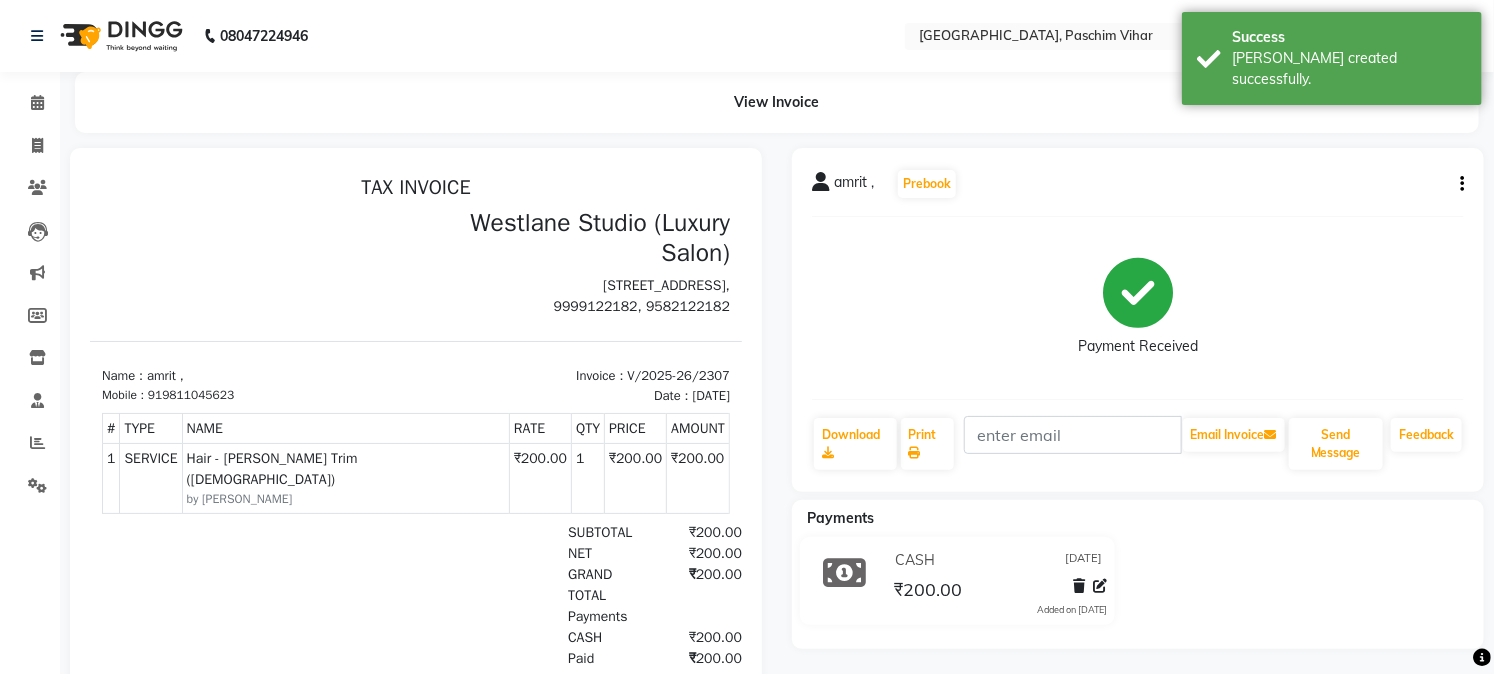 scroll, scrollTop: 0, scrollLeft: 0, axis: both 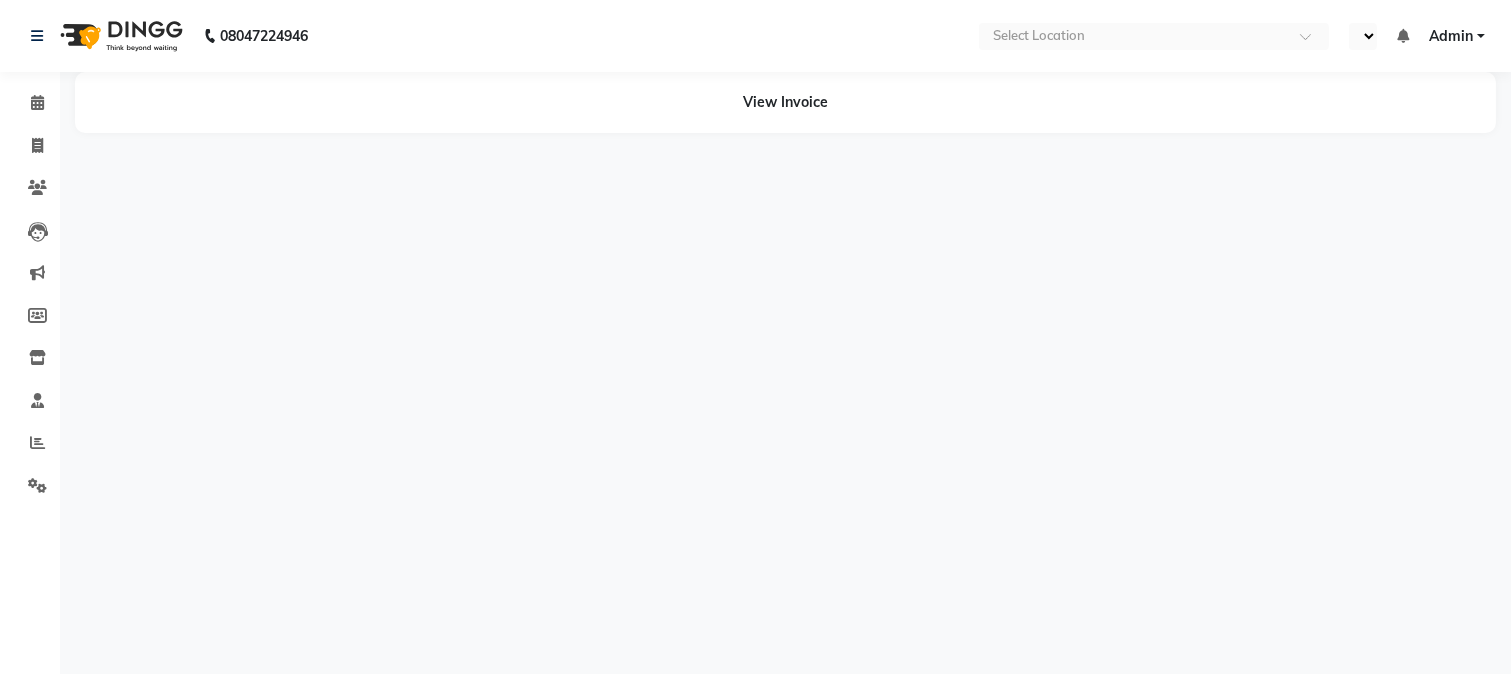 select on "en" 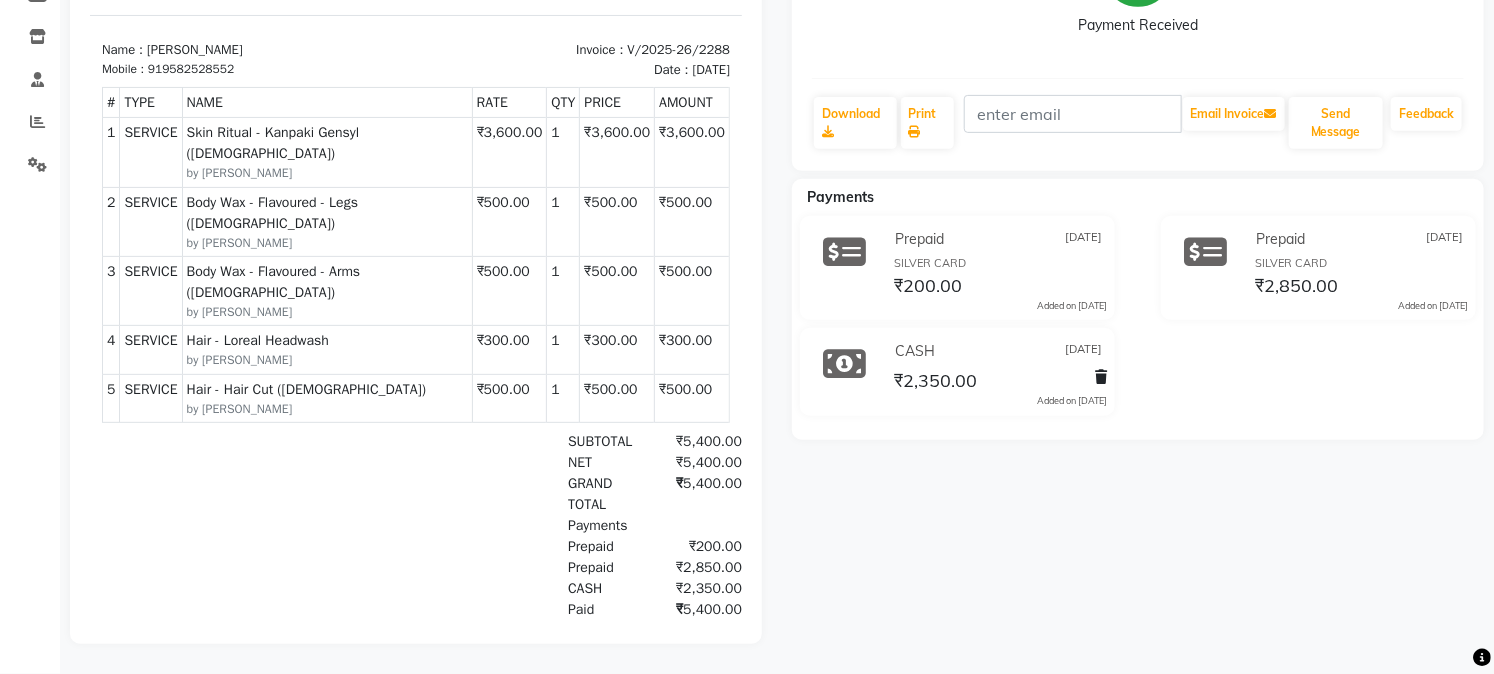 scroll, scrollTop: 7, scrollLeft: 0, axis: vertical 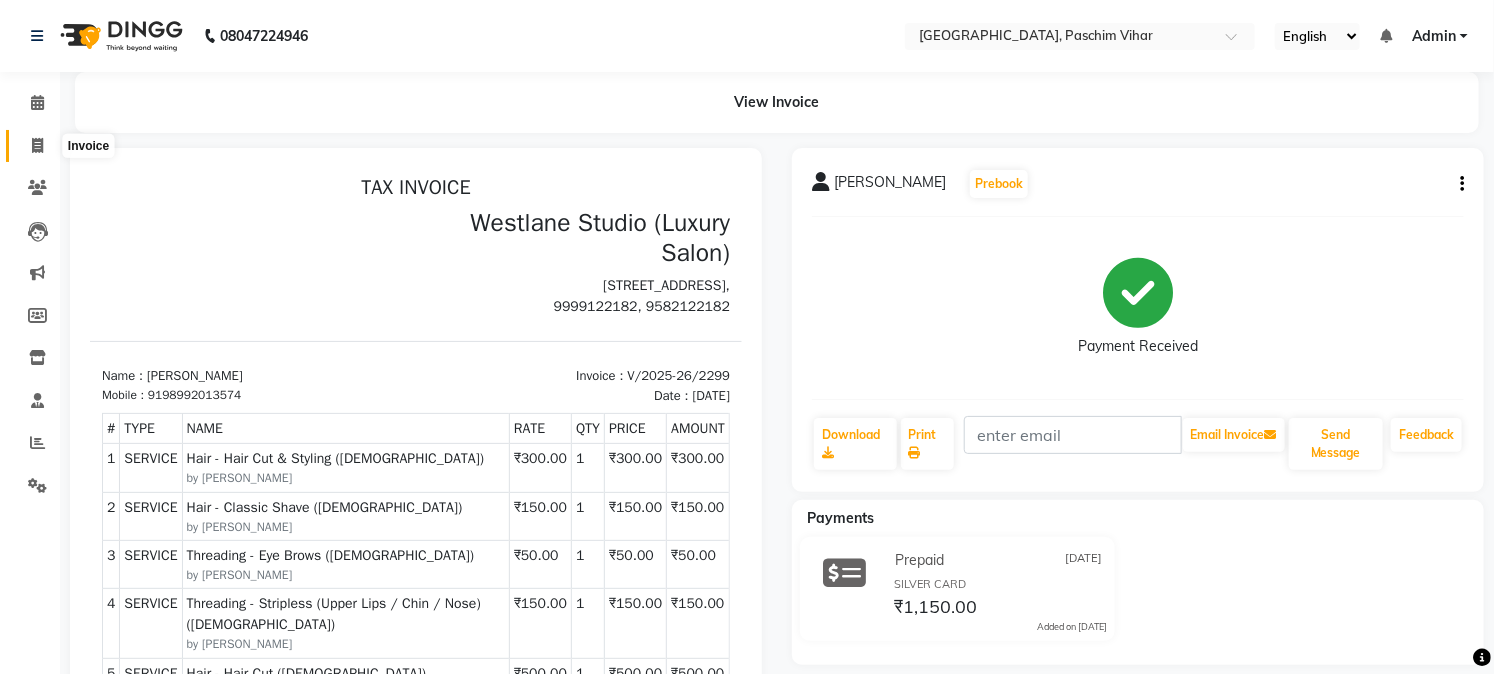 click 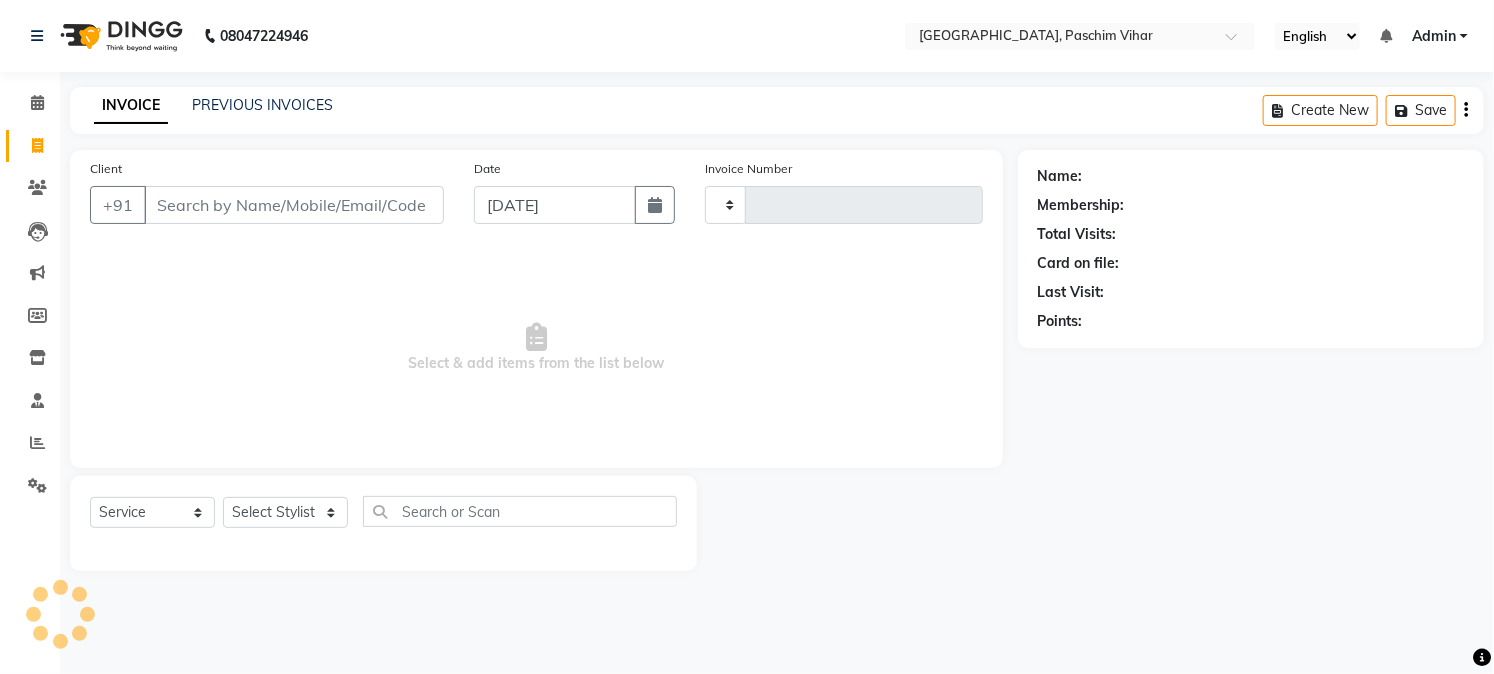 type on "2308" 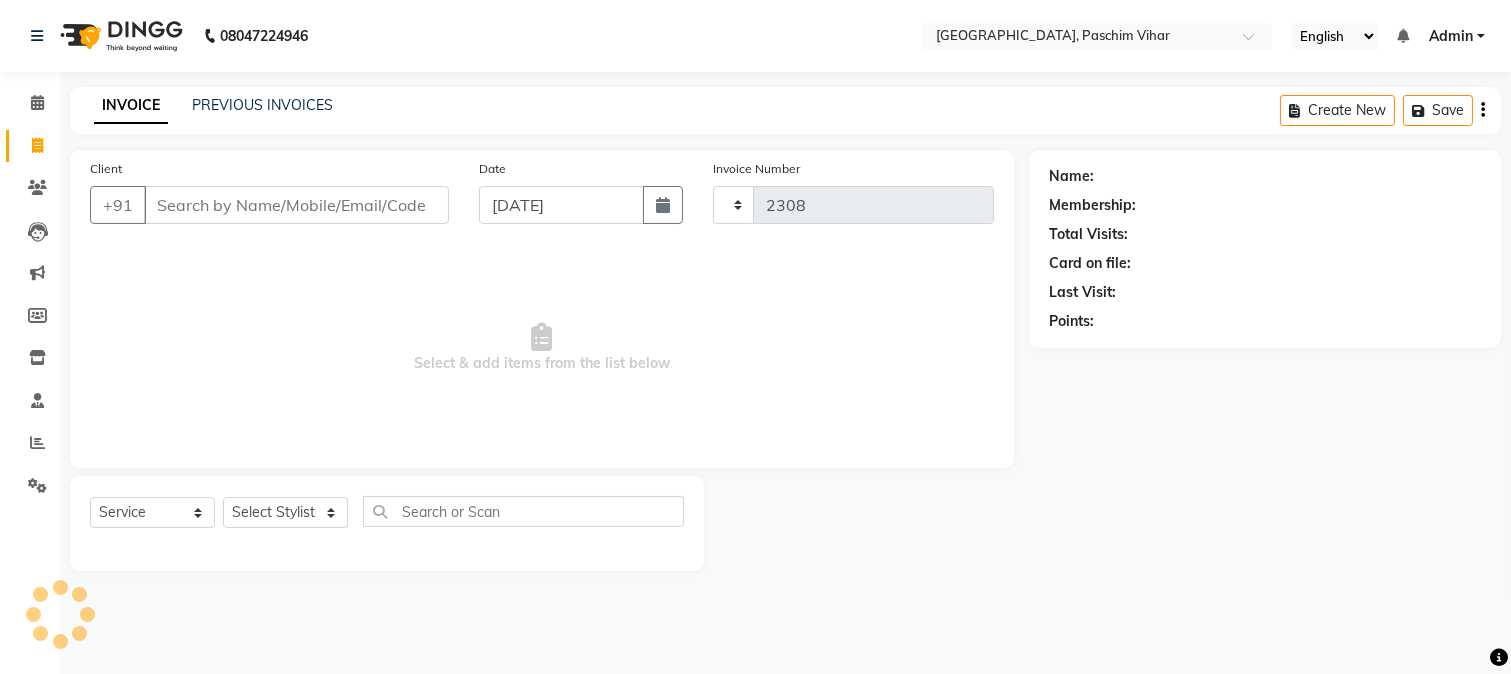 select on "223" 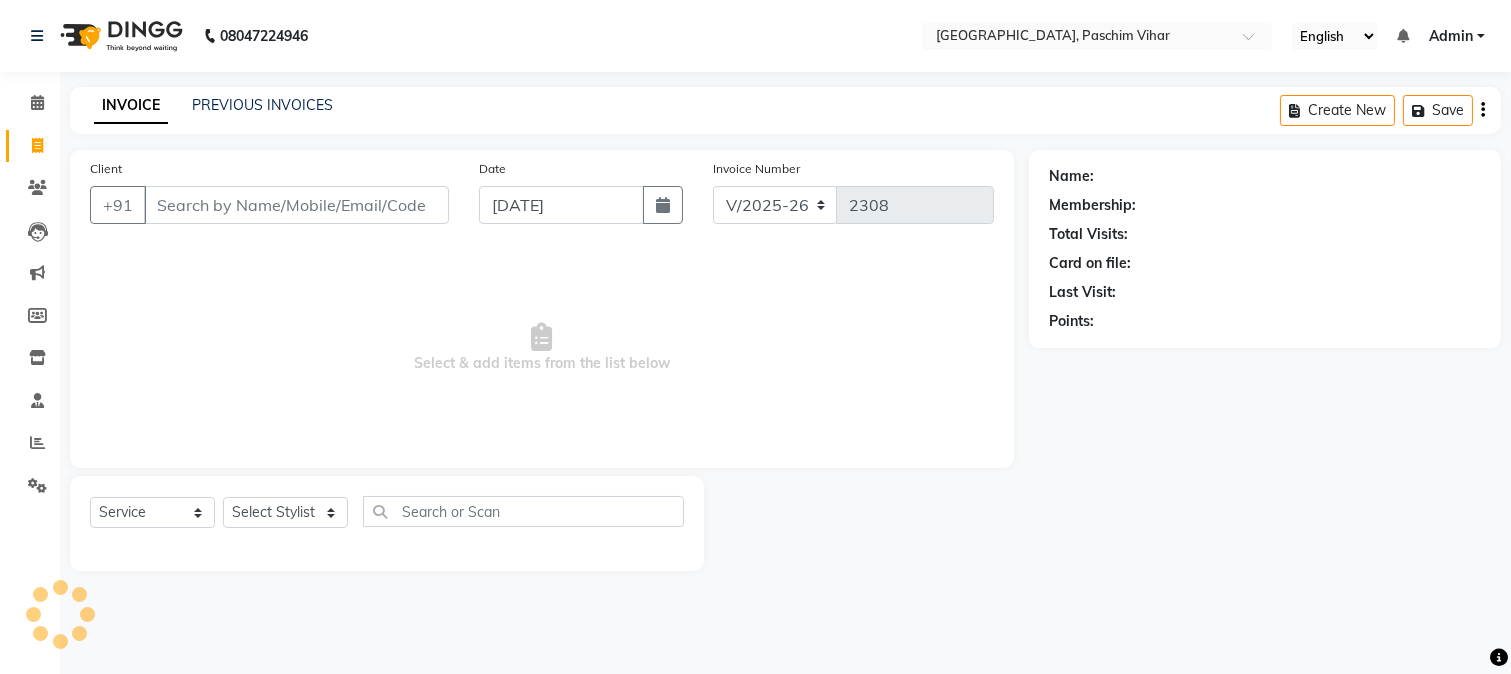 click on "Client" at bounding box center (296, 205) 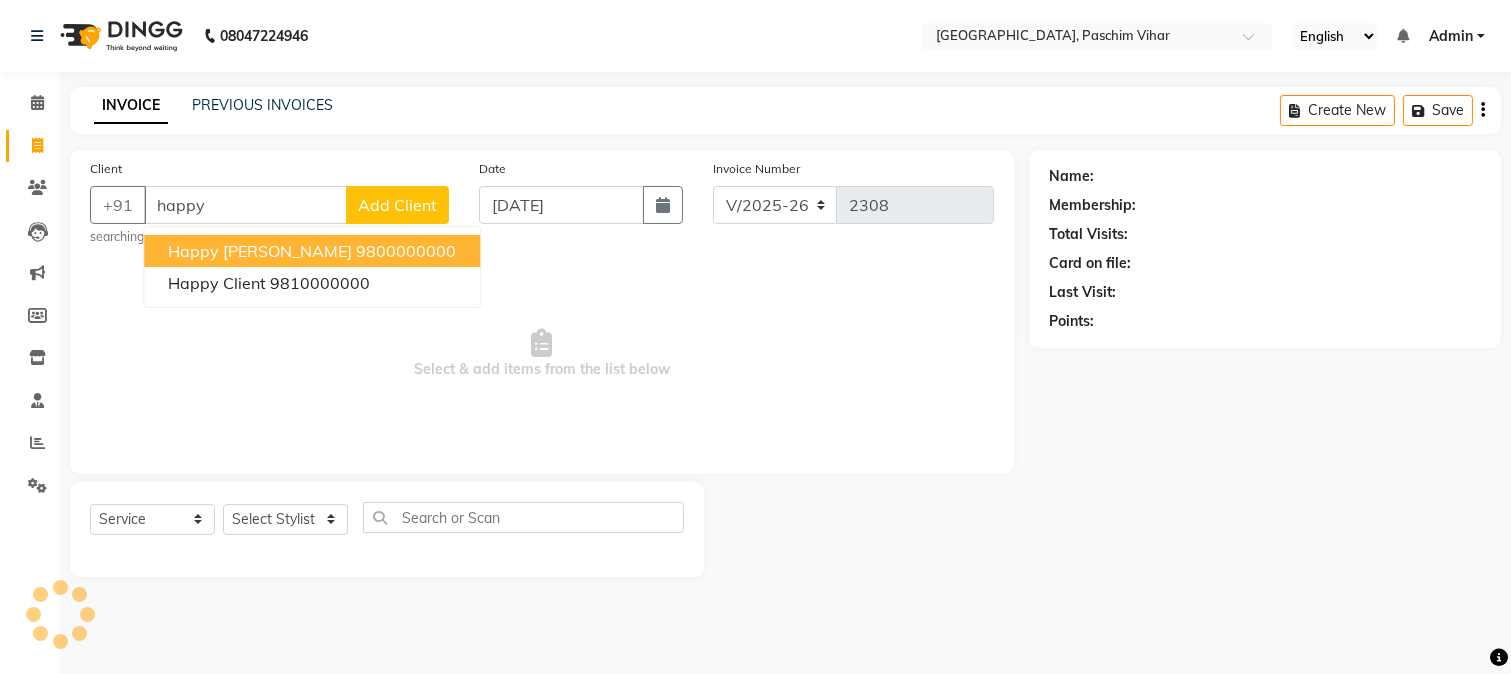 click on "9800000000" at bounding box center (406, 251) 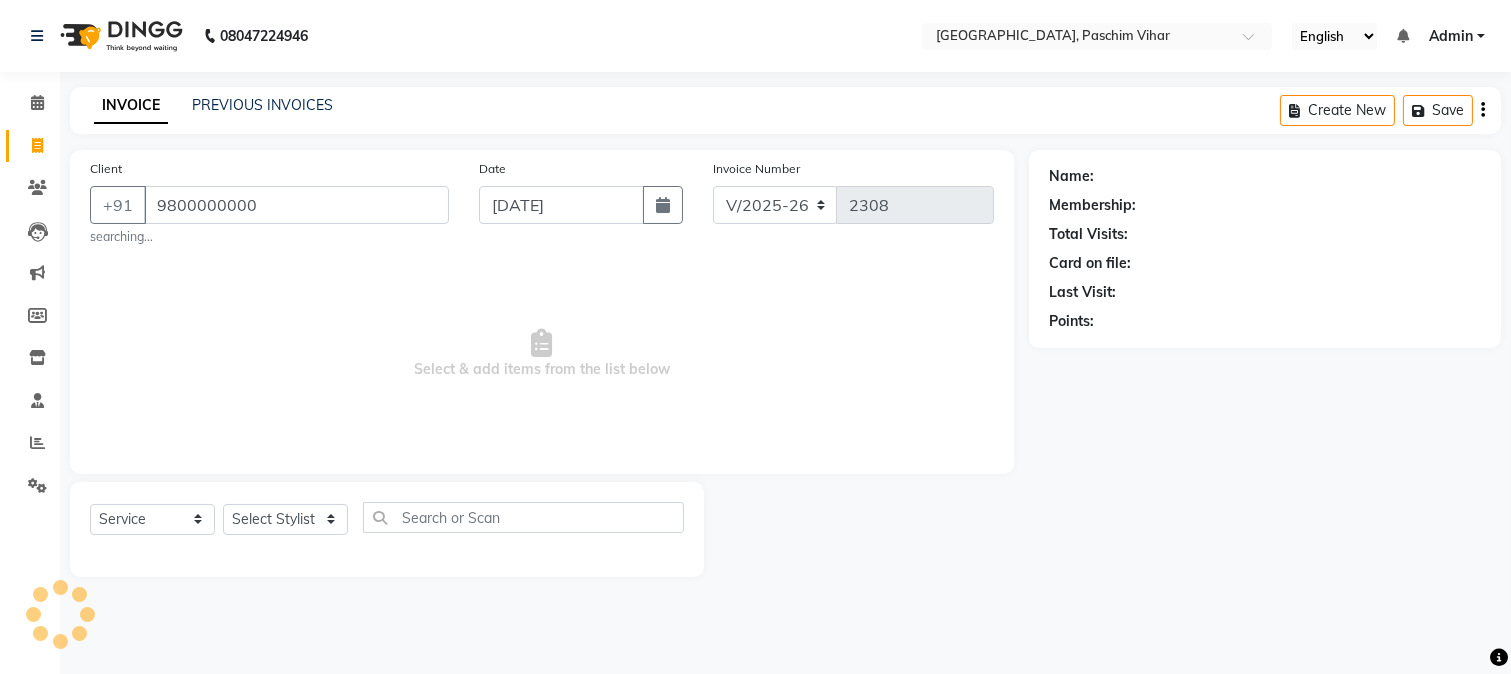 type on "9800000000" 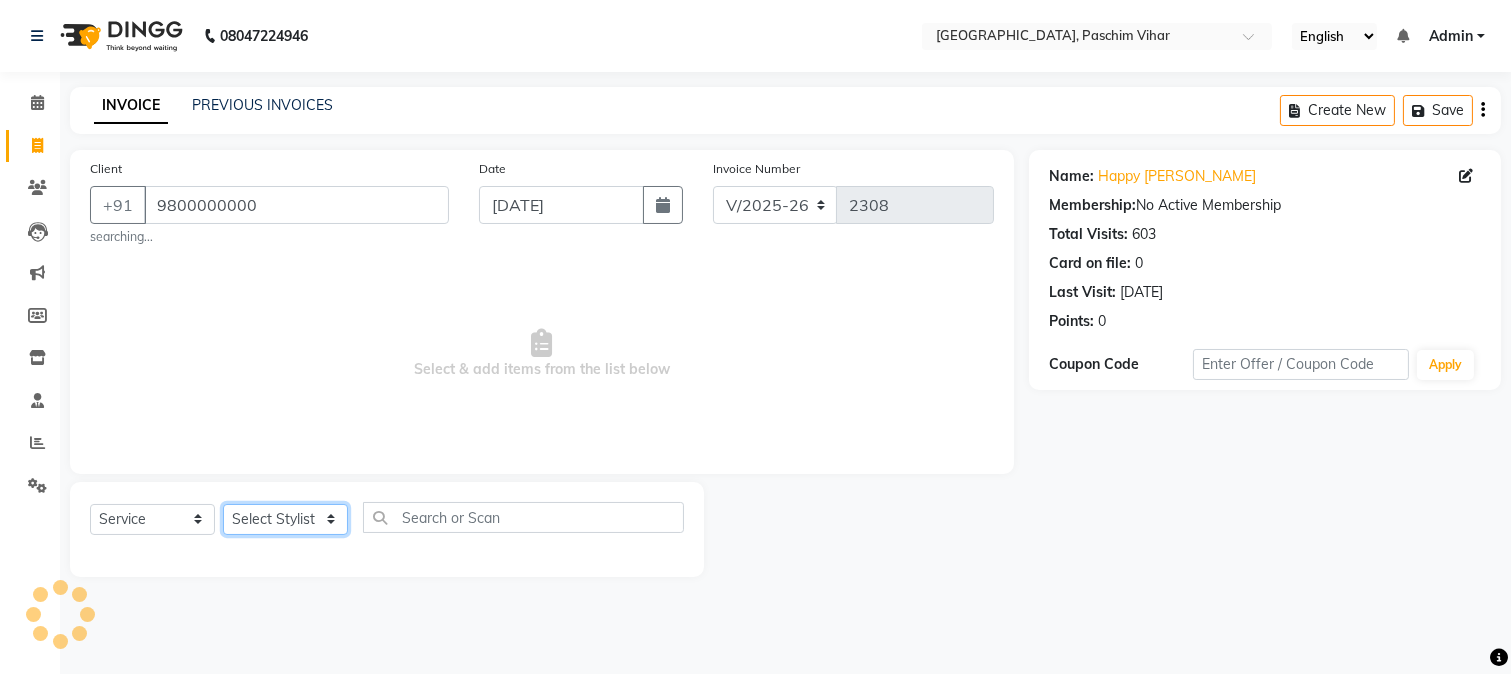 click on "Select Stylist" 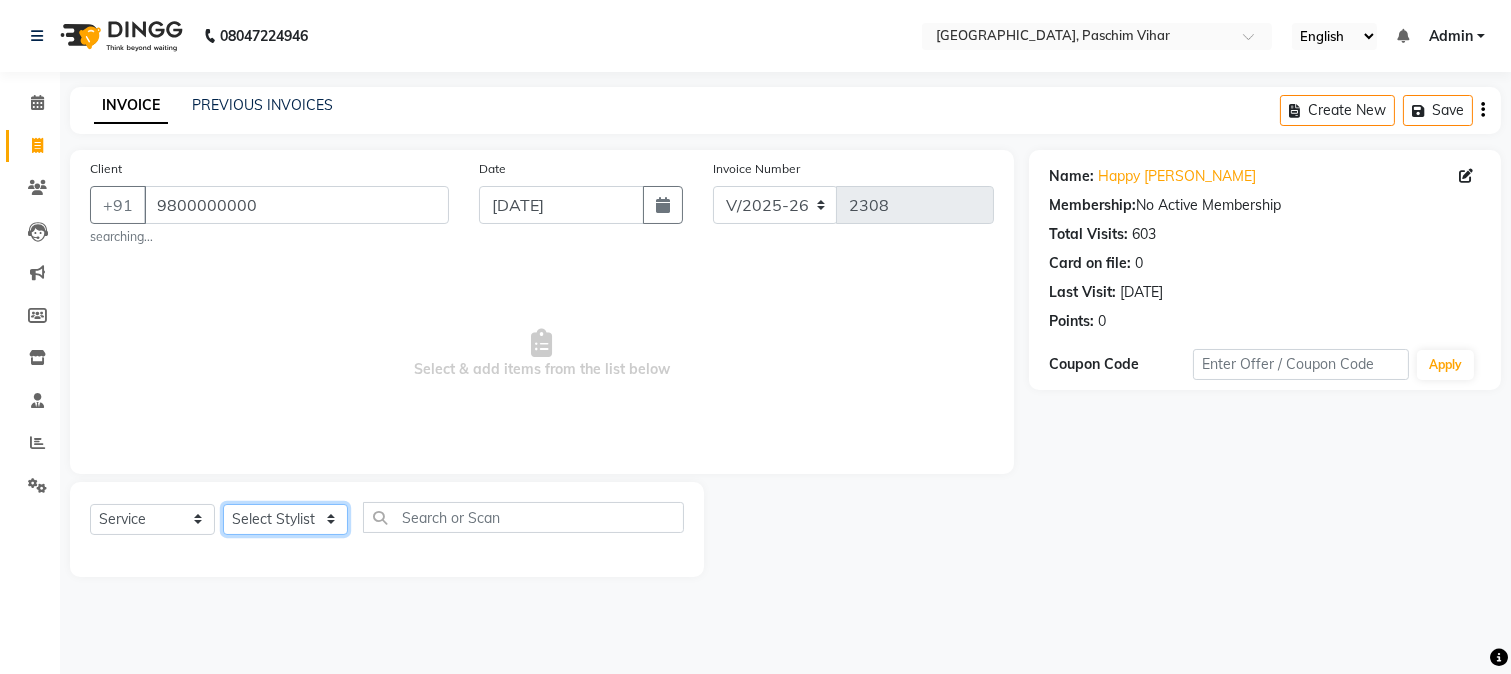 select on "15077" 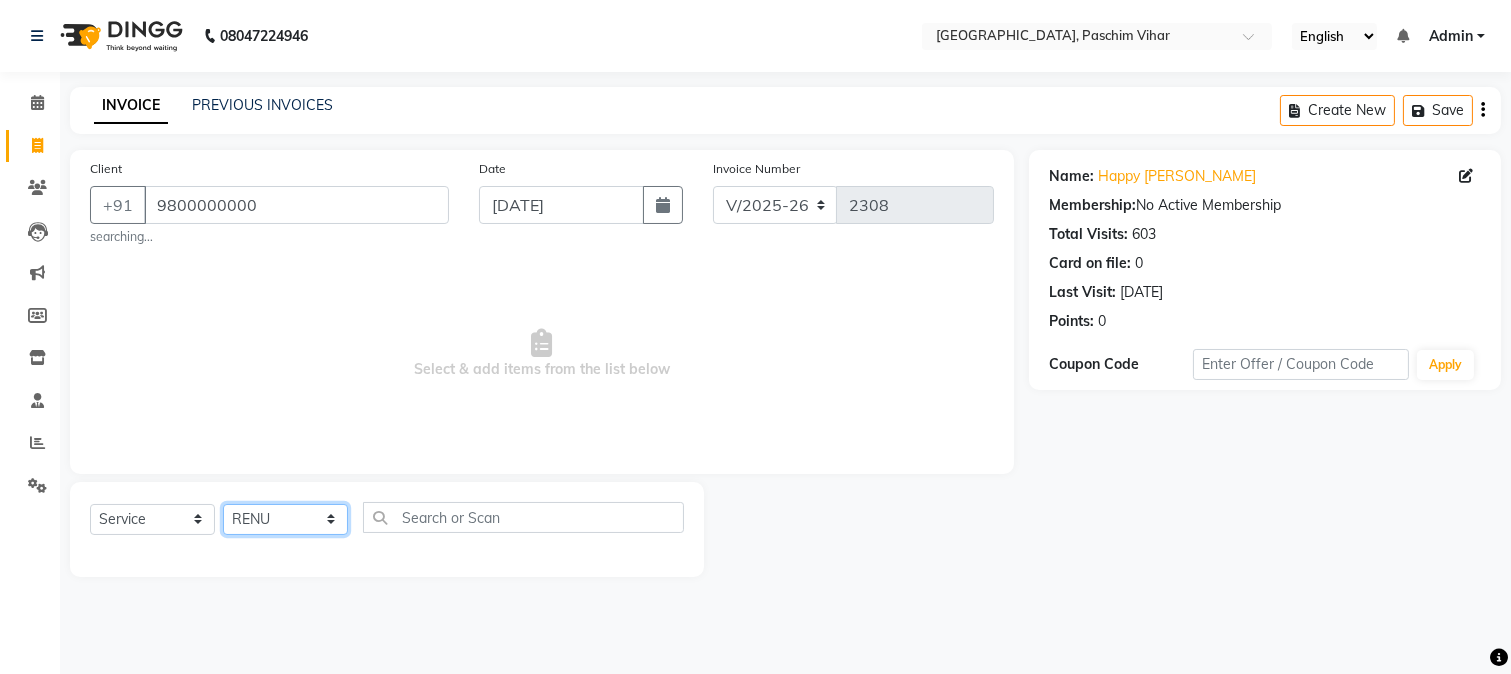 click on "Select Stylist Akash Anu Arun Gaurav  [PERSON_NAME] [PERSON_NAME] [PERSON_NAME] [PERSON_NAME] [DATE][PERSON_NAME] [PERSON_NAME] [PERSON_NAME] [PERSON_NAME] Shakel [PERSON_NAME] [PERSON_NAME] [PERSON_NAME]" 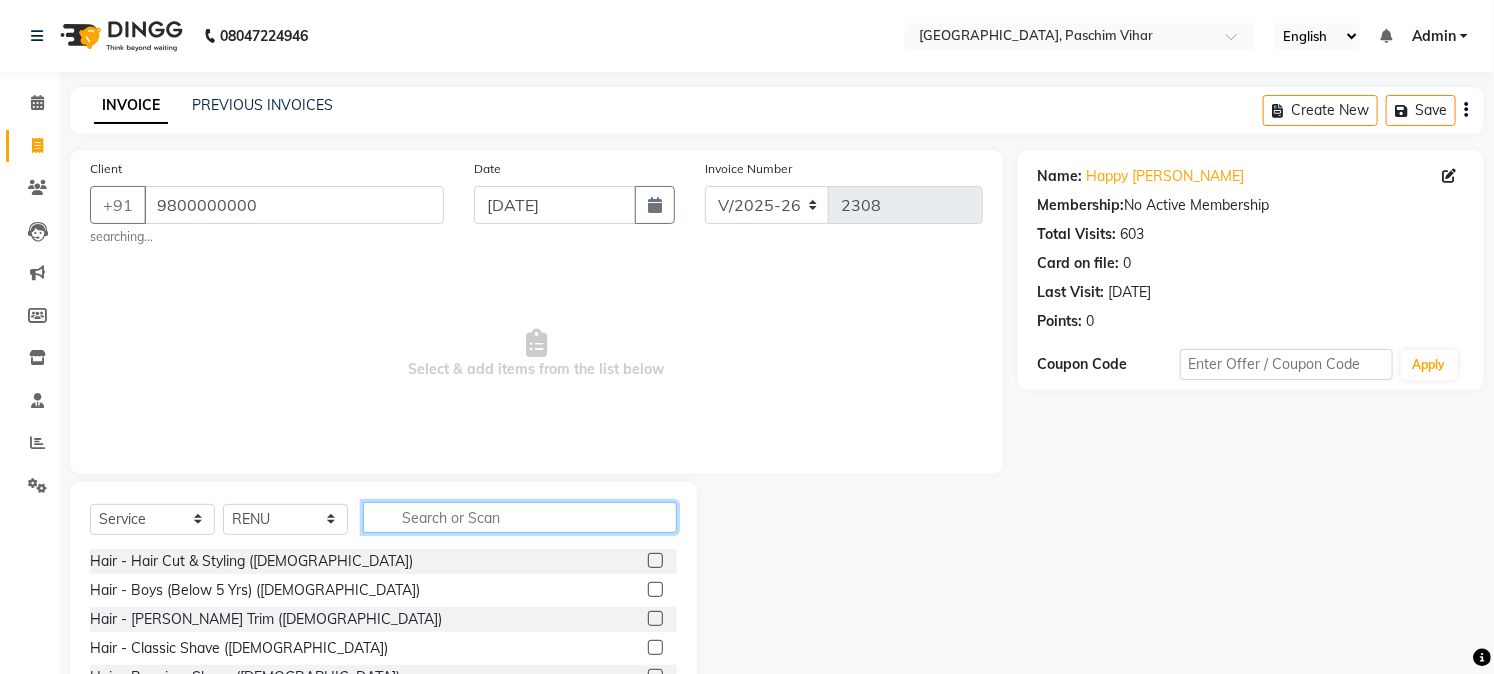 click 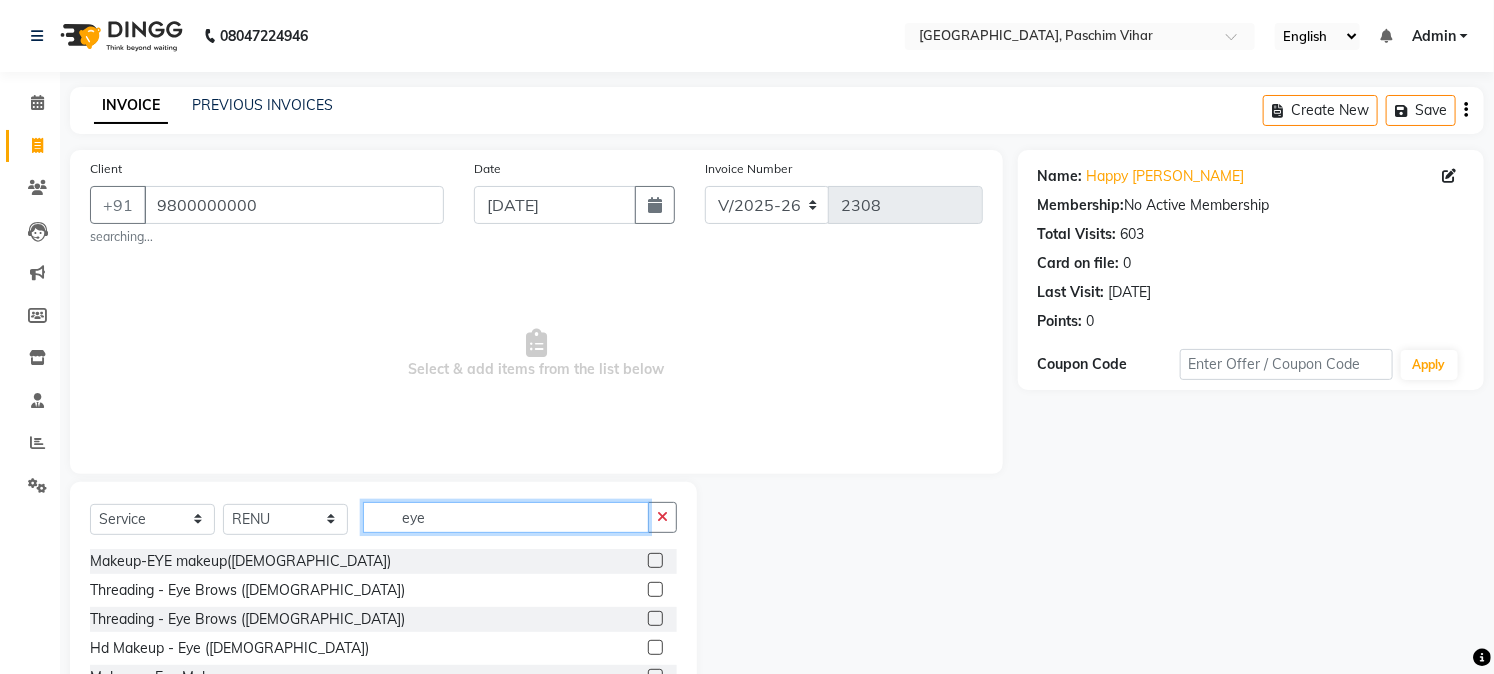 type on "eye" 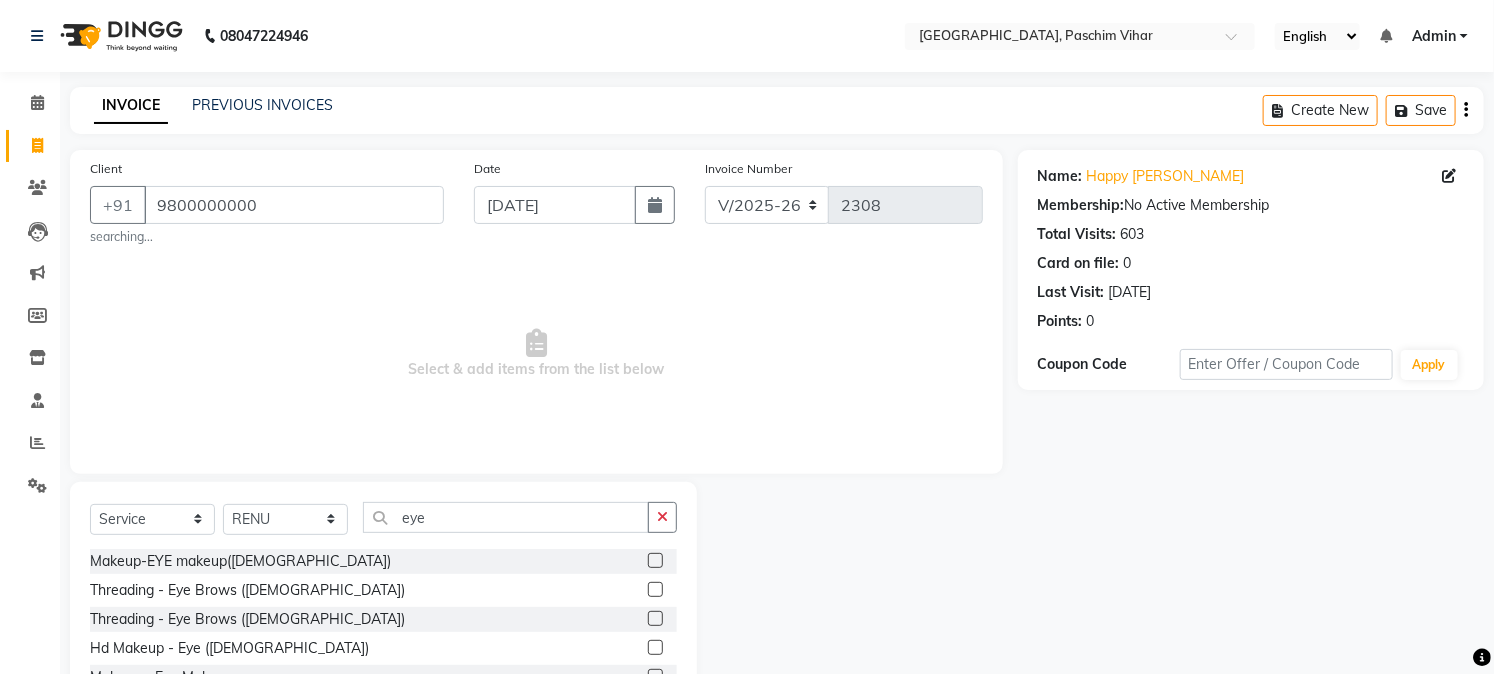 click 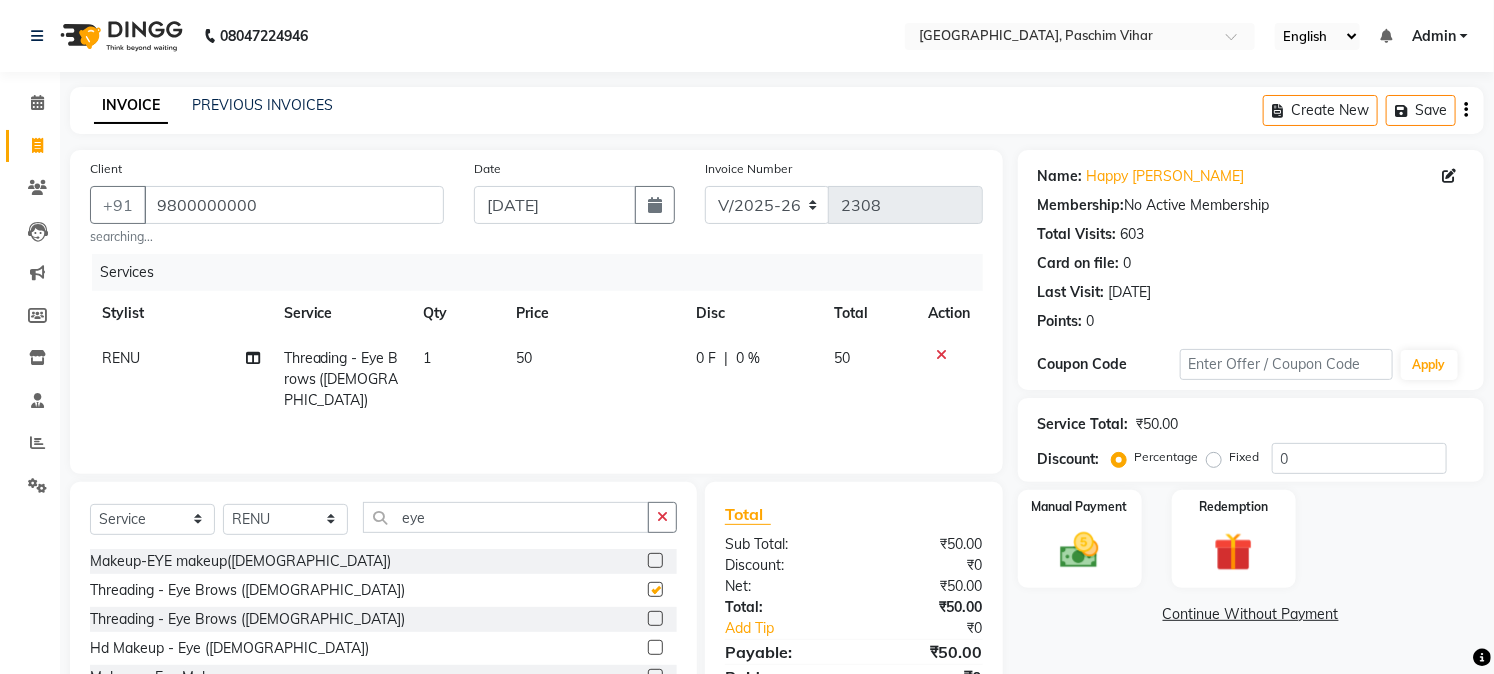 checkbox on "false" 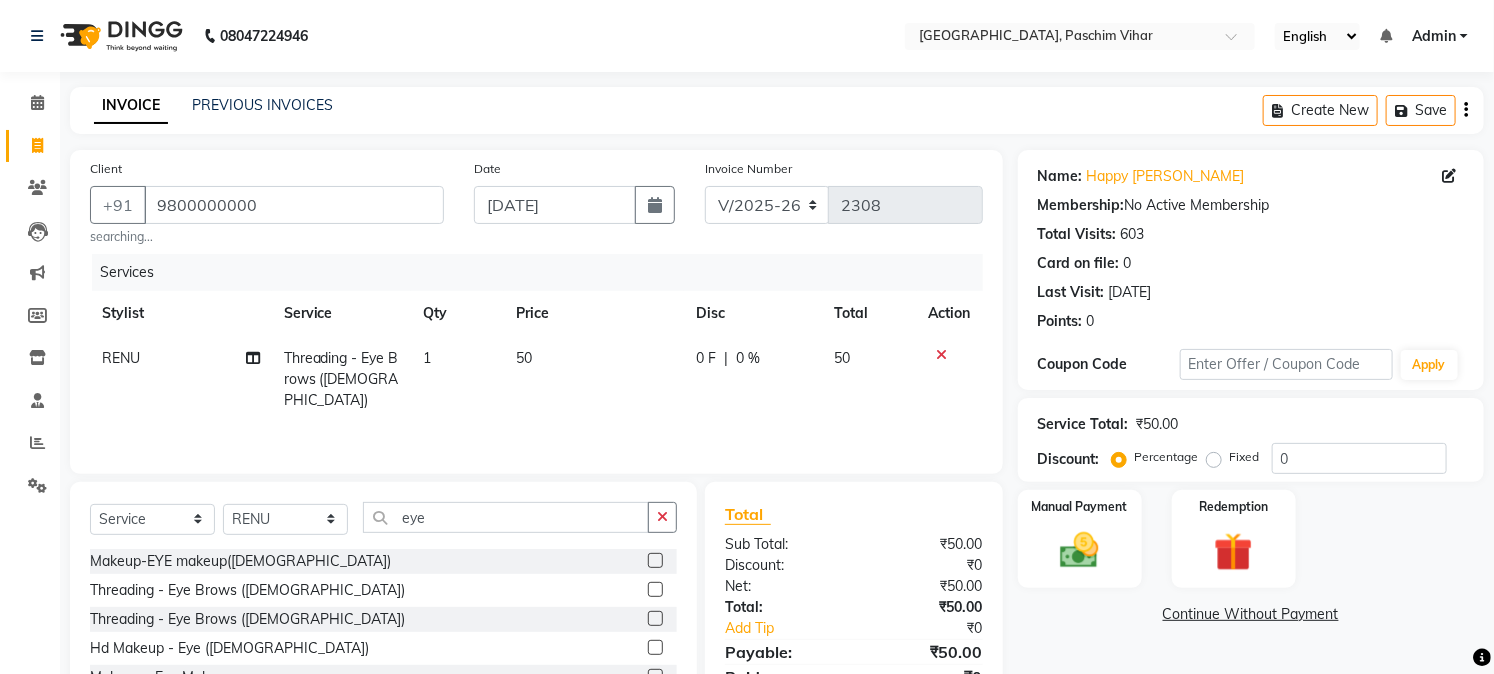click on "50" 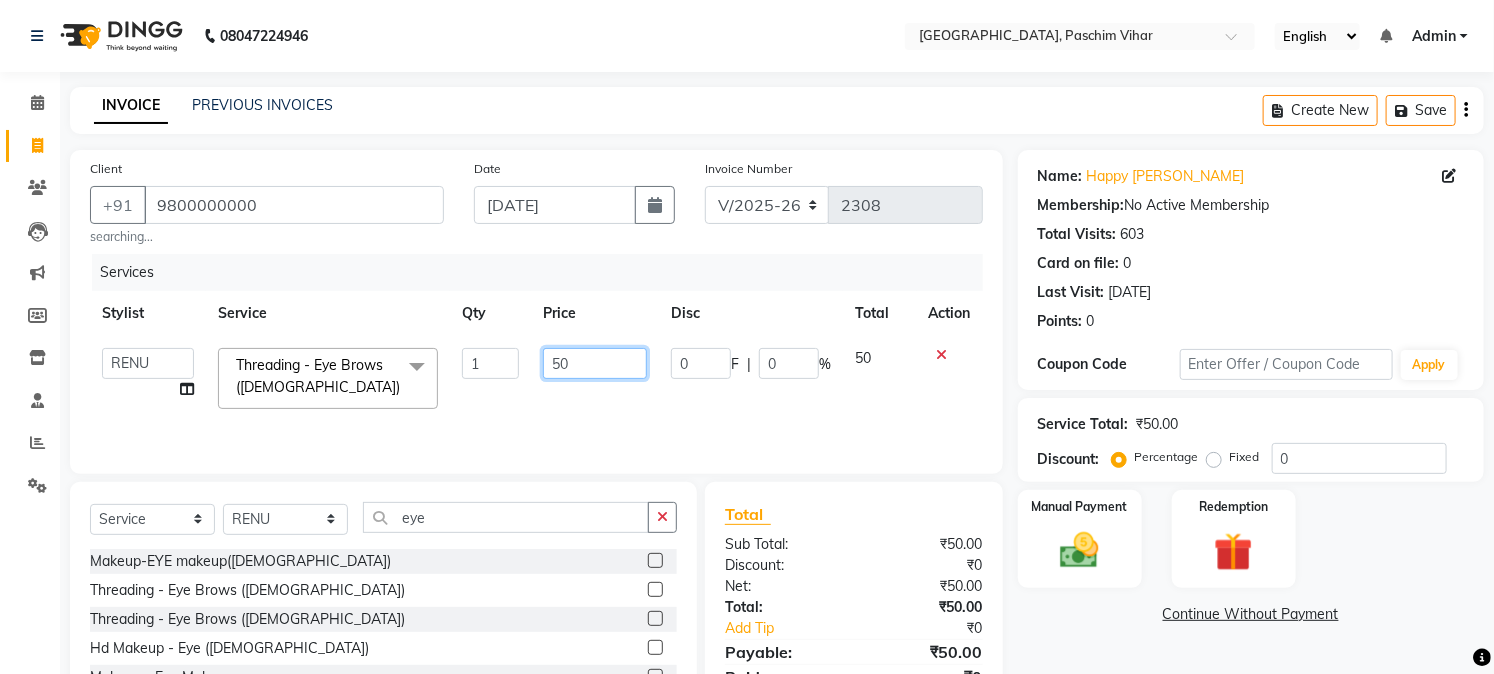 click on "50" 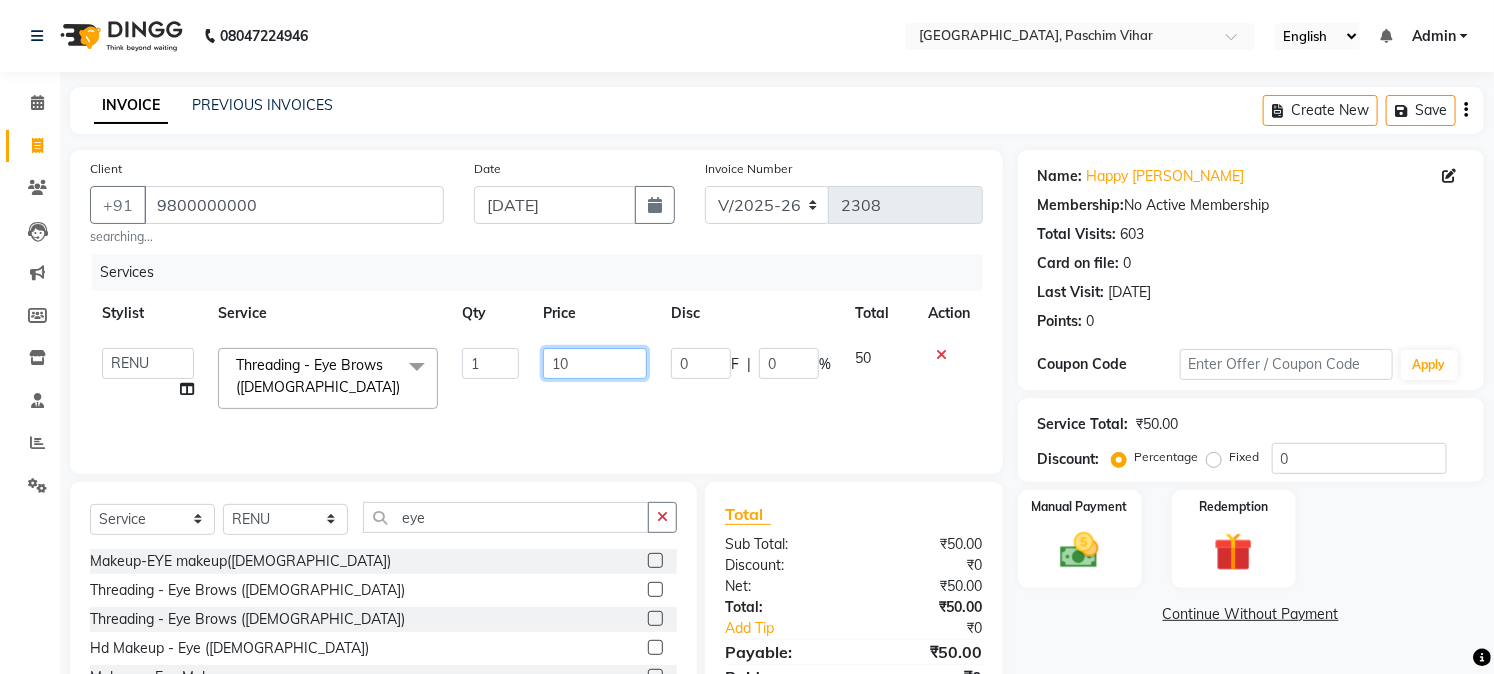 type on "100" 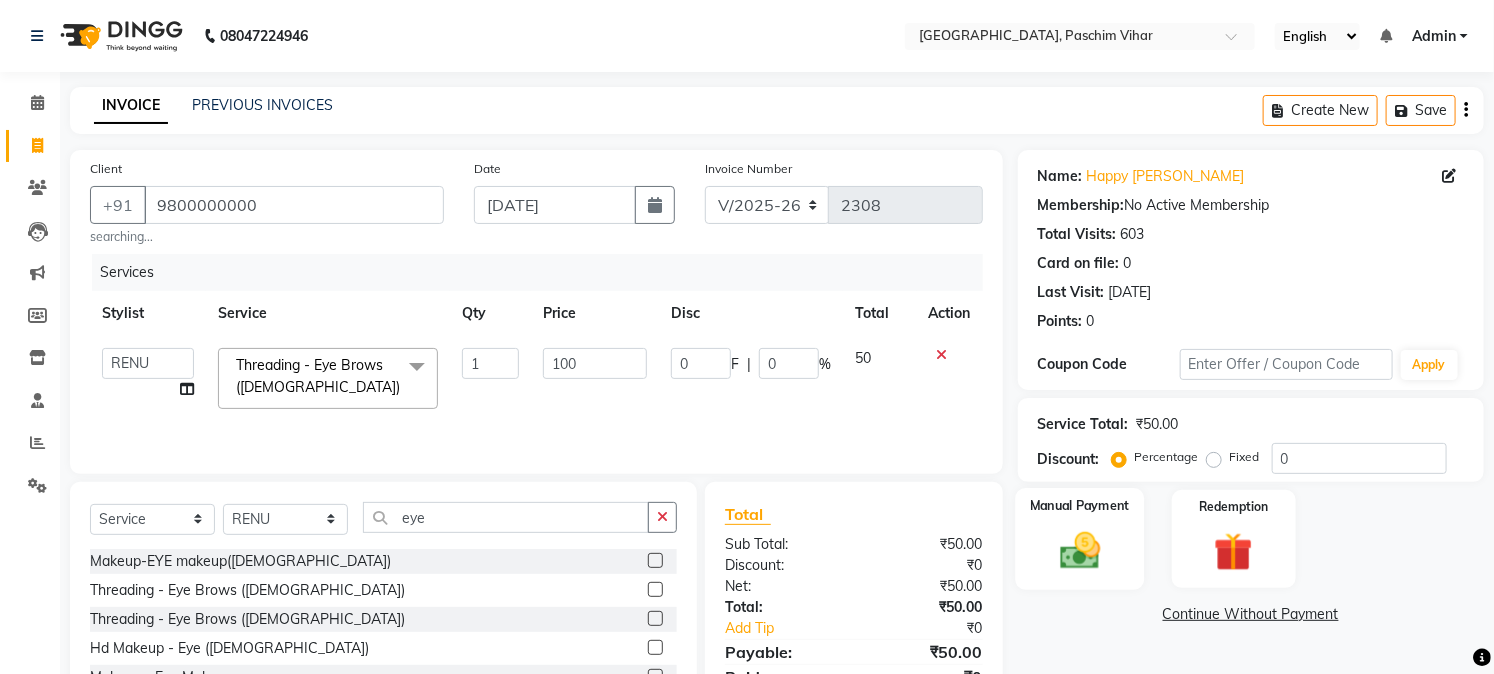 click 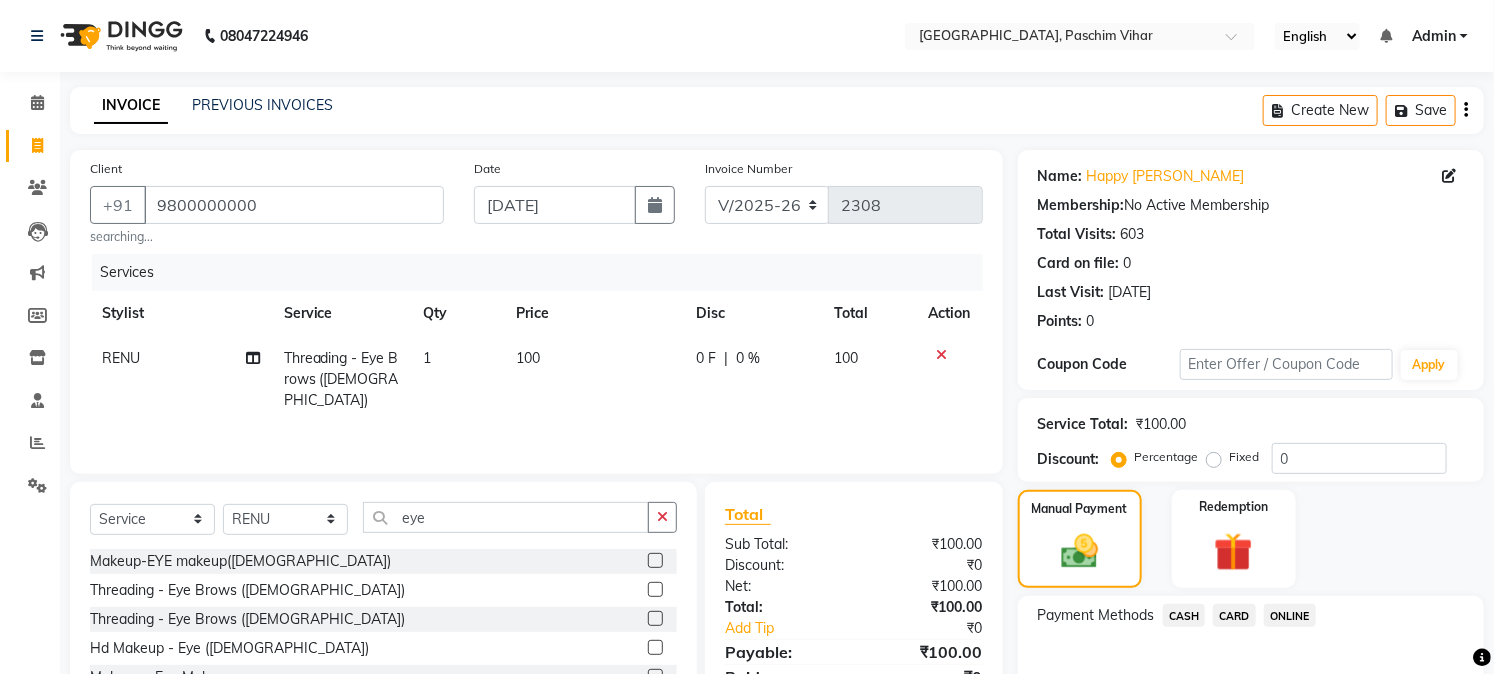 click on "CASH" 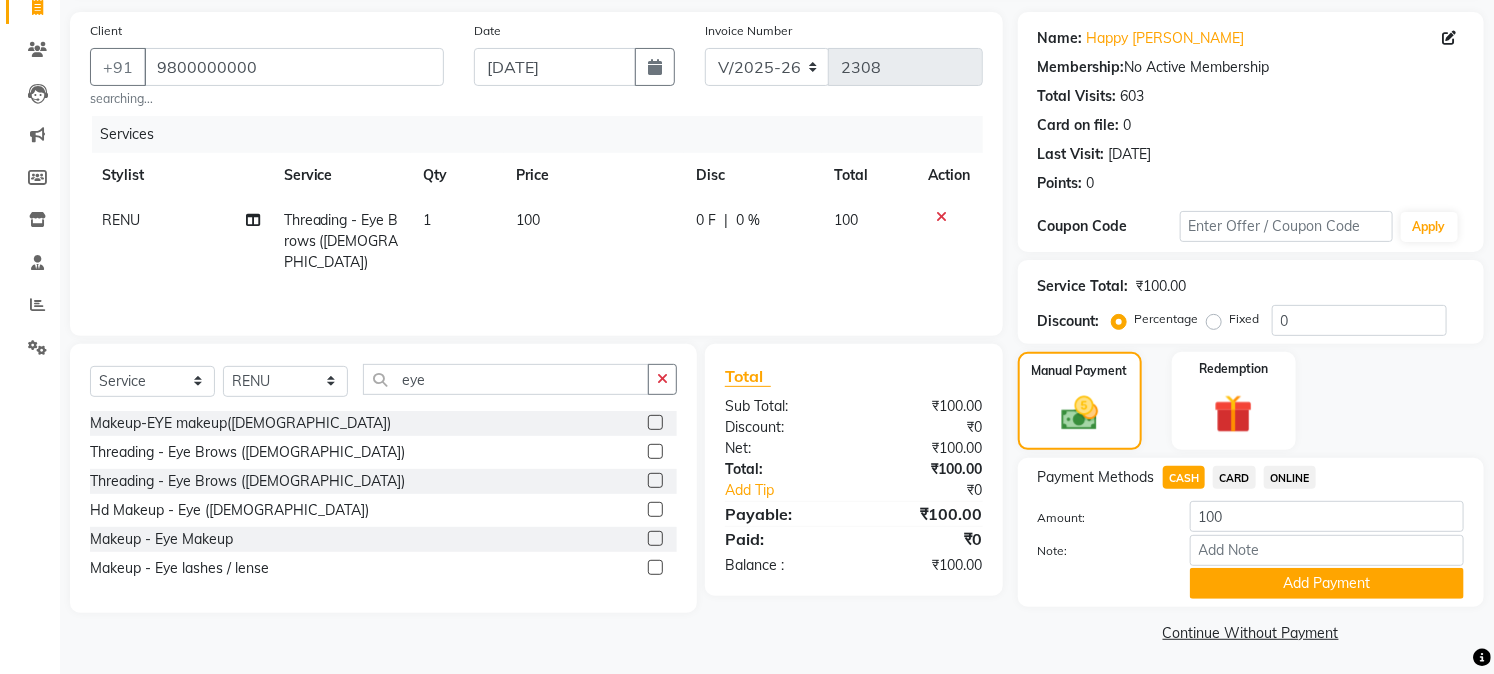 scroll, scrollTop: 142, scrollLeft: 0, axis: vertical 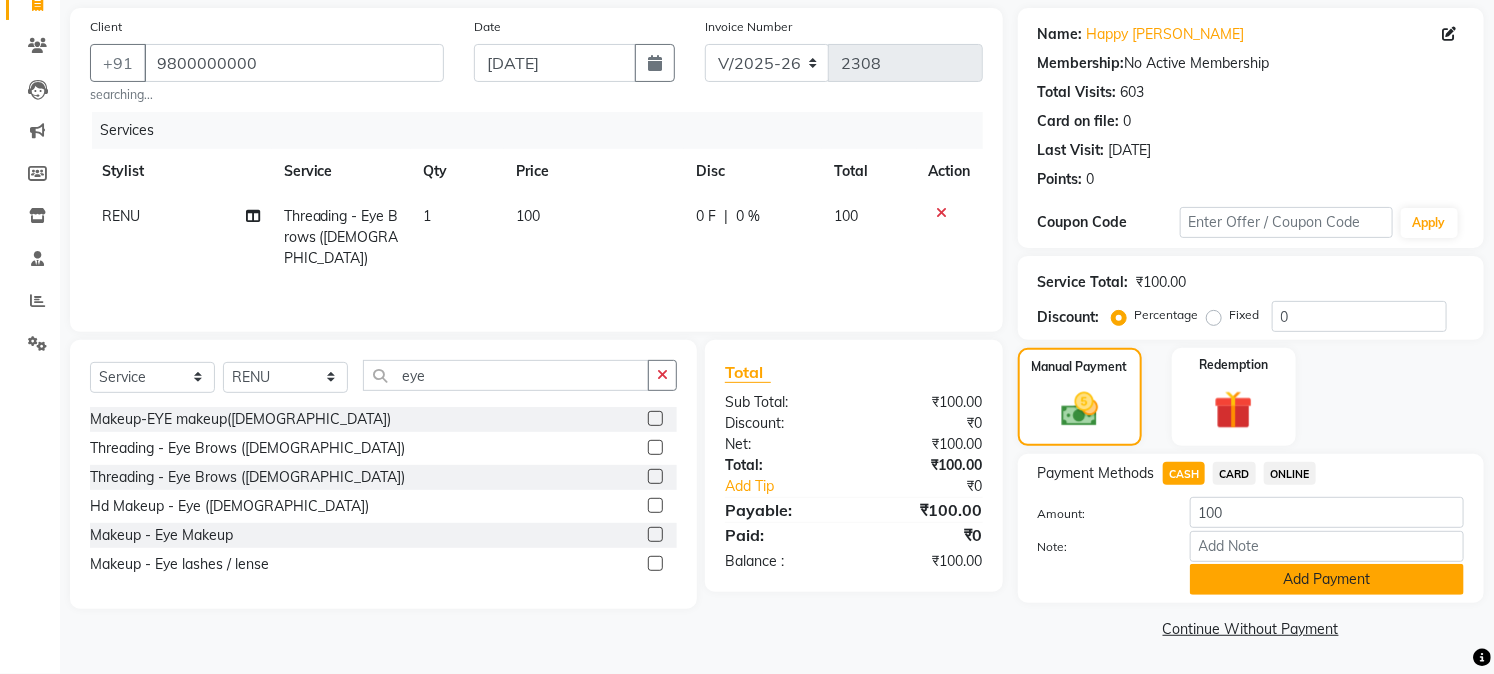 click on "Add Payment" 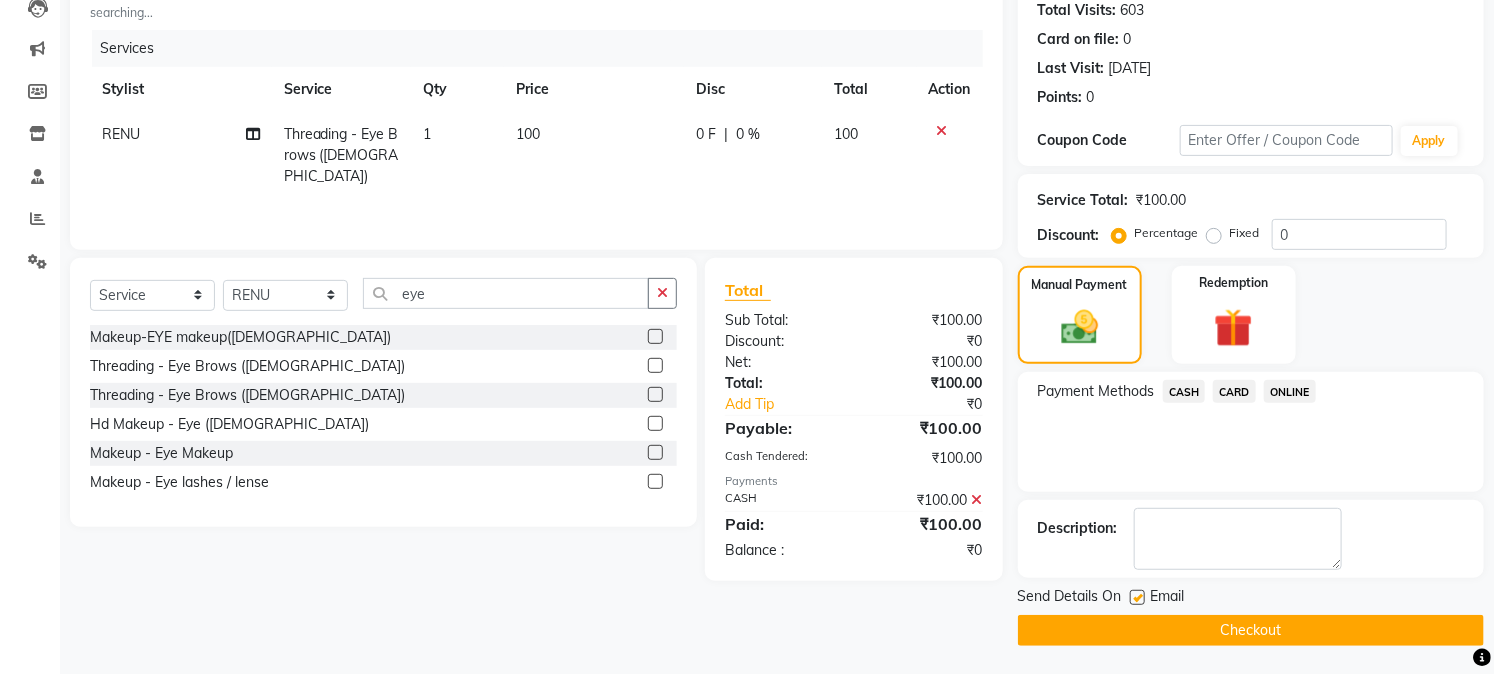 scroll, scrollTop: 225, scrollLeft: 0, axis: vertical 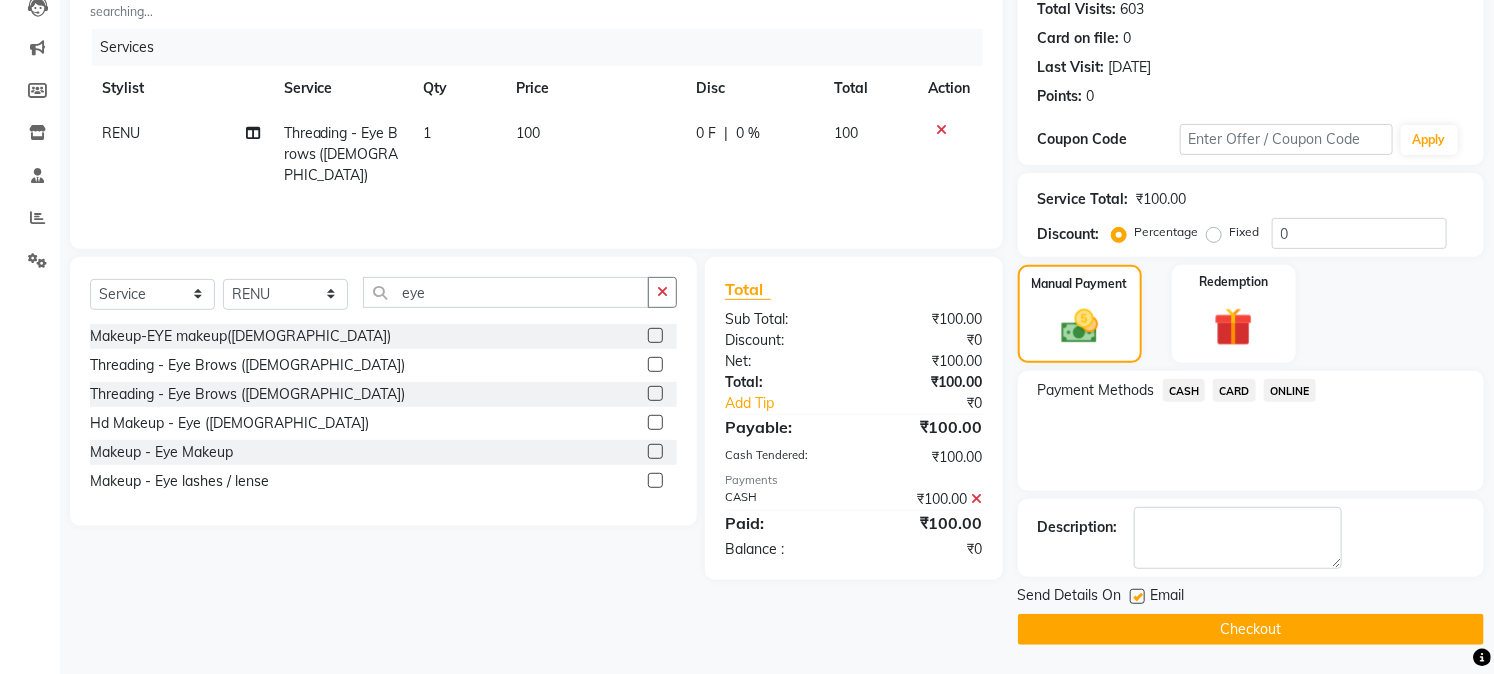 click on "Checkout" 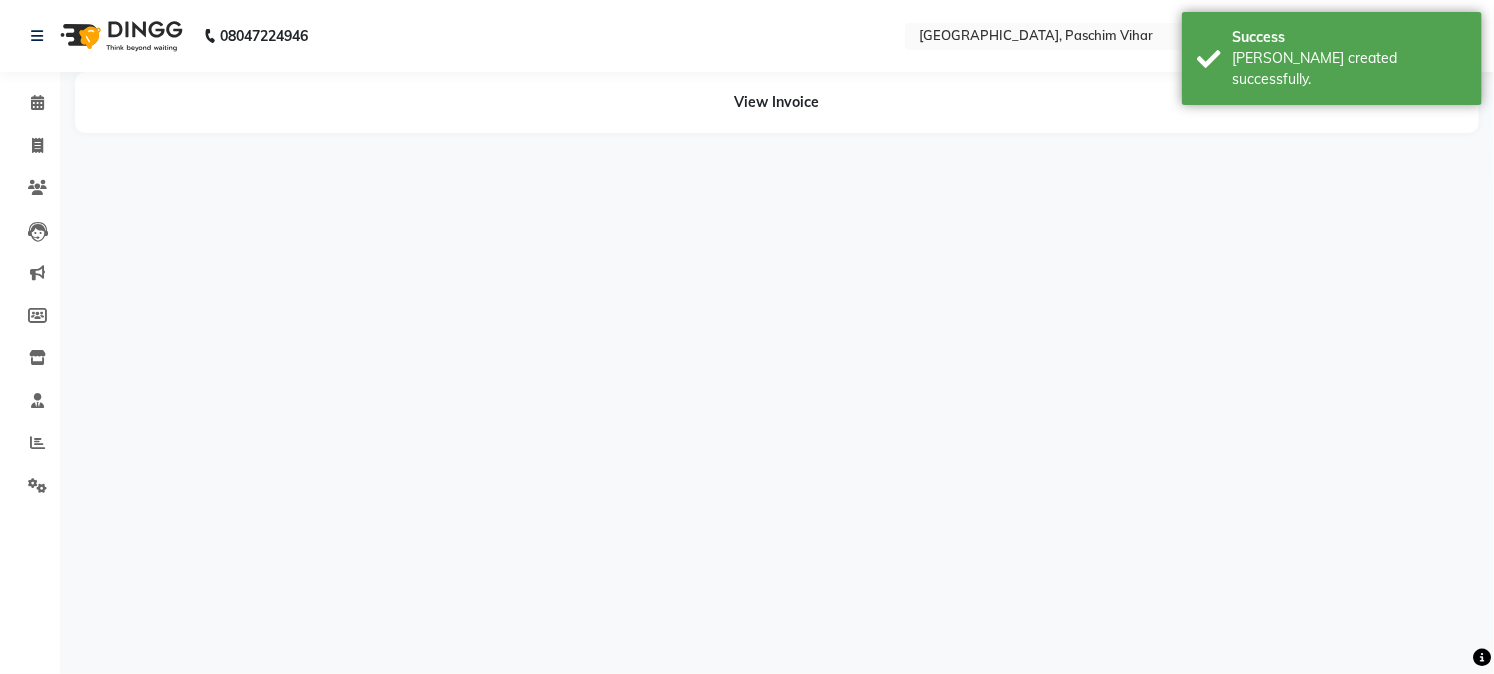 scroll, scrollTop: 0, scrollLeft: 0, axis: both 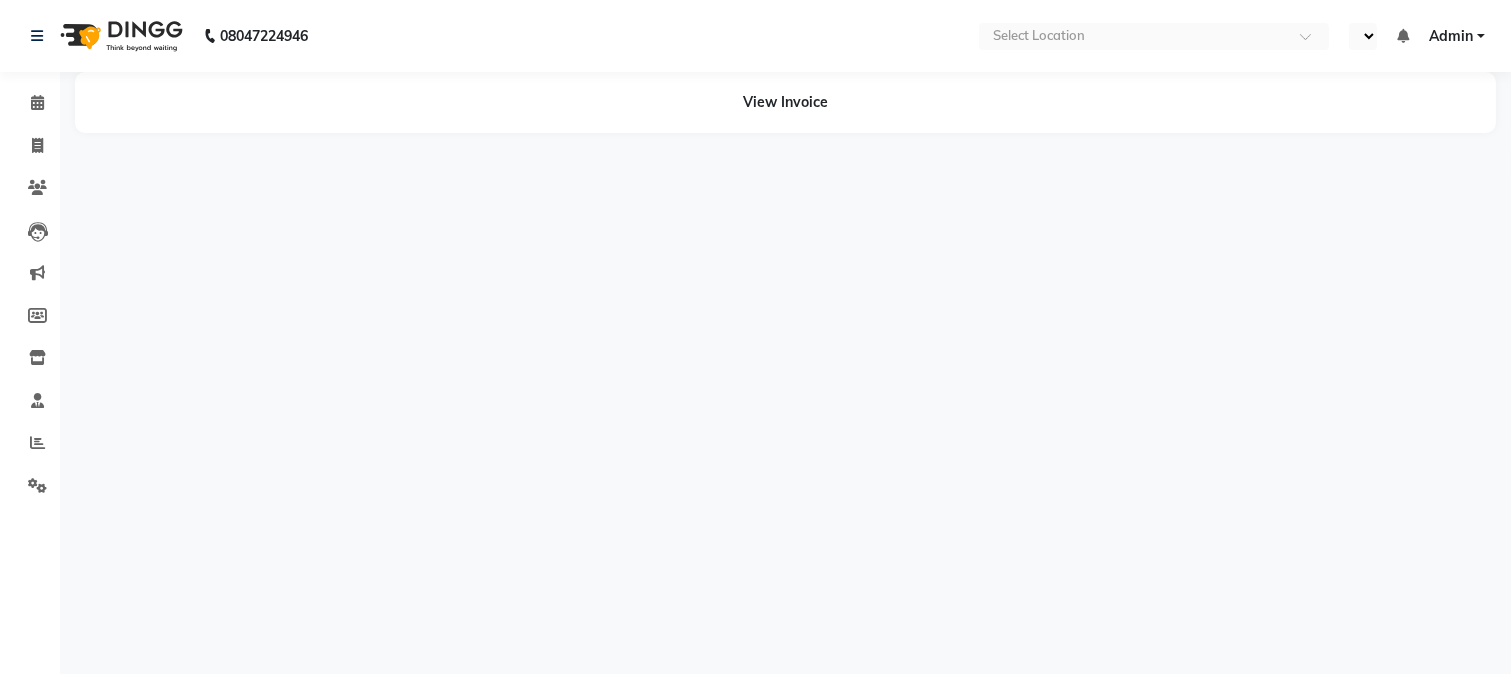 select on "en" 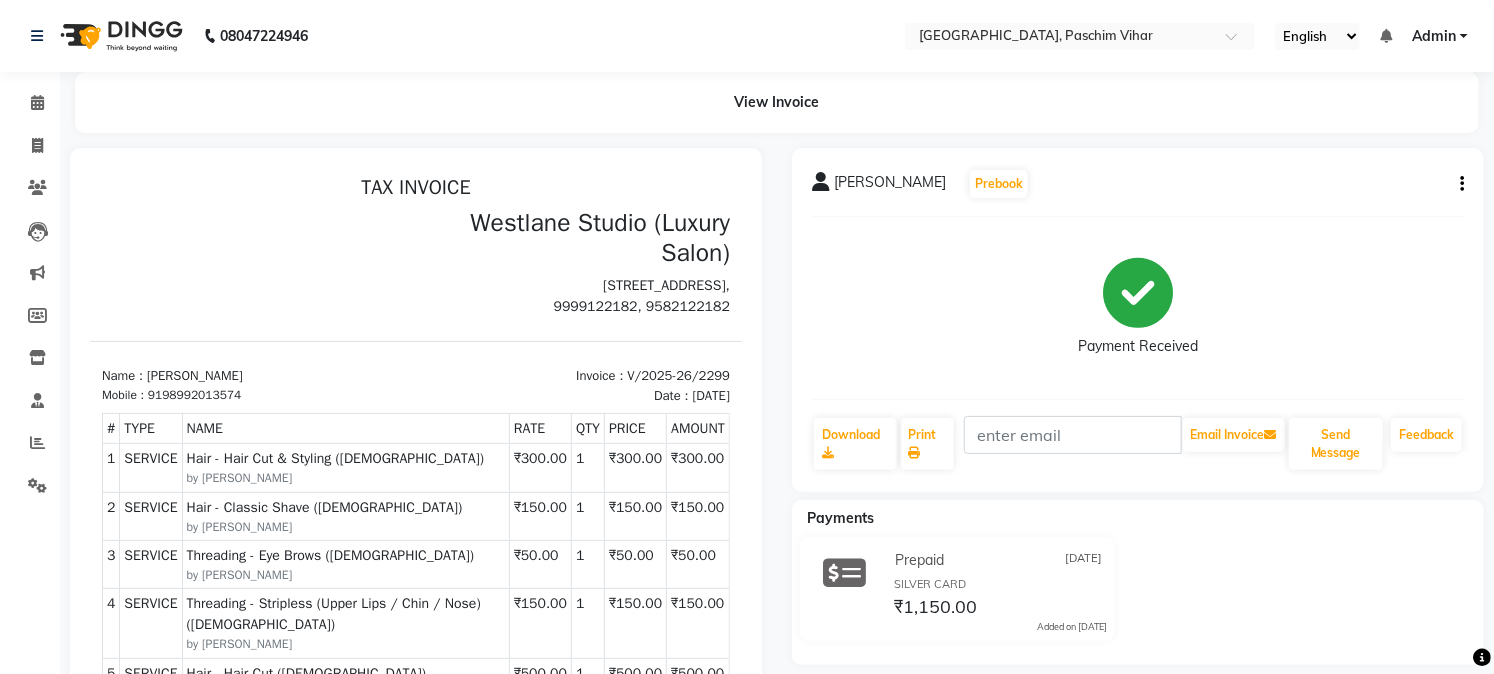 scroll, scrollTop: 0, scrollLeft: 0, axis: both 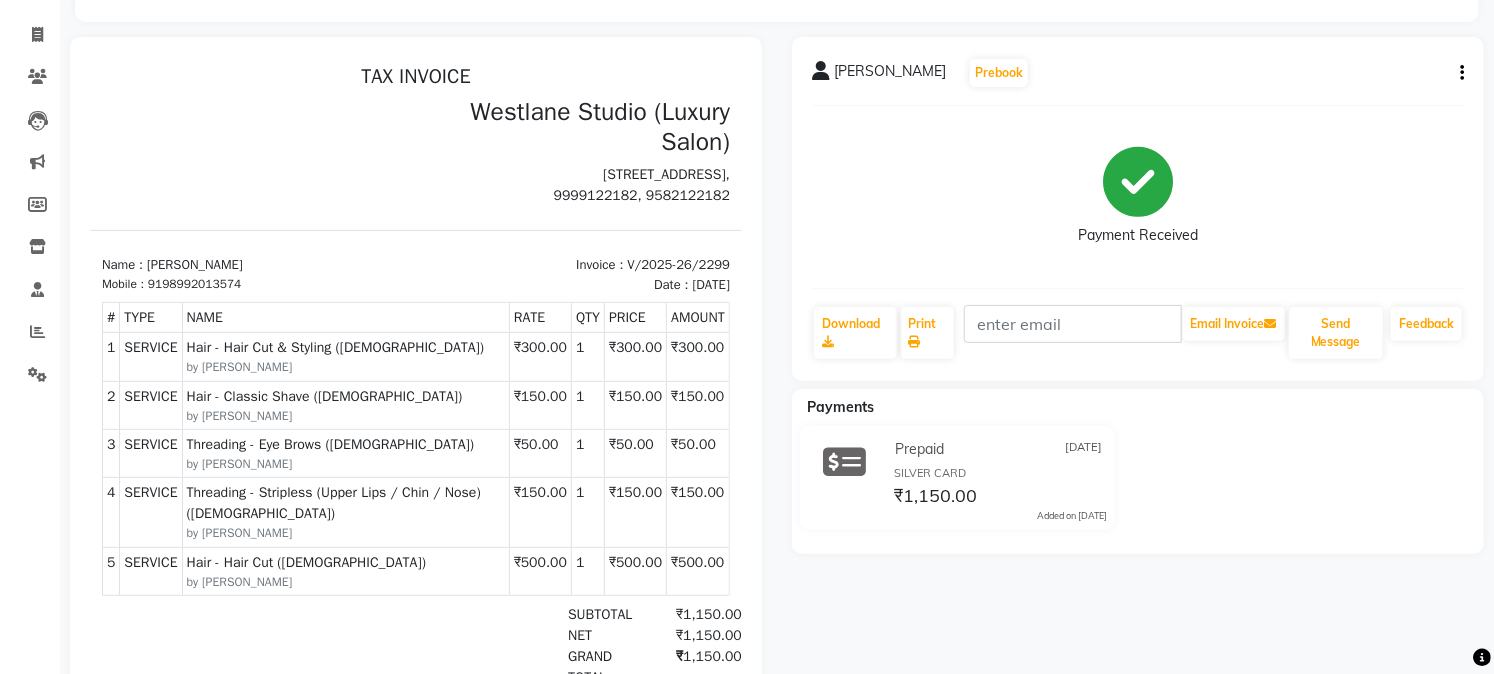 click on "Hair - Hair Cut ([DEMOGRAPHIC_DATA])" at bounding box center [345, 561] 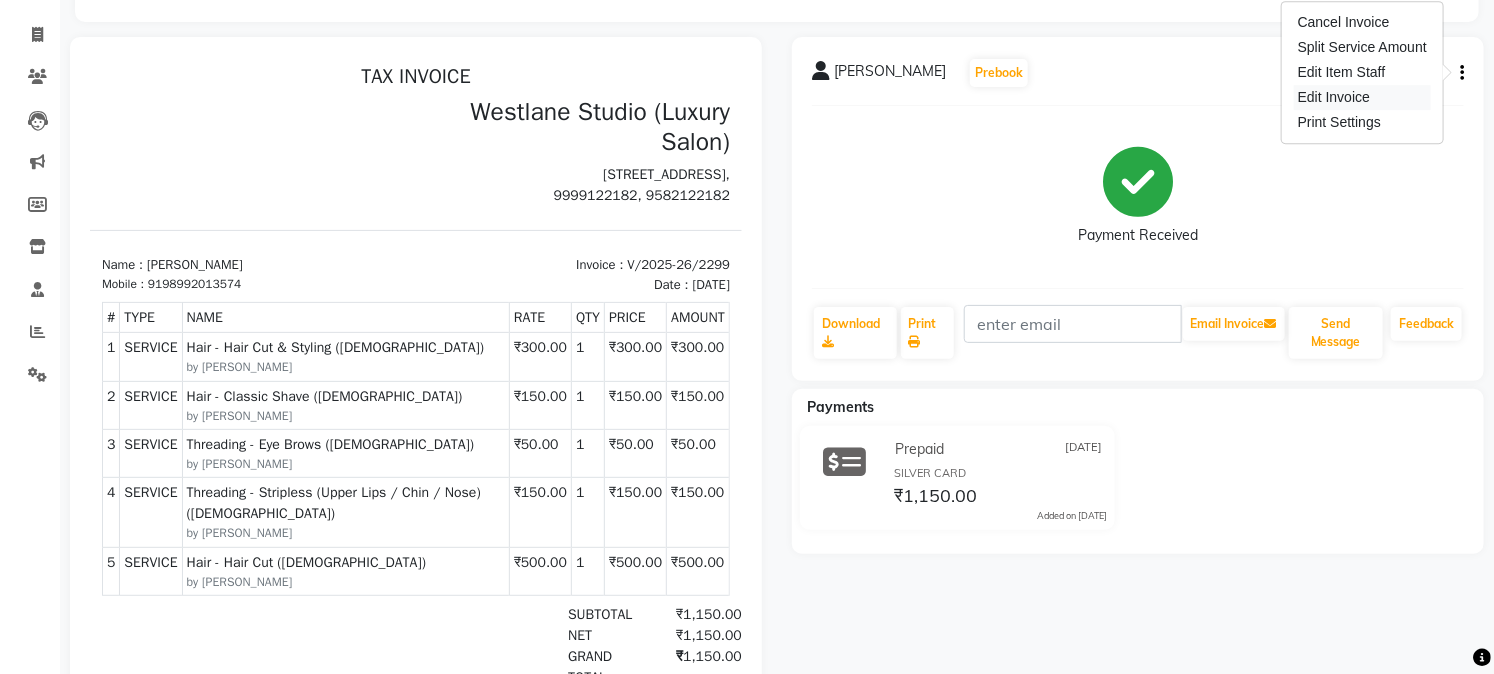 click on "Edit Invoice" at bounding box center [1362, 97] 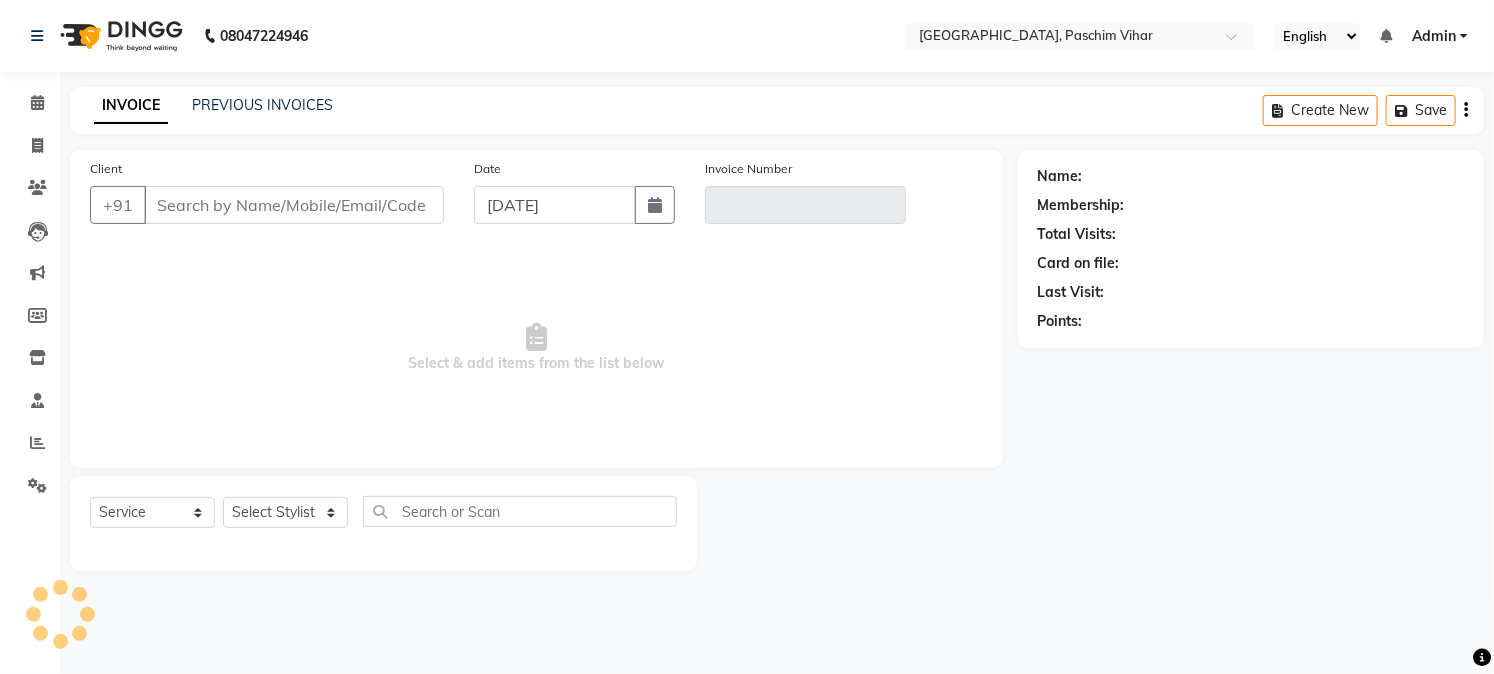 scroll, scrollTop: 0, scrollLeft: 0, axis: both 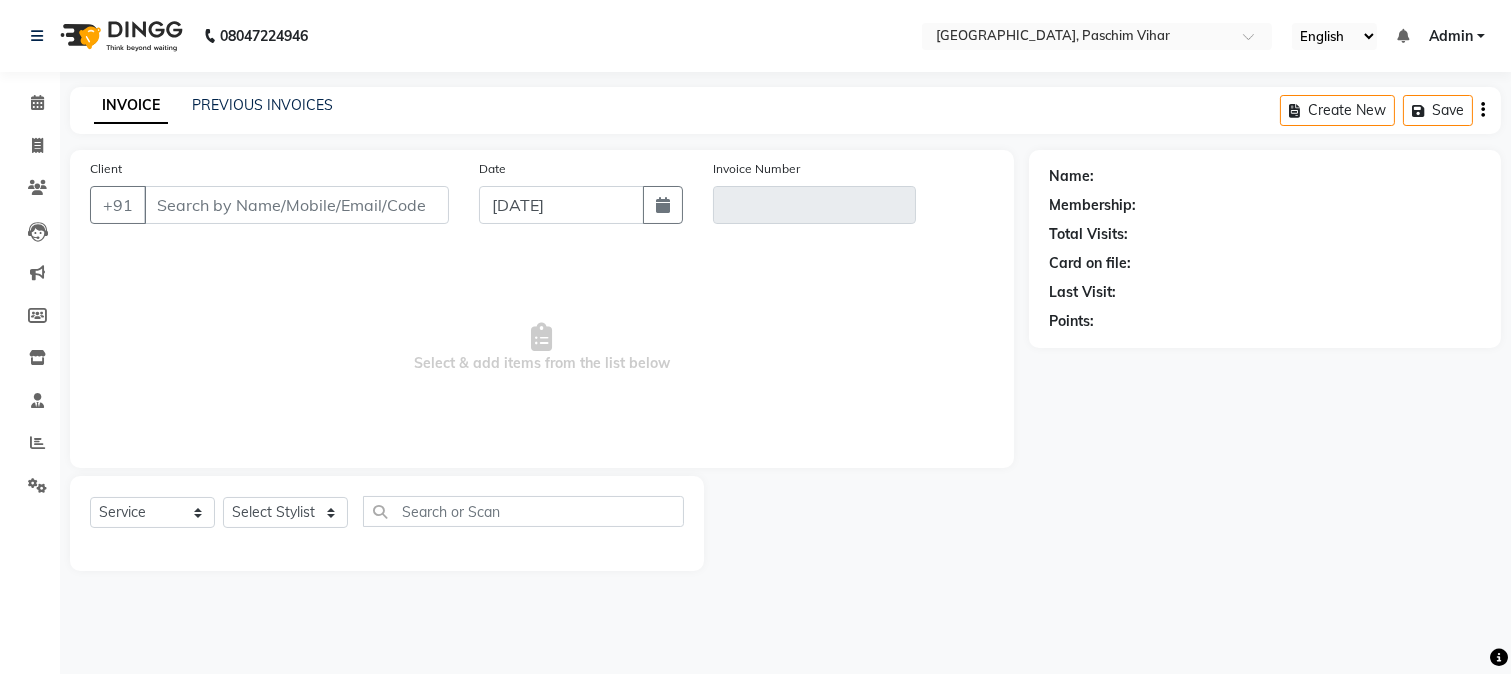 type on "98992013574" 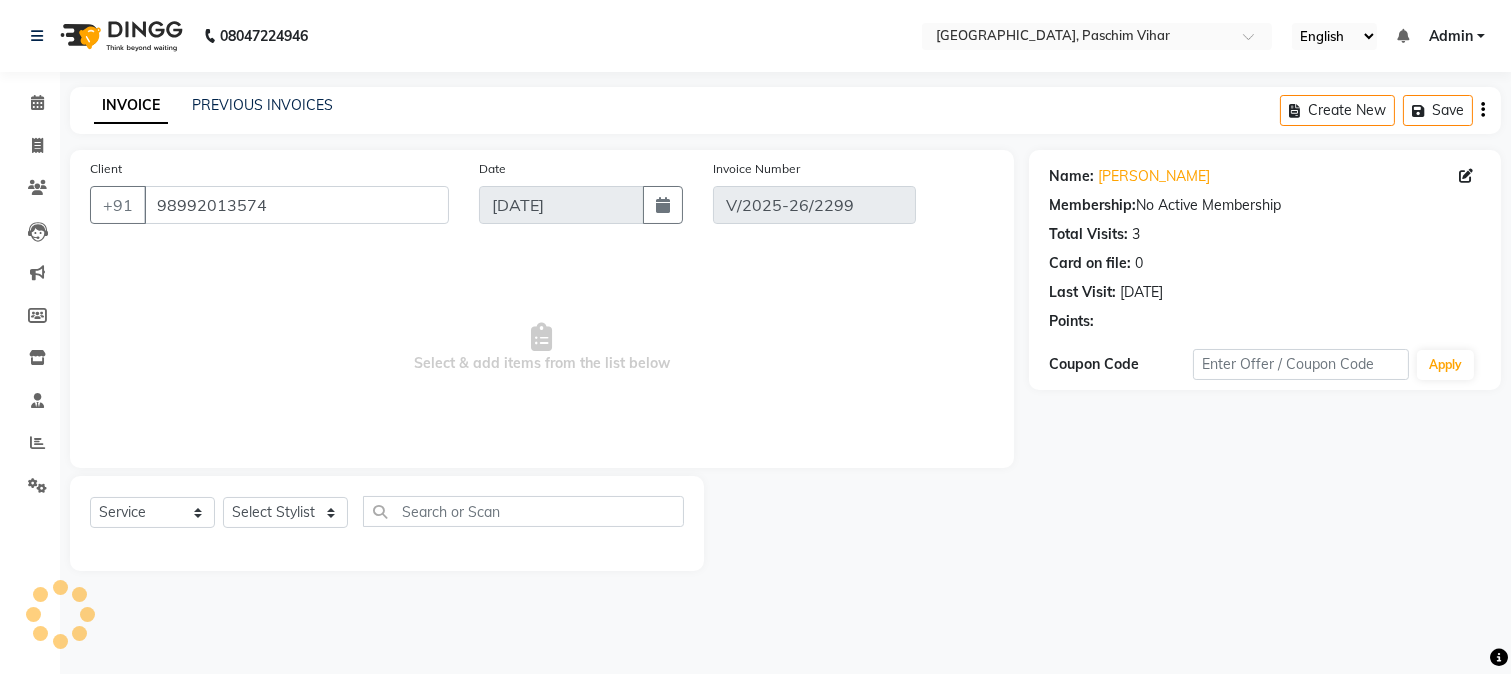 type on "[DATE]" 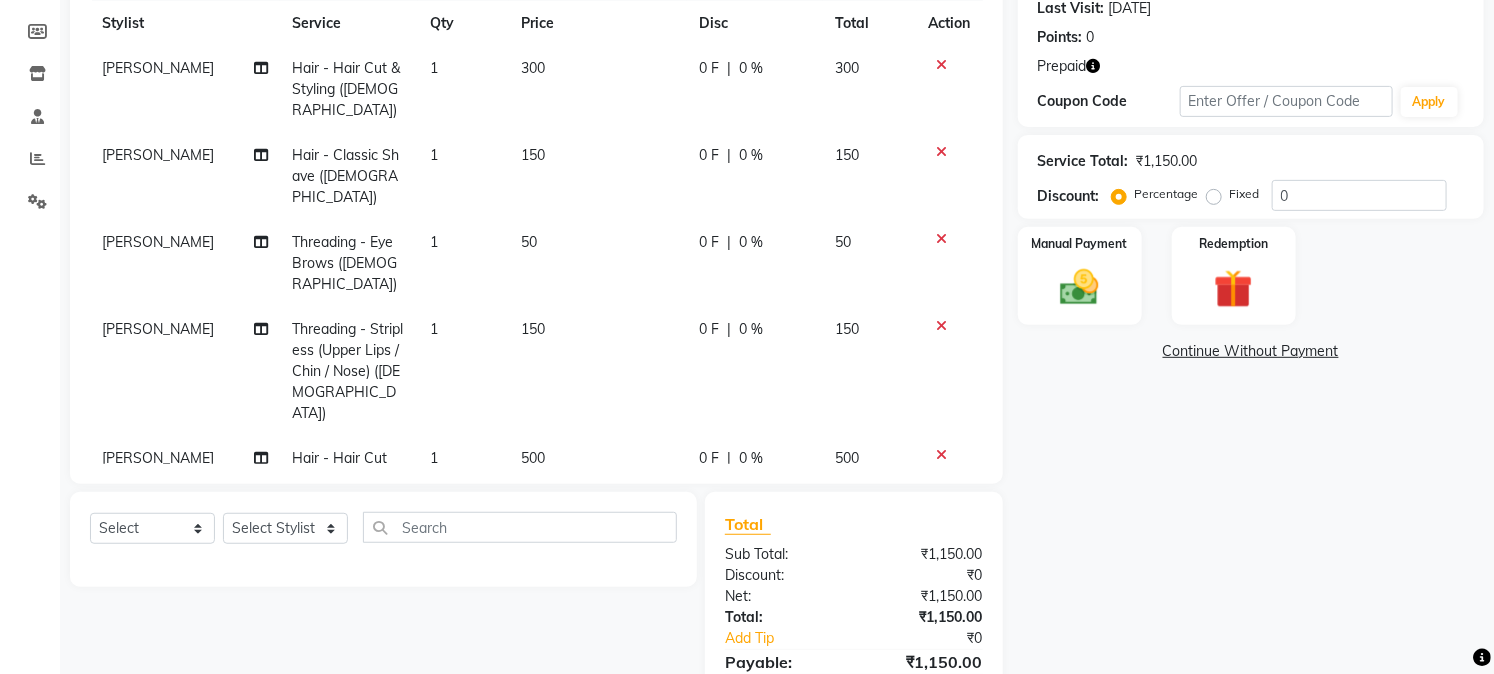 scroll, scrollTop: 370, scrollLeft: 0, axis: vertical 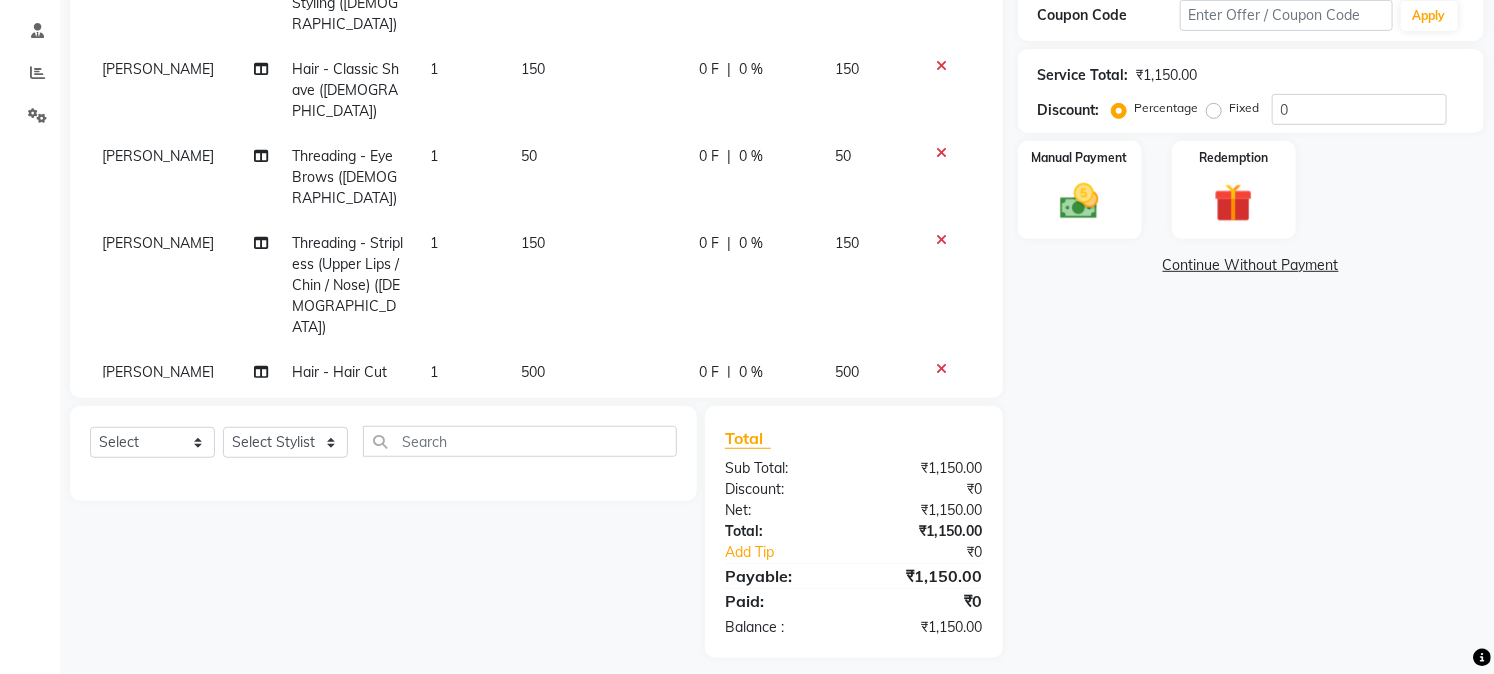 click on "[PERSON_NAME]" 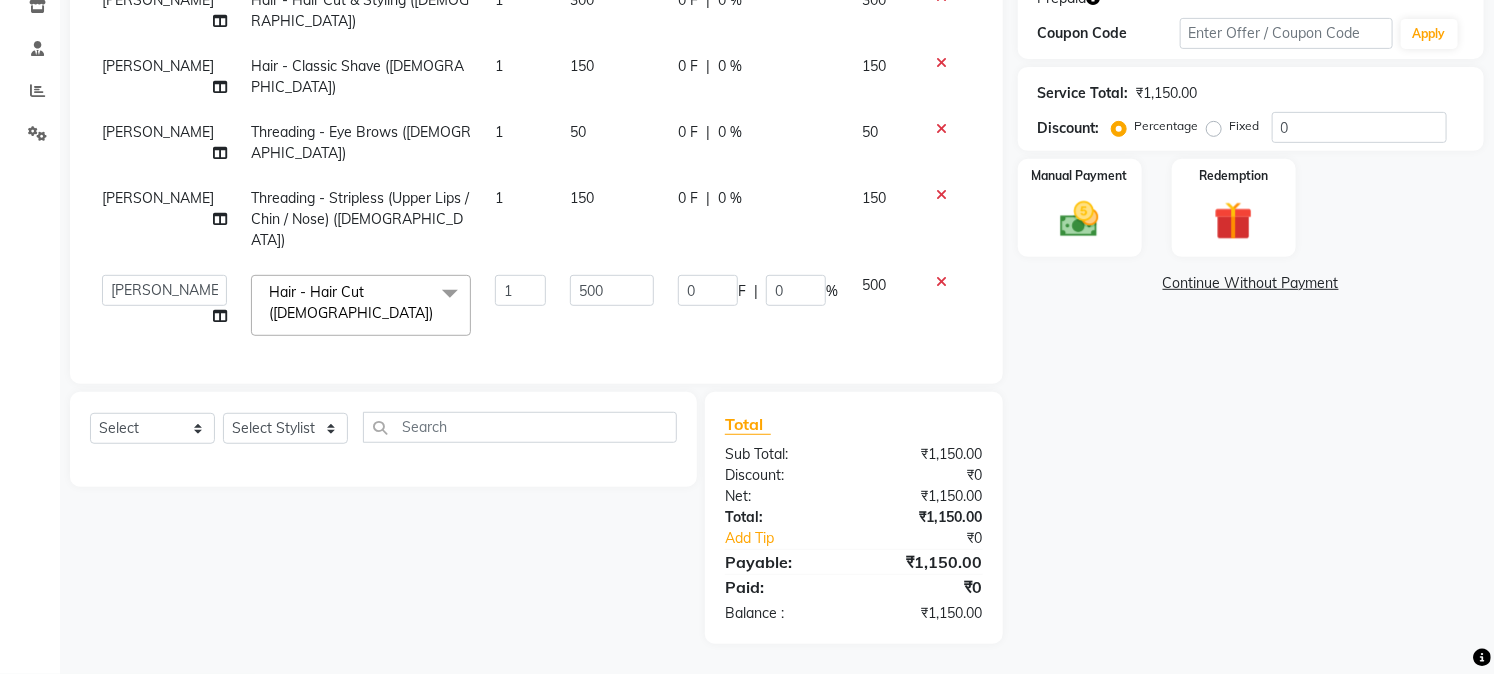 scroll, scrollTop: 284, scrollLeft: 0, axis: vertical 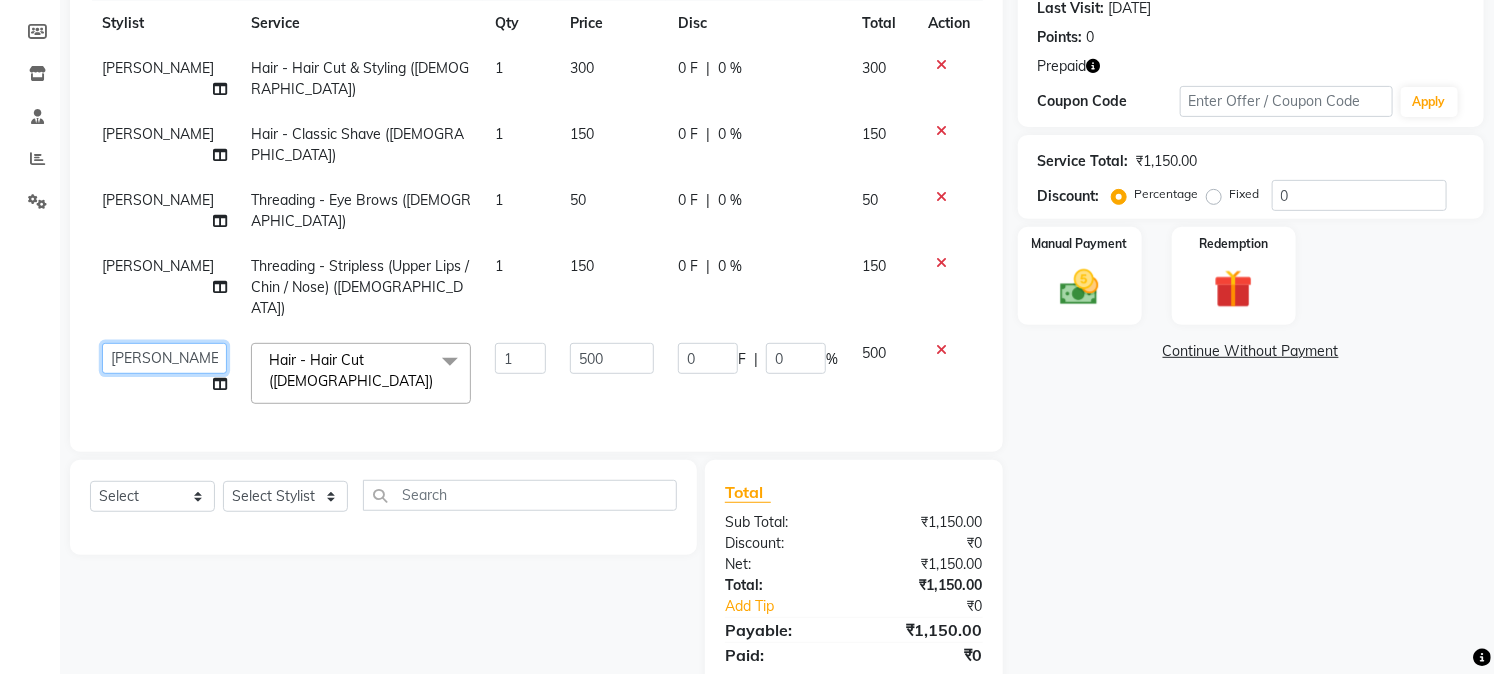 click on "Akash   [PERSON_NAME]   [PERSON_NAME]   Gaurav    [PERSON_NAME]   [PERSON_NAME]   [PERSON_NAME]   [PERSON_NAME]   [DATE][PERSON_NAME]   [PERSON_NAME]   [PERSON_NAME]   [PERSON_NAME]   Shakel   [PERSON_NAME]   [PERSON_NAME]   [PERSON_NAME]" 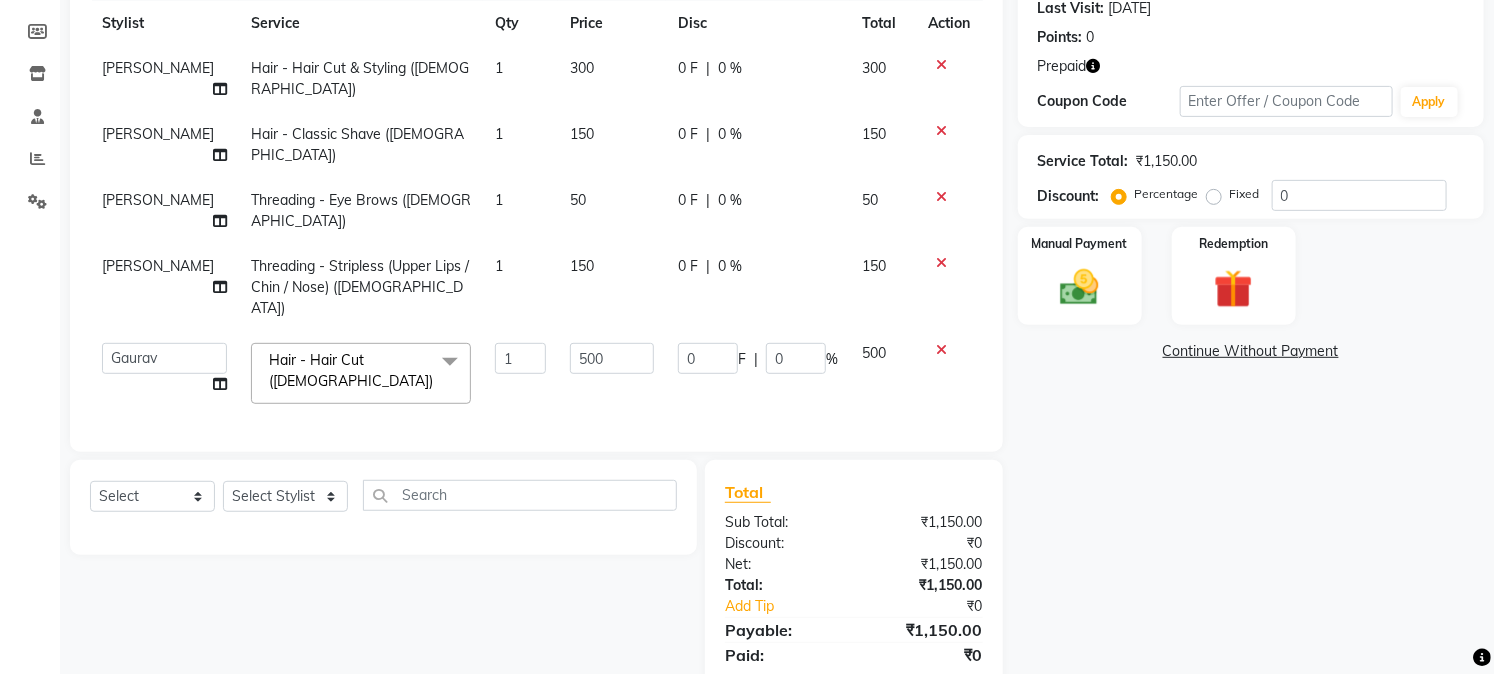 select on "25198" 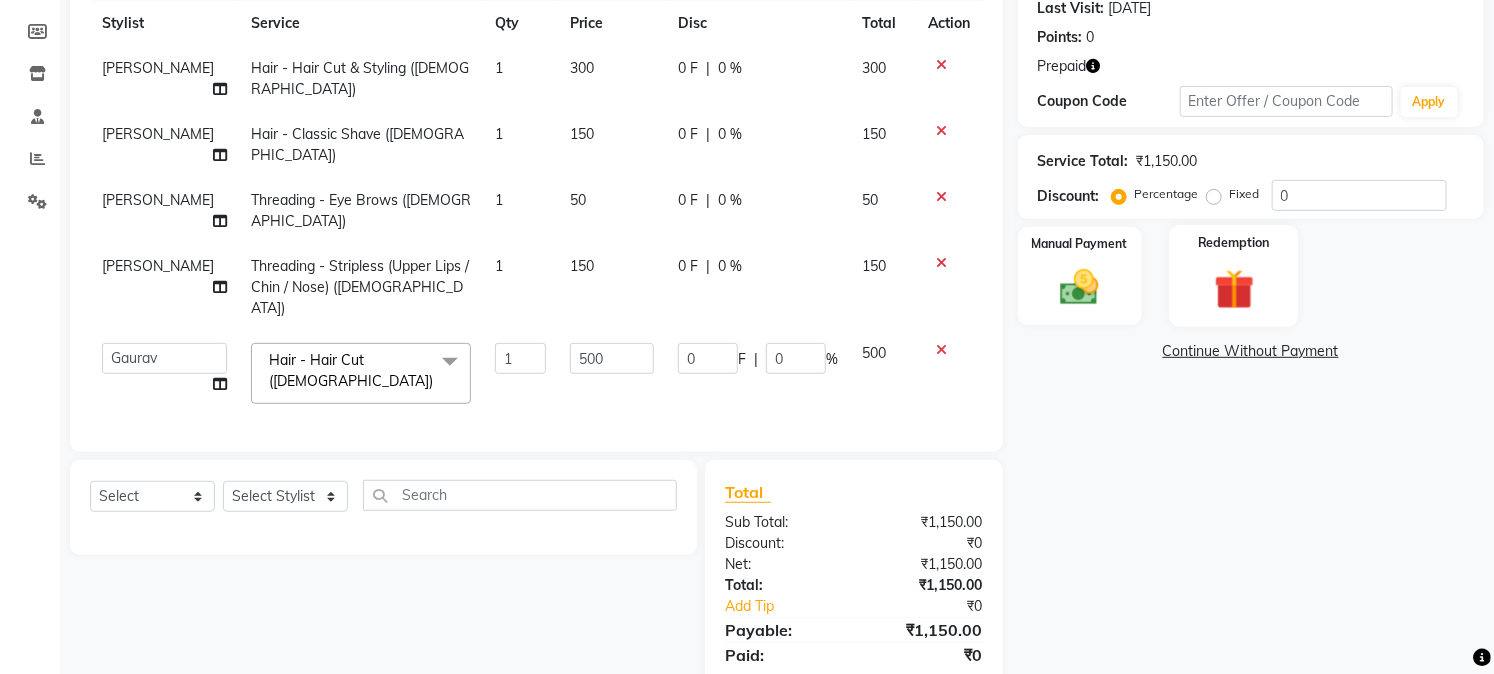 click 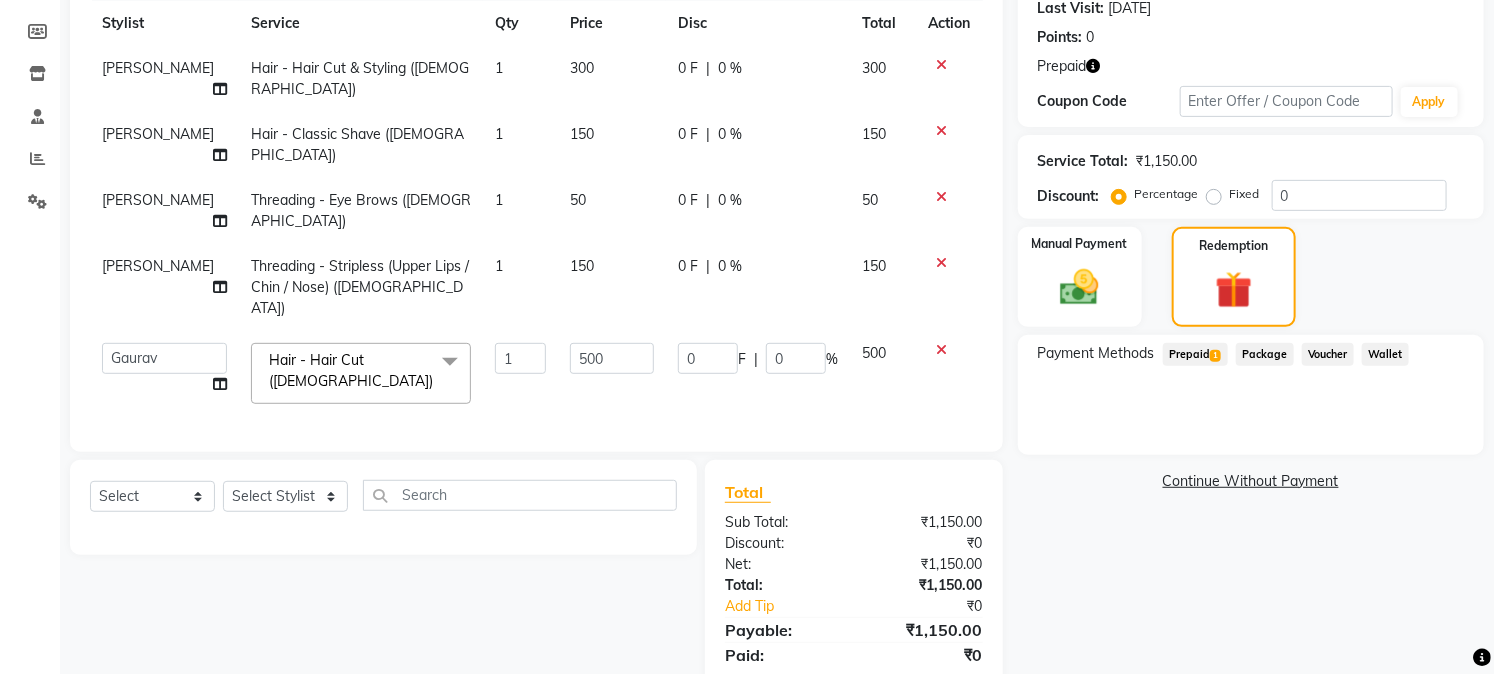 click on "Prepaid  1" 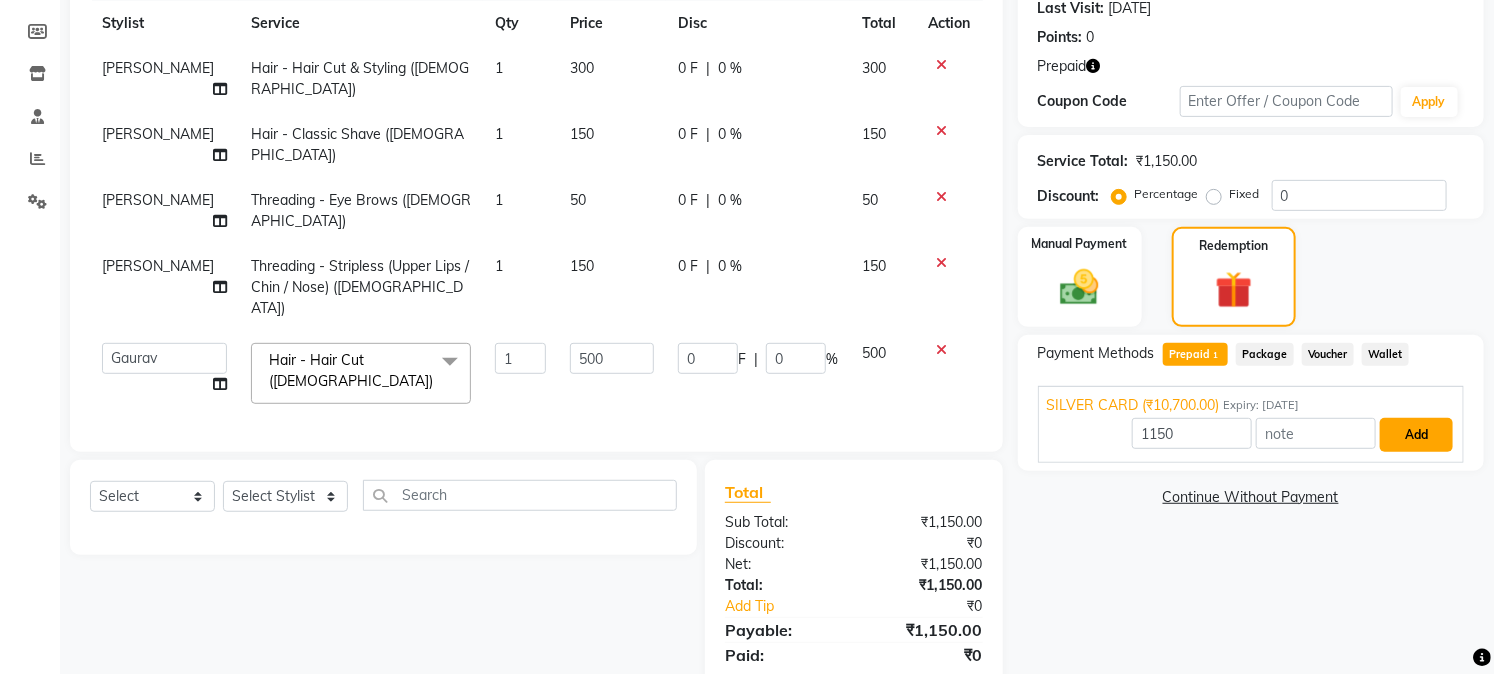 click on "Add" at bounding box center [1416, 435] 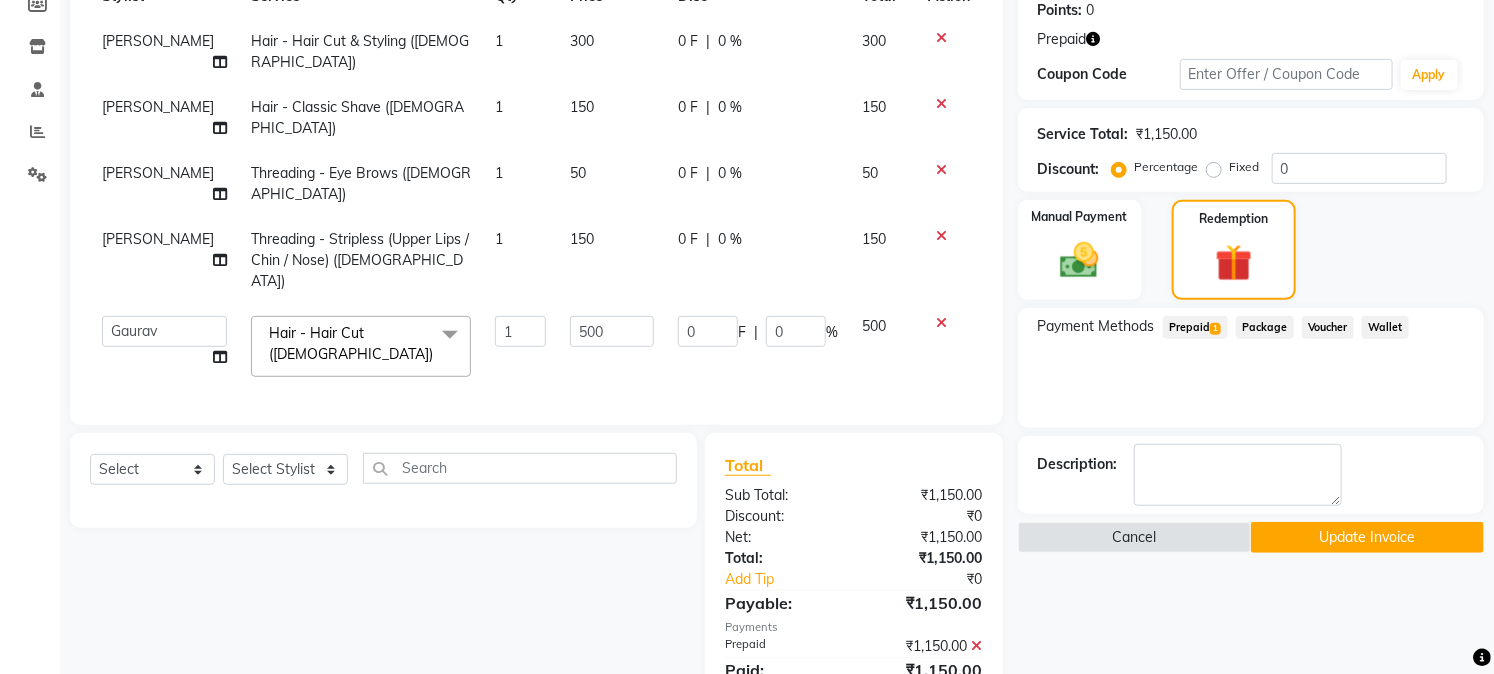 scroll, scrollTop: 326, scrollLeft: 0, axis: vertical 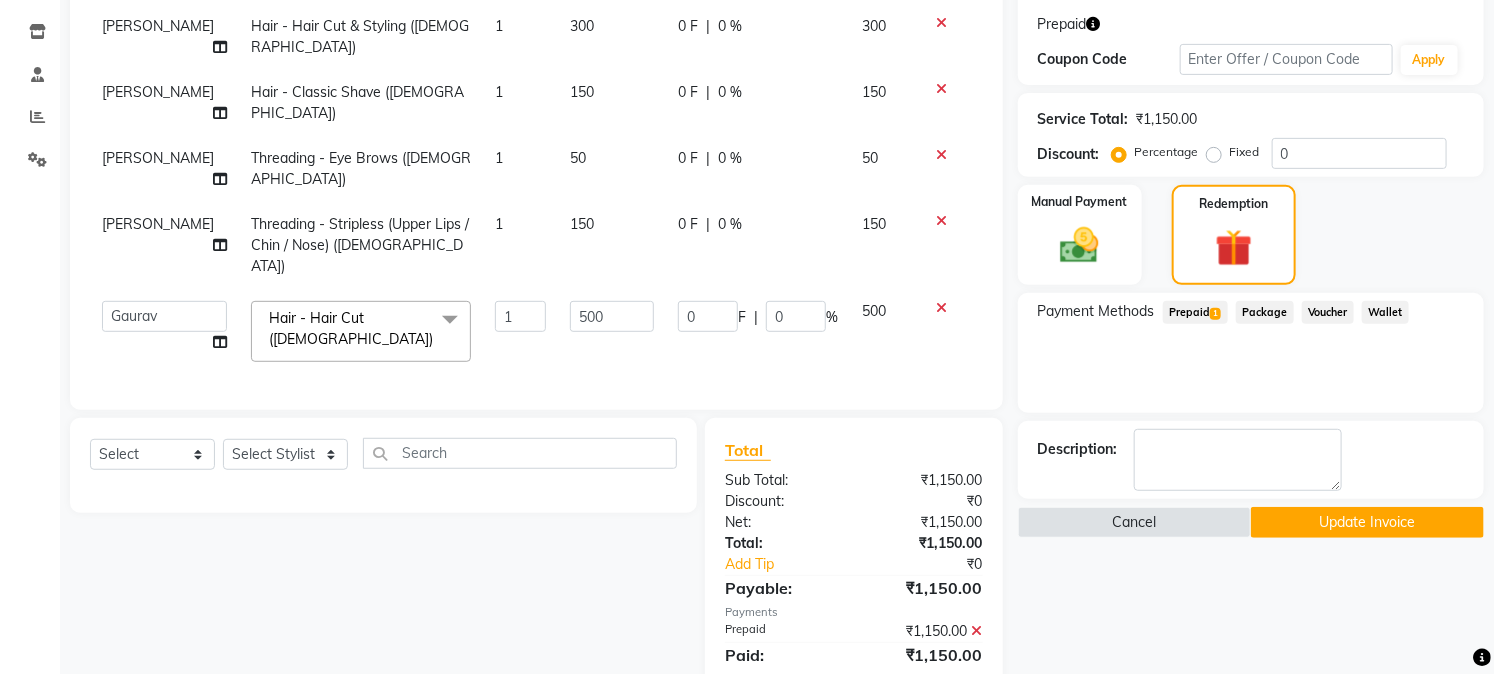 click on "Update Invoice" 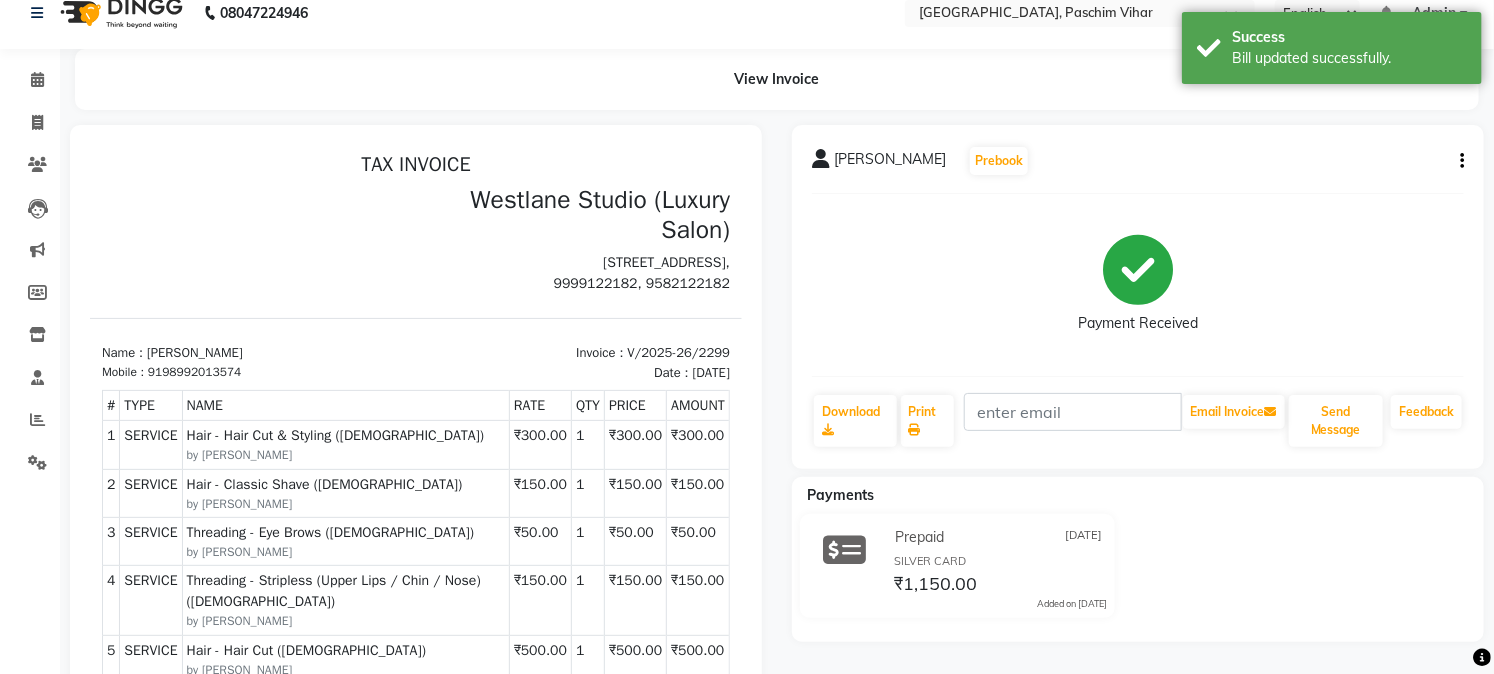 scroll, scrollTop: 0, scrollLeft: 0, axis: both 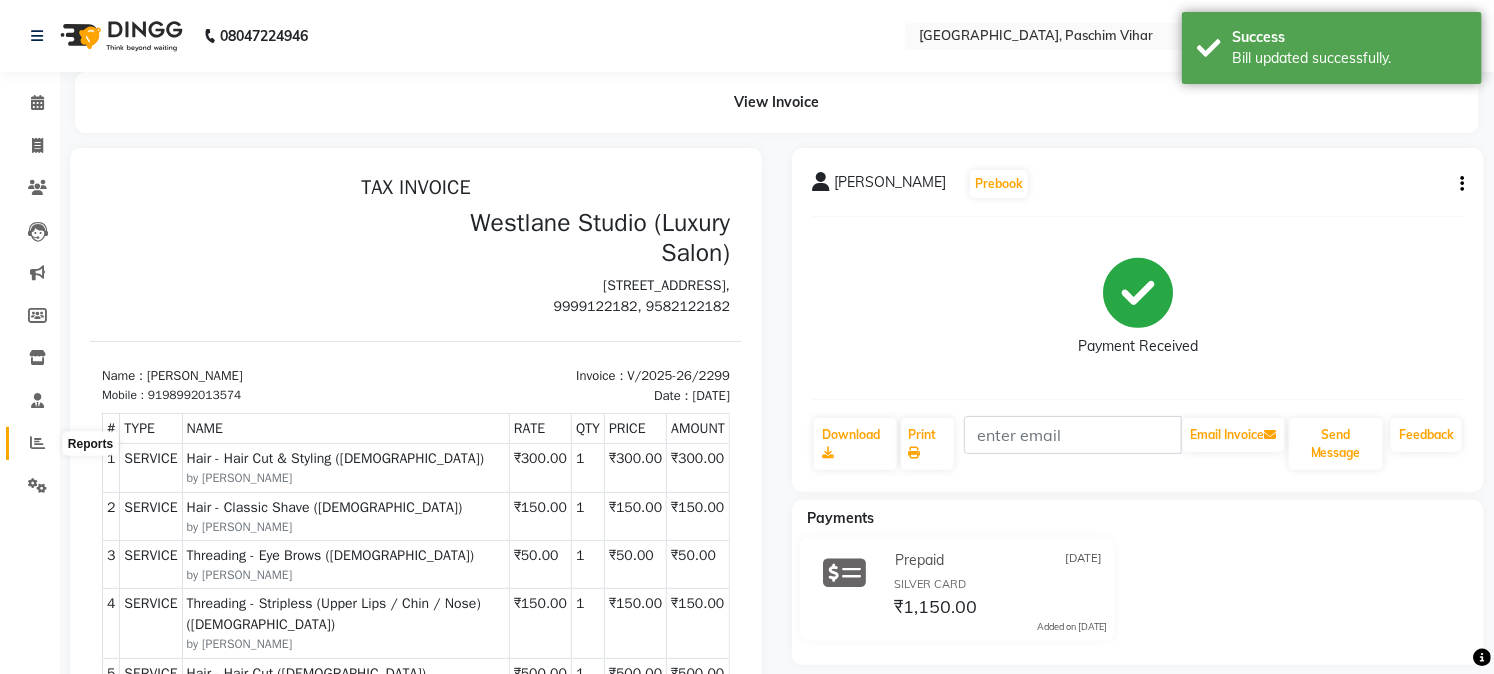 click 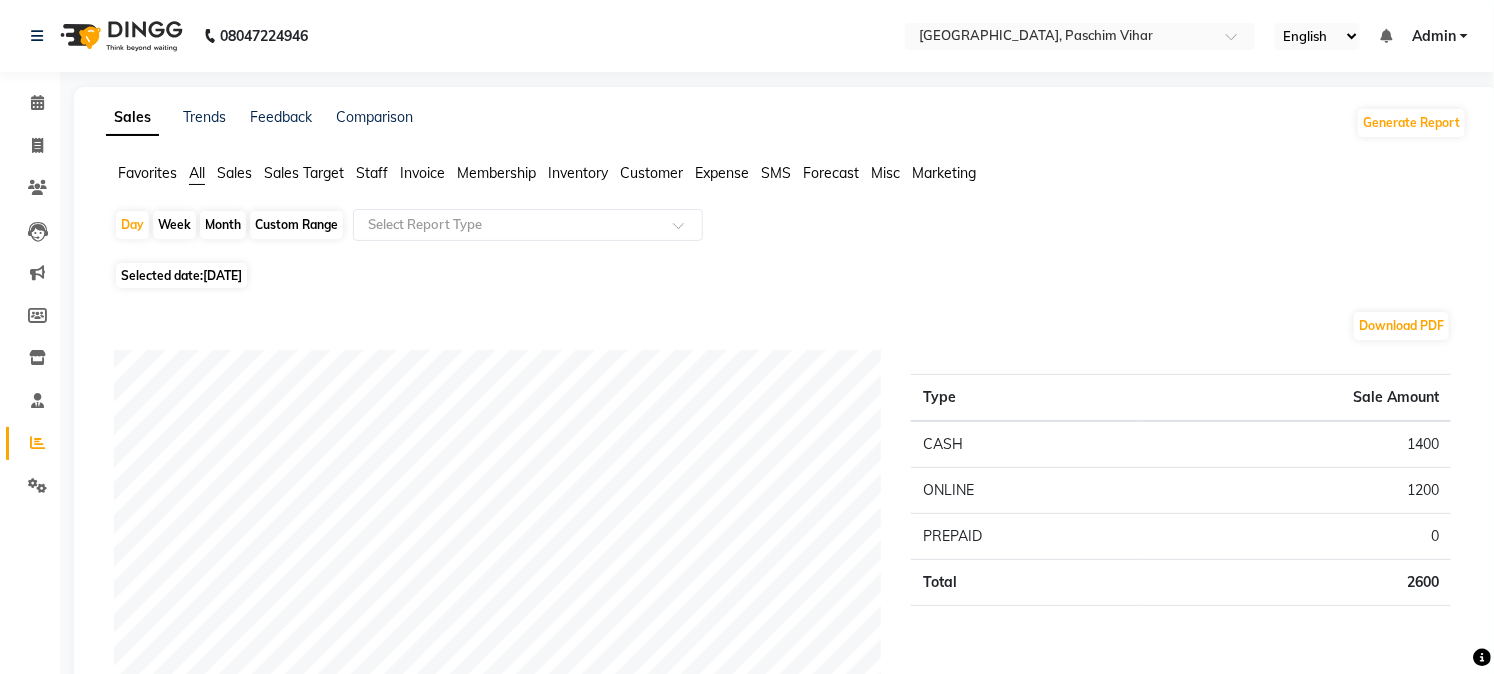 click on "Staff" 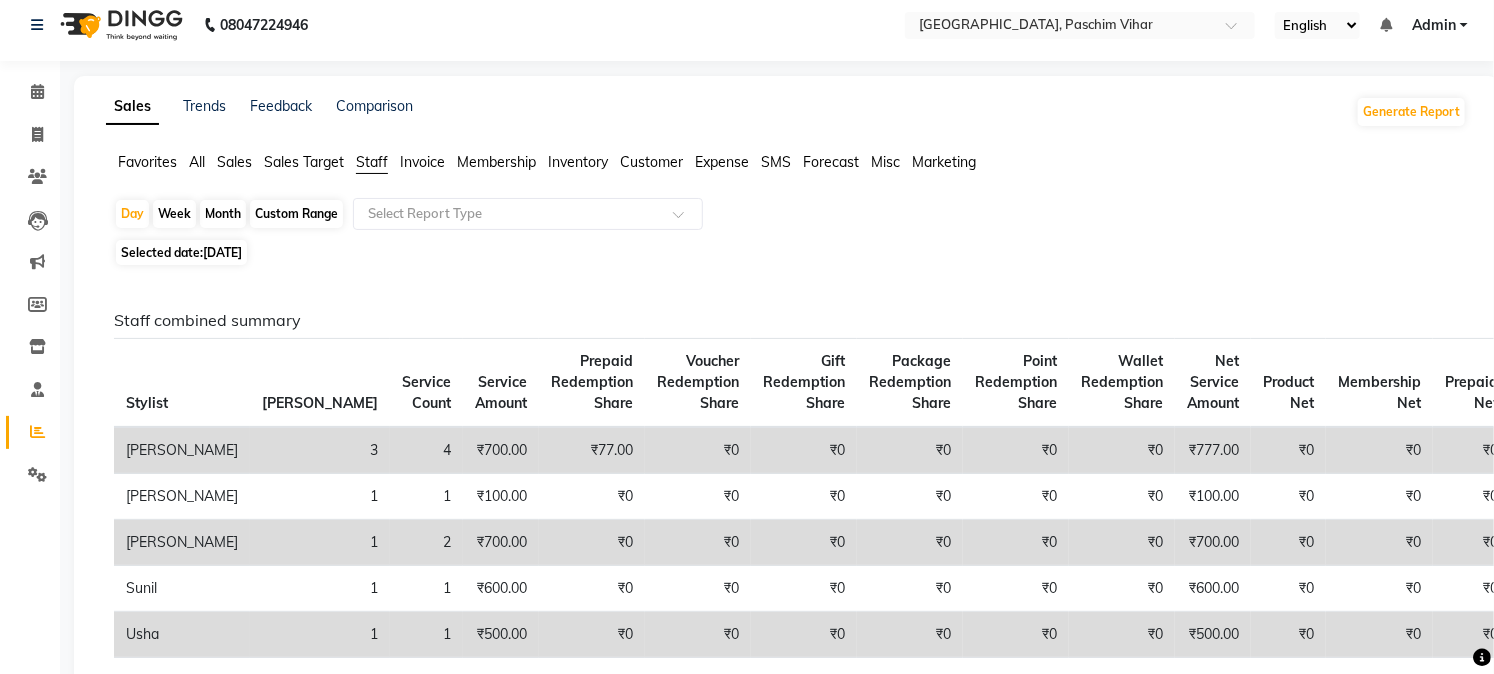 scroll, scrollTop: 0, scrollLeft: 0, axis: both 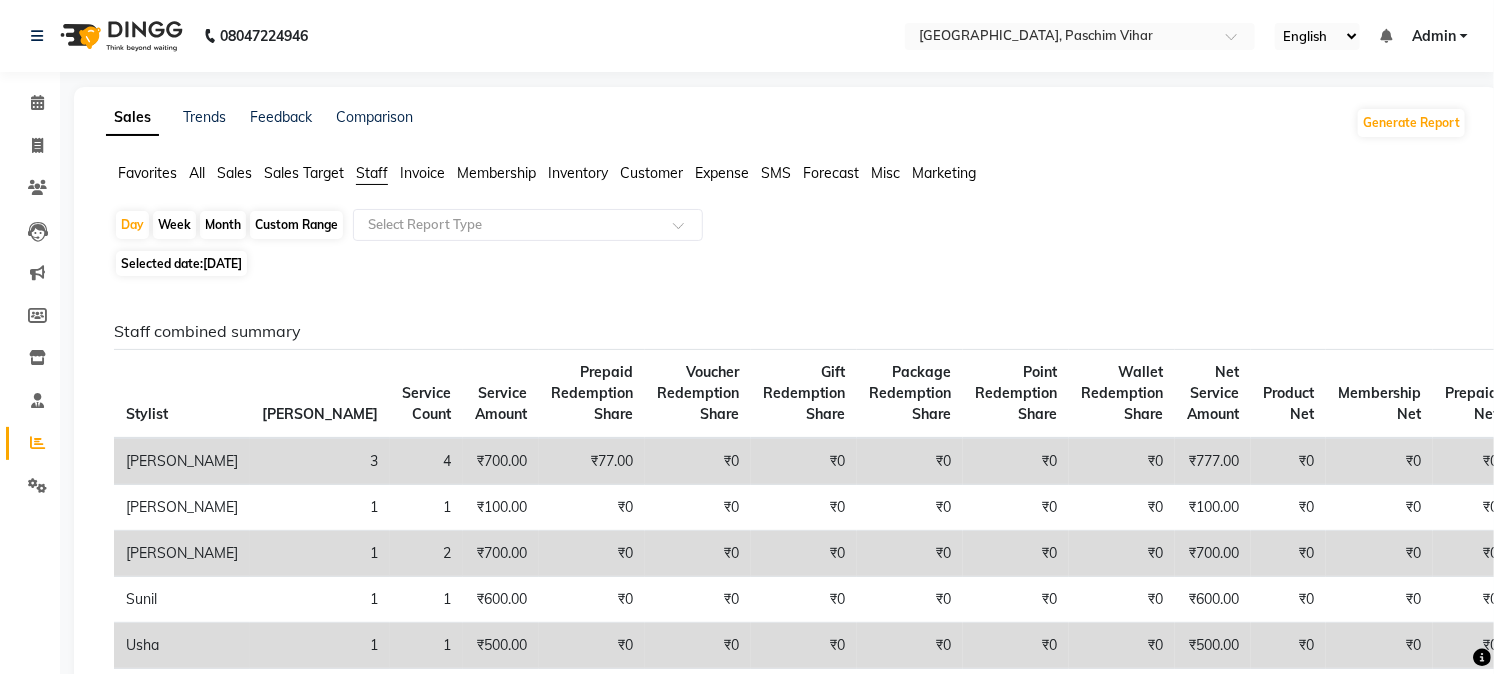 click on "Custom Range" 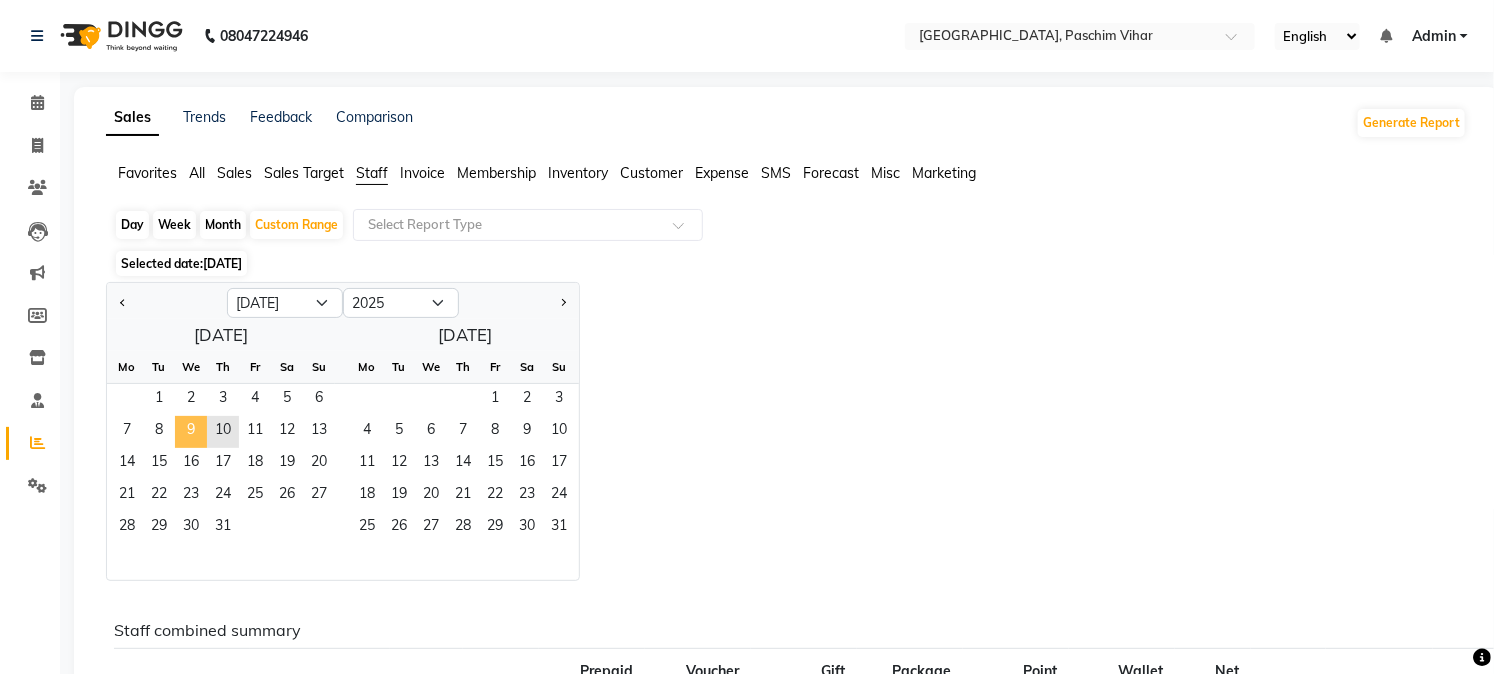 click on "9" 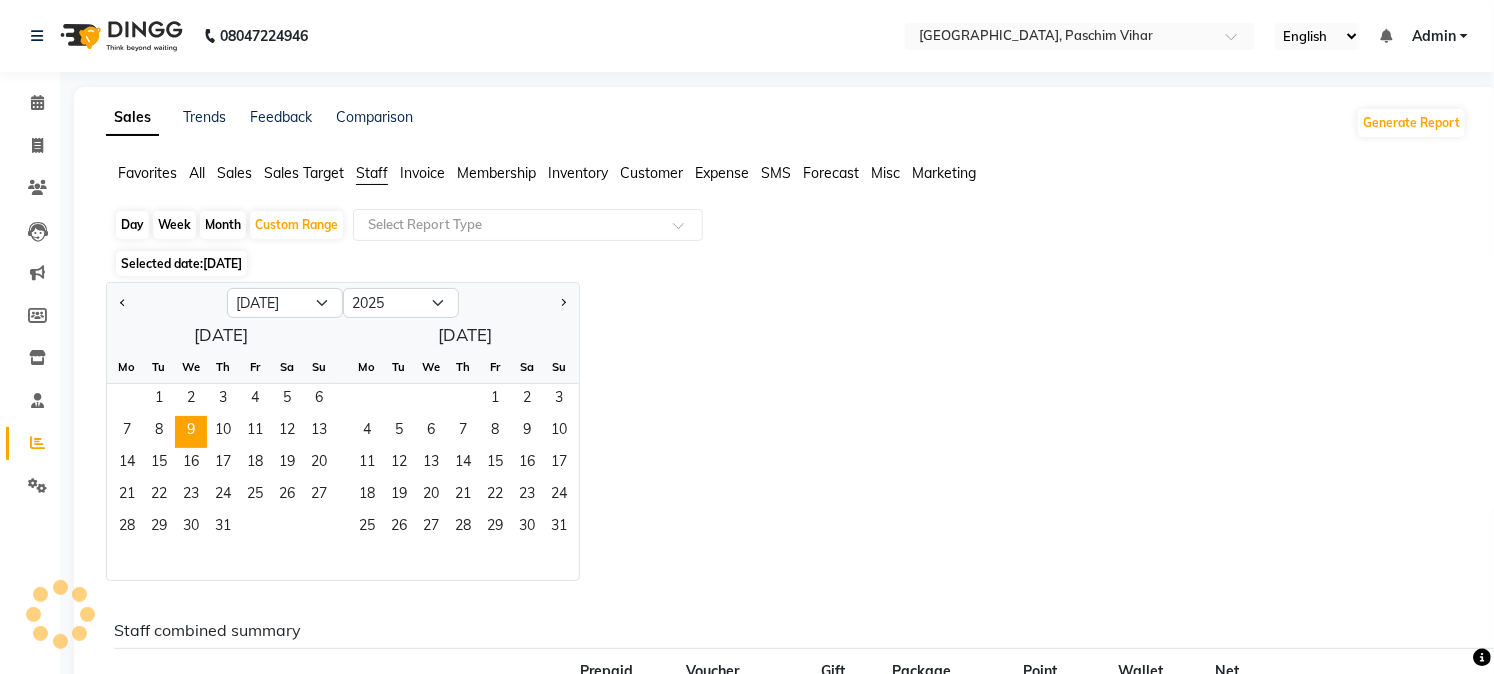 click on "Staff" 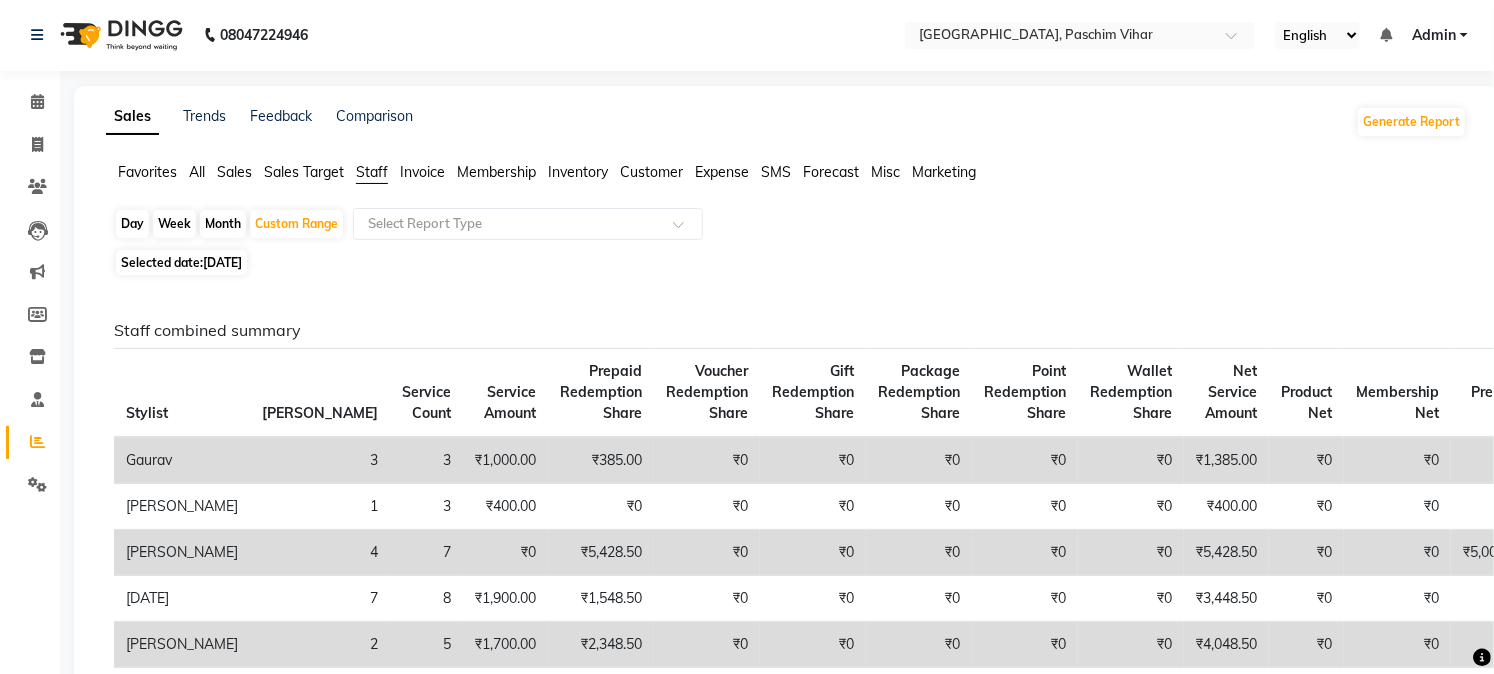 scroll, scrollTop: 0, scrollLeft: 0, axis: both 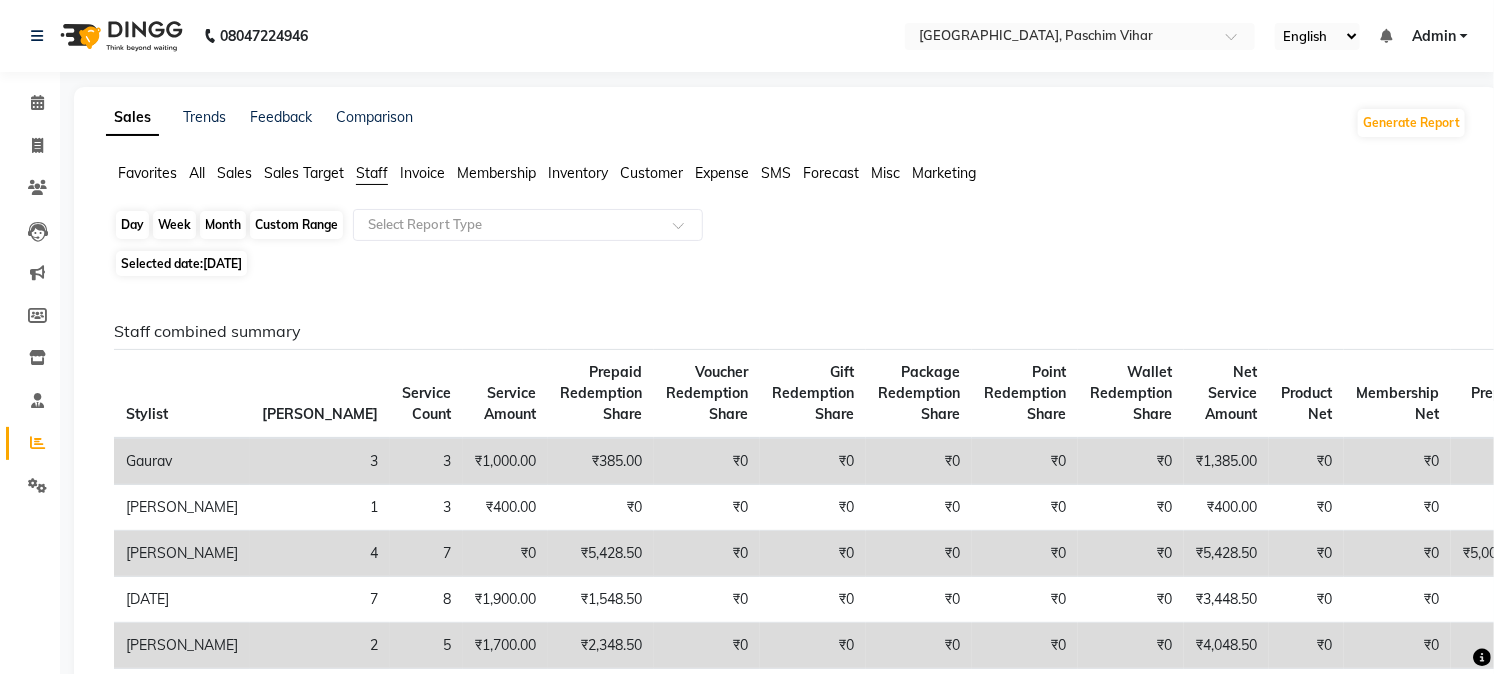 click on "Custom Range" 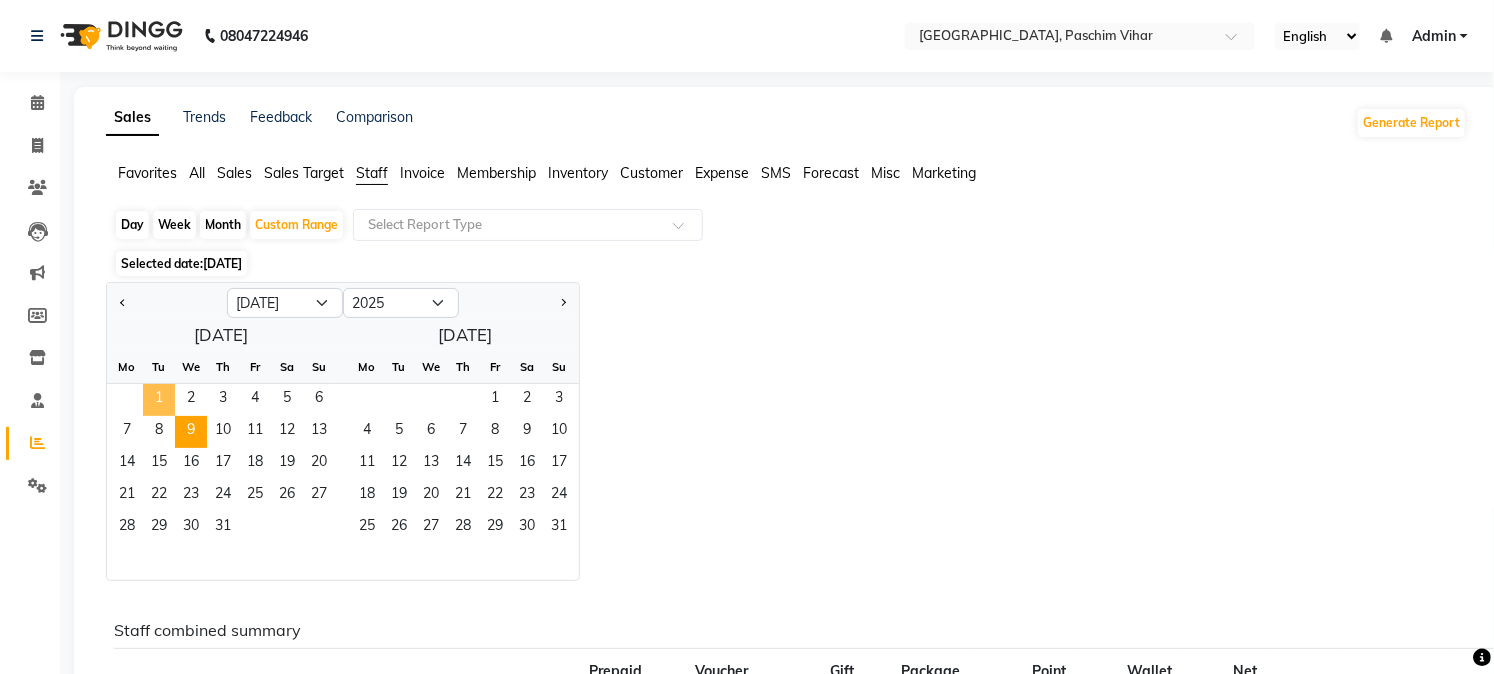 click on "1" 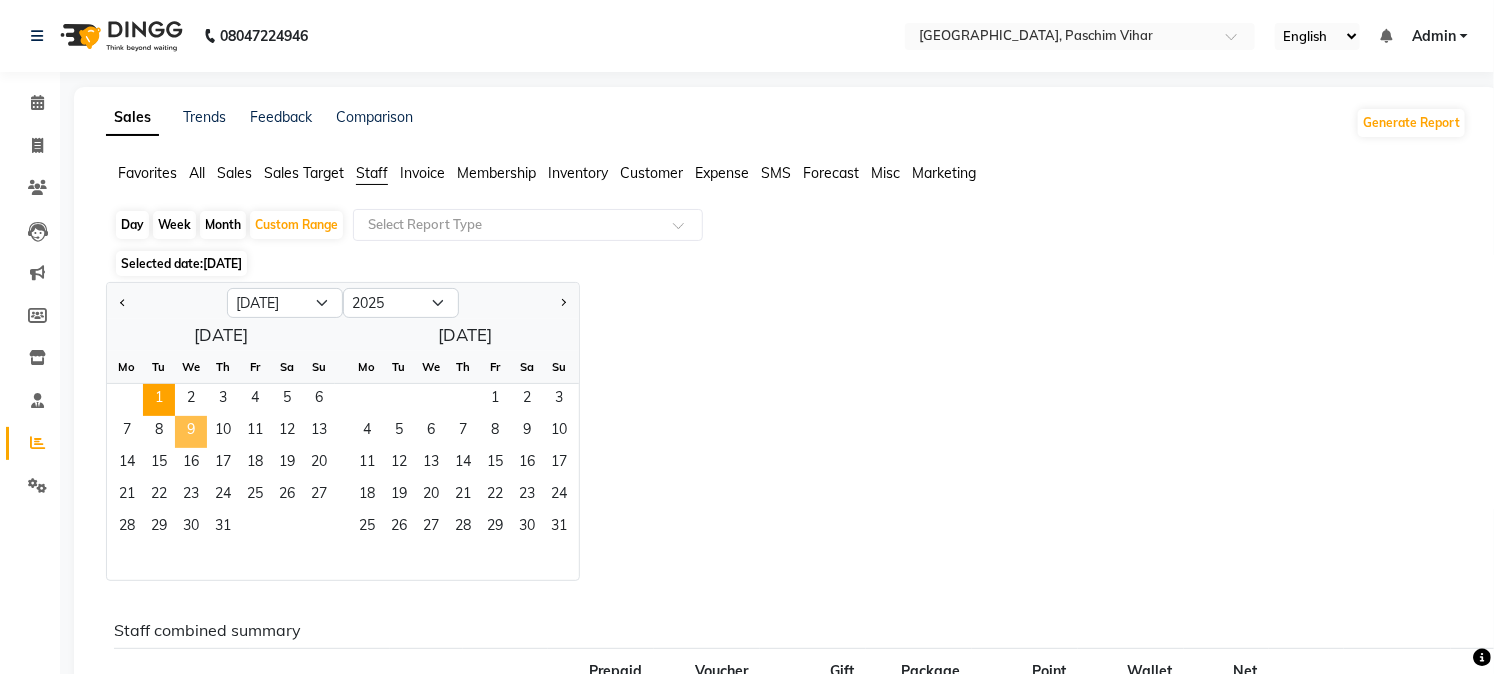 click on "9" 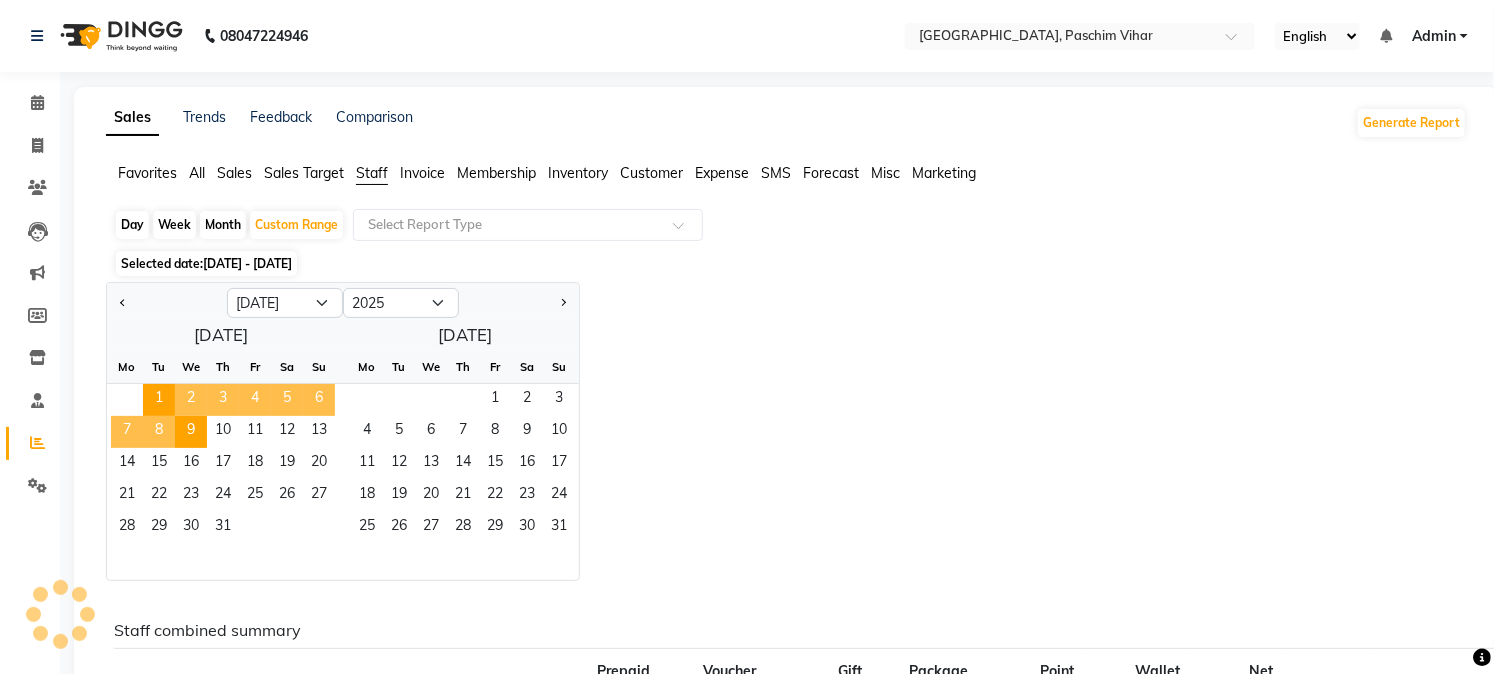 click on "Staff" 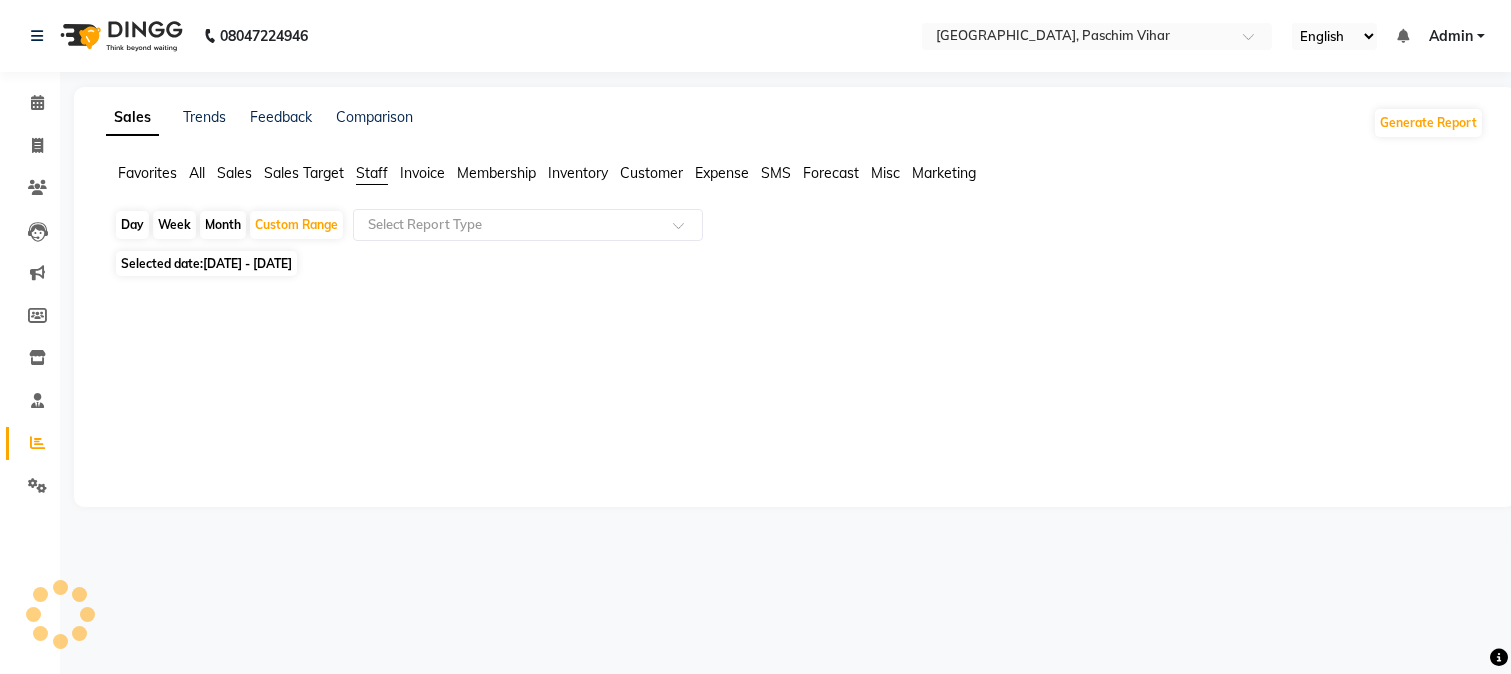click on "Favorites All Sales Sales Target Staff Invoice Membership Inventory Customer Expense SMS Forecast Misc Marketing" 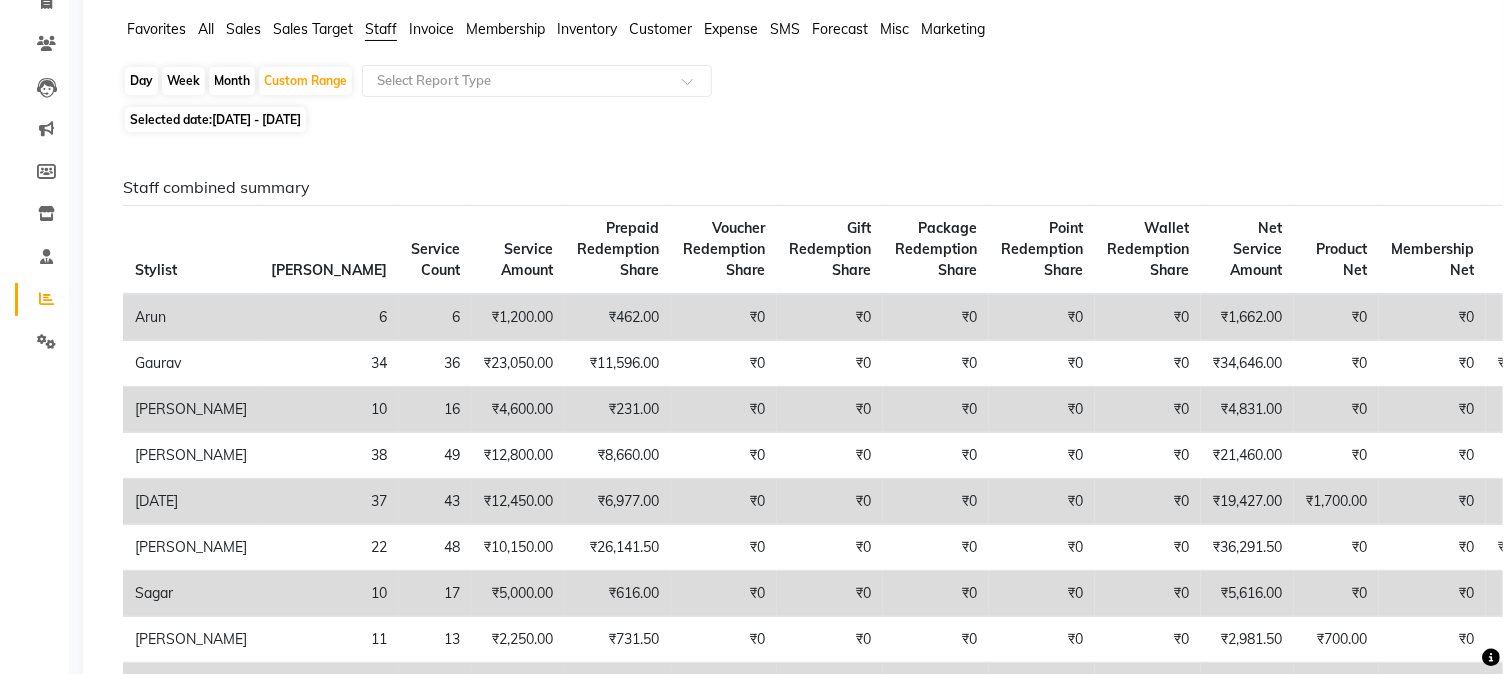 scroll, scrollTop: 0, scrollLeft: 0, axis: both 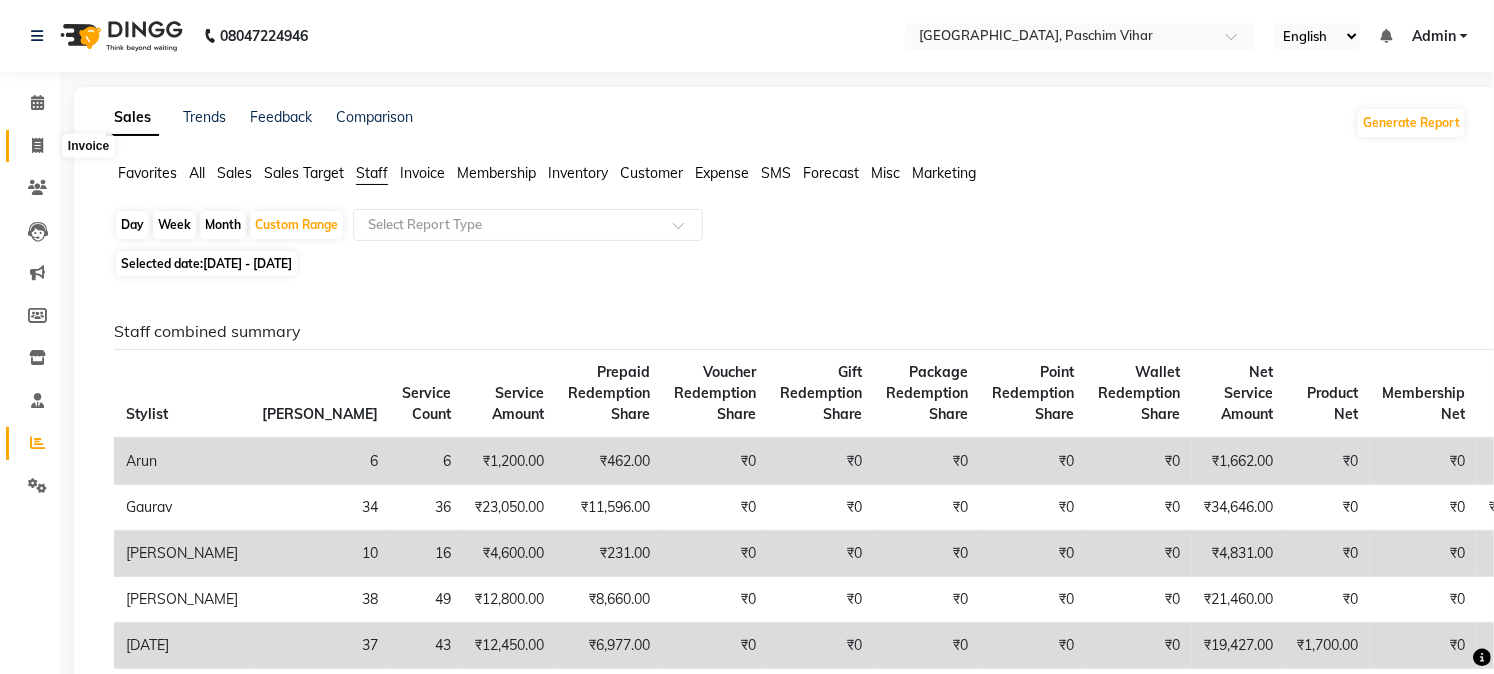 click 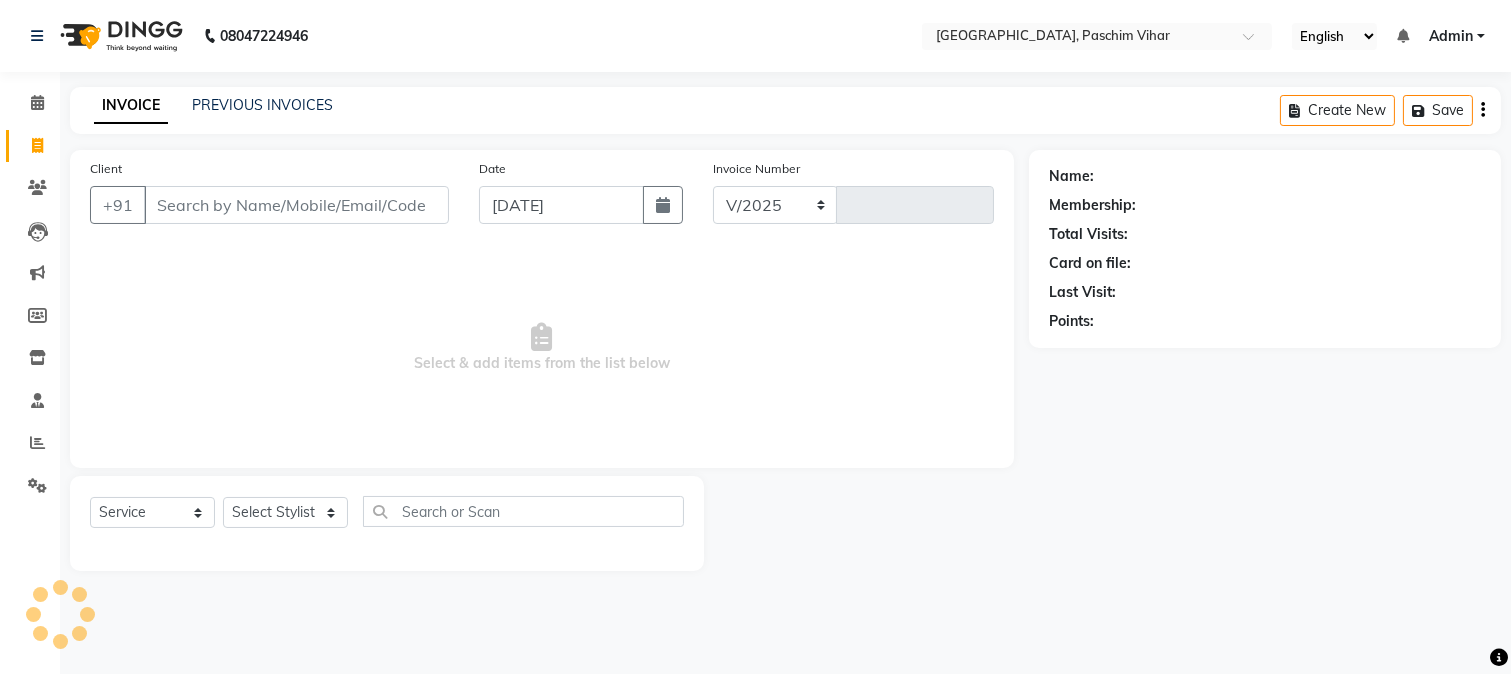click 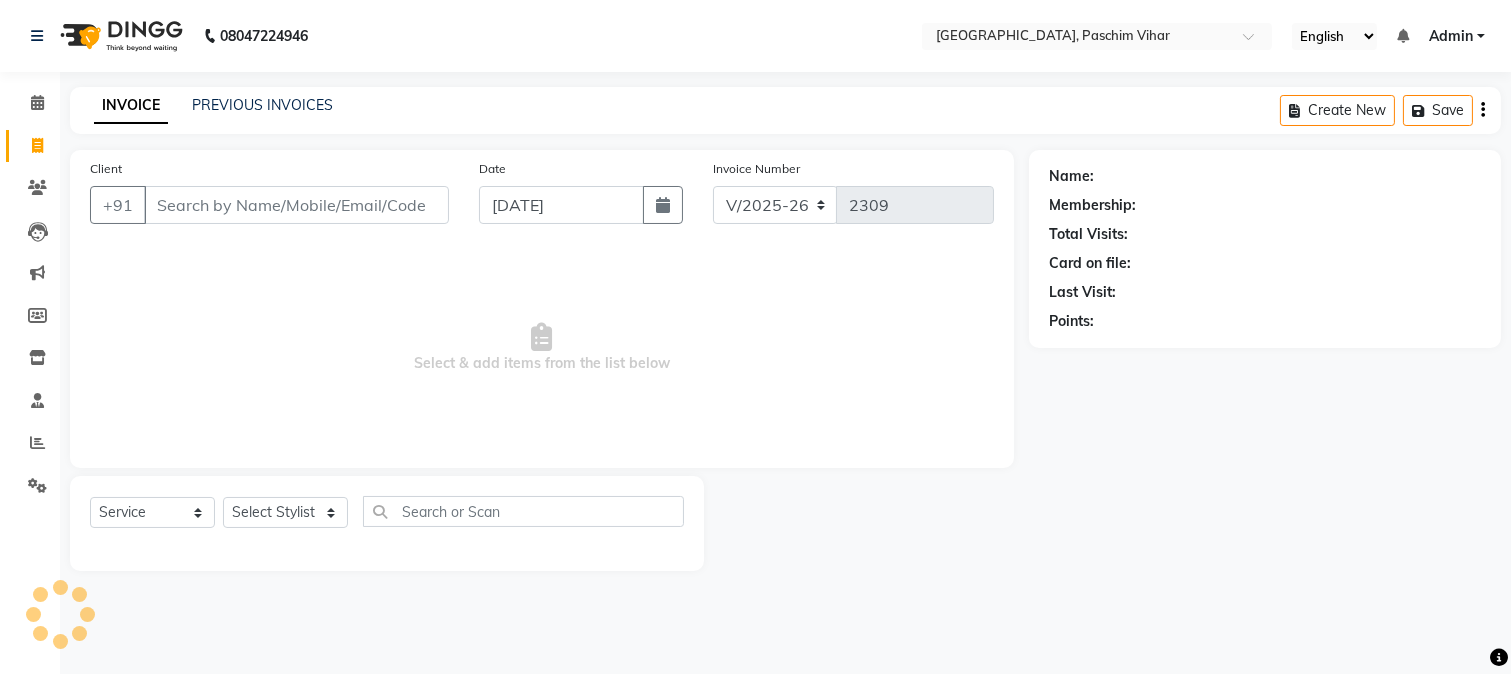 select on "service" 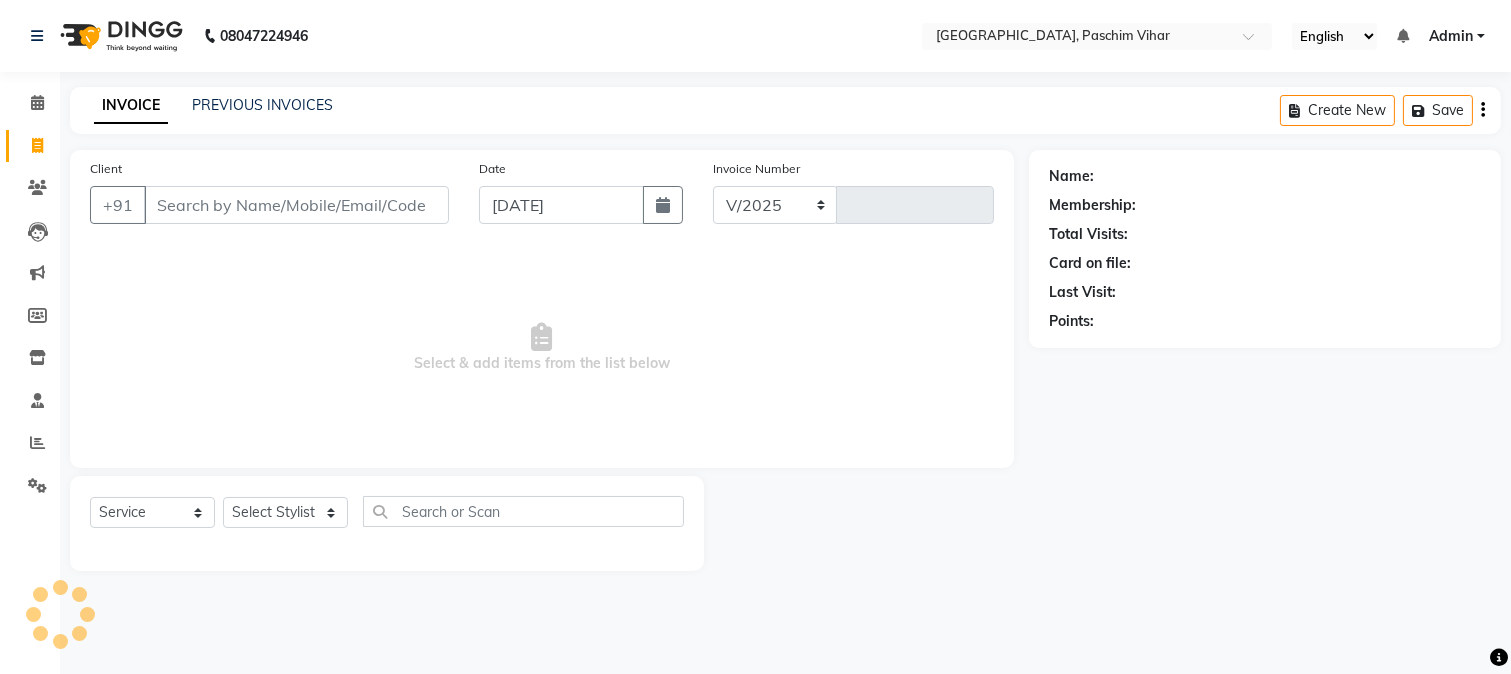select on "223" 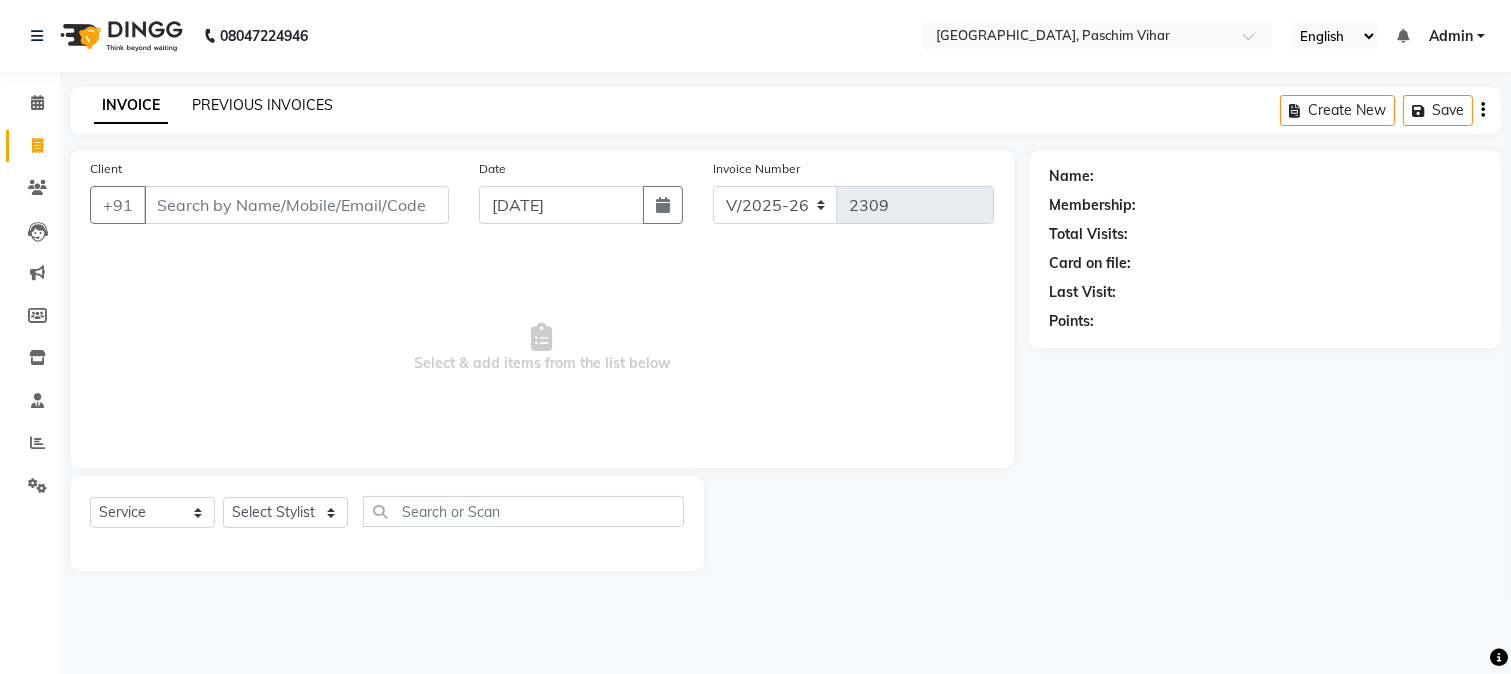 click on "PREVIOUS INVOICES" 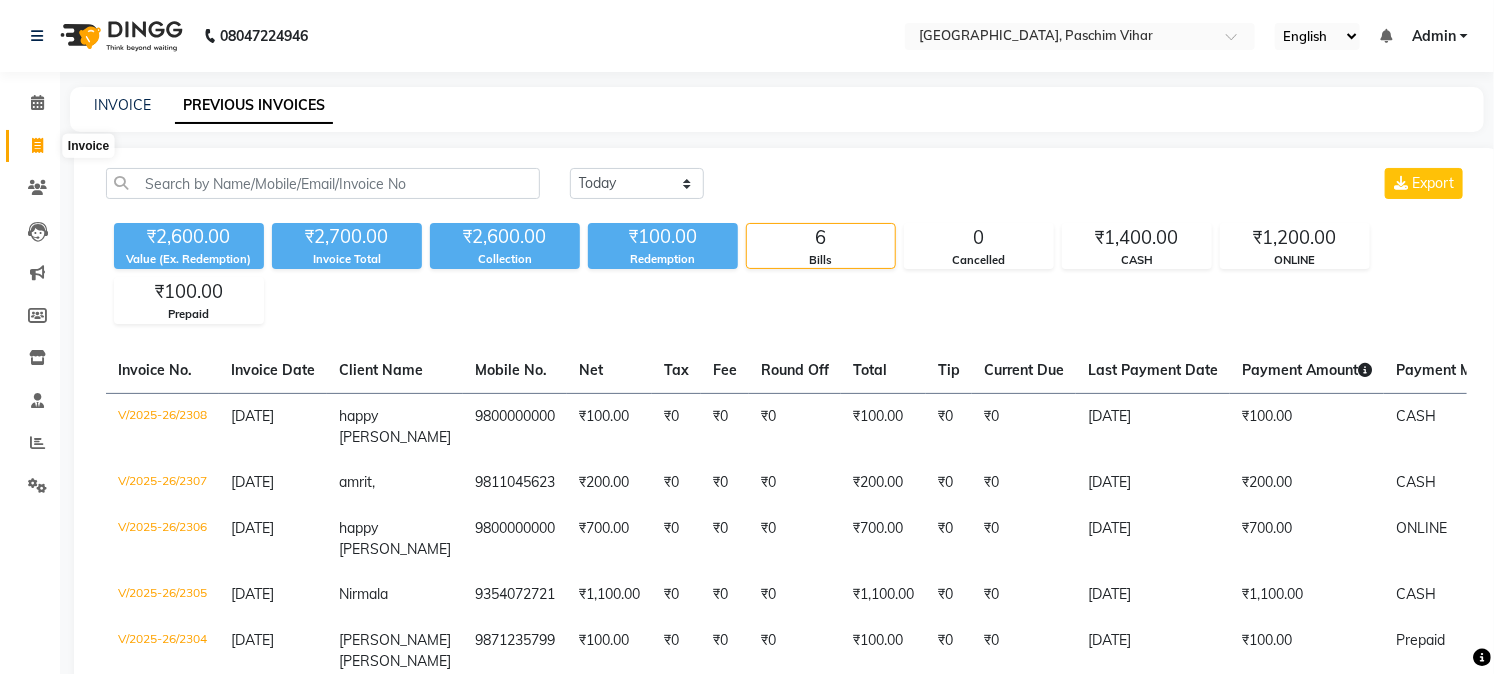 click 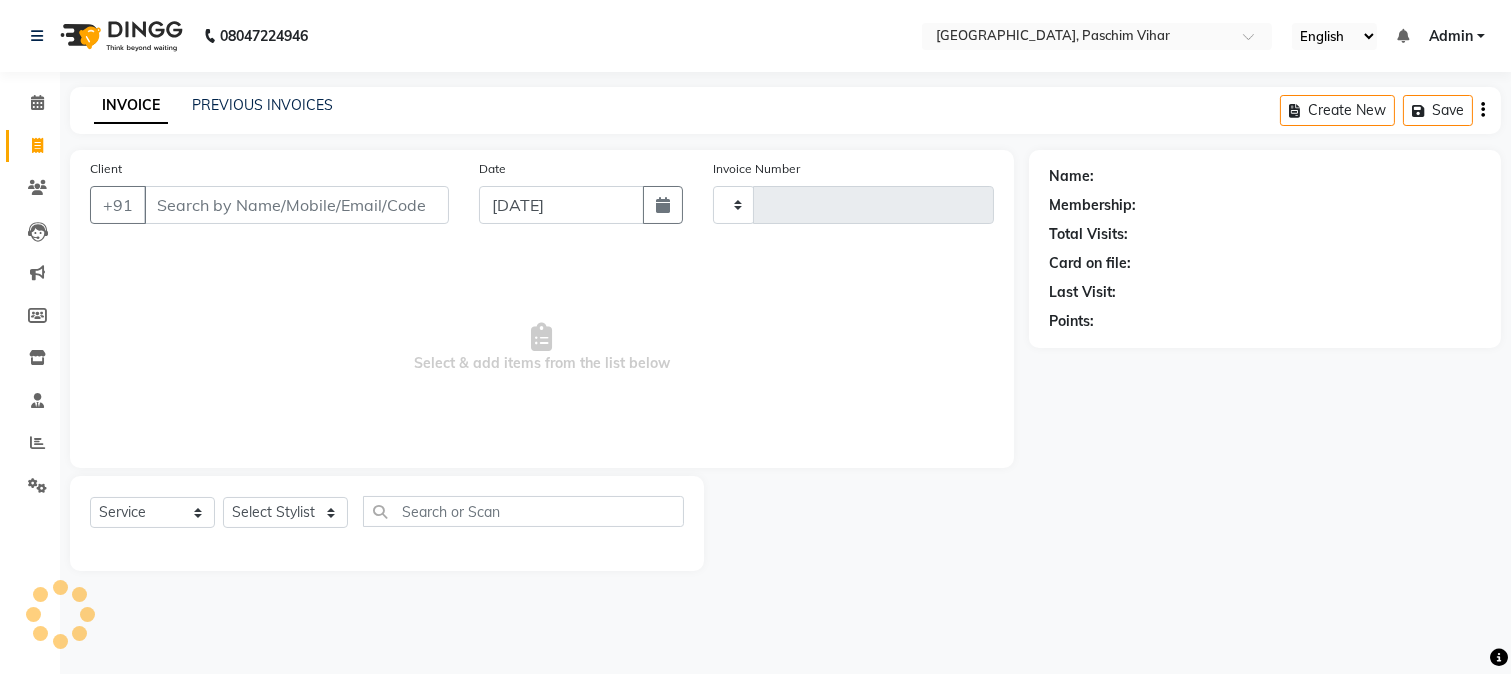 type on "2309" 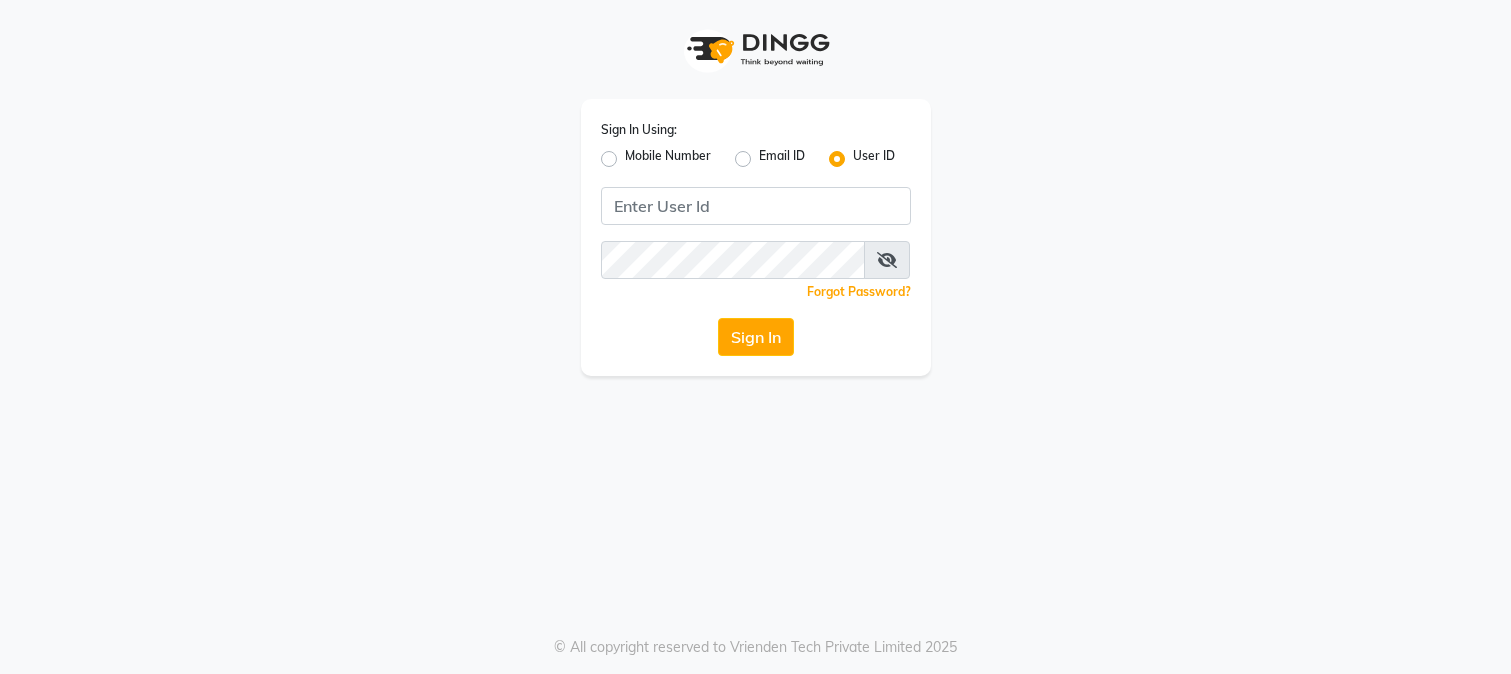 scroll, scrollTop: 0, scrollLeft: 0, axis: both 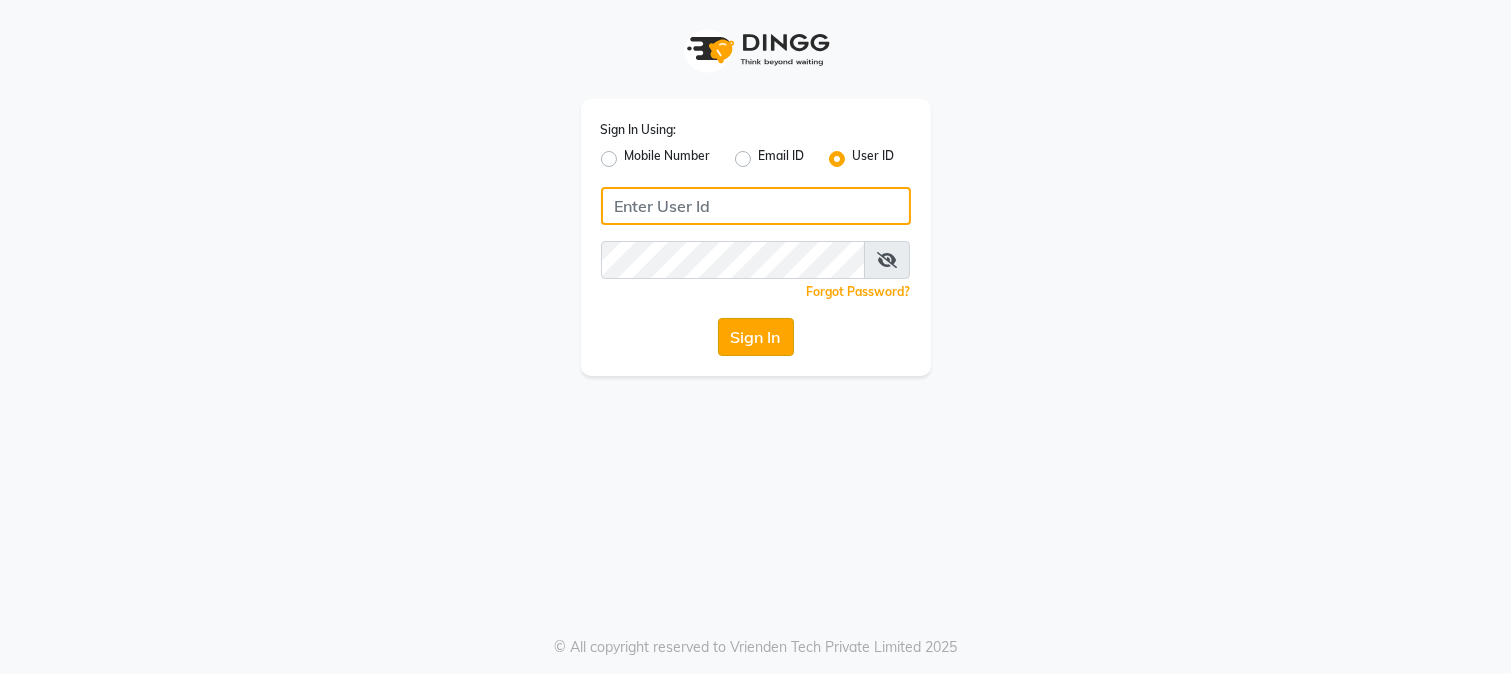 type on "westlanestudio" 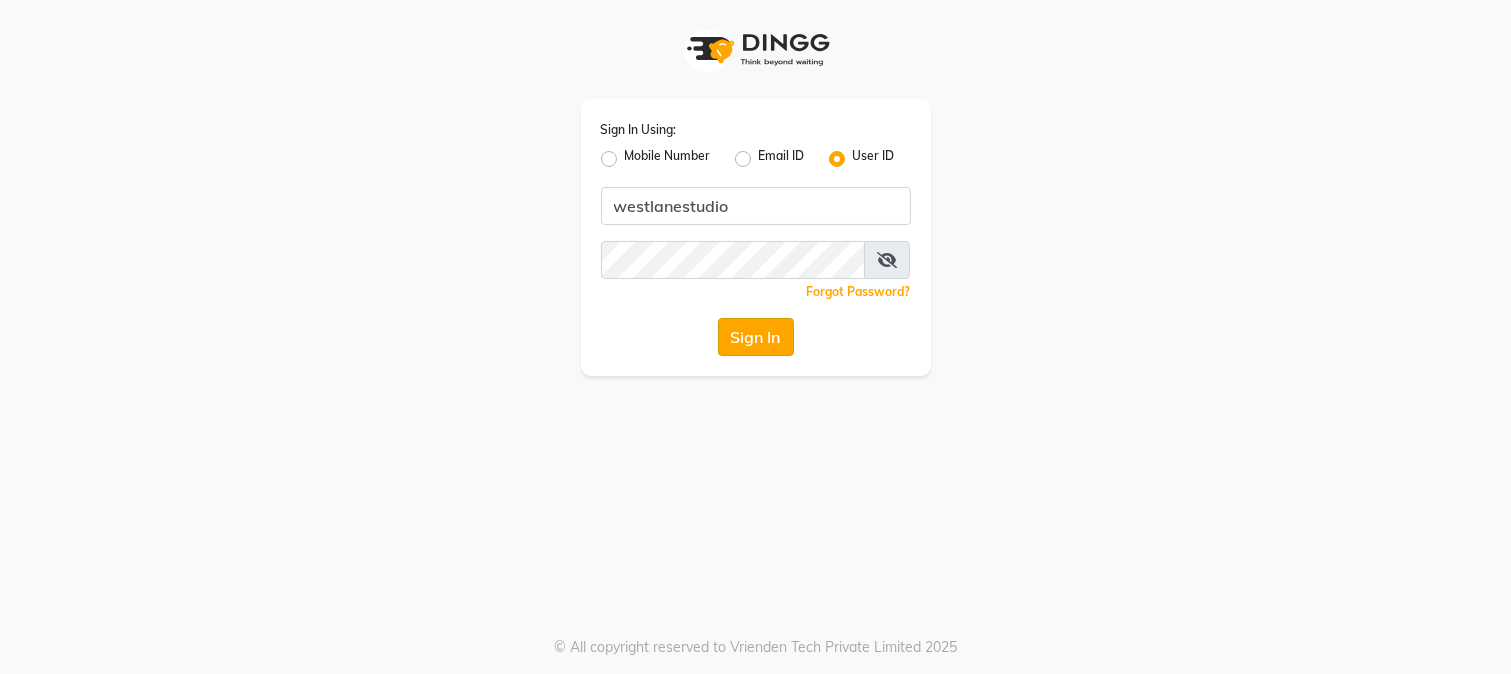 click on "Sign In" 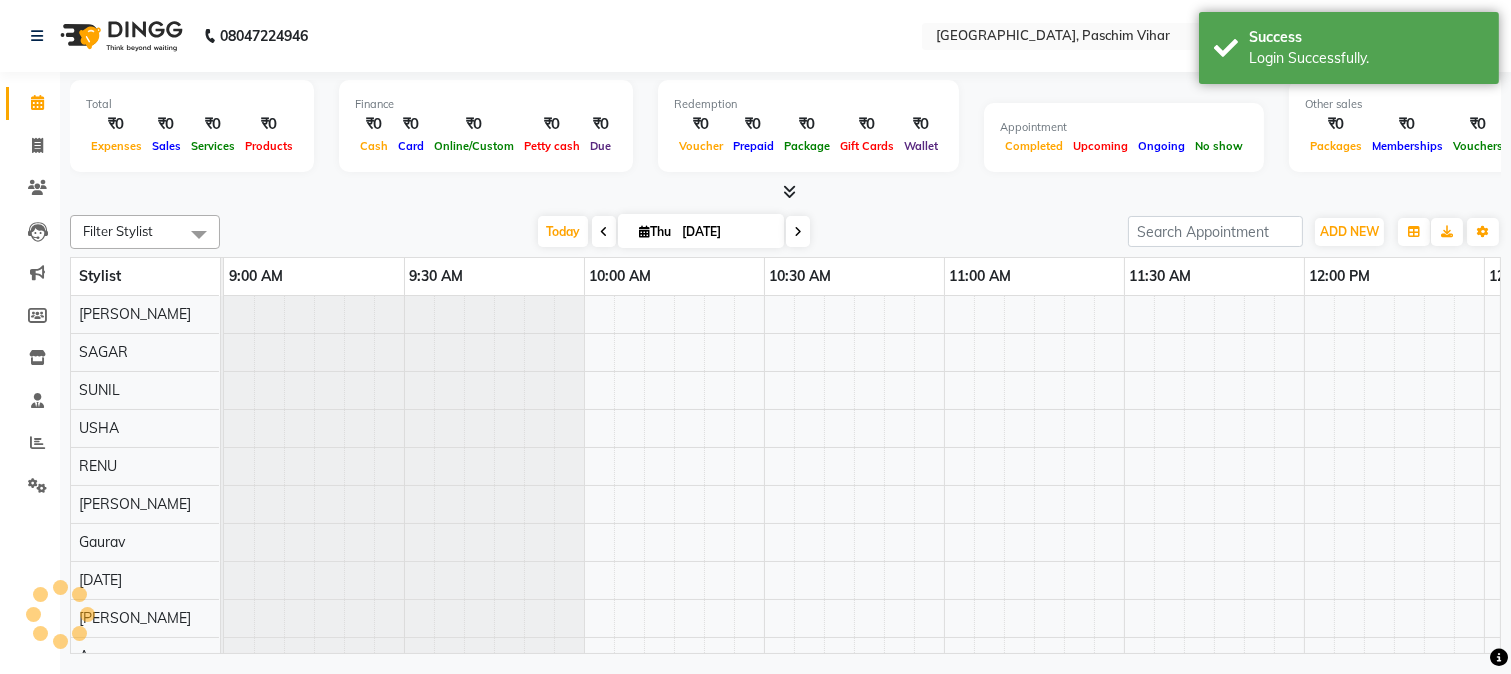 select on "en" 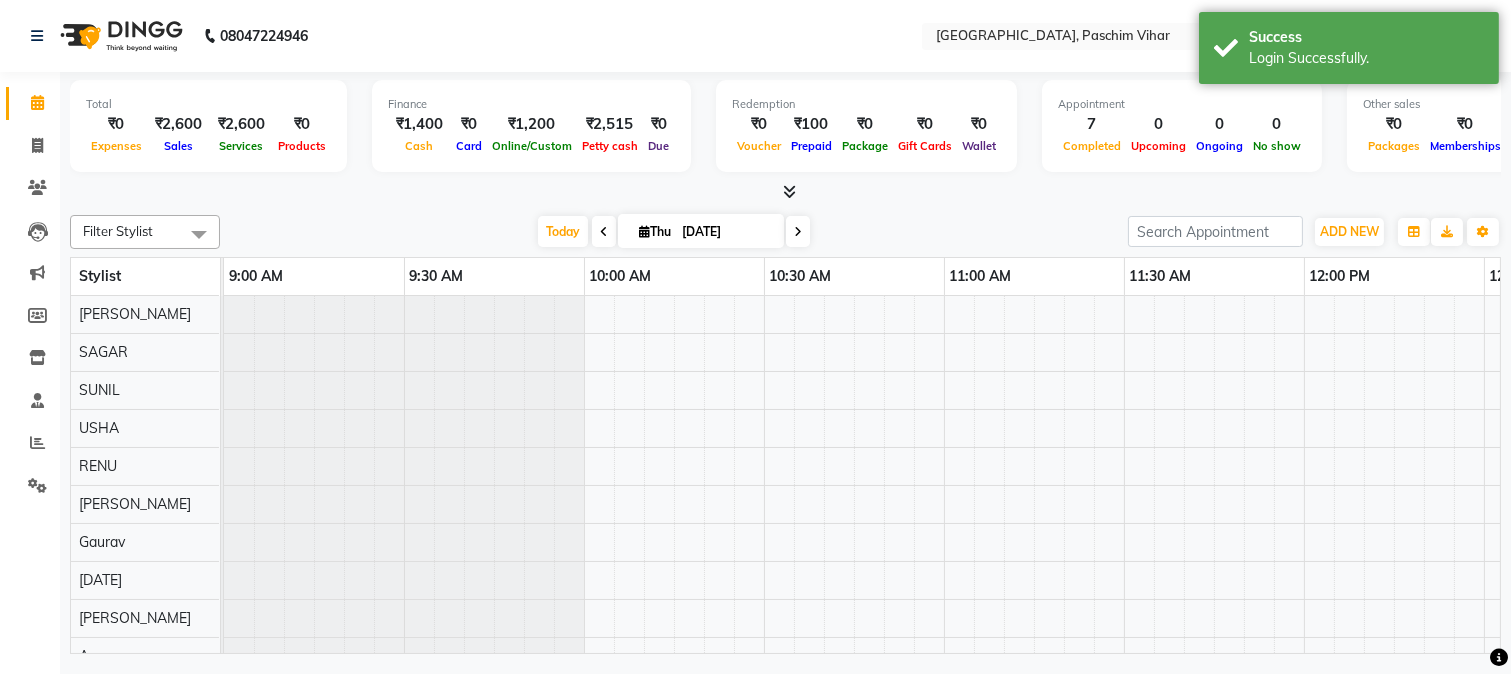 scroll, scrollTop: 0, scrollLeft: 0, axis: both 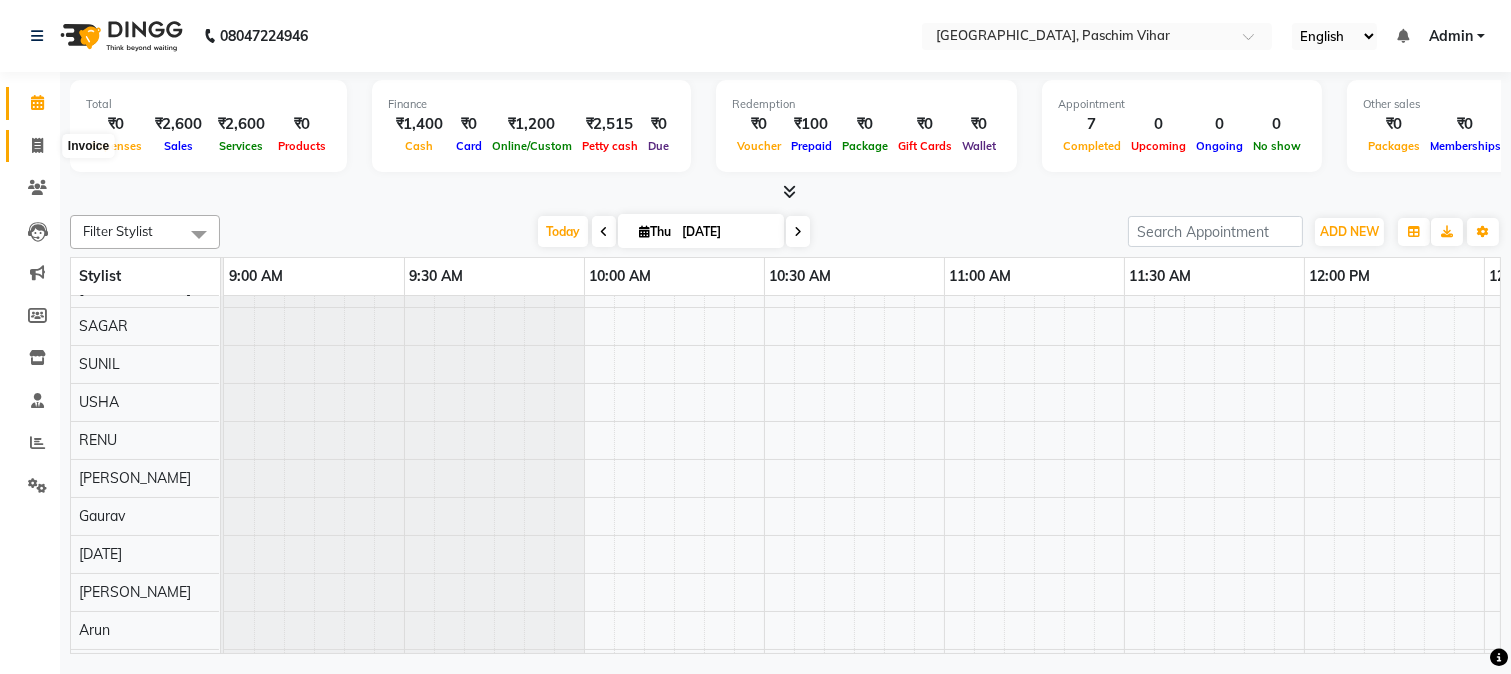 click 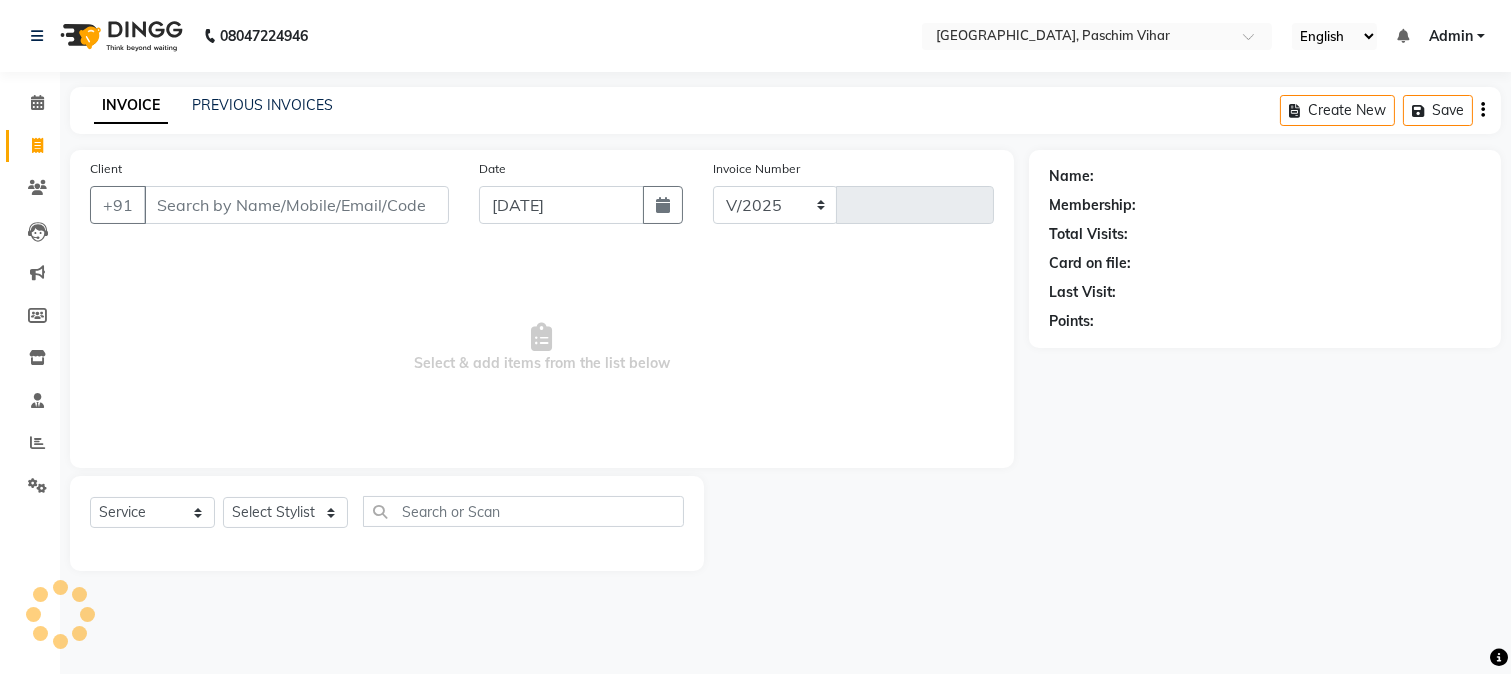 select on "223" 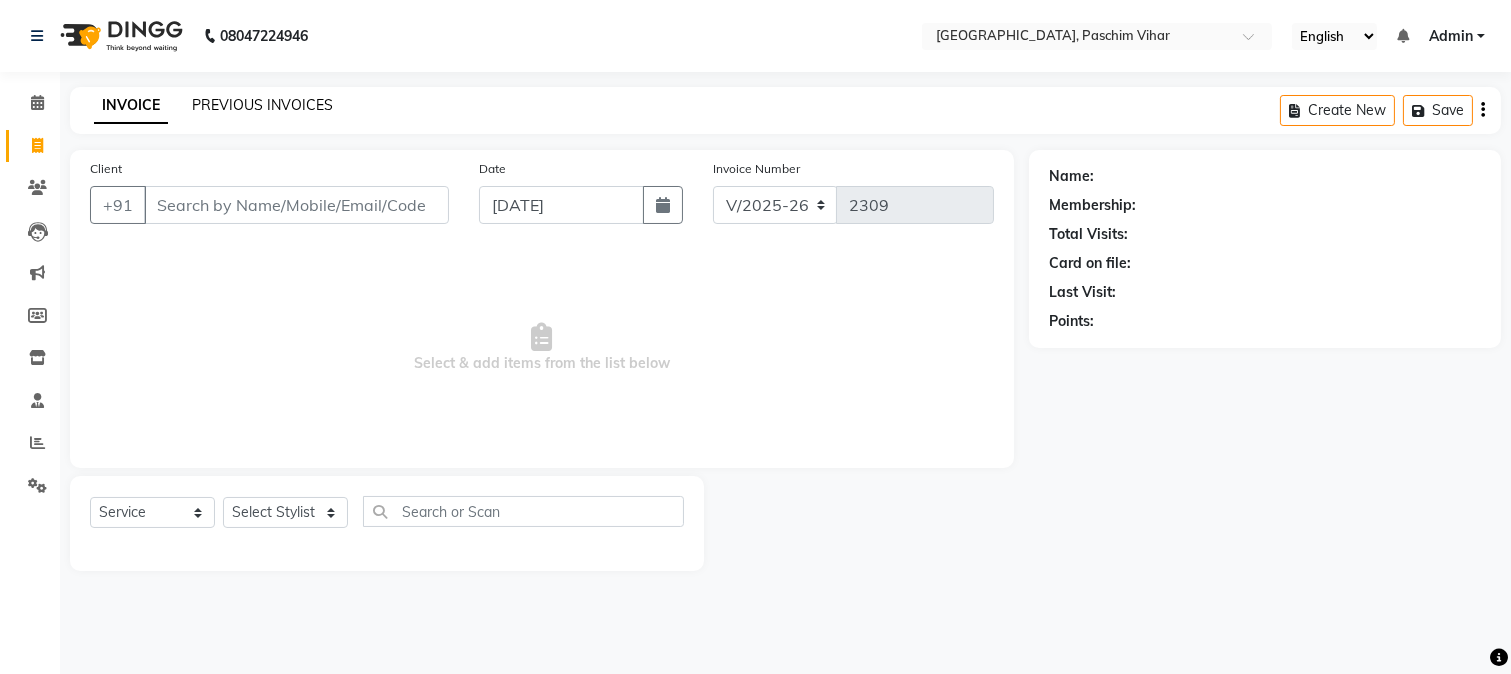 click on "PREVIOUS INVOICES" 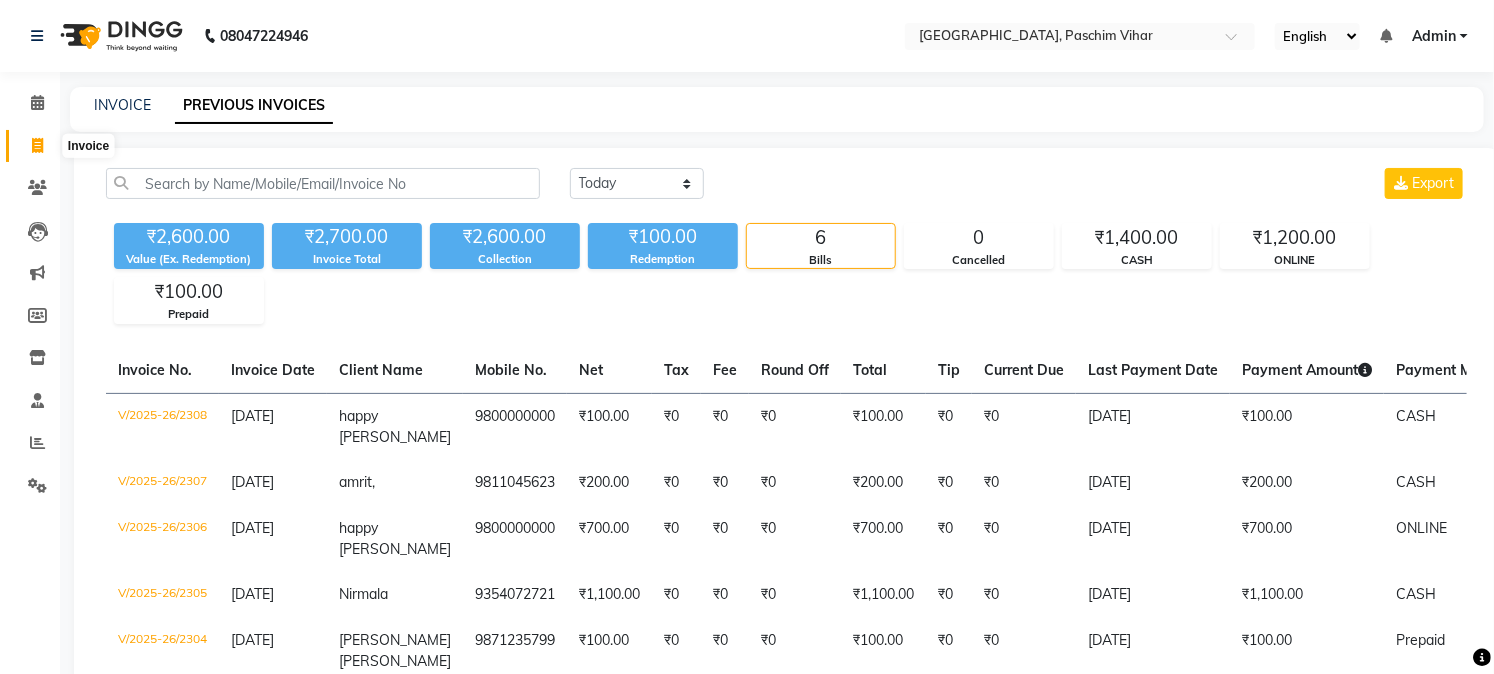 click 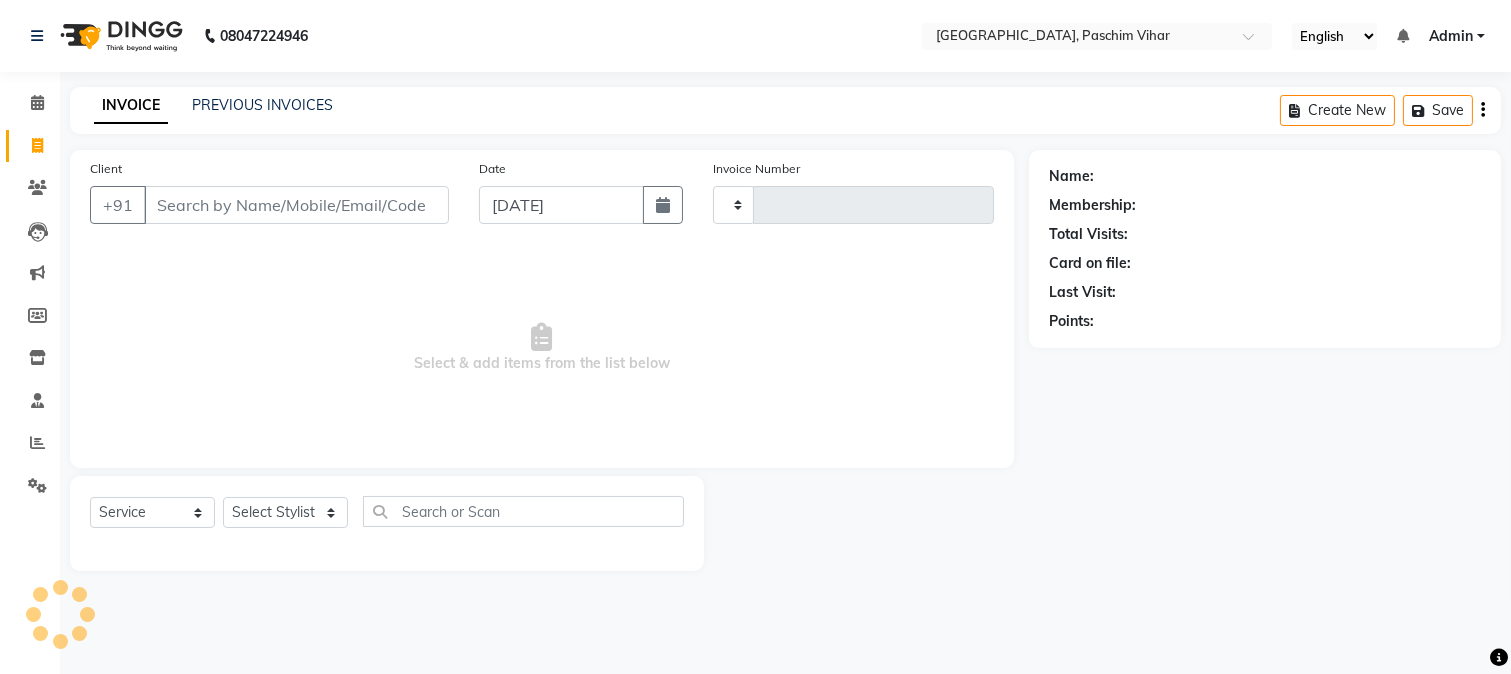 type on "2309" 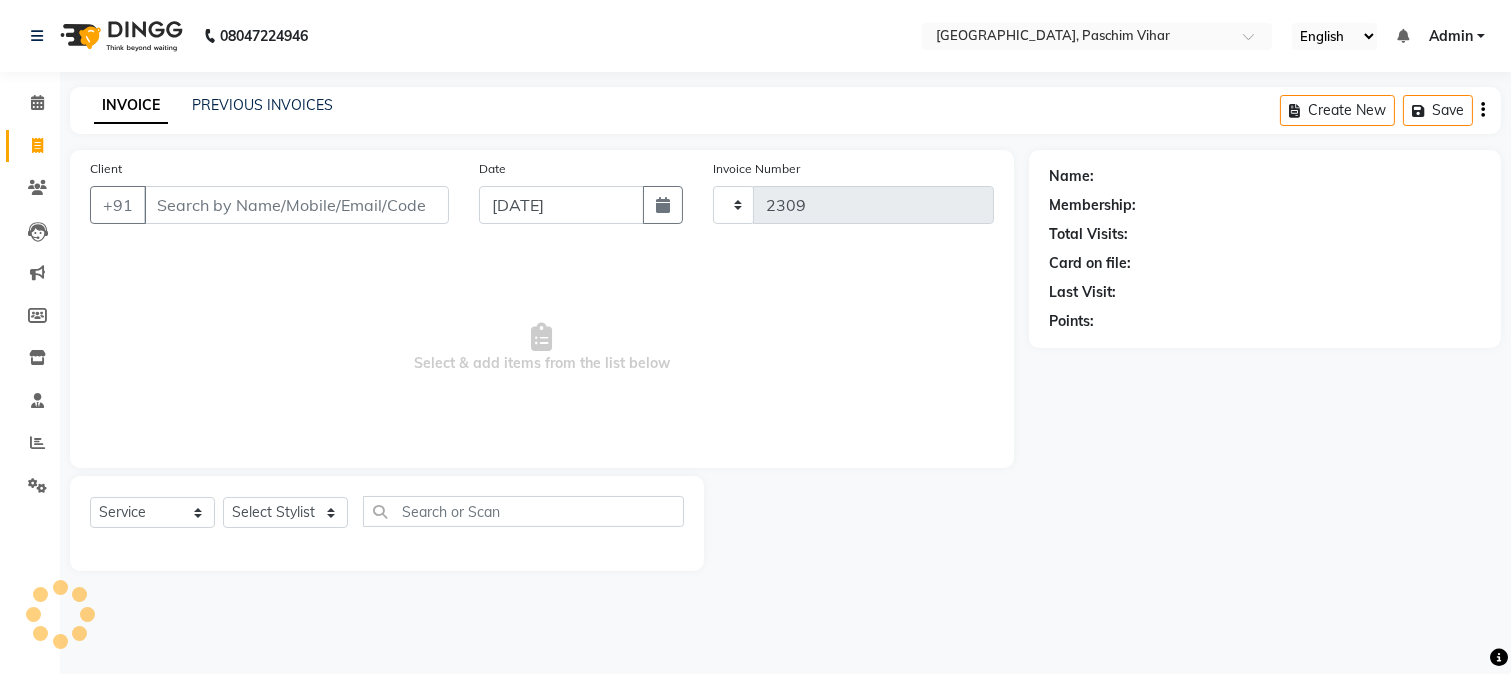select on "223" 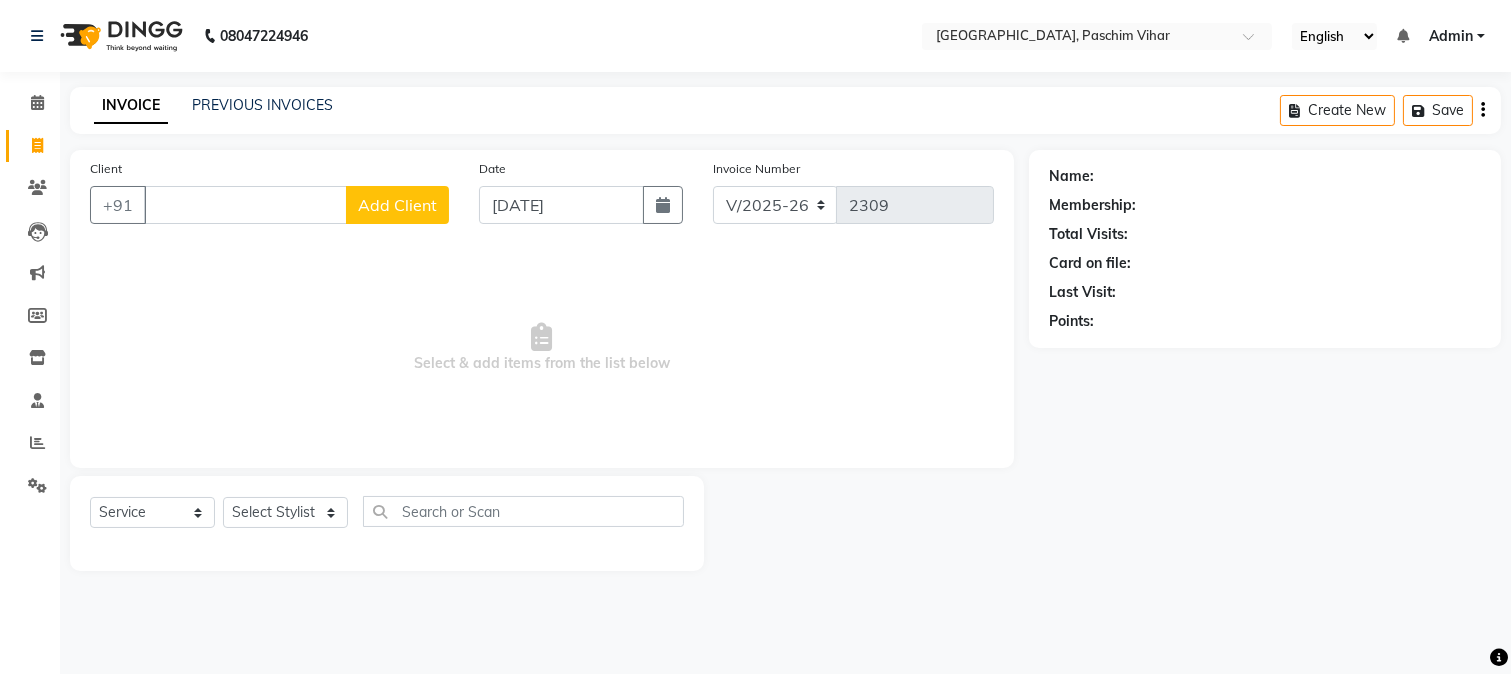 click on "Client +91 Add Client" 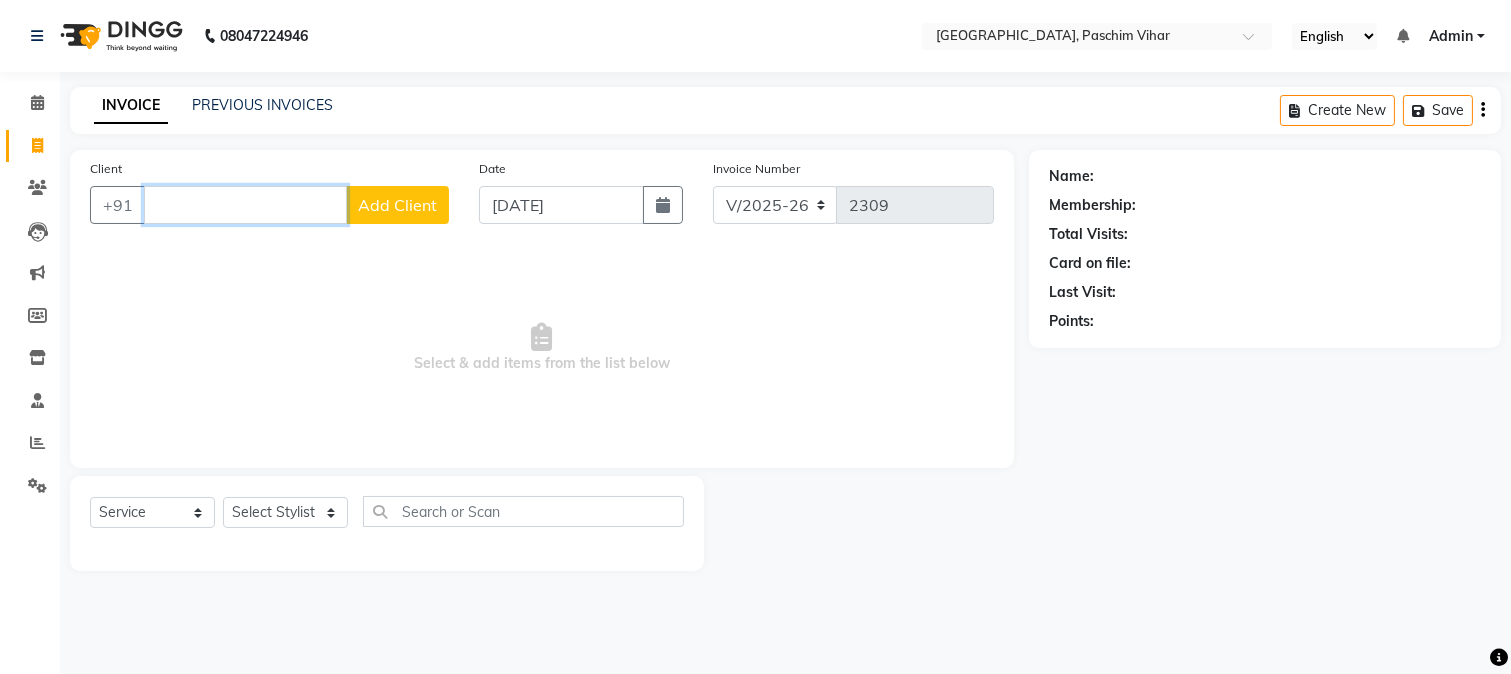 click on "Client" at bounding box center (245, 205) 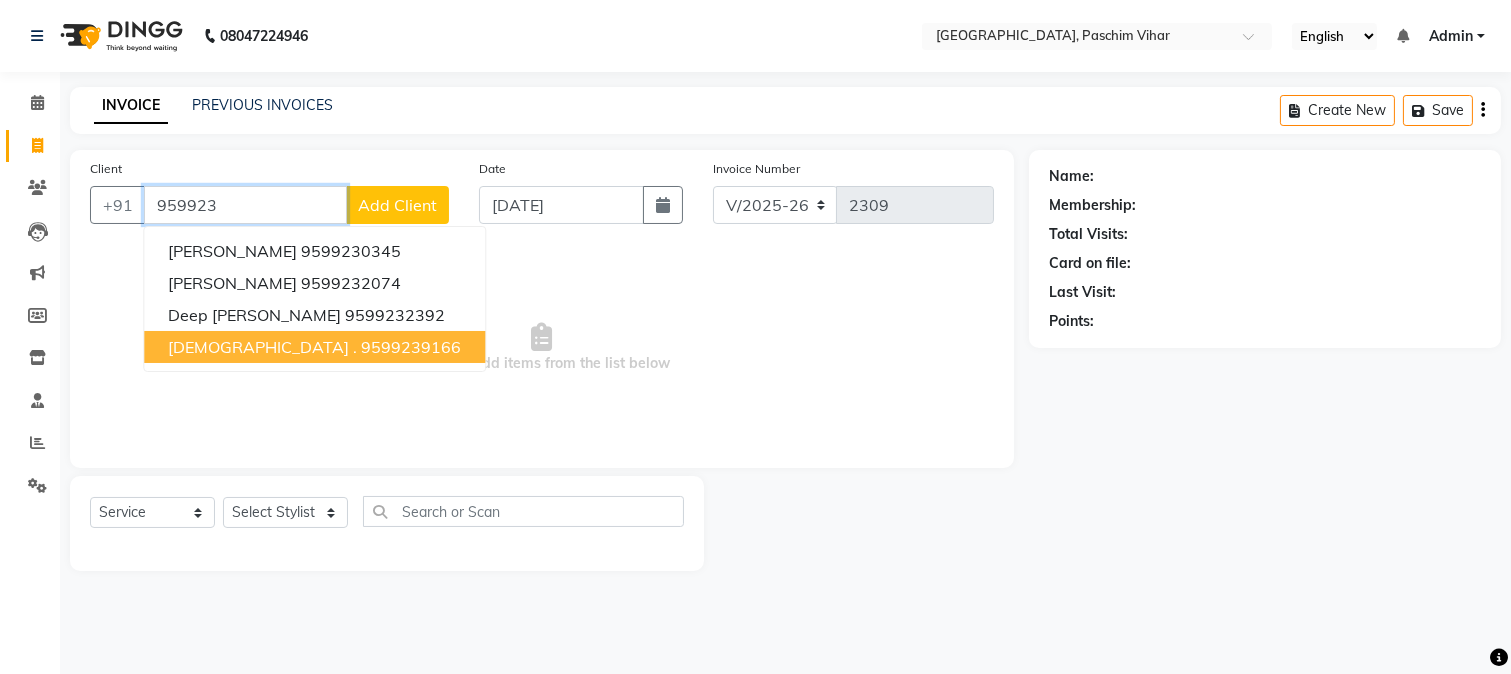 click on "sunita ." at bounding box center (262, 347) 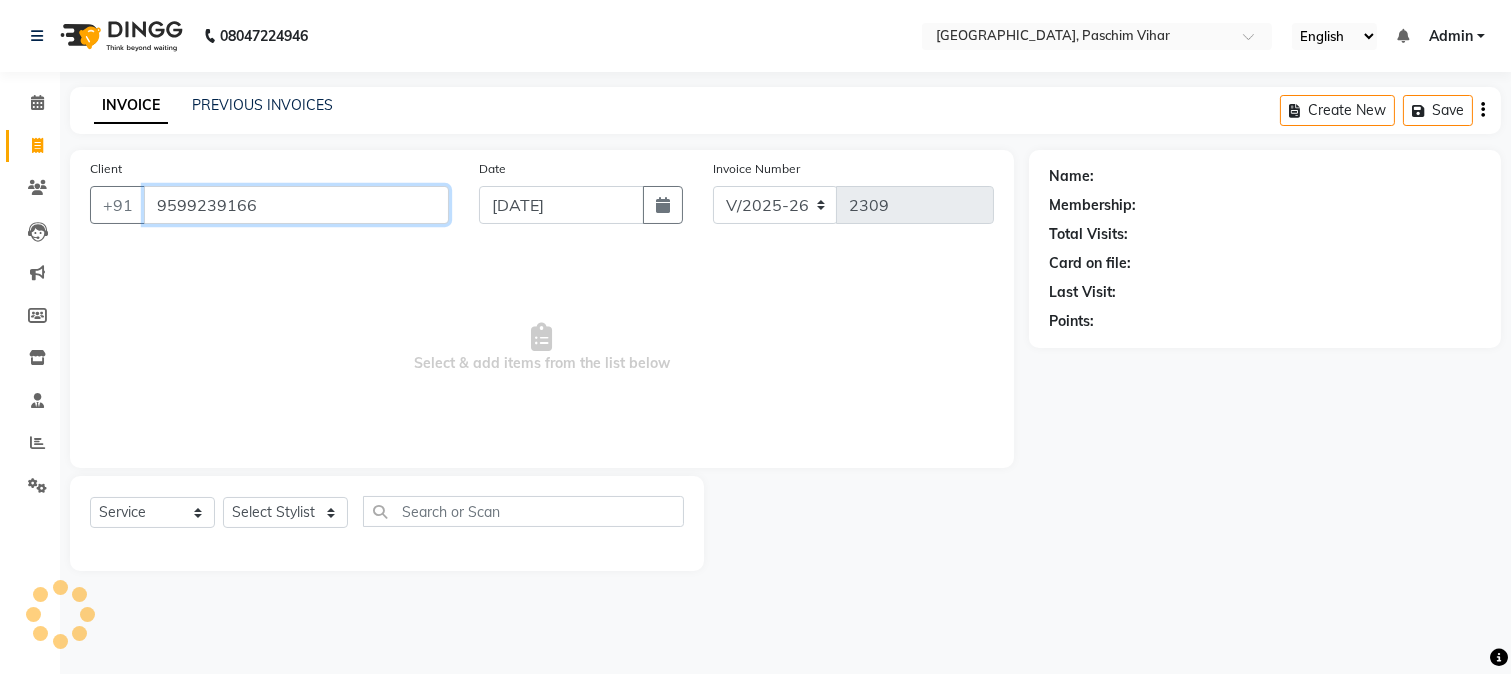 type on "9599239166" 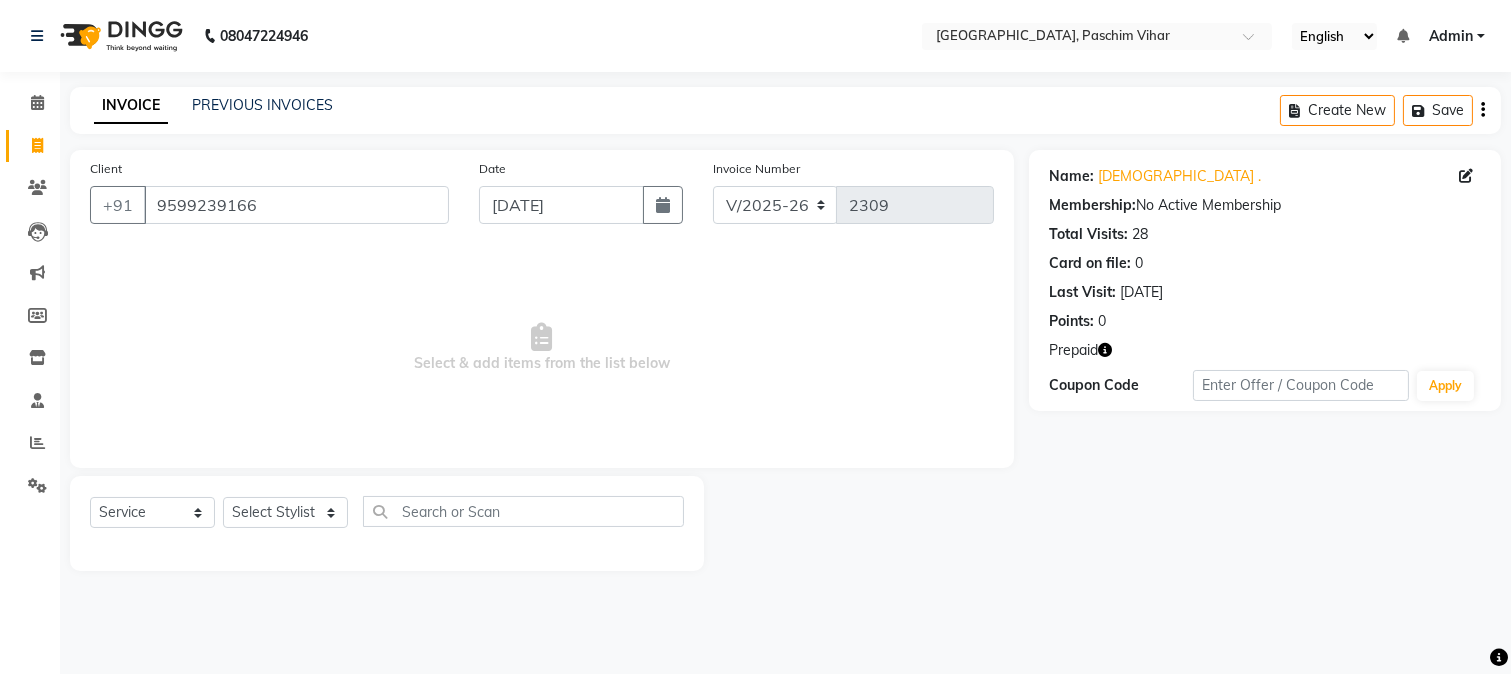 click on "Select  Service  Product  Membership  Package Voucher Prepaid Gift Card  Select Stylist Akash Anu Arun Gaurav  GULFAM jeeshan MANISH NADEEM ALI Nitin Sajwan Raja  Ranjeet RENU RIDHIMA BHATIA Rohit SAGAR Shakel SOHEIL Sonam SUNIL USHA" 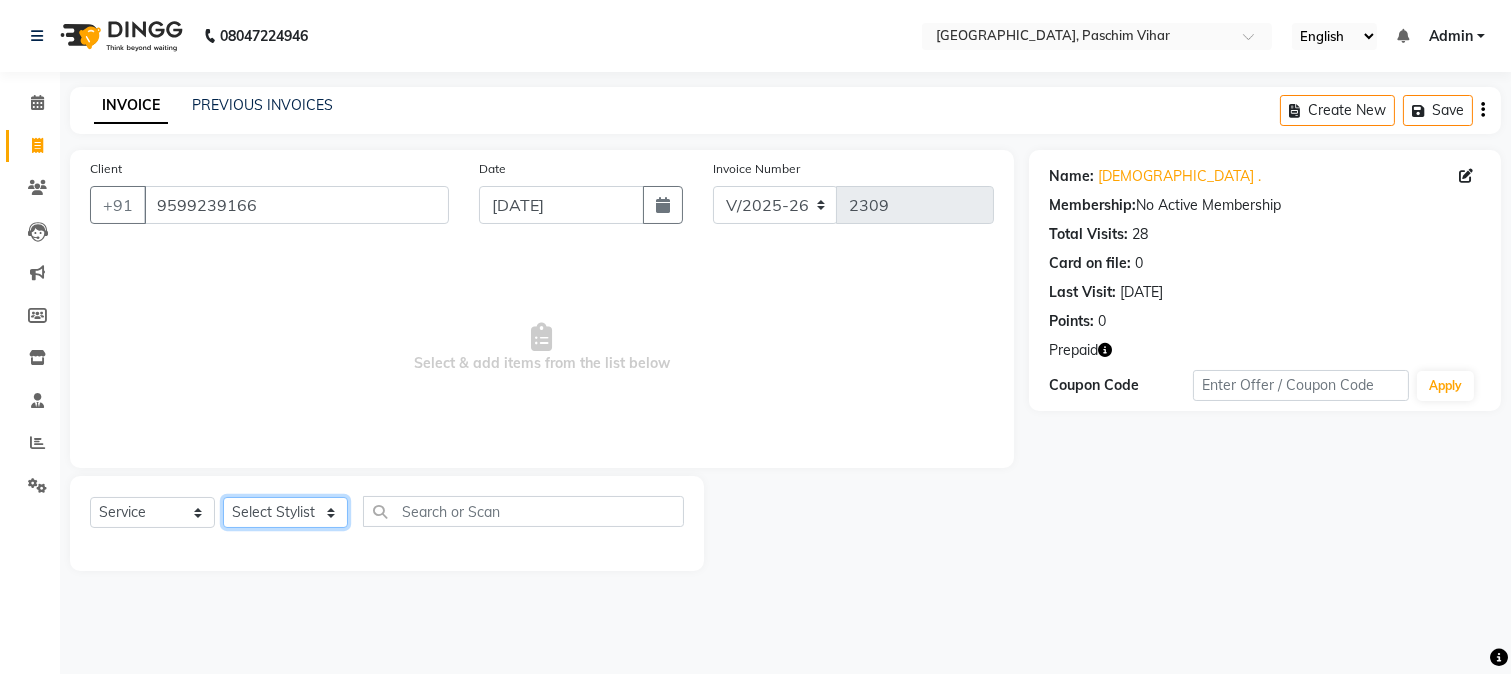 click on "Select Stylist Akash Anu Arun Gaurav  [PERSON_NAME] [PERSON_NAME] [PERSON_NAME] [PERSON_NAME] [DATE][PERSON_NAME] [PERSON_NAME] [PERSON_NAME] [PERSON_NAME] Shakel [PERSON_NAME] [PERSON_NAME] [PERSON_NAME]" 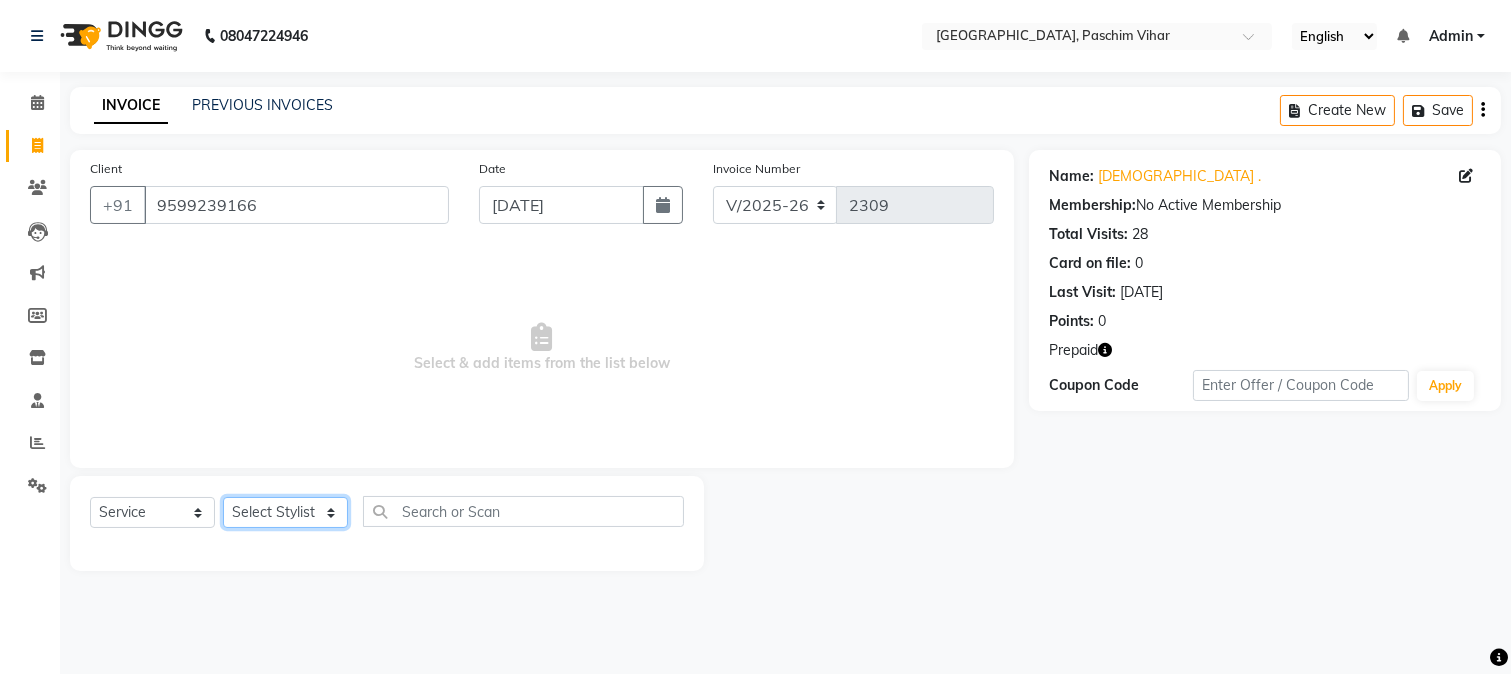 select on "25198" 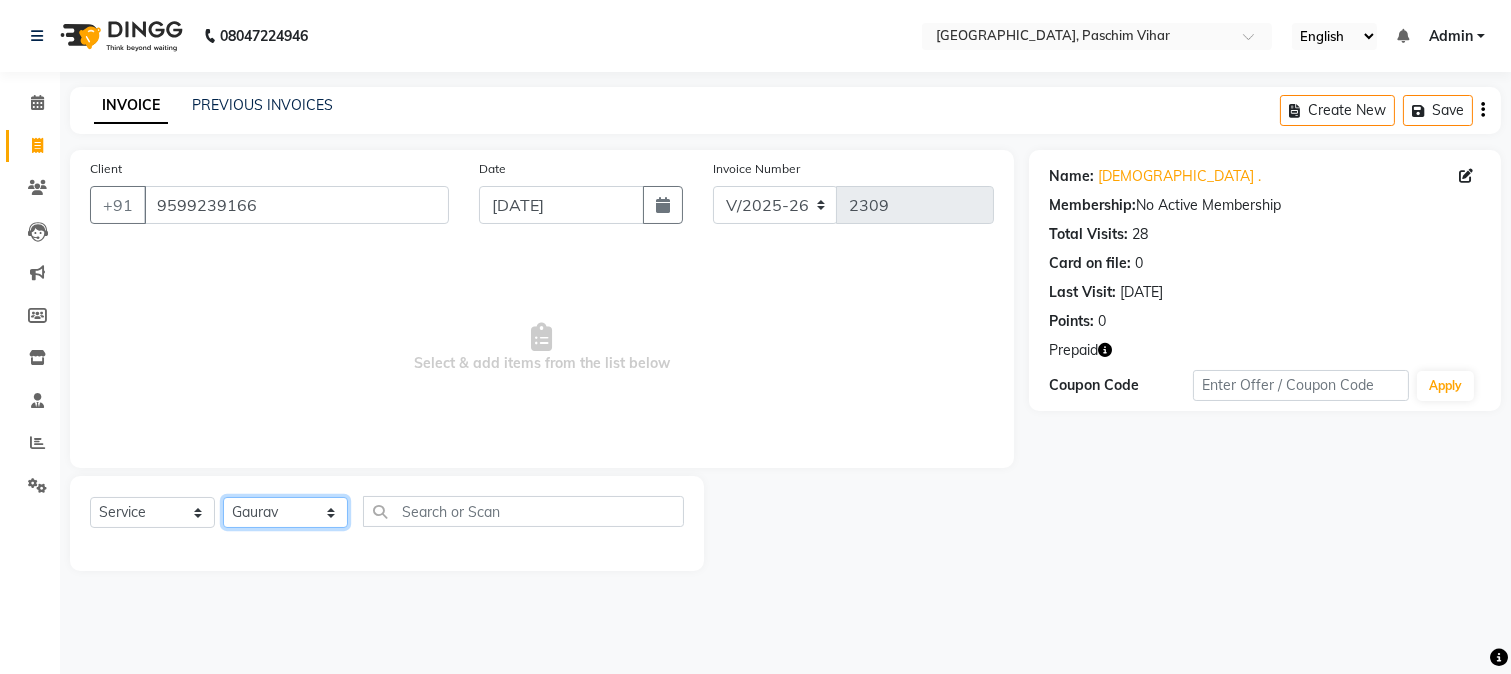 click on "Select Stylist Akash Anu Arun Gaurav  [PERSON_NAME] [PERSON_NAME] [PERSON_NAME] [PERSON_NAME] [DATE][PERSON_NAME] [PERSON_NAME] [PERSON_NAME] [PERSON_NAME] Shakel [PERSON_NAME] [PERSON_NAME] [PERSON_NAME]" 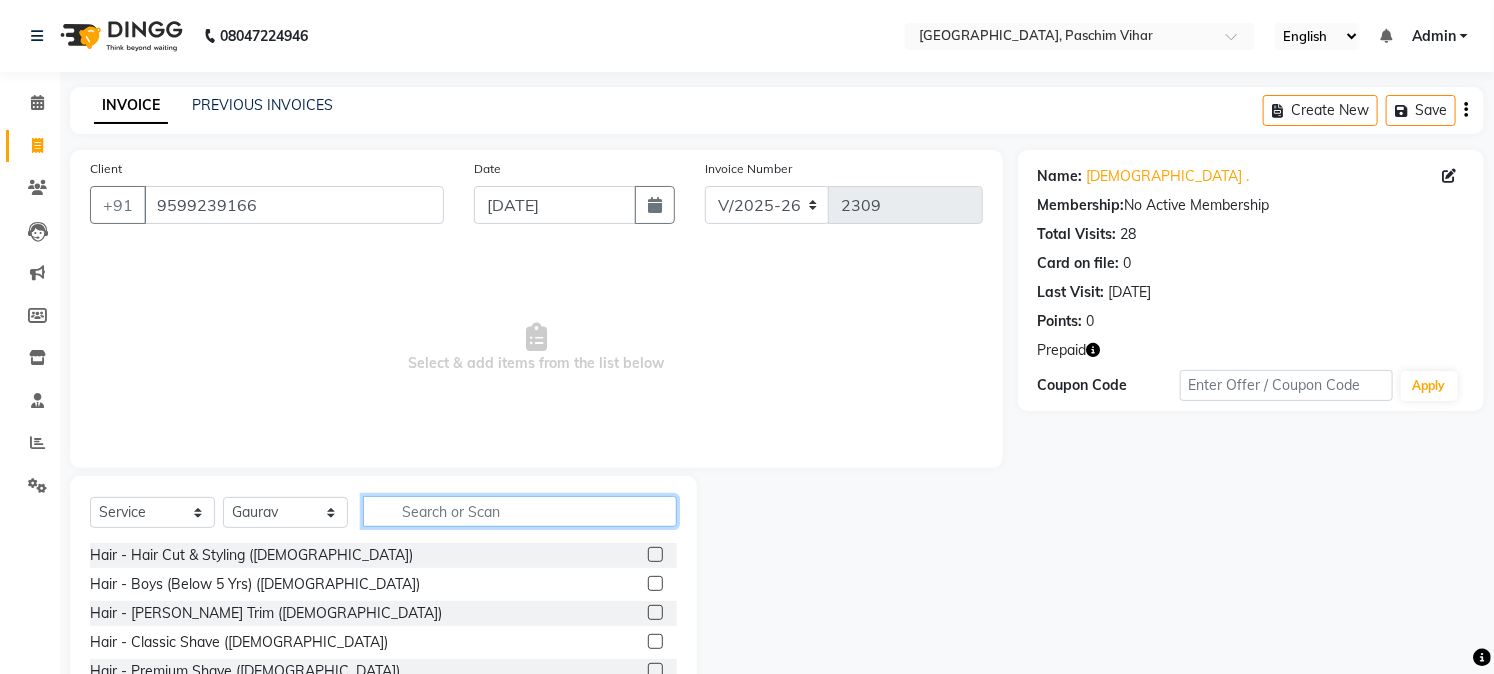 click 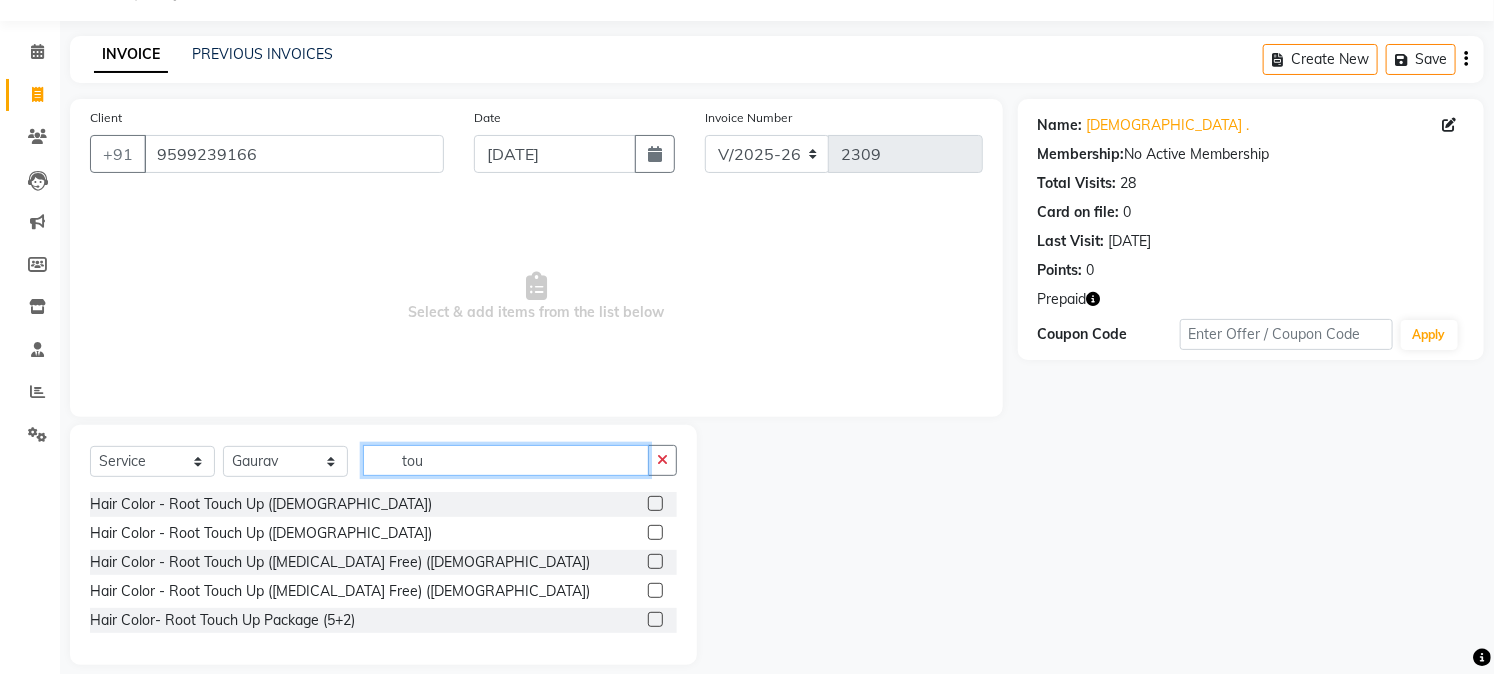 scroll, scrollTop: 72, scrollLeft: 0, axis: vertical 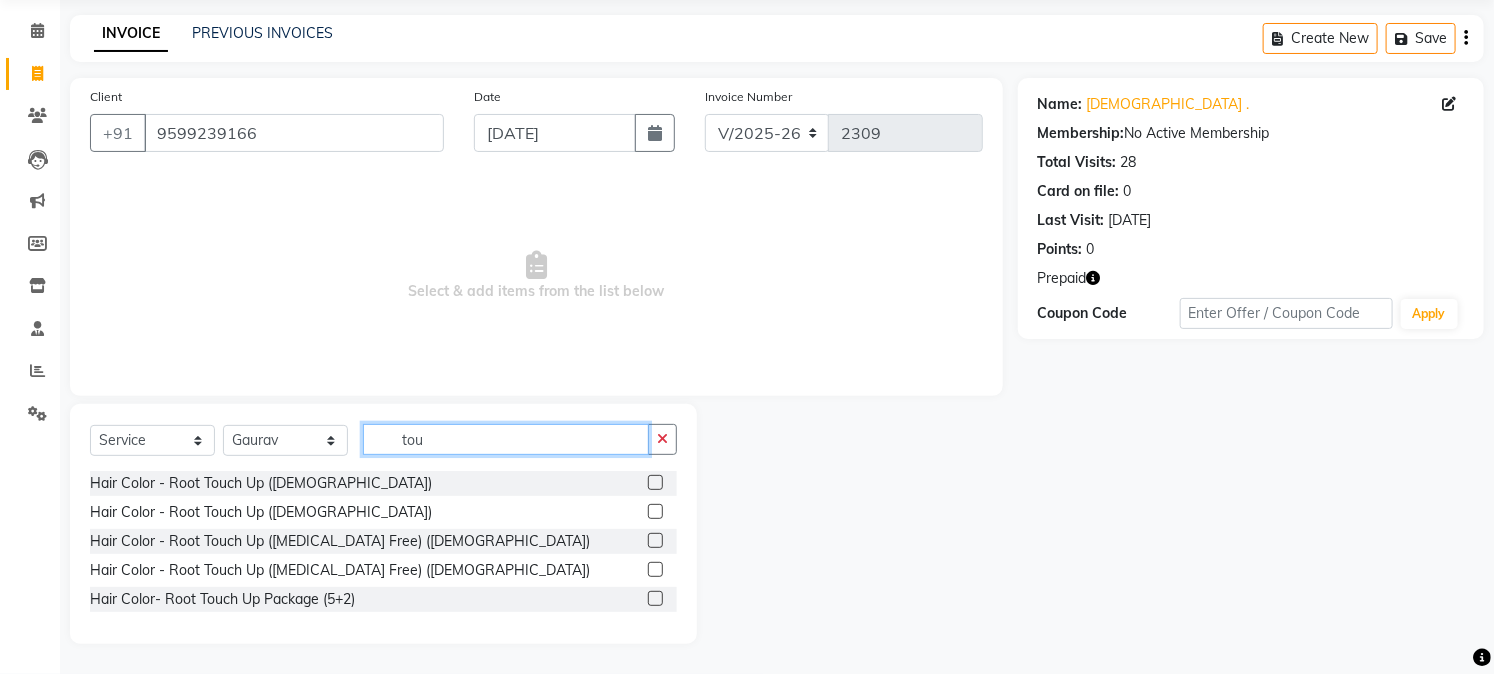 type on "tou" 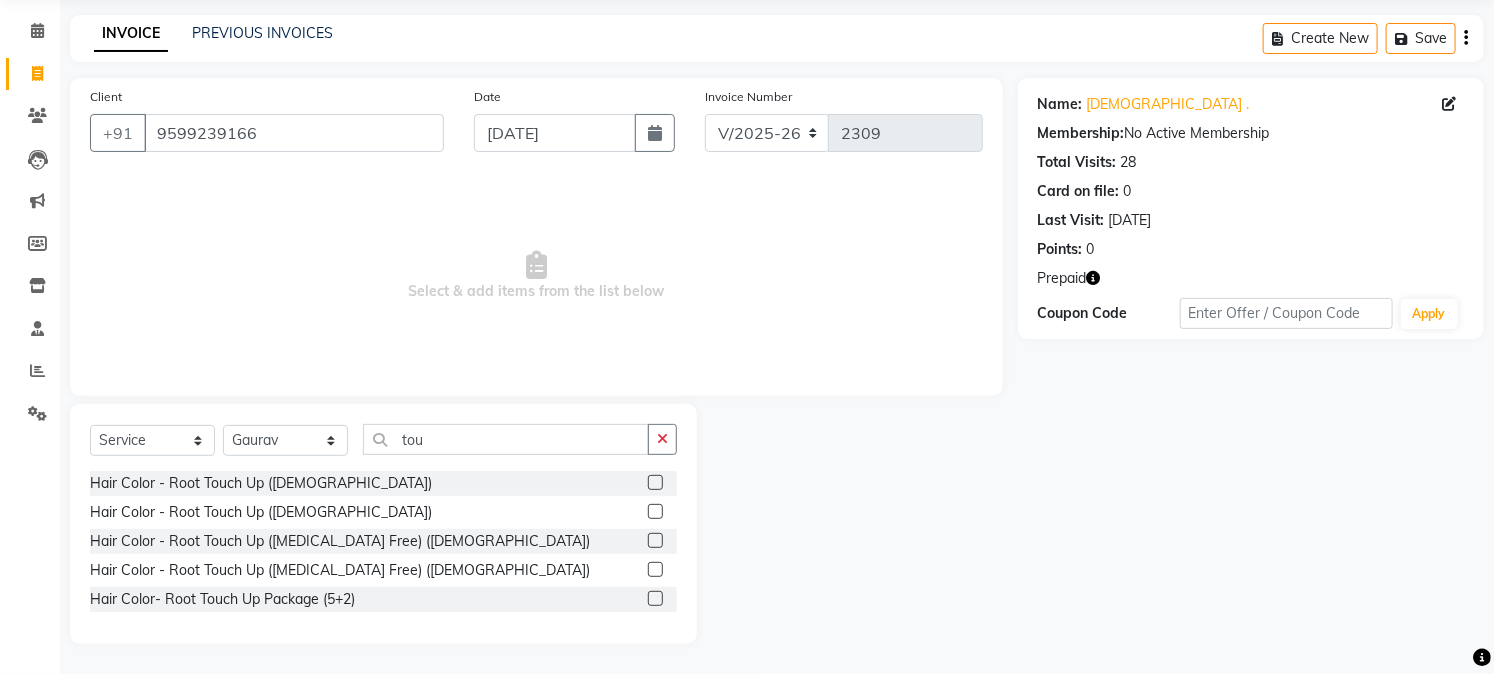 click 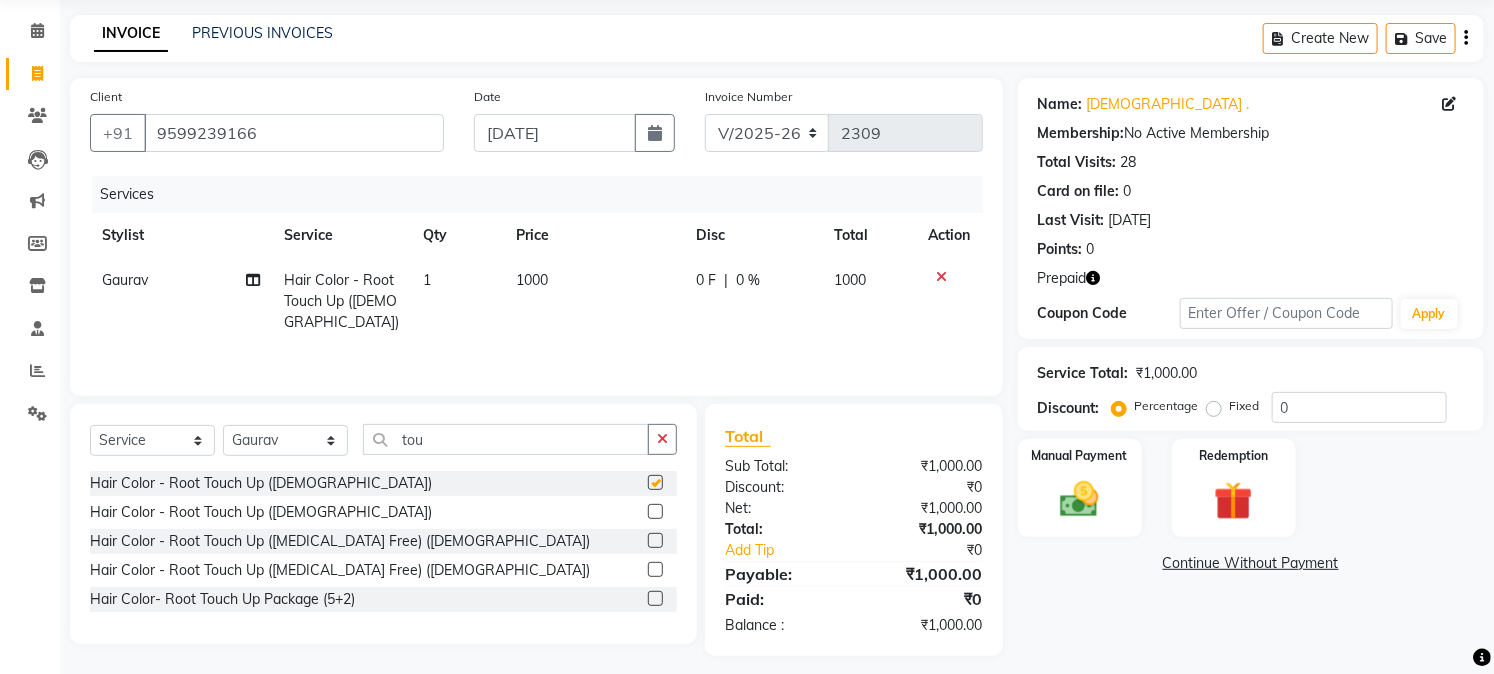checkbox on "false" 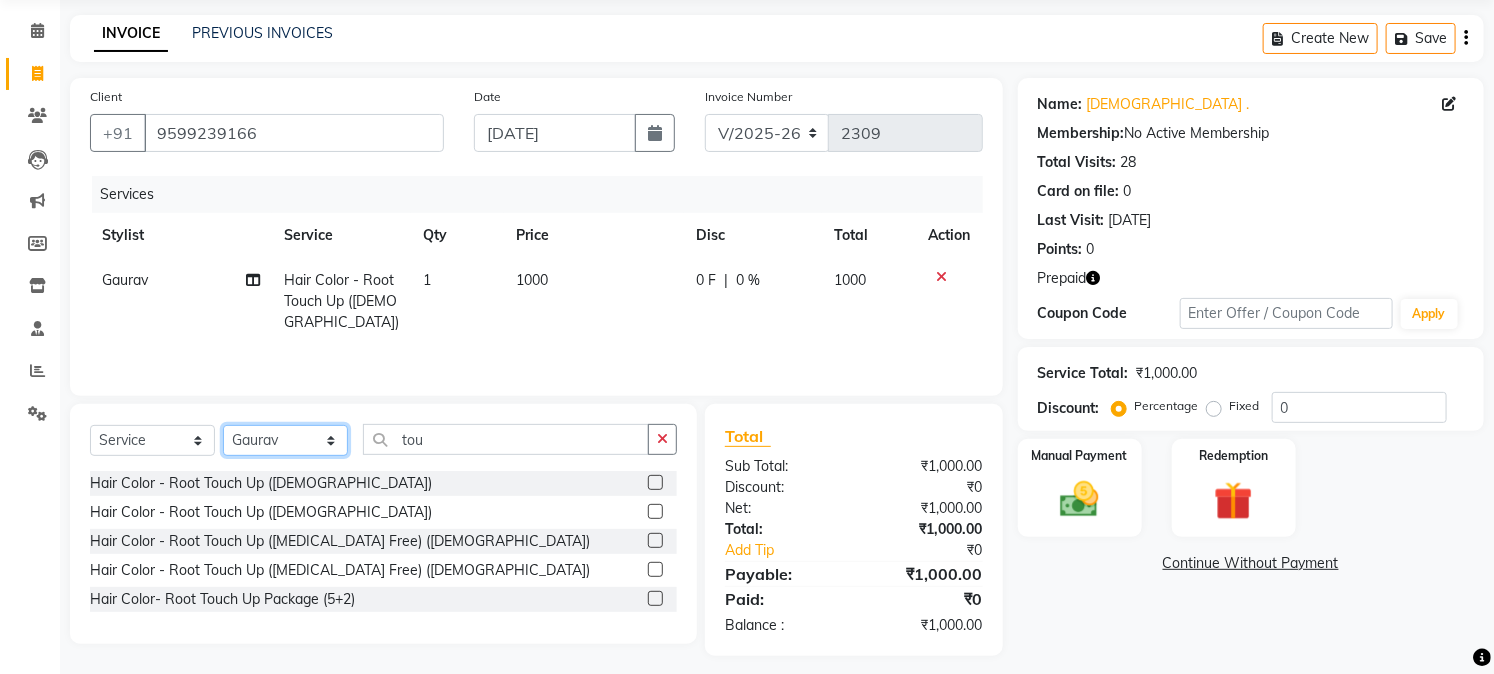 click on "Select Stylist Akash Anu Arun Gaurav  [PERSON_NAME] [PERSON_NAME] [PERSON_NAME] [PERSON_NAME] [DATE][PERSON_NAME] [PERSON_NAME] [PERSON_NAME] [PERSON_NAME] Shakel [PERSON_NAME] [PERSON_NAME] [PERSON_NAME]" 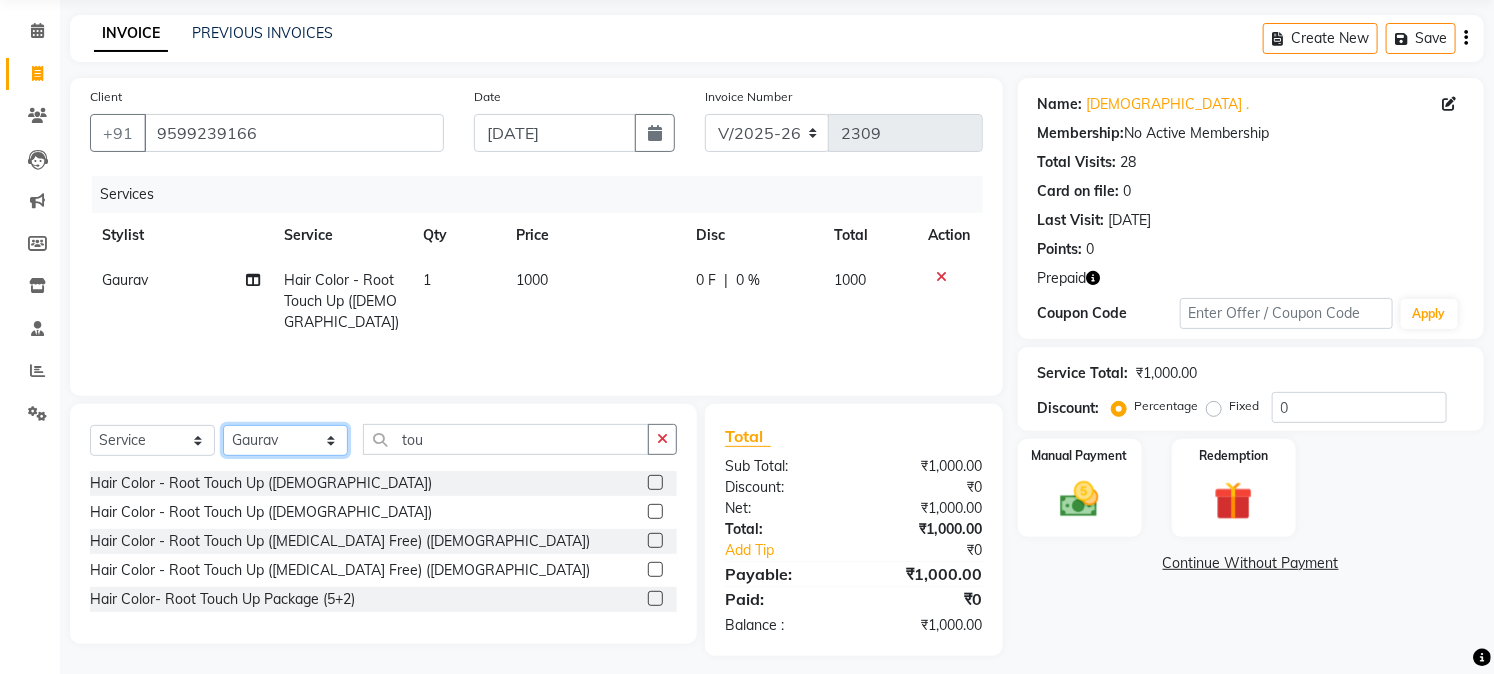 select on "45089" 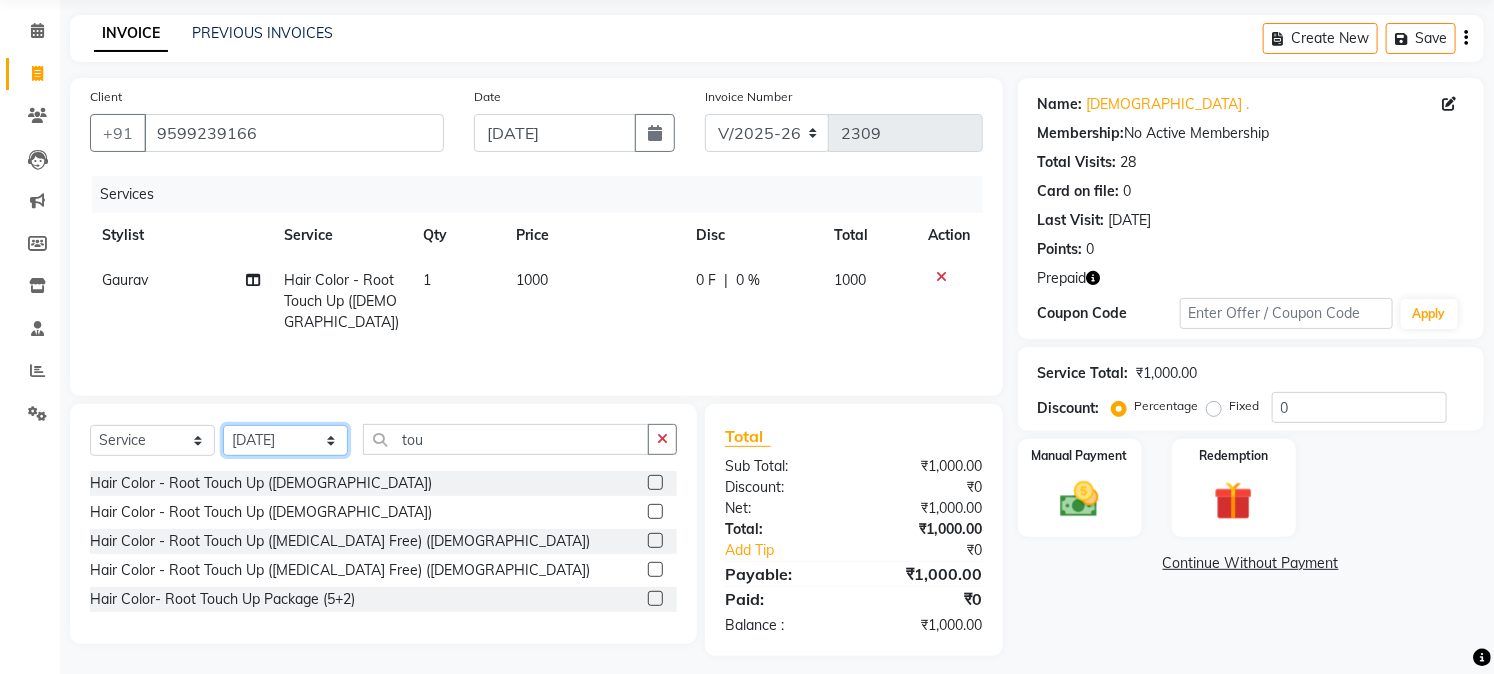 click on "Select Stylist Akash Anu Arun Gaurav  [PERSON_NAME] [PERSON_NAME] [PERSON_NAME] [PERSON_NAME] [DATE][PERSON_NAME] [PERSON_NAME] [PERSON_NAME] [PERSON_NAME] Shakel [PERSON_NAME] [PERSON_NAME] [PERSON_NAME]" 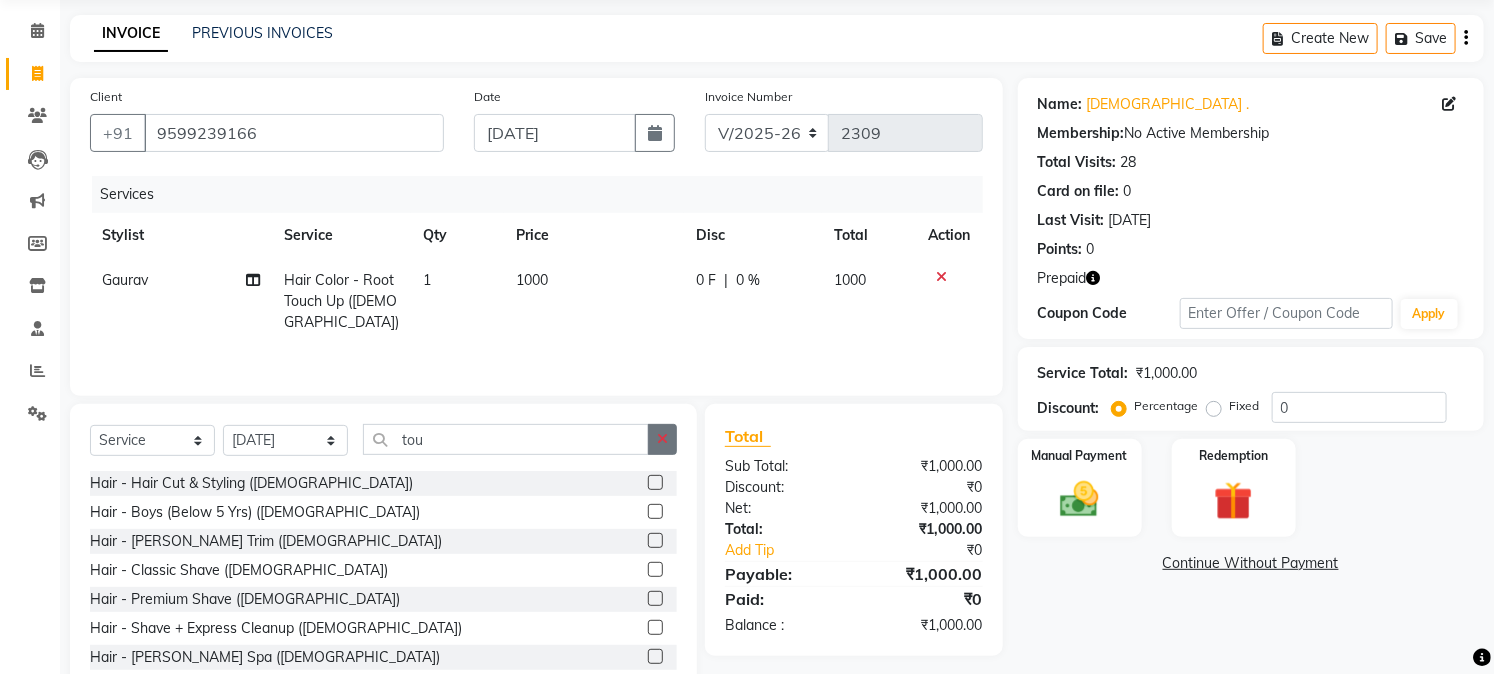 click 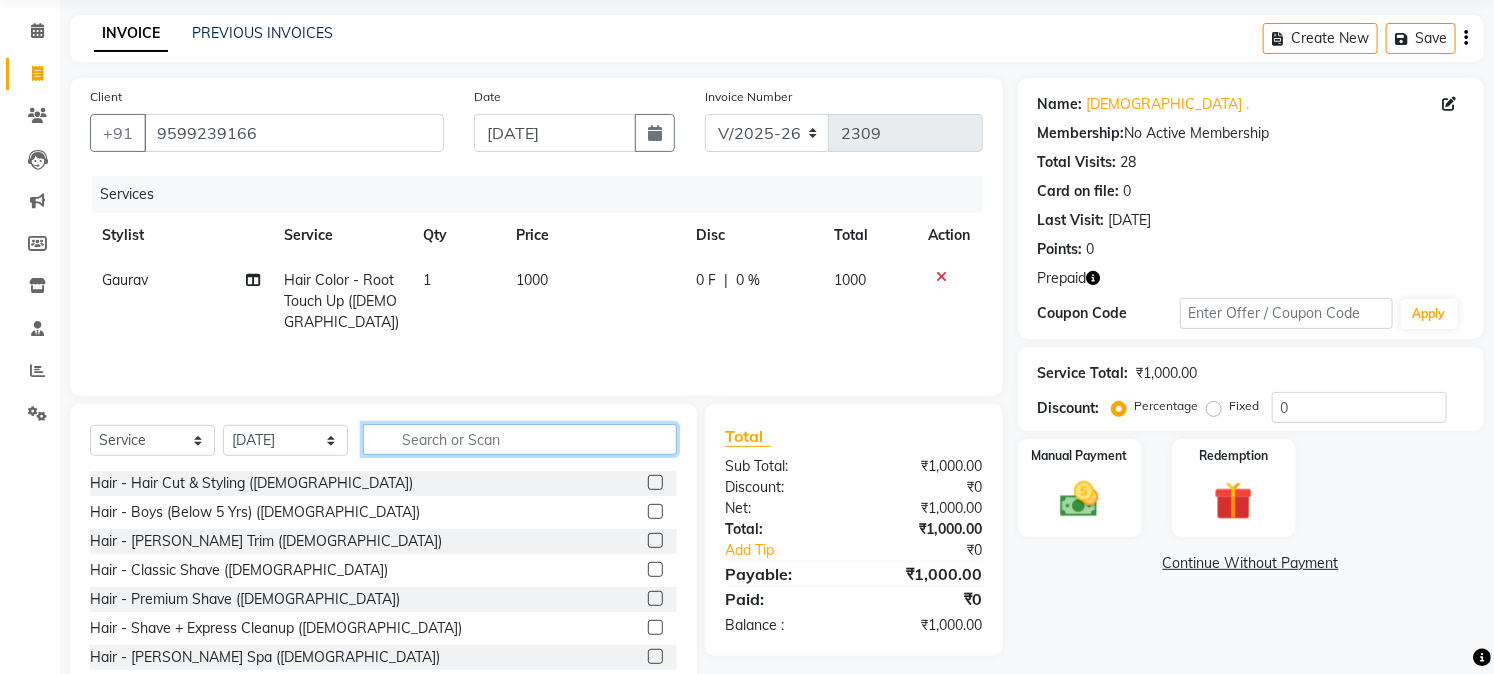 click 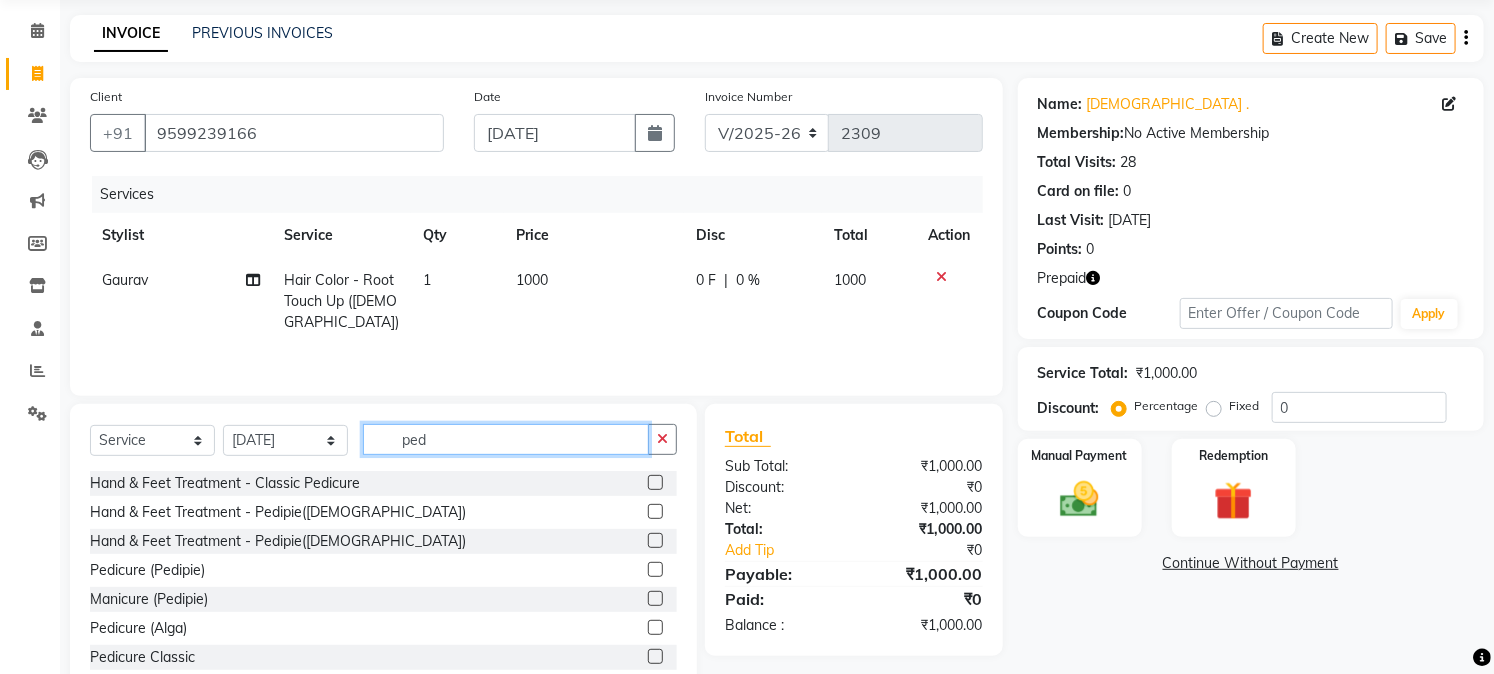 type on "ped" 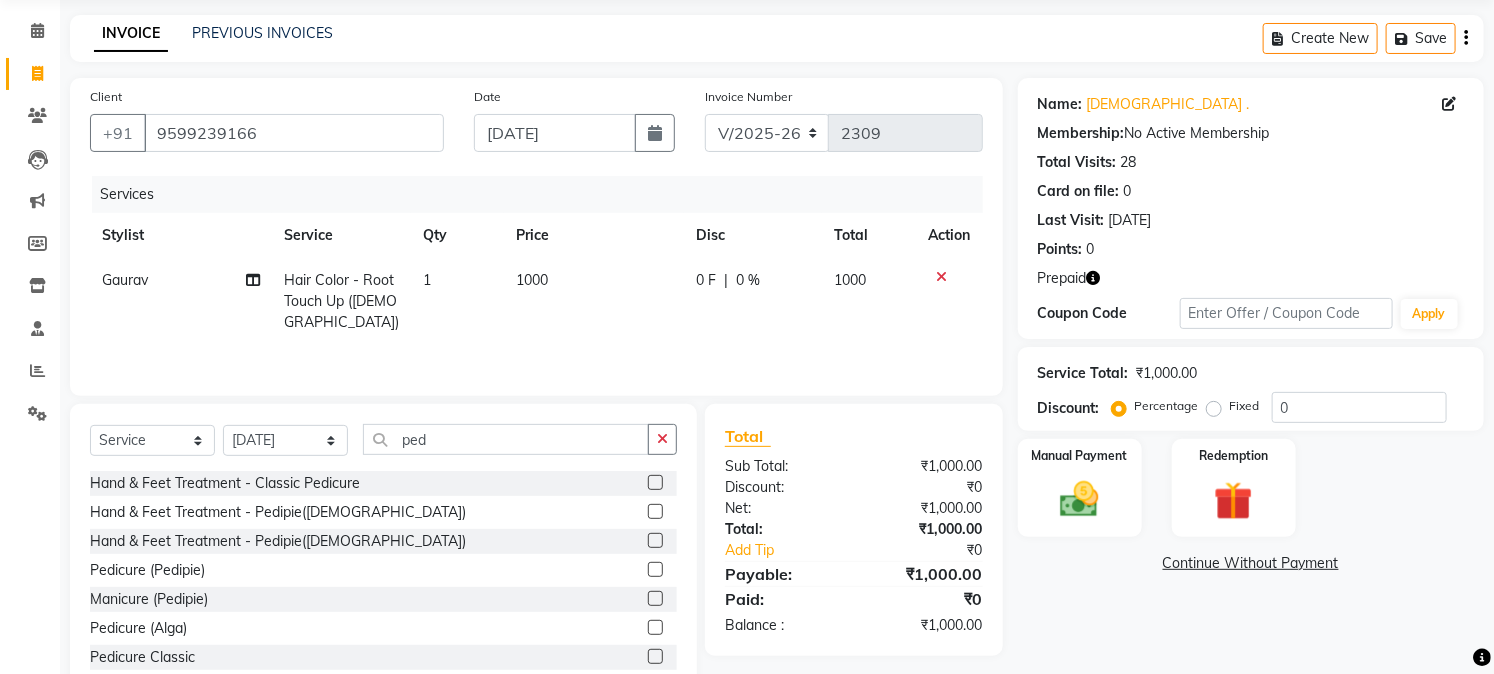 click 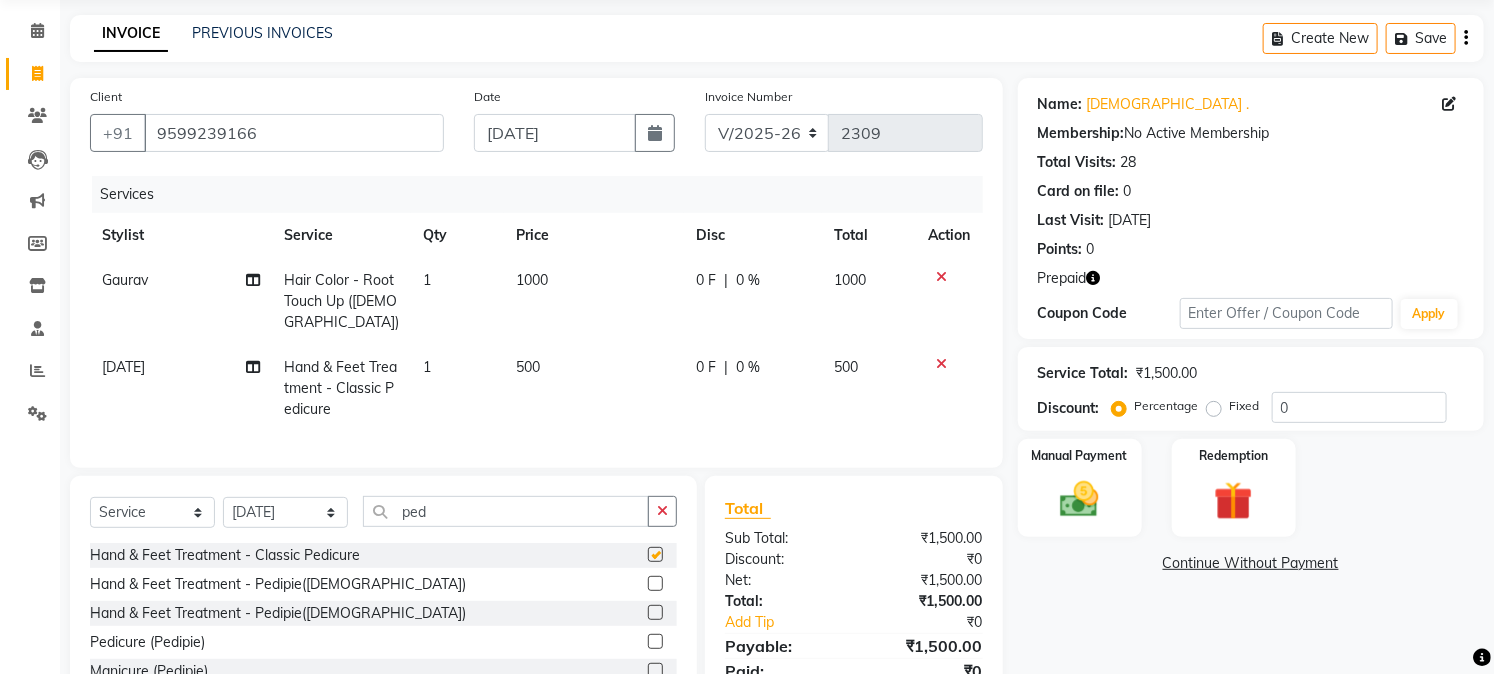 checkbox on "false" 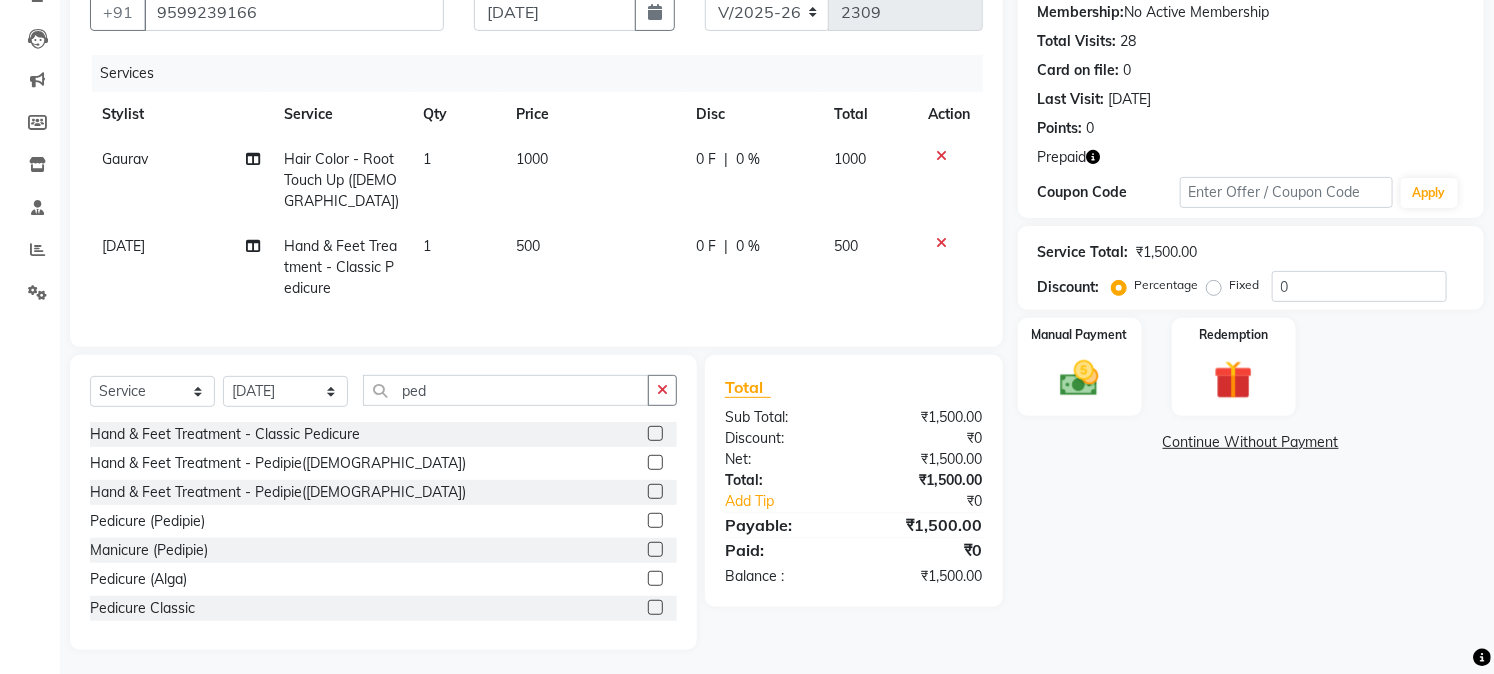 scroll, scrollTop: 194, scrollLeft: 0, axis: vertical 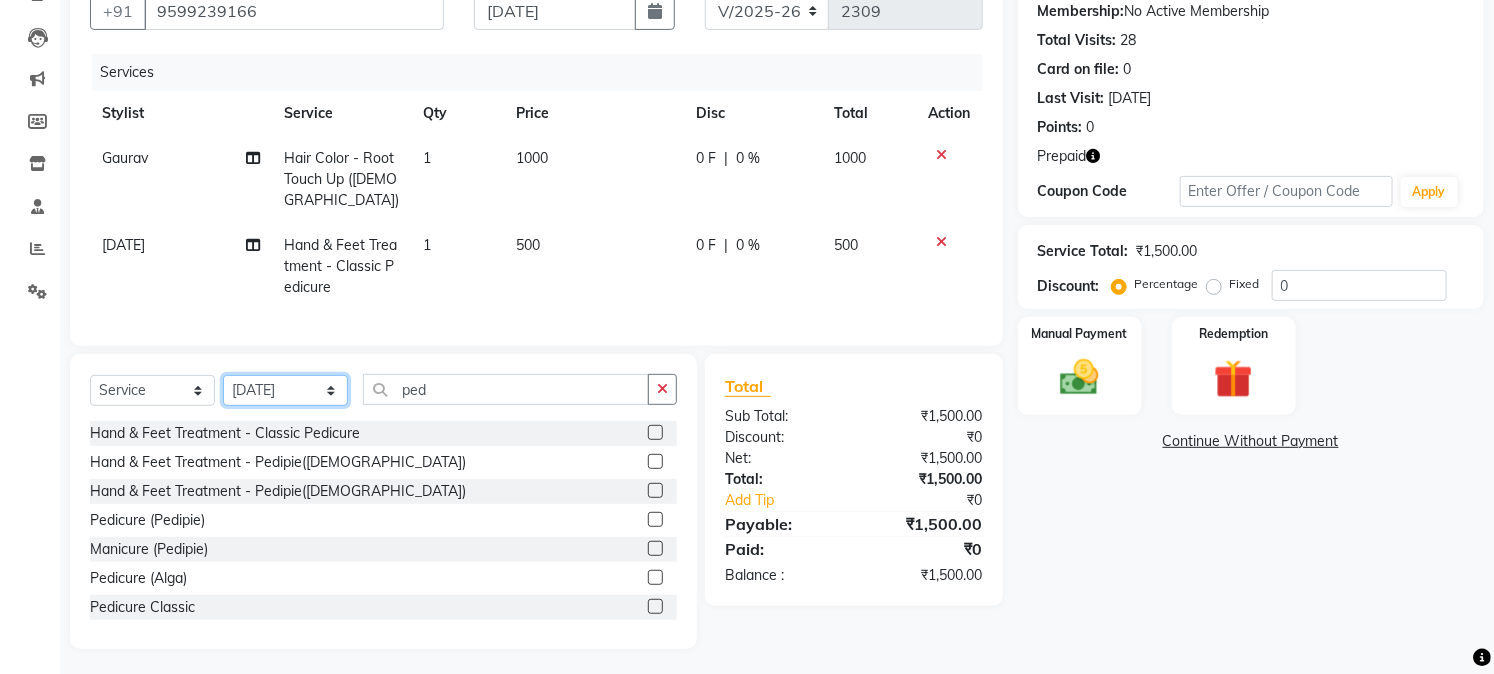 click on "Select Stylist Akash Anu Arun Gaurav  [PERSON_NAME] [PERSON_NAME] [PERSON_NAME] [PERSON_NAME] [DATE][PERSON_NAME] [PERSON_NAME] [PERSON_NAME] [PERSON_NAME] Shakel [PERSON_NAME] [PERSON_NAME] [PERSON_NAME]" 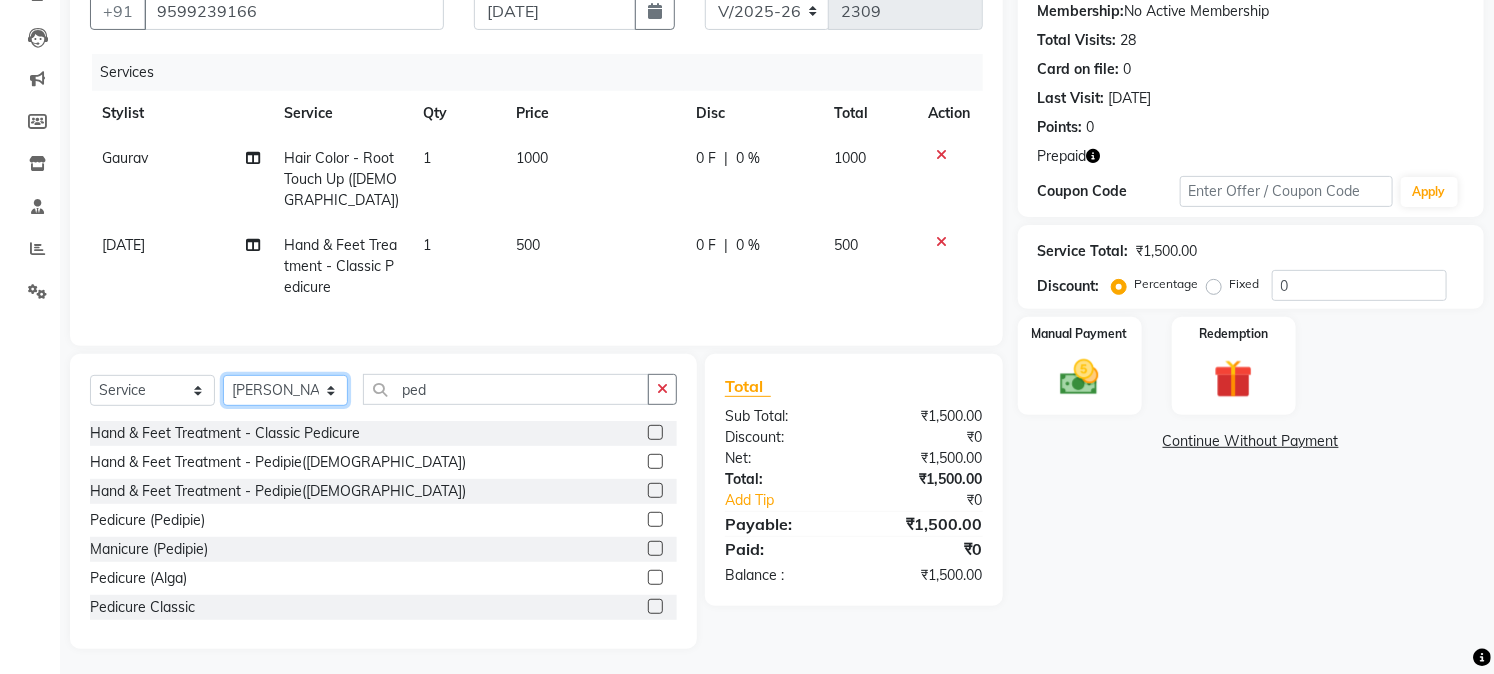 click on "Select Stylist Akash Anu Arun Gaurav  [PERSON_NAME] [PERSON_NAME] [PERSON_NAME] [PERSON_NAME] [DATE][PERSON_NAME] [PERSON_NAME] [PERSON_NAME] [PERSON_NAME] Shakel [PERSON_NAME] [PERSON_NAME] [PERSON_NAME]" 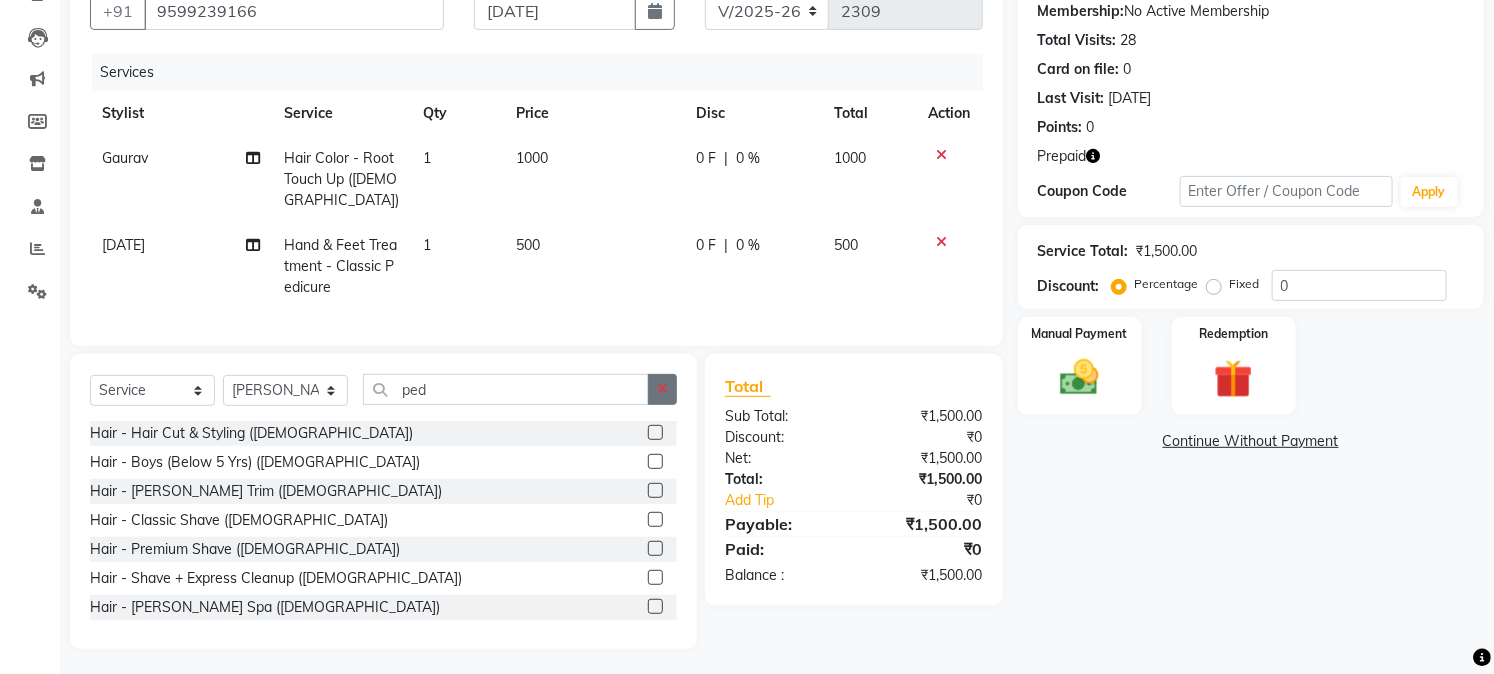 click 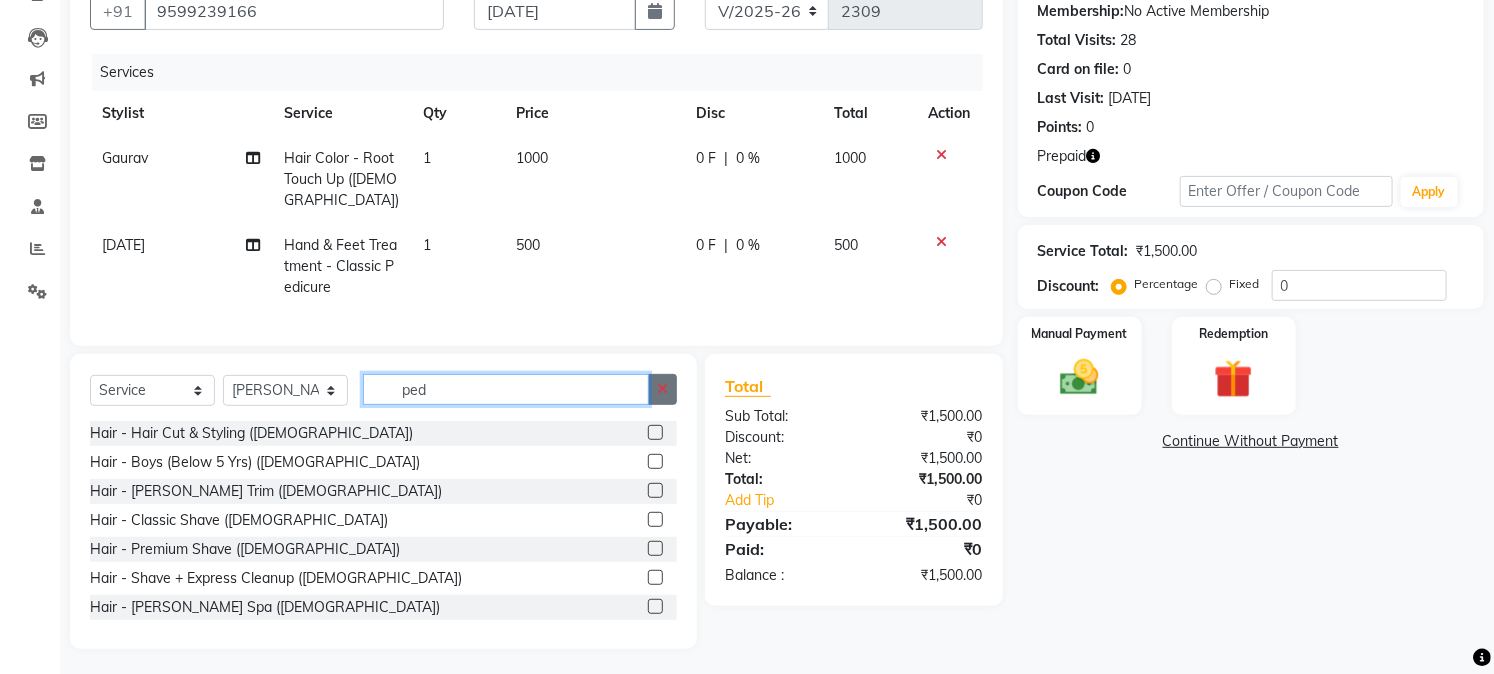 type 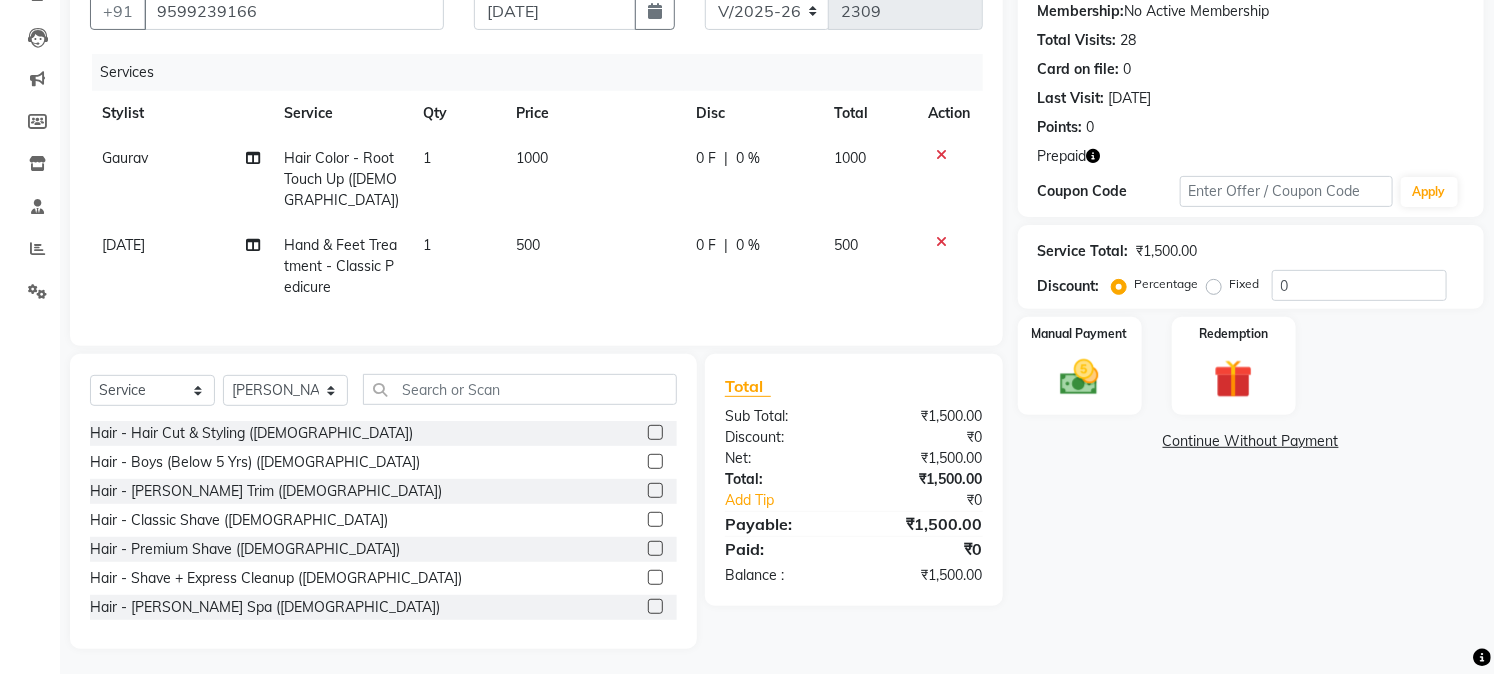 click 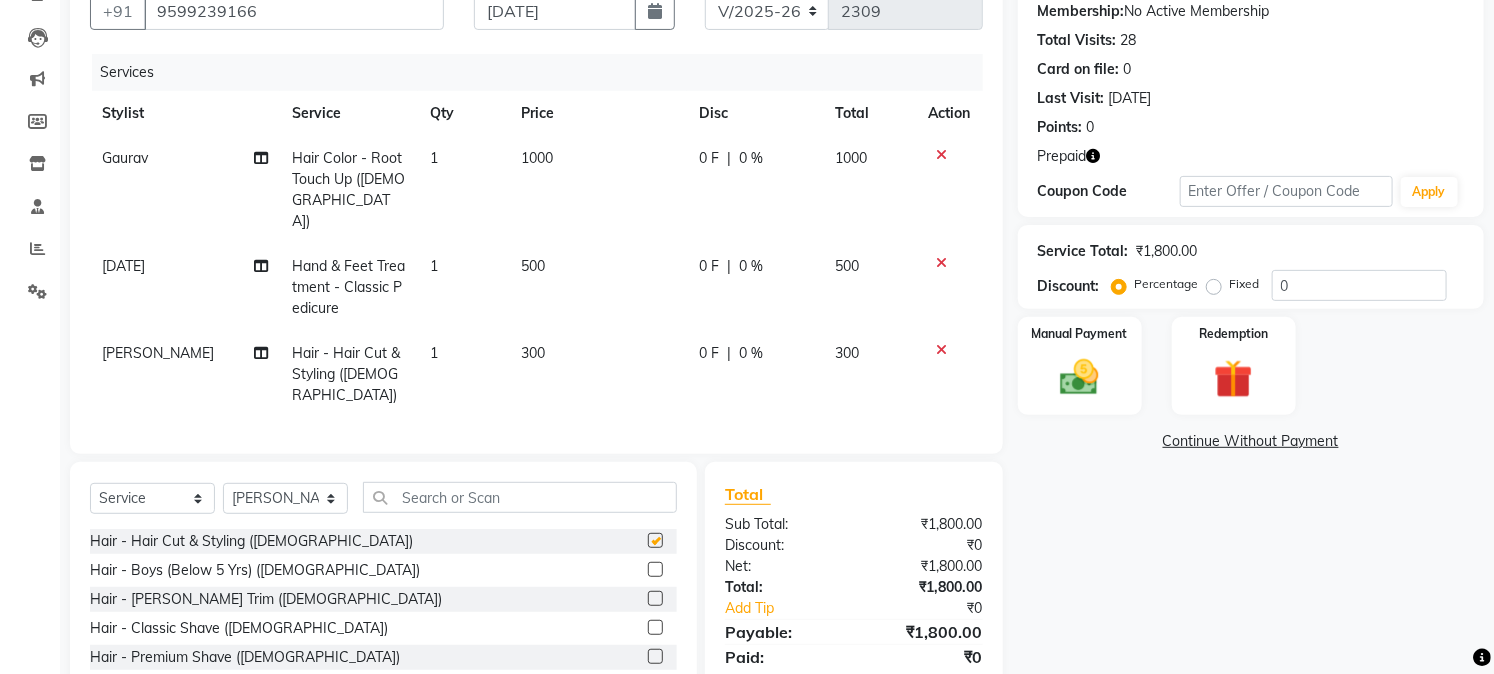 checkbox on "false" 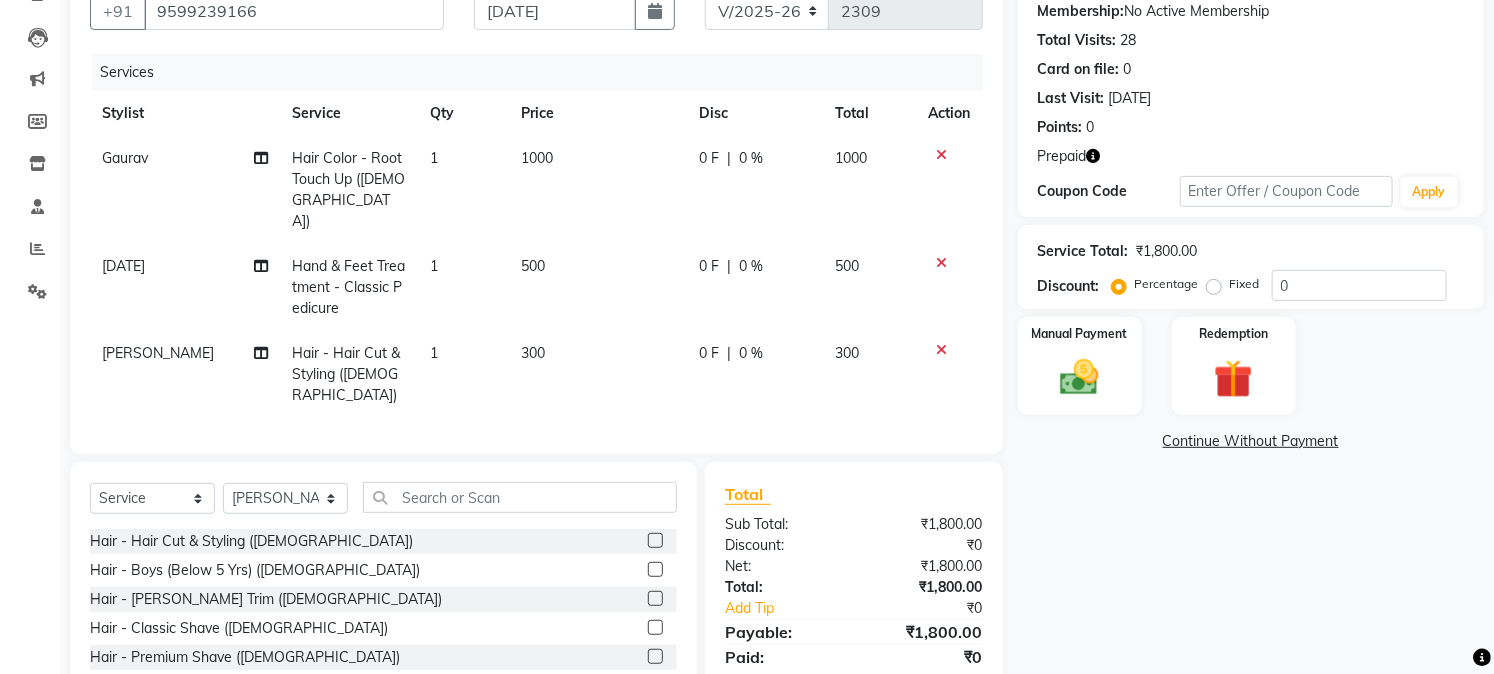 click 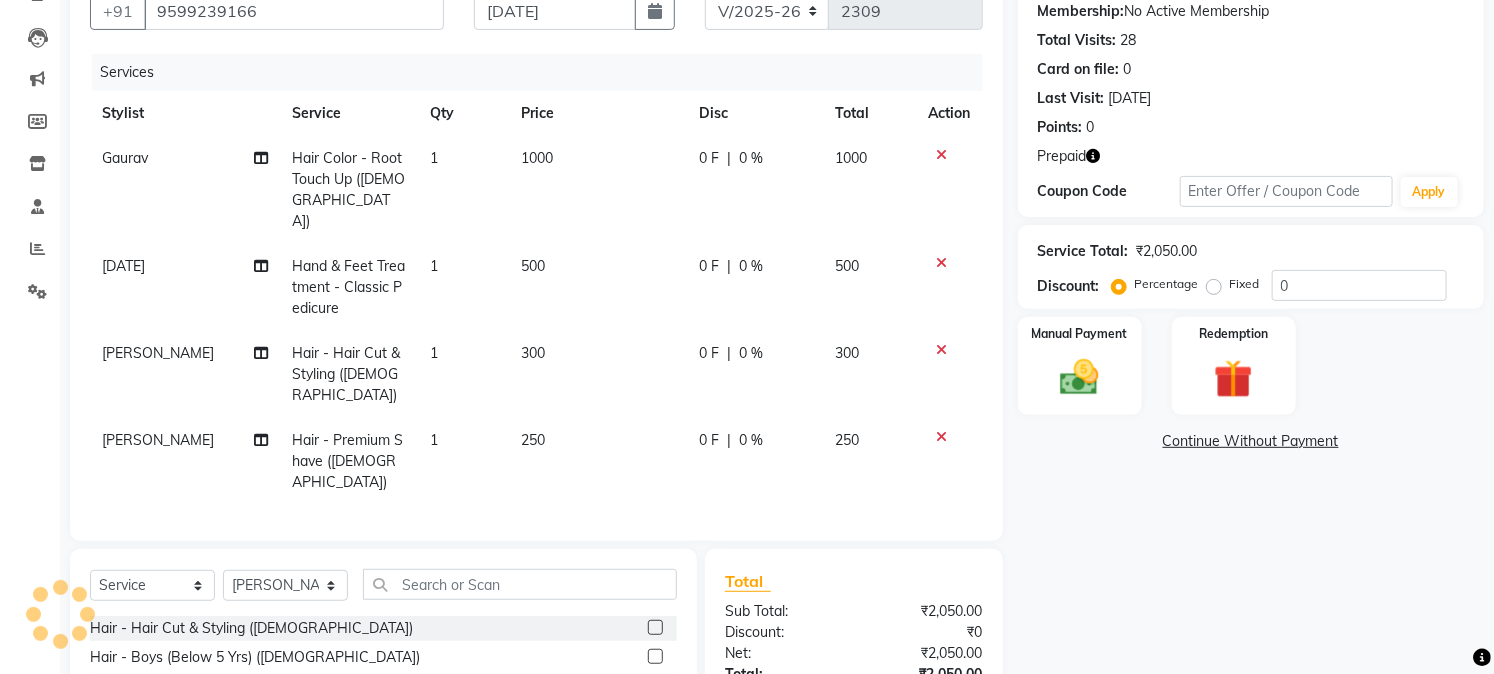 checkbox on "false" 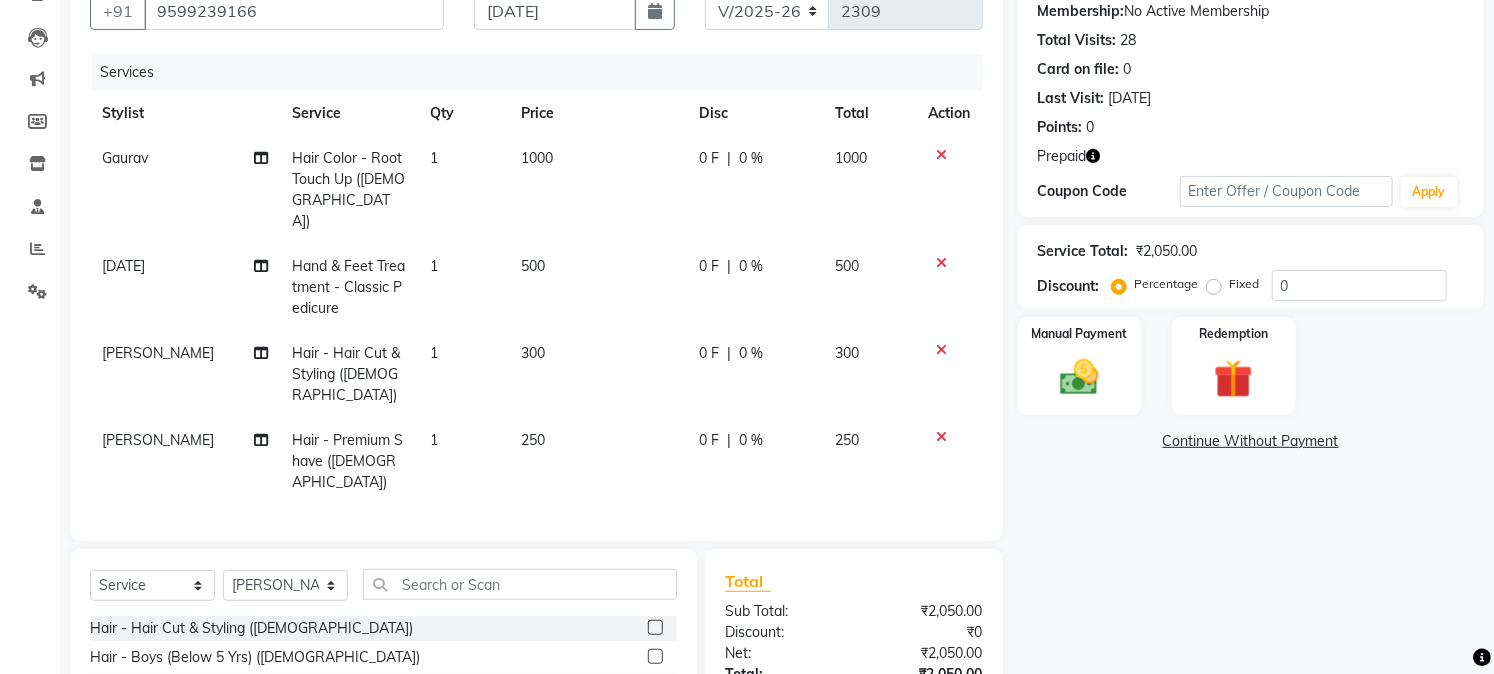 click 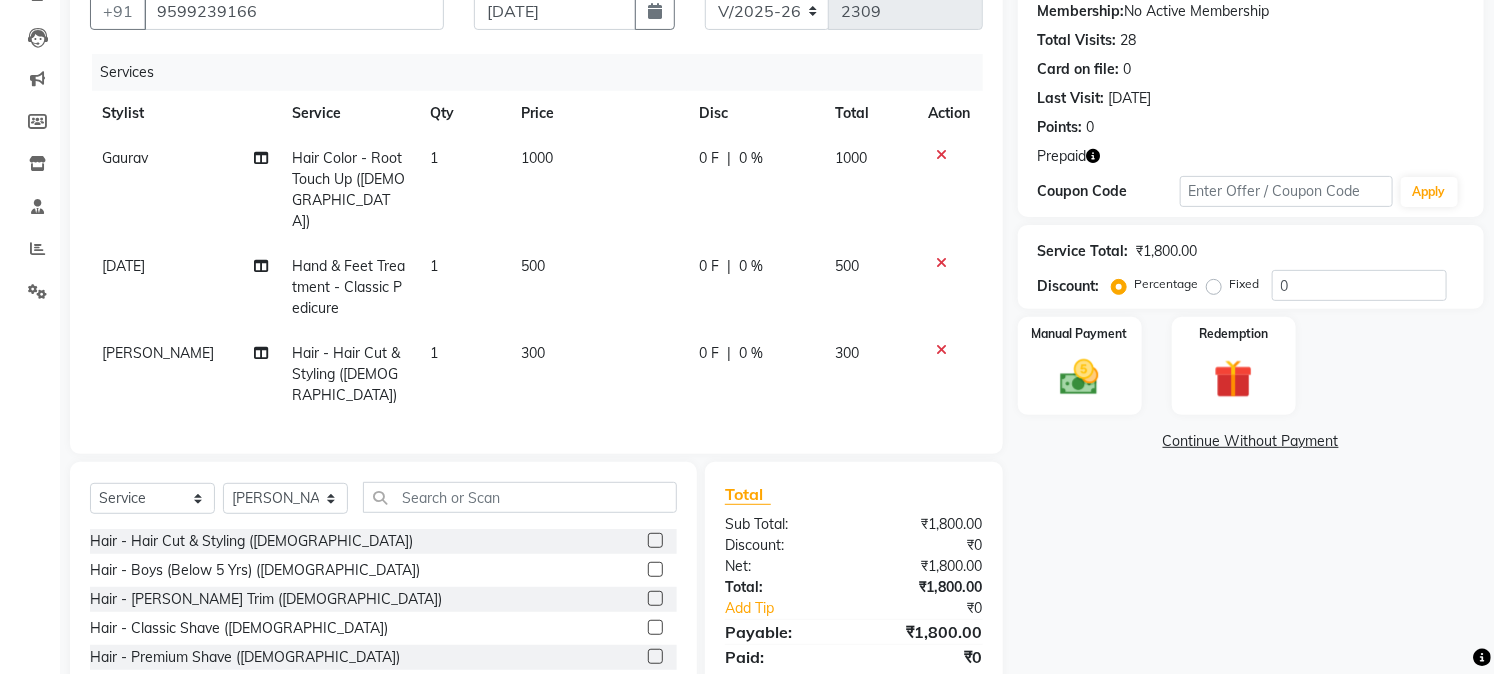 click 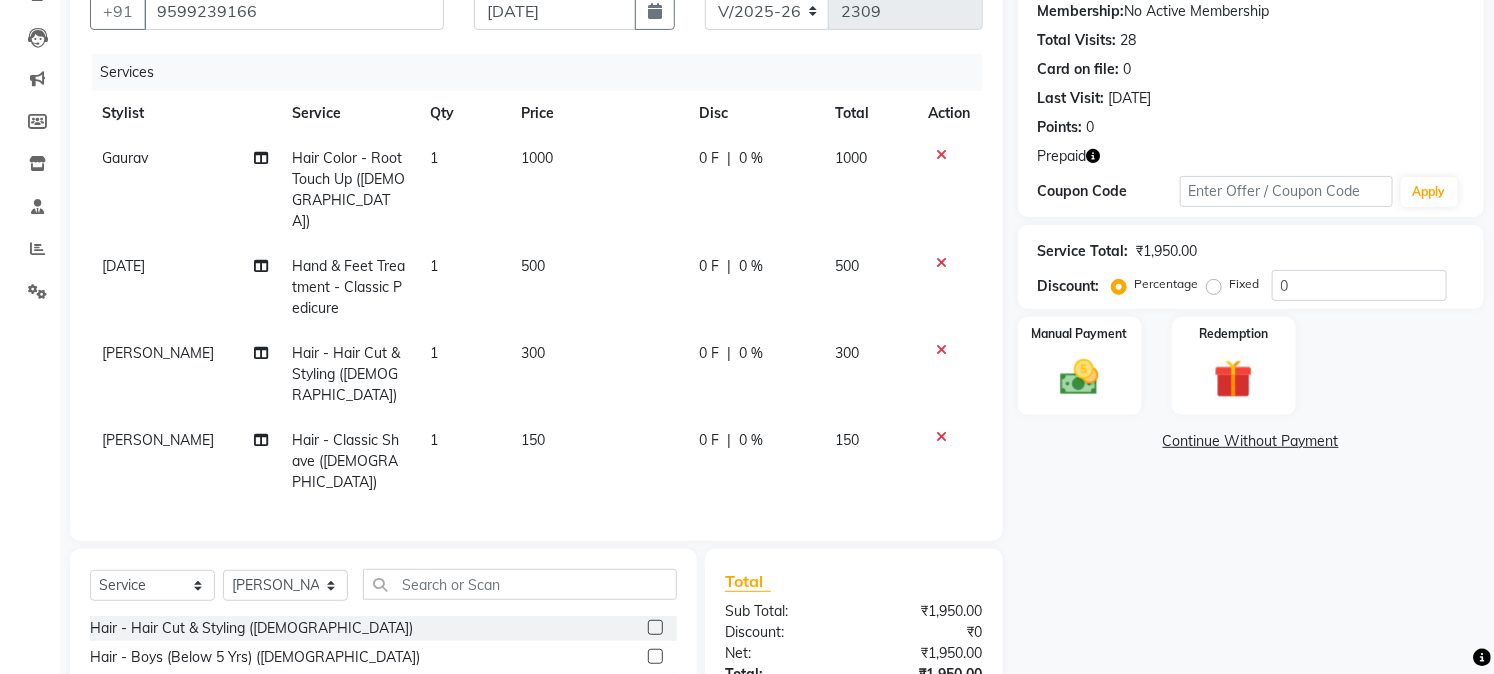 checkbox on "false" 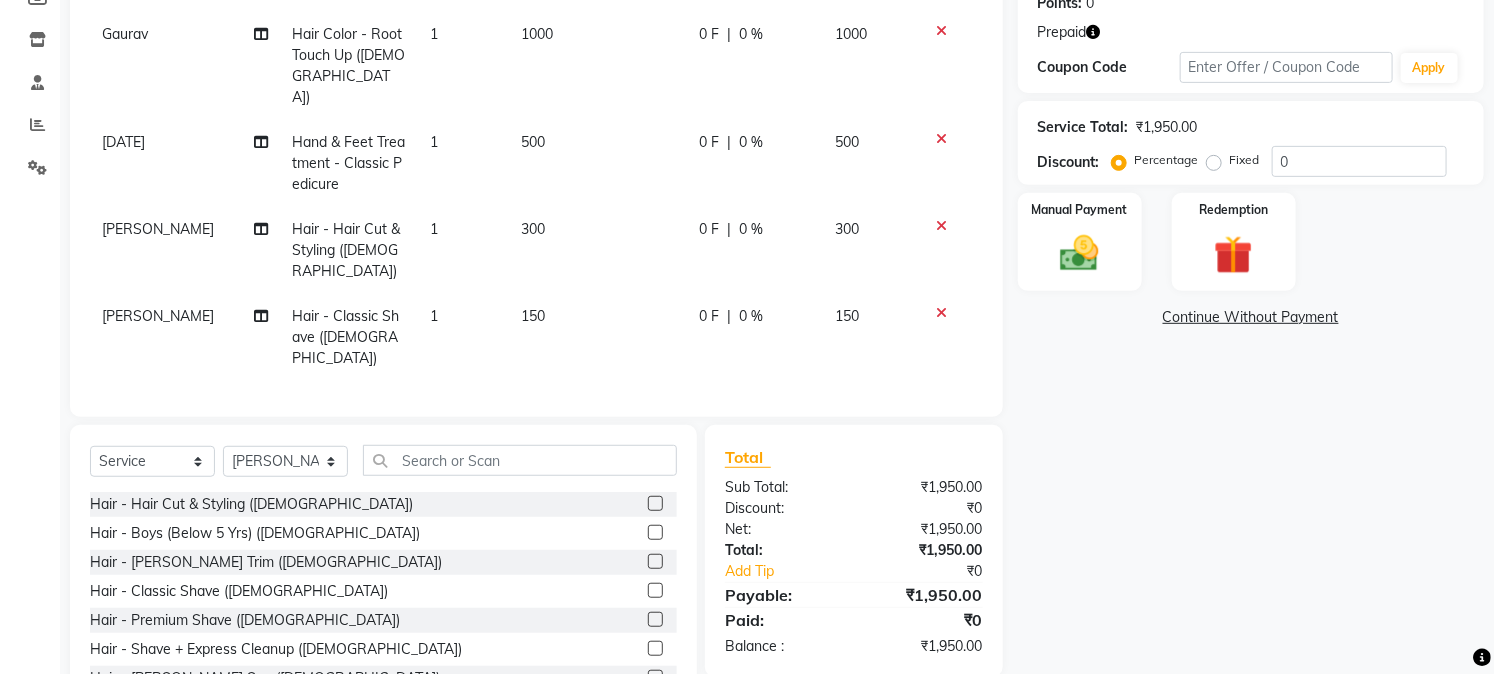 scroll, scrollTop: 326, scrollLeft: 0, axis: vertical 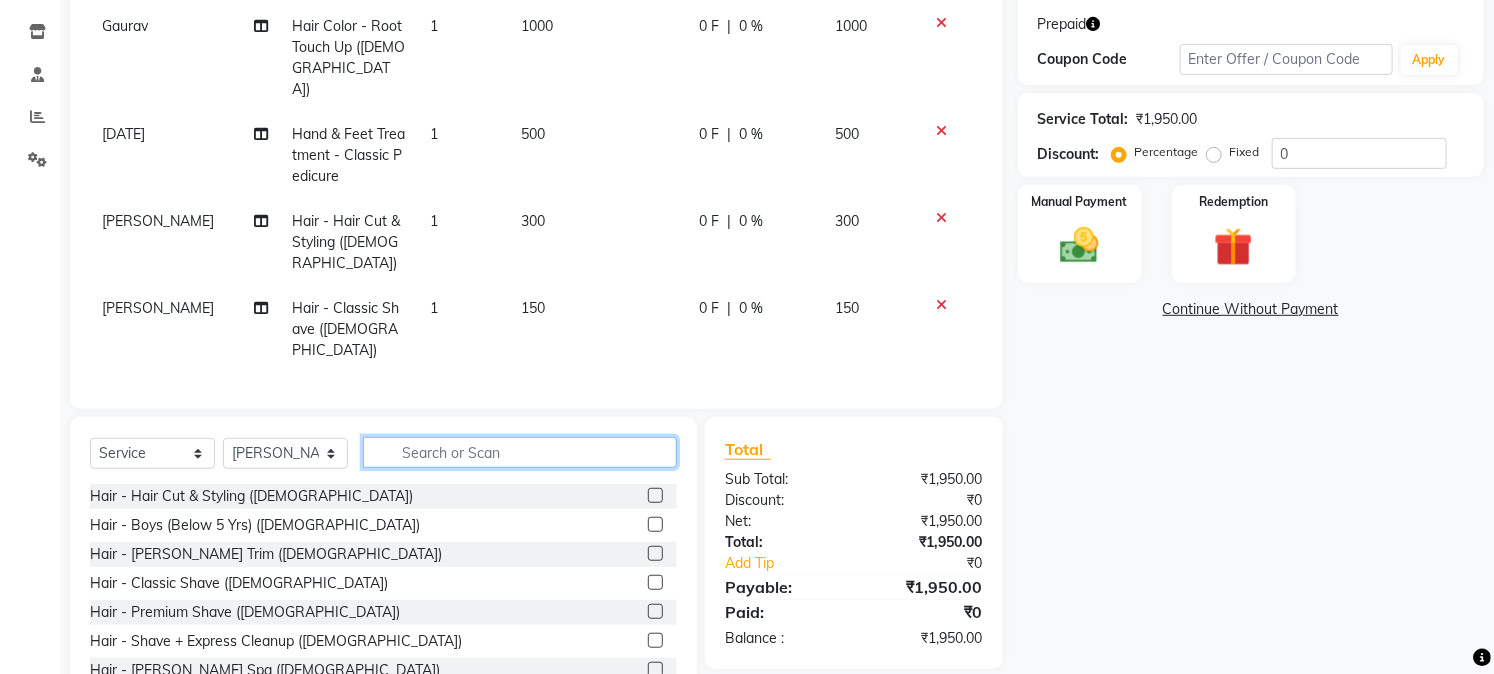 click 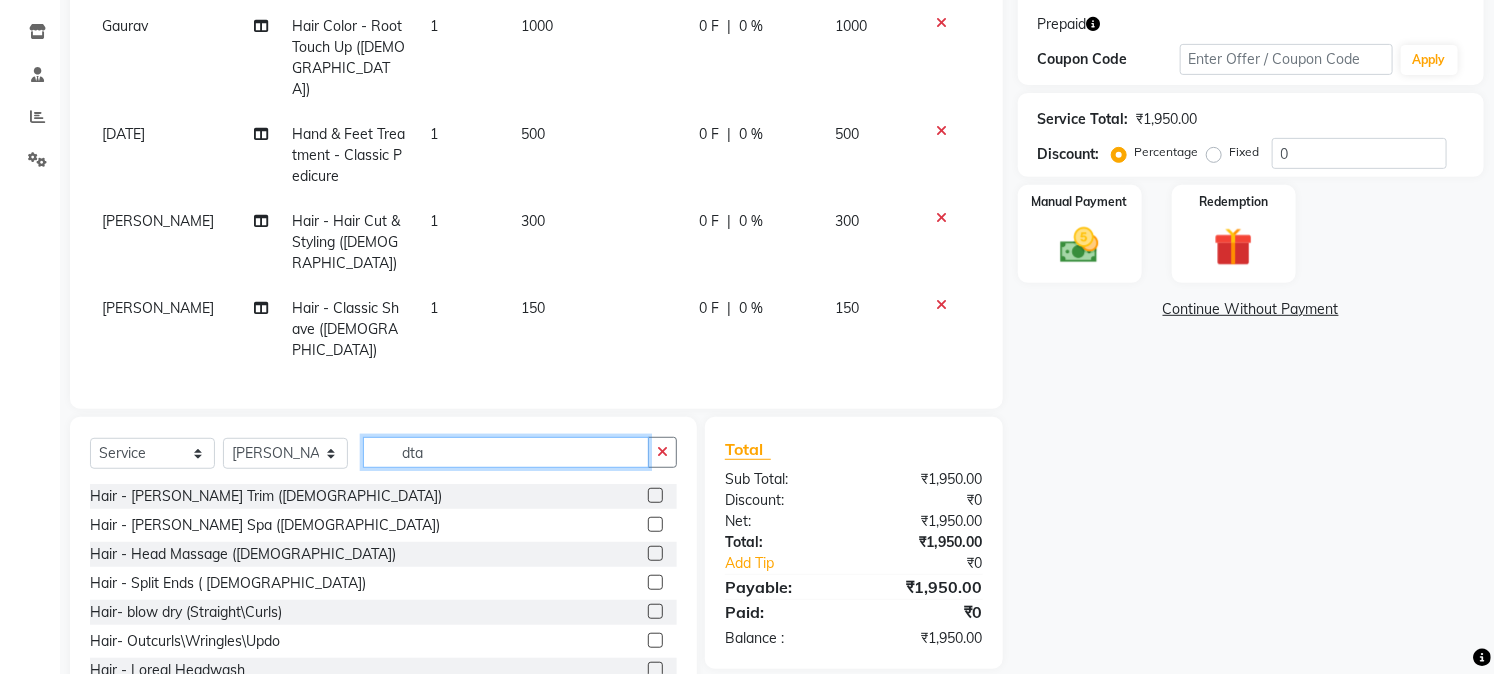 scroll, scrollTop: 283, scrollLeft: 0, axis: vertical 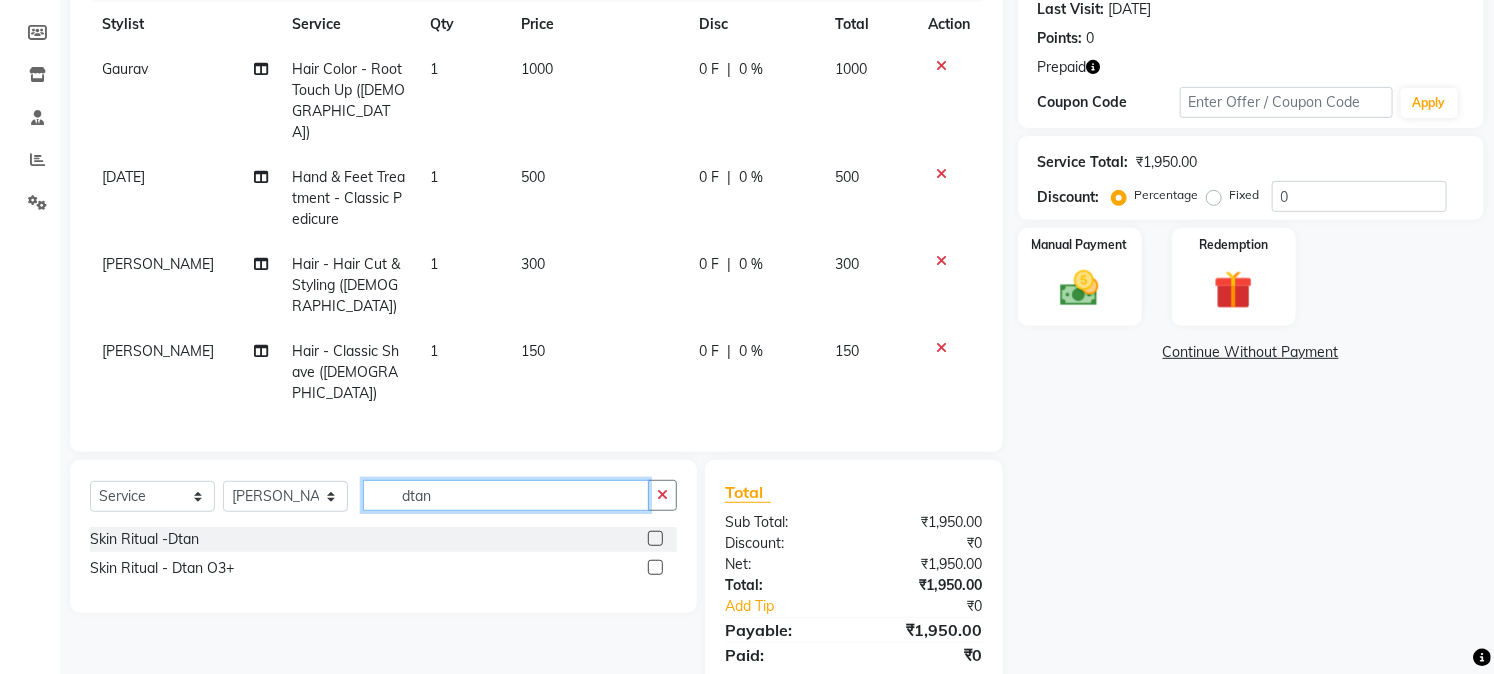 type on "dtan" 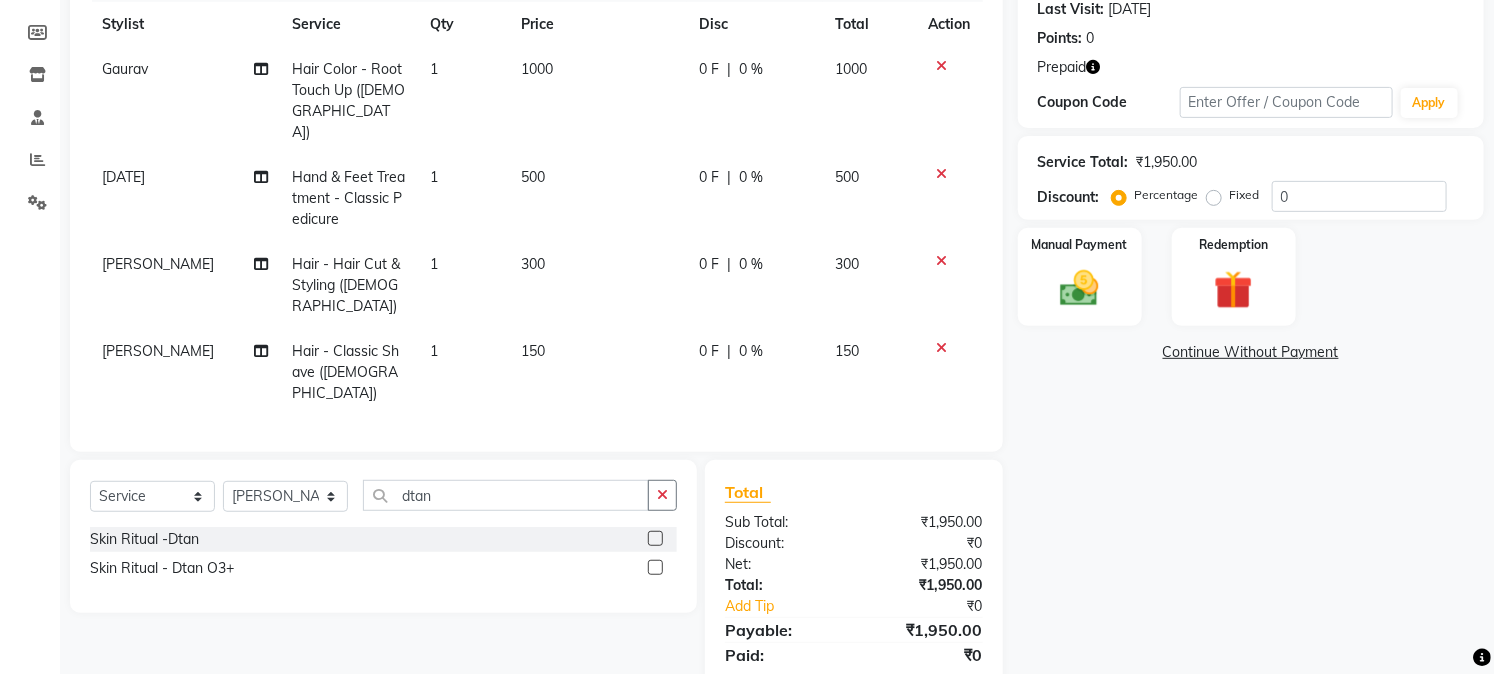 click 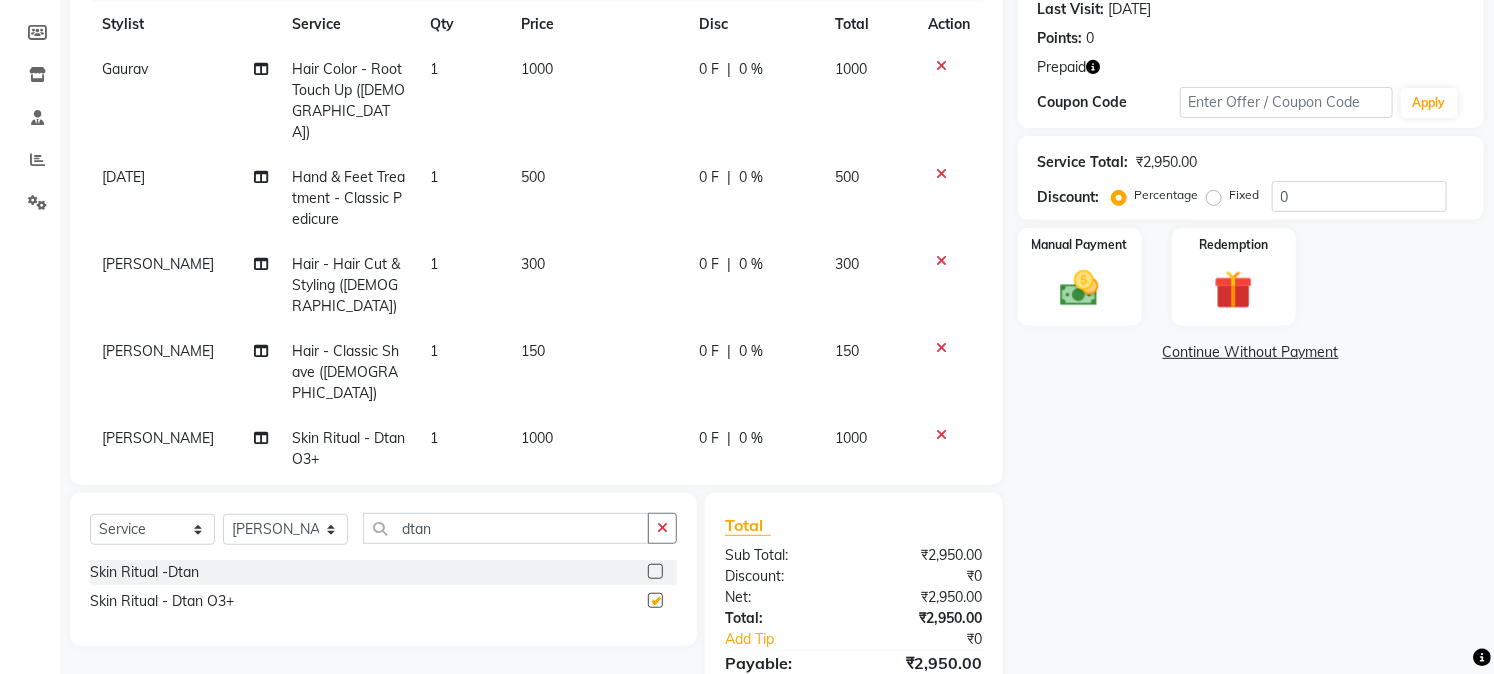 checkbox on "false" 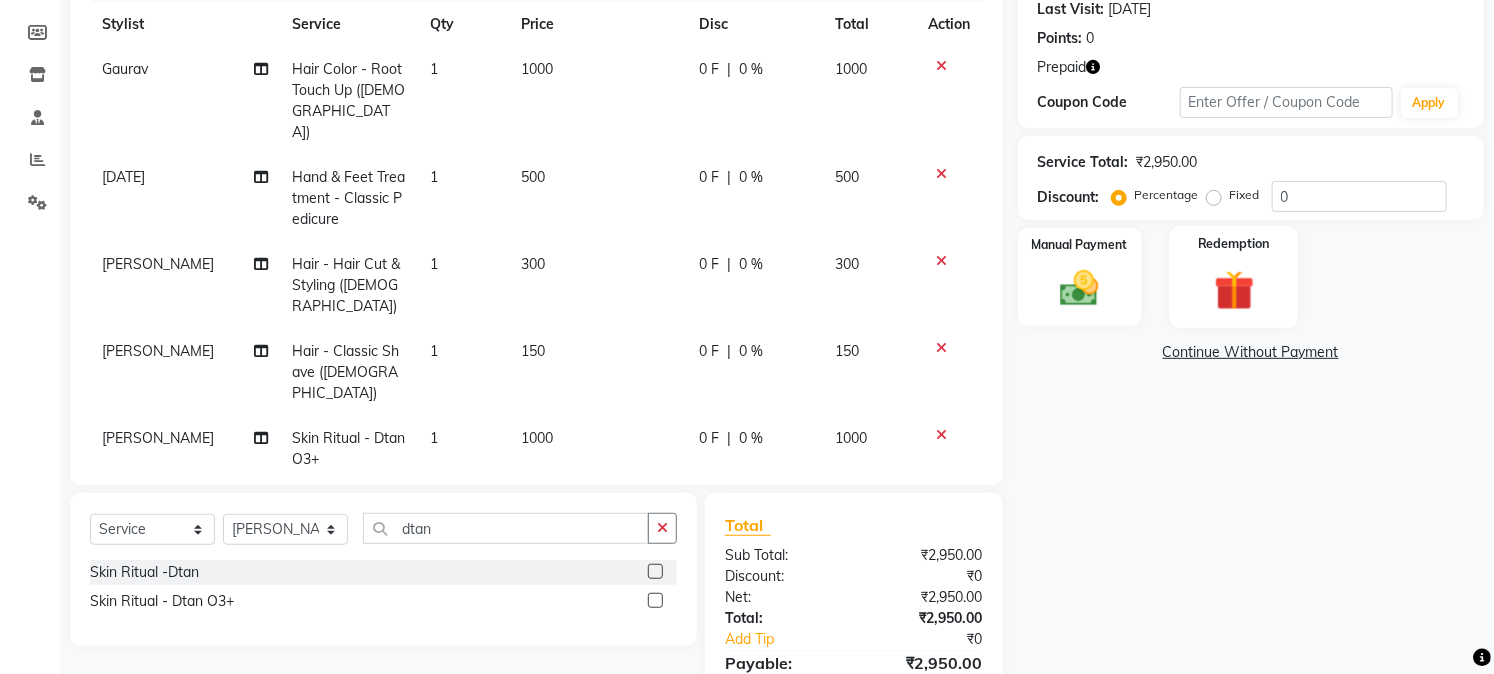 click 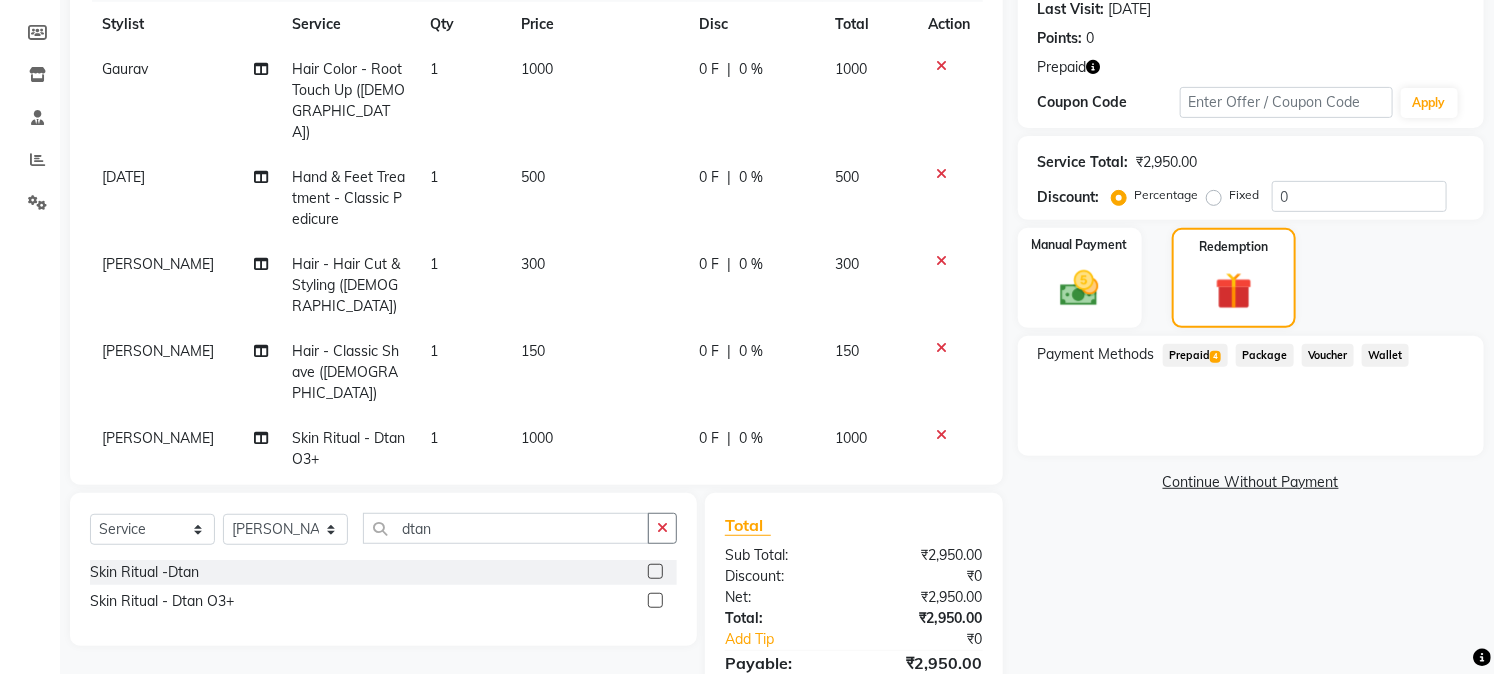 click on "Prepaid  4" 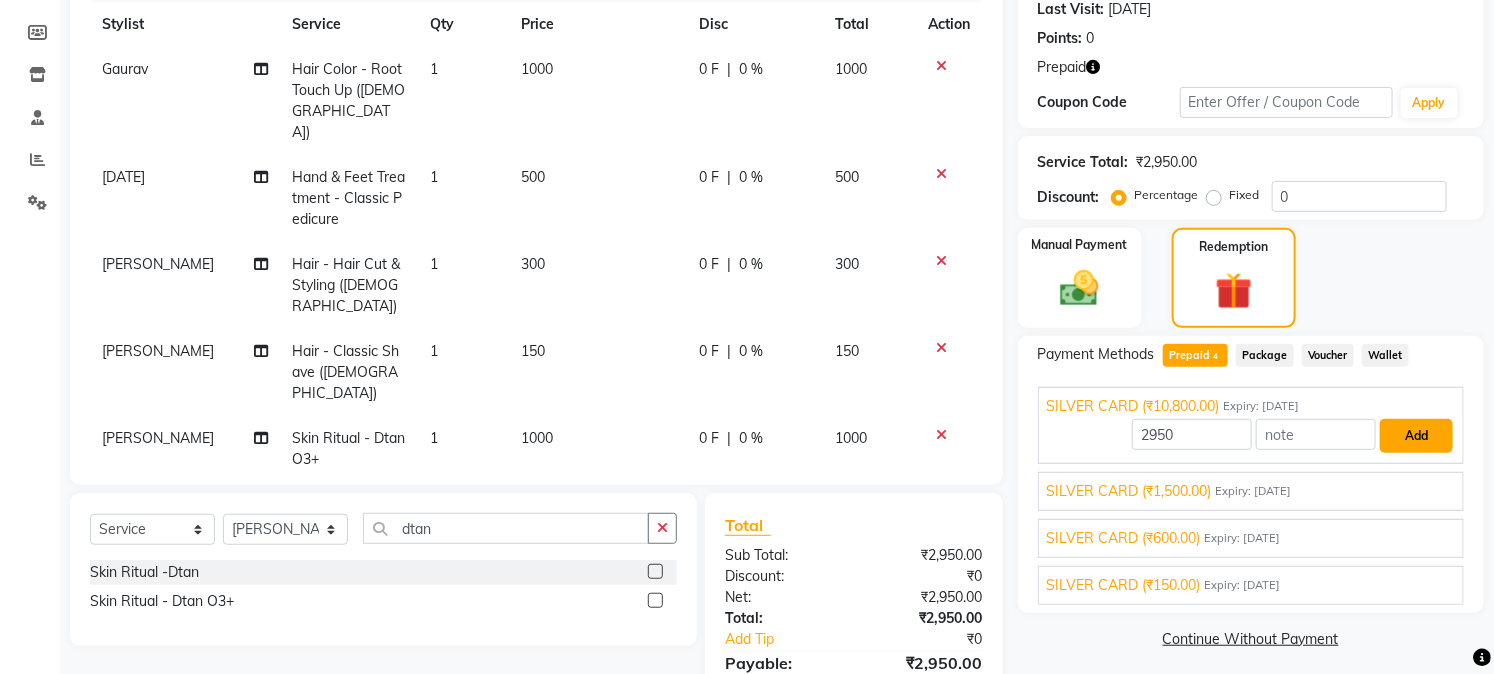 click on "Add" at bounding box center (1416, 436) 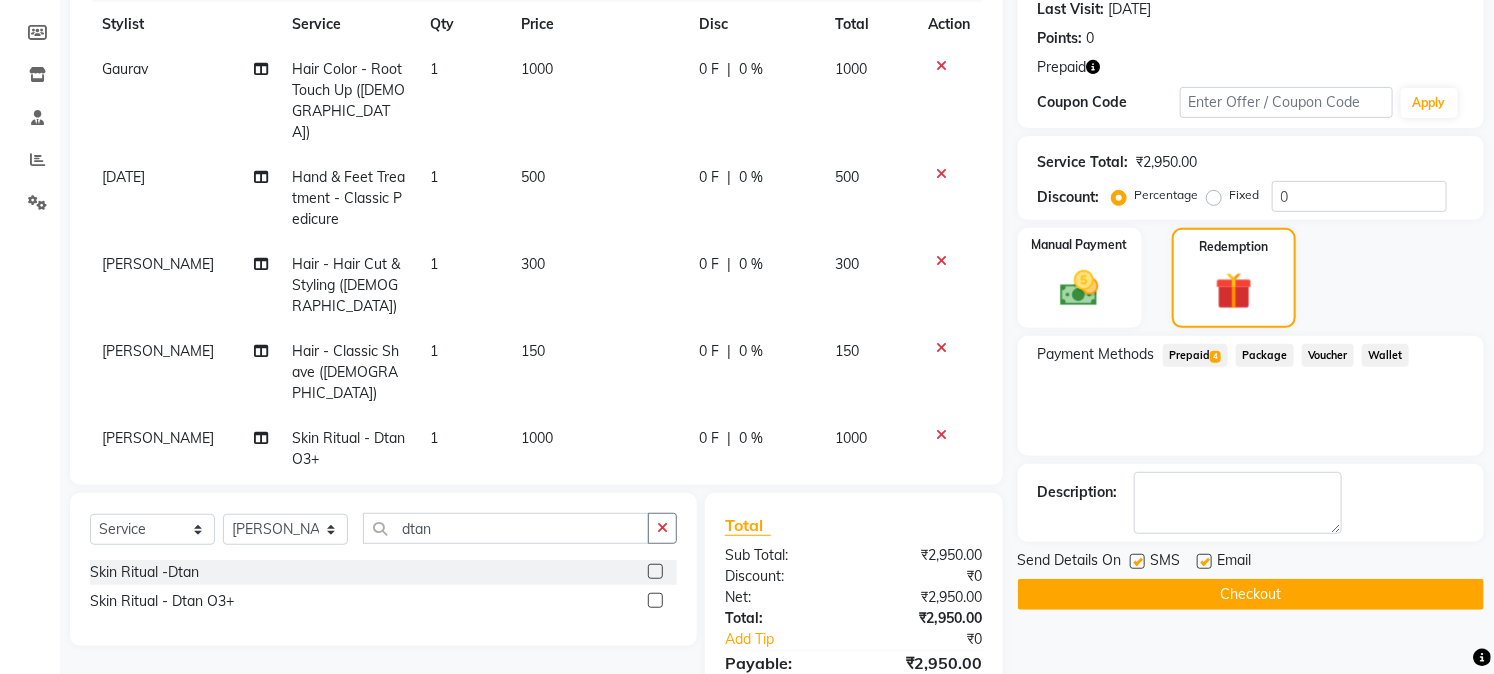click on "Checkout" 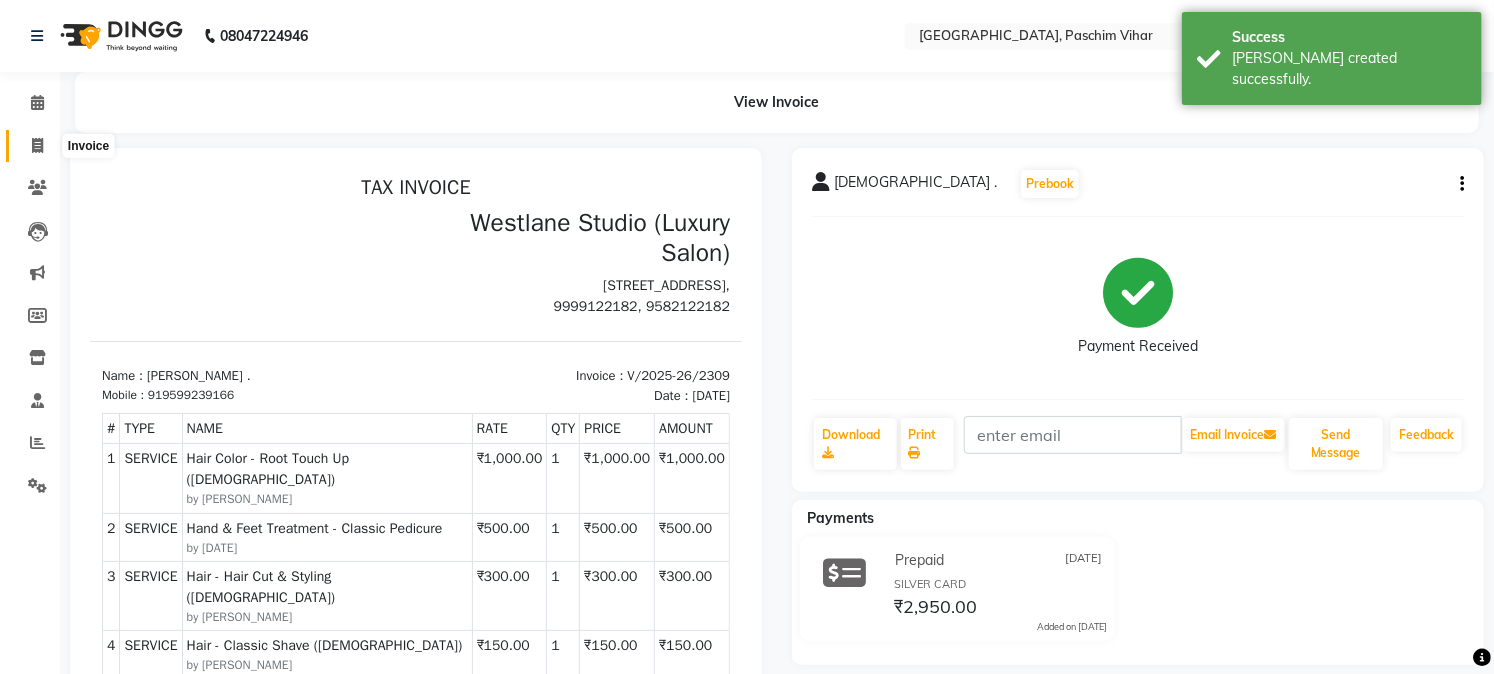 scroll, scrollTop: 0, scrollLeft: 0, axis: both 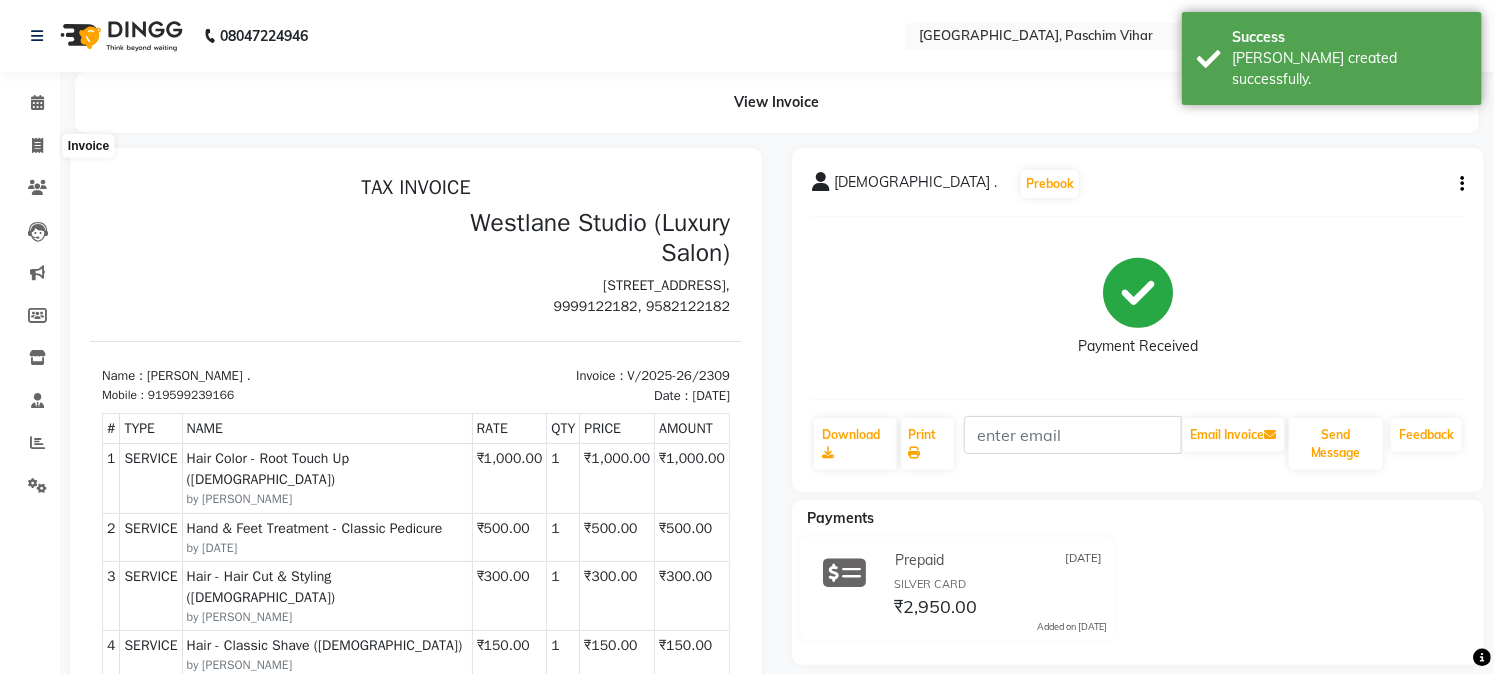 select on "service" 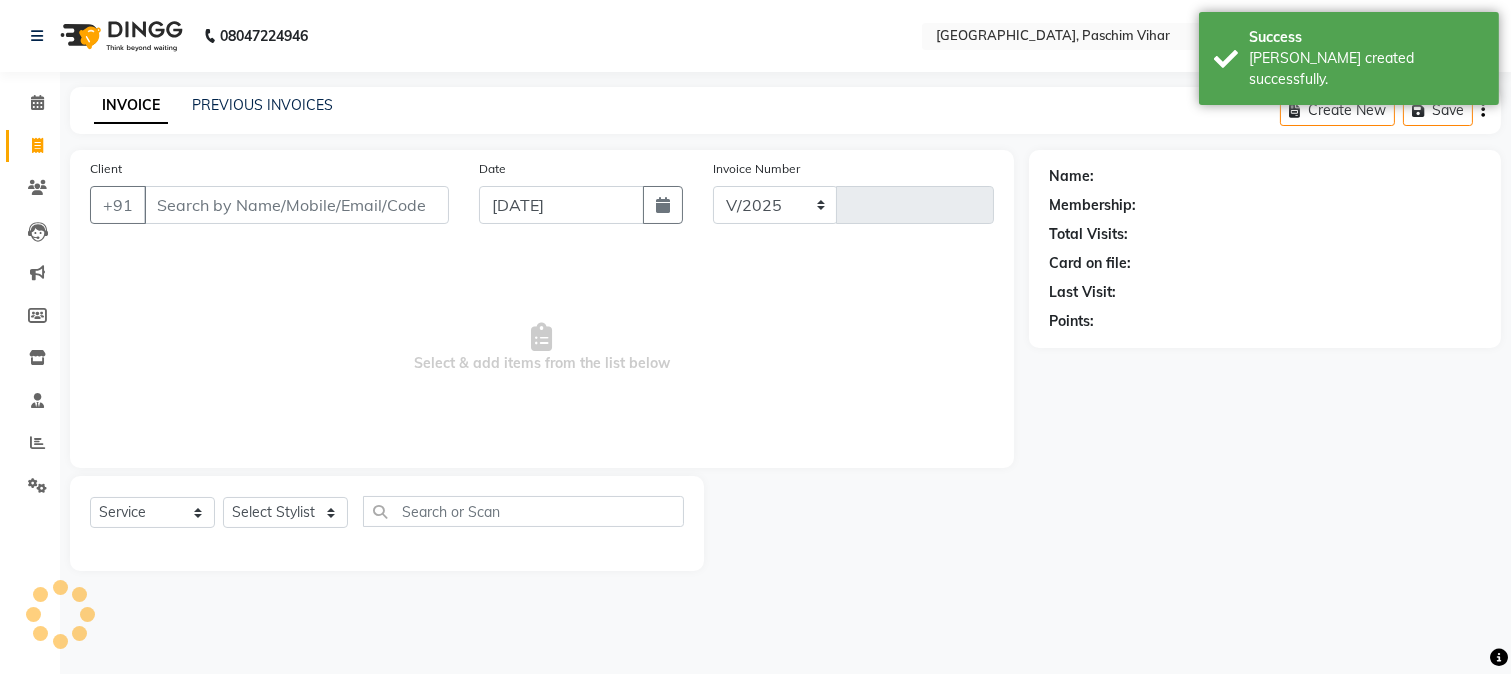 select on "223" 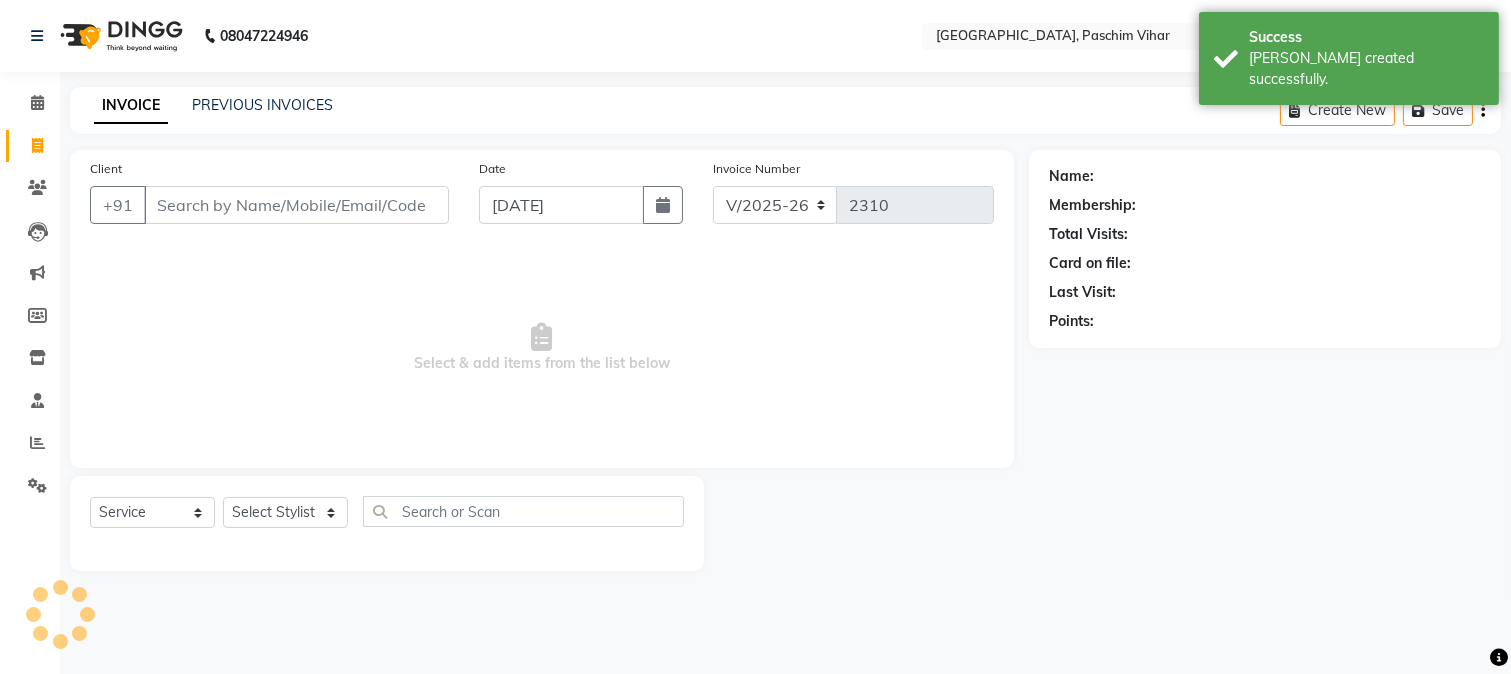 click on "Client" at bounding box center (296, 205) 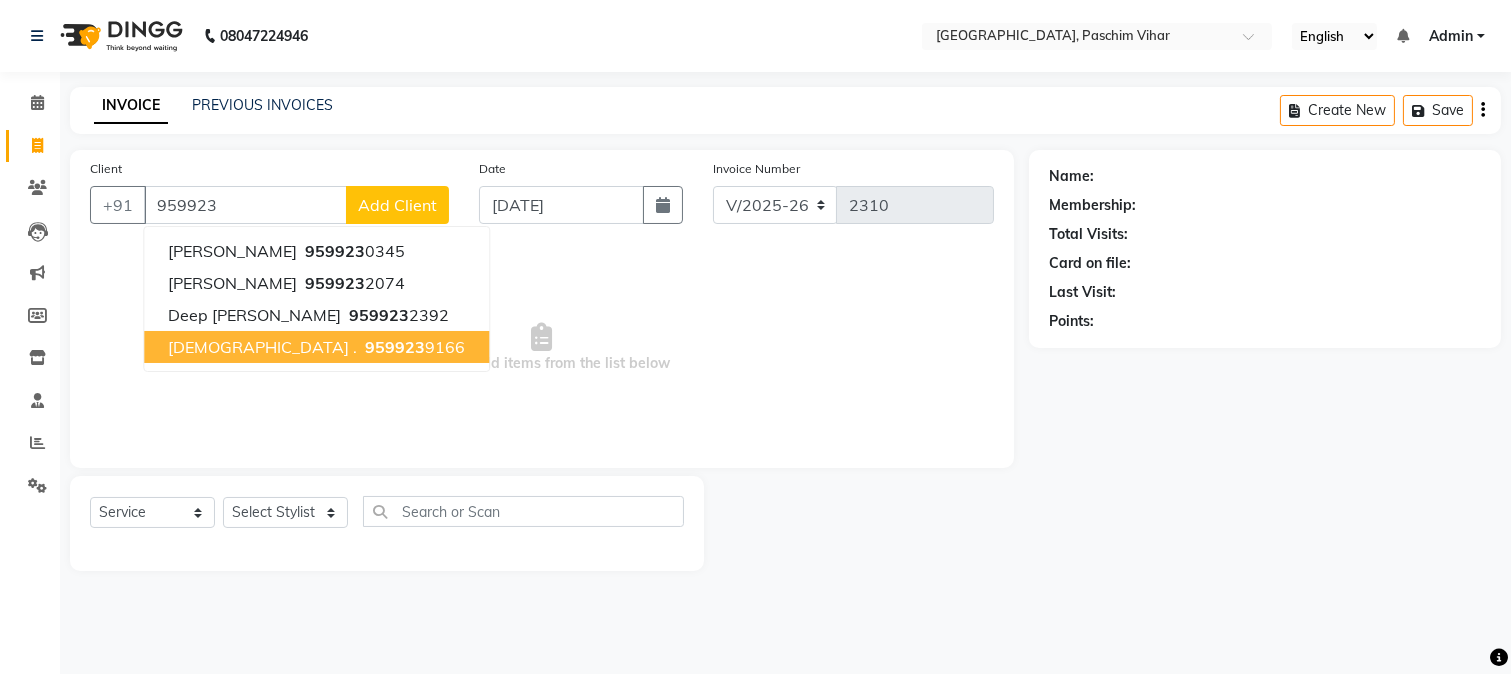 click on "959923 9166" at bounding box center (413, 347) 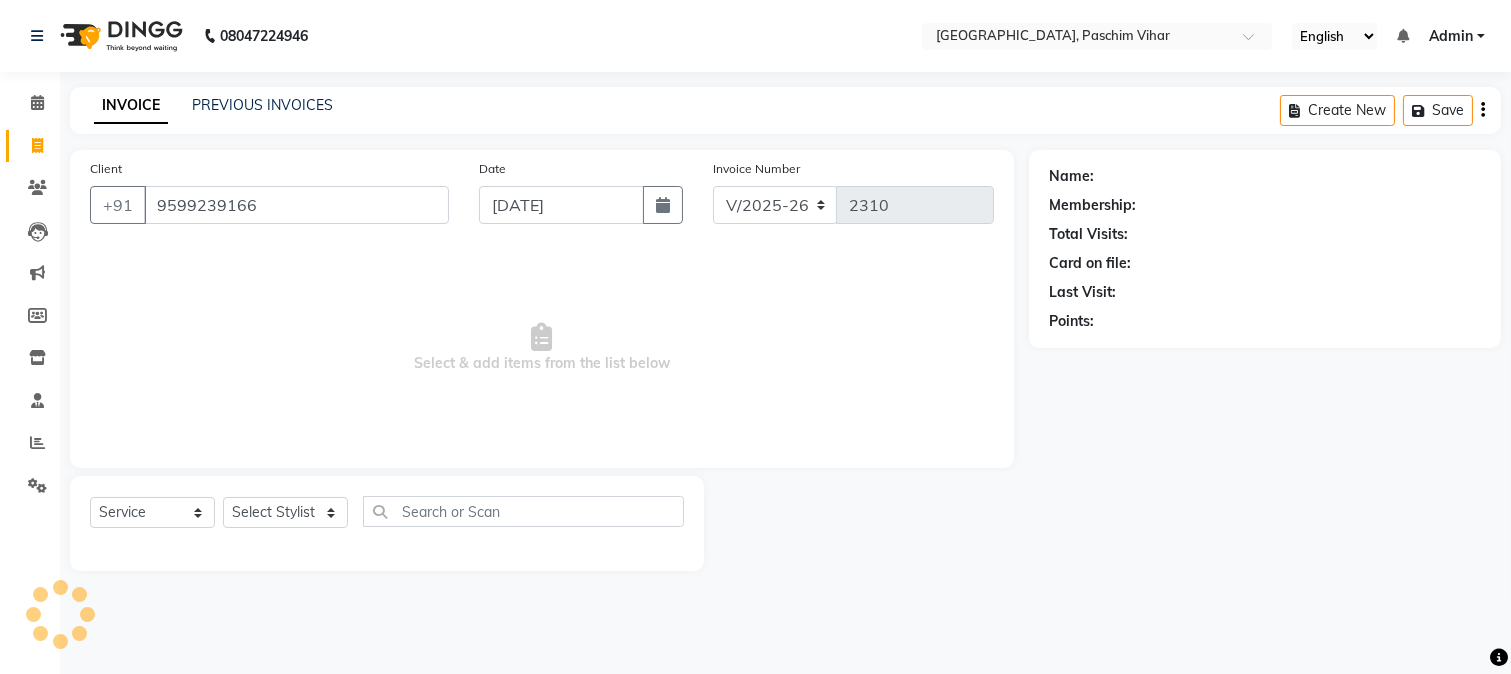type on "9599239166" 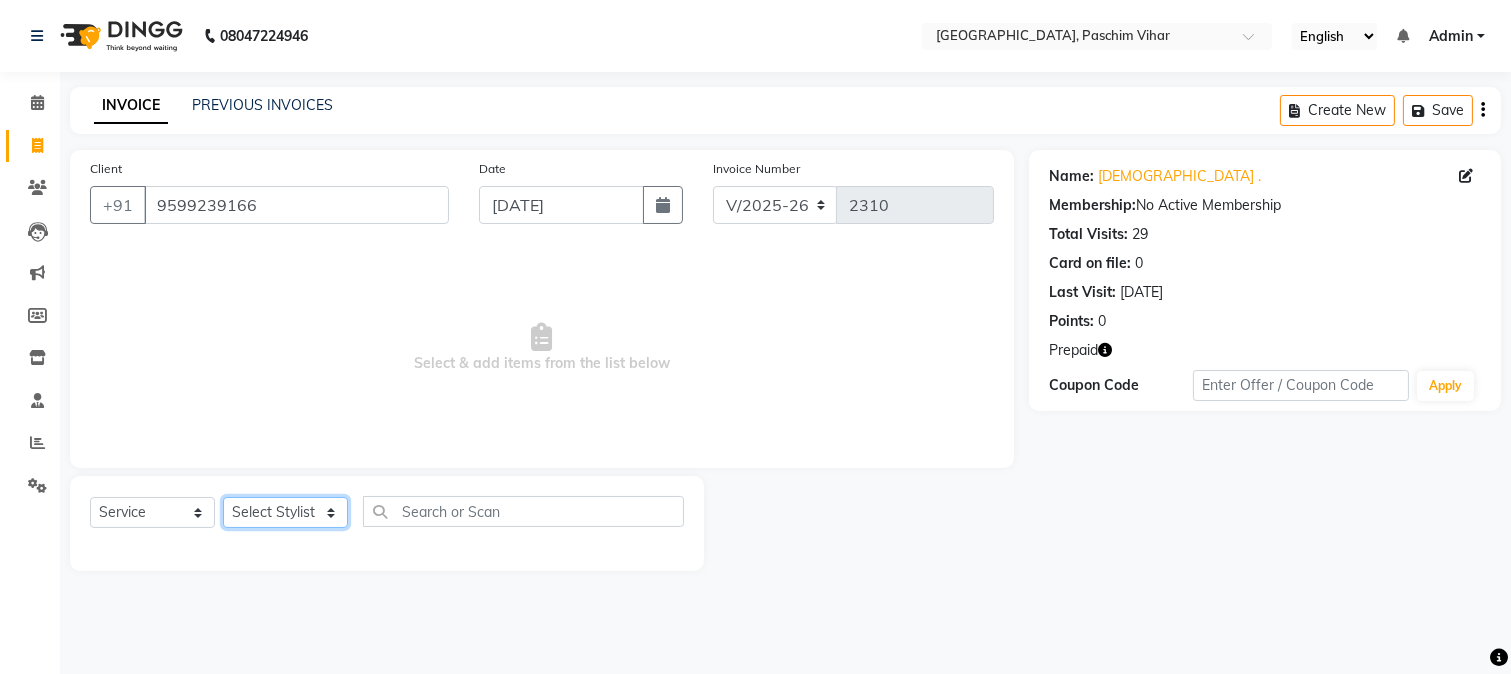 click on "Select Stylist Akash Anu Arun Gaurav  [PERSON_NAME] [PERSON_NAME] [PERSON_NAME] [PERSON_NAME] [DATE][PERSON_NAME] [PERSON_NAME] [PERSON_NAME] [PERSON_NAME] Shakel [PERSON_NAME] [PERSON_NAME] [PERSON_NAME]" 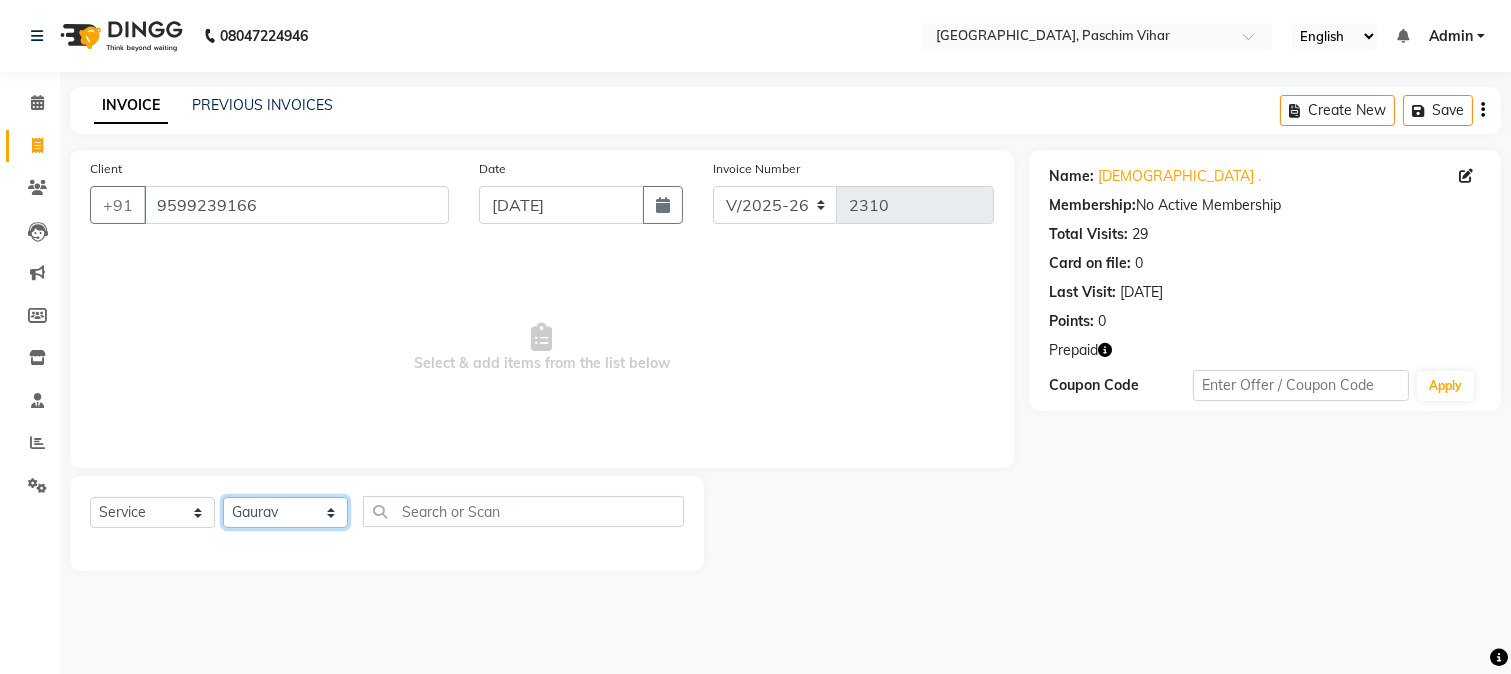 click on "Select Stylist Akash Anu Arun Gaurav  [PERSON_NAME] [PERSON_NAME] [PERSON_NAME] [PERSON_NAME] [DATE][PERSON_NAME] [PERSON_NAME] [PERSON_NAME] [PERSON_NAME] Shakel [PERSON_NAME] [PERSON_NAME] [PERSON_NAME]" 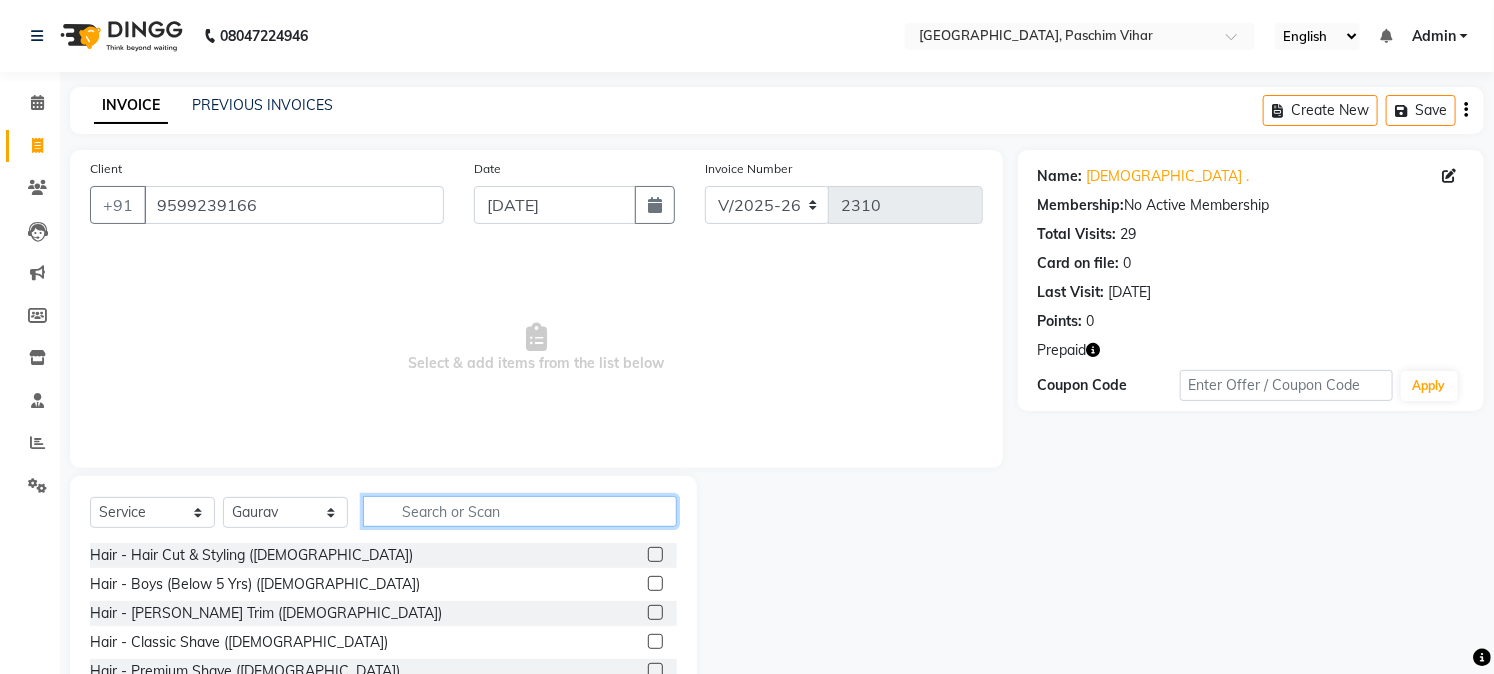 click 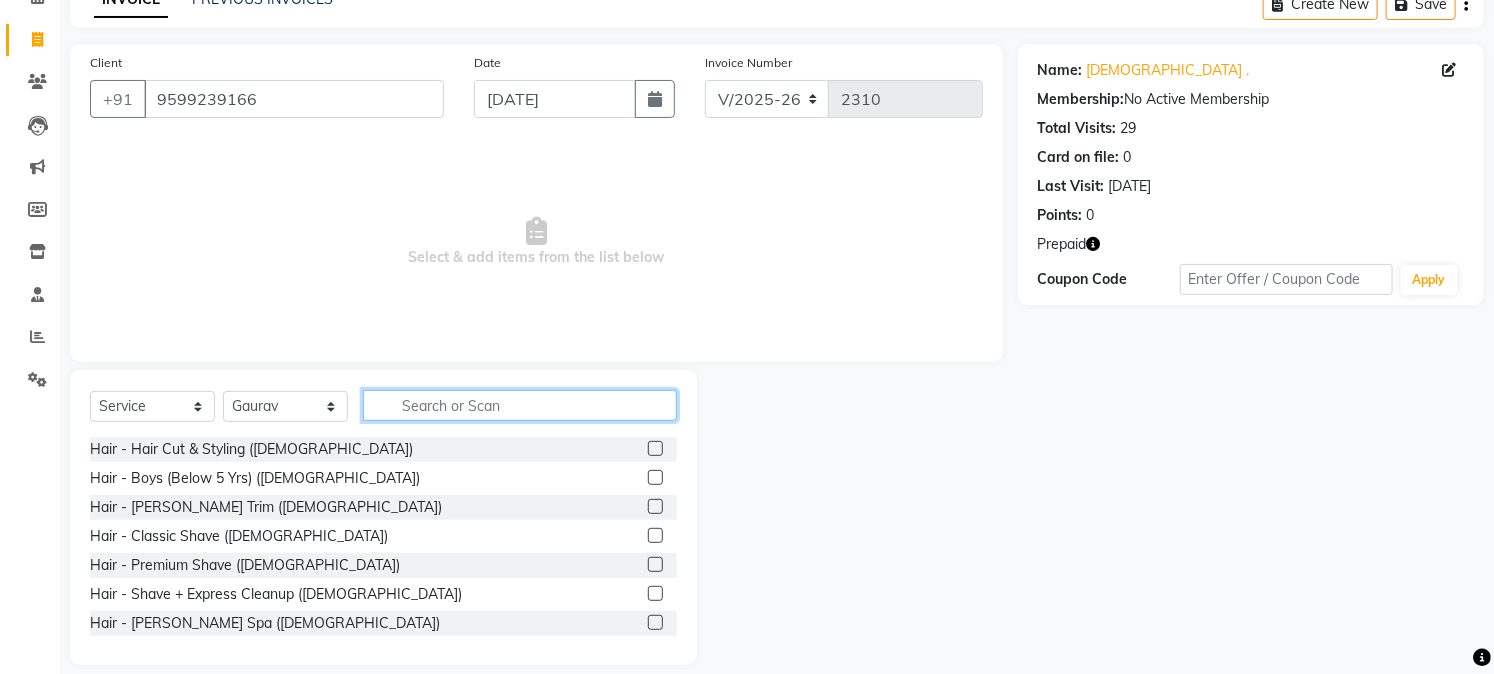 scroll, scrollTop: 126, scrollLeft: 0, axis: vertical 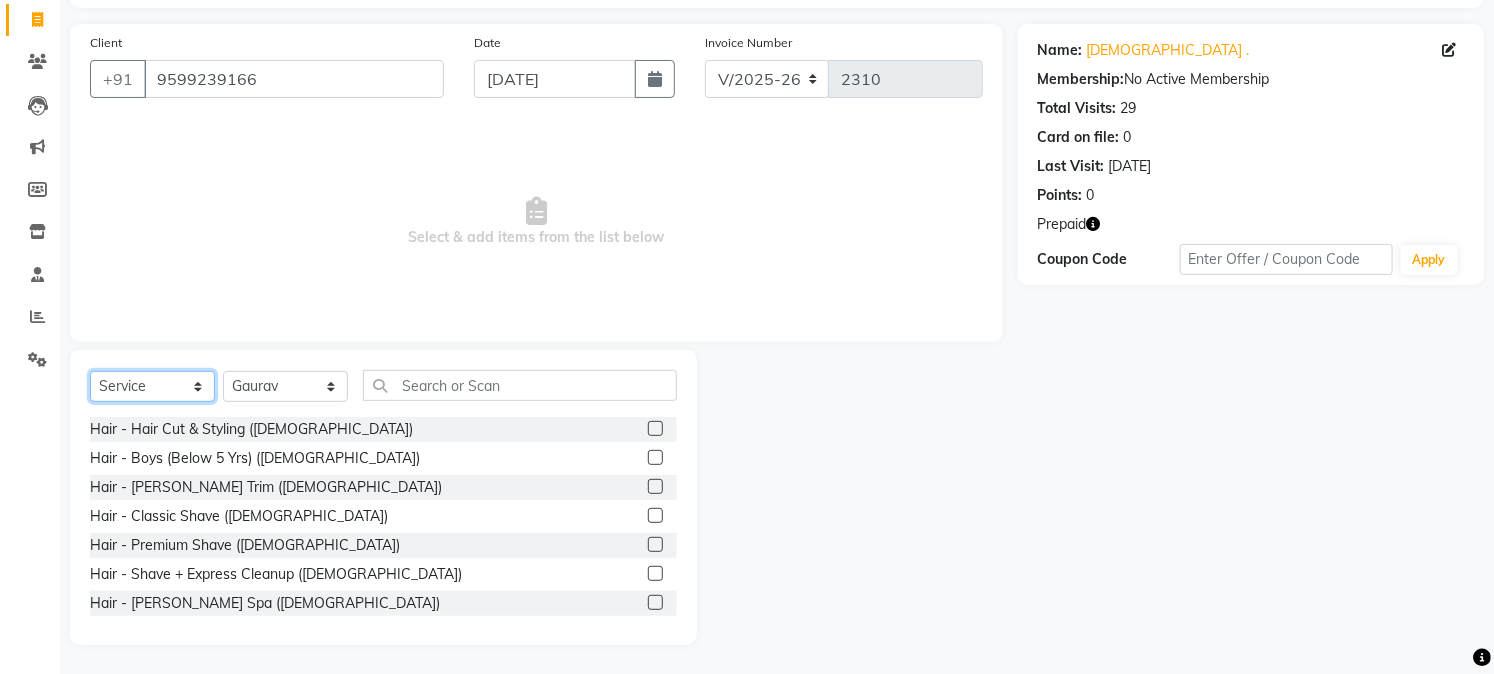click on "Select  Service  Product  Membership  Package Voucher Prepaid Gift Card" 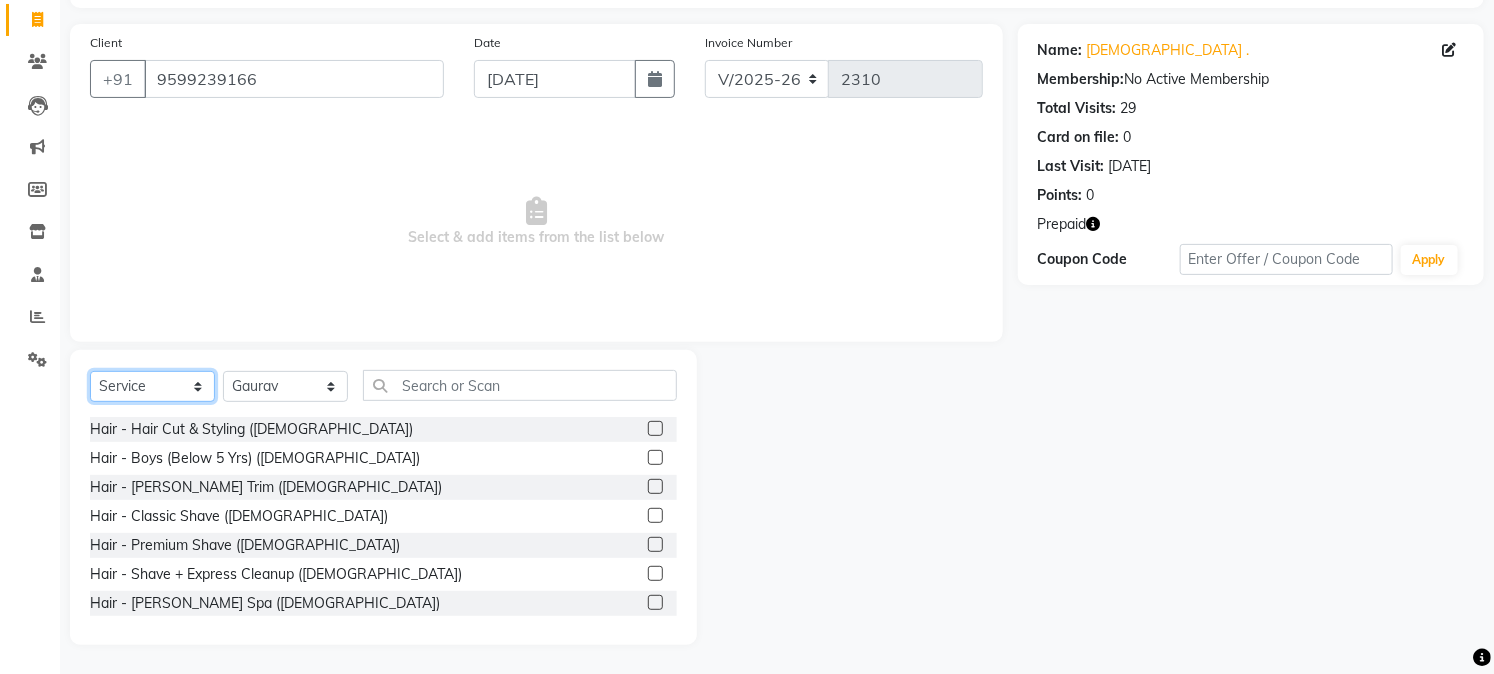 select on "product" 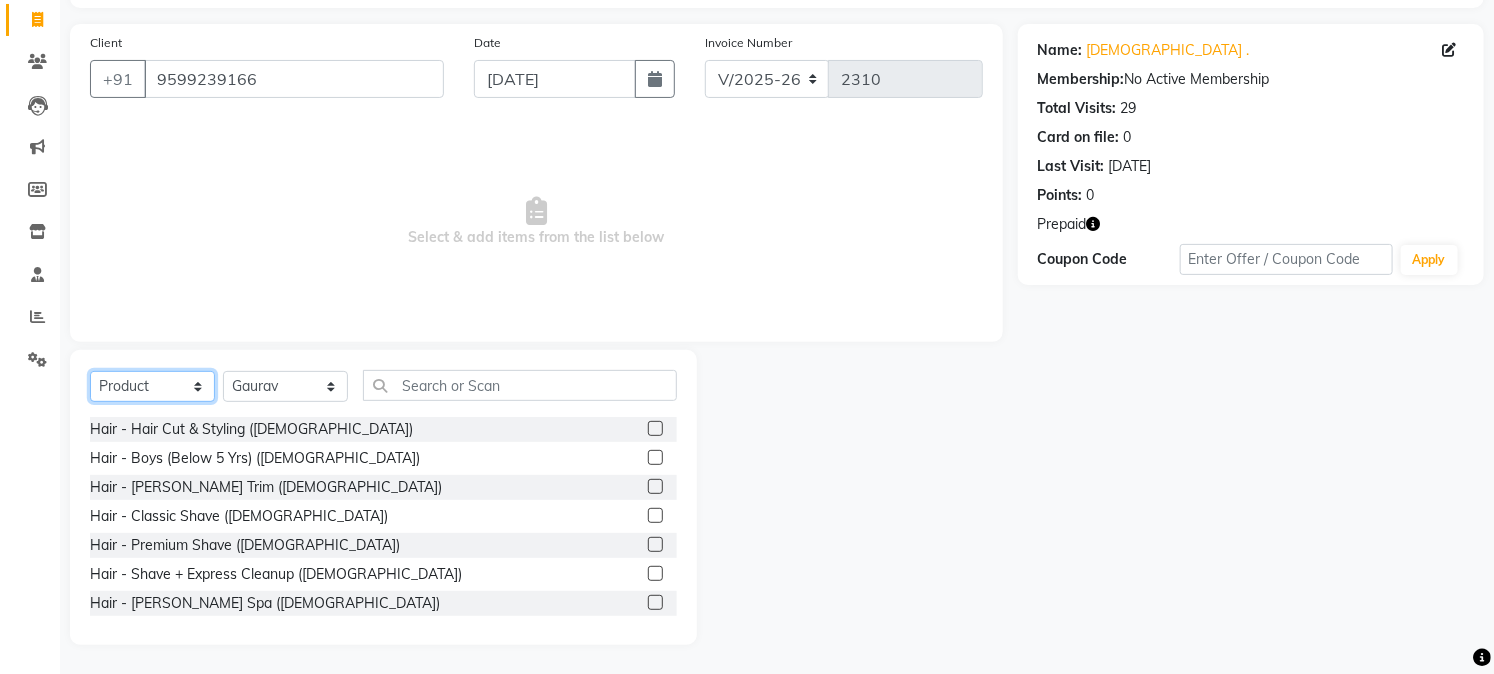click on "Select  Service  Product  Membership  Package Voucher Prepaid Gift Card" 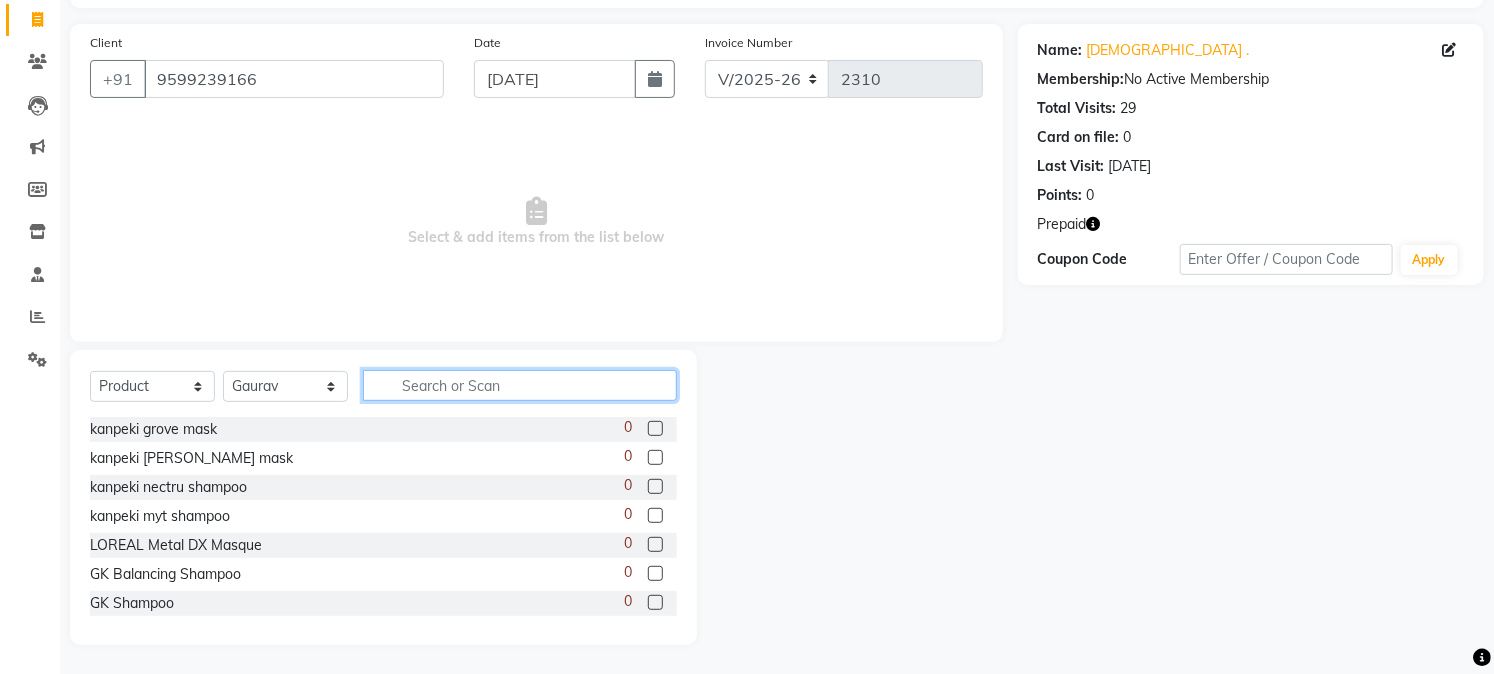 click 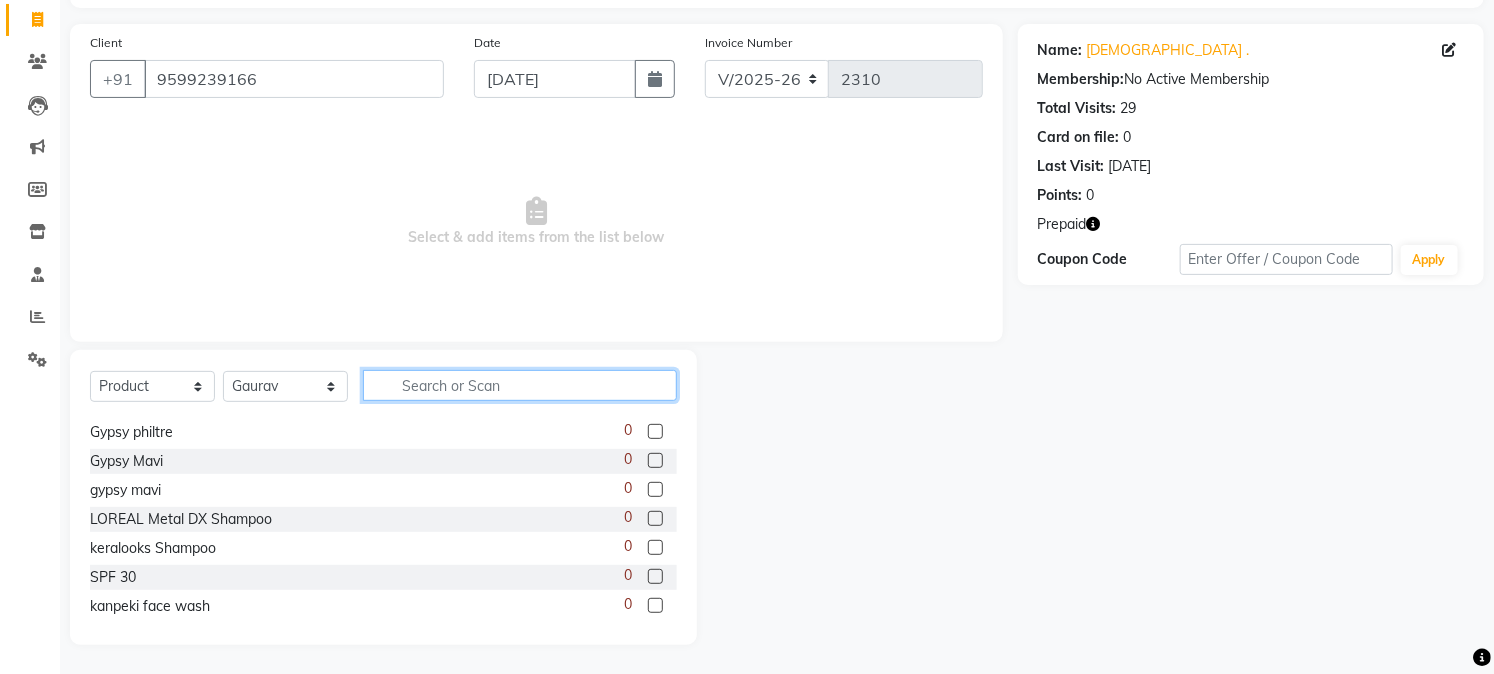 scroll, scrollTop: 333, scrollLeft: 0, axis: vertical 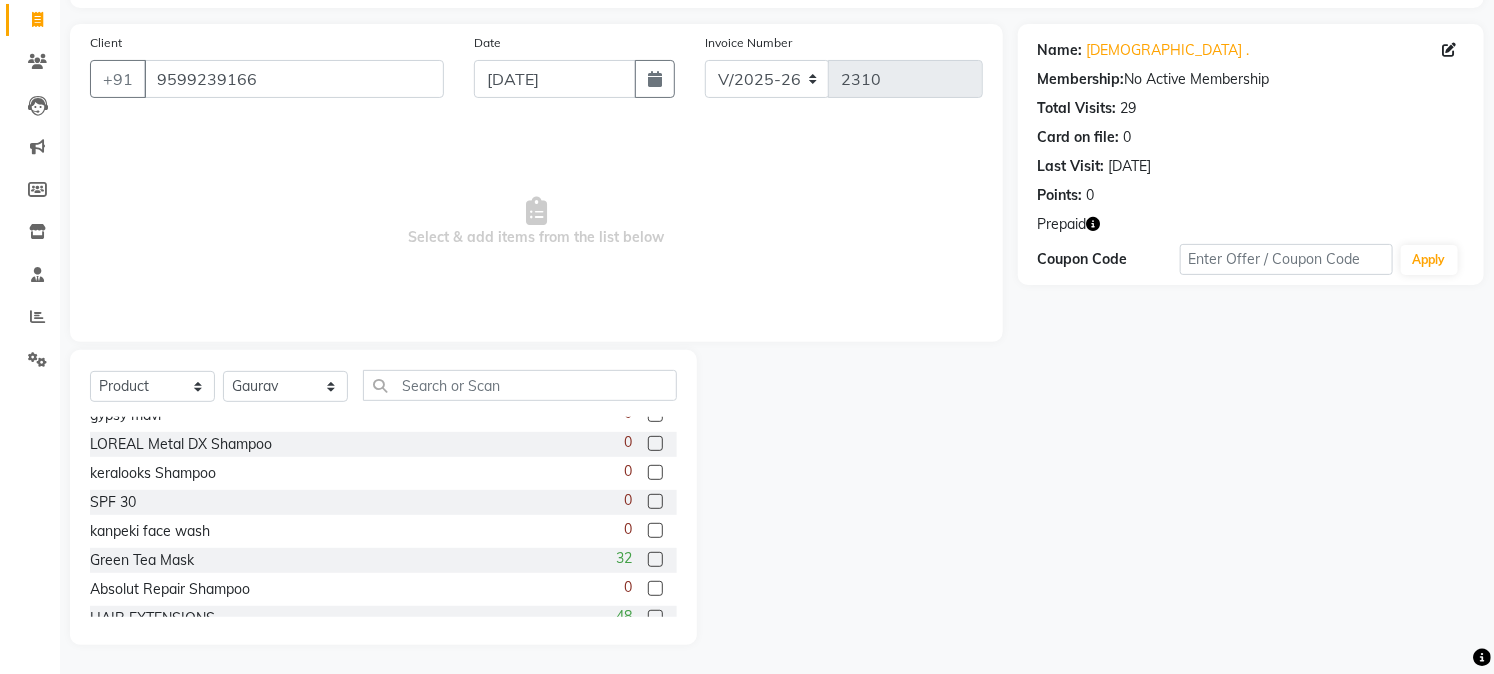 click 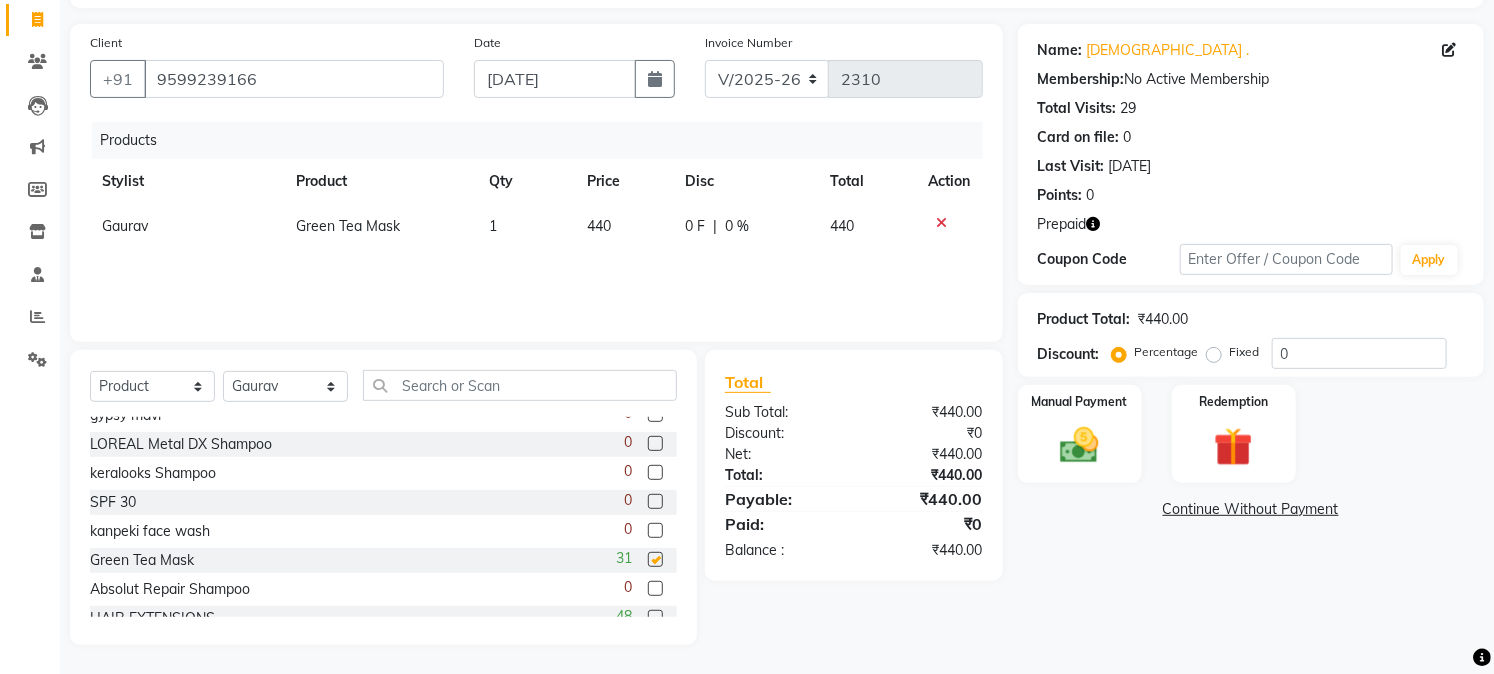 checkbox on "false" 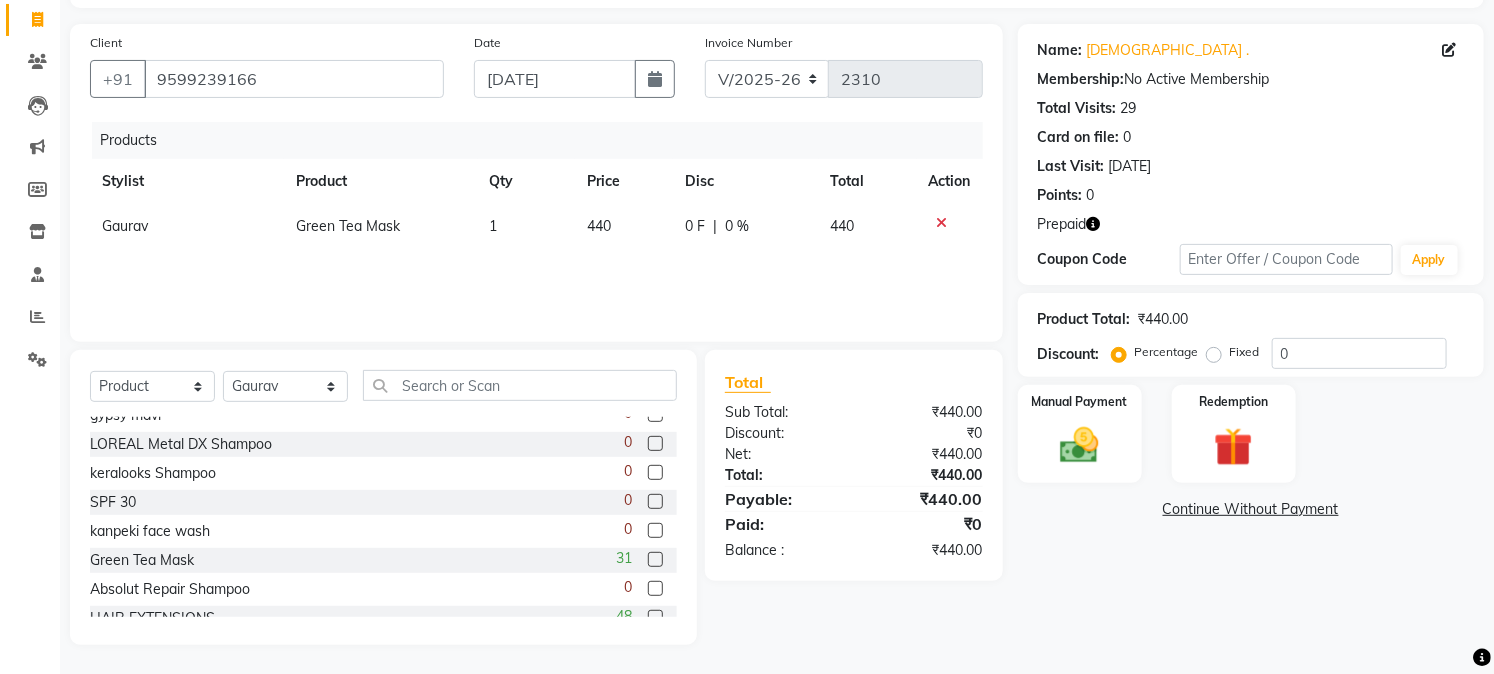 click on "440" 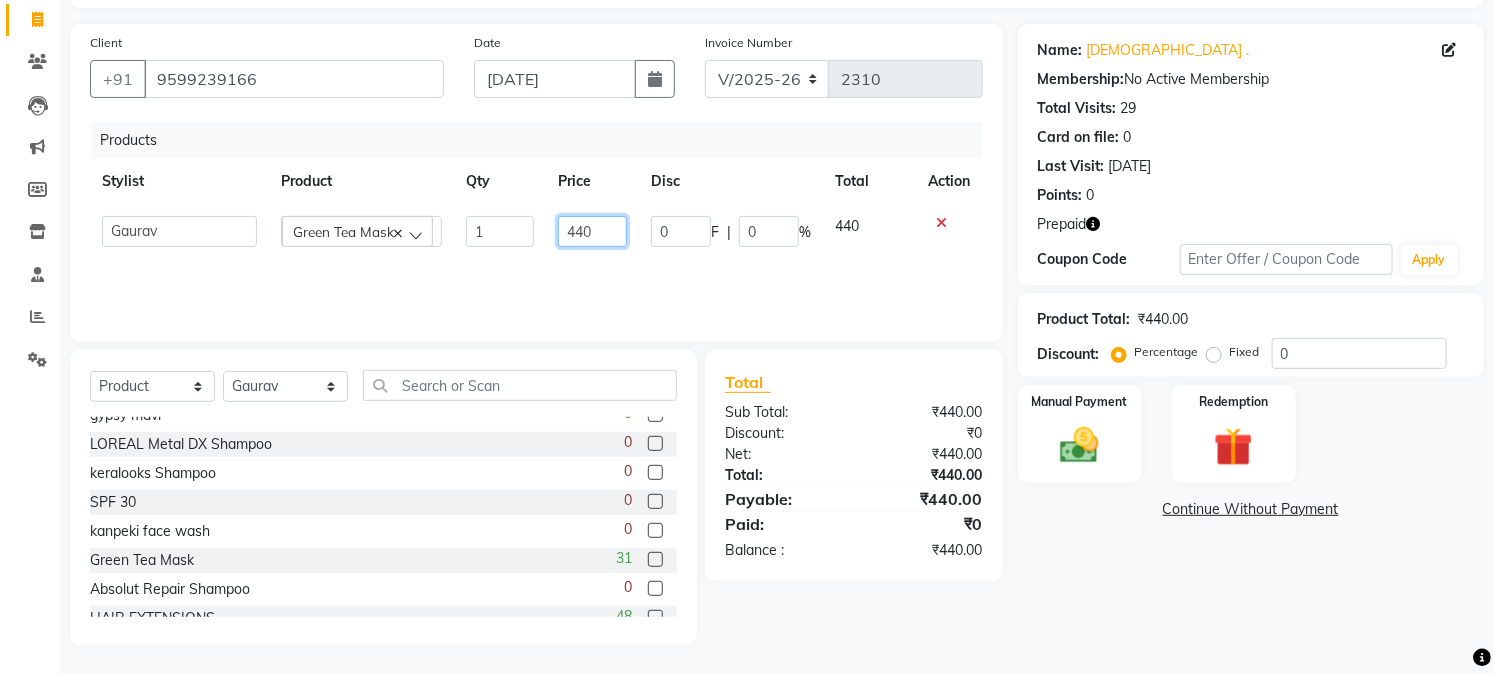 click on "440" 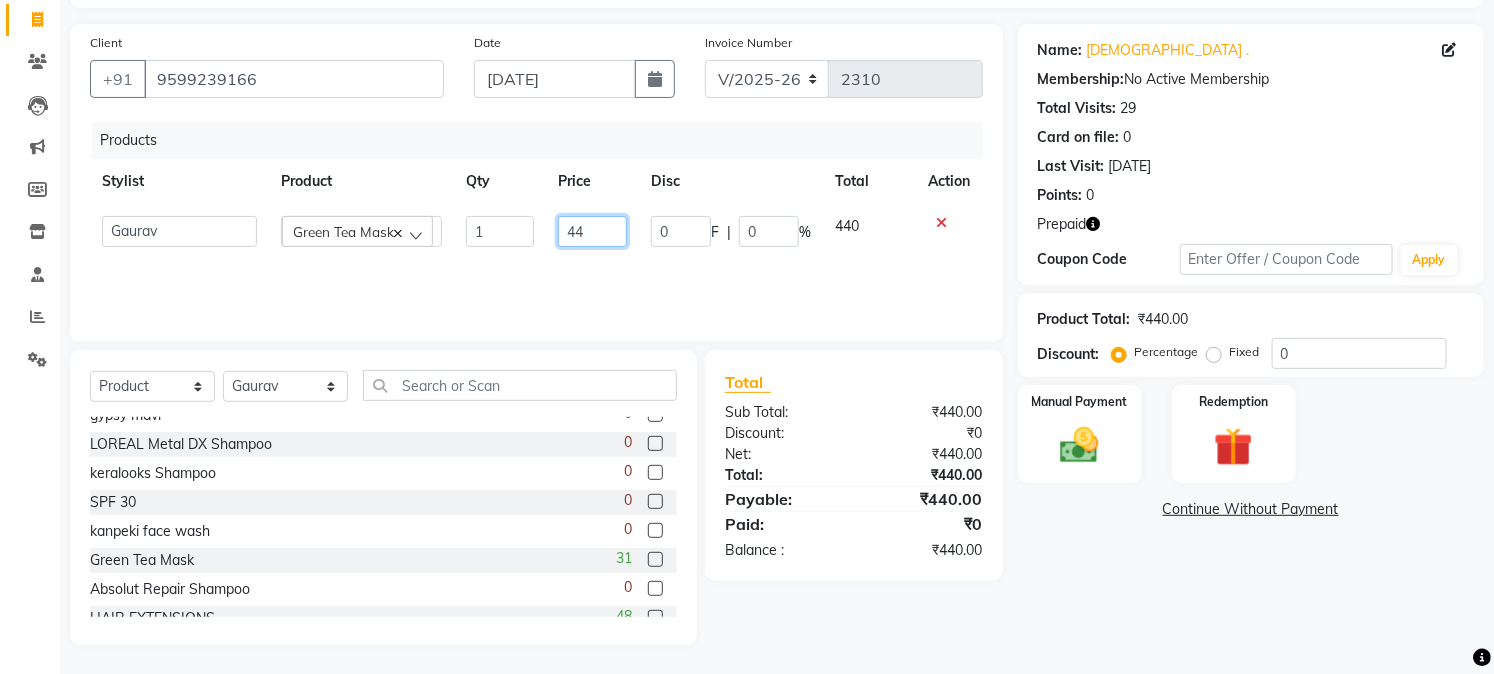 type on "4" 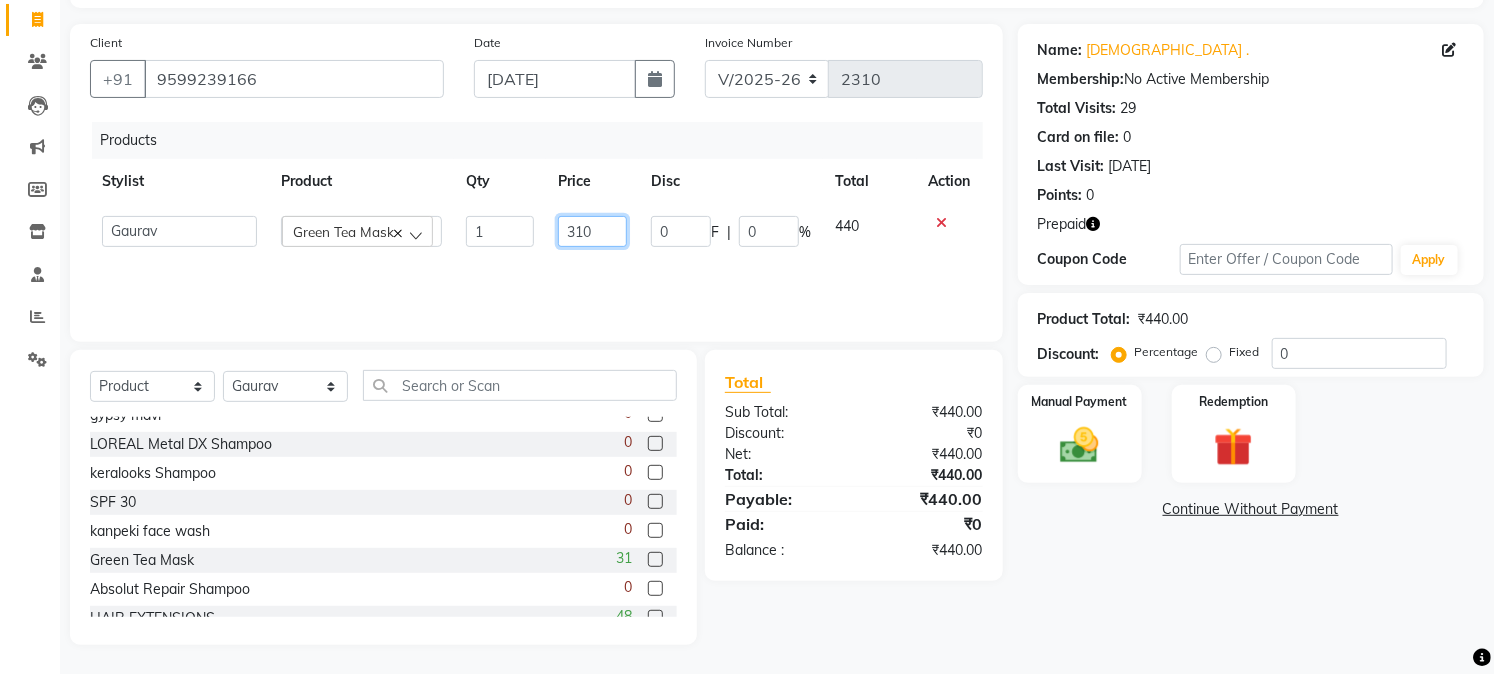 type on "3100" 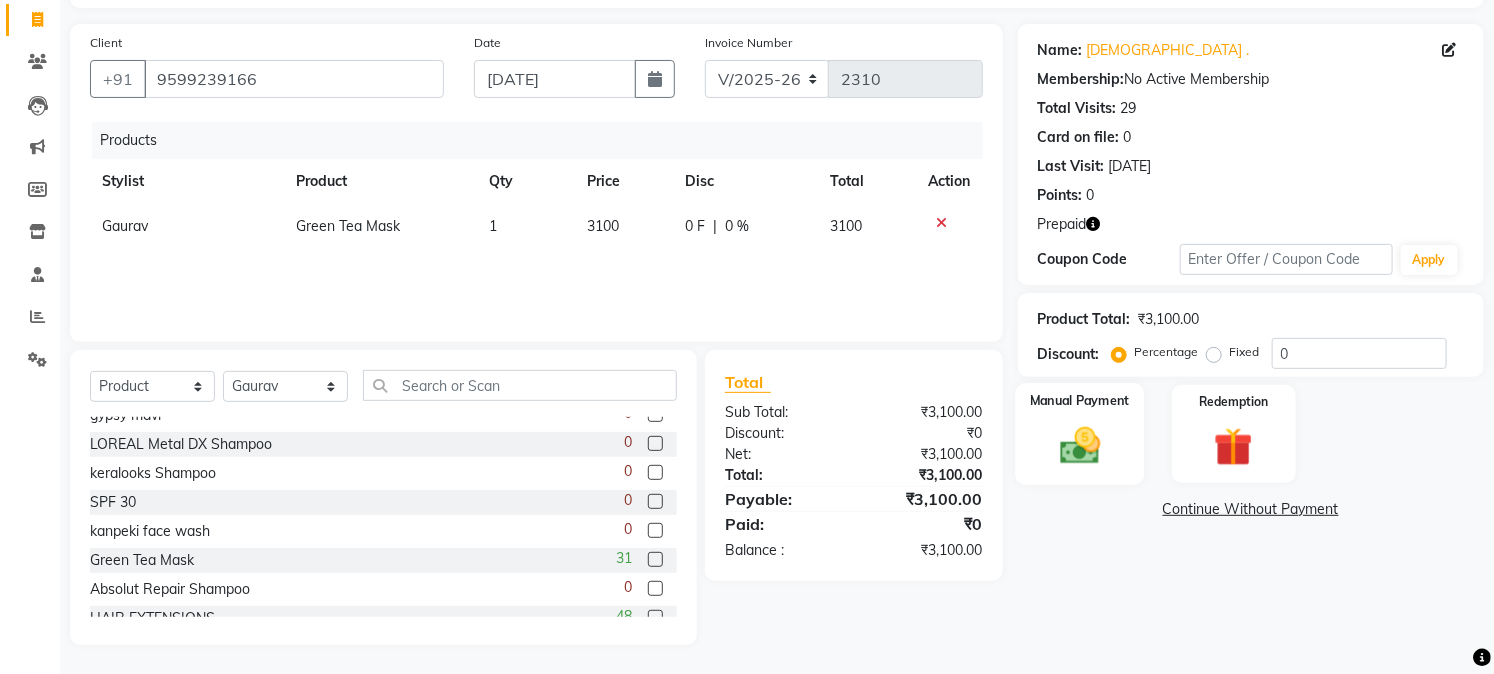 click on "Manual Payment" 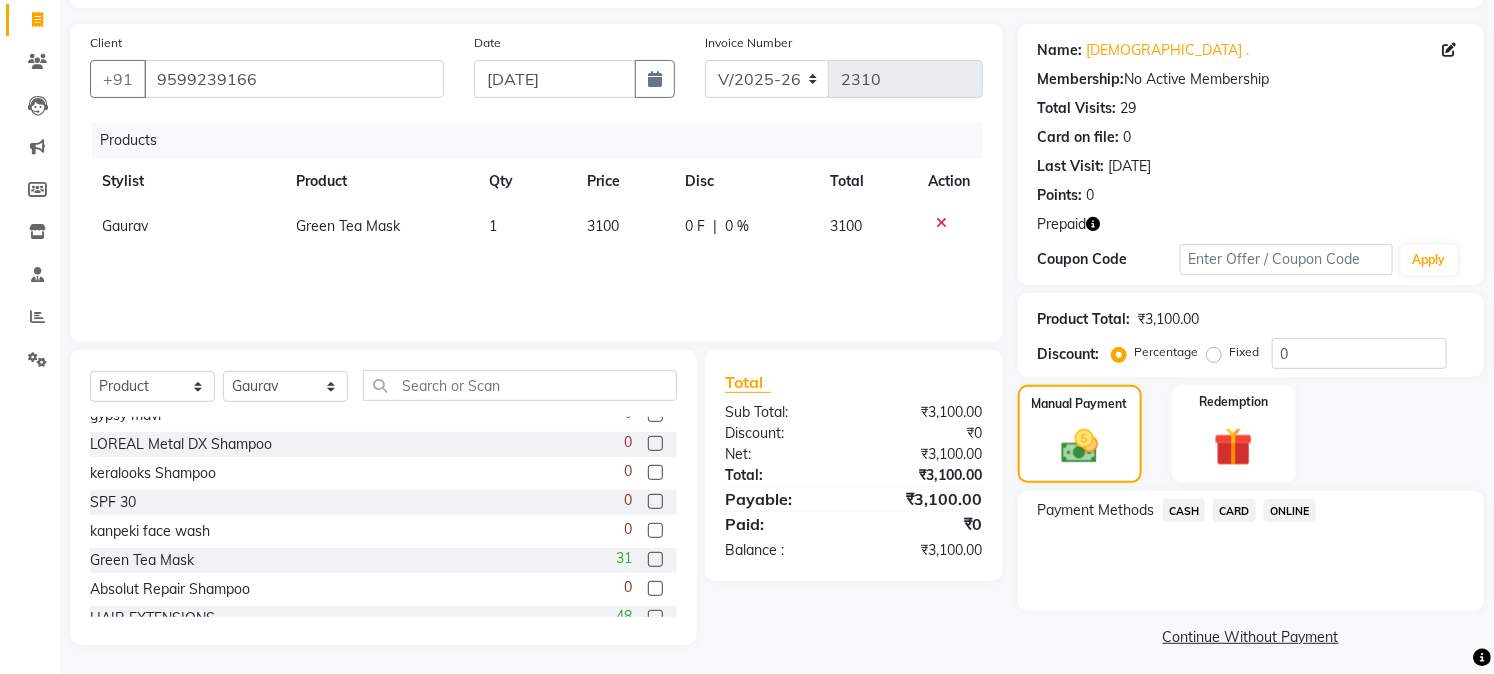 click on "CASH" 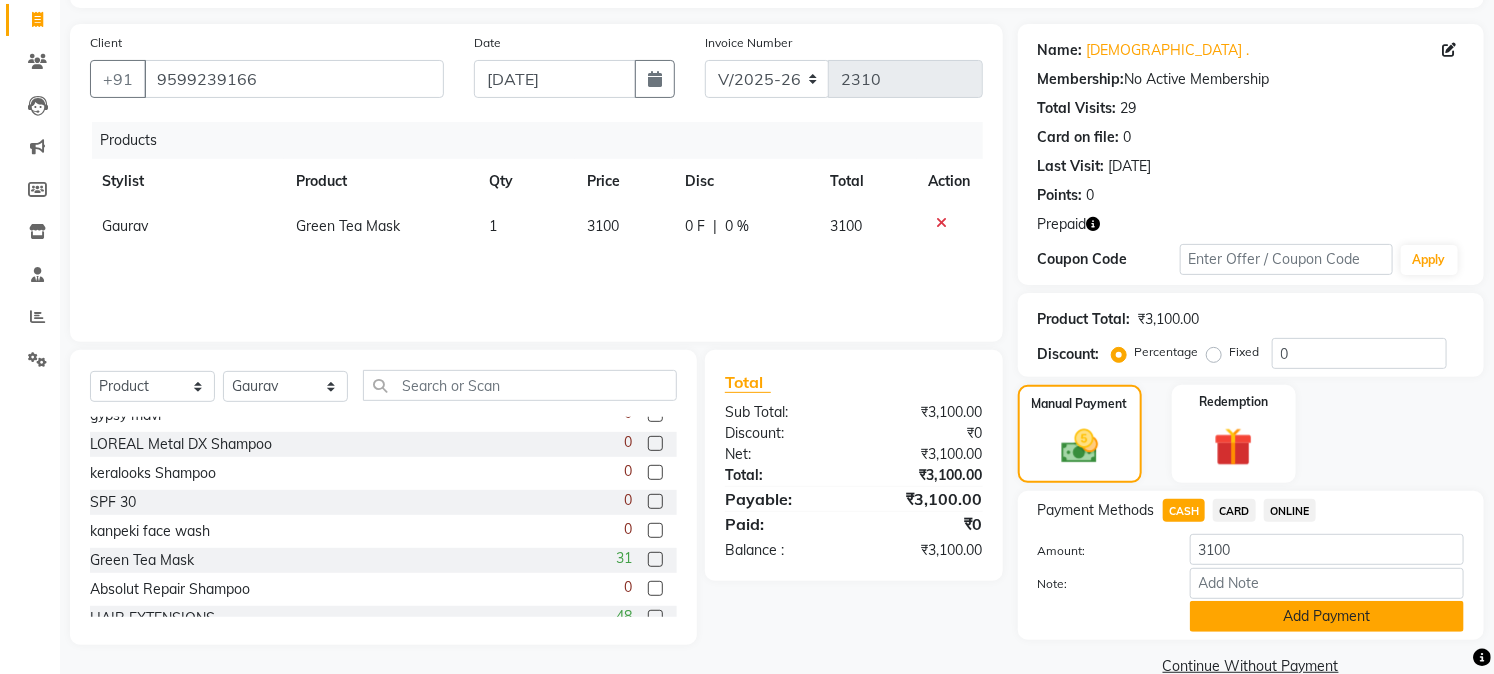 click on "Add Payment" 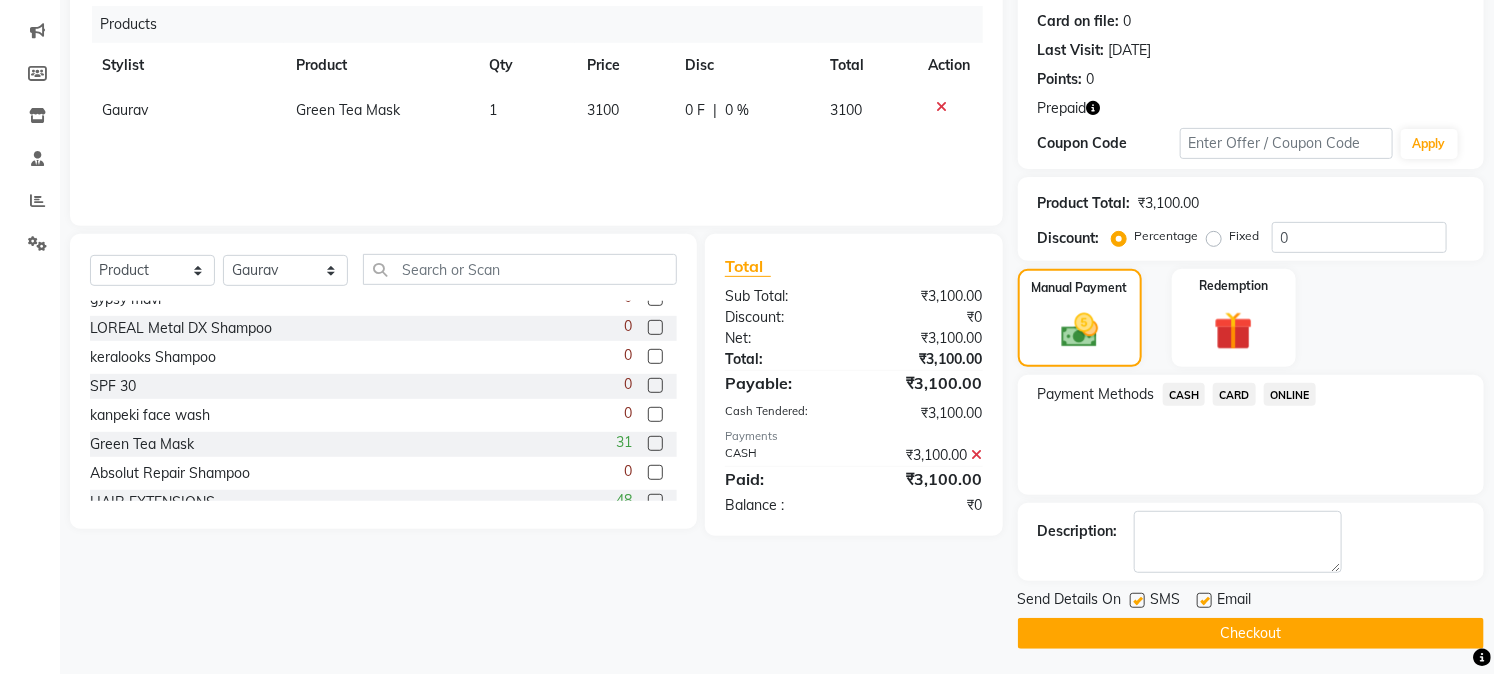 scroll, scrollTop: 246, scrollLeft: 0, axis: vertical 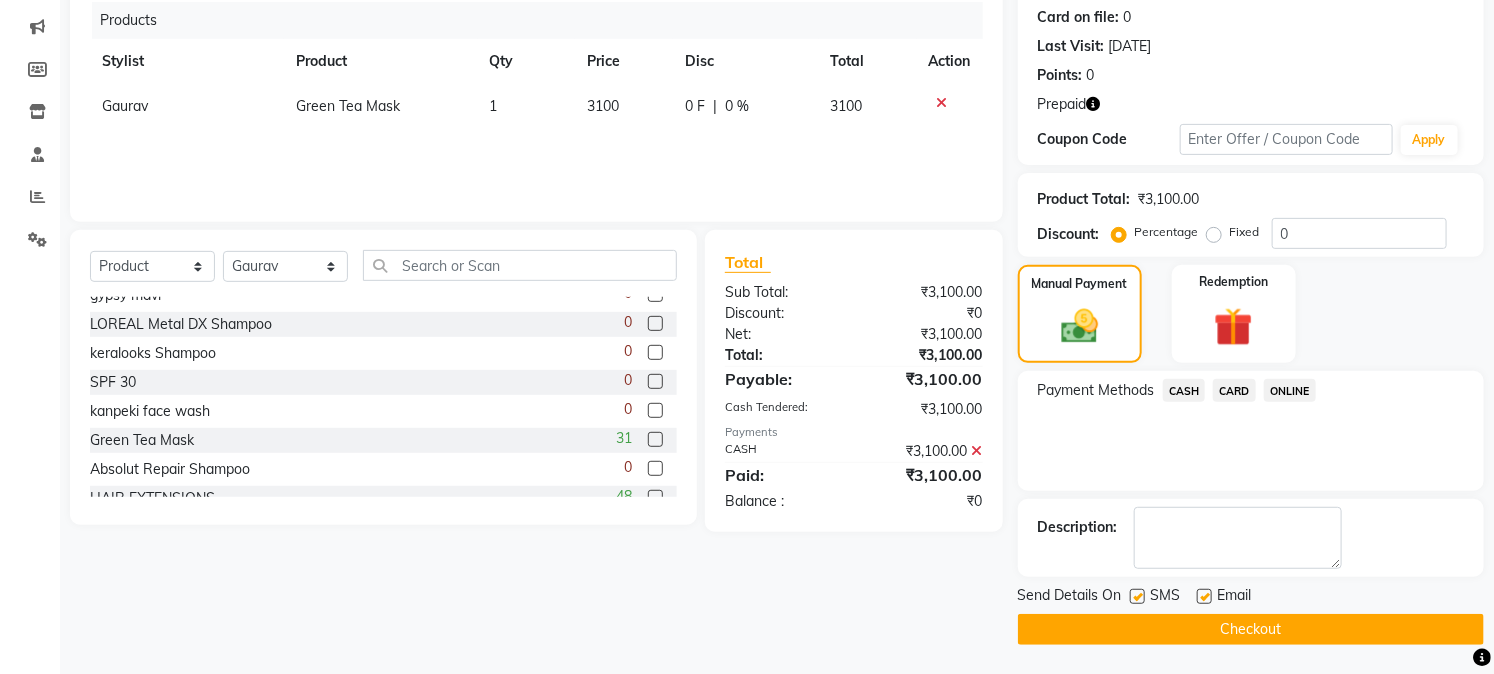 click on "Checkout" 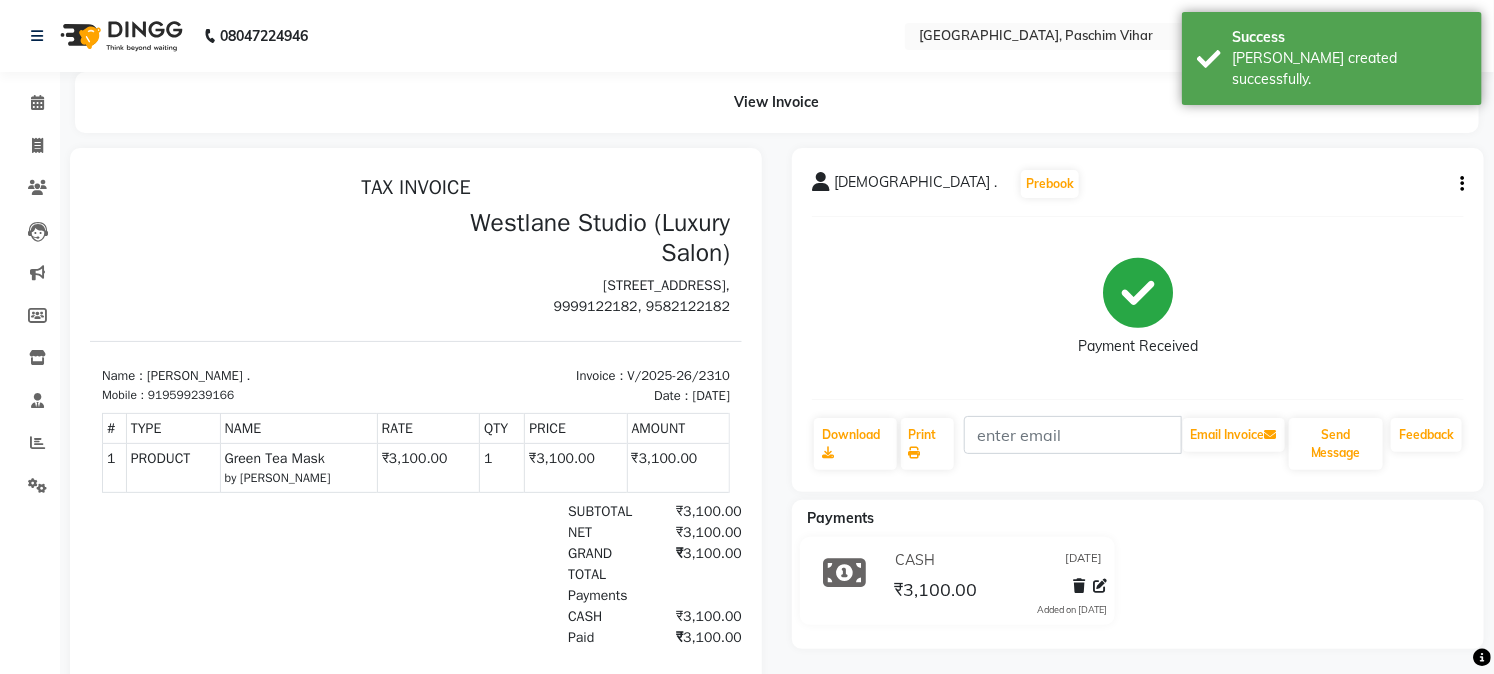 scroll, scrollTop: 0, scrollLeft: 0, axis: both 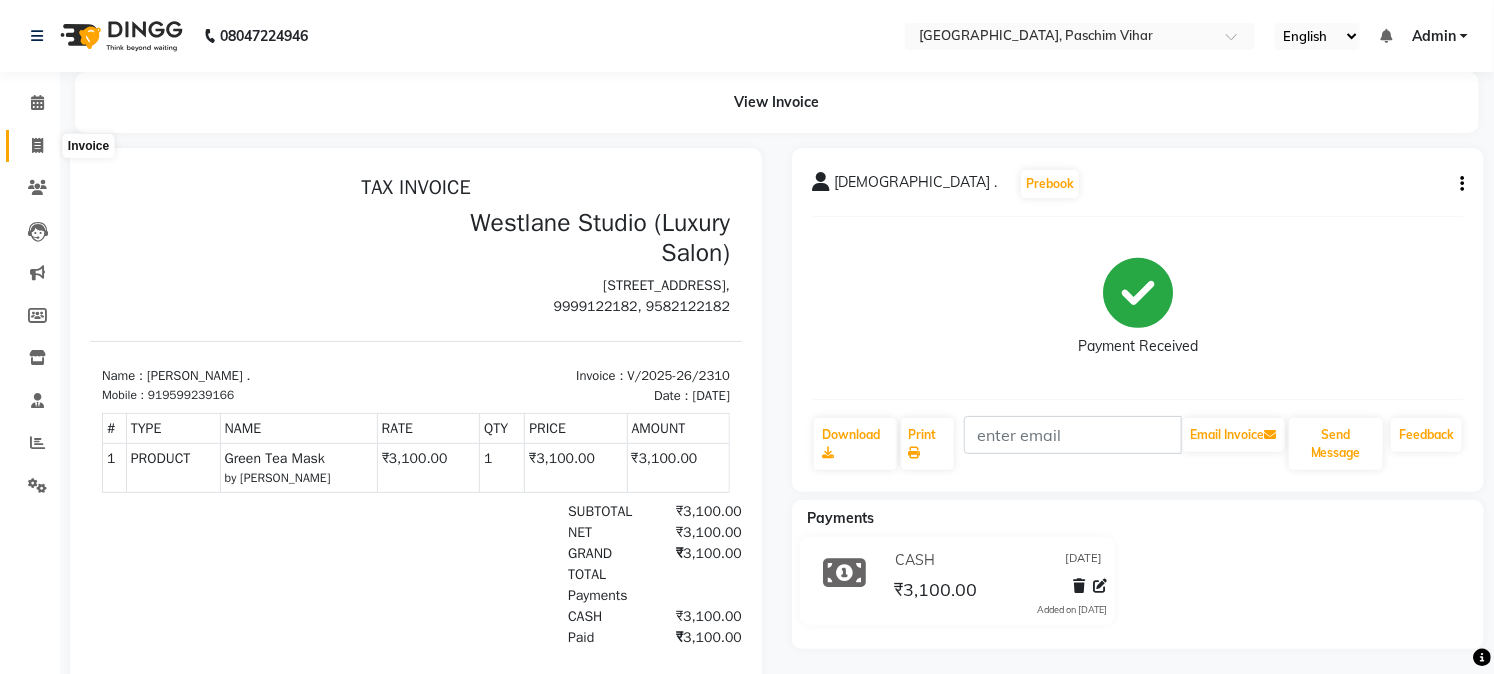 click 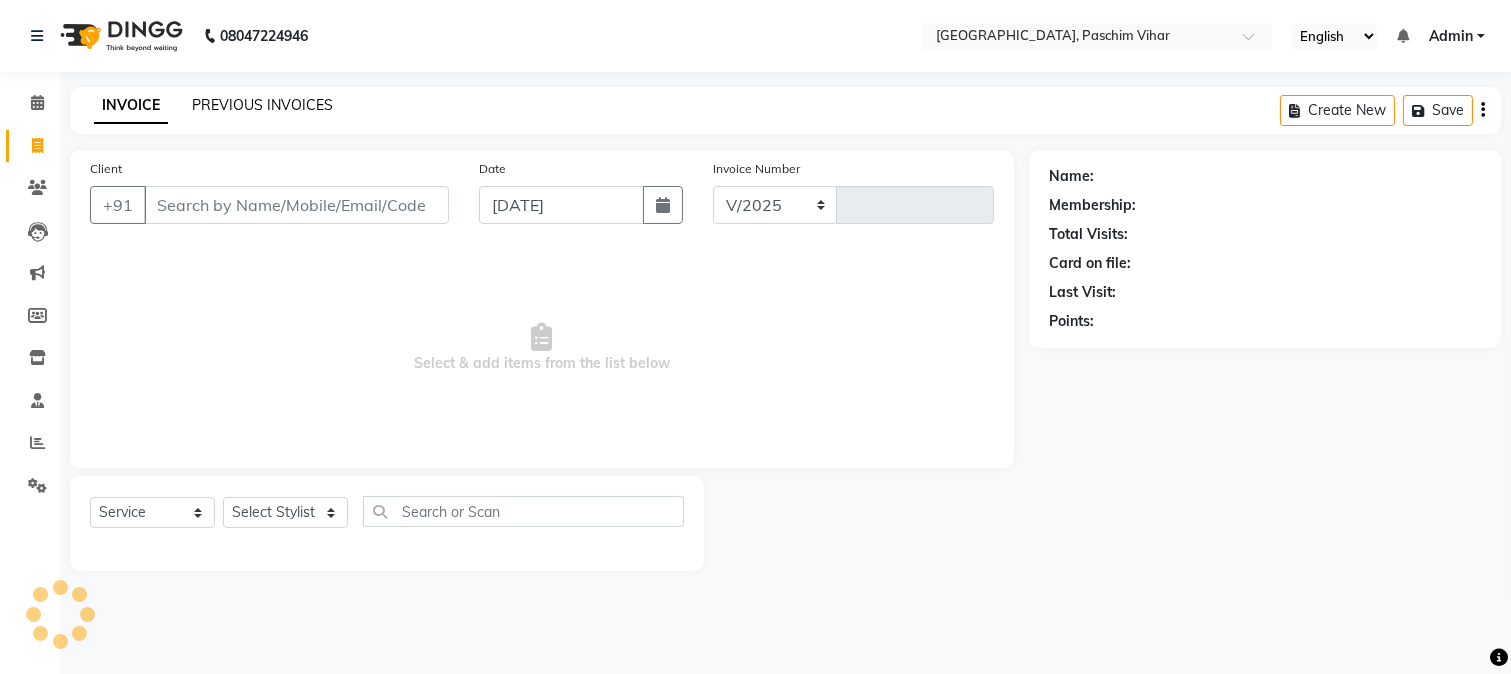 select on "223" 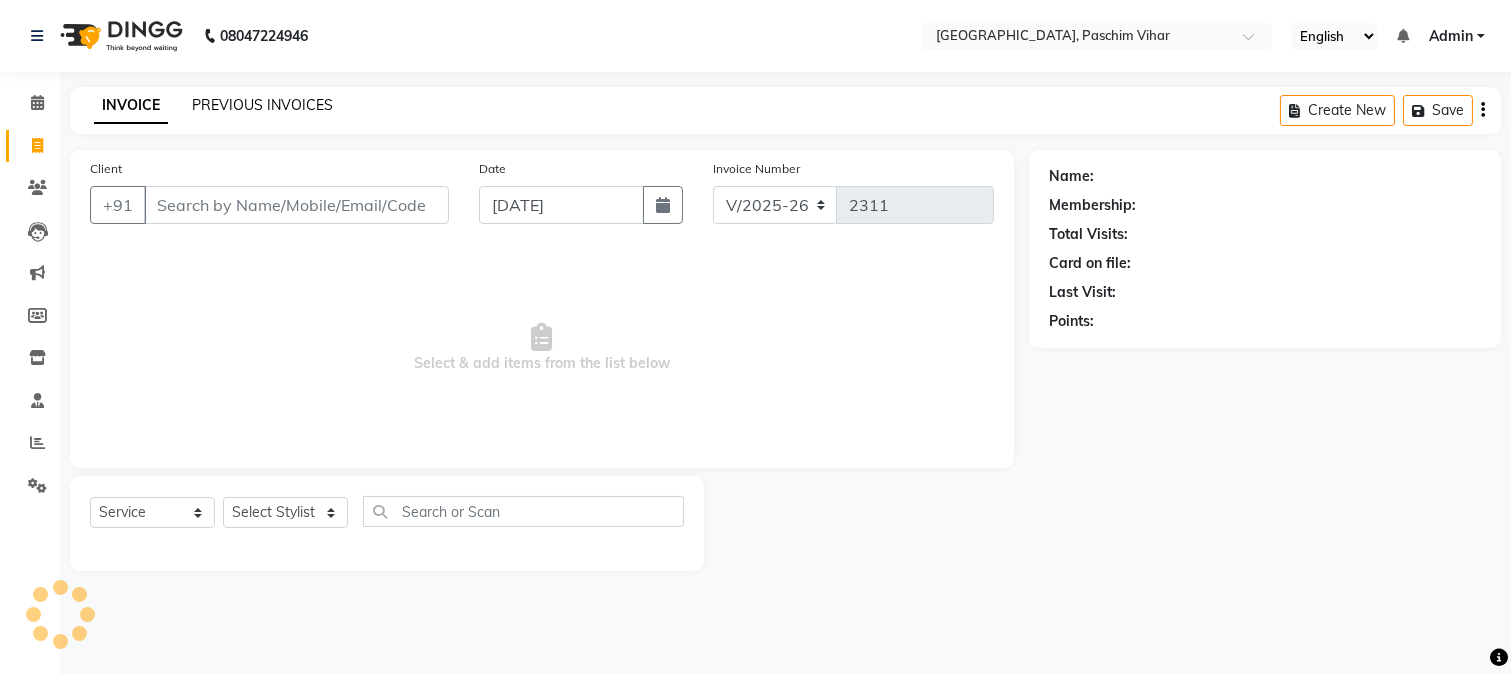click on "PREVIOUS INVOICES" 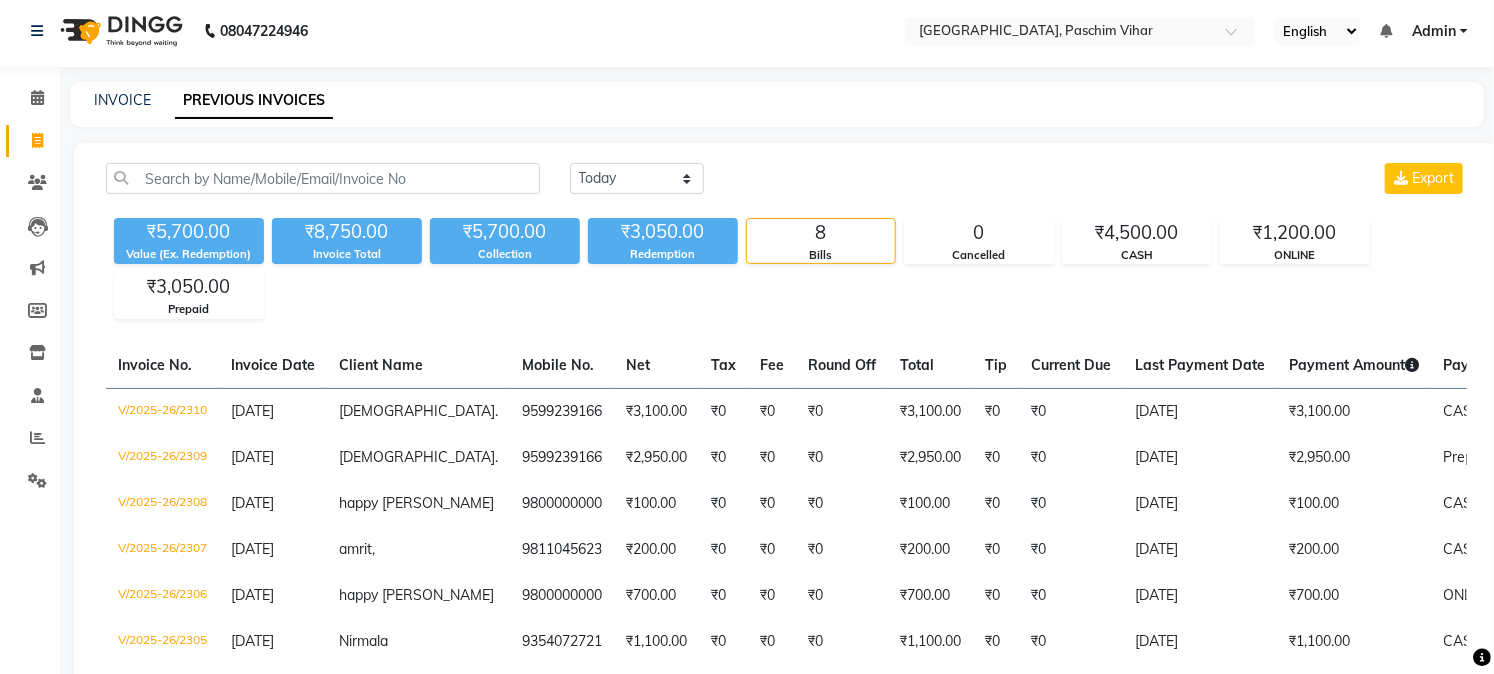 scroll, scrollTop: 0, scrollLeft: 0, axis: both 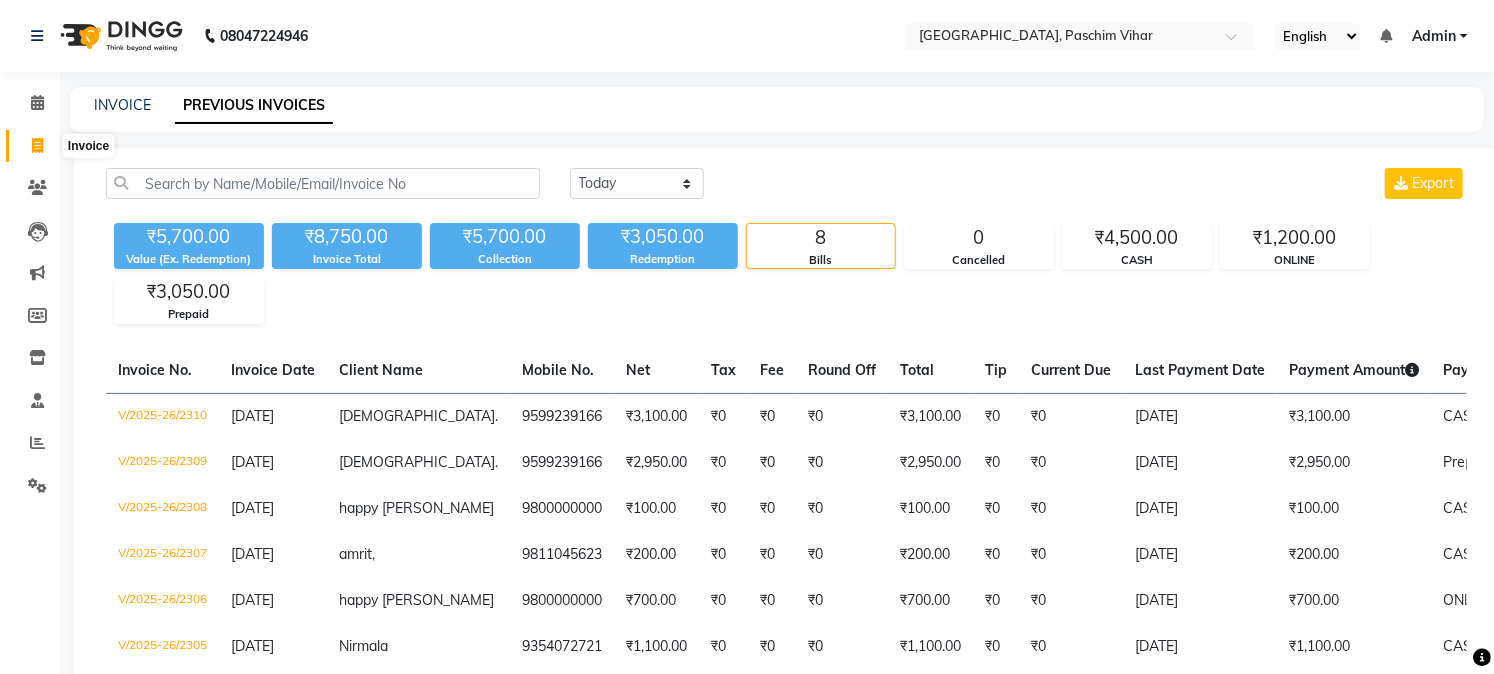 click 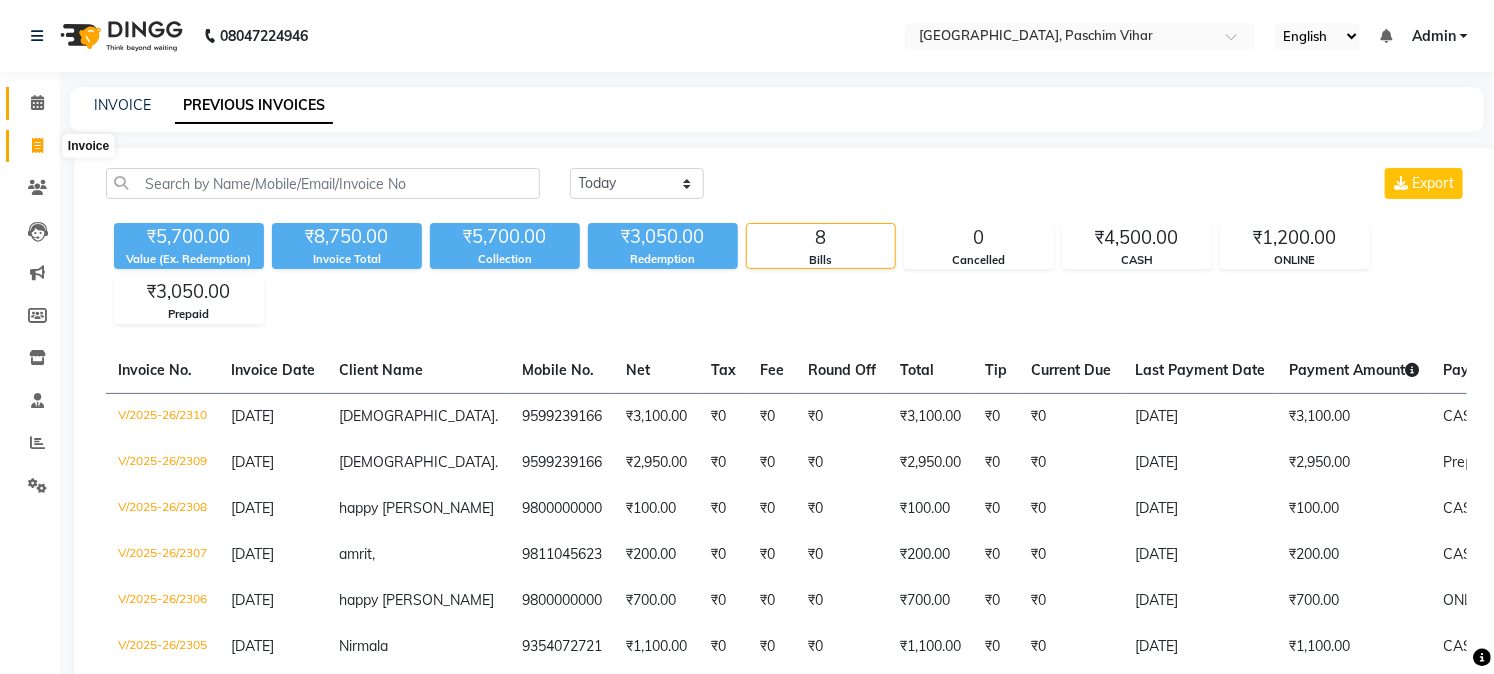select on "service" 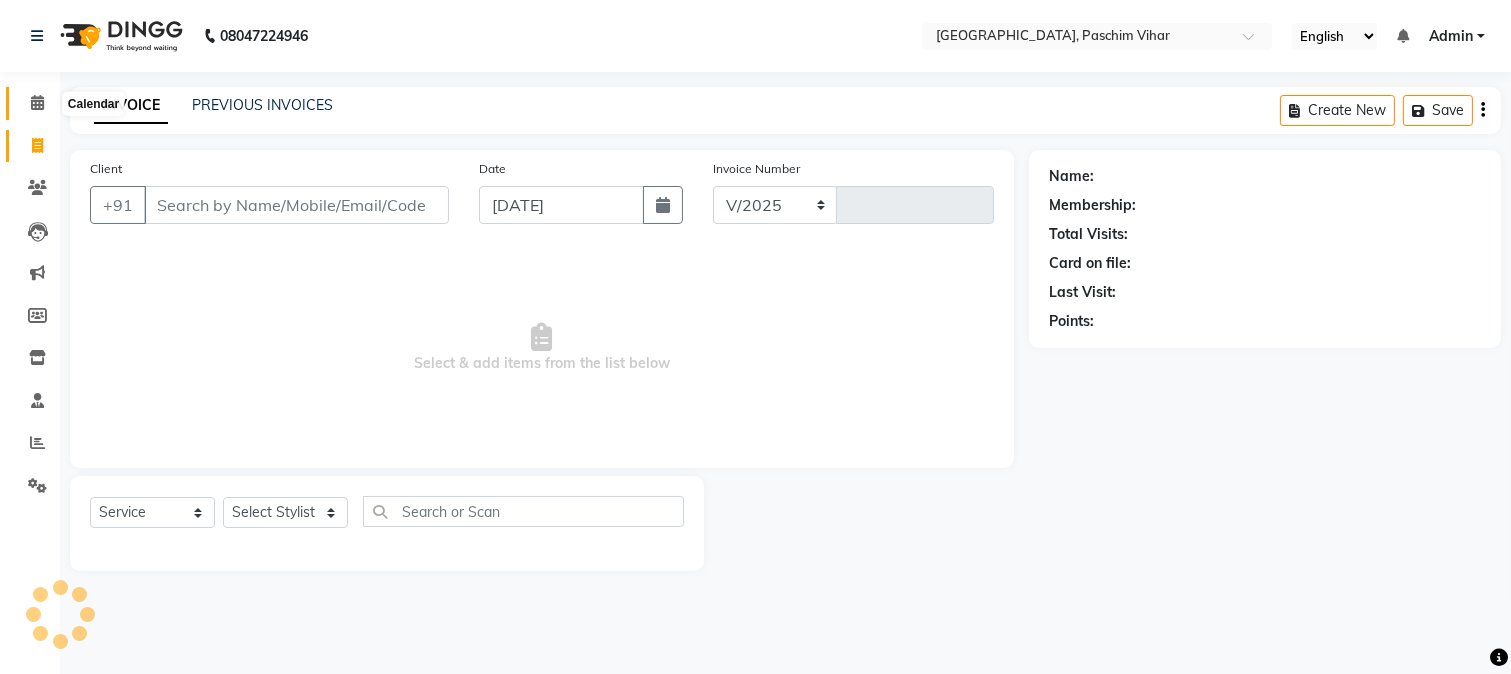 select on "223" 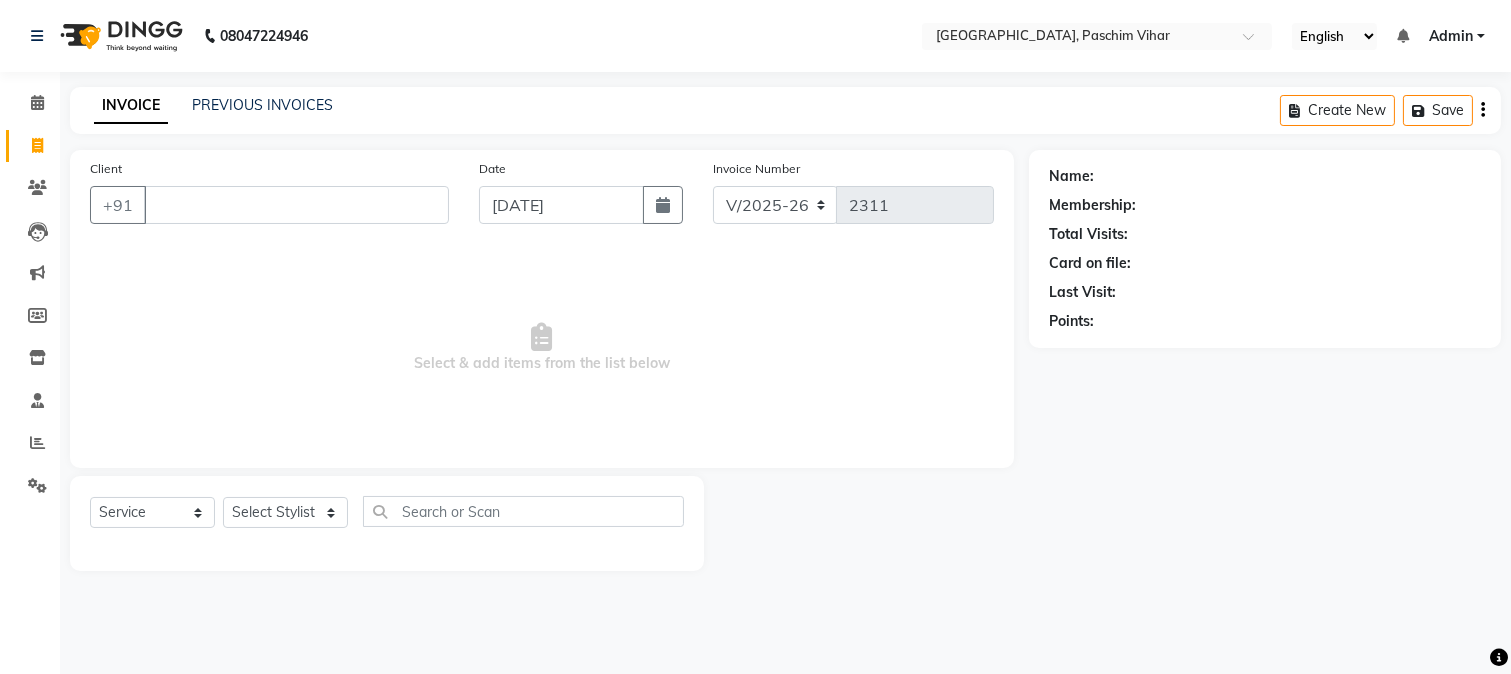 type 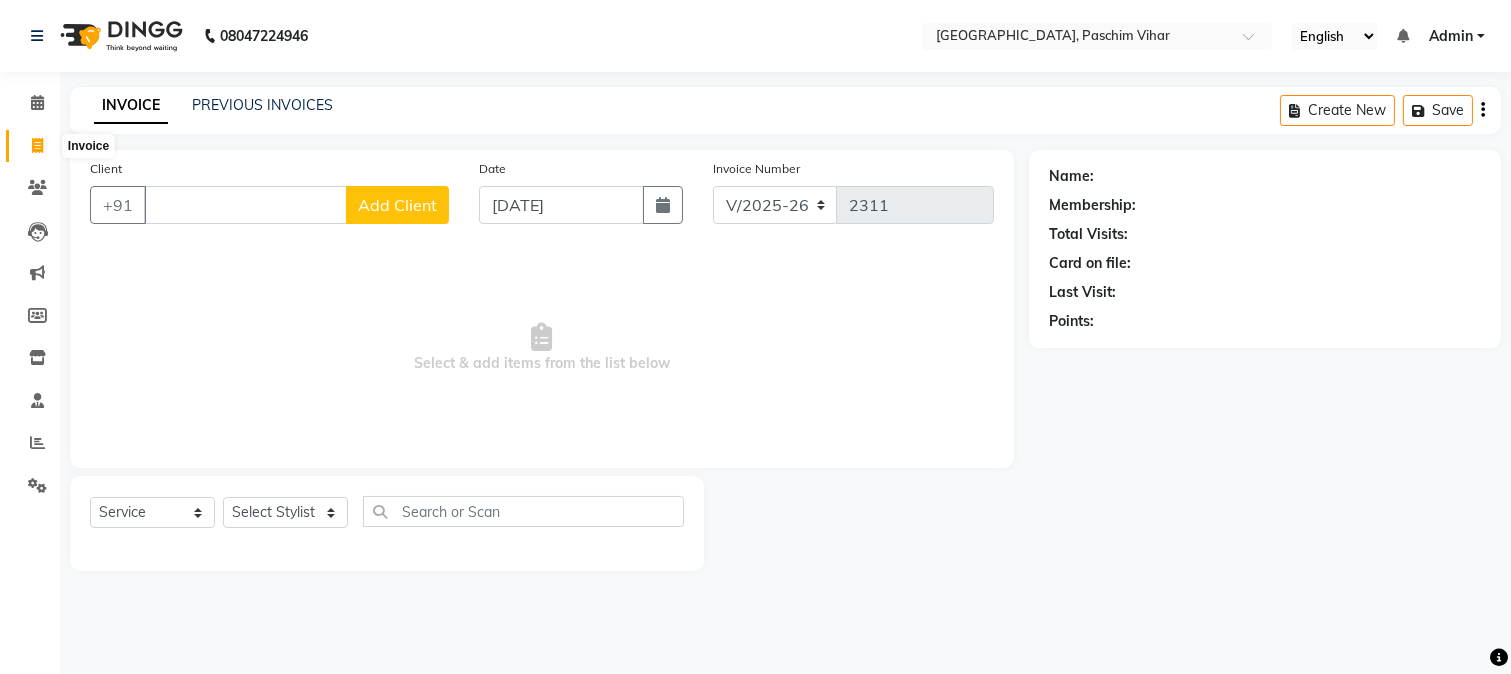click 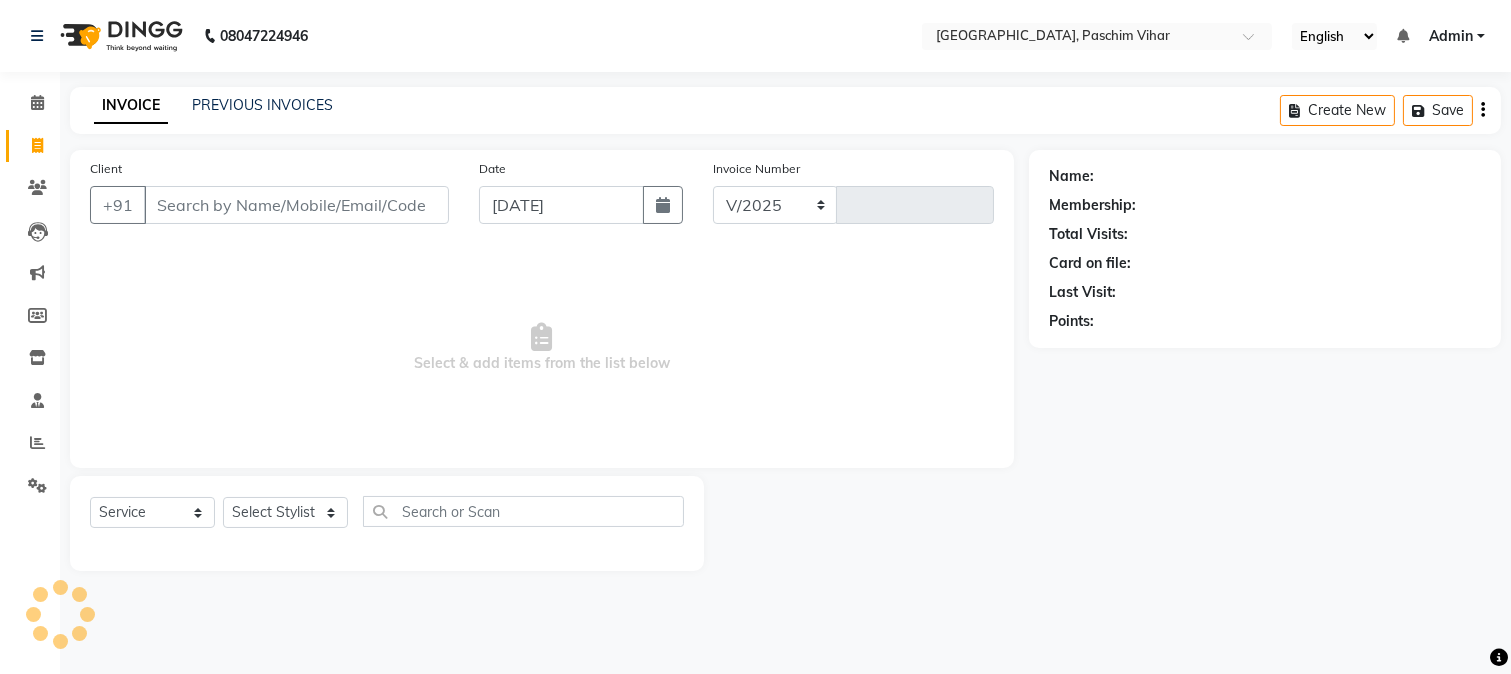 select on "223" 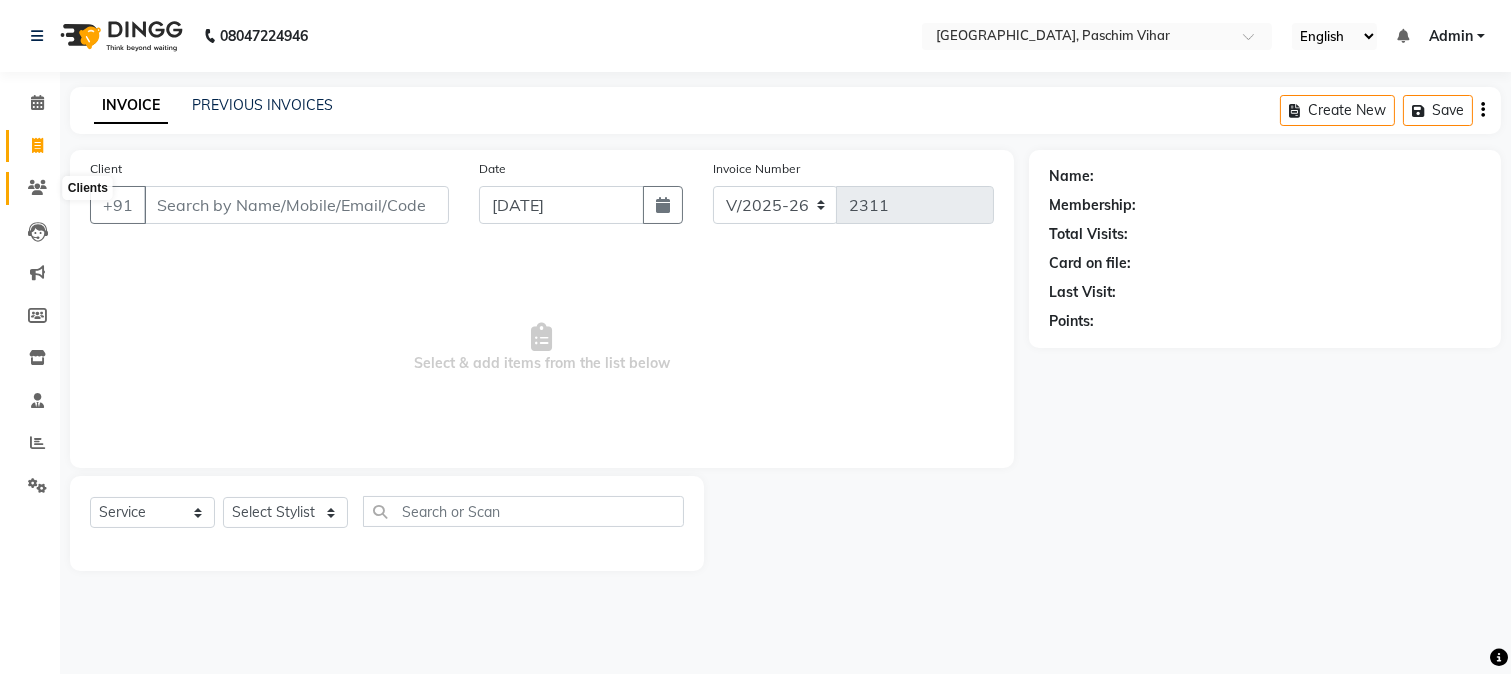 click 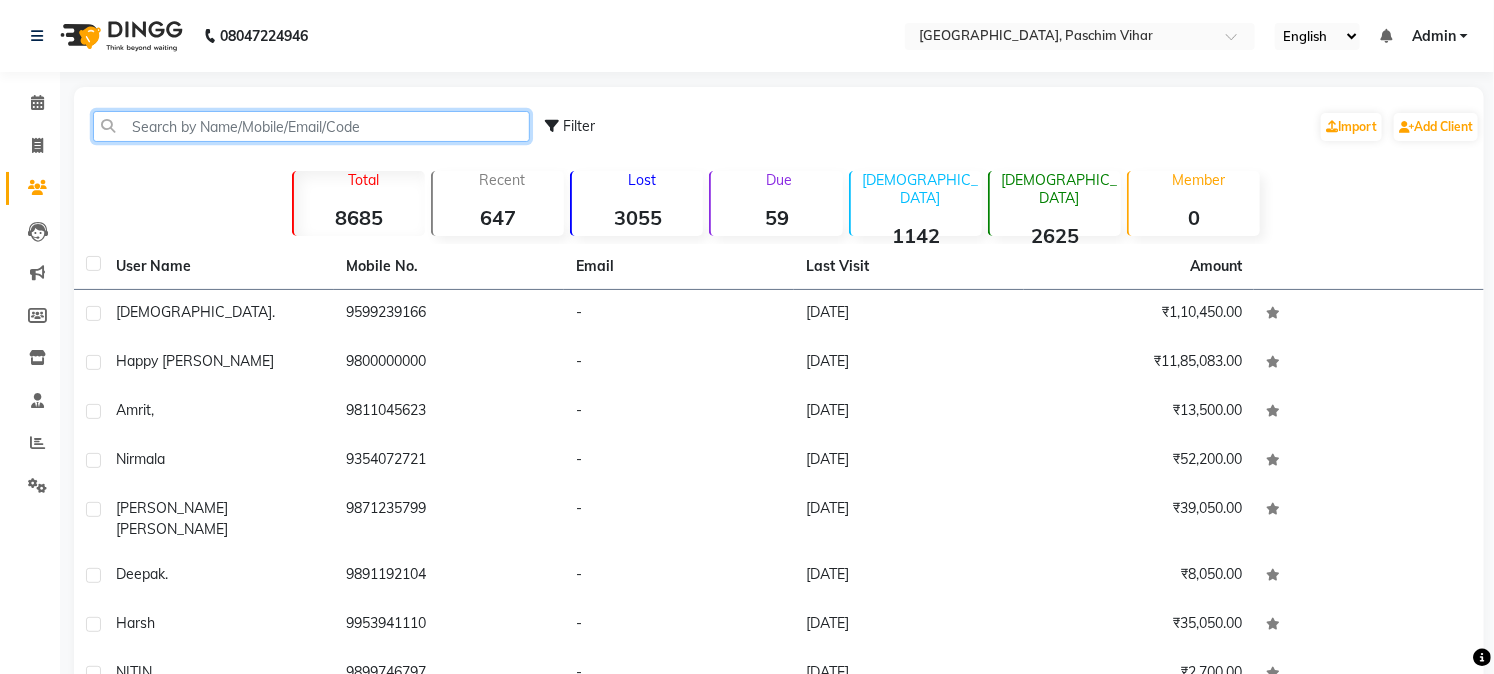 click 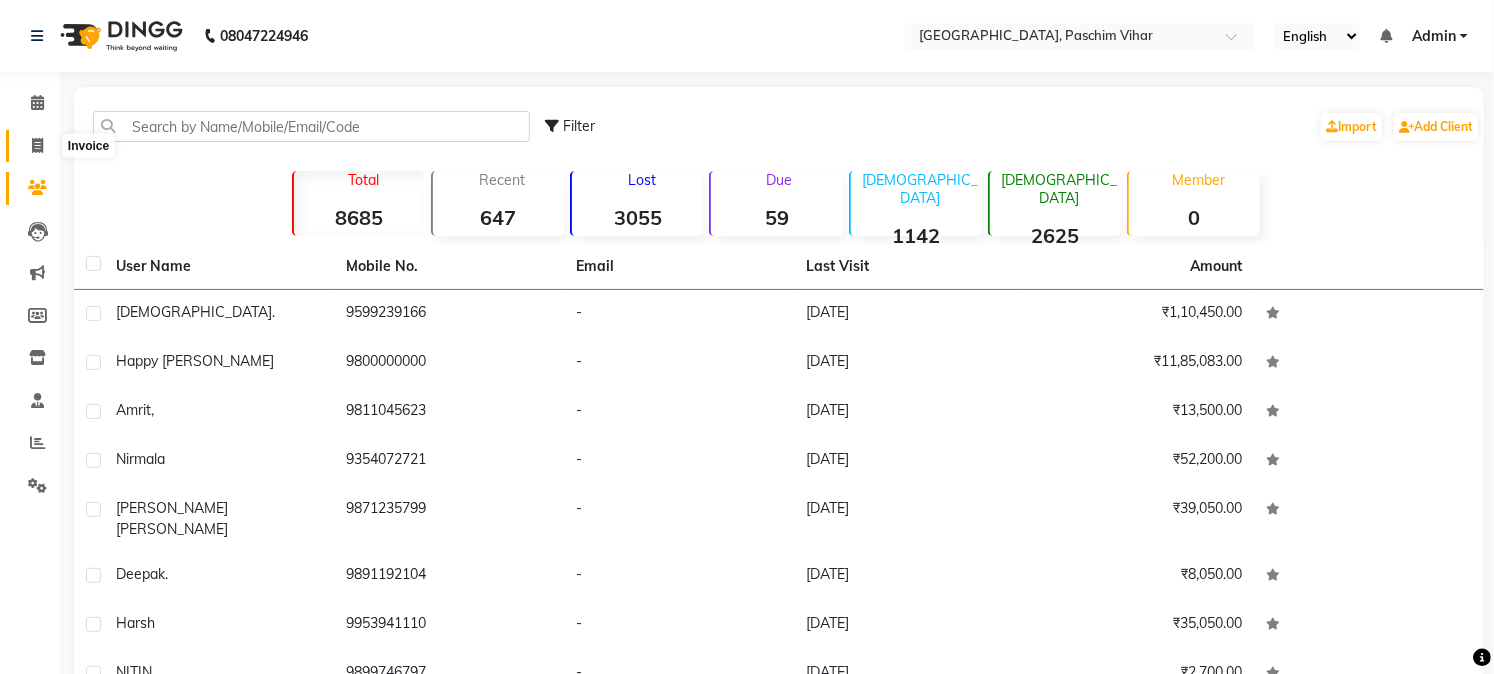 click 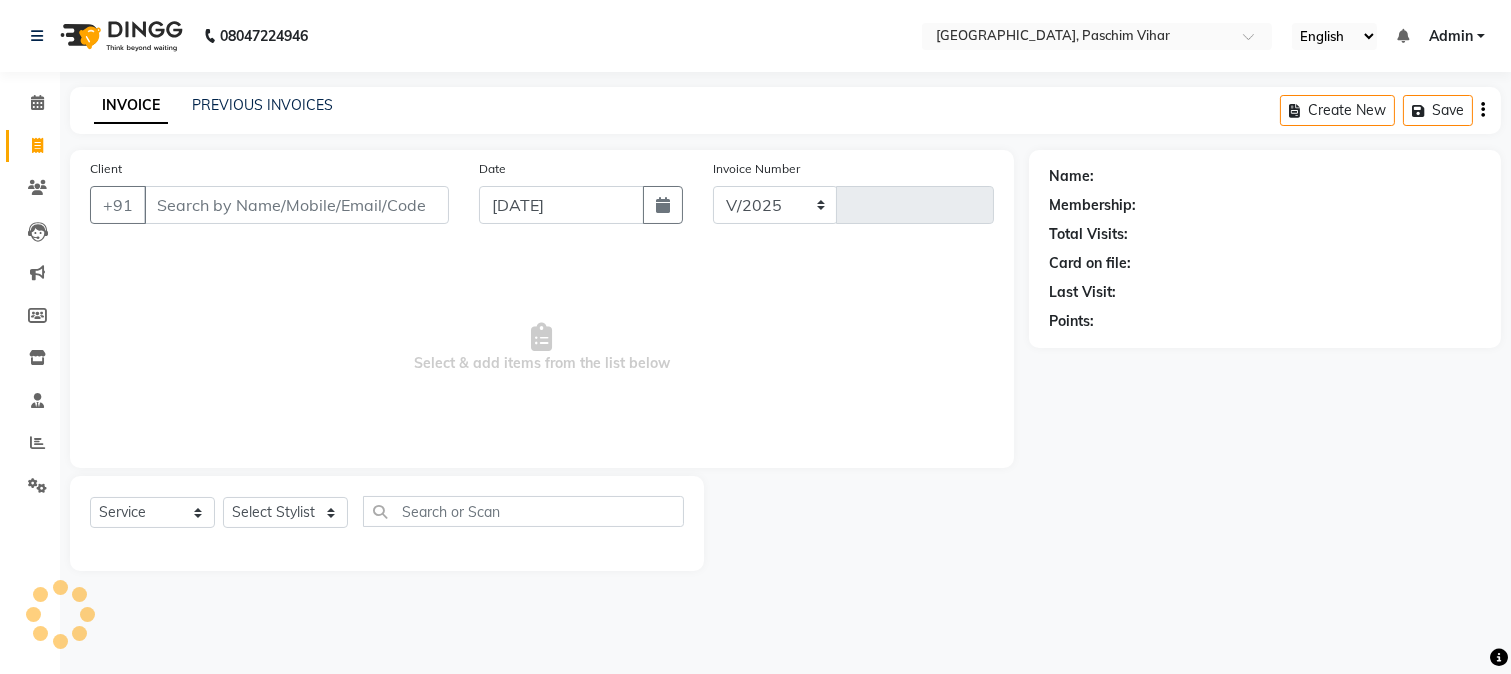 select on "223" 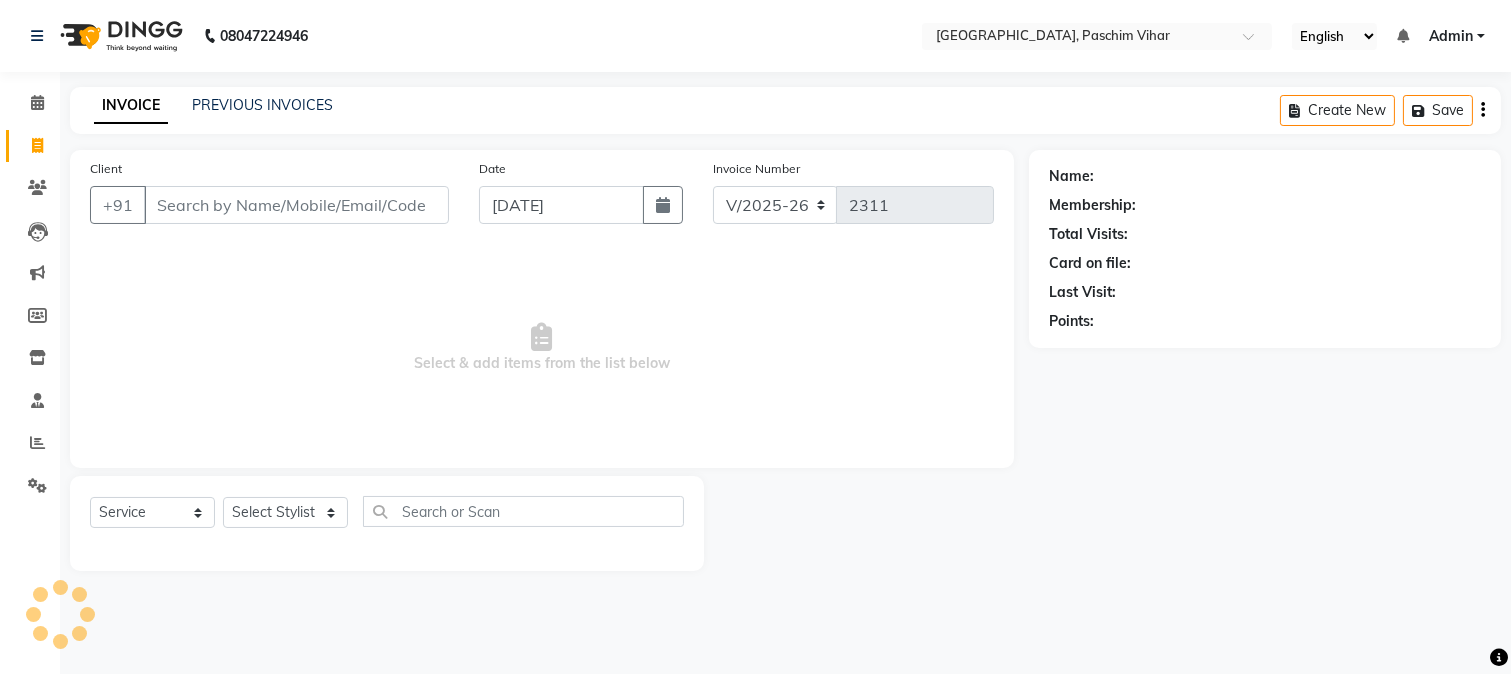 click on "Client" at bounding box center [296, 205] 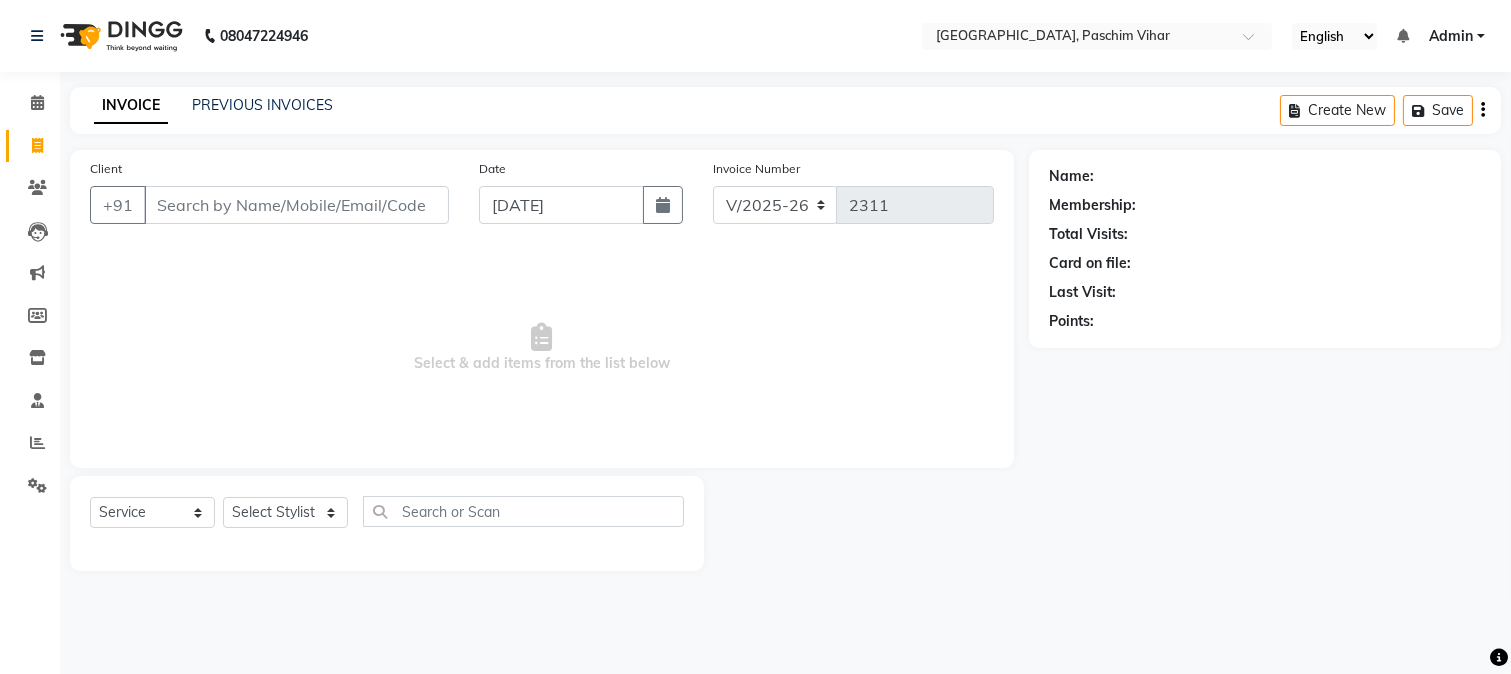 click on "Client" at bounding box center (296, 205) 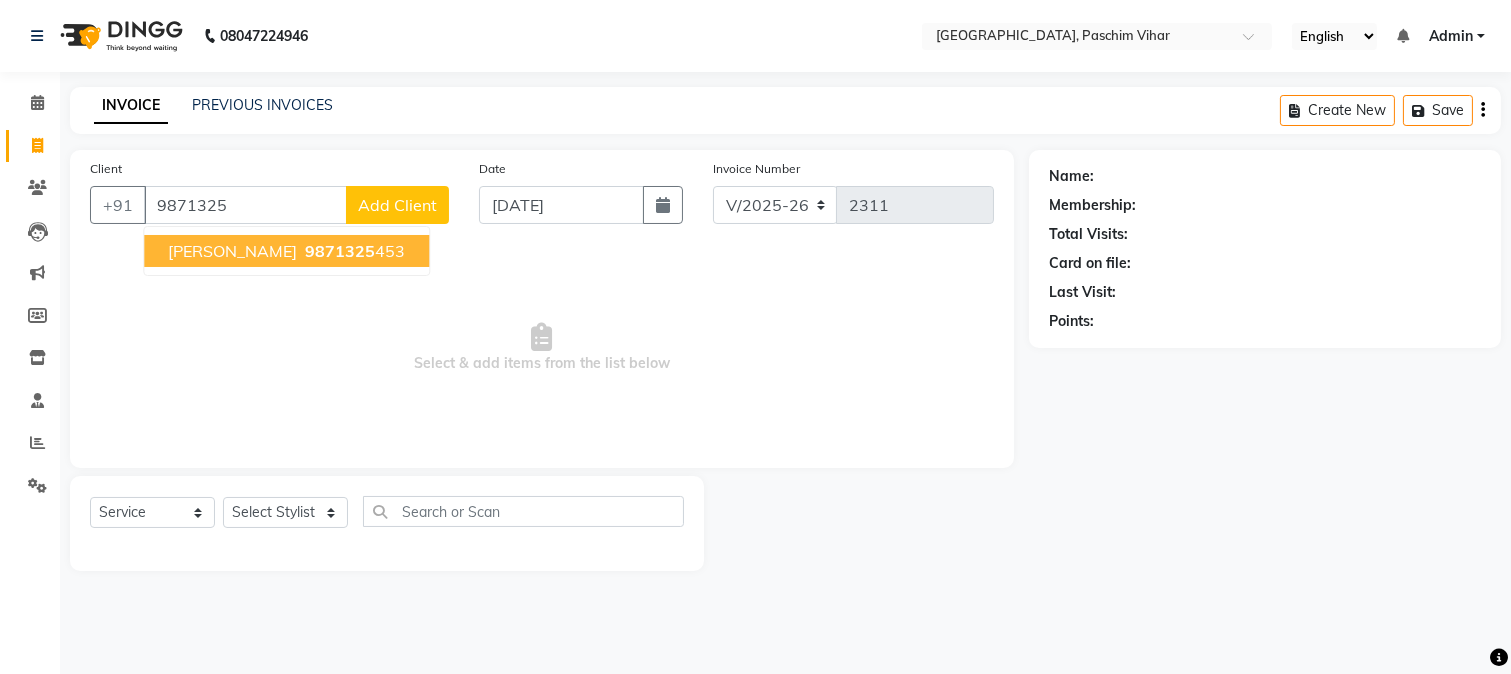 click on "9871325 453" at bounding box center [353, 251] 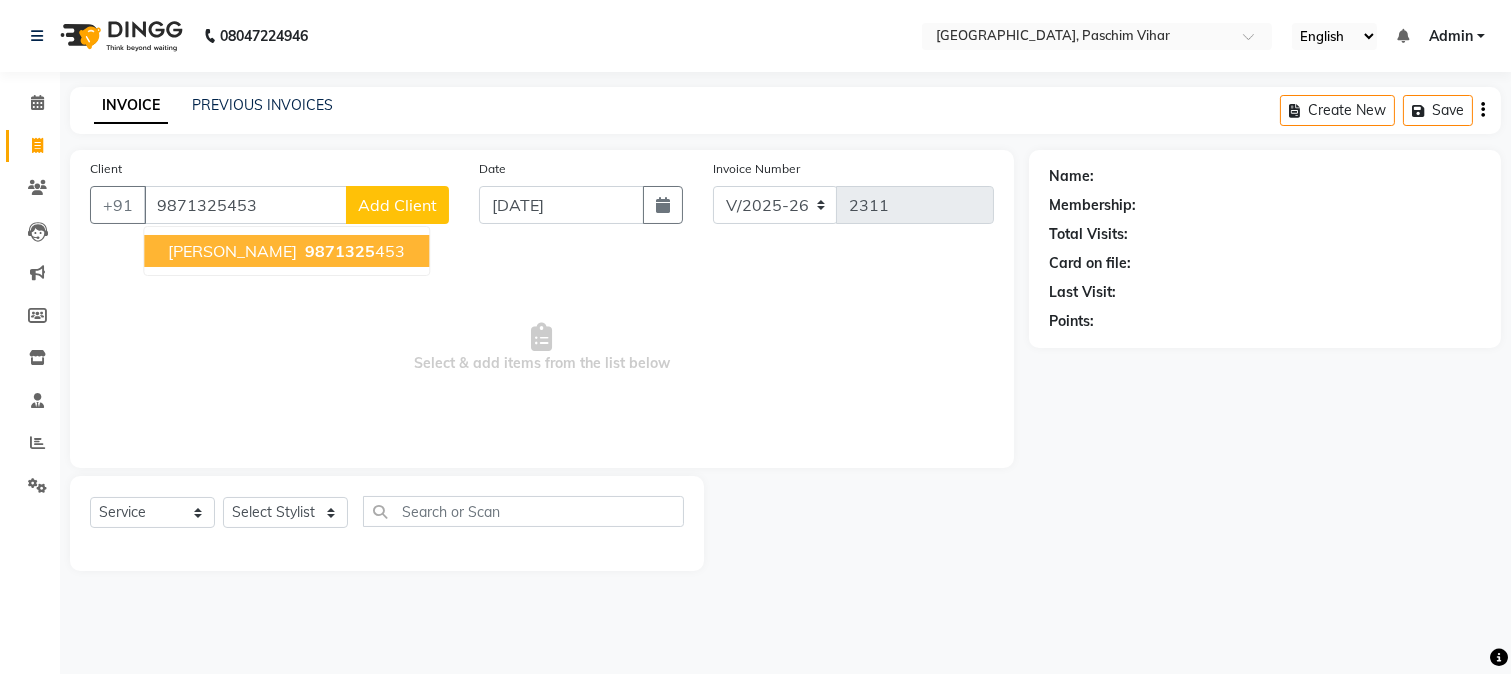 type on "9871325453" 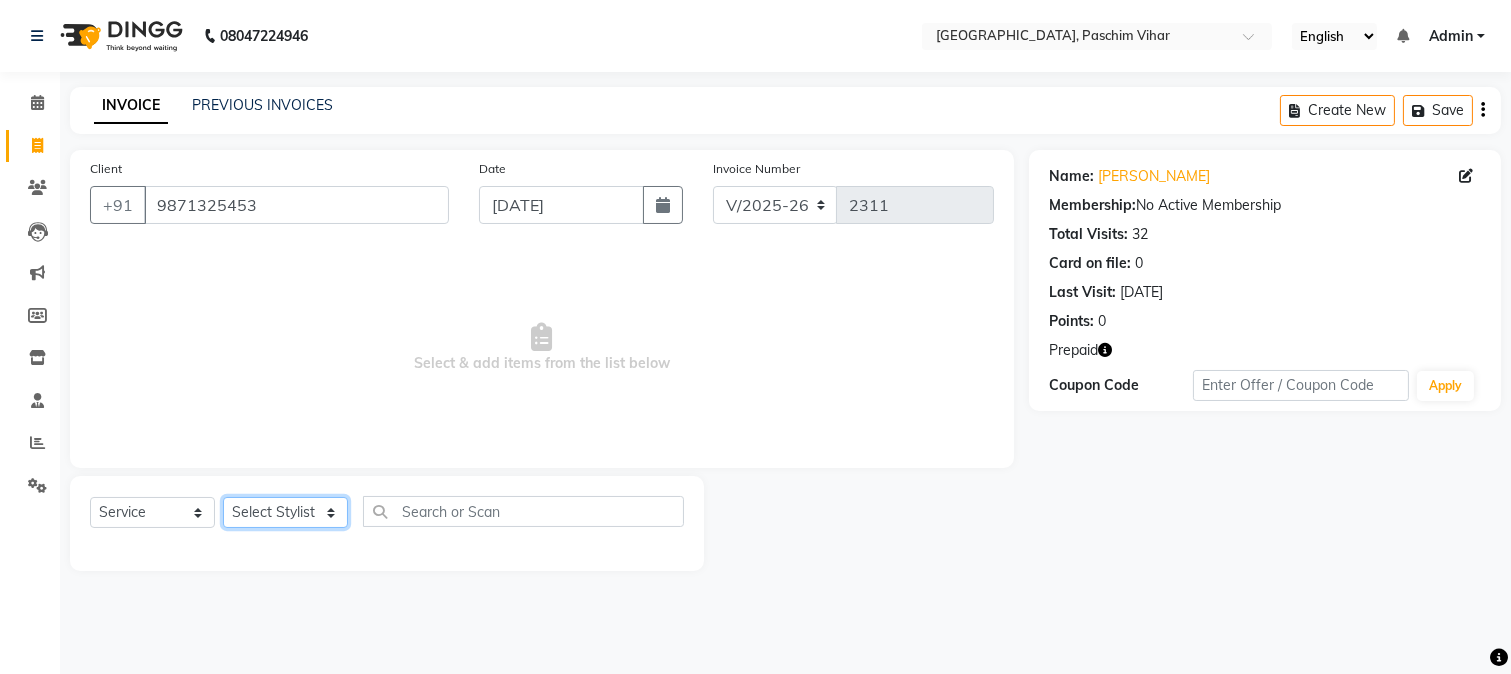 click on "Select Stylist Akash Anu Arun Gaurav  [PERSON_NAME] [PERSON_NAME] [PERSON_NAME] [PERSON_NAME] [DATE][PERSON_NAME] [PERSON_NAME] [PERSON_NAME] [PERSON_NAME] Shakel [PERSON_NAME] [PERSON_NAME] [PERSON_NAME]" 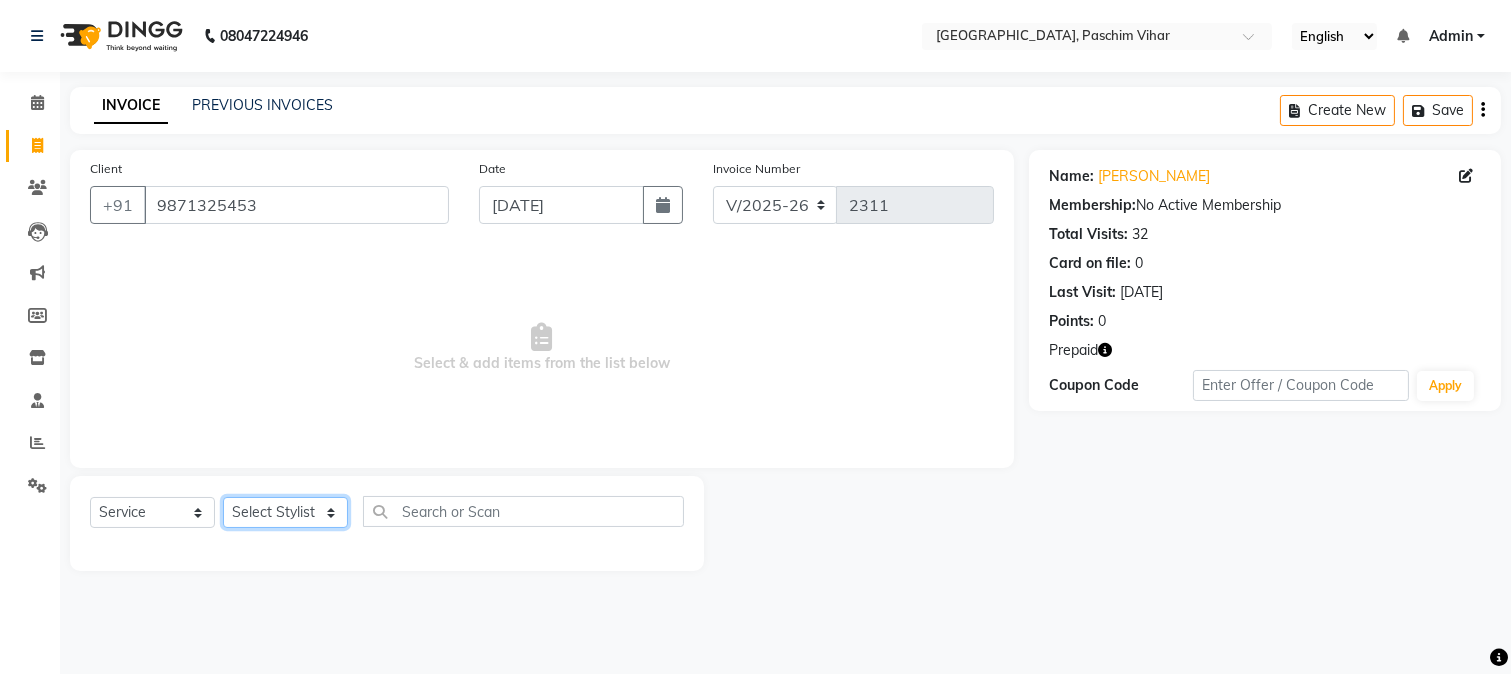 select on "59702" 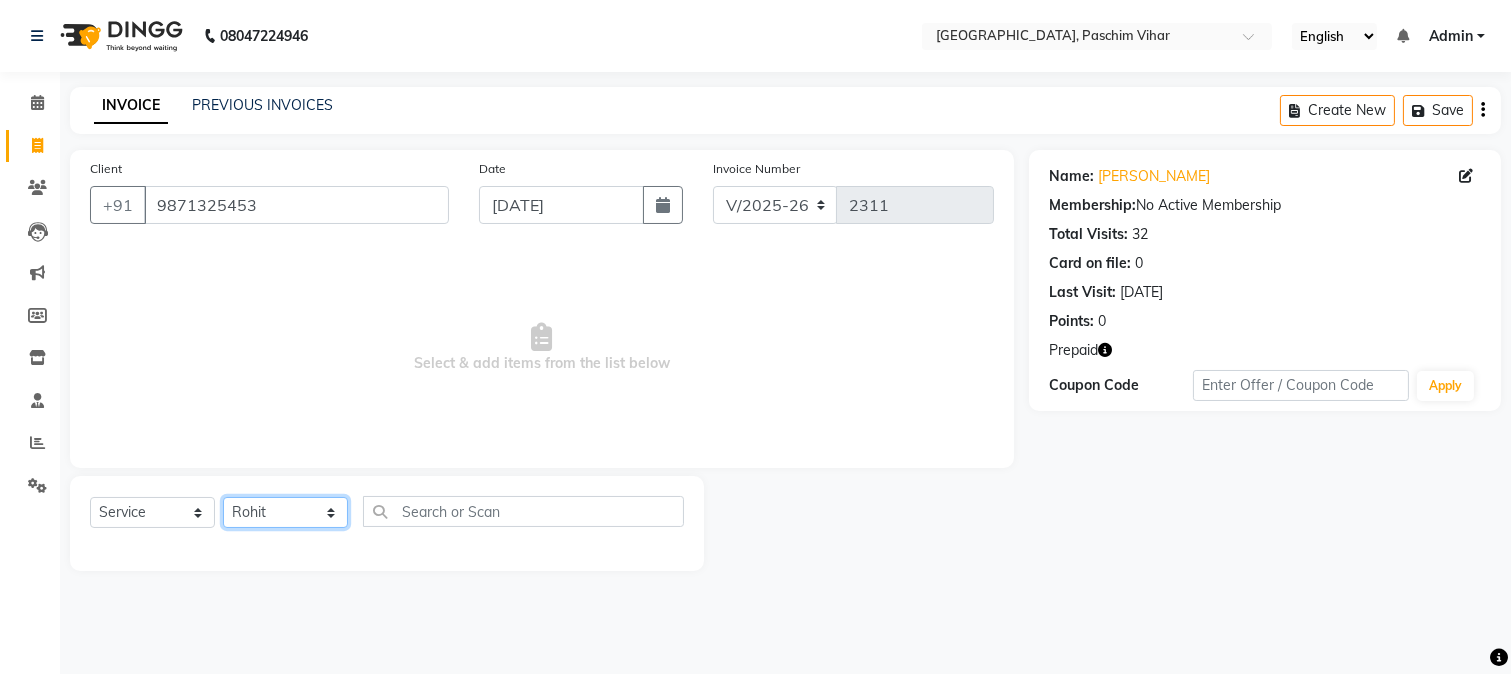 click on "Select Stylist Akash Anu Arun Gaurav  [PERSON_NAME] [PERSON_NAME] [PERSON_NAME] [PERSON_NAME] [DATE][PERSON_NAME] [PERSON_NAME] [PERSON_NAME] [PERSON_NAME] Shakel [PERSON_NAME] [PERSON_NAME] [PERSON_NAME]" 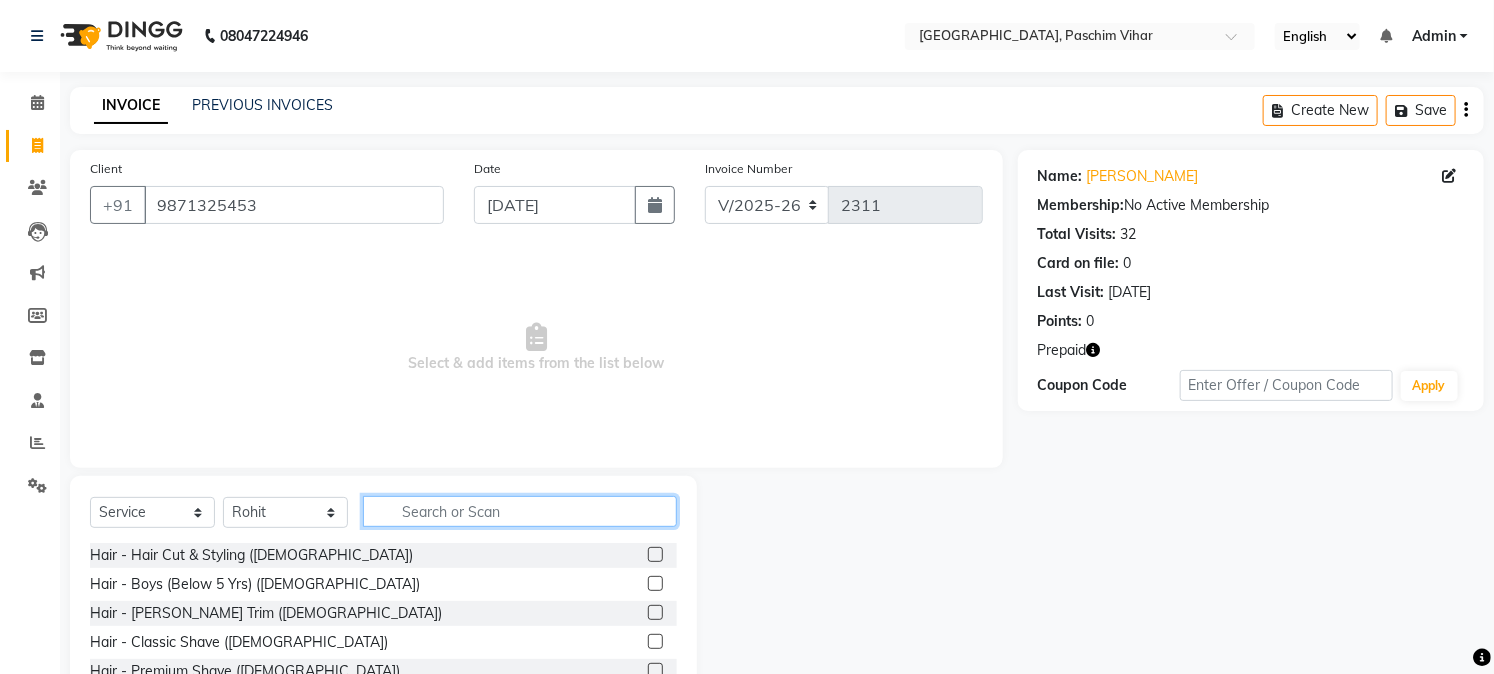 click 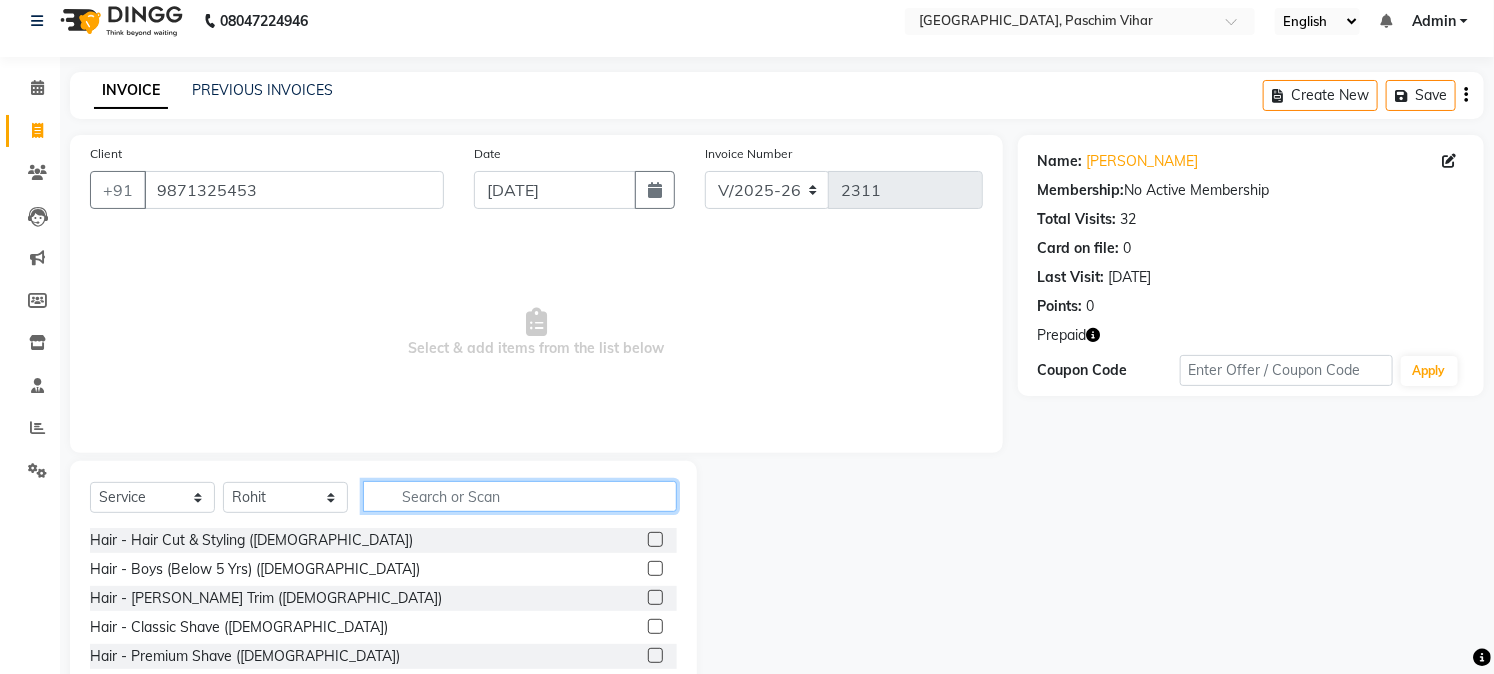 scroll, scrollTop: 126, scrollLeft: 0, axis: vertical 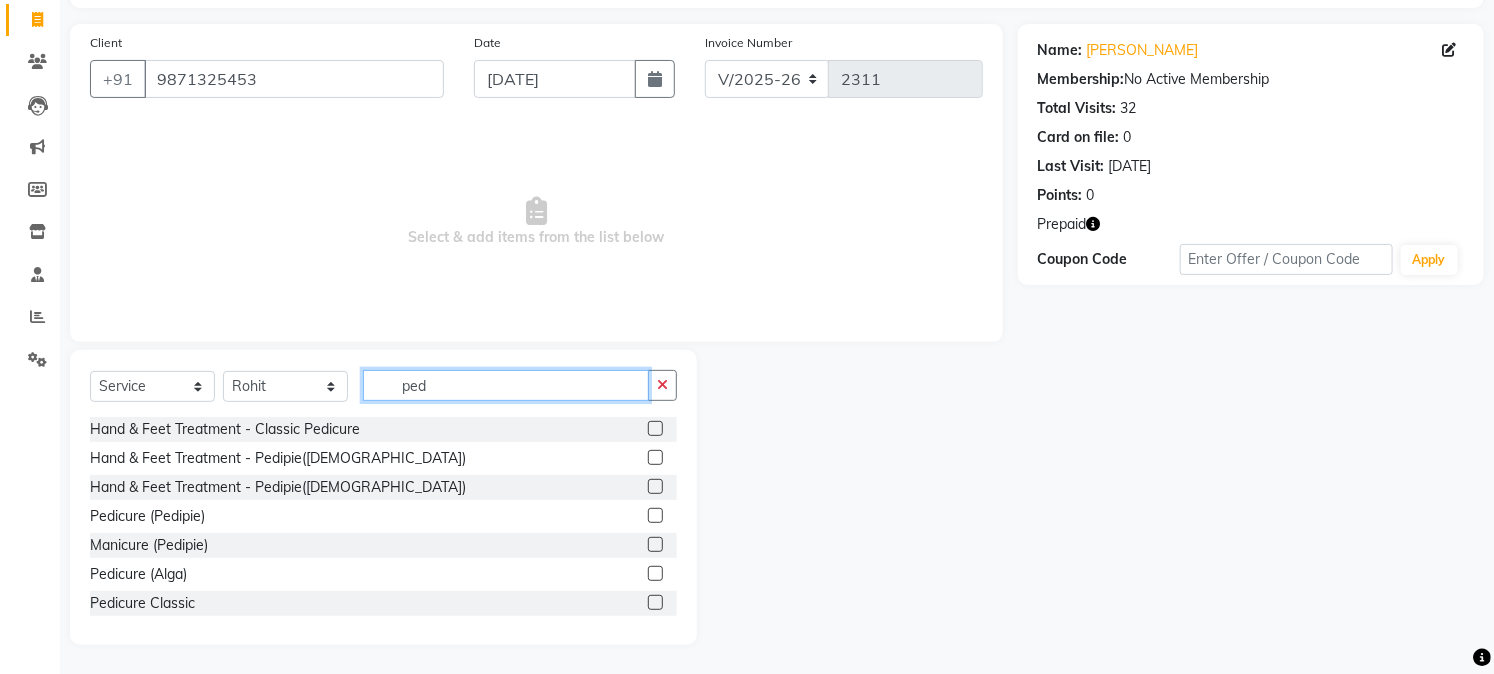 type on "ped" 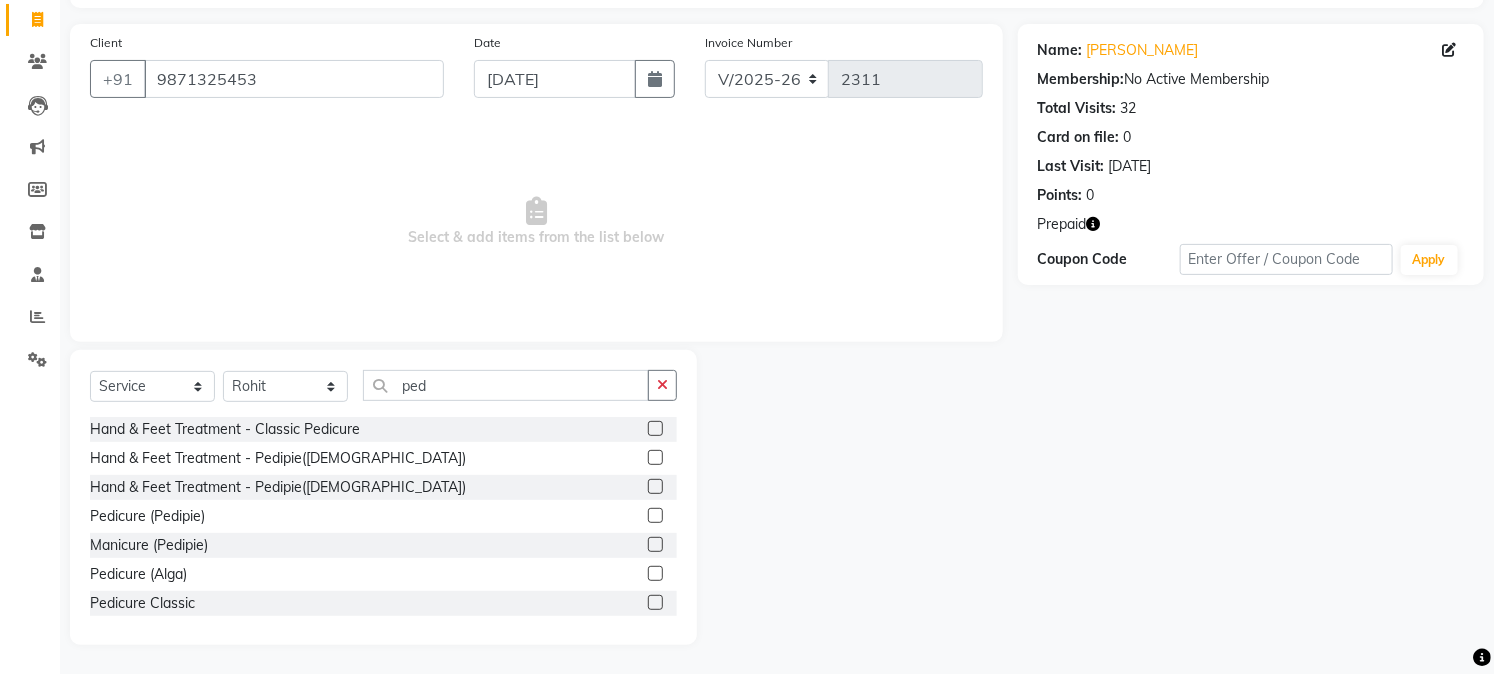 click 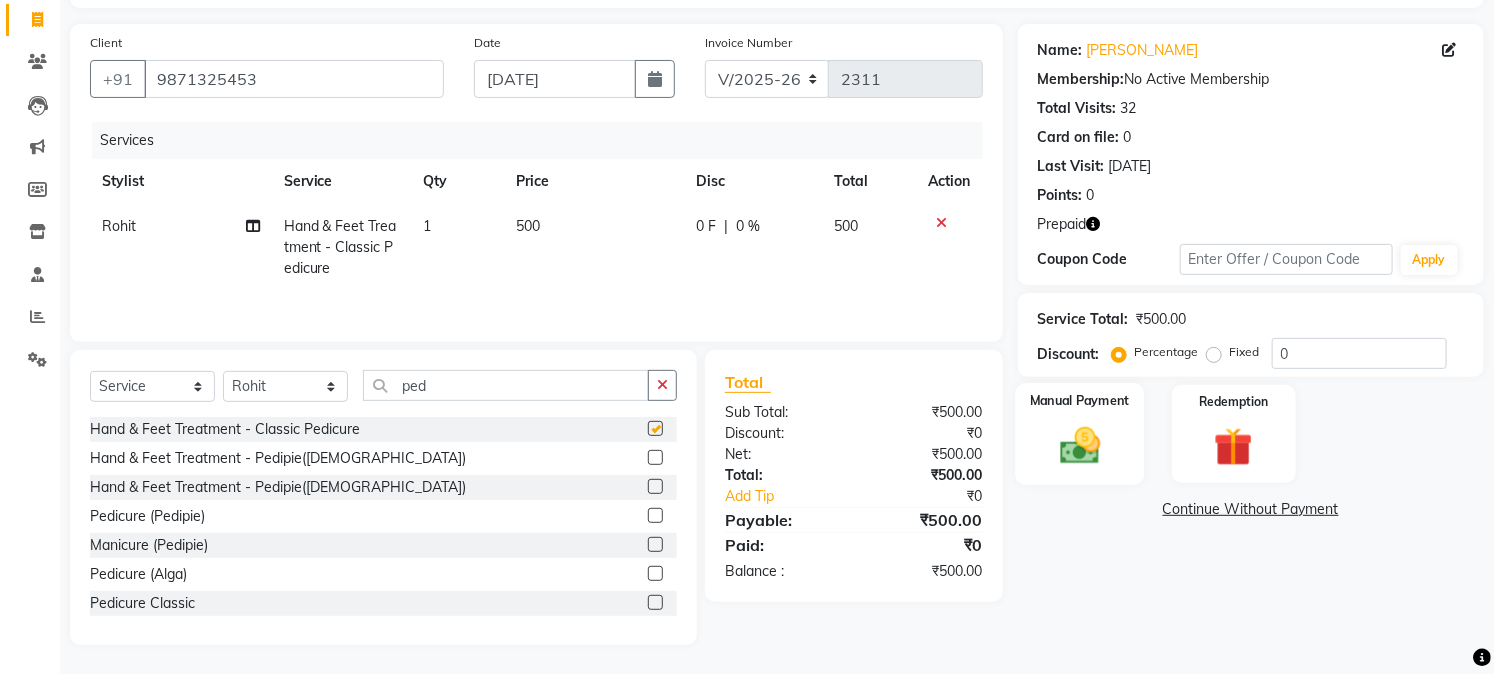 checkbox on "false" 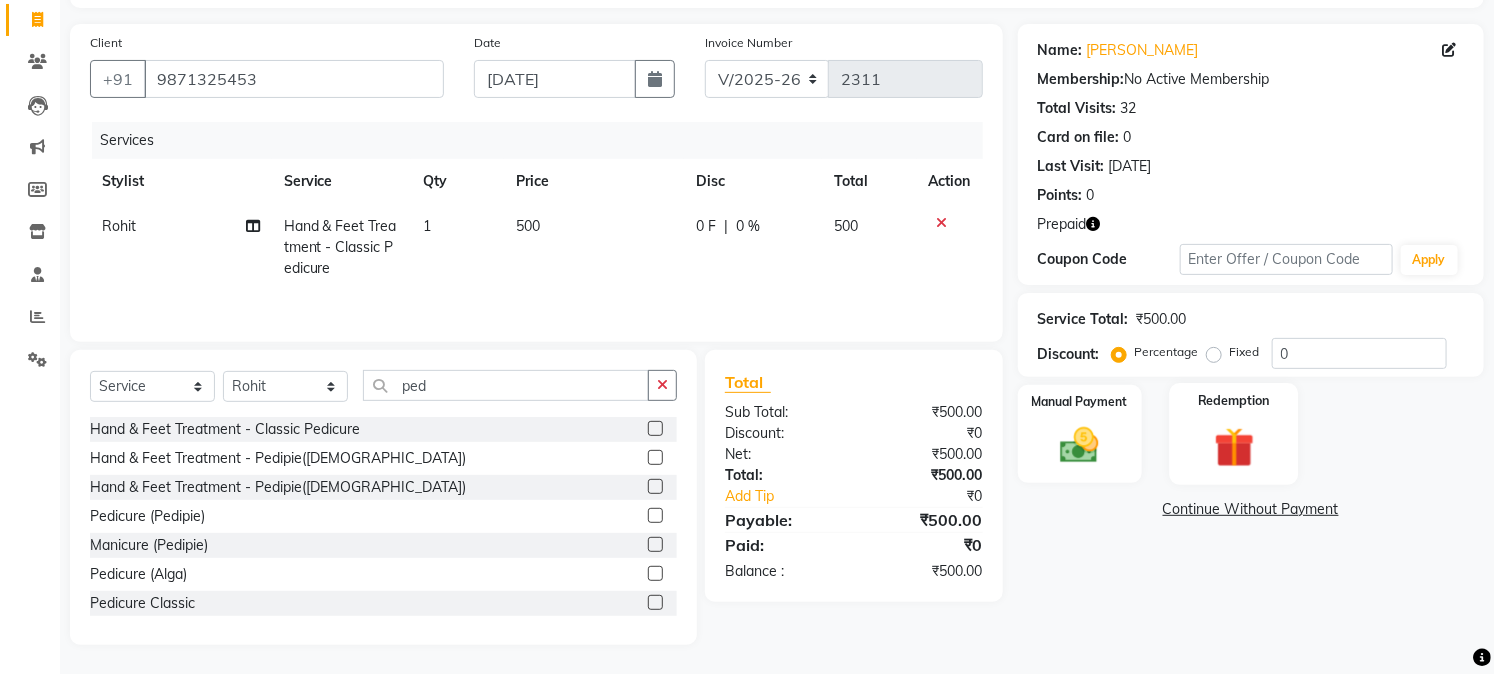 click 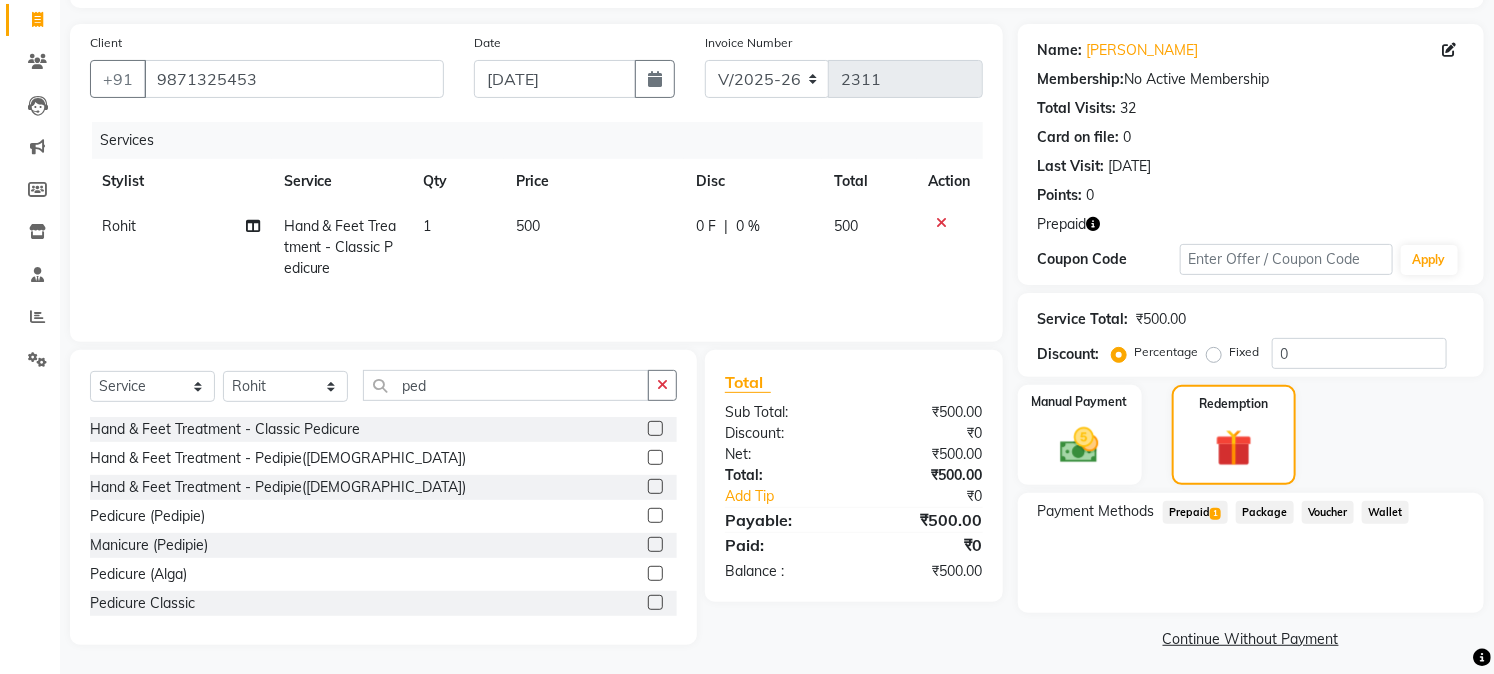 click on "Prepaid  1" 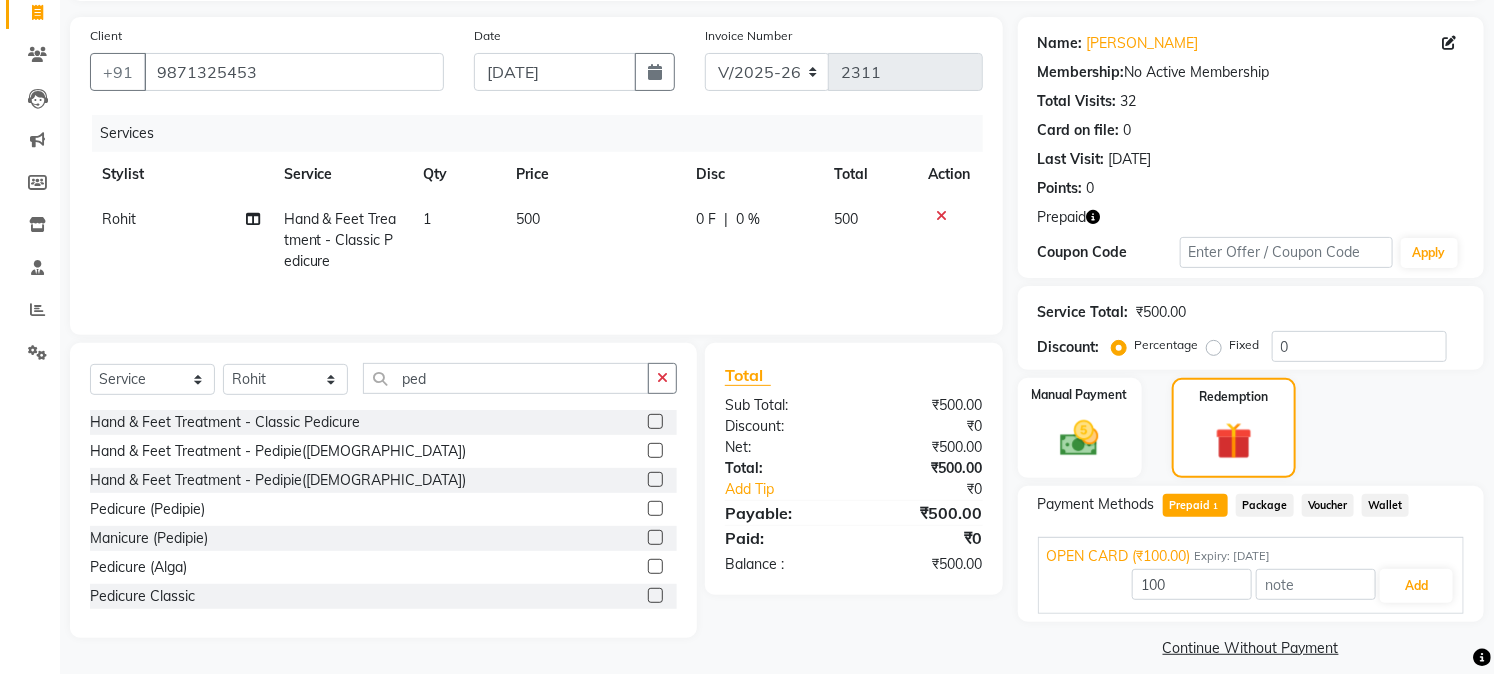 scroll, scrollTop: 151, scrollLeft: 0, axis: vertical 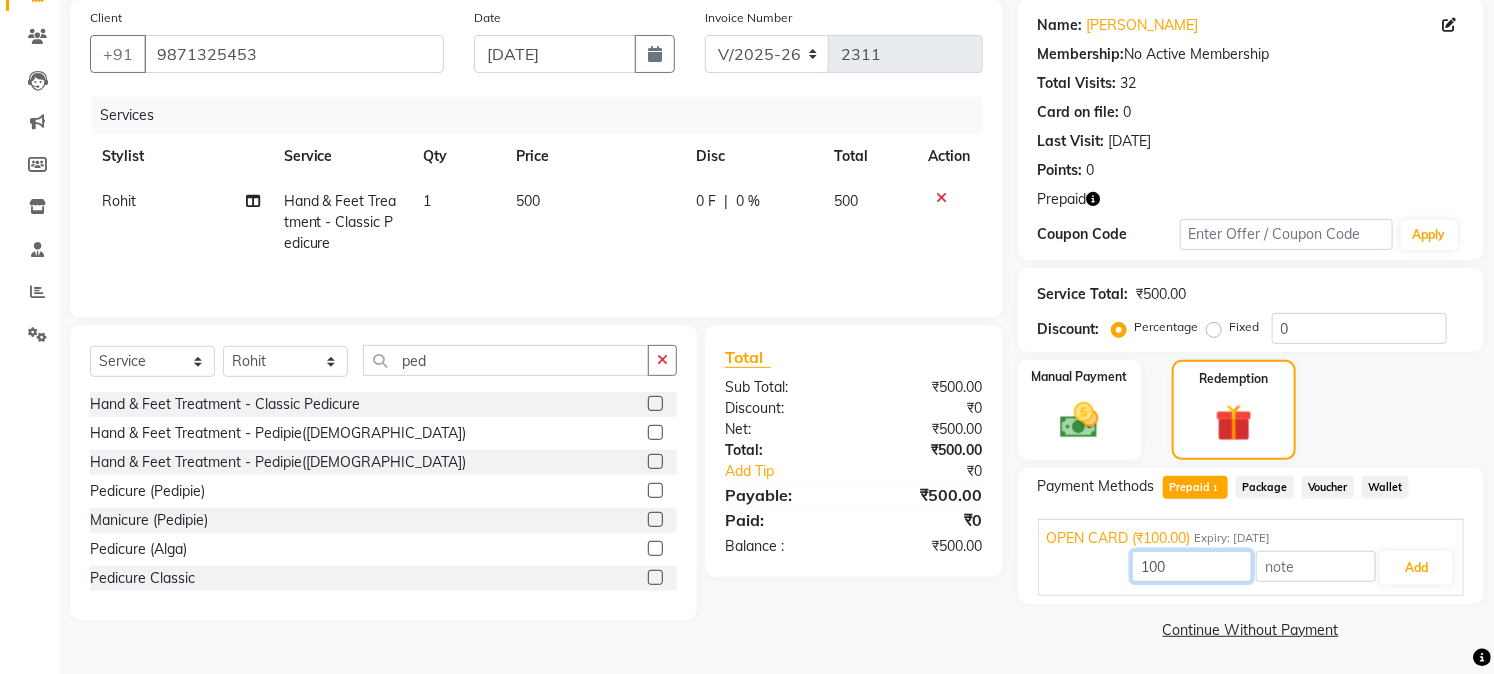 click on "100" at bounding box center [1192, 566] 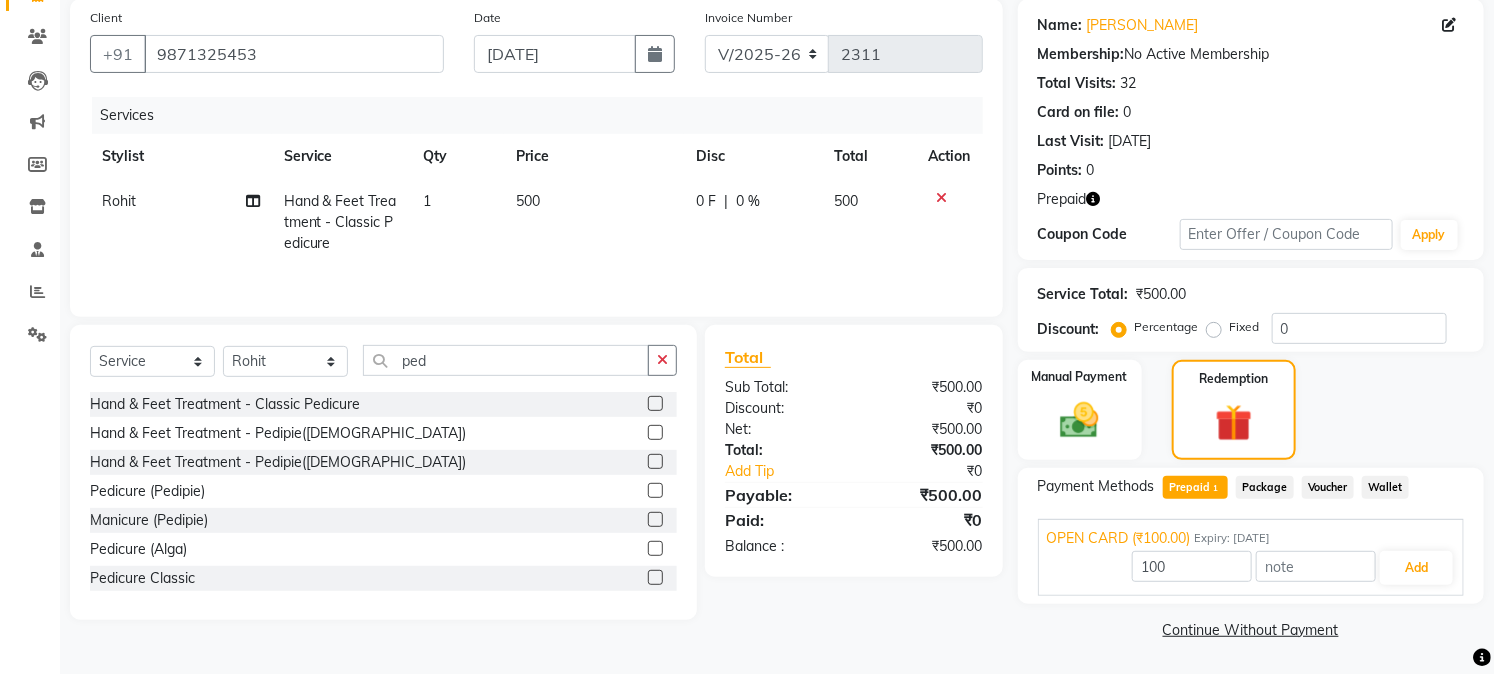 click 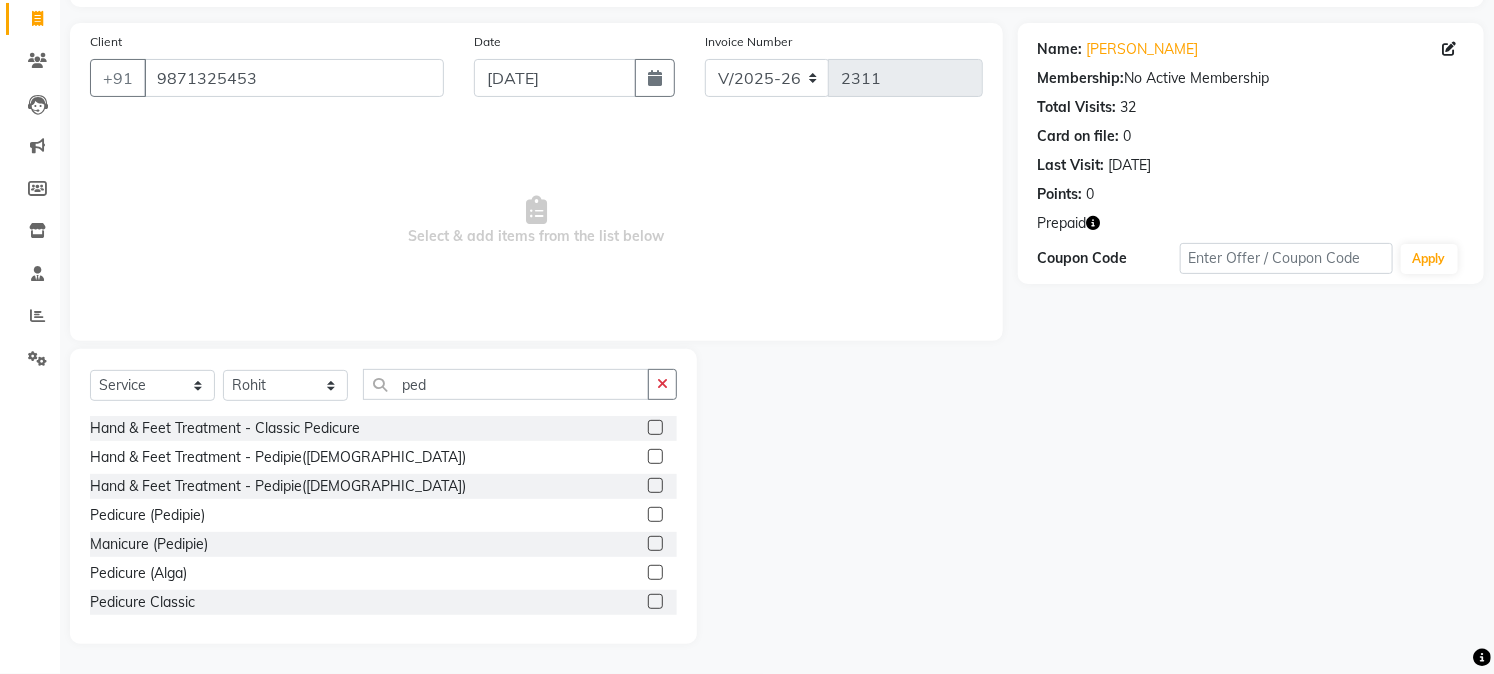 scroll, scrollTop: 126, scrollLeft: 0, axis: vertical 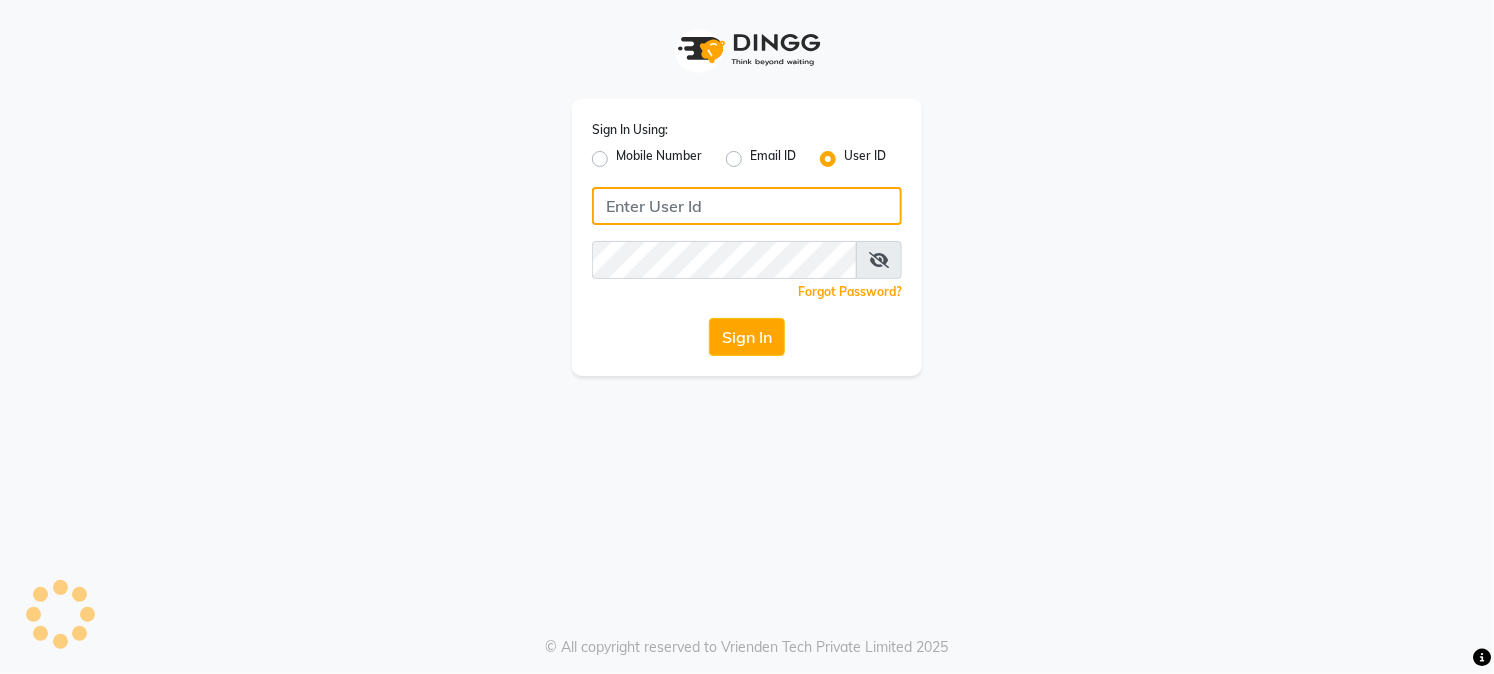 type on "westlanestudio" 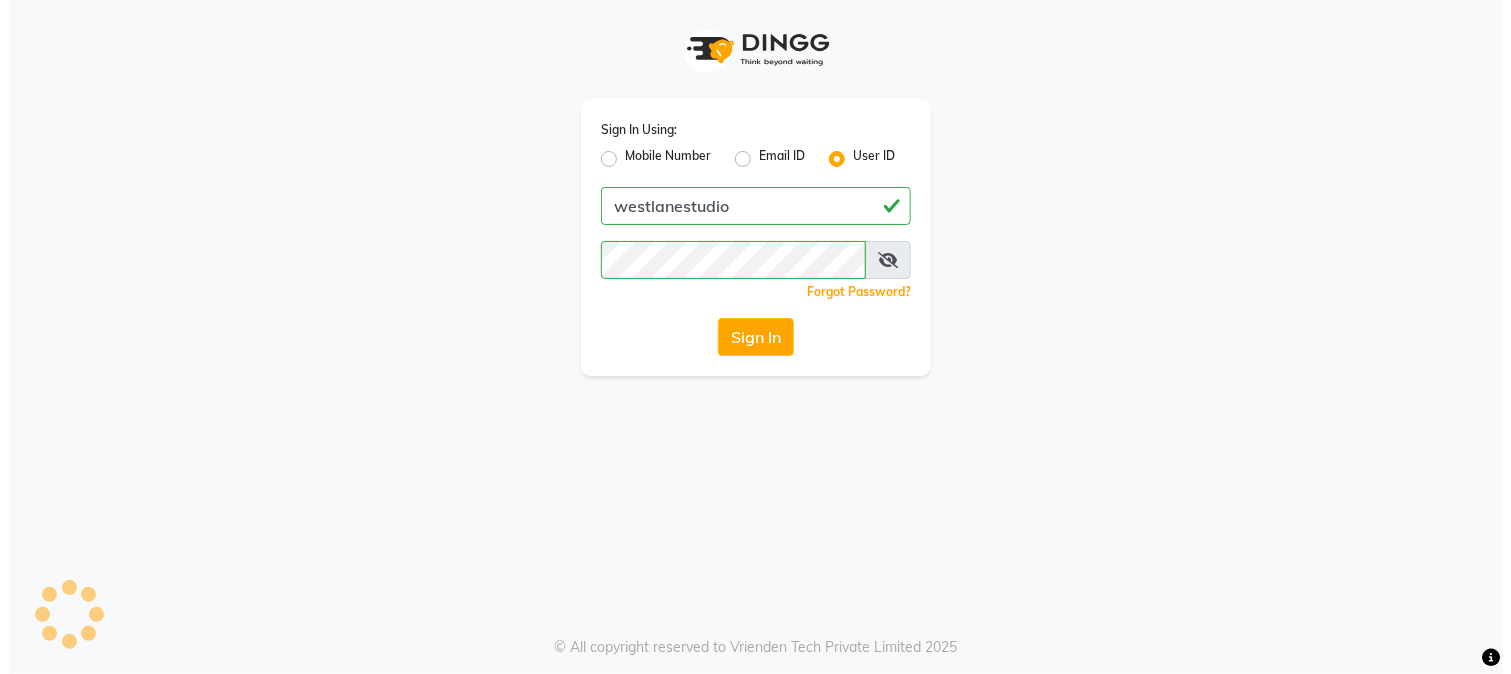 scroll, scrollTop: 0, scrollLeft: 0, axis: both 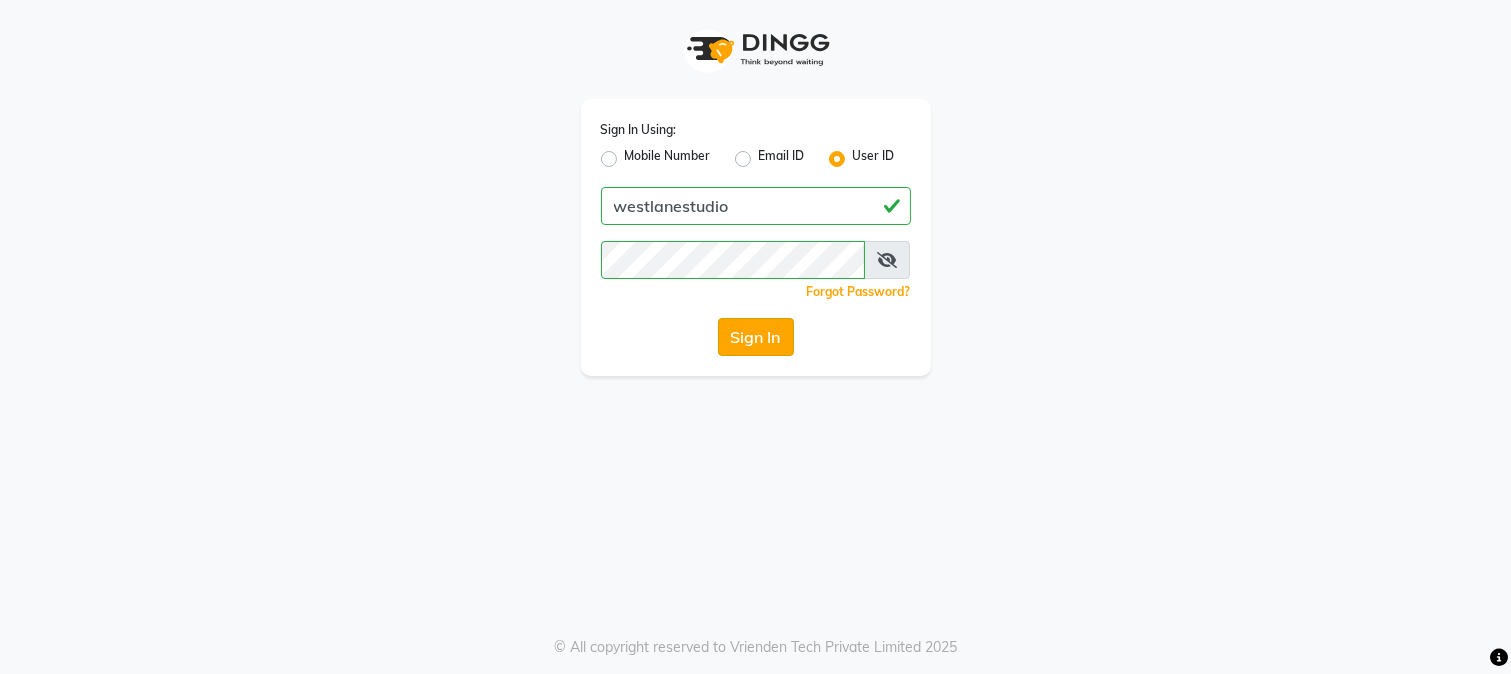 click on "Sign In" 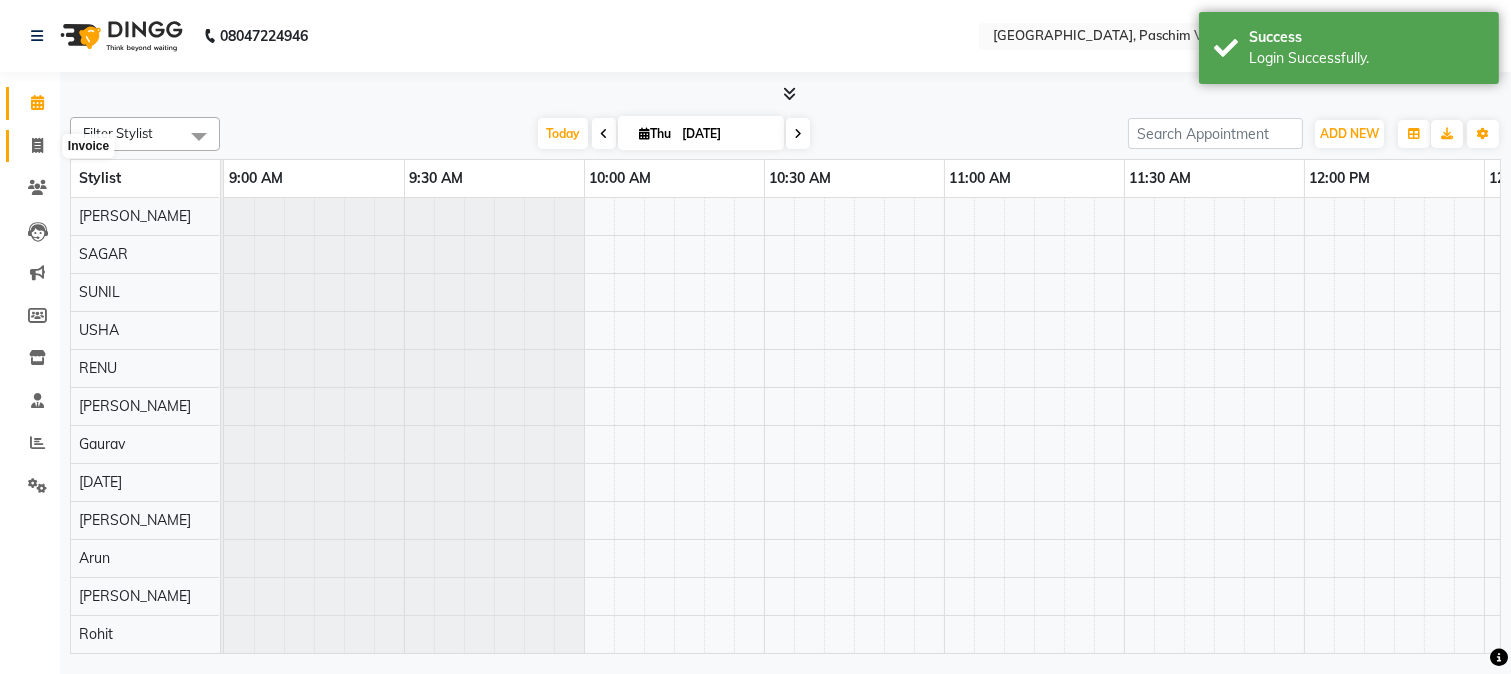 click 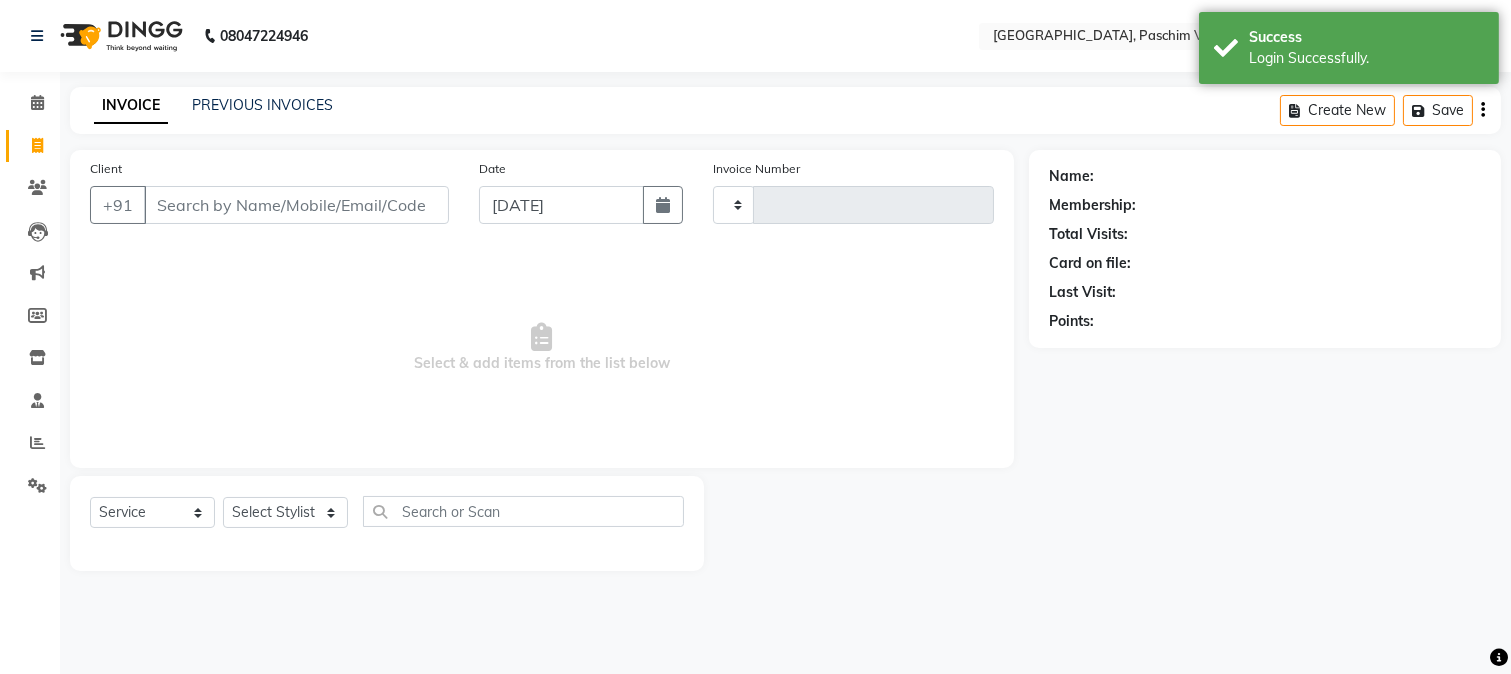 select on "en" 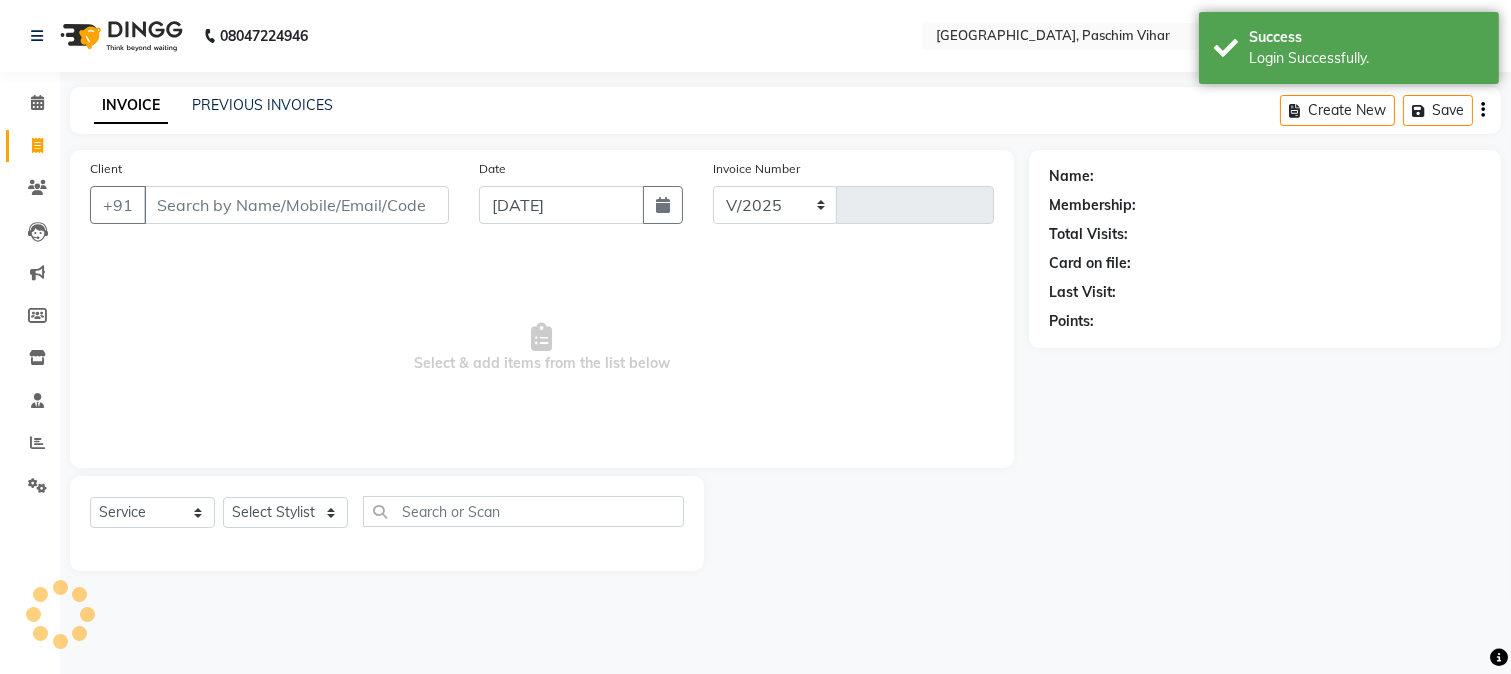 click 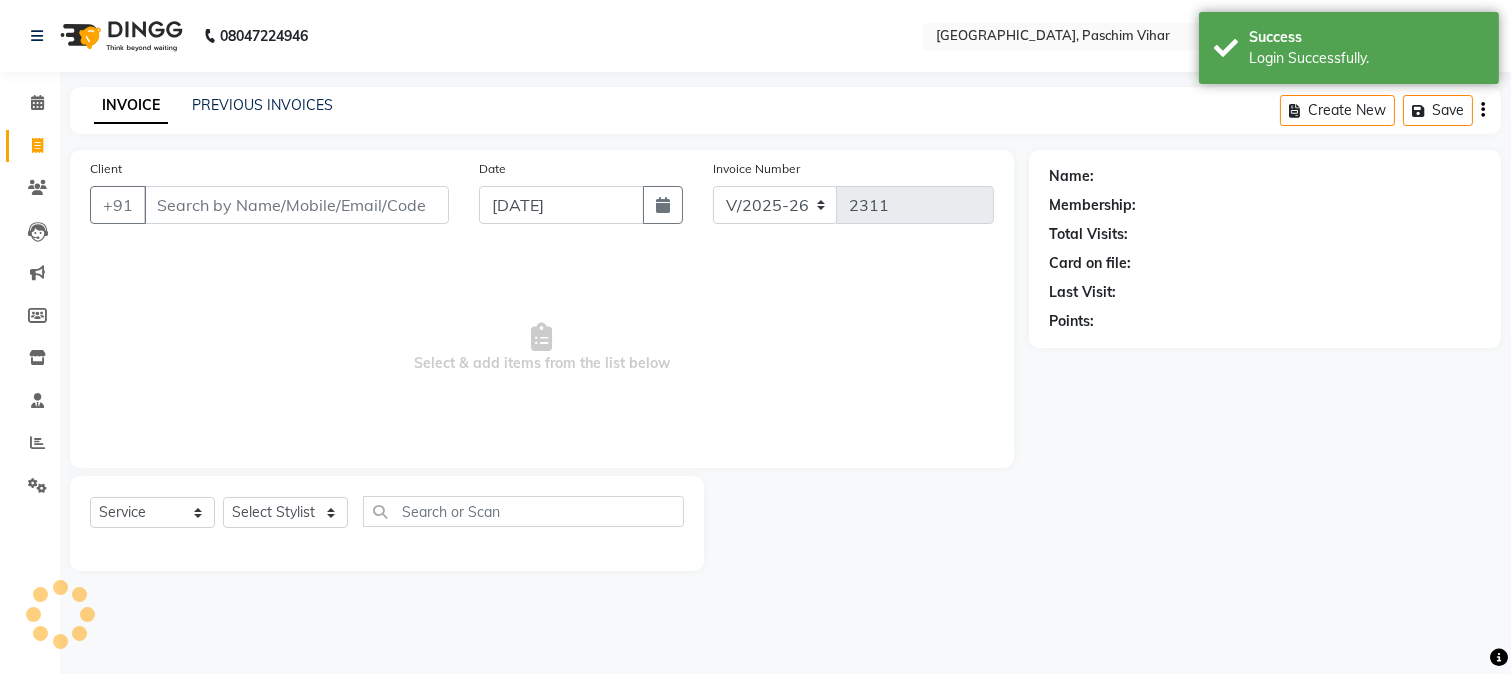 select on "service" 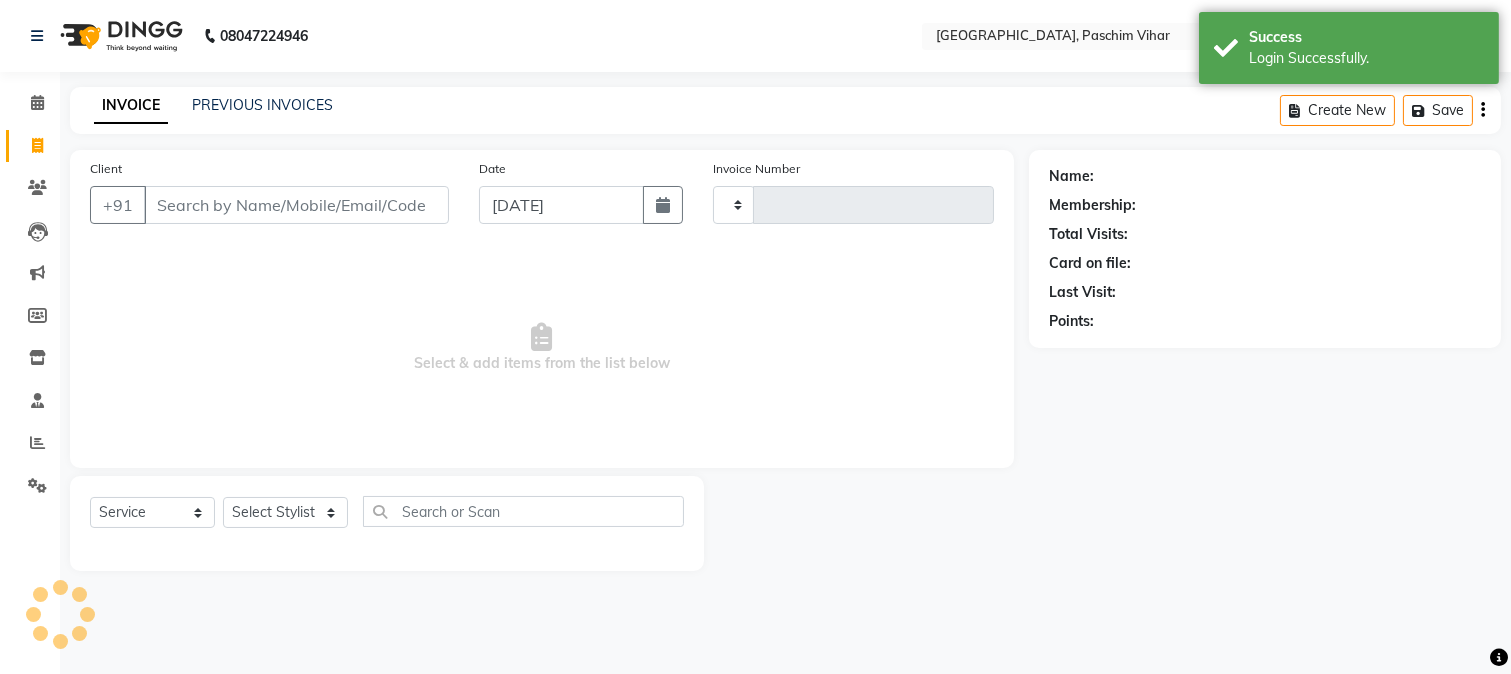 click on "Client" at bounding box center (296, 205) 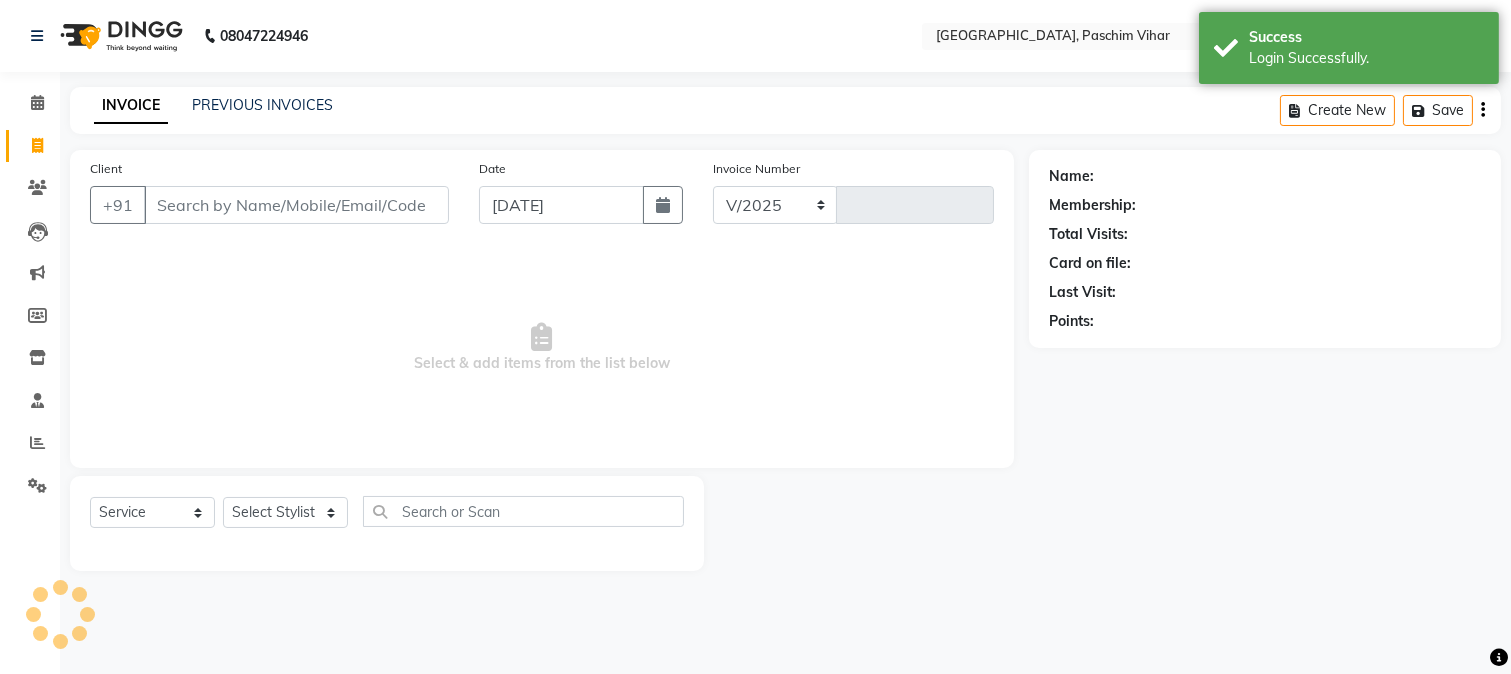 select on "223" 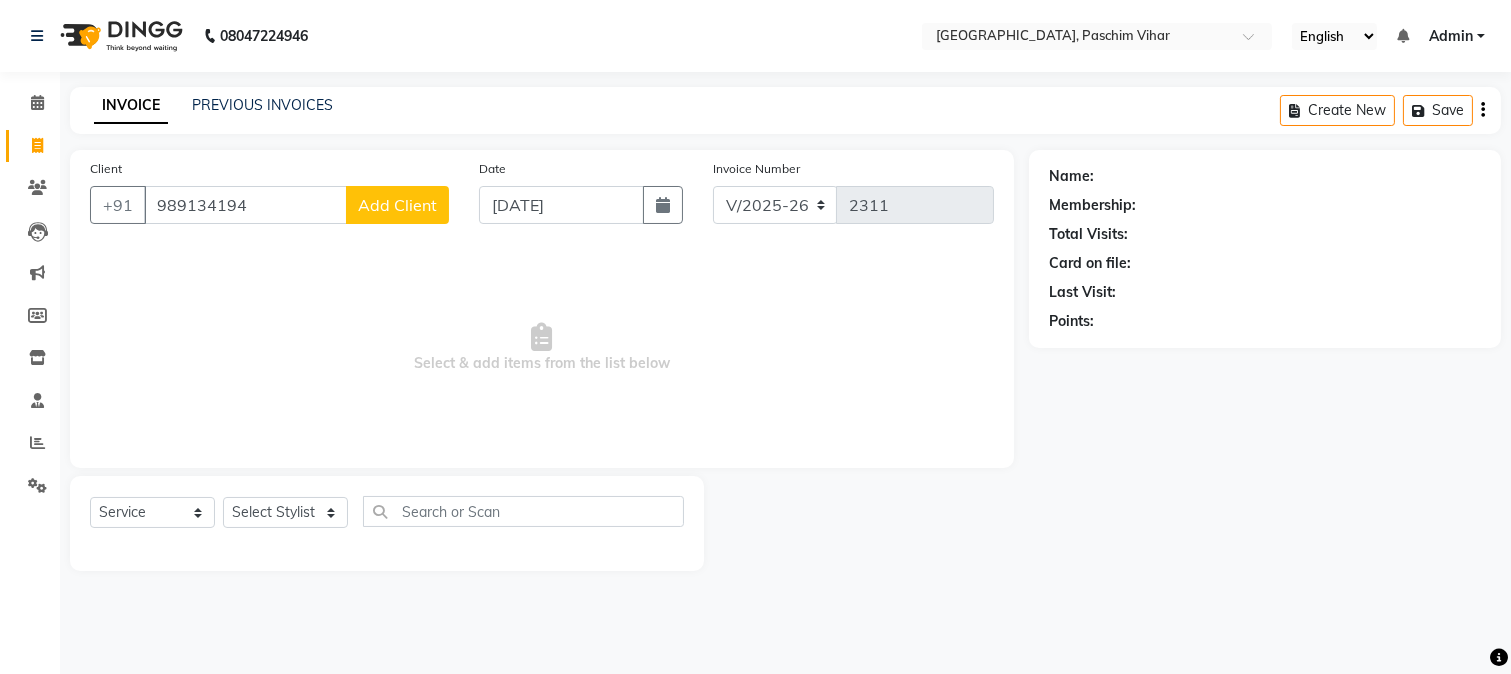 type on "989134194" 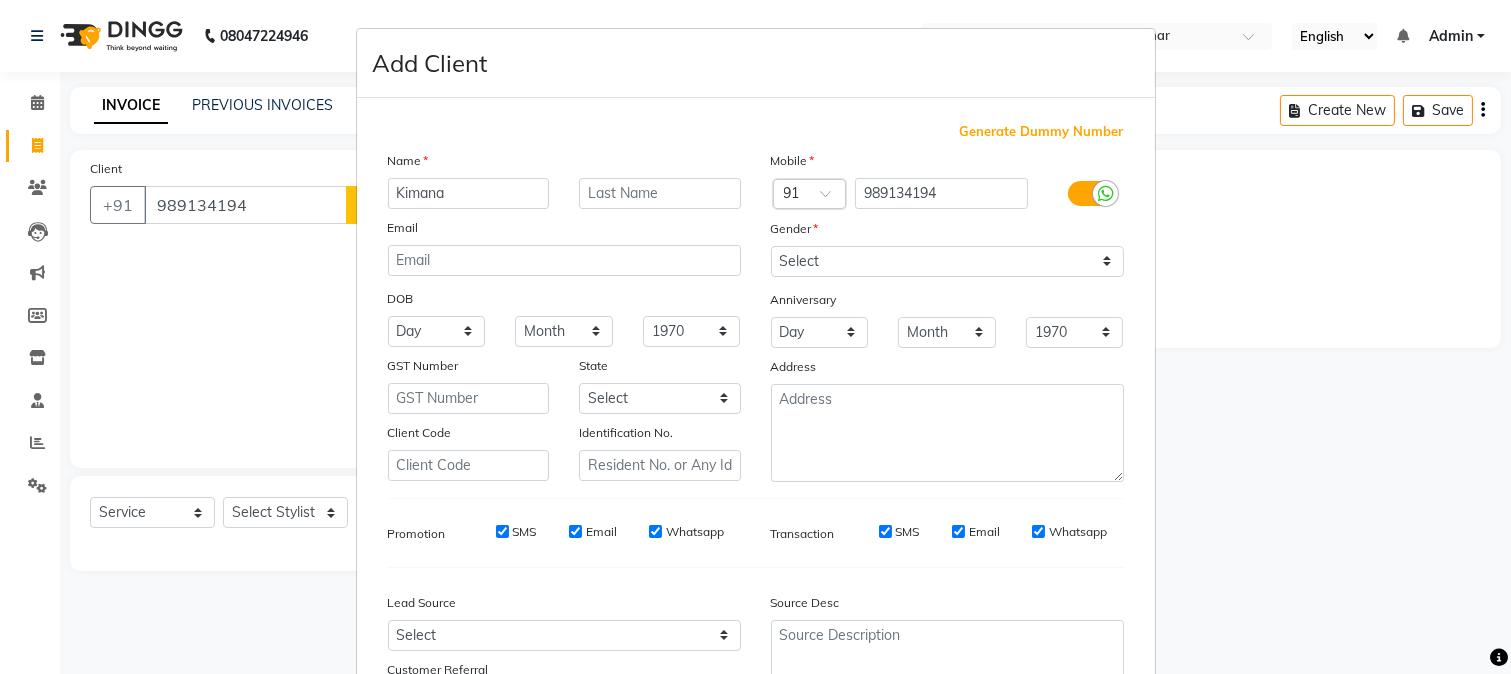 type on "Kimana" 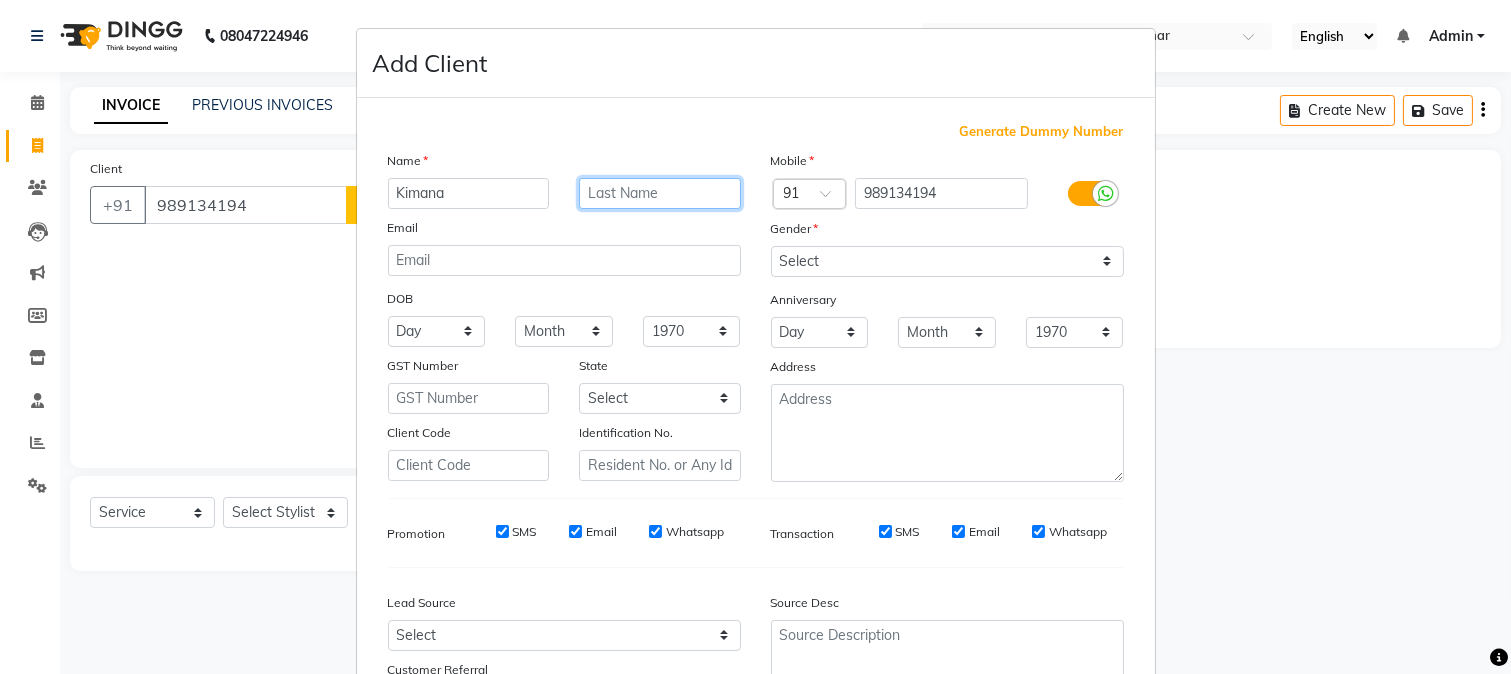 click at bounding box center [660, 193] 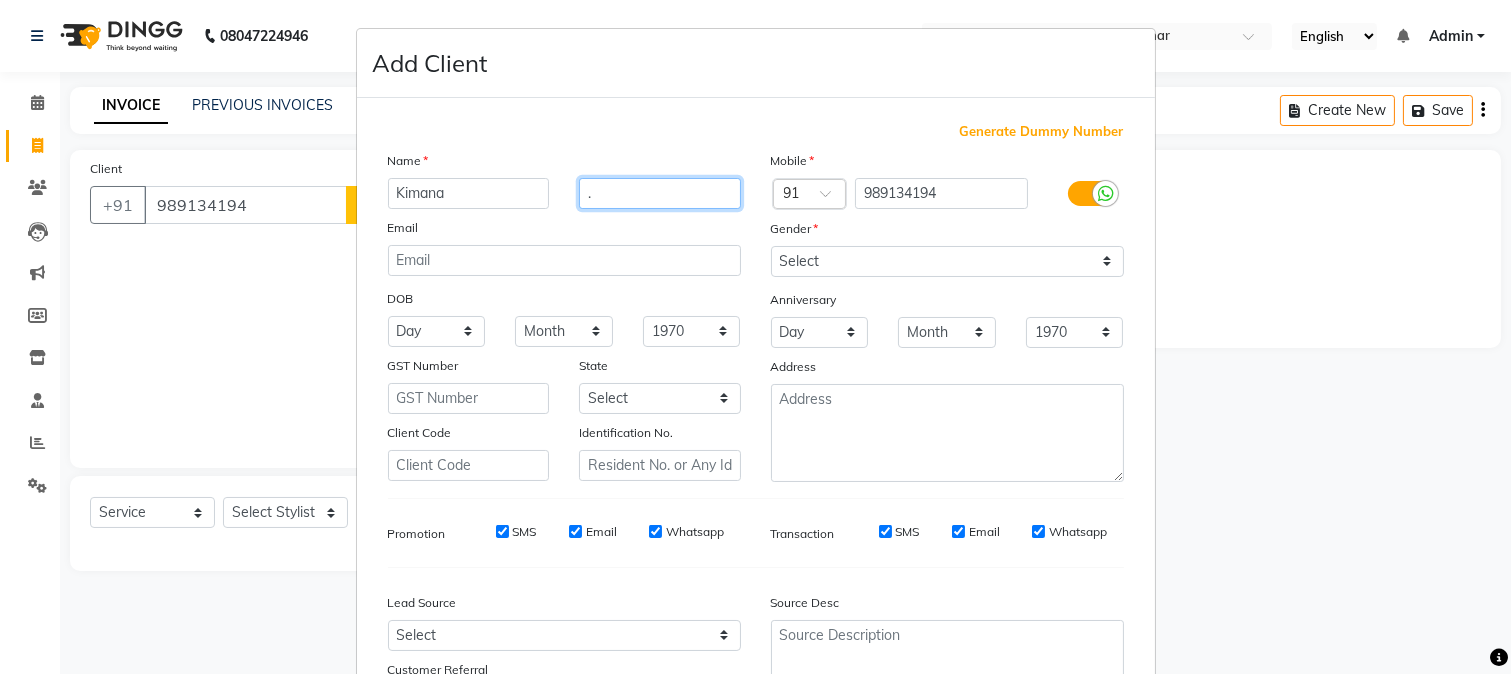 type on "." 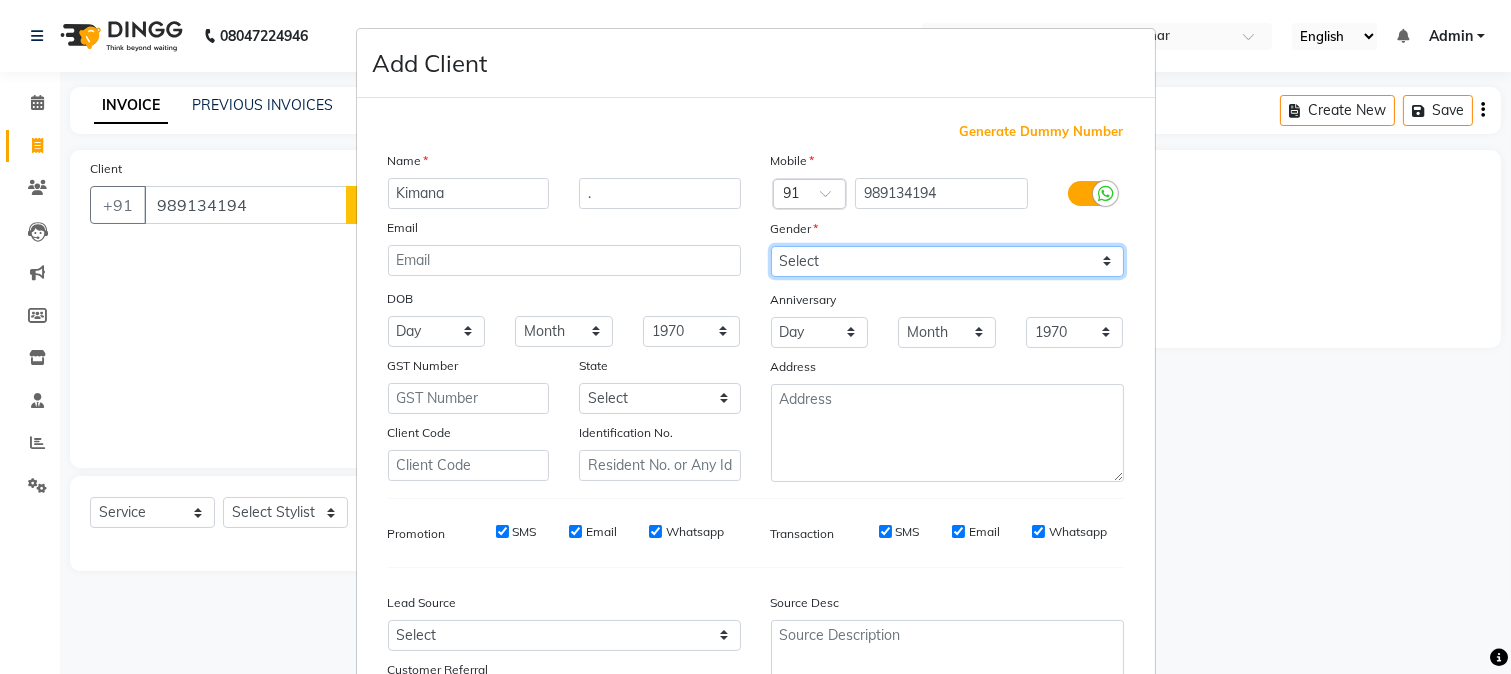click on "Select Male Female Other Prefer Not To Say" at bounding box center [947, 261] 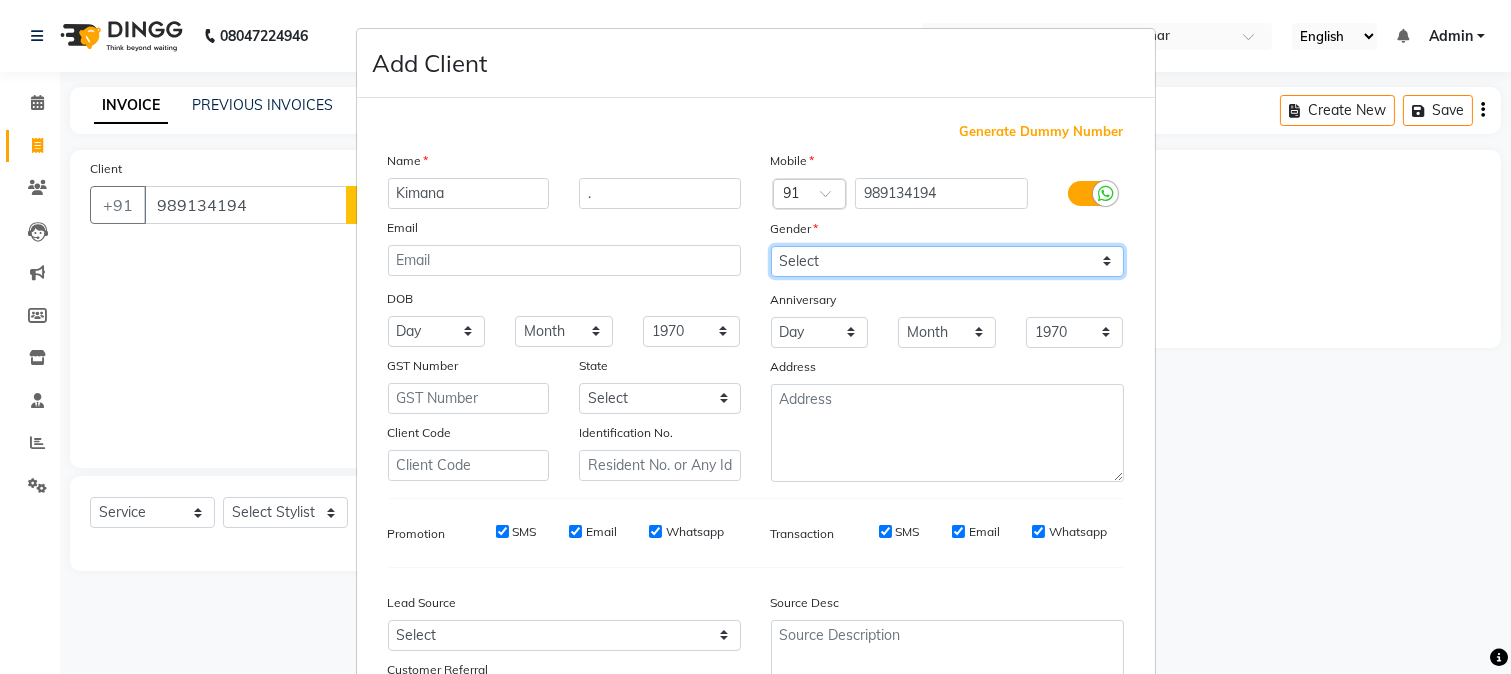 select on "female" 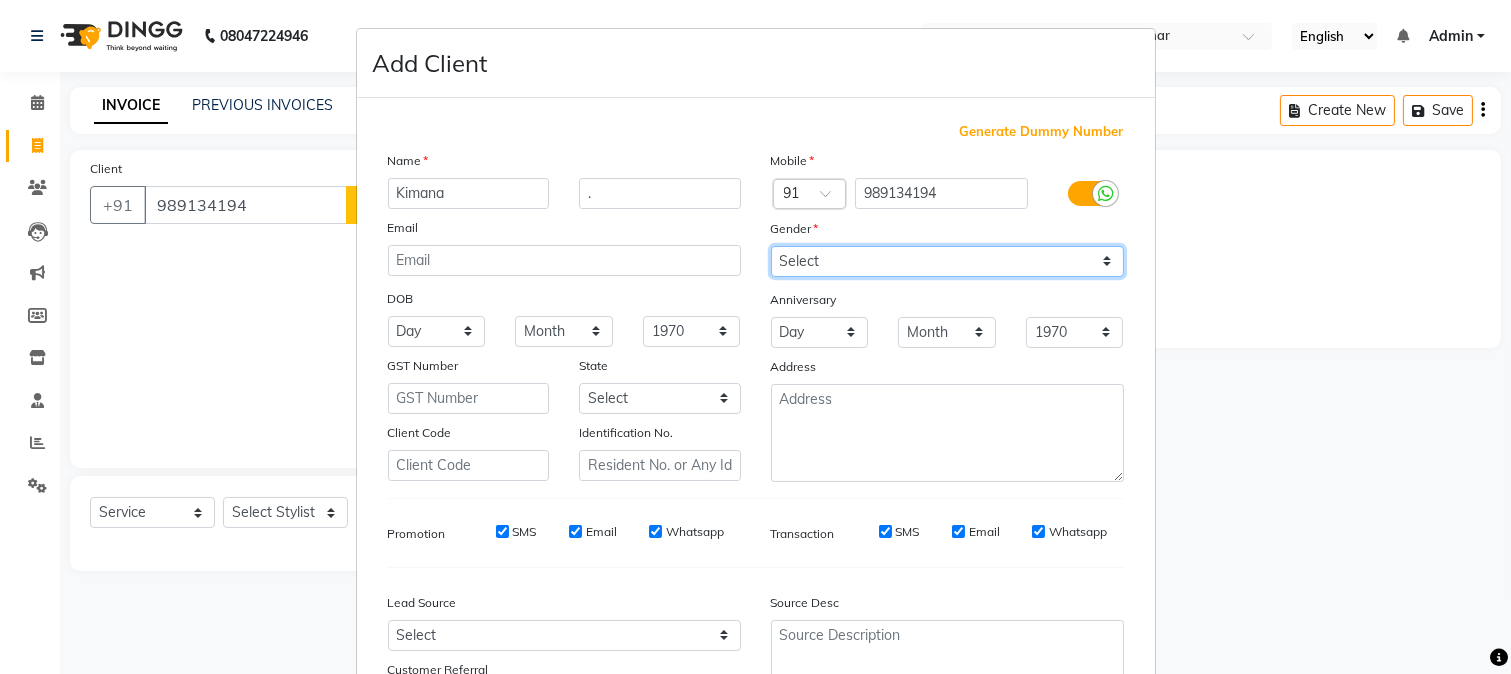 click on "Select Male Female Other Prefer Not To Say" at bounding box center (947, 261) 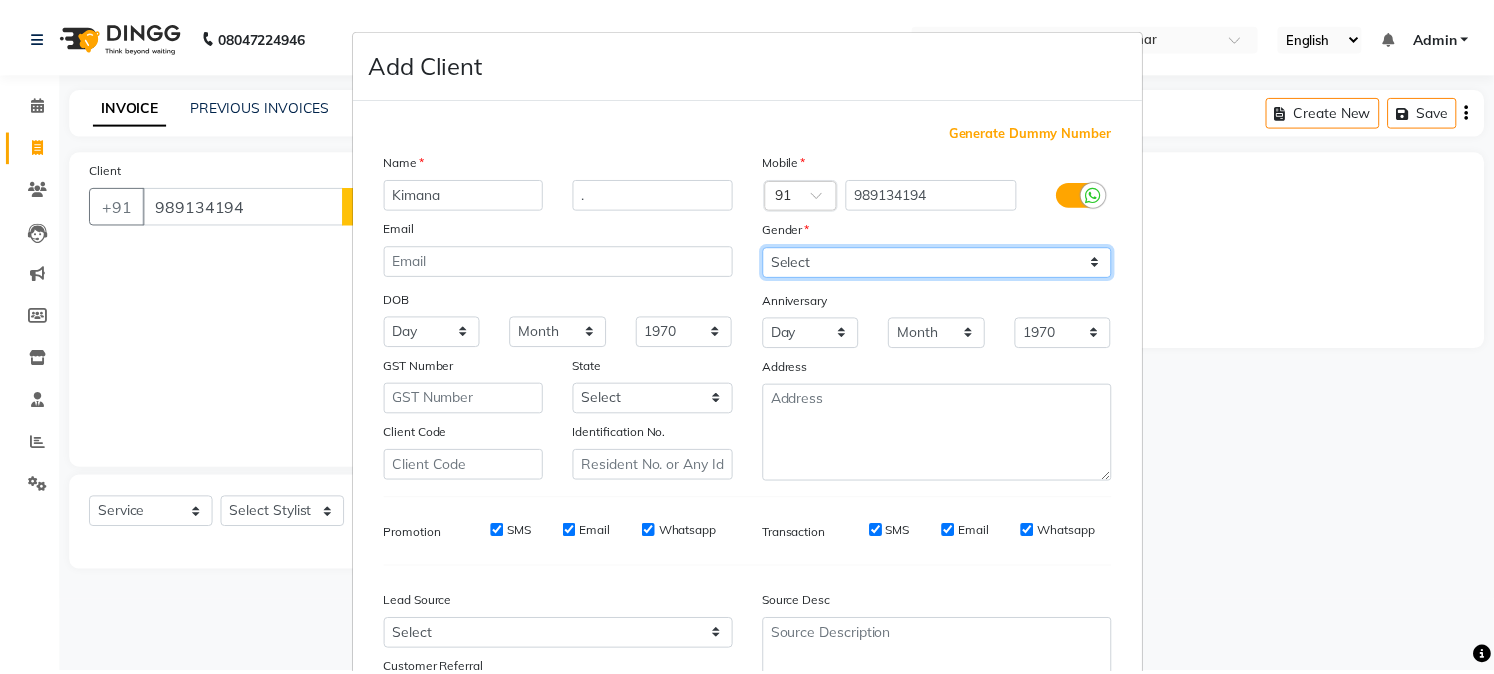 scroll, scrollTop: 176, scrollLeft: 0, axis: vertical 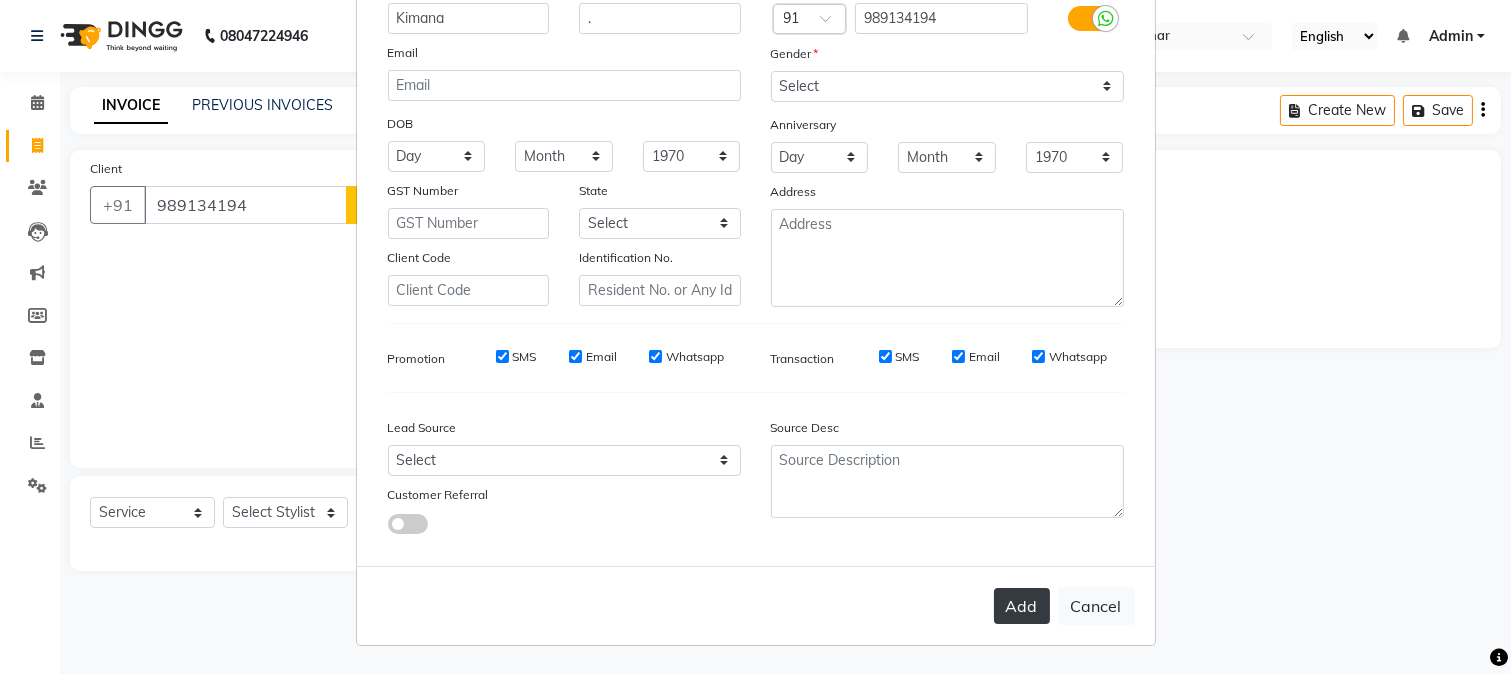 click on "Add" at bounding box center [1022, 606] 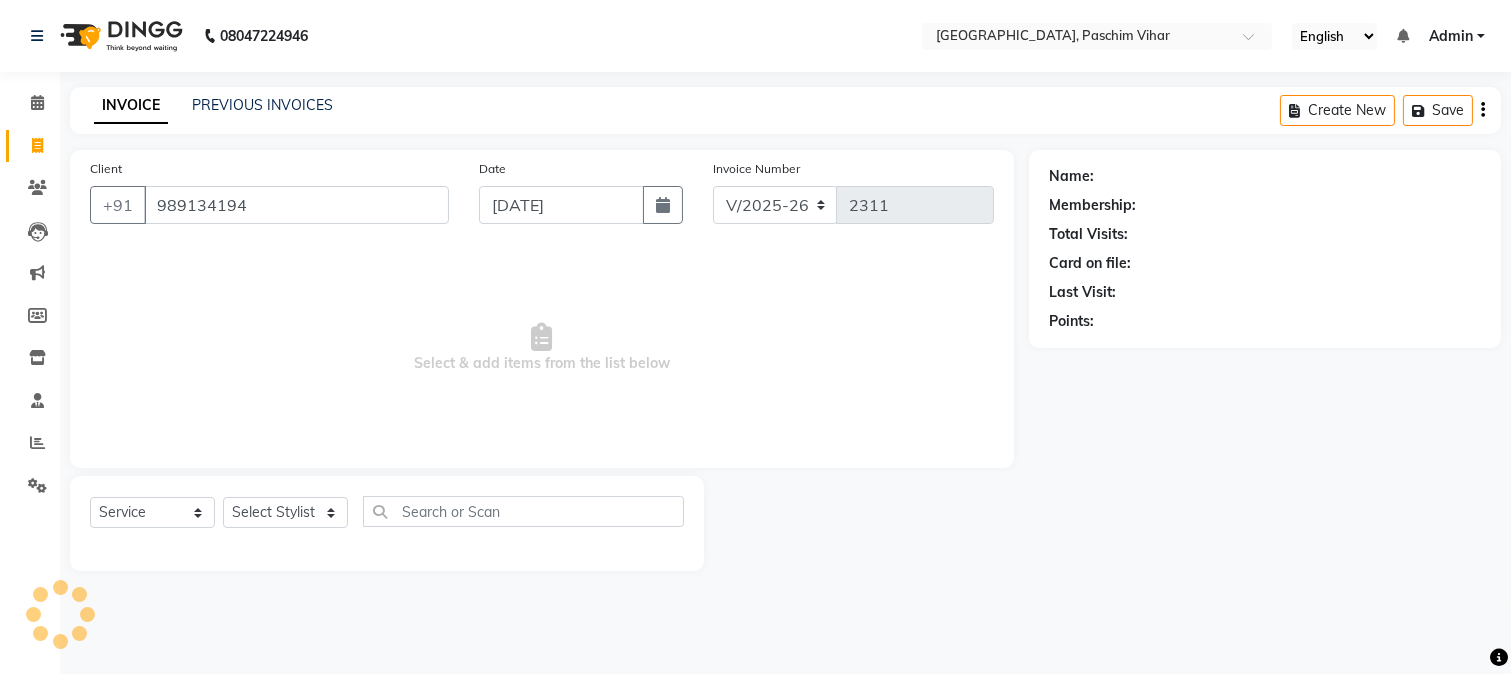 type 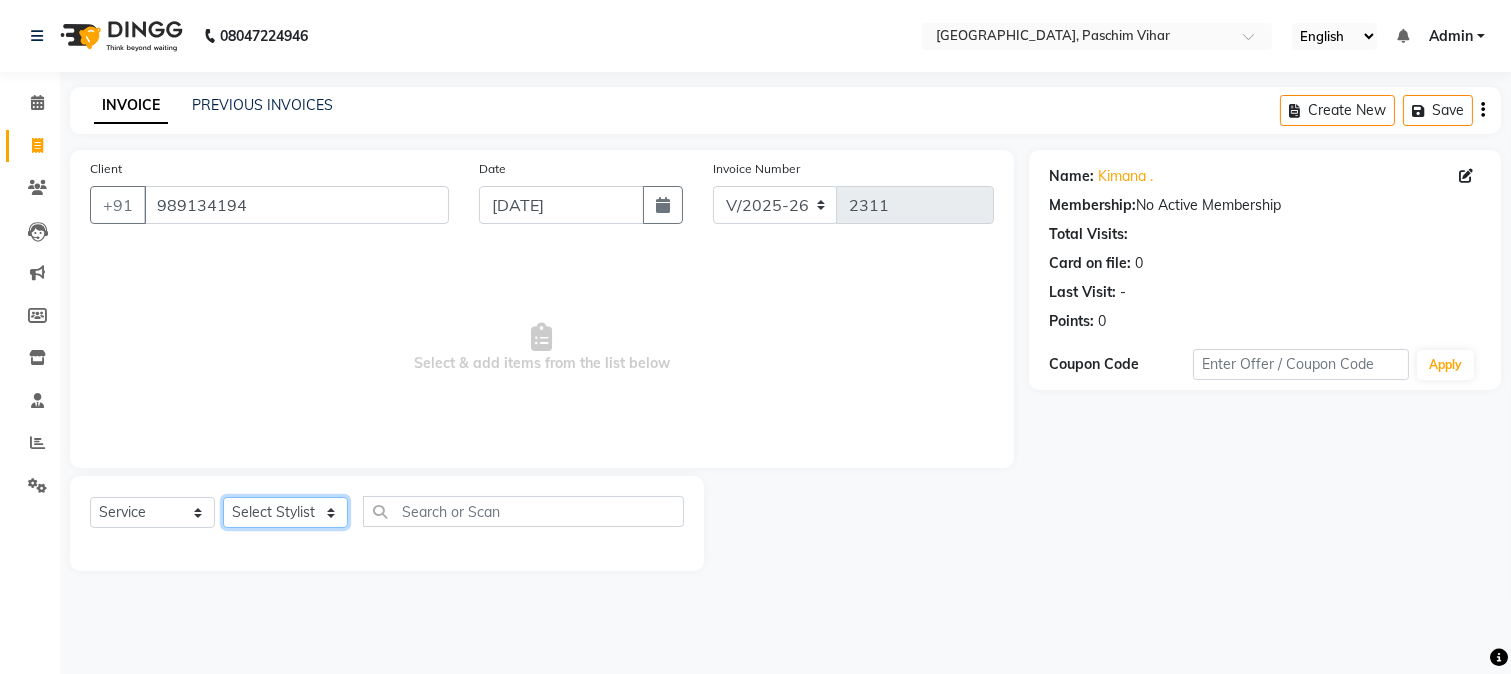 click on "Select Stylist Akash Anu Arun Gaurav  [PERSON_NAME] [PERSON_NAME] [PERSON_NAME] [PERSON_NAME] [DATE][PERSON_NAME] [PERSON_NAME] [PERSON_NAME] [PERSON_NAME] Shakel [PERSON_NAME] [PERSON_NAME] [PERSON_NAME]" 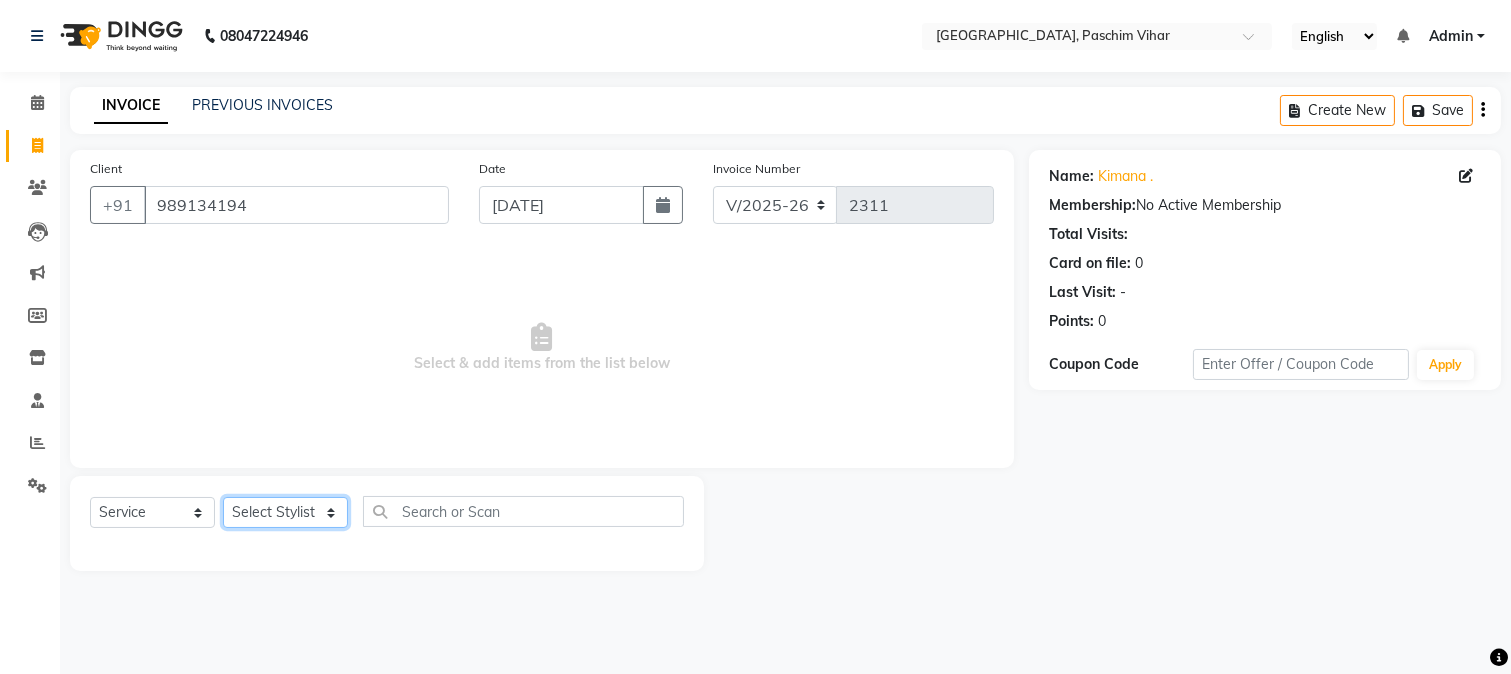 select on "25198" 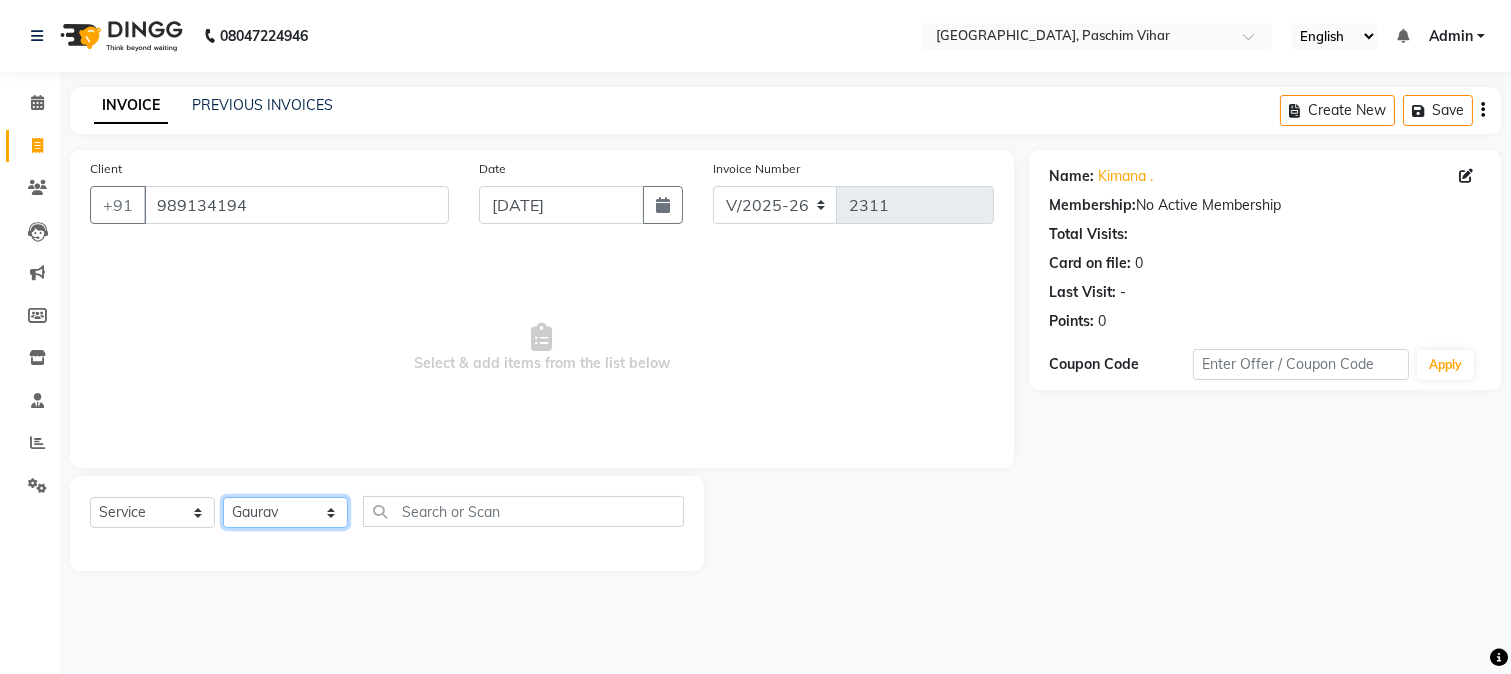 click on "Select Stylist Akash Anu Arun Gaurav  [PERSON_NAME] [PERSON_NAME] [PERSON_NAME] [PERSON_NAME] [DATE][PERSON_NAME] [PERSON_NAME] [PERSON_NAME] [PERSON_NAME] Shakel [PERSON_NAME] [PERSON_NAME] [PERSON_NAME]" 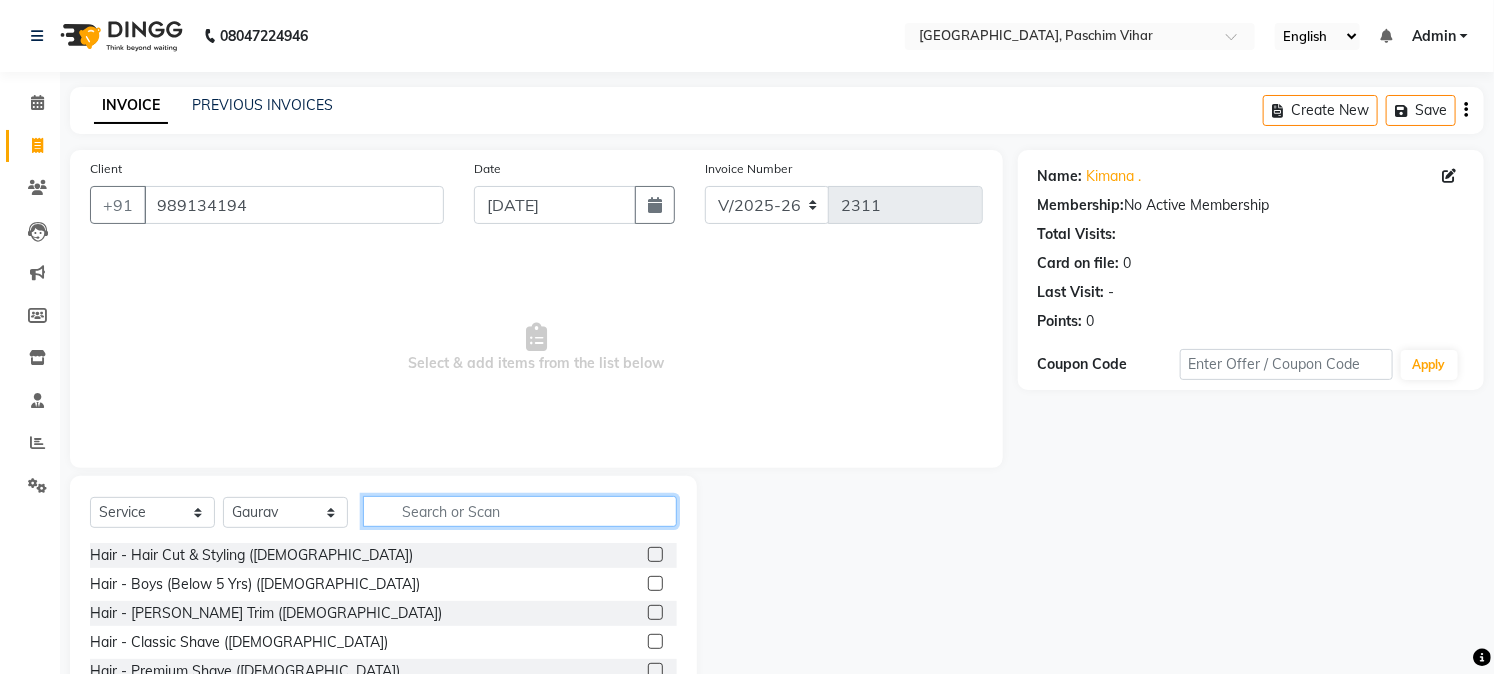 click 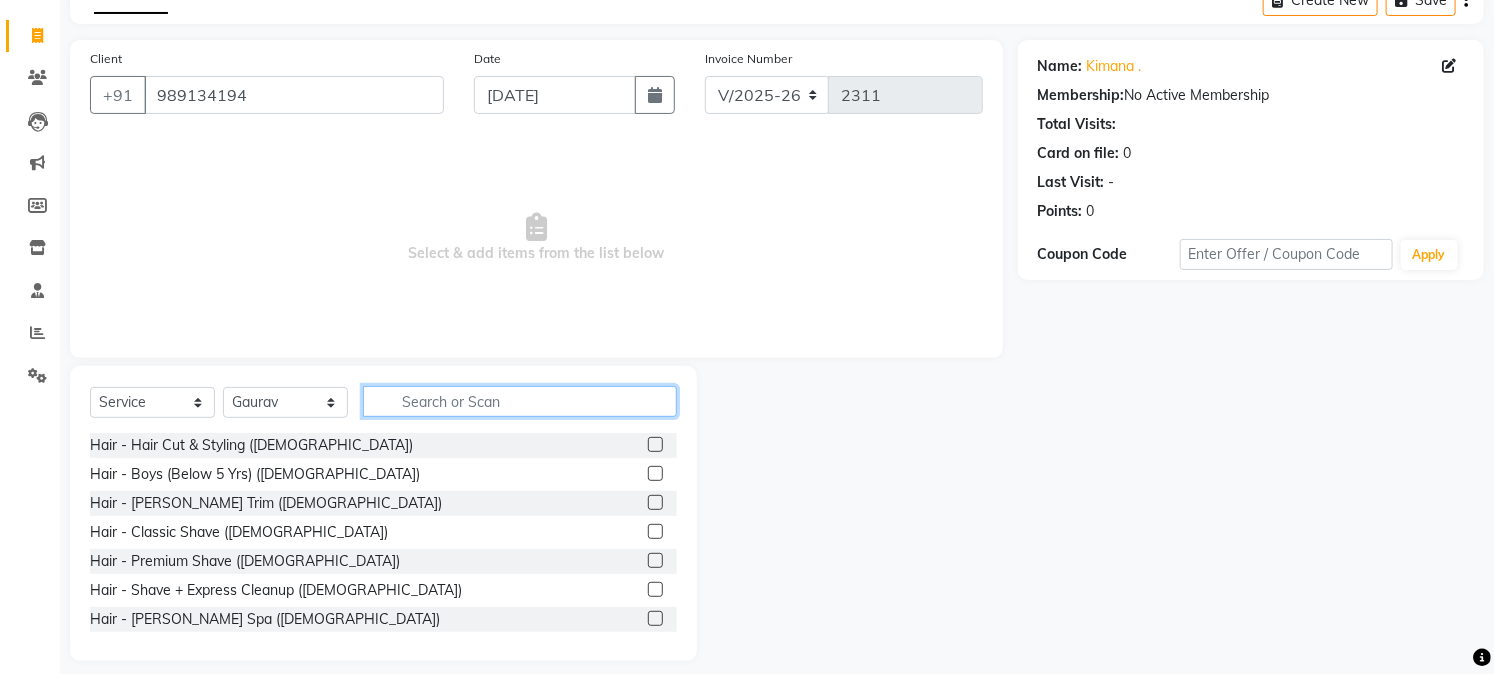 scroll, scrollTop: 126, scrollLeft: 0, axis: vertical 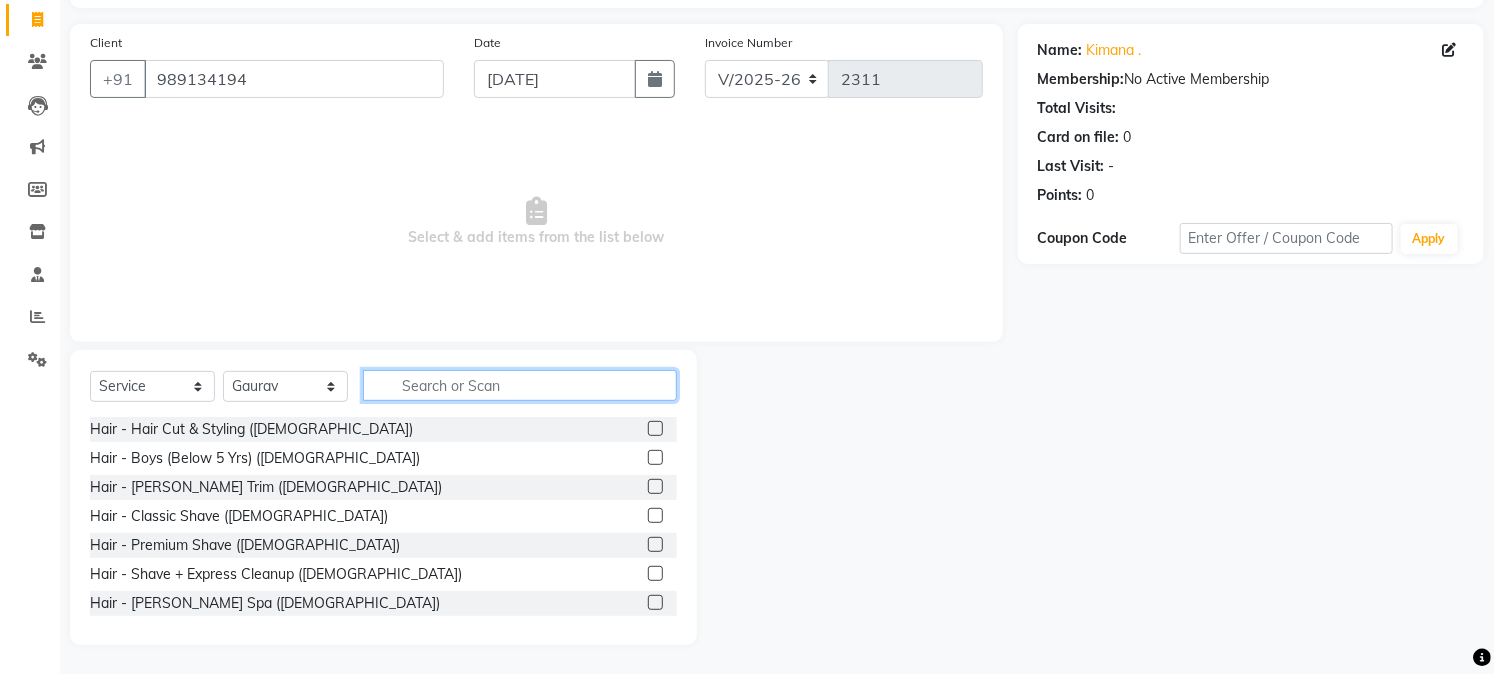 click 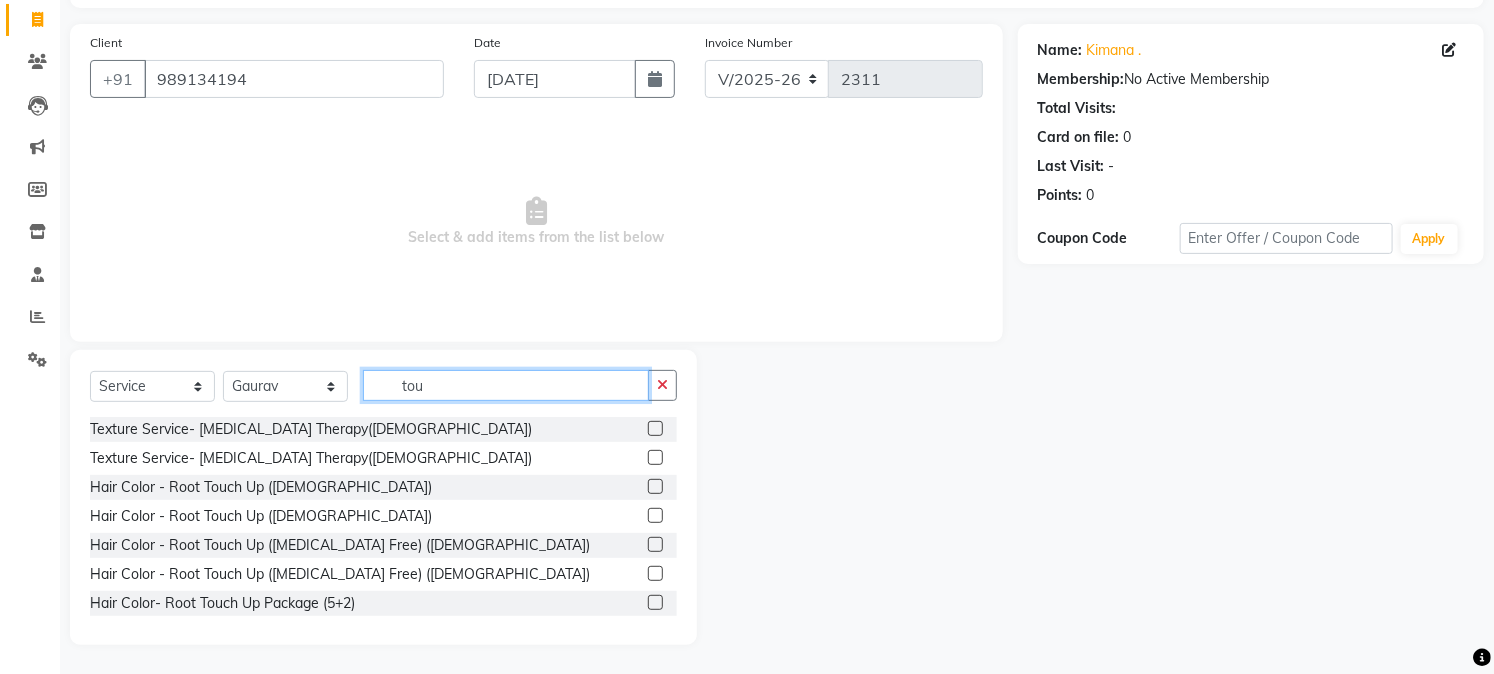 scroll, scrollTop: 72, scrollLeft: 0, axis: vertical 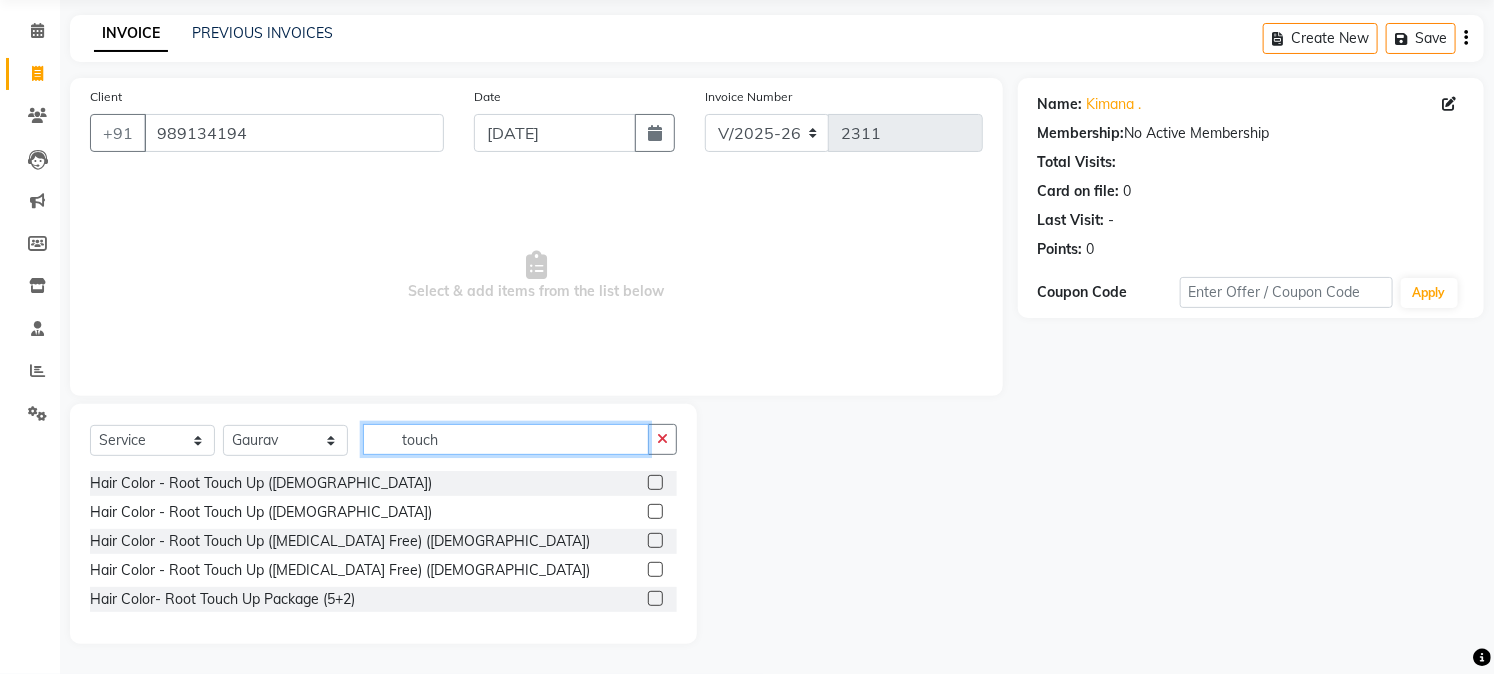 type on "touch" 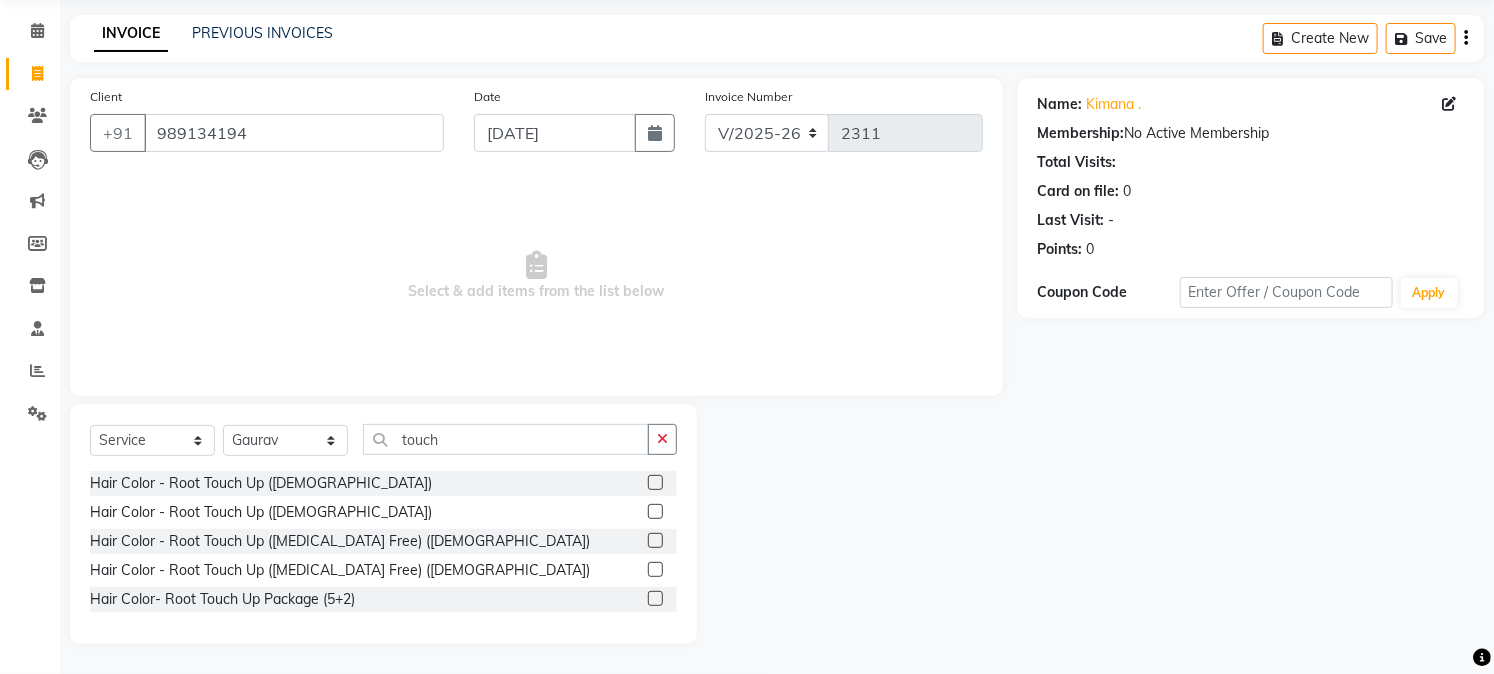 click 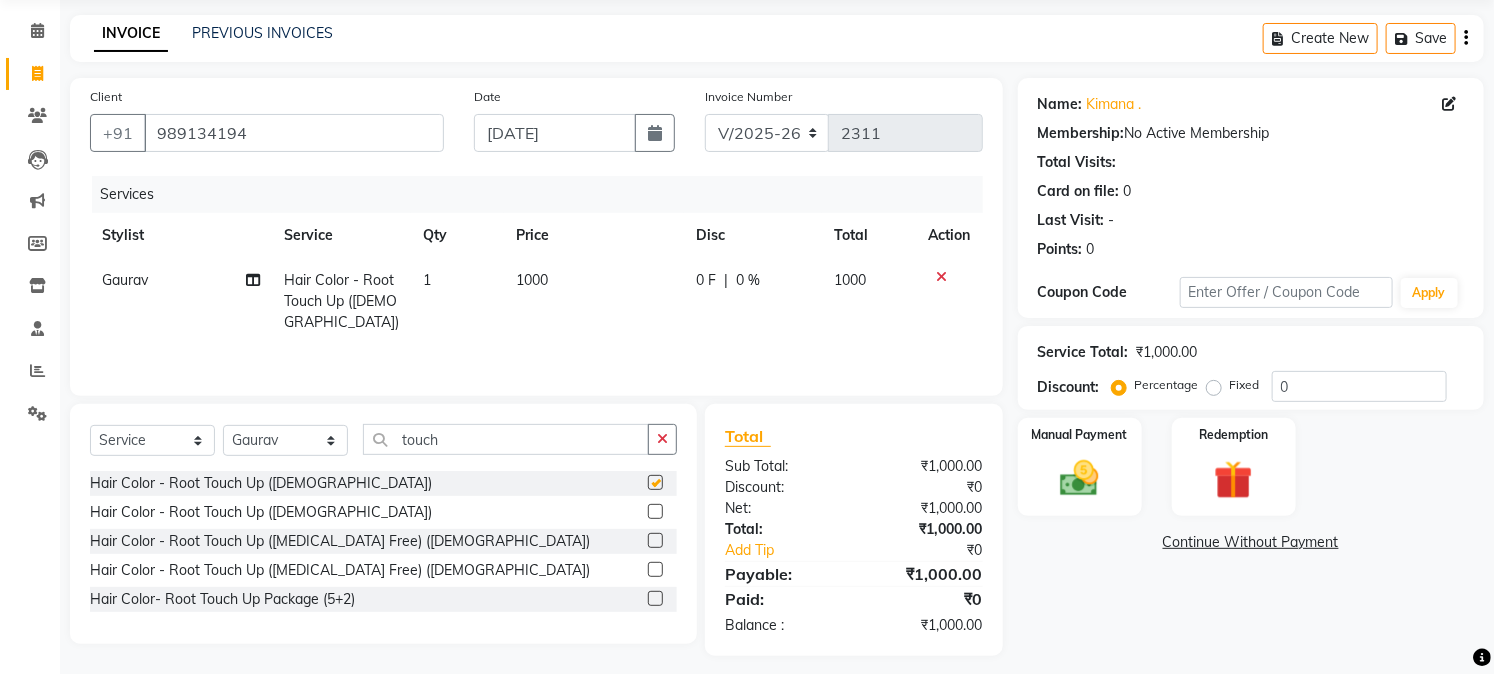 checkbox on "false" 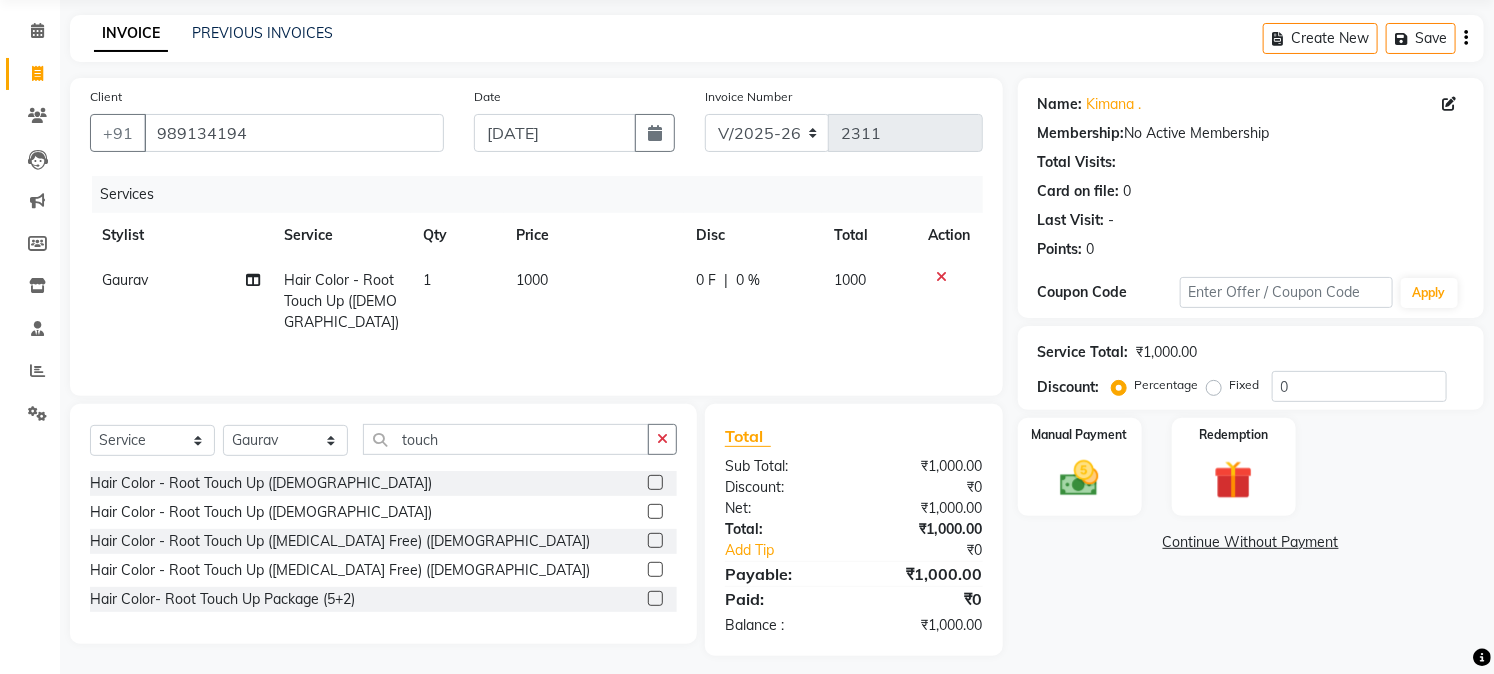 click on "1000" 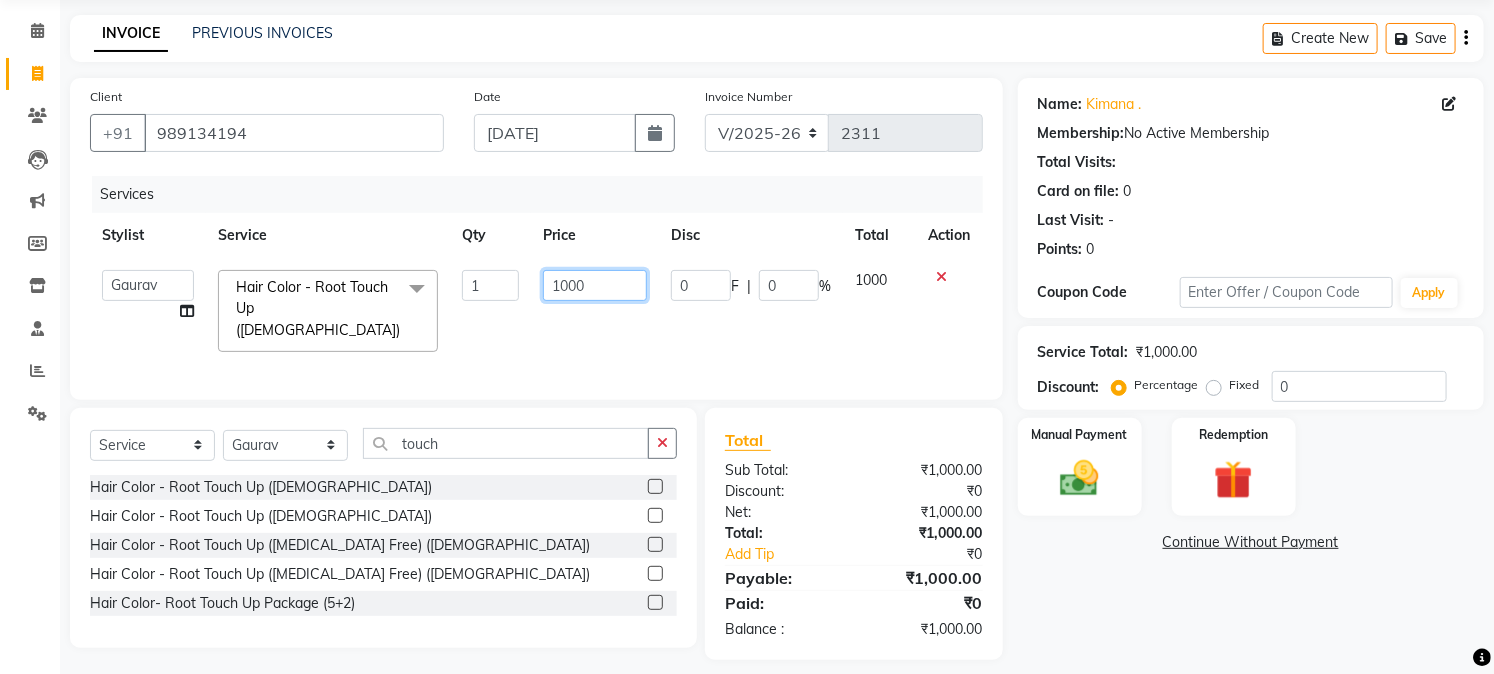 click on "1000" 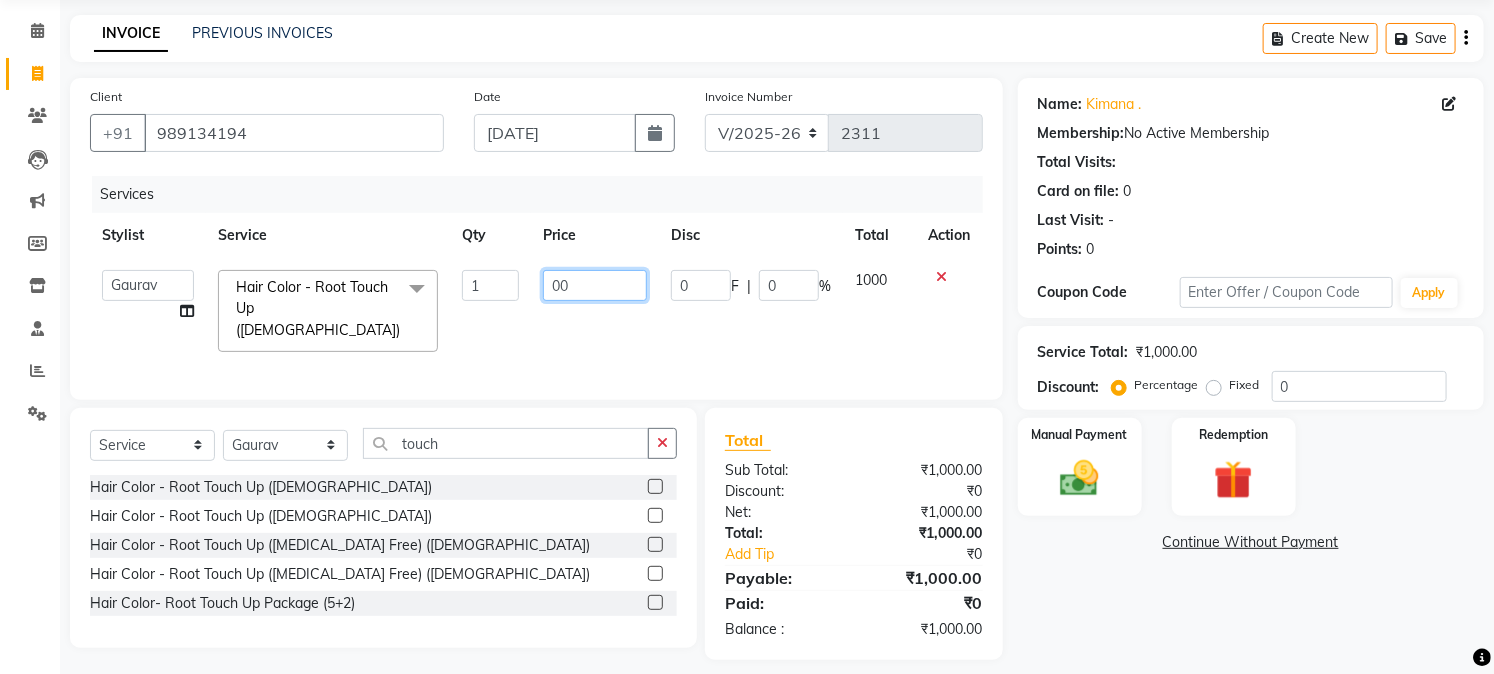 type on "900" 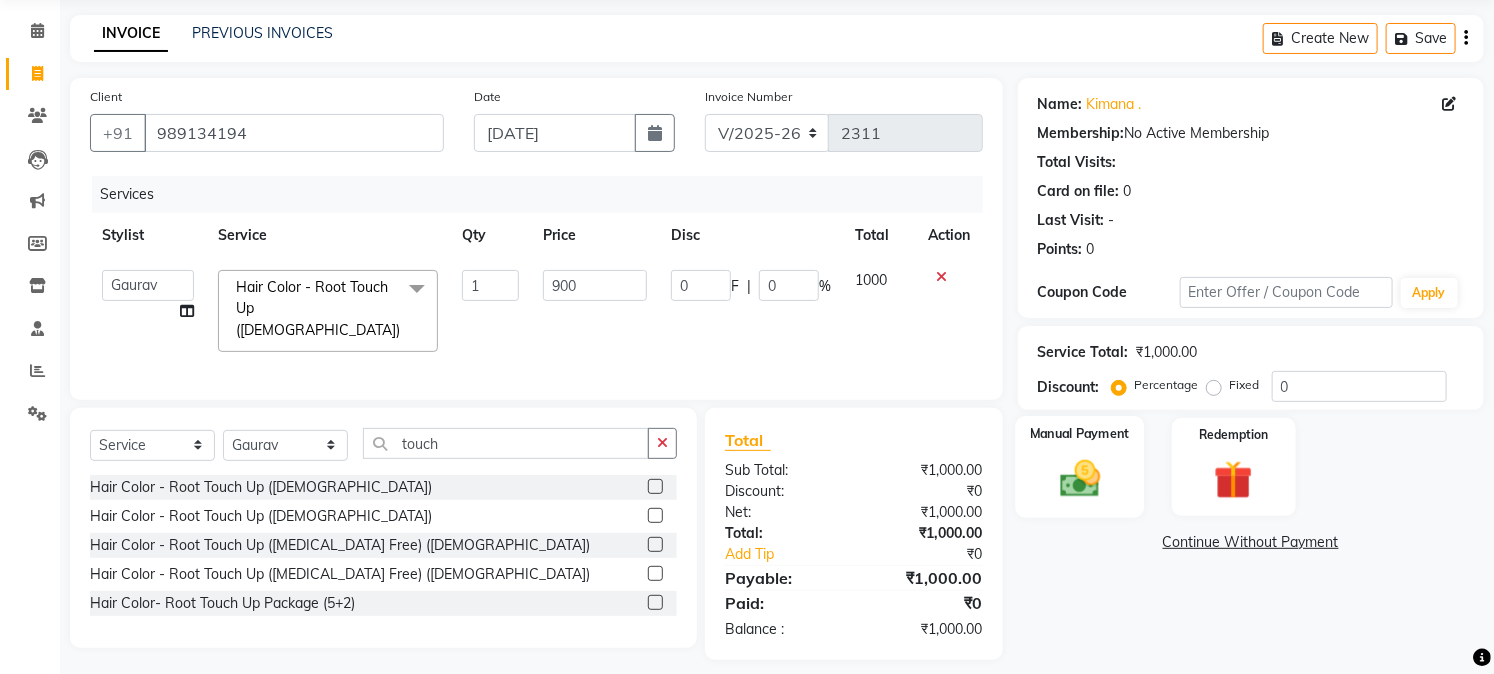 click 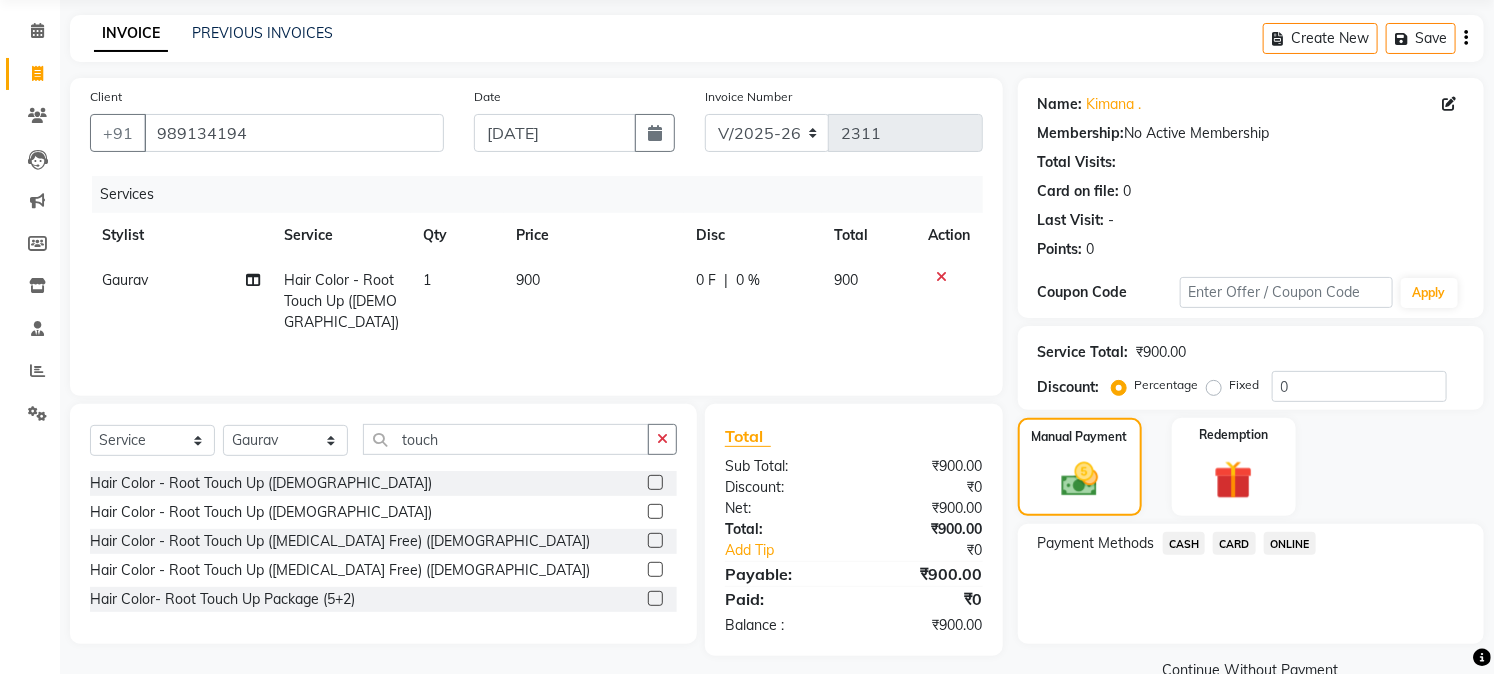 click on "ONLINE" 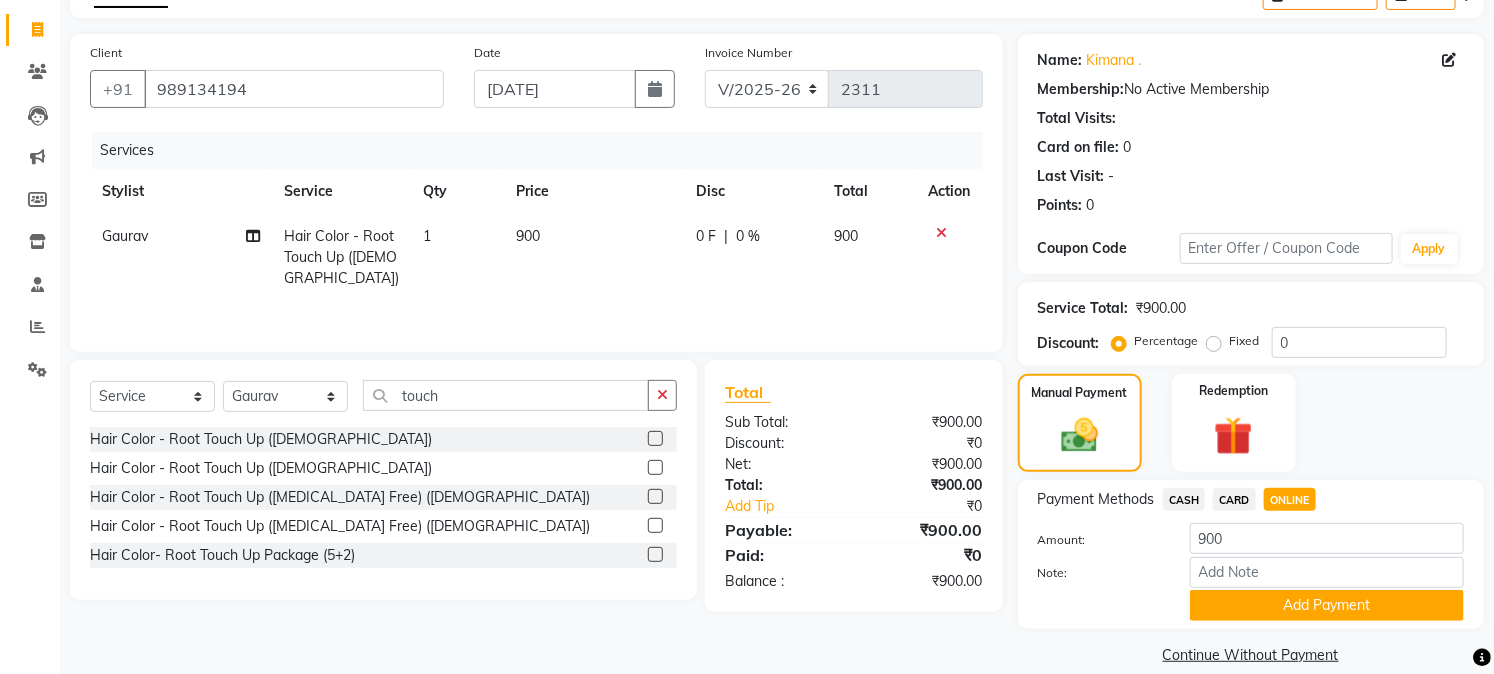 scroll, scrollTop: 142, scrollLeft: 0, axis: vertical 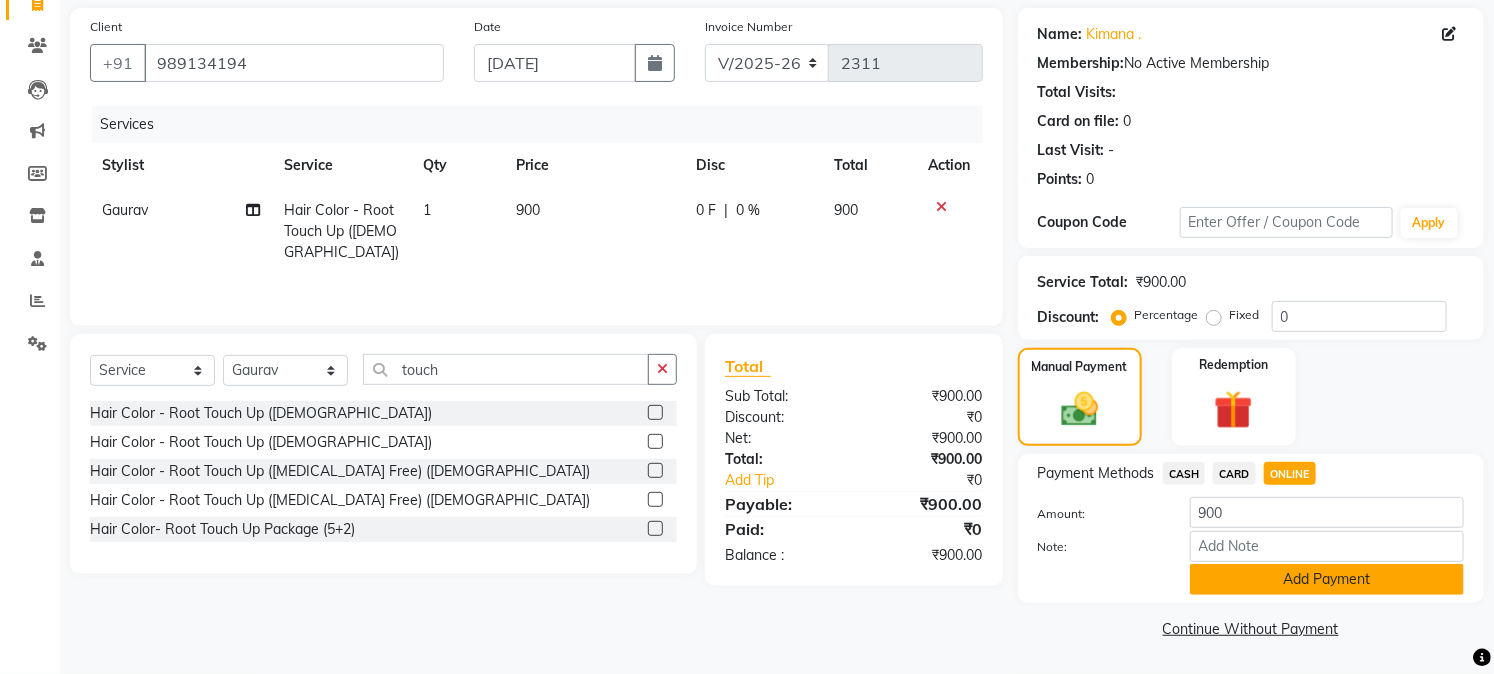 click on "Add Payment" 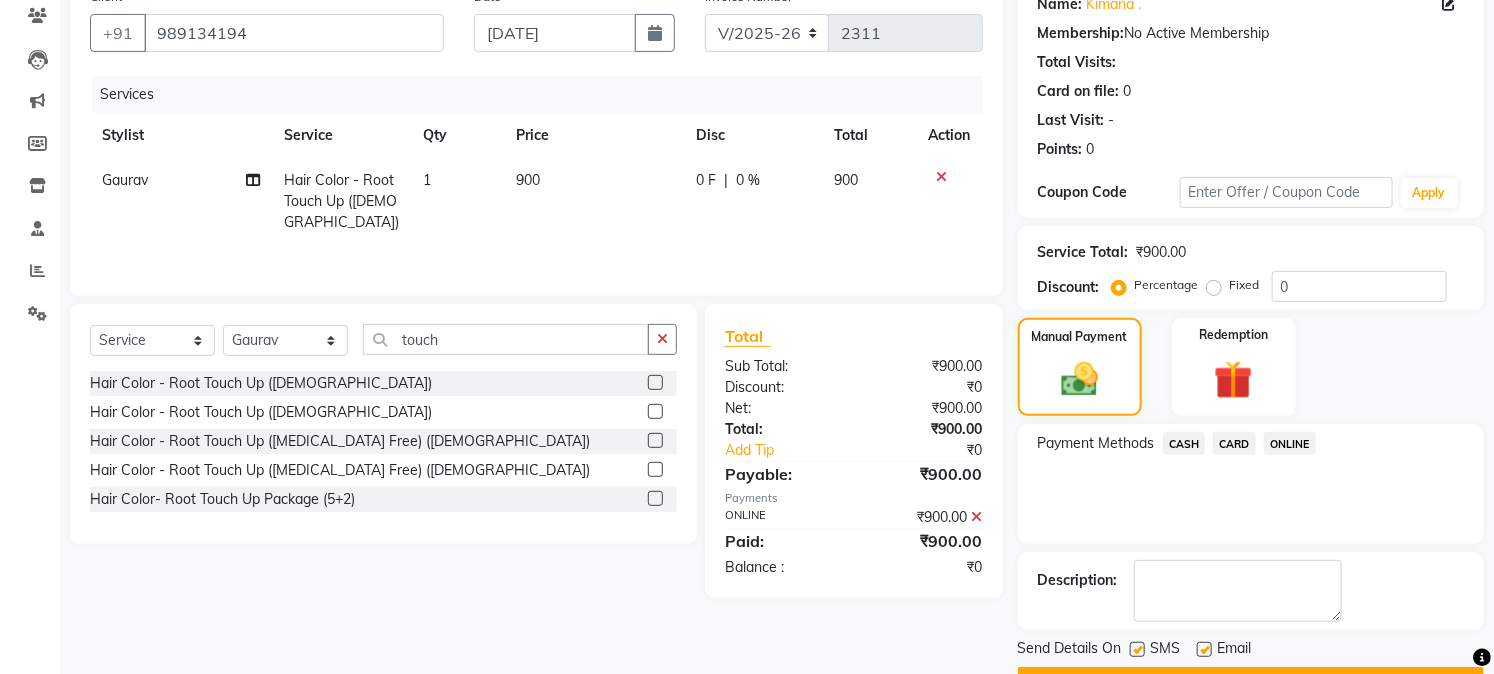 scroll, scrollTop: 225, scrollLeft: 0, axis: vertical 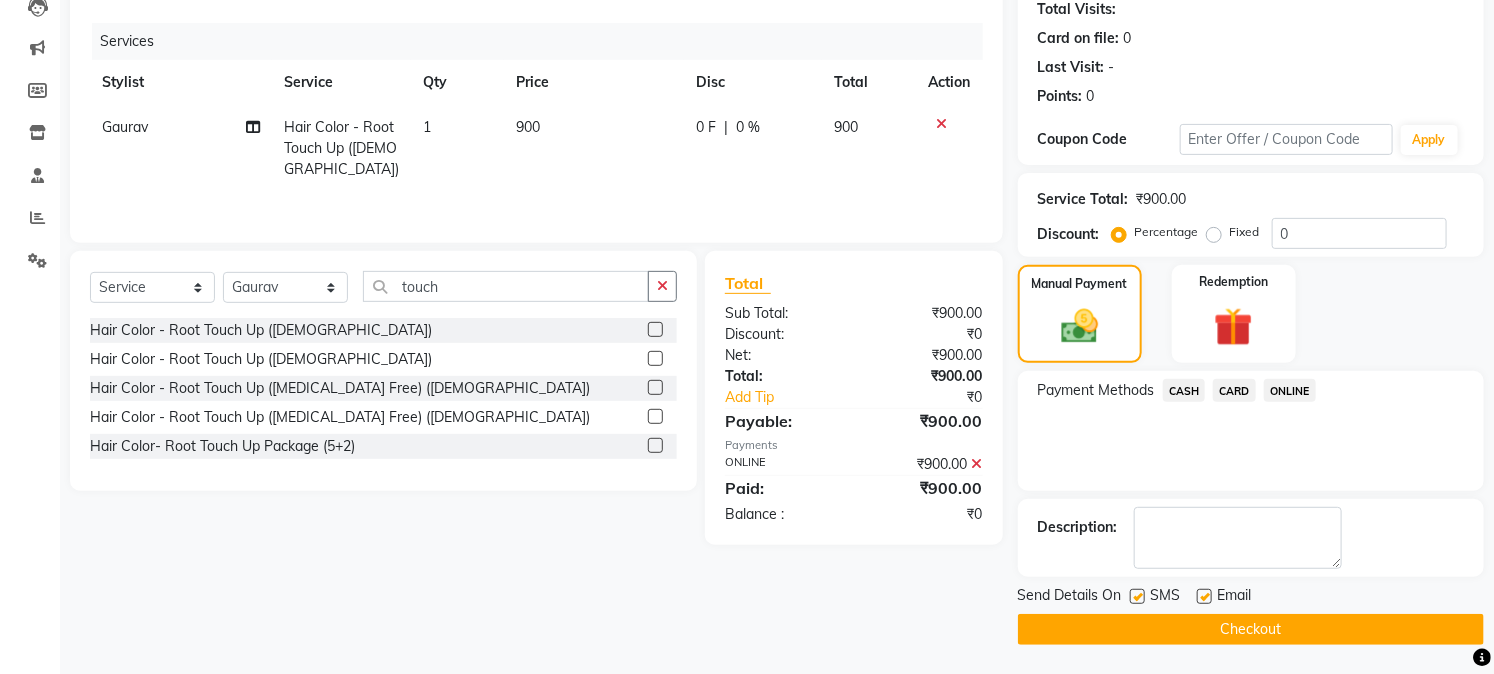 click on "Checkout" 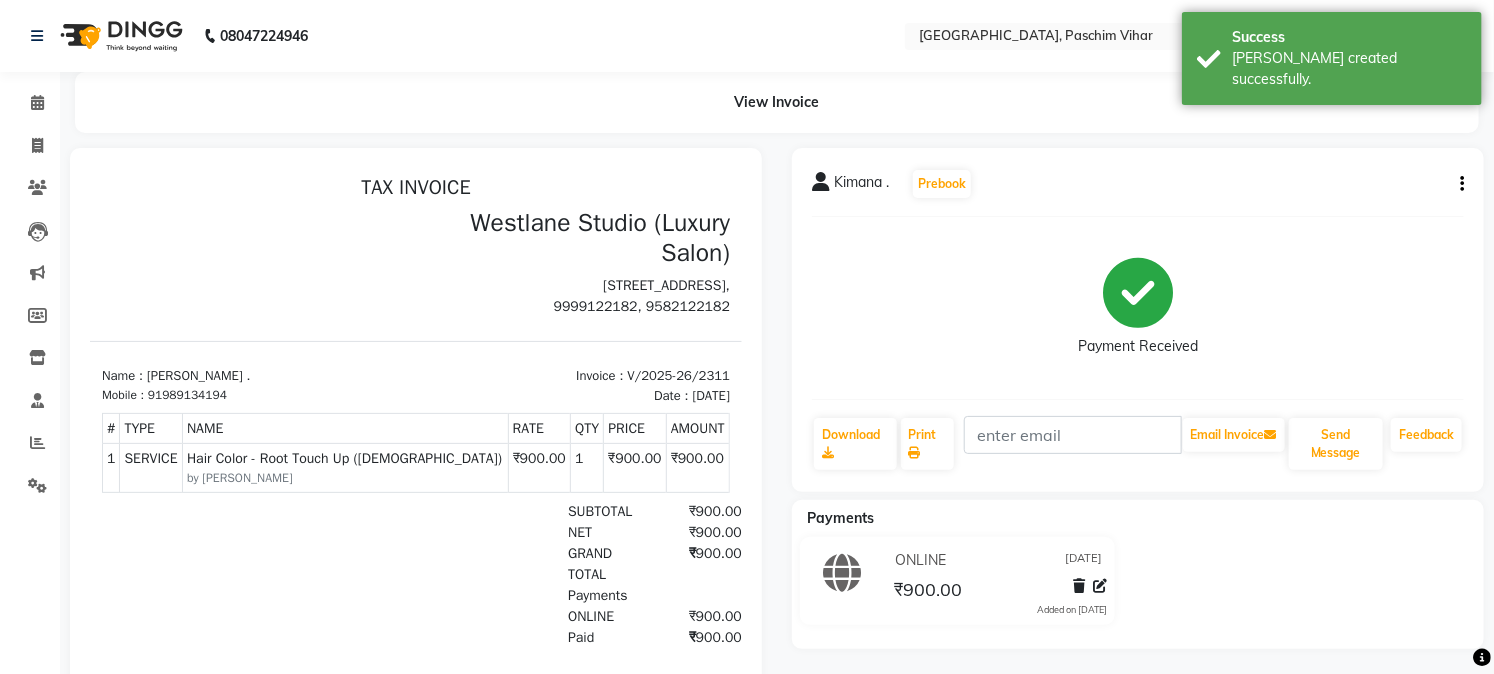 scroll, scrollTop: 0, scrollLeft: 0, axis: both 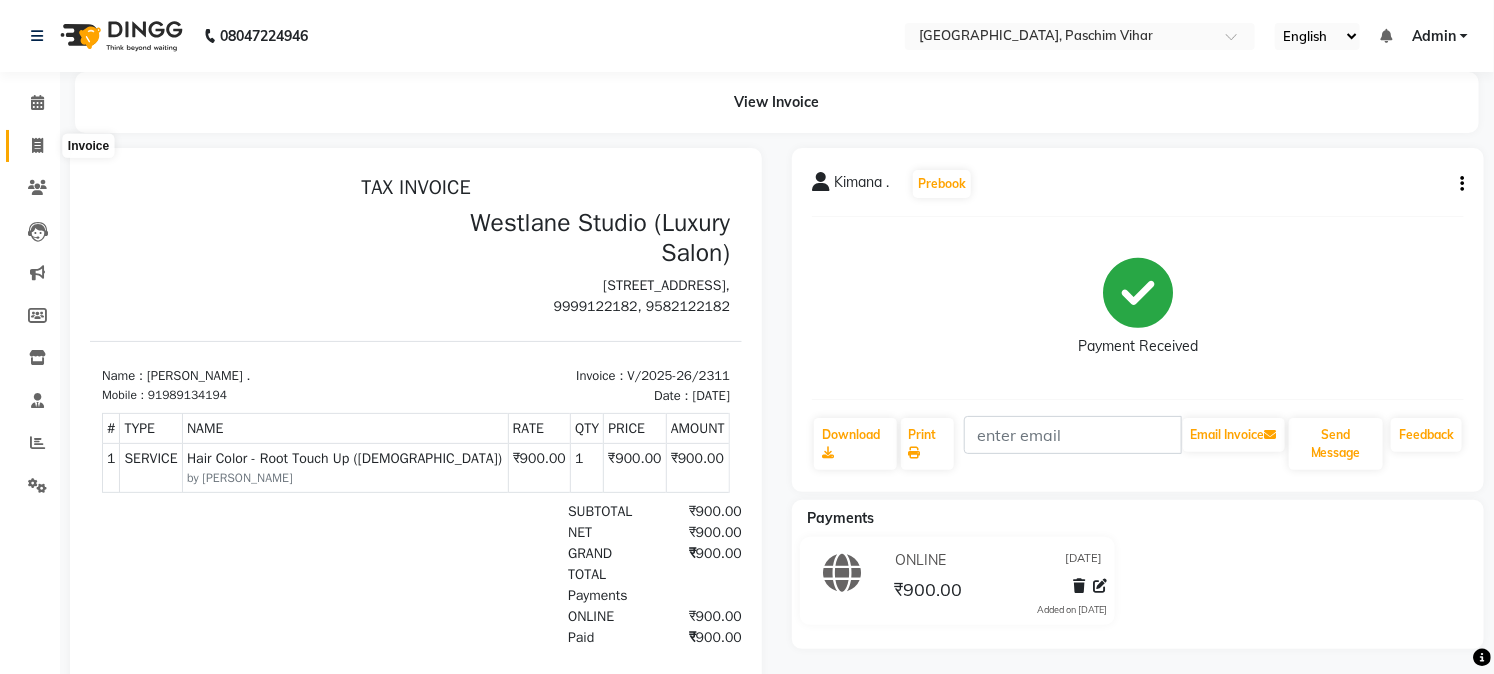 click 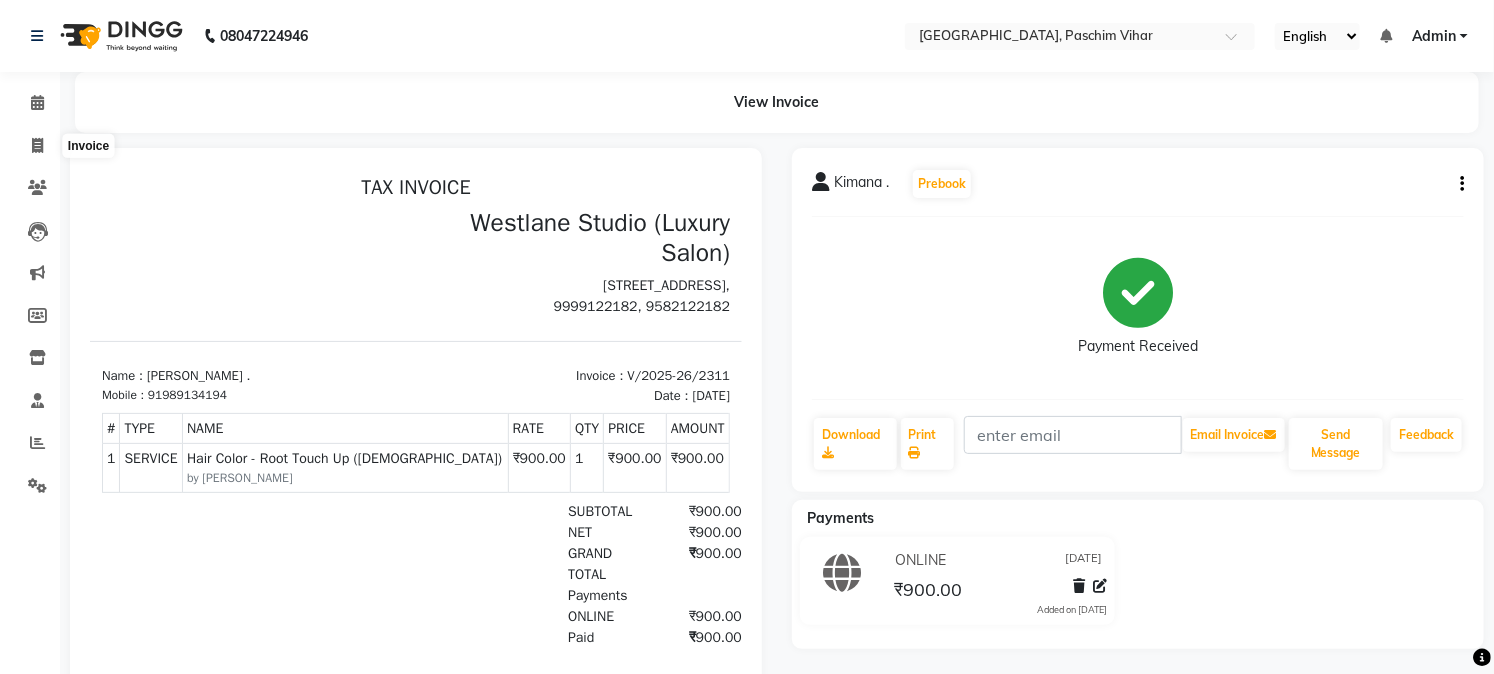 select on "service" 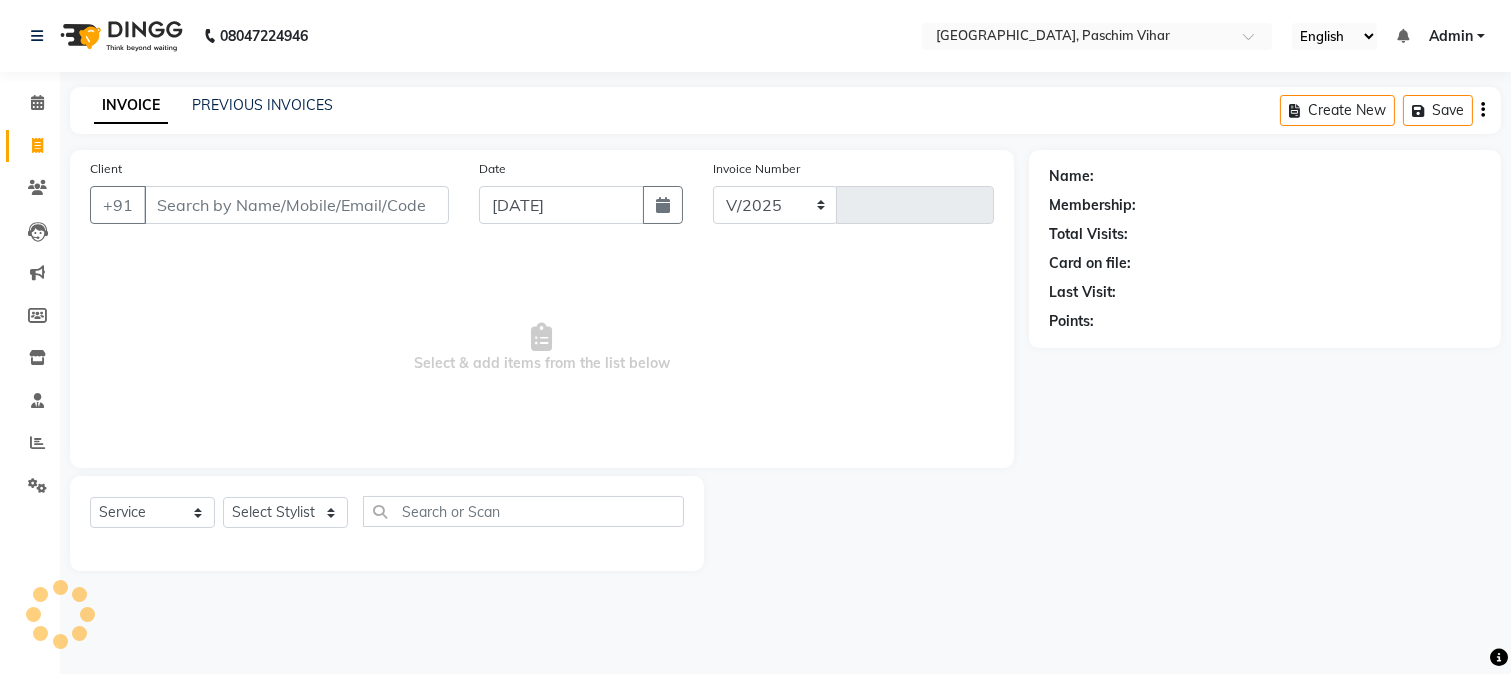 select on "223" 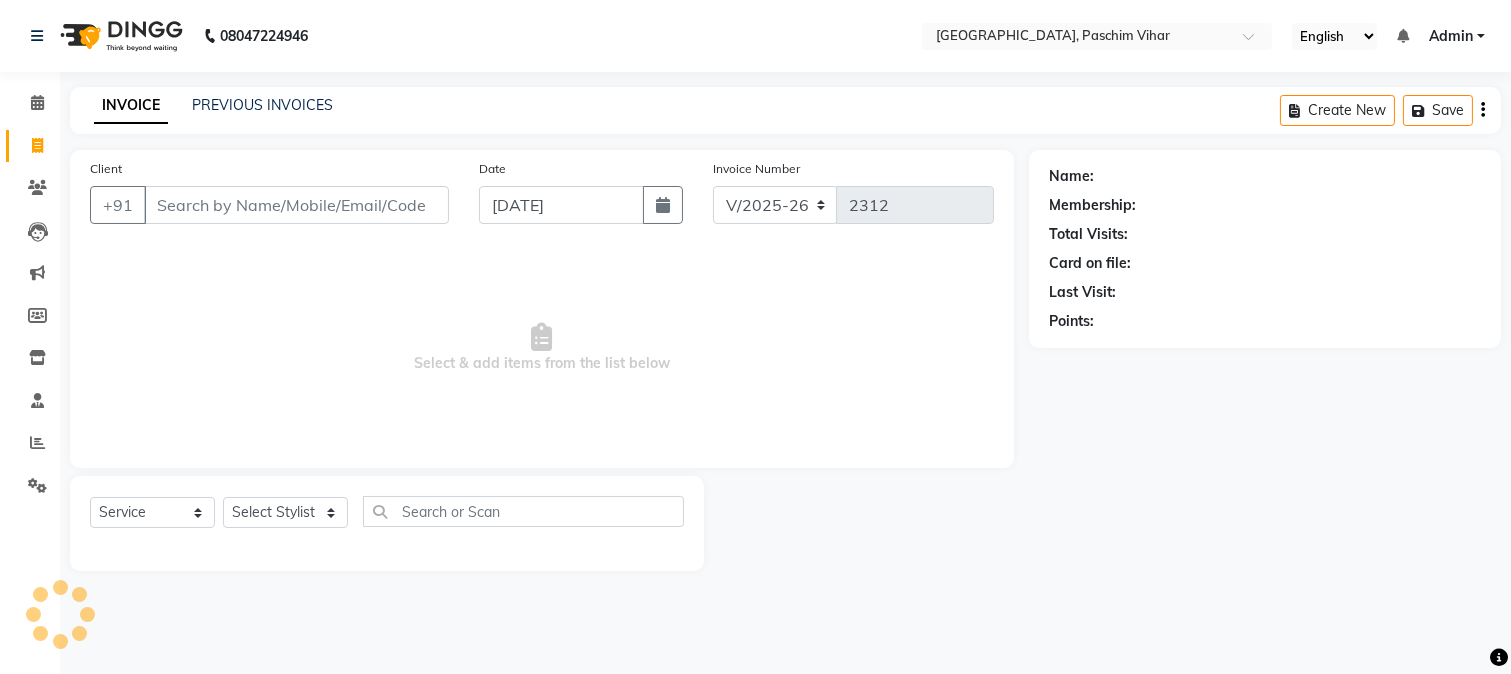 click on "Client" at bounding box center [296, 205] 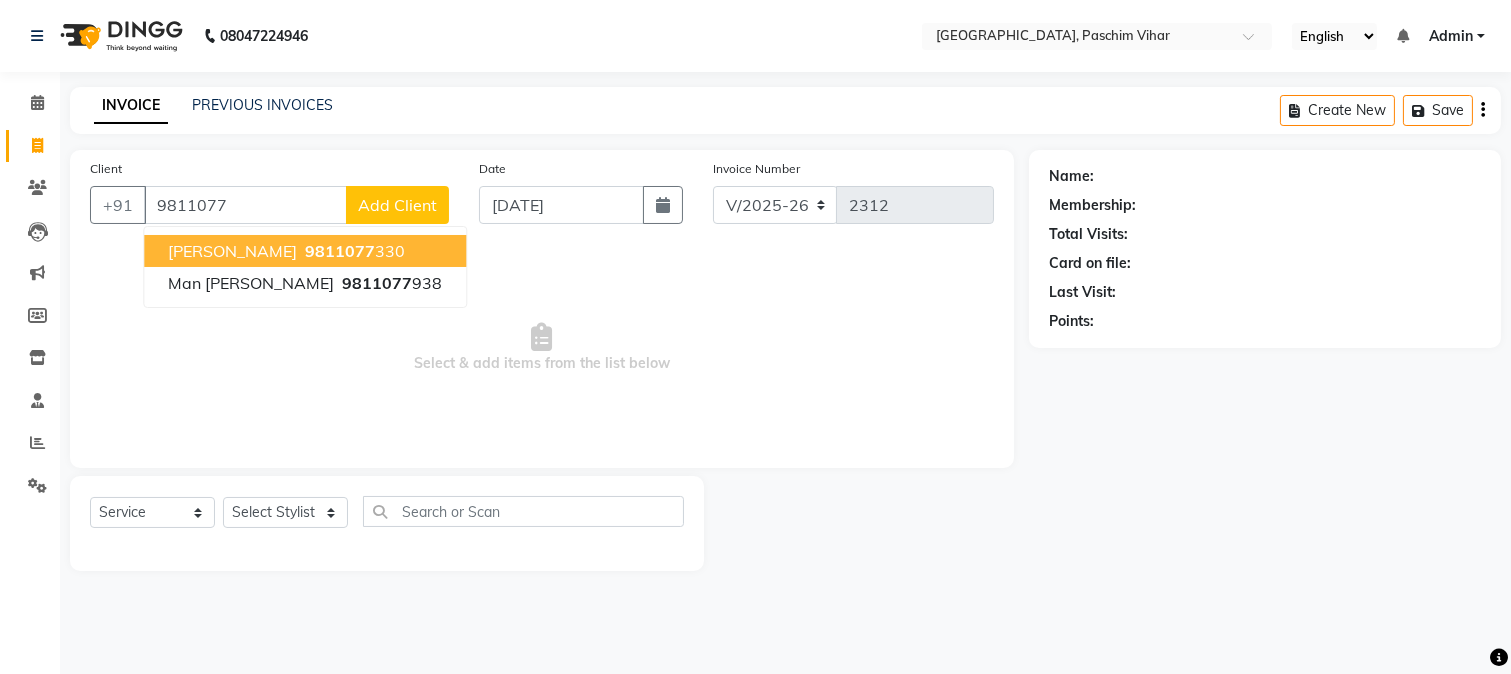 click on "9811077" at bounding box center [340, 251] 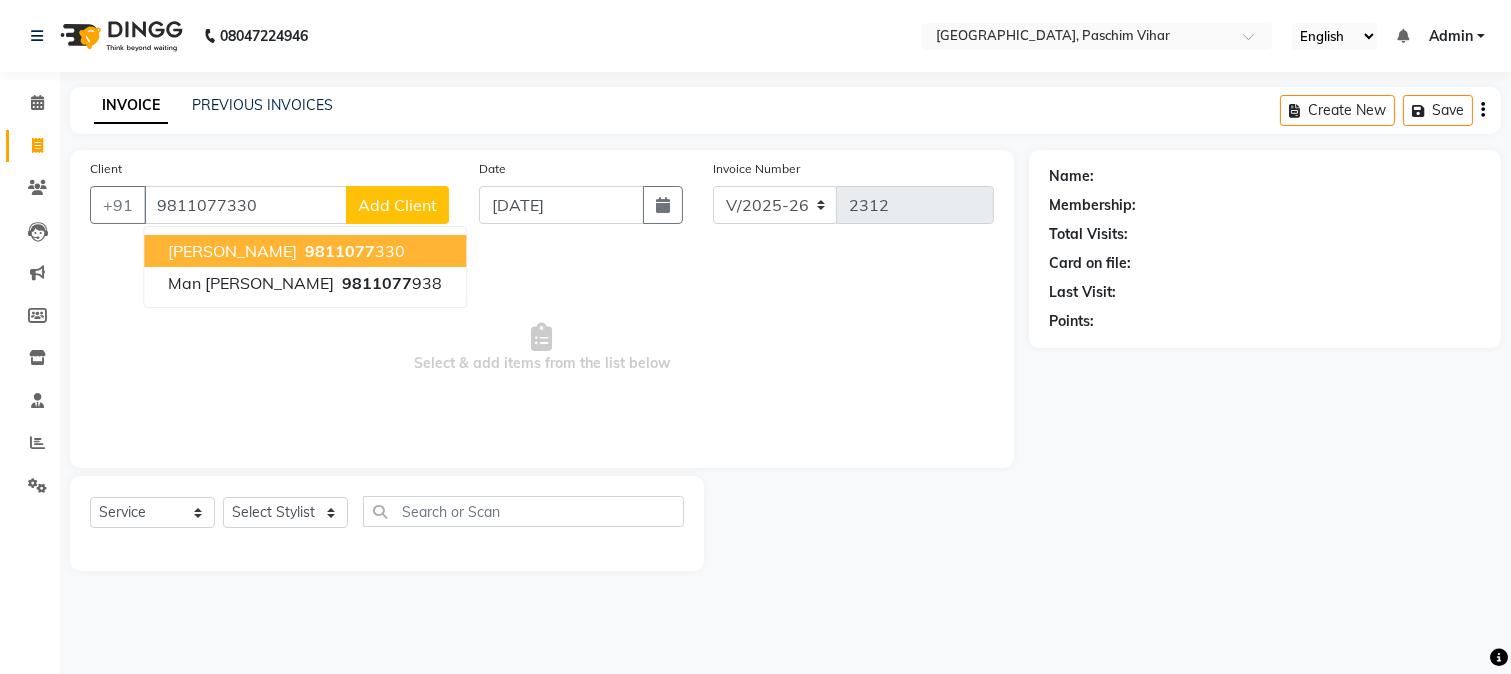 type on "9811077330" 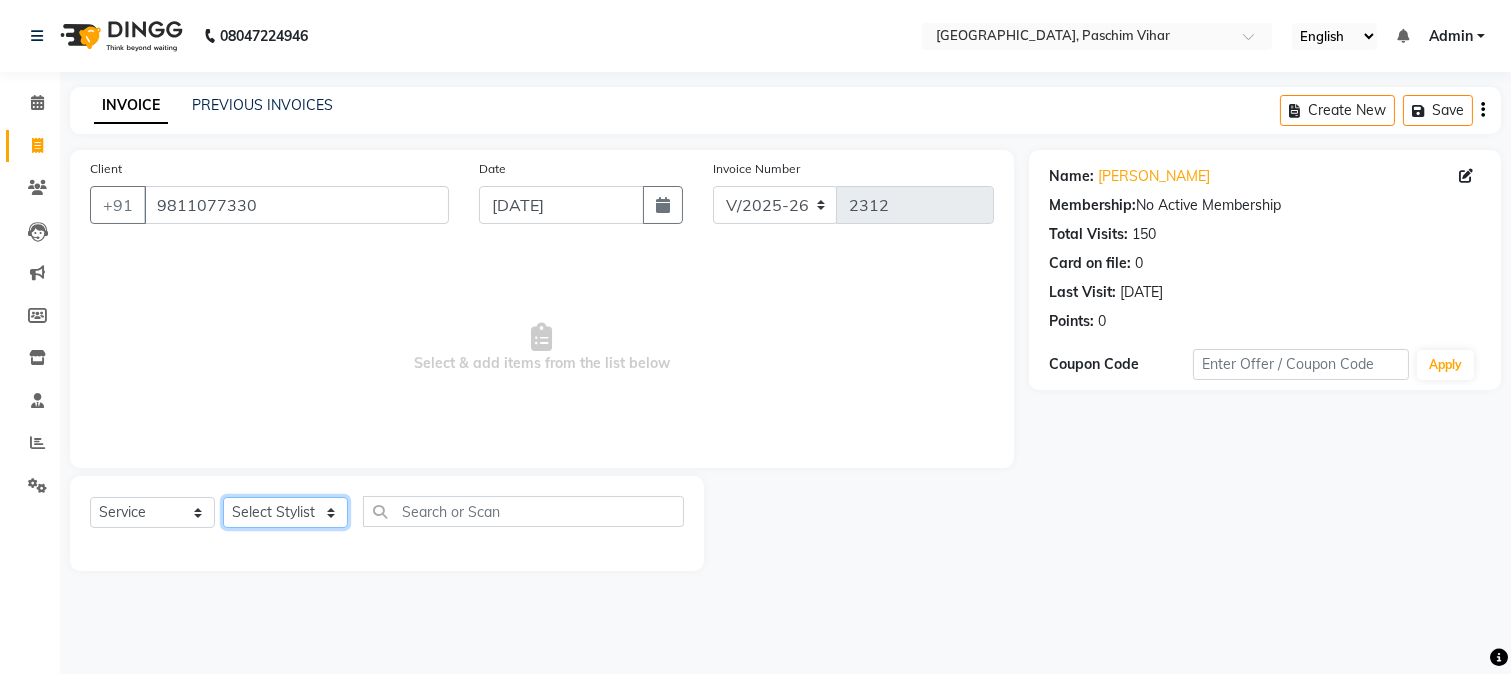 click on "Select Stylist Akash Anu Arun Gaurav  [PERSON_NAME] [PERSON_NAME] [PERSON_NAME] [PERSON_NAME] [DATE][PERSON_NAME] [PERSON_NAME] [PERSON_NAME] [PERSON_NAME] Shakel [PERSON_NAME] [PERSON_NAME] [PERSON_NAME]" 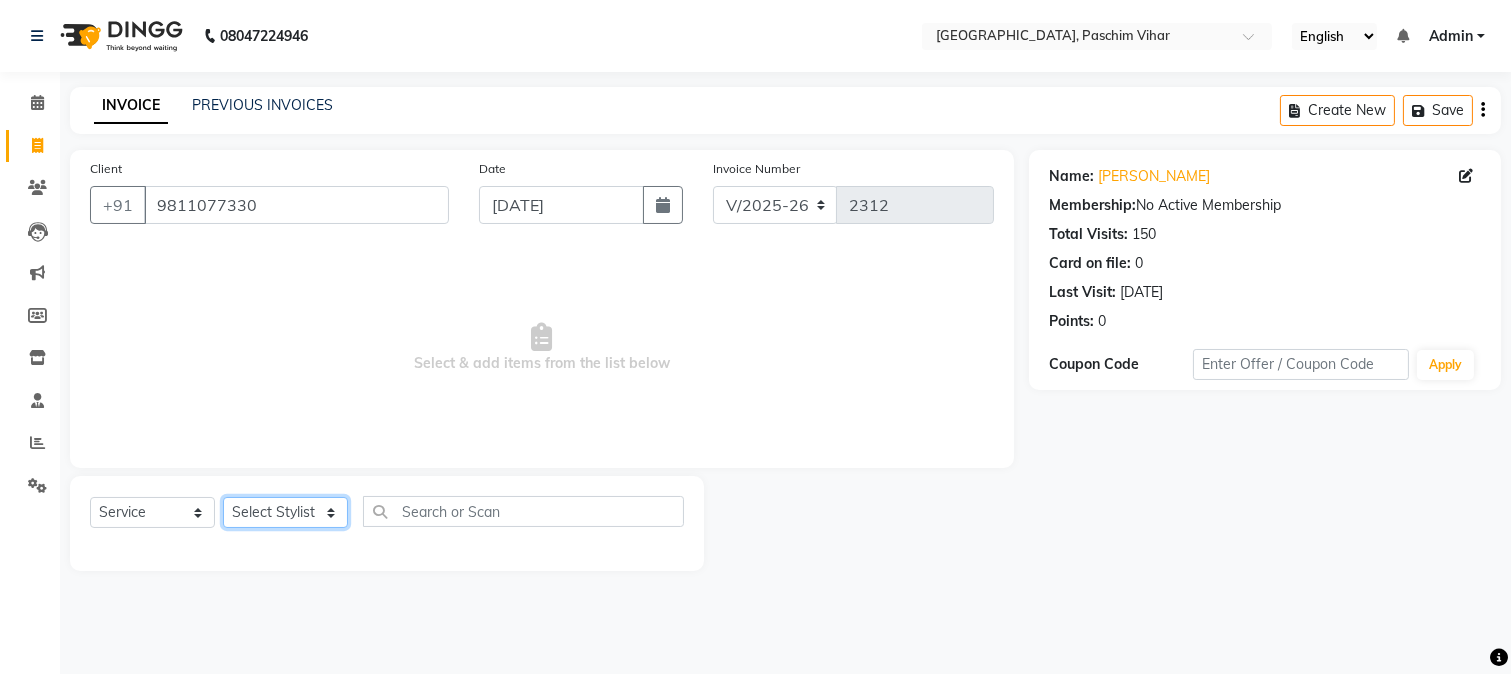select on "45089" 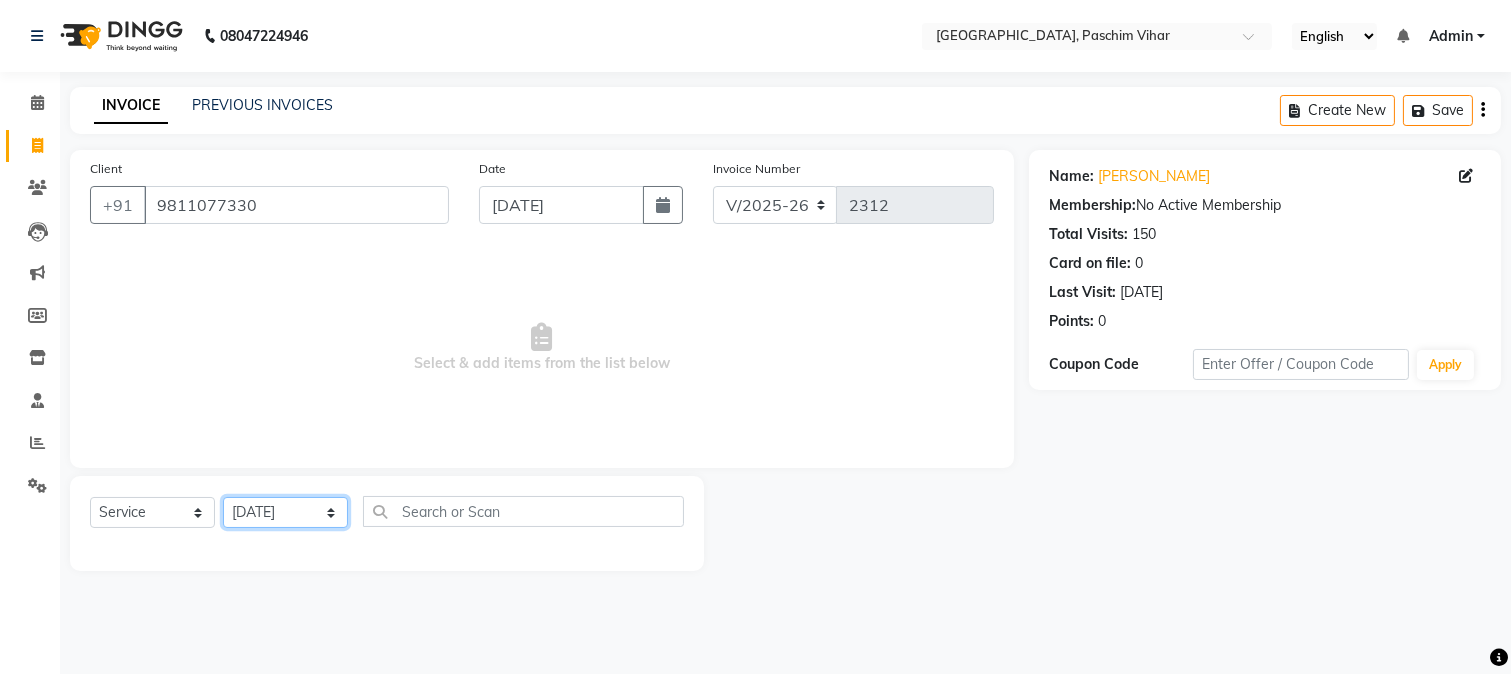 click on "Select Stylist Akash Anu Arun Gaurav  [PERSON_NAME] [PERSON_NAME] [PERSON_NAME] [PERSON_NAME] [DATE][PERSON_NAME] [PERSON_NAME] [PERSON_NAME] [PERSON_NAME] Shakel [PERSON_NAME] [PERSON_NAME] [PERSON_NAME]" 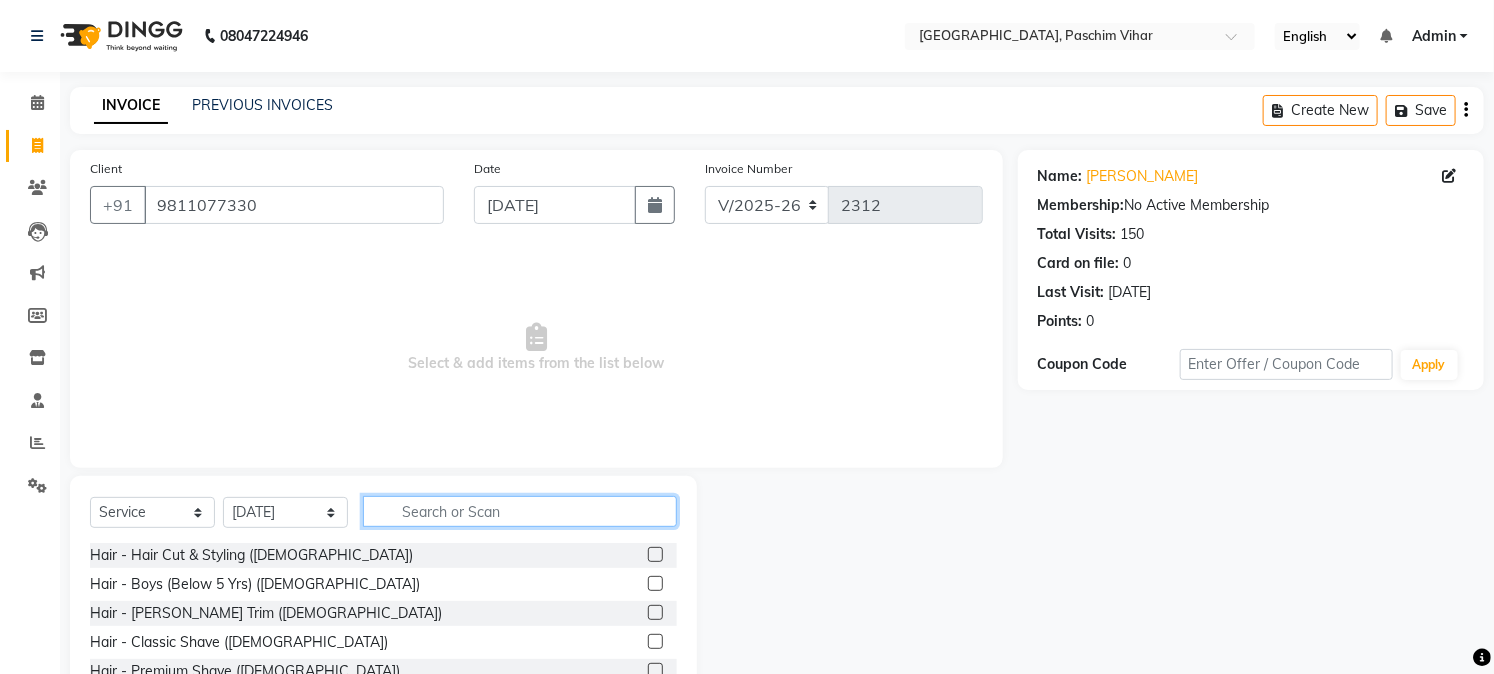click 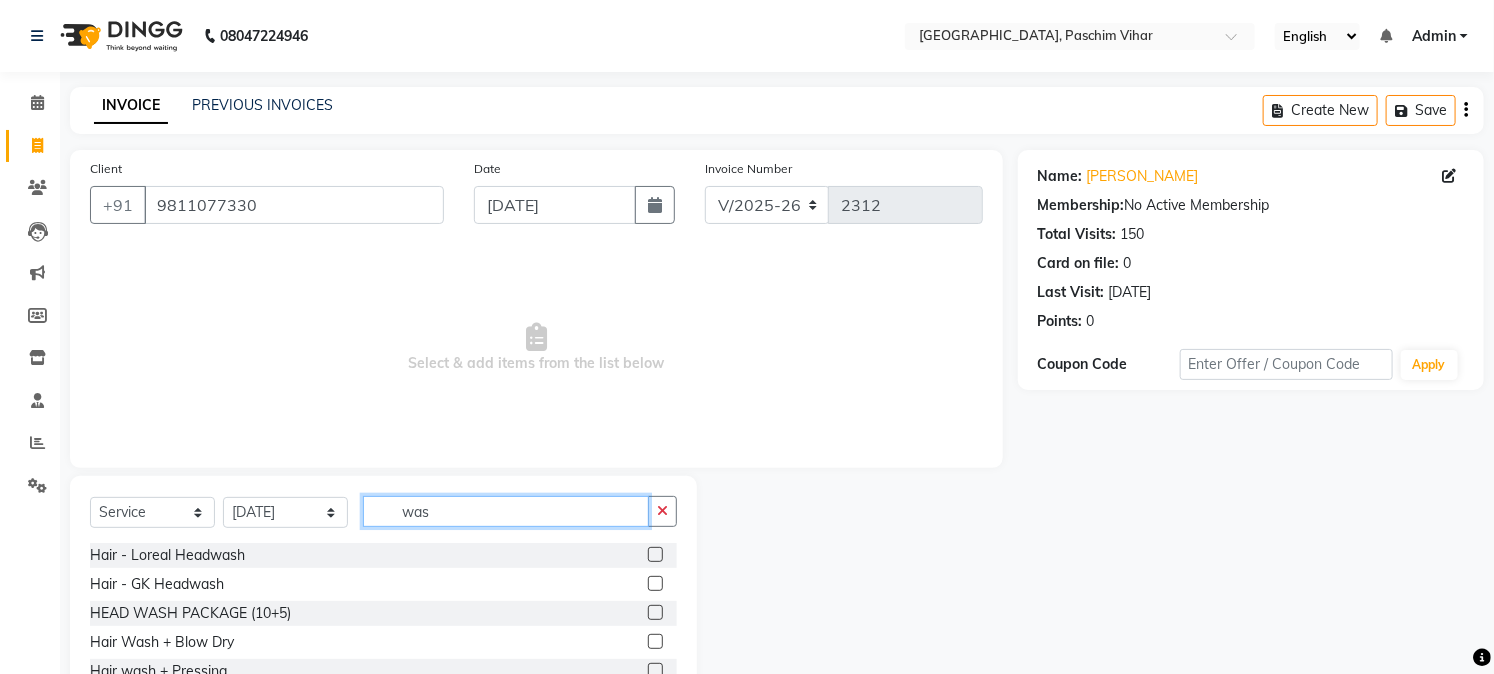 type on "was" 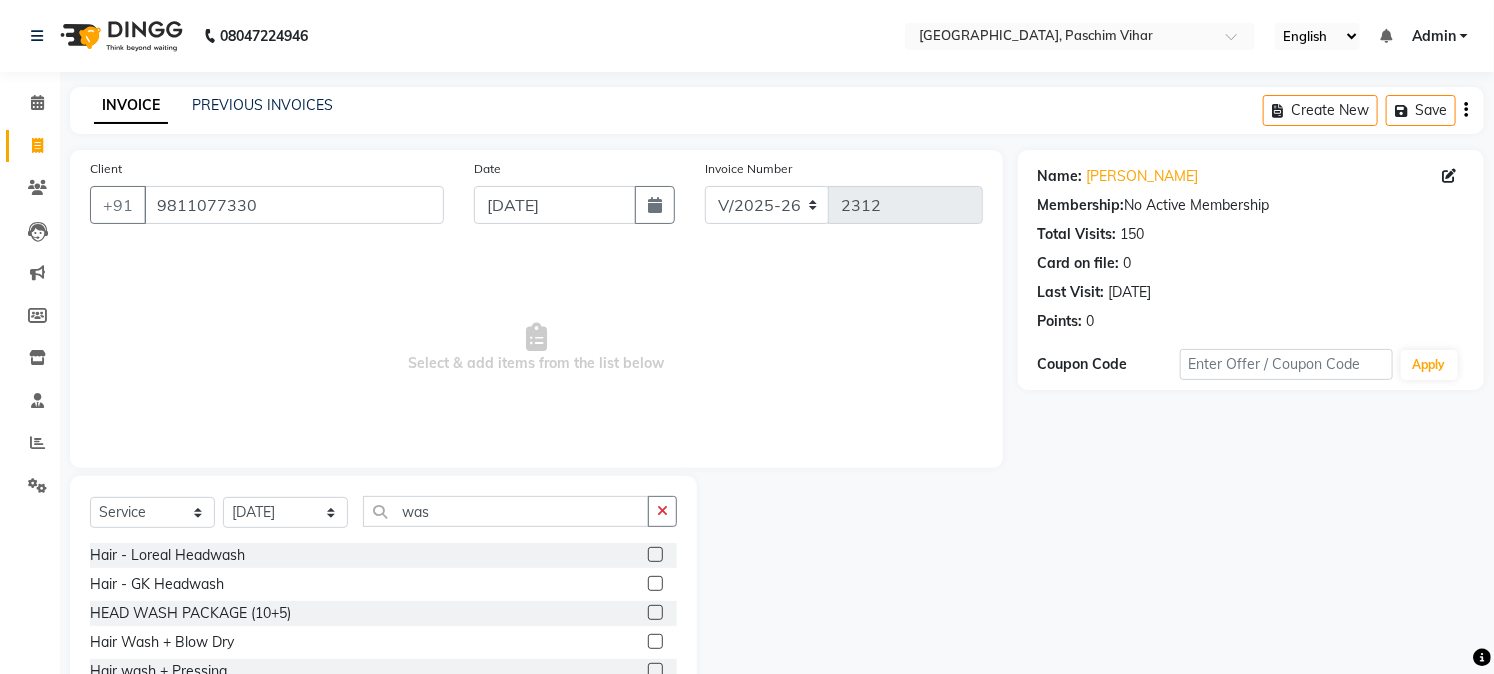 click 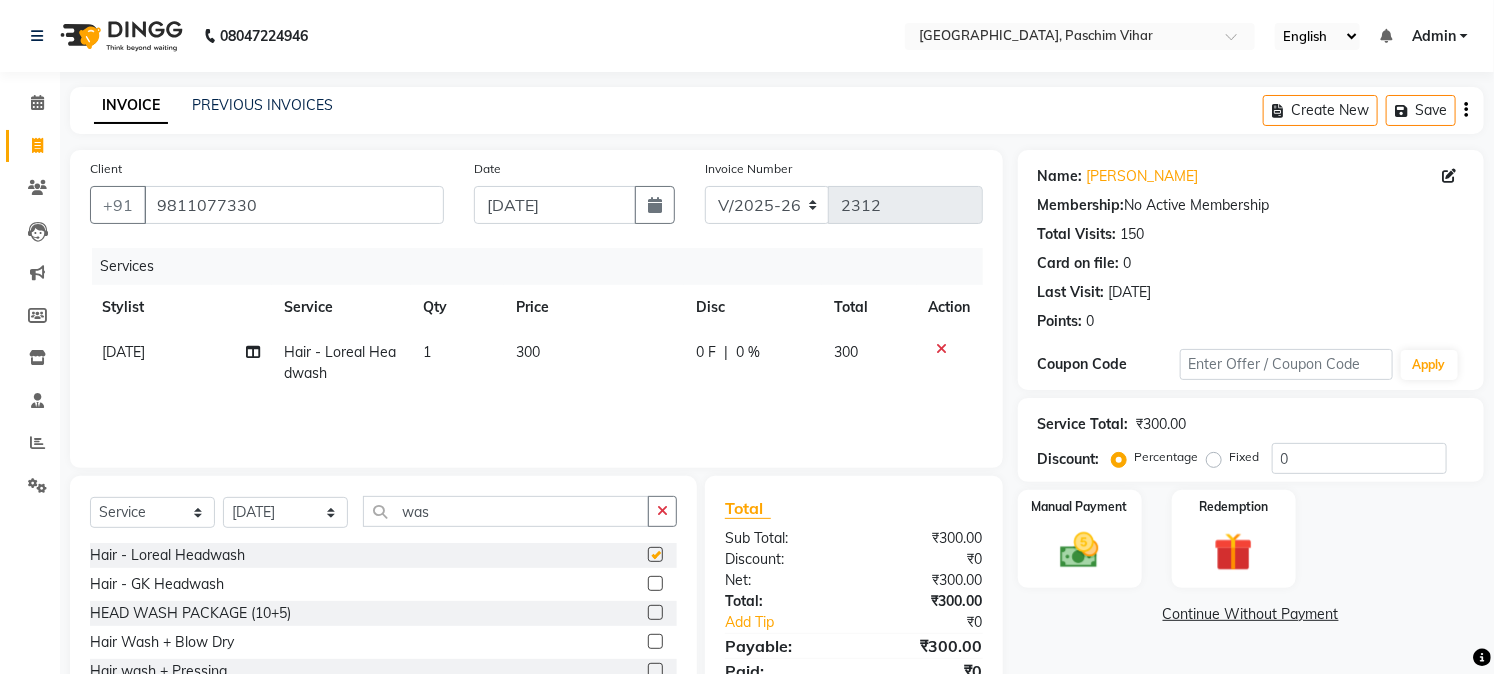 checkbox on "false" 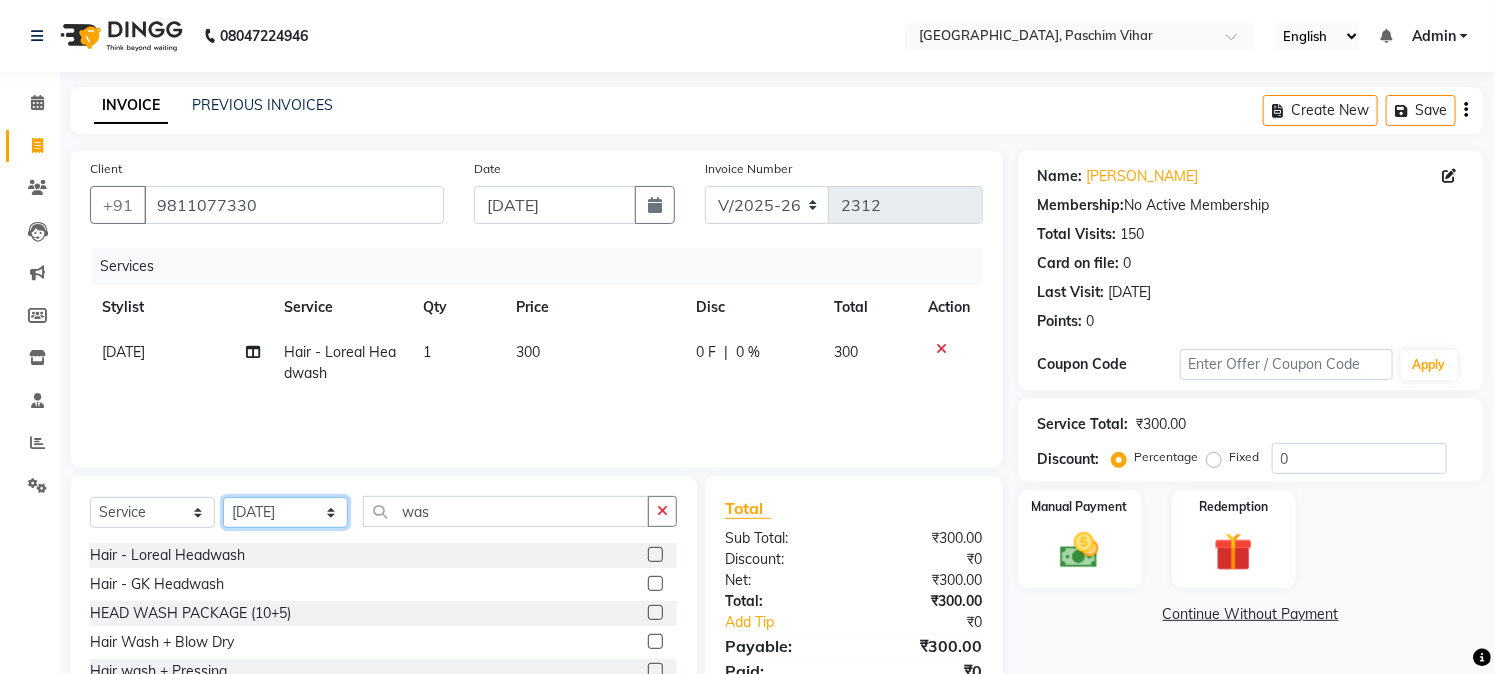 click on "Select Stylist Akash Anu Arun Gaurav  [PERSON_NAME] [PERSON_NAME] [PERSON_NAME] [PERSON_NAME] [DATE][PERSON_NAME] [PERSON_NAME] [PERSON_NAME] [PERSON_NAME] Shakel [PERSON_NAME] [PERSON_NAME] [PERSON_NAME]" 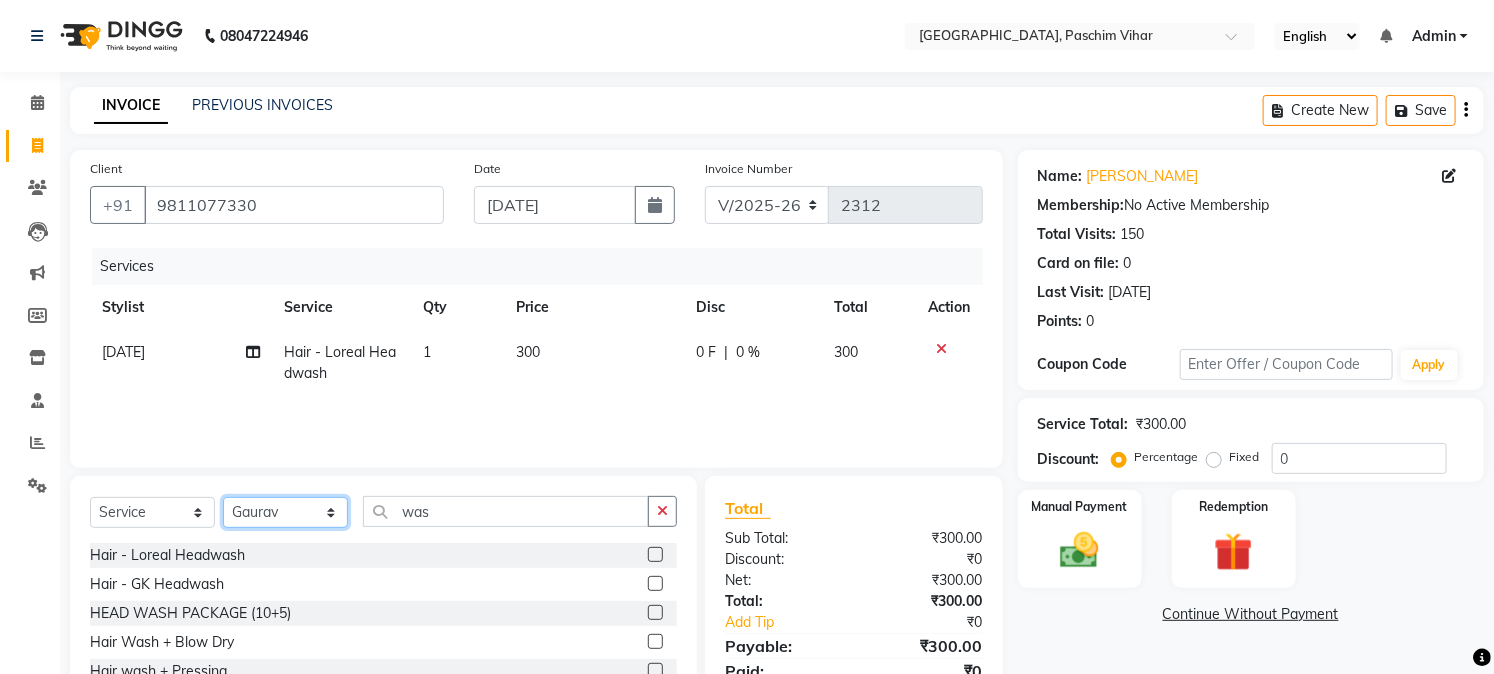 click on "Select Stylist Akash Anu Arun Gaurav  [PERSON_NAME] [PERSON_NAME] [PERSON_NAME] [PERSON_NAME] [DATE][PERSON_NAME] [PERSON_NAME] [PERSON_NAME] [PERSON_NAME] Shakel [PERSON_NAME] [PERSON_NAME] [PERSON_NAME]" 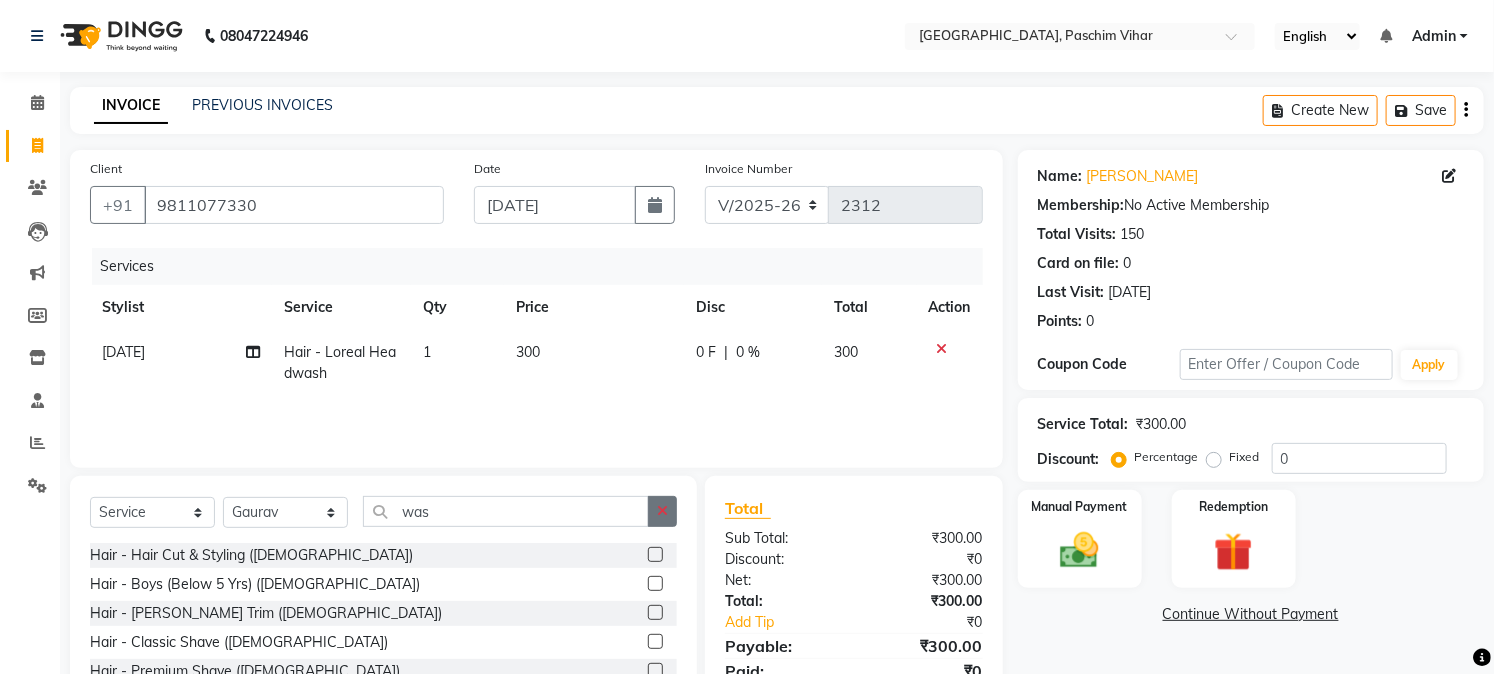 click 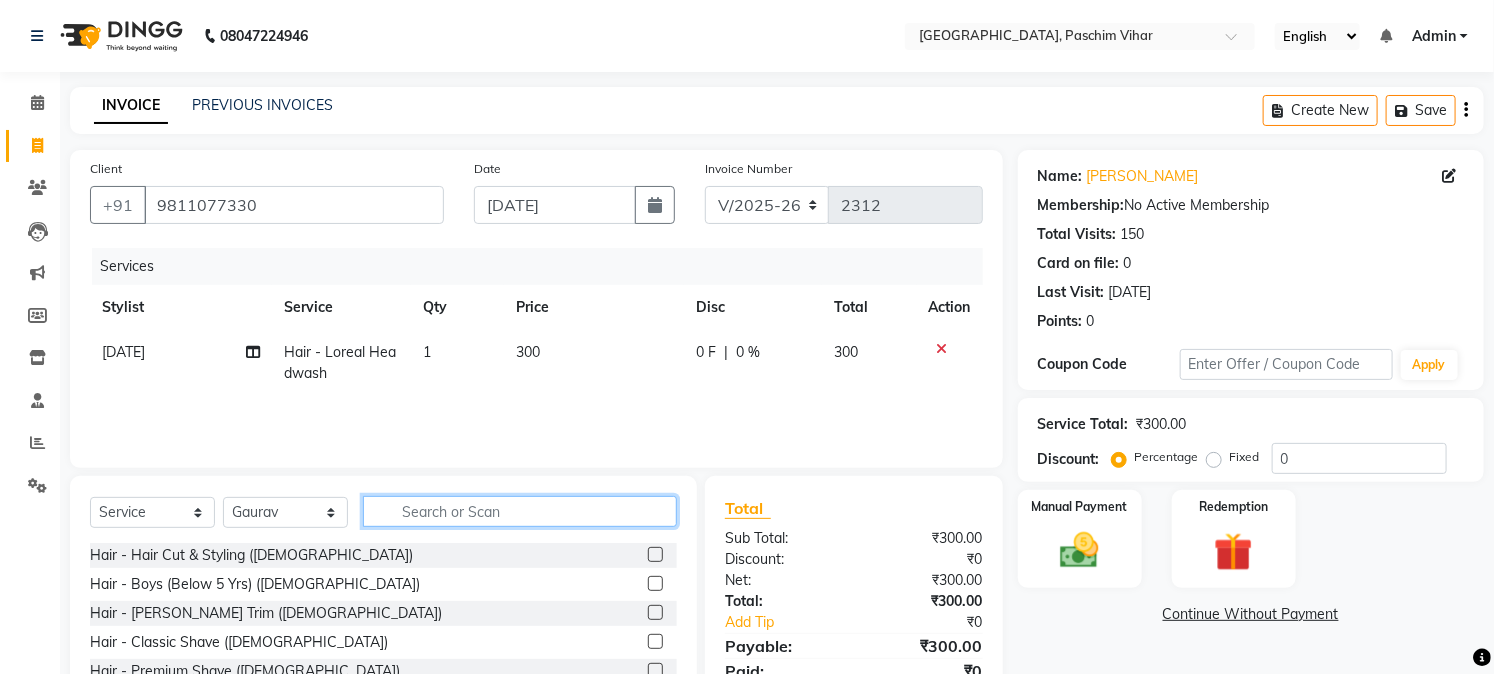 click 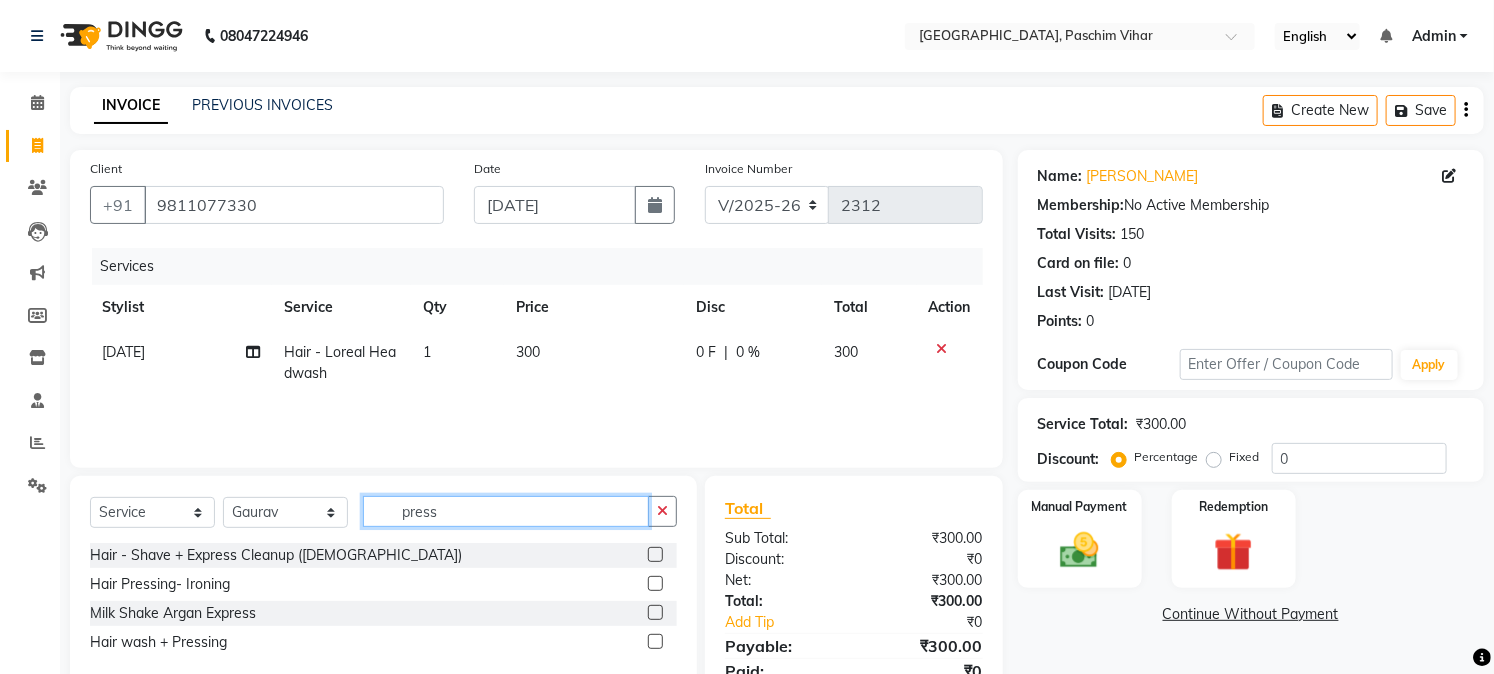 type on "press" 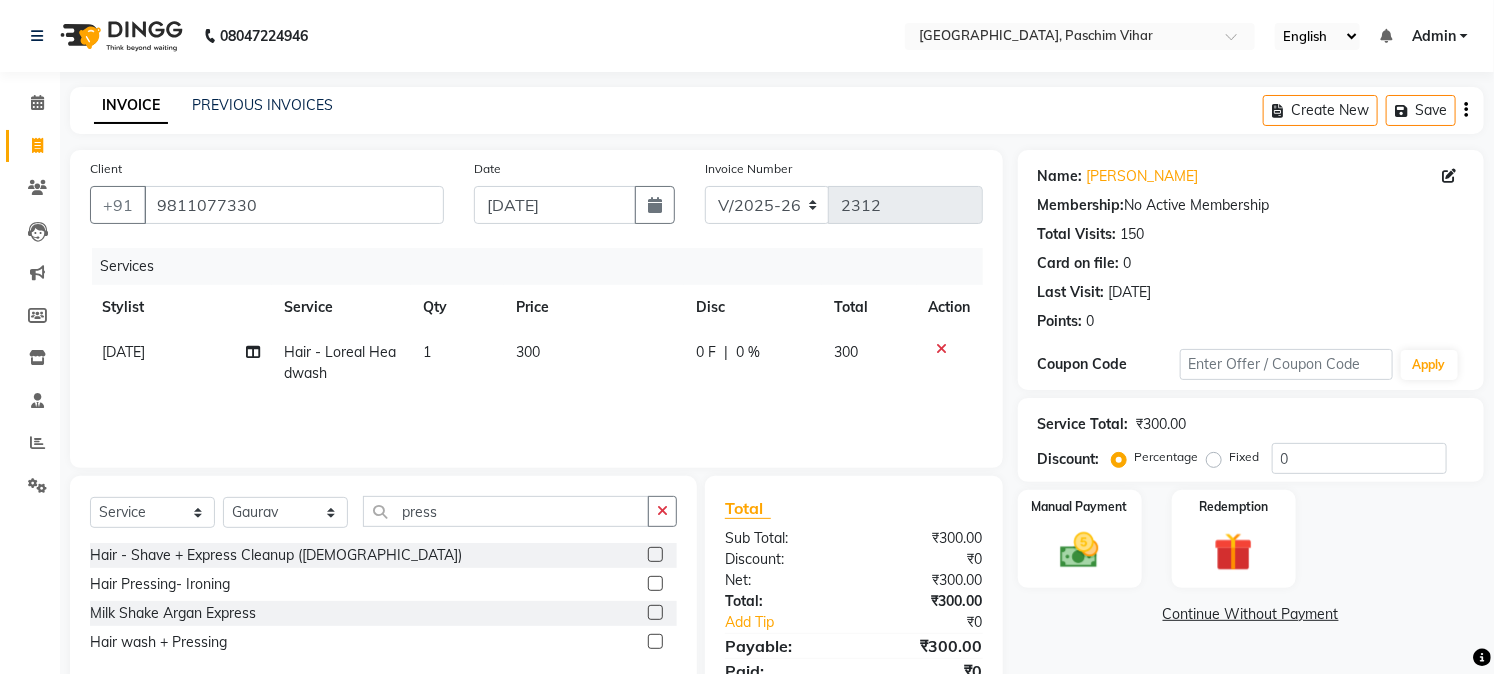 click 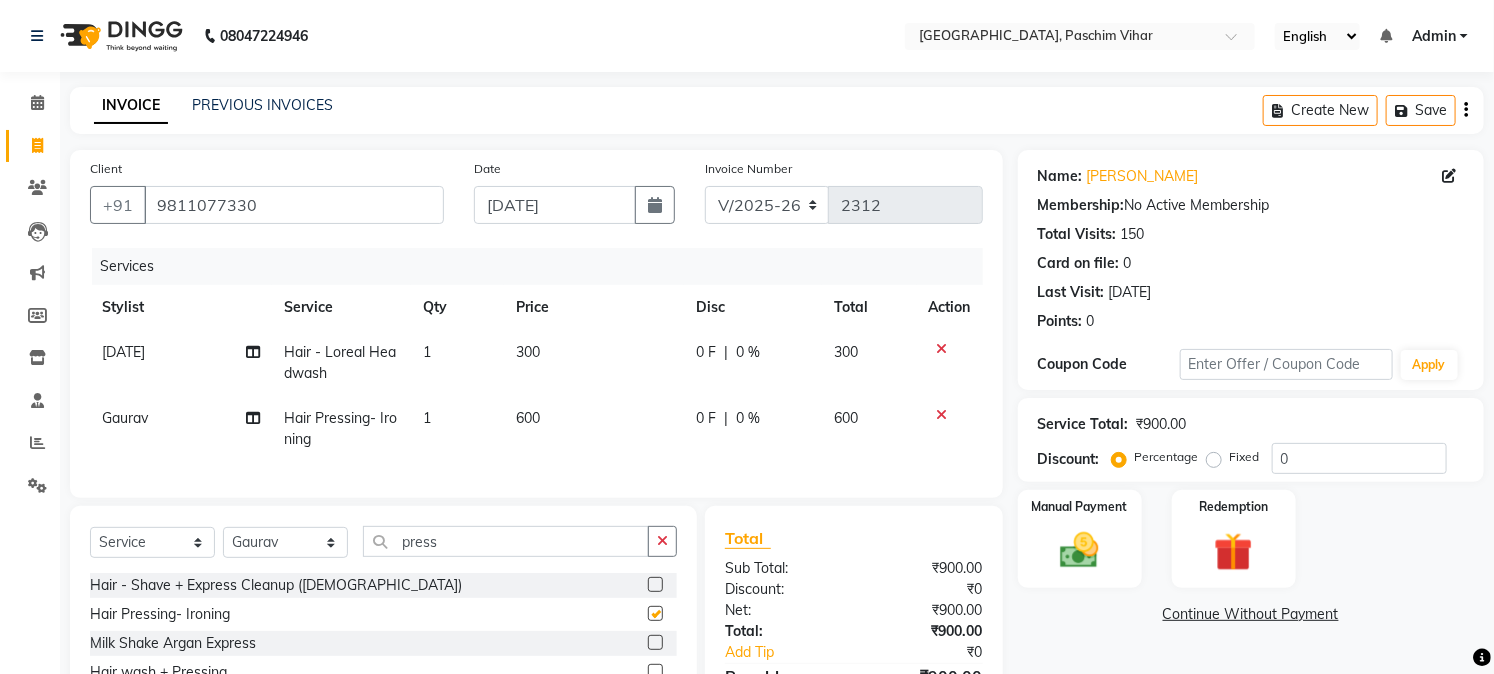 checkbox on "false" 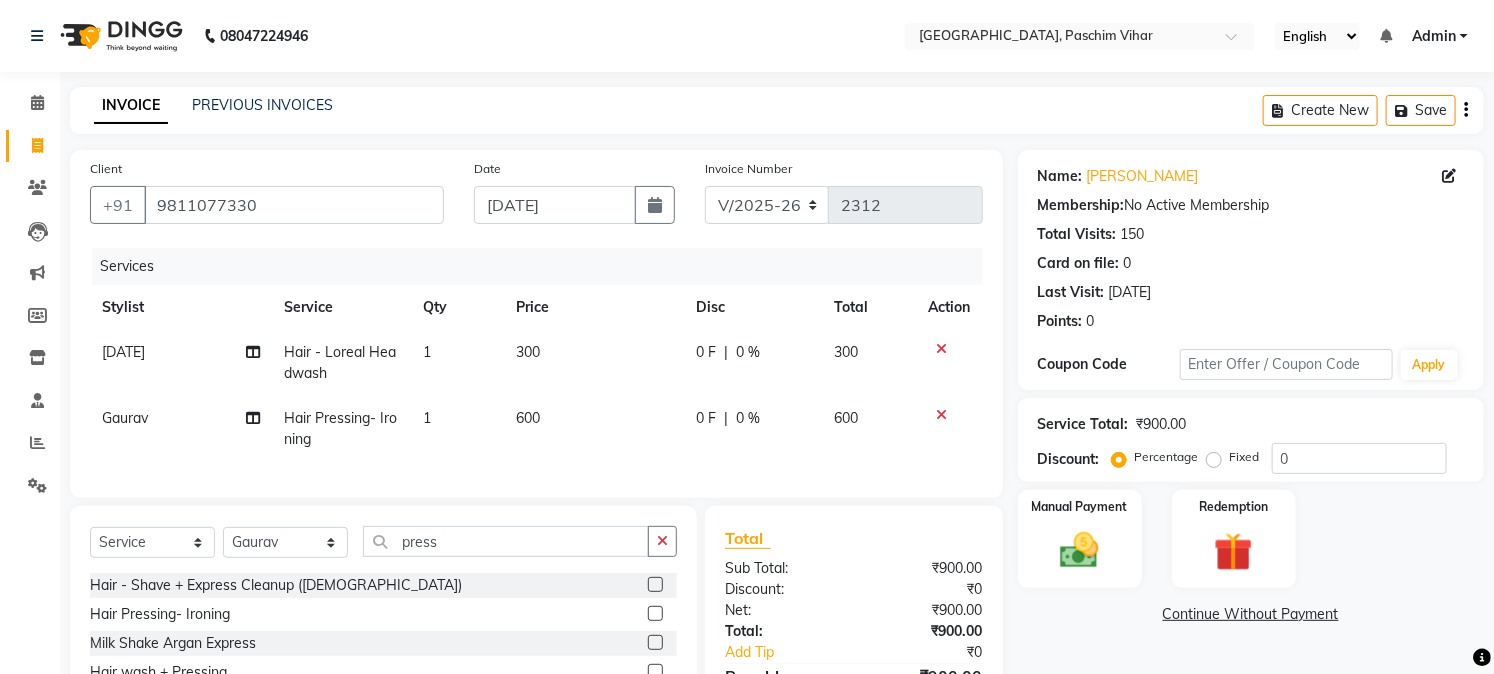 click on "600" 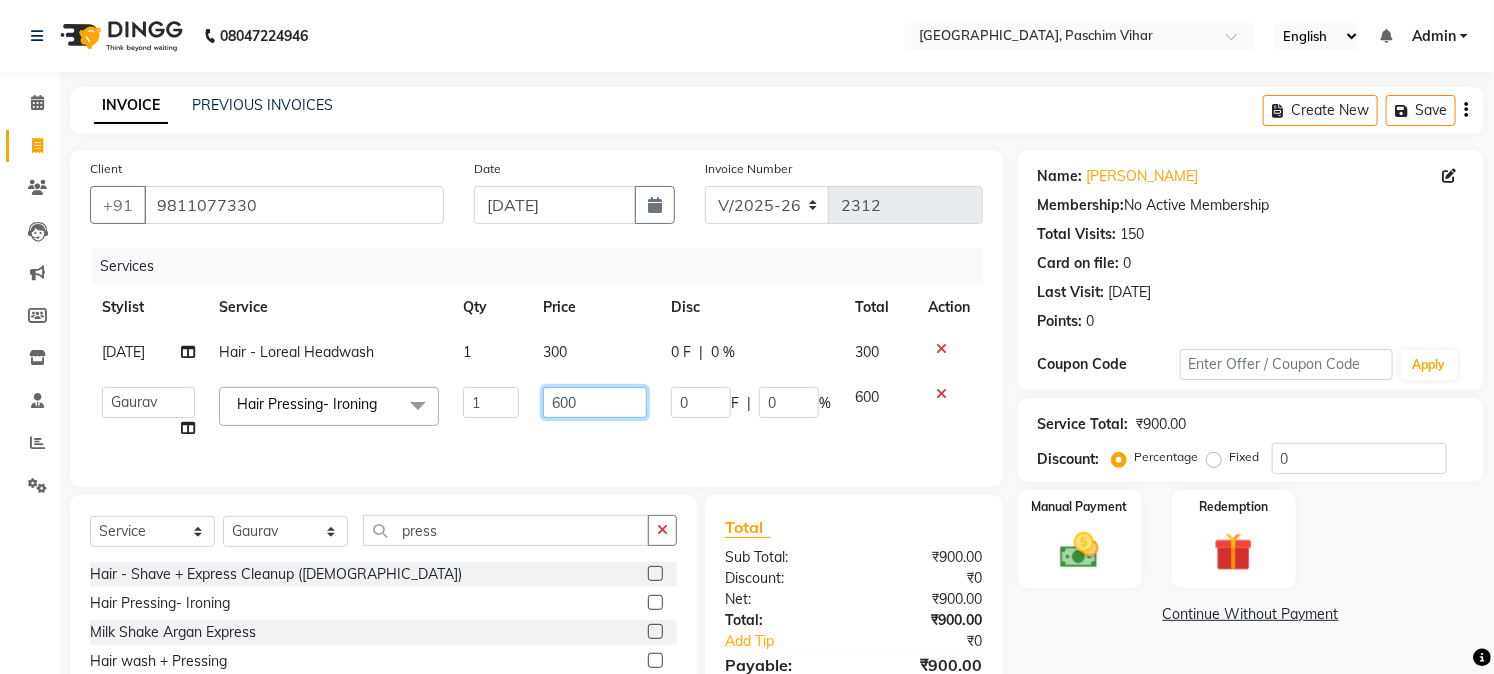 click on "600" 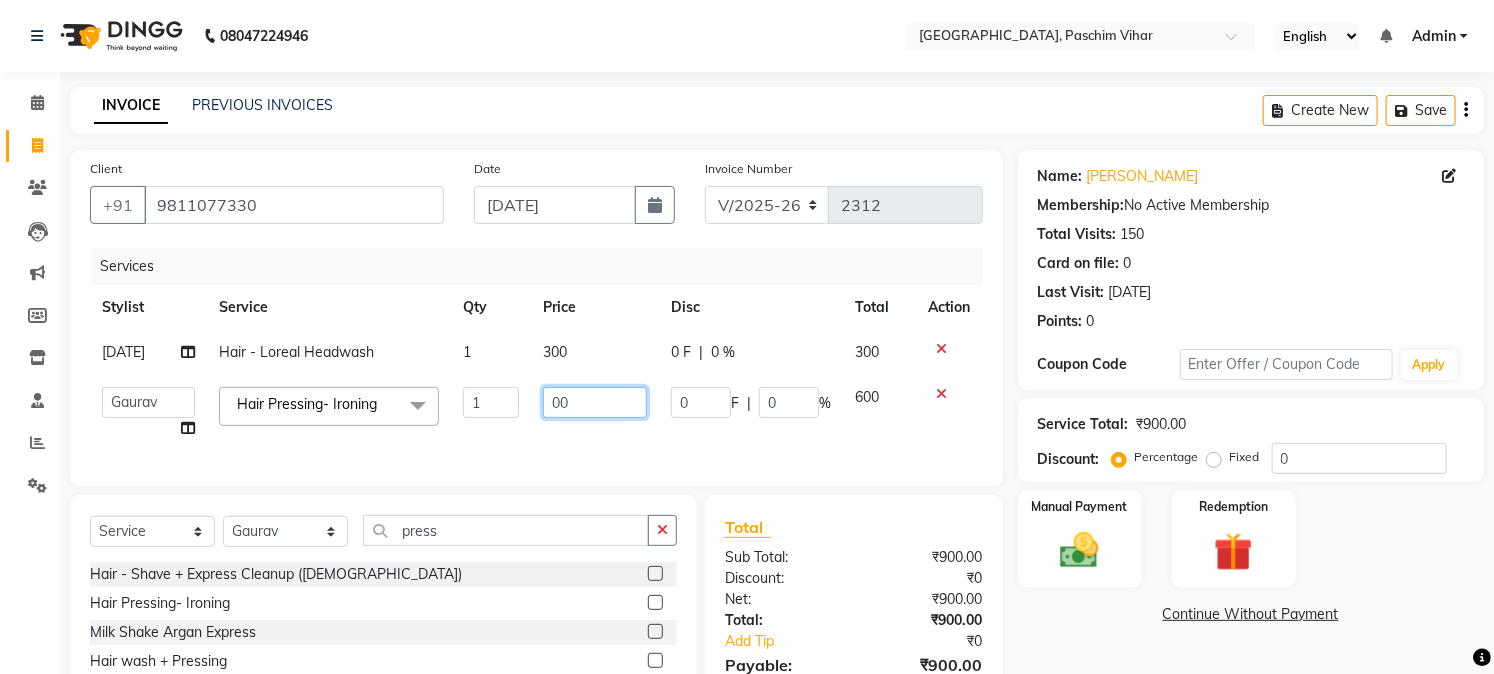 type on "500" 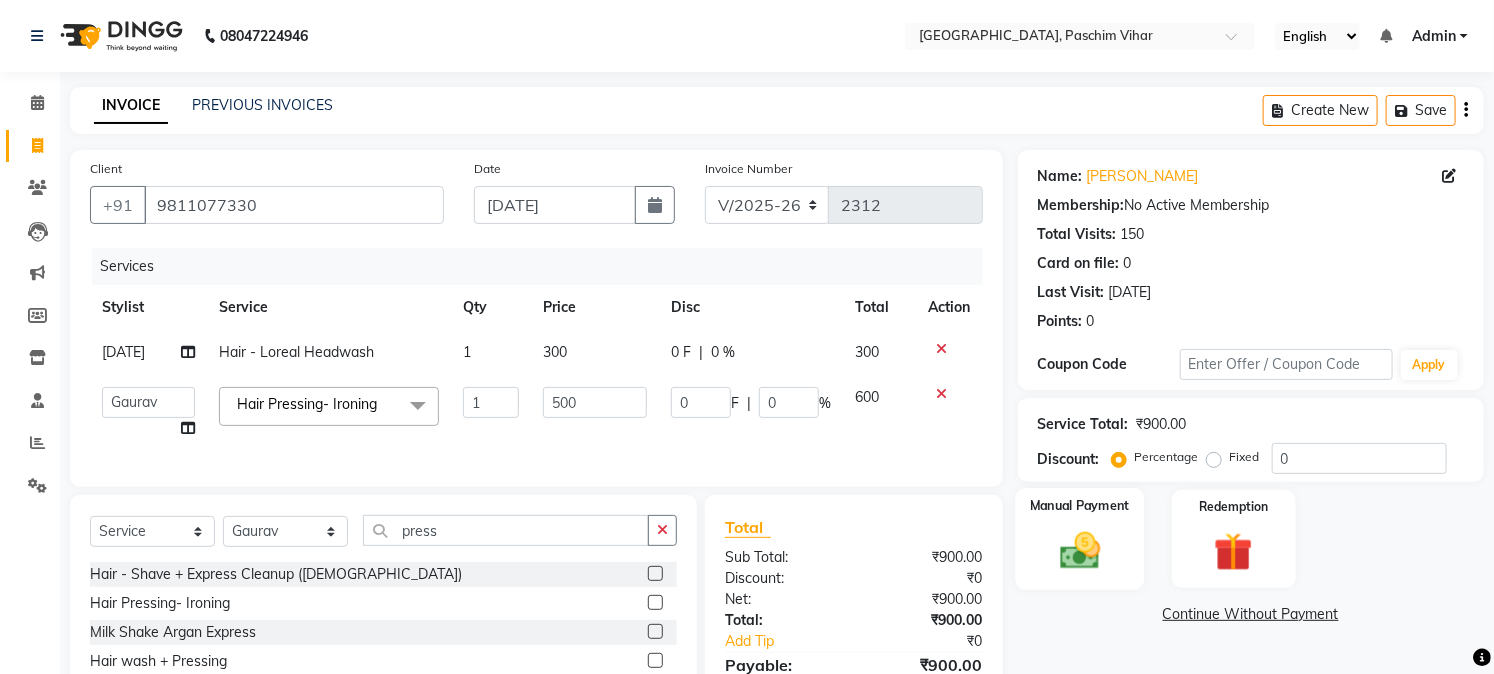 click 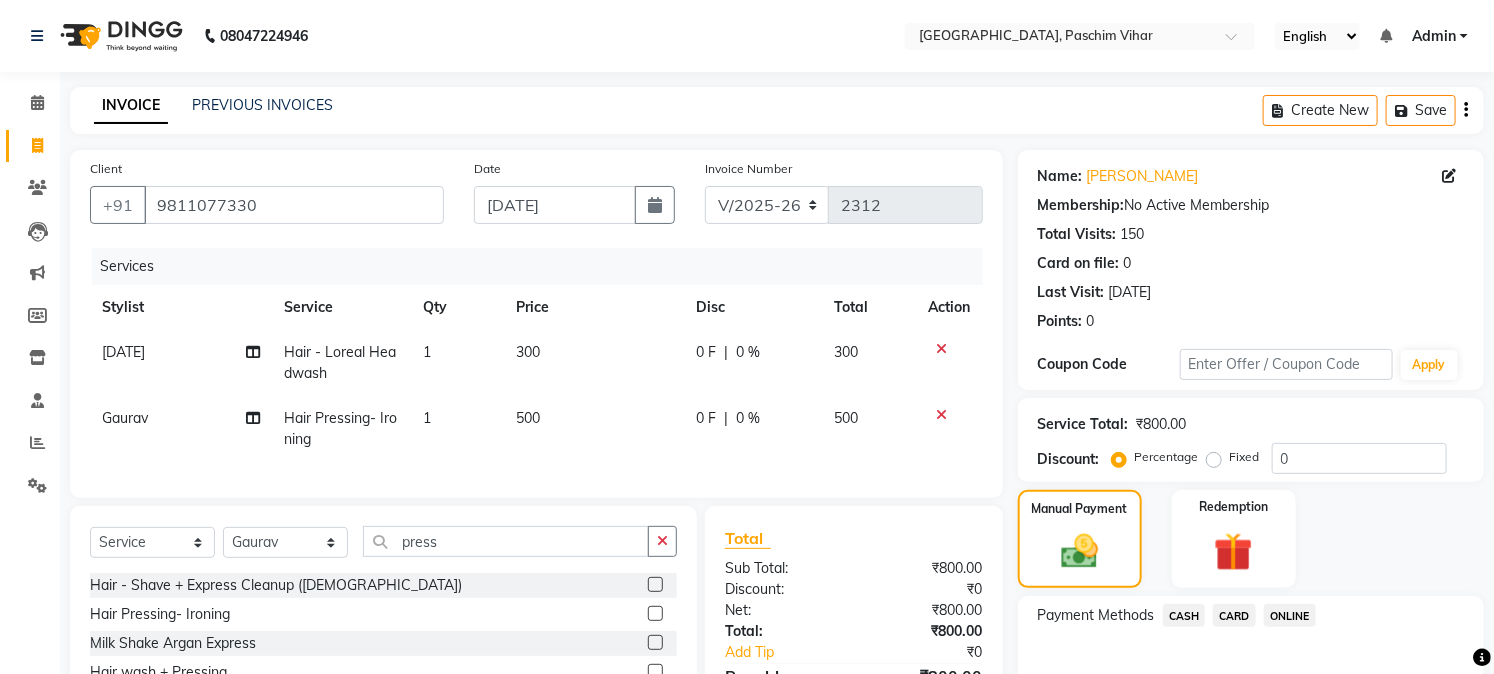 click on "CASH" 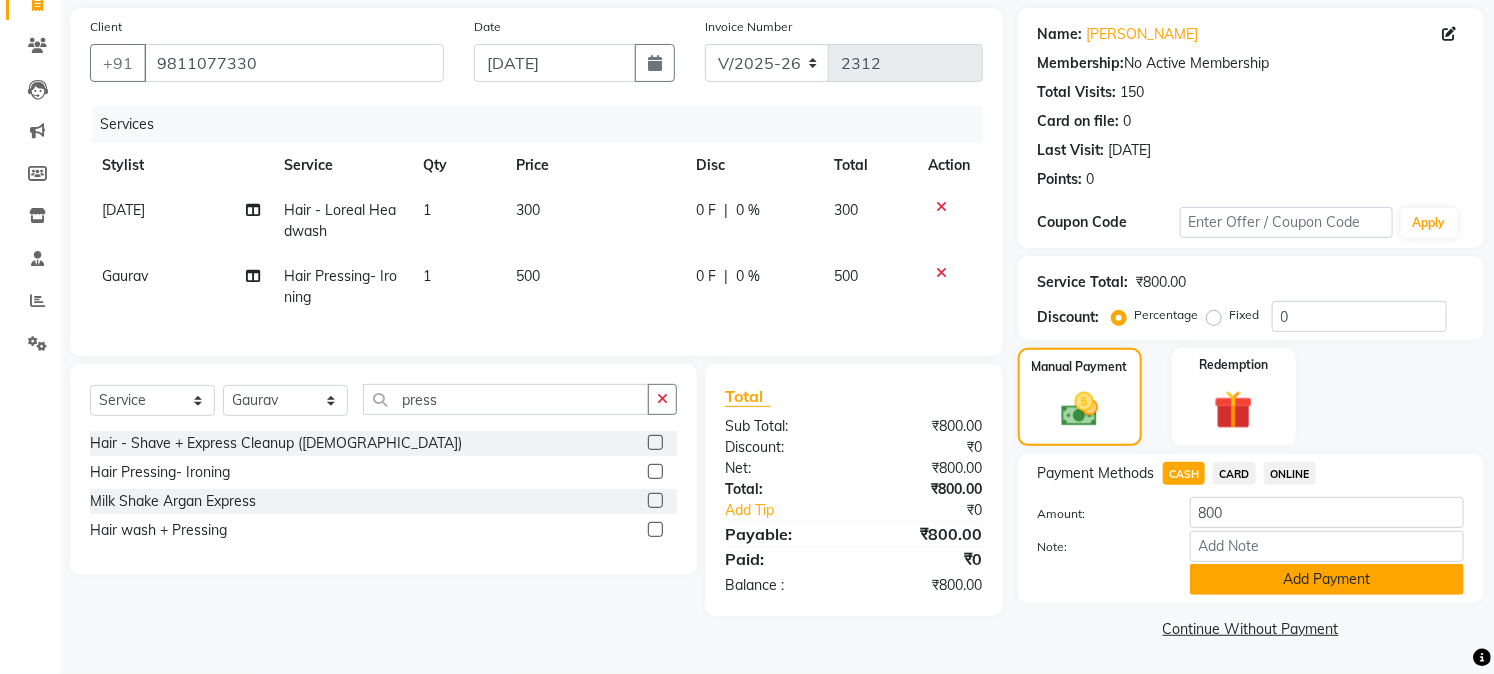 click on "Add Payment" 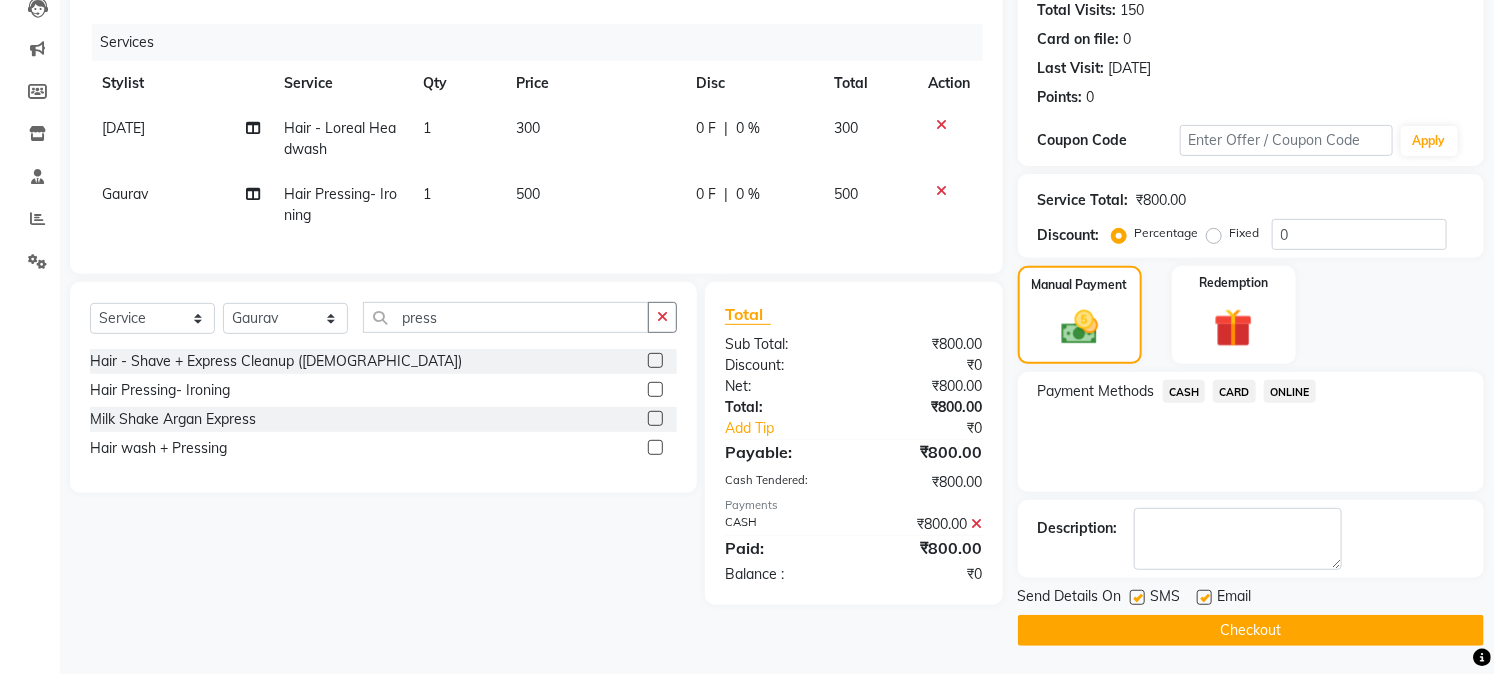 scroll, scrollTop: 225, scrollLeft: 0, axis: vertical 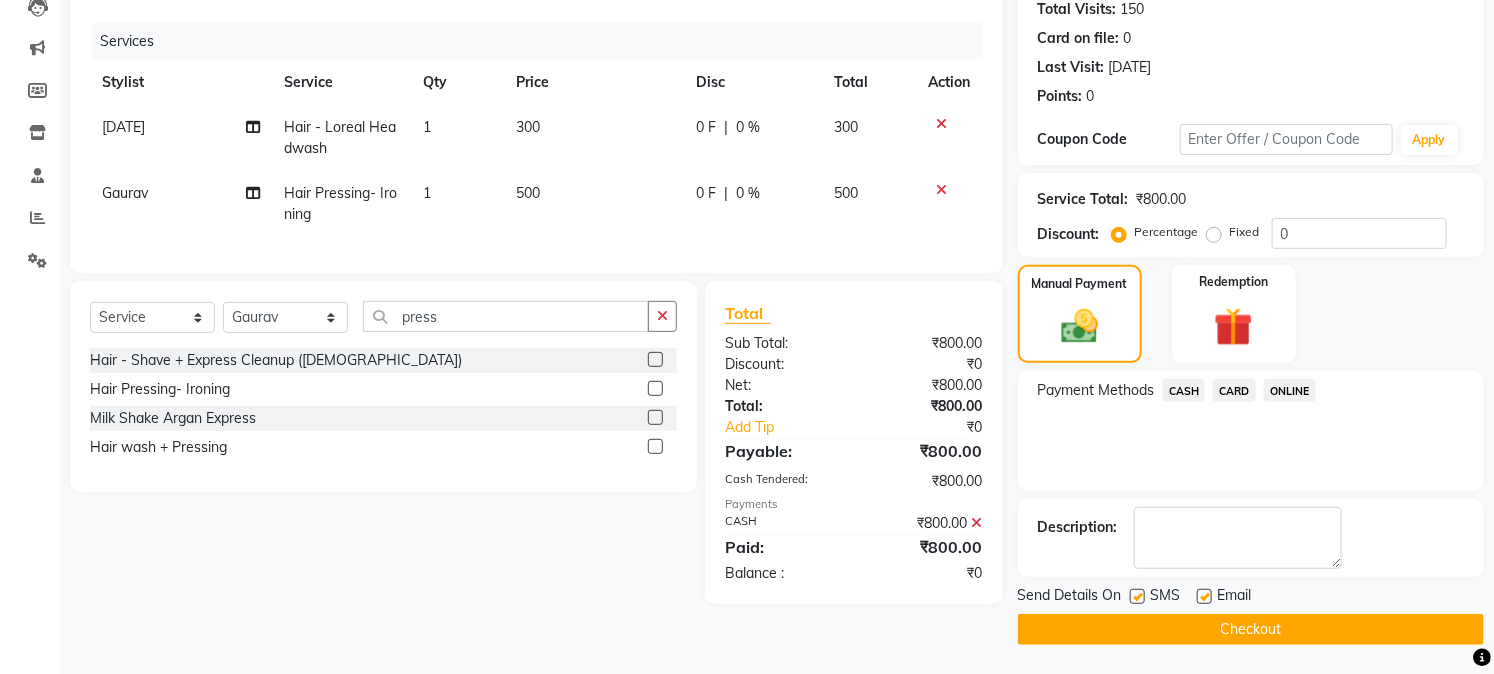 click on "Checkout" 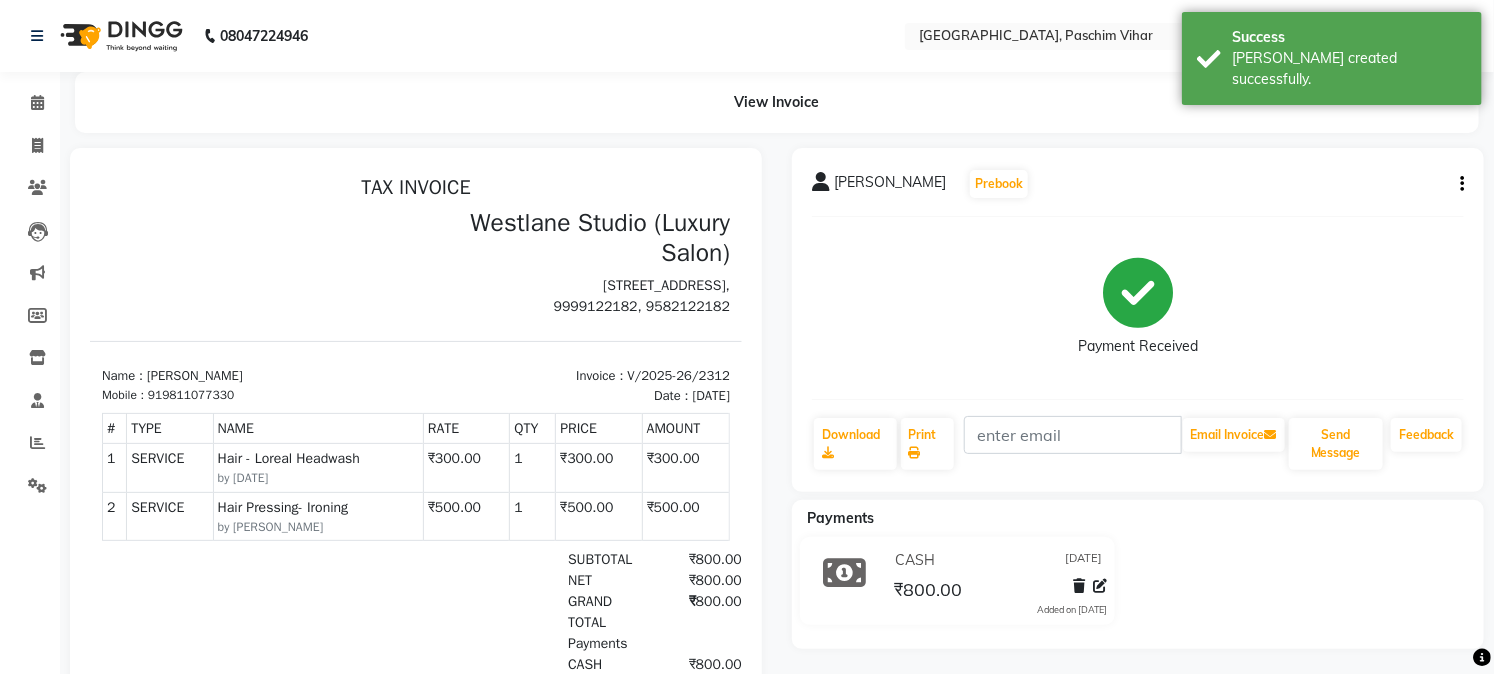 scroll, scrollTop: 0, scrollLeft: 0, axis: both 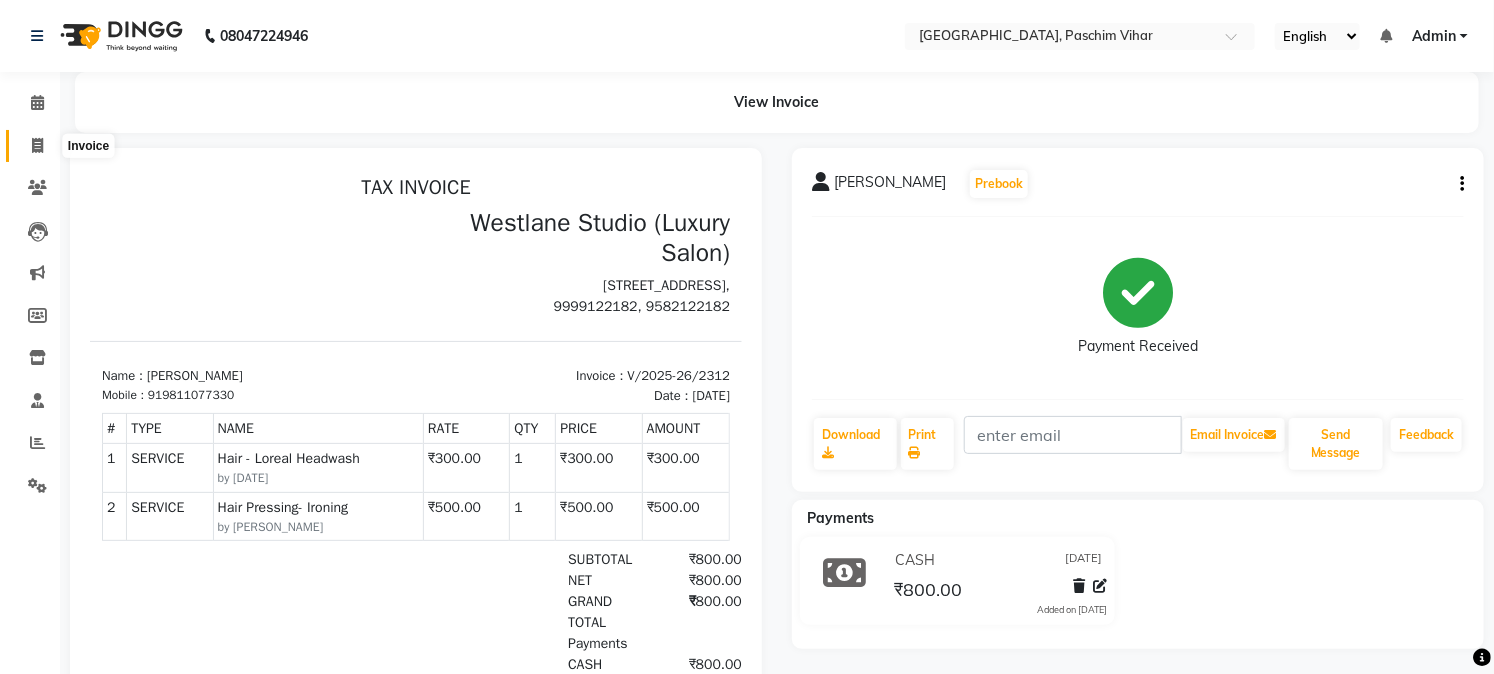 click 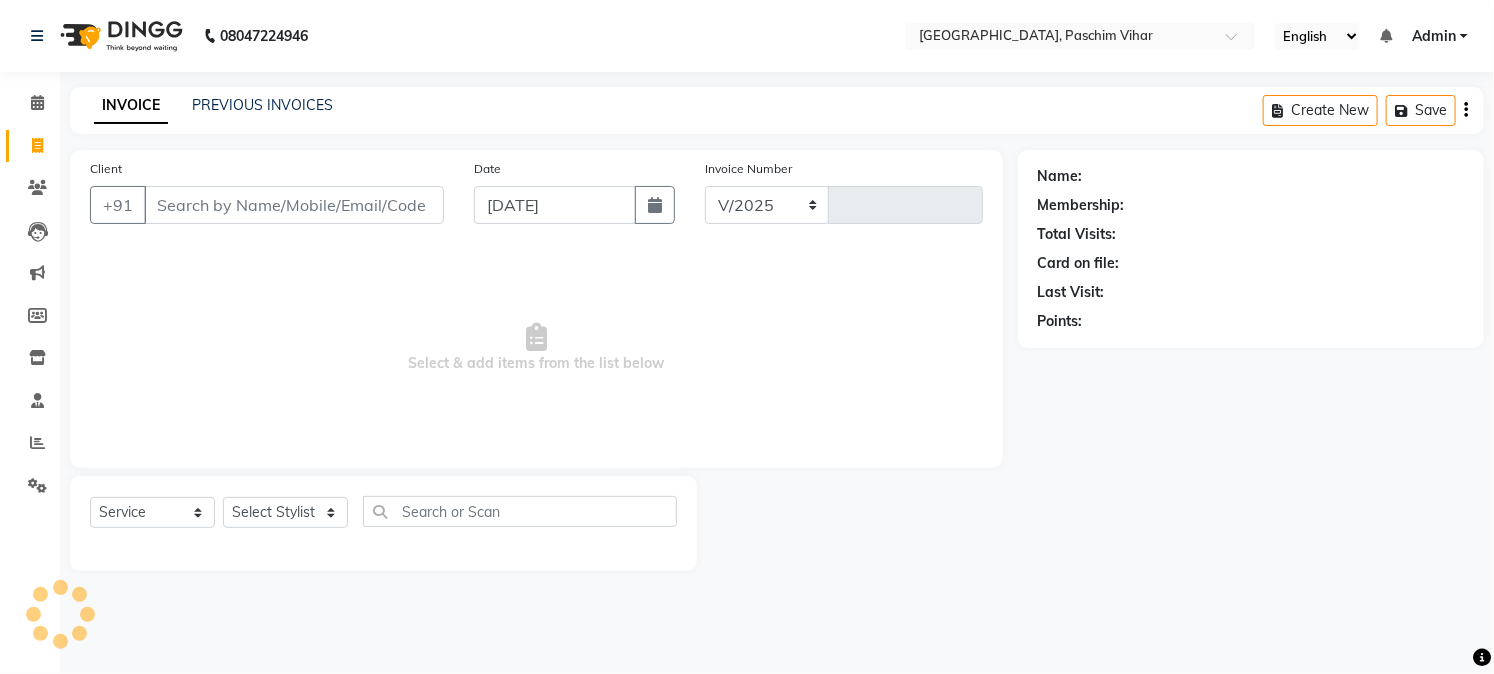 select on "223" 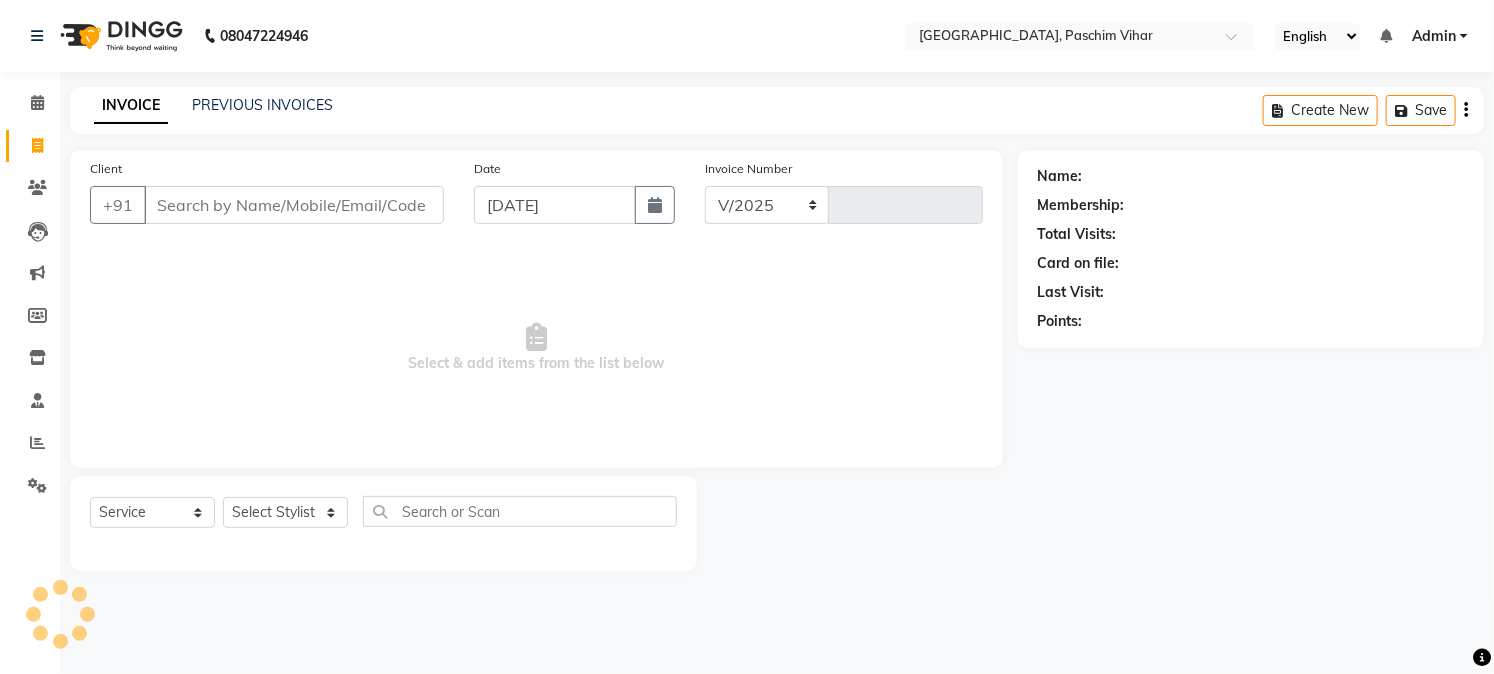 type on "2313" 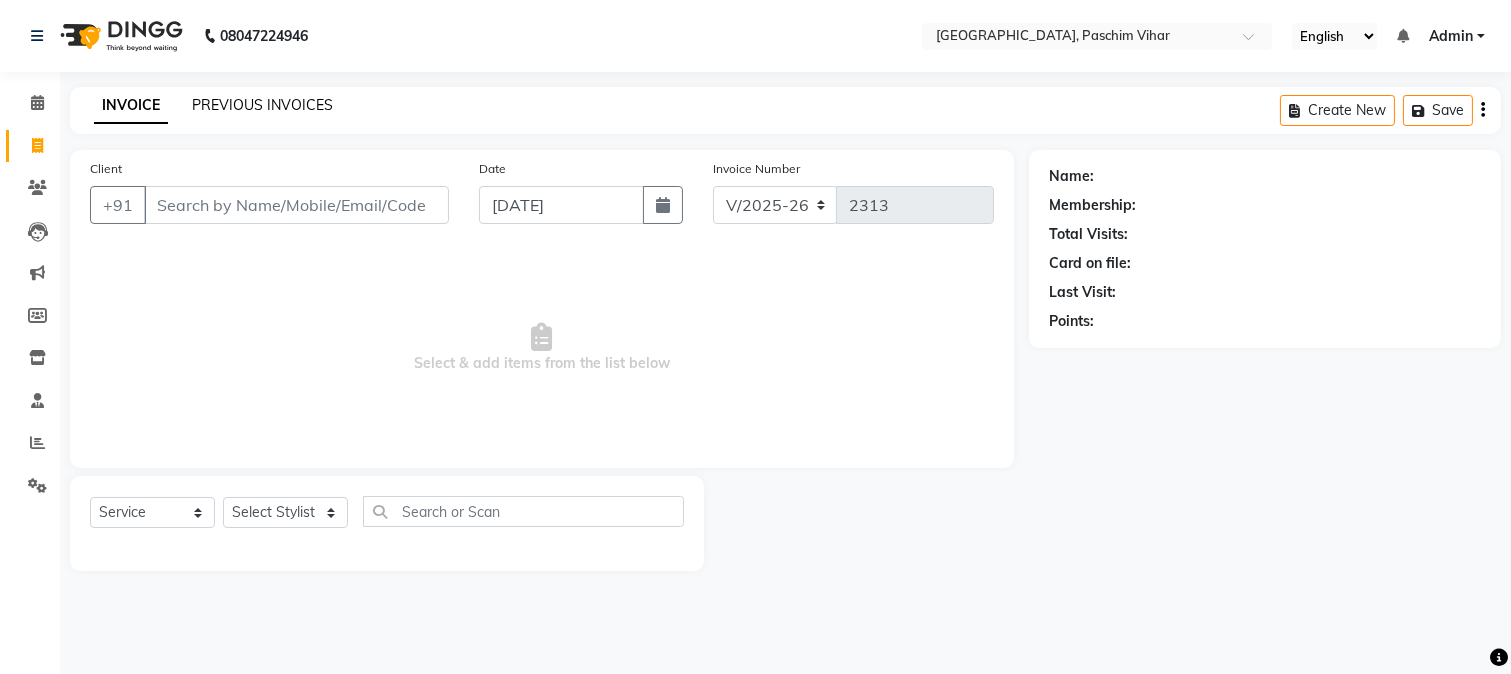 click on "PREVIOUS INVOICES" 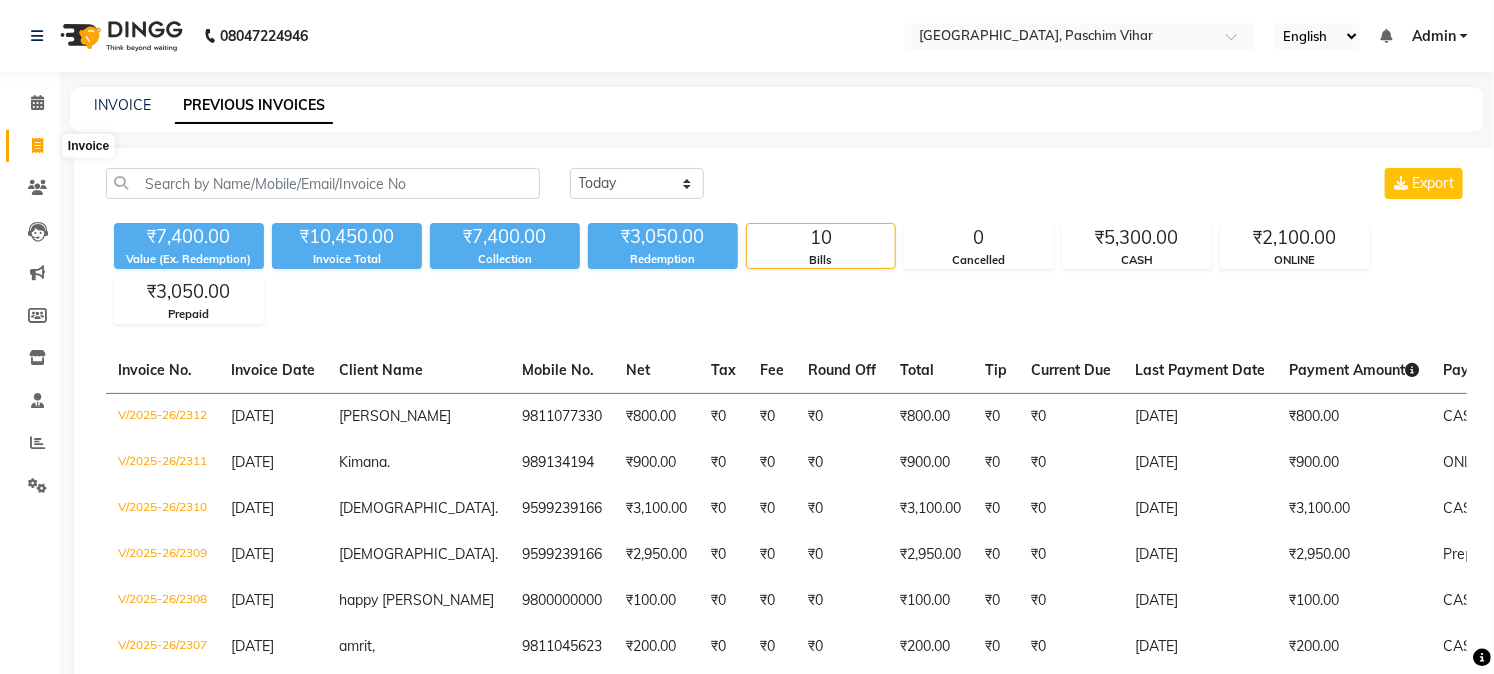 click 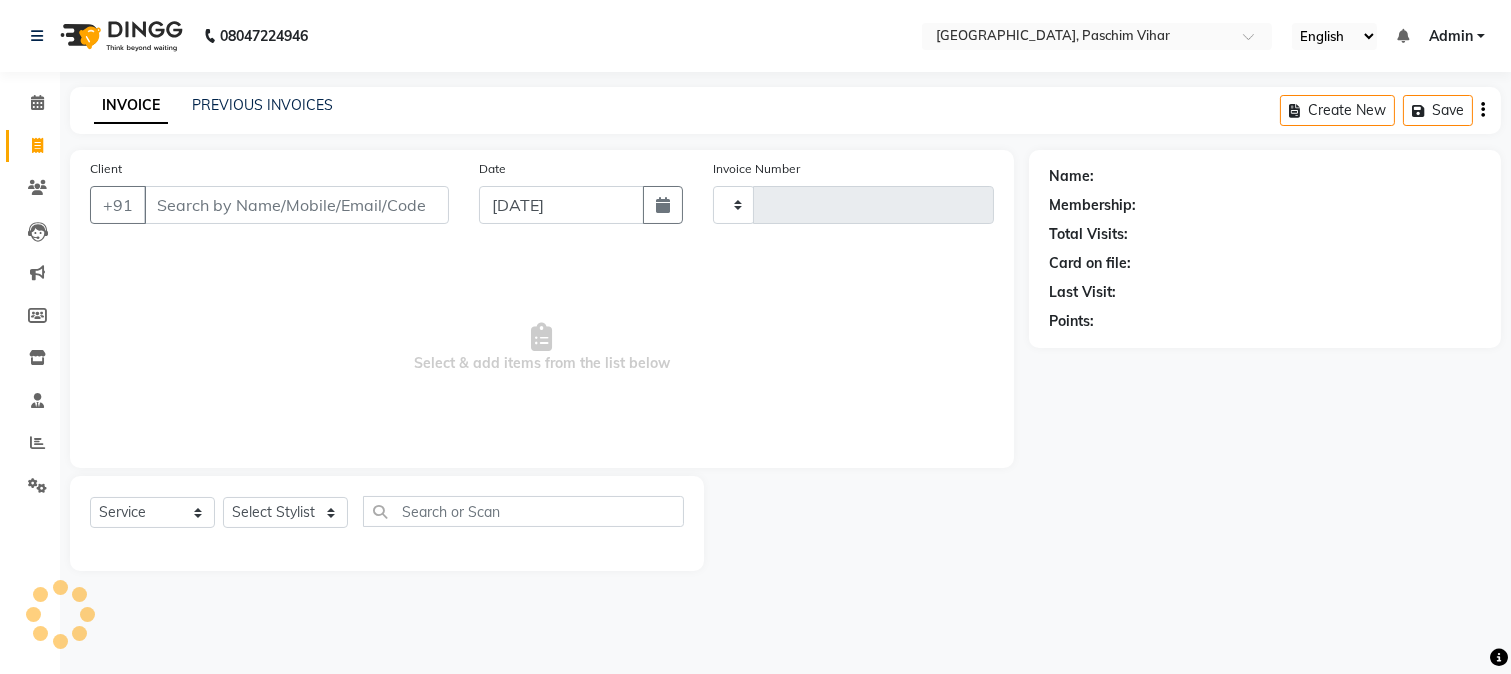 type on "2313" 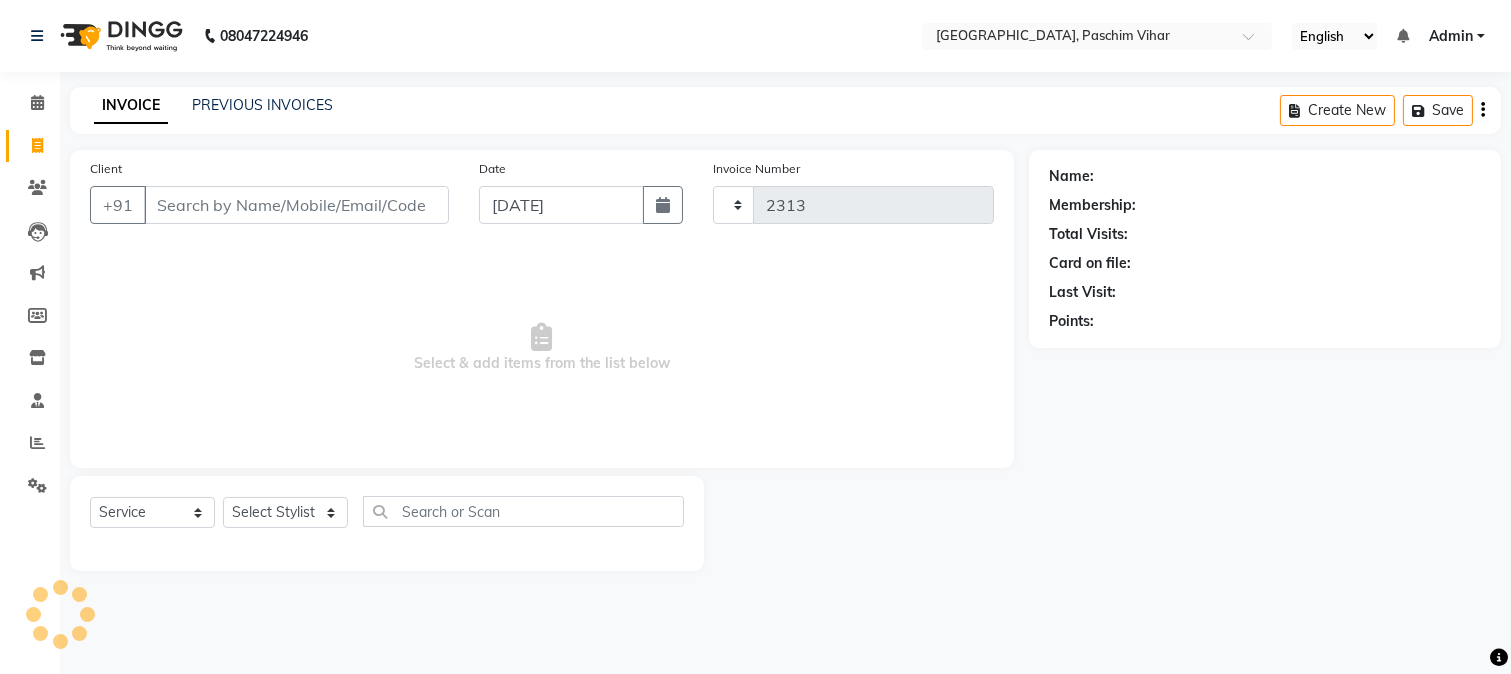 select on "223" 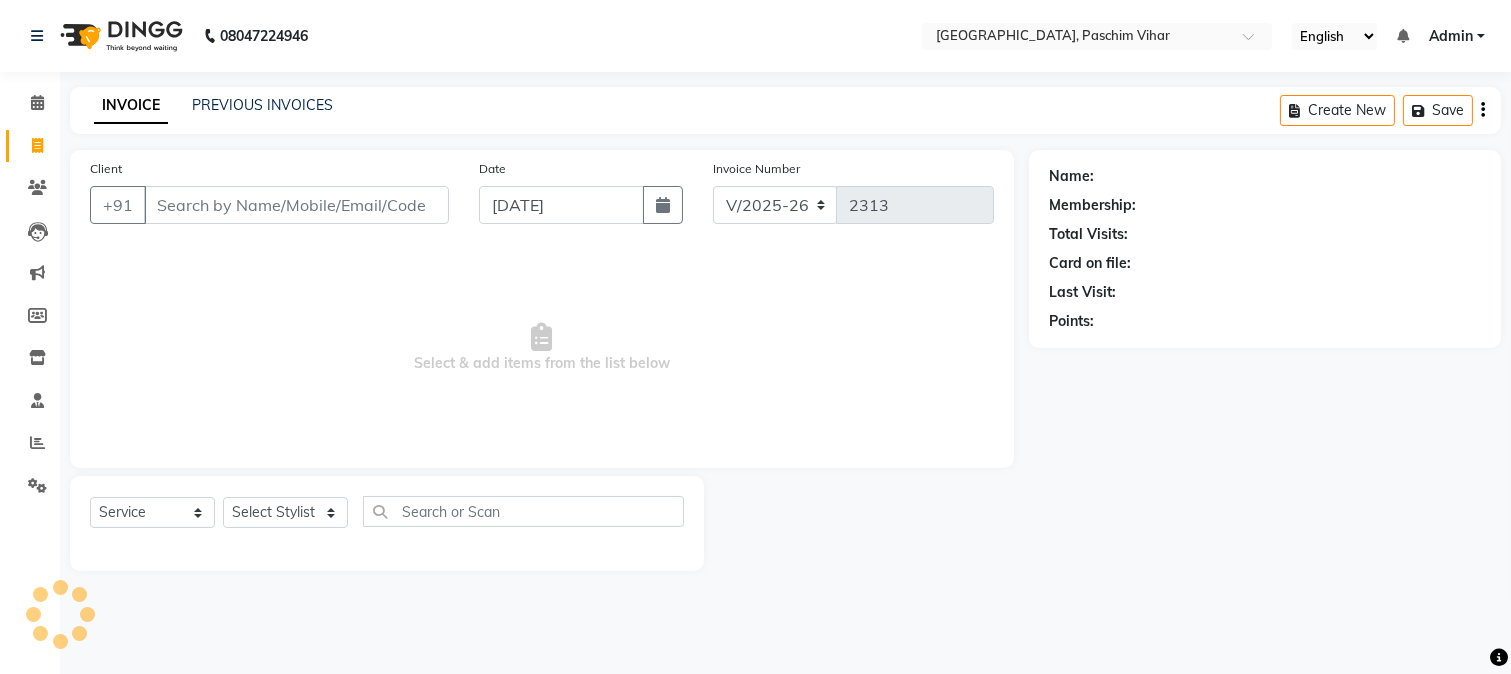 click on "Client" at bounding box center [296, 205] 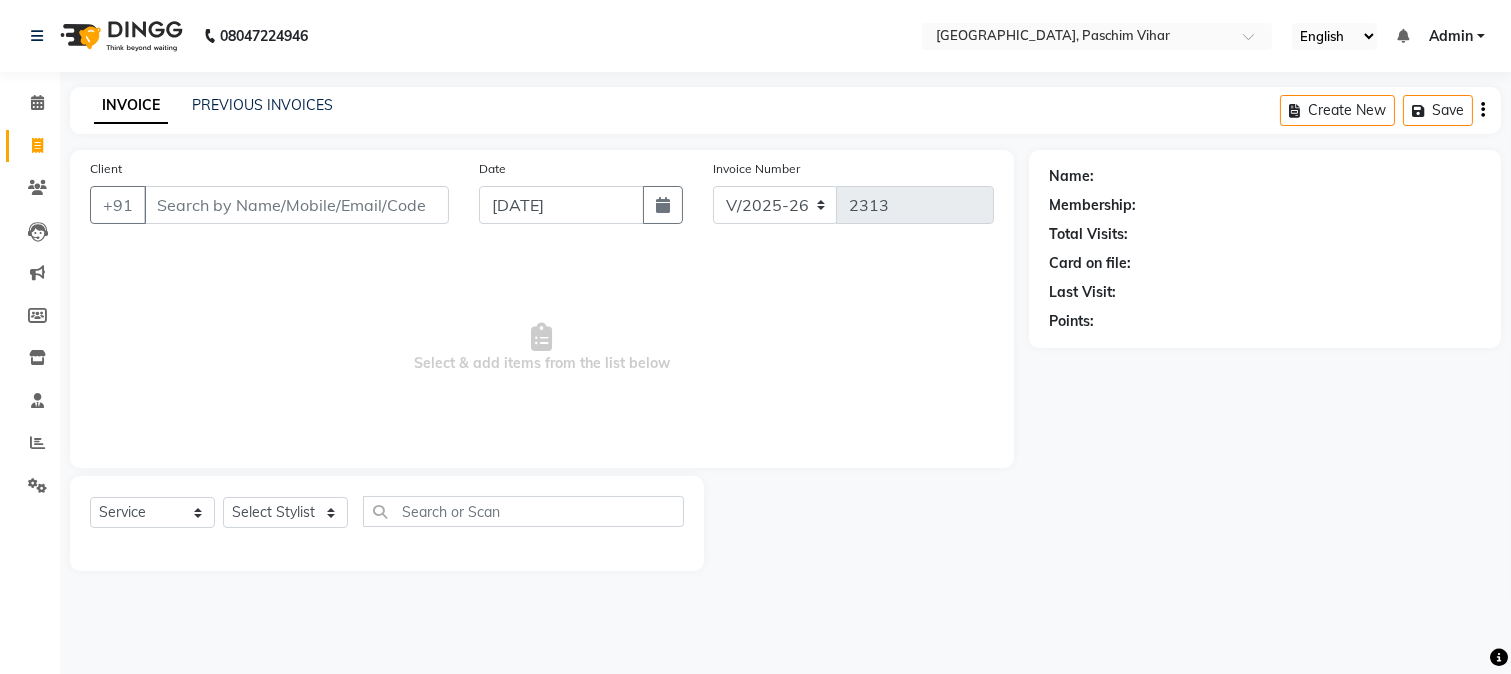 click on "Client" at bounding box center (296, 205) 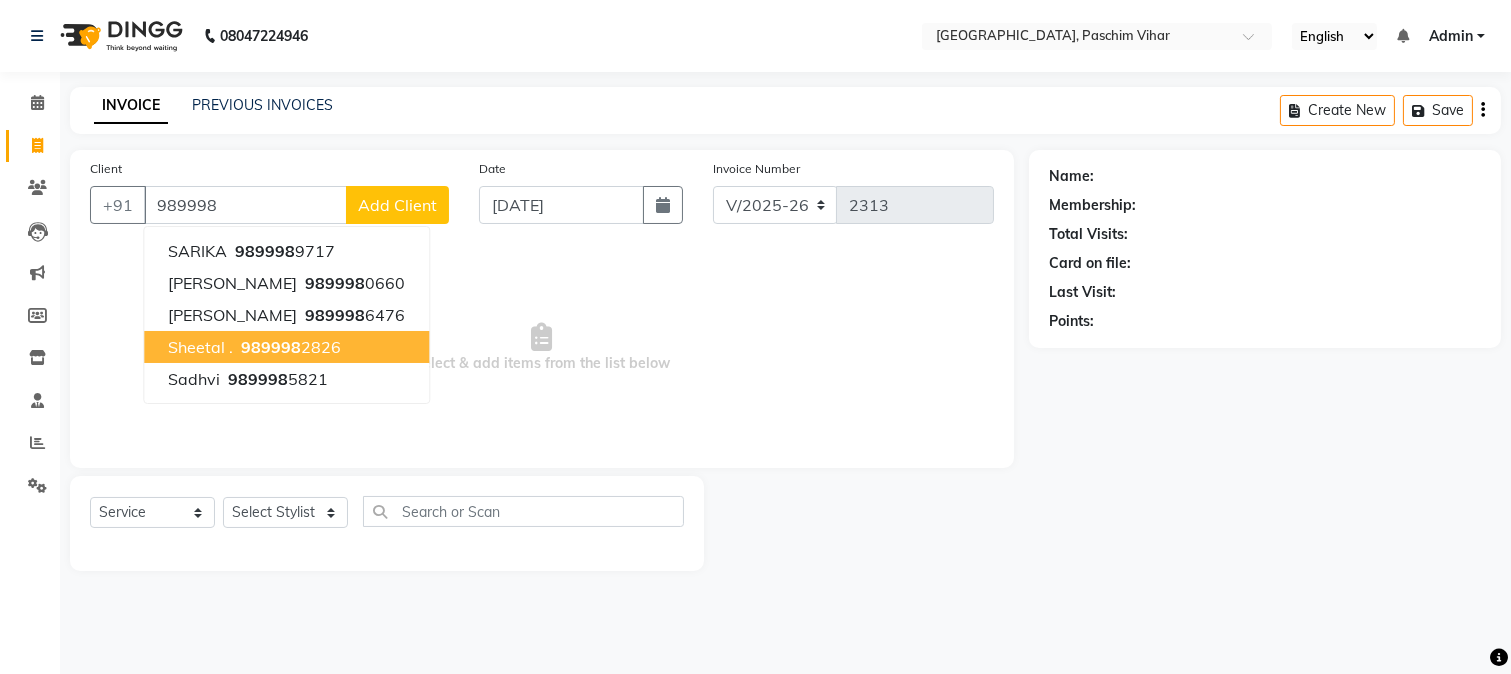 click on "989998" at bounding box center [271, 347] 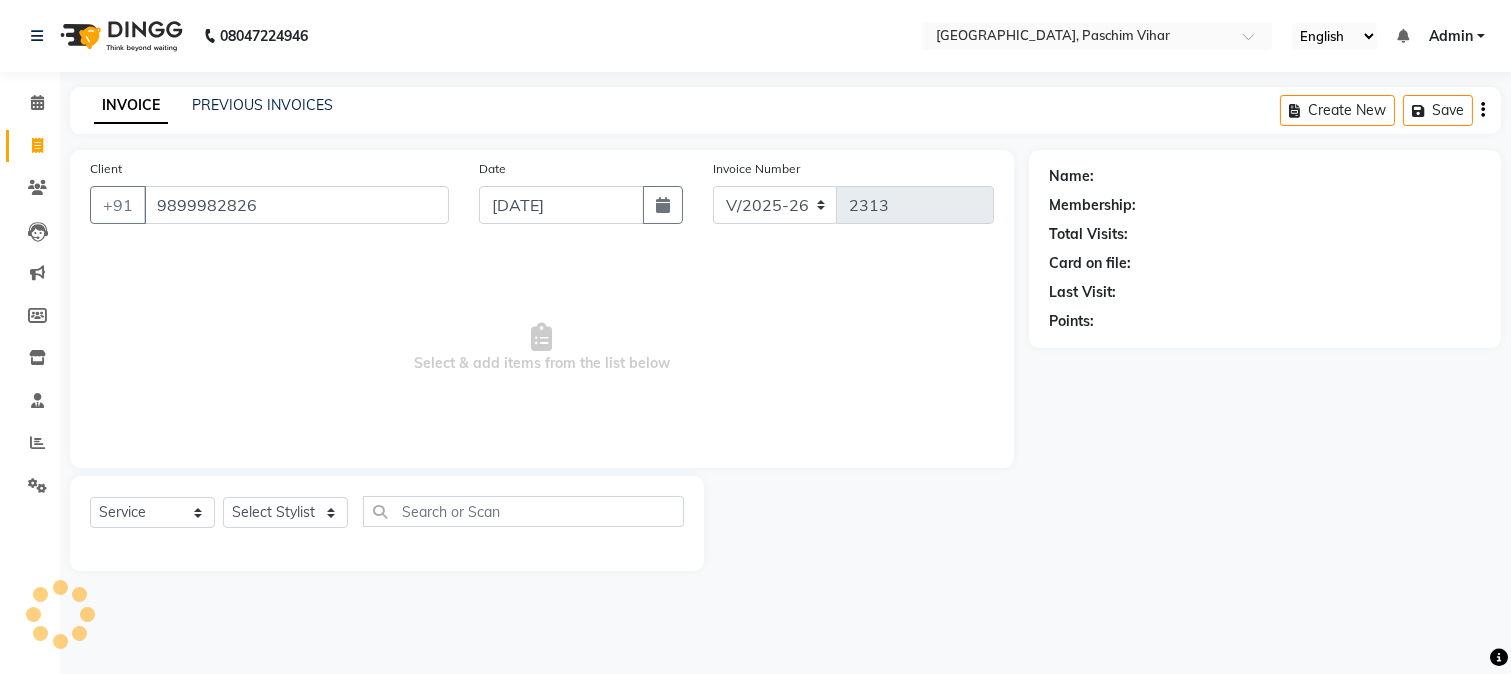 type on "9899982826" 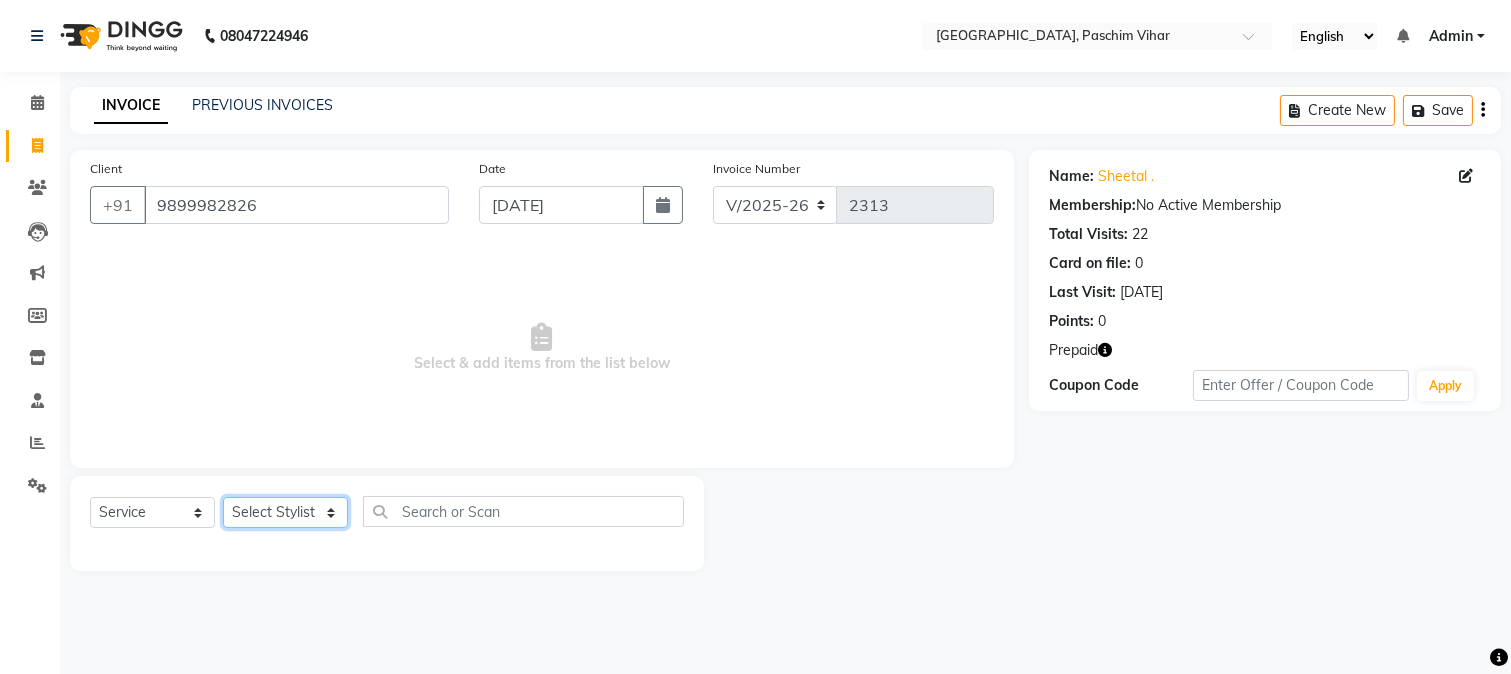 click on "Select Stylist Akash Anu Arun Gaurav  [PERSON_NAME] [PERSON_NAME] [PERSON_NAME] [PERSON_NAME] [DATE][PERSON_NAME] [PERSON_NAME] [PERSON_NAME] [PERSON_NAME] Shakel [PERSON_NAME] [PERSON_NAME] [PERSON_NAME]" 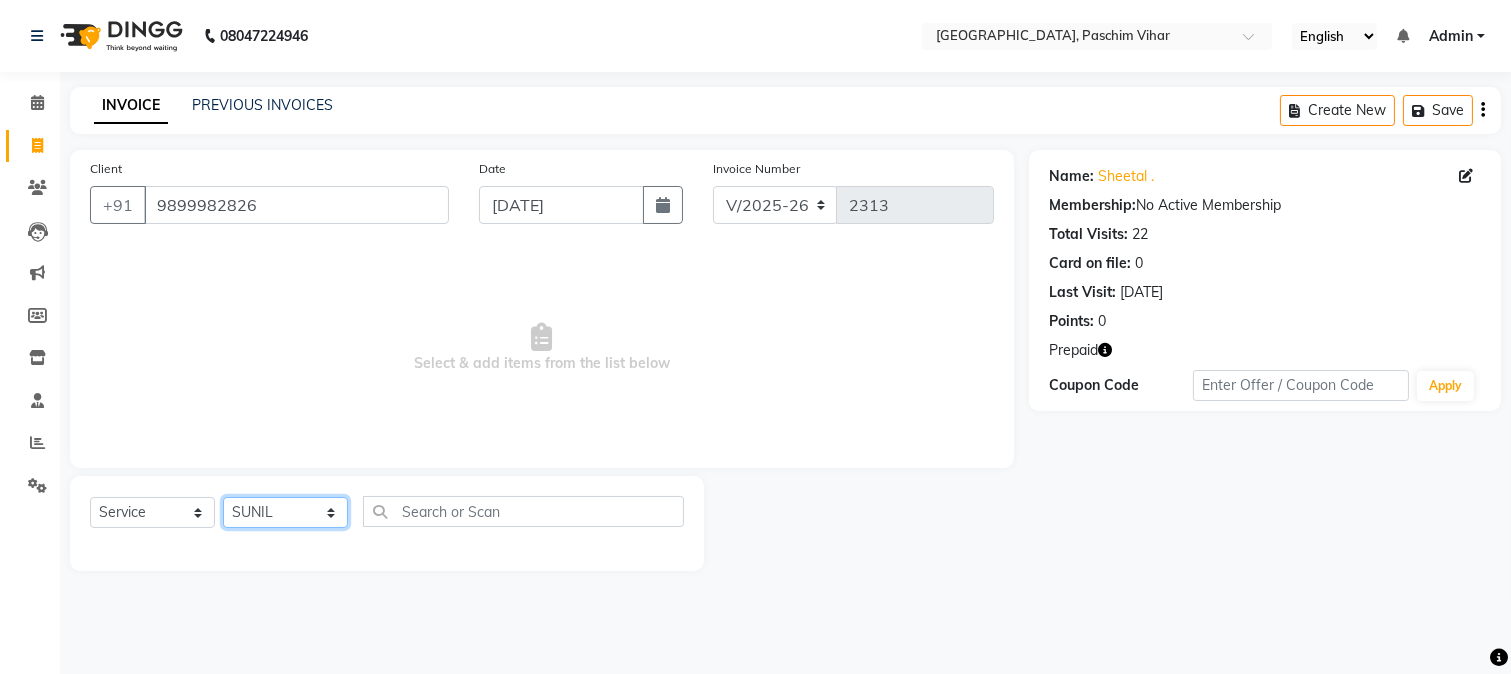 click on "Select Stylist Akash Anu Arun Gaurav  [PERSON_NAME] [PERSON_NAME] [PERSON_NAME] [PERSON_NAME] [DATE][PERSON_NAME] [PERSON_NAME] [PERSON_NAME] [PERSON_NAME] Shakel [PERSON_NAME] [PERSON_NAME] [PERSON_NAME]" 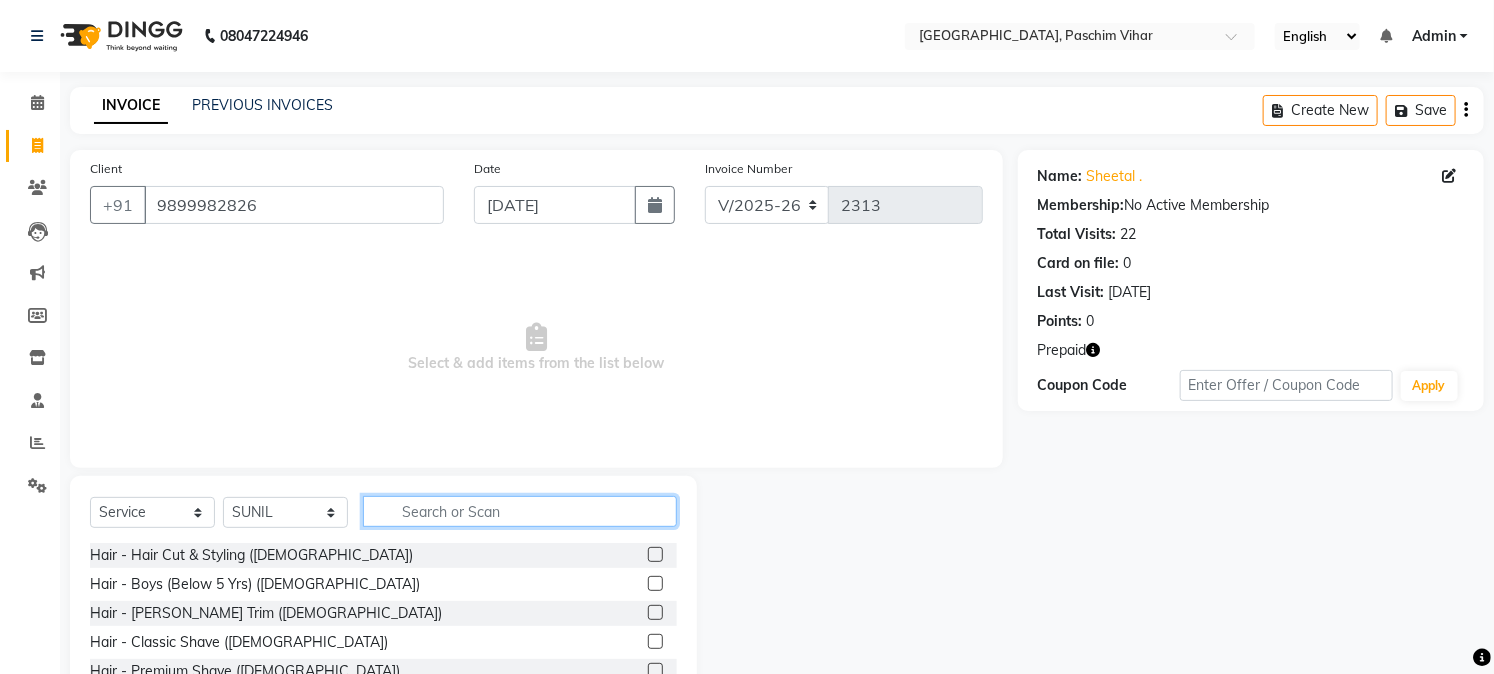 click 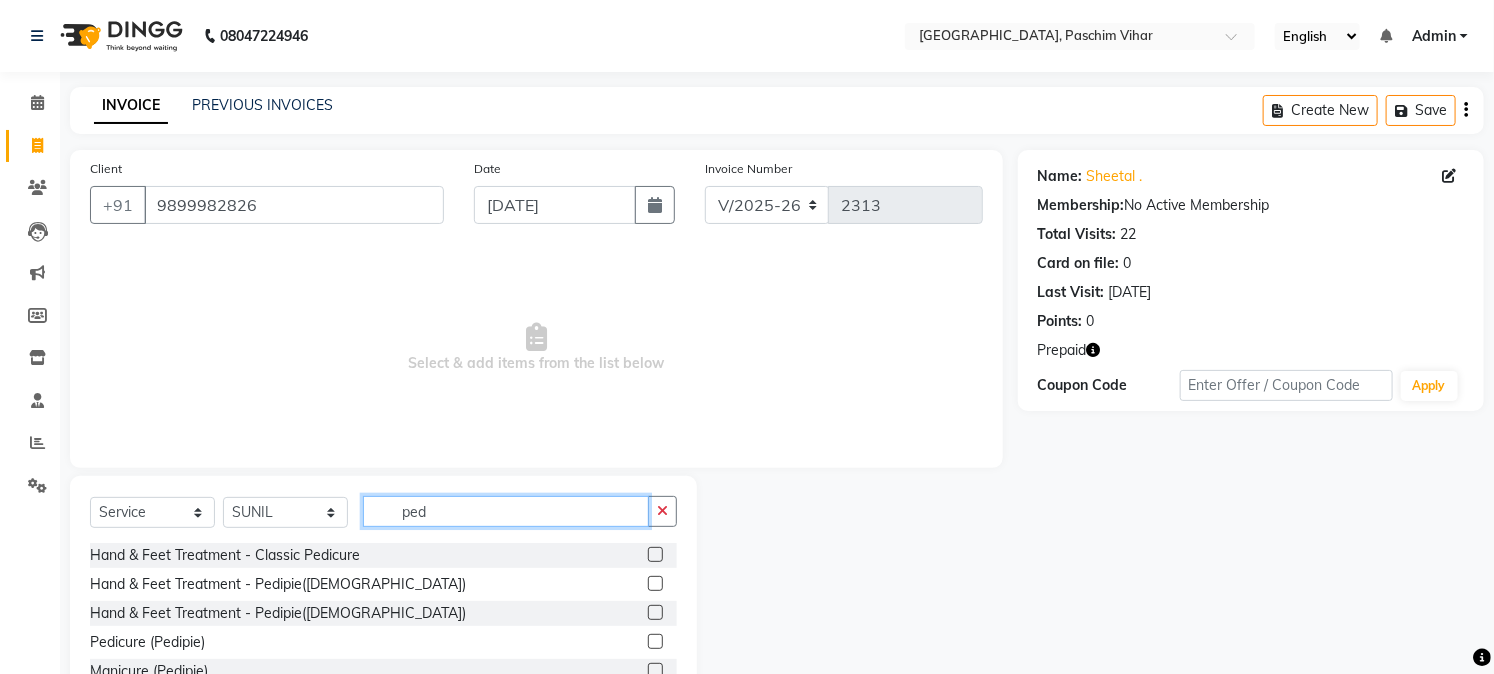 type on "ped" 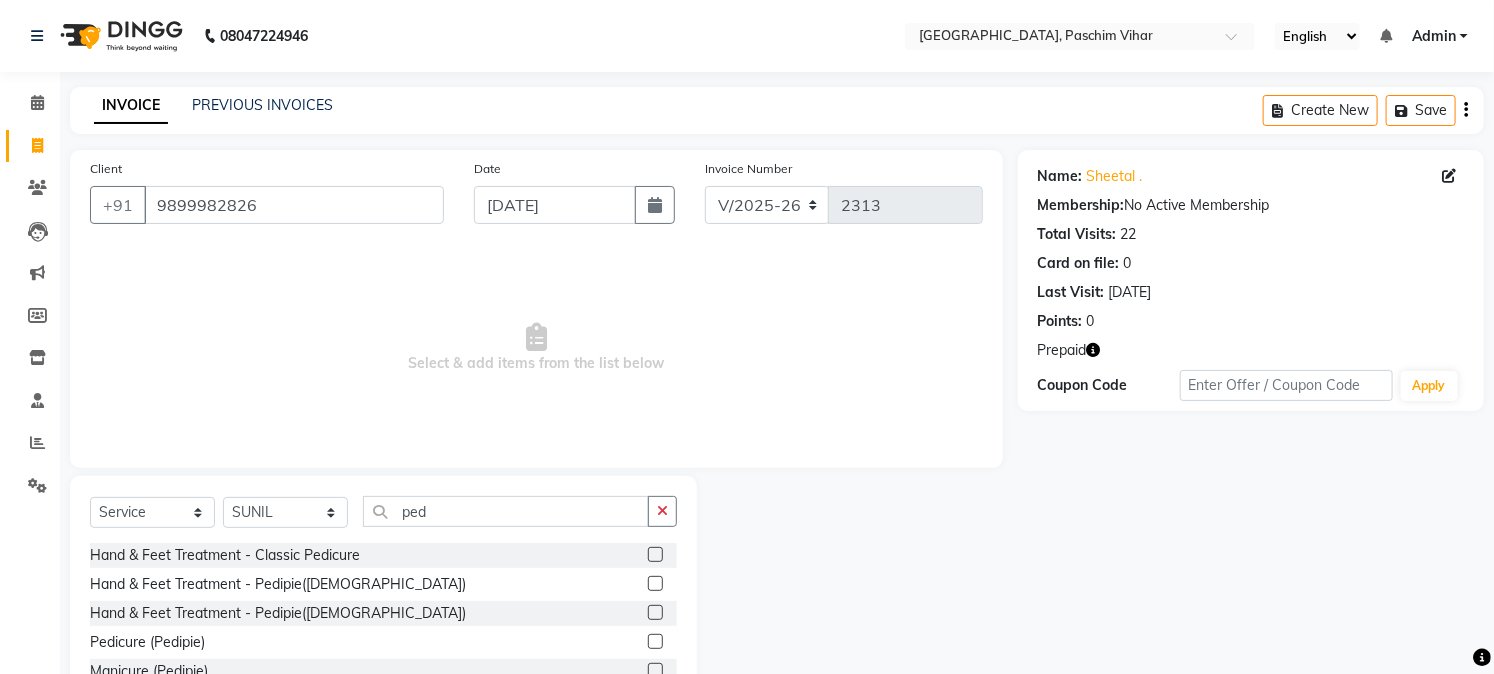 click 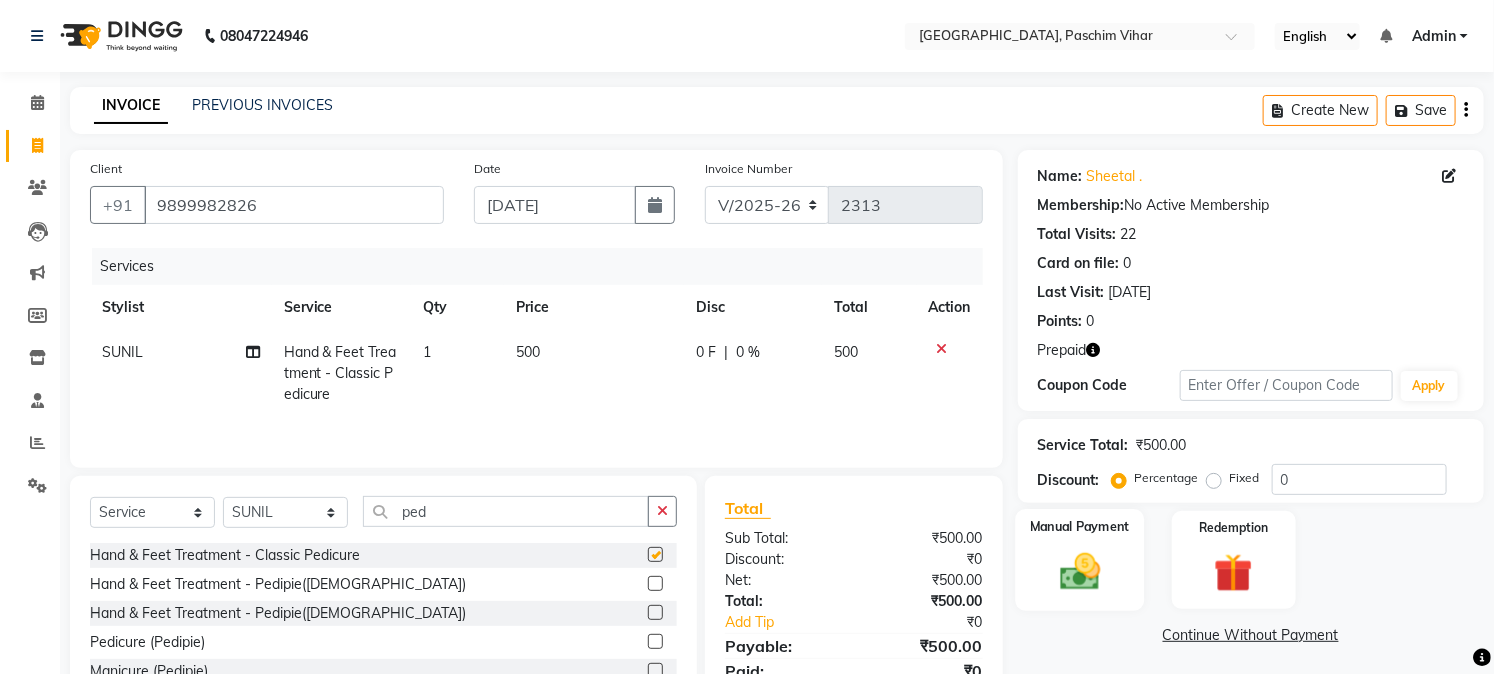 checkbox on "false" 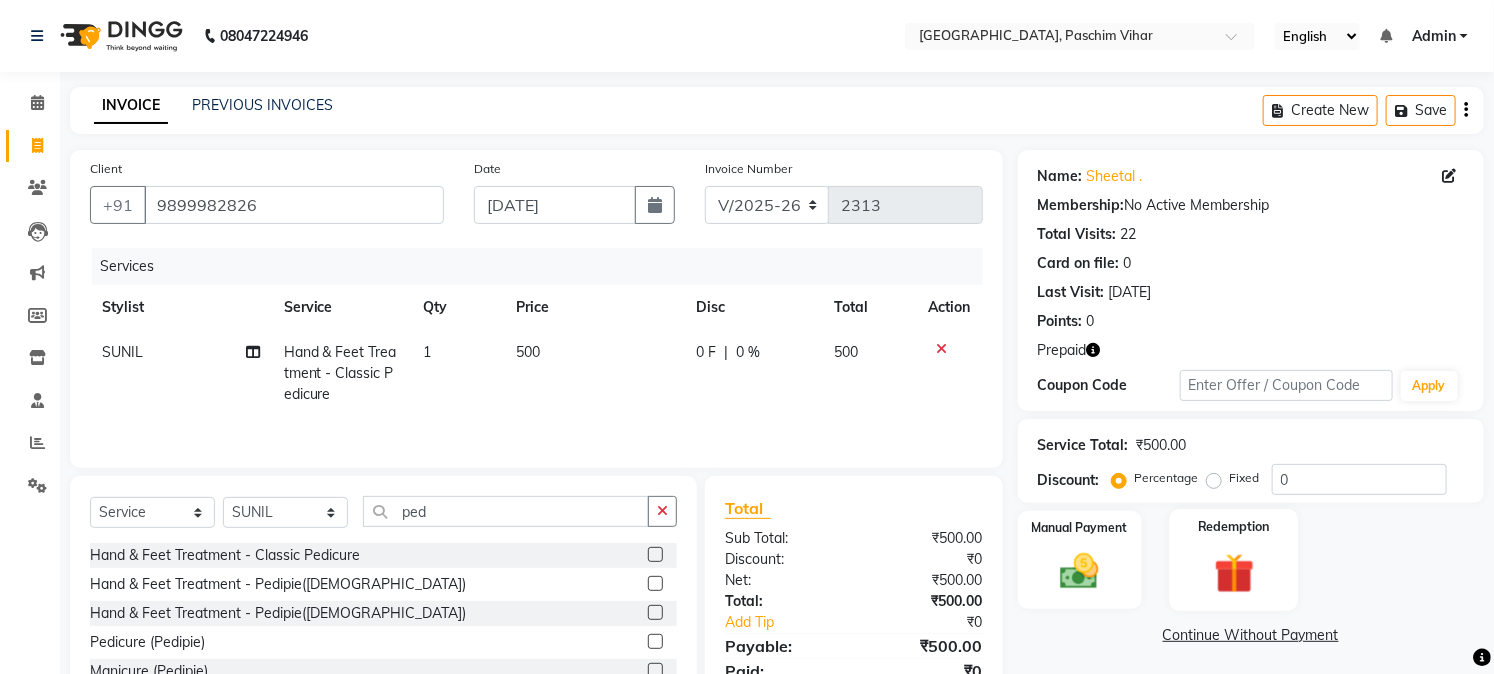 click 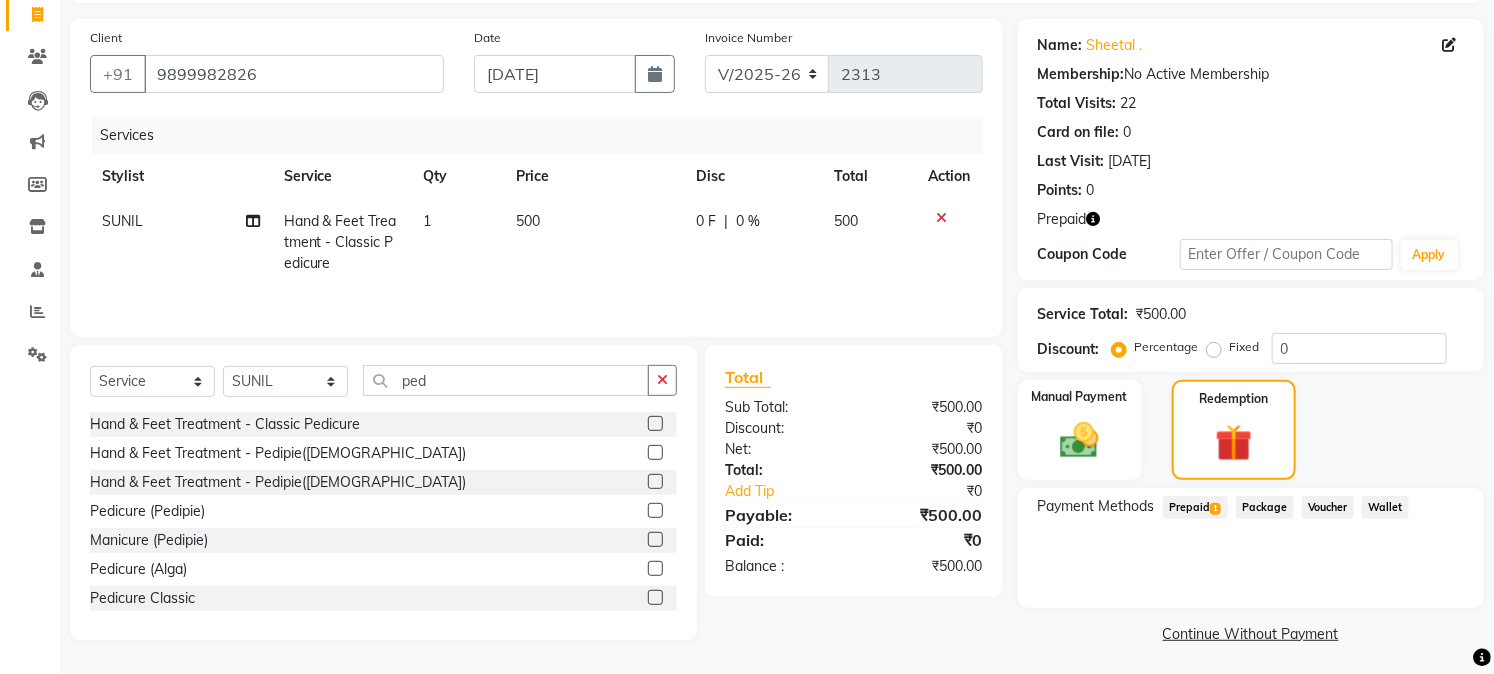 scroll, scrollTop: 134, scrollLeft: 0, axis: vertical 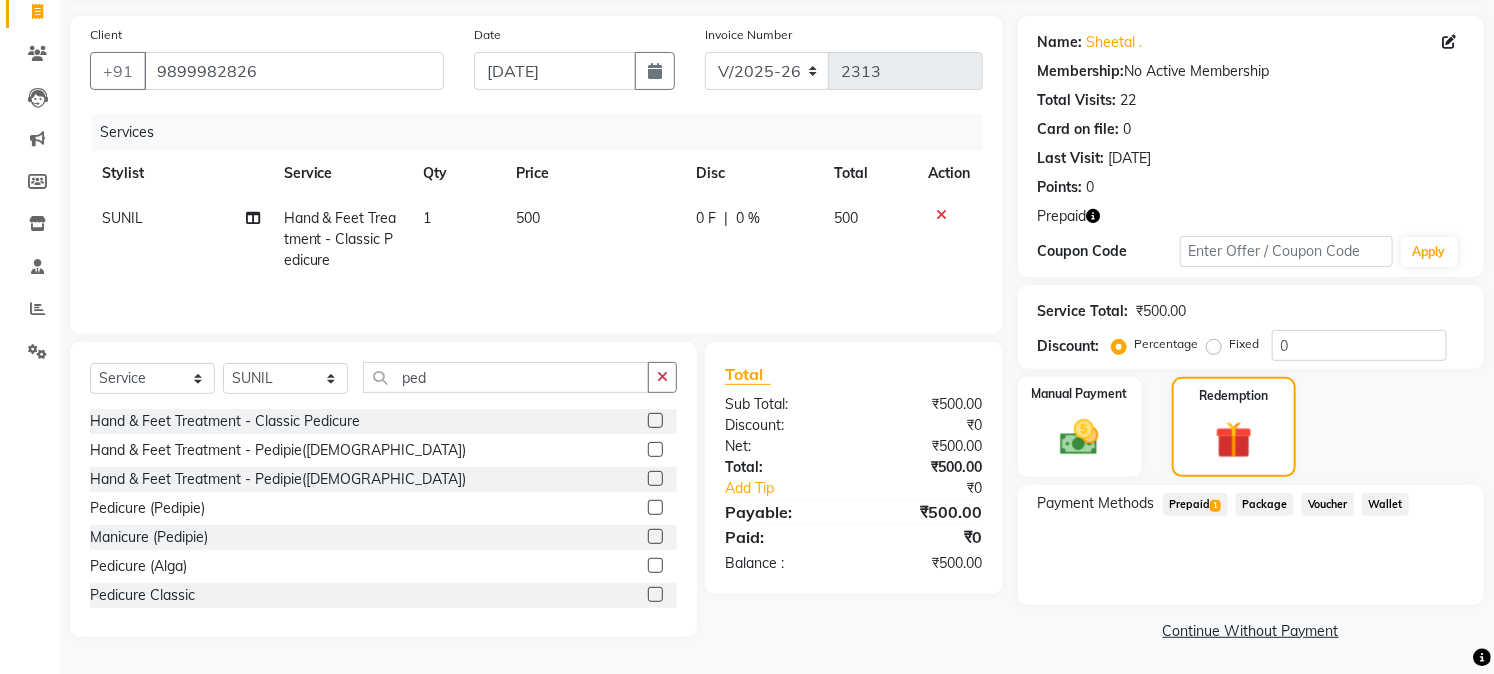 click on "Prepaid  1" 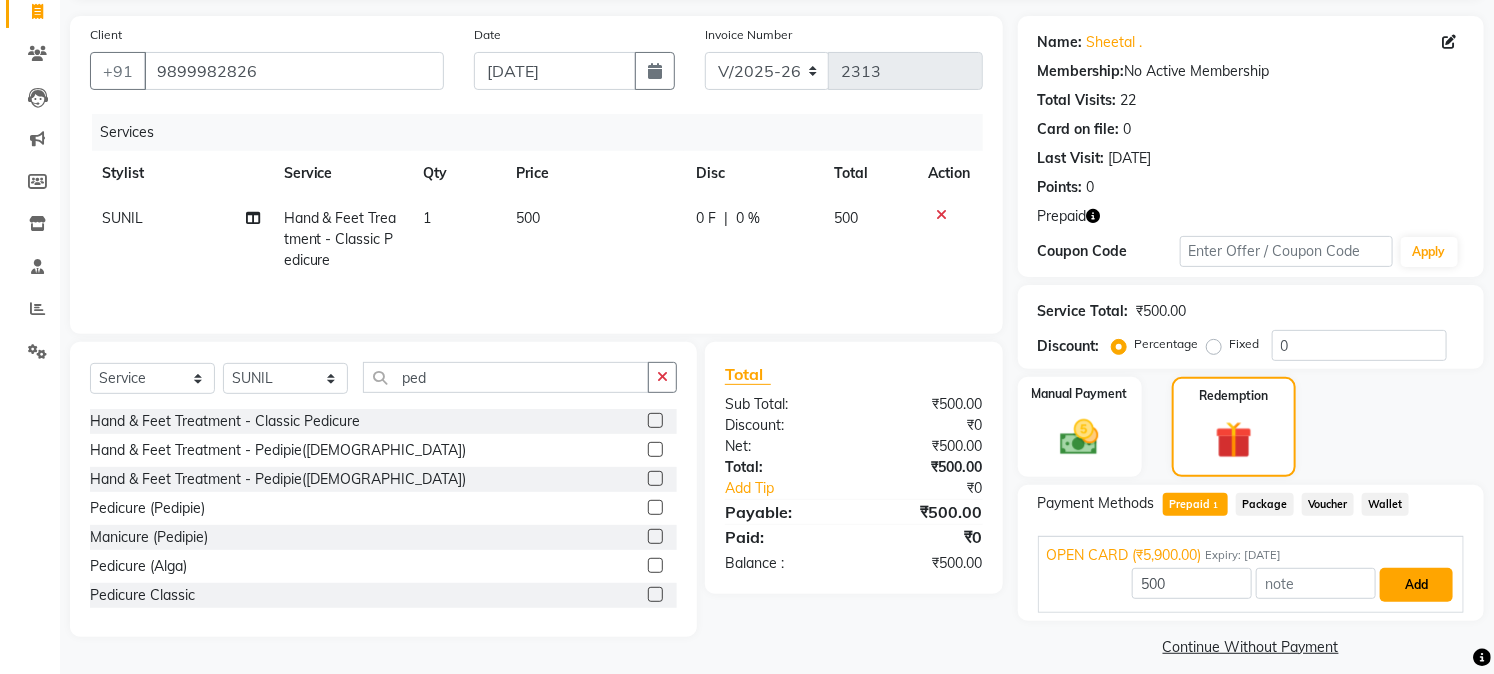 click on "Add" at bounding box center [1416, 585] 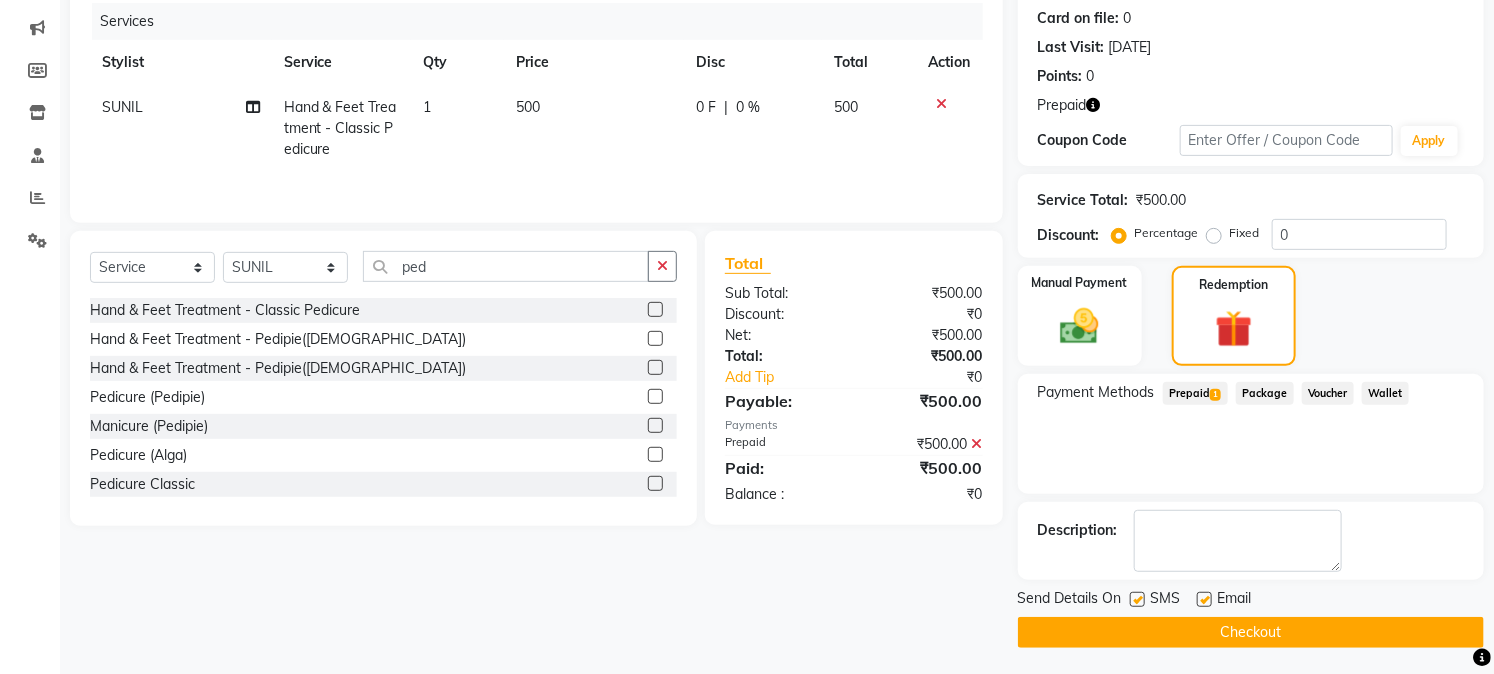 scroll, scrollTop: 247, scrollLeft: 0, axis: vertical 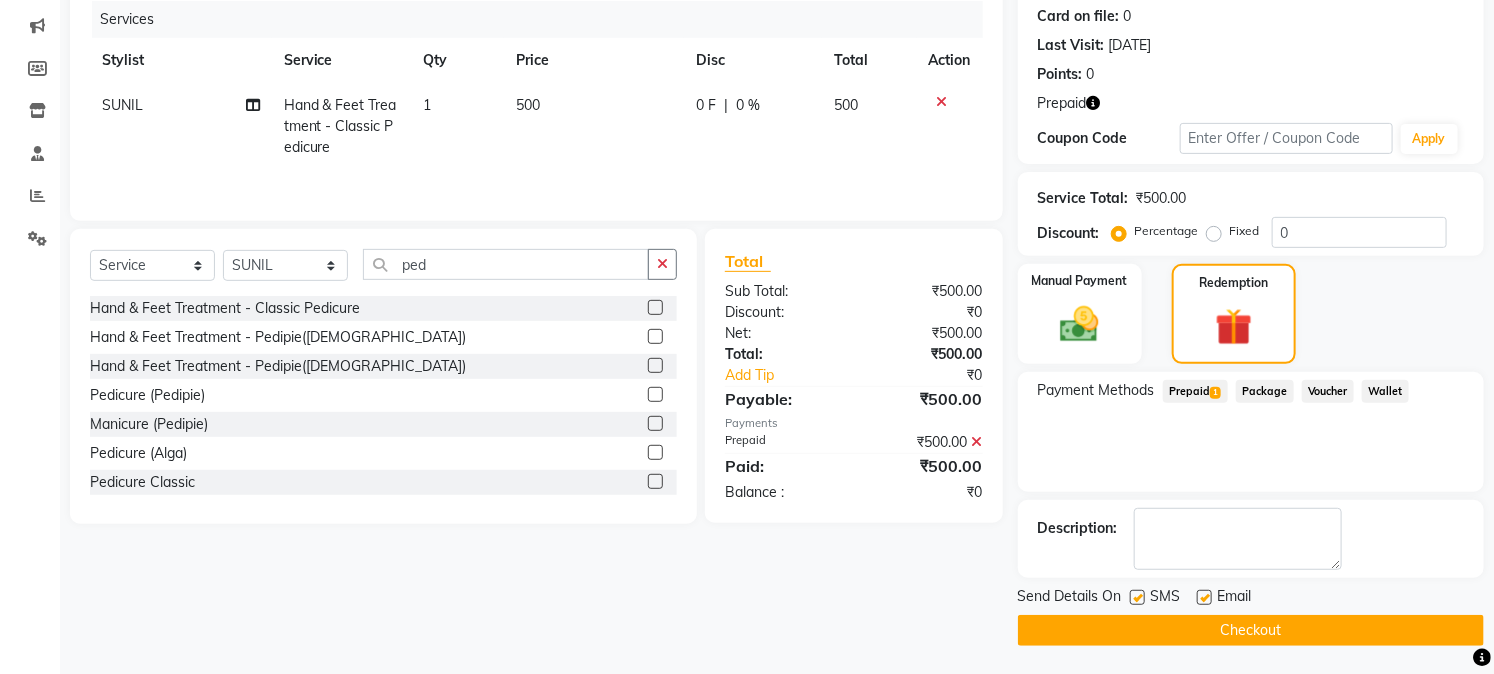 click on "Checkout" 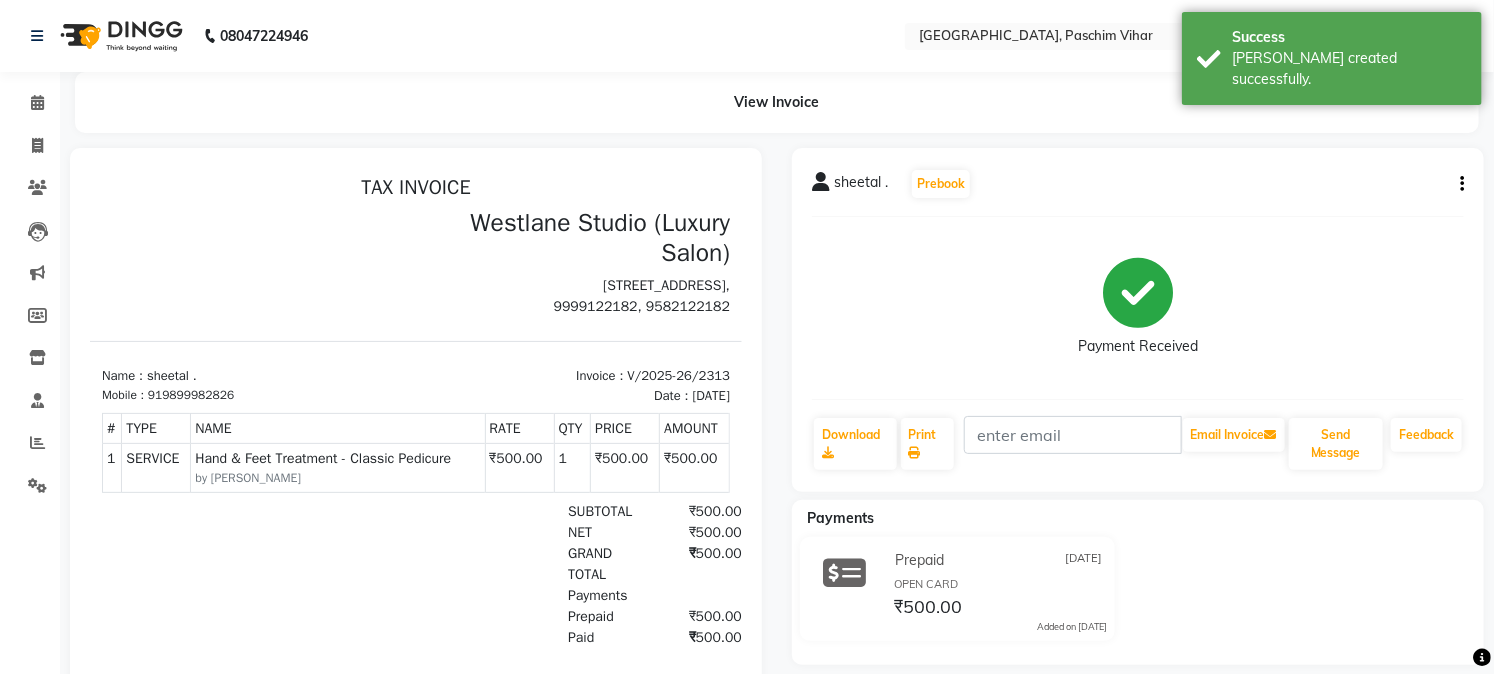 scroll, scrollTop: 0, scrollLeft: 0, axis: both 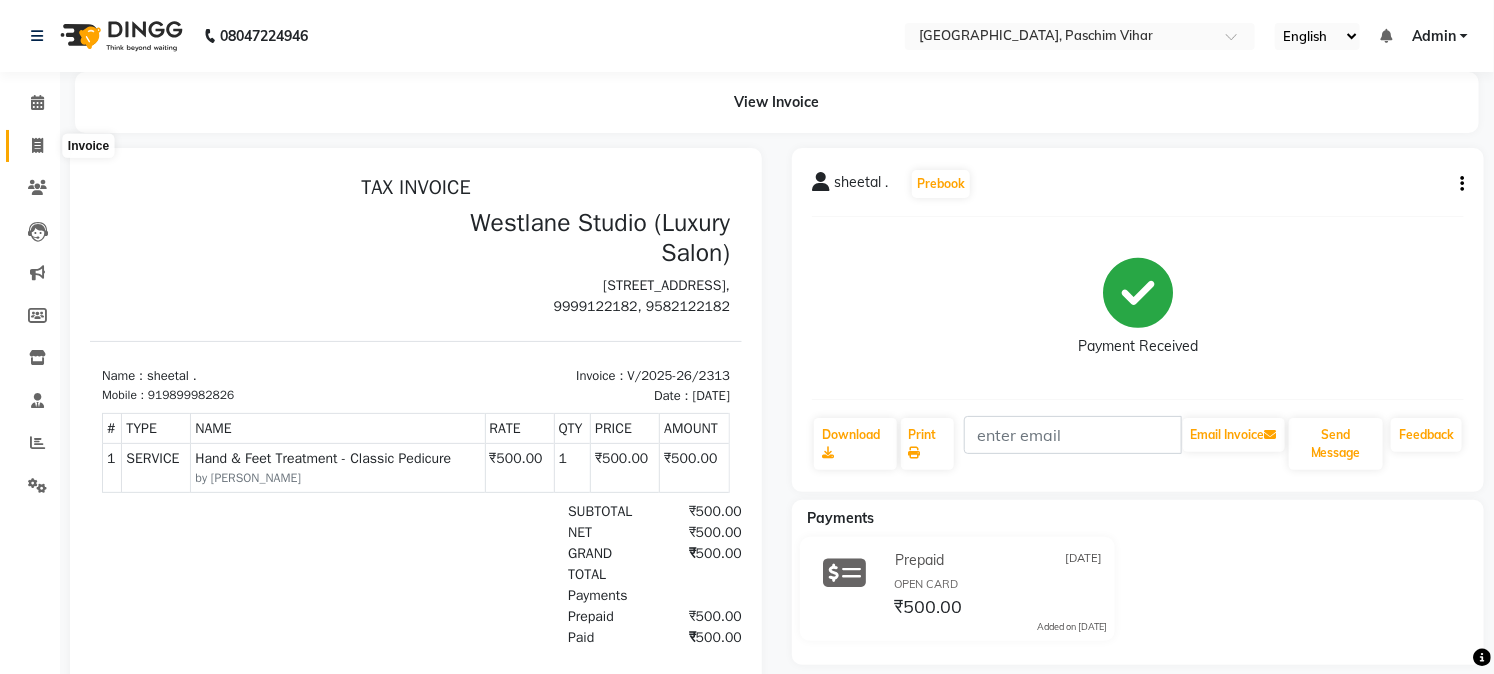 click 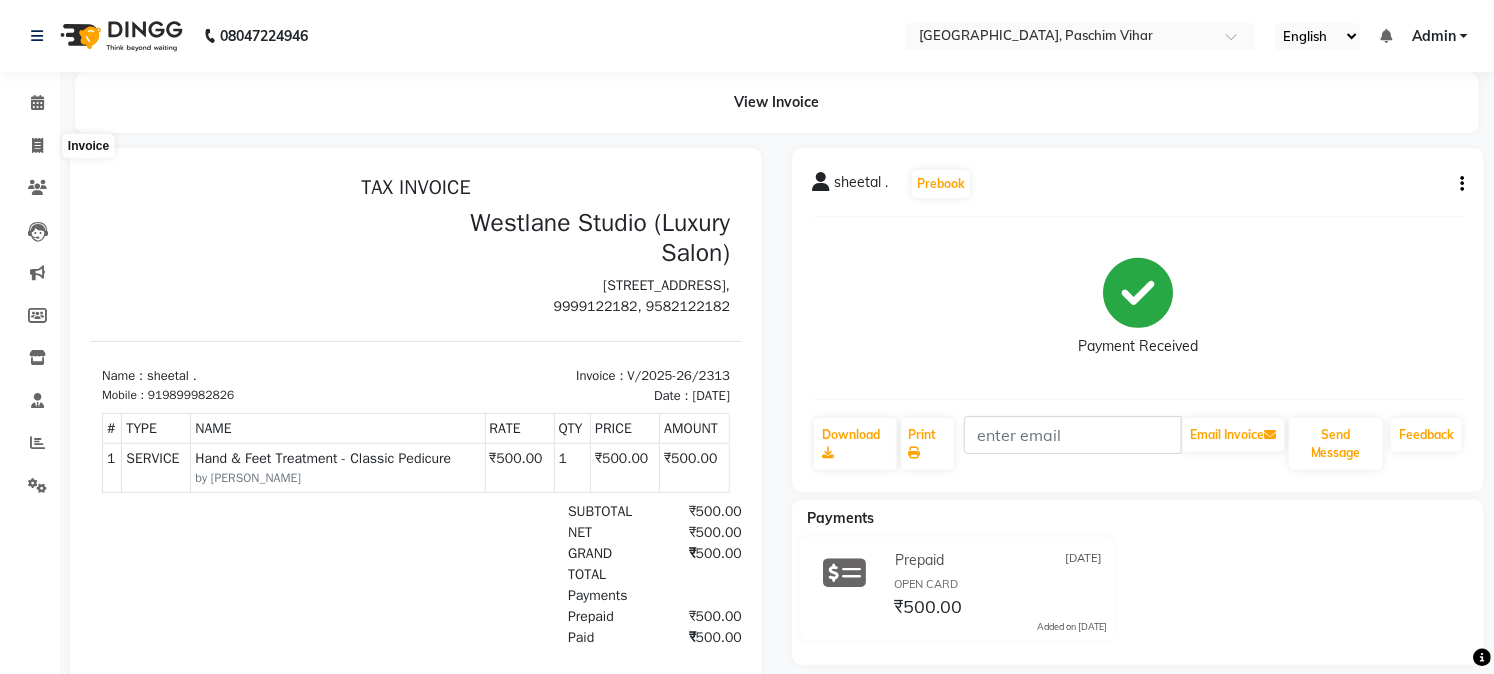 select on "service" 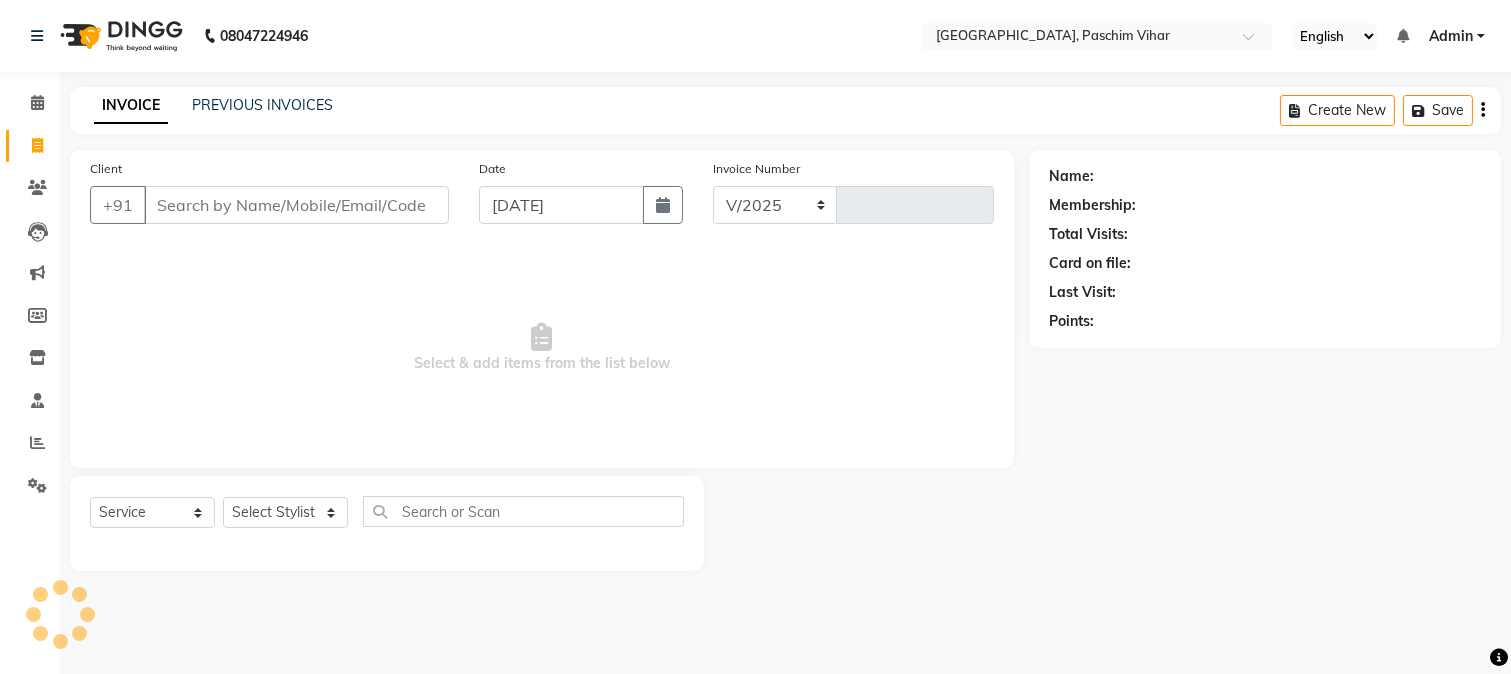 select on "223" 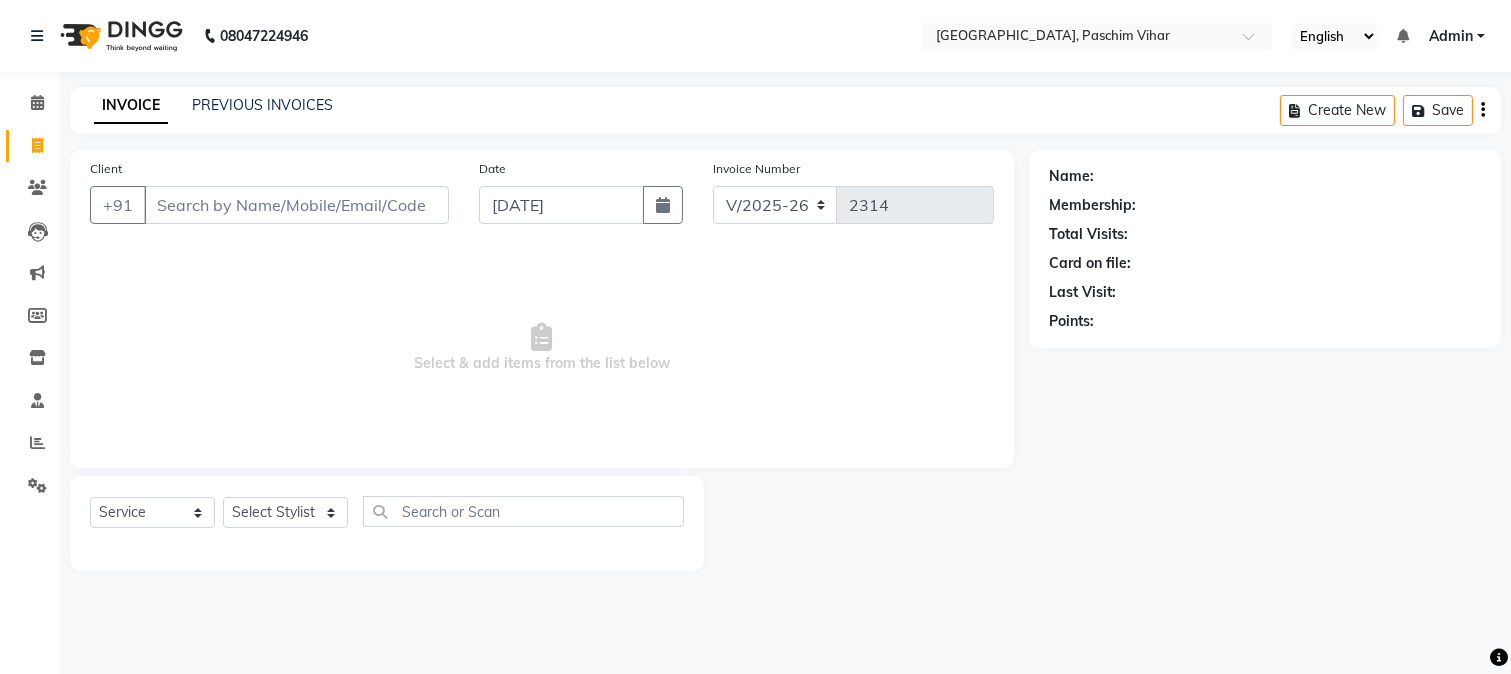 click on "Client" at bounding box center (296, 205) 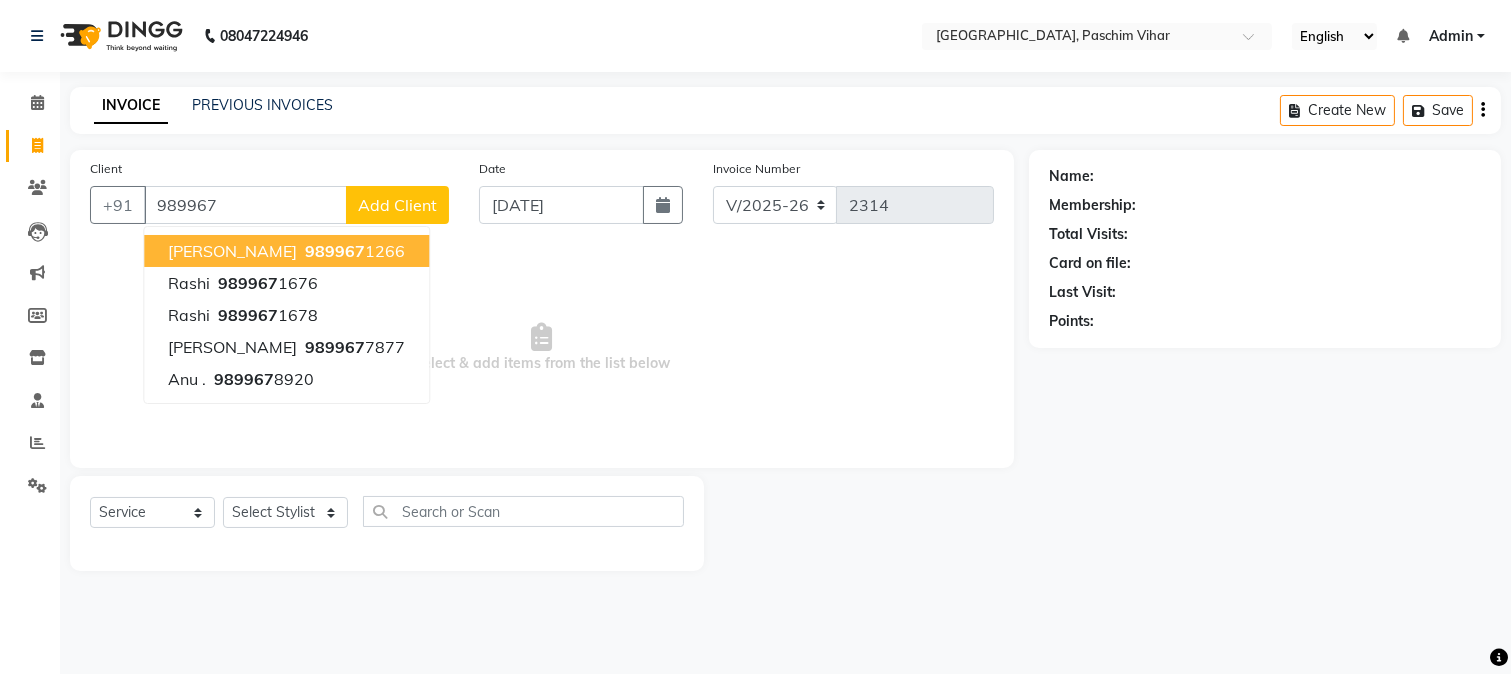 click on "989967 1266" at bounding box center [353, 251] 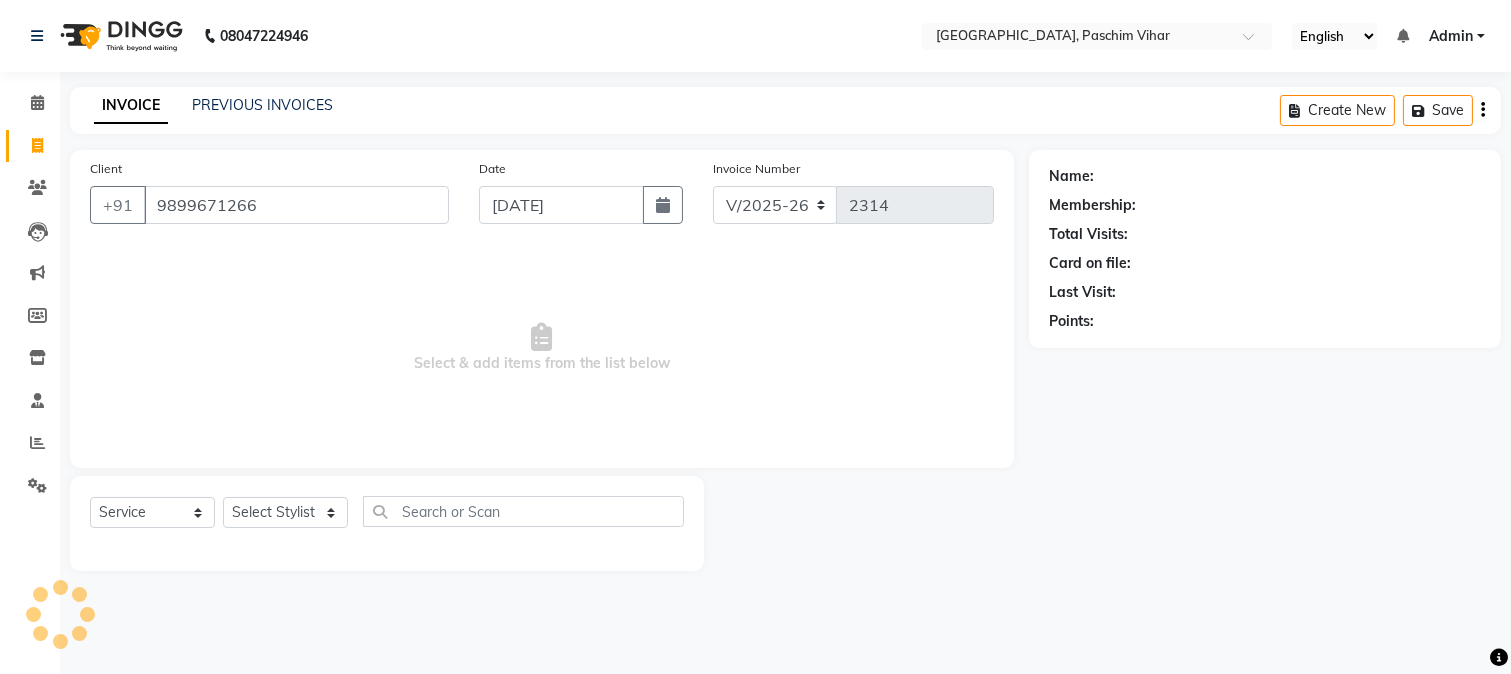 type on "9899671266" 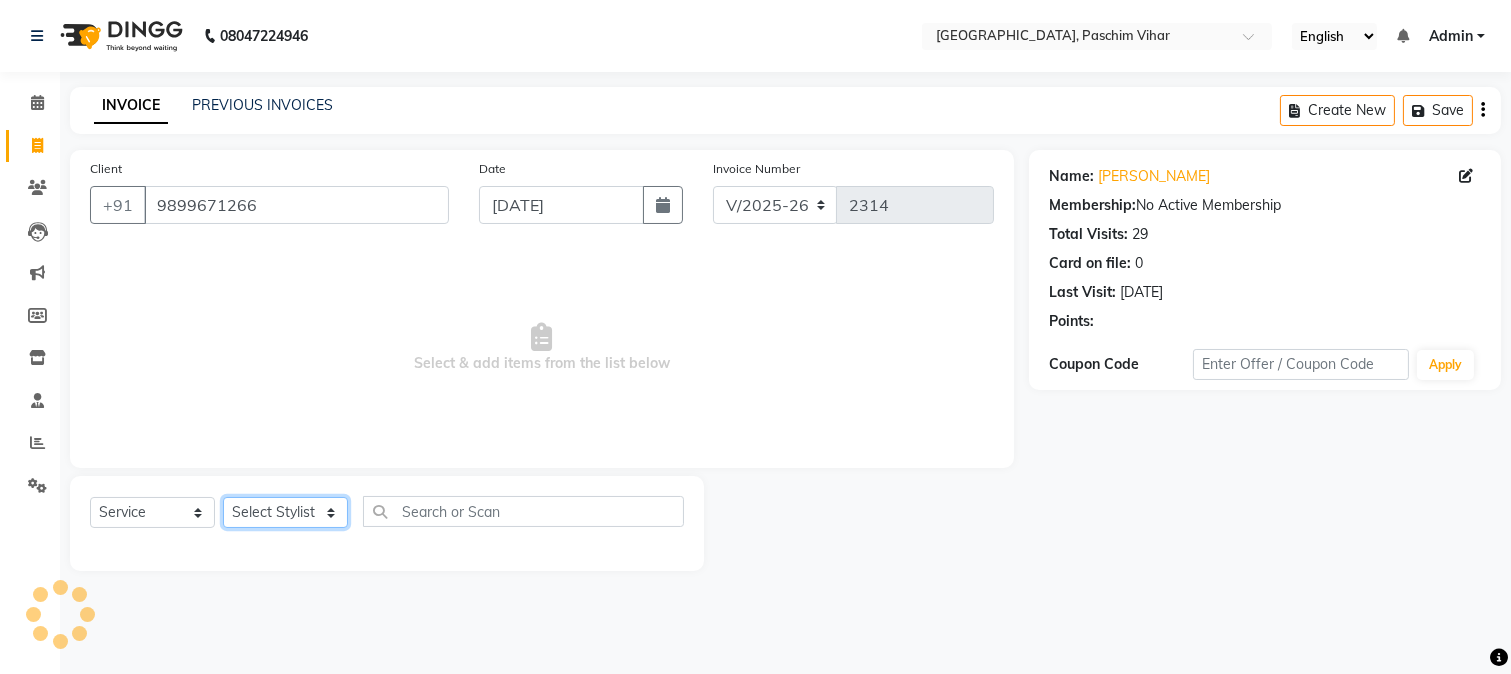 click on "Select Stylist Akash Anu Arun Gaurav  [PERSON_NAME] [PERSON_NAME] [PERSON_NAME] [PERSON_NAME] [DATE][PERSON_NAME] [PERSON_NAME] [PERSON_NAME] [PERSON_NAME] Shakel [PERSON_NAME] [PERSON_NAME] [PERSON_NAME]" 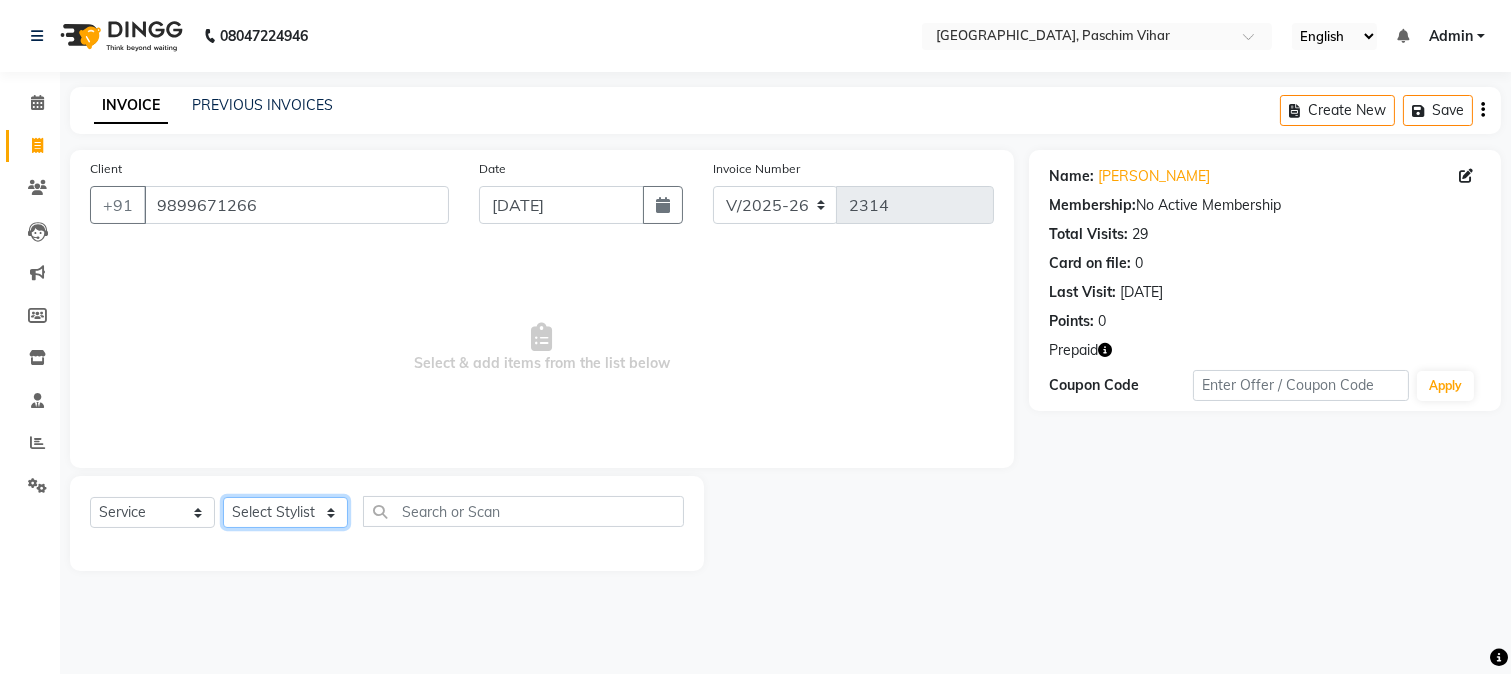 select on "13723" 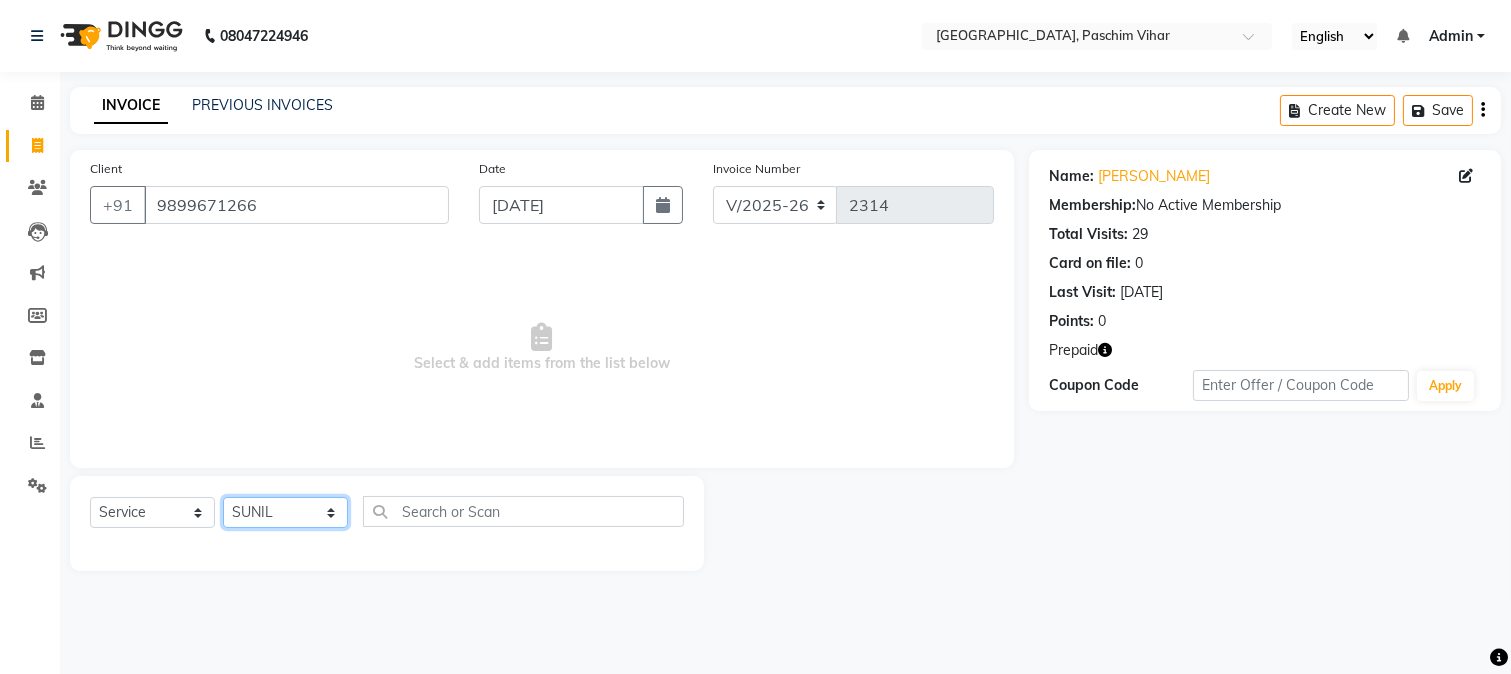 click on "Select Stylist Akash Anu Arun Gaurav  [PERSON_NAME] [PERSON_NAME] [PERSON_NAME] [PERSON_NAME] [DATE][PERSON_NAME] [PERSON_NAME] [PERSON_NAME] [PERSON_NAME] Shakel [PERSON_NAME] [PERSON_NAME] [PERSON_NAME]" 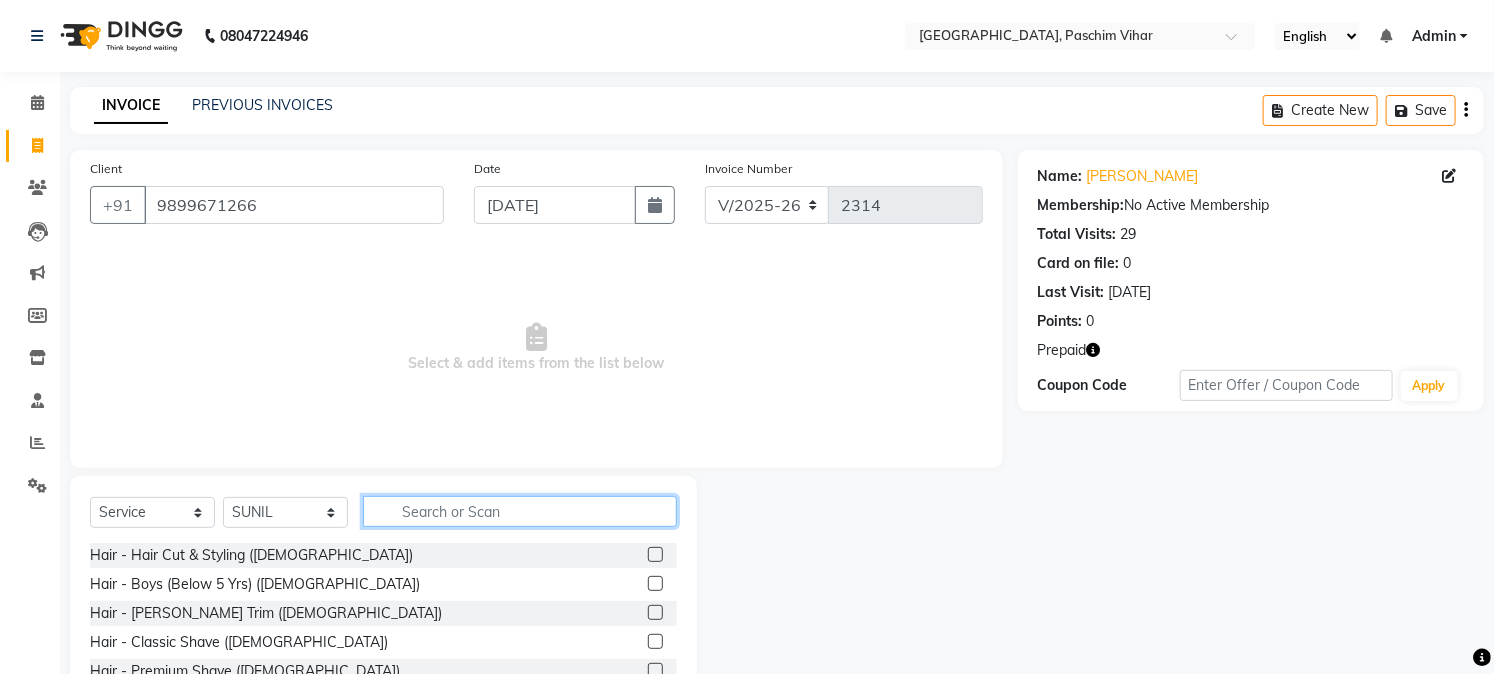 click 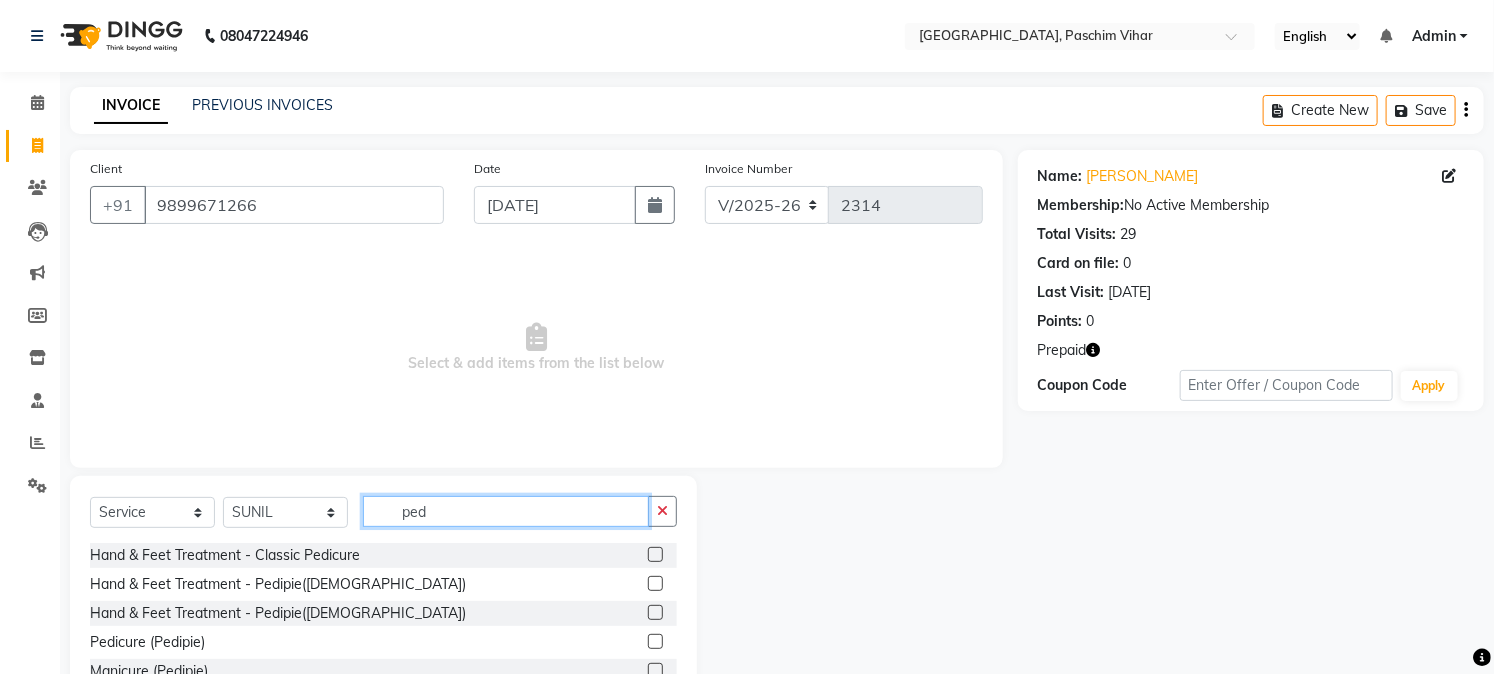 type on "ped" 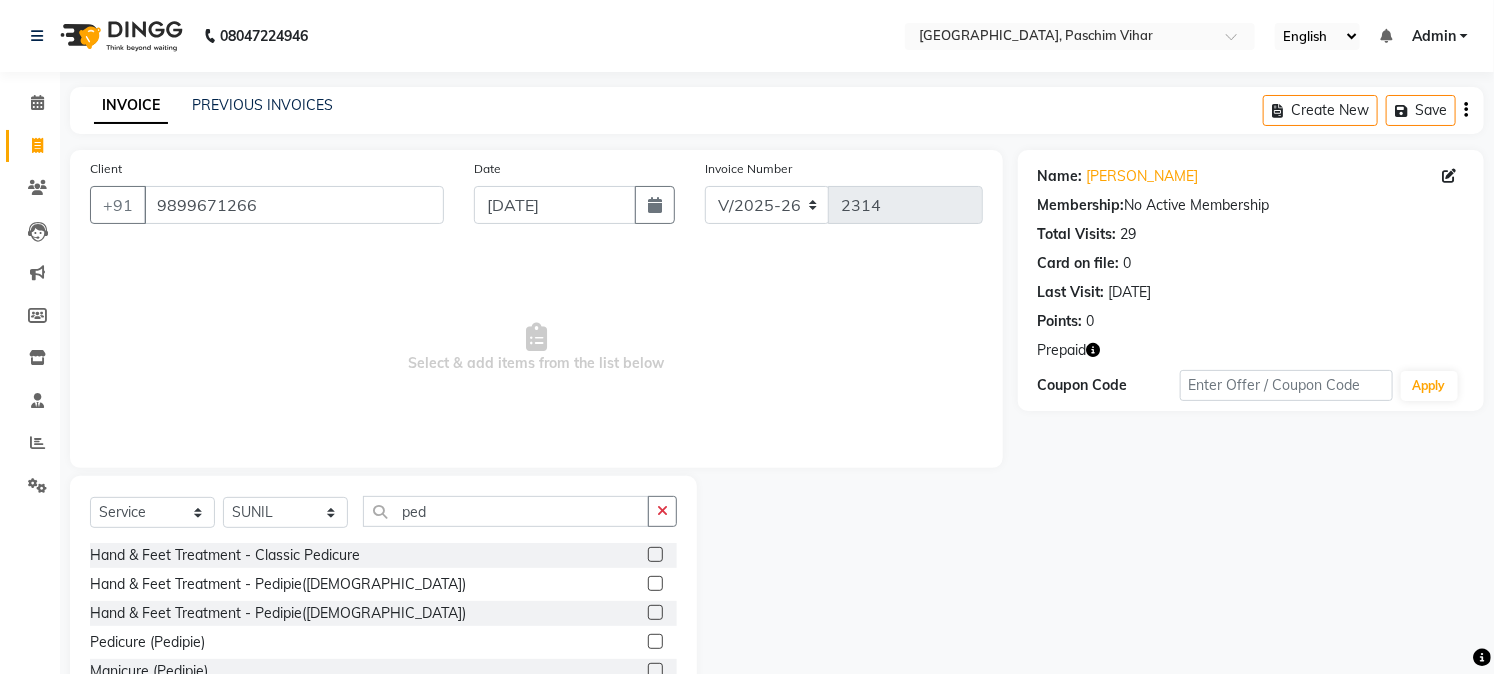 click 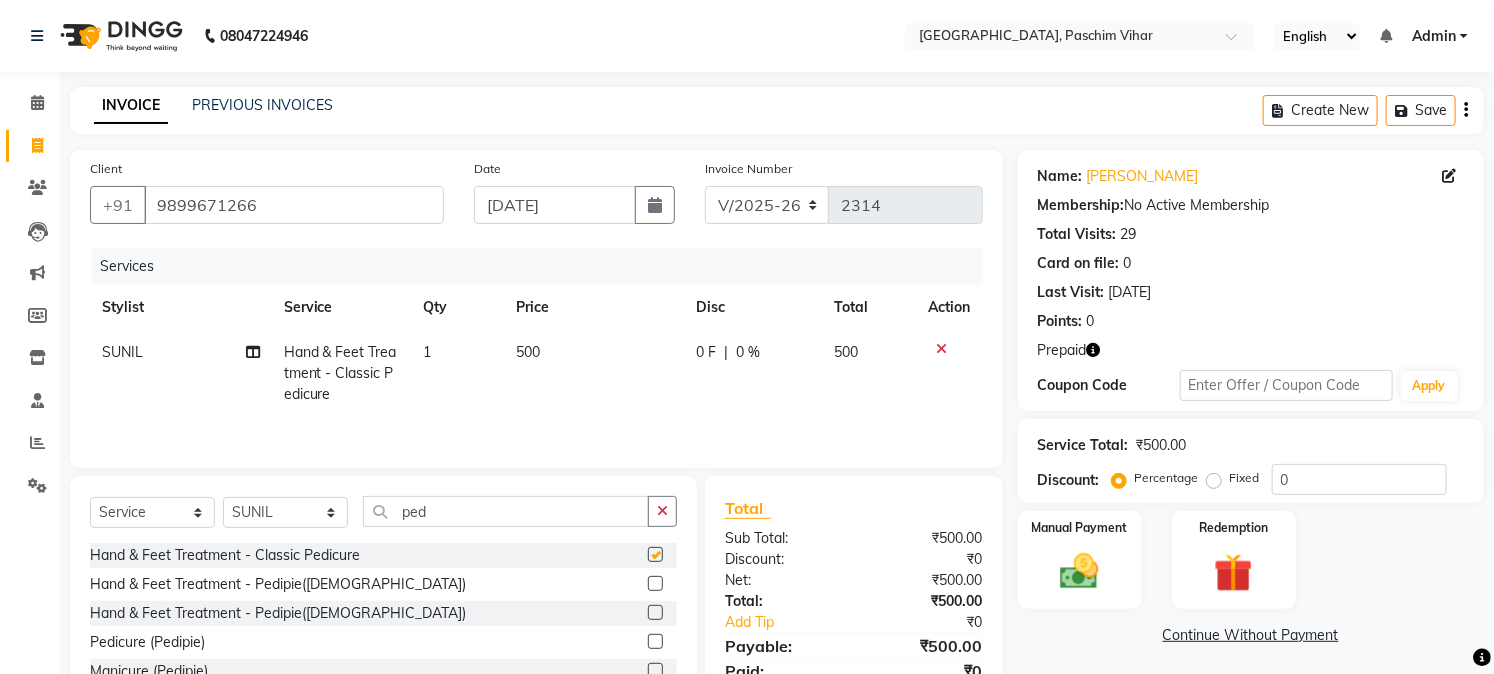 checkbox on "false" 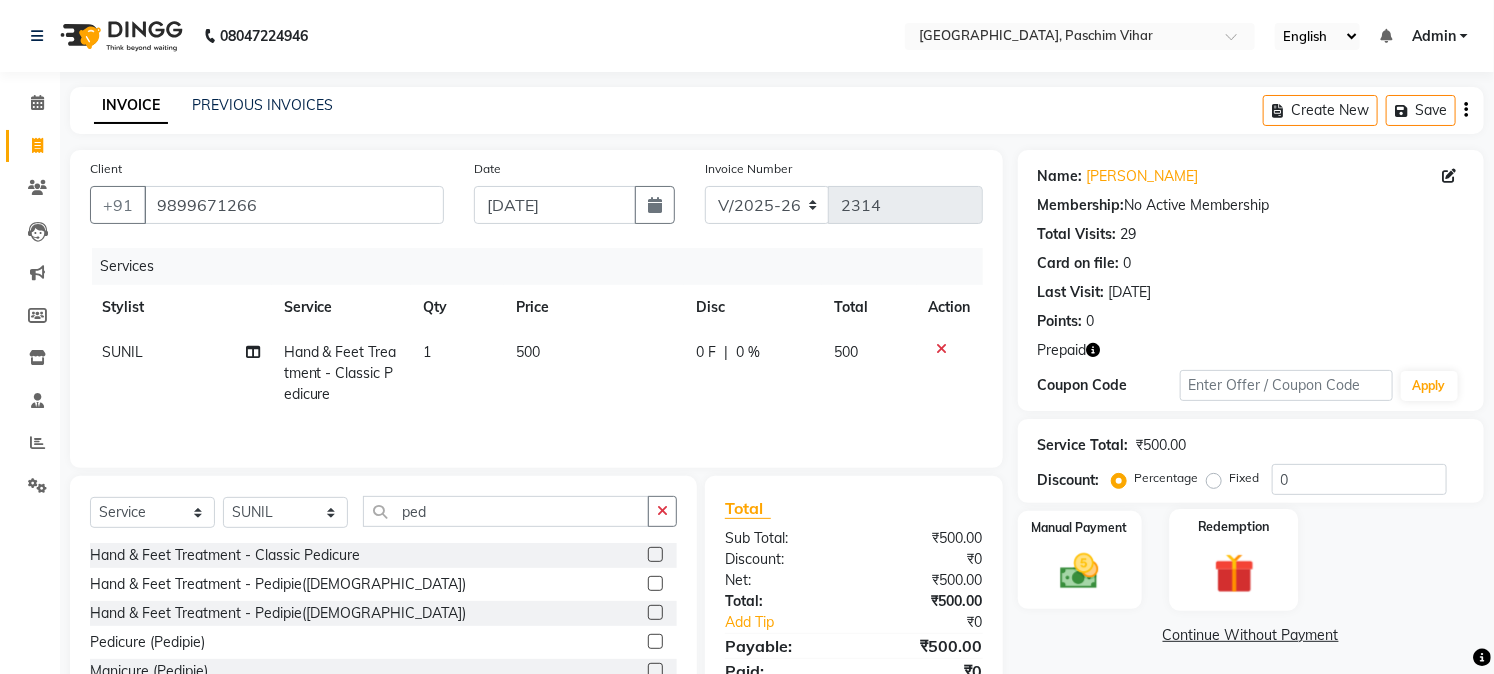 click 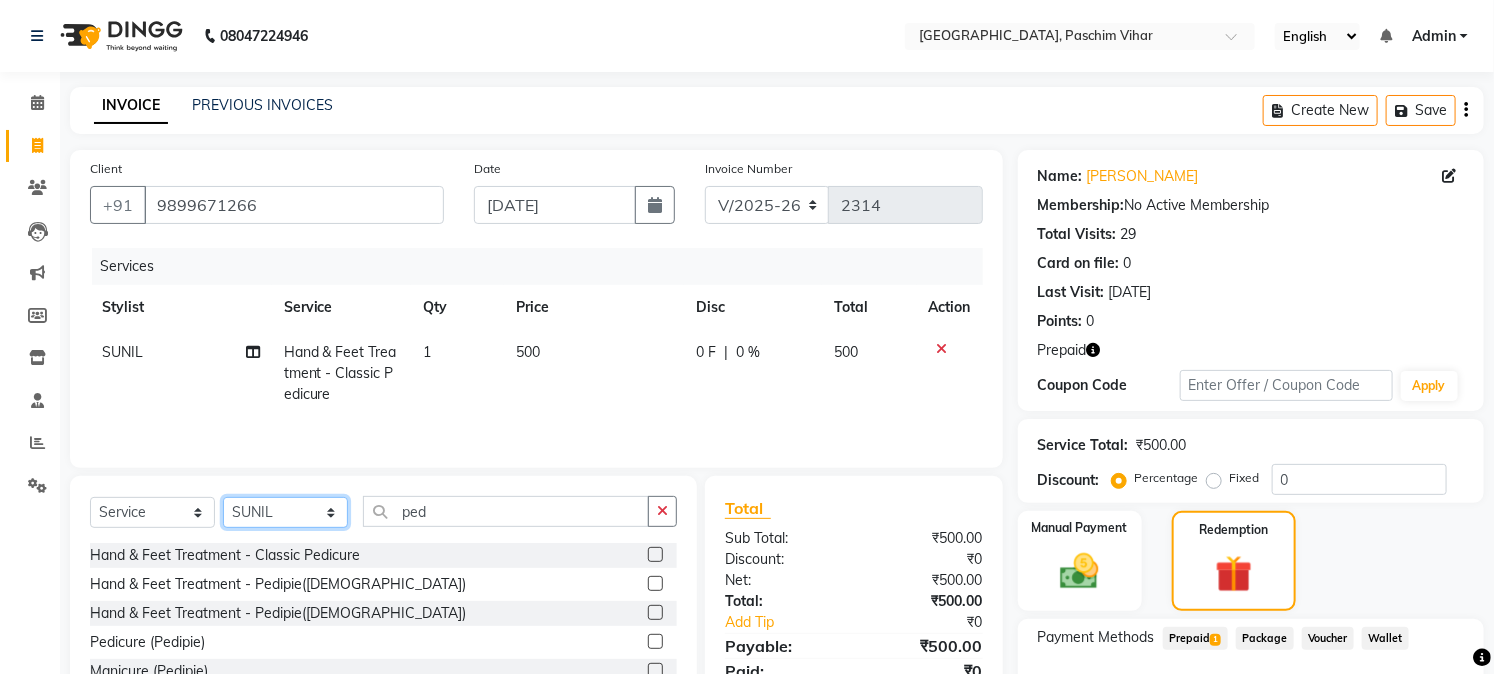 click on "Select Stylist Akash Anu Arun Gaurav  [PERSON_NAME] [PERSON_NAME] [PERSON_NAME] [PERSON_NAME] [DATE][PERSON_NAME] [PERSON_NAME] [PERSON_NAME] [PERSON_NAME] Shakel [PERSON_NAME] [PERSON_NAME] [PERSON_NAME]" 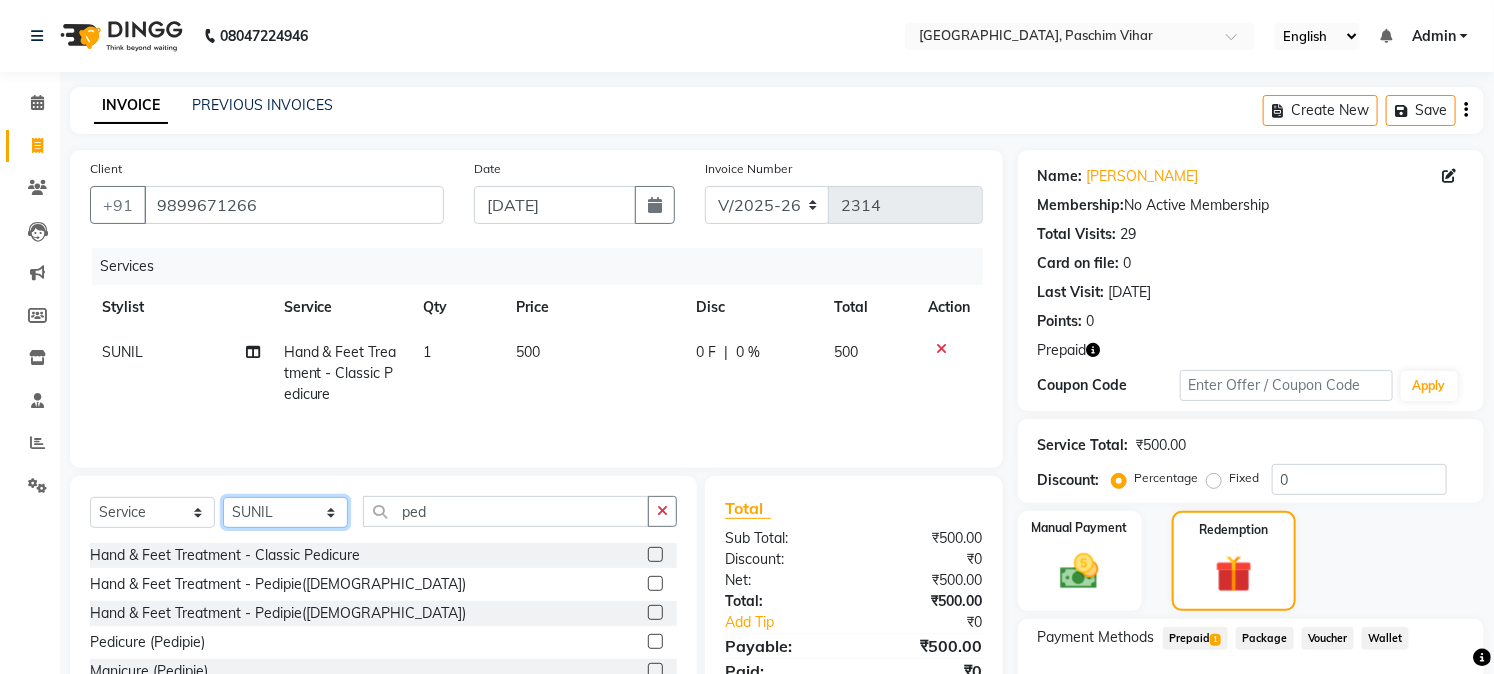 select on "15077" 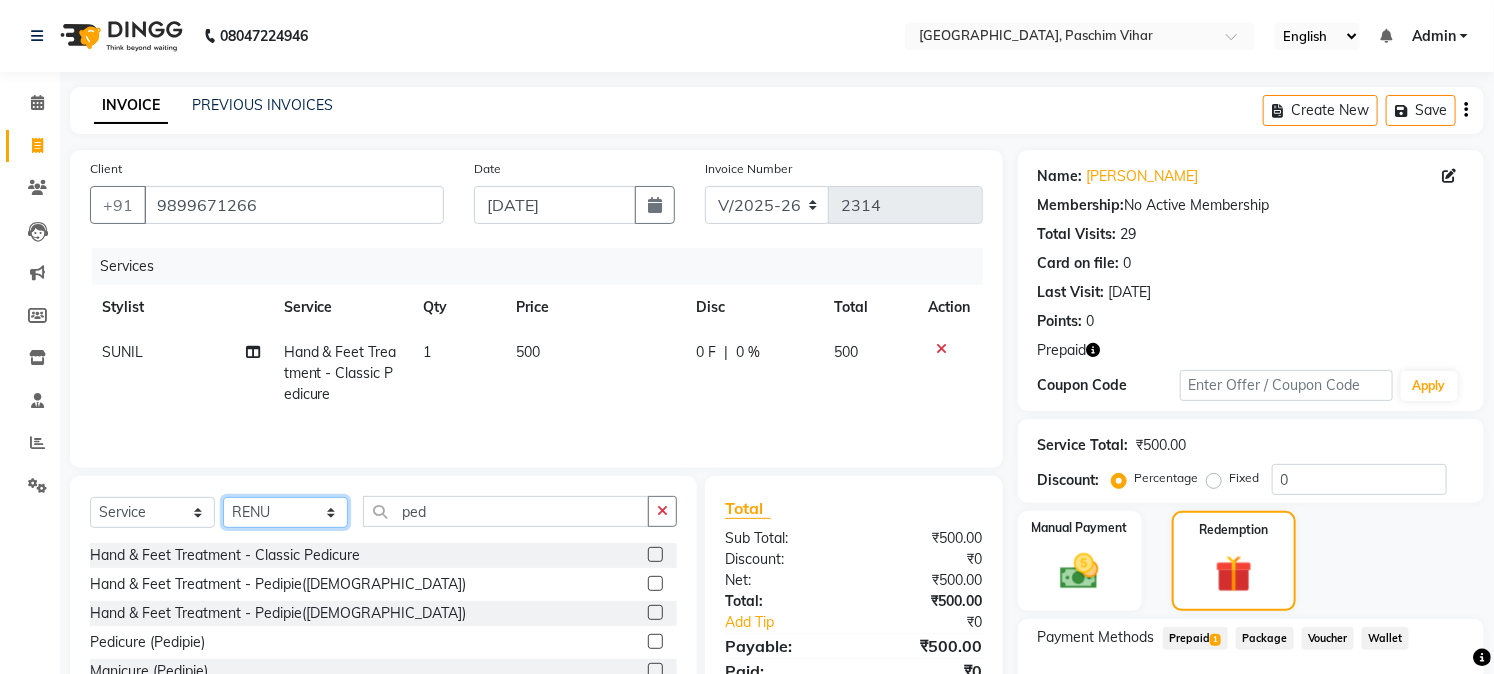 click on "Select Stylist Akash Anu Arun Gaurav  [PERSON_NAME] [PERSON_NAME] [PERSON_NAME] [PERSON_NAME] [DATE][PERSON_NAME] [PERSON_NAME] [PERSON_NAME] [PERSON_NAME] Shakel [PERSON_NAME] [PERSON_NAME] [PERSON_NAME]" 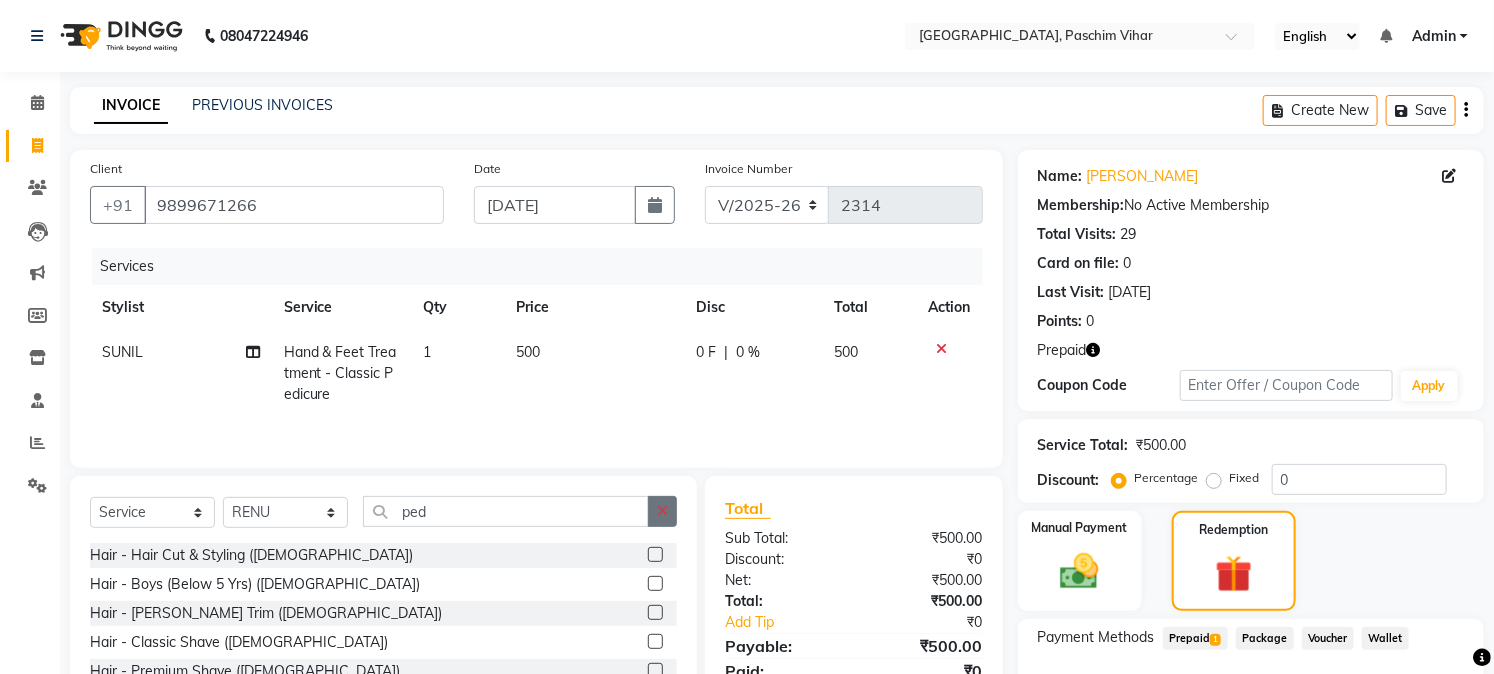 click 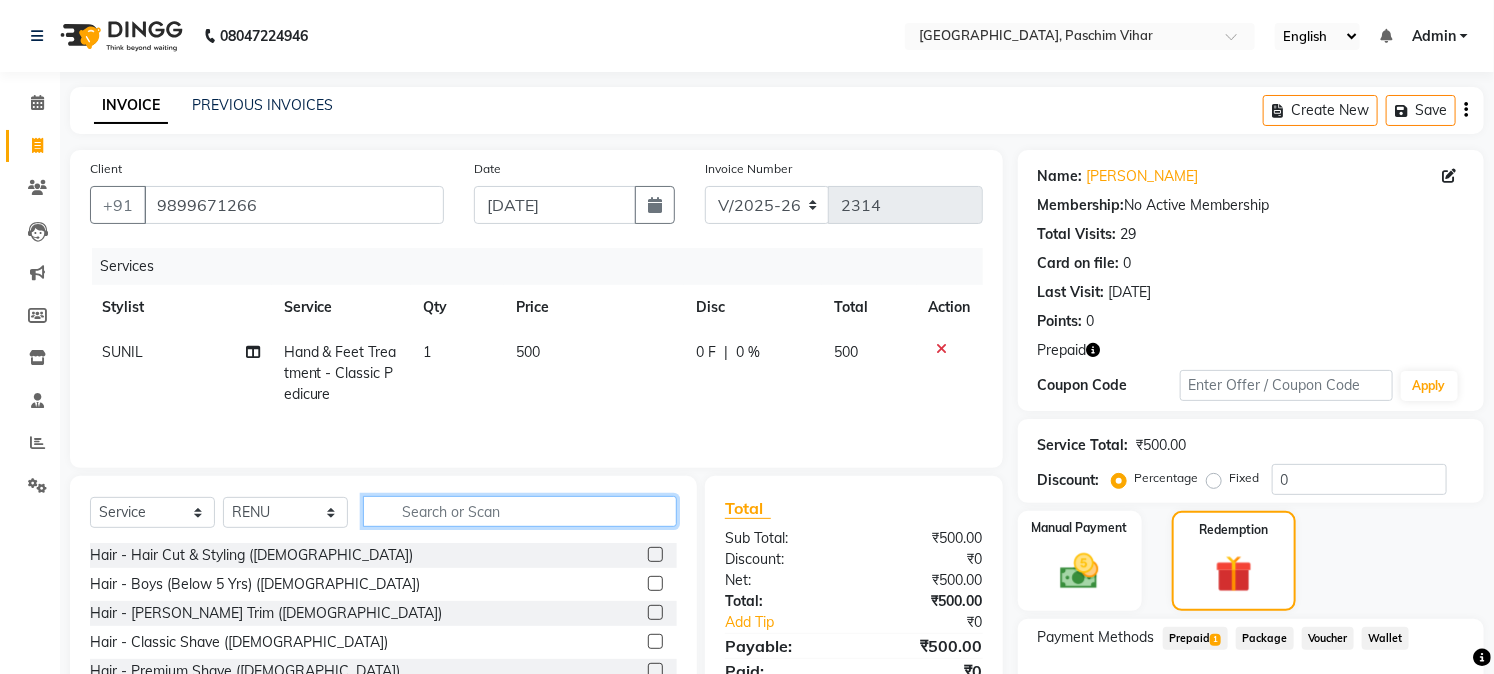 click 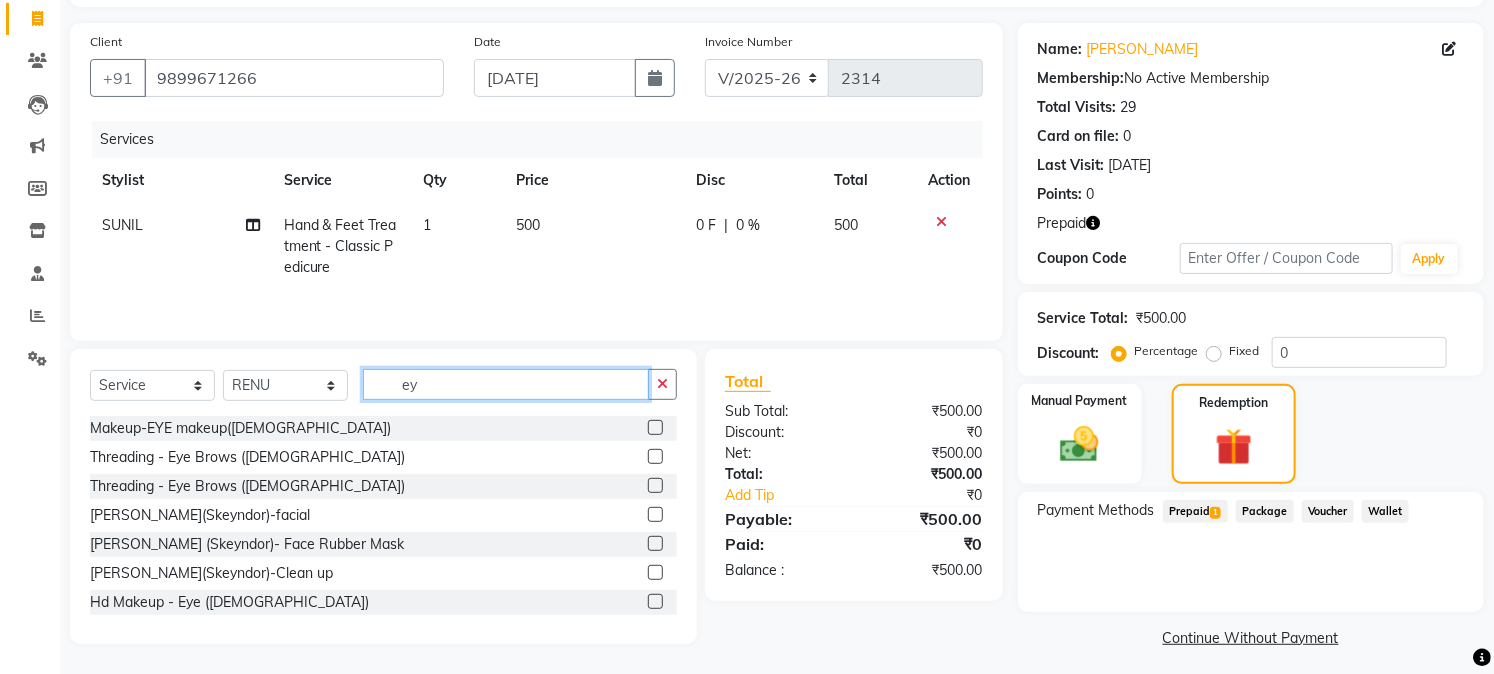 scroll, scrollTop: 134, scrollLeft: 0, axis: vertical 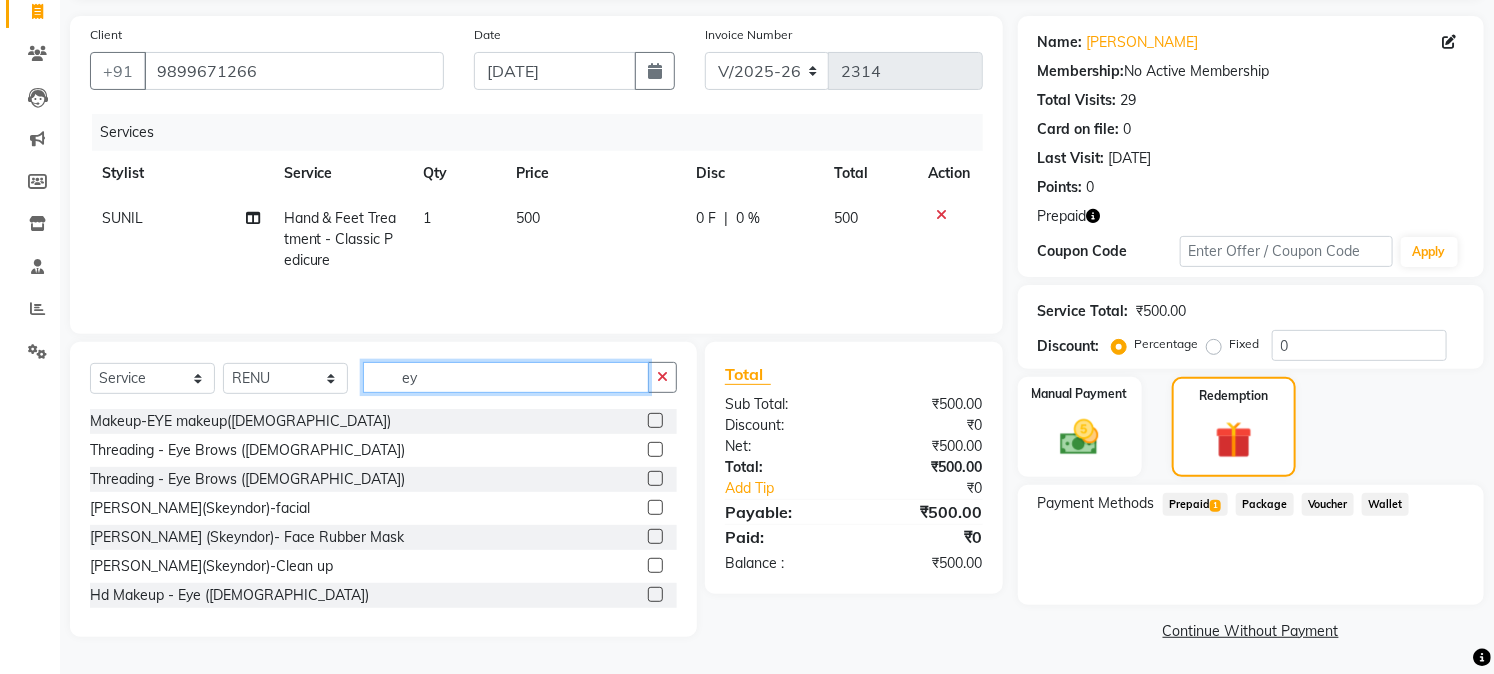 type on "ey" 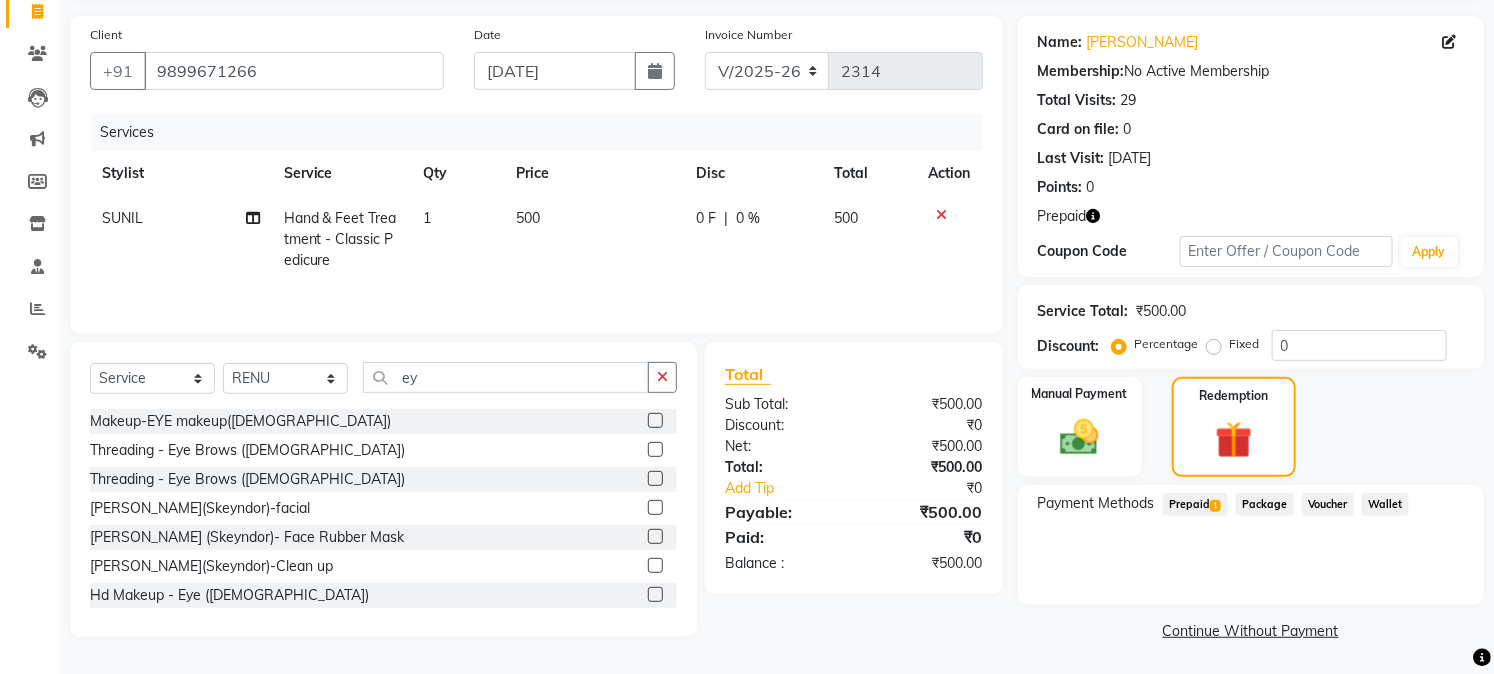 click 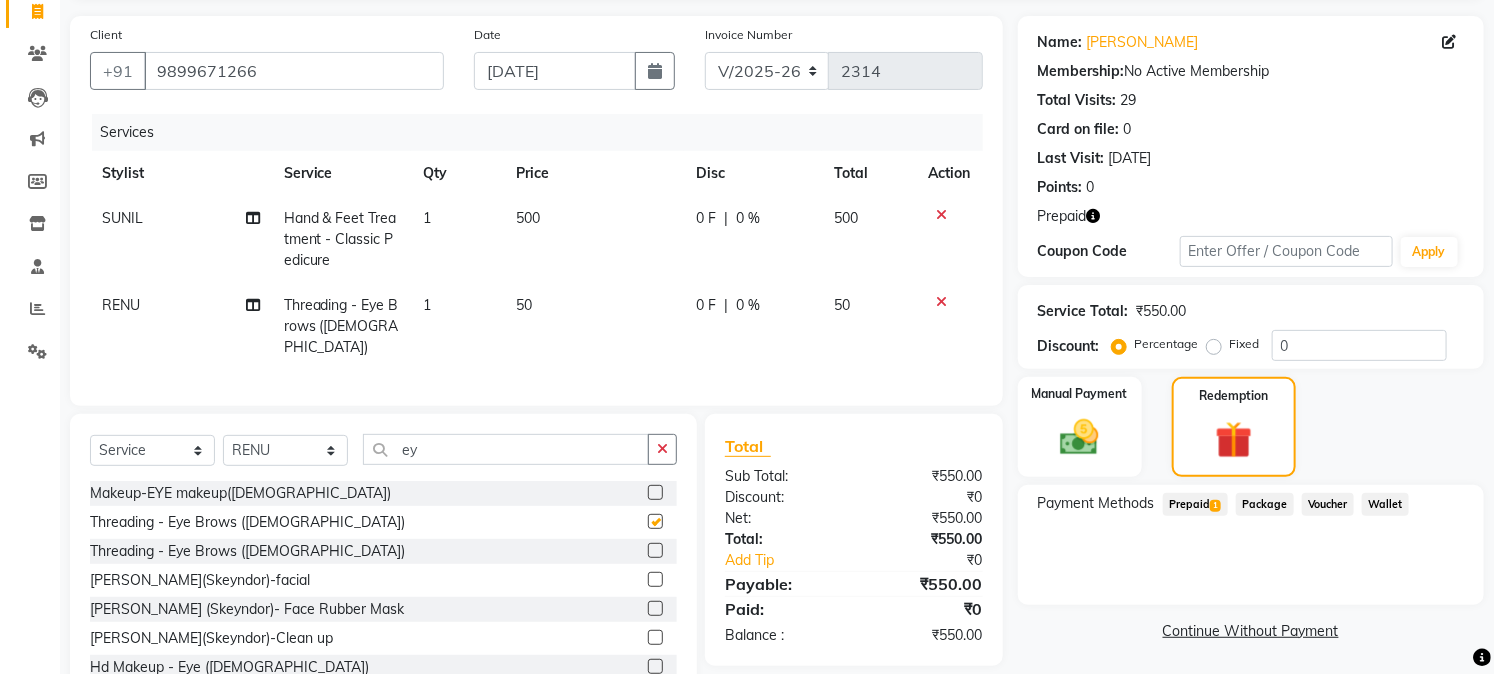 checkbox on "false" 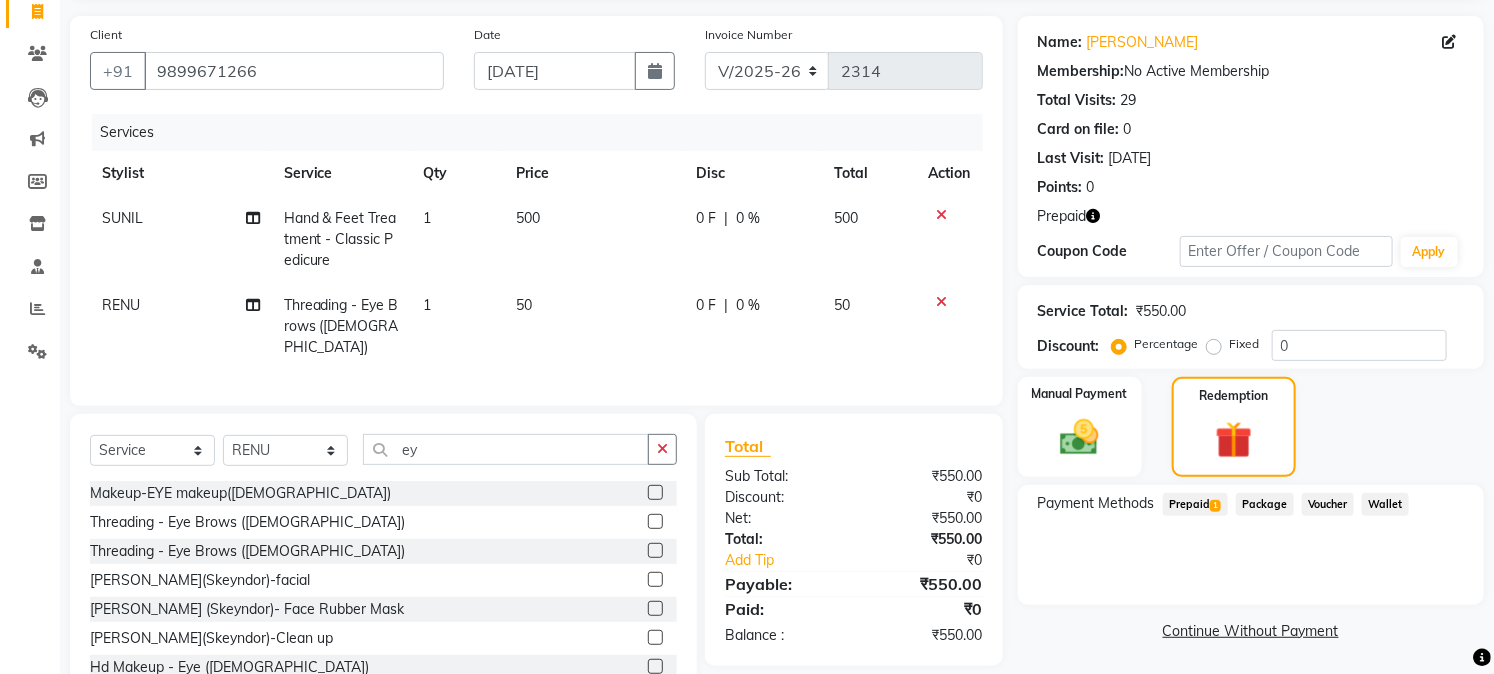 click on "Prepaid  1" 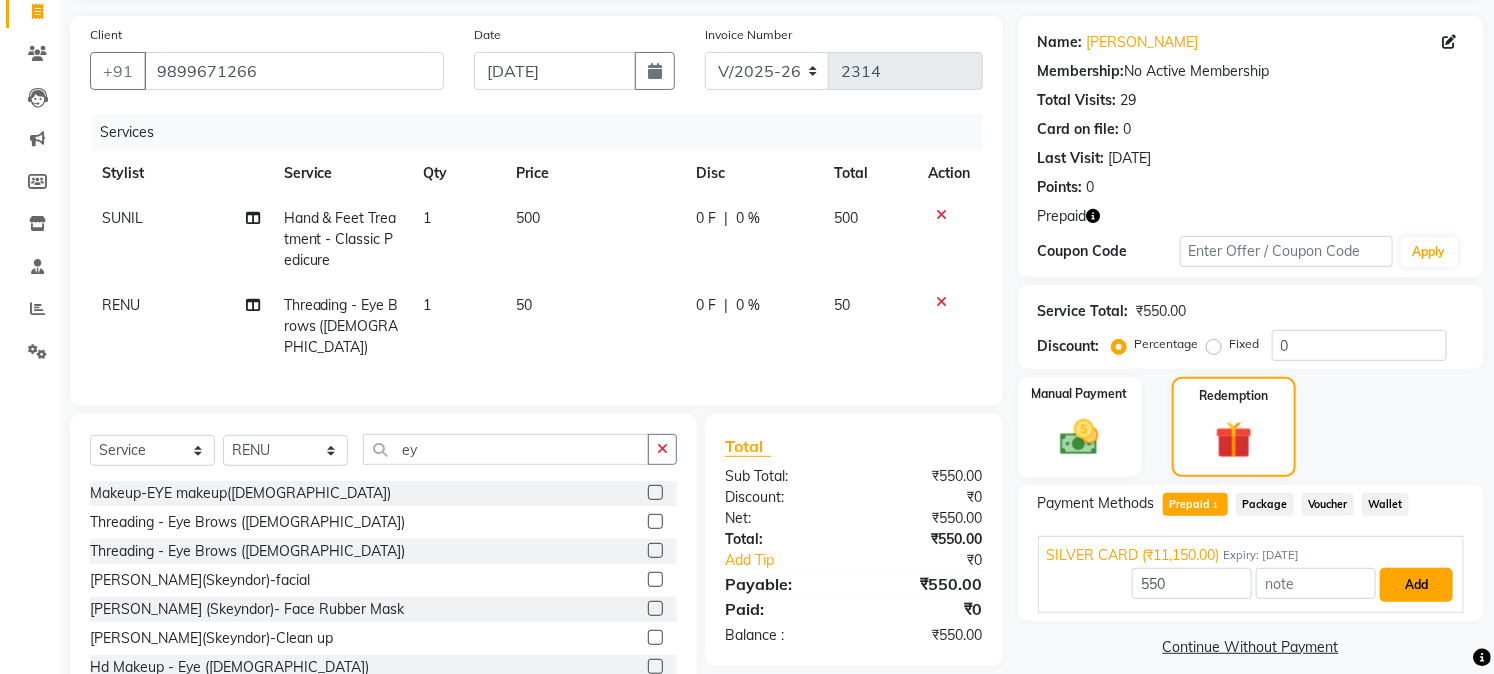 click on "Add" at bounding box center (1416, 585) 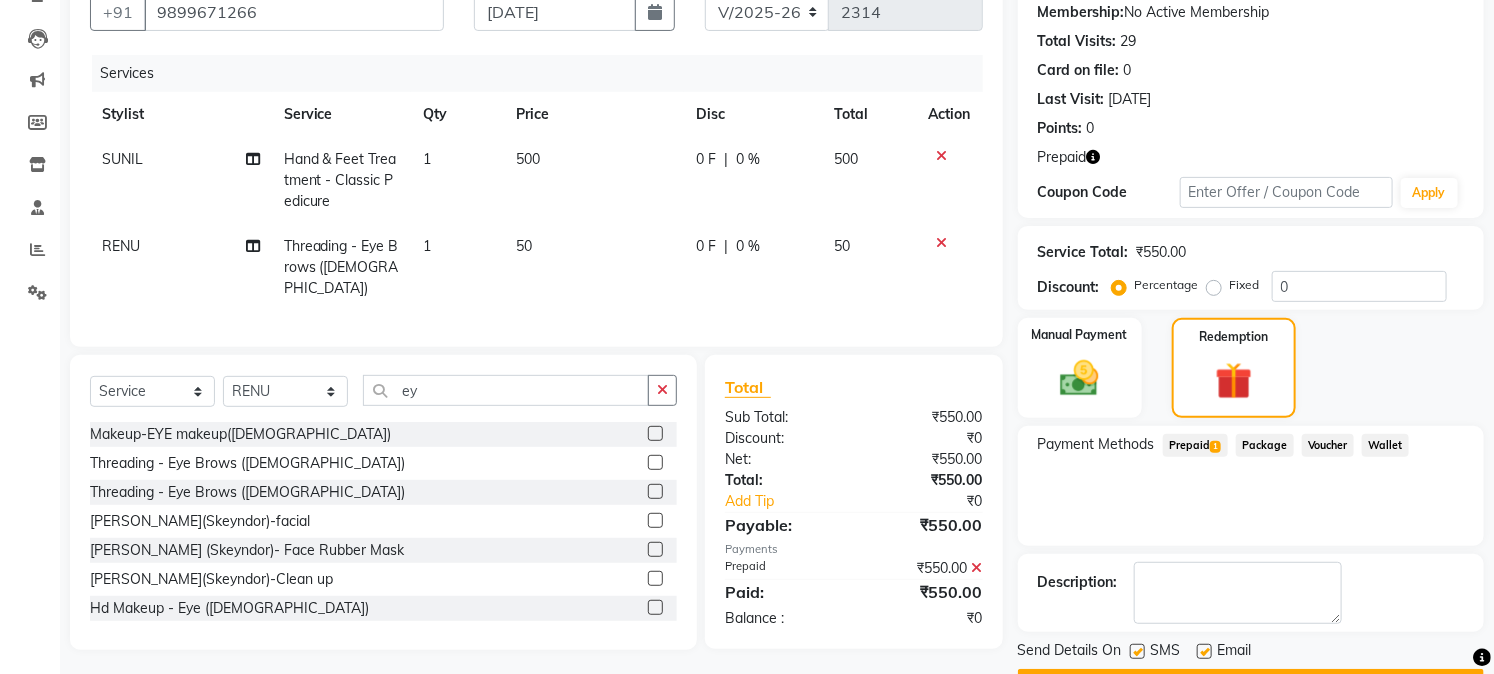 scroll, scrollTop: 247, scrollLeft: 0, axis: vertical 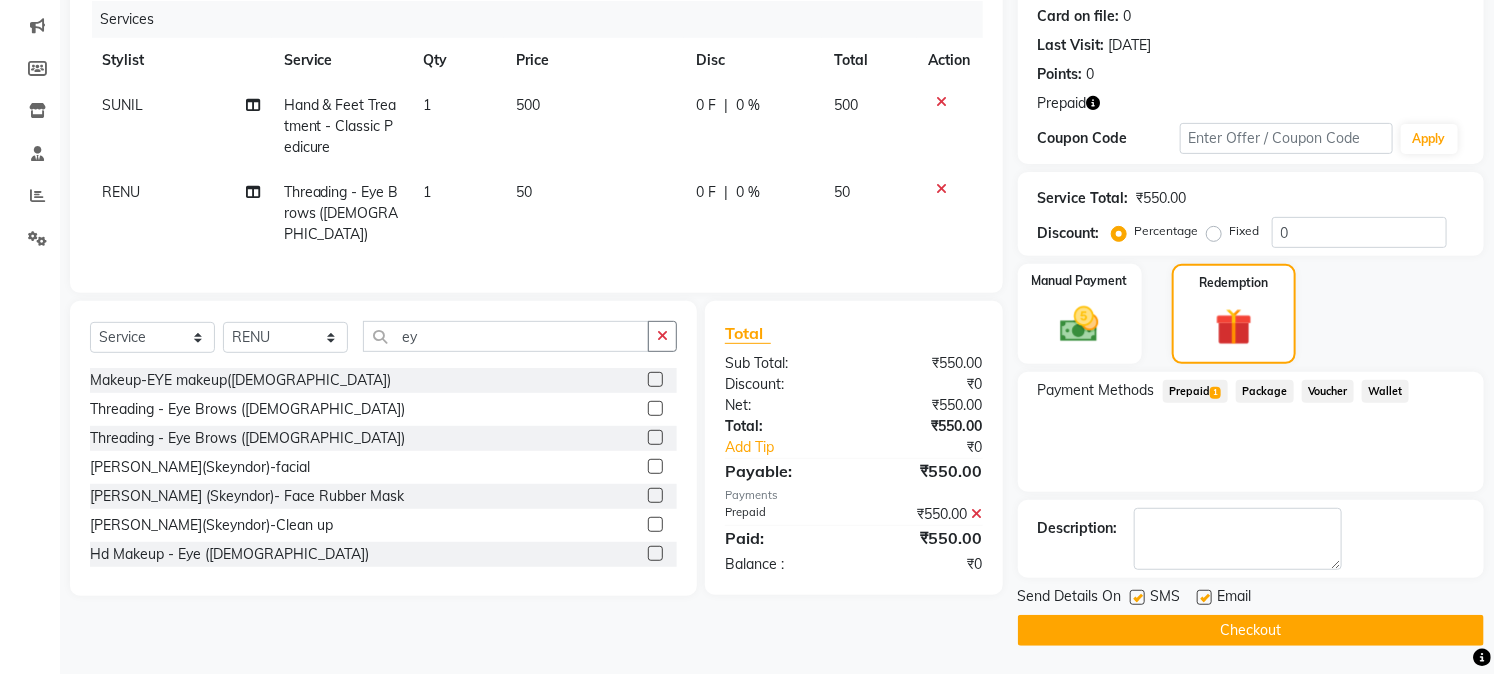 click on "Checkout" 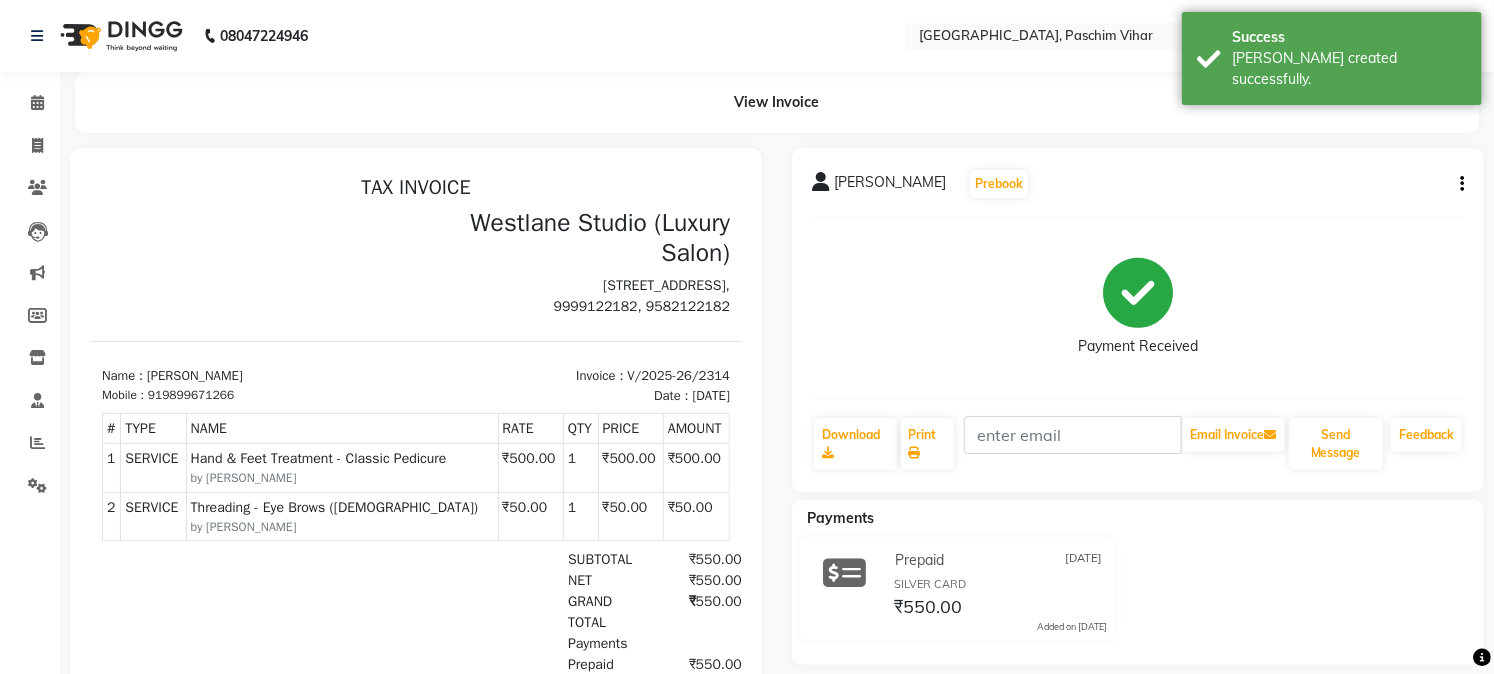 scroll, scrollTop: 0, scrollLeft: 0, axis: both 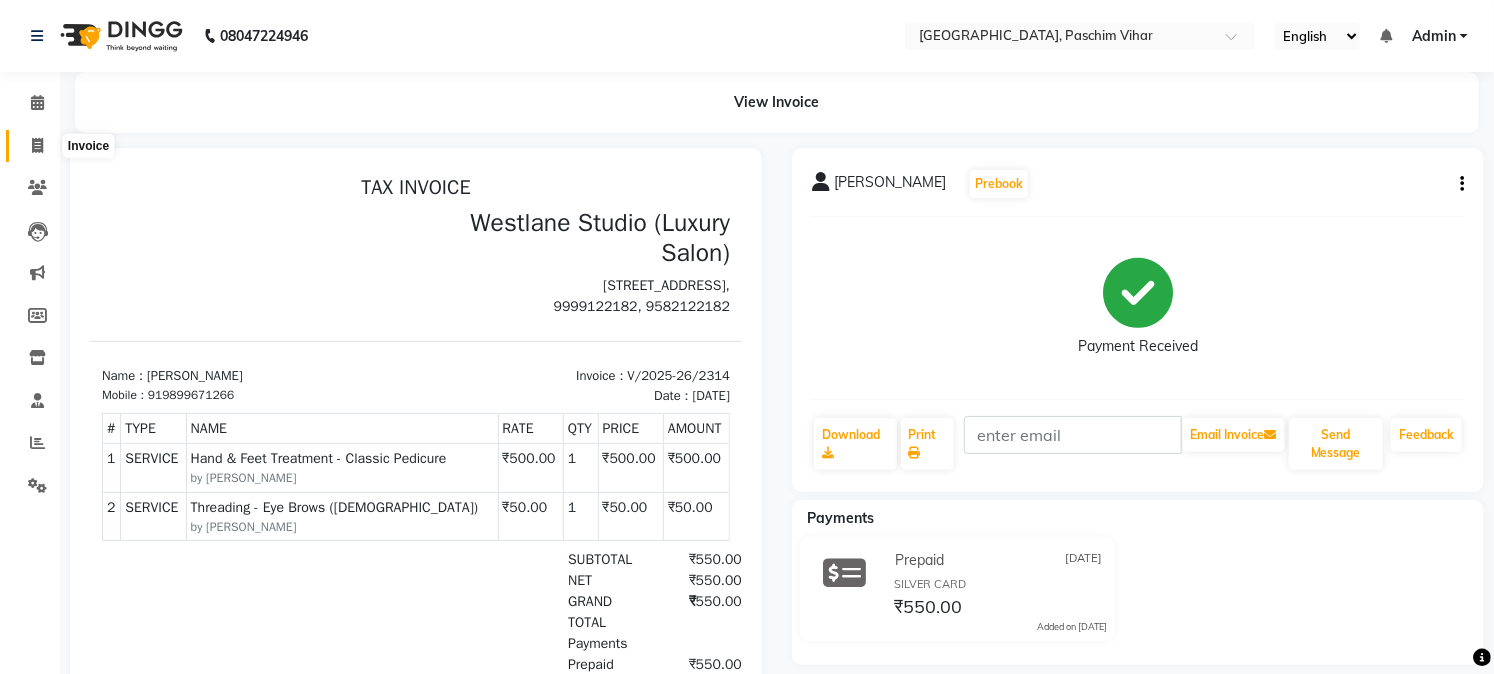 click 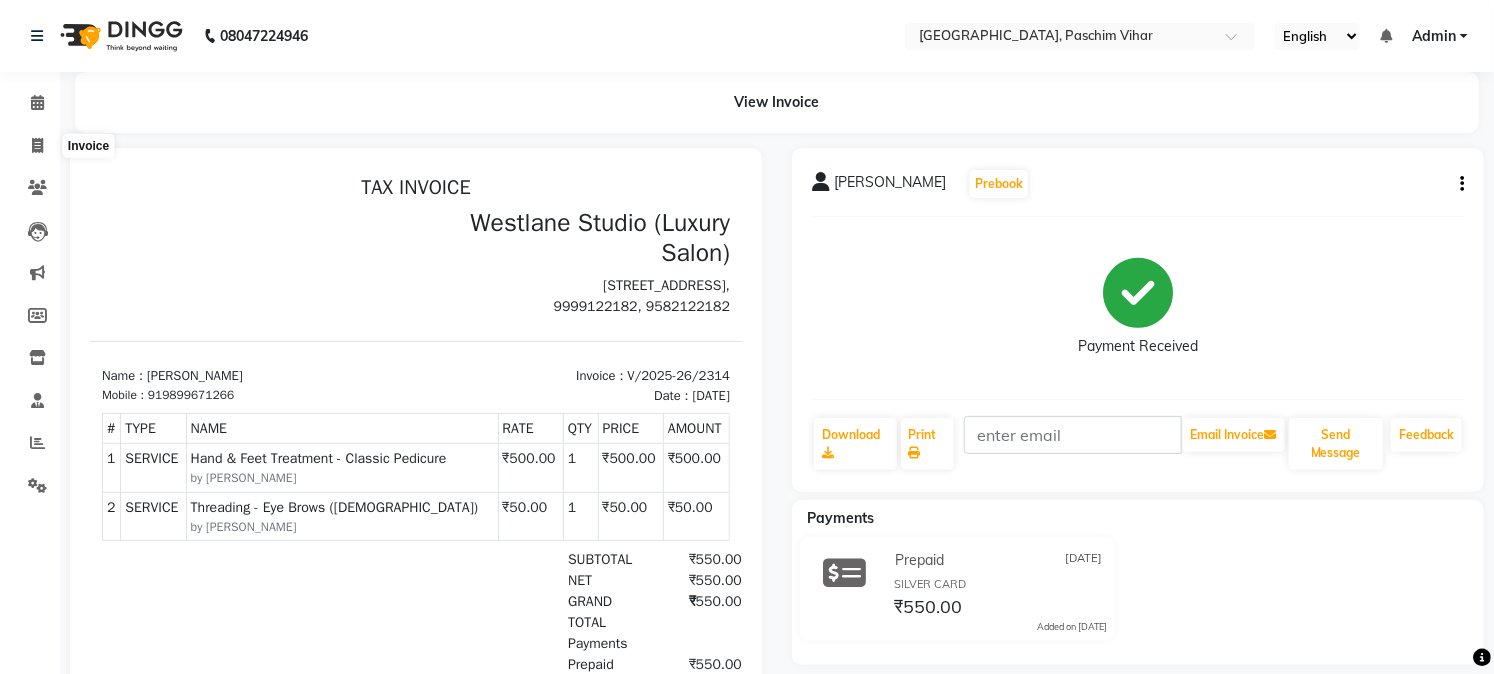 select on "service" 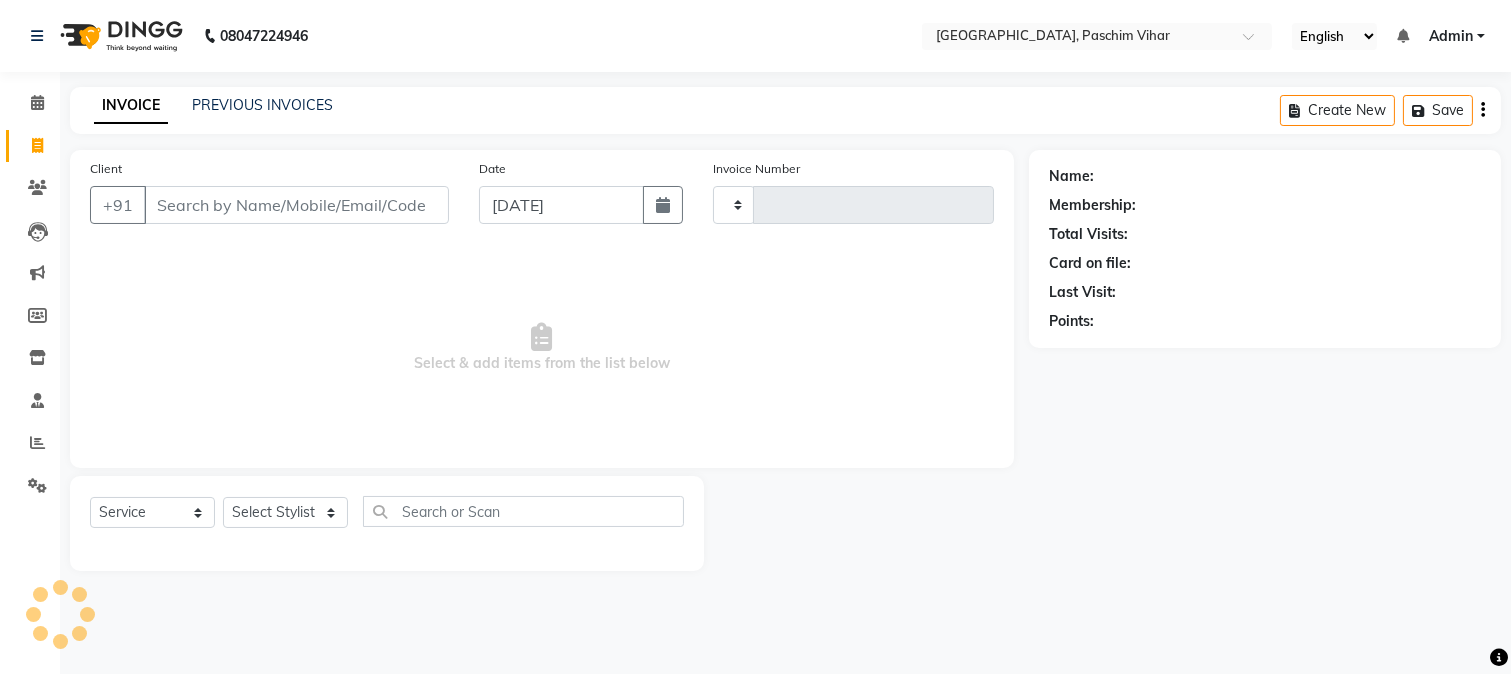 type on "2315" 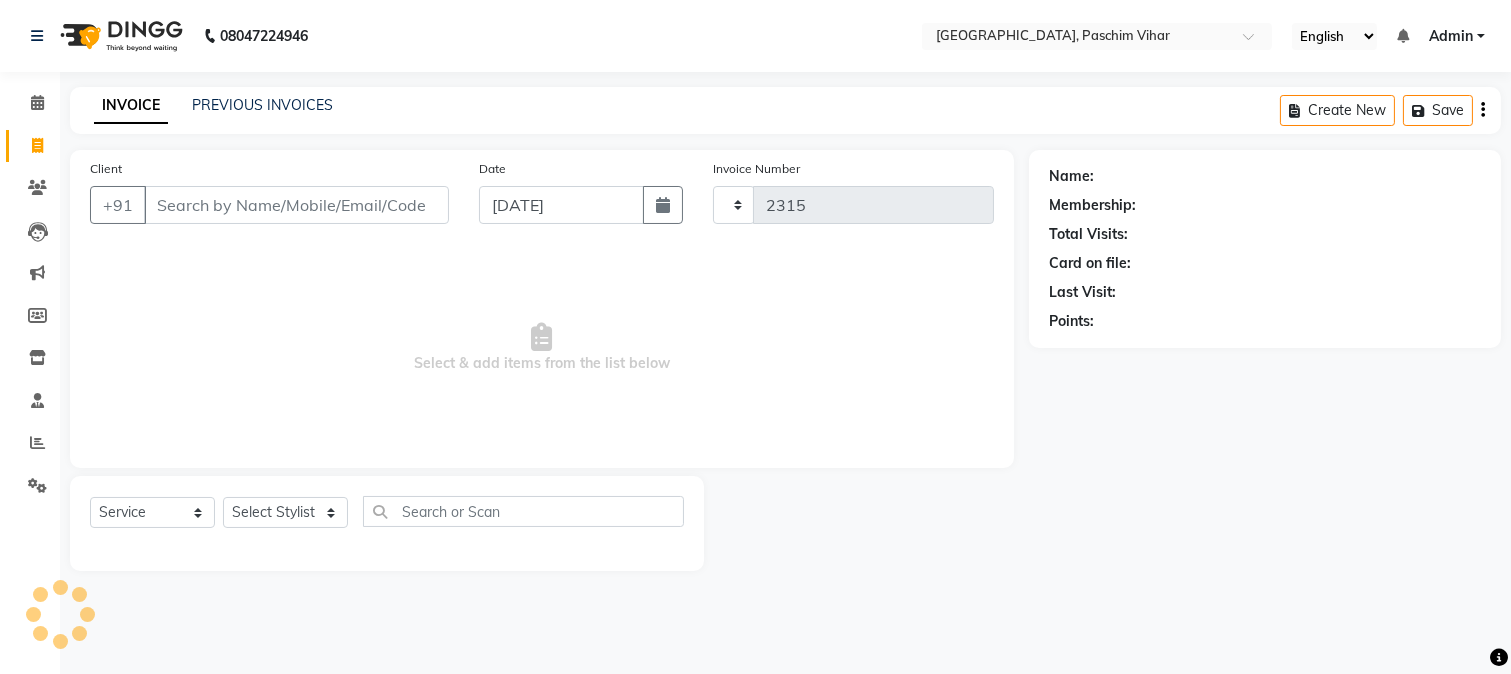 select on "223" 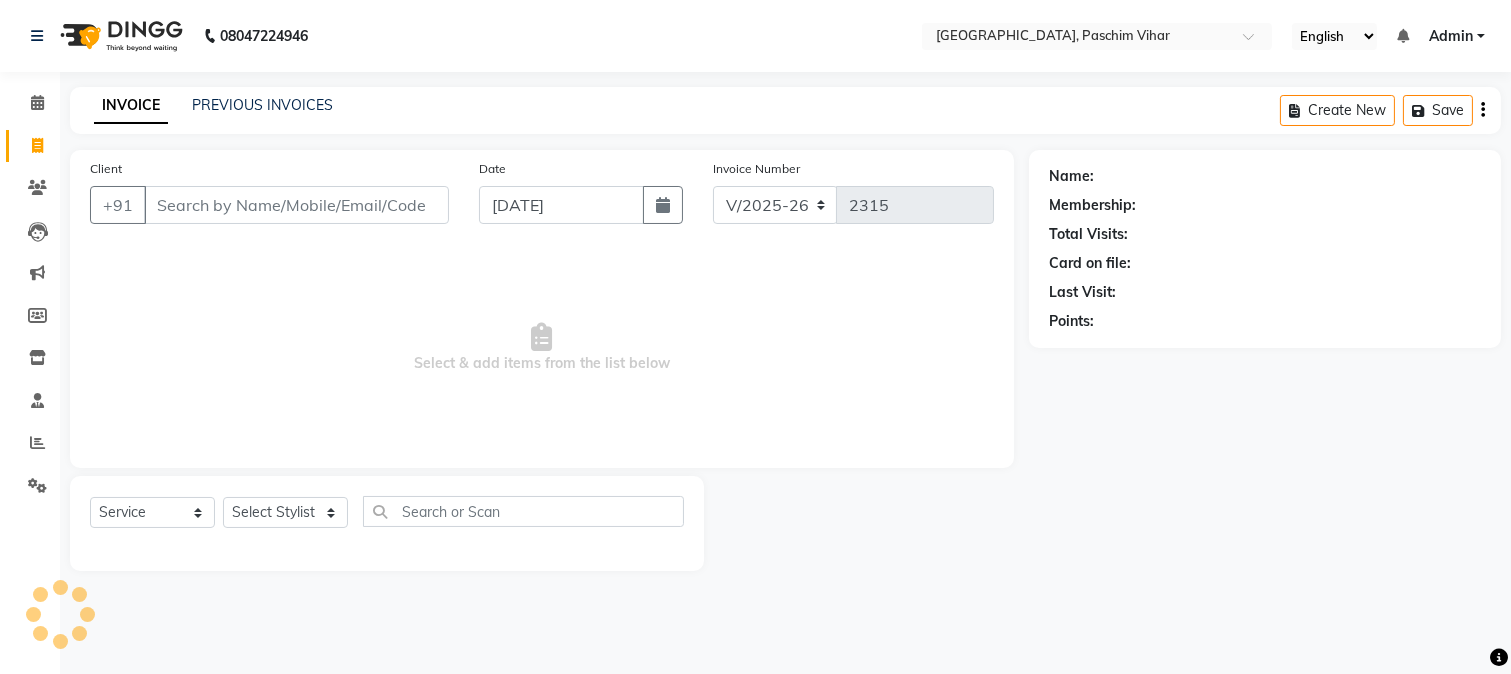 click on "Client" at bounding box center [296, 205] 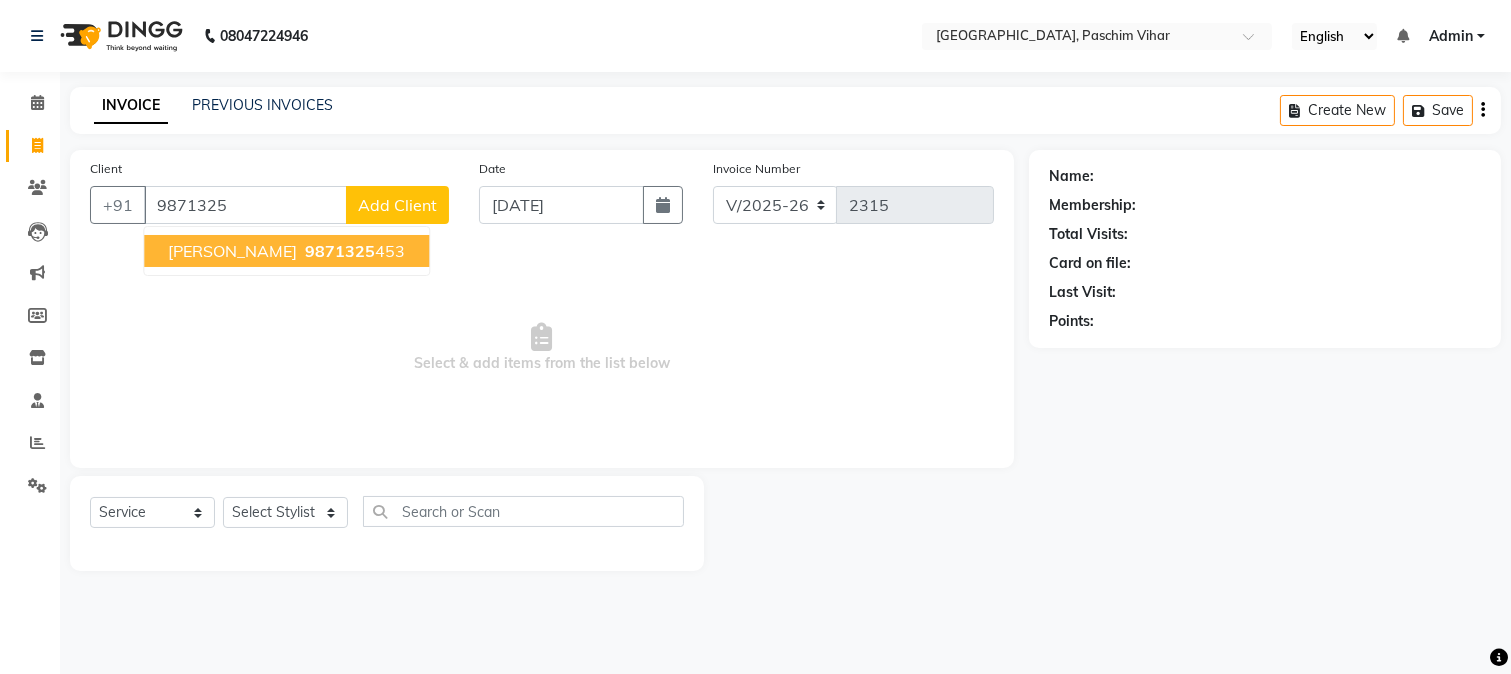 click on "9871325" at bounding box center [340, 251] 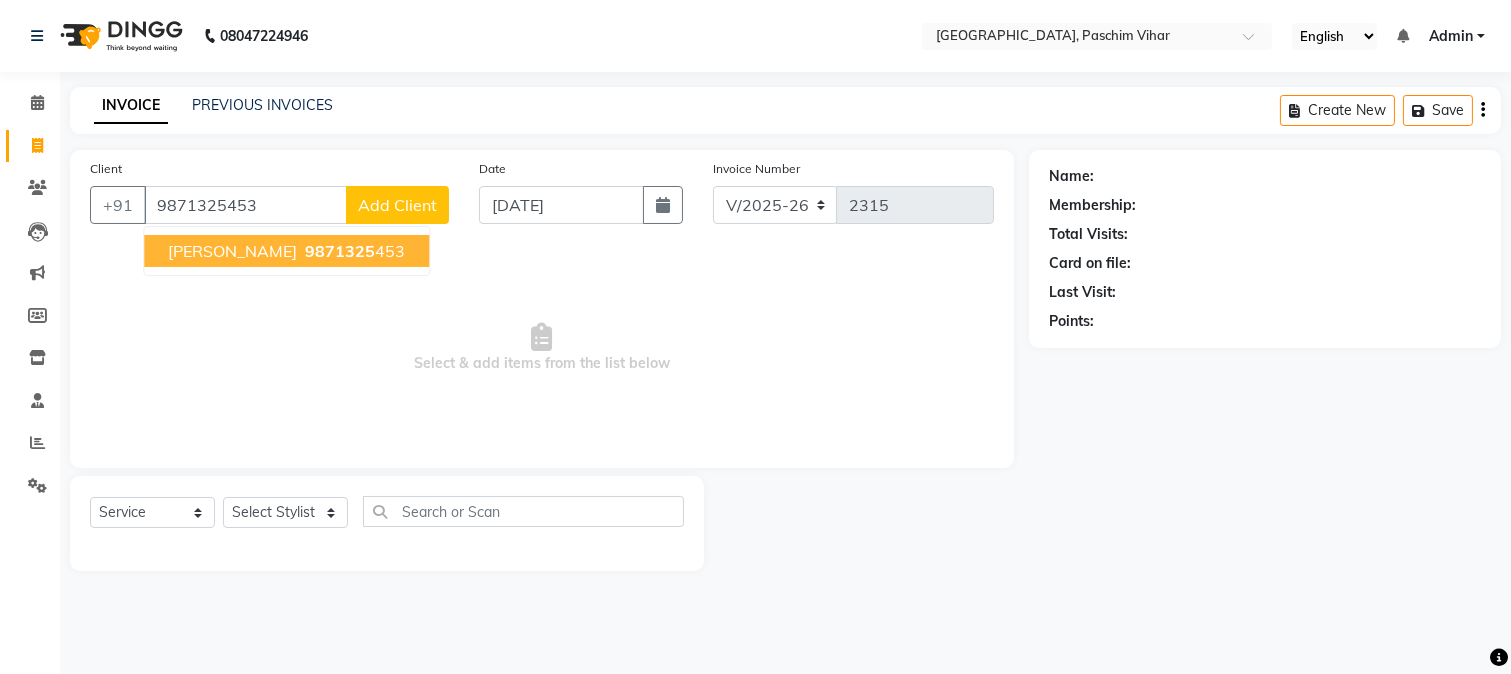 type on "9871325453" 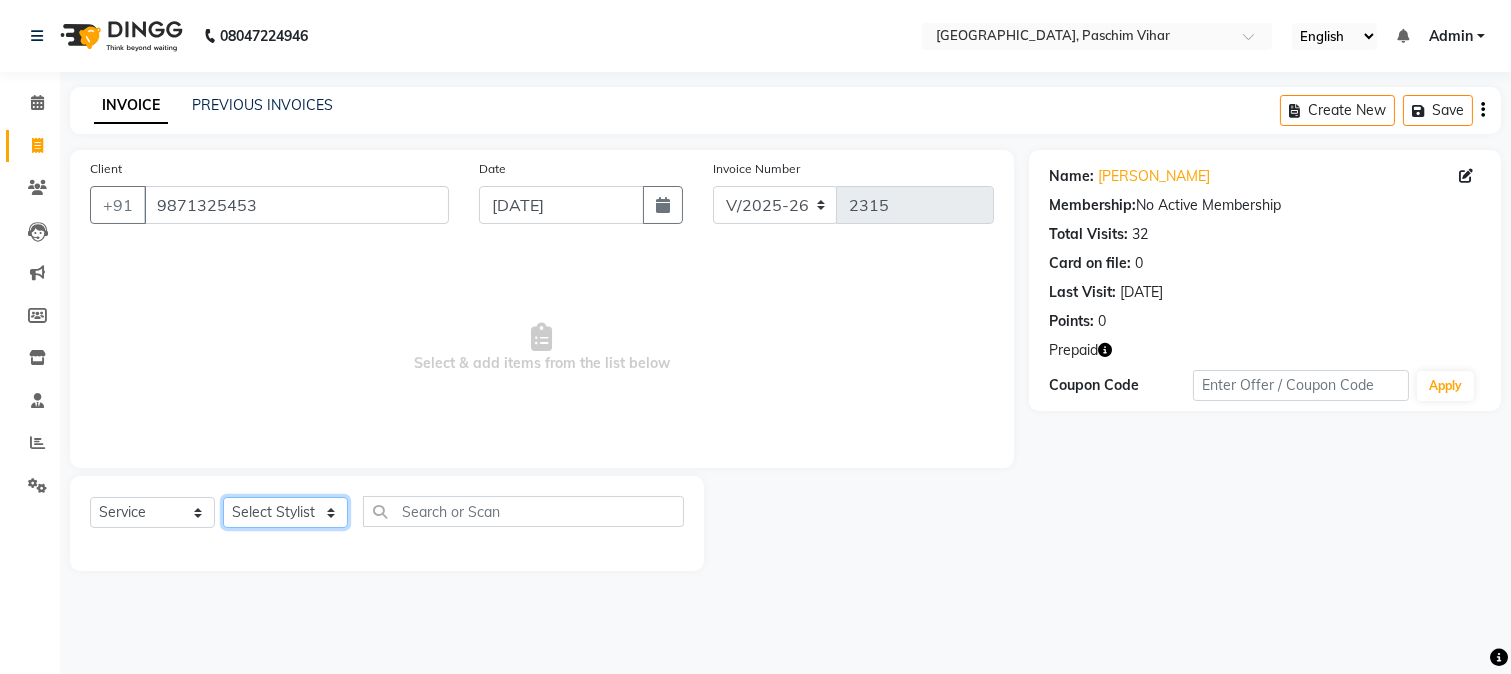 click on "Select Stylist Akash Anu Arun Gaurav  [PERSON_NAME] [PERSON_NAME] [PERSON_NAME] [PERSON_NAME] [DATE][PERSON_NAME] [PERSON_NAME] [PERSON_NAME] [PERSON_NAME] Shakel [PERSON_NAME] [PERSON_NAME] [PERSON_NAME]" 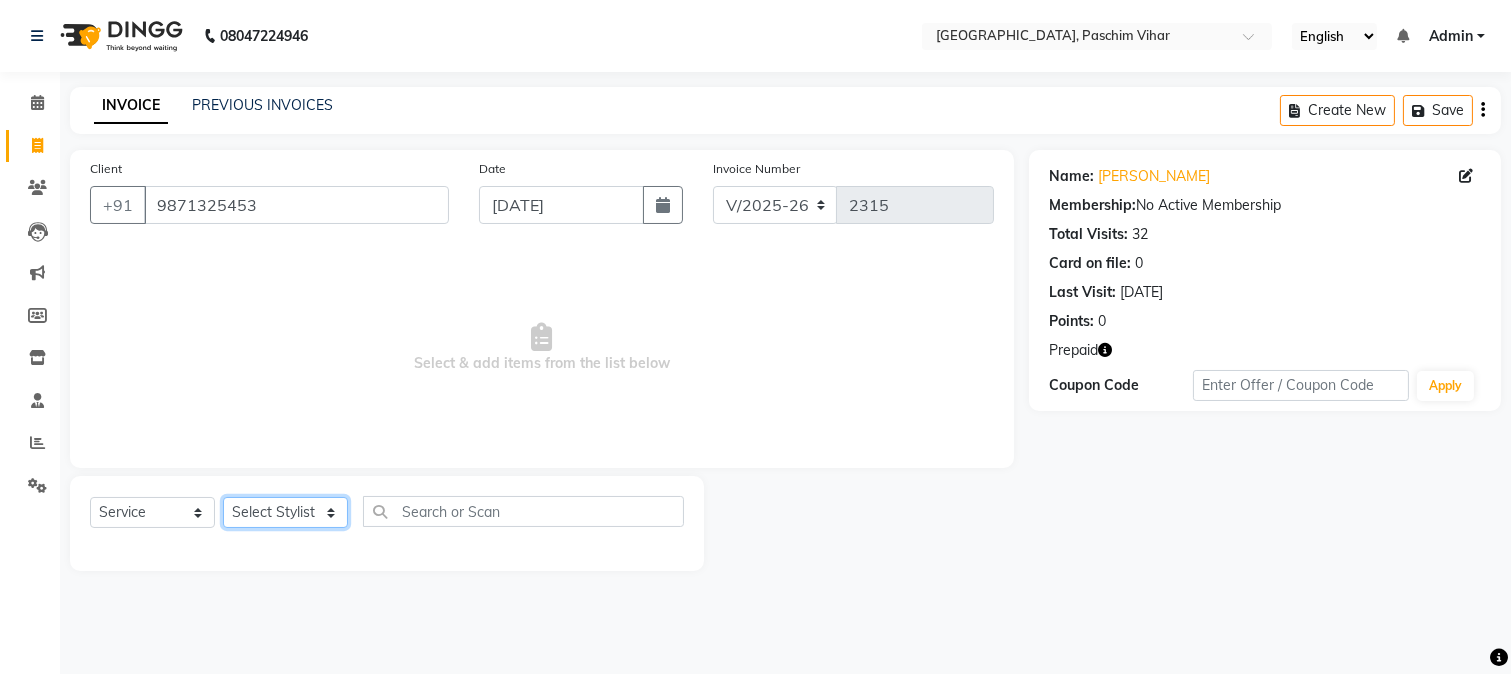 select on "59702" 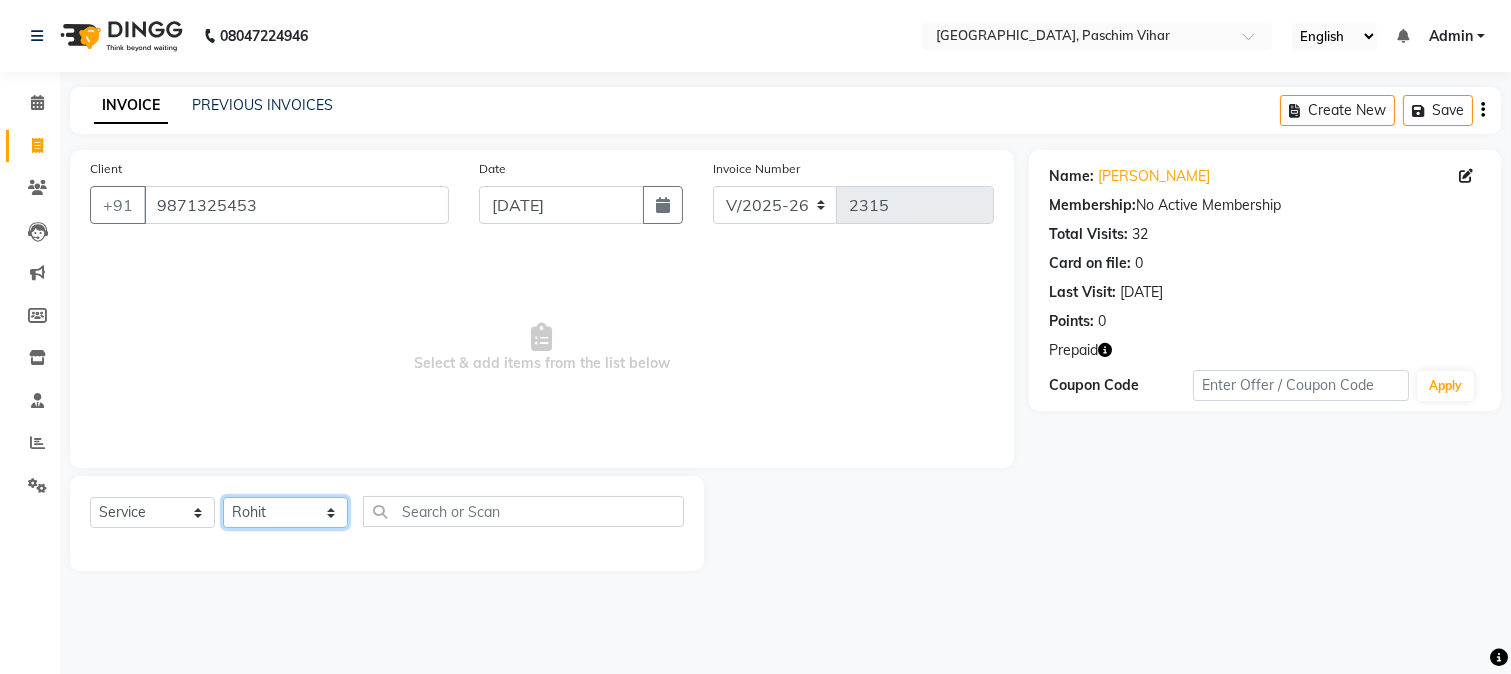 click on "Select Stylist Akash Anu Arun Gaurav  [PERSON_NAME] [PERSON_NAME] [PERSON_NAME] [PERSON_NAME] [DATE][PERSON_NAME] [PERSON_NAME] [PERSON_NAME] [PERSON_NAME] Shakel [PERSON_NAME] [PERSON_NAME] [PERSON_NAME]" 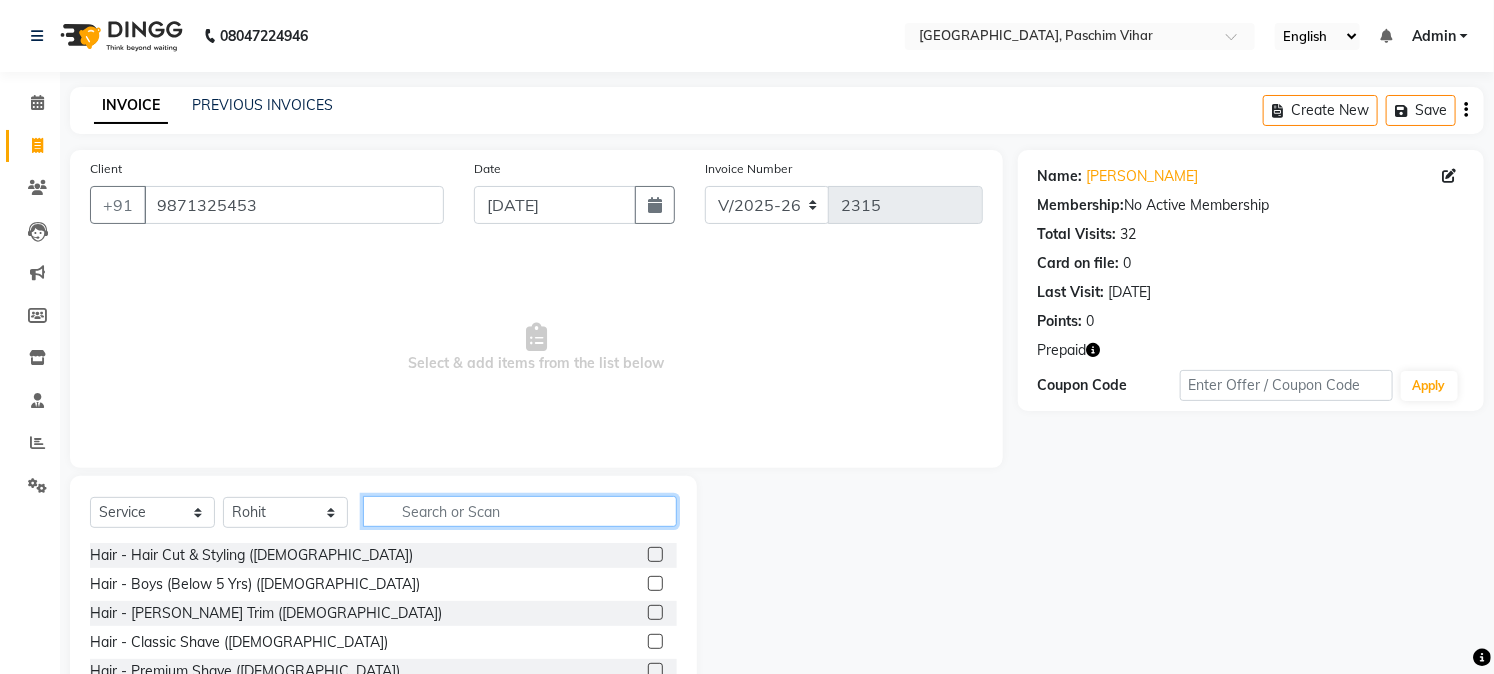 click 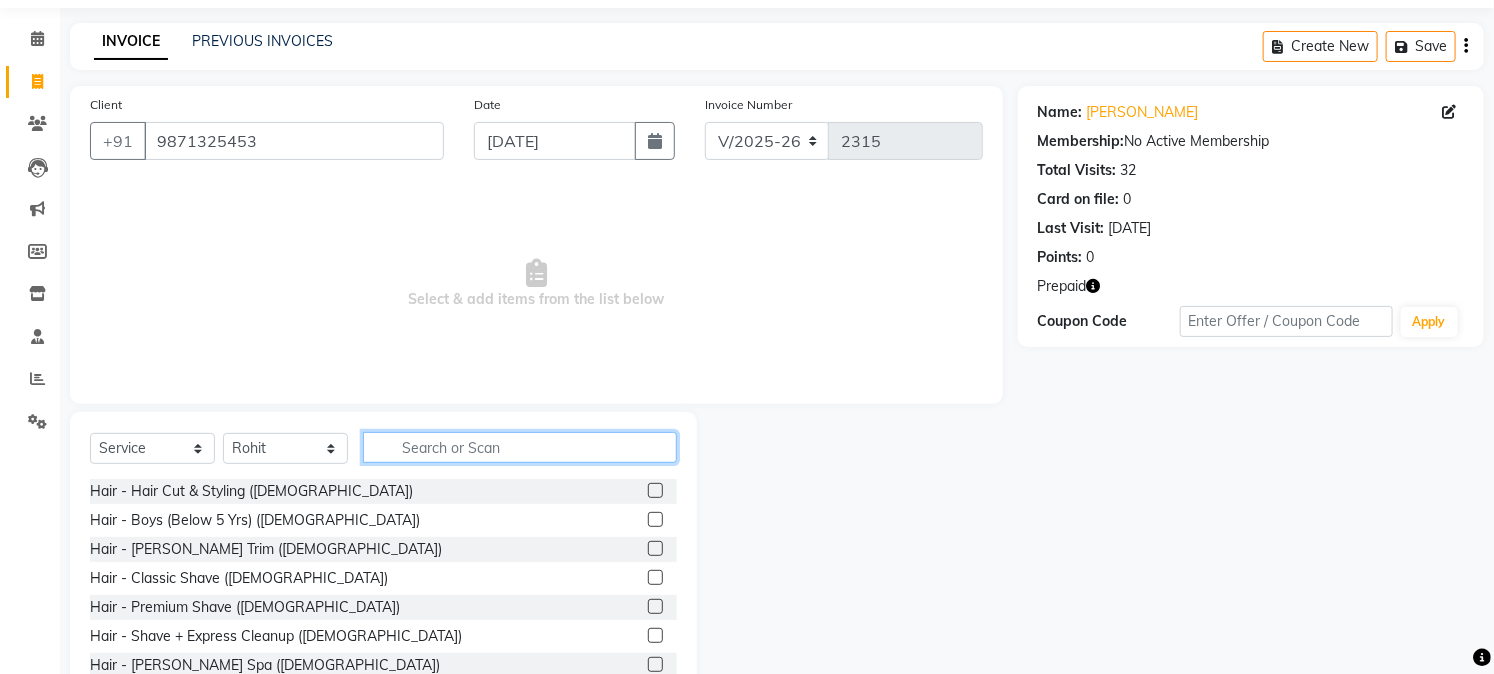 scroll, scrollTop: 126, scrollLeft: 0, axis: vertical 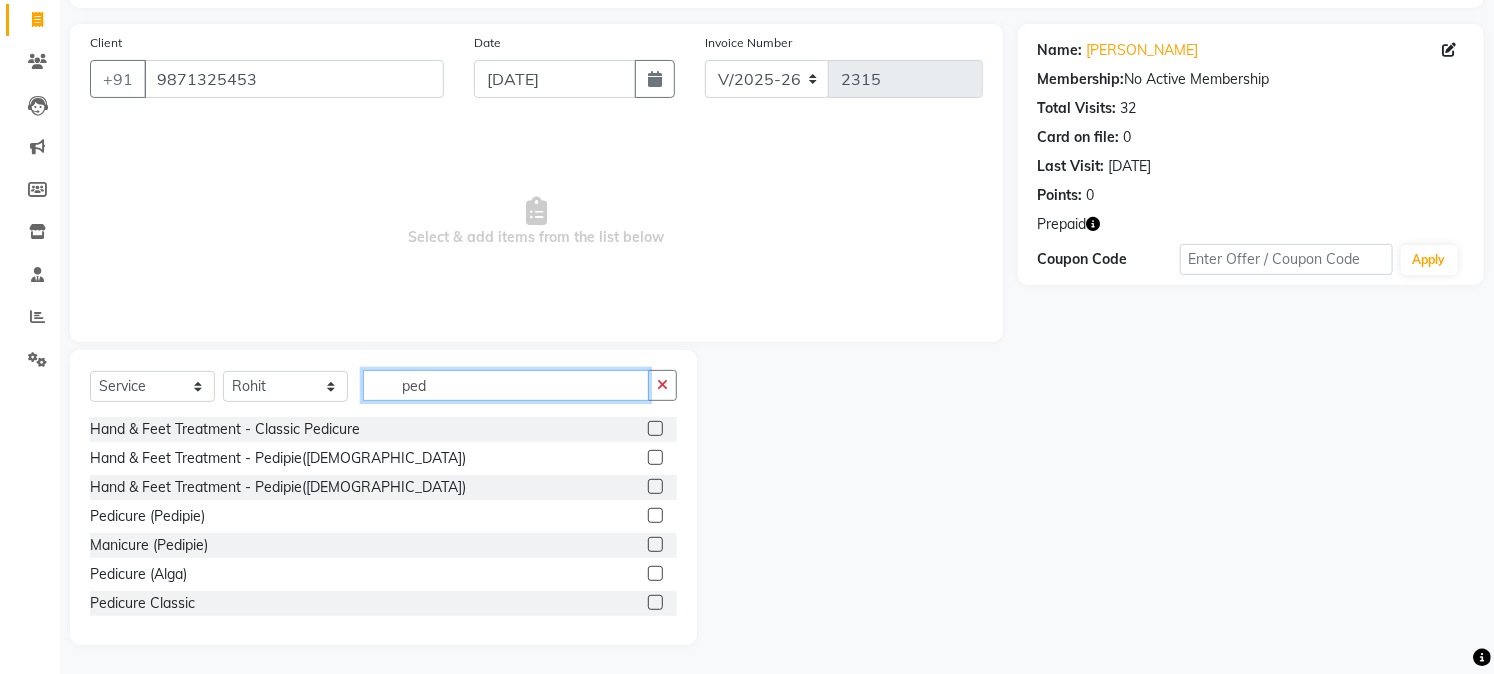 type on "ped" 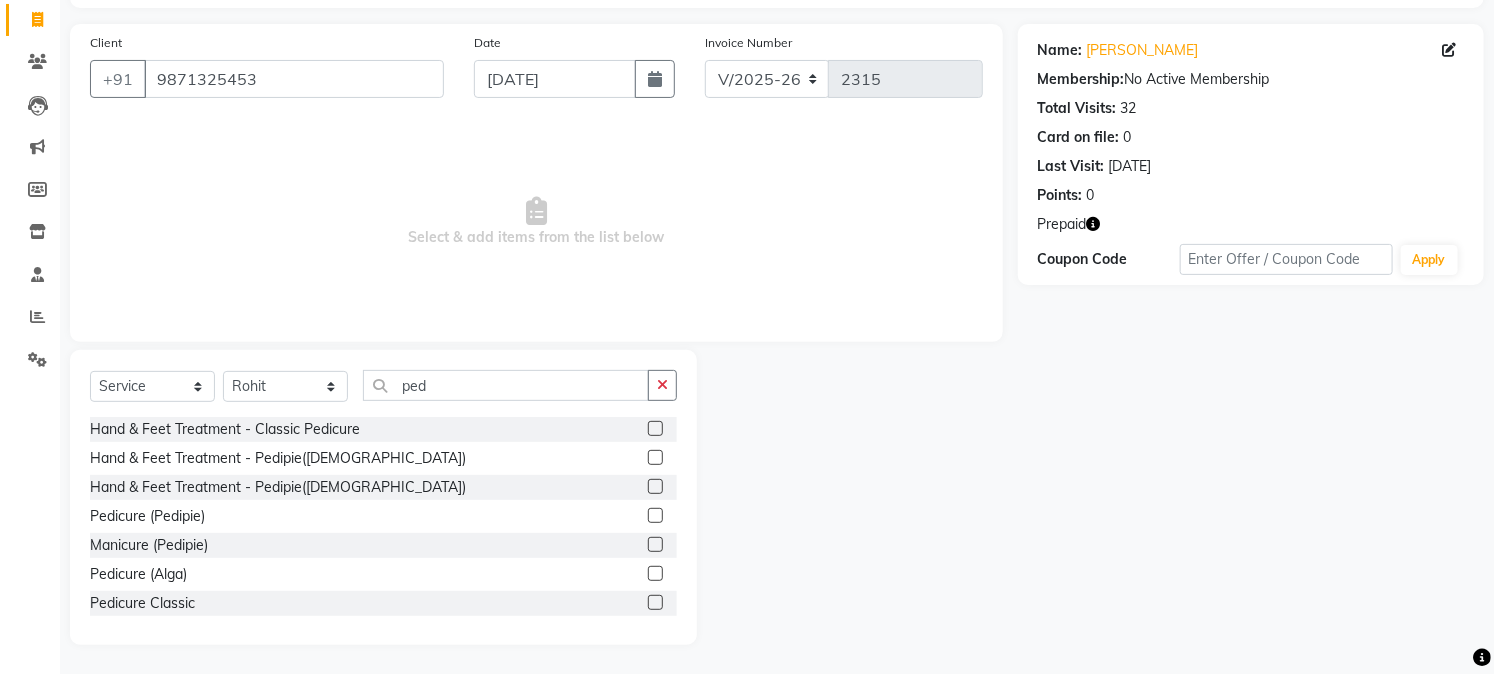 click 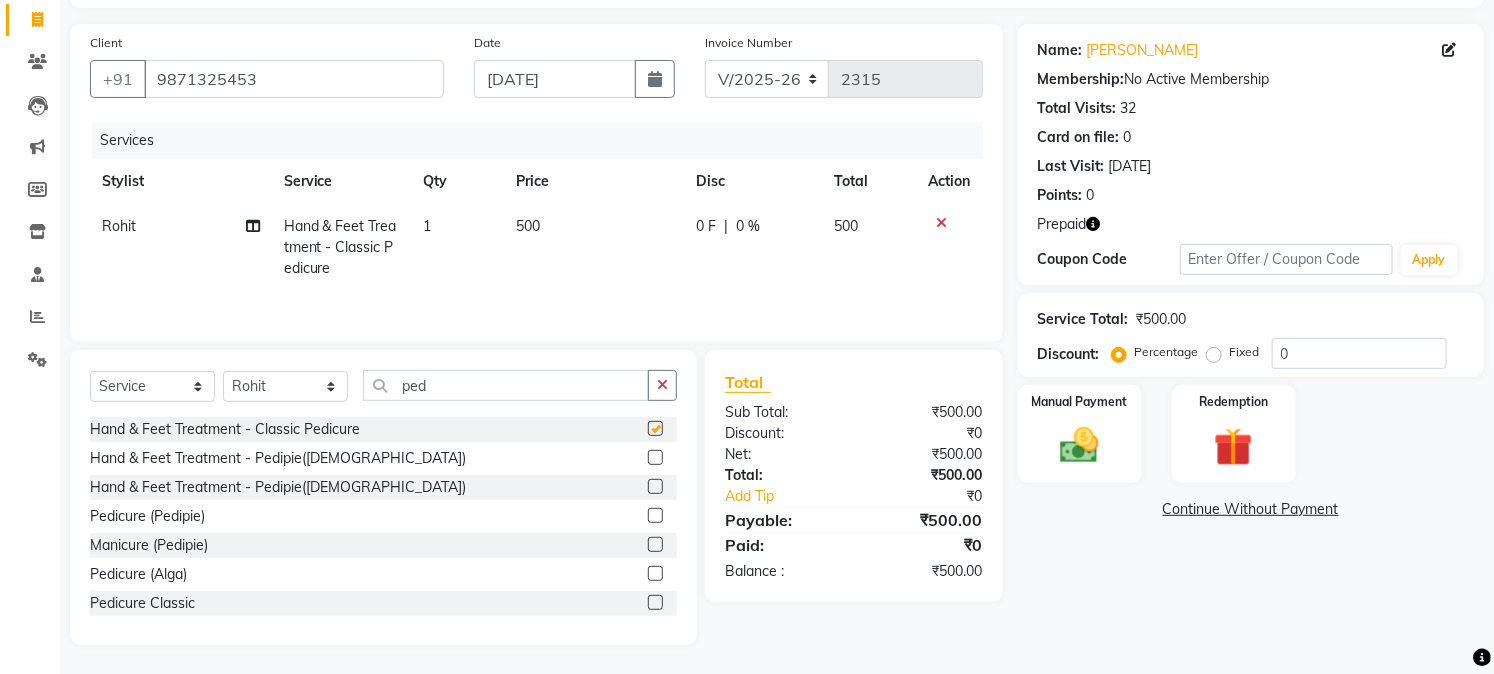 checkbox on "false" 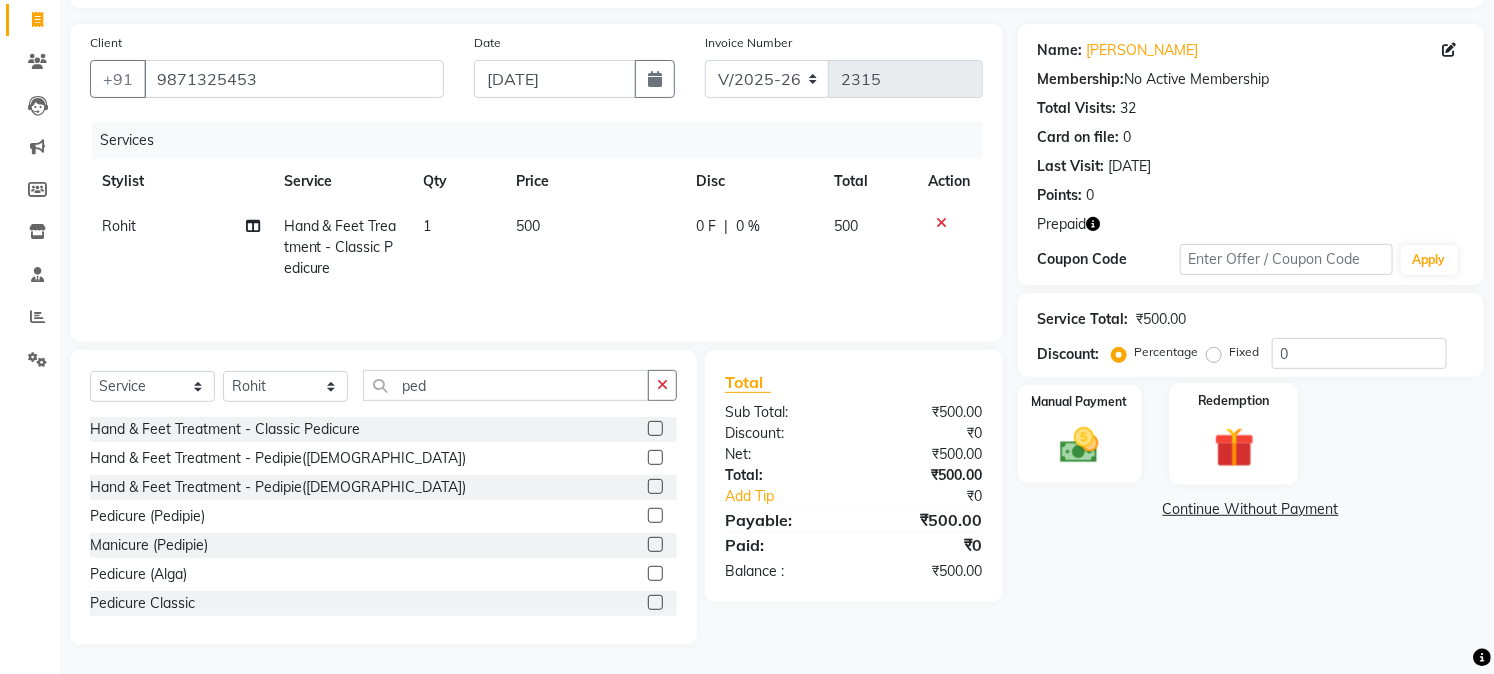 click 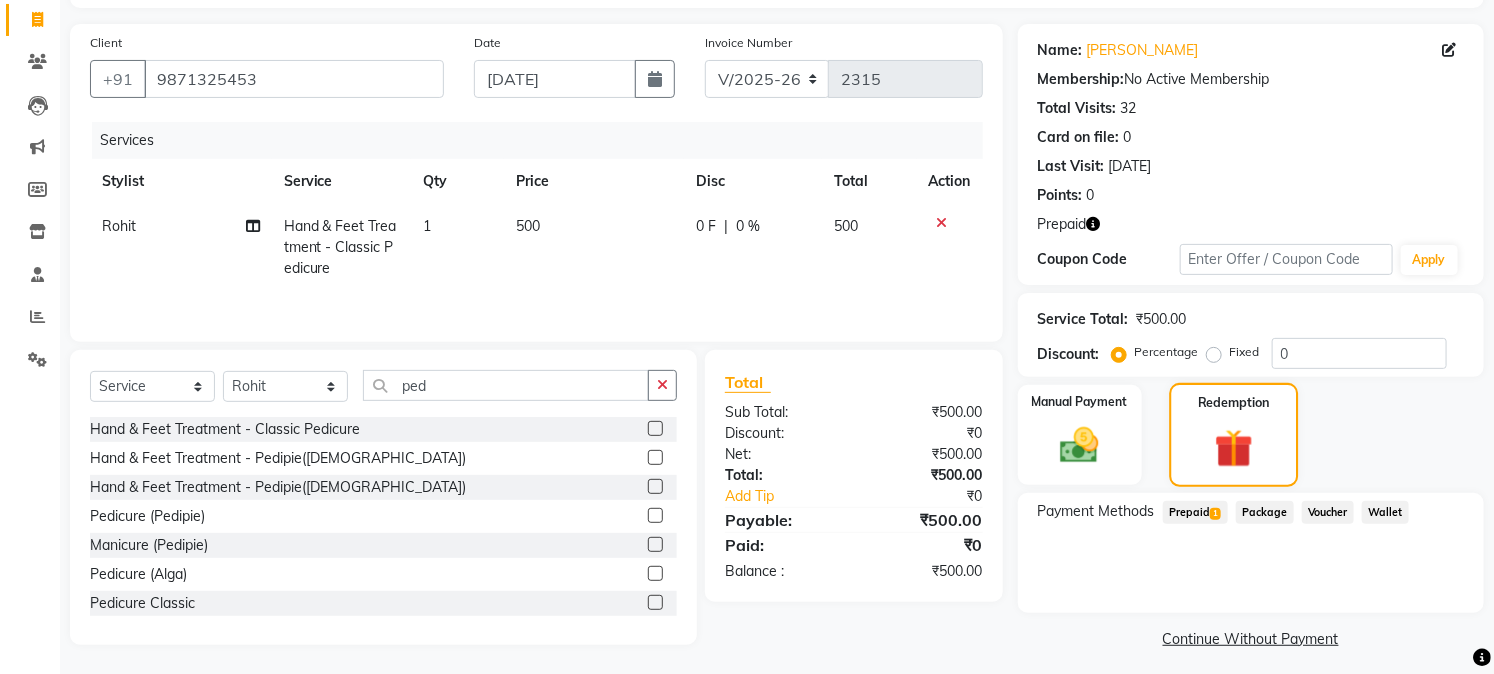 scroll, scrollTop: 134, scrollLeft: 0, axis: vertical 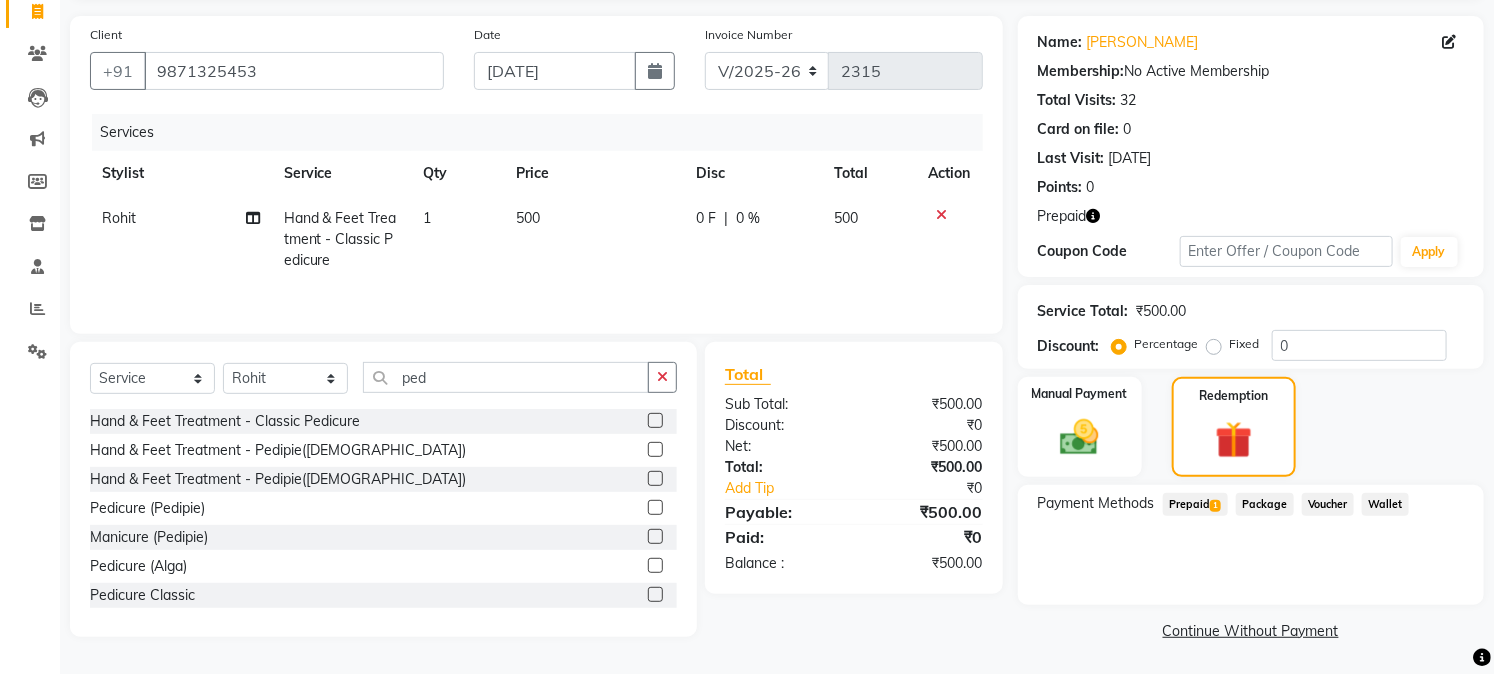 click on "Prepaid  1" 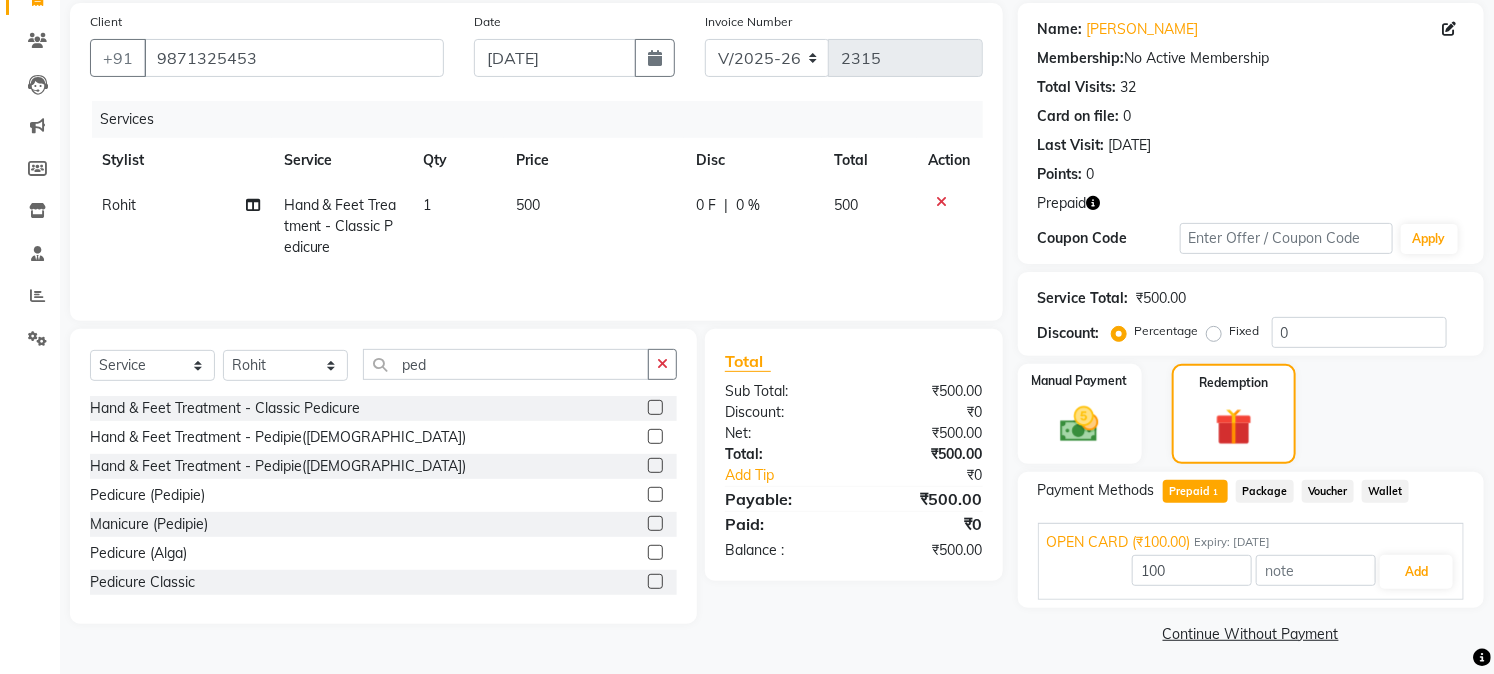 scroll, scrollTop: 151, scrollLeft: 0, axis: vertical 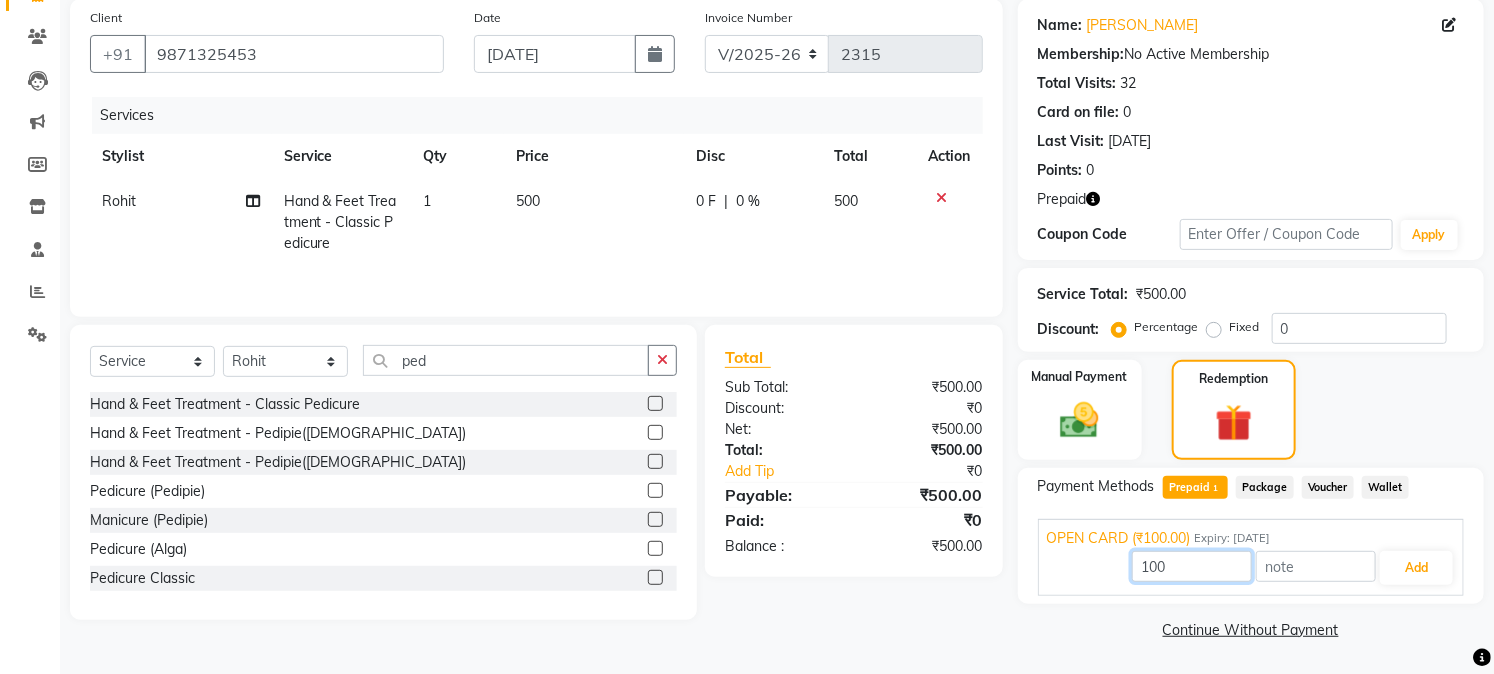 click on "100" at bounding box center (1192, 566) 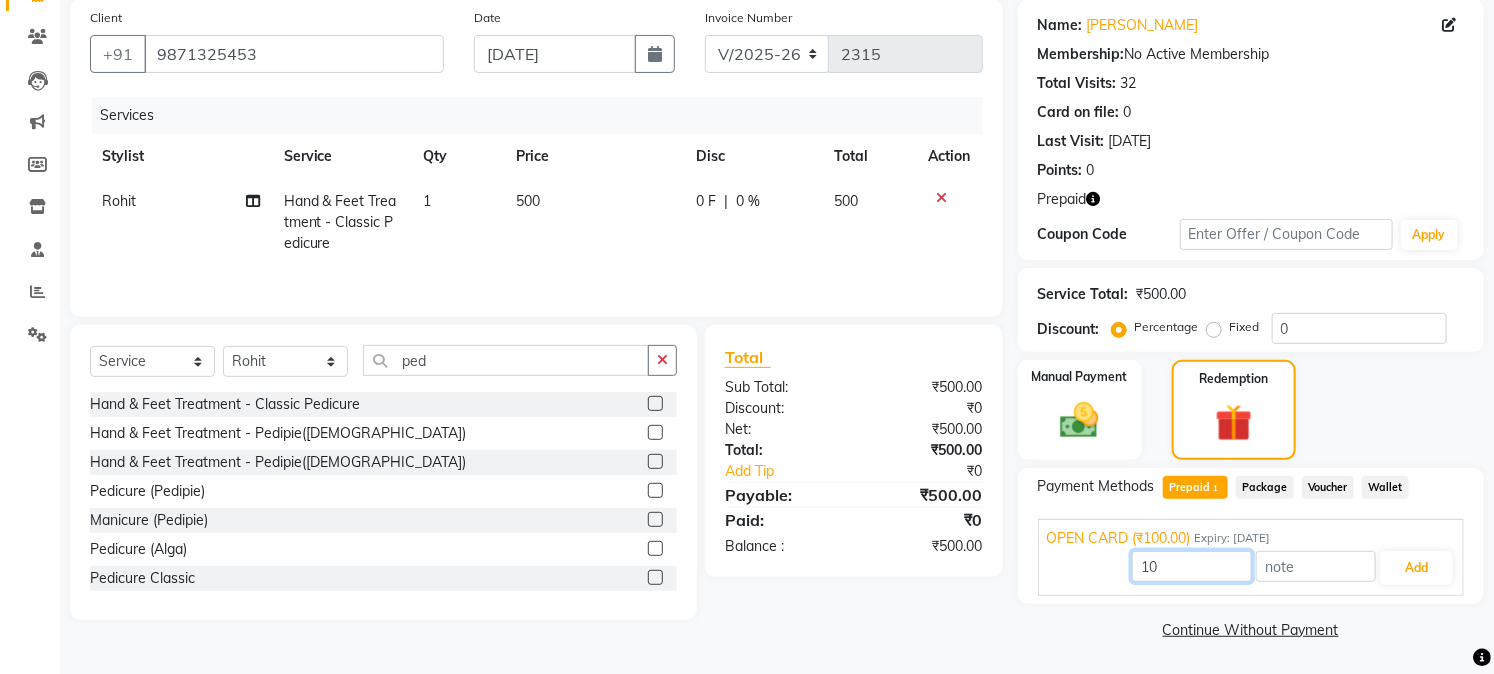 type on "1" 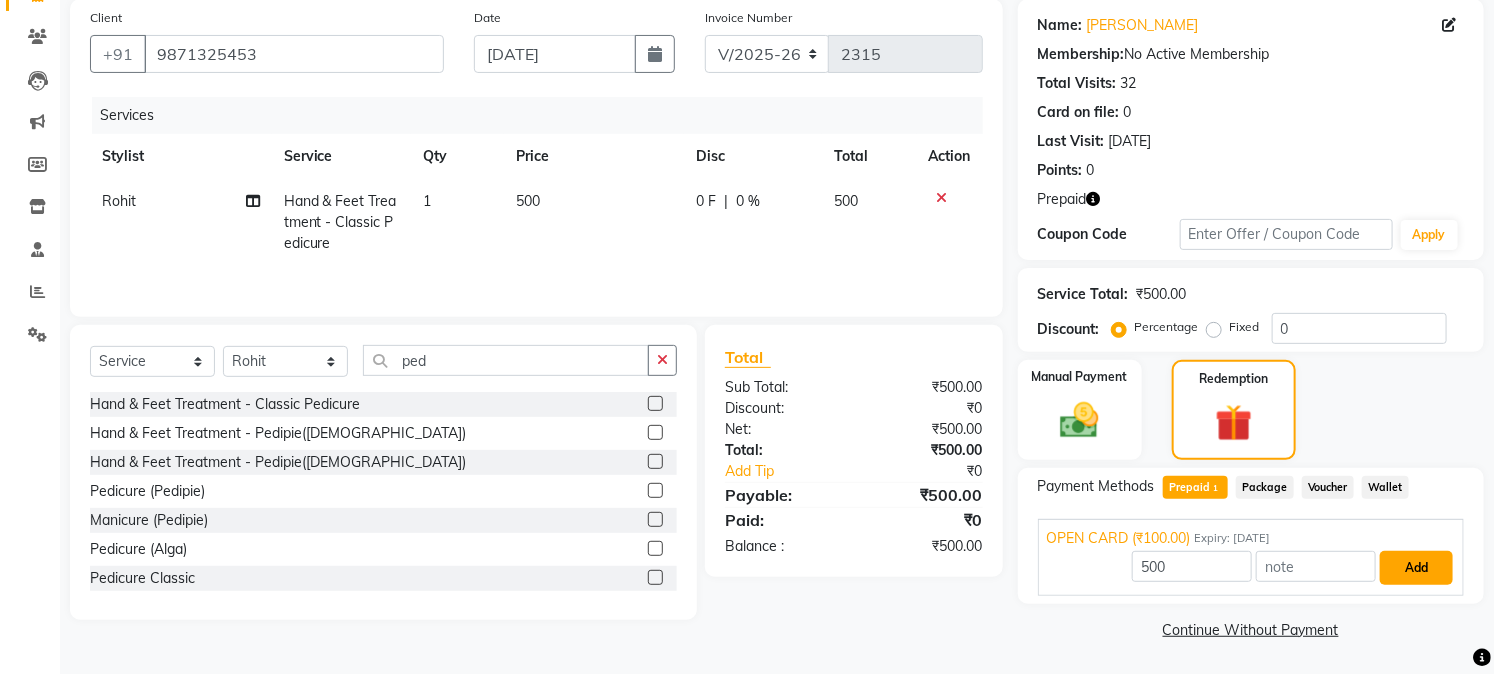 click on "Add" at bounding box center (1416, 568) 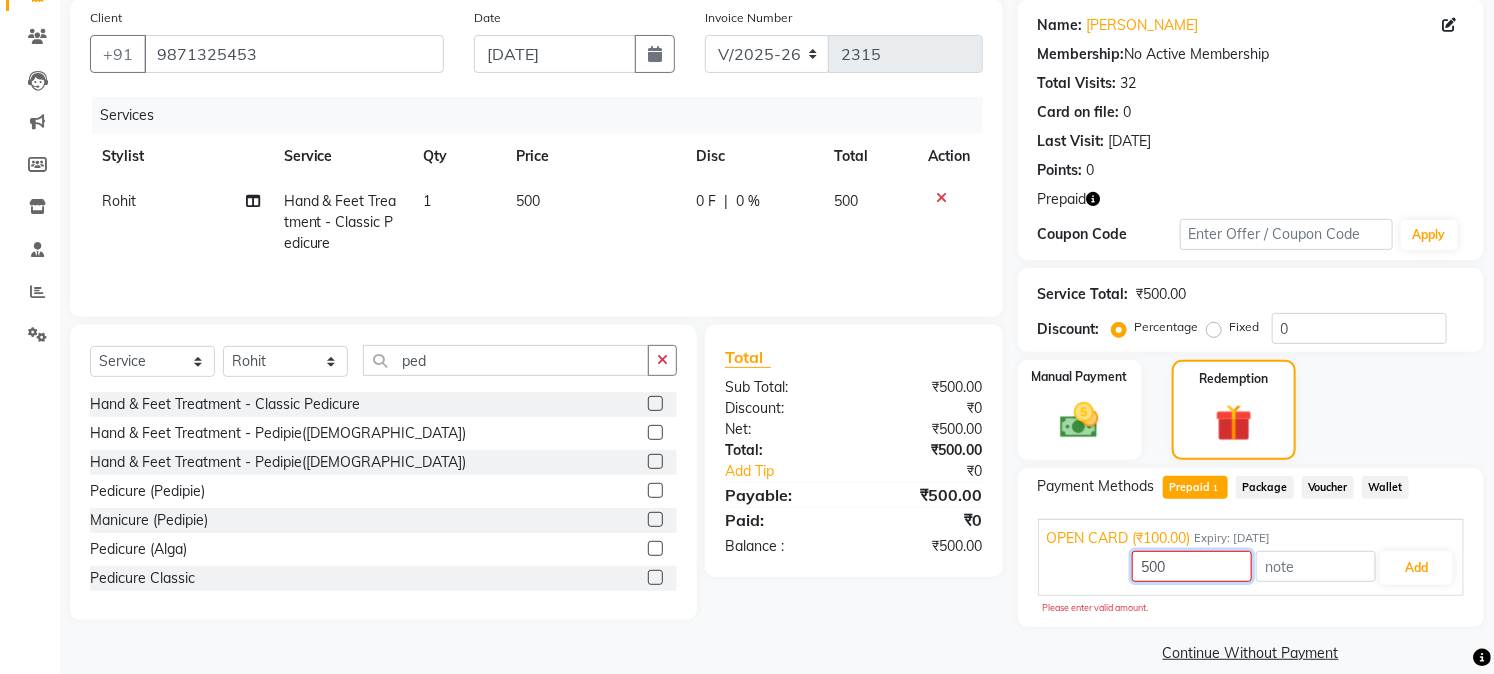 click on "500" at bounding box center (1192, 566) 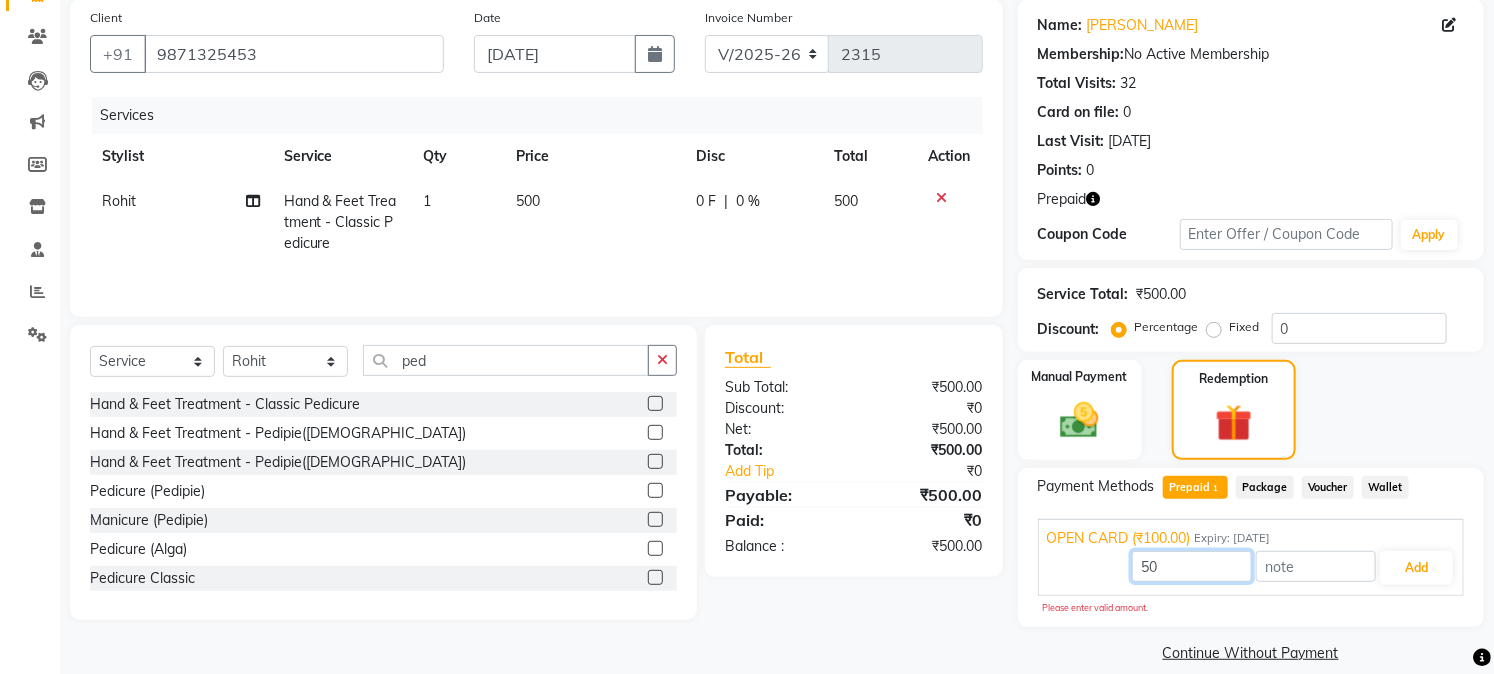 type on "5" 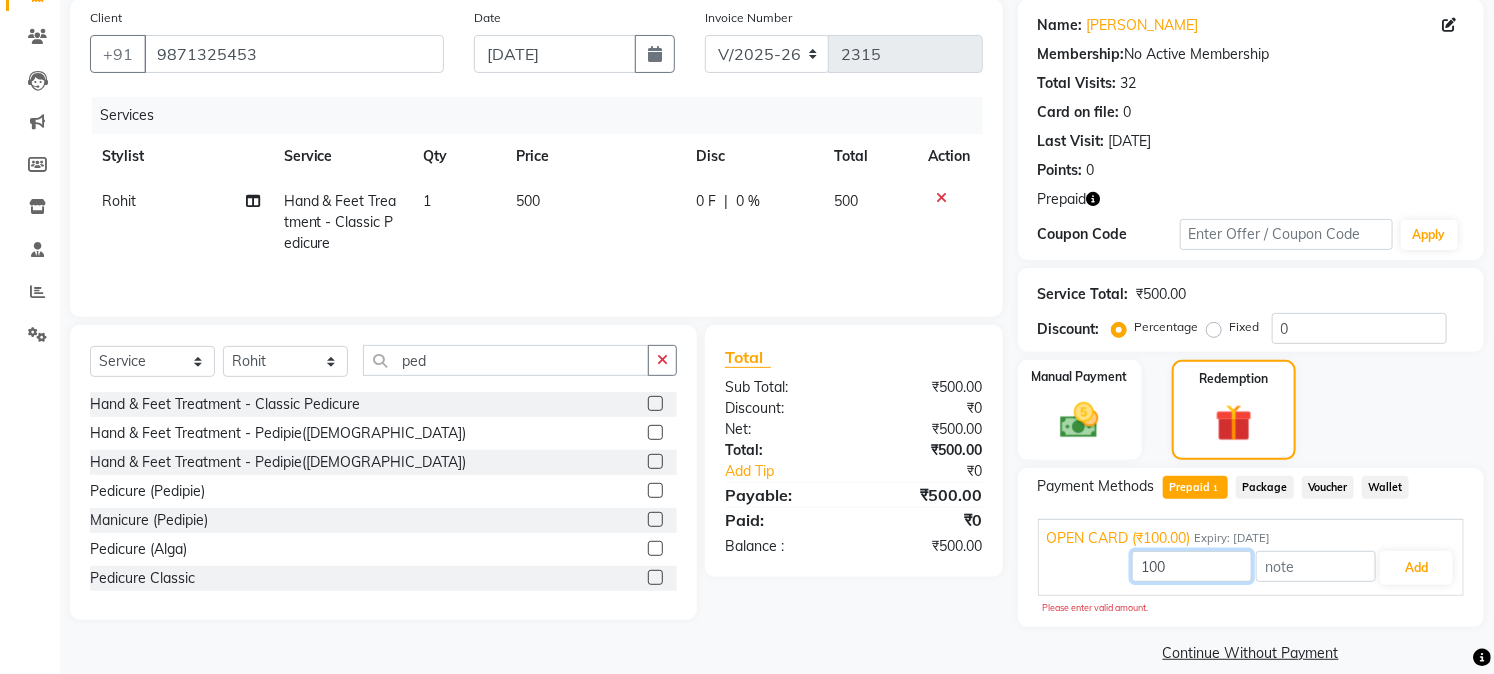 type on "100" 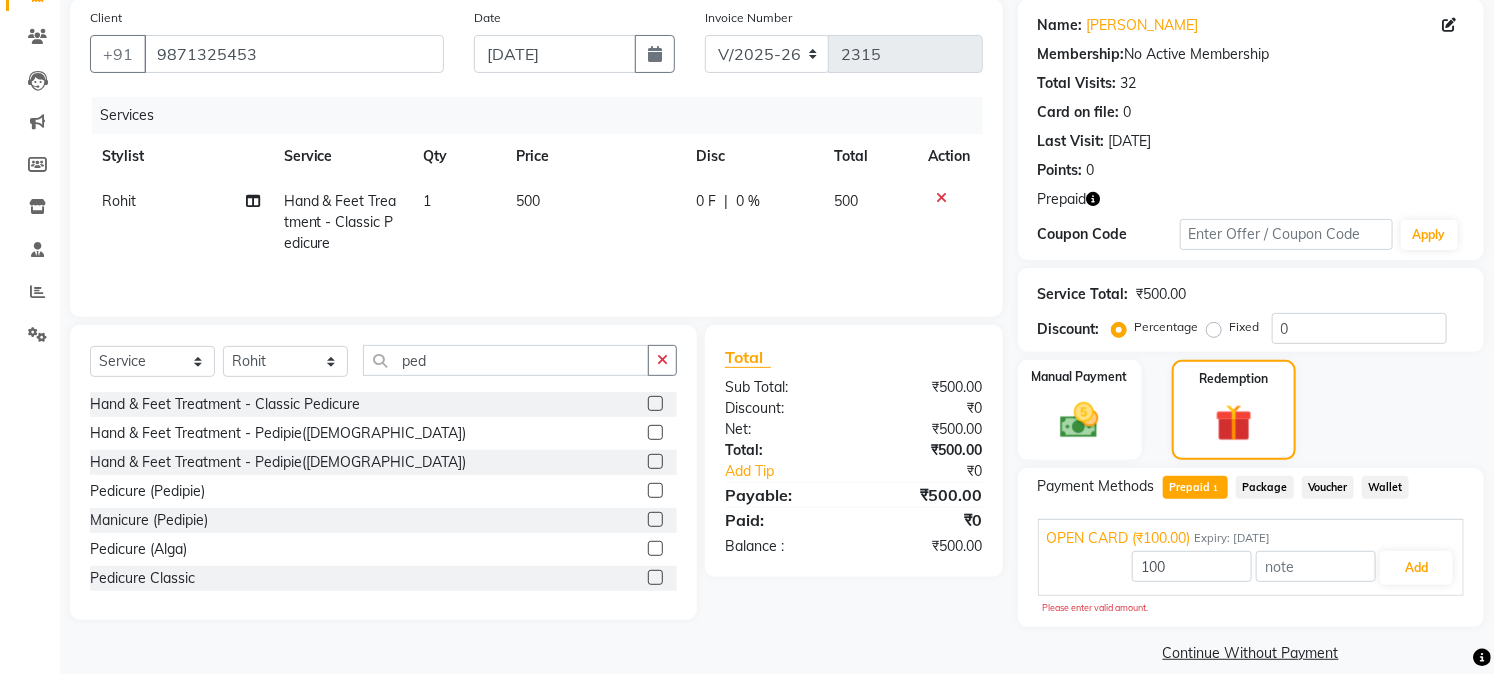 click on "500" 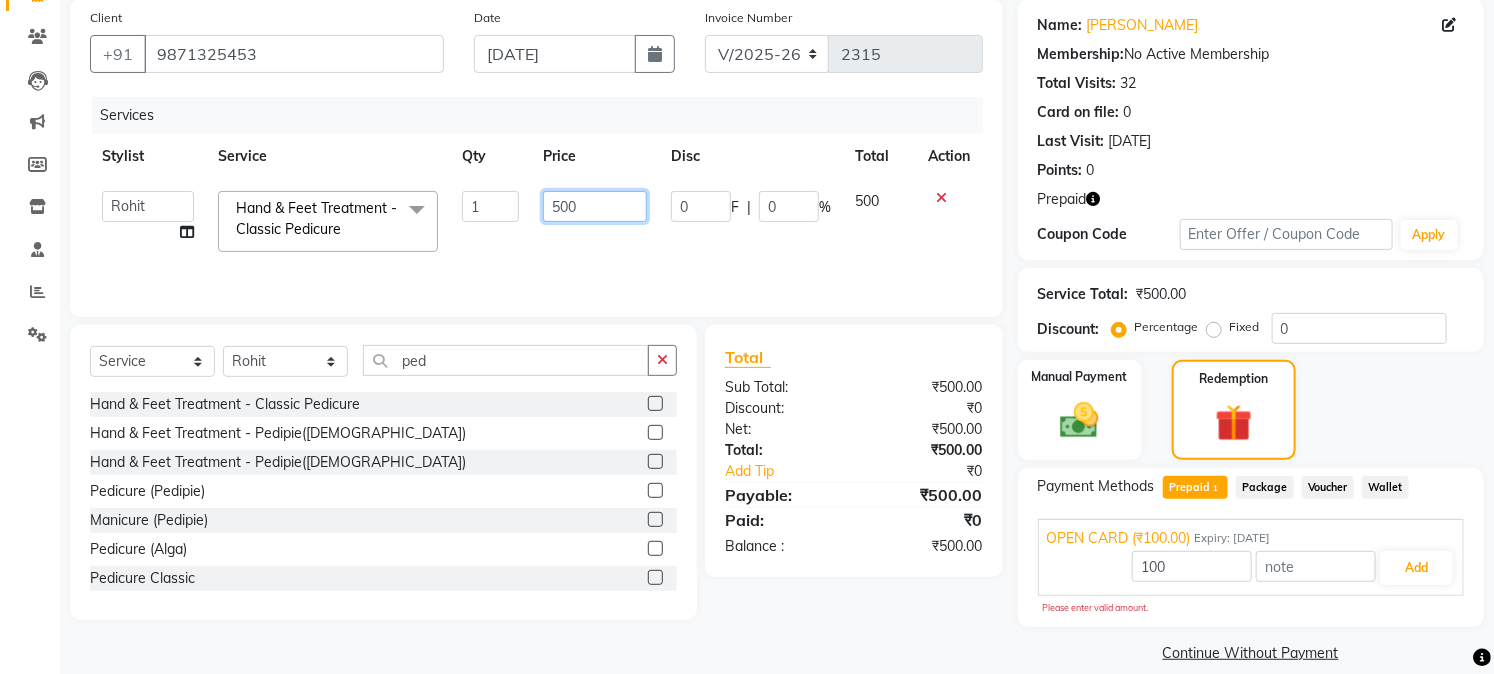click on "500" 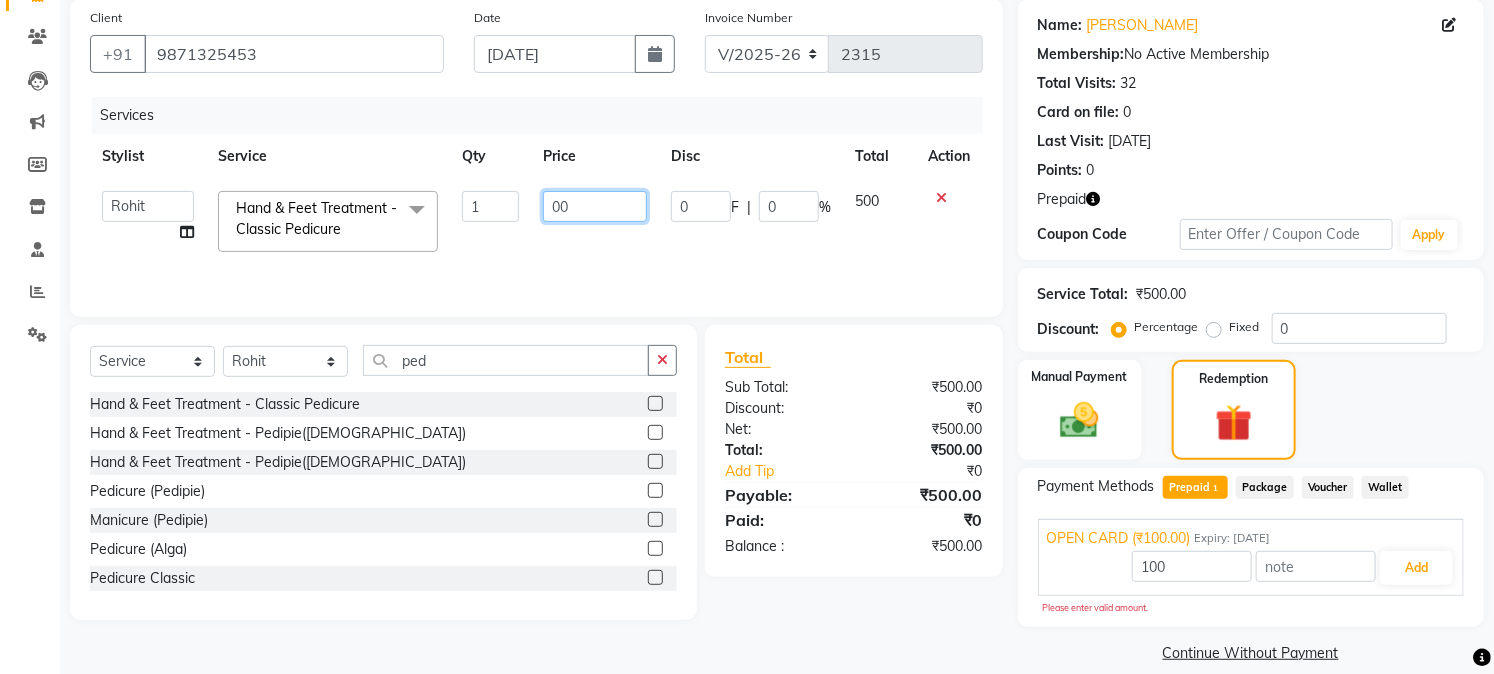 type on "100" 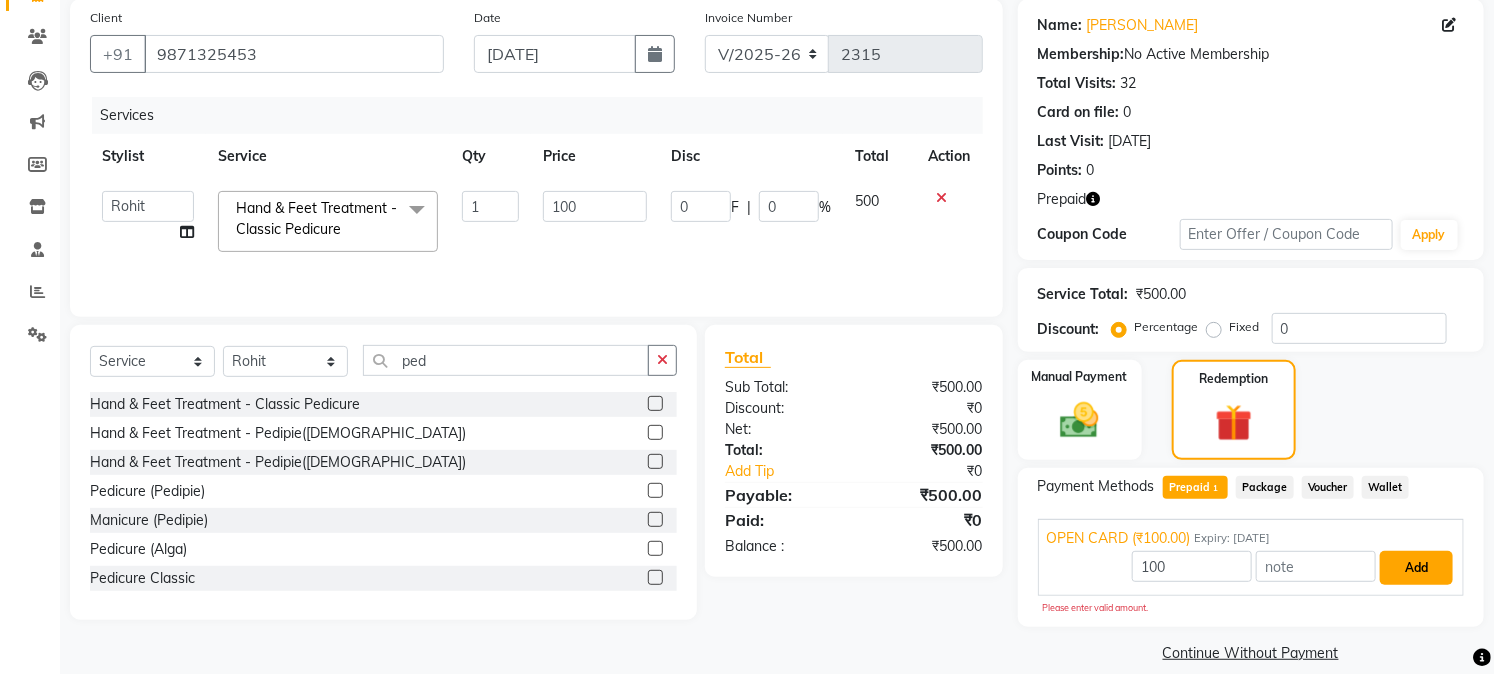 click on "Add" at bounding box center [1416, 568] 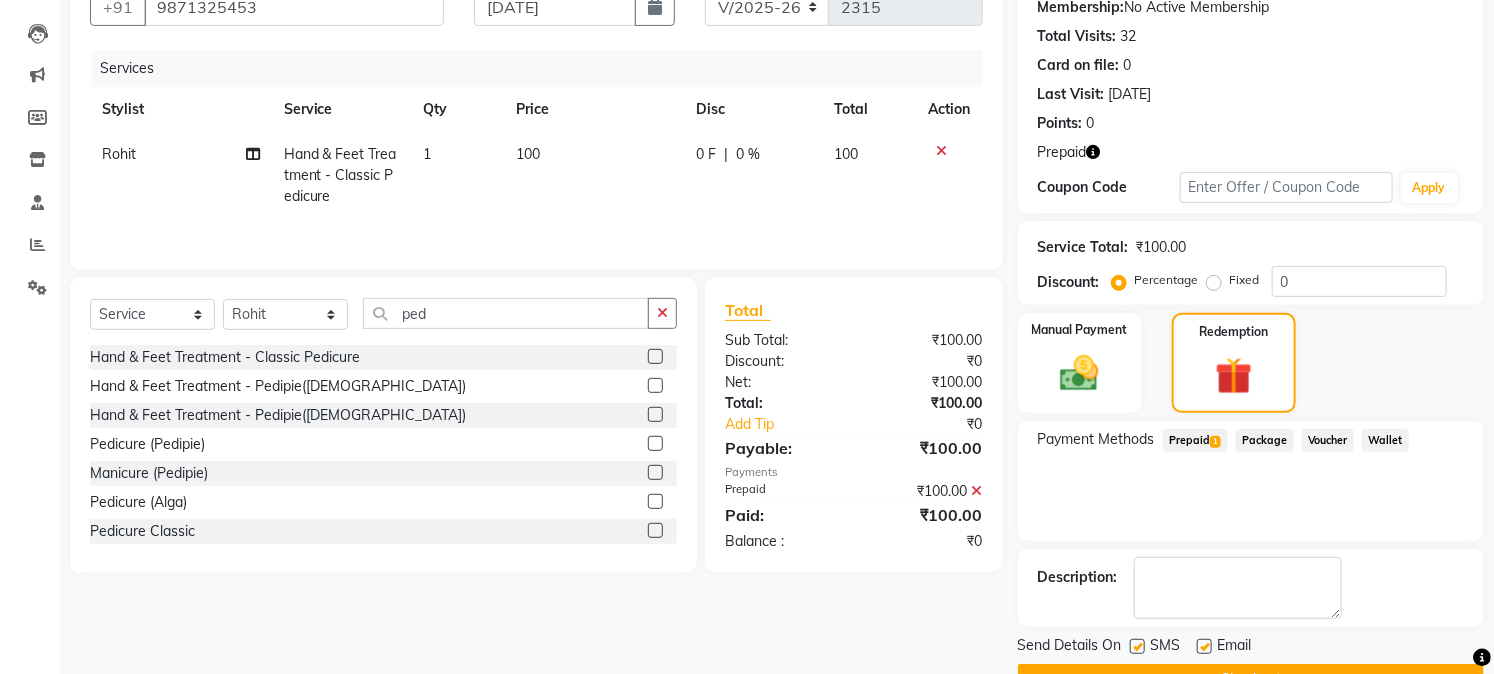 scroll, scrollTop: 247, scrollLeft: 0, axis: vertical 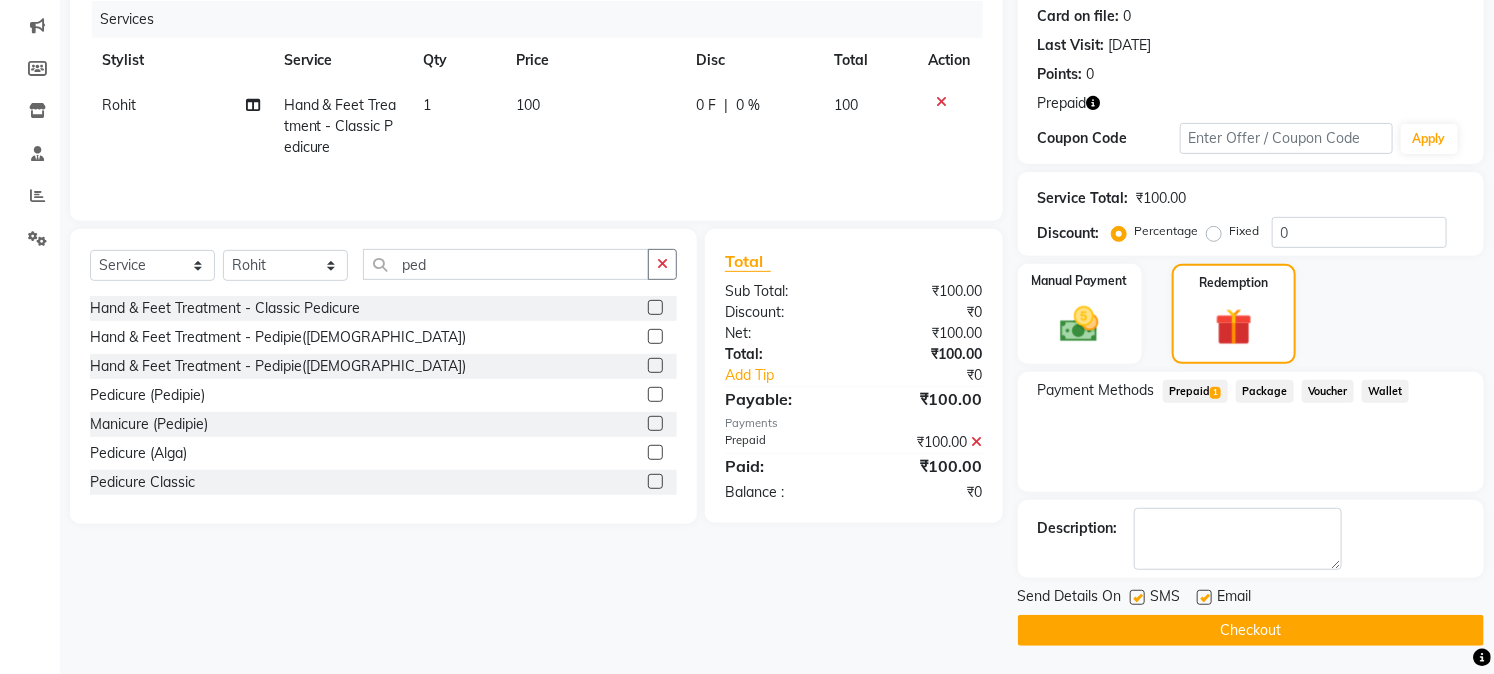 click on "Checkout" 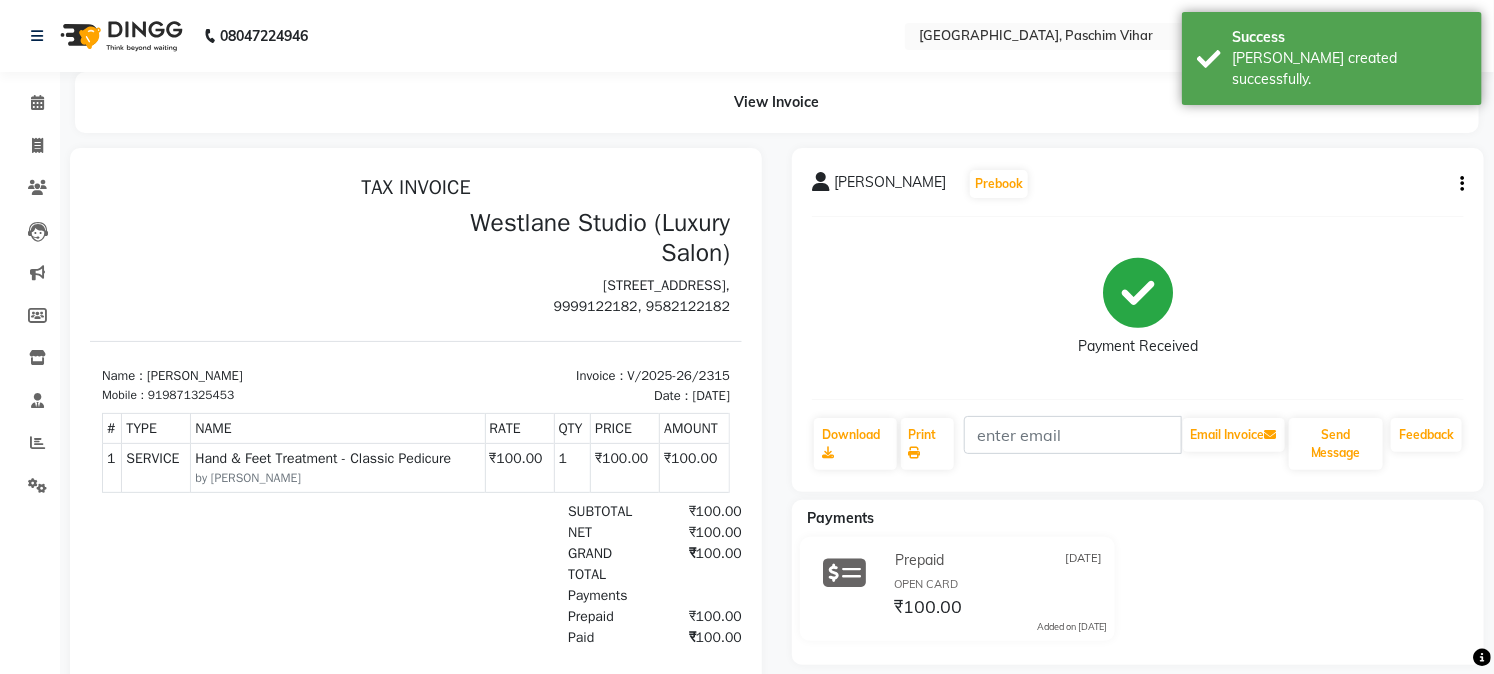 scroll, scrollTop: 0, scrollLeft: 0, axis: both 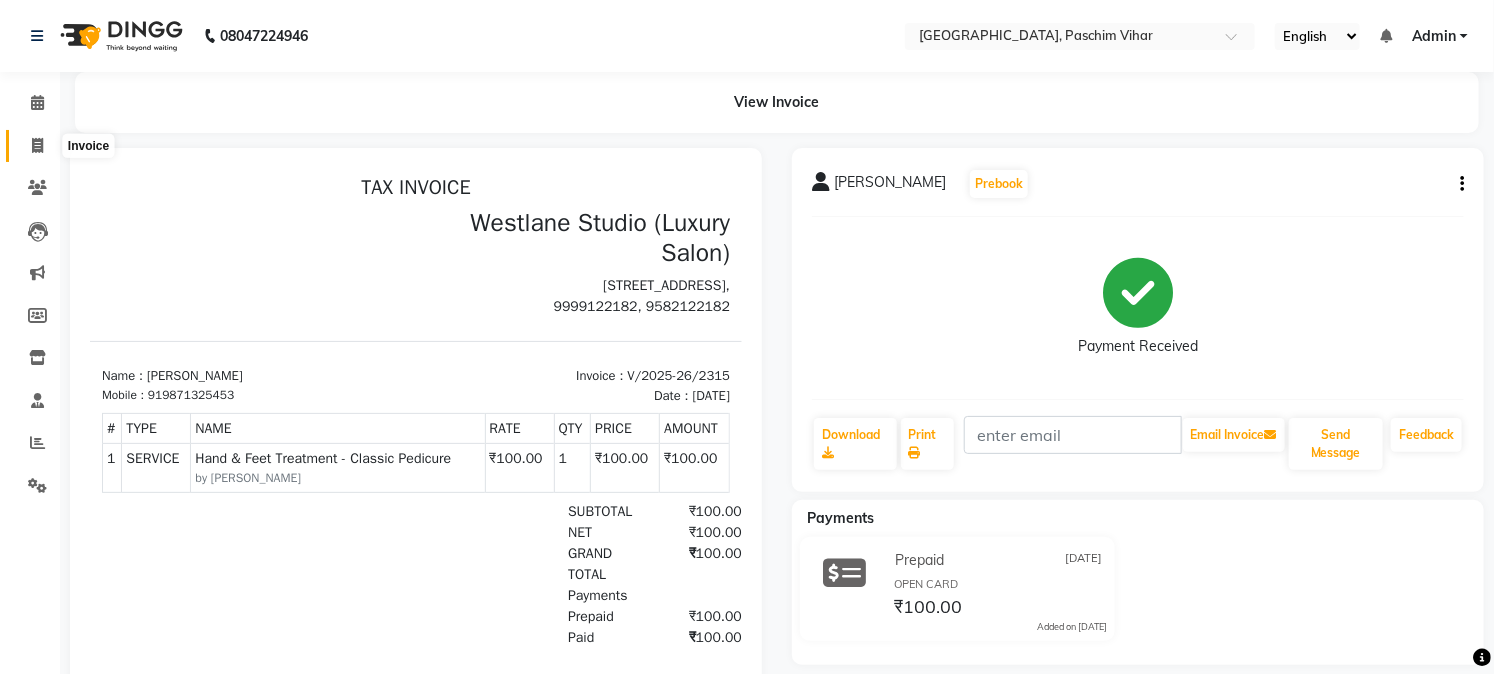 click 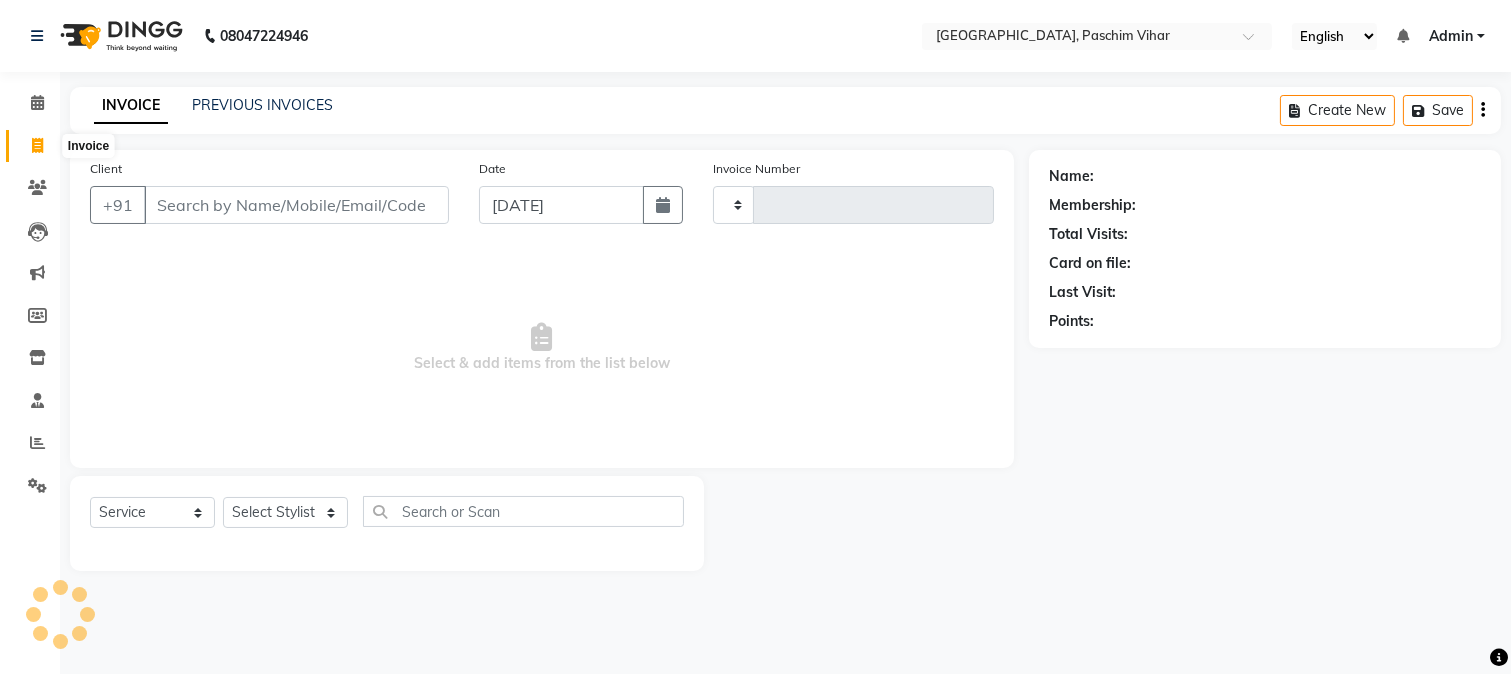 type on "2316" 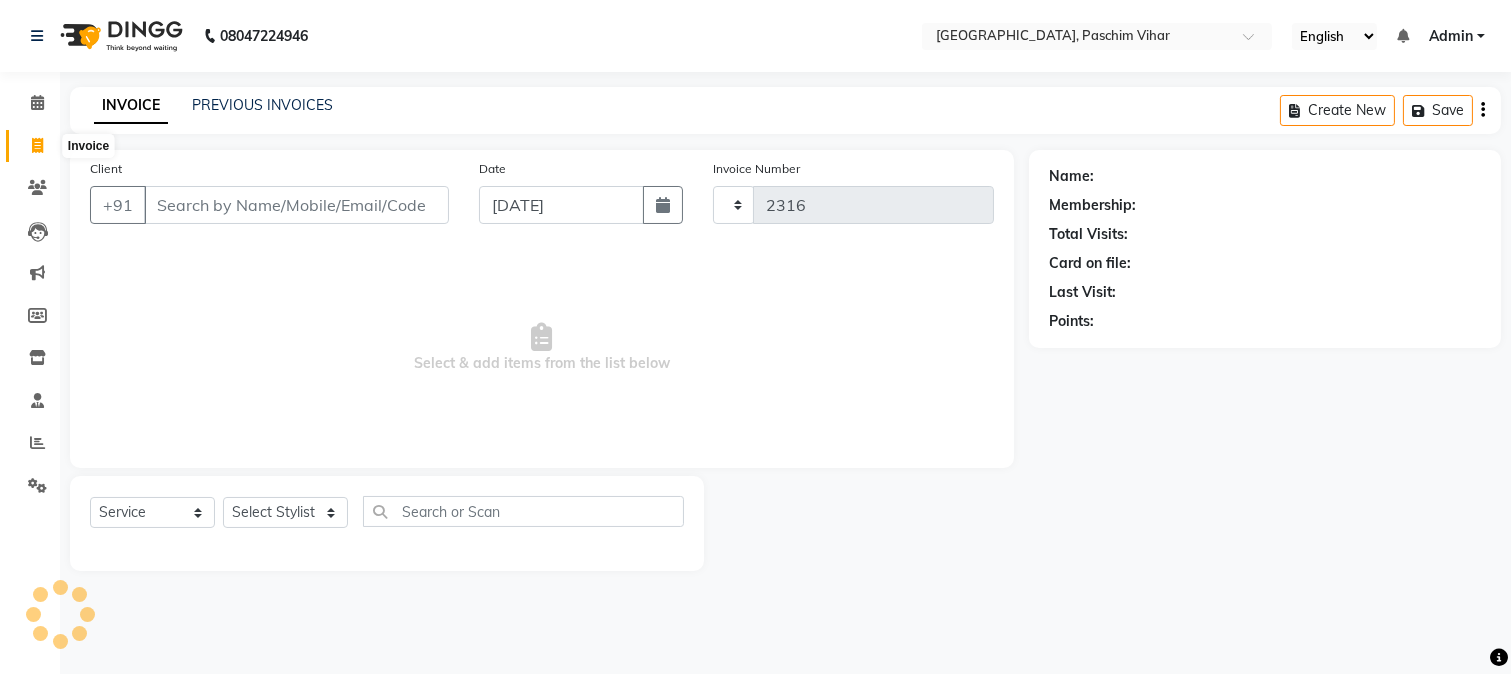 select on "223" 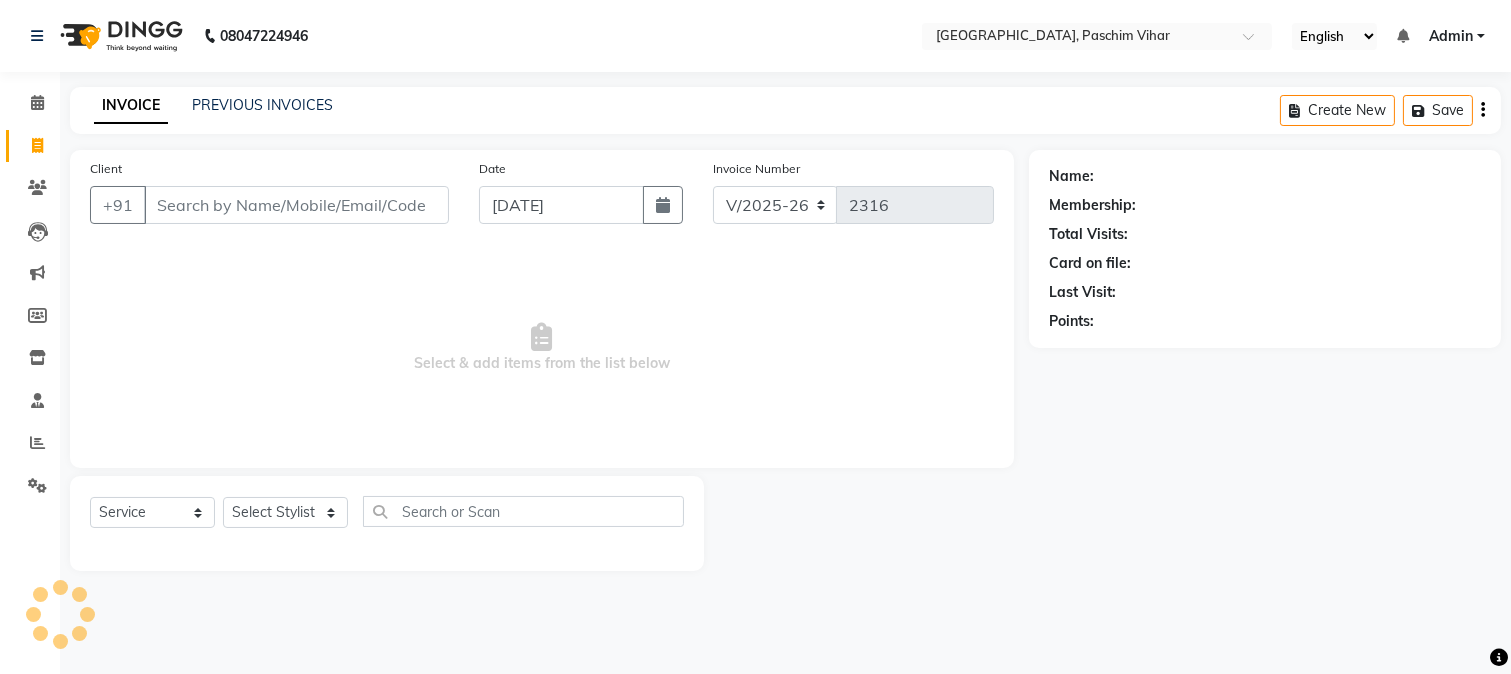 click on "Client" at bounding box center [296, 205] 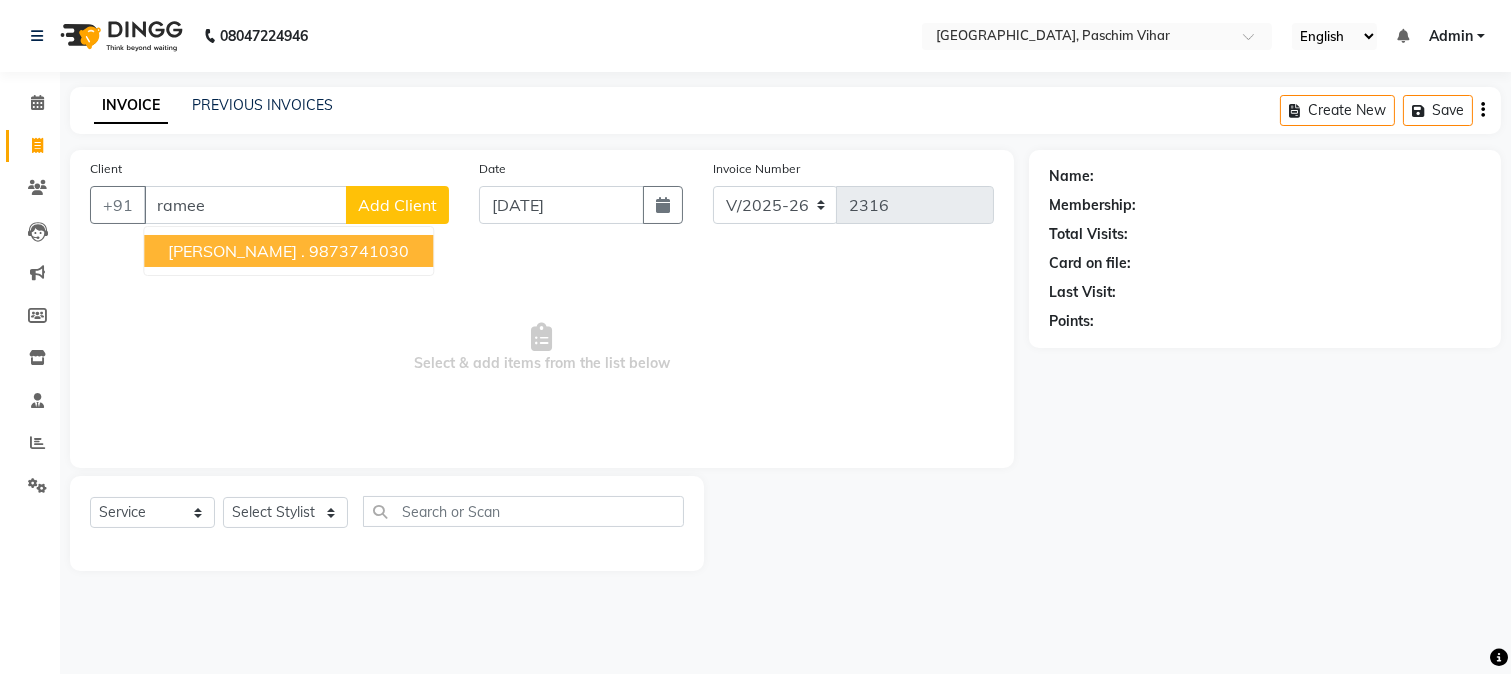 click on "9873741030" at bounding box center [359, 251] 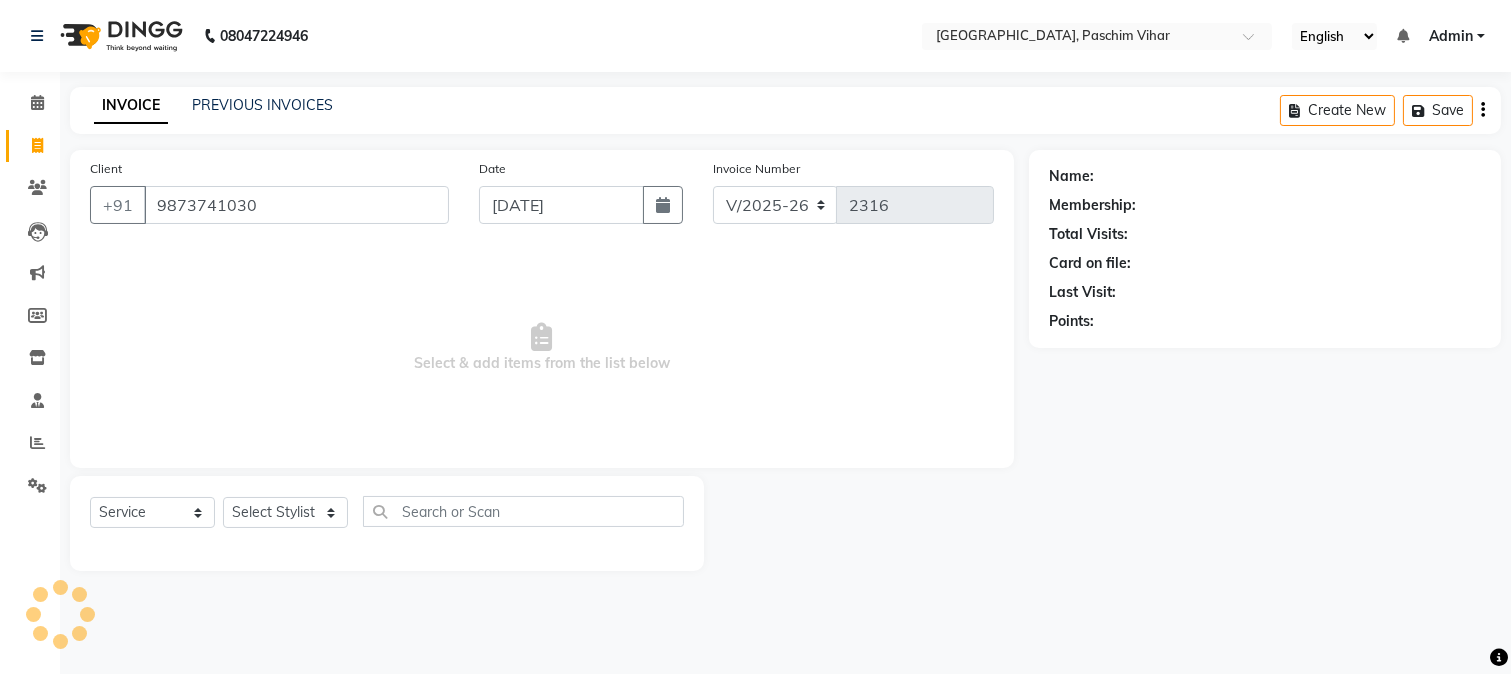 type on "9873741030" 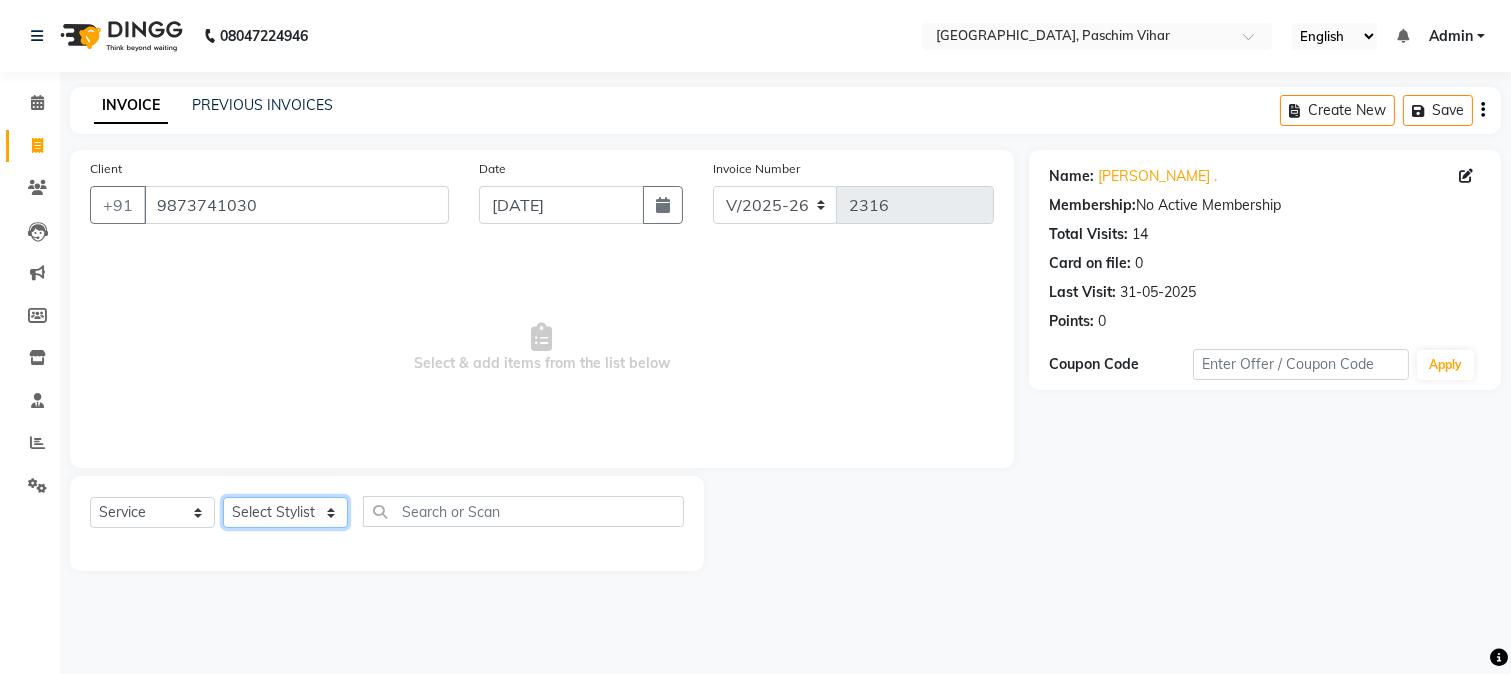 click on "Select Stylist Akash Anu Arun Gaurav  [PERSON_NAME] [PERSON_NAME] [PERSON_NAME] [PERSON_NAME] [DATE][PERSON_NAME] [PERSON_NAME] [PERSON_NAME] [PERSON_NAME] Shakel [PERSON_NAME] [PERSON_NAME] [PERSON_NAME]" 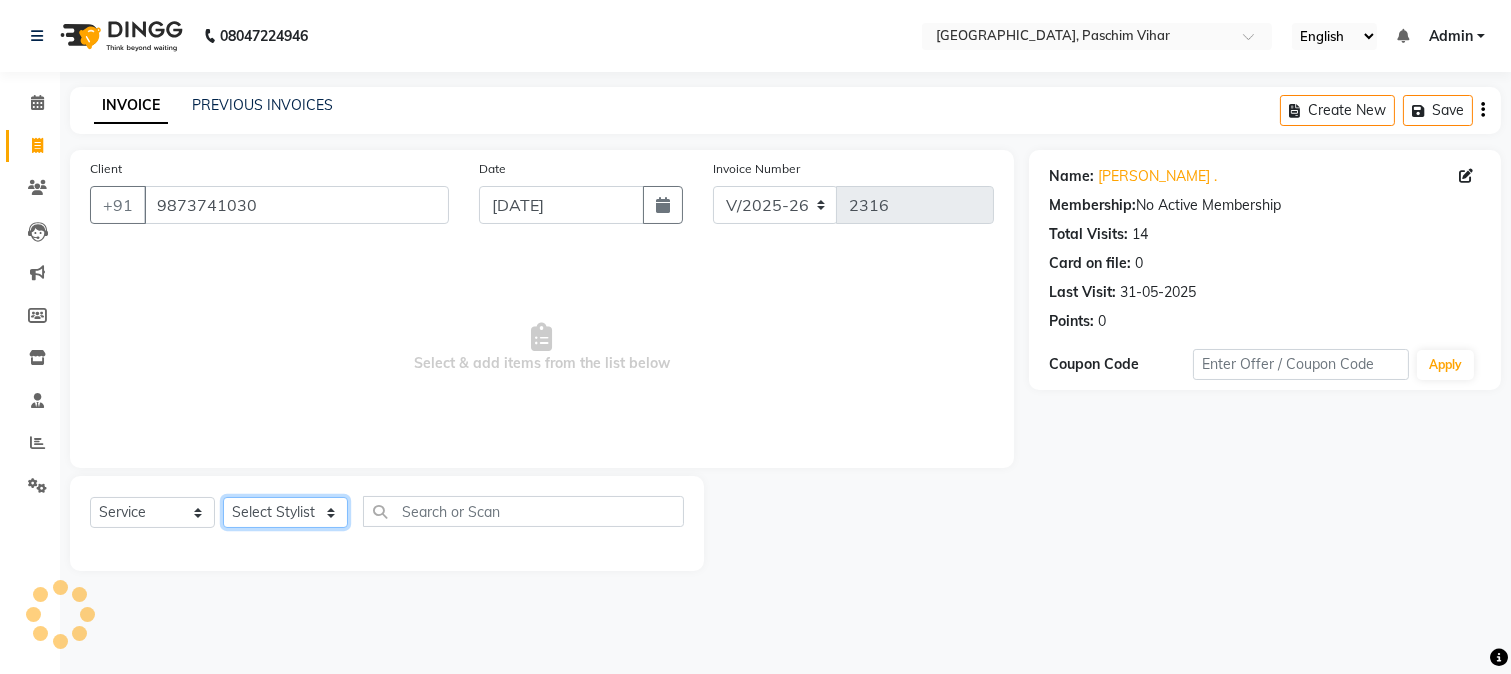 select on "82365" 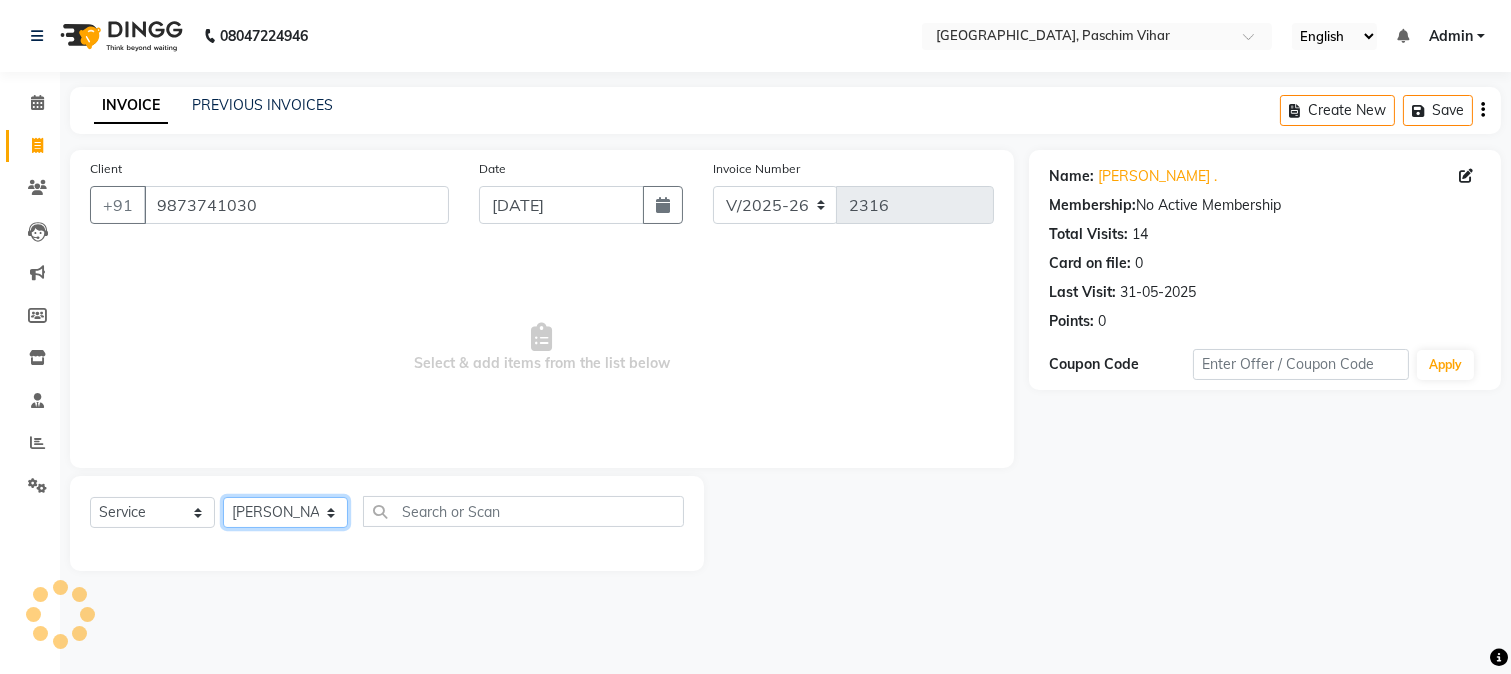 click on "Select Stylist Akash Anu Arun Gaurav  [PERSON_NAME] [PERSON_NAME] [PERSON_NAME] [PERSON_NAME] [DATE][PERSON_NAME] [PERSON_NAME] [PERSON_NAME] [PERSON_NAME] Shakel [PERSON_NAME] [PERSON_NAME] [PERSON_NAME]" 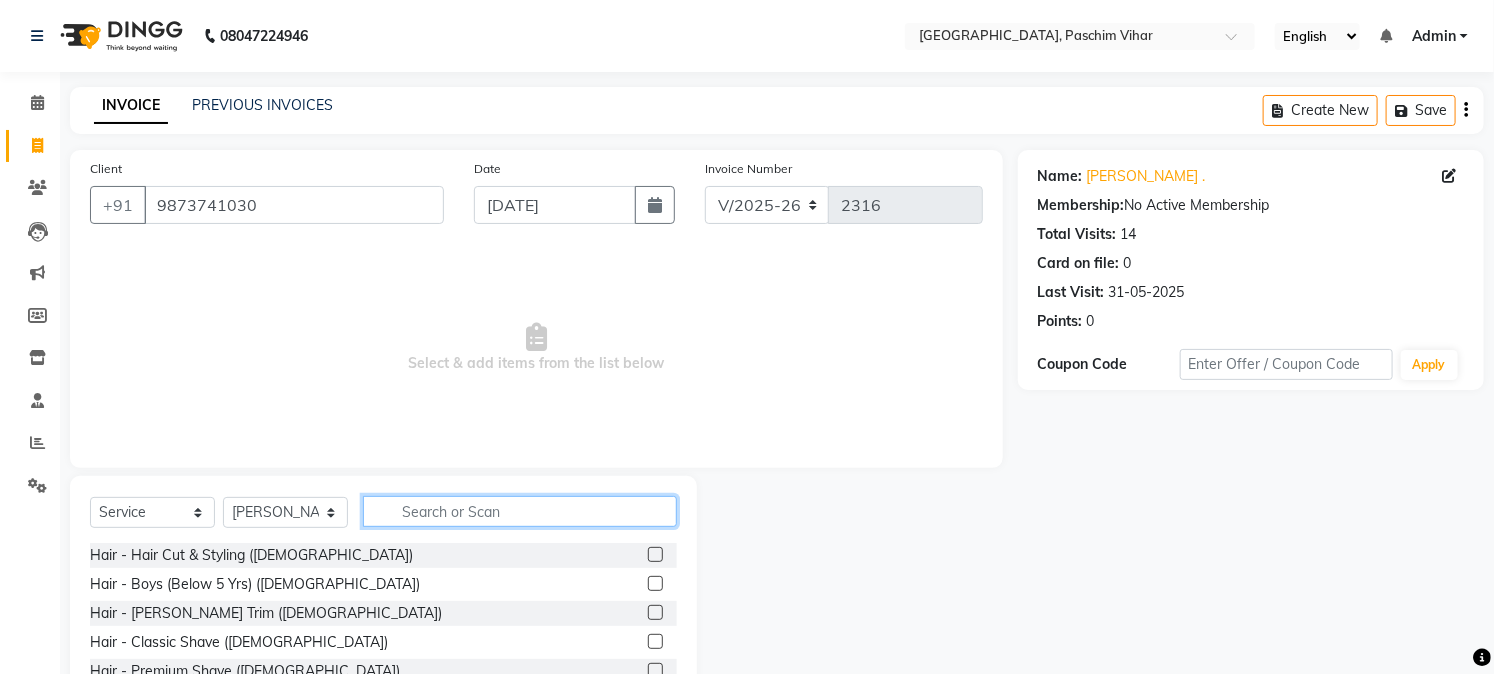 click 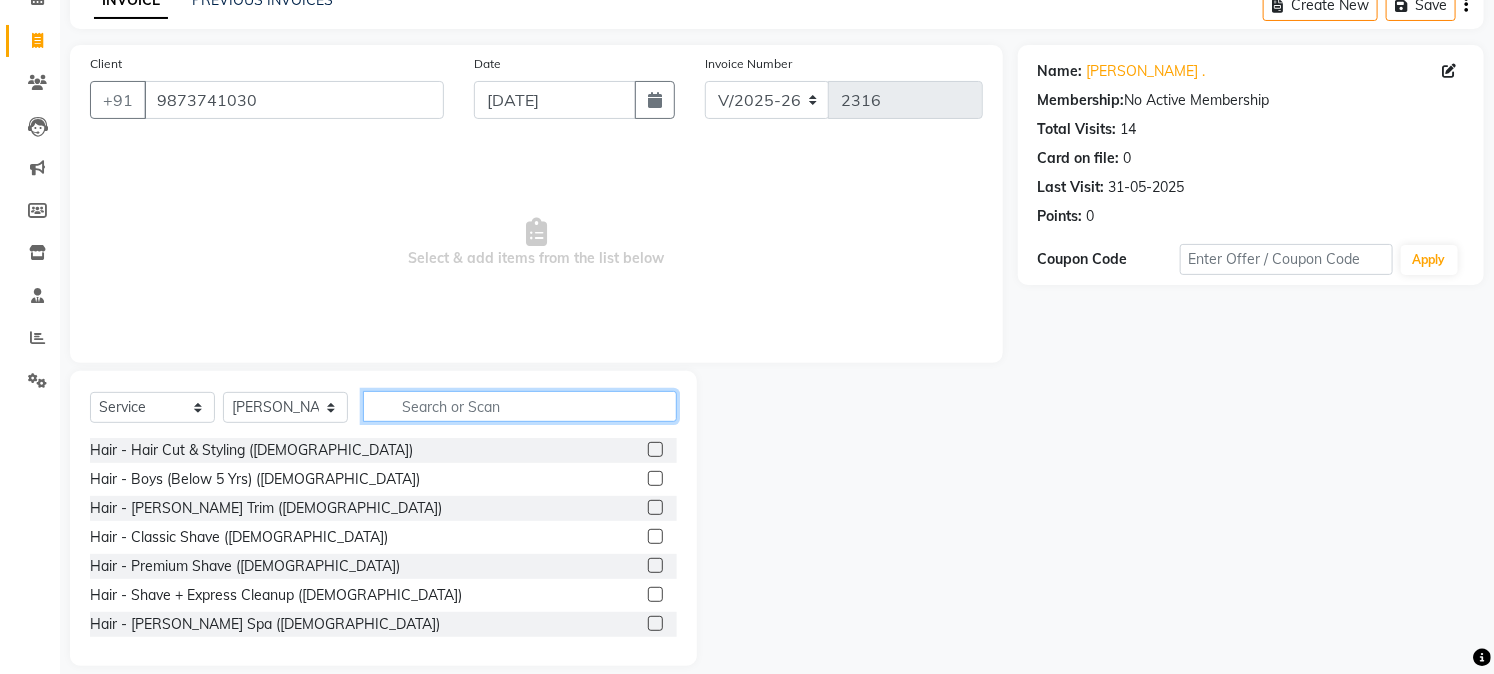 scroll, scrollTop: 126, scrollLeft: 0, axis: vertical 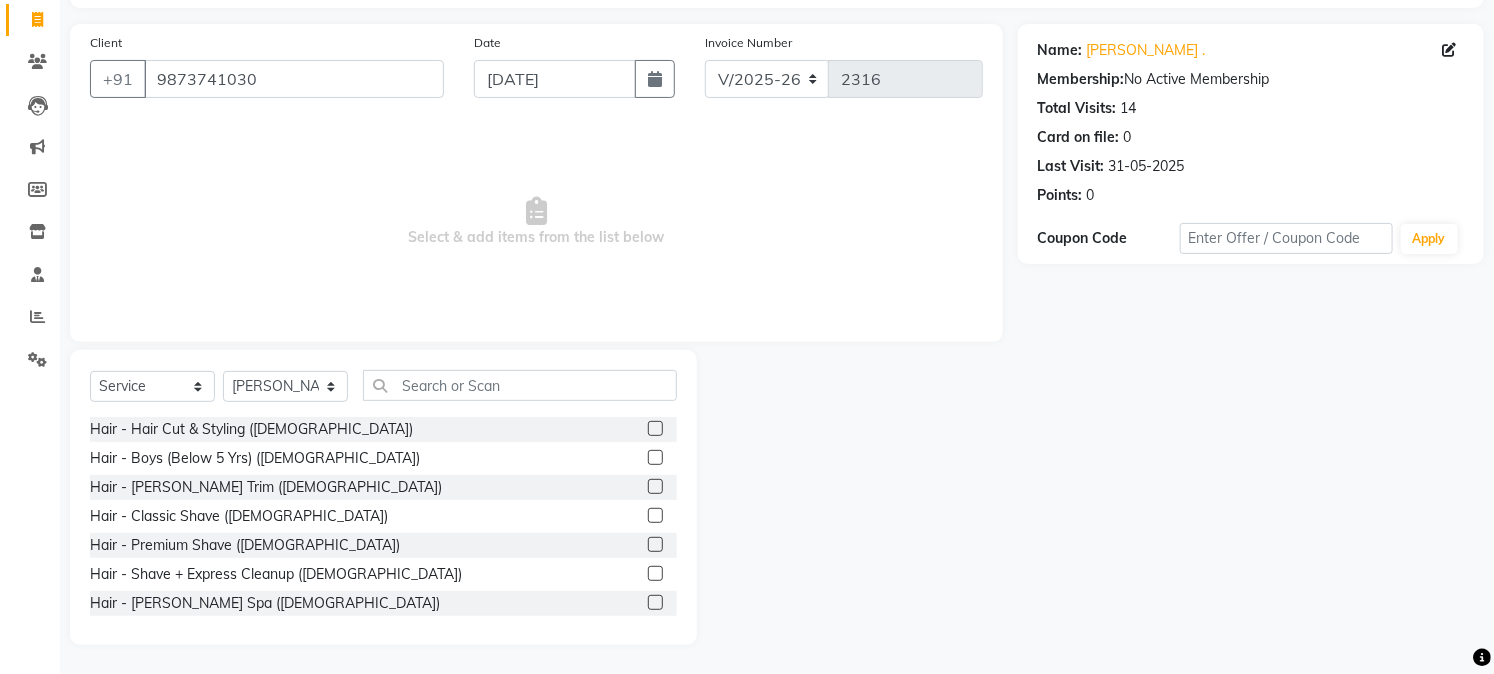 click 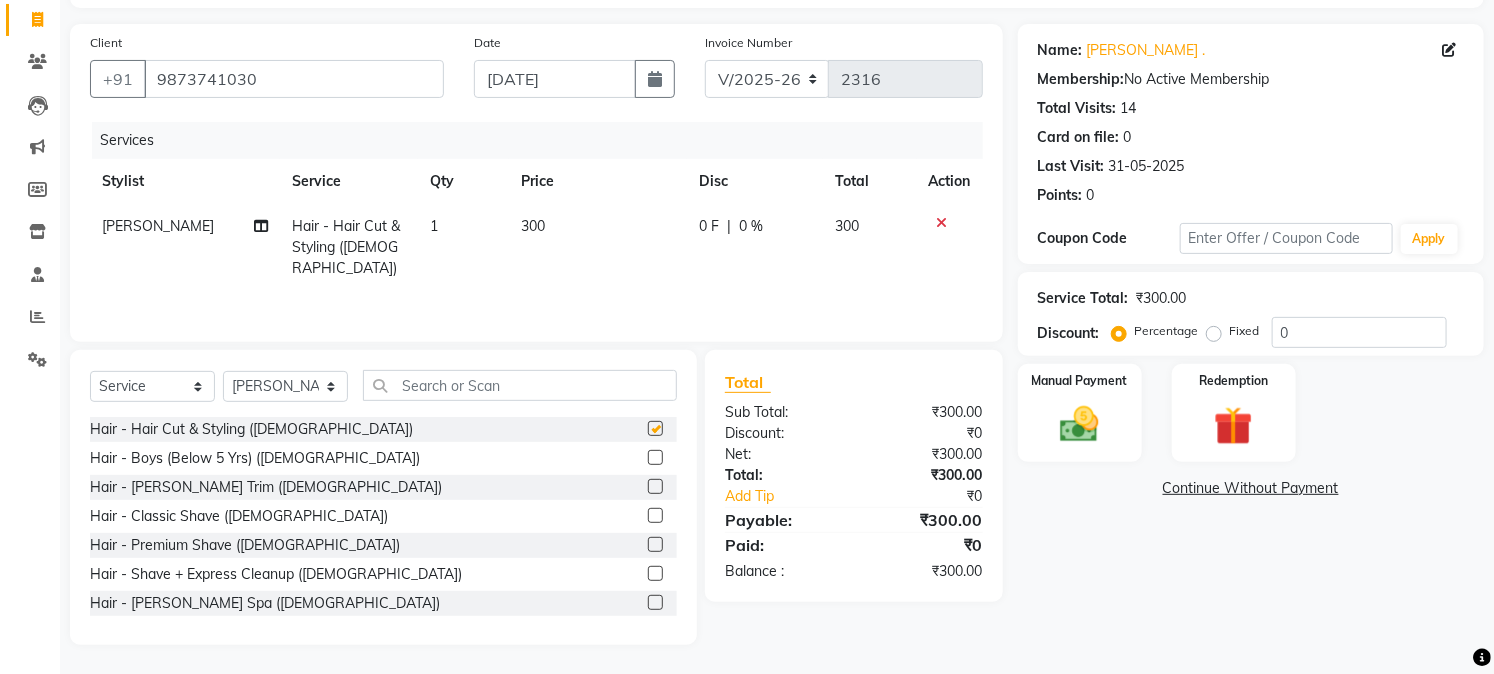 checkbox on "false" 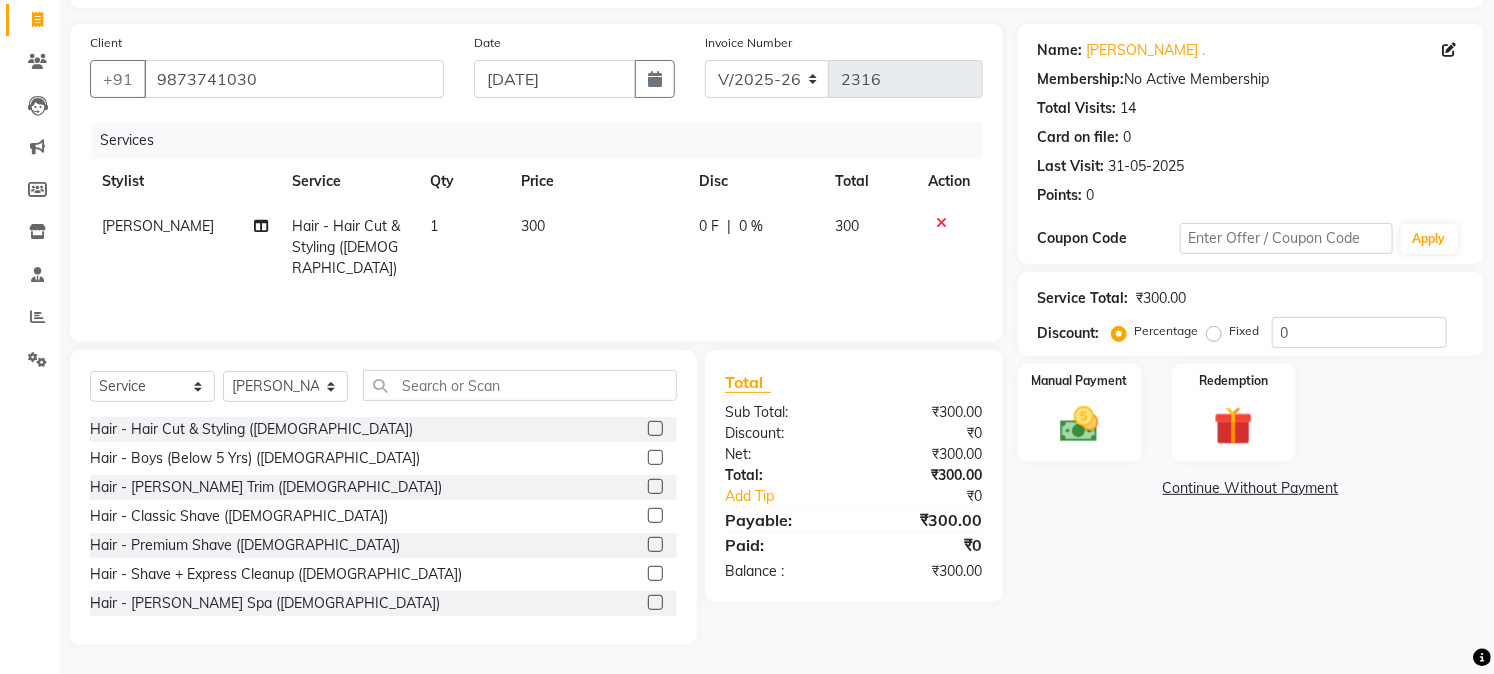 click 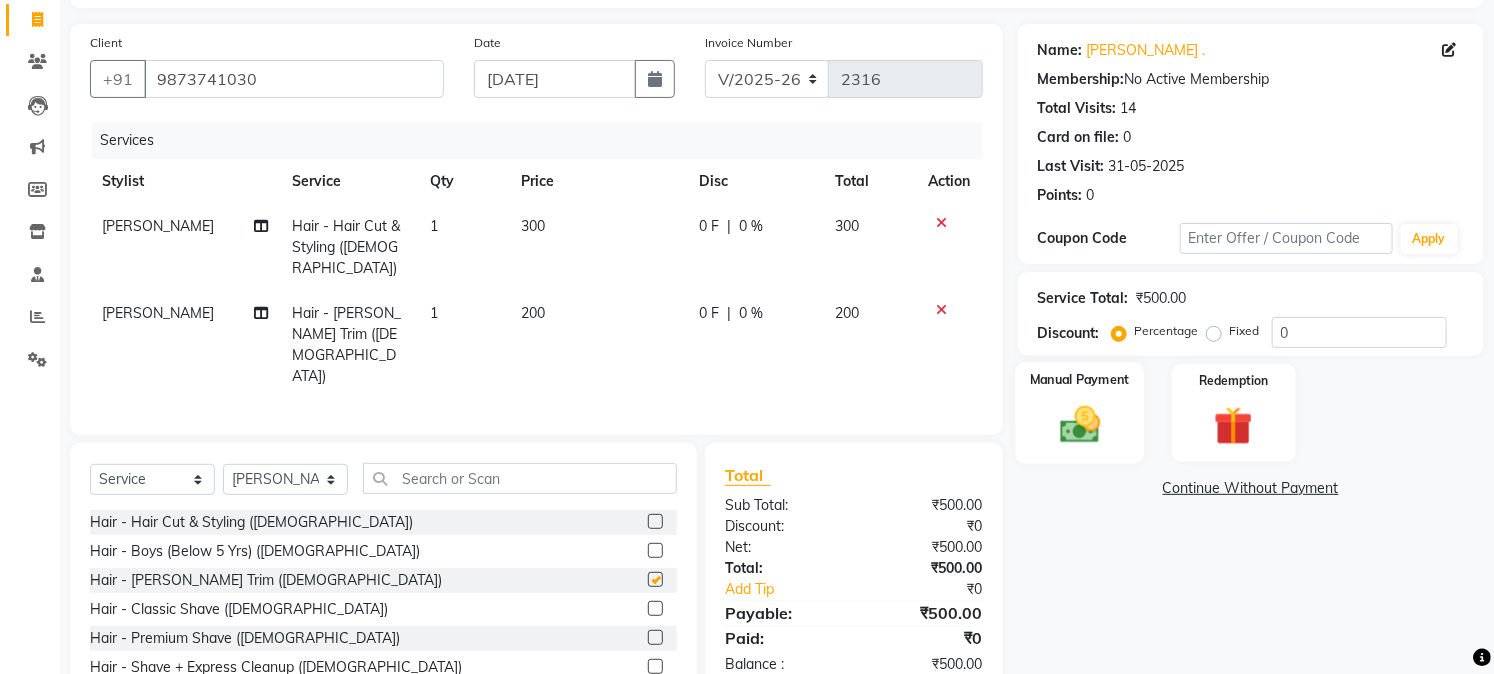checkbox on "false" 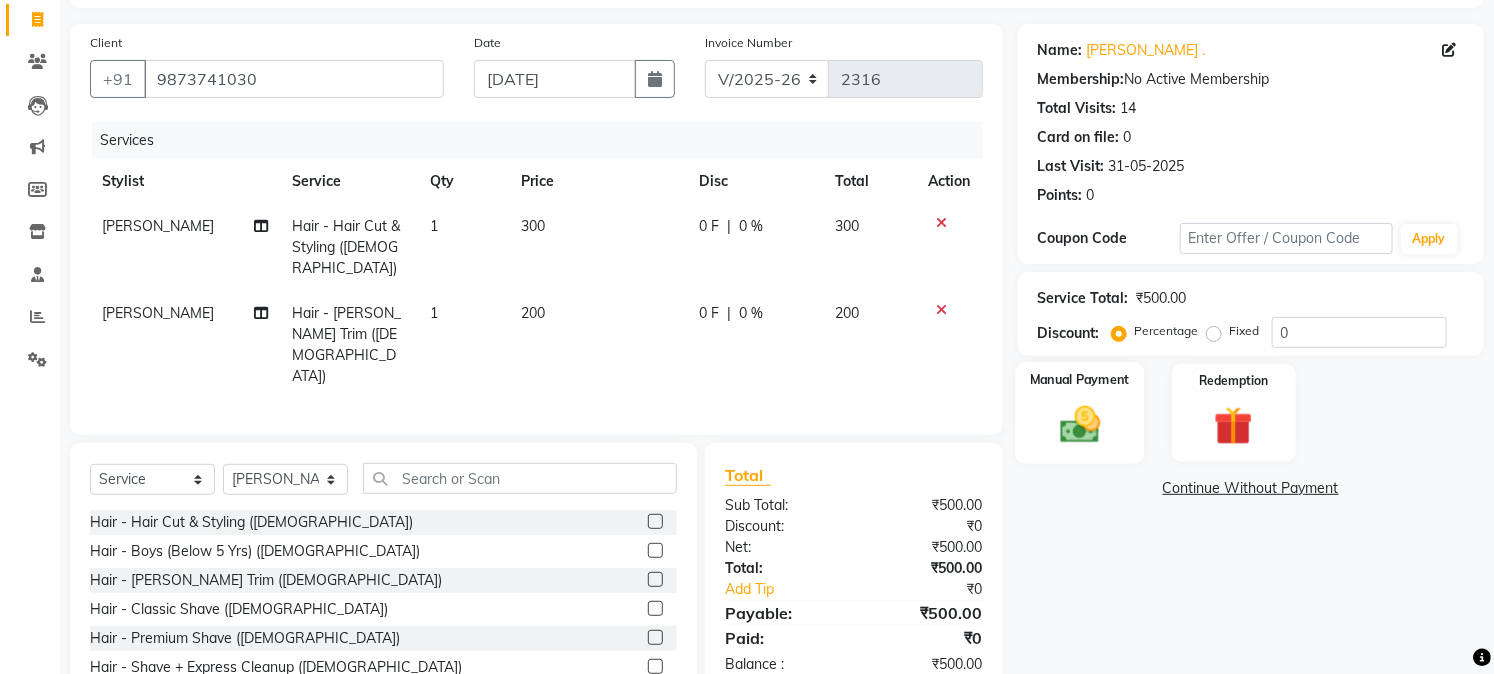 click 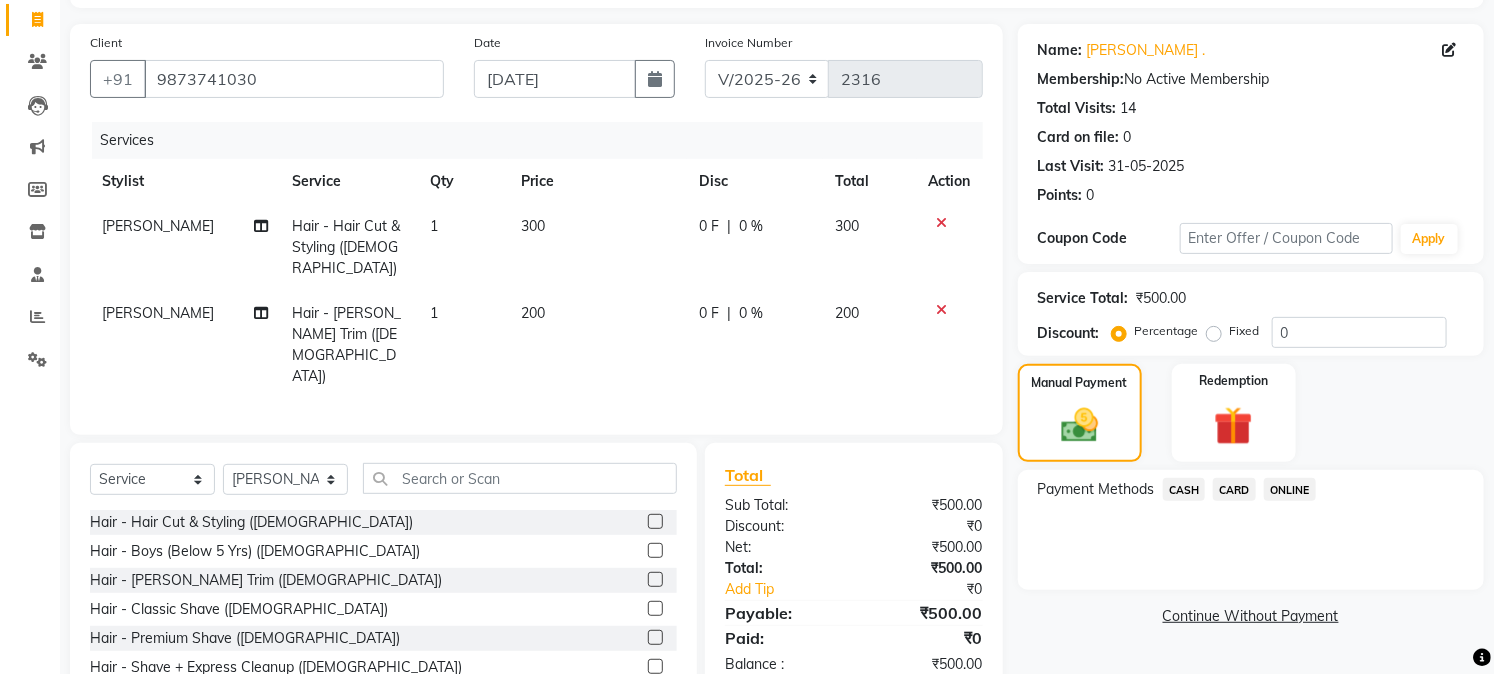 click on "CASH" 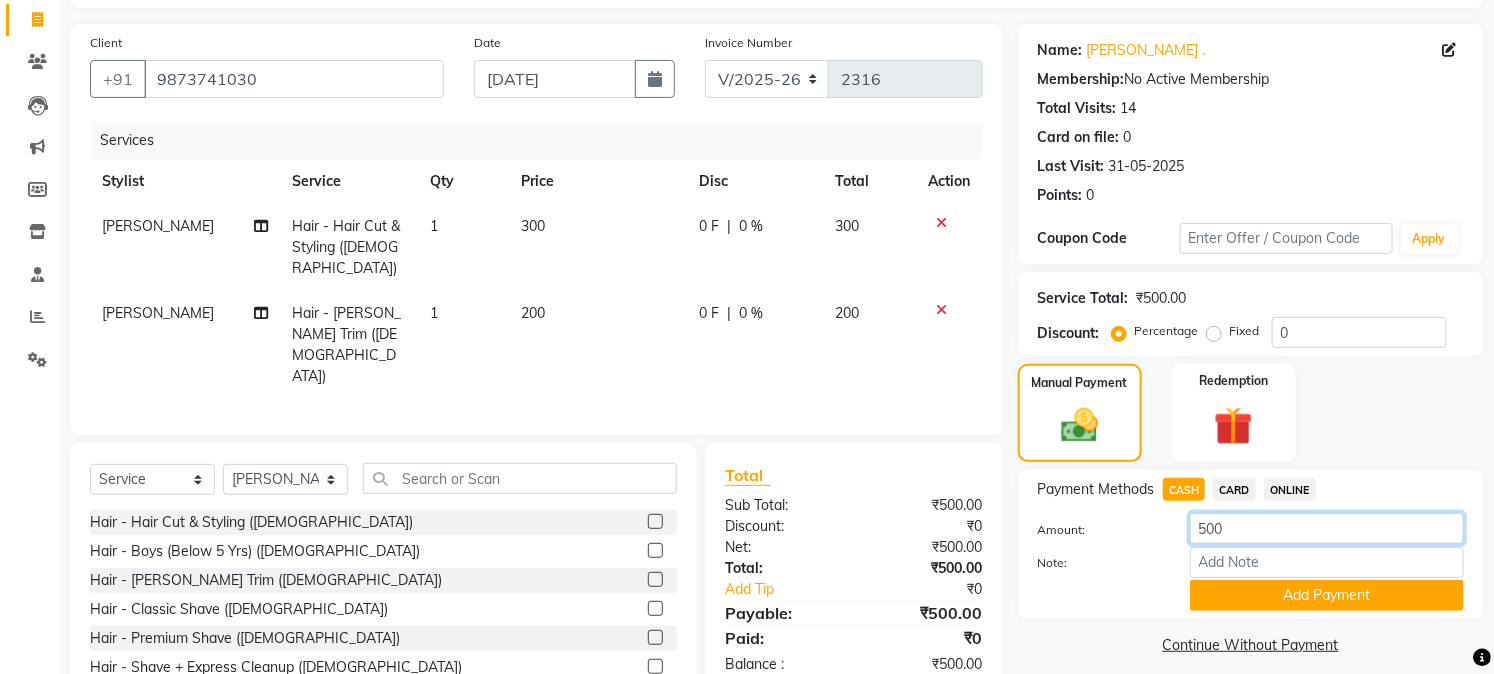click on "500" 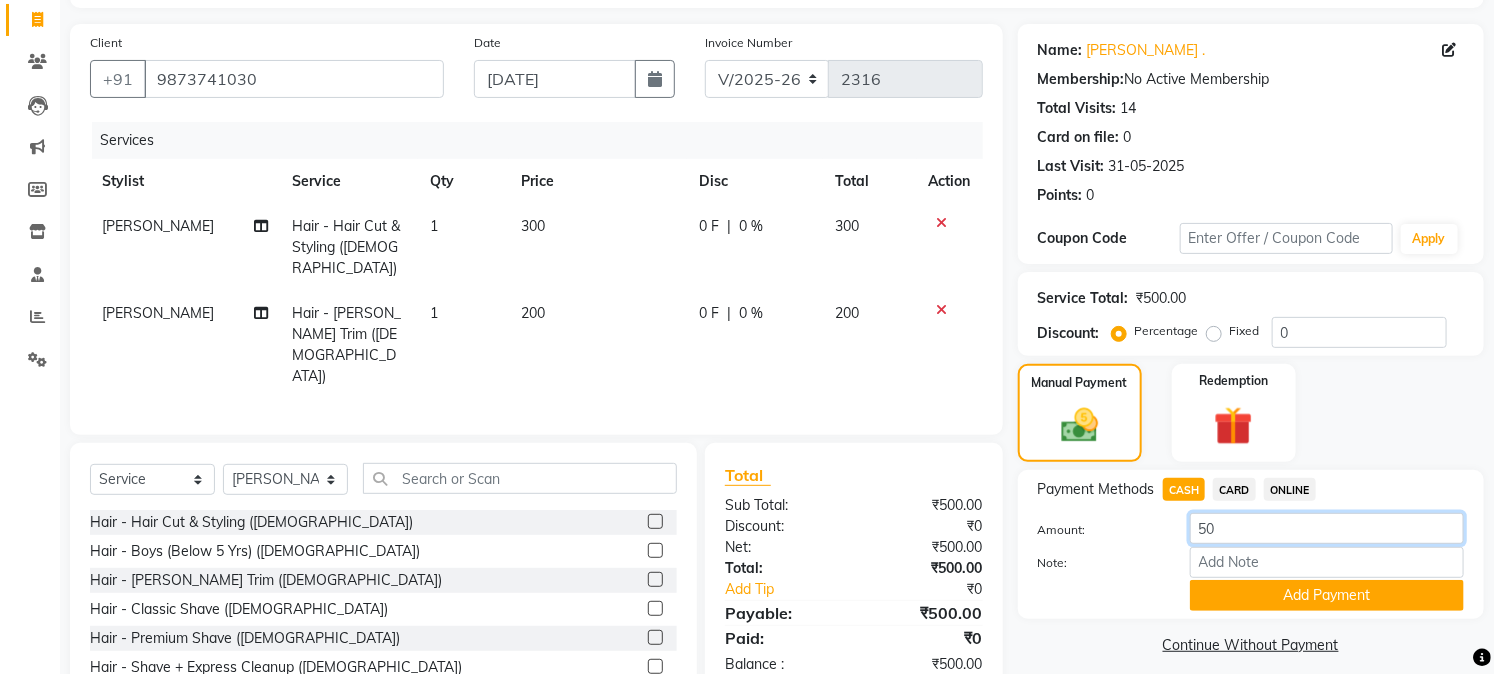 type on "5" 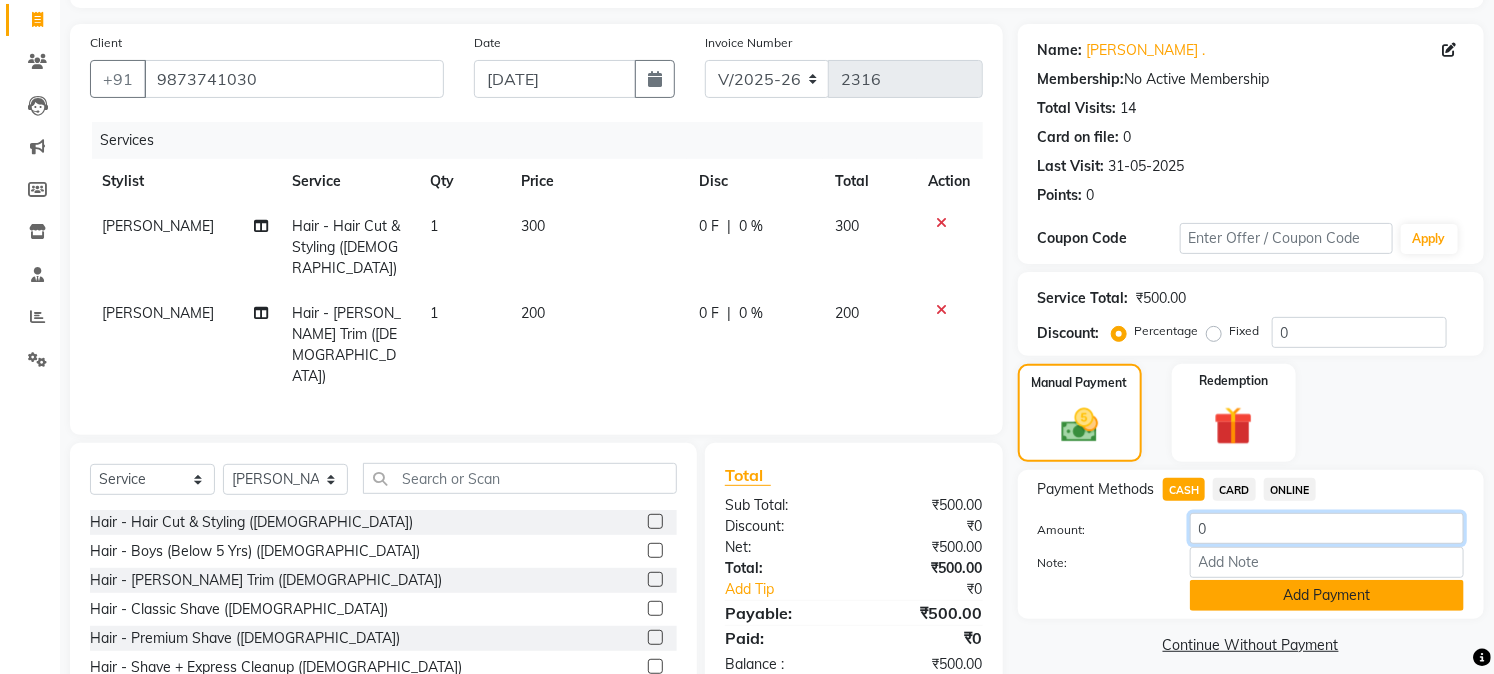 type on "0" 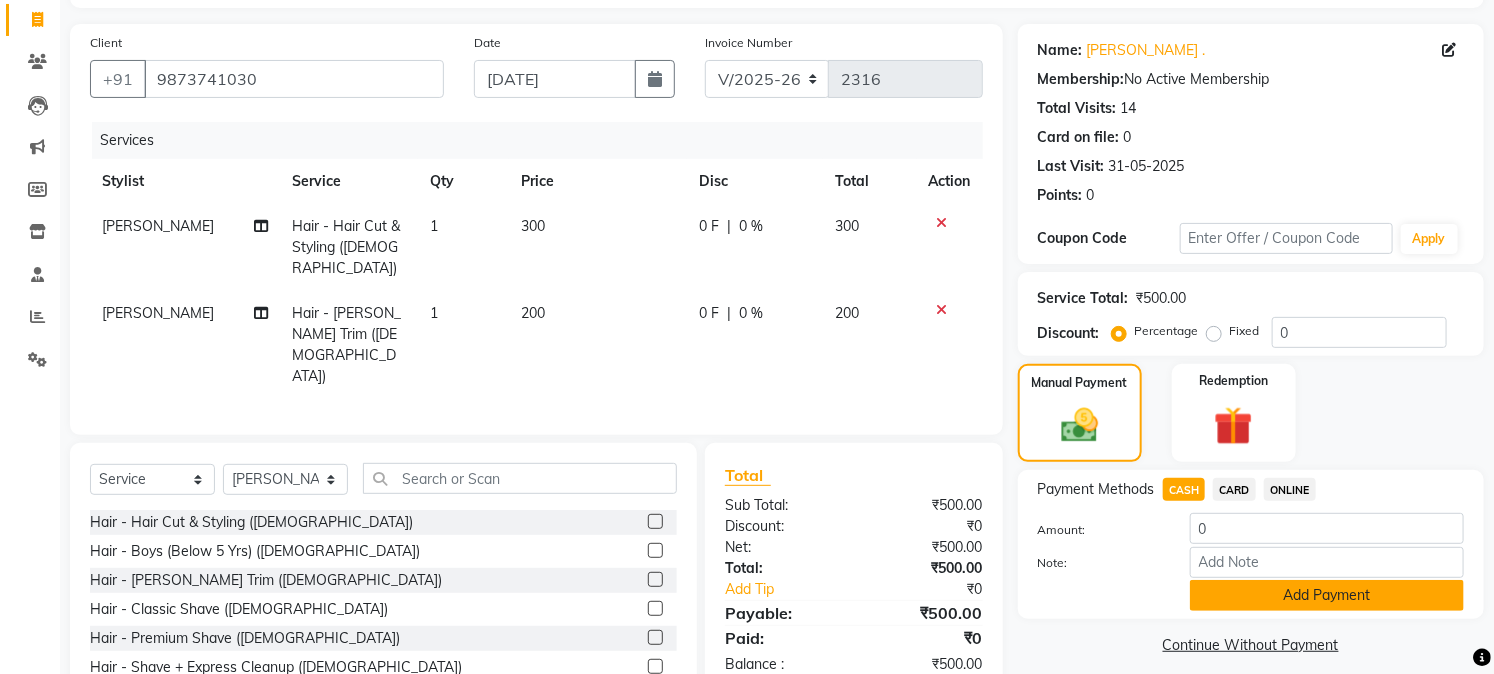 click on "Add Payment" 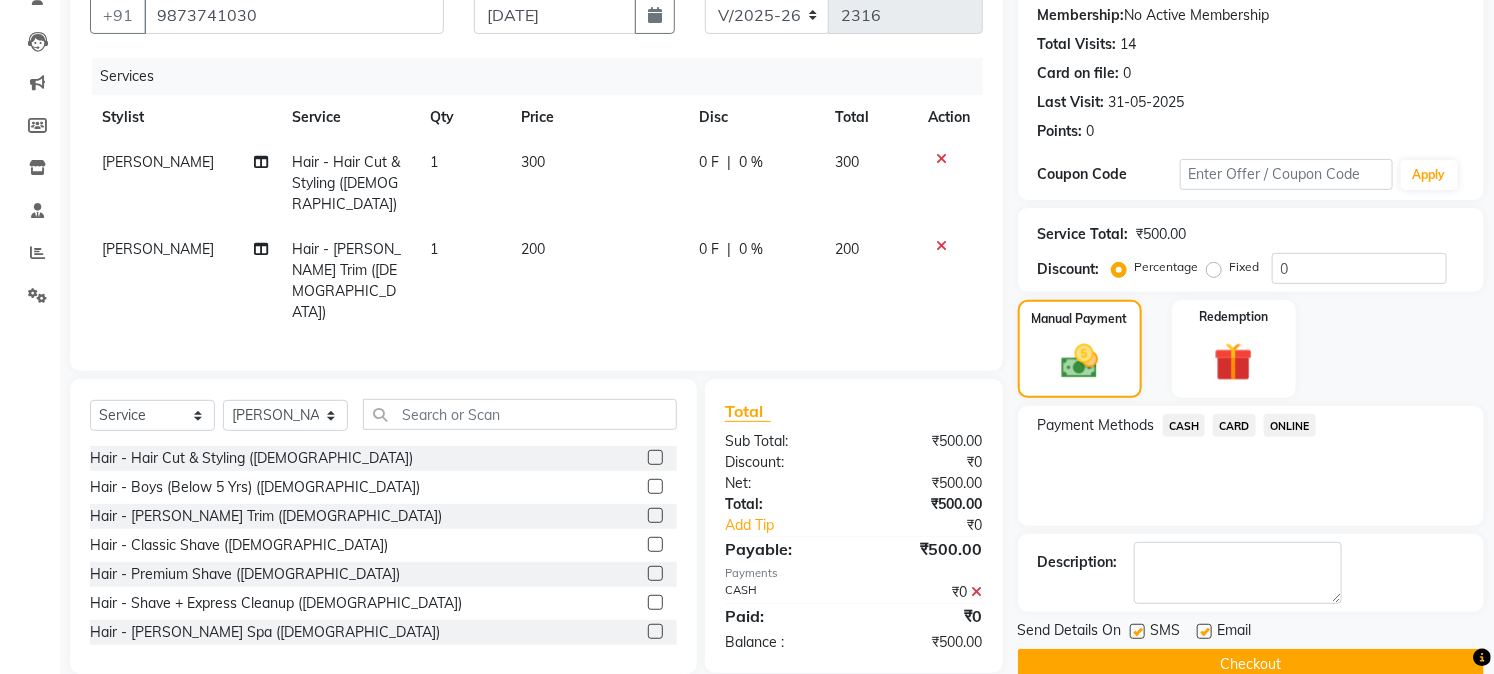 scroll, scrollTop: 225, scrollLeft: 0, axis: vertical 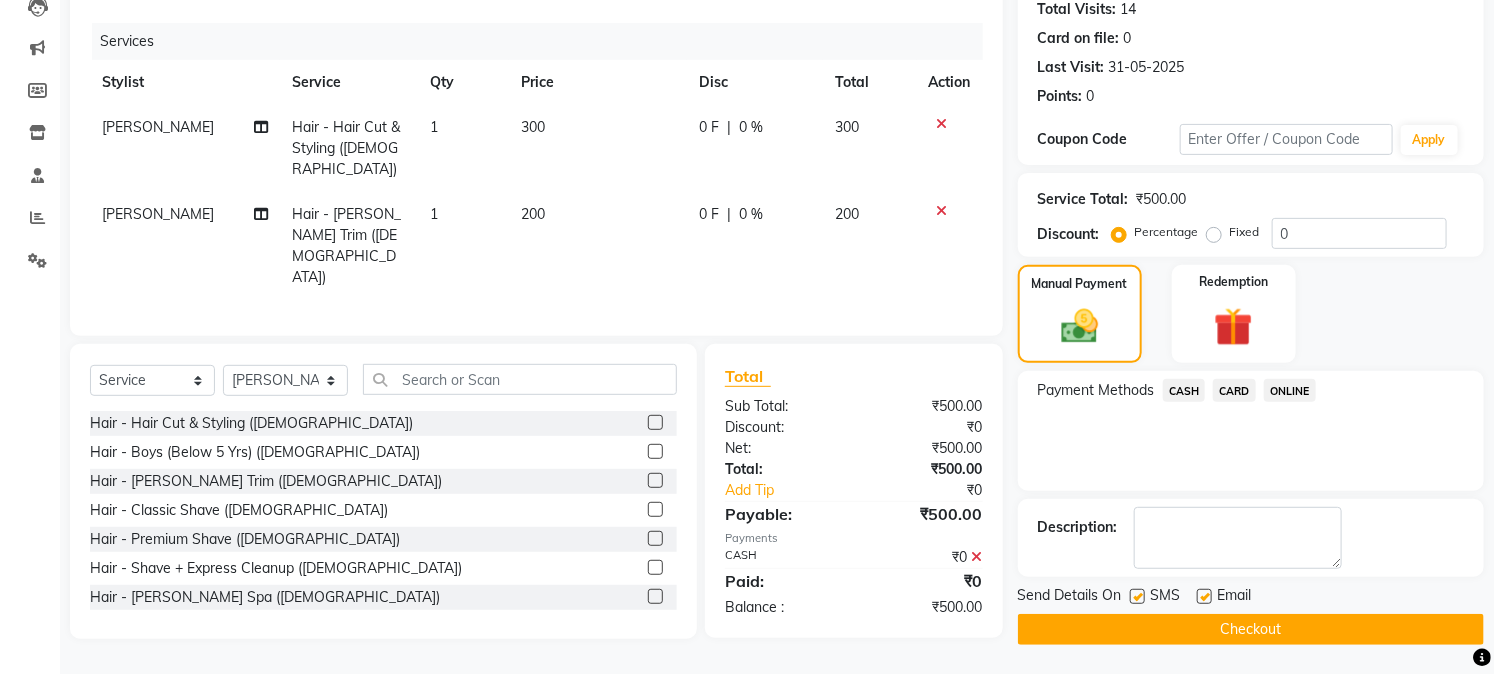 click on "Checkout" 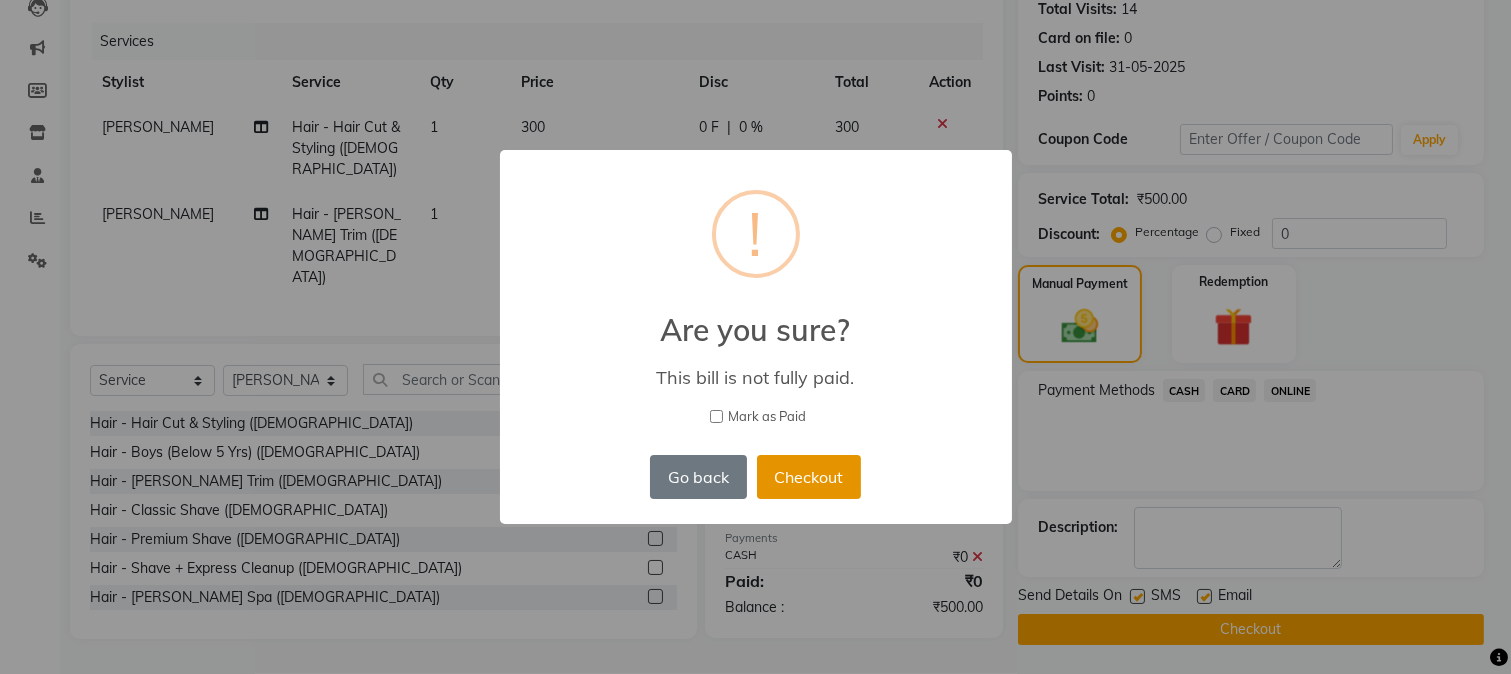 click on "Checkout" at bounding box center [809, 477] 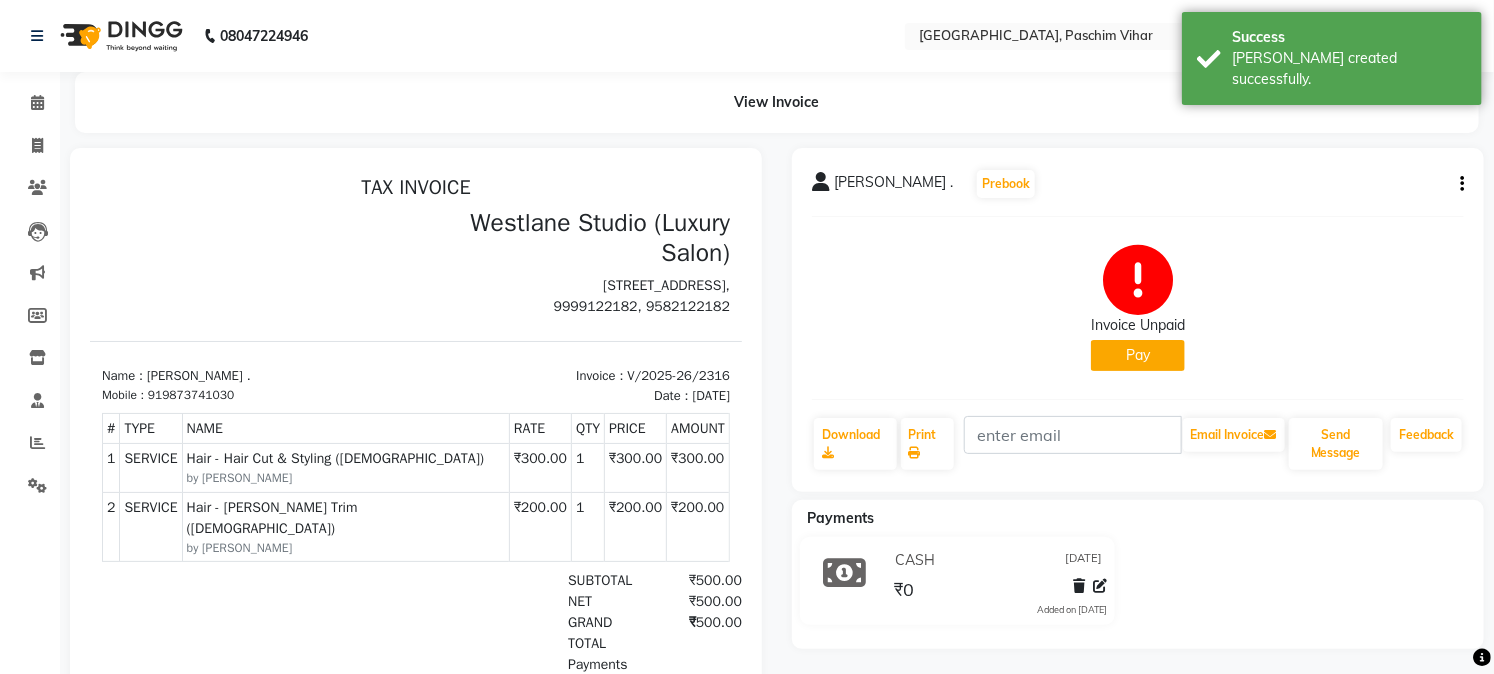 scroll, scrollTop: 0, scrollLeft: 0, axis: both 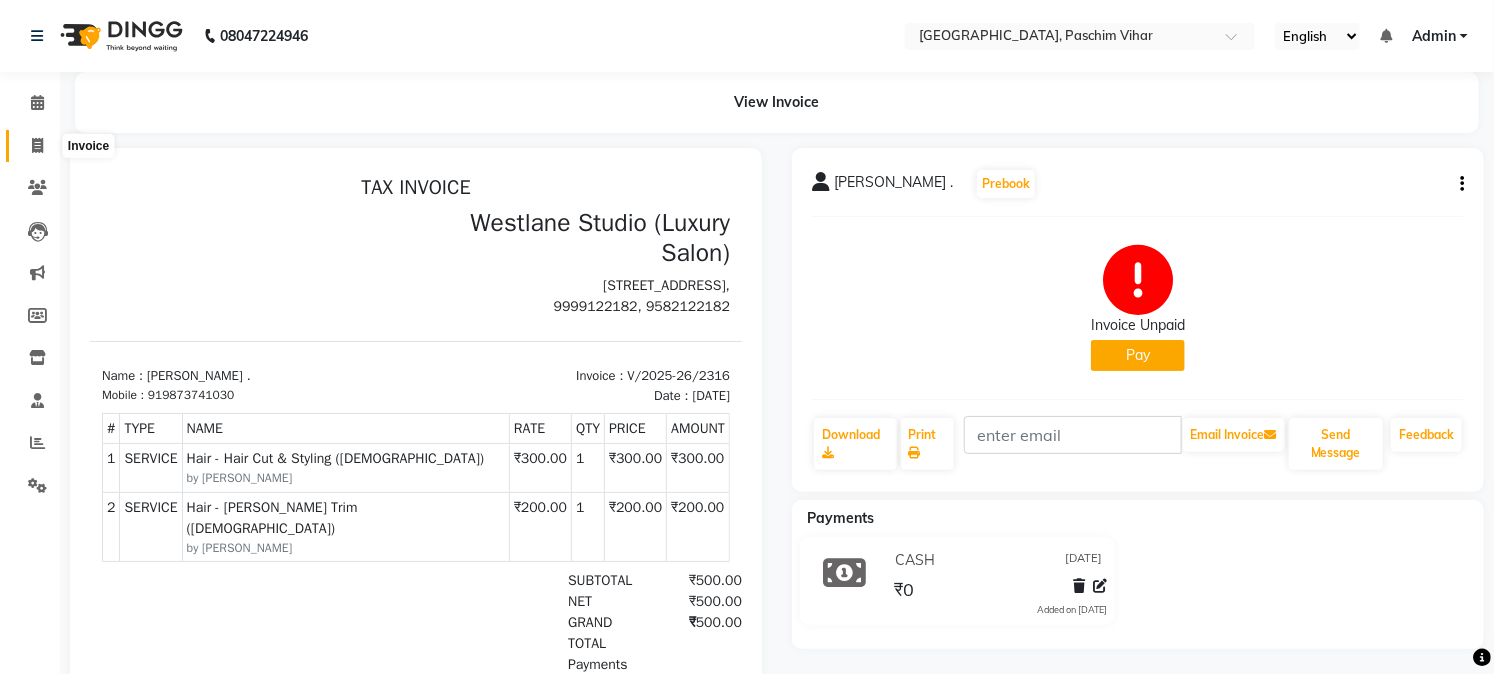 click 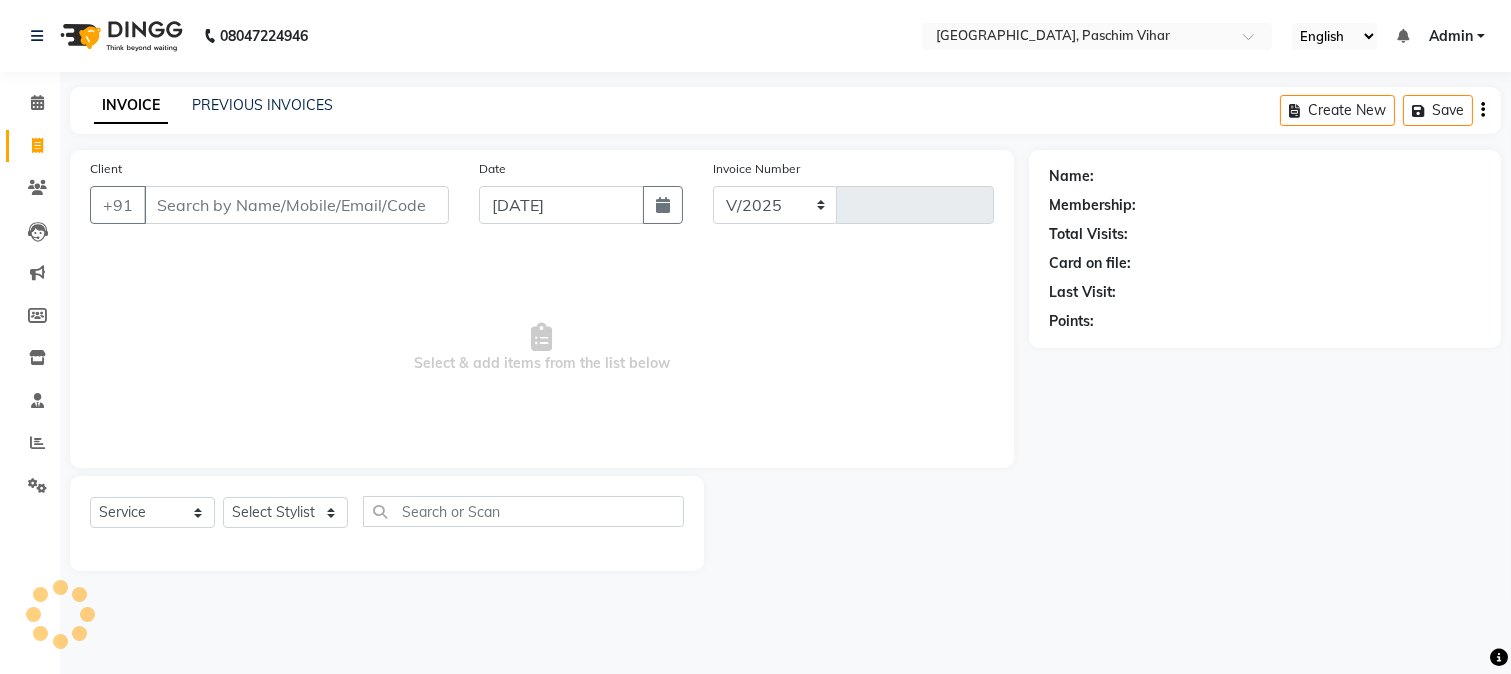 select on "223" 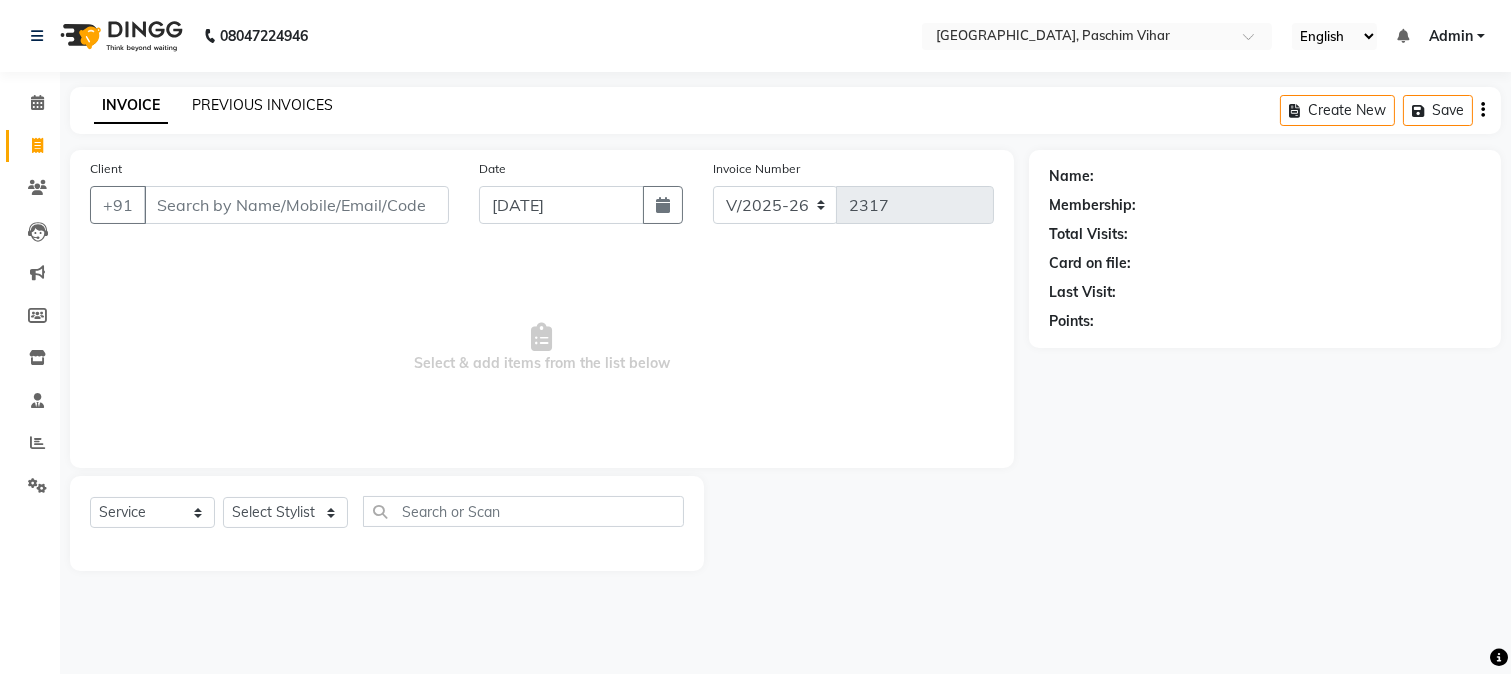 click on "PREVIOUS INVOICES" 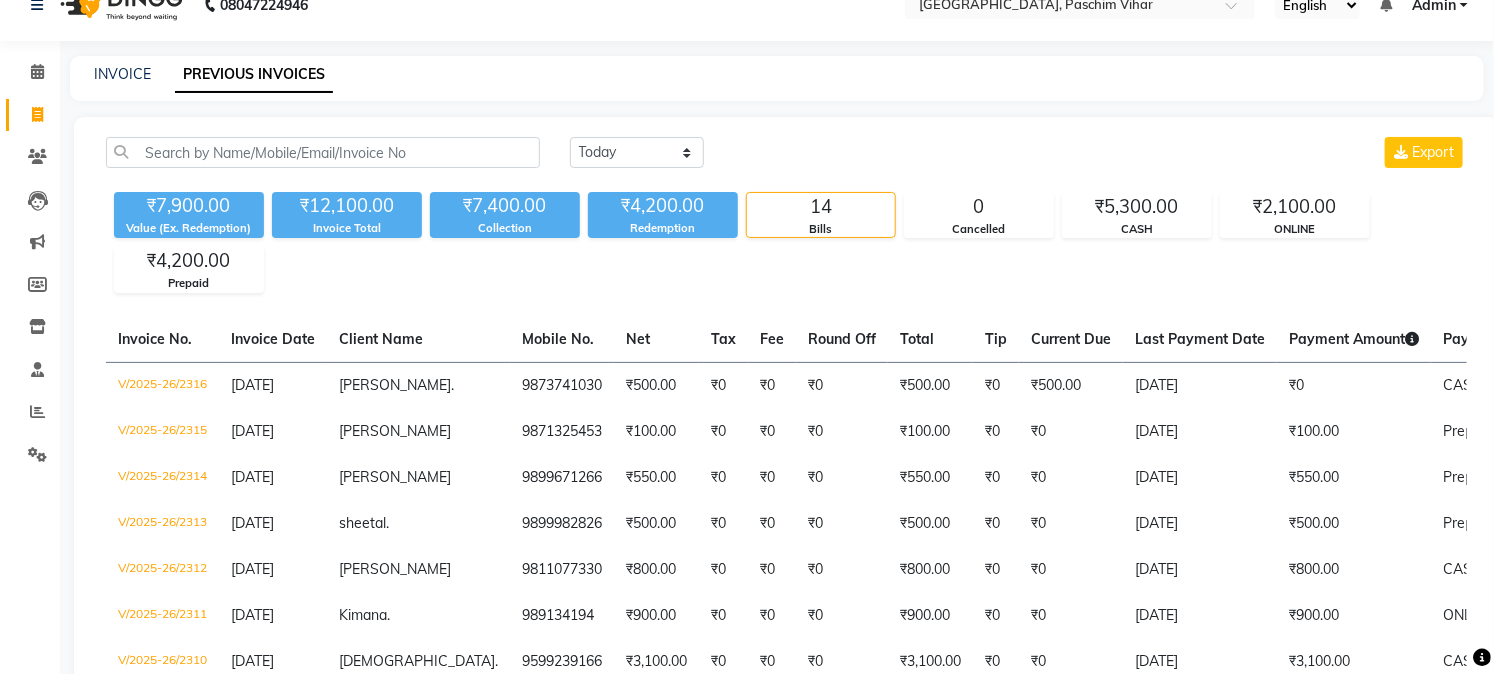 scroll, scrollTop: 0, scrollLeft: 0, axis: both 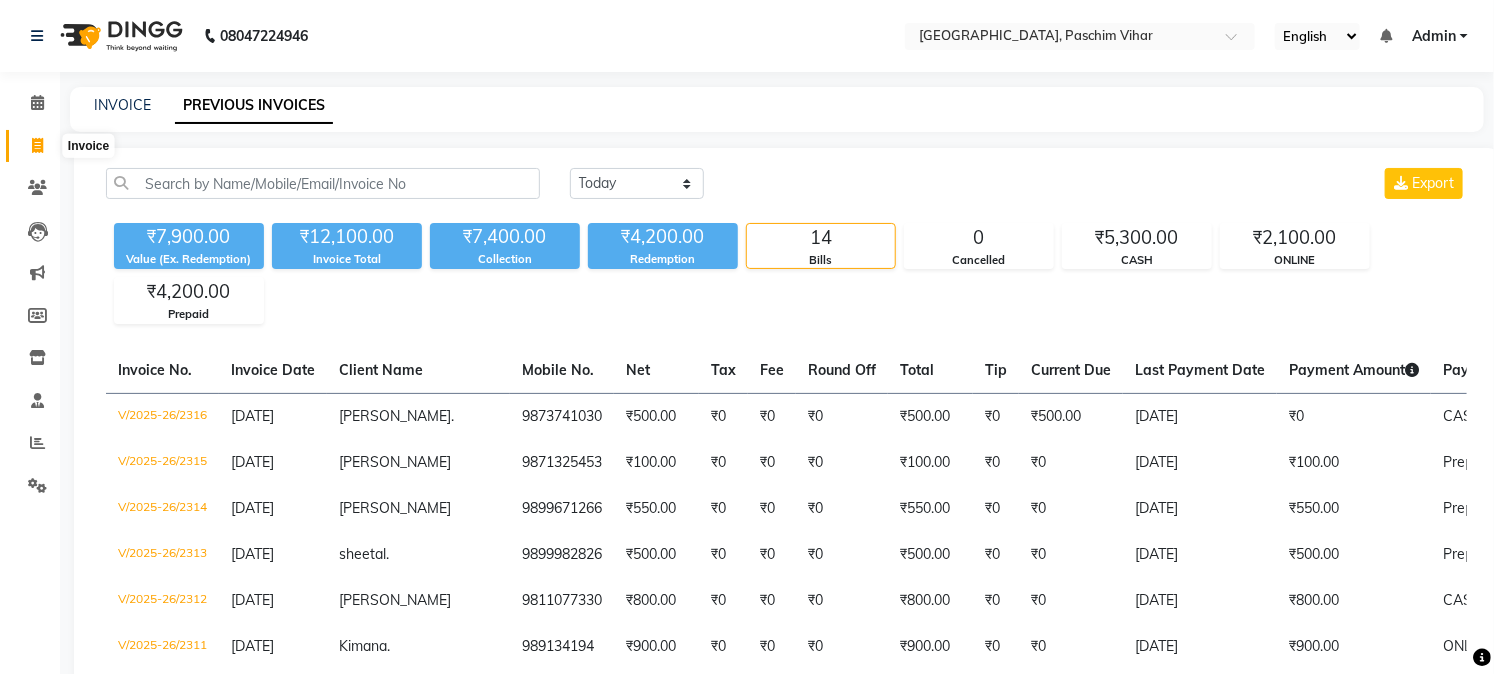 click 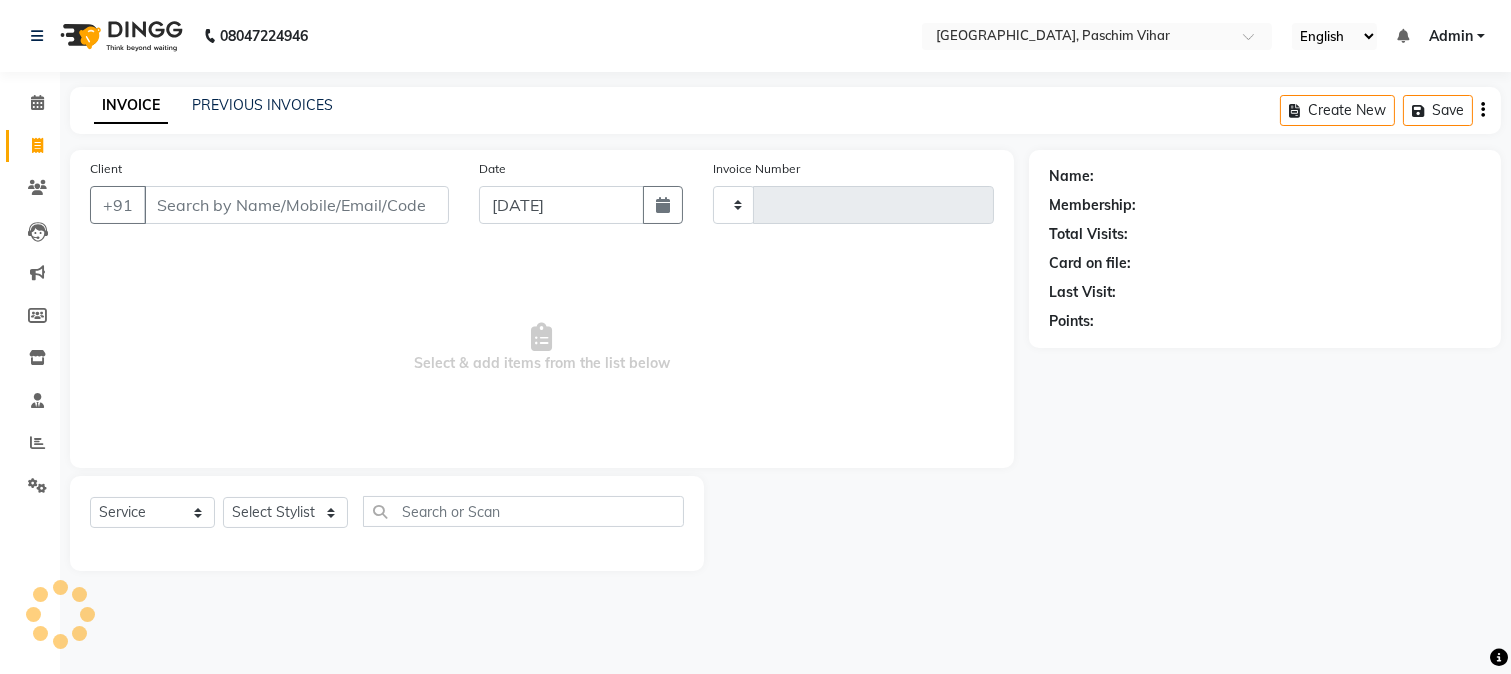 type on "2317" 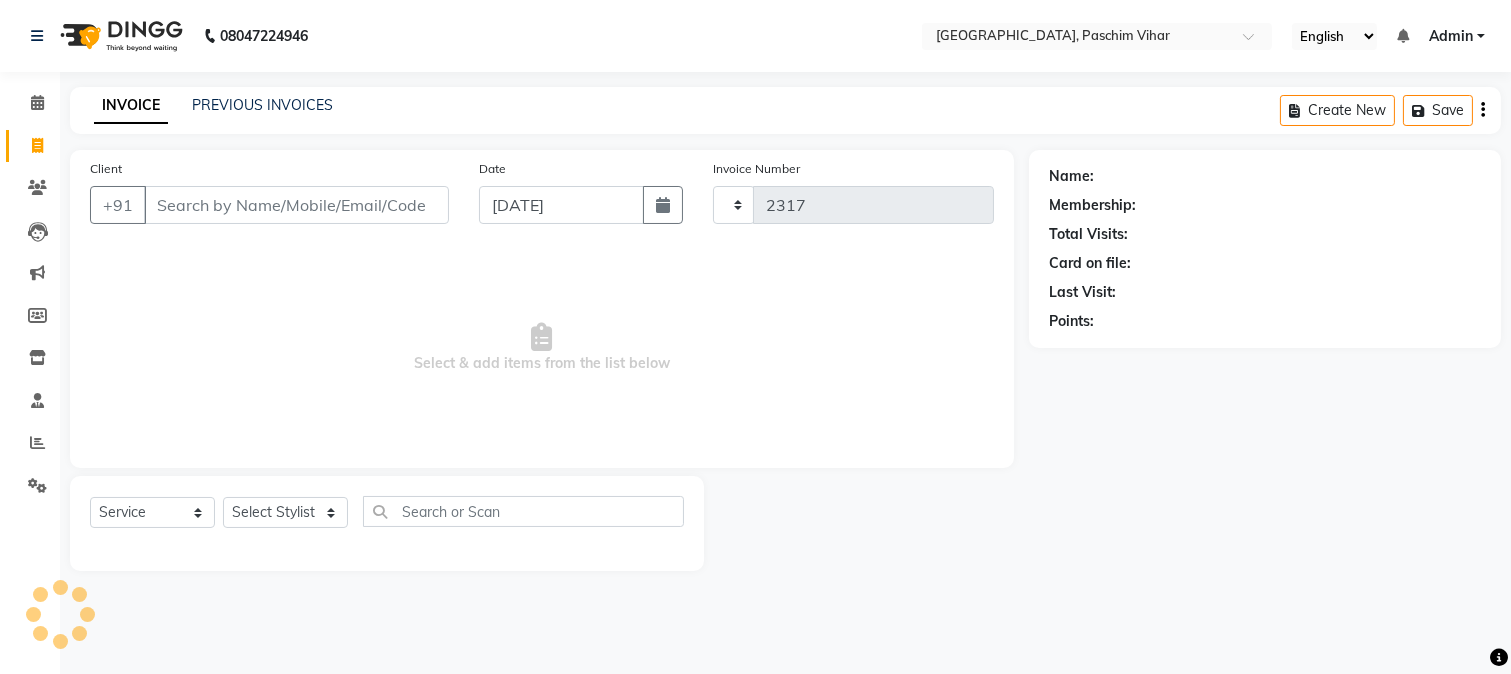select on "223" 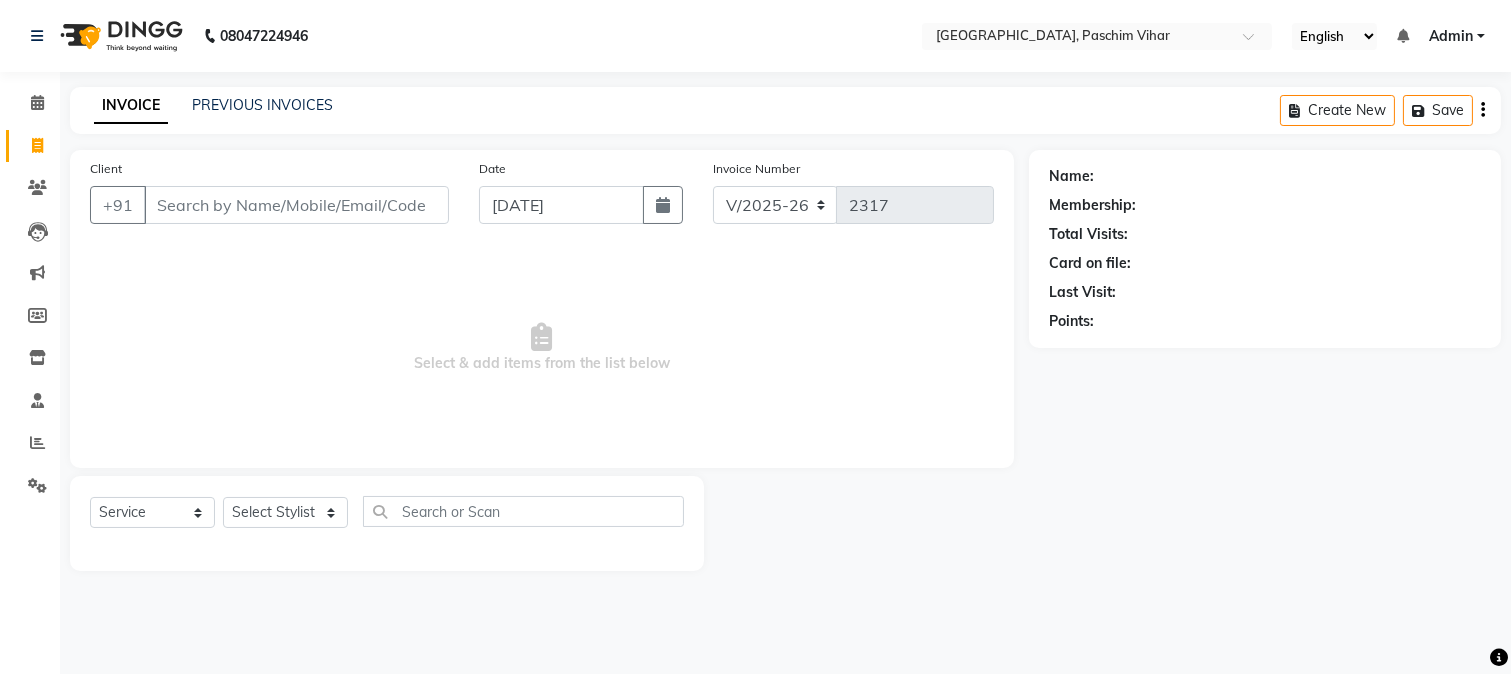 click on "INVOICE PREVIOUS INVOICES" 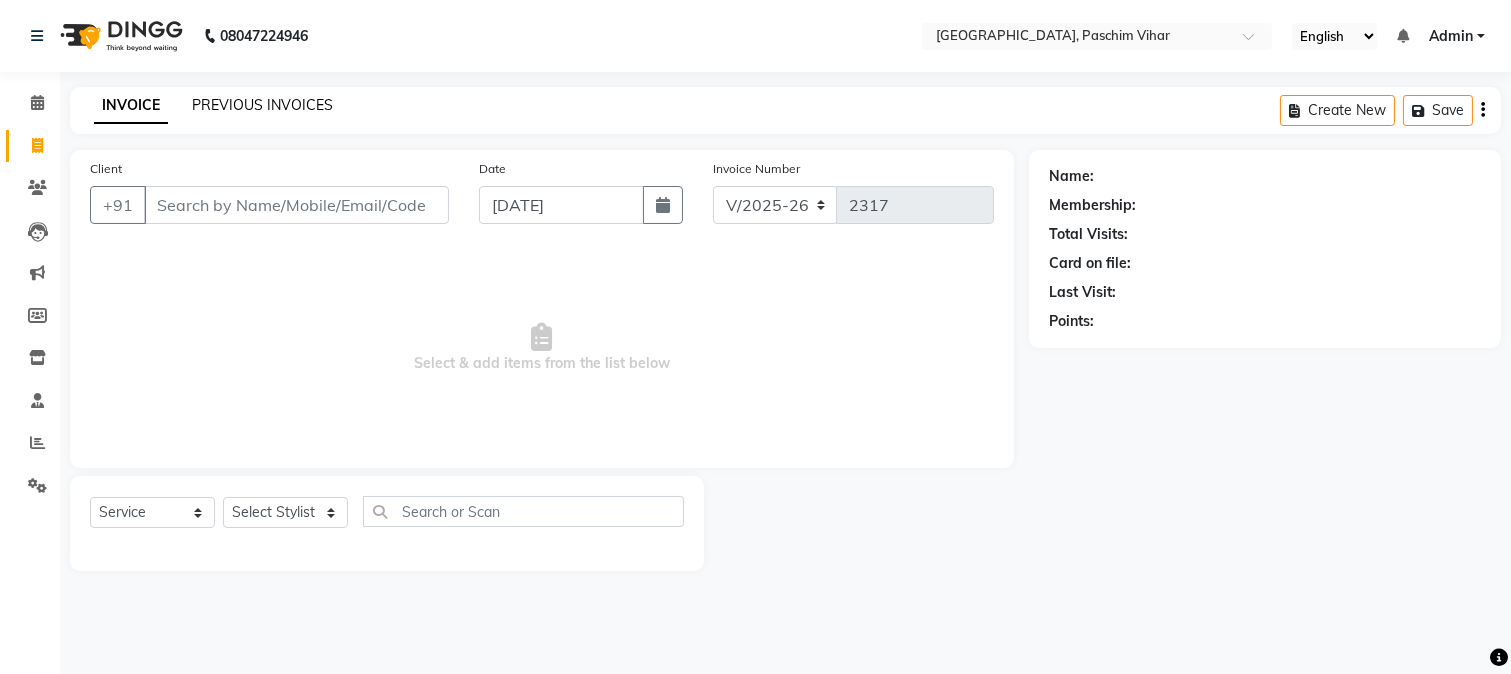 click on "PREVIOUS INVOICES" 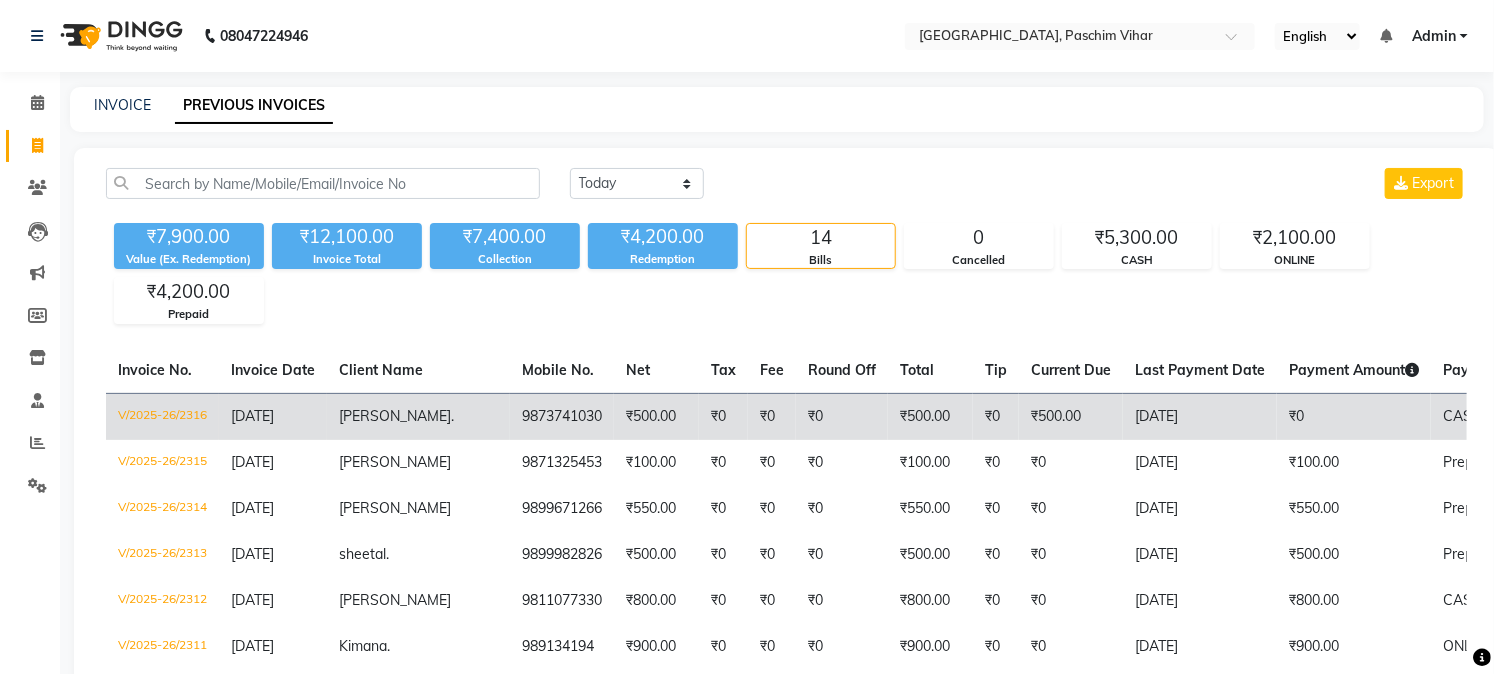 click on "9873741030" 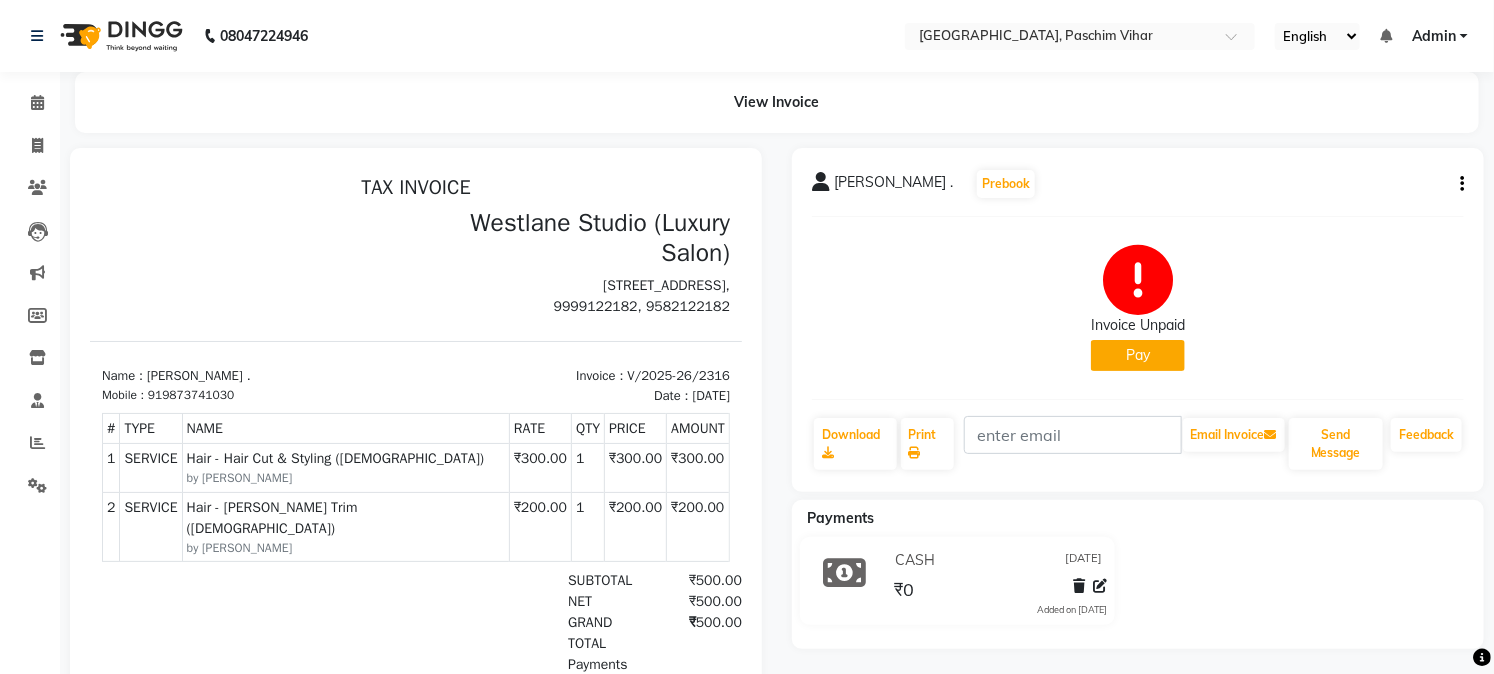 scroll, scrollTop: 0, scrollLeft: 0, axis: both 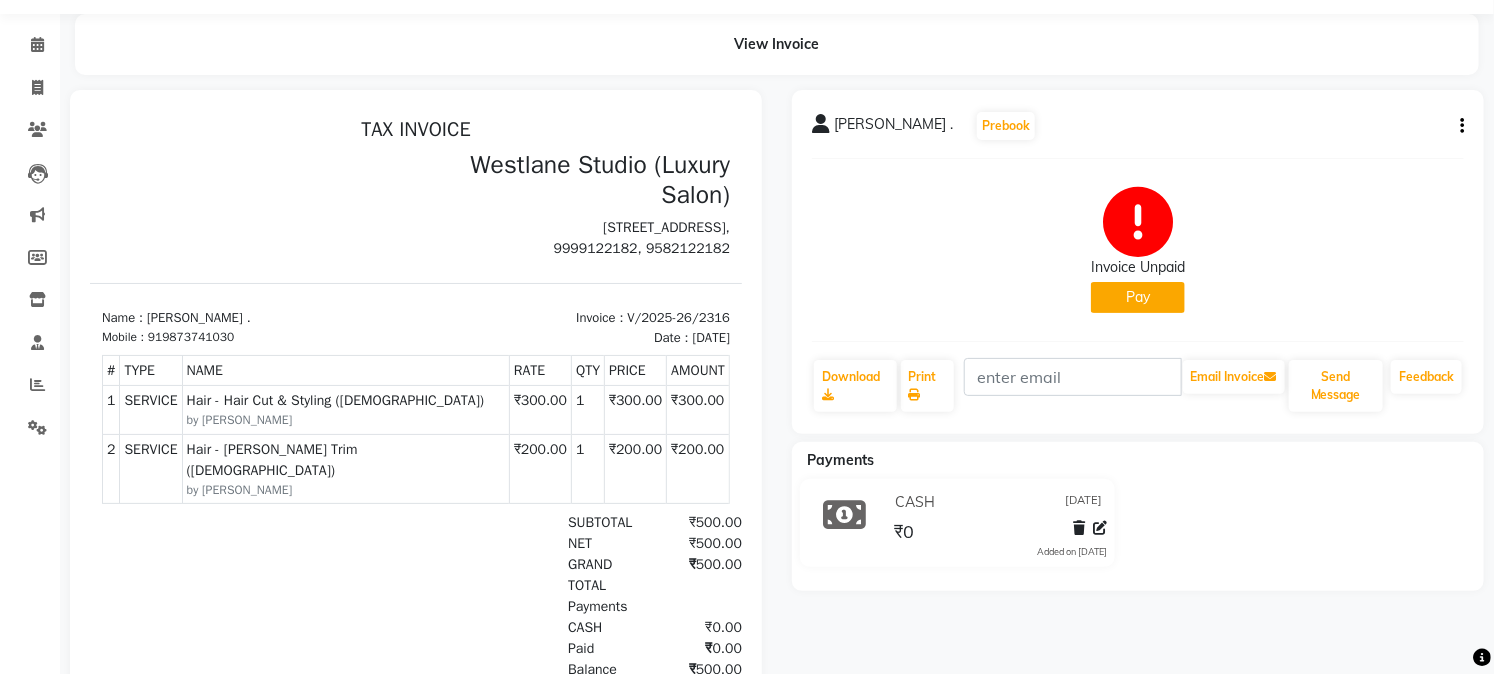click on "Pay" 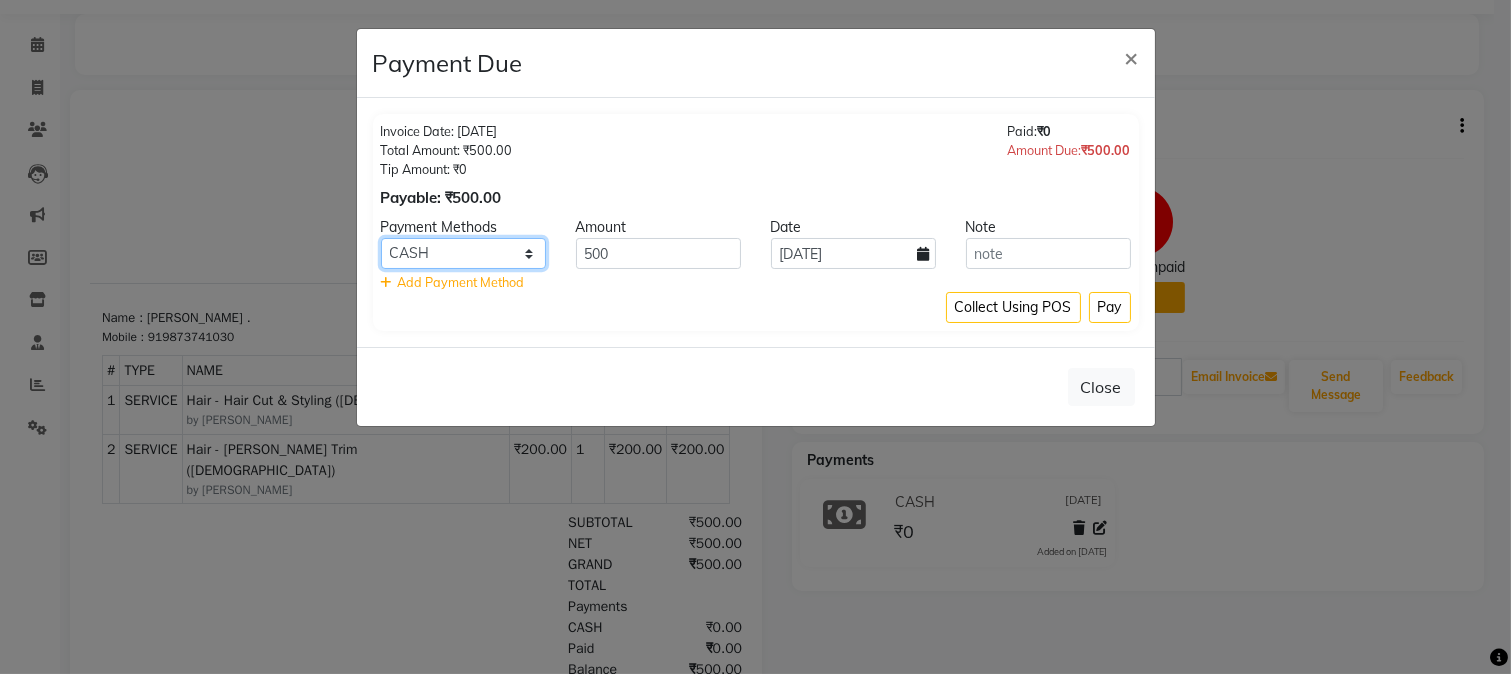 click on "CASH CARD ONLINE" 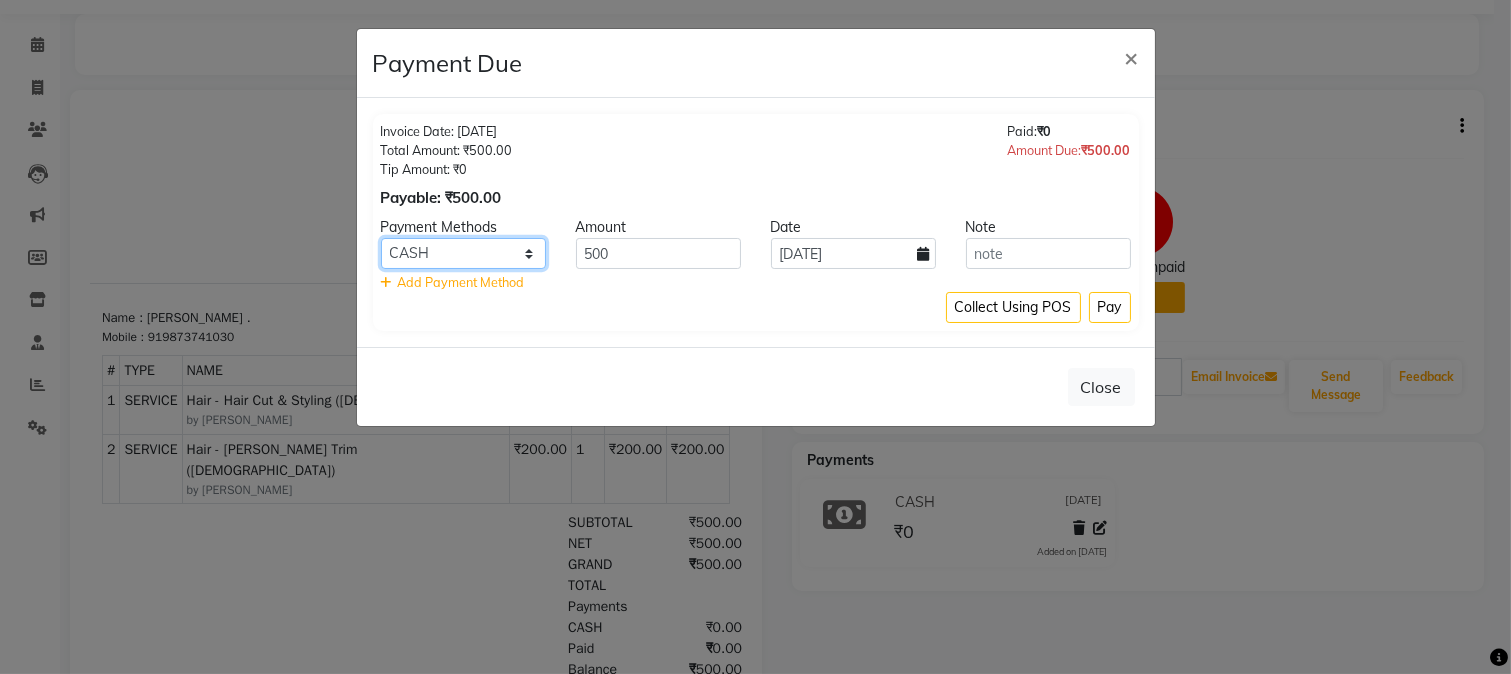 select on "3" 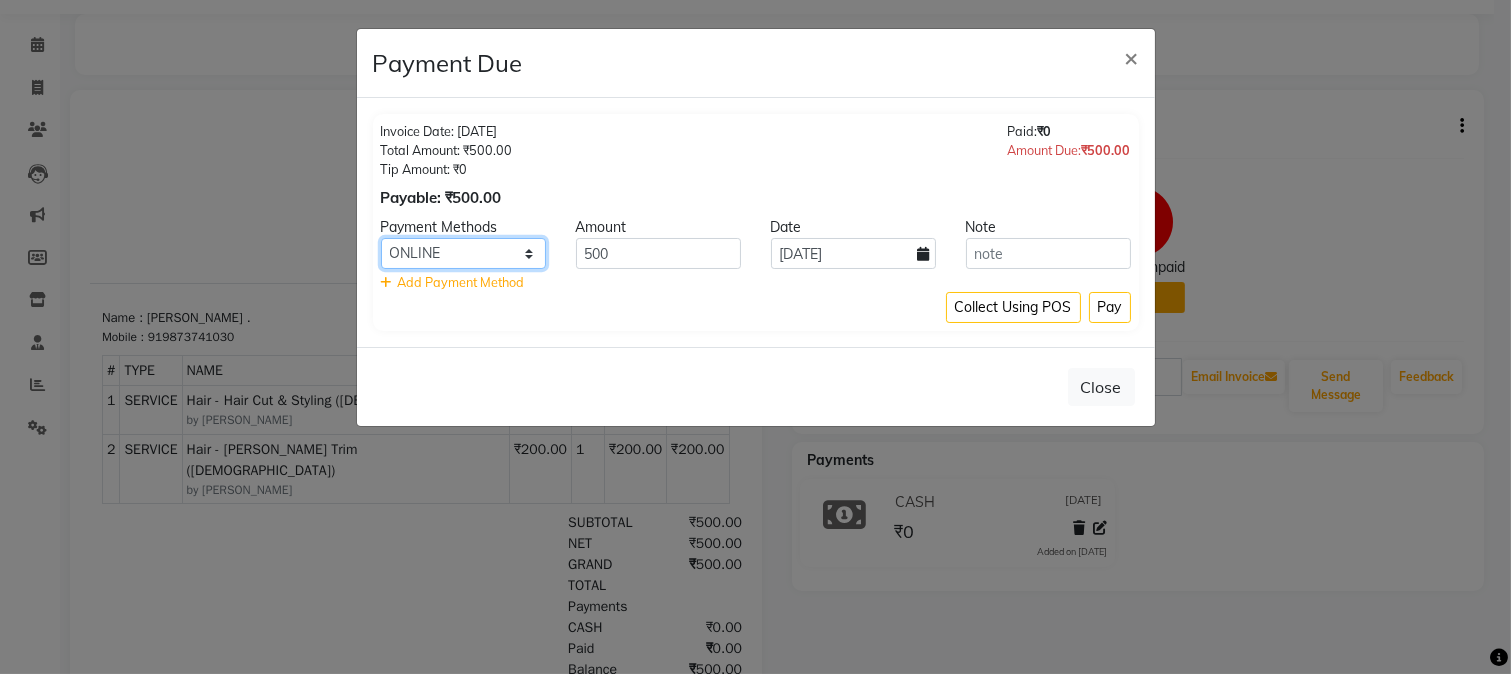 click on "CASH CARD ONLINE" 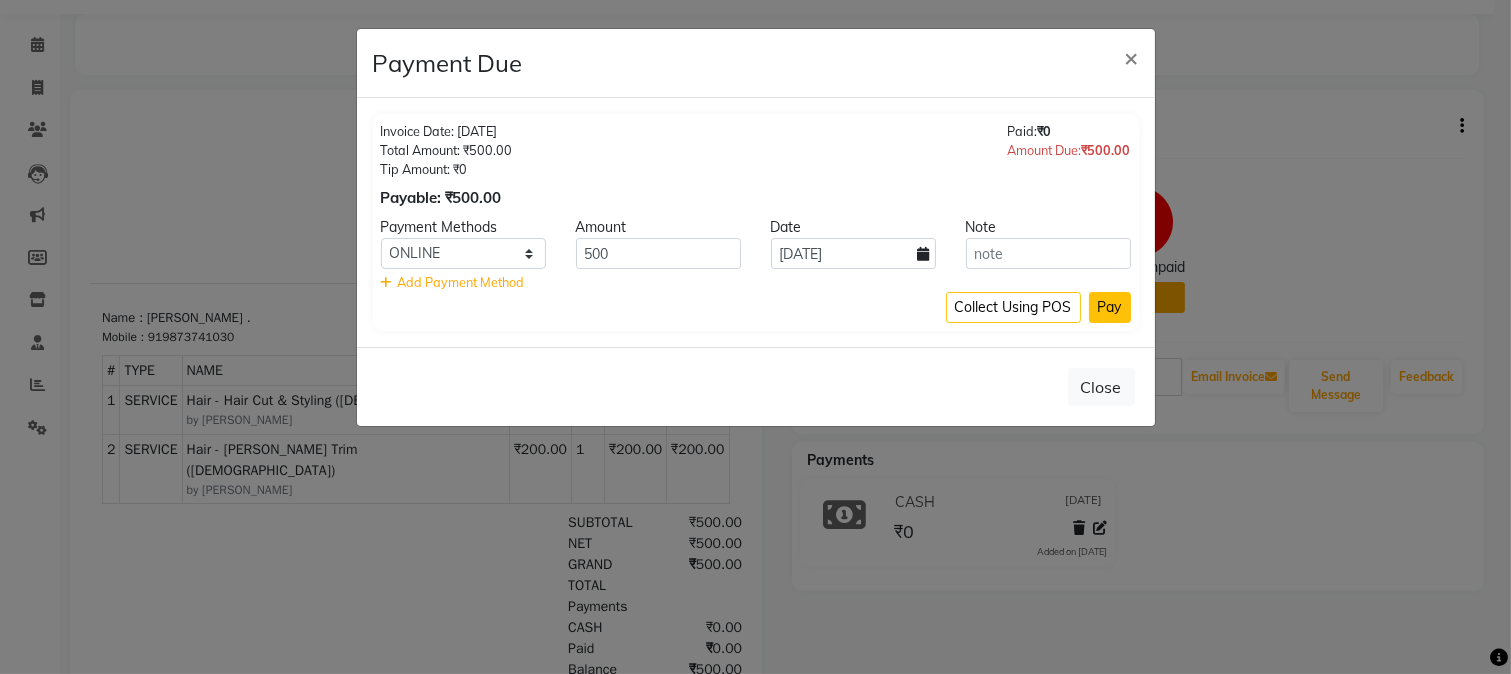 click on "Pay" 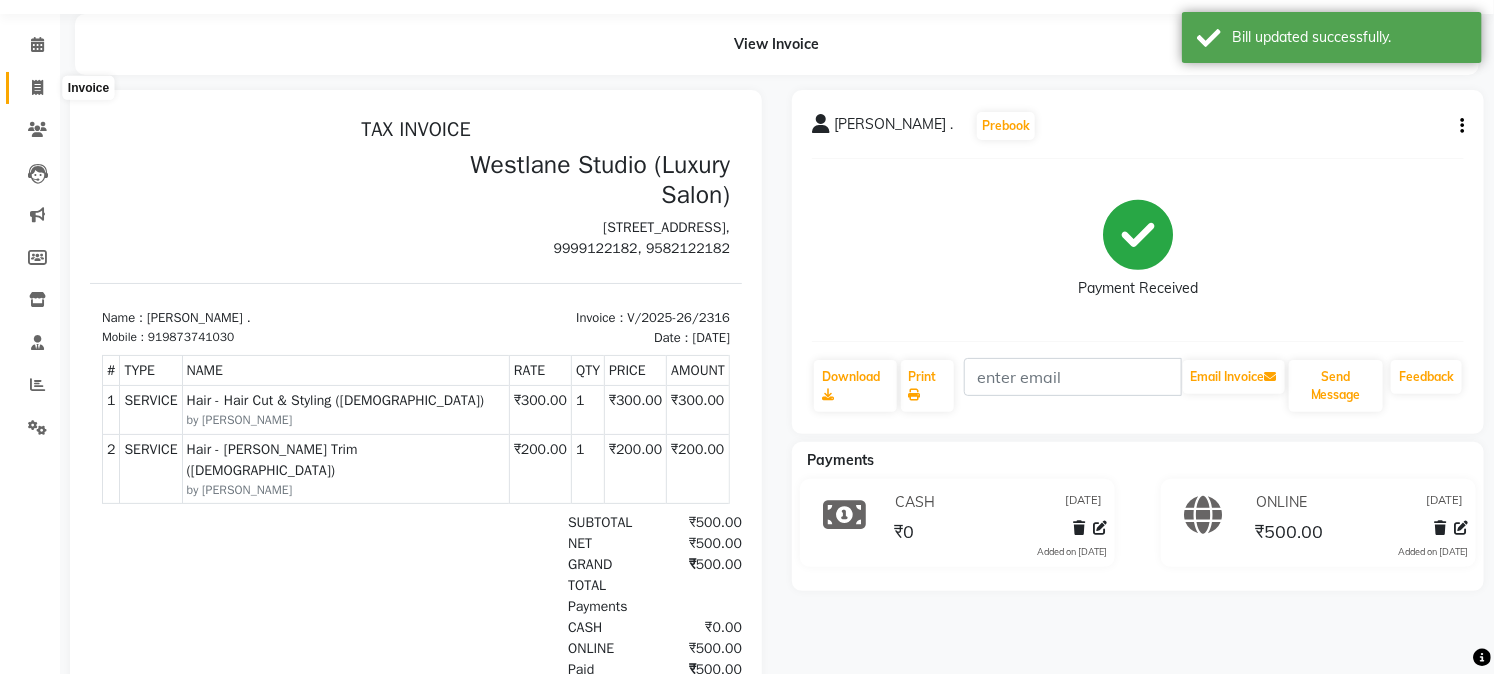 click 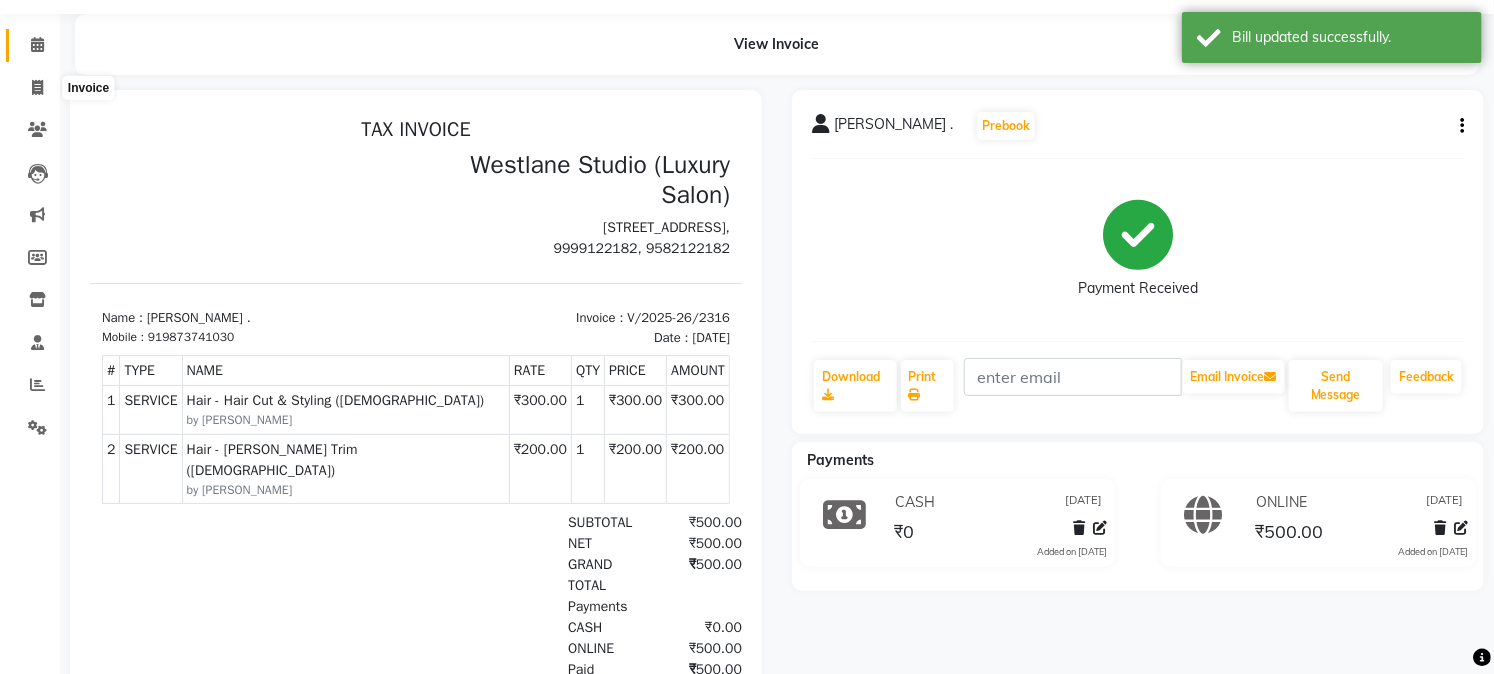 select on "service" 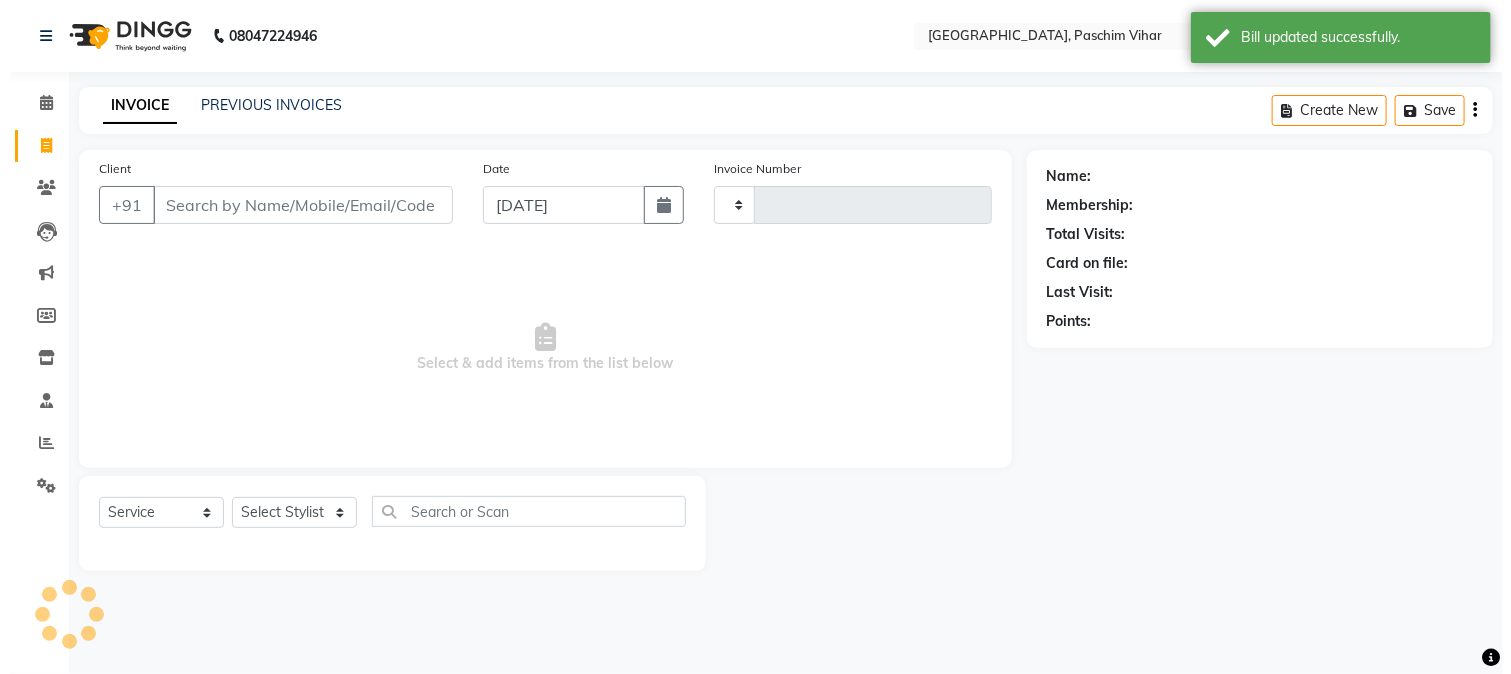 scroll, scrollTop: 0, scrollLeft: 0, axis: both 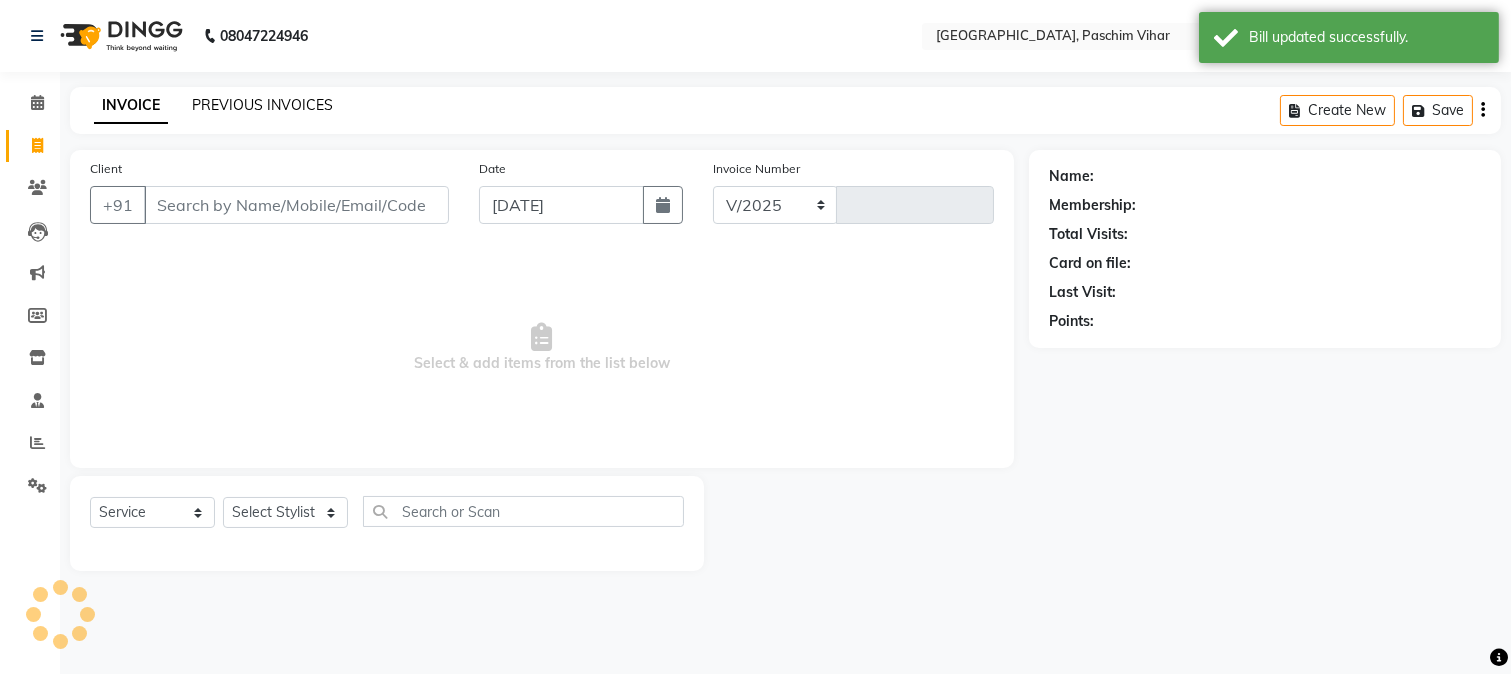click on "PREVIOUS INVOICES" 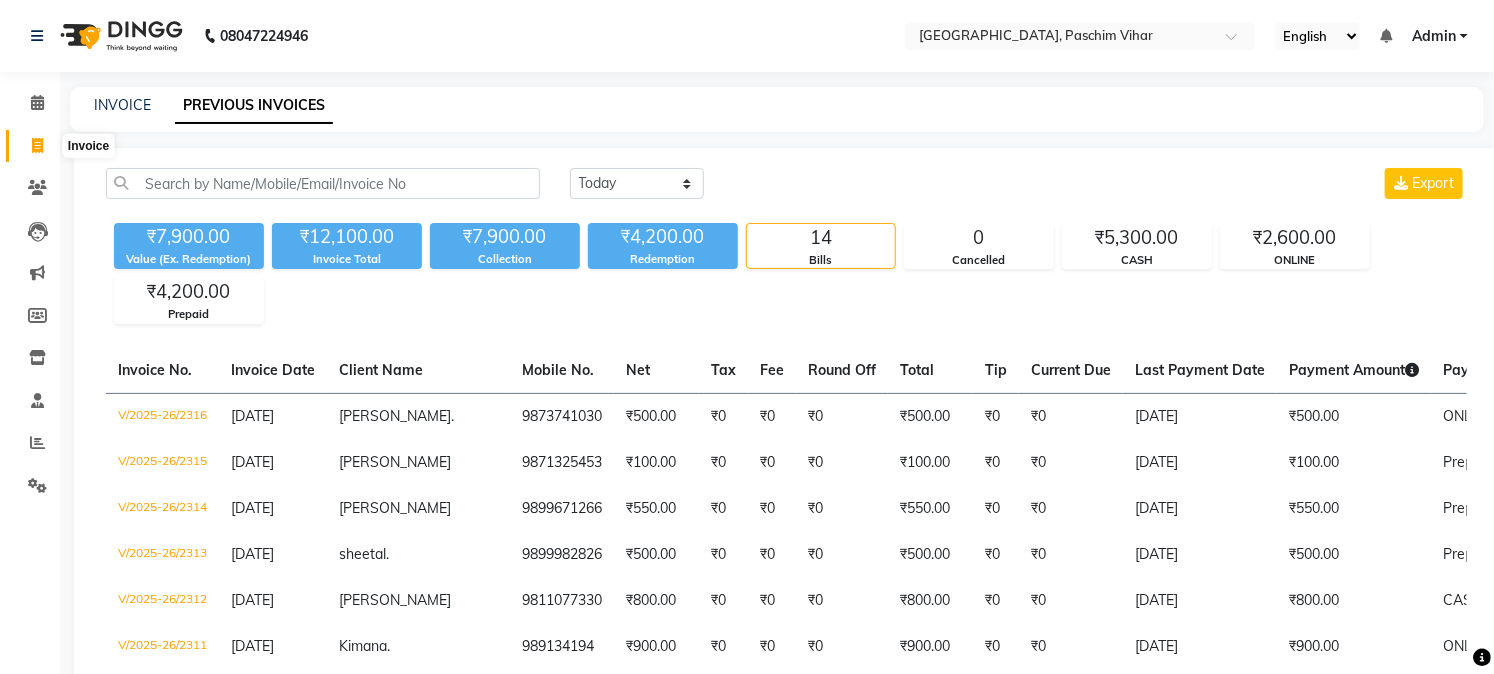 click 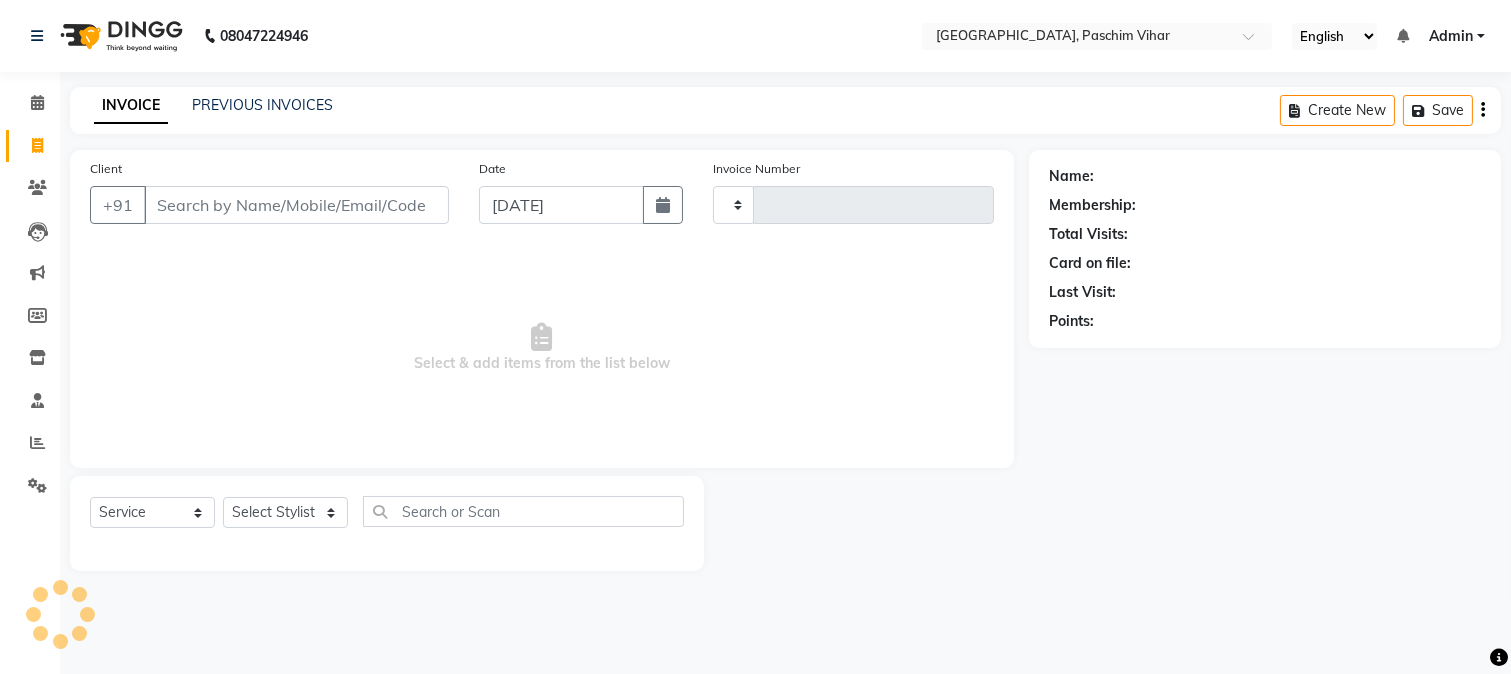 type on "2317" 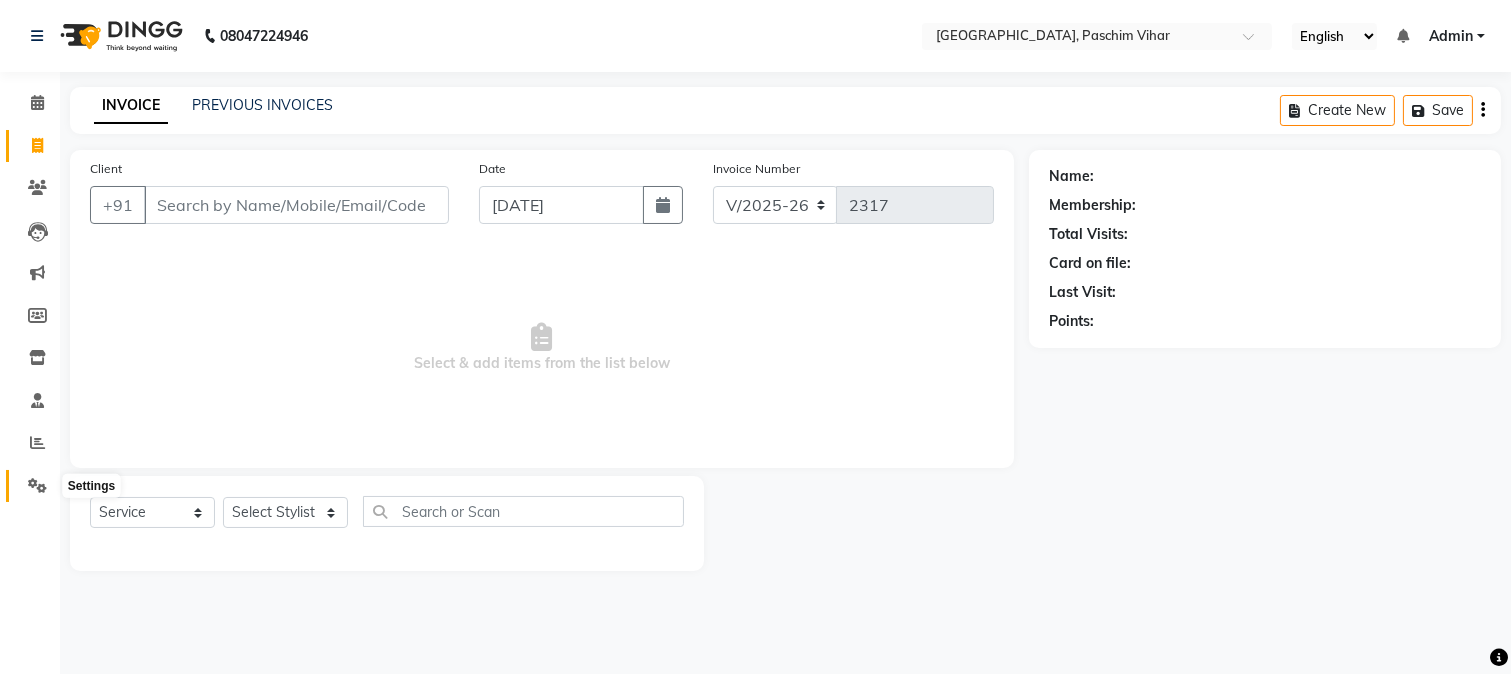 click 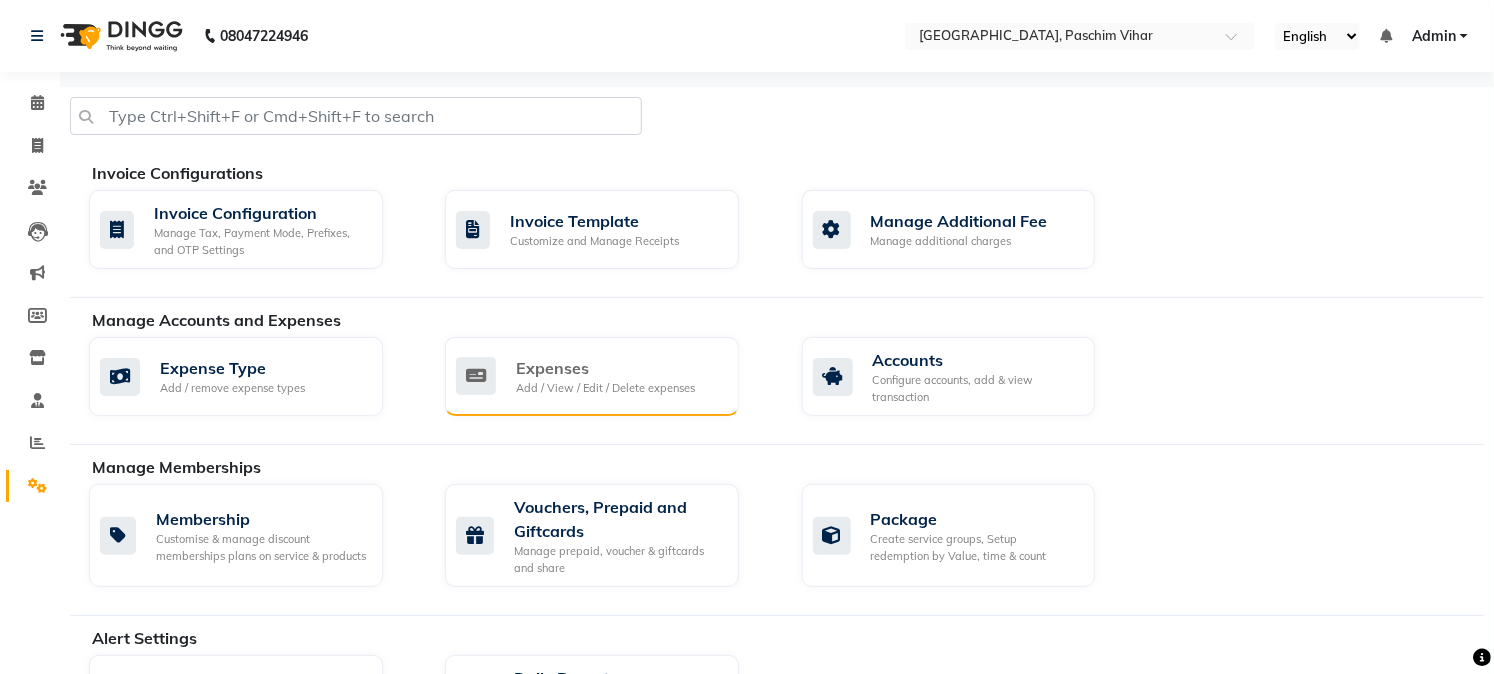 click on "Add / View / Edit / Delete expenses" 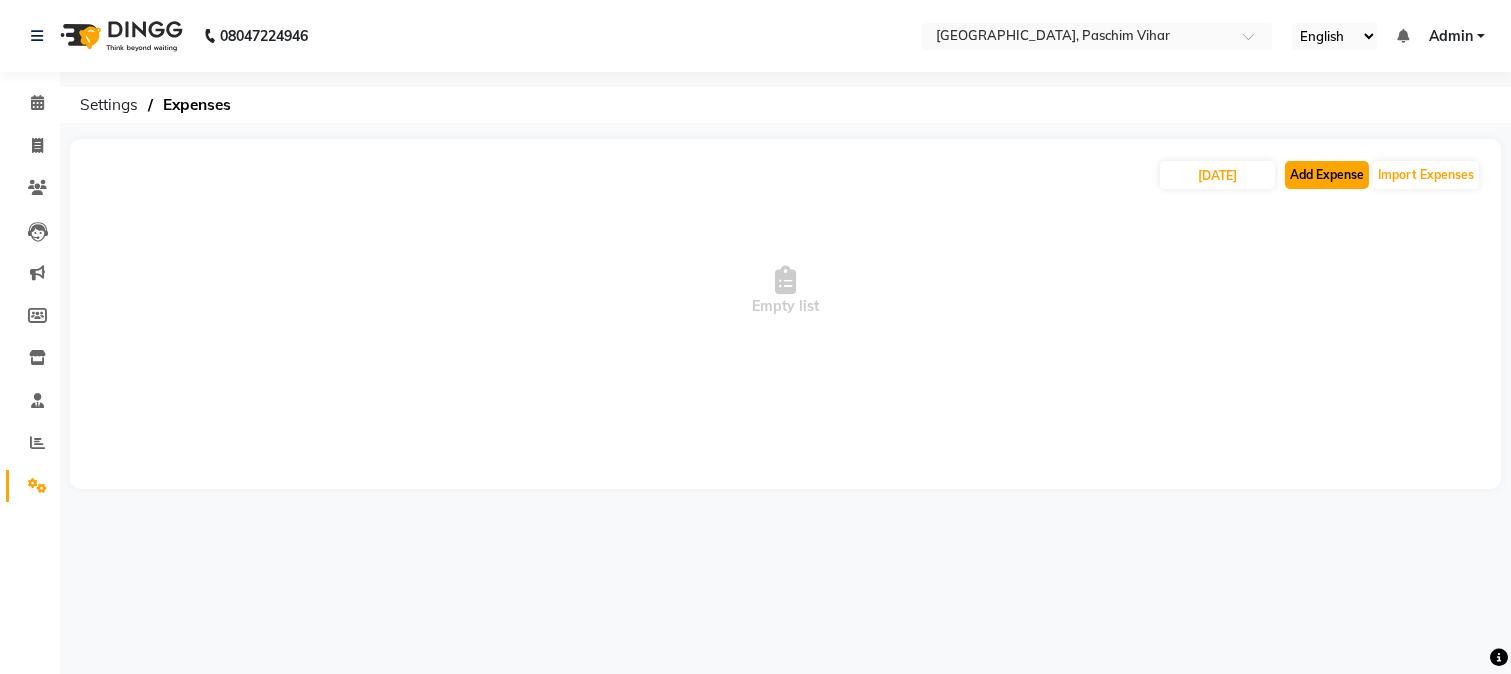 click on "Add Expense" 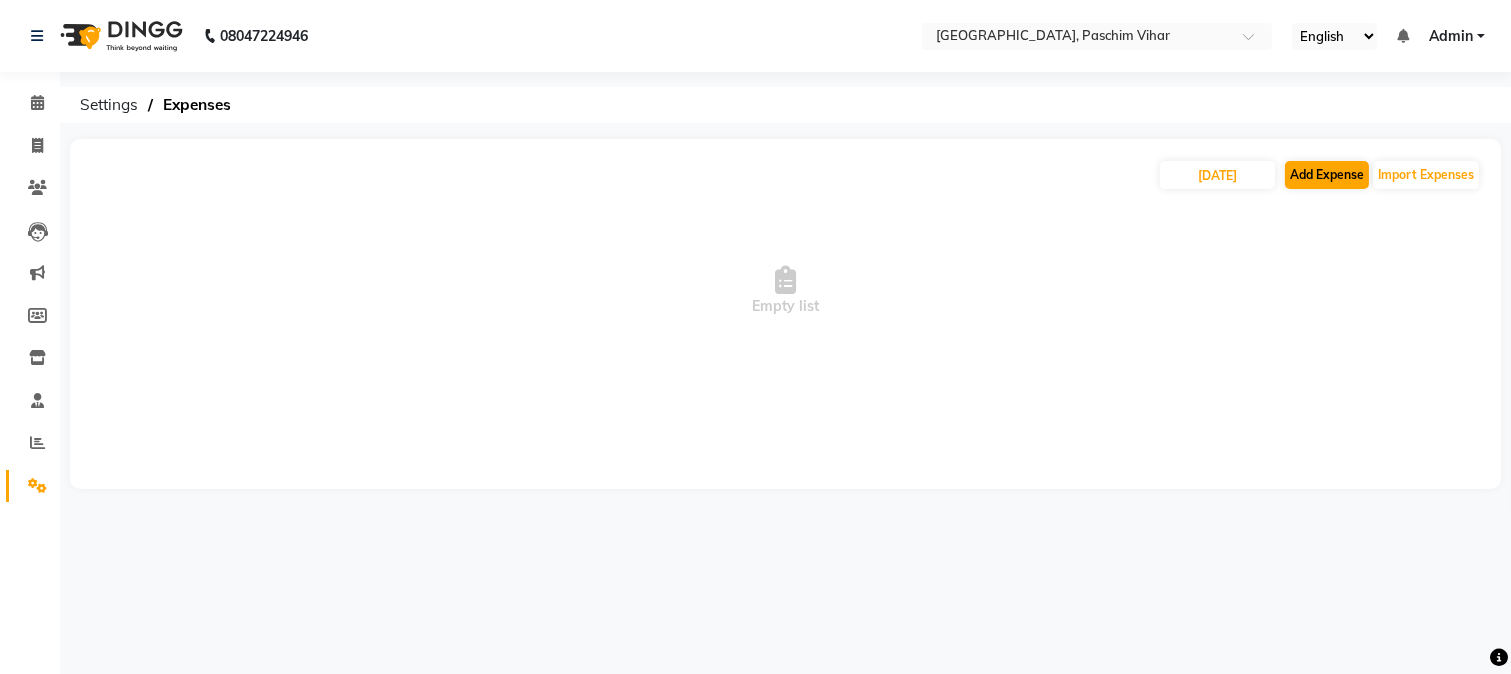 select on "1" 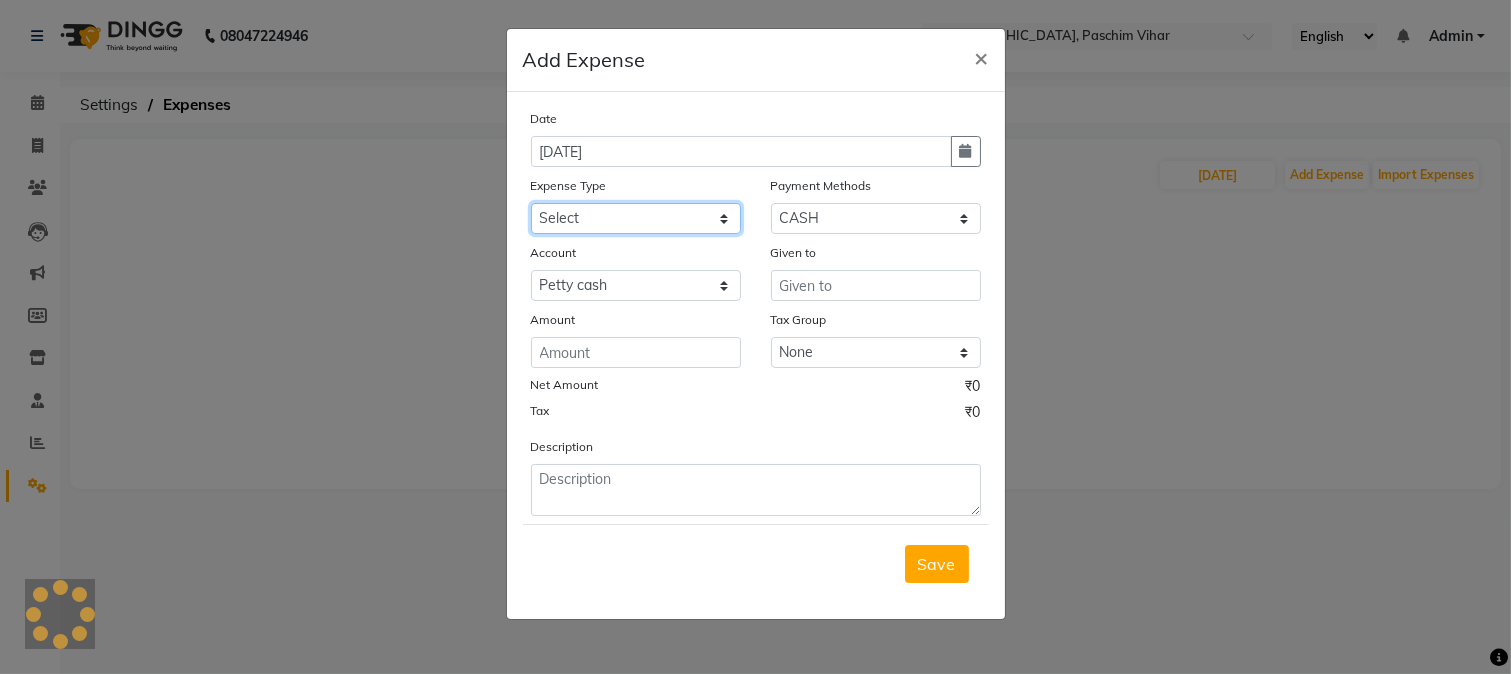 click on "Select Advance Salary Bank charges Cash transfer to bank Cash transfer to hub Client Snacks Conveyance Custoomer TIP electricity Equipment Festival Expense Incentive Insurance LOREAL PRODUCTS Maintenance Marketing Miscellaneous Other Pantry Product Rent Salary Staff Snacks Tea & Refreshment TIP Utilities water" 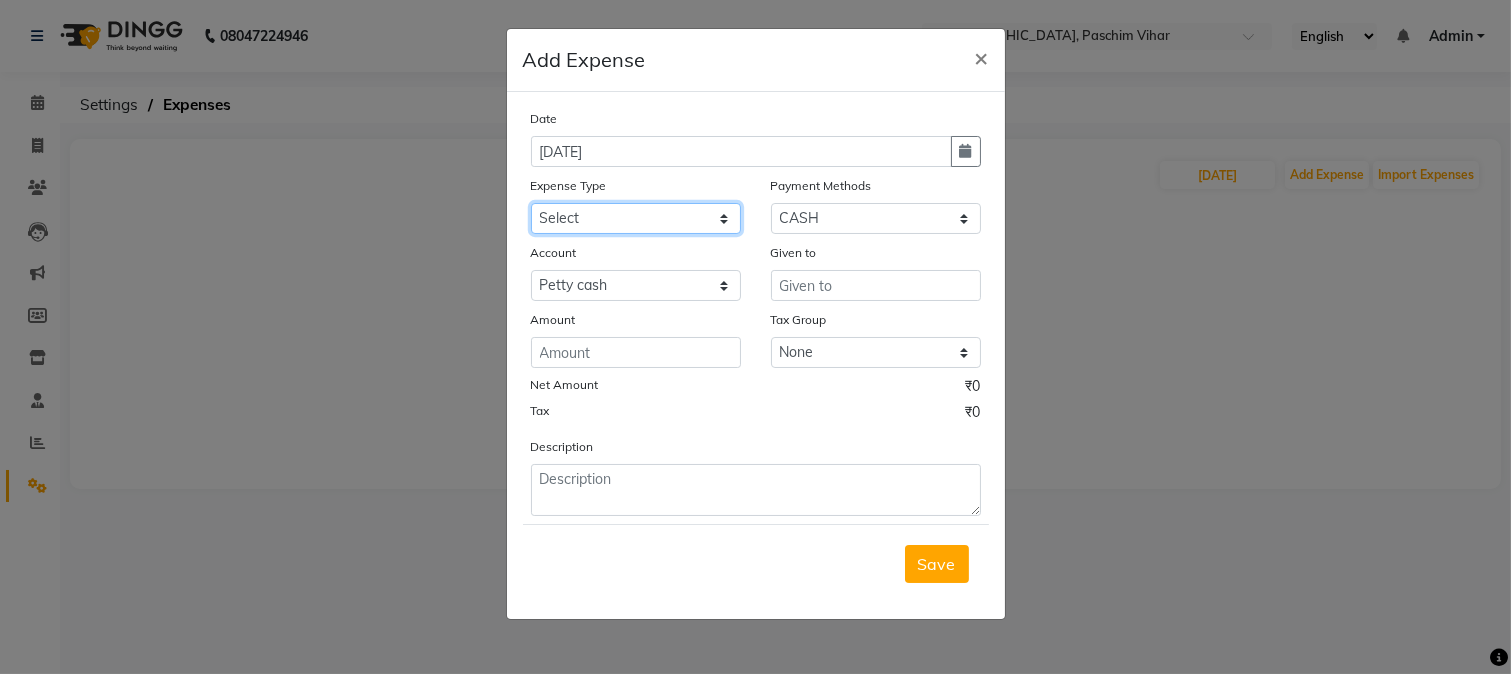 select on "100" 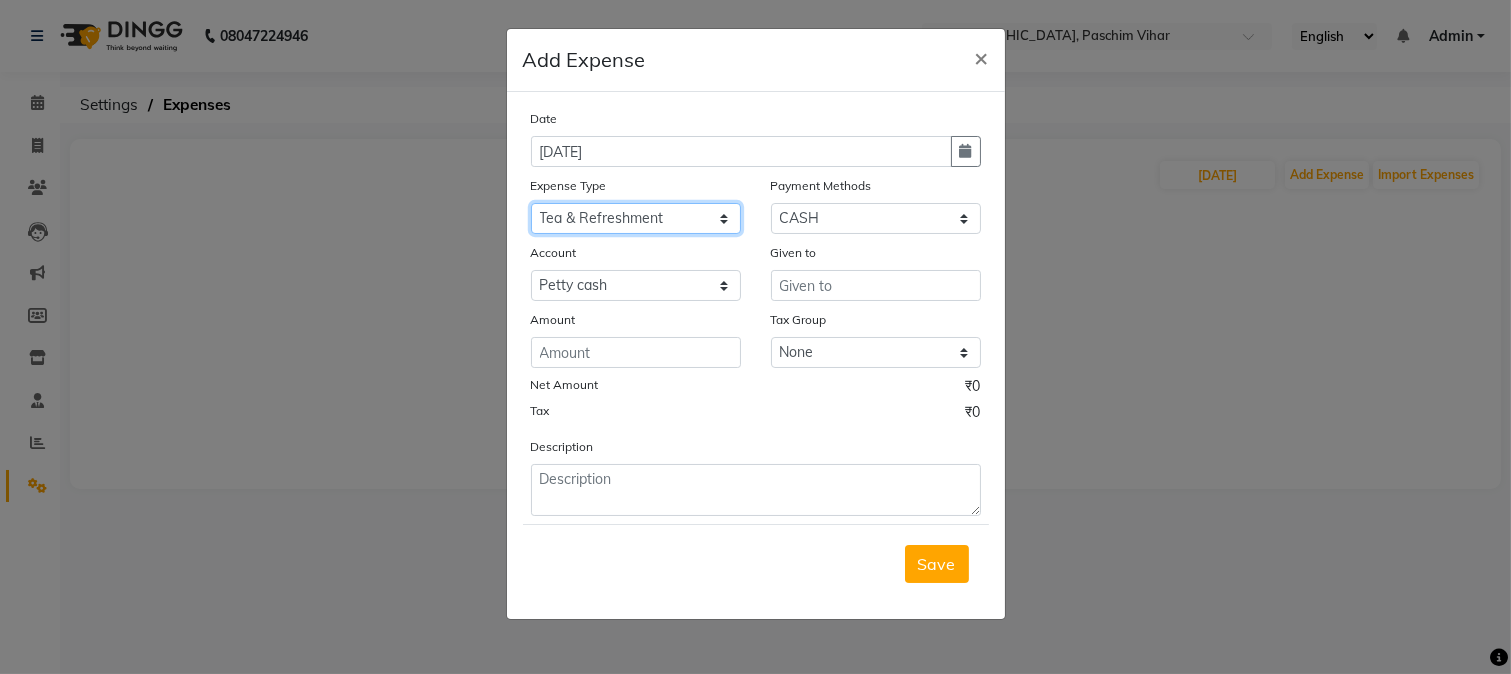 click on "Select Advance Salary Bank charges Cash transfer to bank Cash transfer to hub Client Snacks Conveyance Custoomer TIP electricity Equipment Festival Expense Incentive Insurance LOREAL PRODUCTS Maintenance Marketing Miscellaneous Other Pantry Product Rent Salary Staff Snacks Tea & Refreshment TIP Utilities water" 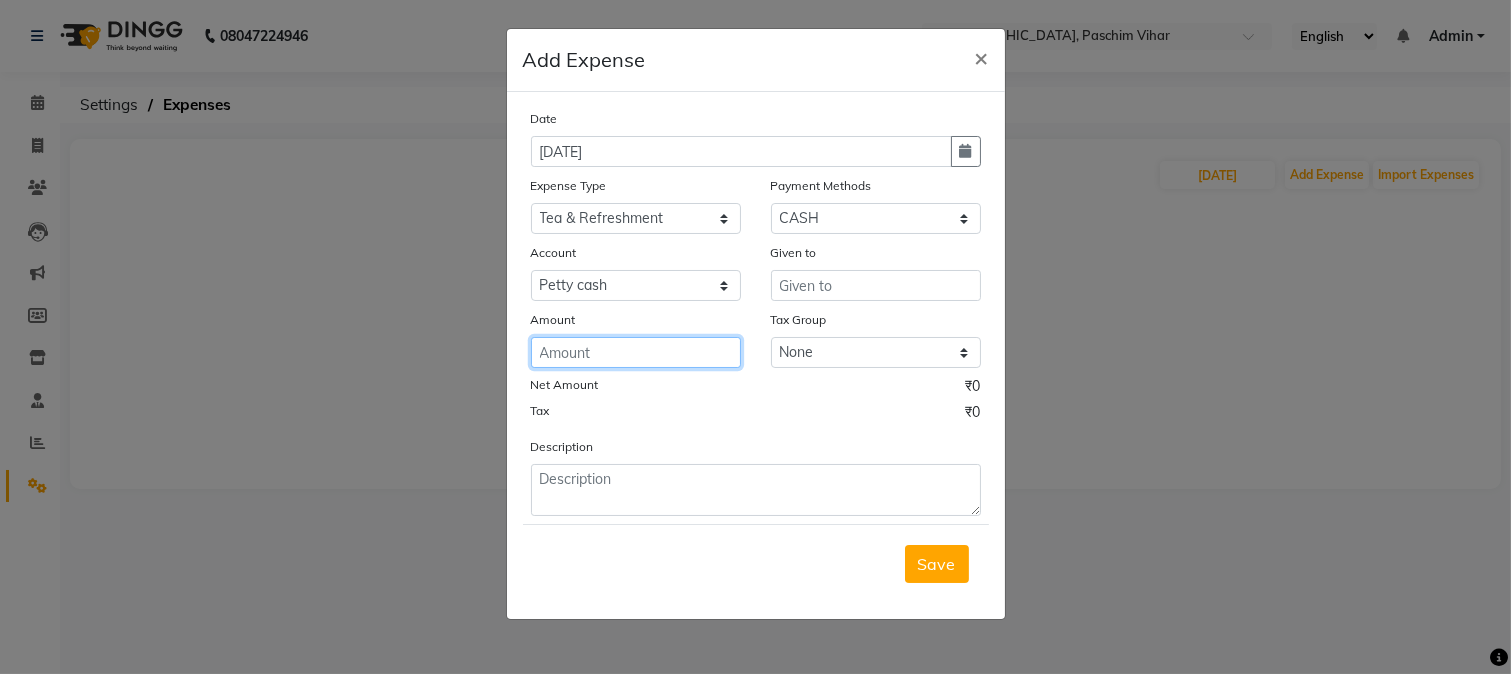 click 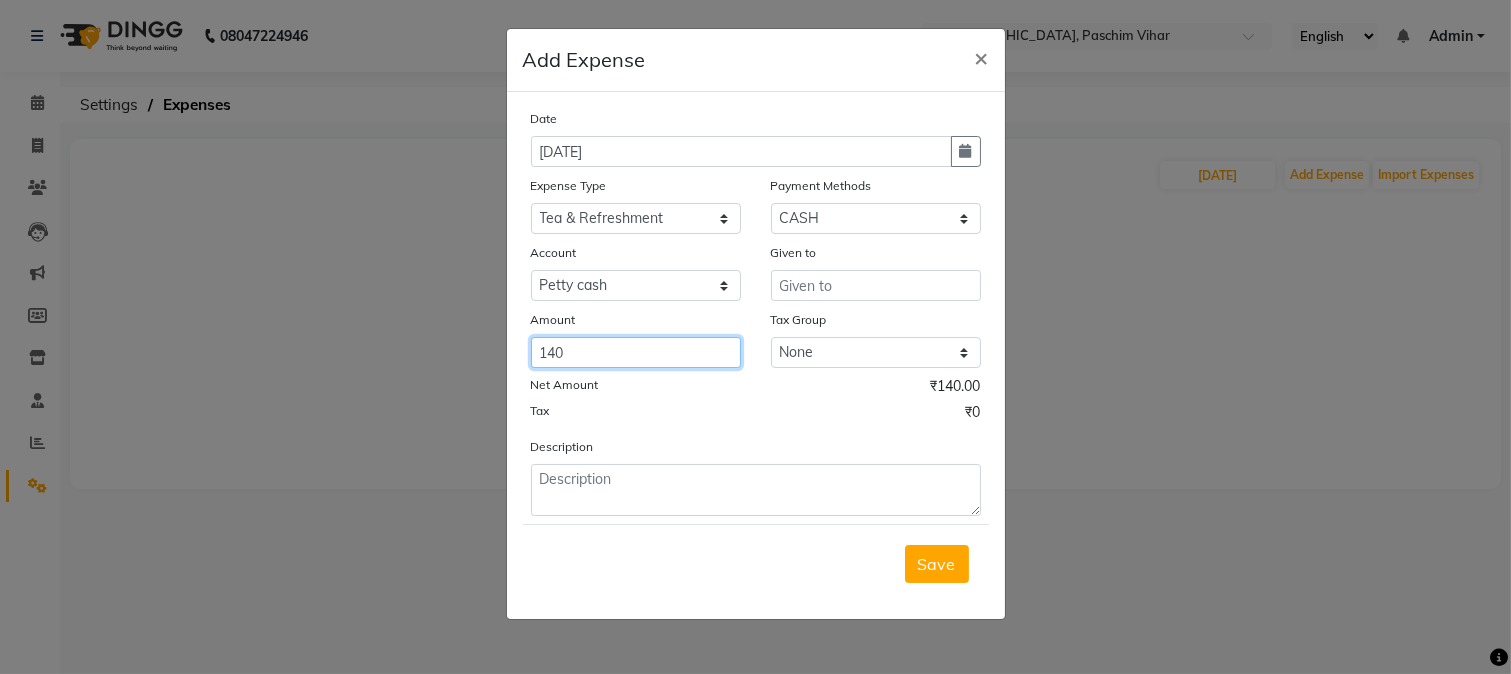 type on "140" 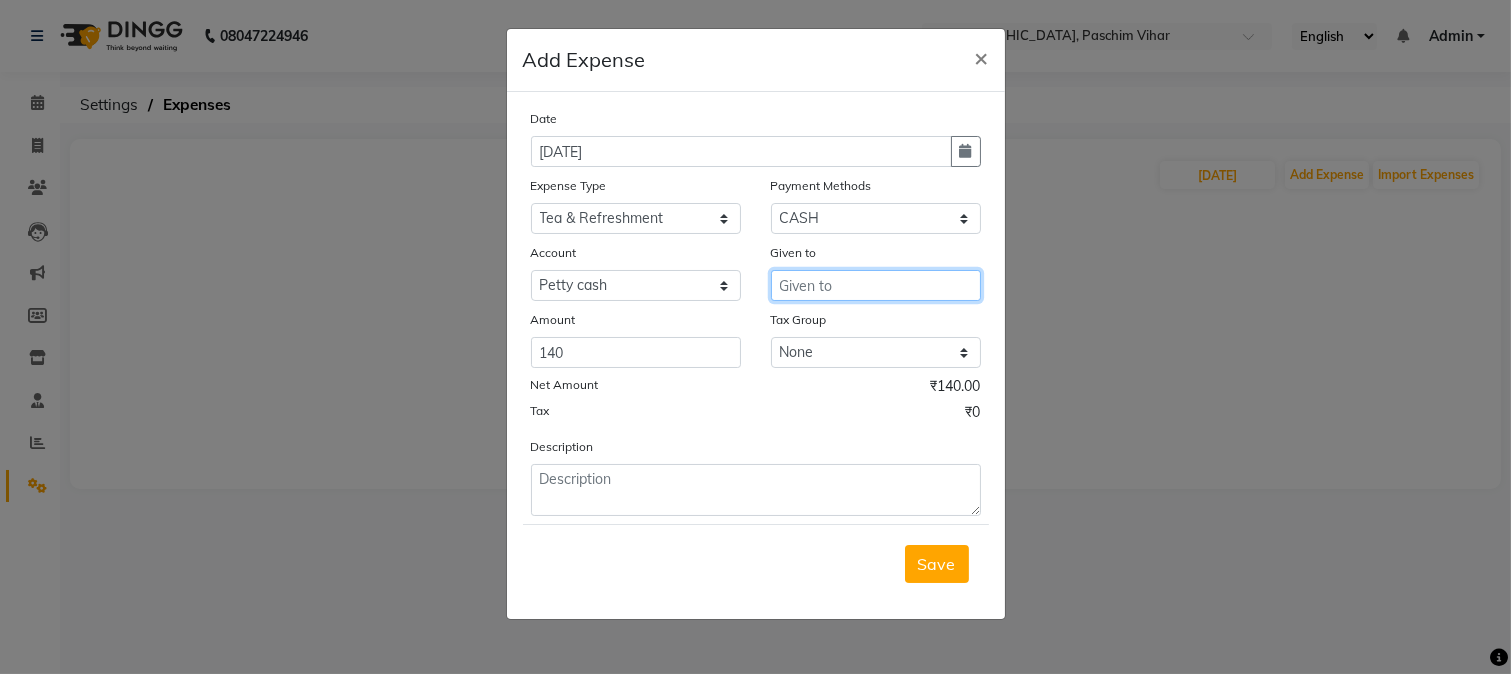 click at bounding box center [876, 285] 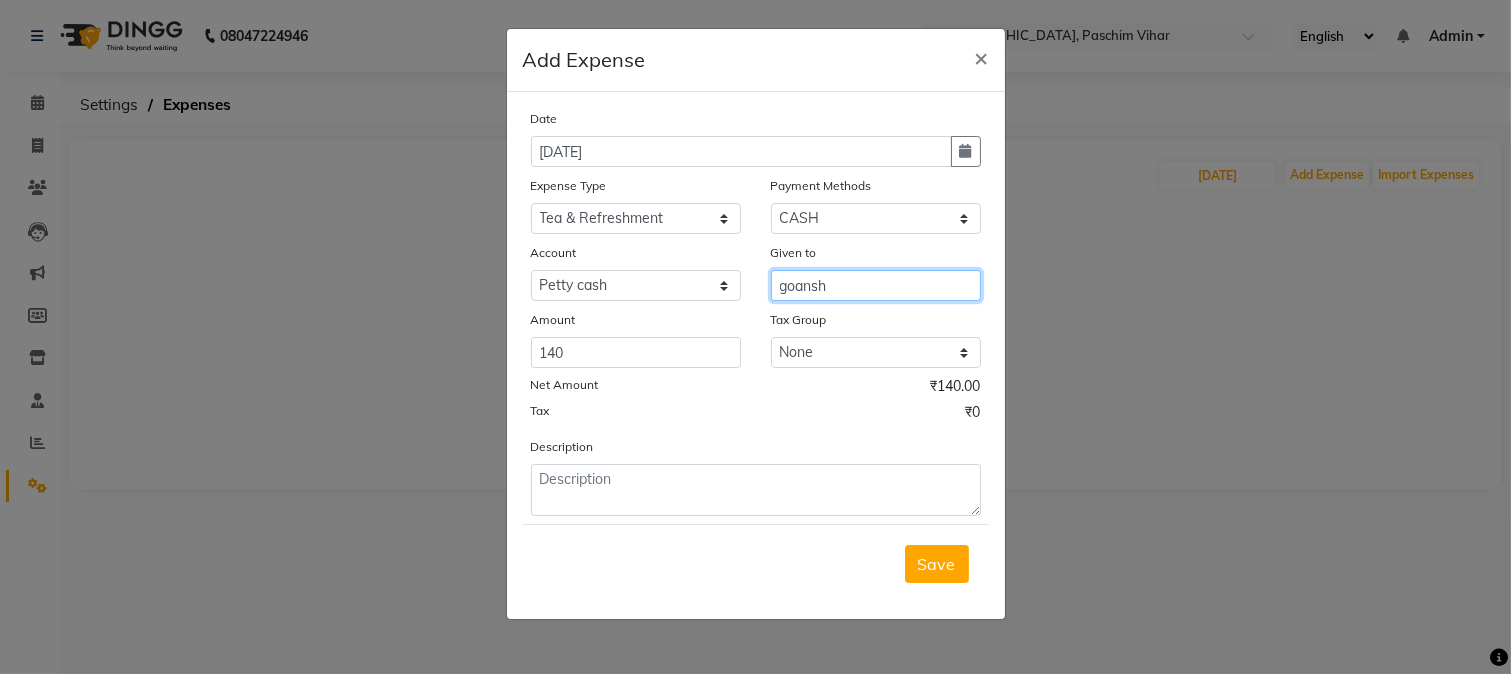 type on "goansh" 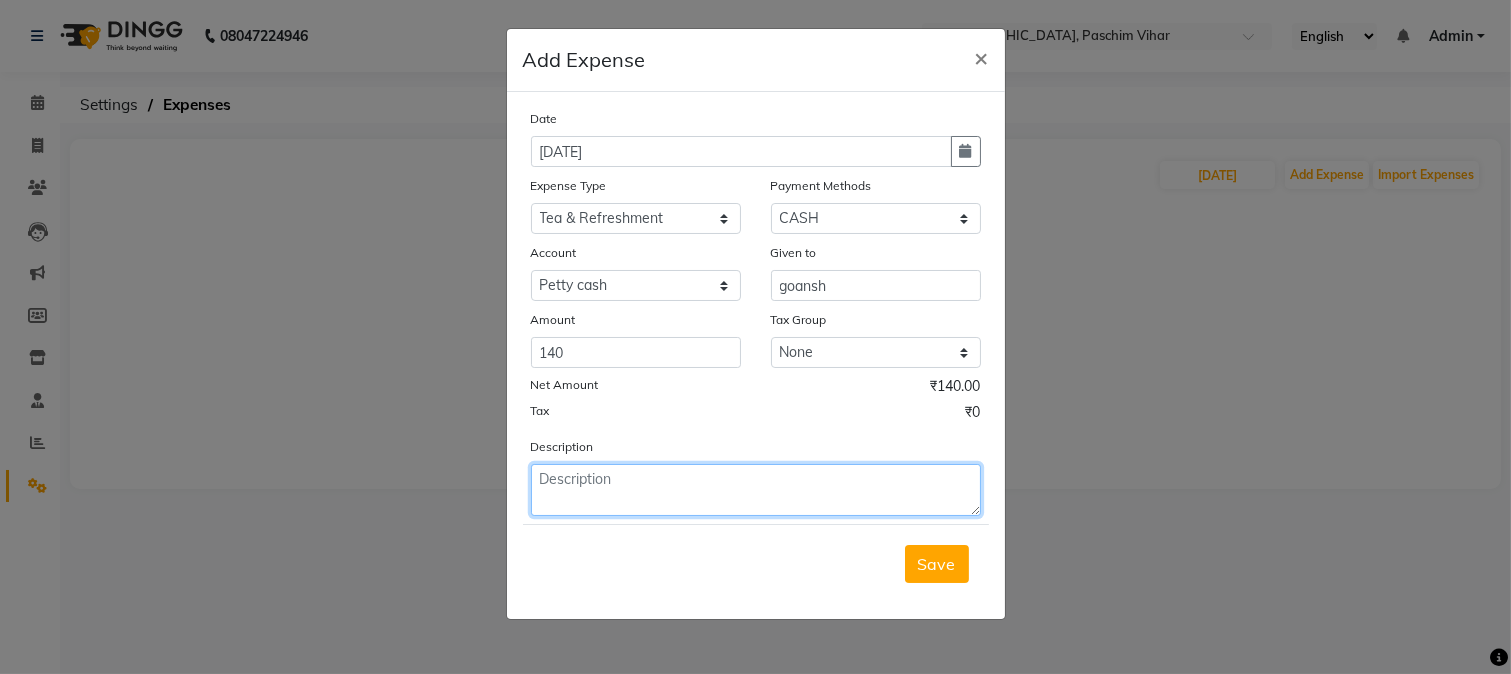 click 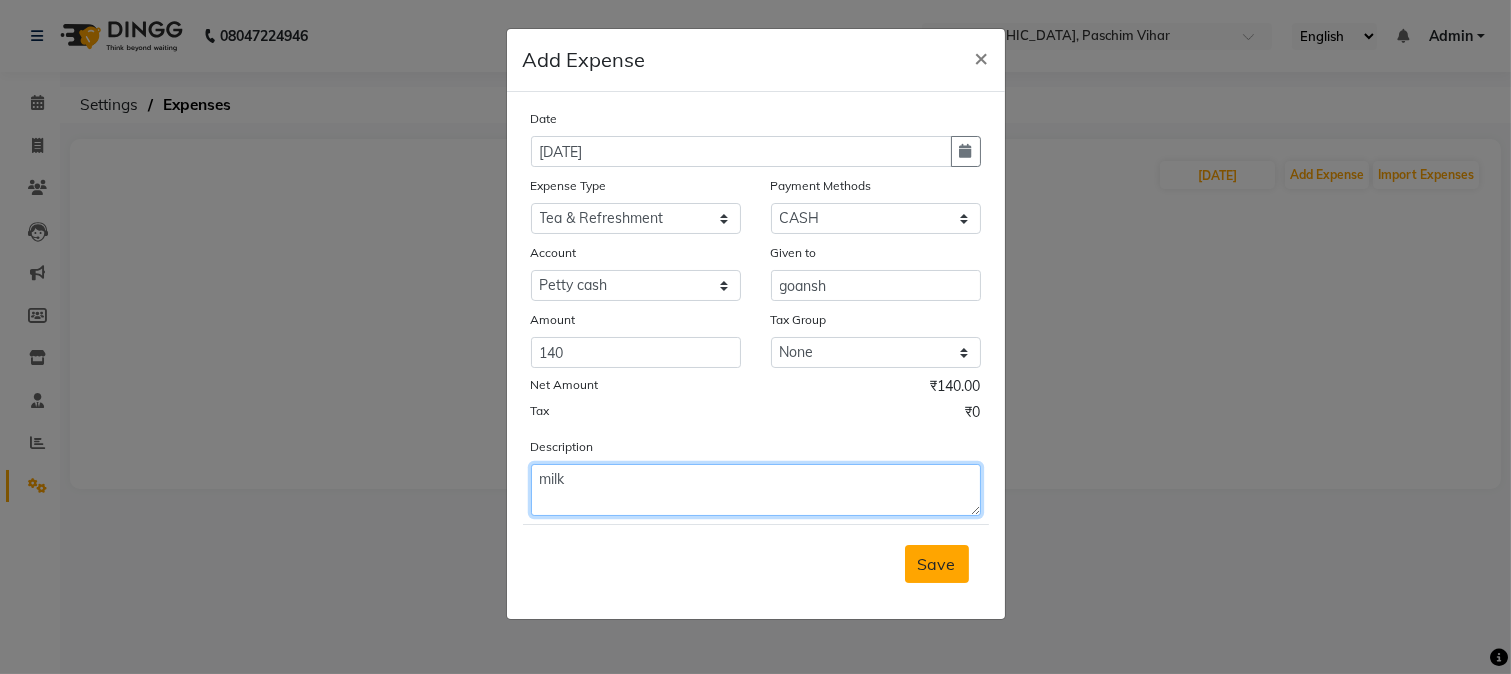 type on "milk" 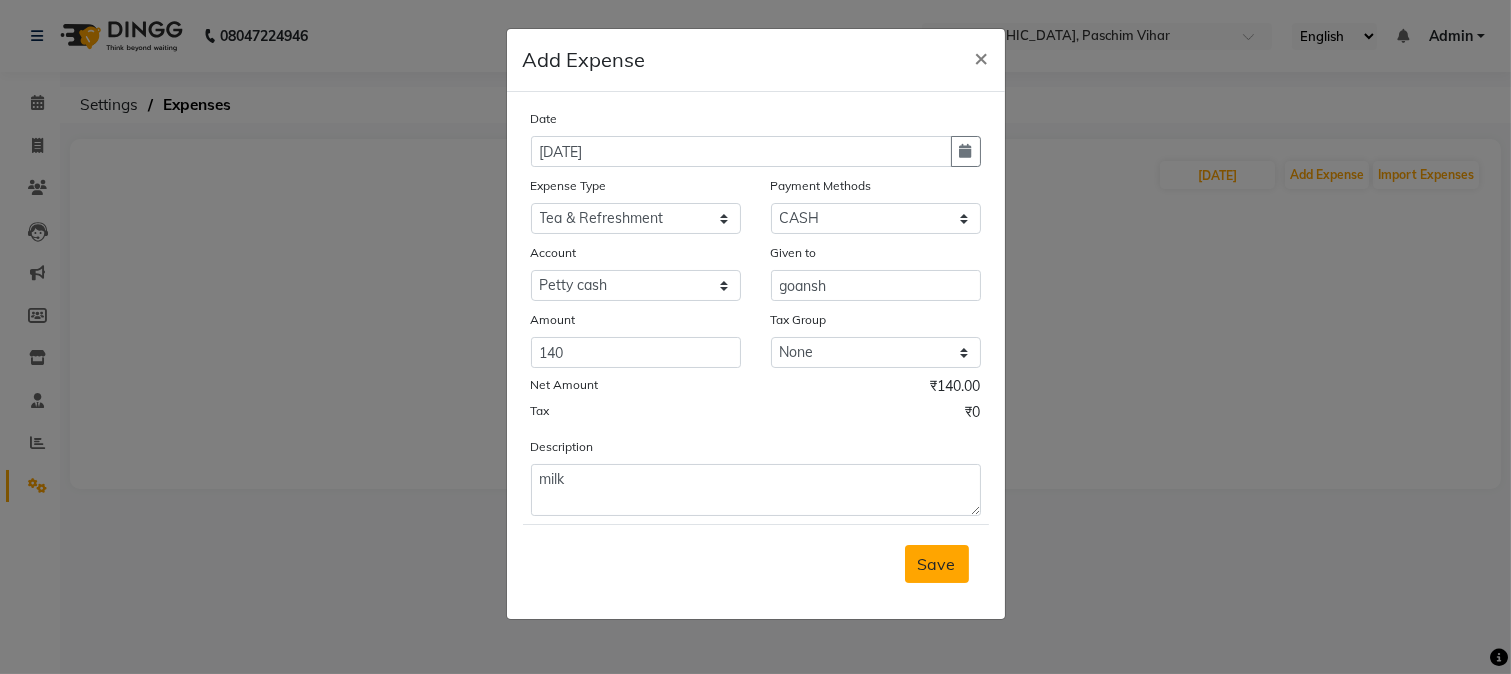 click on "Save" at bounding box center [937, 564] 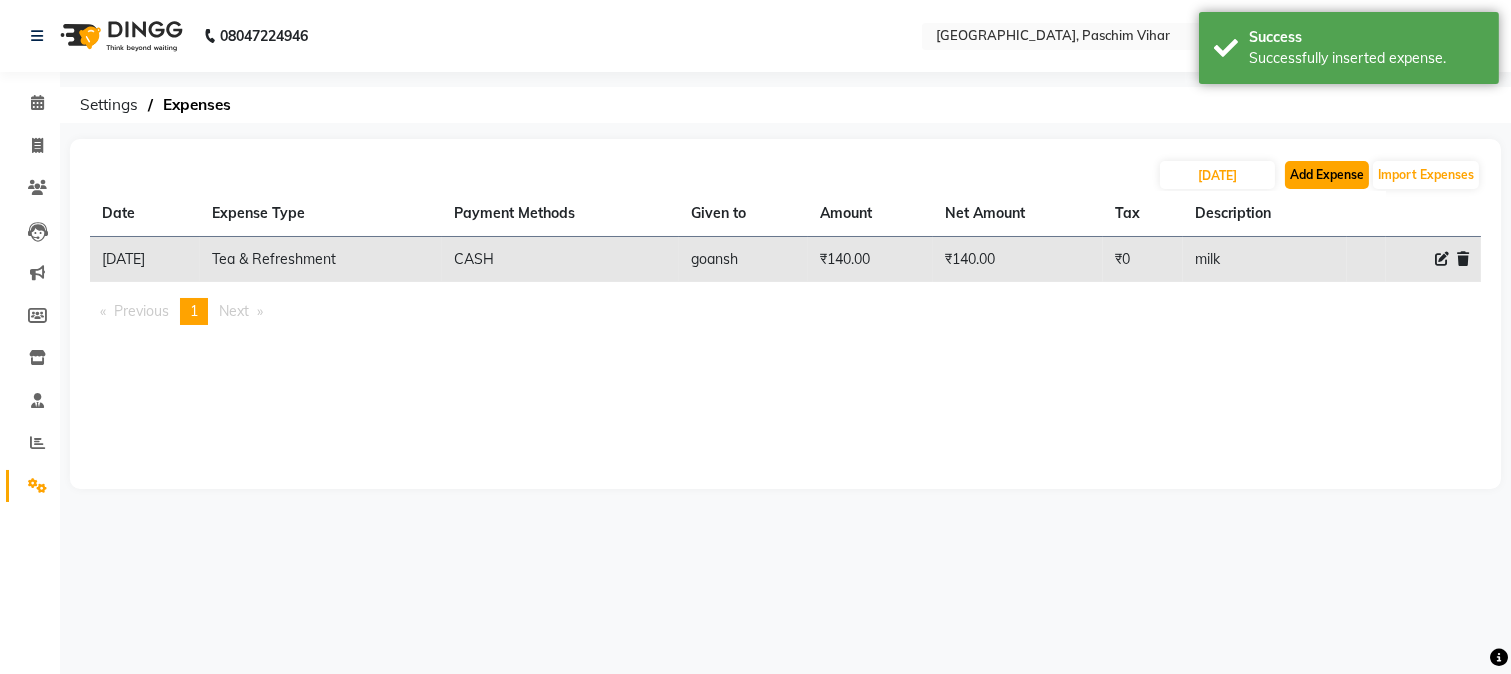 click on "Add Expense" 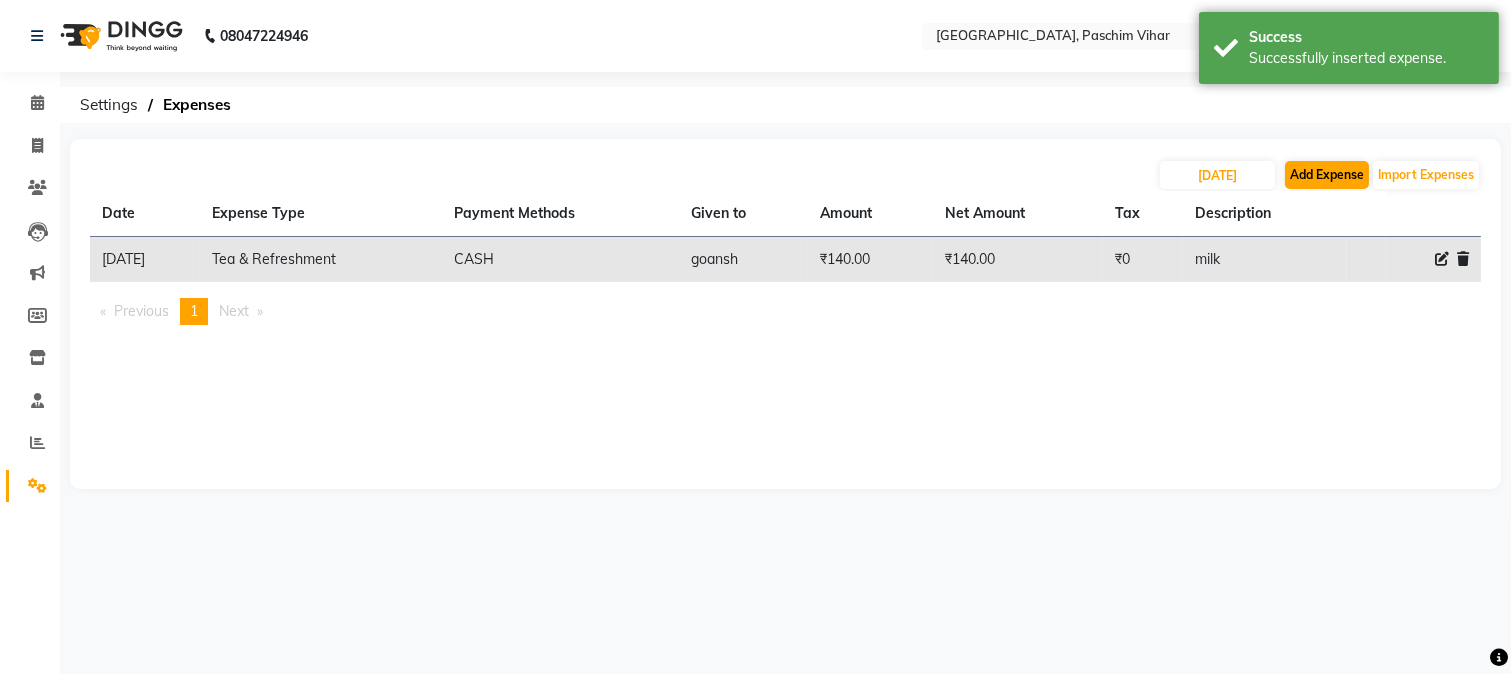select on "1" 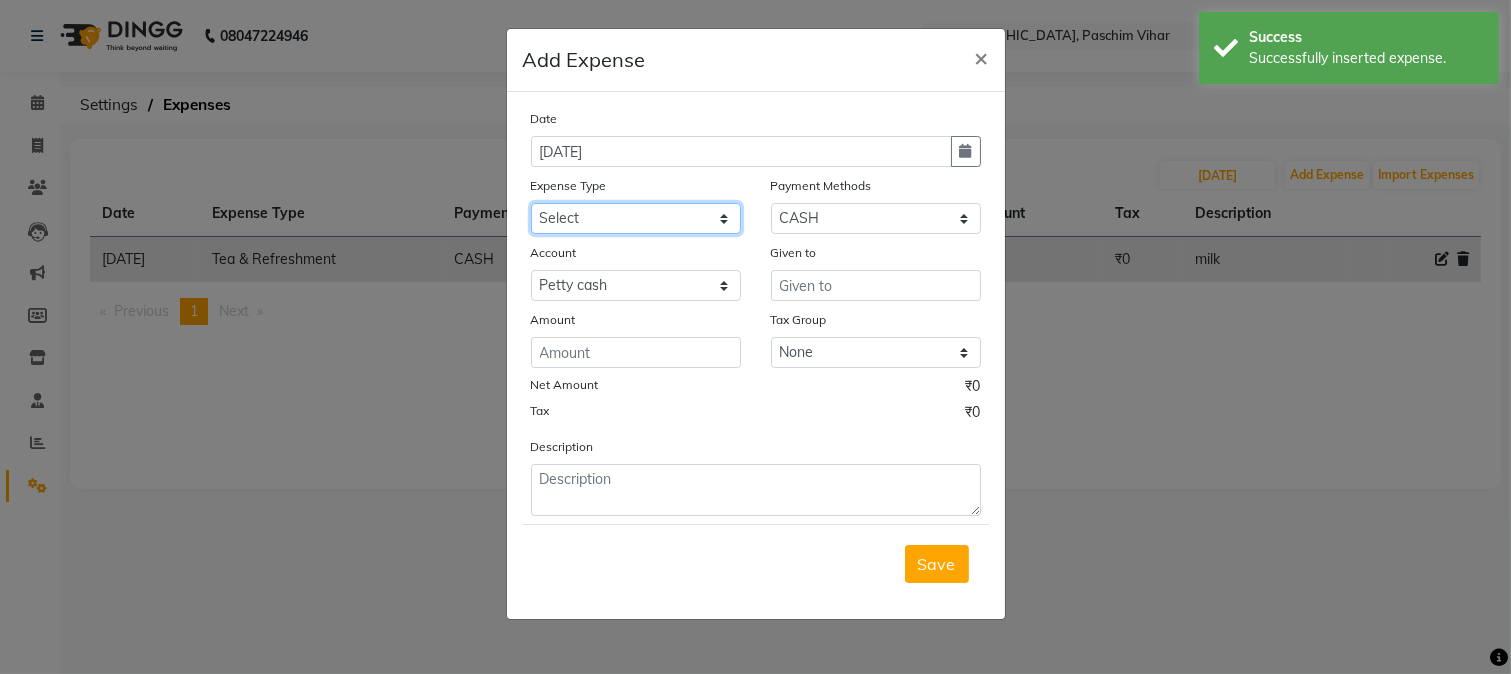 click on "Select Advance Salary Bank charges Cash transfer to bank Cash transfer to hub Client Snacks Conveyance Custoomer TIP electricity Equipment Festival Expense Incentive Insurance LOREAL PRODUCTS Maintenance Marketing Miscellaneous Other Pantry Product Rent Salary Staff Snacks Tea & Refreshment TIP Utilities water" 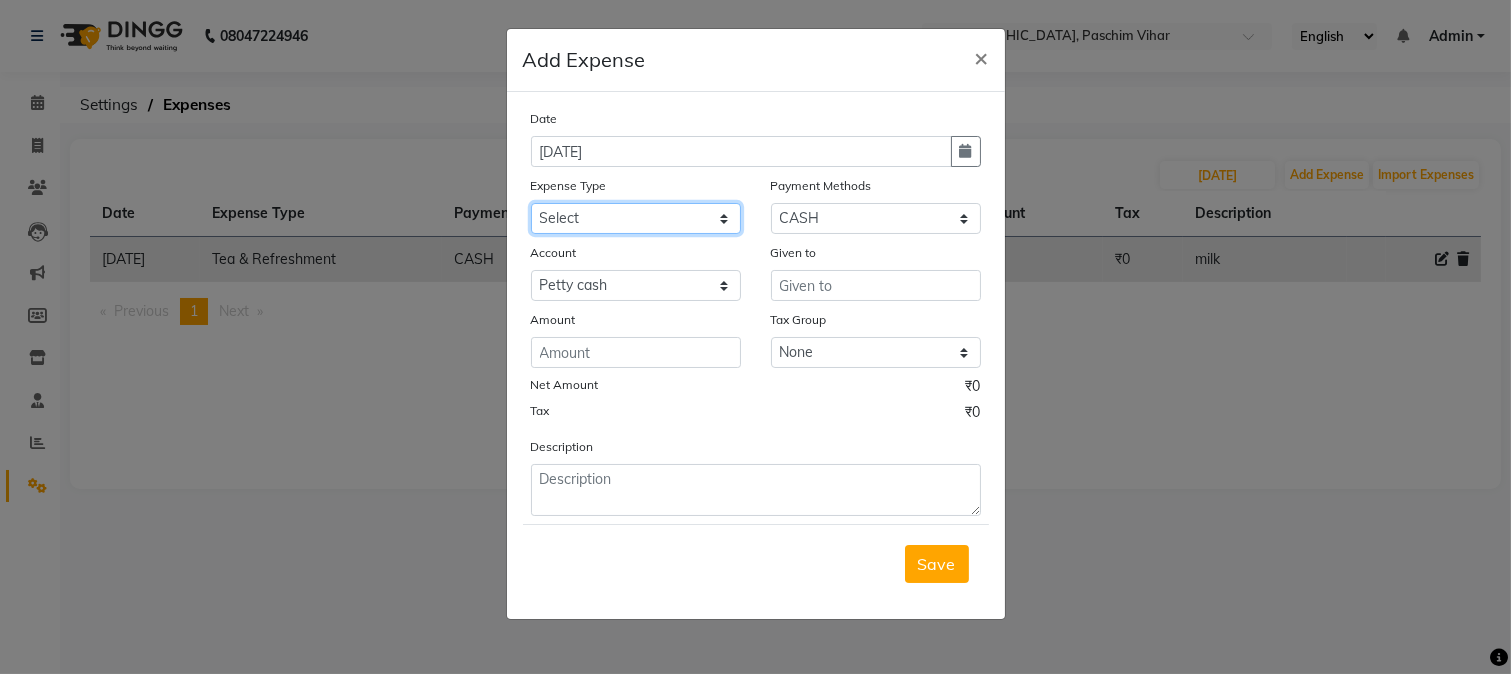 select on "93" 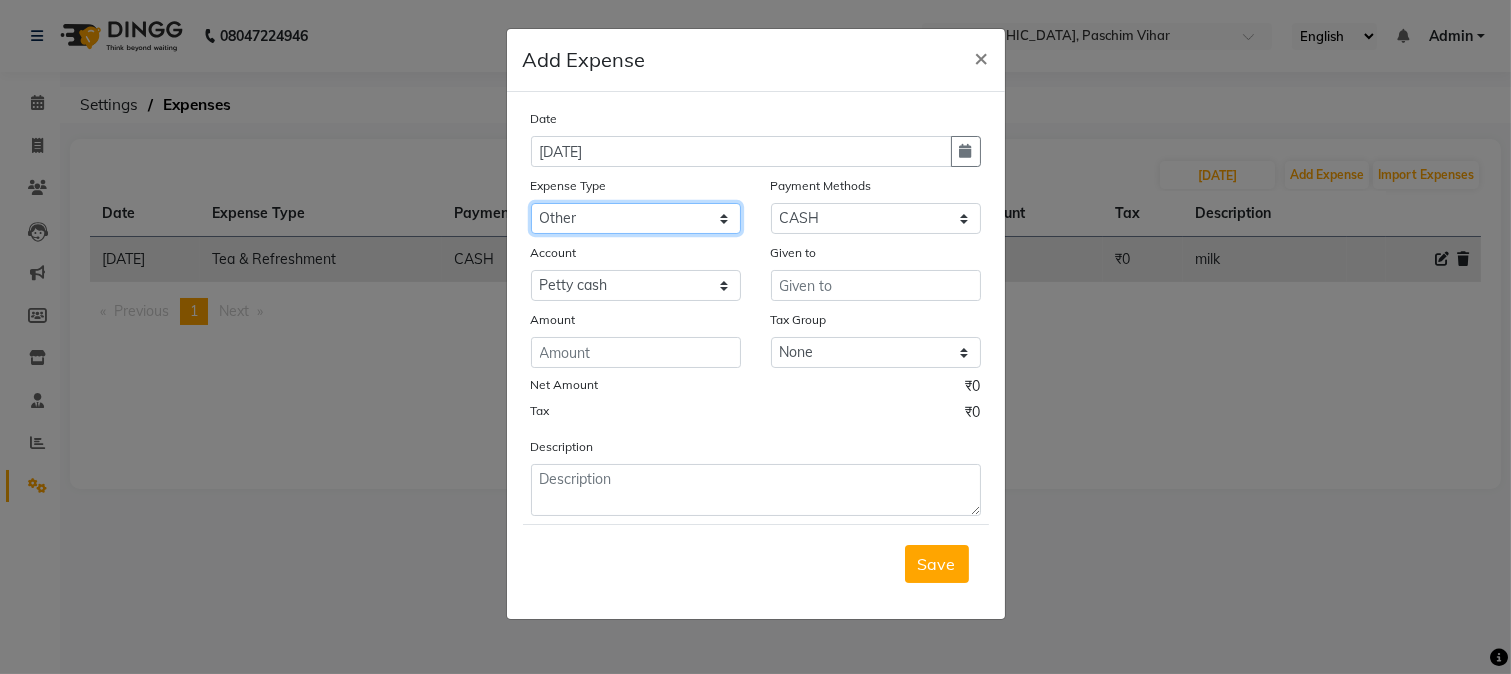 click on "Select Advance Salary Bank charges Cash transfer to bank Cash transfer to hub Client Snacks Conveyance Custoomer TIP electricity Equipment Festival Expense Incentive Insurance LOREAL PRODUCTS Maintenance Marketing Miscellaneous Other Pantry Product Rent Salary Staff Snacks Tea & Refreshment TIP Utilities water" 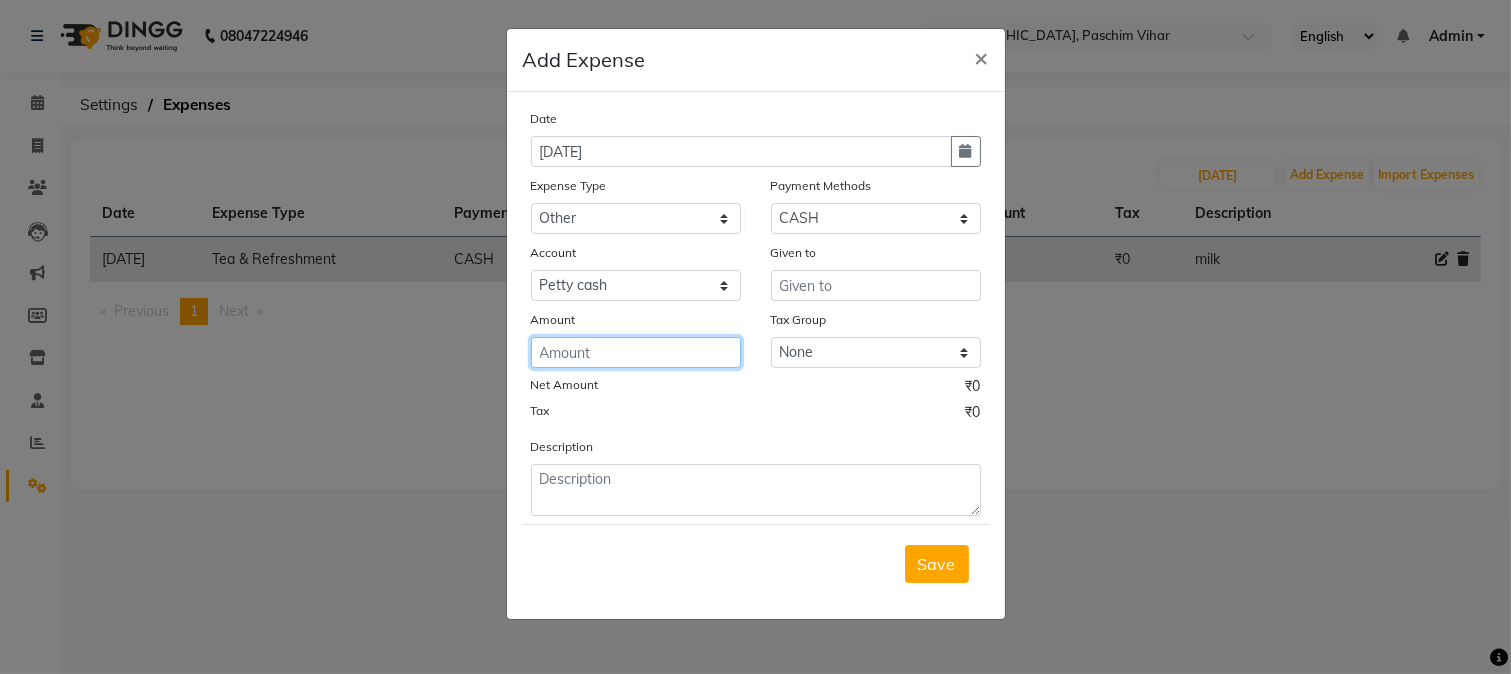 click 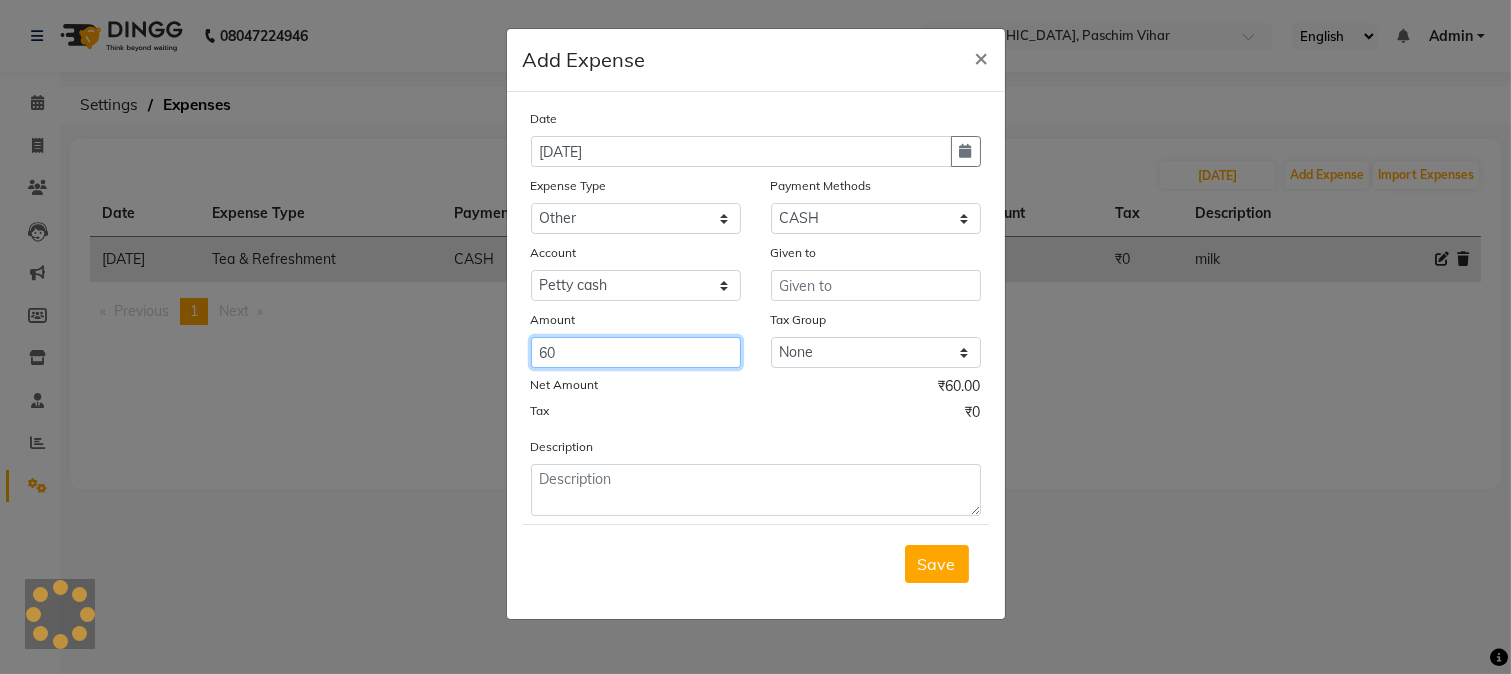 type on "60" 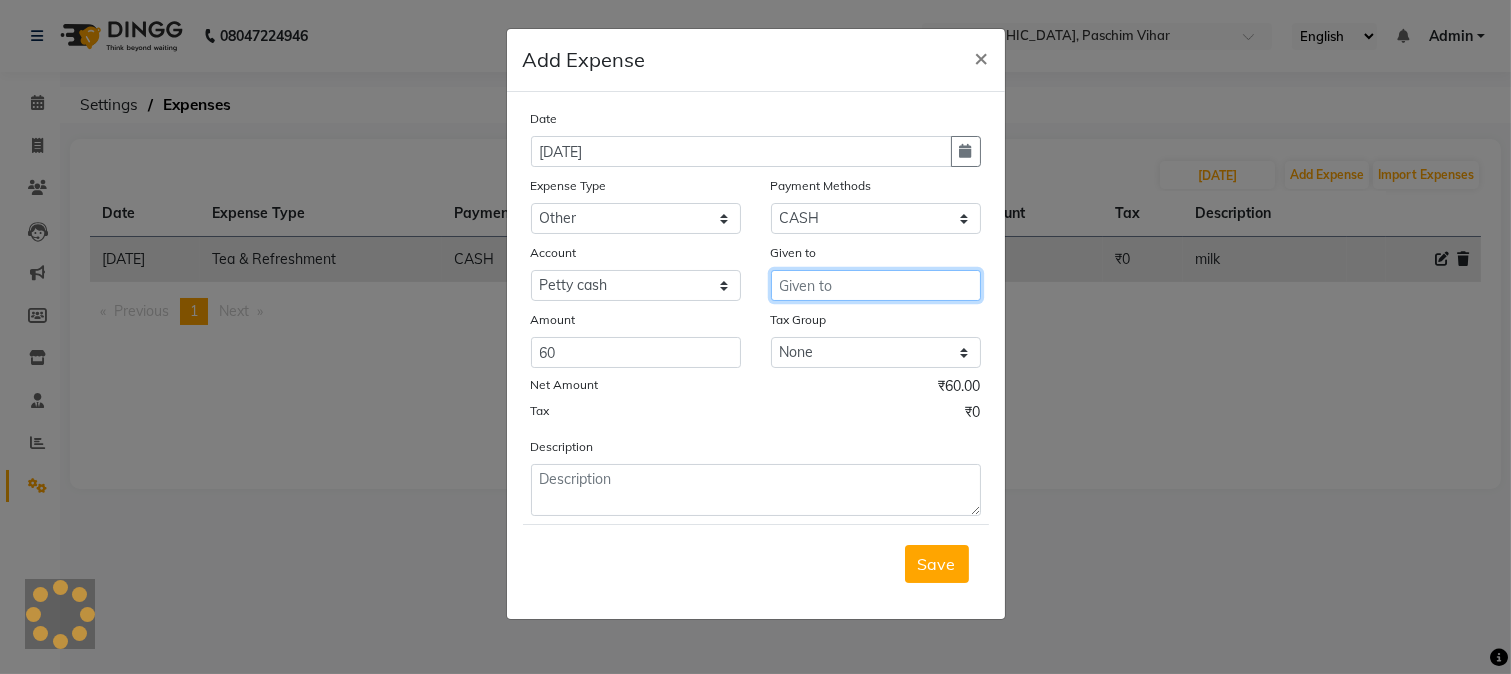 click at bounding box center (876, 285) 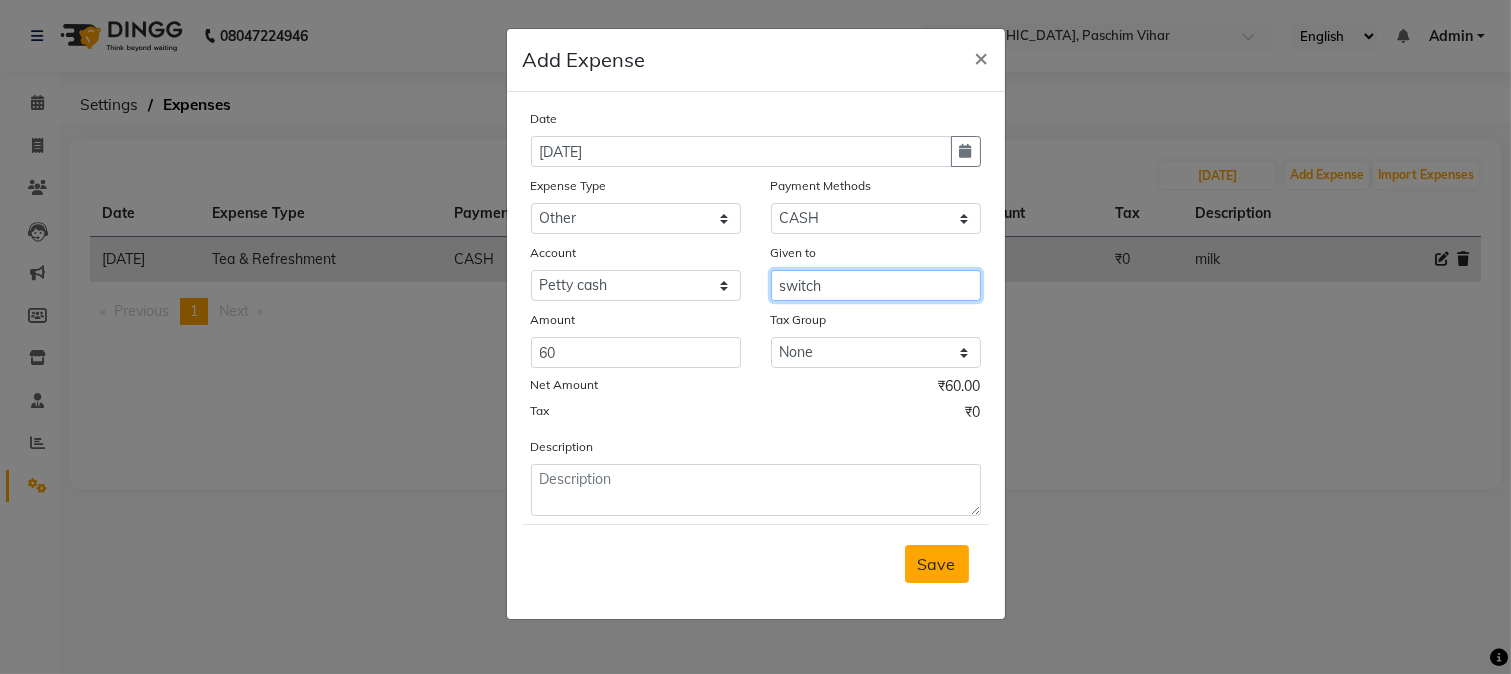 type on "switch" 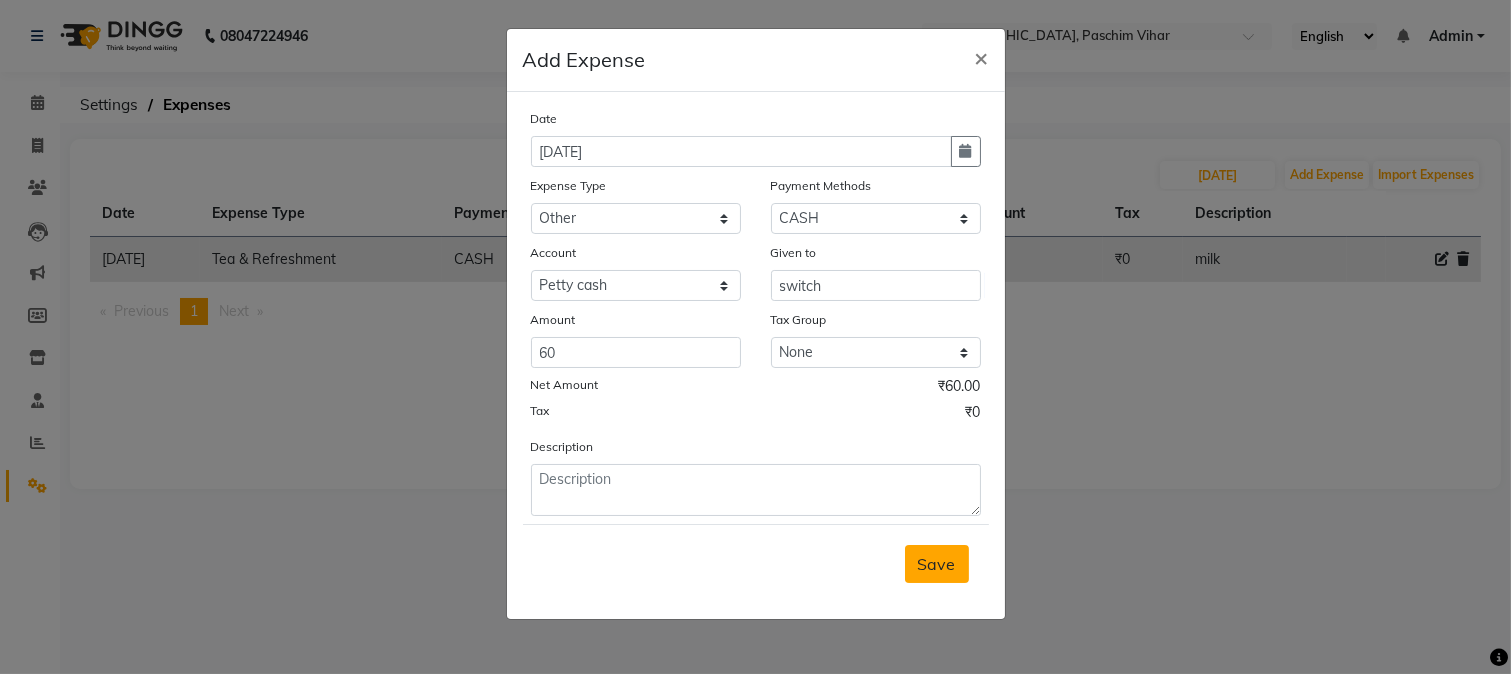 click on "Save" at bounding box center [937, 564] 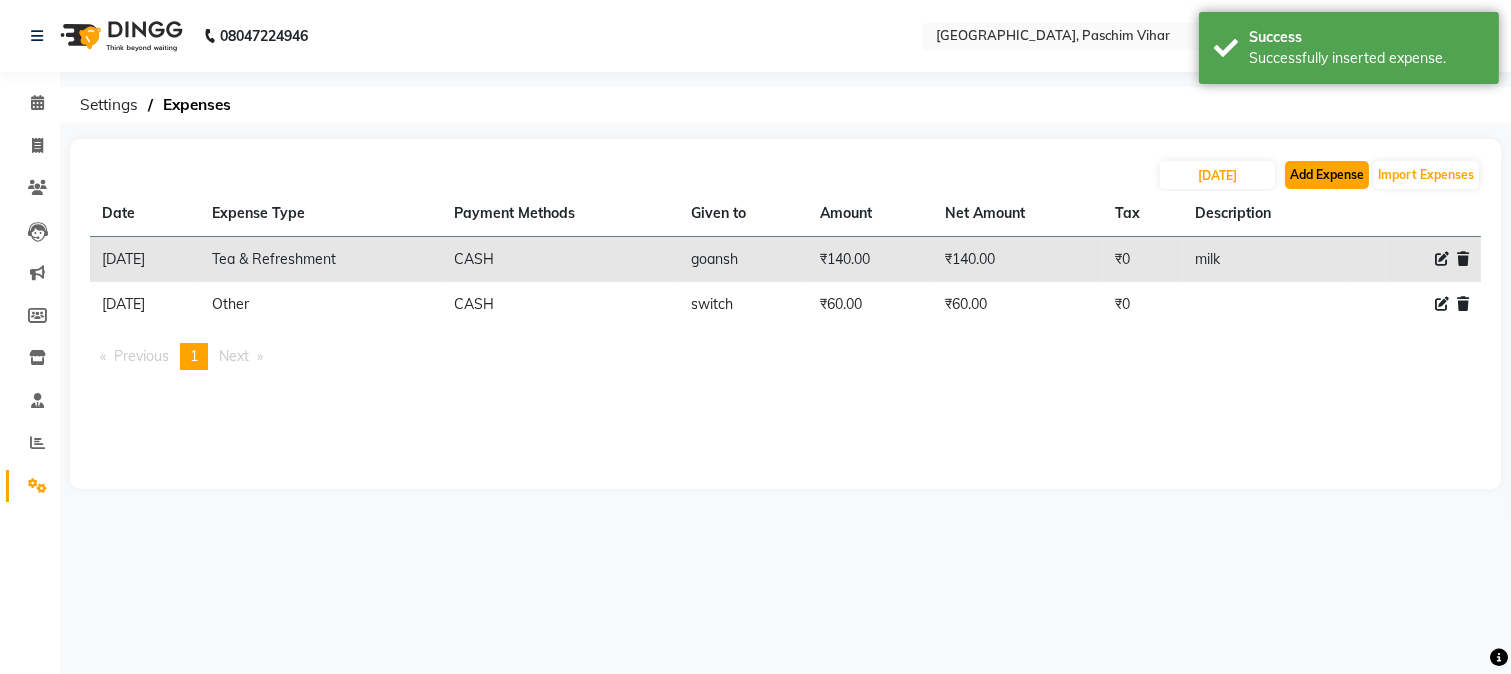 click on "Add Expense" 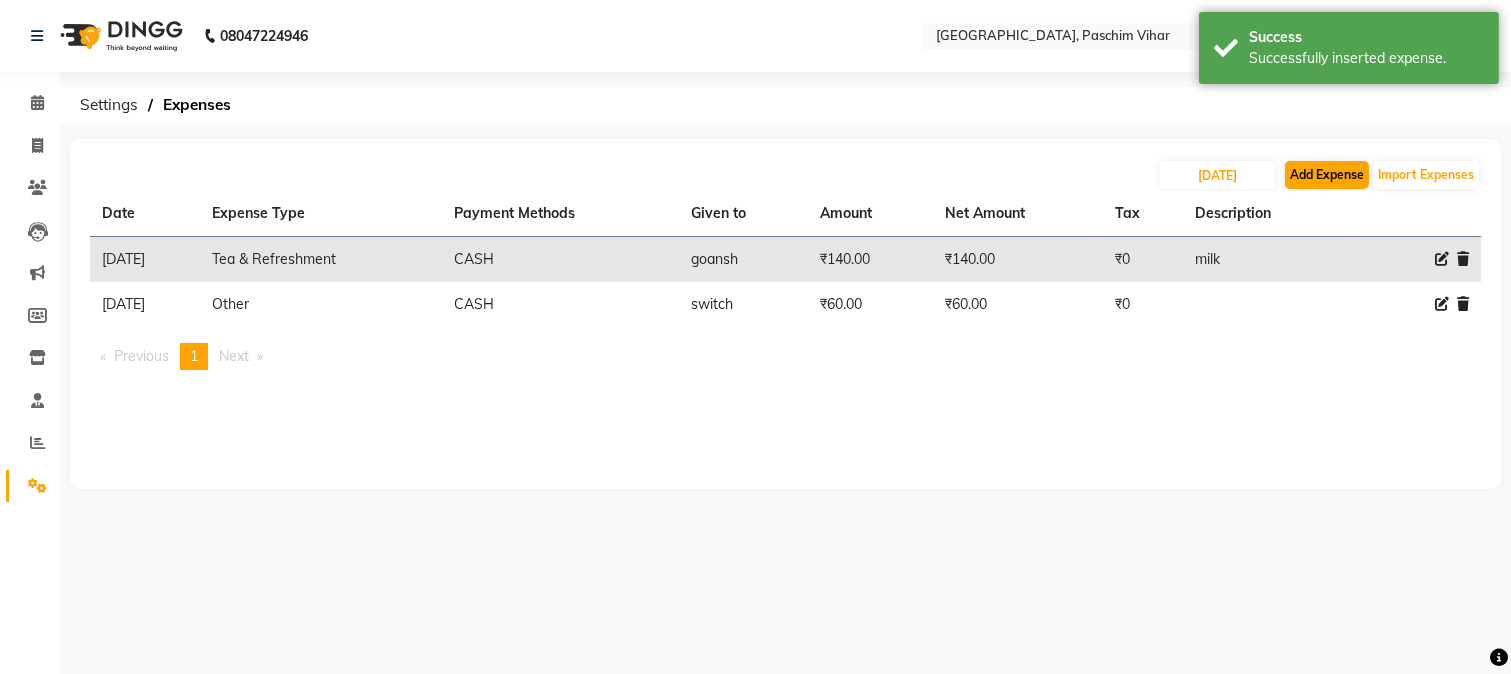 select on "1" 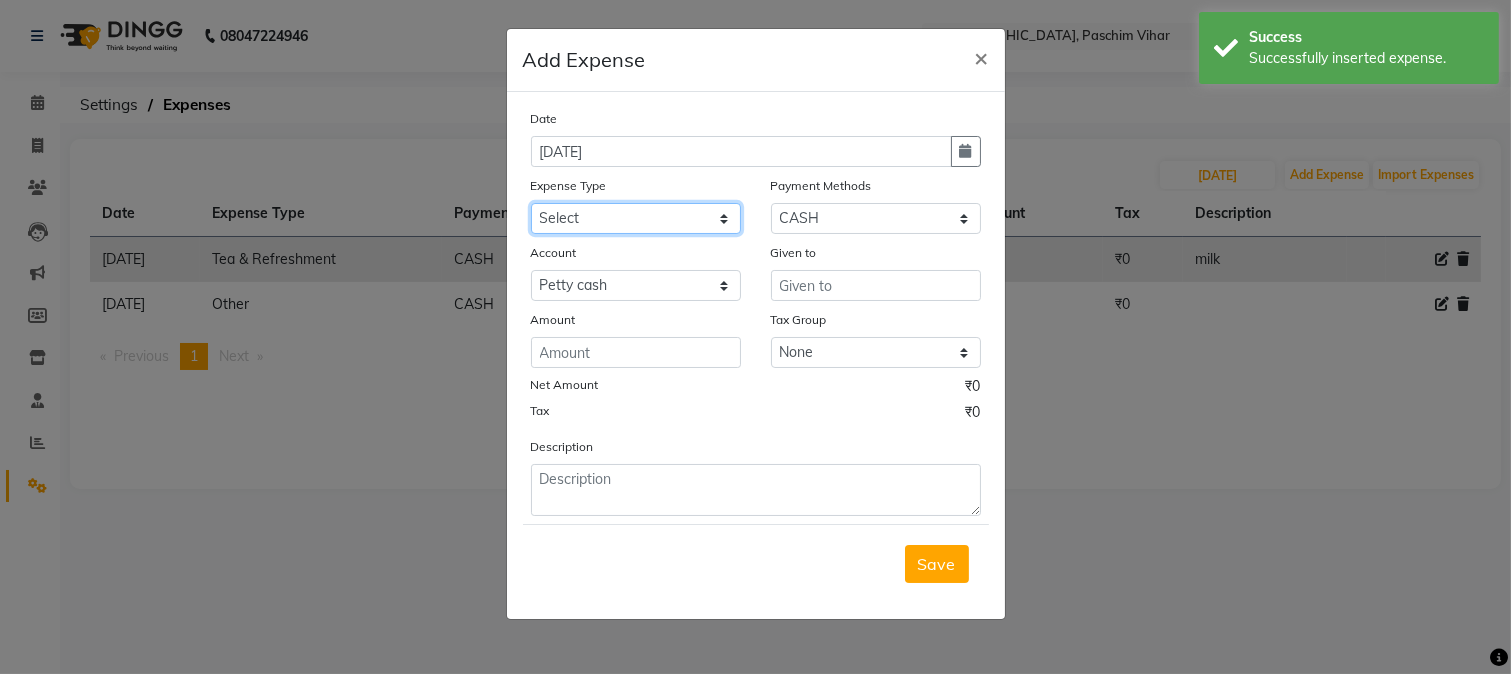 click on "Select Advance Salary Bank charges Cash transfer to bank Cash transfer to hub Client Snacks Conveyance Custoomer TIP electricity Equipment Festival Expense Incentive Insurance LOREAL PRODUCTS Maintenance Marketing Miscellaneous Other Pantry Product Rent Salary Staff Snacks Tea & Refreshment TIP Utilities water" 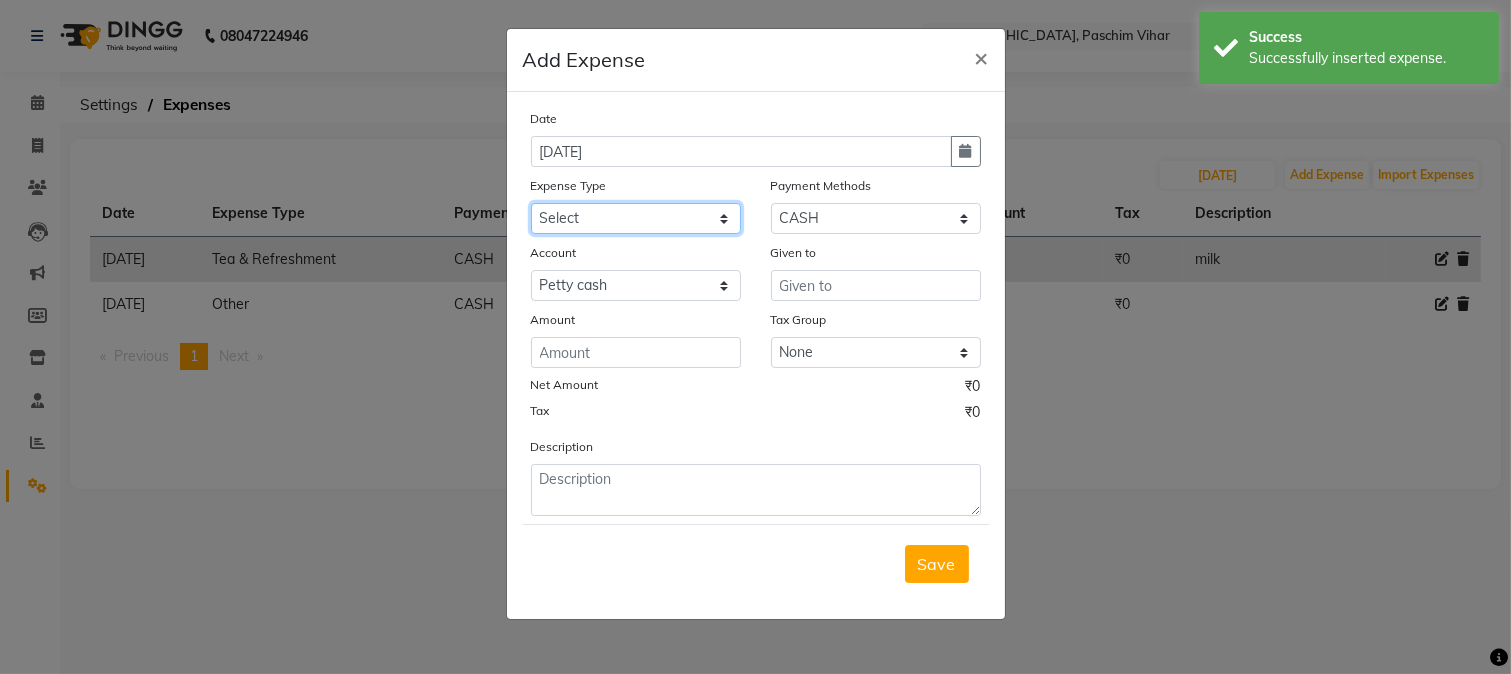 select on "93" 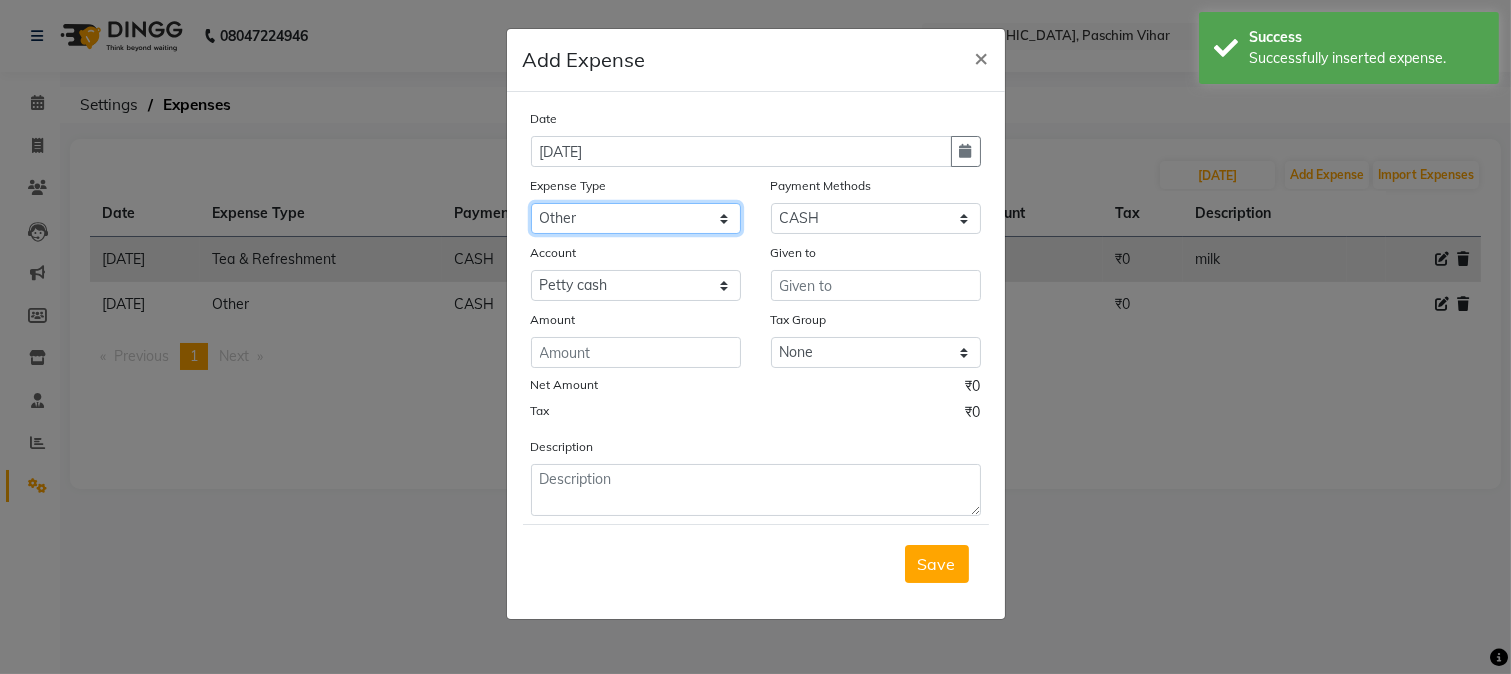 click on "Select Advance Salary Bank charges Cash transfer to bank Cash transfer to hub Client Snacks Conveyance Custoomer TIP electricity Equipment Festival Expense Incentive Insurance LOREAL PRODUCTS Maintenance Marketing Miscellaneous Other Pantry Product Rent Salary Staff Snacks Tea & Refreshment TIP Utilities water" 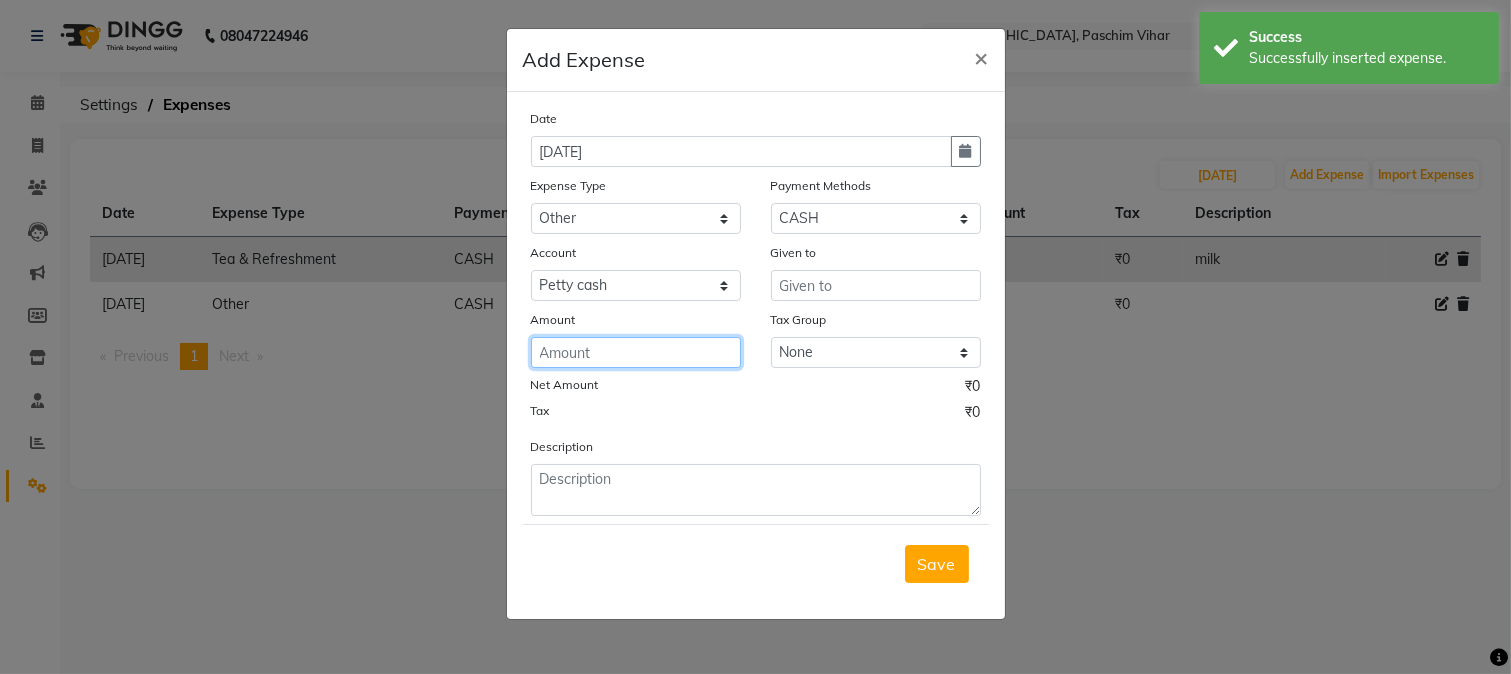 click 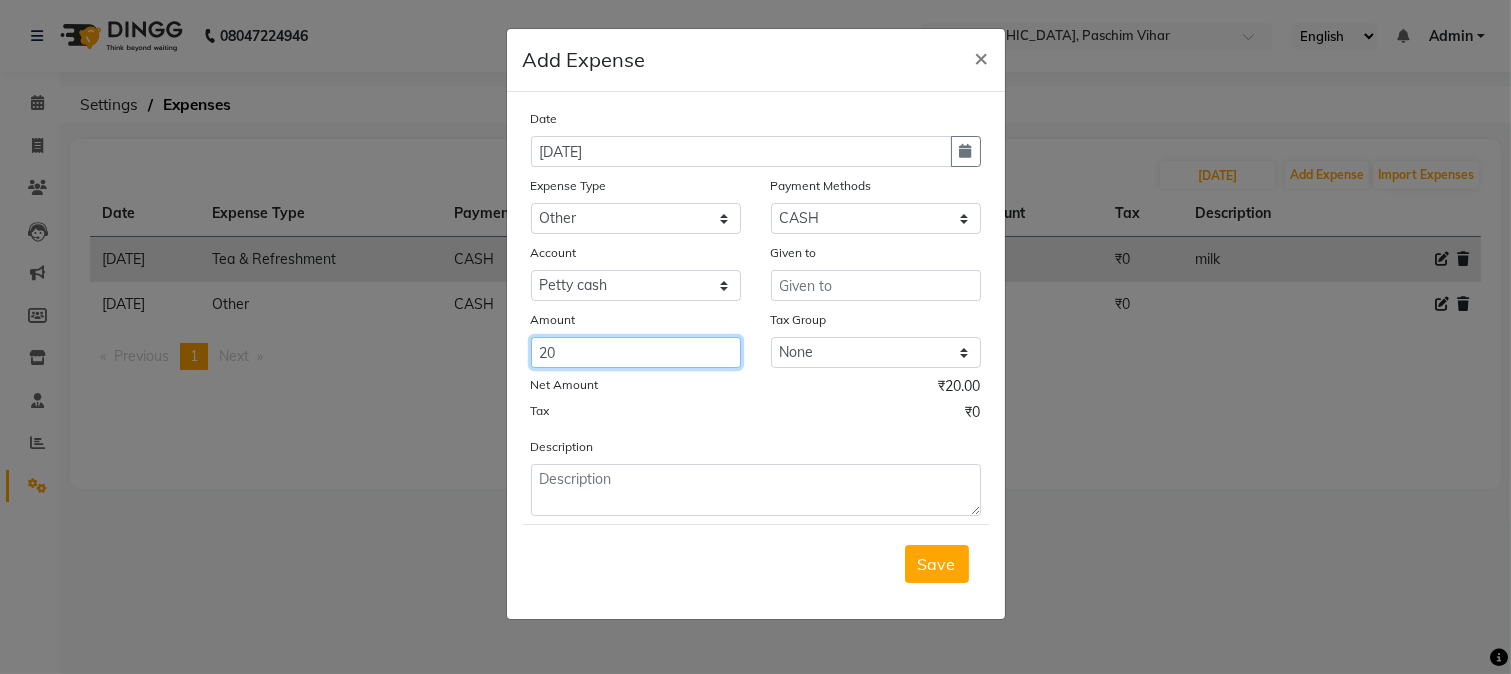 type on "20" 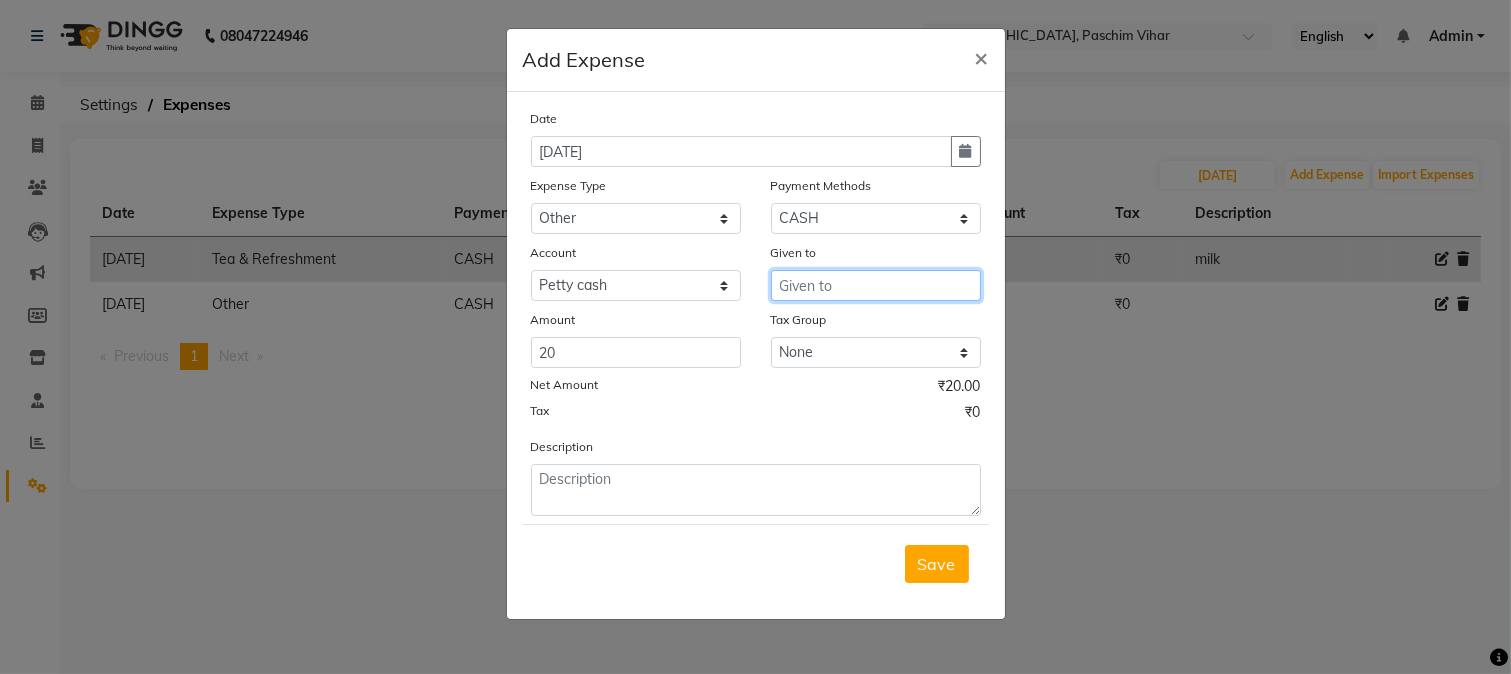 click at bounding box center [876, 285] 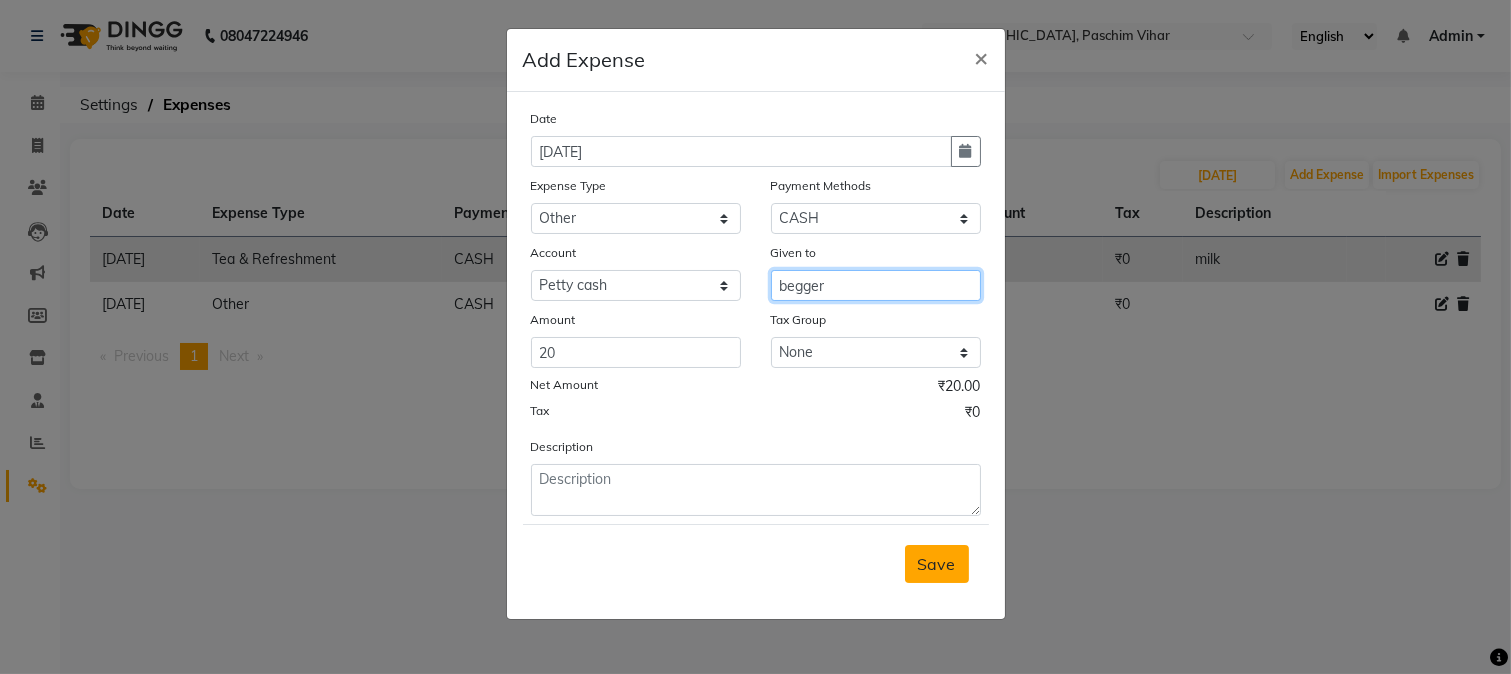 type on "begger" 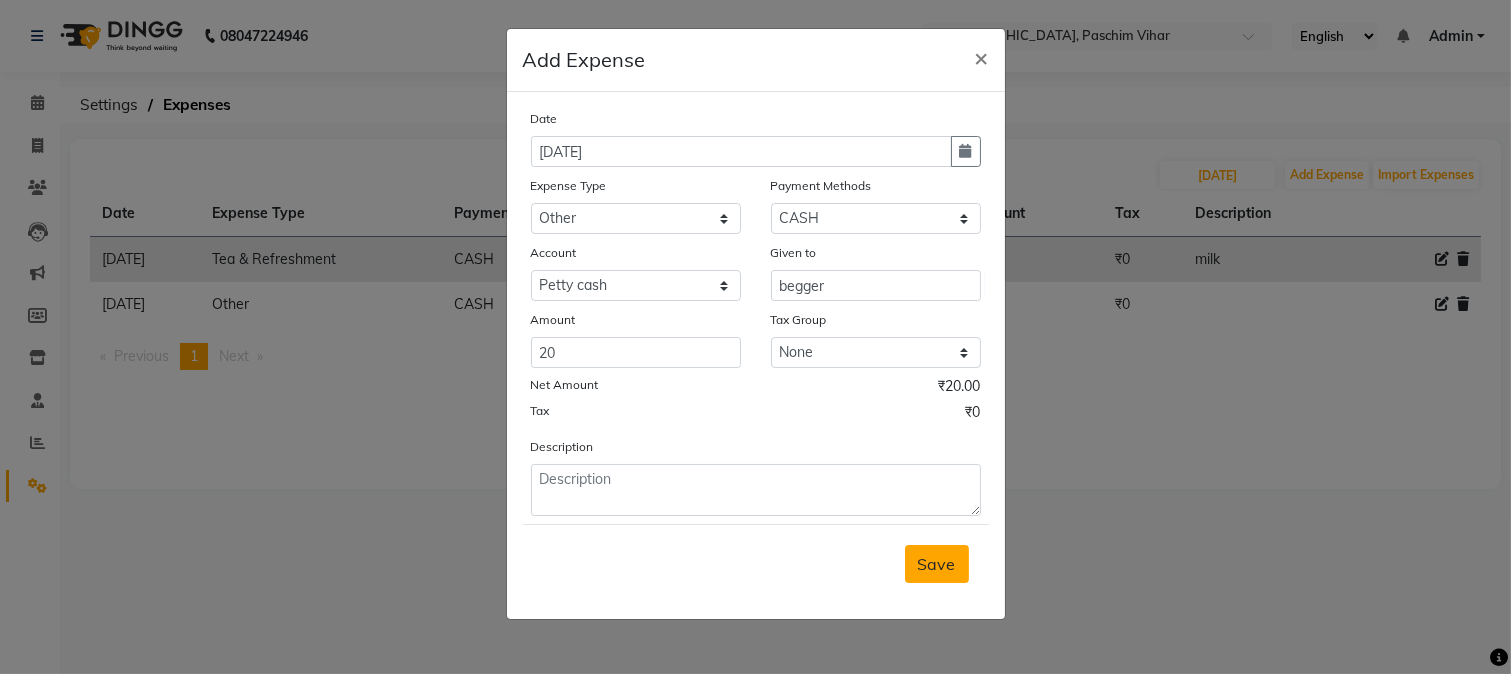 click on "Save" at bounding box center [937, 564] 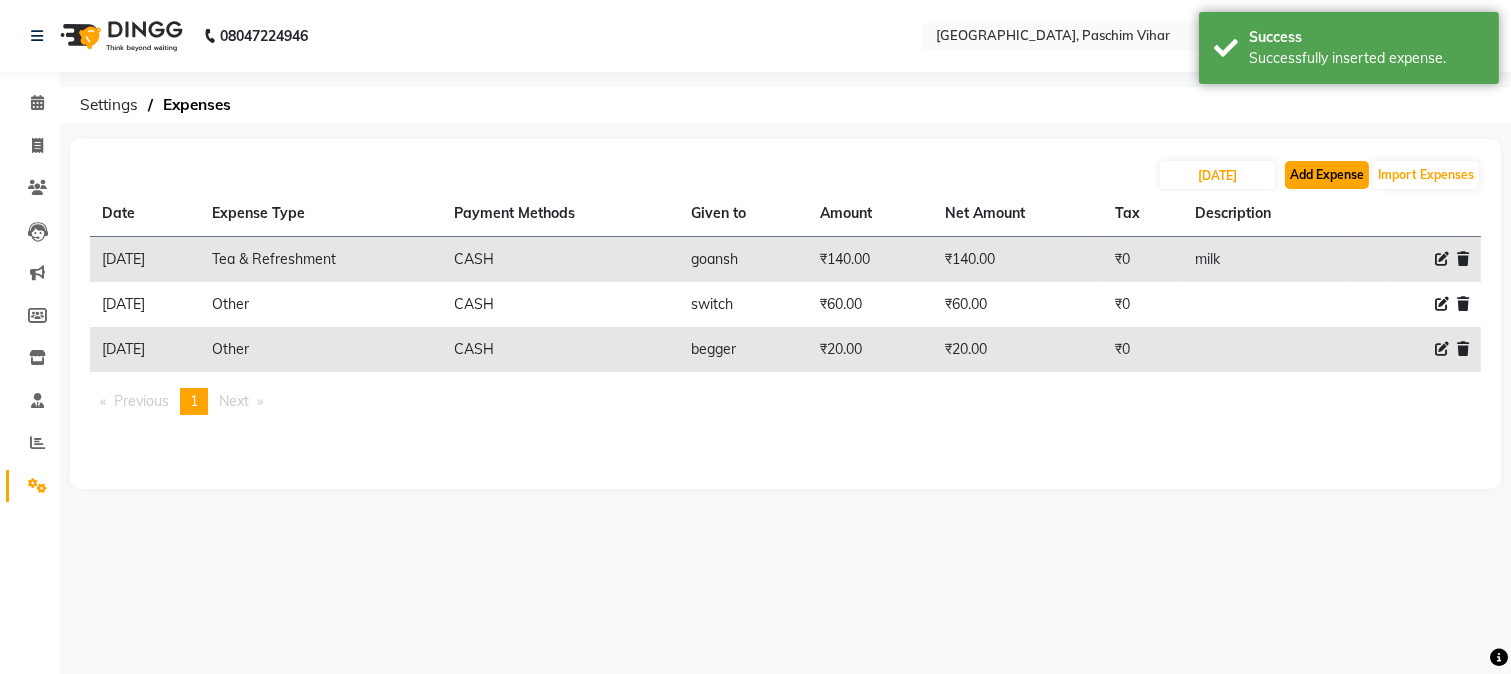 click on "Add Expense" 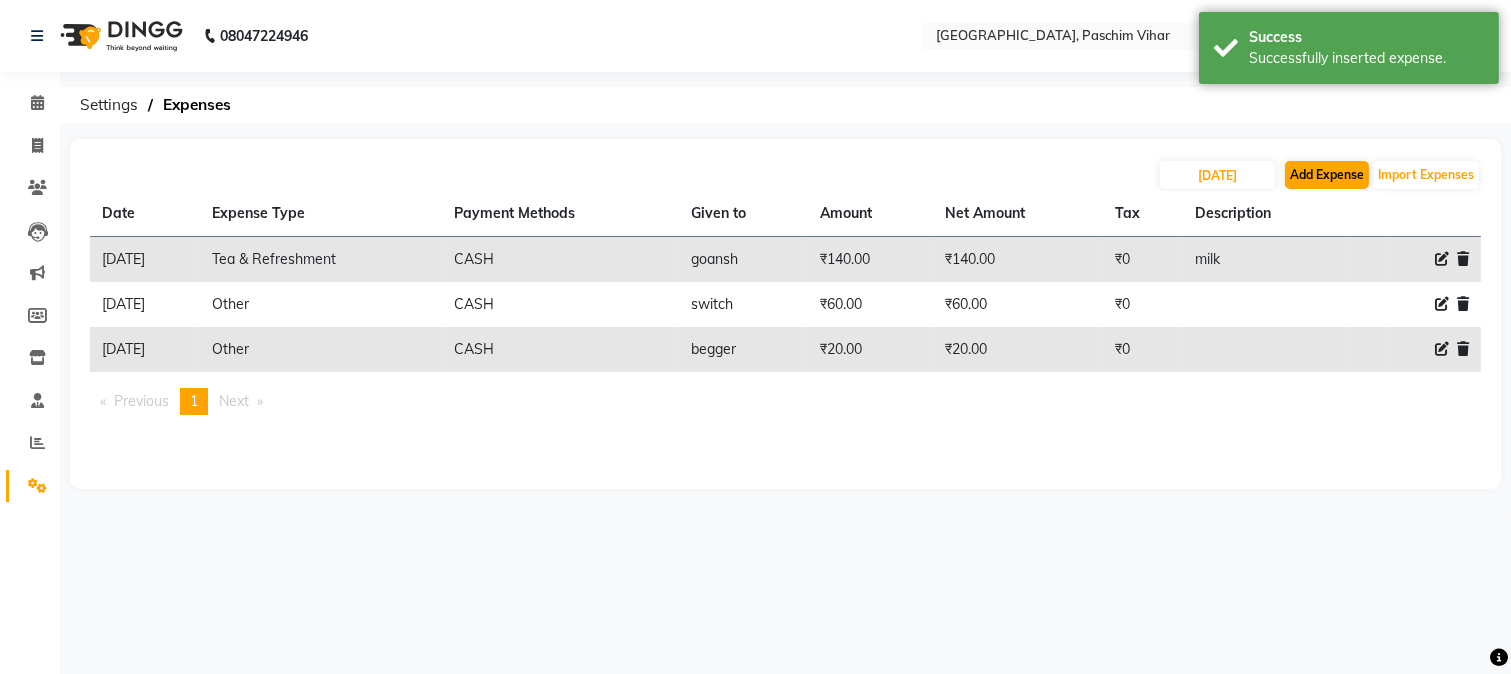 select on "1" 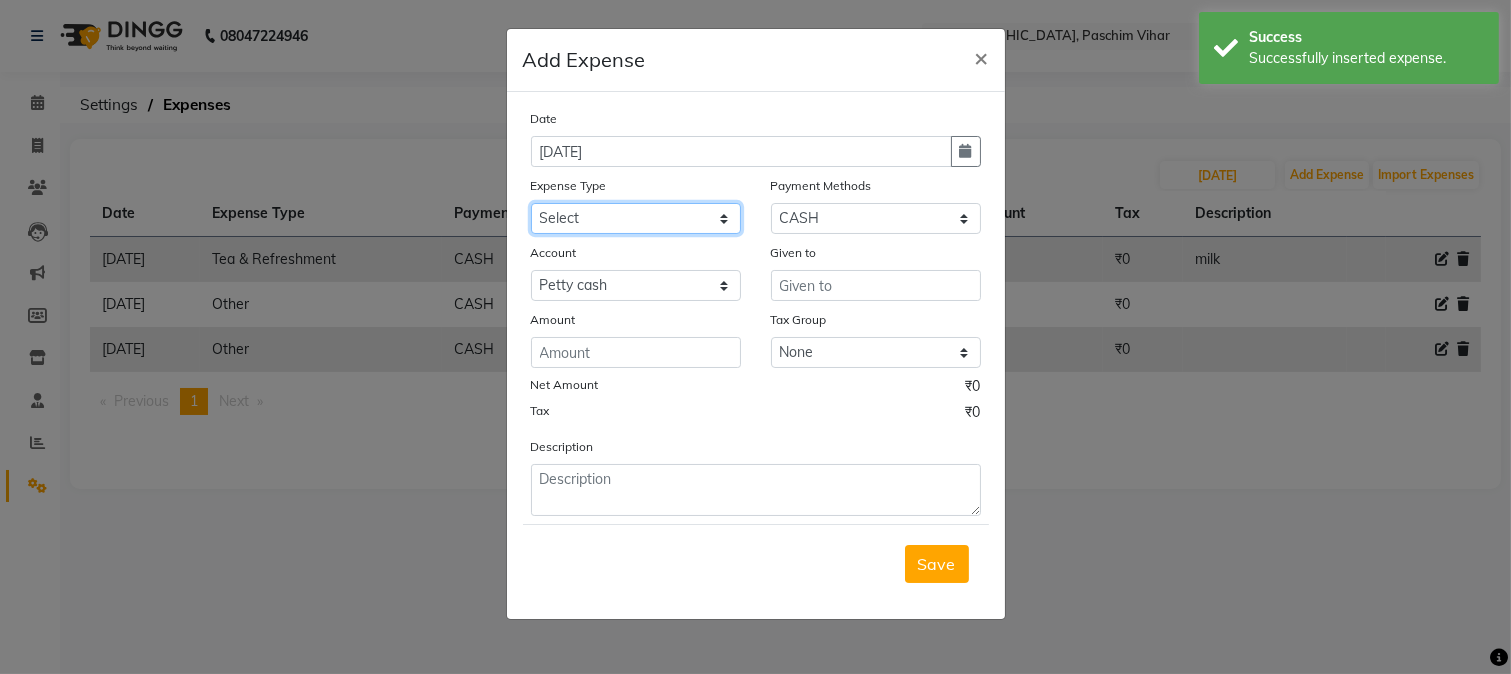 click on "Select Advance Salary Bank charges Cash transfer to bank Cash transfer to hub Client Snacks Conveyance Custoomer TIP electricity Equipment Festival Expense Incentive Insurance LOREAL PRODUCTS Maintenance Marketing Miscellaneous Other Pantry Product Rent Salary Staff Snacks Tea & Refreshment TIP Utilities water" 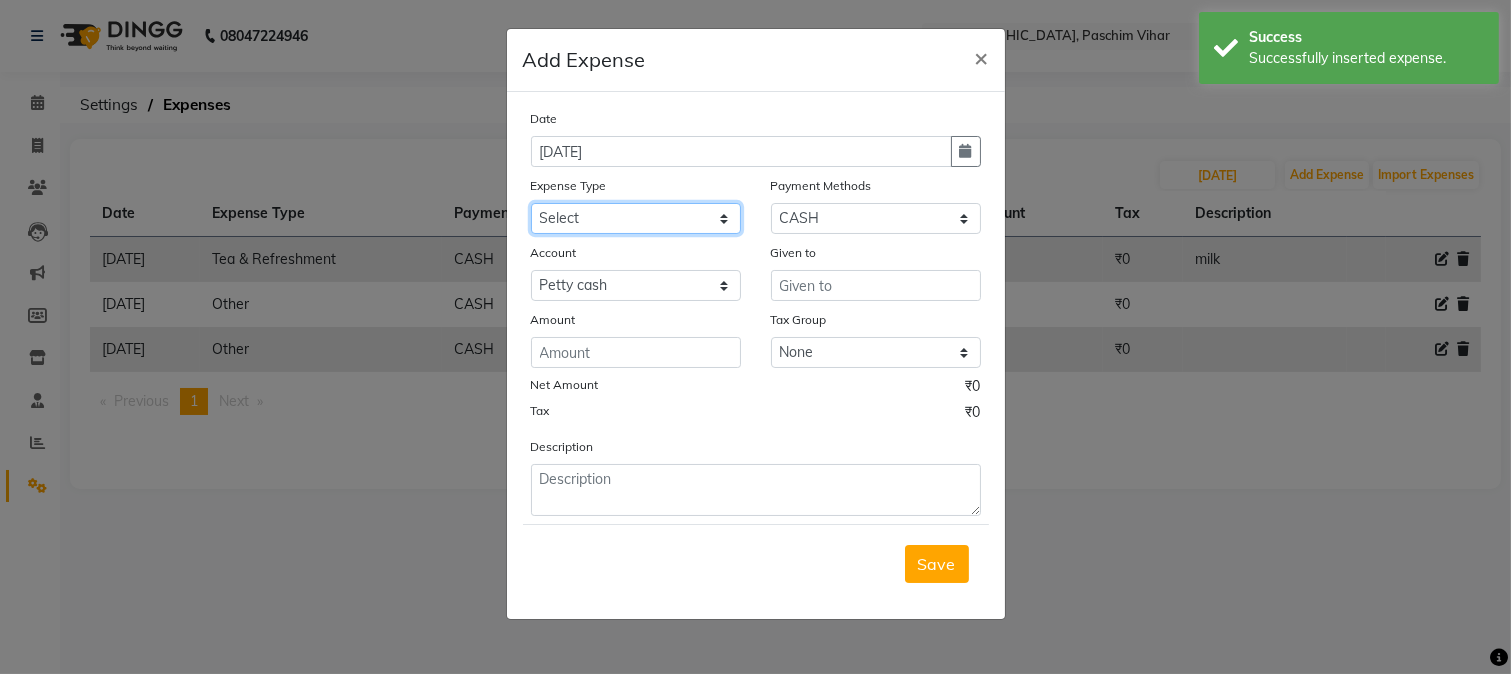 select on "6414" 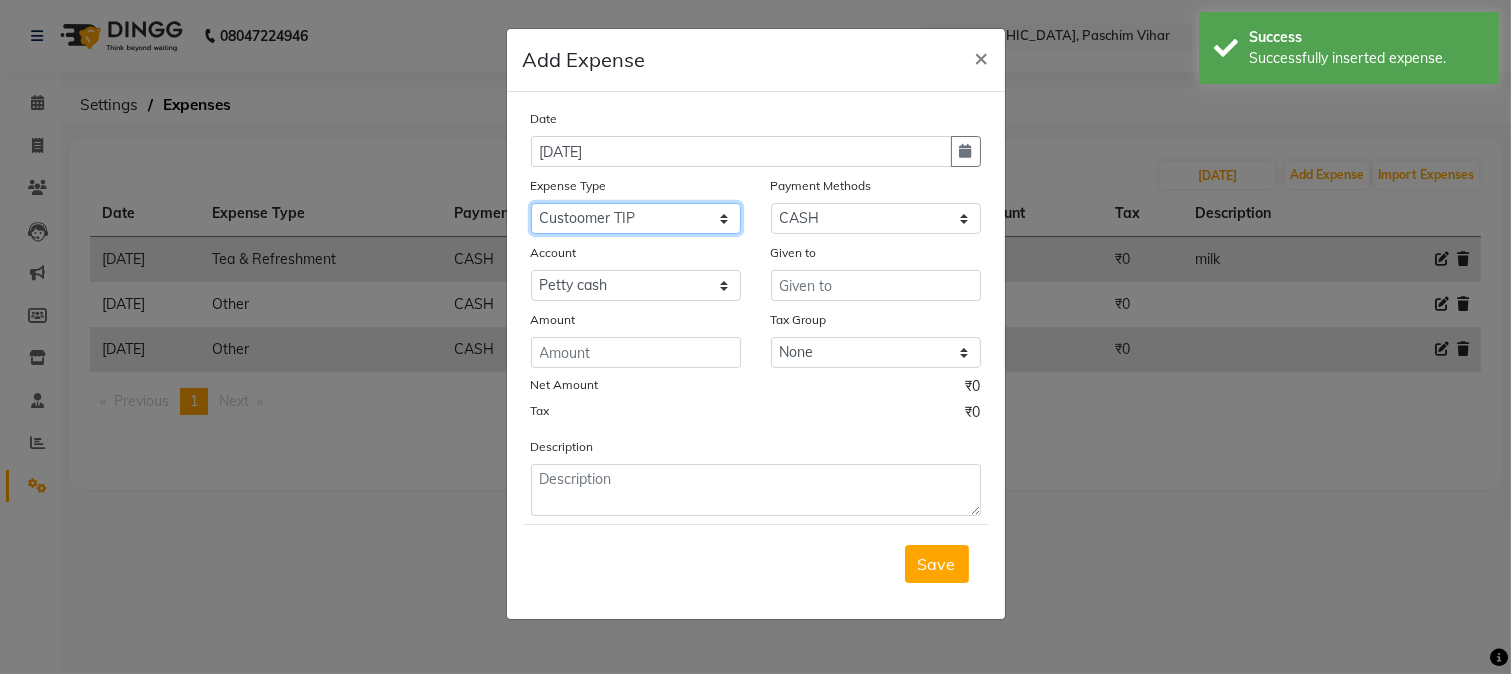 click on "Select Advance Salary Bank charges Cash transfer to bank Cash transfer to hub Client Snacks Conveyance Custoomer TIP electricity Equipment Festival Expense Incentive Insurance LOREAL PRODUCTS Maintenance Marketing Miscellaneous Other Pantry Product Rent Salary Staff Snacks Tea & Refreshment TIP Utilities water" 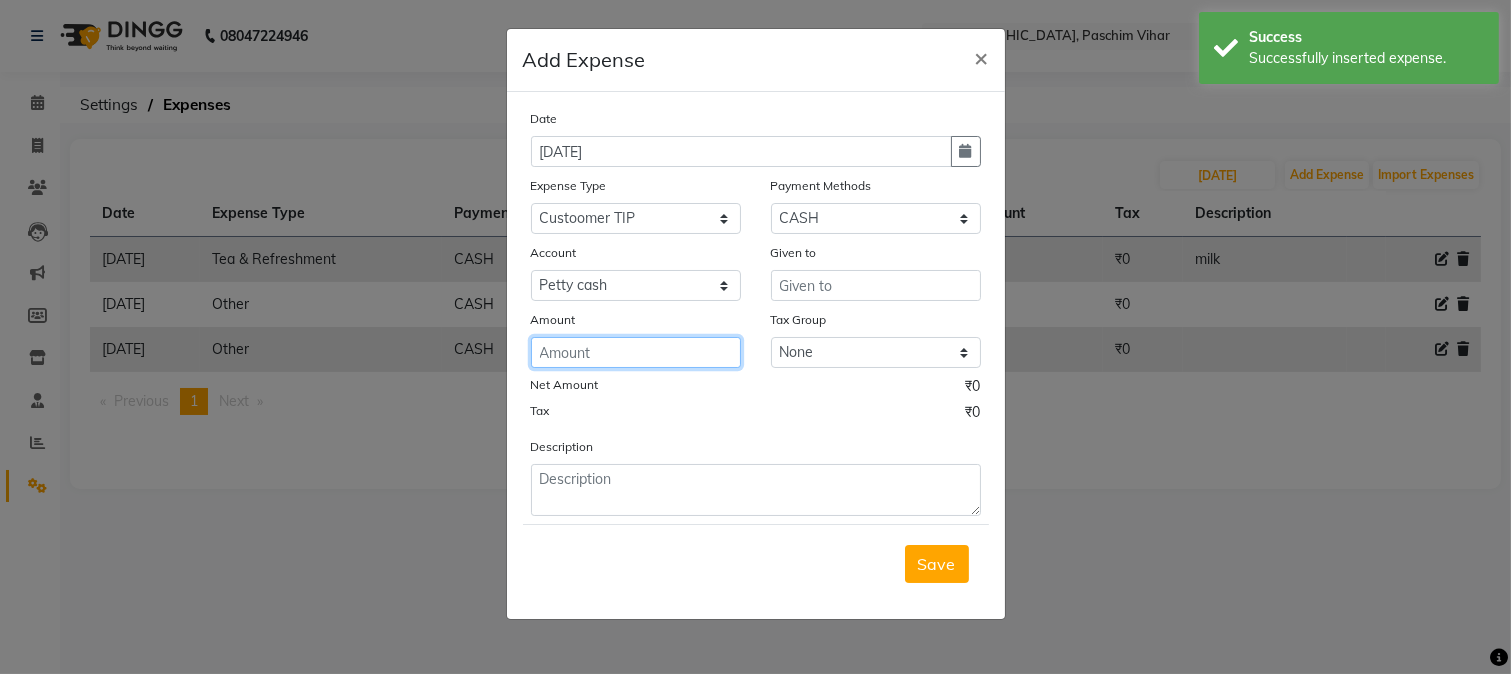 click 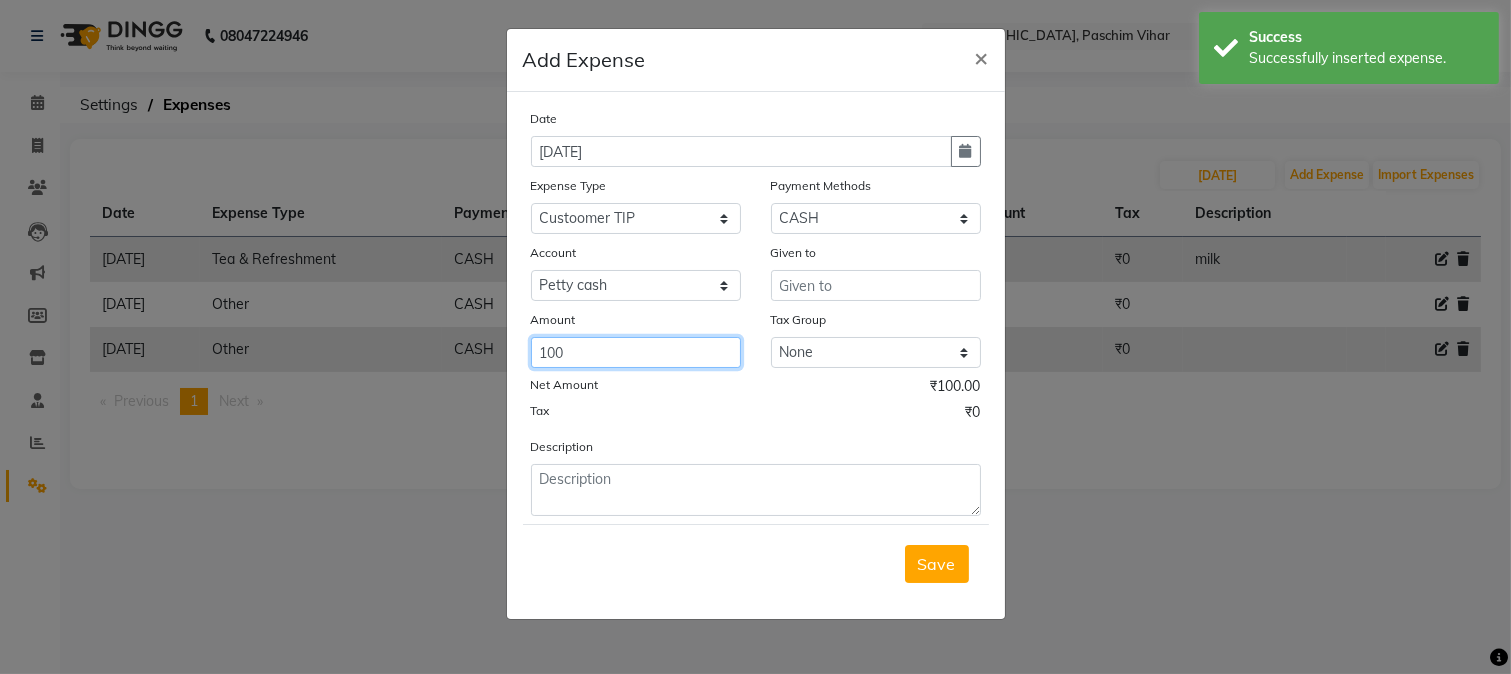 type on "100" 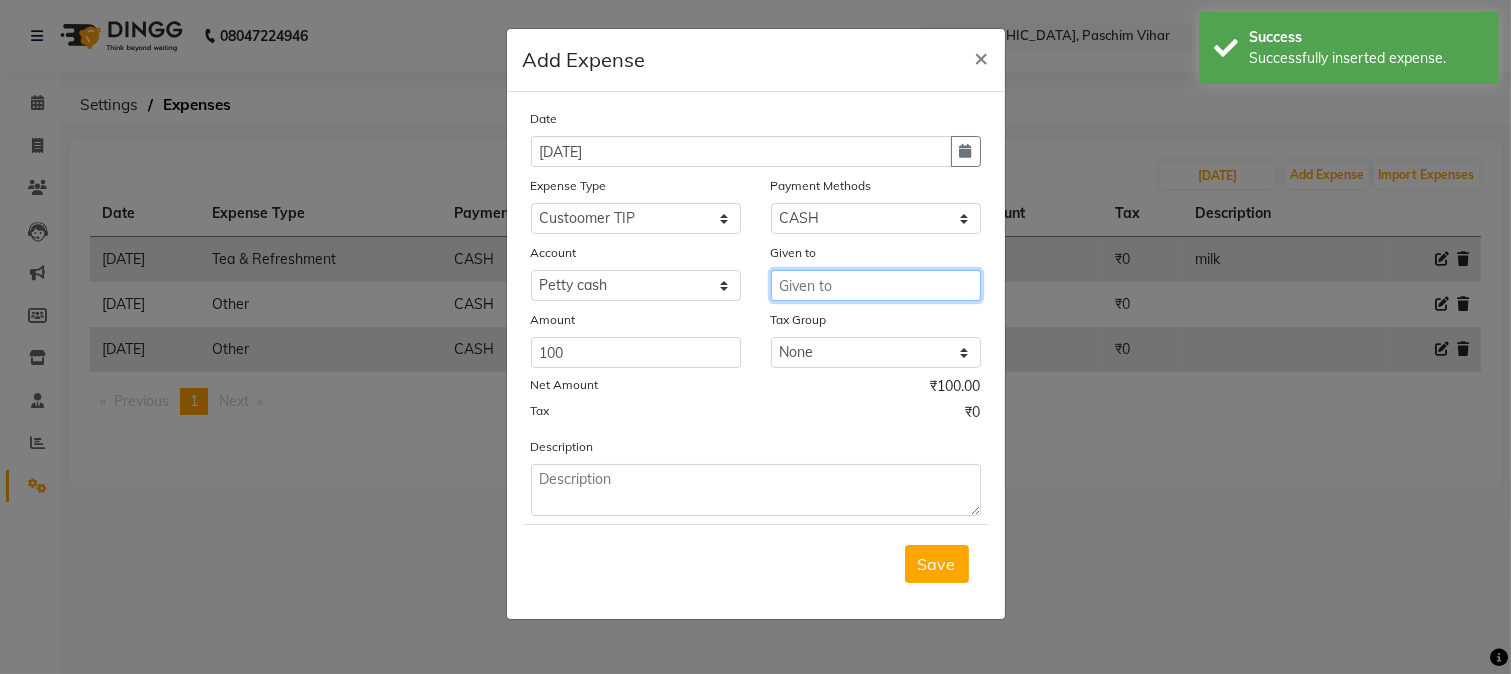 click at bounding box center [876, 285] 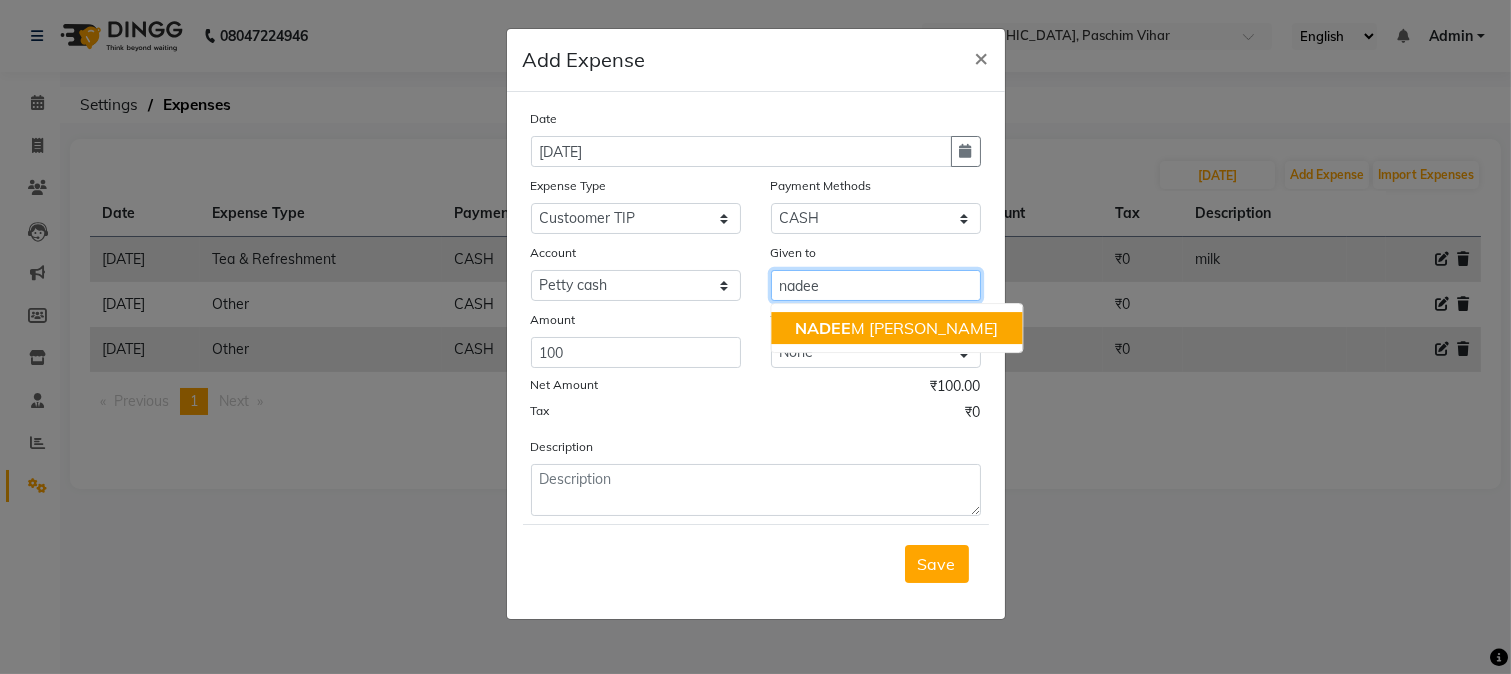 click on "[PERSON_NAME]" at bounding box center [896, 328] 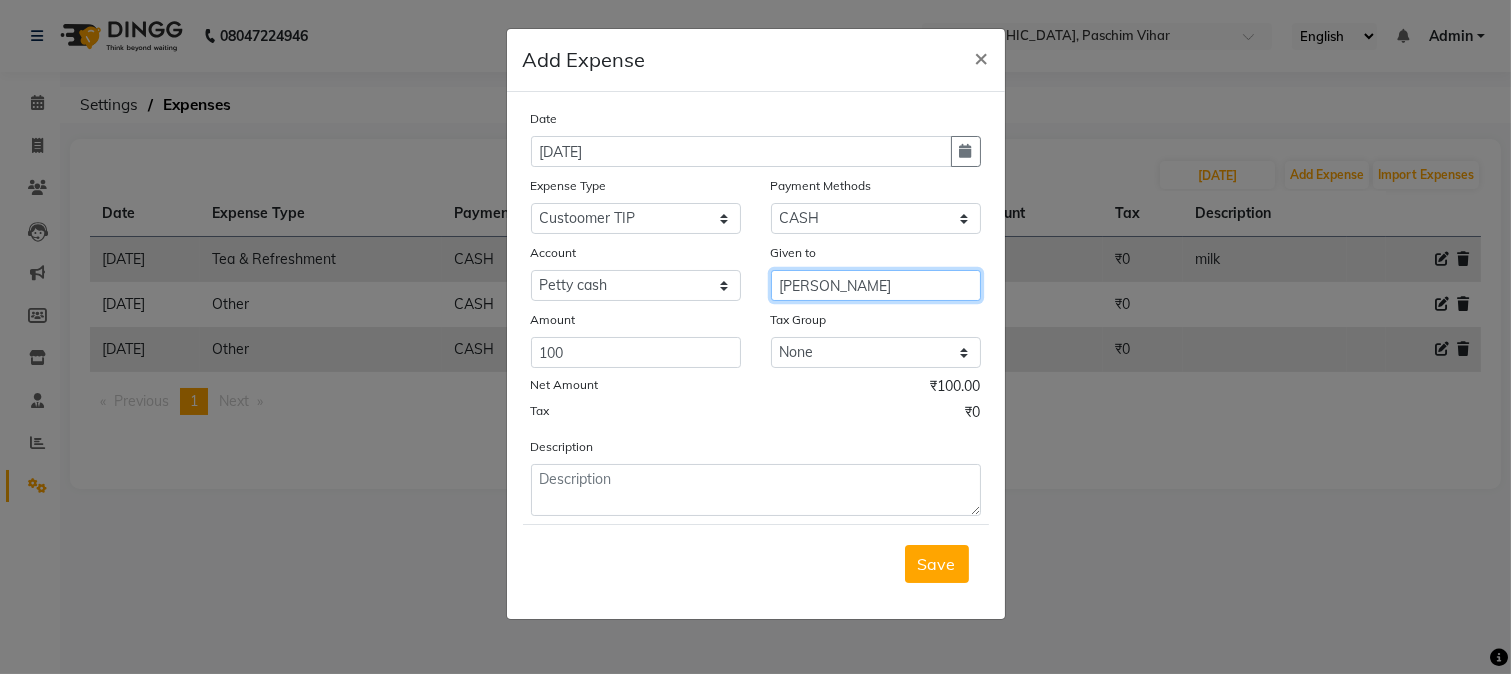type on "[PERSON_NAME]" 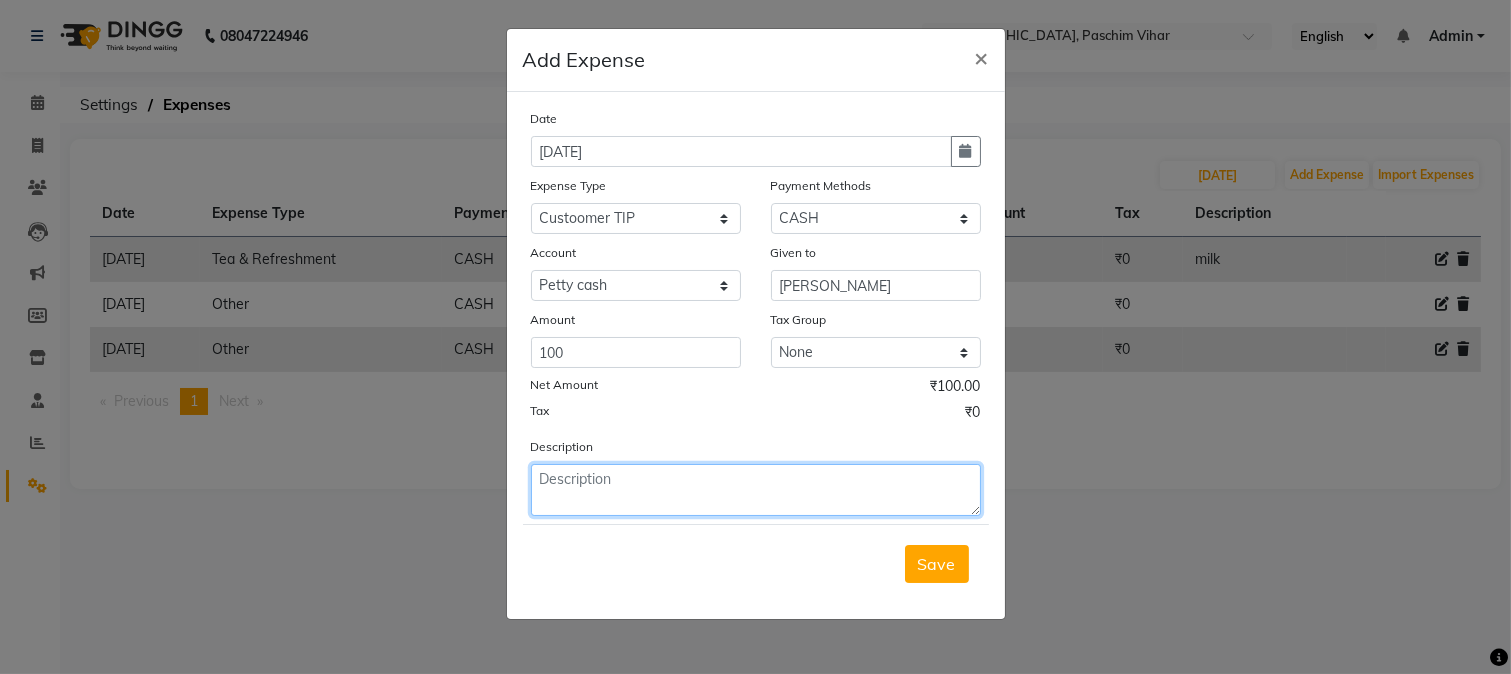 click 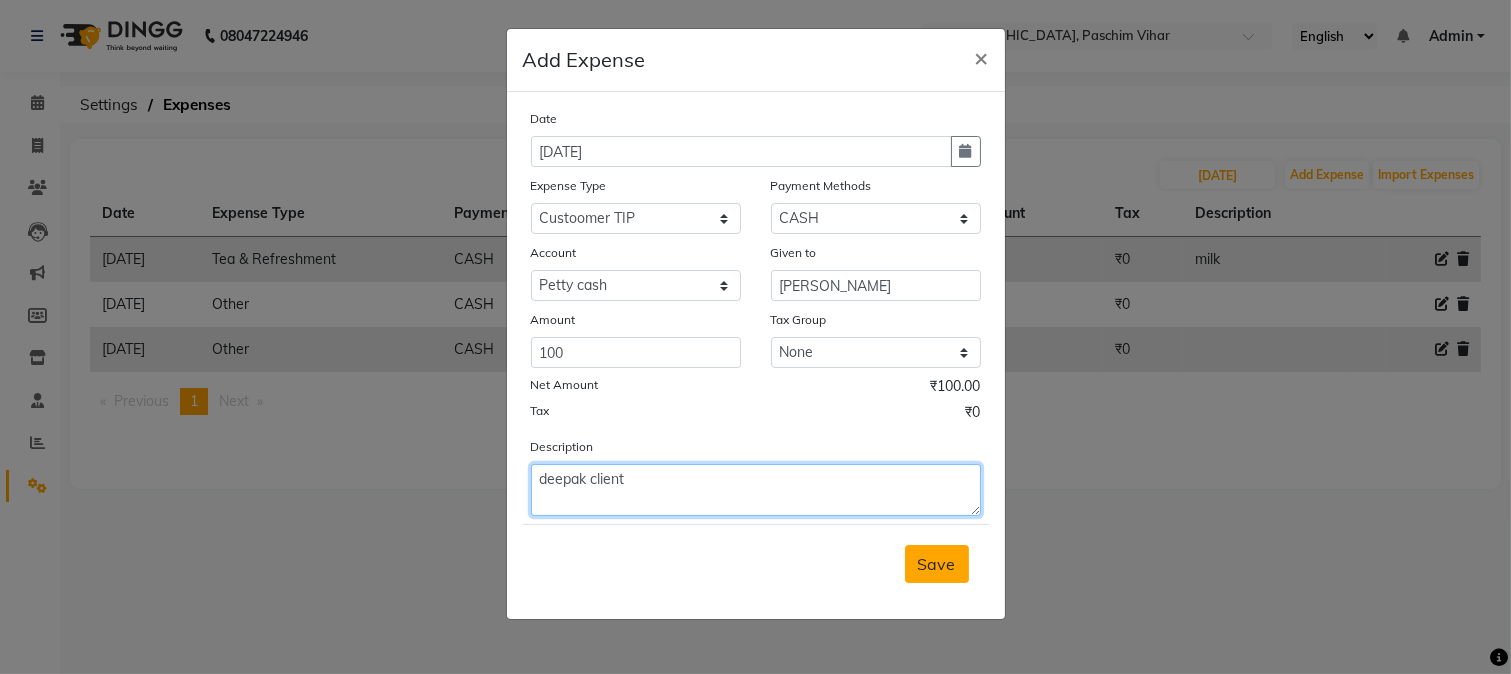 type on "deepak client" 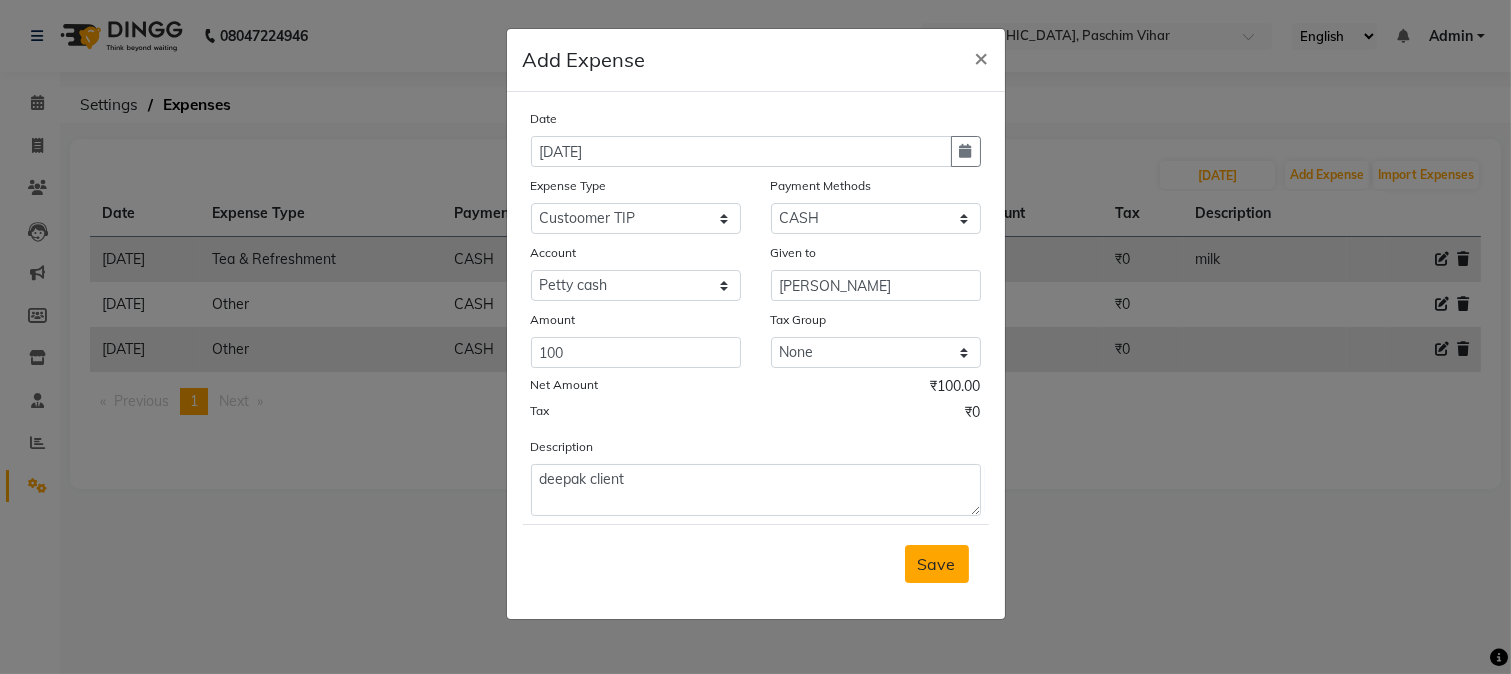 click on "Save" at bounding box center (937, 564) 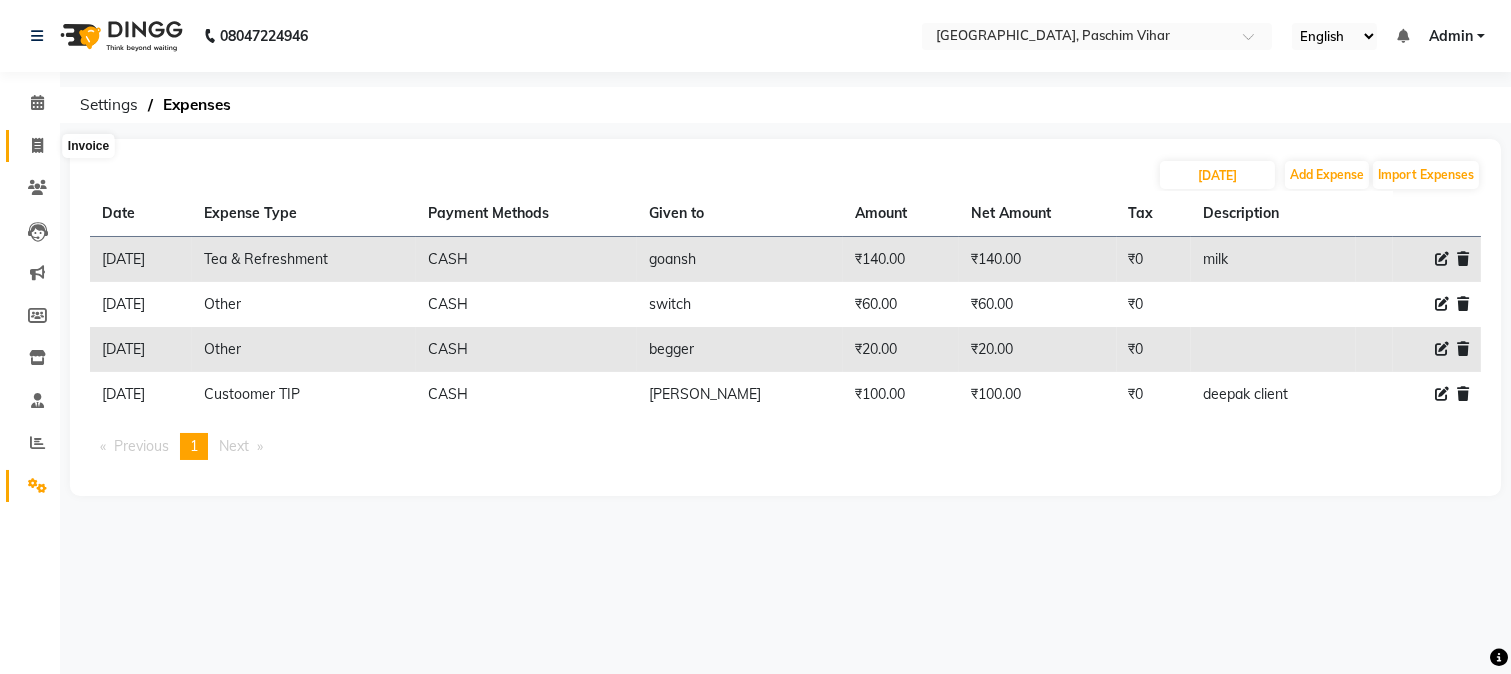 click 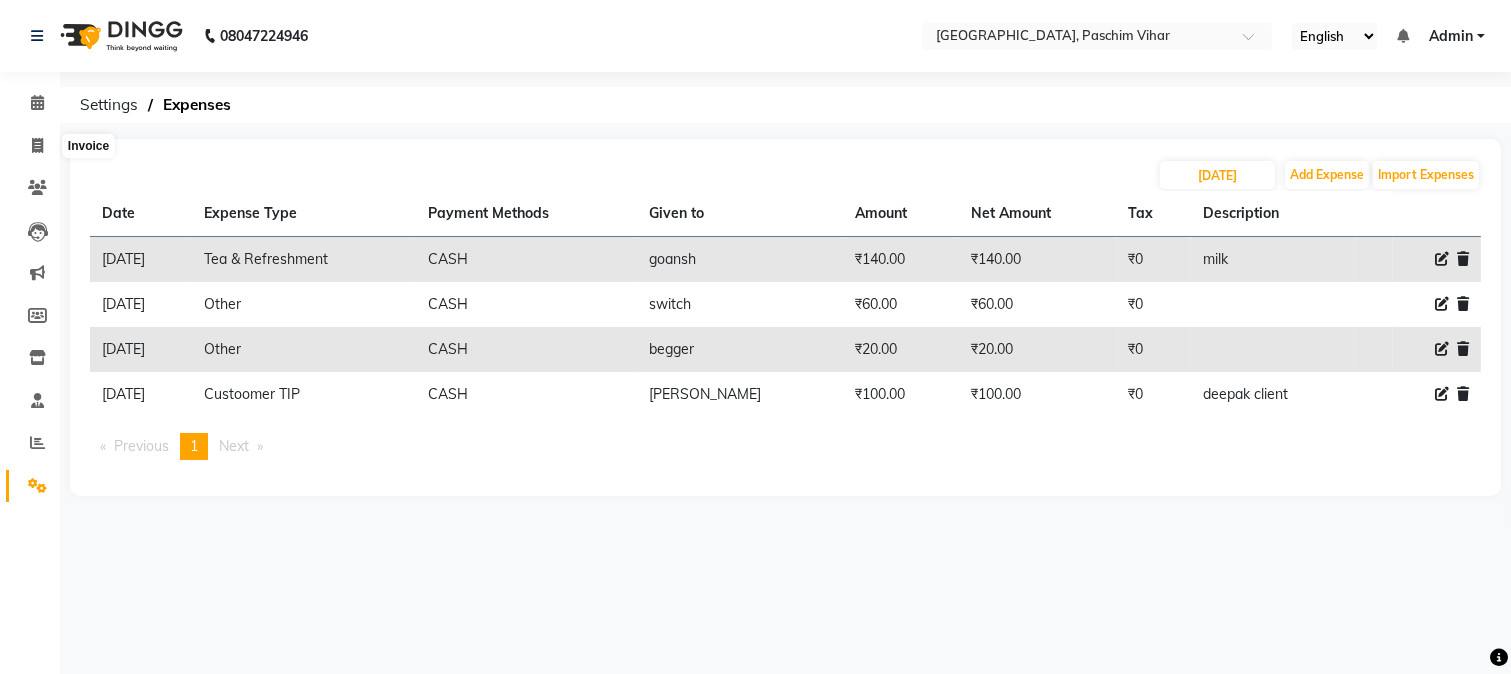 select on "service" 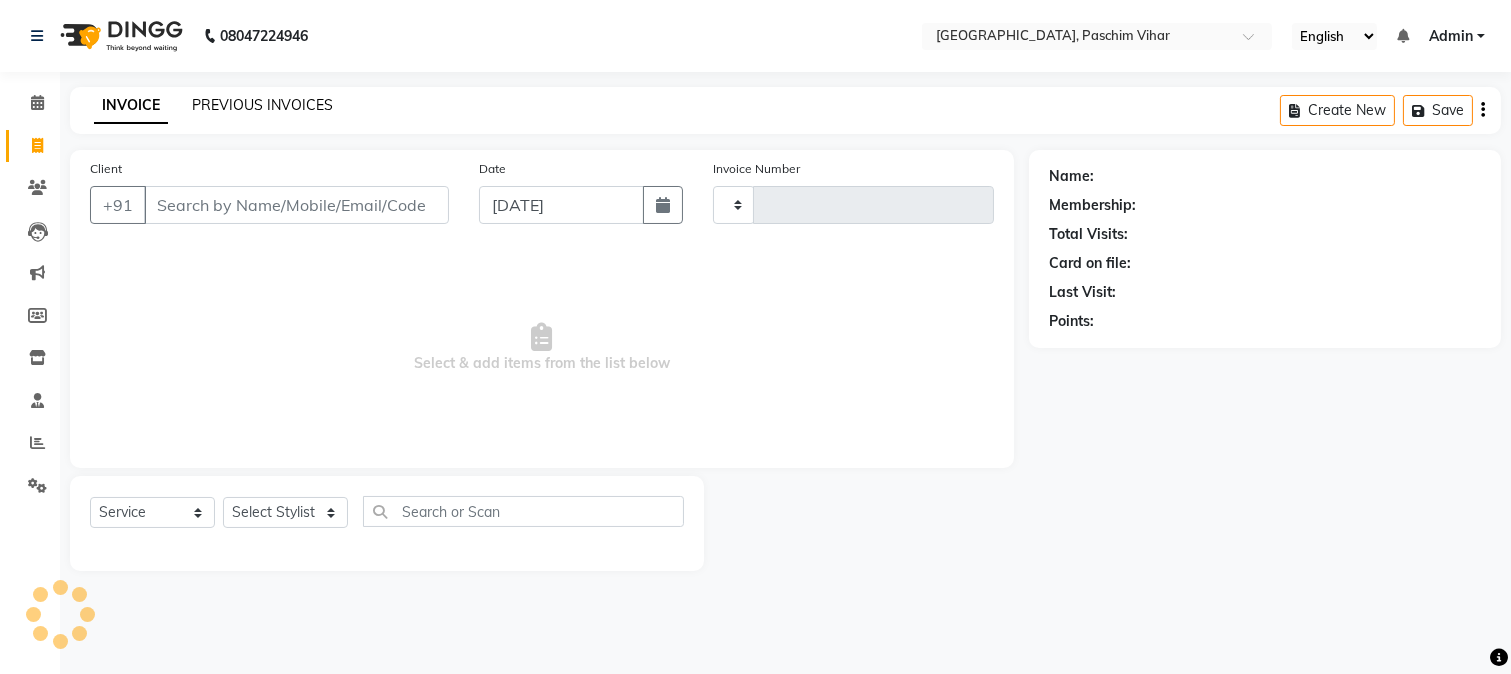 click on "PREVIOUS INVOICES" 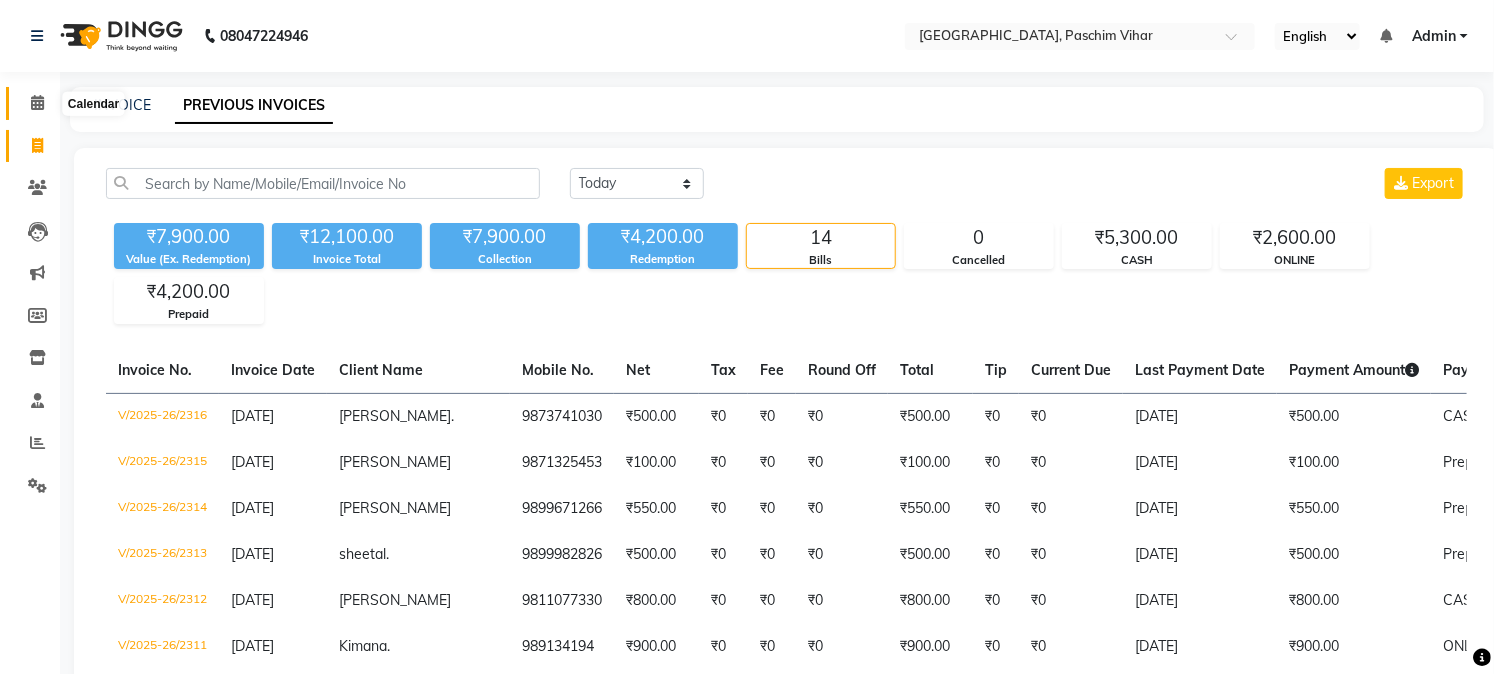 click 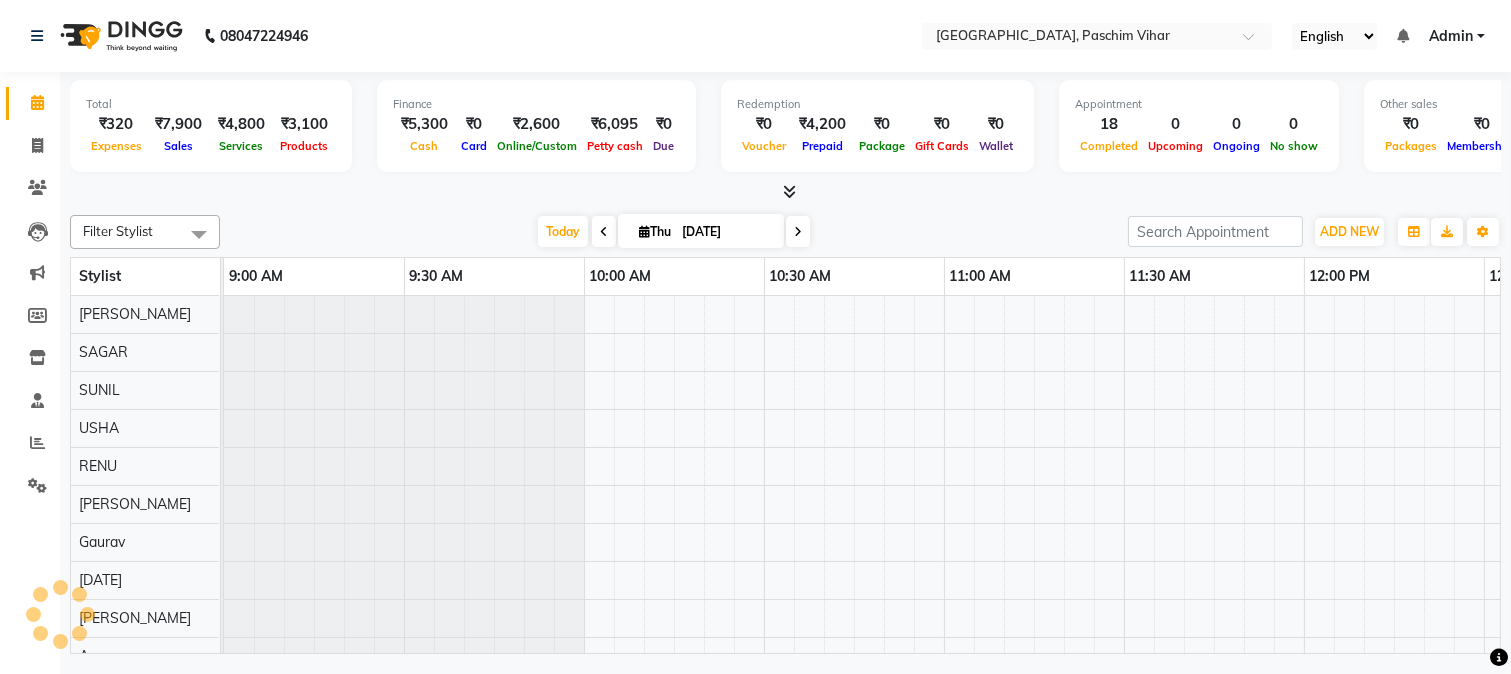 scroll, scrollTop: 0, scrollLeft: 2881, axis: horizontal 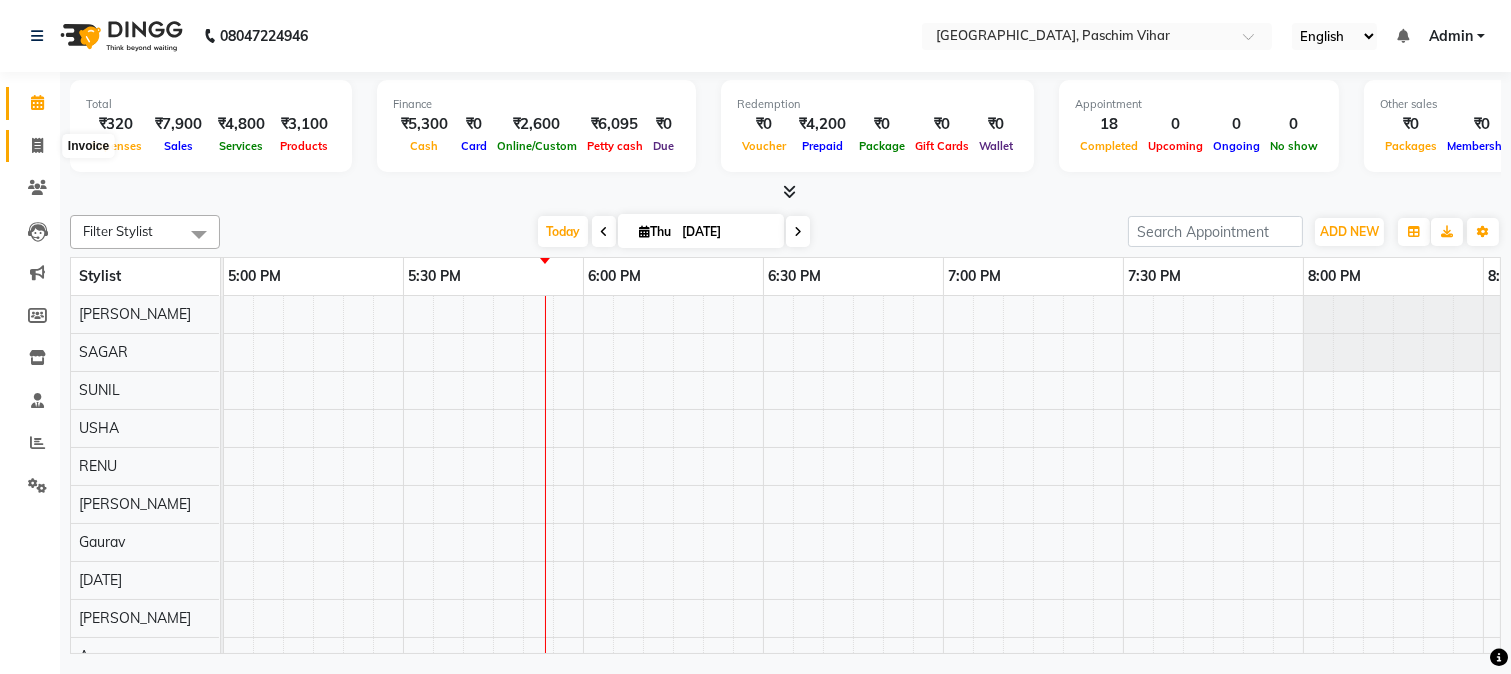 click 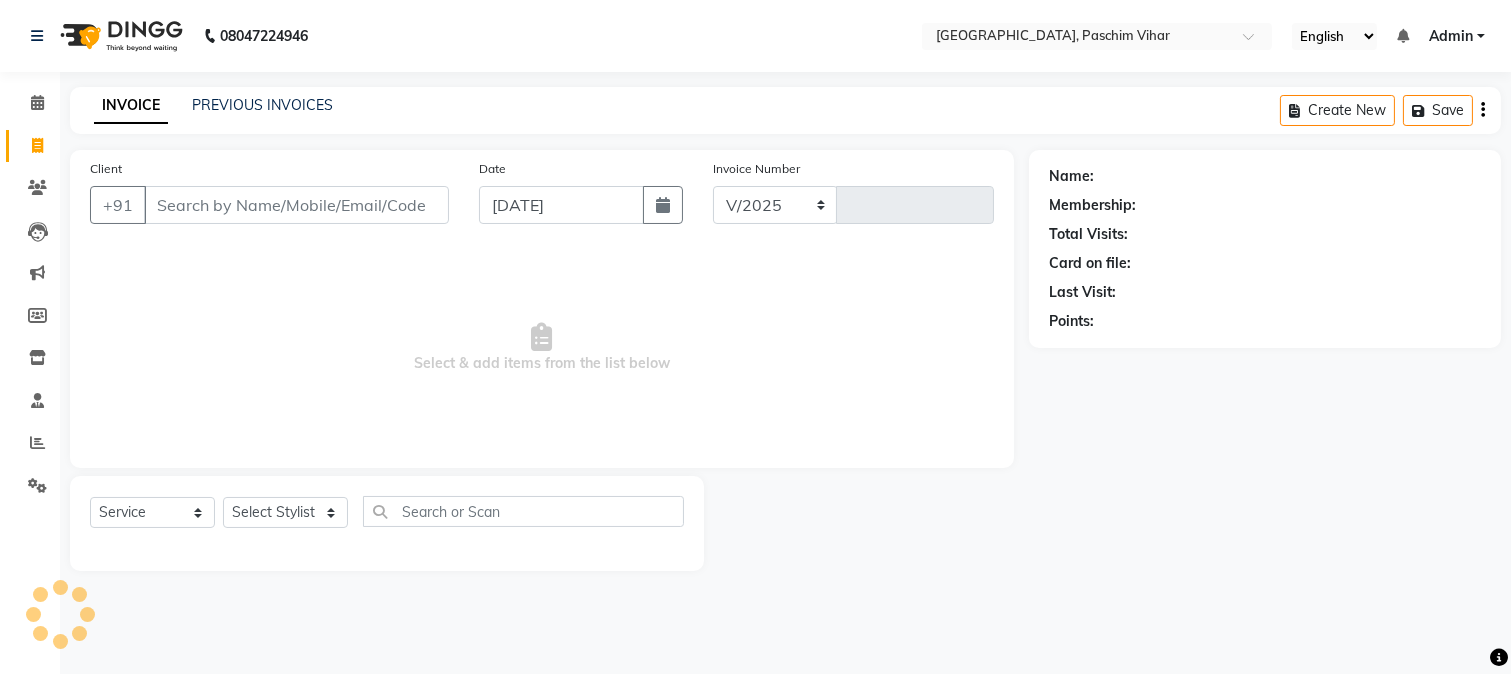 select on "223" 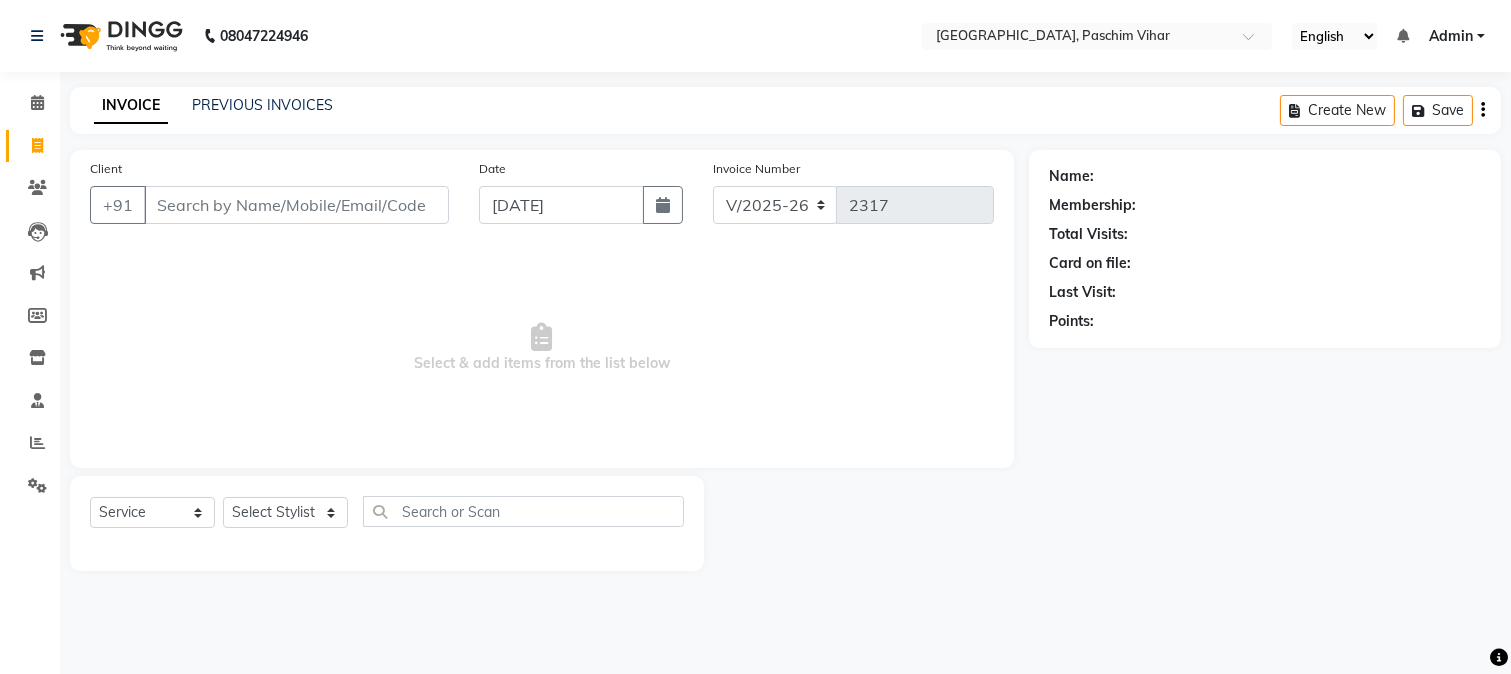 click on "Client" at bounding box center (296, 205) 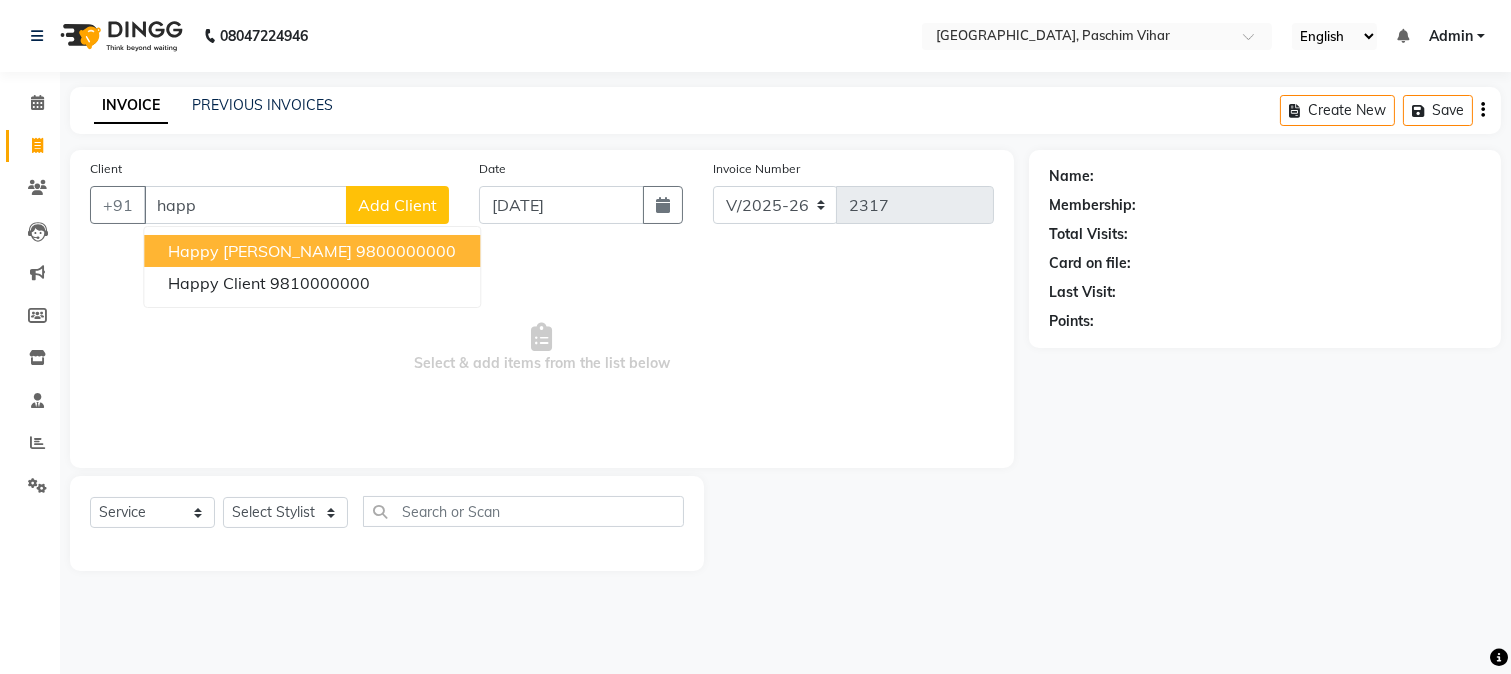 click on "9800000000" at bounding box center [406, 251] 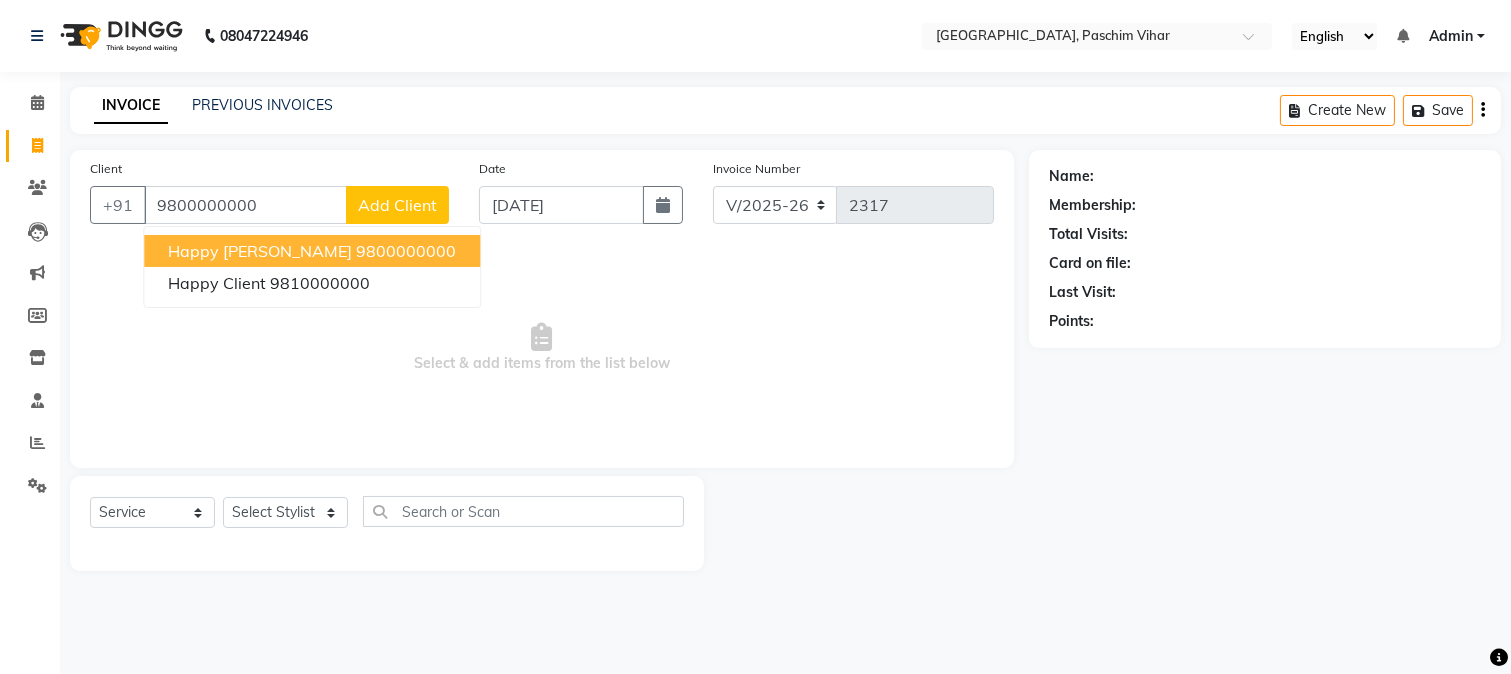 type on "9800000000" 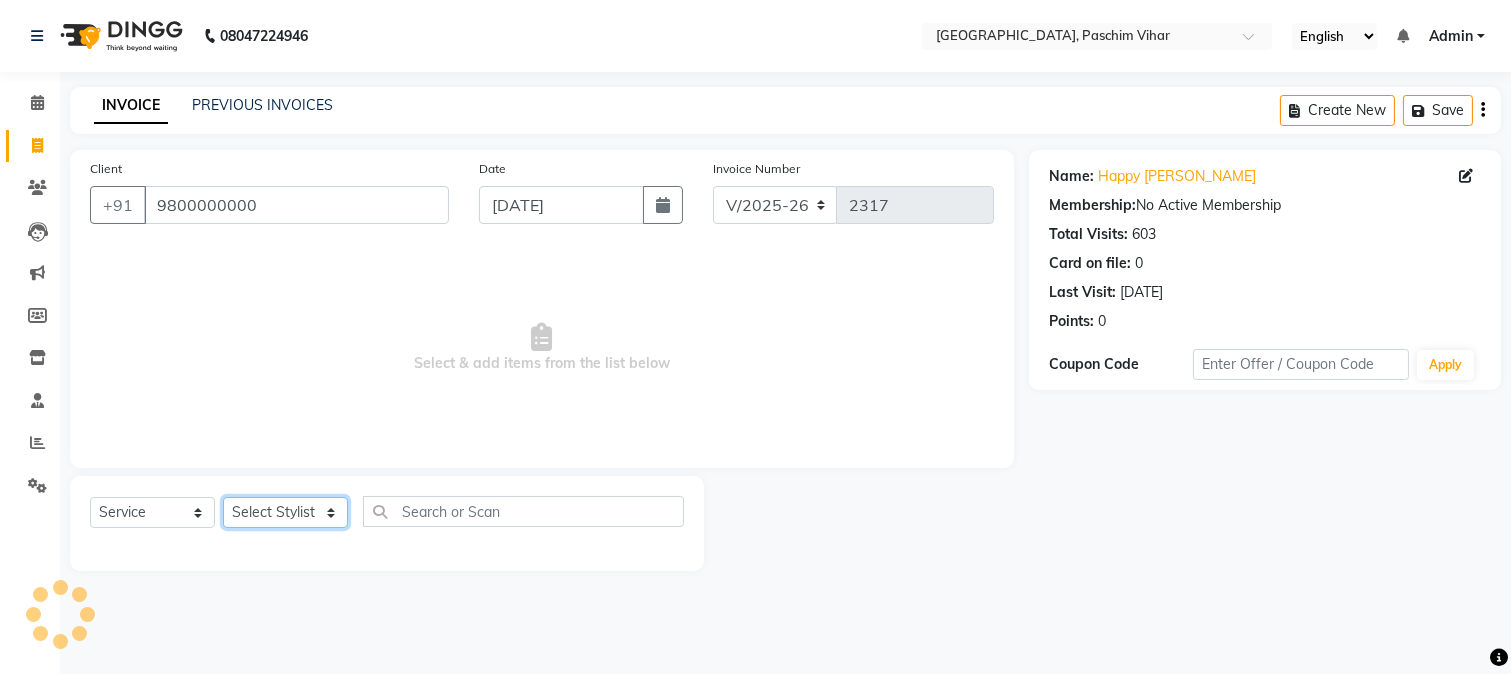 click on "Select Stylist Akash Anu Arun Gaurav  [PERSON_NAME] [PERSON_NAME] [PERSON_NAME] [PERSON_NAME] [DATE][PERSON_NAME] [PERSON_NAME] [PERSON_NAME] [PERSON_NAME] Shakel [PERSON_NAME] [PERSON_NAME] [PERSON_NAME]" 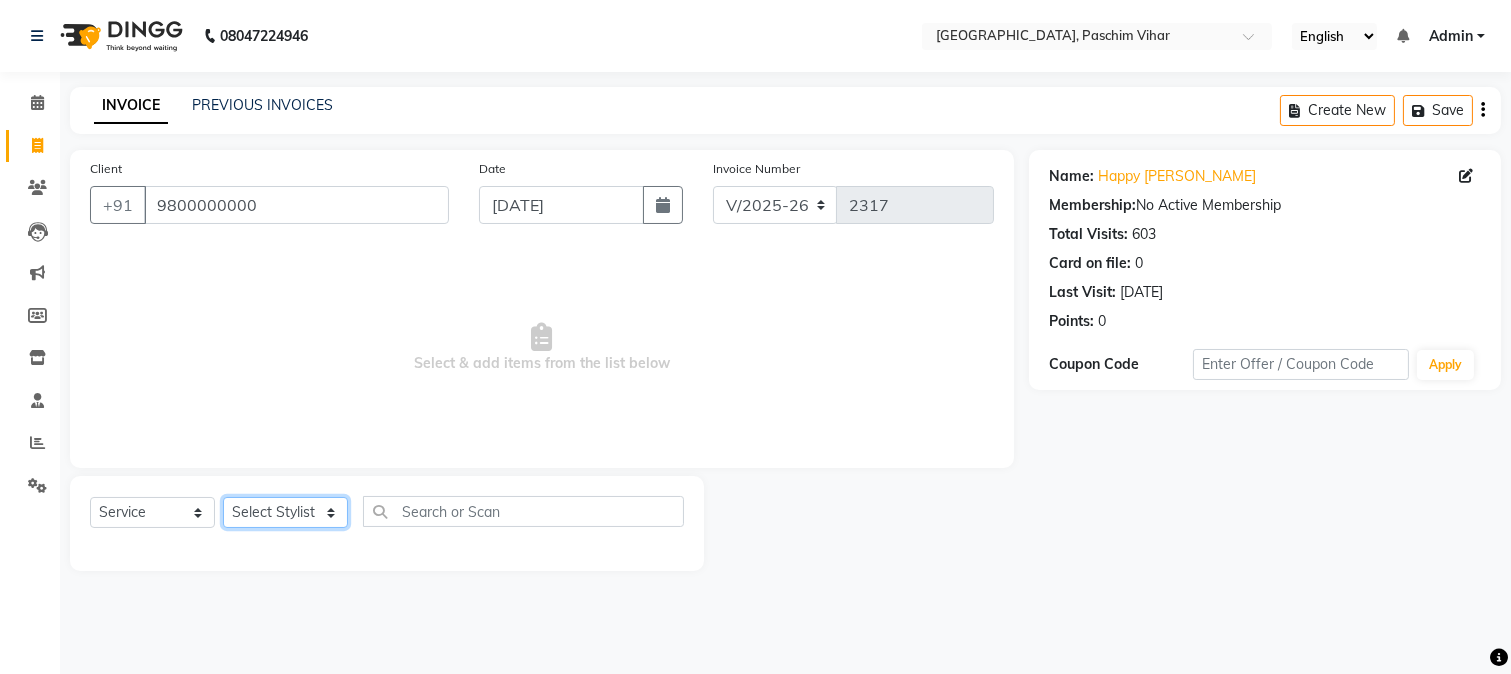 select on "6559" 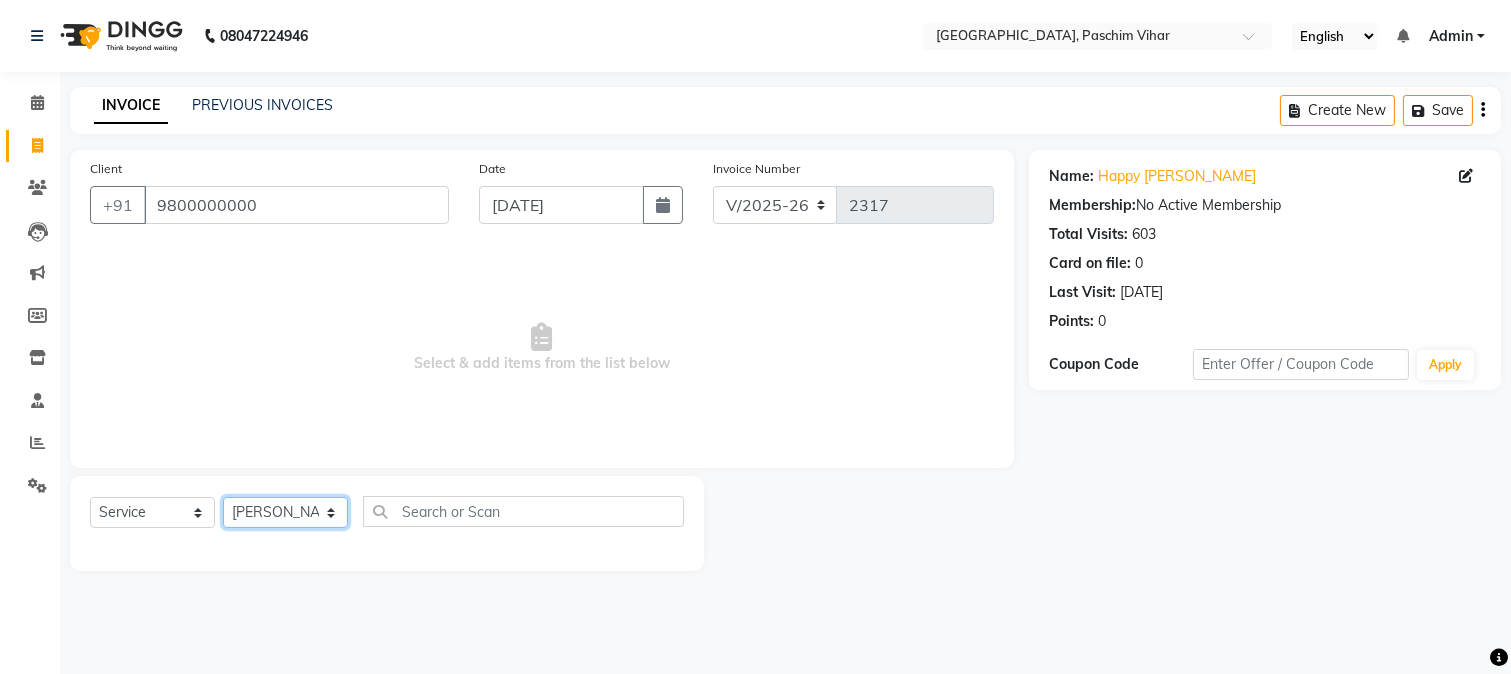 click on "Select Stylist Akash Anu Arun Gaurav  [PERSON_NAME] [PERSON_NAME] [PERSON_NAME] [PERSON_NAME] [DATE][PERSON_NAME] [PERSON_NAME] [PERSON_NAME] [PERSON_NAME] Shakel [PERSON_NAME] [PERSON_NAME] [PERSON_NAME]" 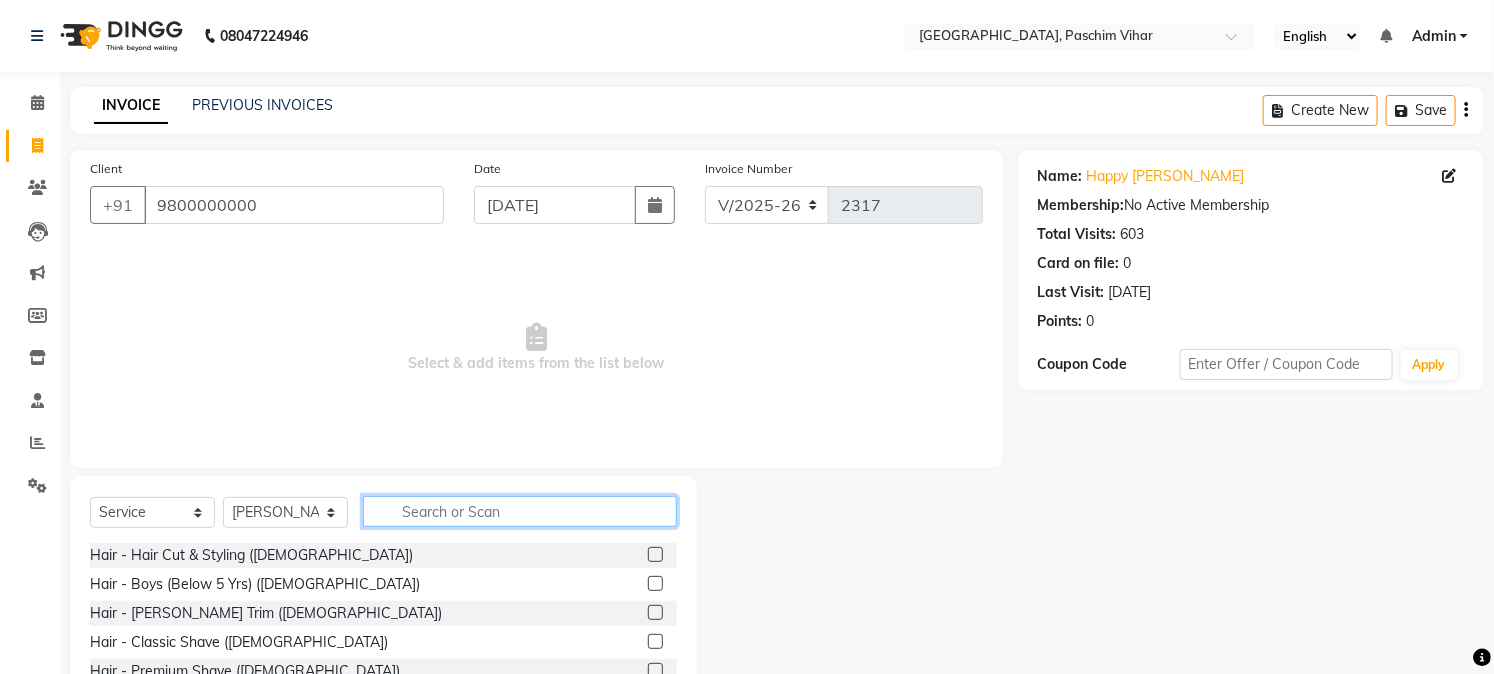 click 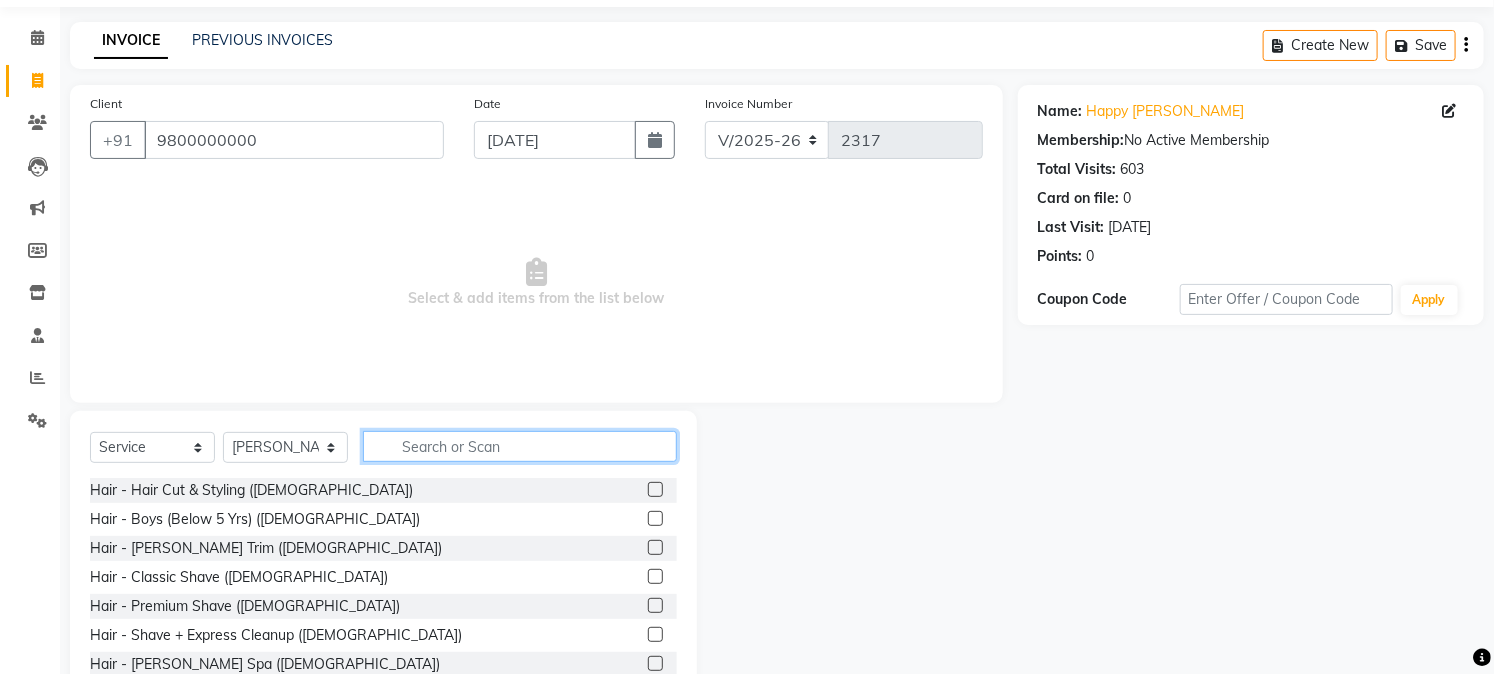 scroll, scrollTop: 126, scrollLeft: 0, axis: vertical 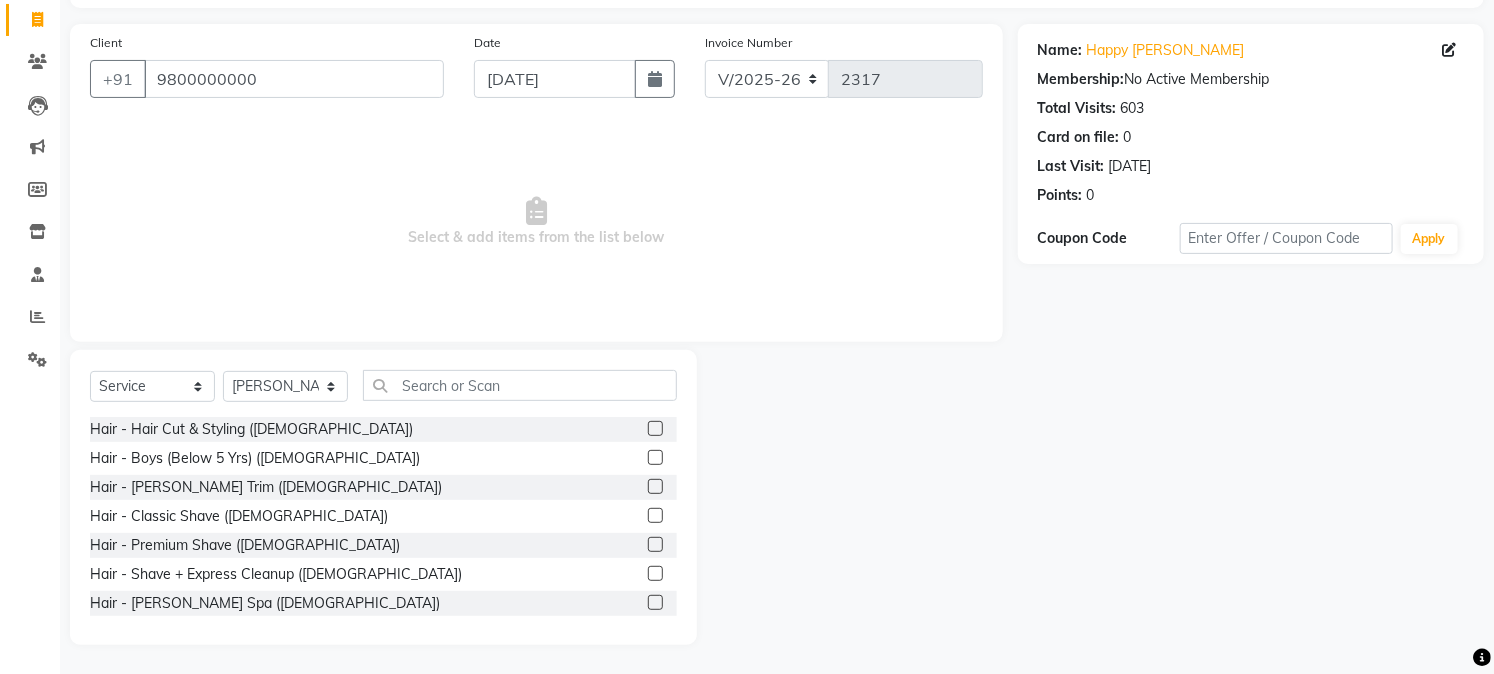 click 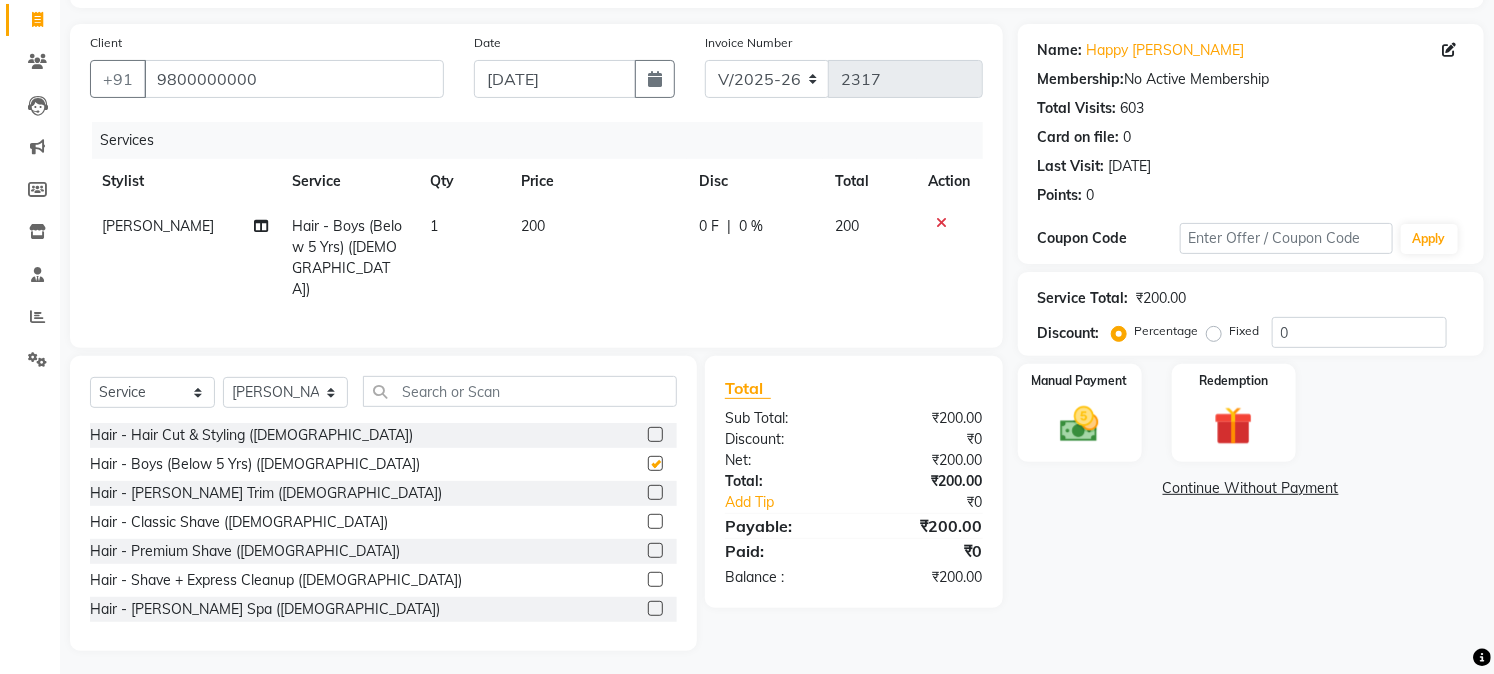 checkbox on "false" 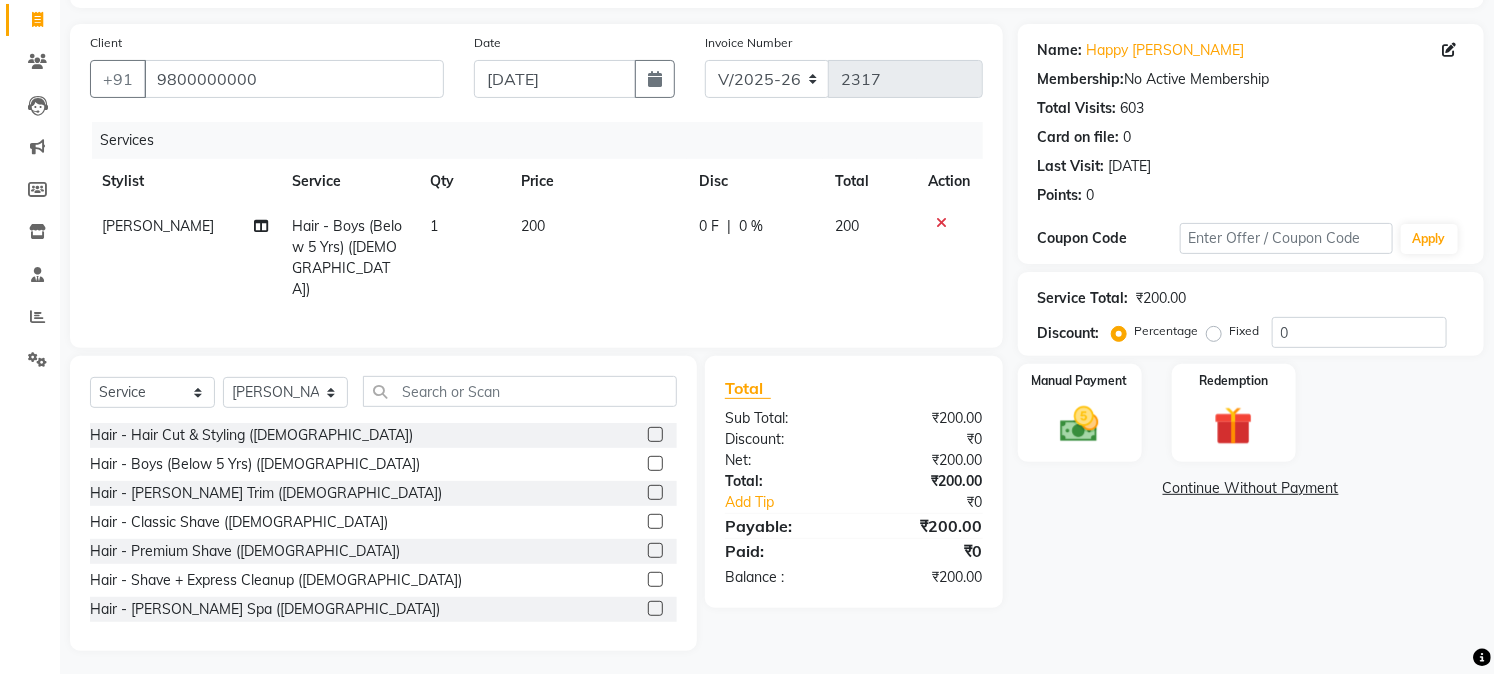 click 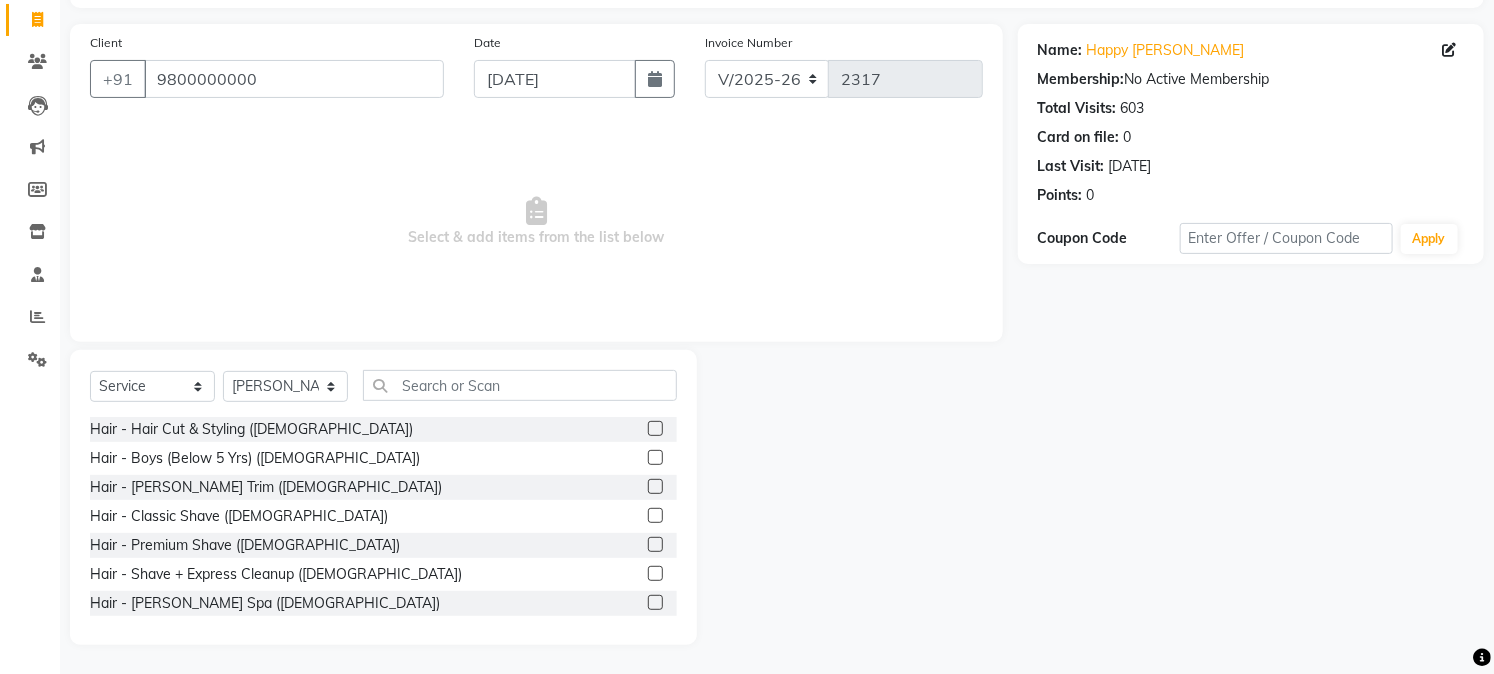 click 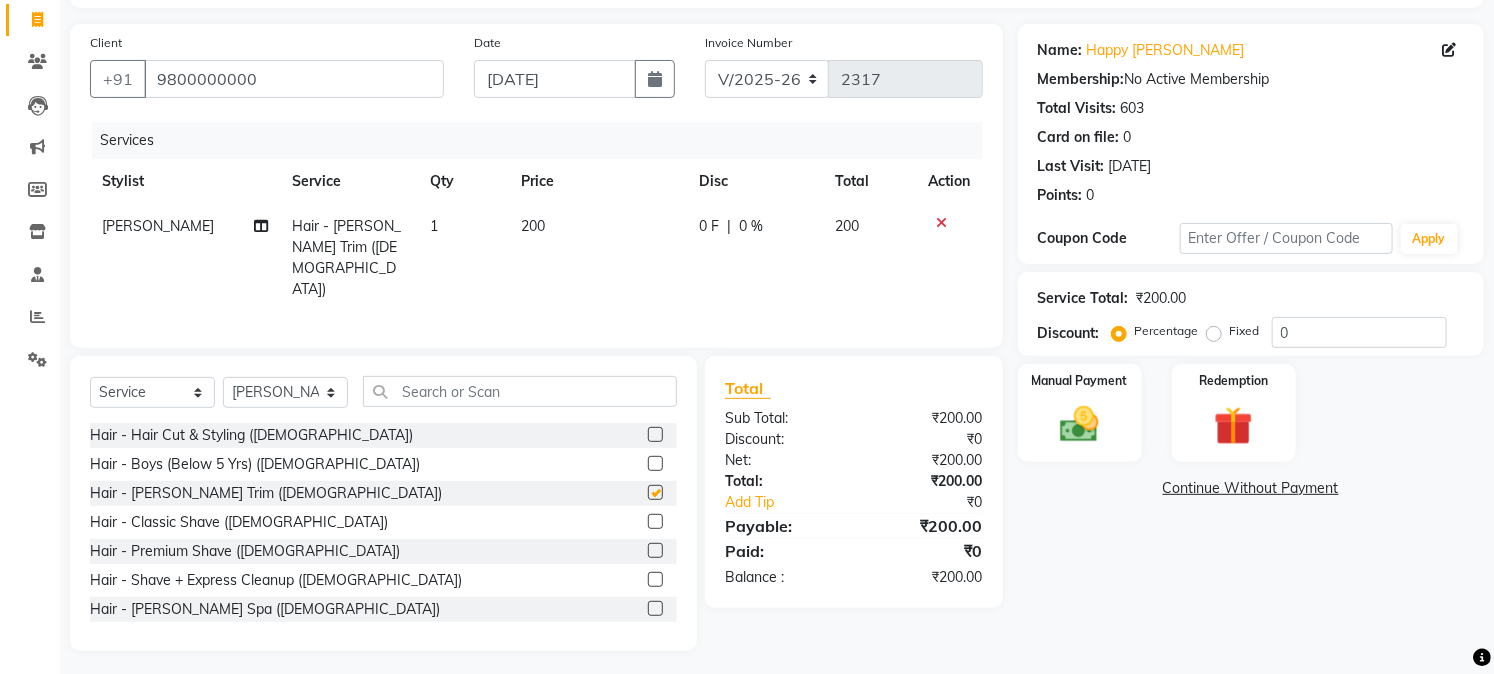 checkbox on "false" 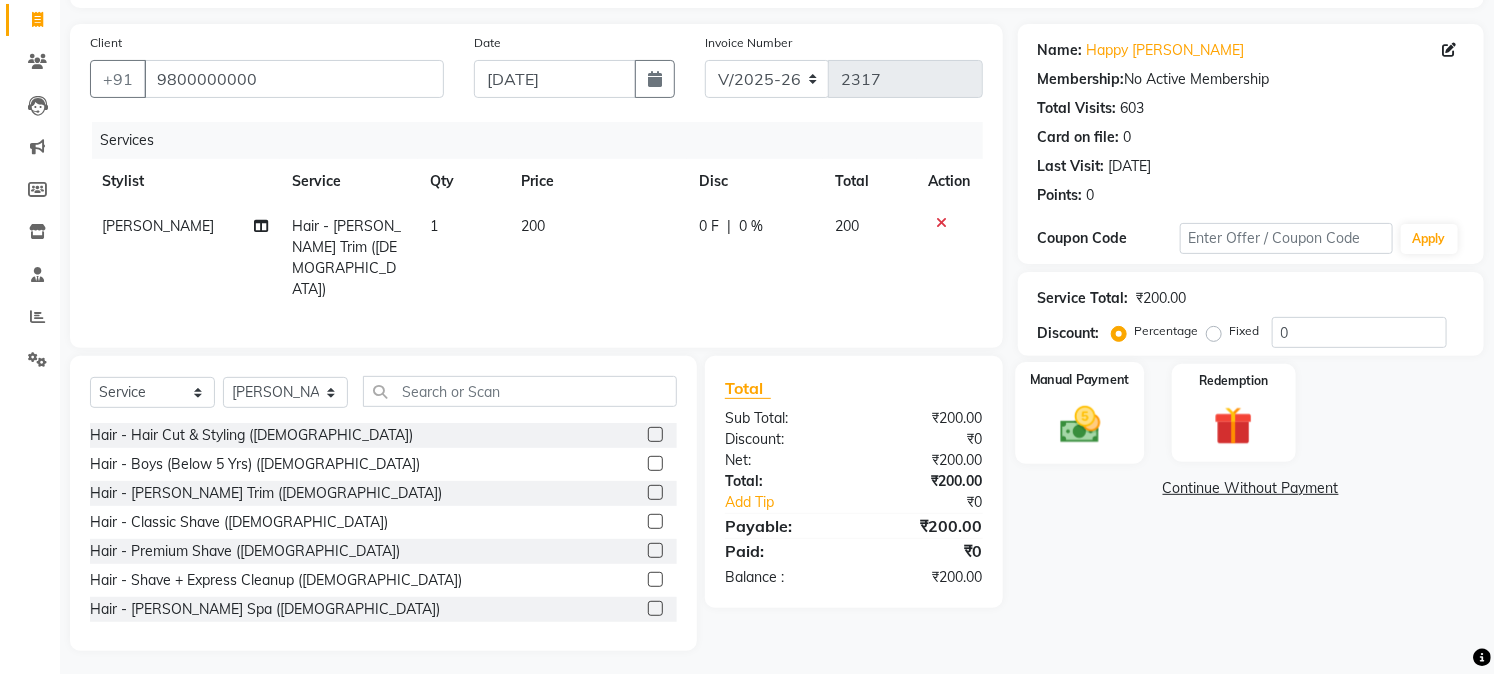 click 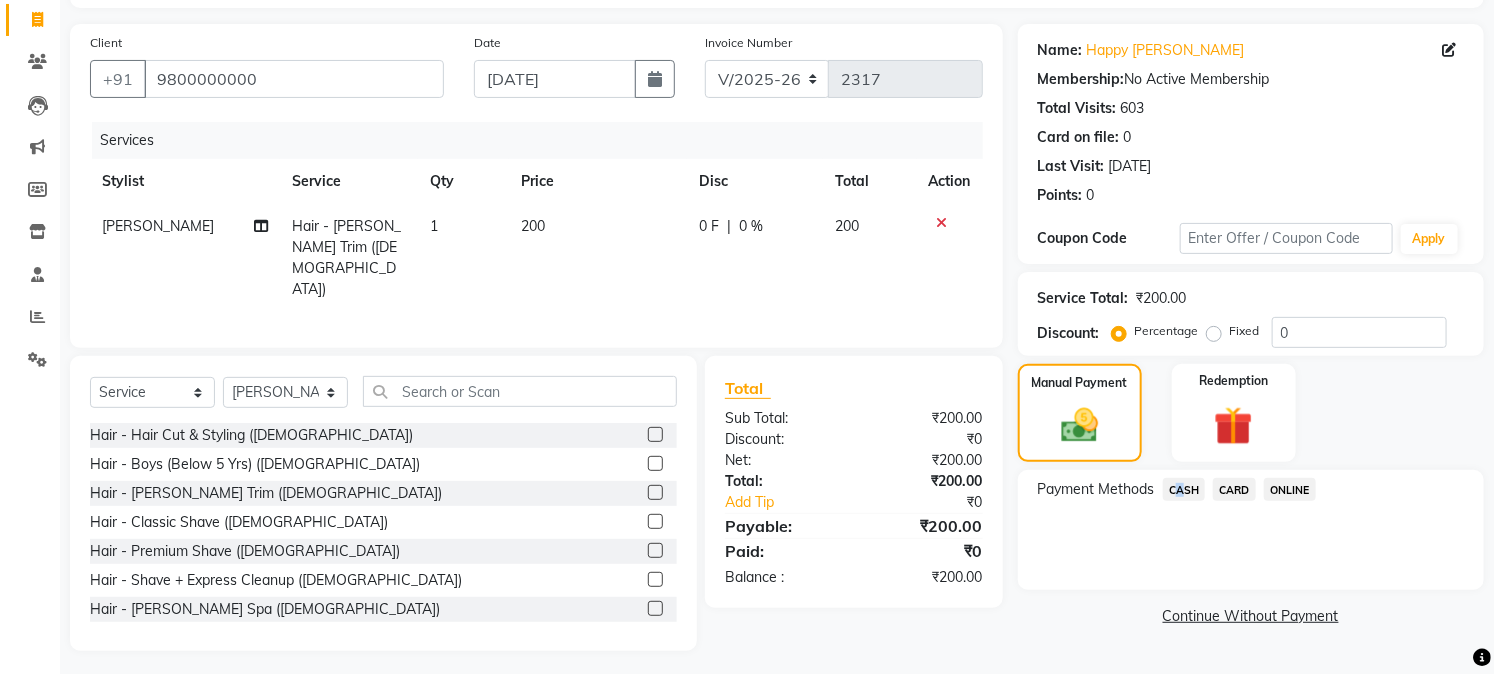 click on "CASH" 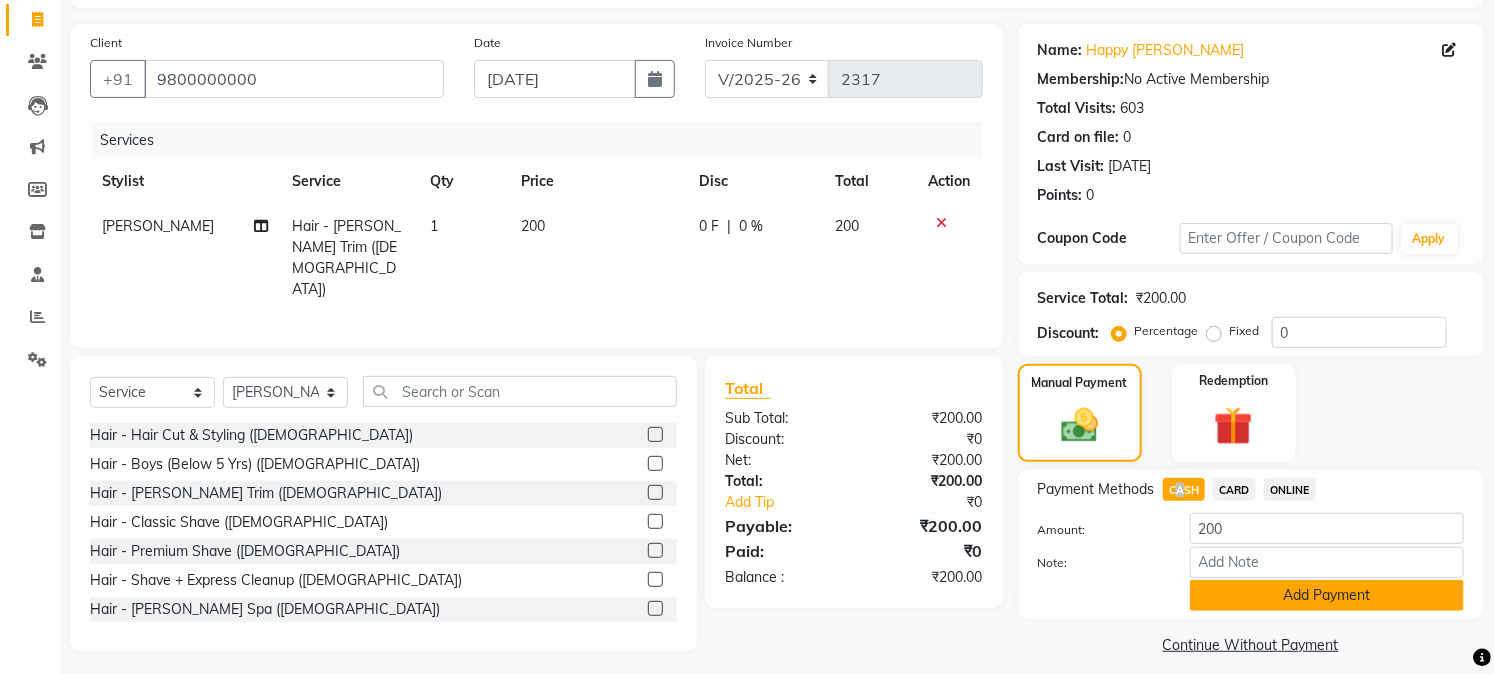 click on "Add Payment" 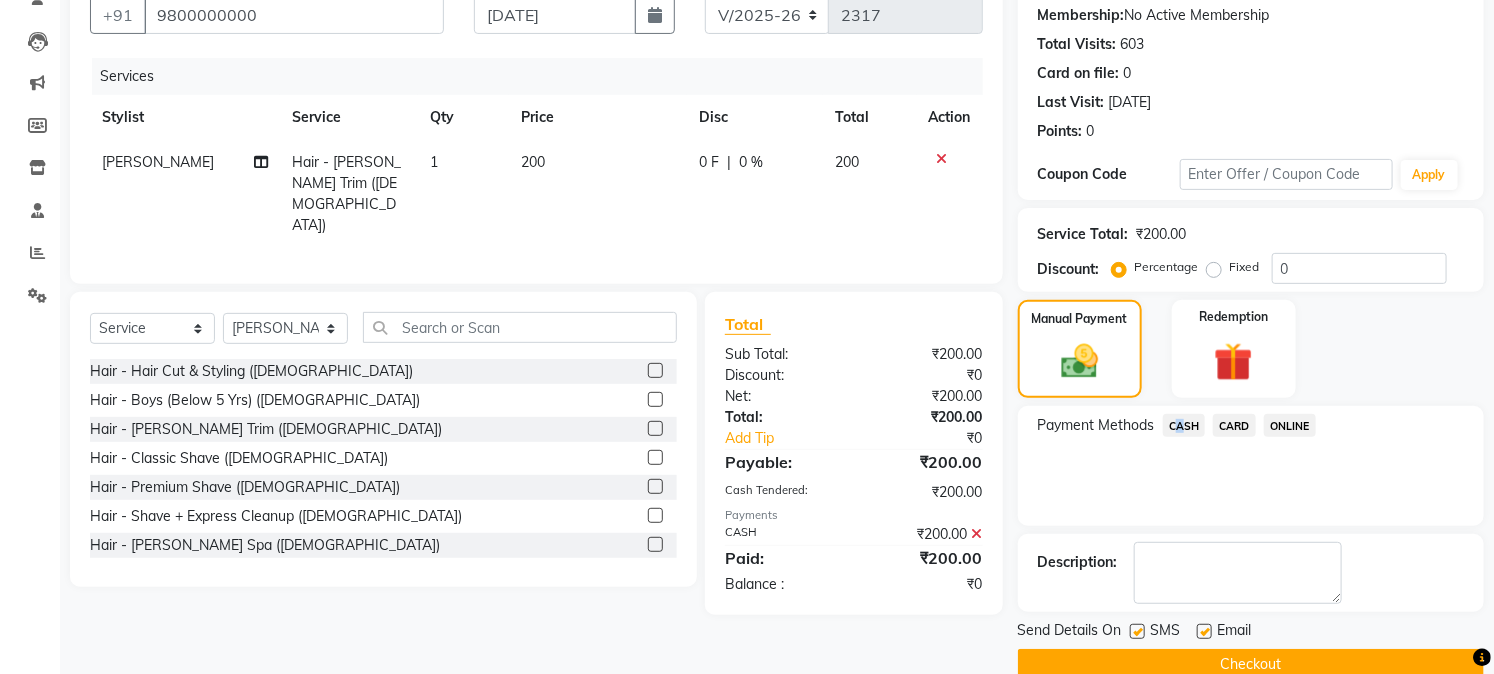 scroll, scrollTop: 225, scrollLeft: 0, axis: vertical 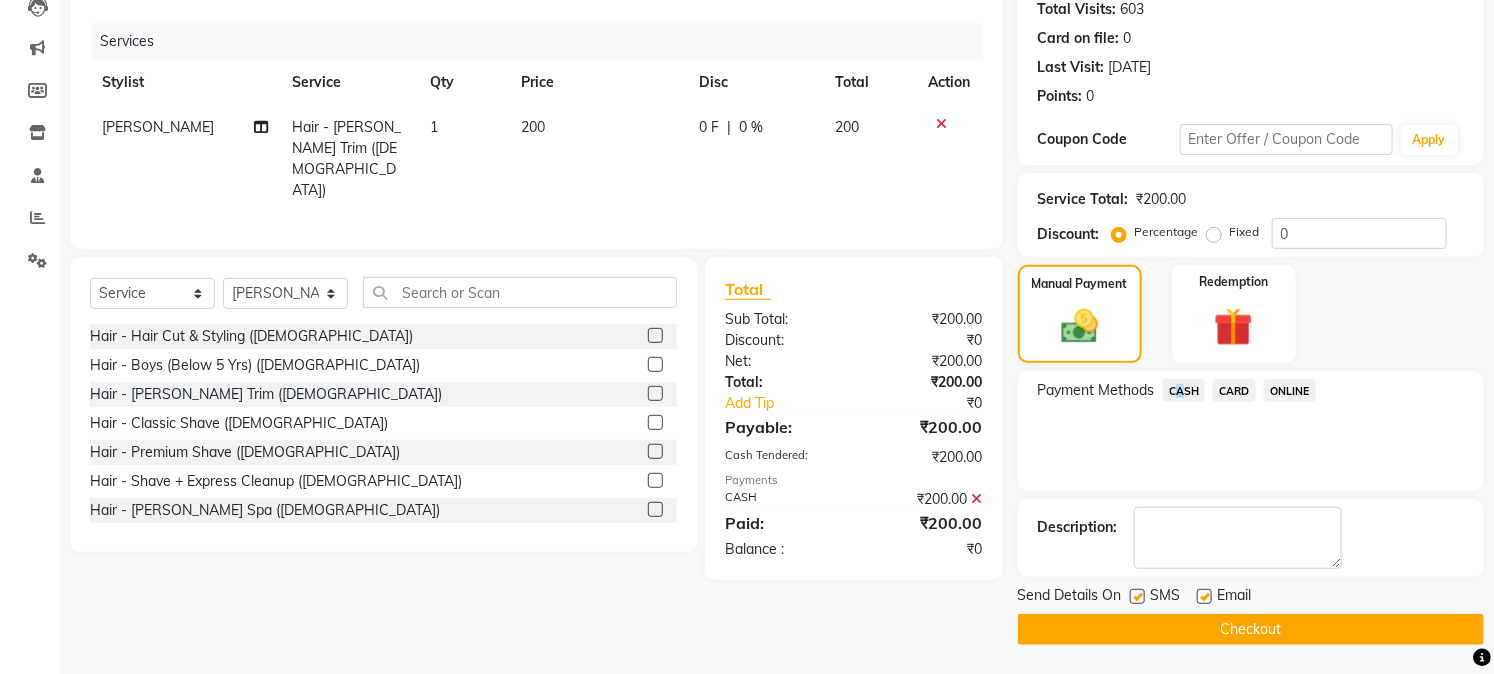 click on "Checkout" 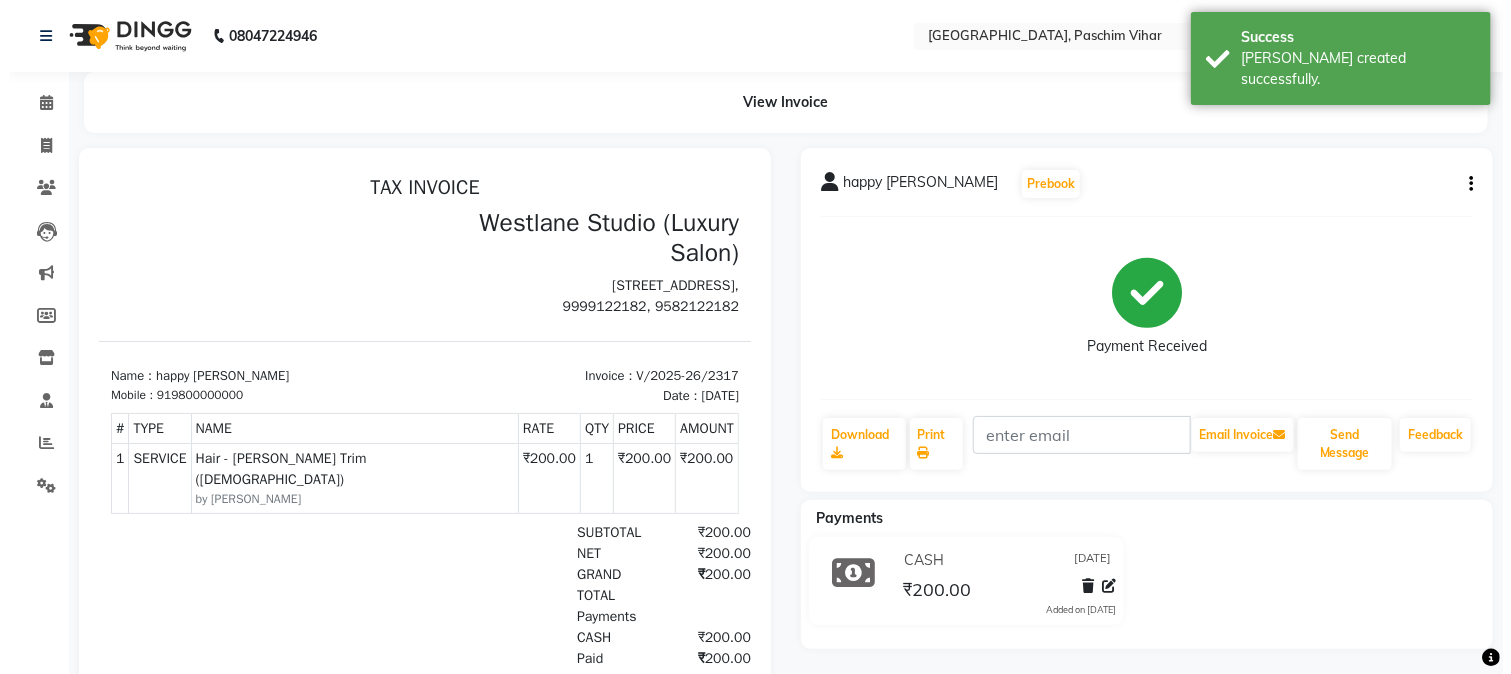 scroll, scrollTop: 0, scrollLeft: 0, axis: both 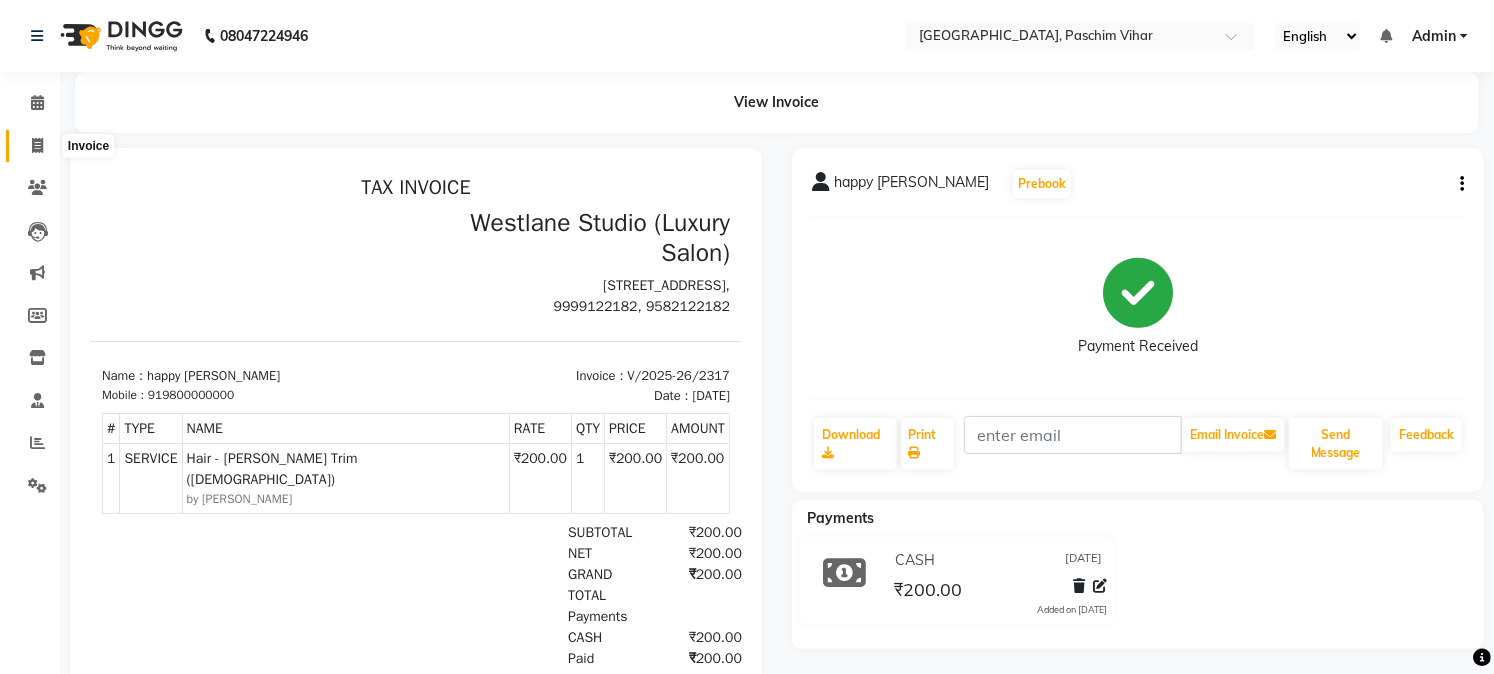 click 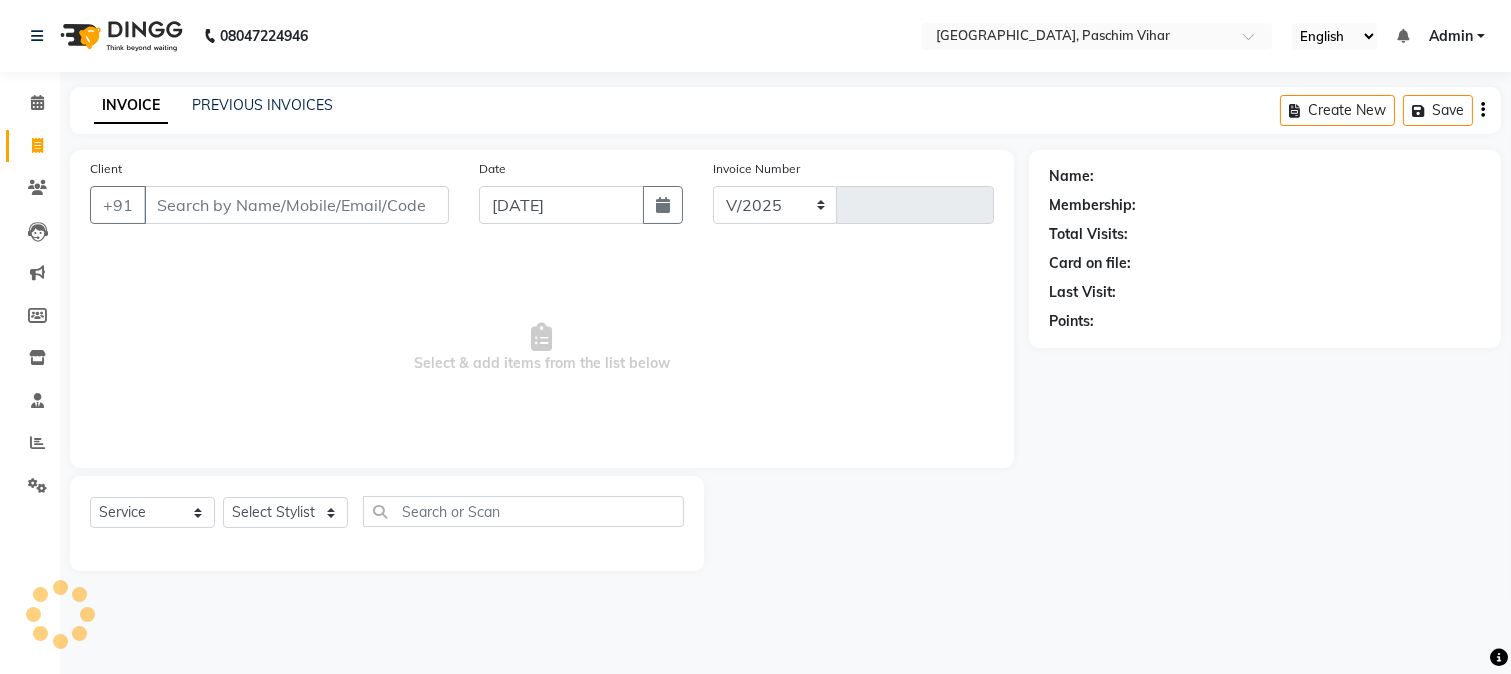 select on "223" 